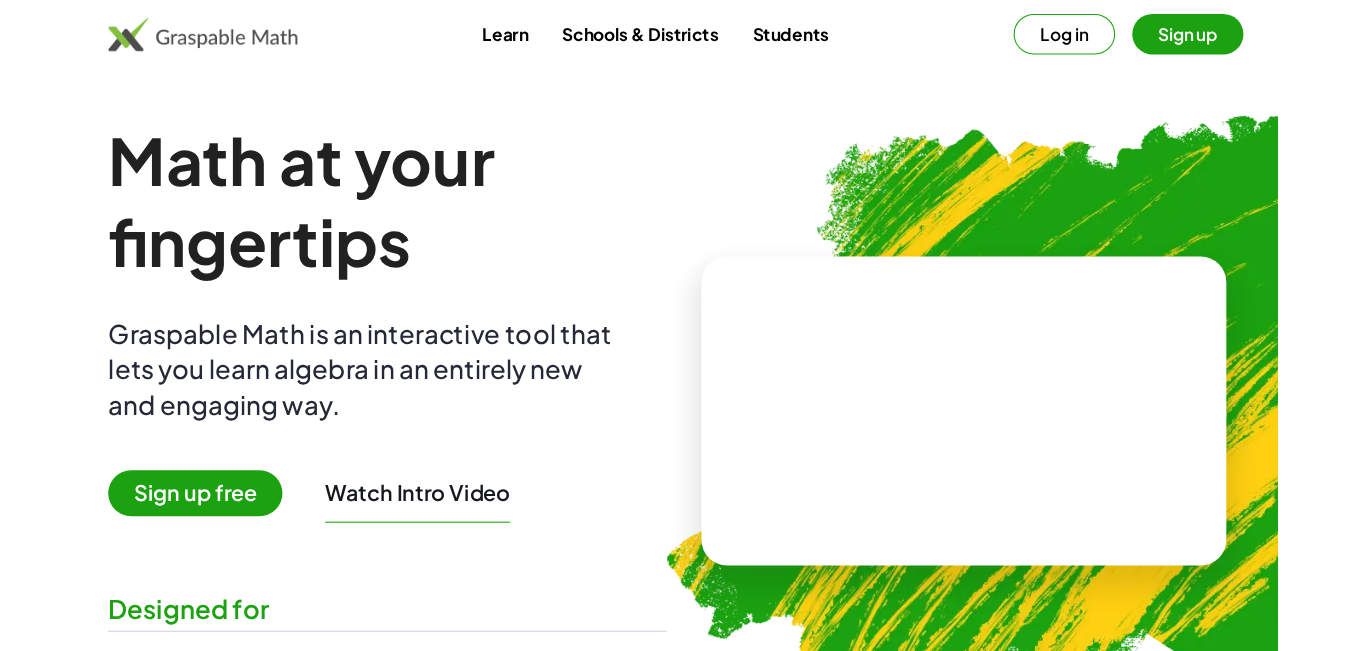 scroll, scrollTop: 0, scrollLeft: 0, axis: both 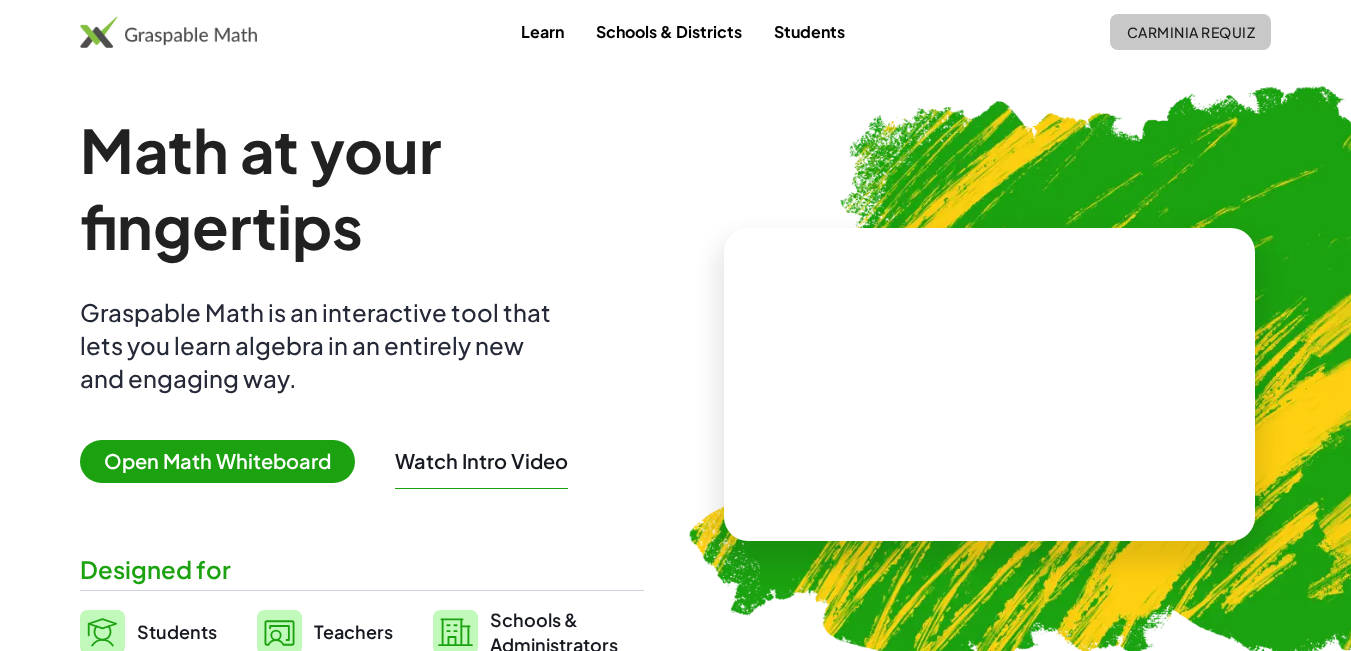 click on "Carminia Requiz" 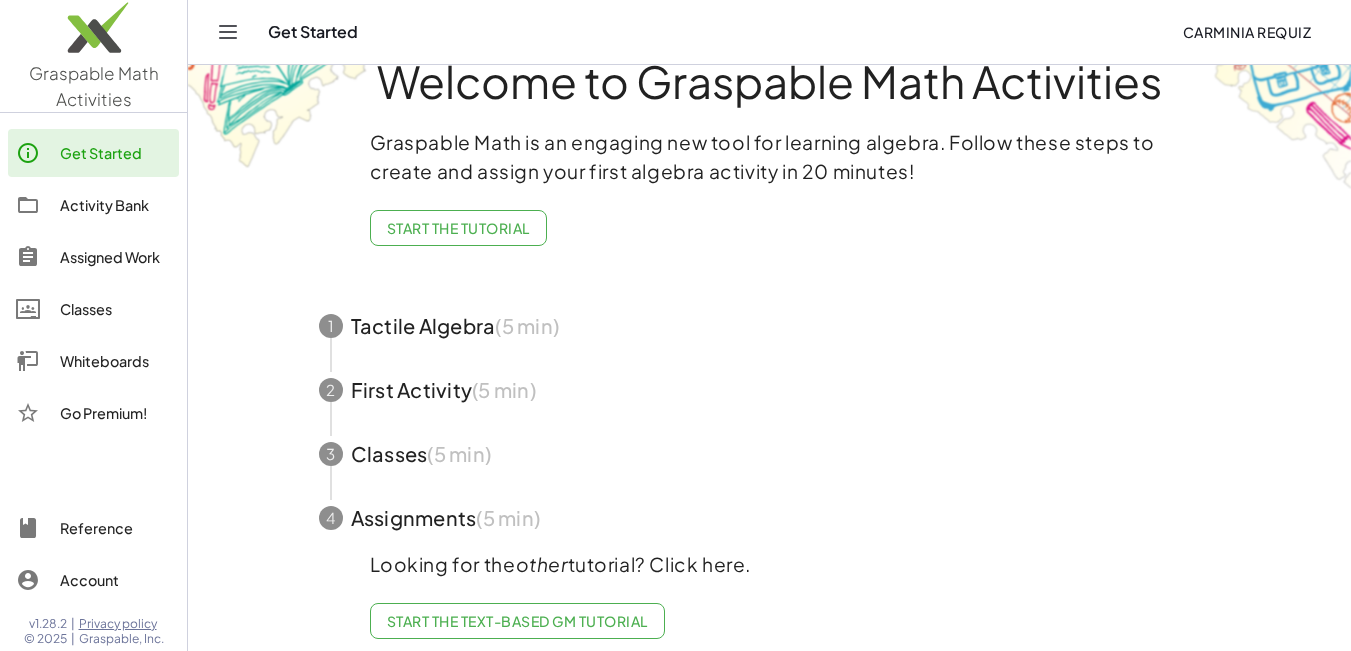 scroll, scrollTop: 82, scrollLeft: 0, axis: vertical 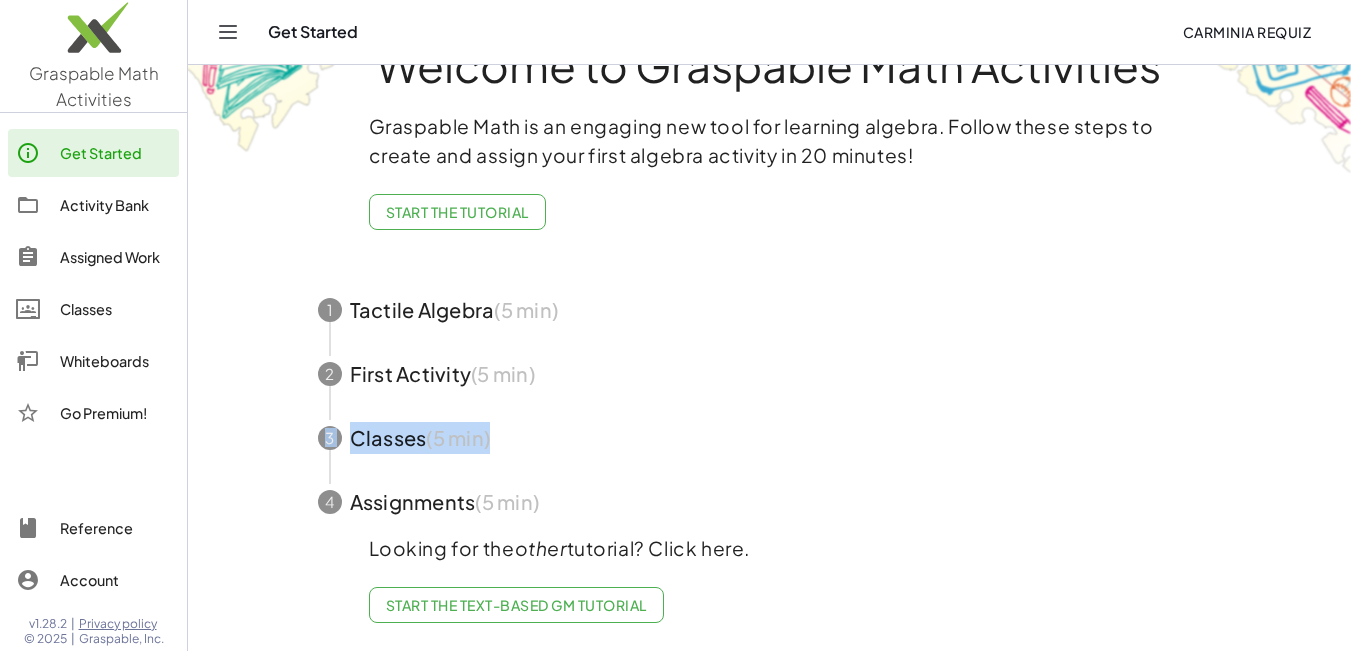drag, startPoint x: 1329, startPoint y: 429, endPoint x: 1333, endPoint y: 378, distance: 51.156624 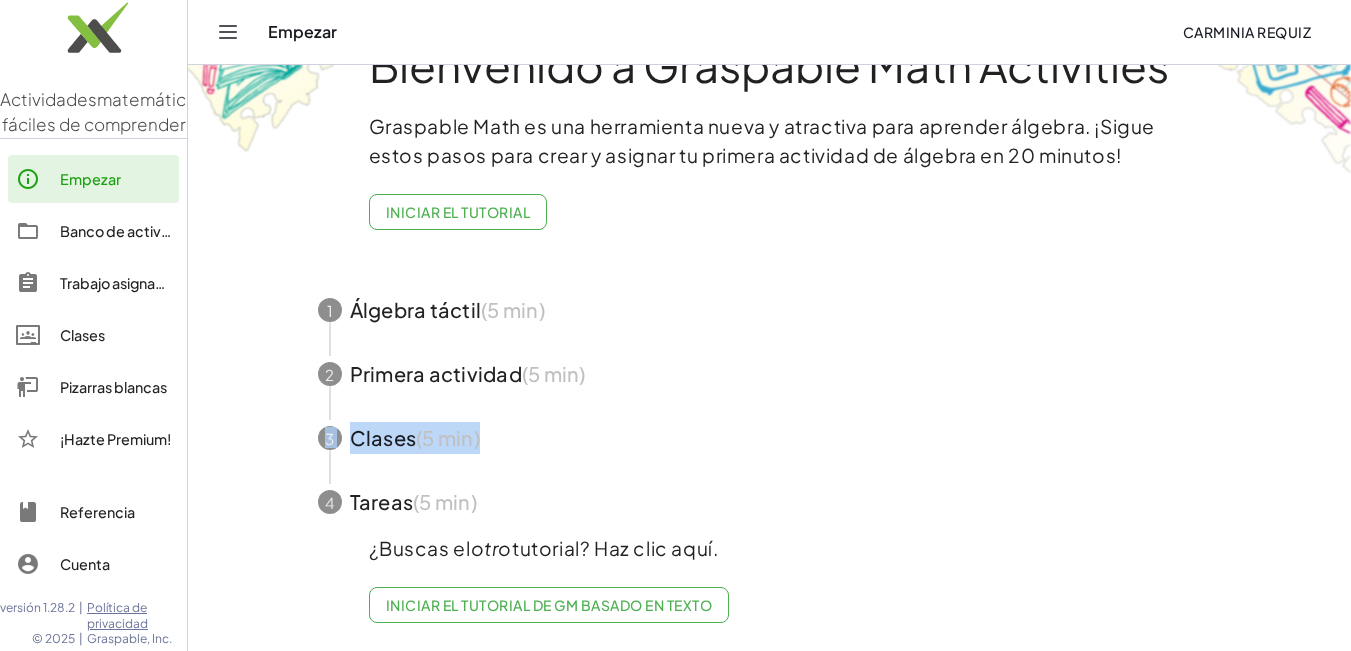 click at bounding box center [769, 374] 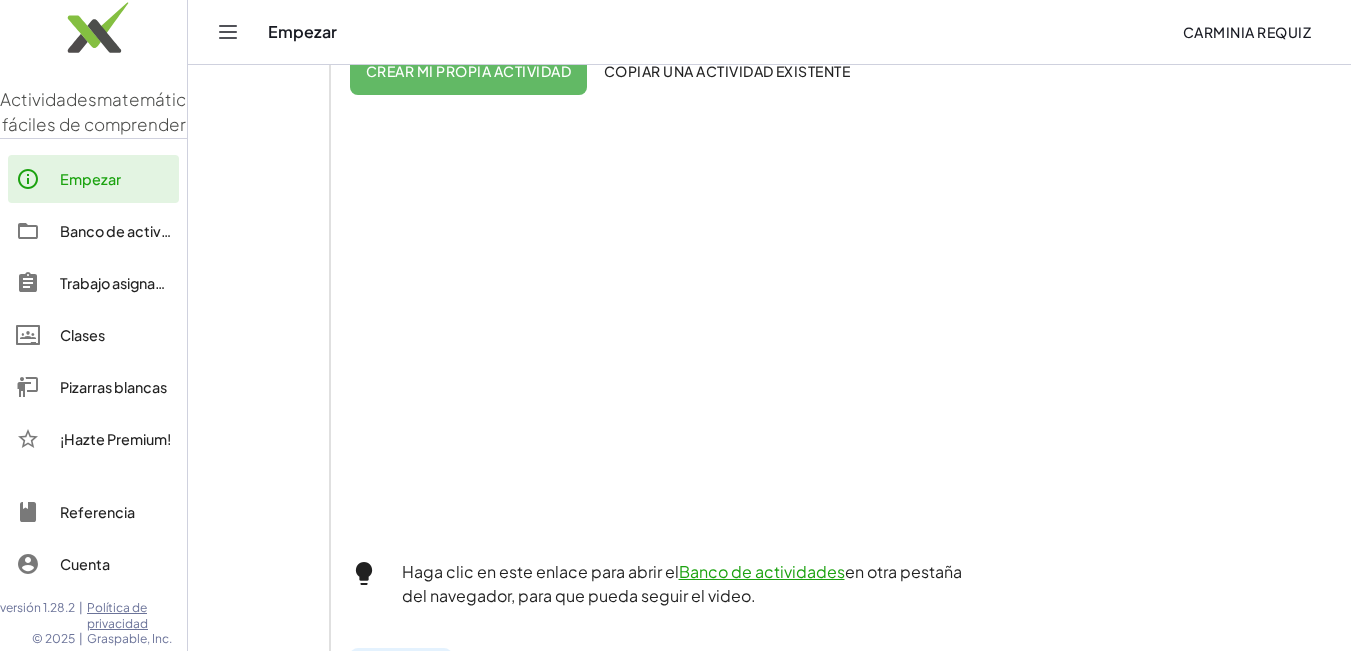 scroll, scrollTop: 454, scrollLeft: 0, axis: vertical 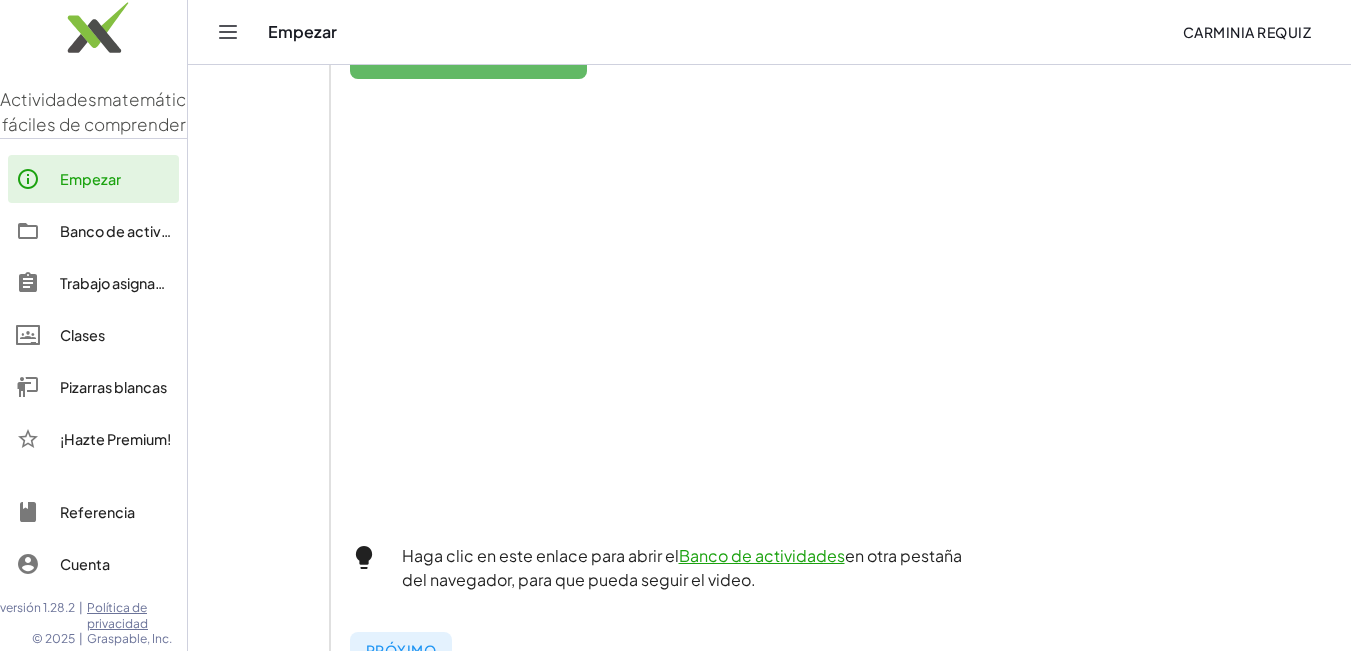 click on "Bienvenido a Graspable Math Activities Graspable Math es una herramienta nueva y atractiva para aprender álgebra. ¡Sigue estos pasos para crear y asignar tu primera actividad de álgebra en 20 minutos! 1 Álgebra táctil  (5 min) 2 Primera actividad  (5 min) Las actividades son listas de tareas interactivas que puedes asignar a tus alumnos. Puedes copiar (y adaptar) una actividad existente o crear una propia desde cero. Crear mi propia actividad Copiar una actividad existente Haga clic en este enlace para abrir el  Banco de actividades  en otra pestaña del navegador, para que pueda seguir el video. Próximo 3 Clases  (5 min) 4 Tareas  (5 min) ¿Buscas el  otro  tutorial? Haz clic aquí. Iniciar el tutorial de GM basado en texto" 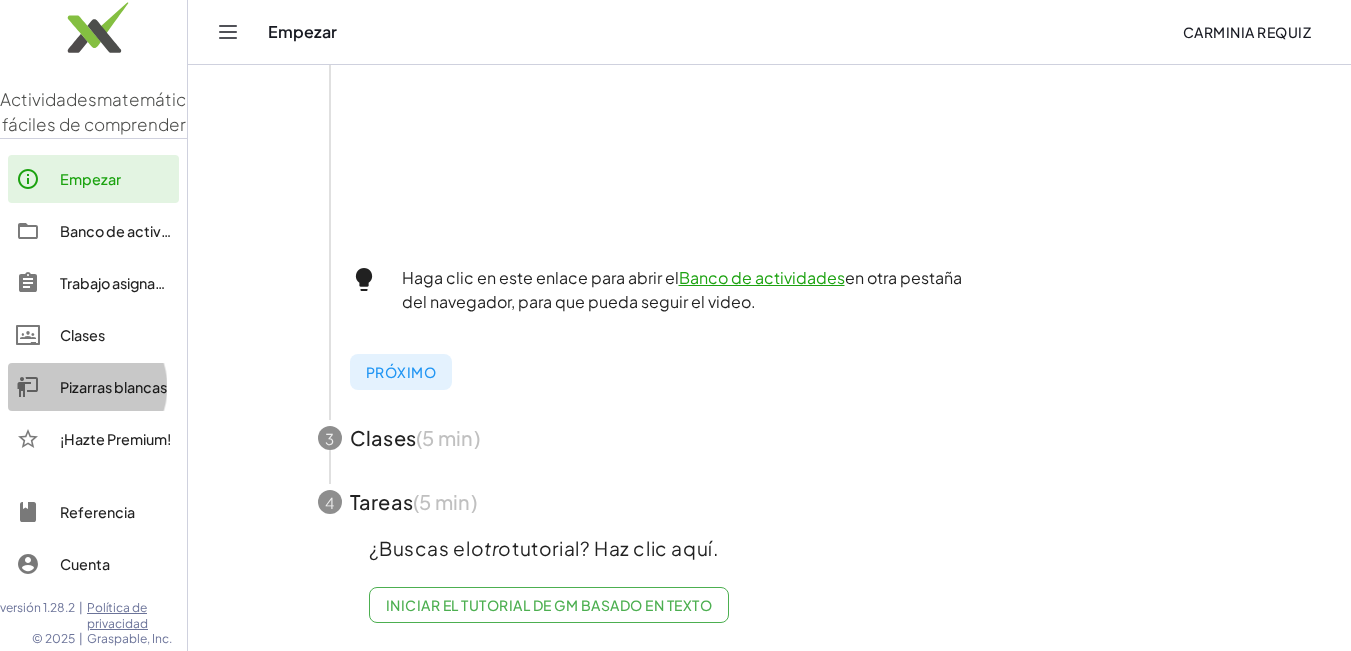 click on "Pizarras blancas" at bounding box center [113, 387] 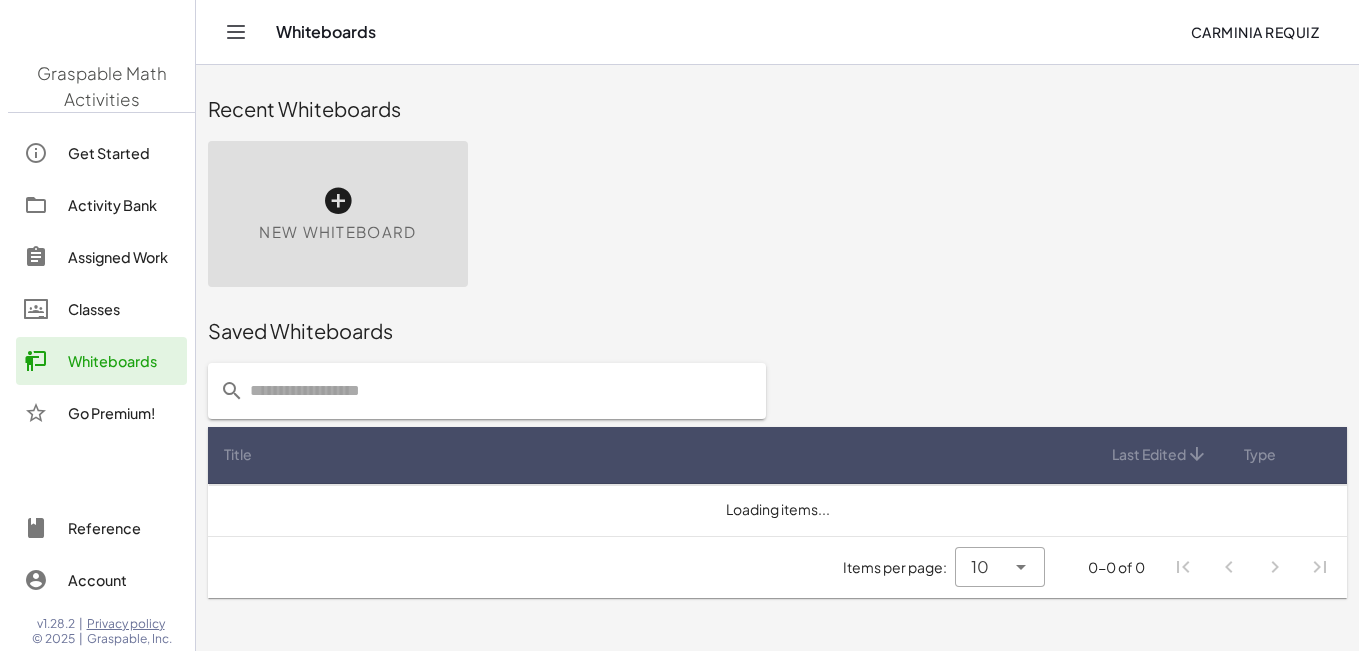scroll, scrollTop: 0, scrollLeft: 0, axis: both 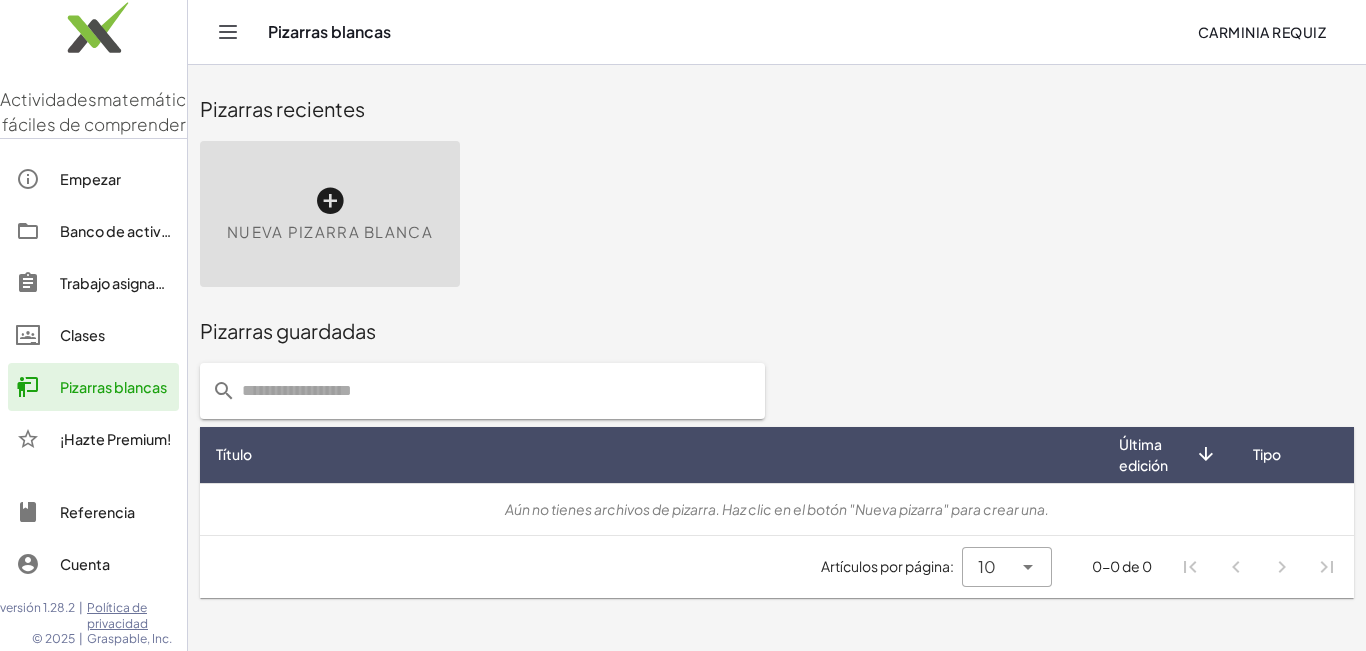 click on "Nueva pizarra blanca" at bounding box center [330, 214] 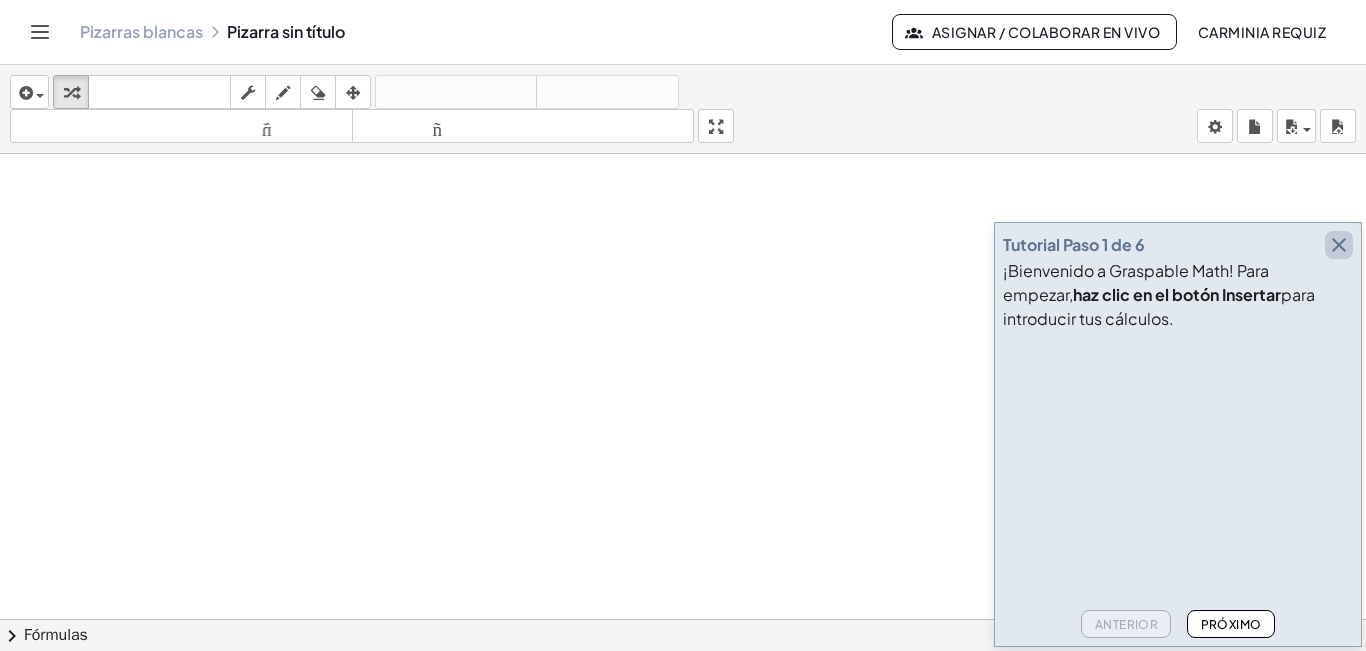 click at bounding box center (1339, 245) 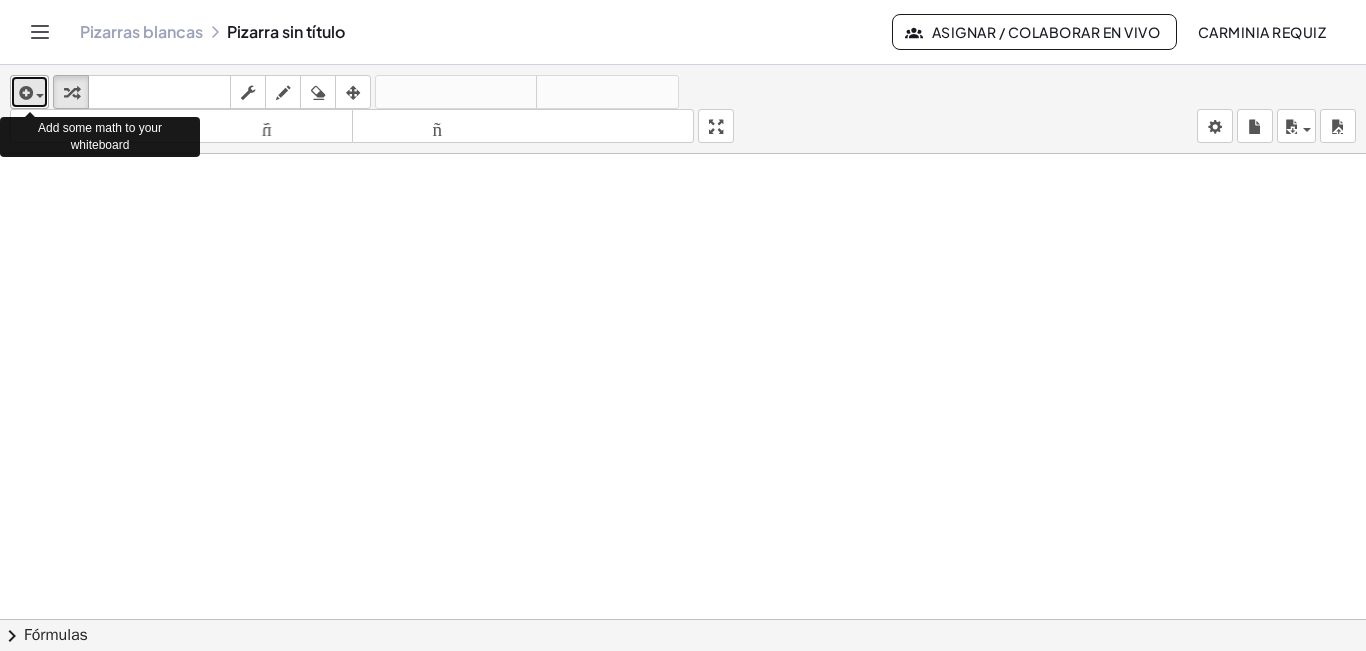 click at bounding box center (24, 93) 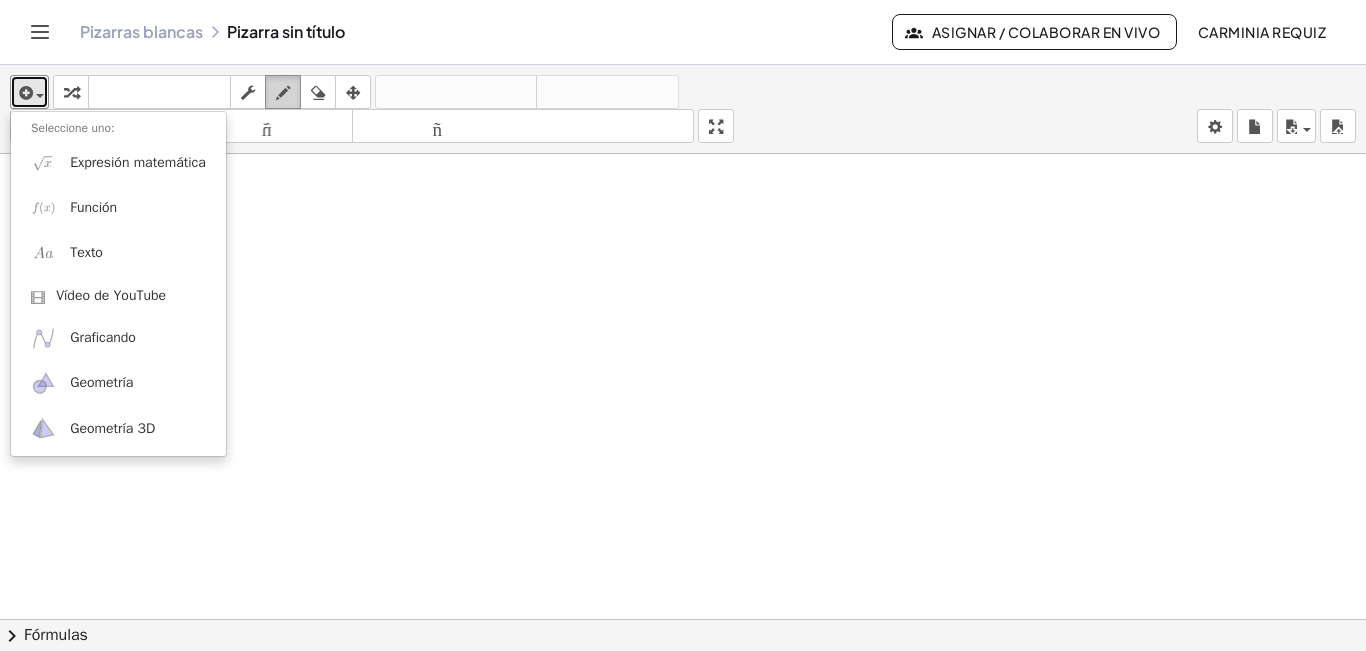 click at bounding box center (283, 93) 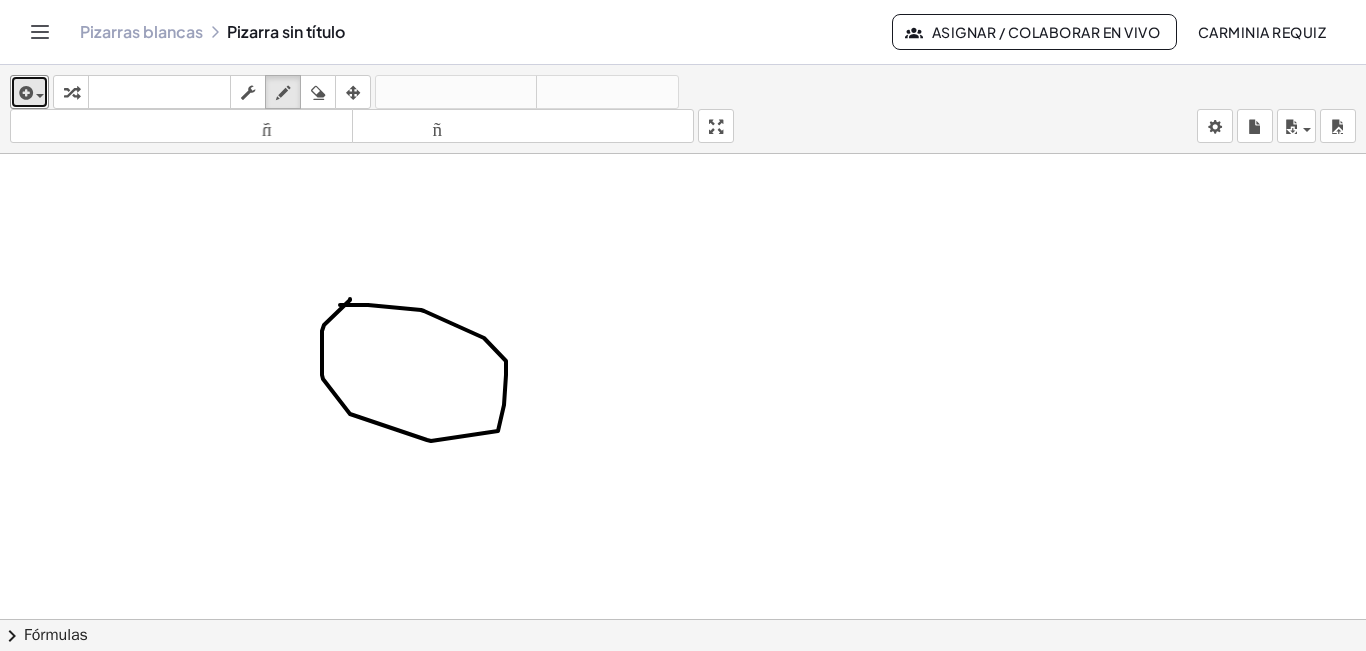drag, startPoint x: 350, startPoint y: 299, endPoint x: 340, endPoint y: 305, distance: 11.661903 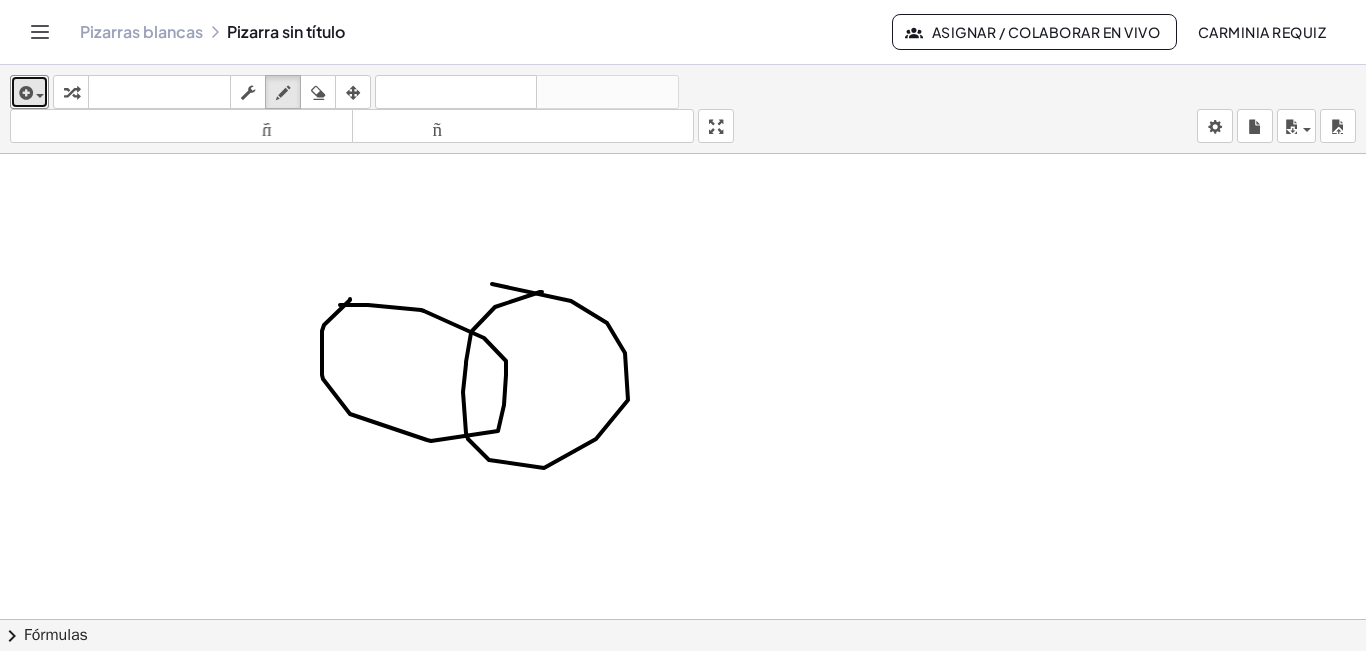 drag, startPoint x: 542, startPoint y: 292, endPoint x: 492, endPoint y: 284, distance: 50.635956 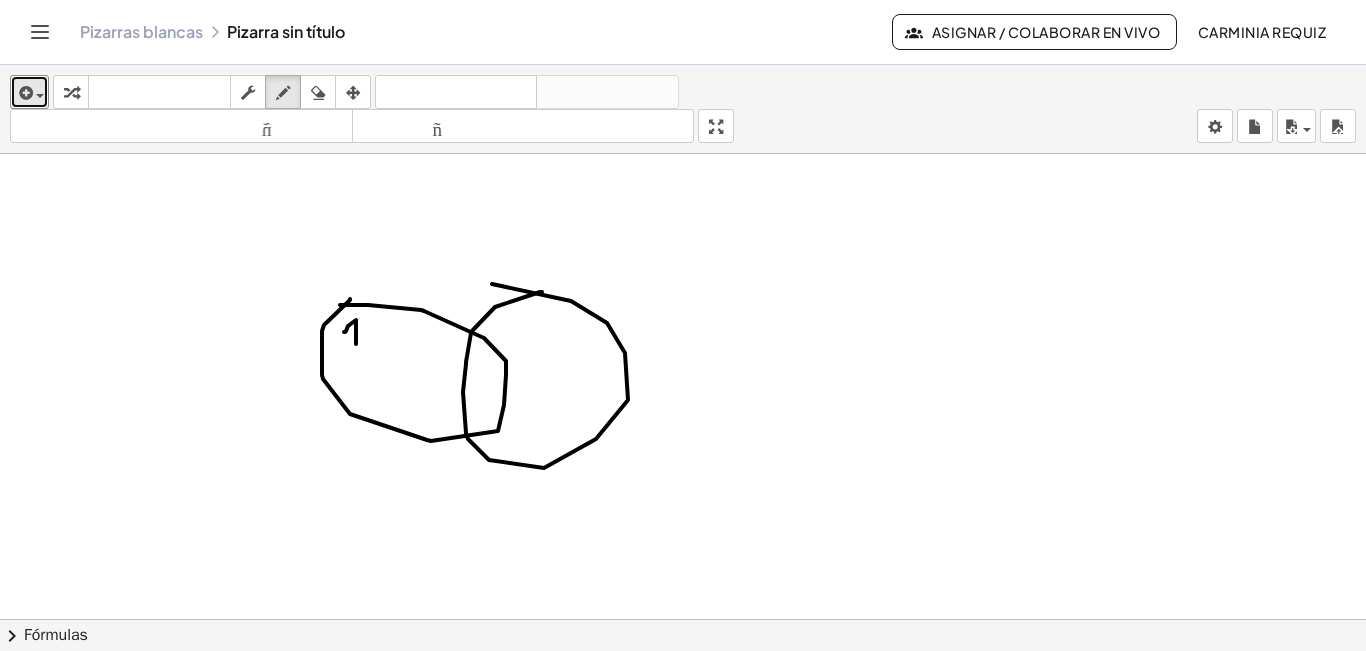 drag, startPoint x: 344, startPoint y: 332, endPoint x: 356, endPoint y: 344, distance: 16.970562 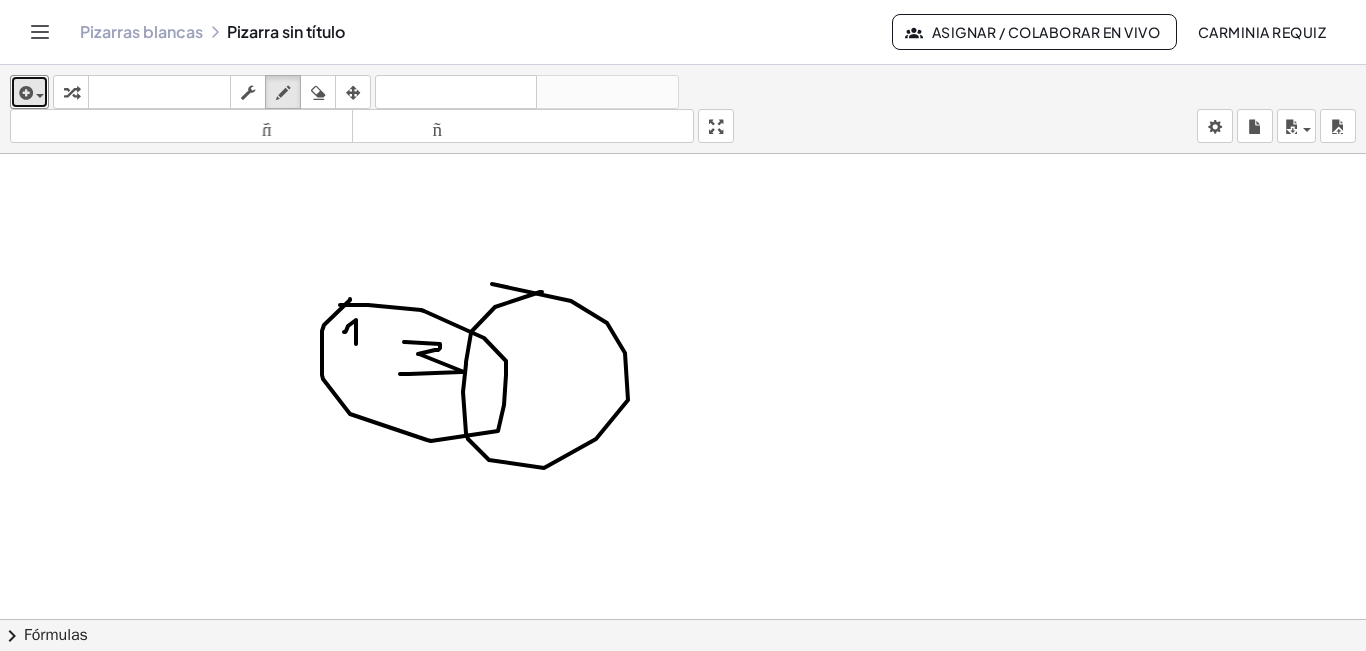 drag, startPoint x: 404, startPoint y: 342, endPoint x: 400, endPoint y: 374, distance: 32.24903 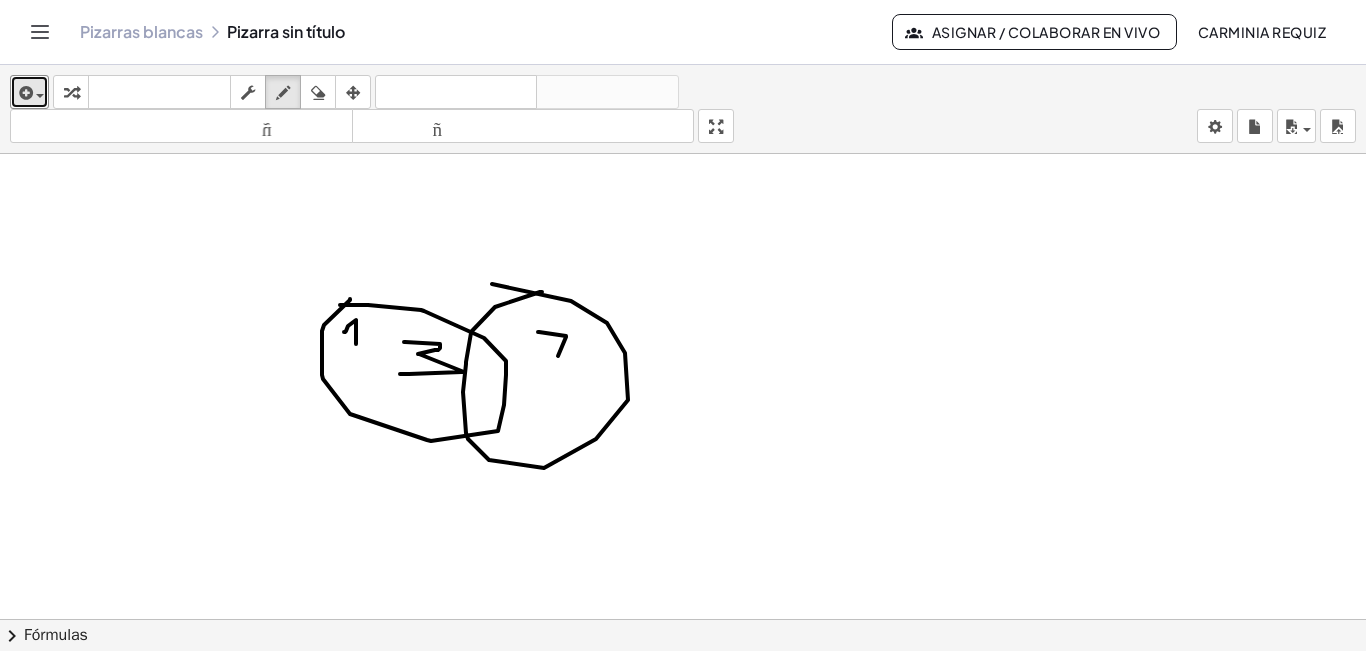 drag, startPoint x: 538, startPoint y: 332, endPoint x: 558, endPoint y: 356, distance: 31.241 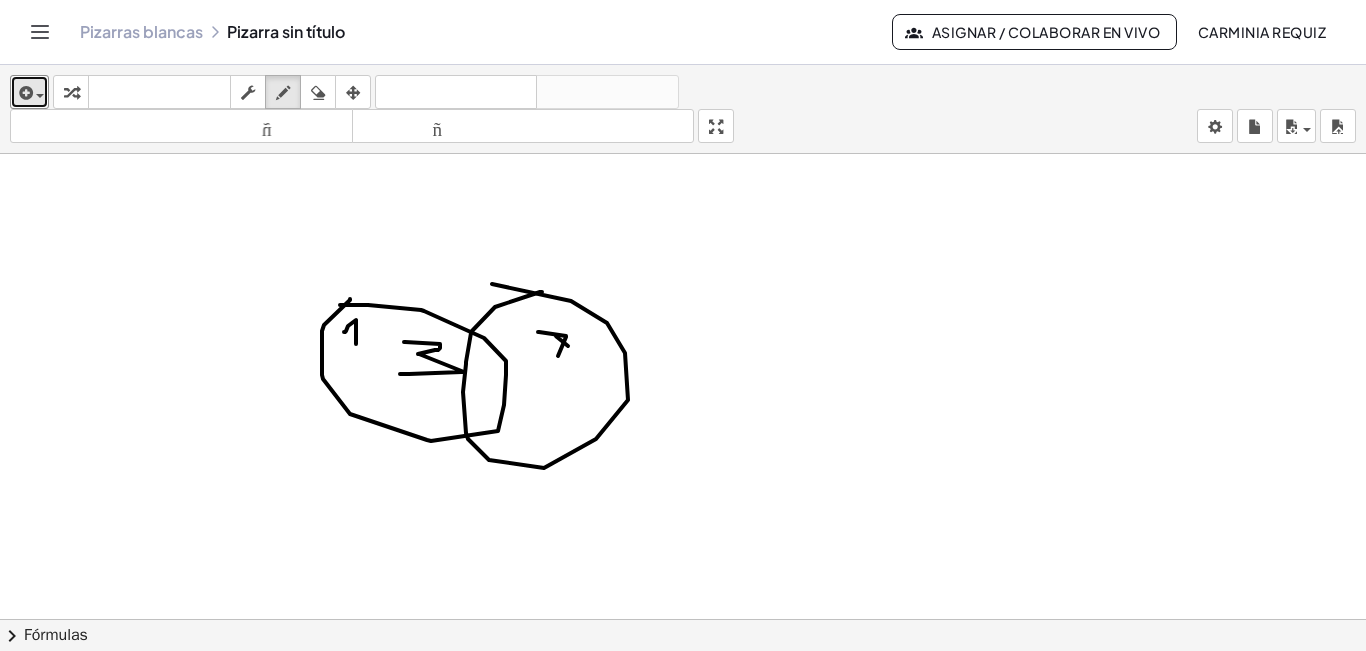 drag, startPoint x: 556, startPoint y: 336, endPoint x: 568, endPoint y: 346, distance: 15.6205 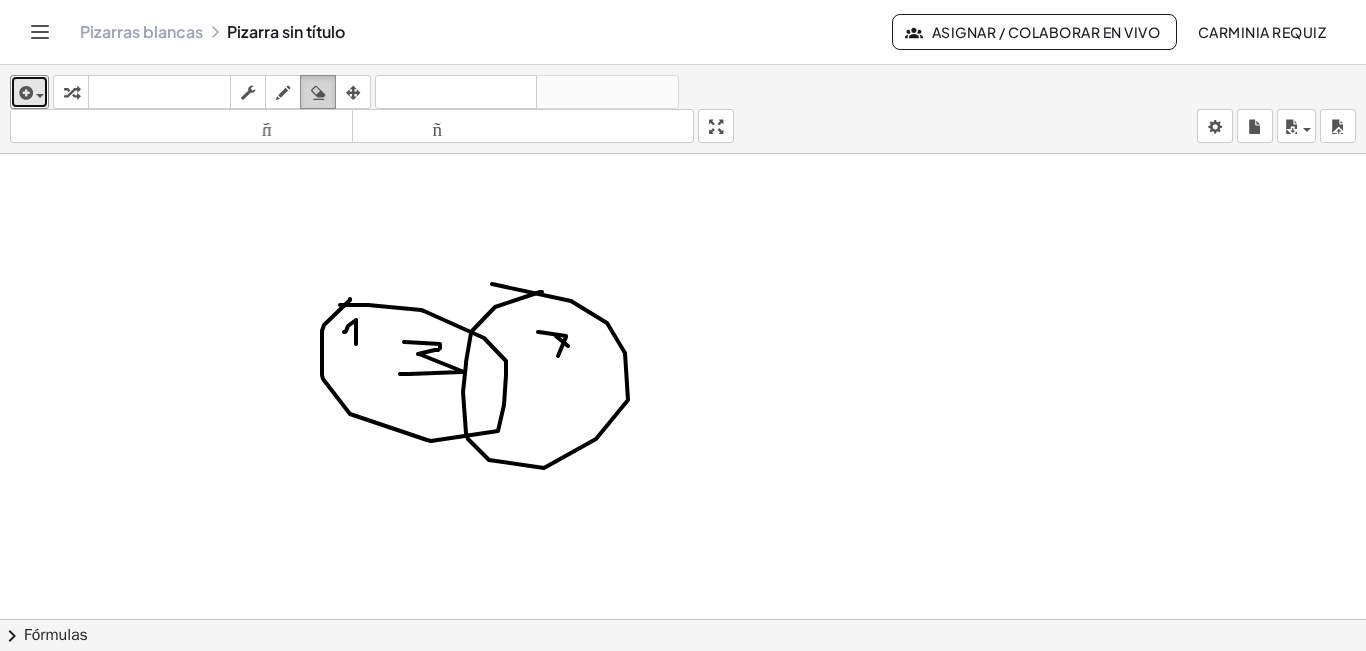 click at bounding box center (318, 93) 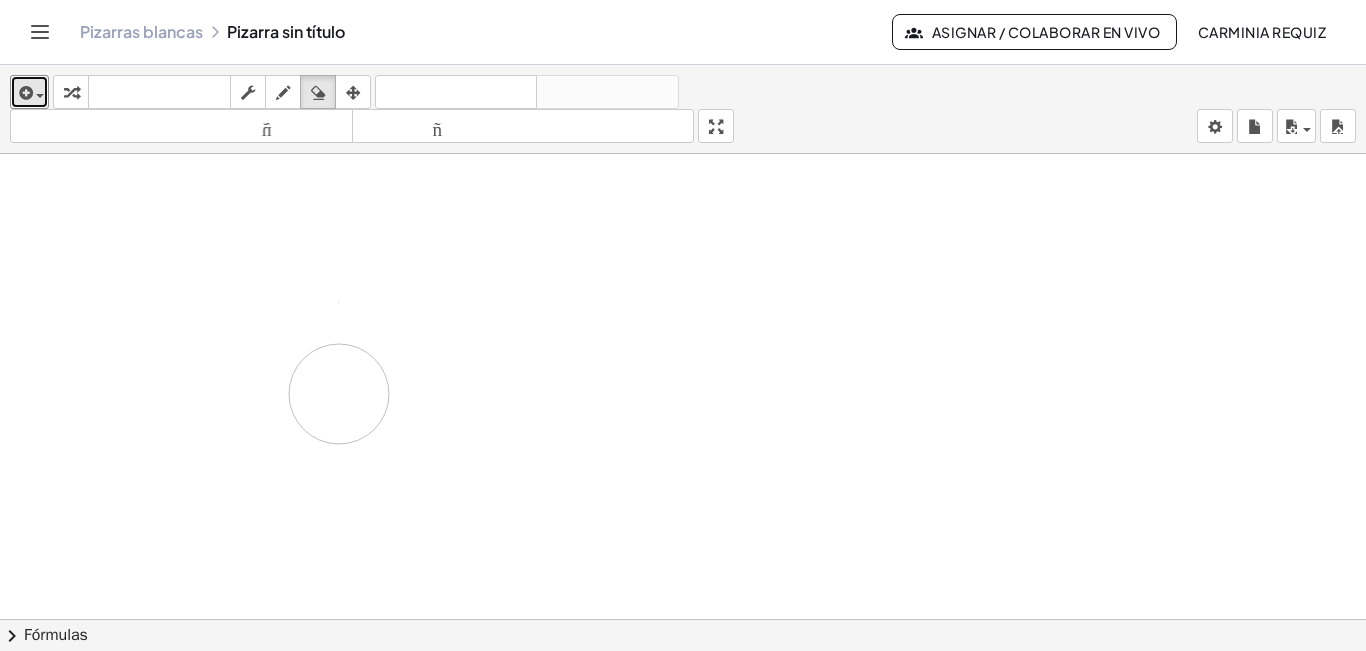 drag, startPoint x: 610, startPoint y: 386, endPoint x: 339, endPoint y: 394, distance: 271.11804 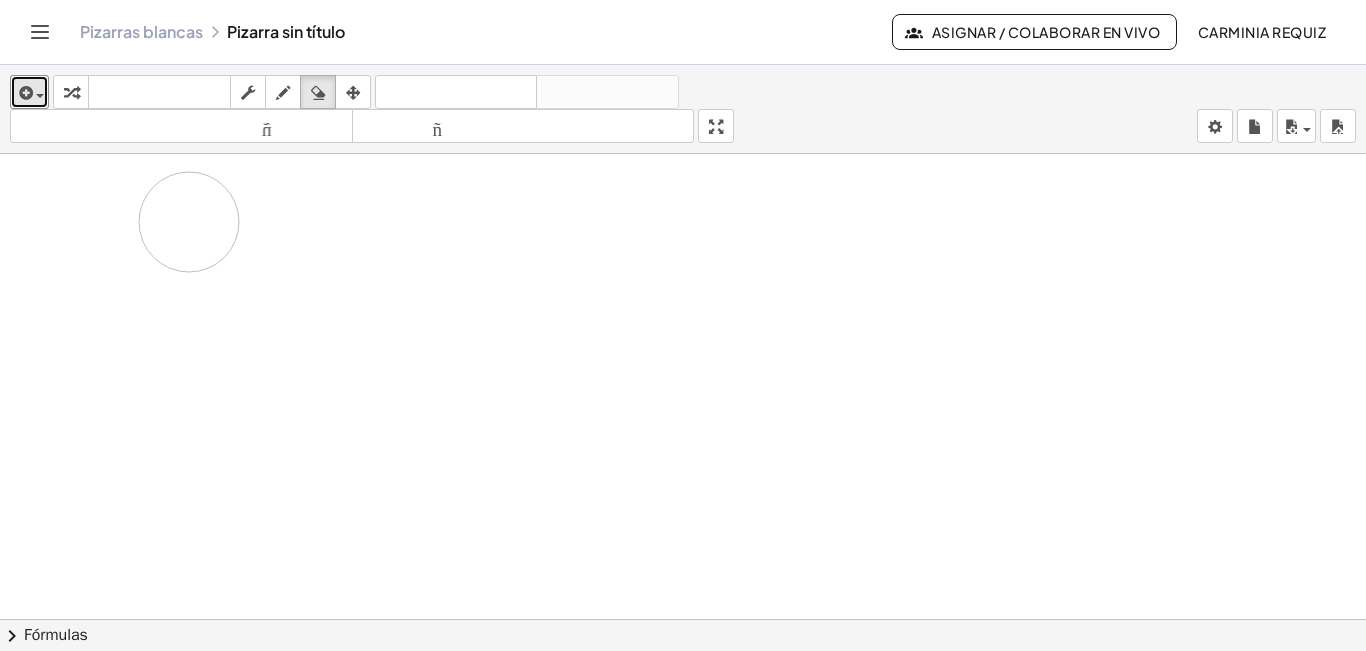 click at bounding box center [683, 633] 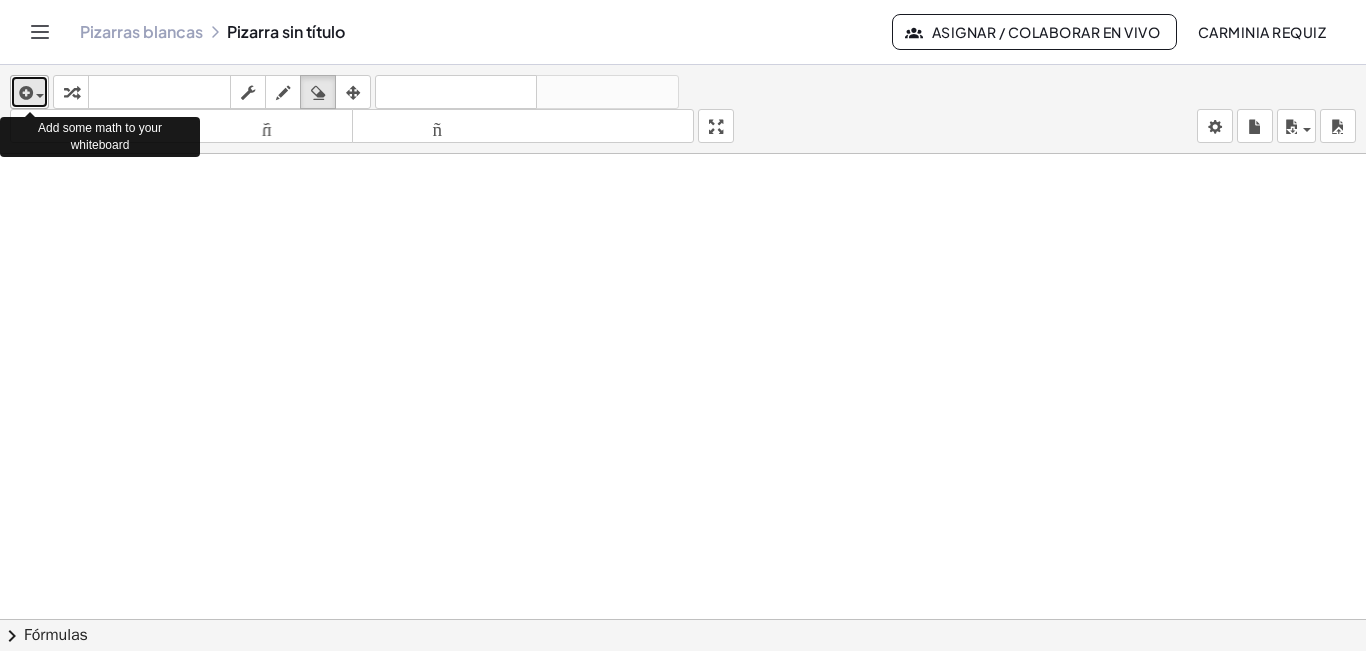 click at bounding box center (24, 93) 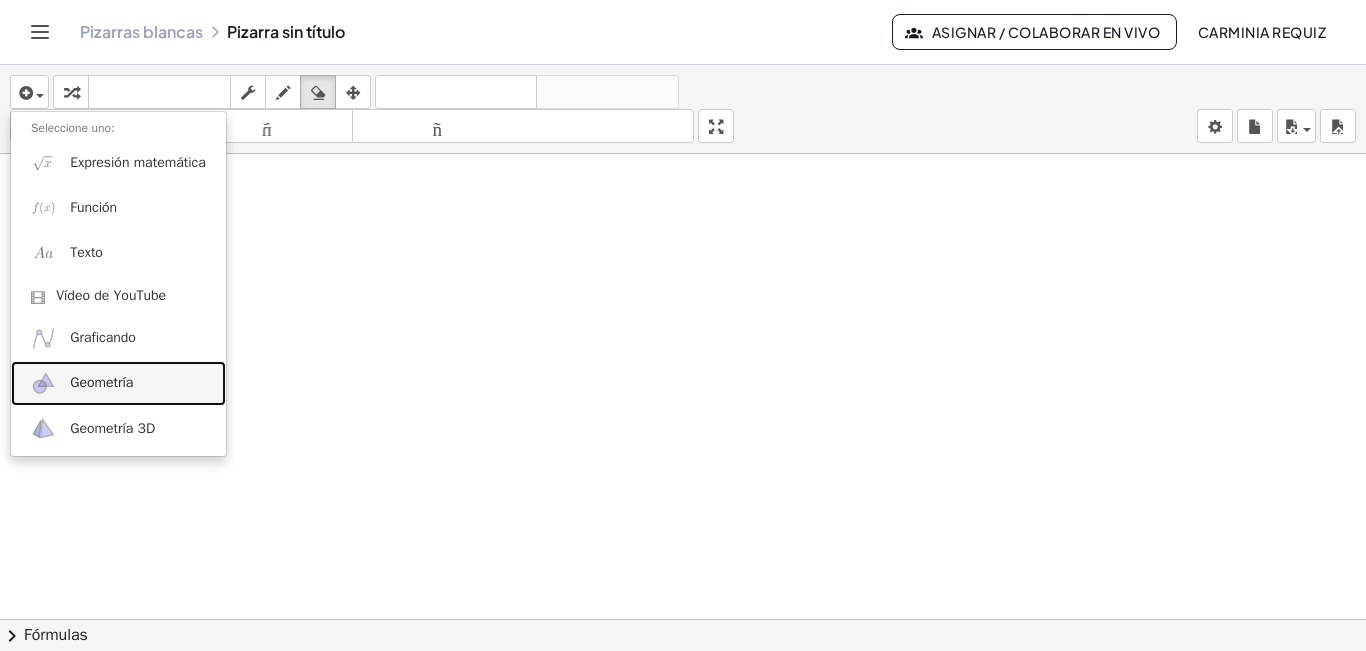 click on "Geometría" at bounding box center [101, 382] 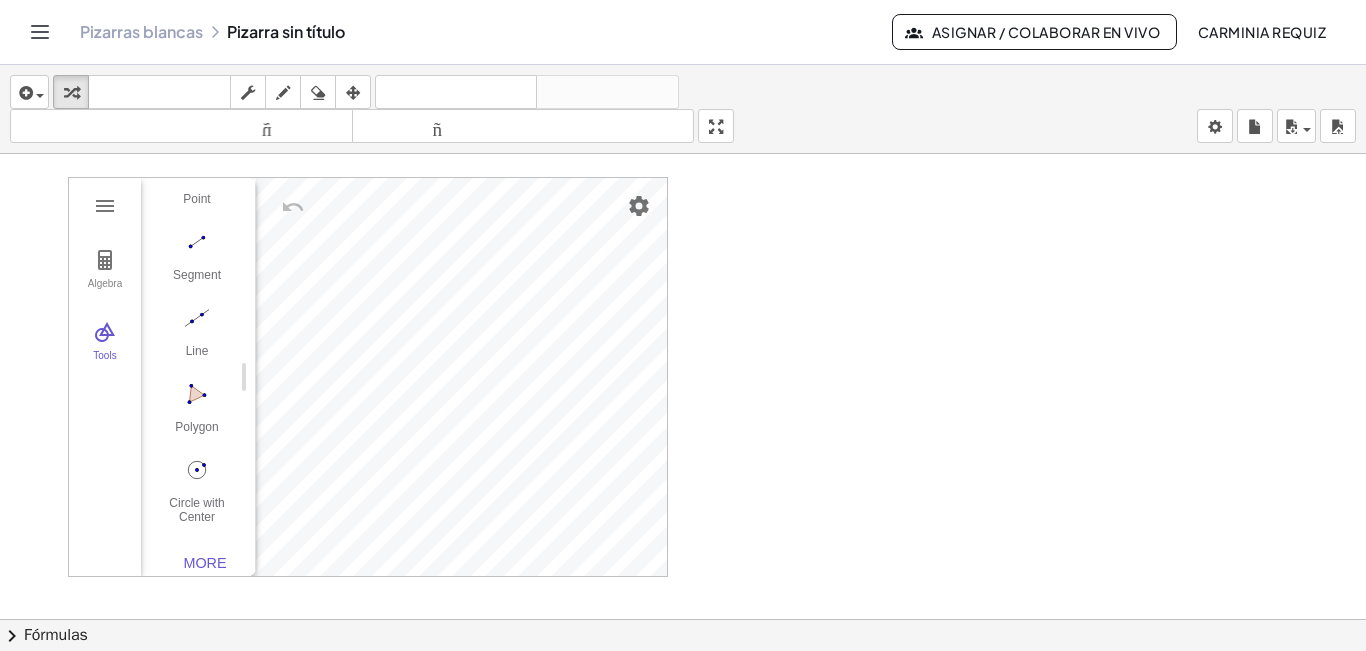 scroll, scrollTop: 181, scrollLeft: 0, axis: vertical 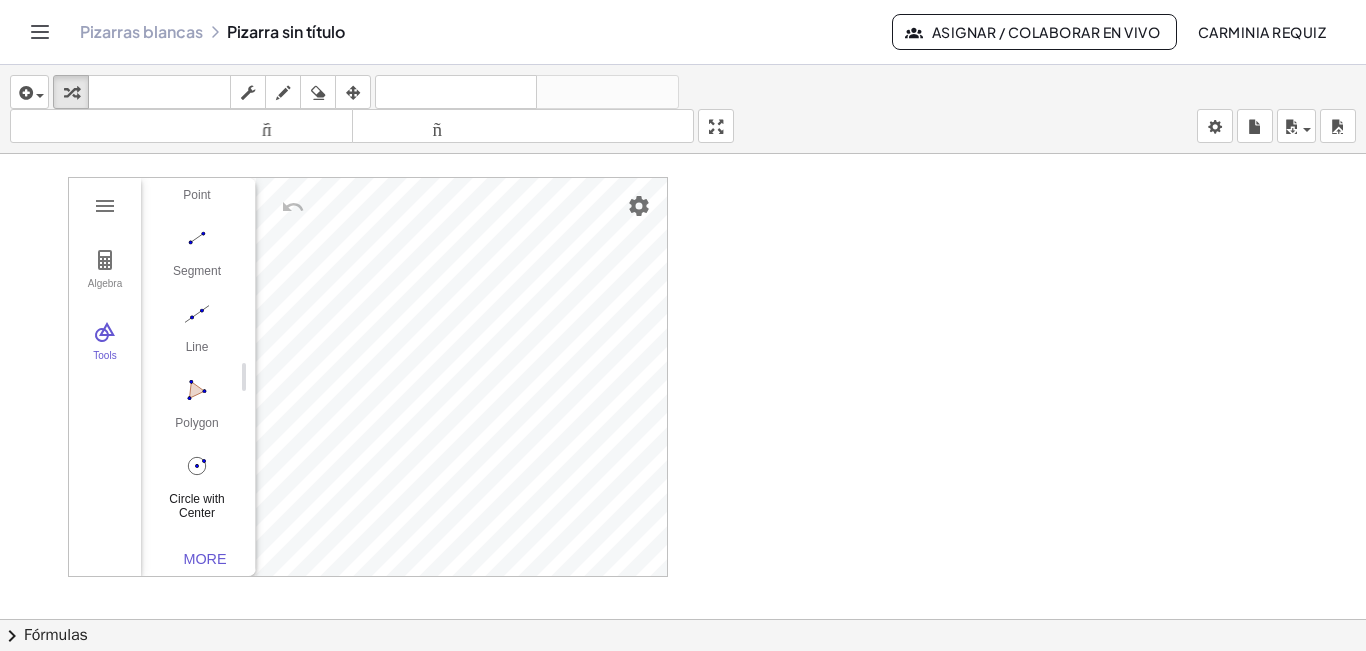 click at bounding box center [197, 466] 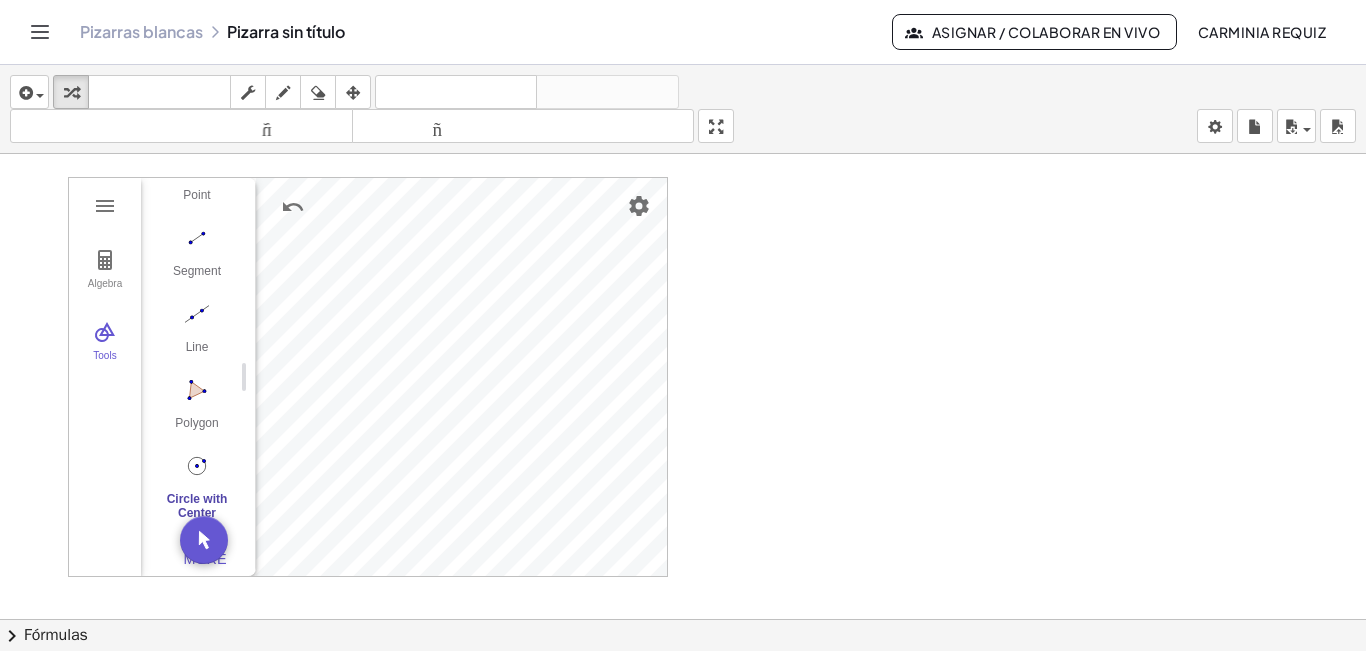 click at bounding box center (683, 633) 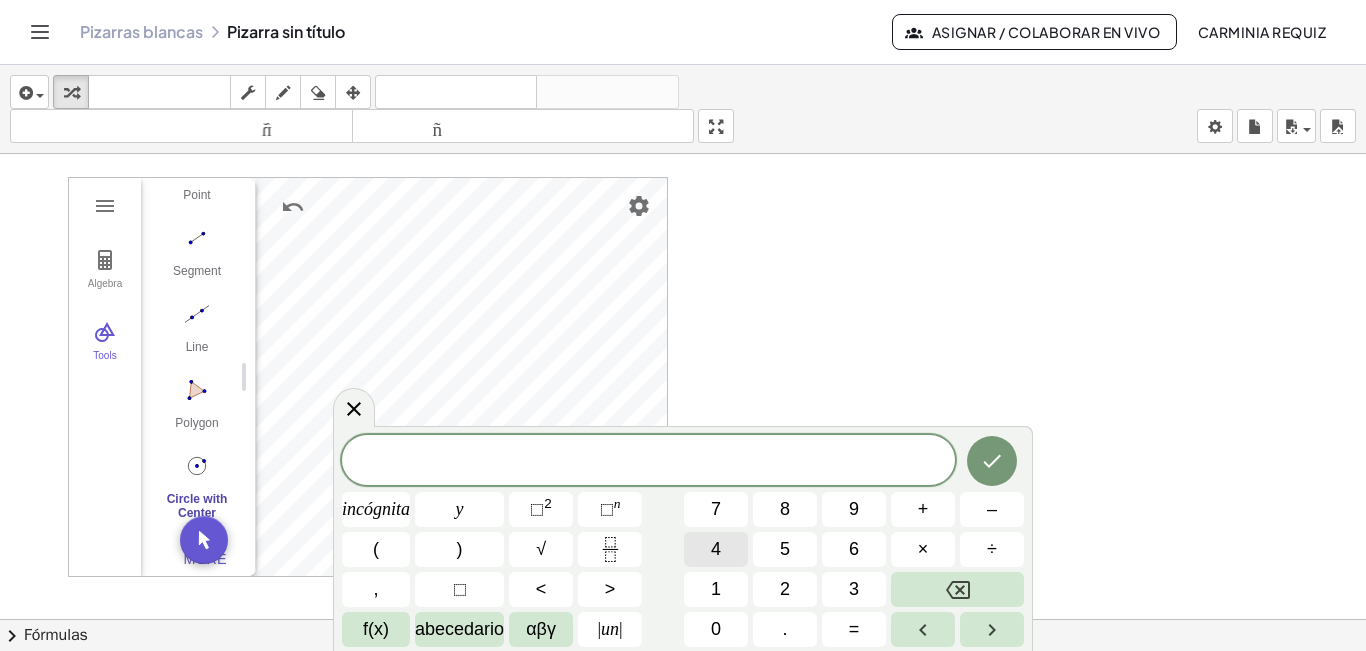 click on "4" at bounding box center [716, 549] 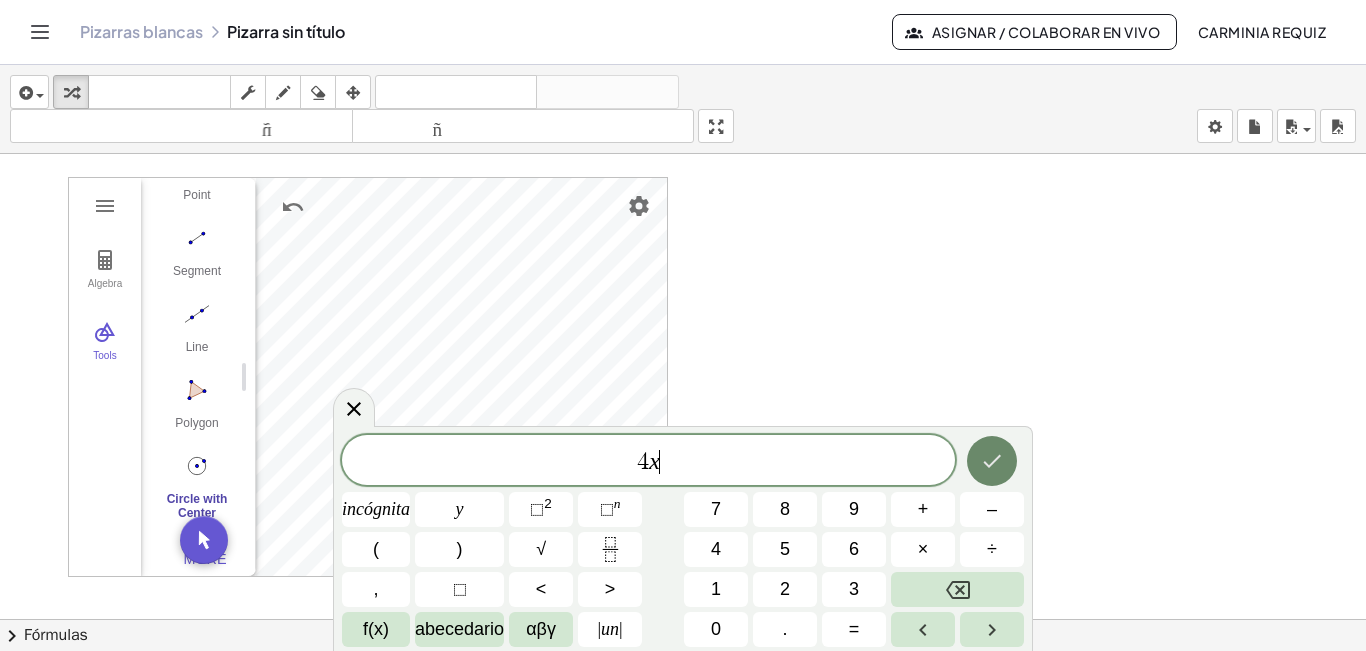 click 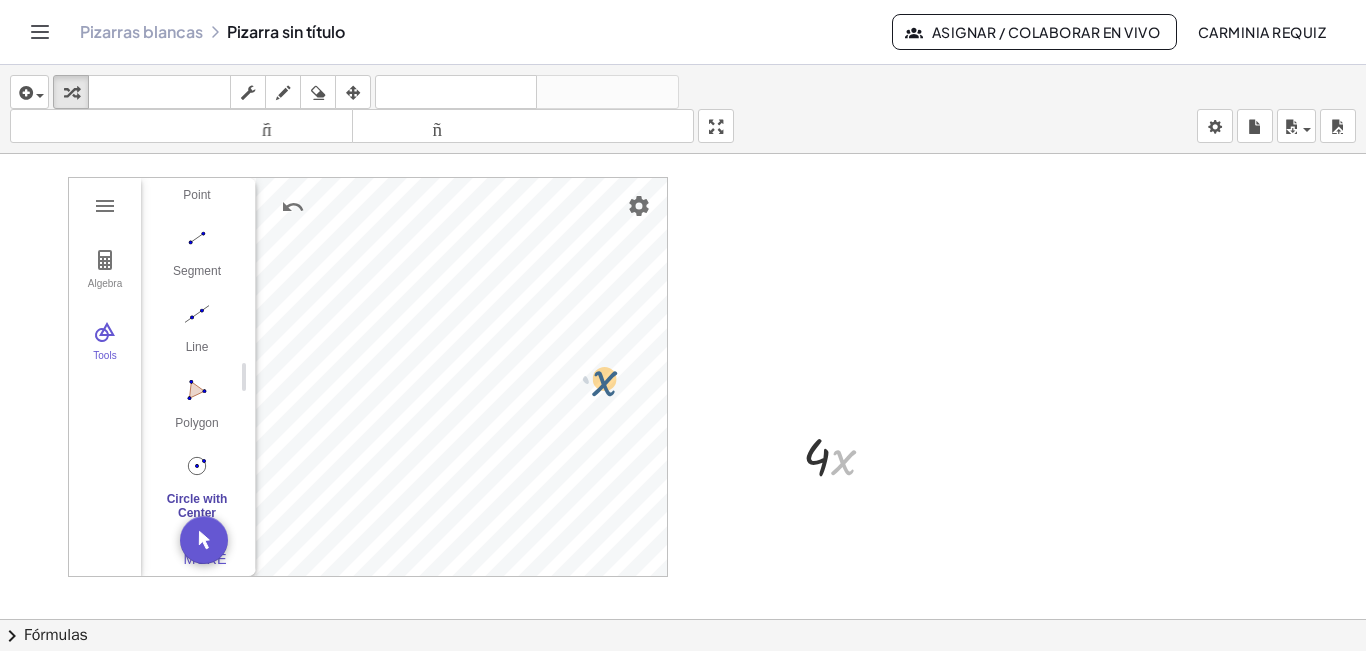 drag, startPoint x: 835, startPoint y: 463, endPoint x: 698, endPoint y: 423, distance: 142.72 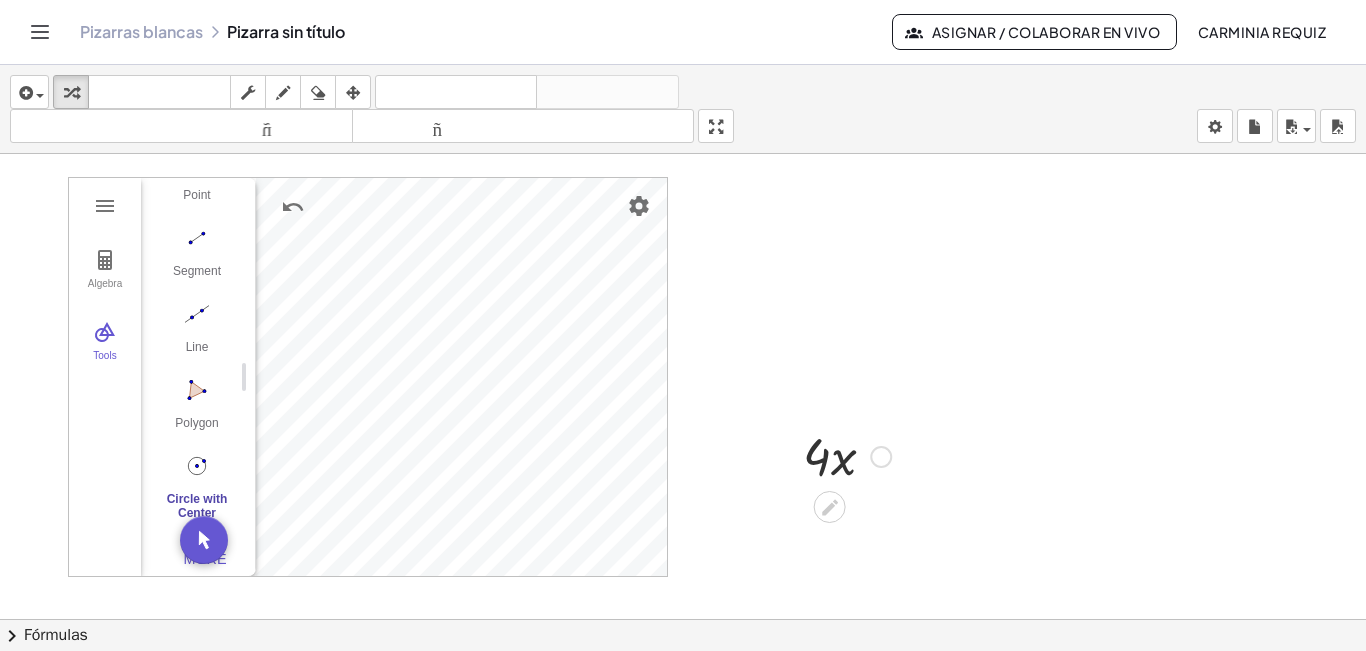 click at bounding box center (847, 455) 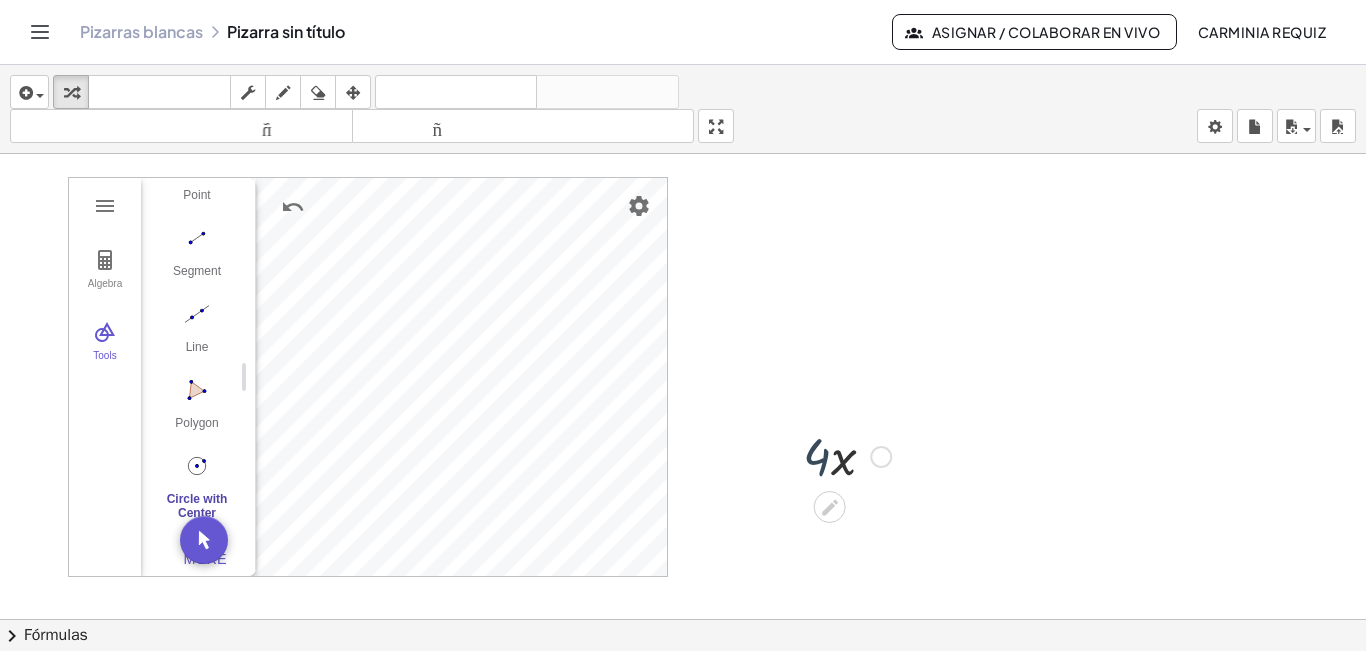 click at bounding box center (847, 455) 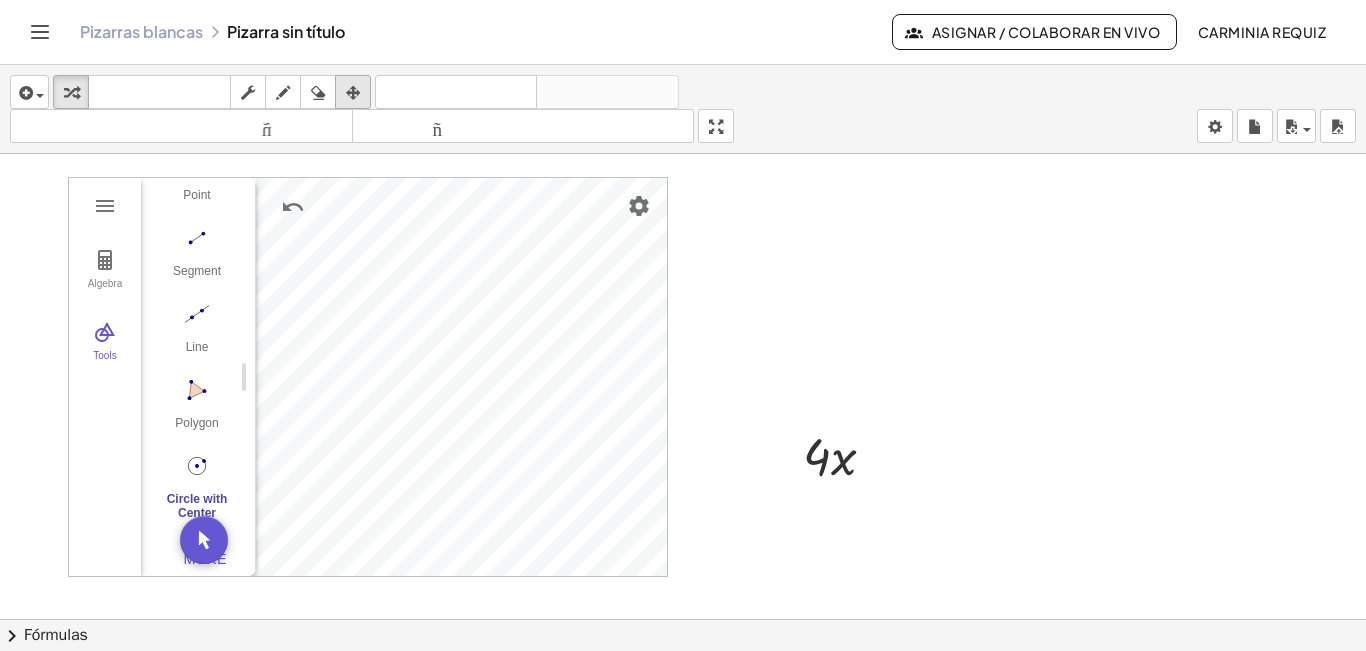 click at bounding box center [353, 93] 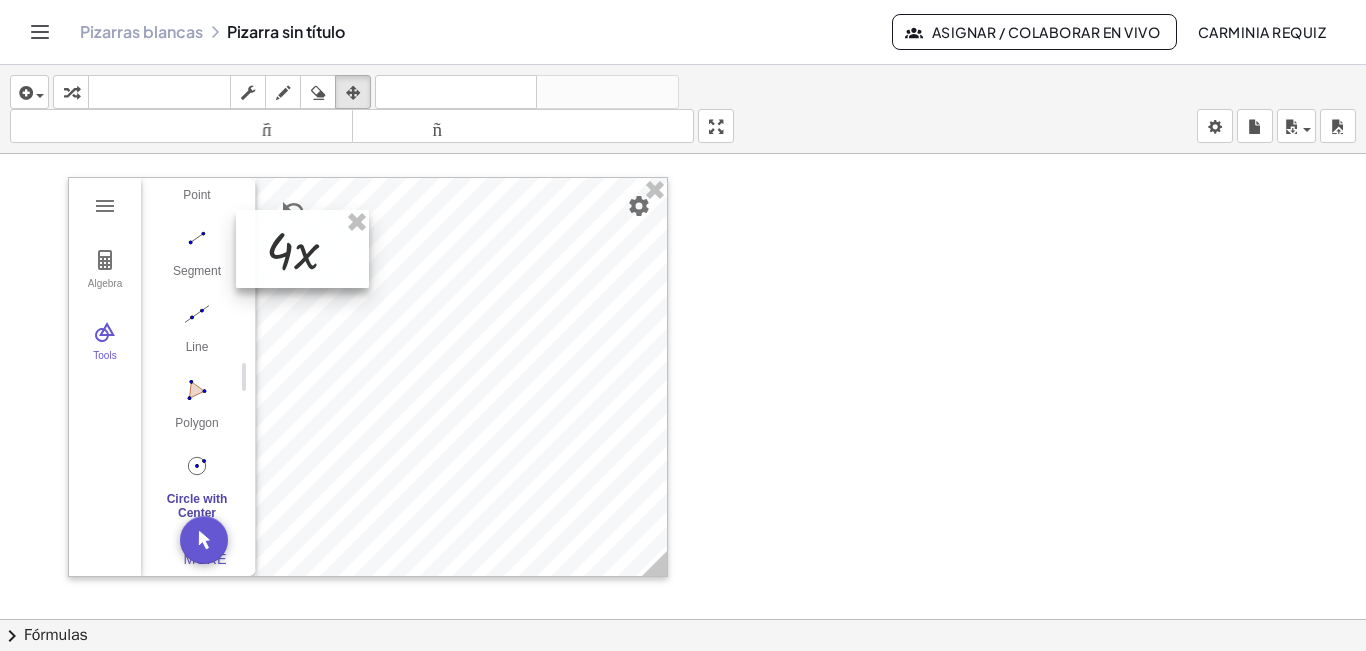 drag, startPoint x: 829, startPoint y: 453, endPoint x: 291, endPoint y: 247, distance: 576.0903 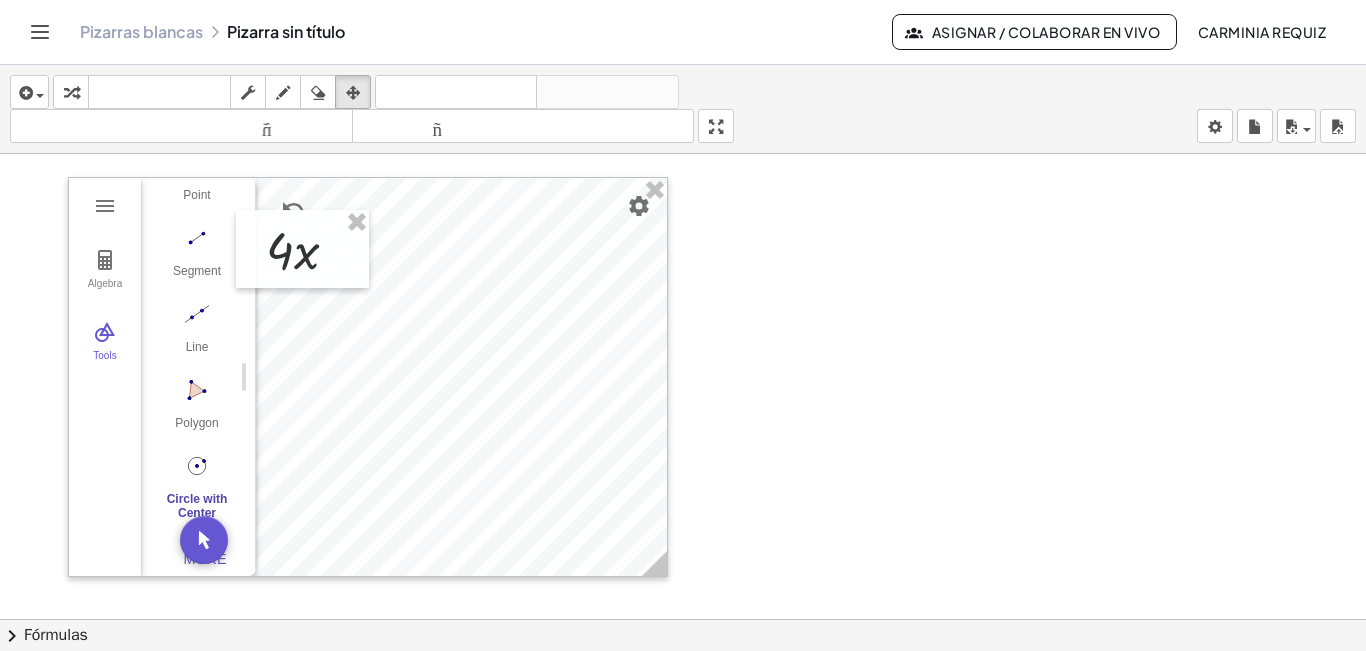 click at bounding box center [683, 633] 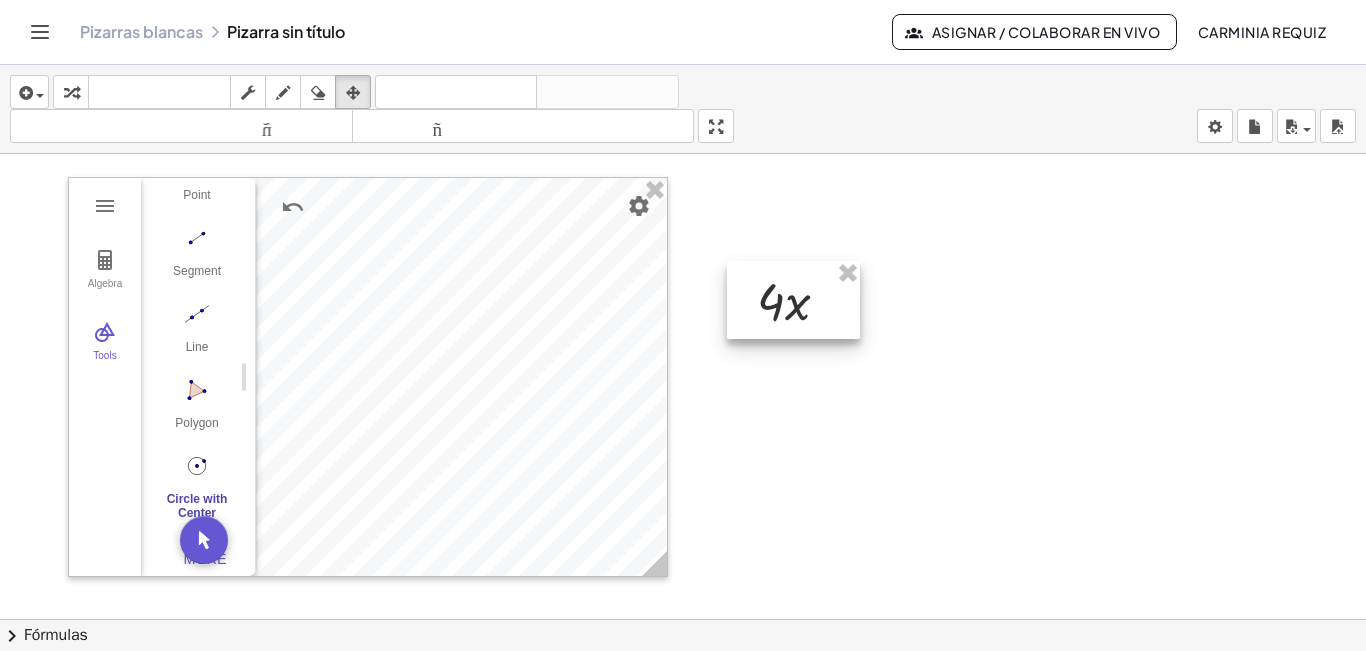 drag, startPoint x: 343, startPoint y: 247, endPoint x: 835, endPoint y: 298, distance: 494.63623 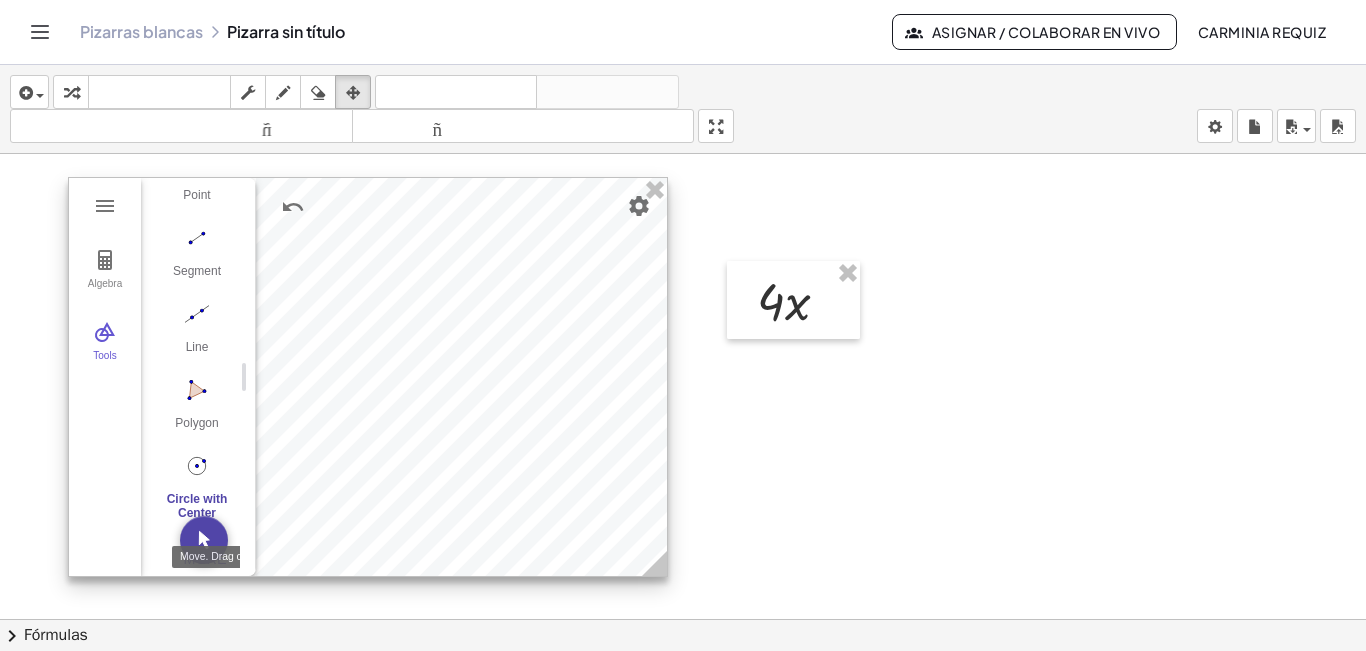 click at bounding box center [204, 540] 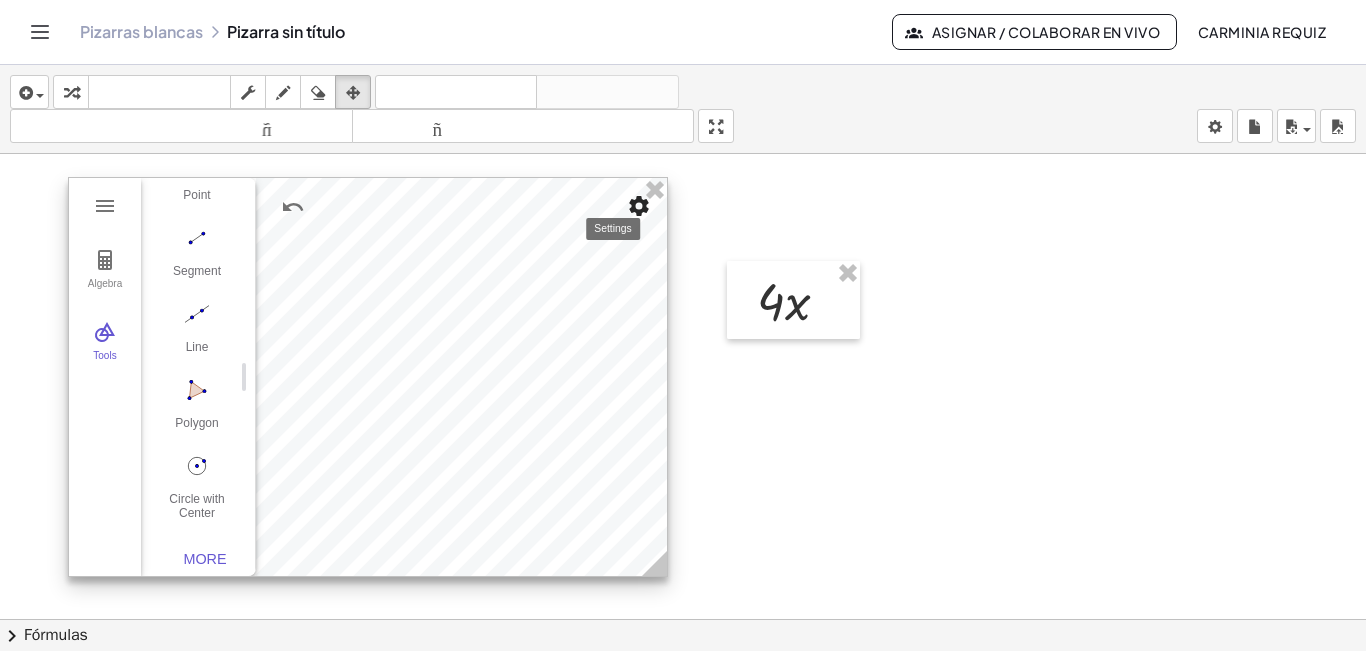 click at bounding box center [639, 206] 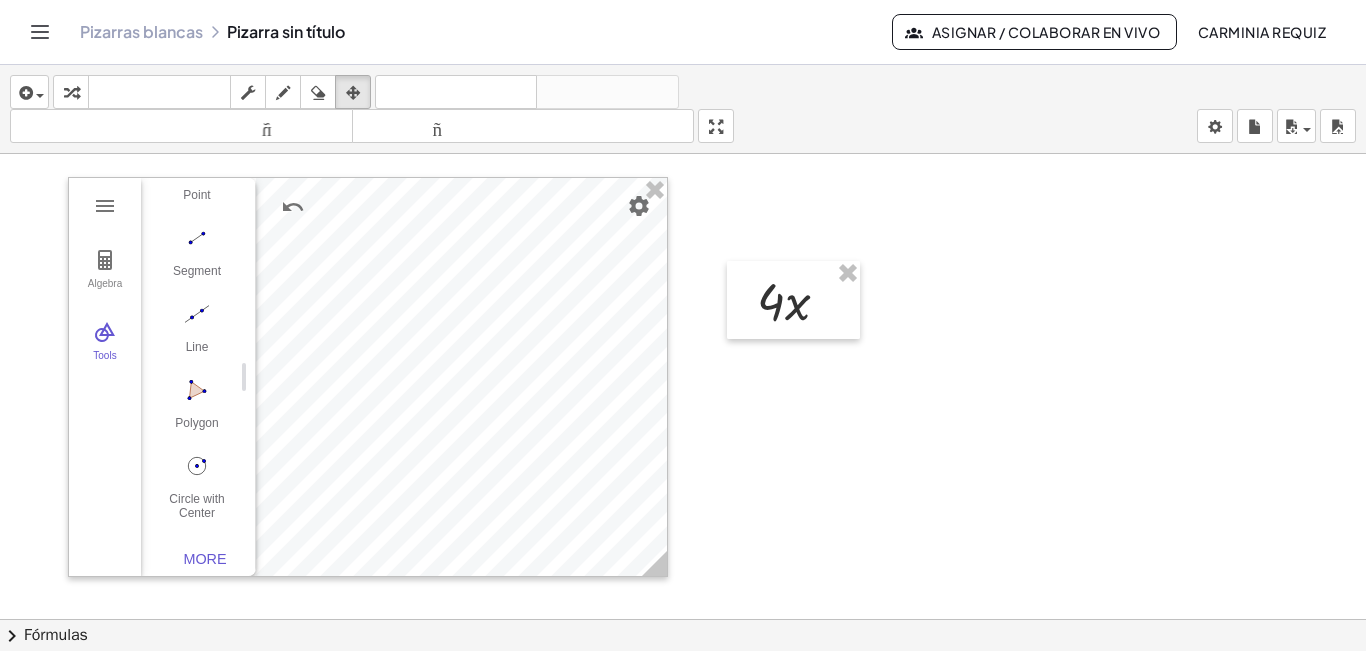 click at bounding box center [683, 633] 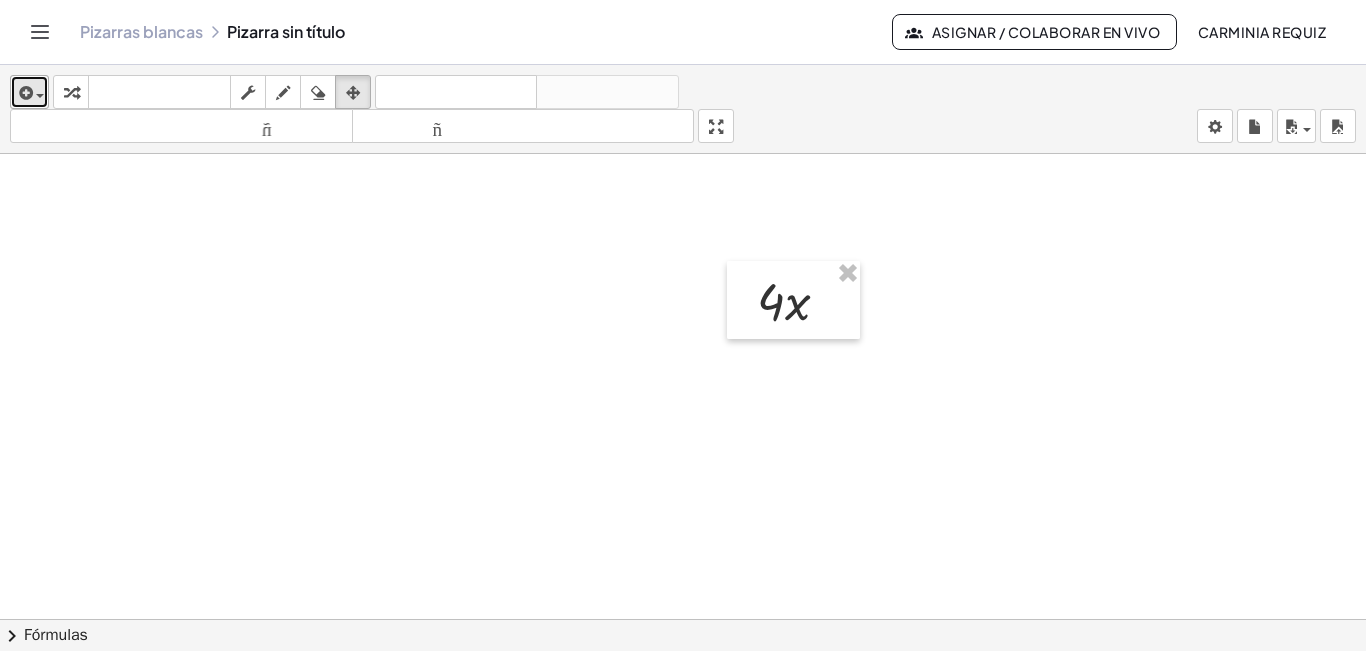 click at bounding box center (29, 92) 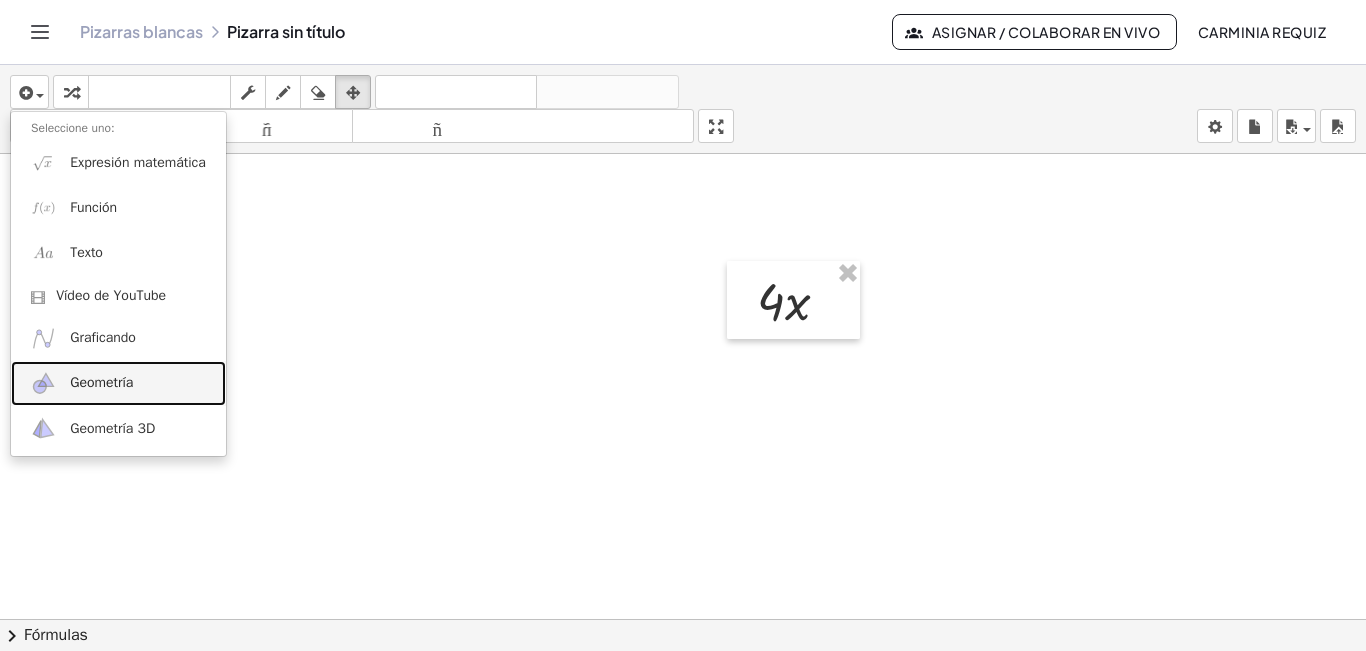 click at bounding box center [43, 383] 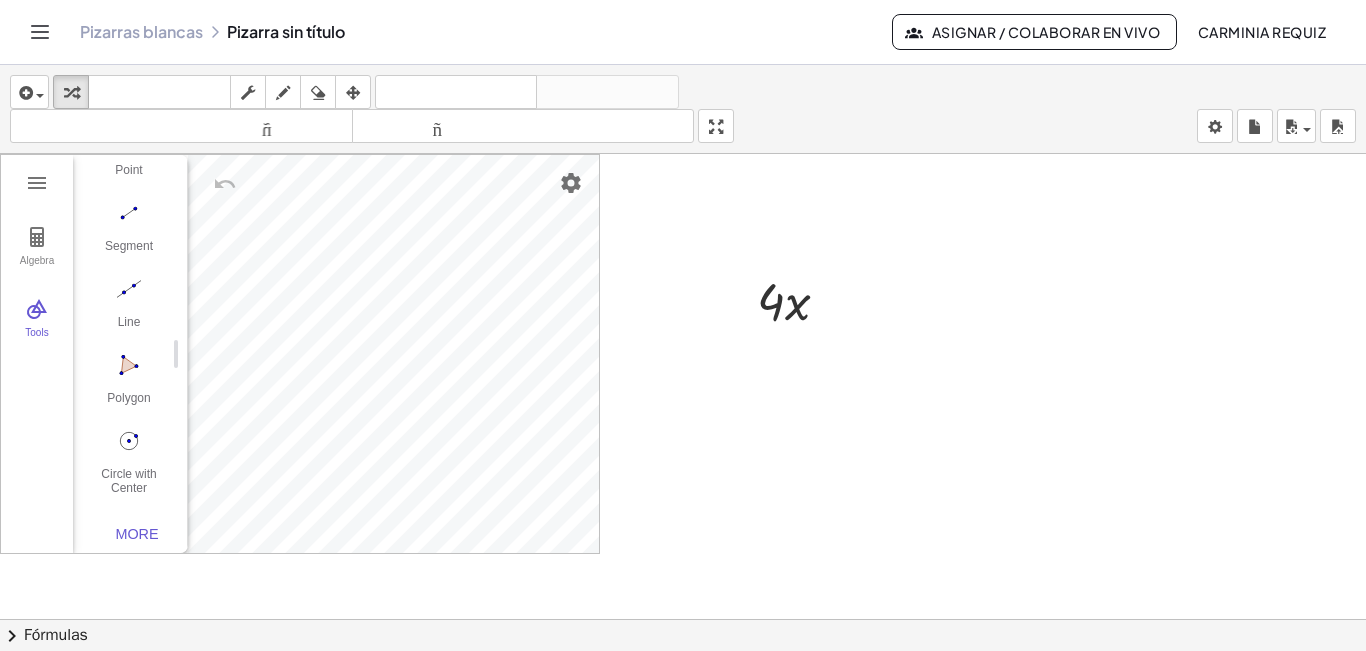 scroll, scrollTop: 206, scrollLeft: 0, axis: vertical 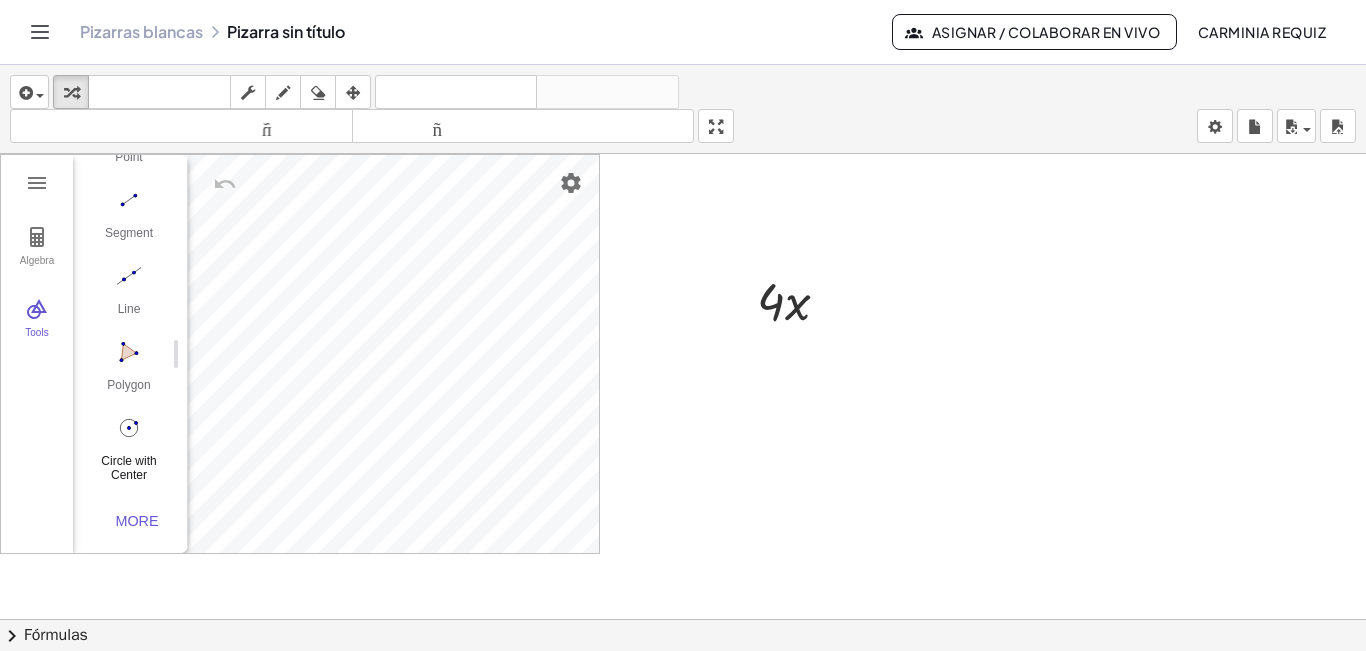click at bounding box center (129, 428) 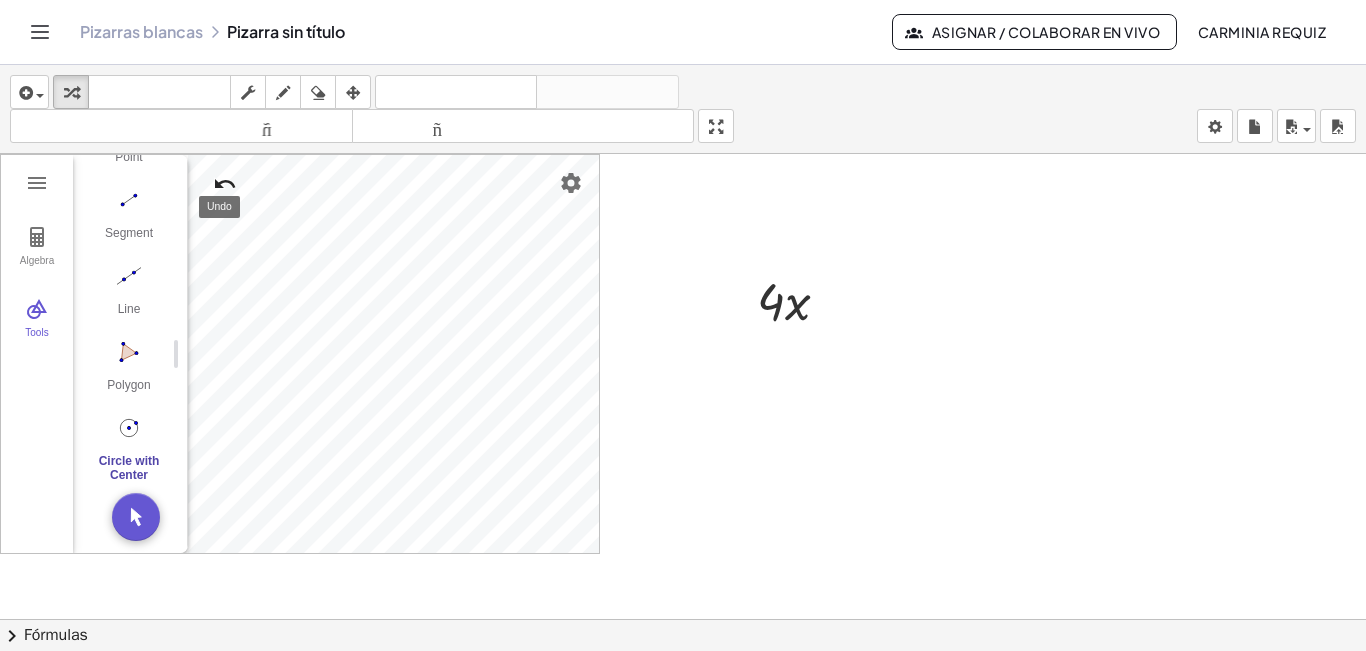 click at bounding box center [225, 184] 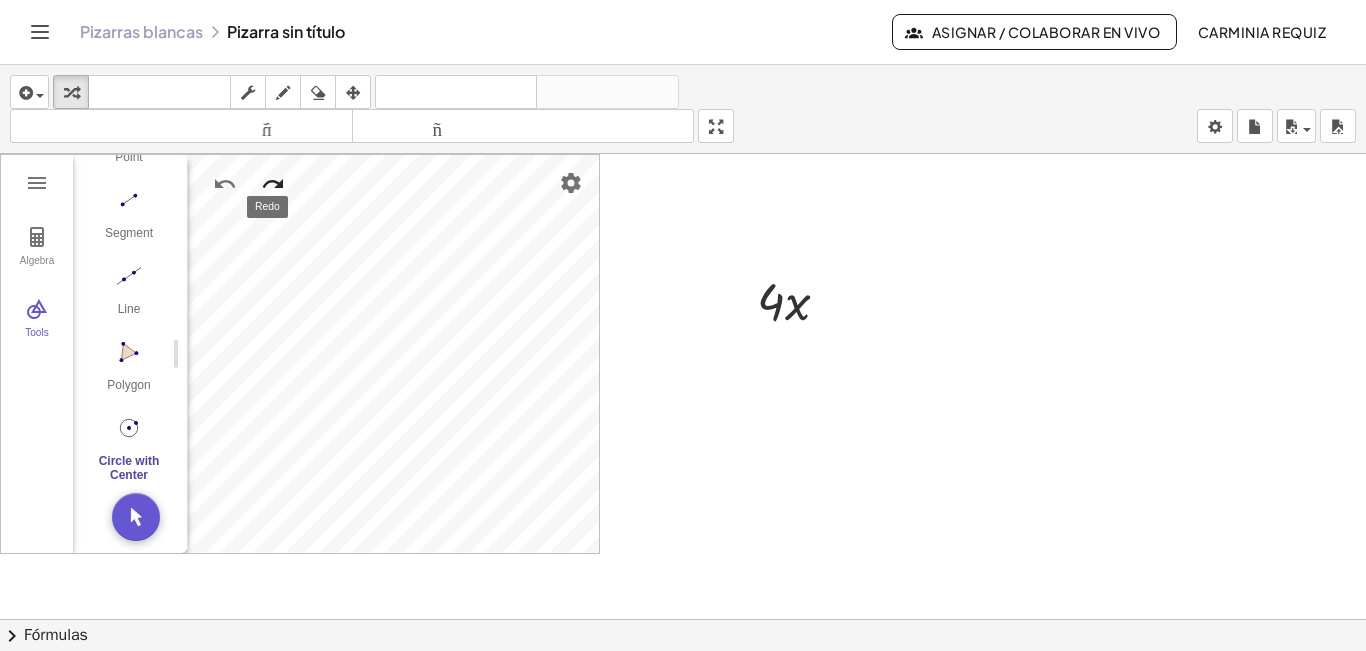 click at bounding box center [273, 184] 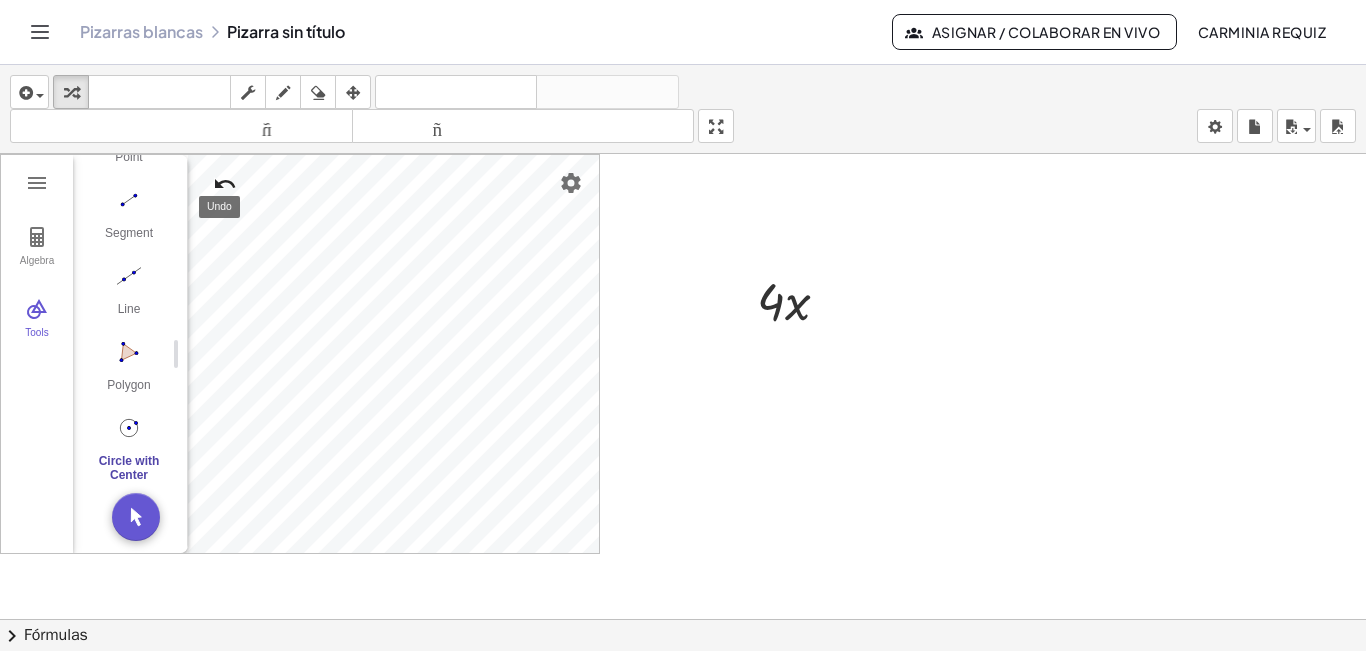 click at bounding box center [225, 184] 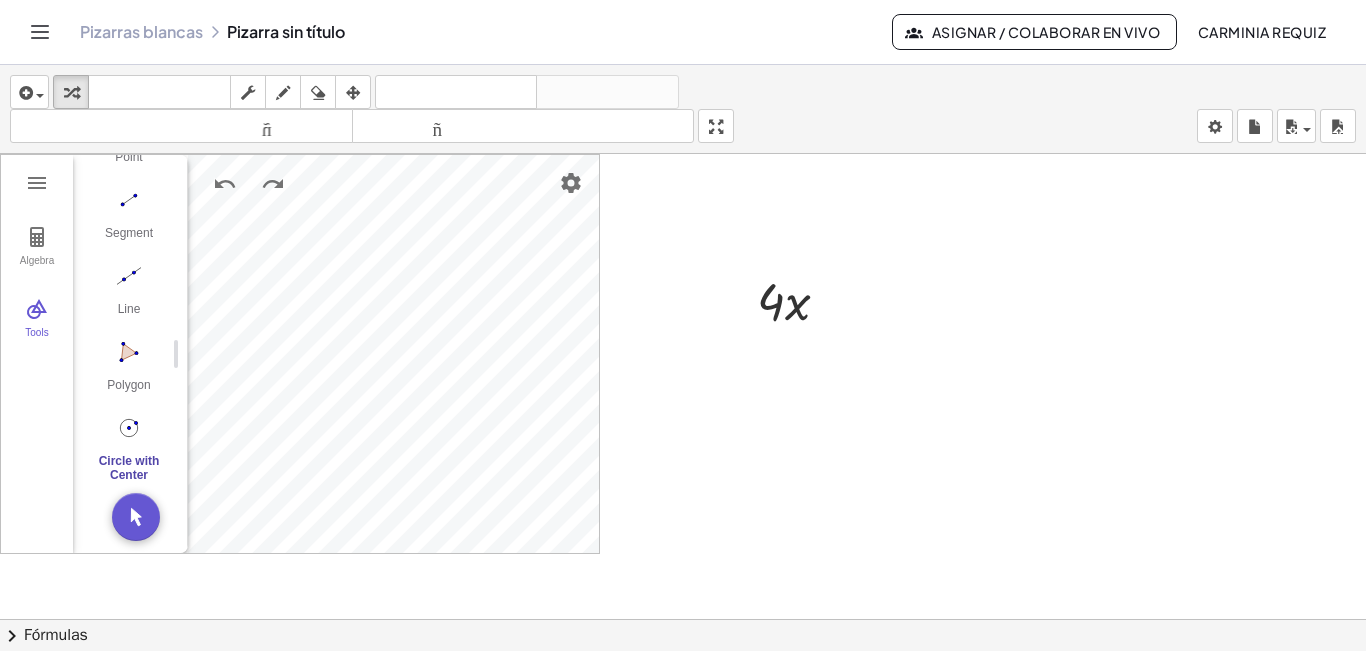 click at bounding box center (243, 184) 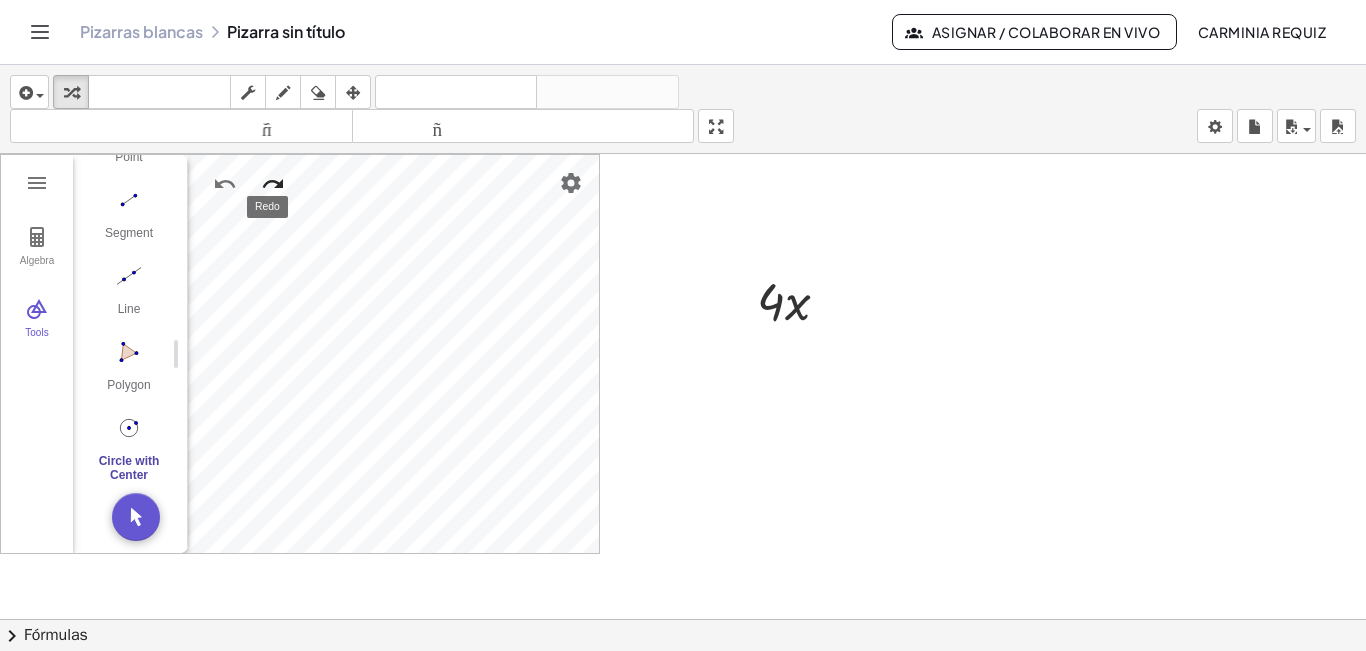 click at bounding box center (273, 184) 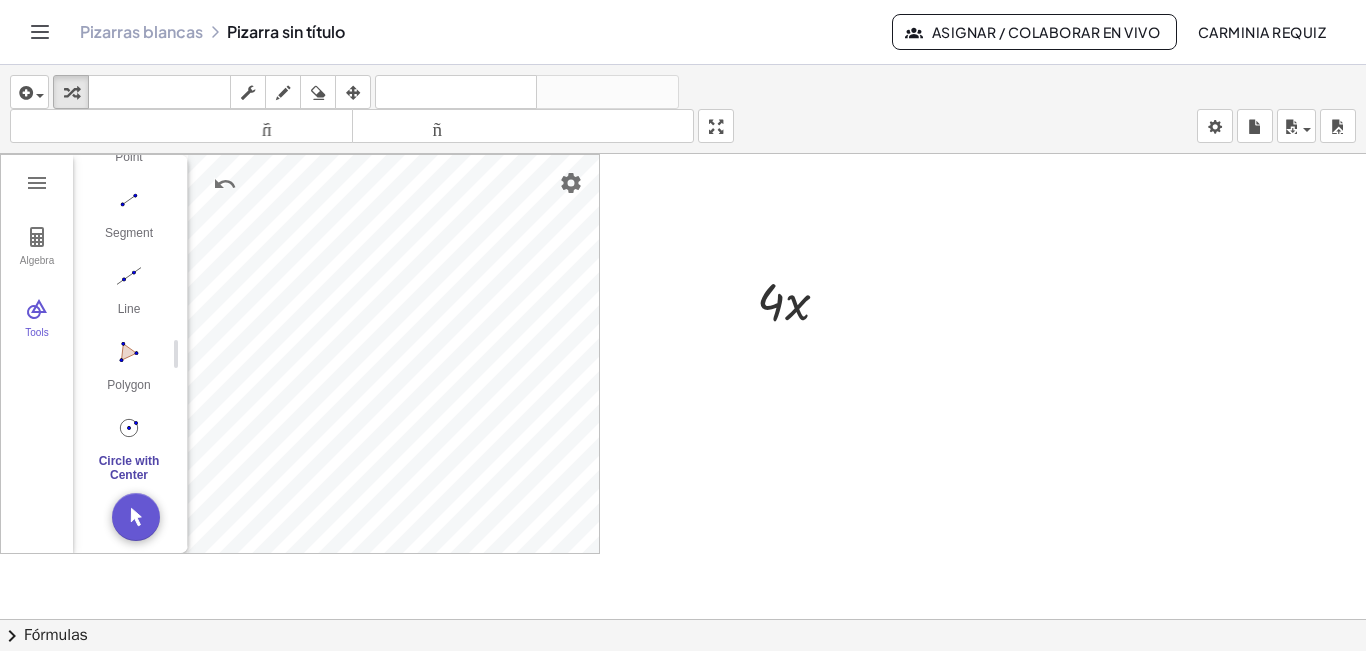 scroll, scrollTop: 206, scrollLeft: 0, axis: vertical 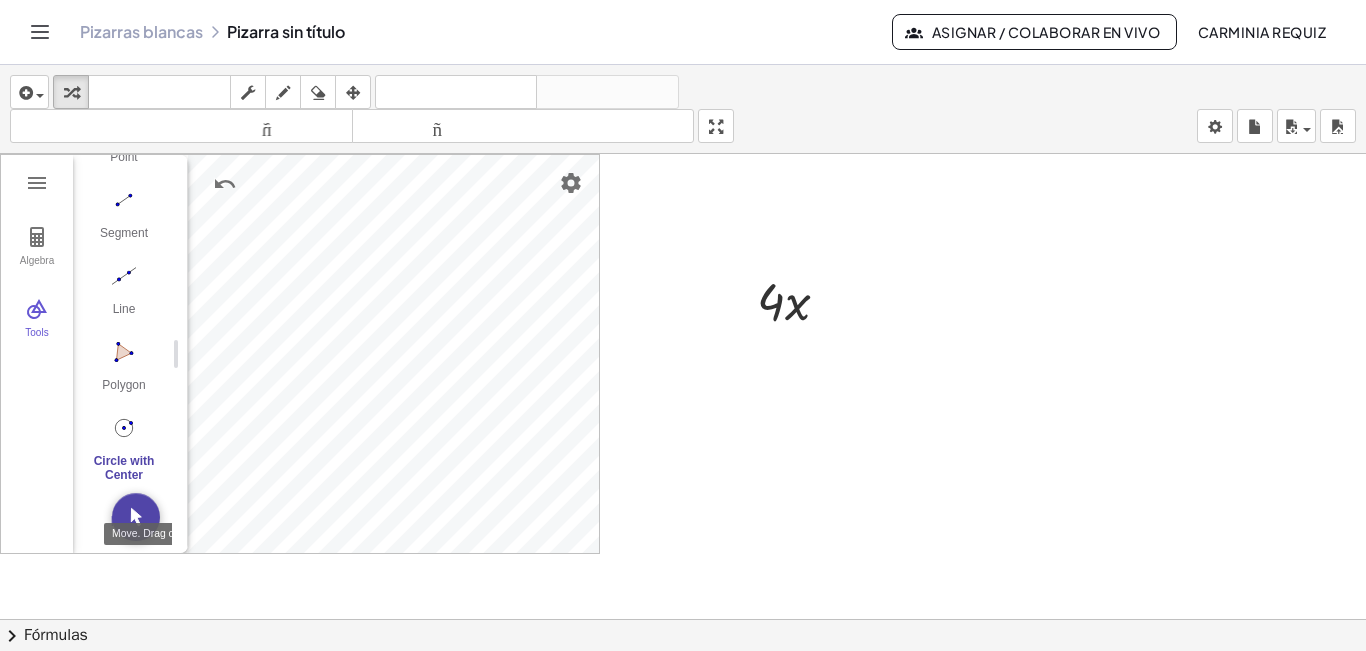 click at bounding box center (136, 517) 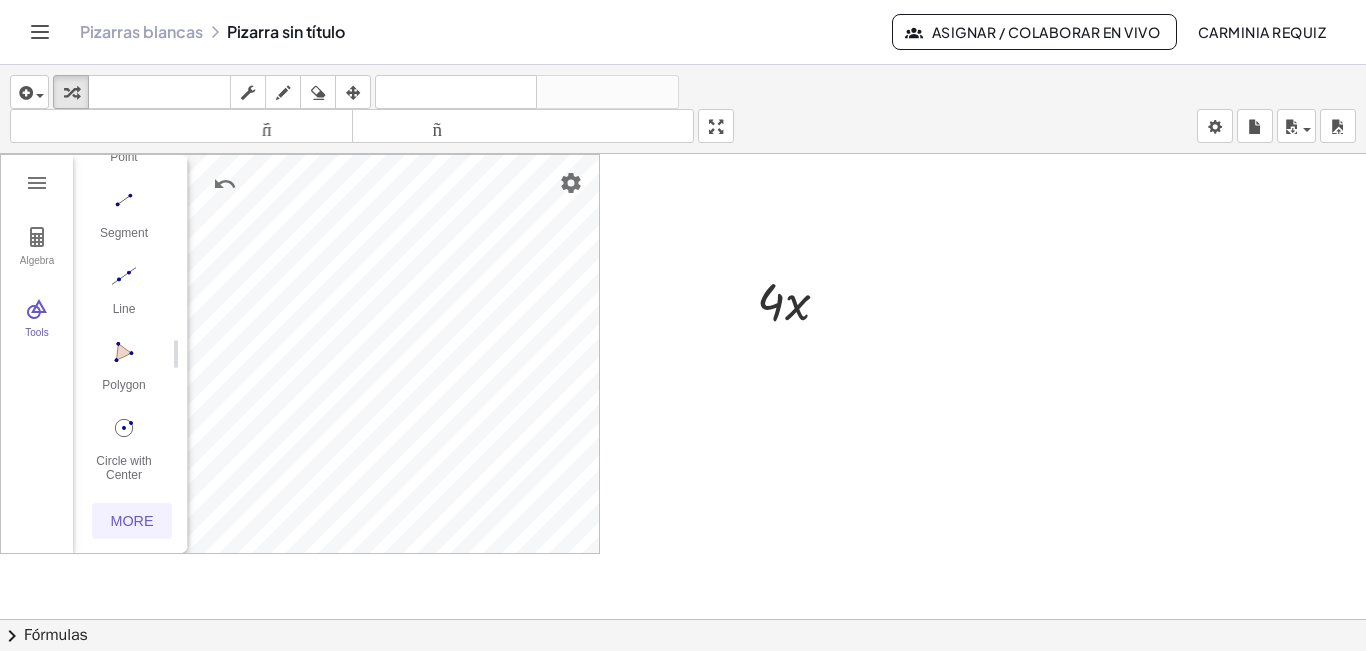 click on "More" at bounding box center [132, 521] 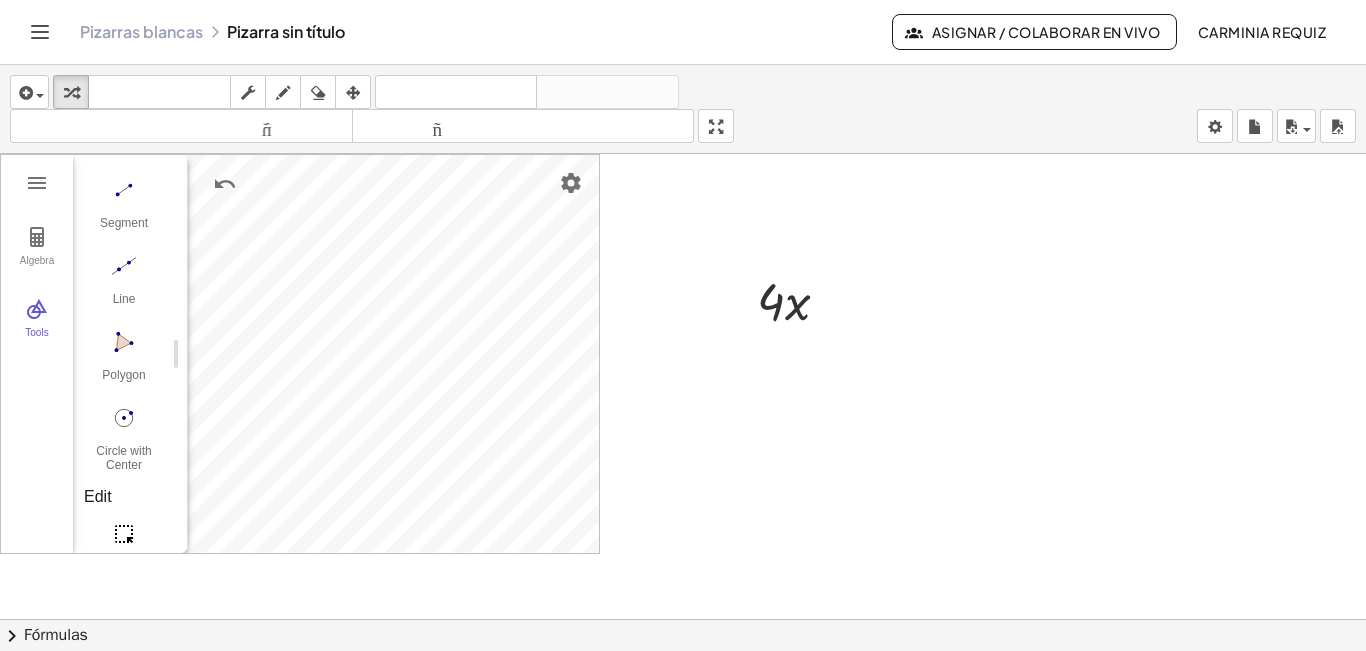 click at bounding box center [124, 534] 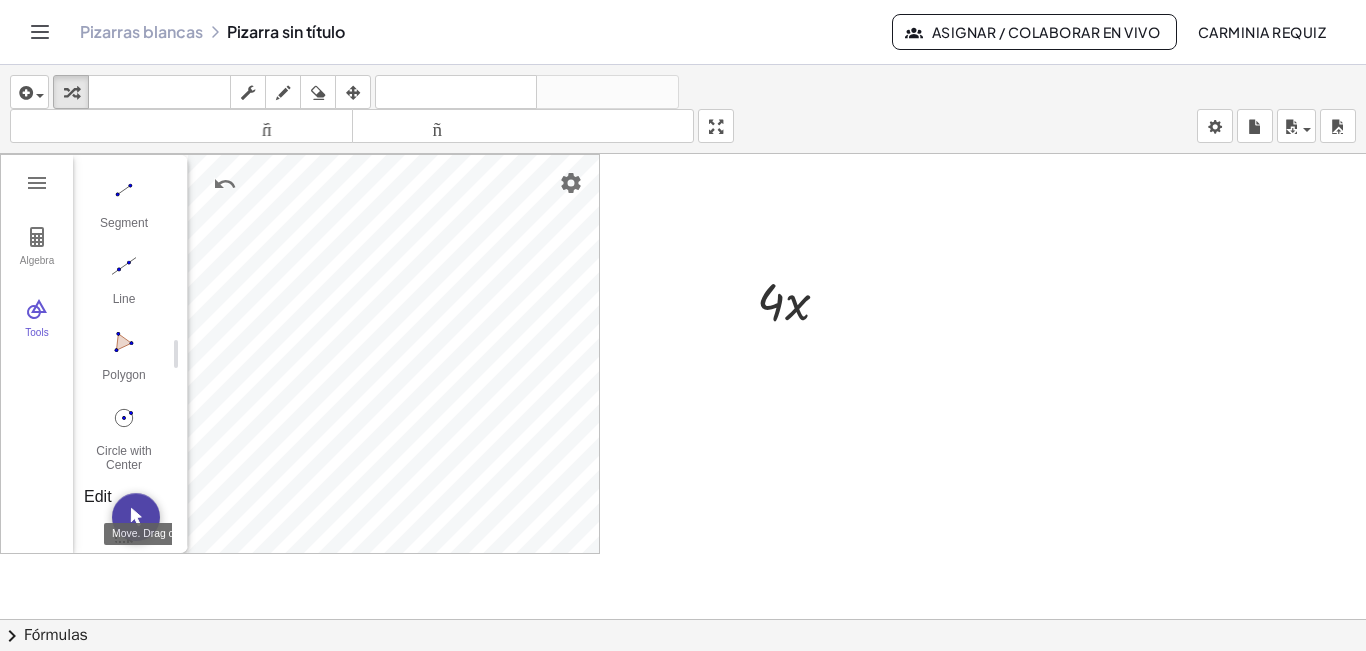 click at bounding box center [136, 517] 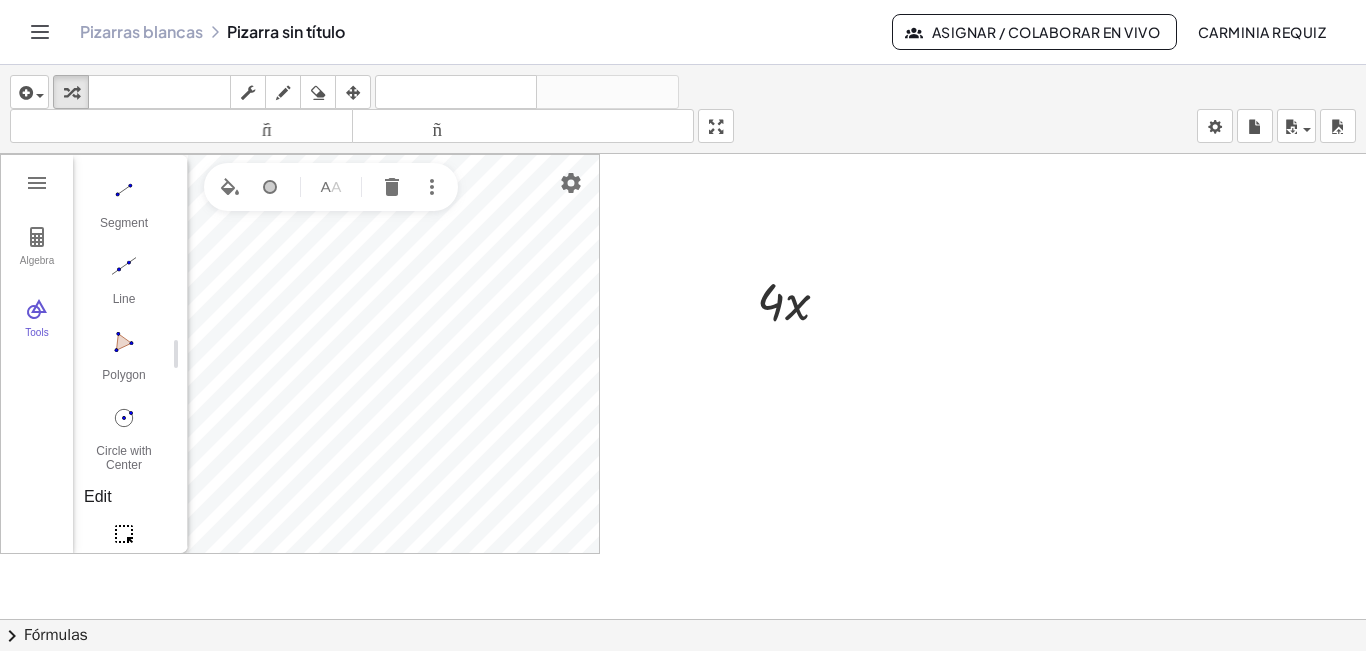 click at bounding box center (331, 187) 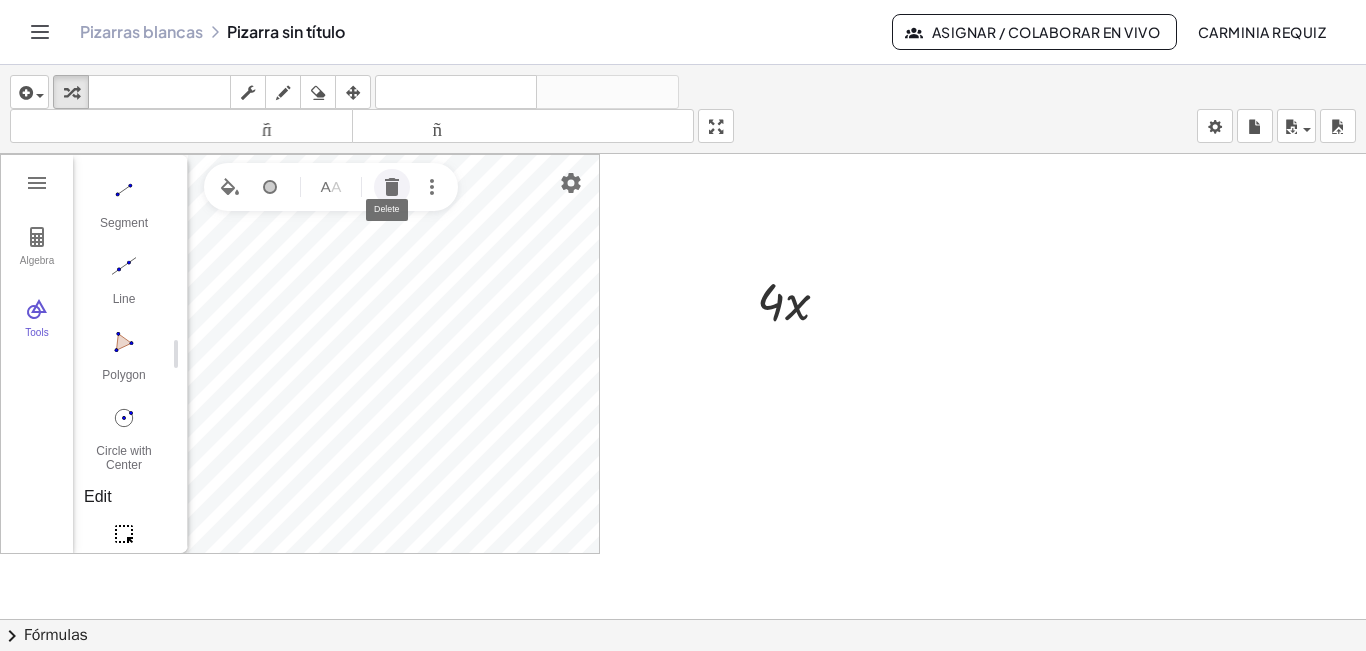 click at bounding box center (392, 187) 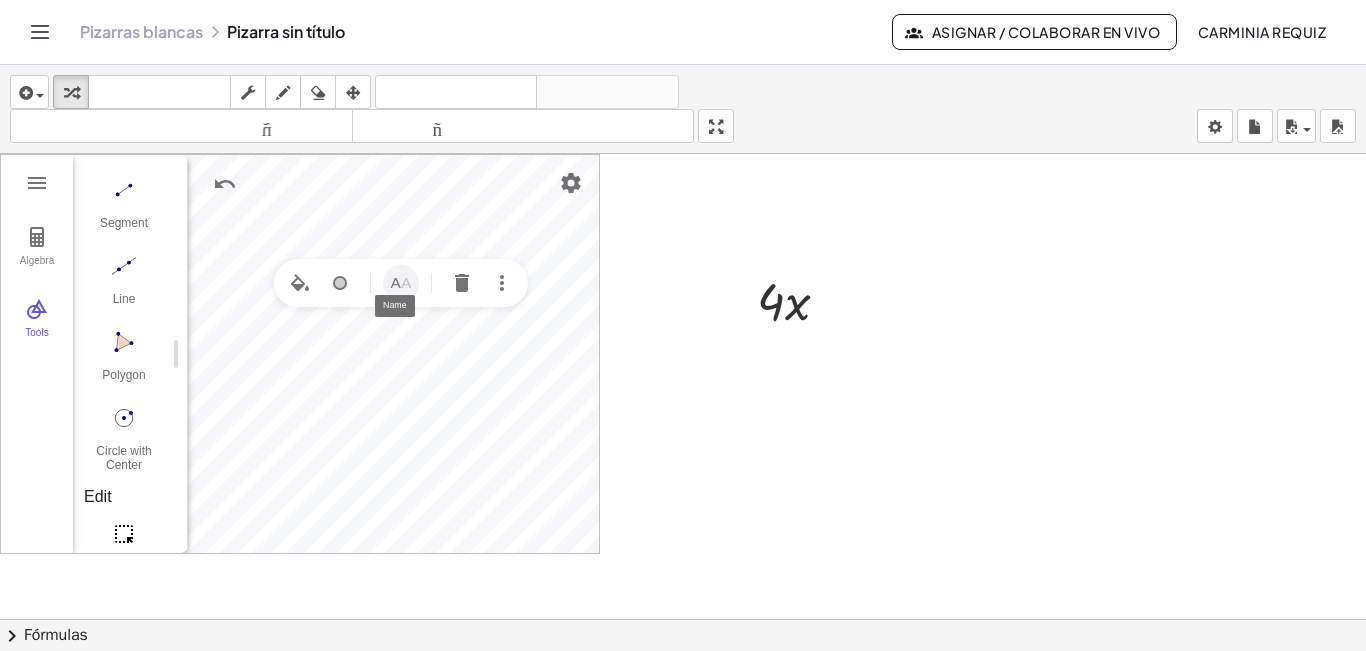 click at bounding box center [401, 283] 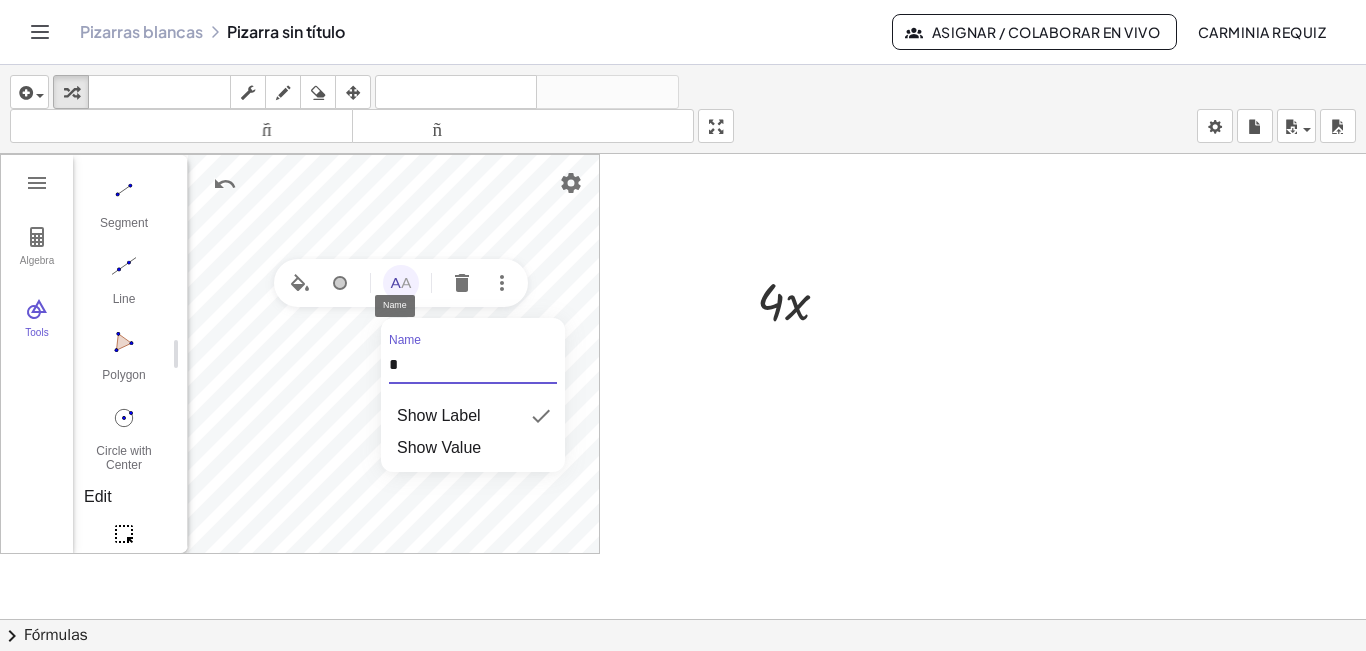 click on "*" at bounding box center (473, 368) 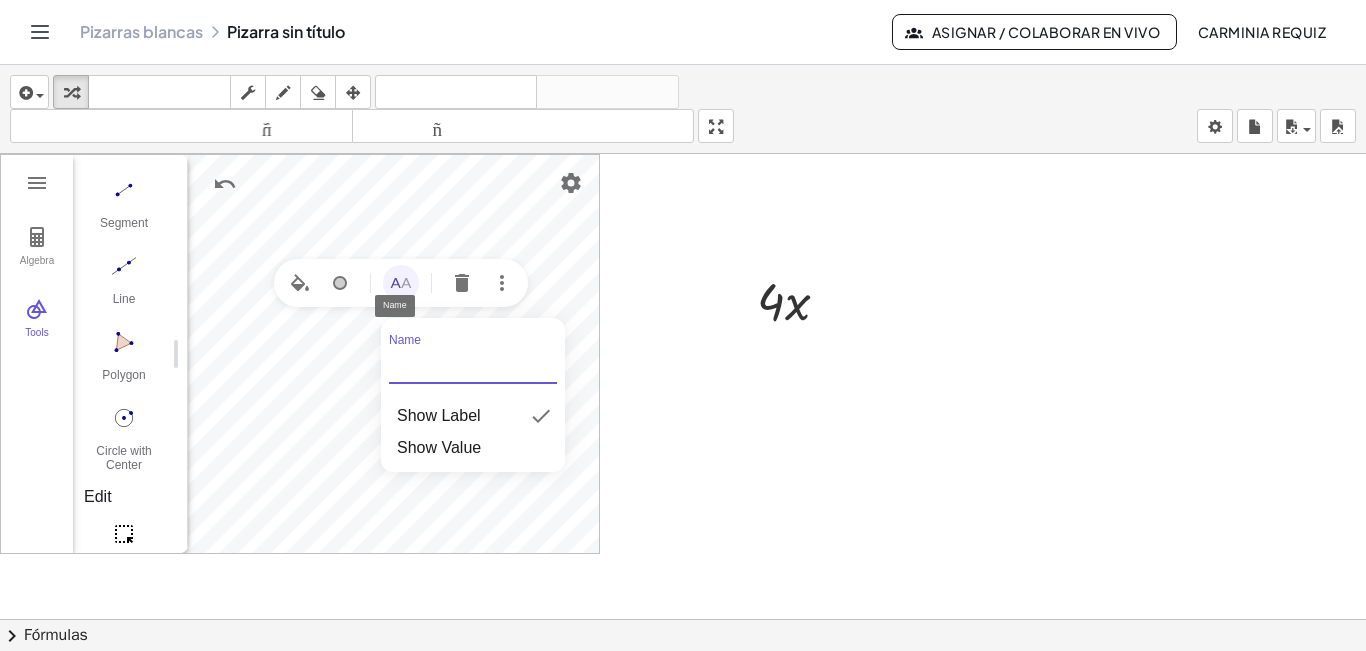 type on "*" 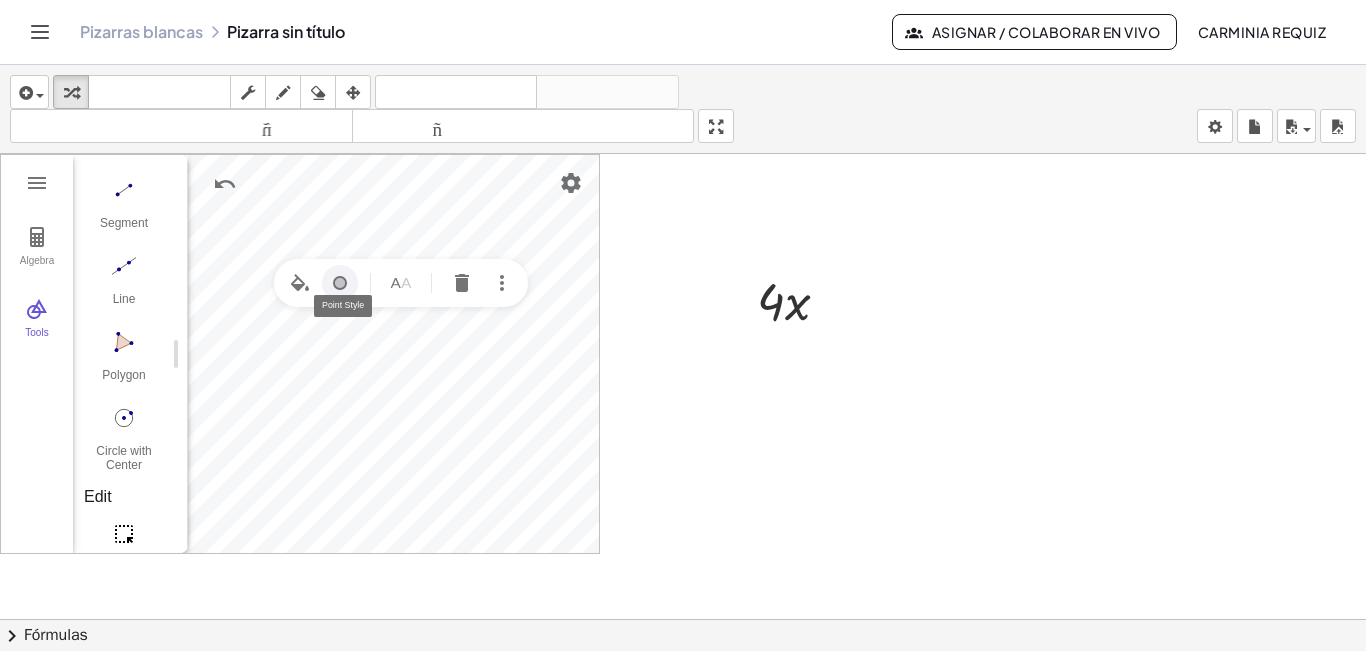 click at bounding box center (340, 283) 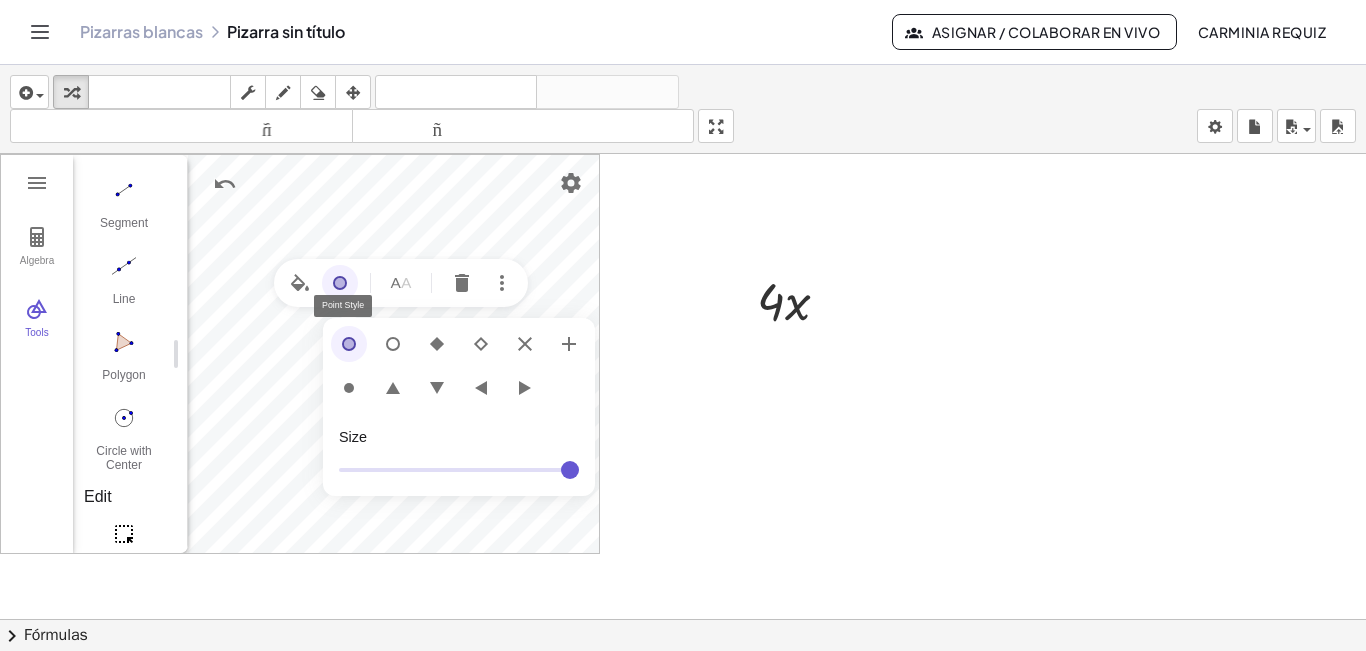 click at bounding box center (349, 344) 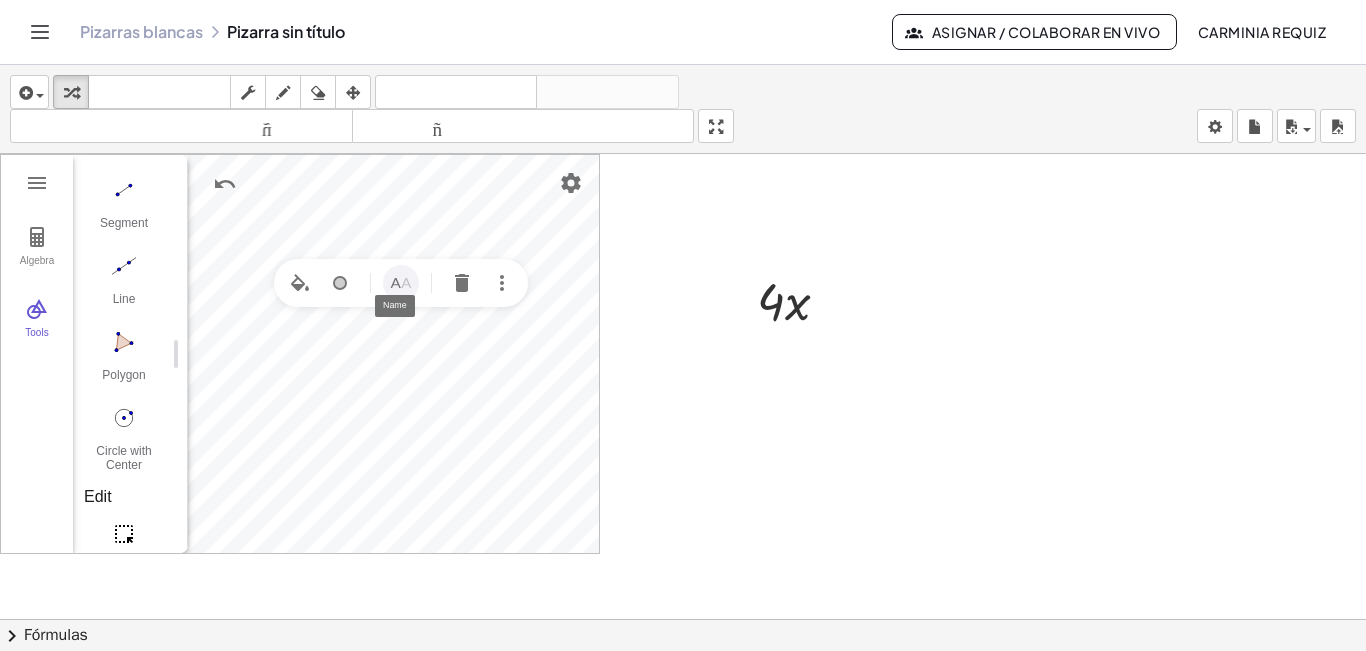 click at bounding box center [401, 283] 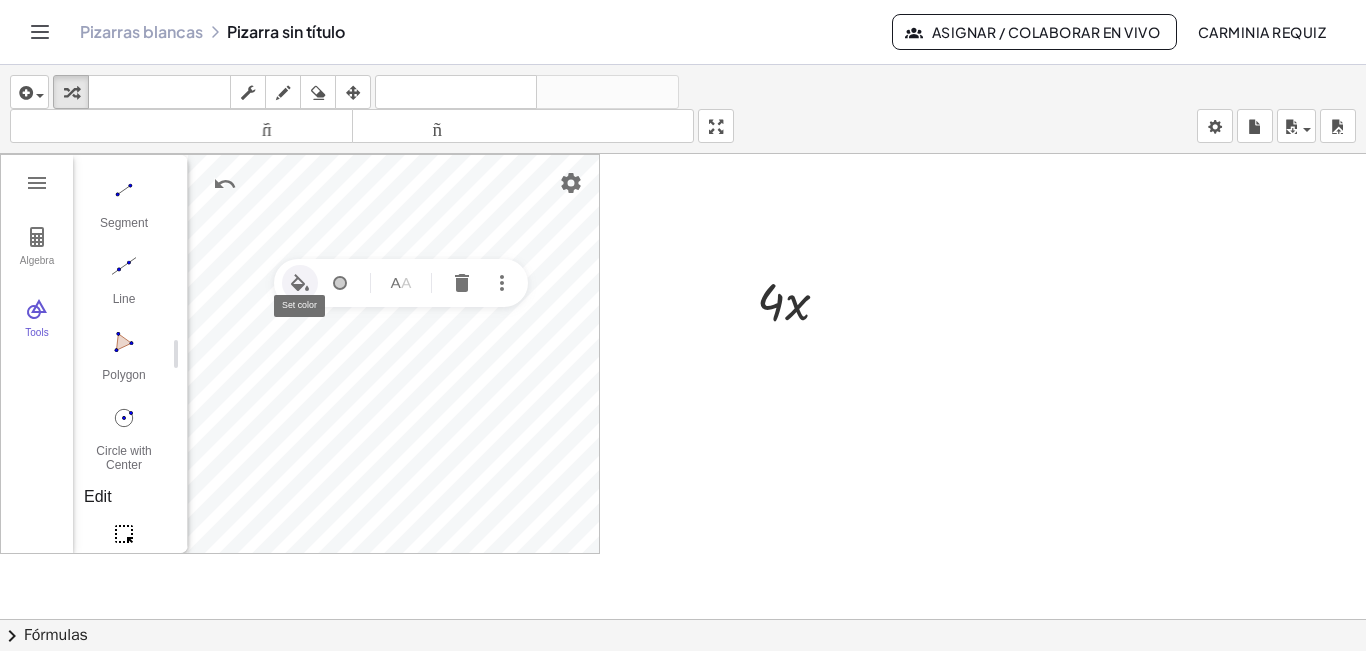 click at bounding box center [300, 283] 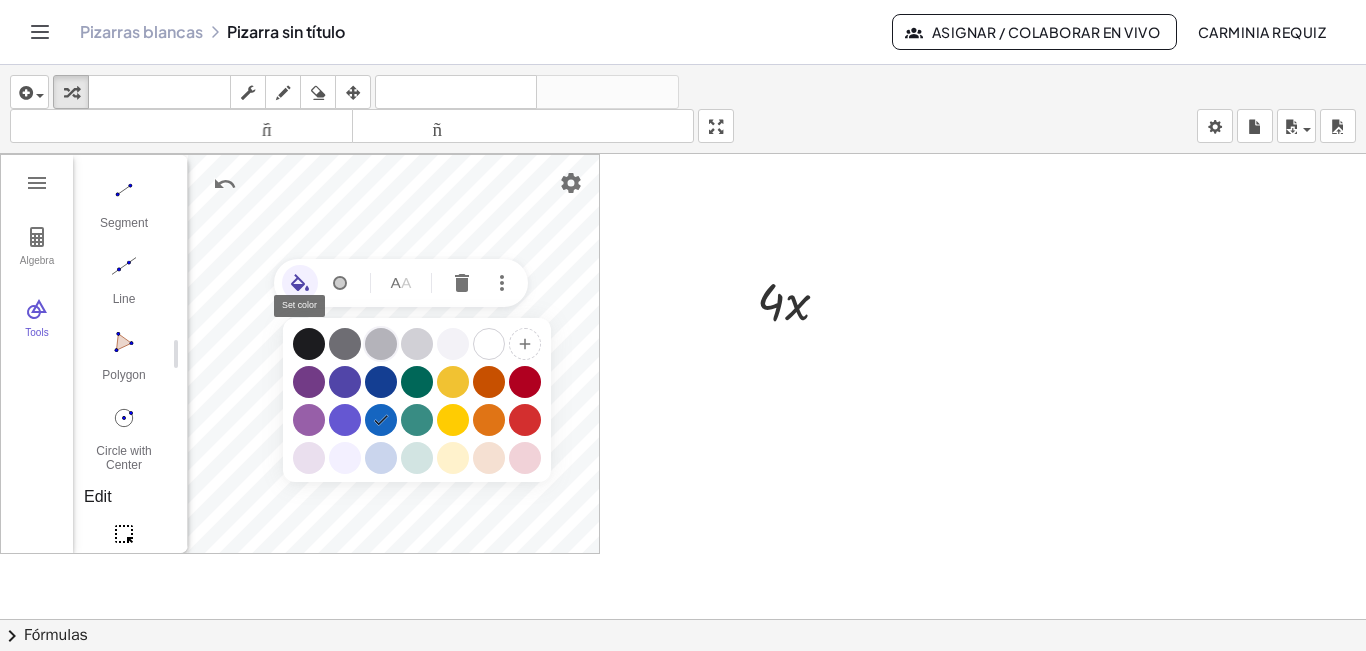 click at bounding box center (381, 344) 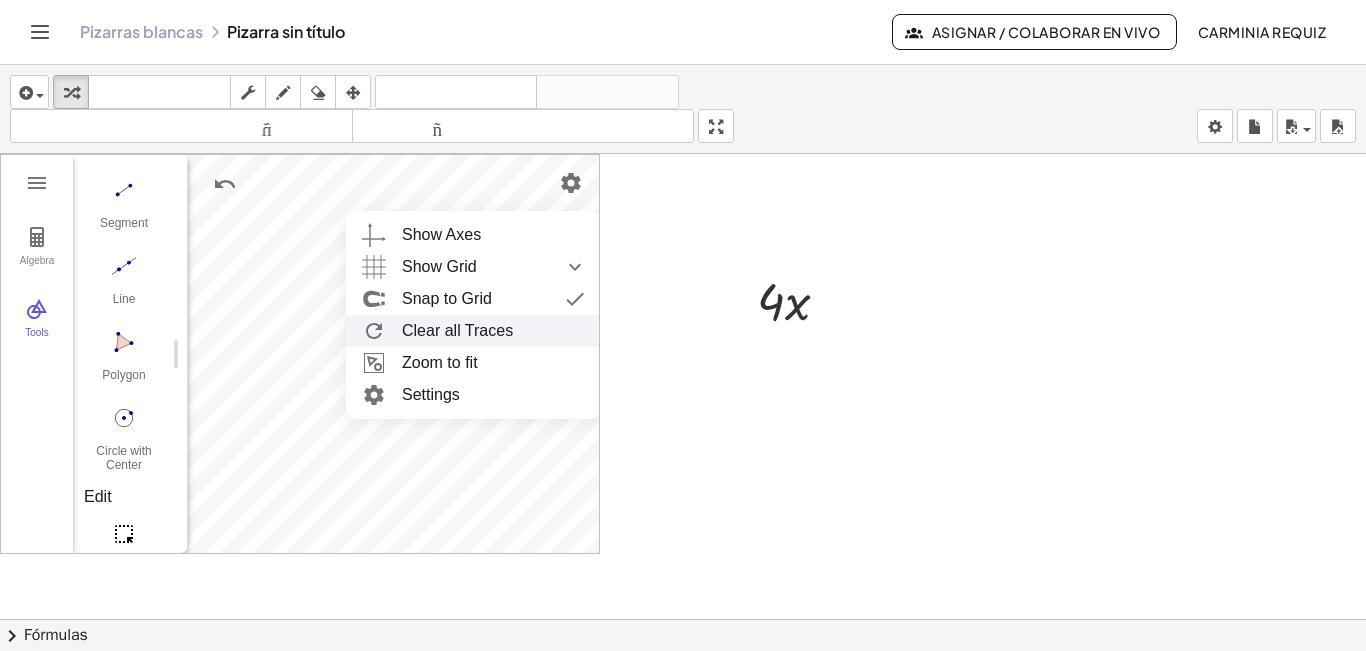 click at bounding box center [374, 331] 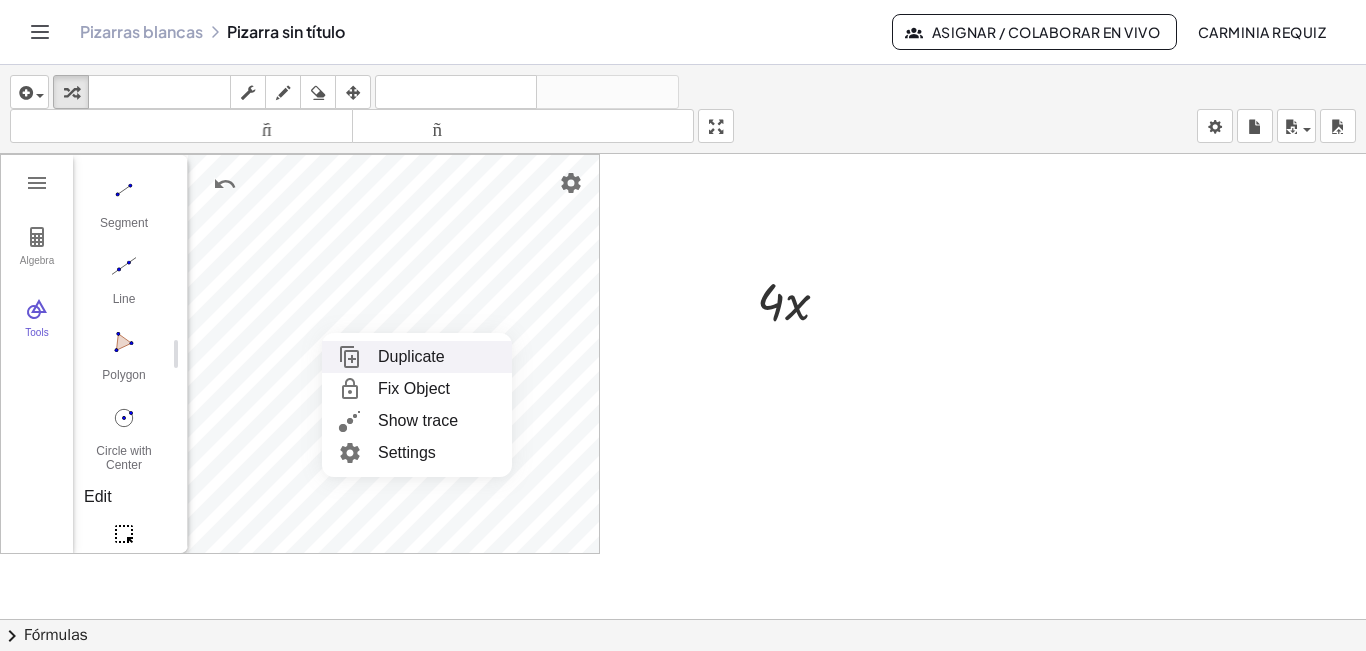 click on "Duplicate" at bounding box center [417, 357] 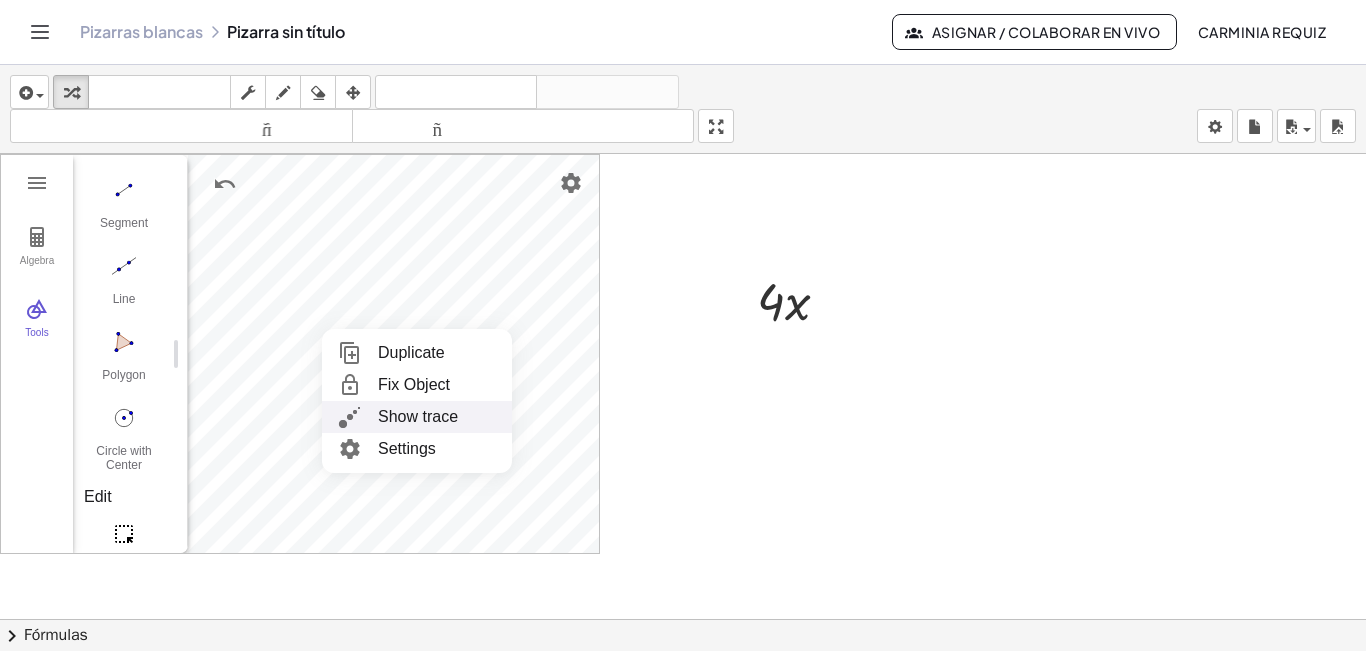click at bounding box center (350, 417) 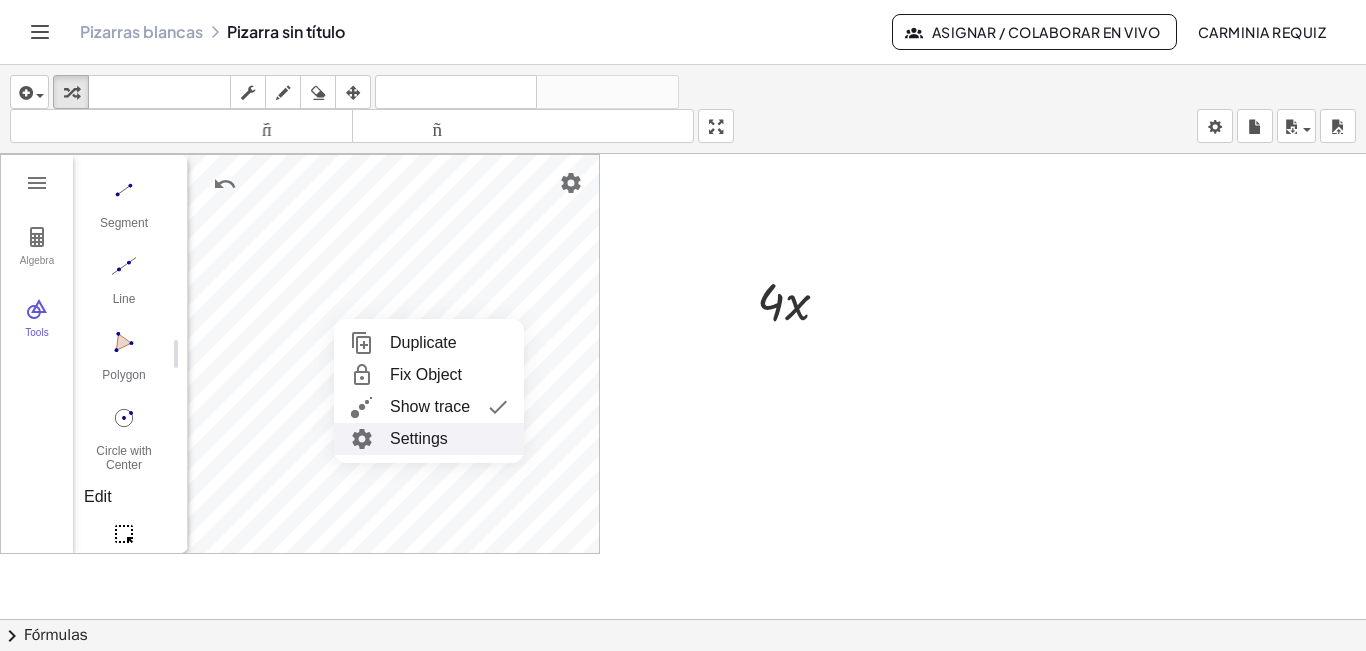 click at bounding box center (362, 439) 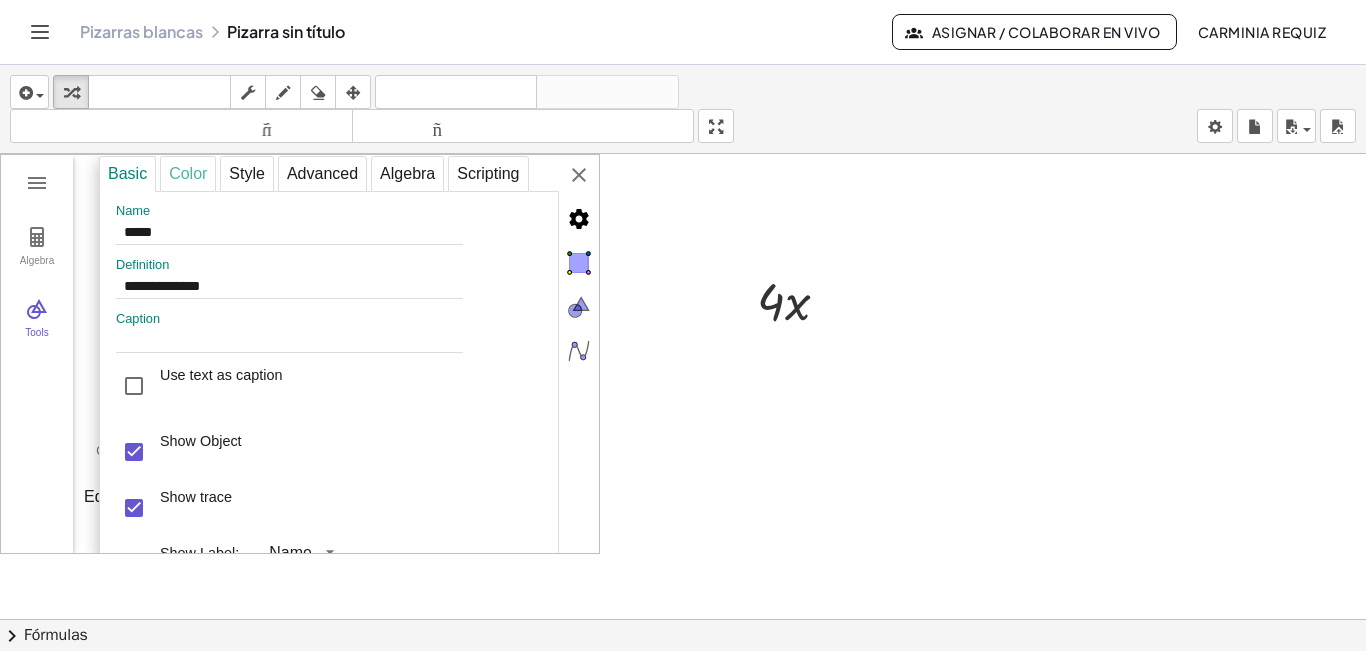 click on "Color" at bounding box center [188, 174] 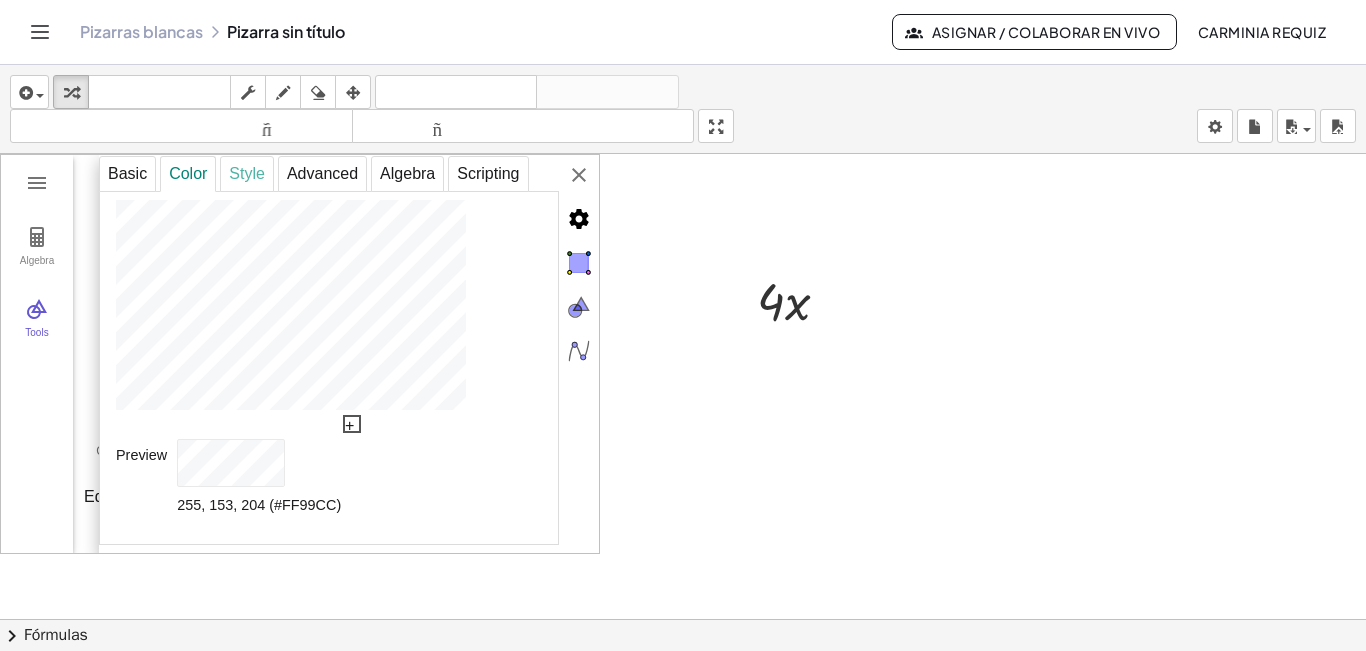 click on "Style" at bounding box center [247, 174] 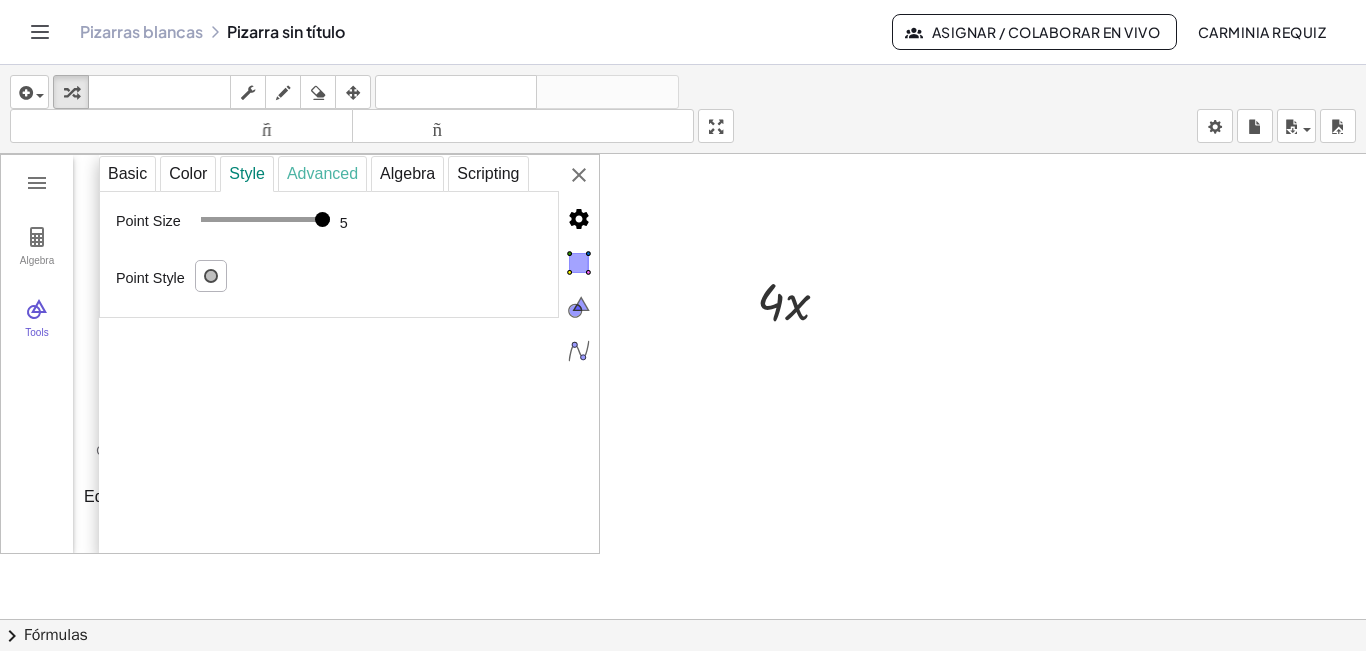 click on "Advanced" at bounding box center (322, 174) 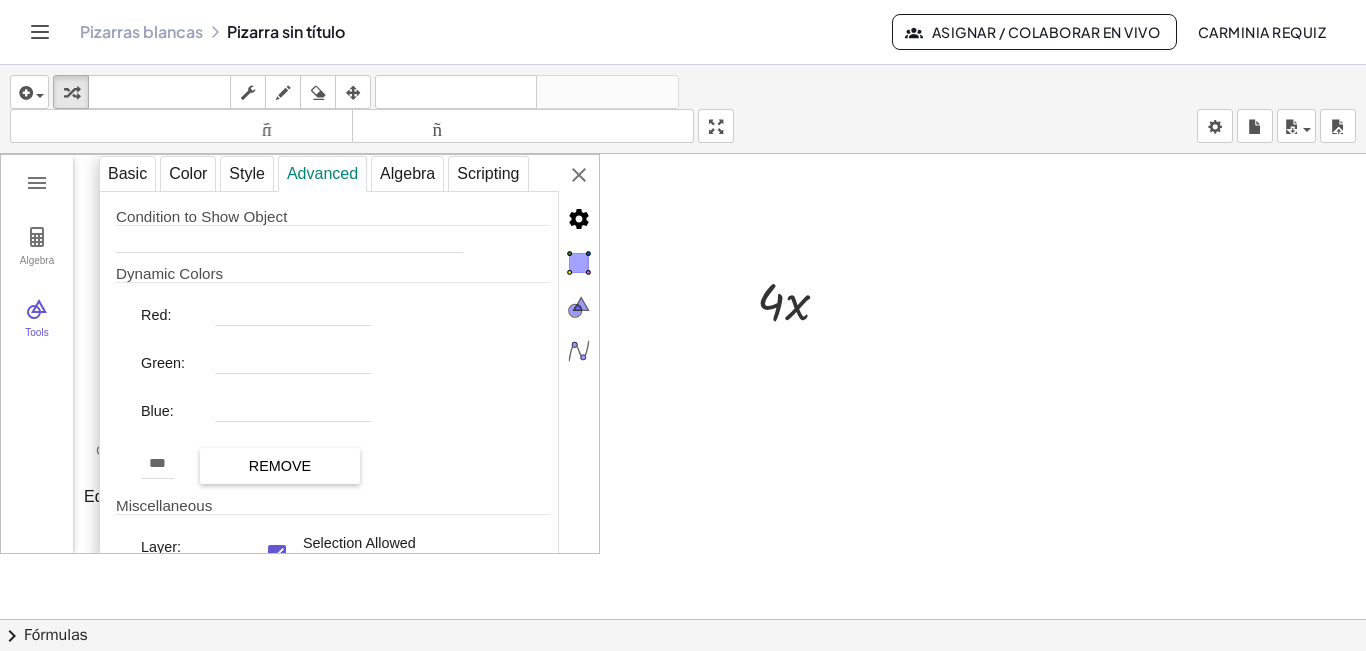 click on "Selection Allowed" at bounding box center [359, 554] 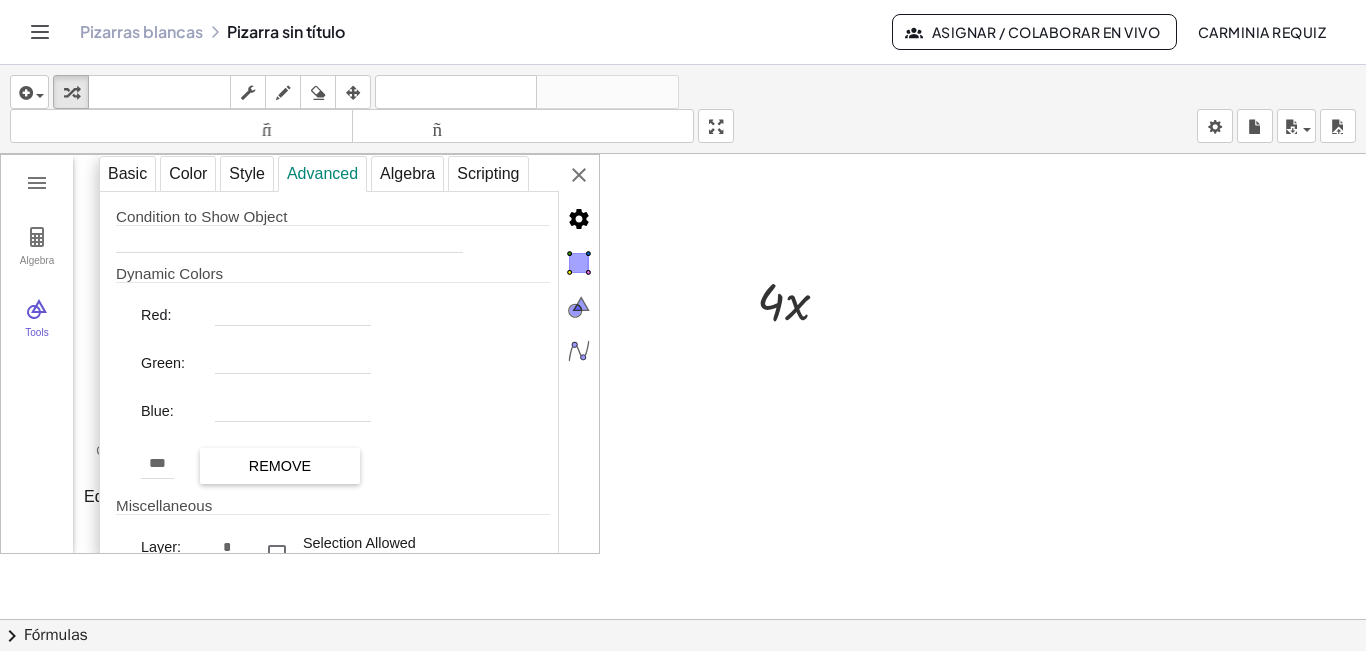 click at bounding box center [683, 633] 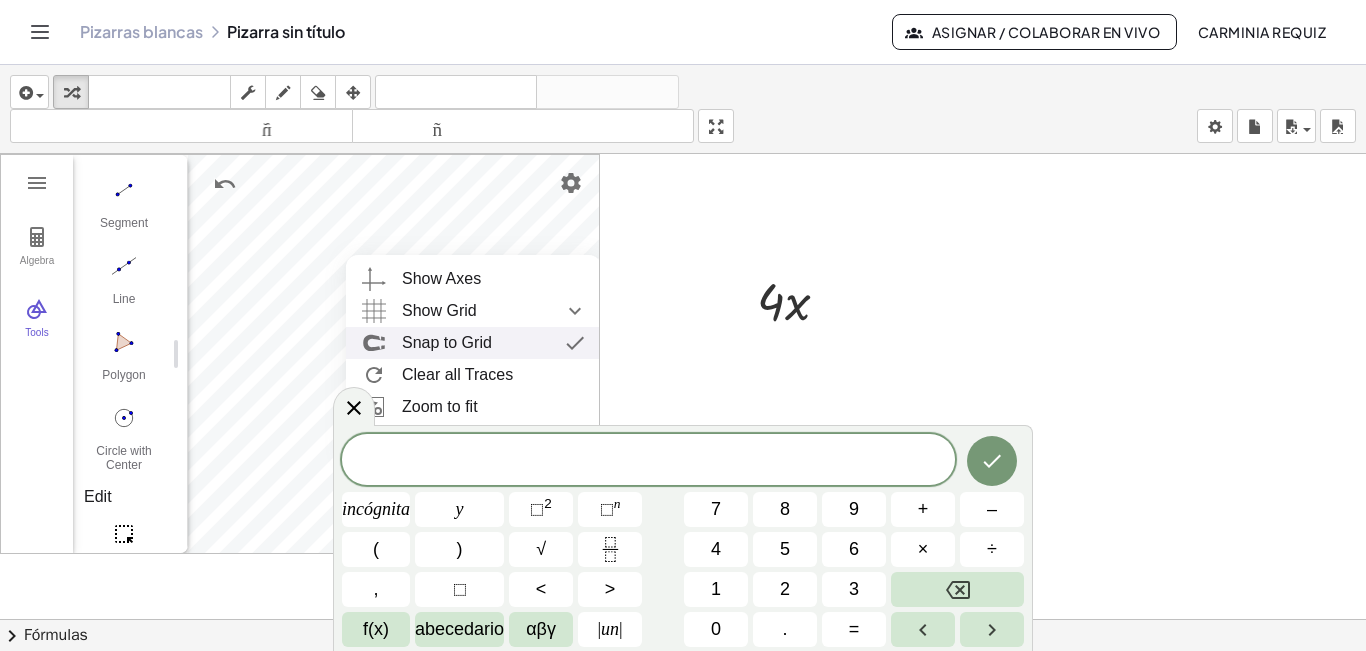 click on "Snap to Grid" at bounding box center (447, 343) 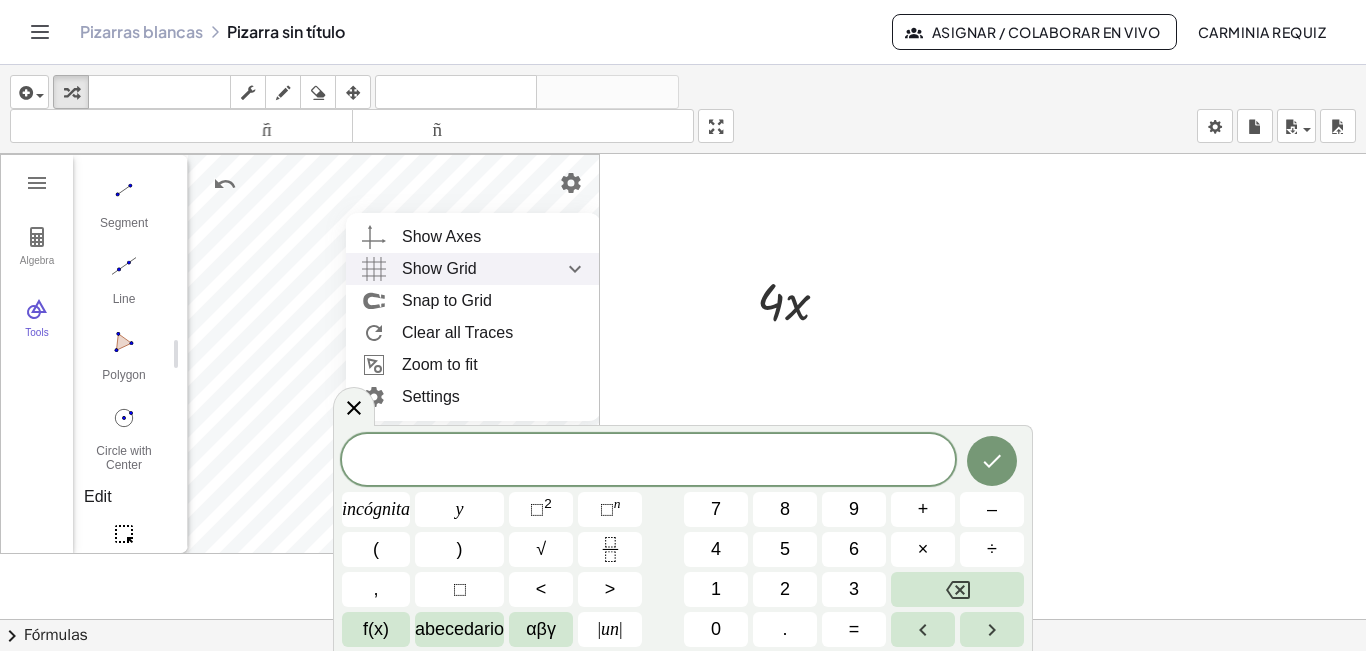 click on "Show Grid" at bounding box center [439, 269] 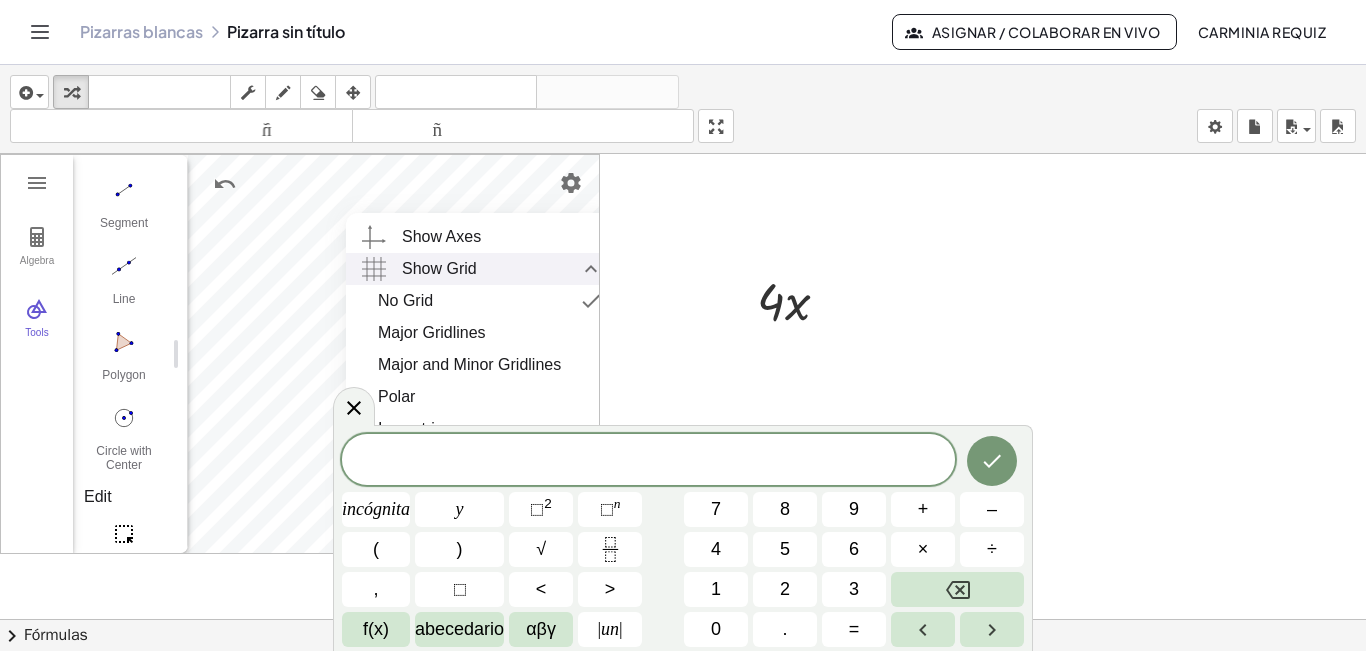click on "Show Grid" at bounding box center [439, 269] 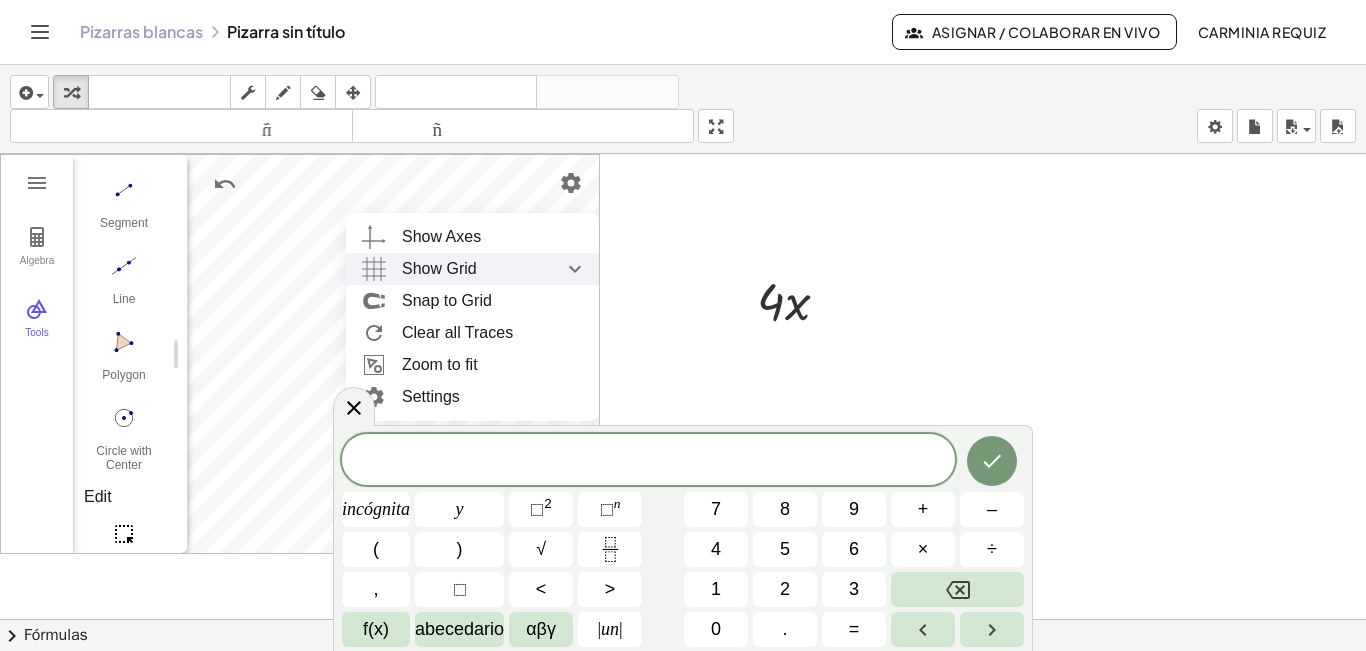 click on "Show Grid" at bounding box center [439, 269] 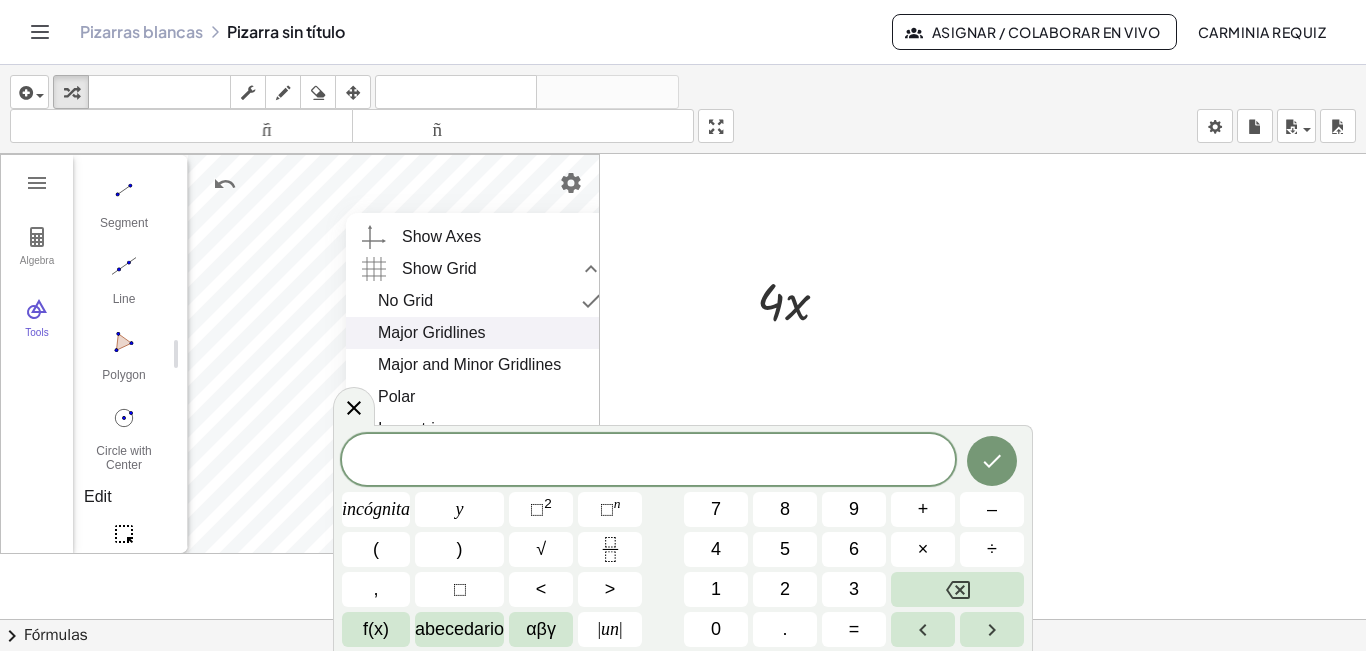 click on "Major Gridlines" at bounding box center [432, 333] 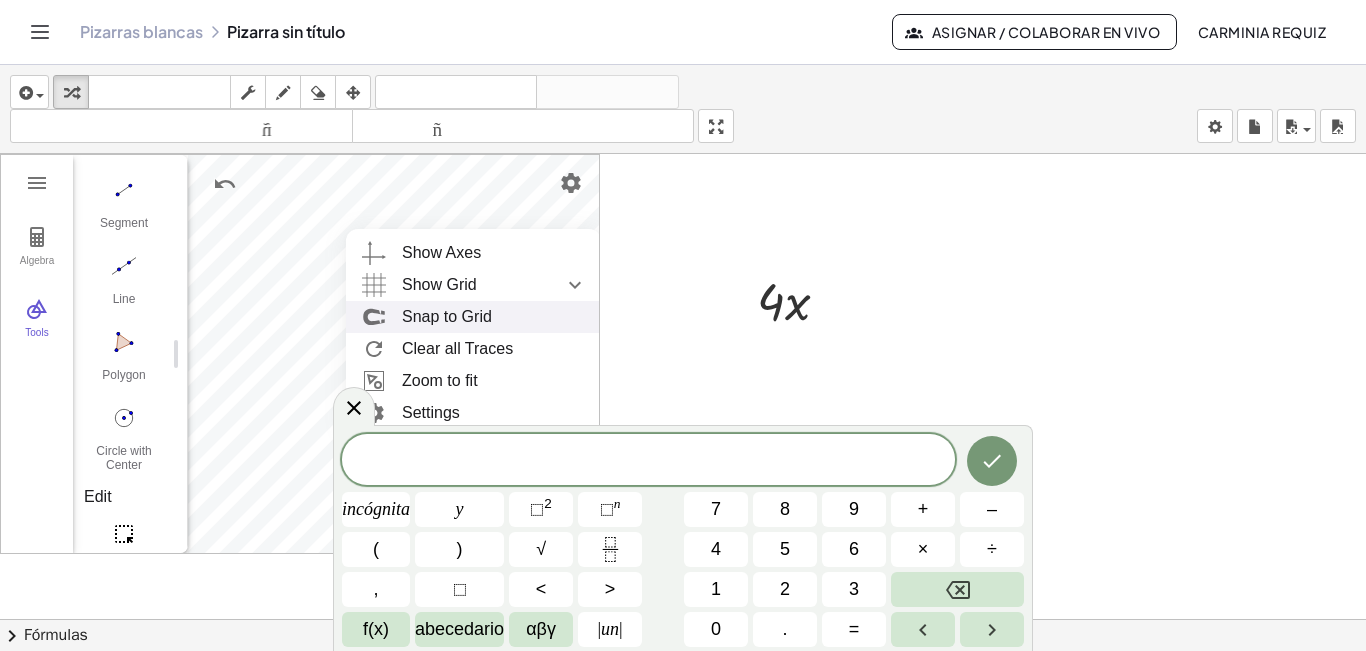 click on "Snap to Grid" at bounding box center (447, 317) 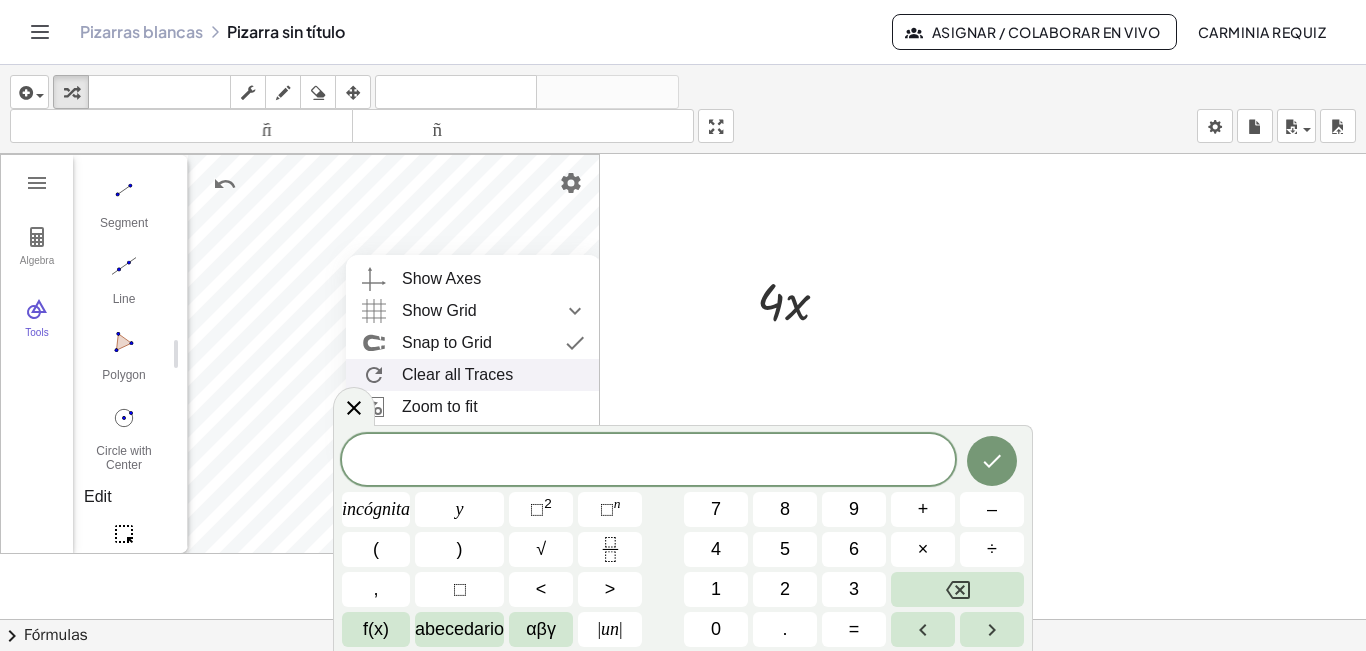 click on "Clear all Traces" at bounding box center [473, 375] 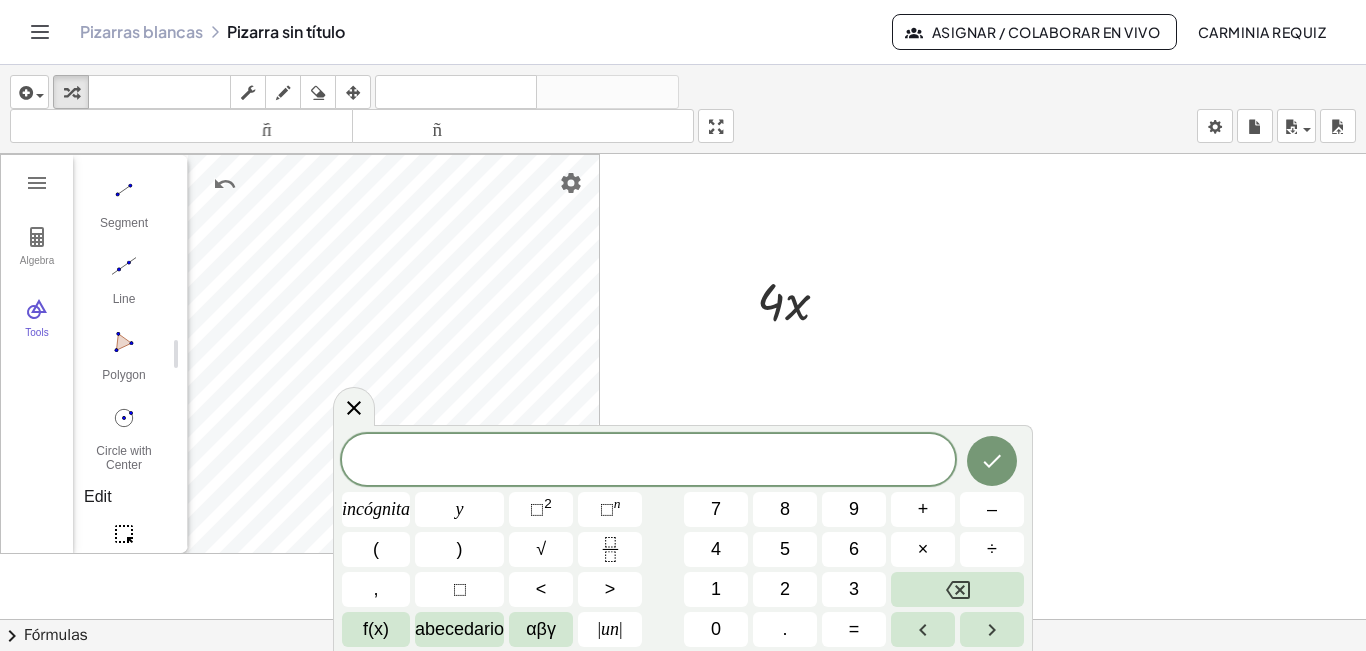 click at bounding box center (683, 633) 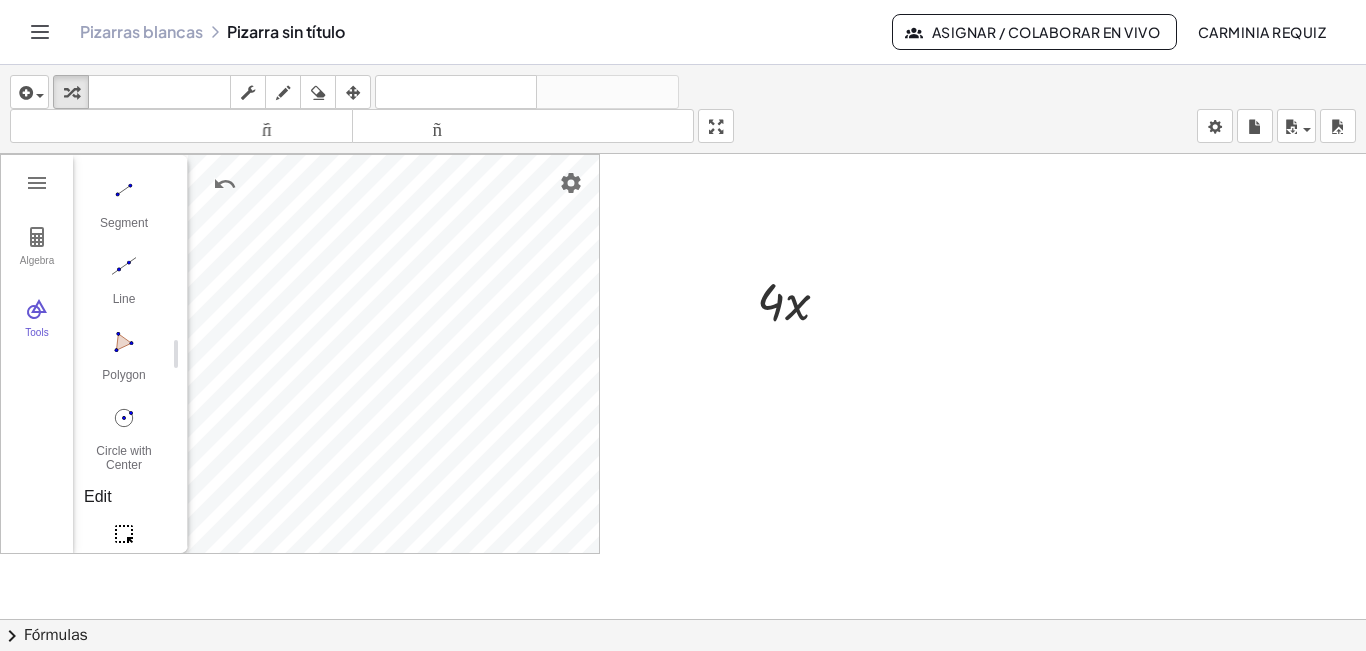 click at bounding box center (683, 633) 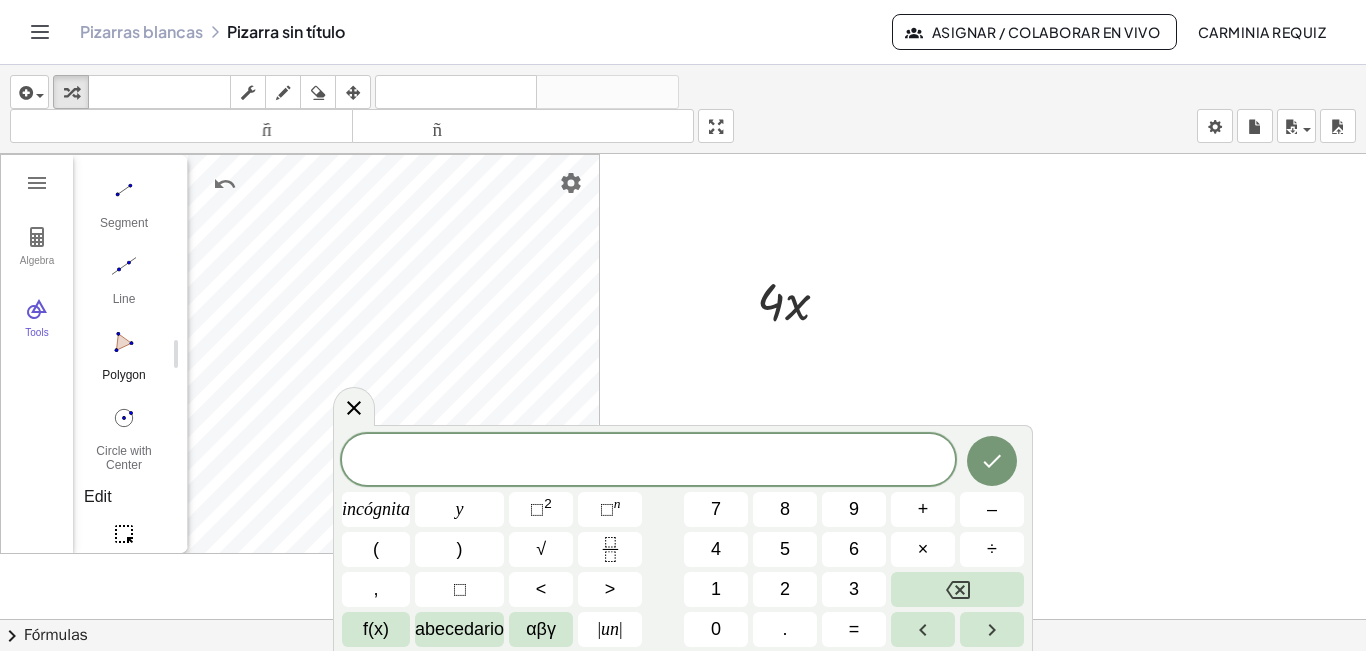 click at bounding box center (124, 342) 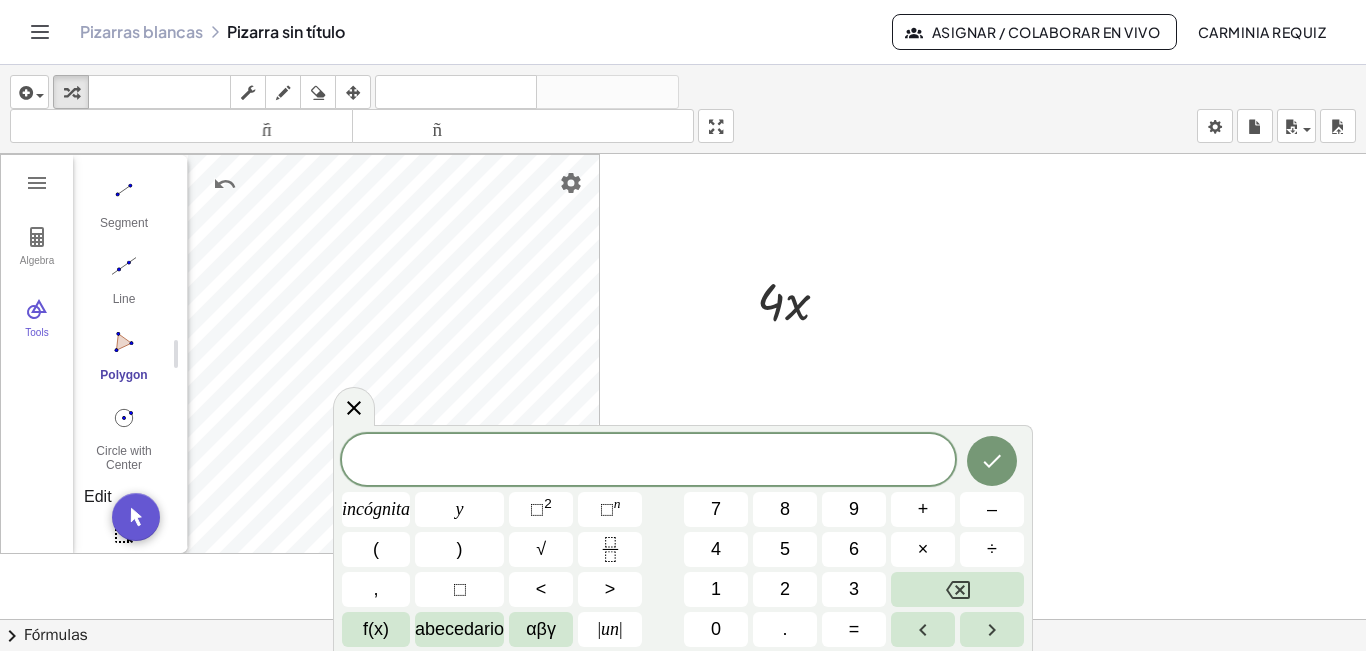 click on "Polygon" at bounding box center (124, 382) 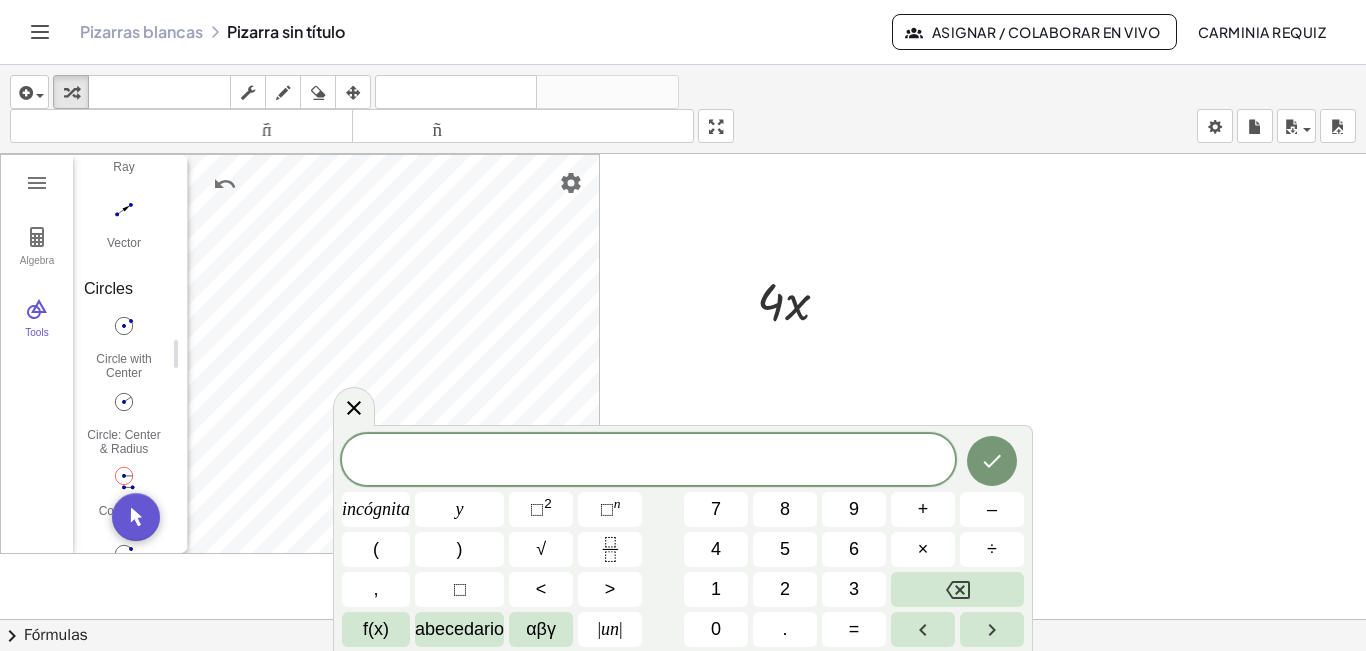 scroll, scrollTop: 2131, scrollLeft: 15, axis: both 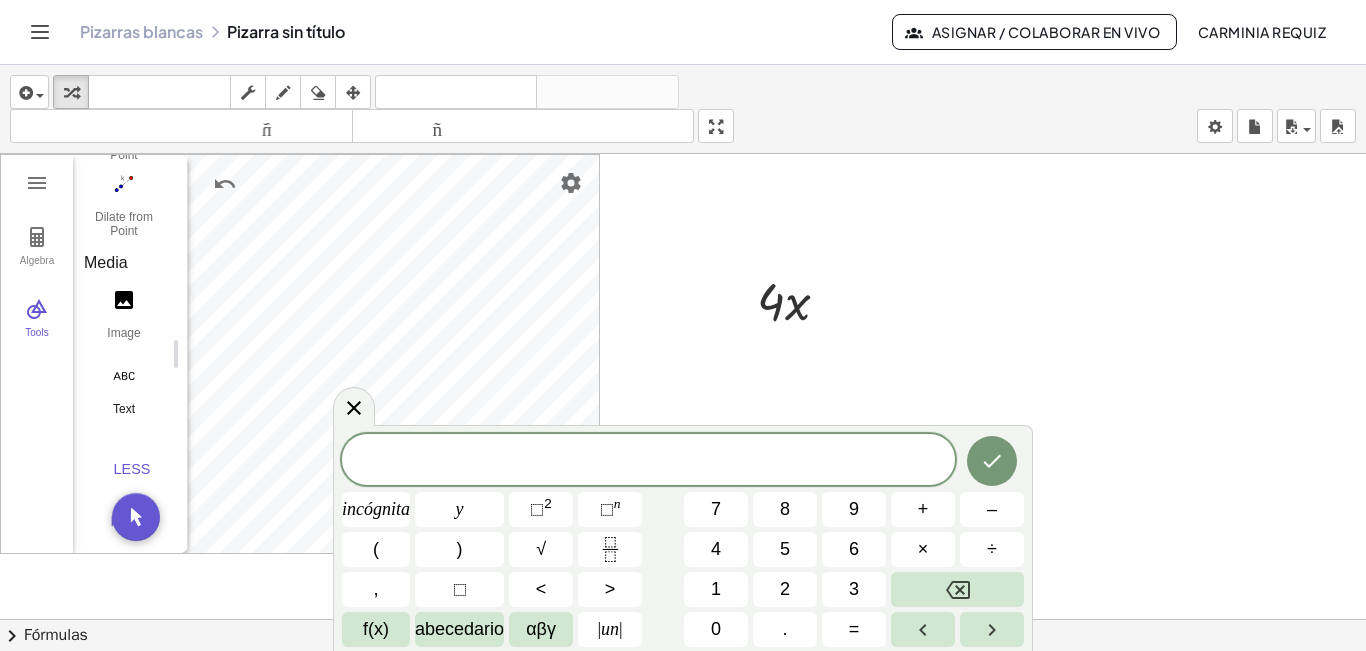 click at bounding box center (124, 376) 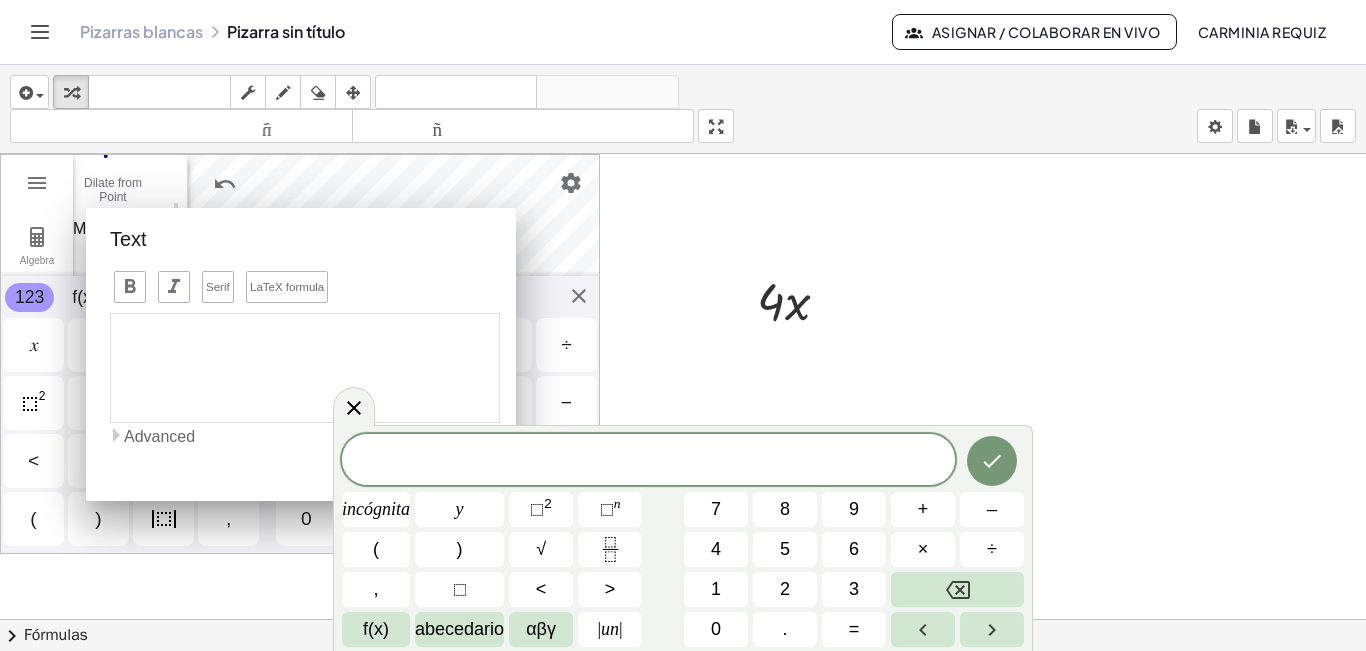 scroll, scrollTop: 3076, scrollLeft: 0, axis: vertical 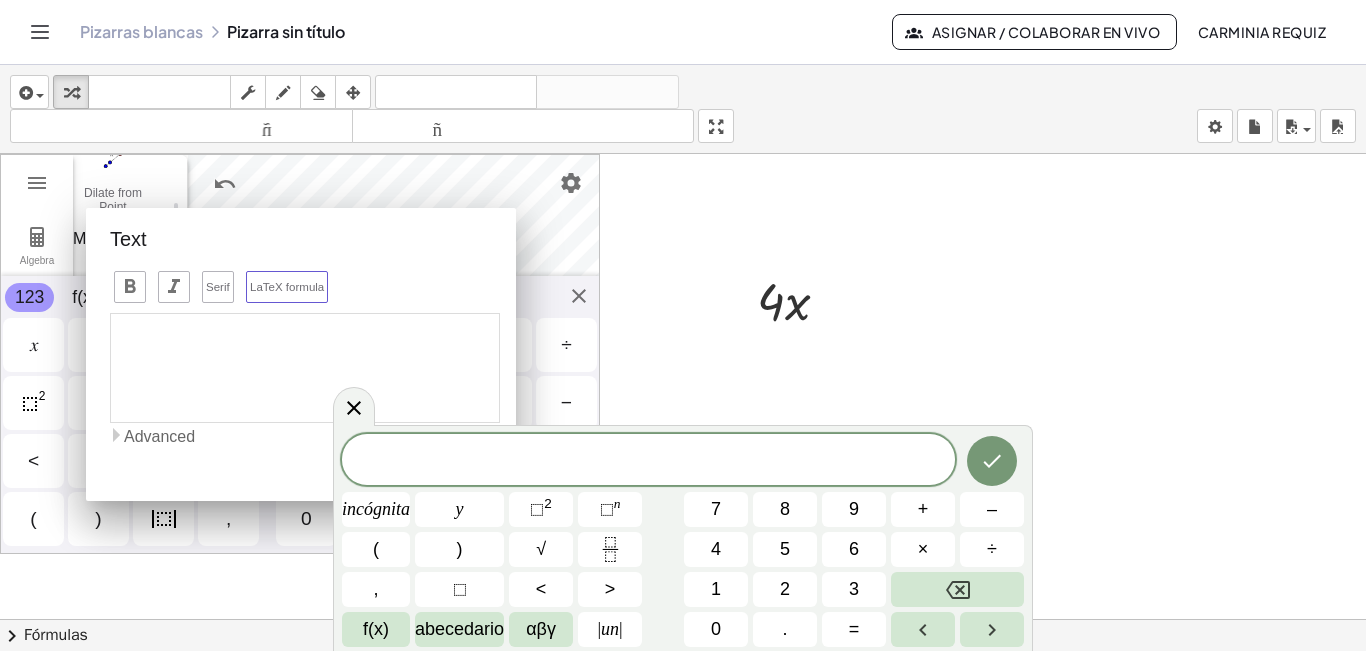 click on "LaTeX formula" at bounding box center [287, 287] 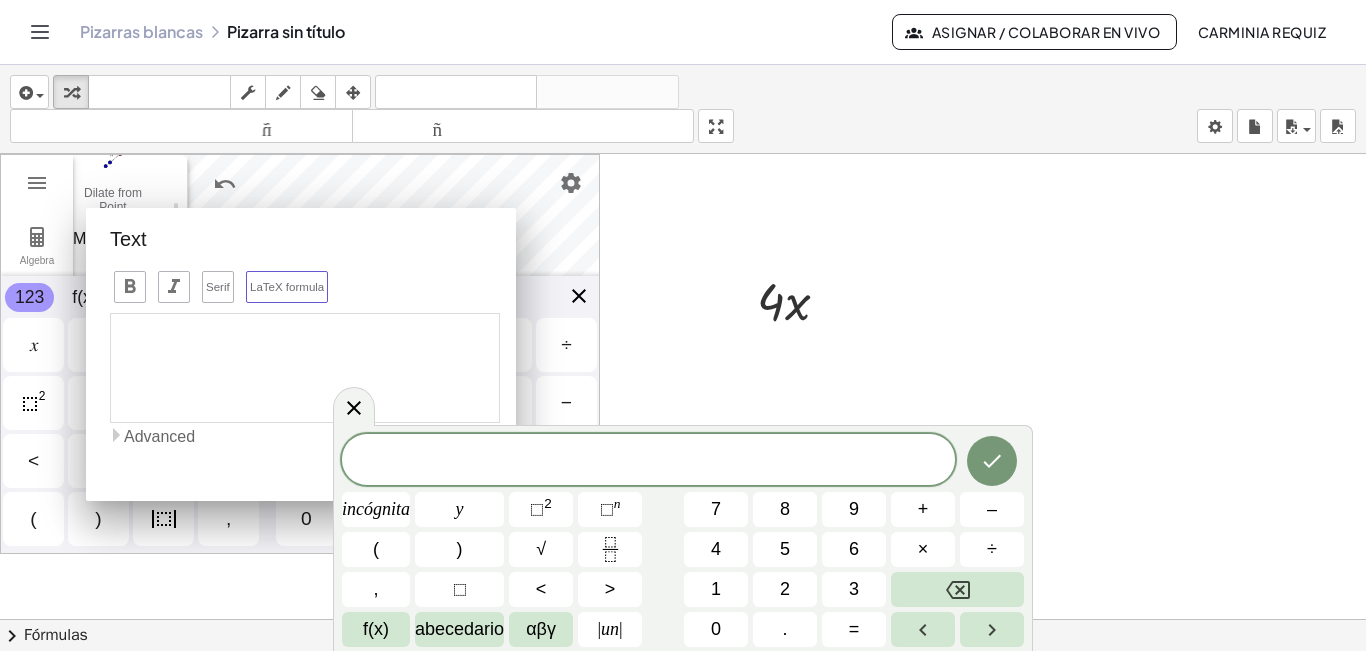 click on "Algebra Tools Point B Point p Point D d = Circle through D with center p Point E e = Circle through E with center B Point B 1 Input… GeoGebra Geometry Basic Tools Move Point Segment Line Polygon Circle with Center through Point Edit Select Objects Show / Hide Label Show / Hide Object Delete Construct Midpoint or Center Perpendicular Line Perpendicular Bisector Parallel Line Angle Bisector Tangents Measure Angle Angle with Given Size Distance or Length Area Lines Segment Segment with Given Length Line Ray Vector Circles Circle with Center through Point Circle: Center & Radius Compass Semicircle Circular Sector Polygons Polygon Regular Polygon Transform Translate by Vector Rotate around Point Reflect about Line Reflect about Point Dilate from Point Media Image Text Less More   Text Serif LaTeX formula Advanced   Preview αβγ LaTeX formula   α β γ δ ε ζ η θ κ λ μ ξ ρ σ τ φ ϕ χ ψ ω Γ Δ Θ Π Σ Φ Ω ∞ ⊗ ≟ ≠ ≤ ≥ ¬ ∧ ∨ → ∥ ⟂ ∈ ⊆ ⊂ ∡ ² ³ °  ί" at bounding box center [300, 354] 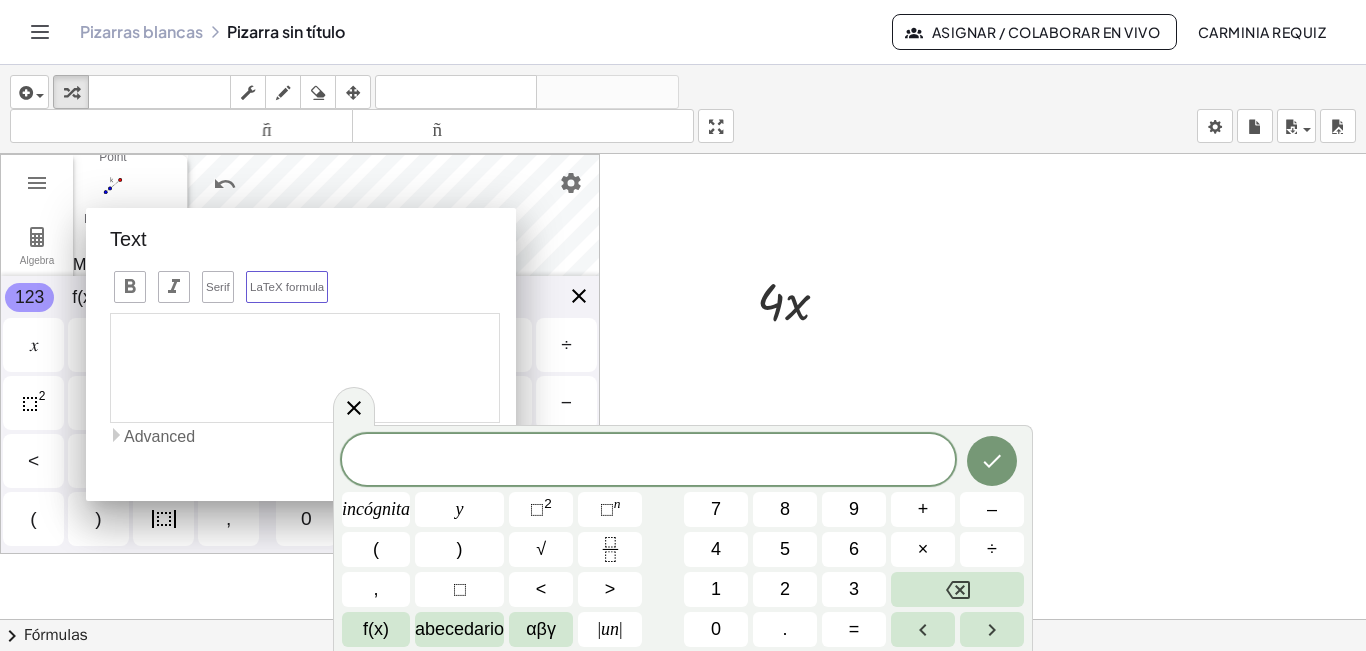 scroll, scrollTop: 3074, scrollLeft: 0, axis: vertical 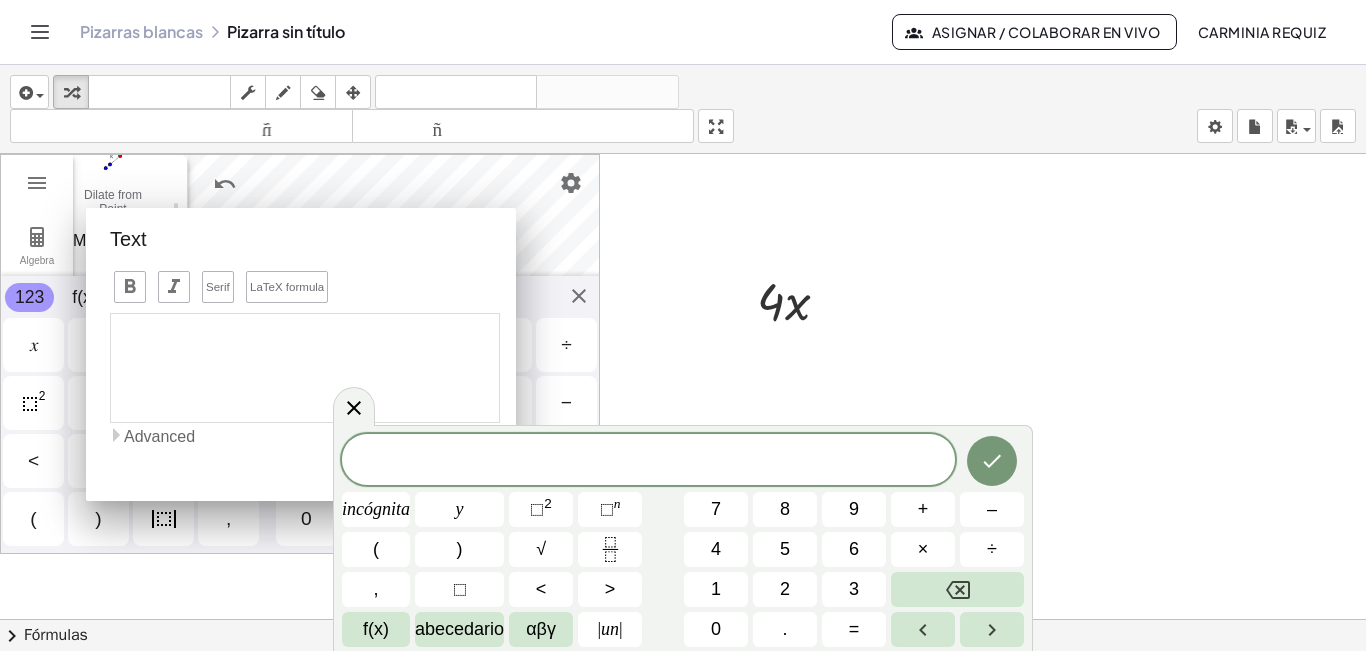 click at bounding box center (683, 633) 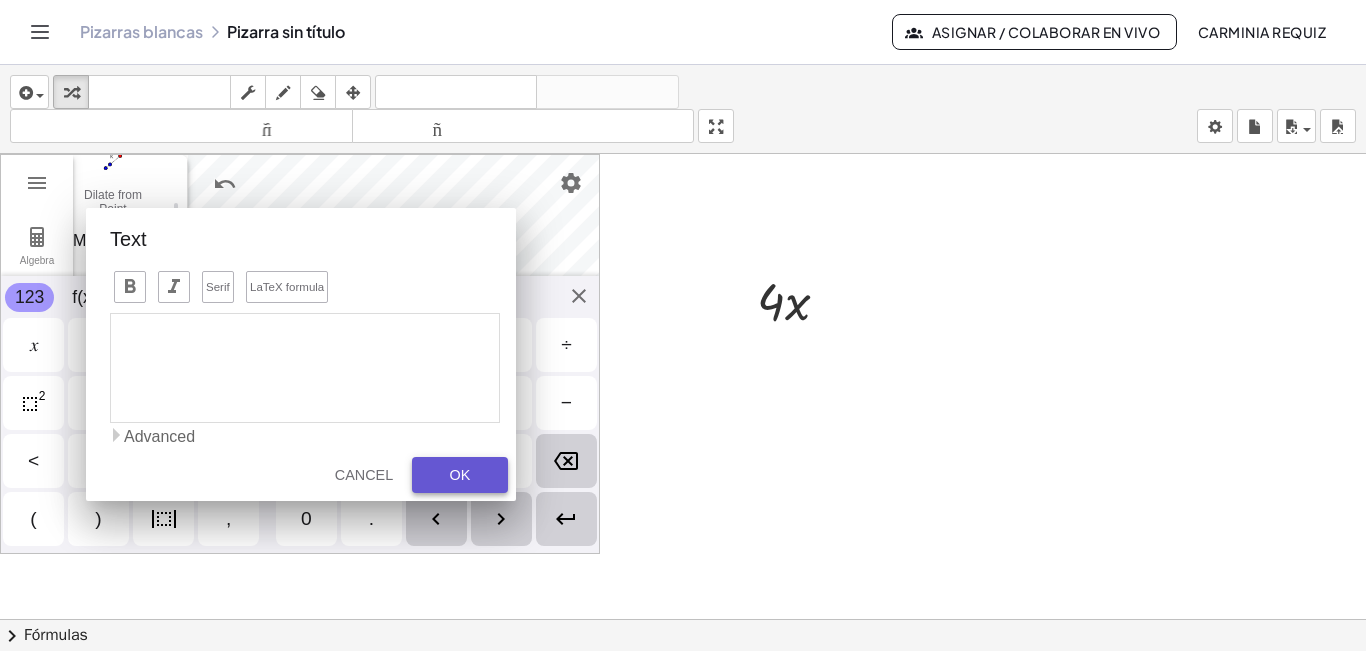 click on "OK" at bounding box center [460, 475] 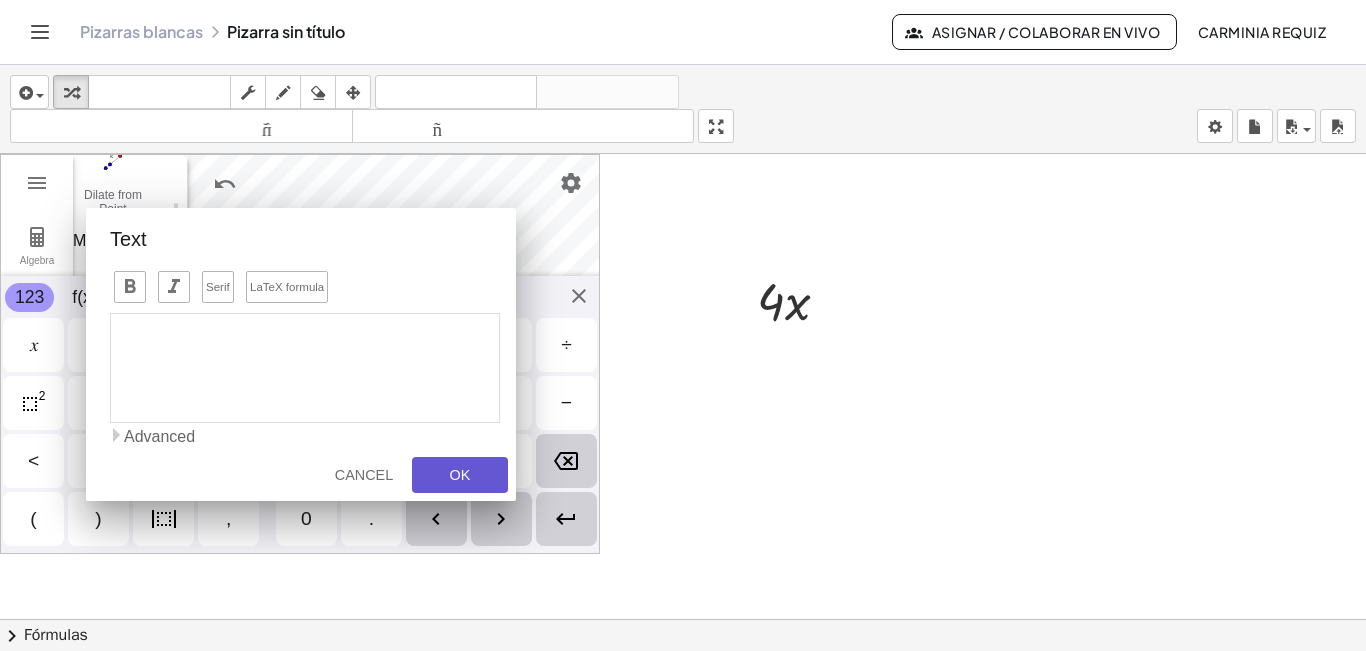 click at bounding box center [683, 633] 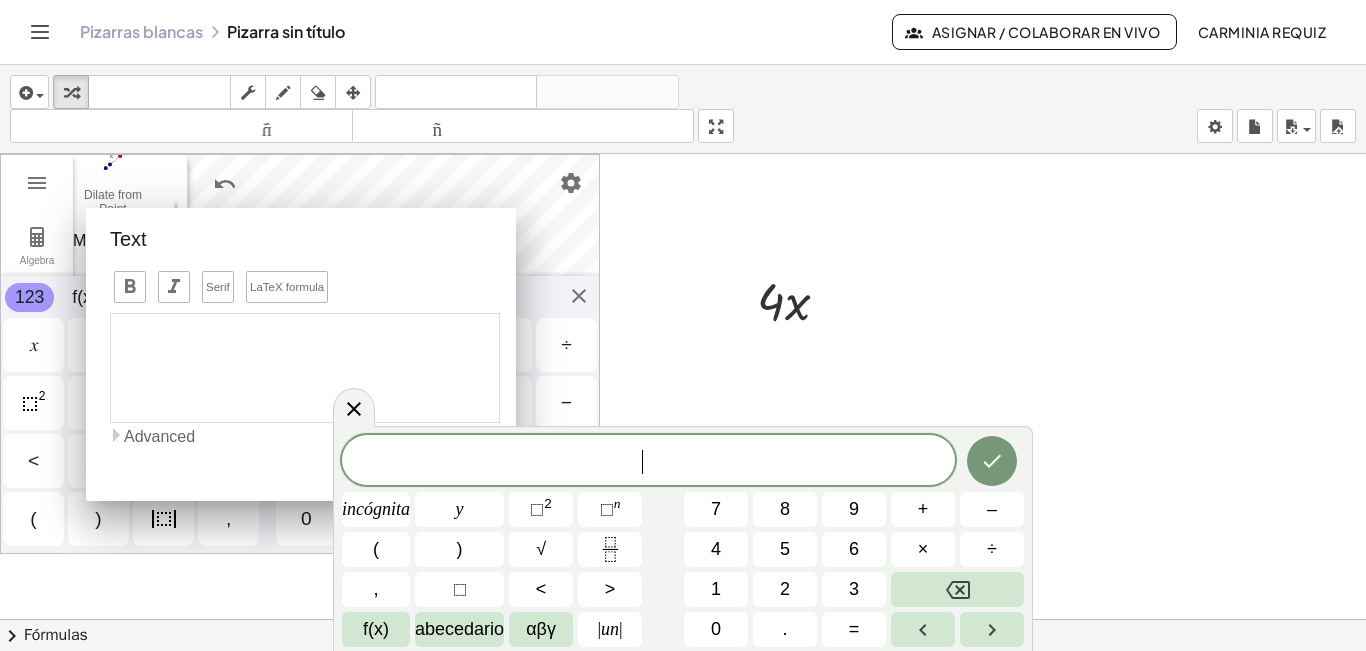 click on "​" 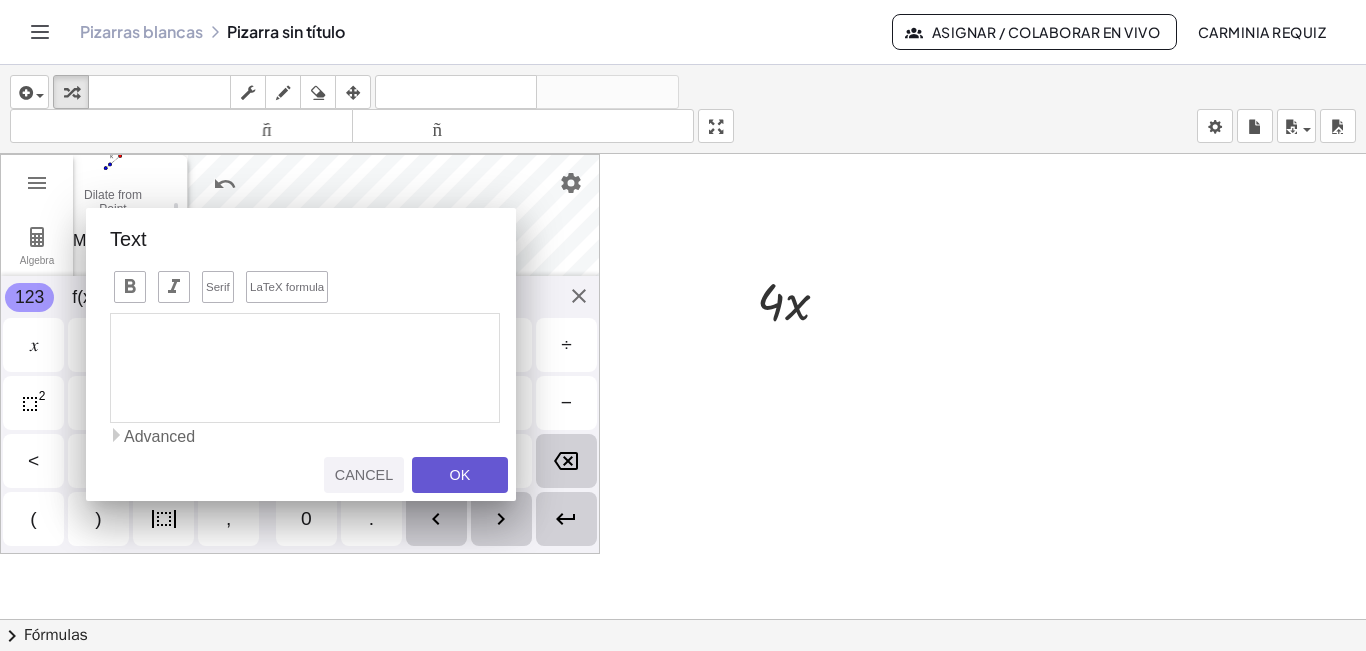 click on "Cancel" at bounding box center (364, 475) 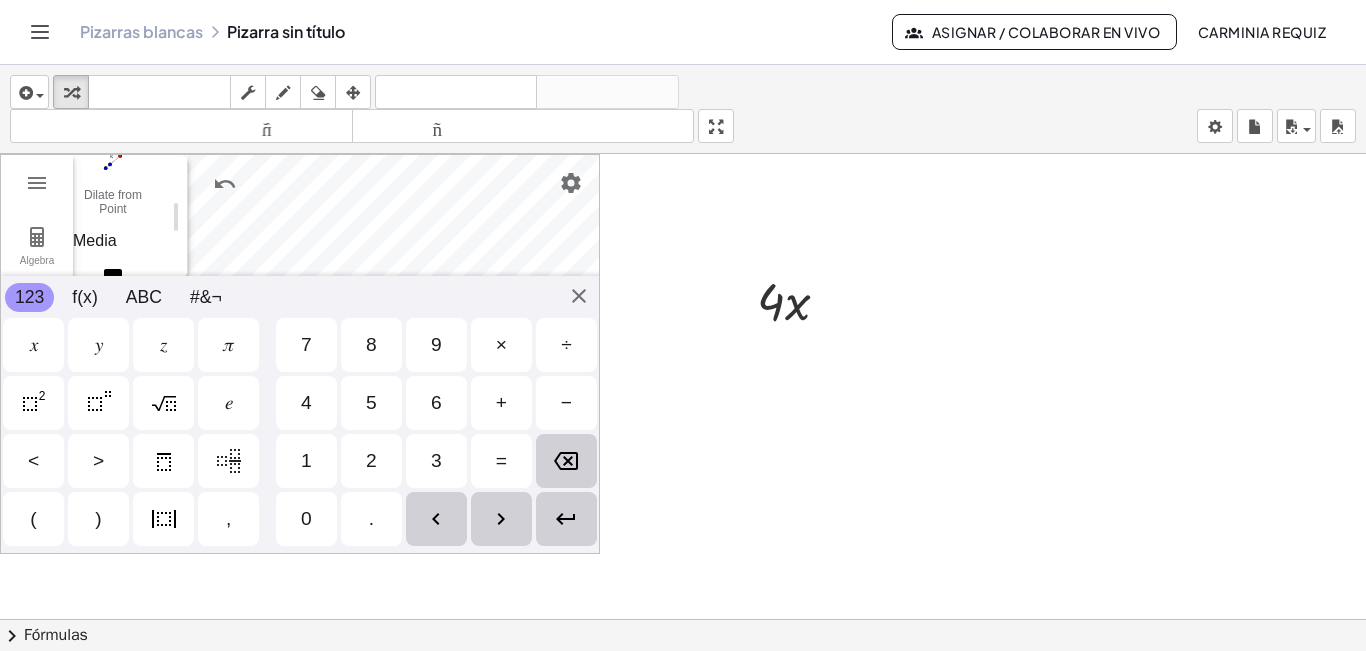 click on "2" at bounding box center (371, 461) 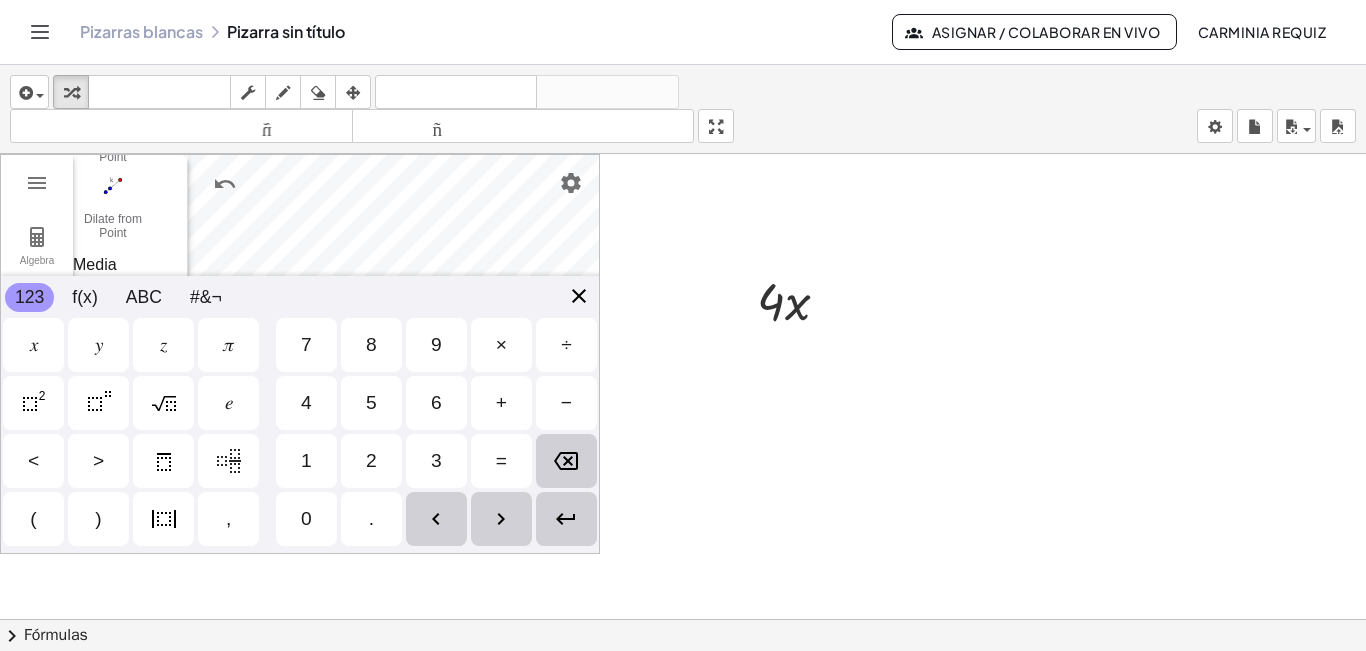 click on "Algebra Tools Point B Point p Point D d = Circle through D with center p Point E e = Circle through E with center B Point B 1 Input… GeoGebra Geometry Basic Tools Move Point Segment Line Polygon Circle with Center through Point Edit Select Objects Show / Hide Label Show / Hide Object Delete Construct Midpoint or Center Perpendicular Line Perpendicular Bisector Parallel Line Angle Bisector Tangents Measure Angle Angle with Given Size Distance or Length Area Lines Segment Segment with Given Length Line Ray Vector Circles Circle with Center through Point Circle: Center & Radius Compass Semicircle Circular Sector Polygons Polygon Regular Polygon Transform Translate by Vector Rotate around Point Reflect about Line Reflect about Point Dilate from Point Media Image Text Less More   123 123 f(x) ABC #&¬ 𝑥 𝑦 𝑧 𝜋 7 8 9 × ÷ 𝑒 4 5 6 + − < > 1 2 3 = ( ) , 0 ." at bounding box center [300, 354] 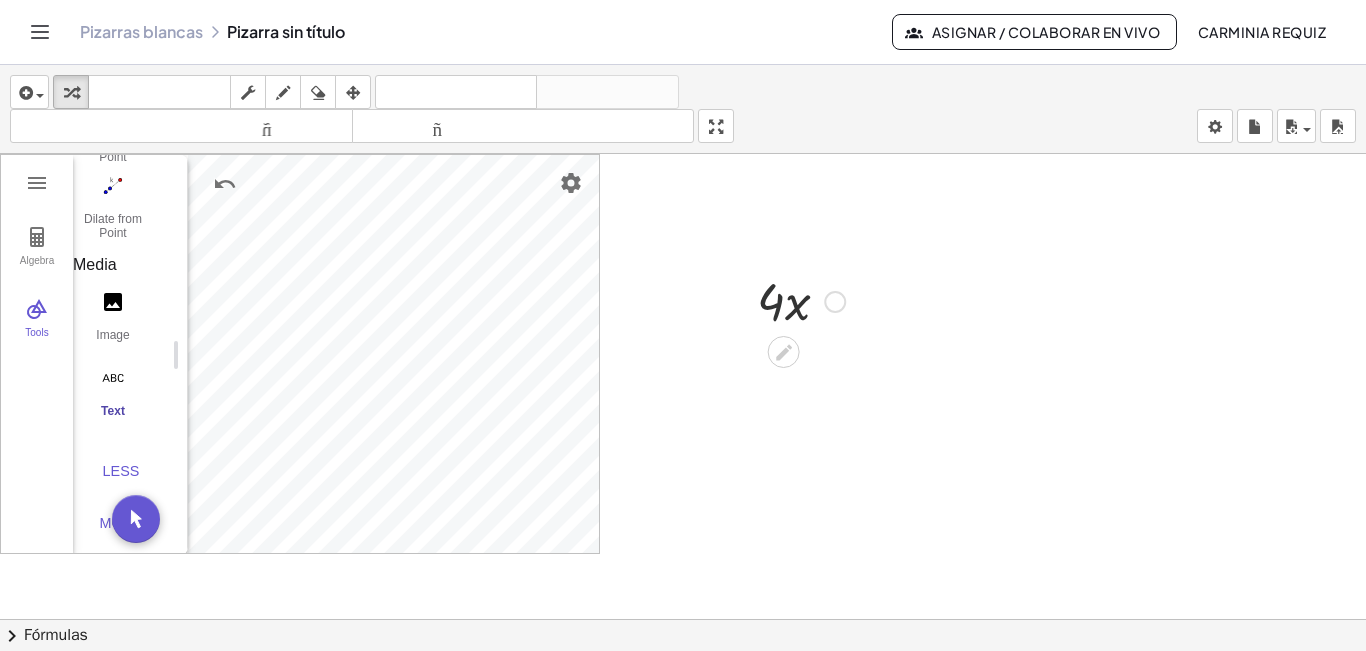 click at bounding box center [801, 300] 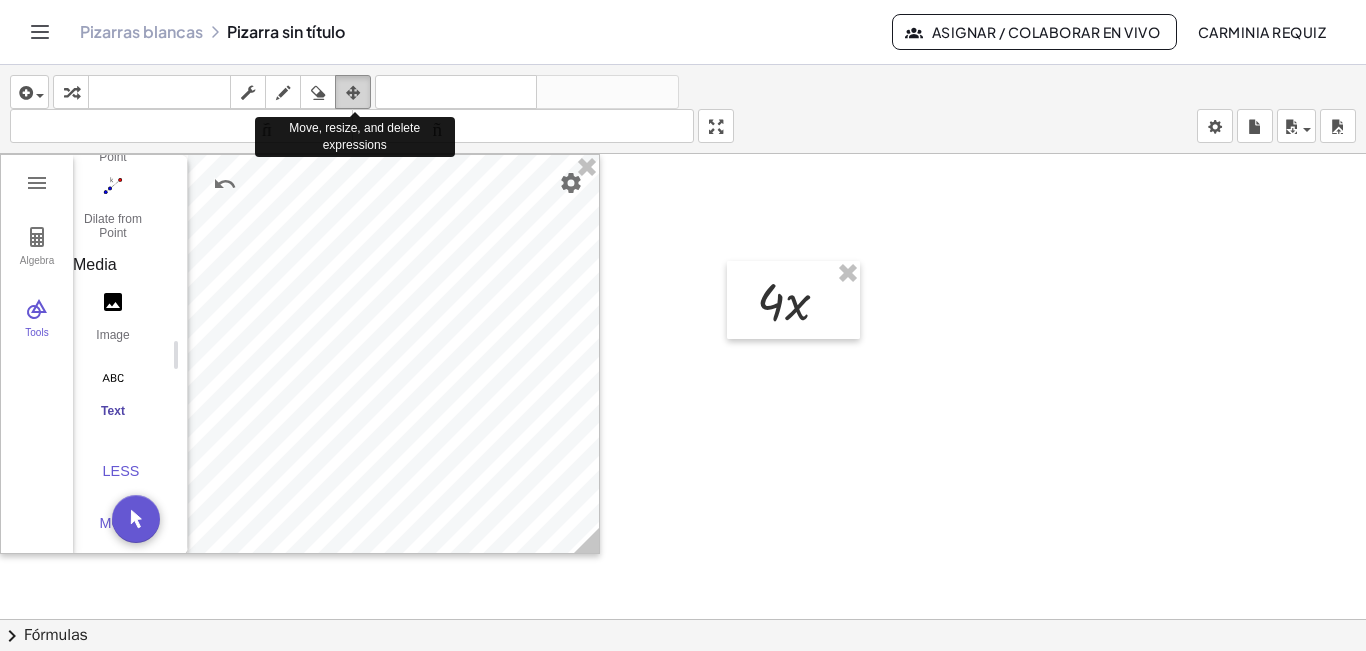 click at bounding box center (353, 92) 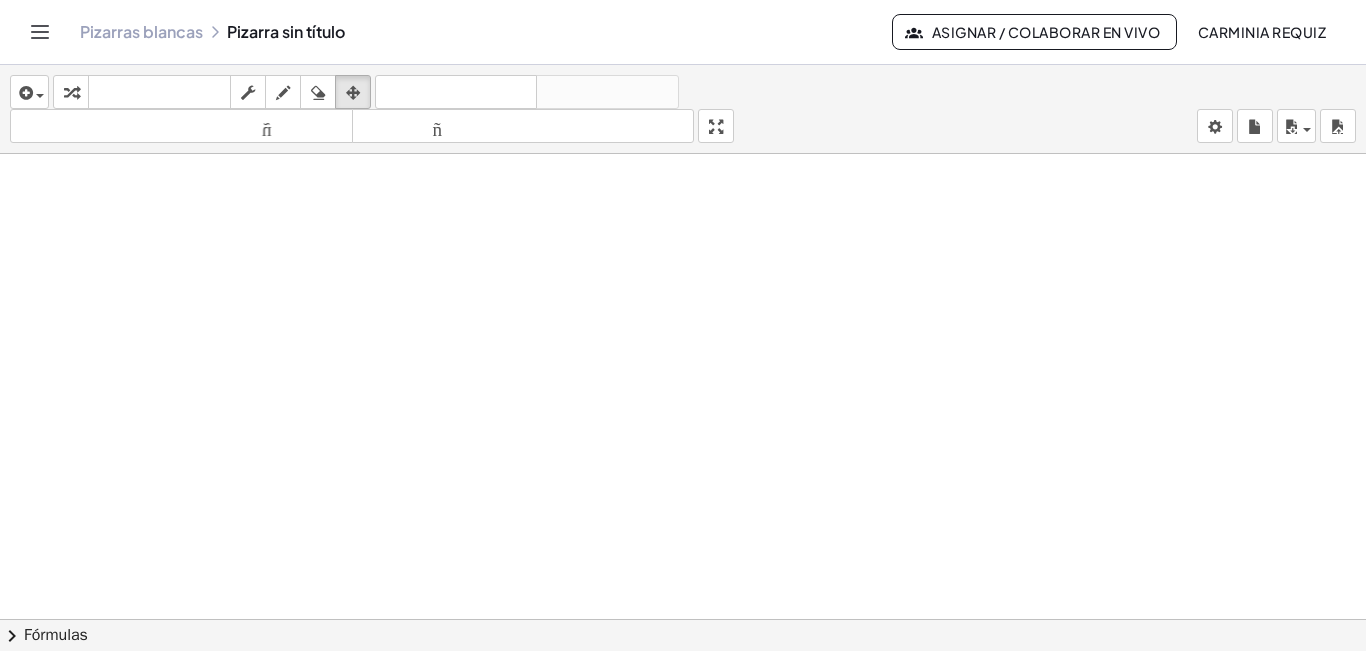 scroll, scrollTop: 0, scrollLeft: 0, axis: both 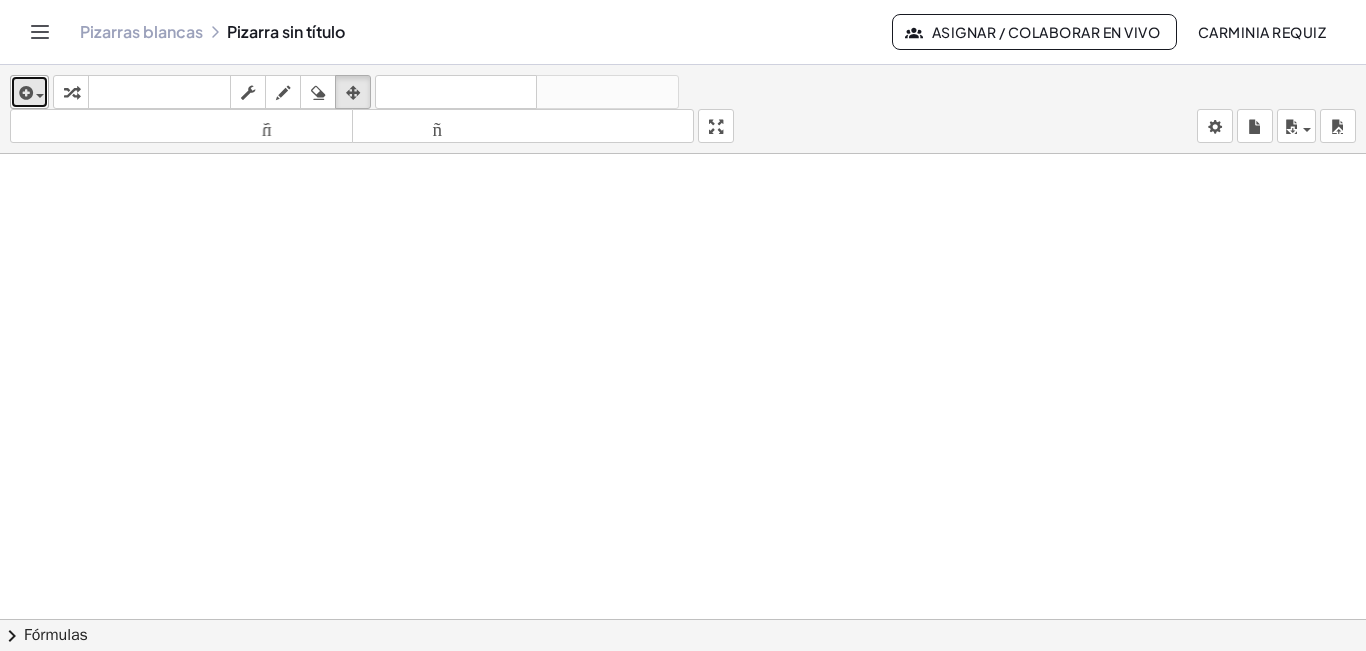 click at bounding box center [24, 93] 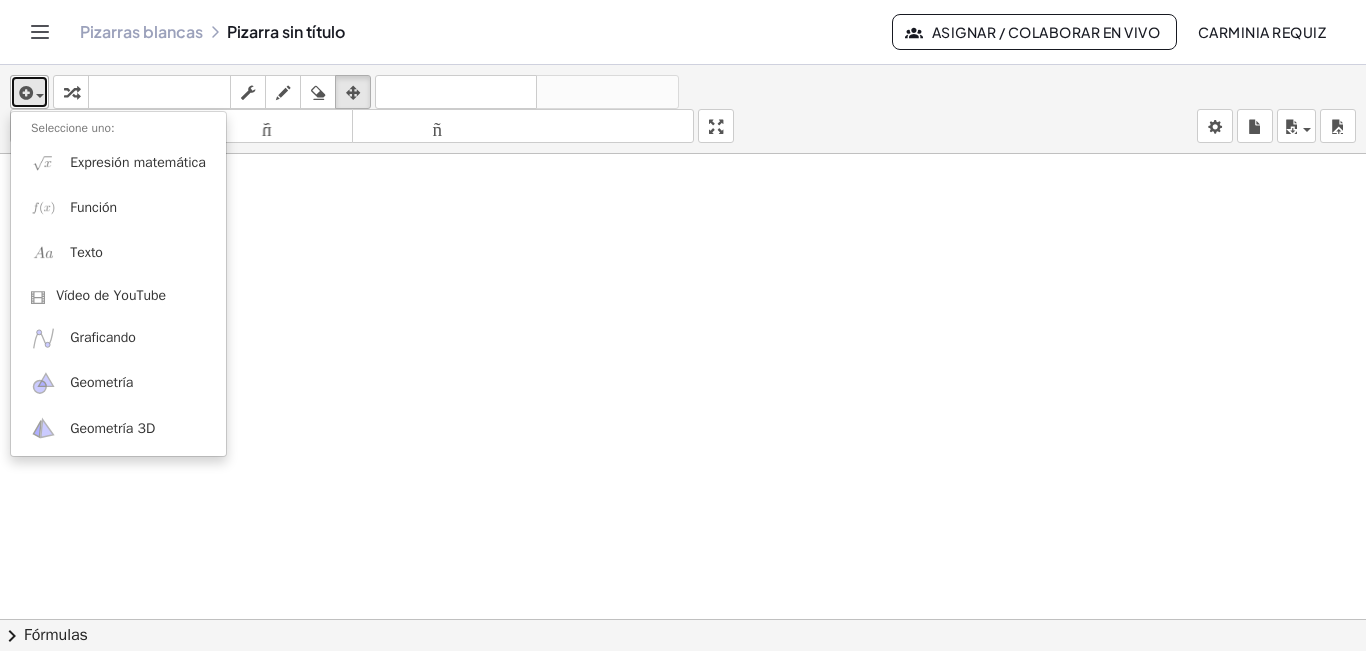 click at bounding box center [24, 93] 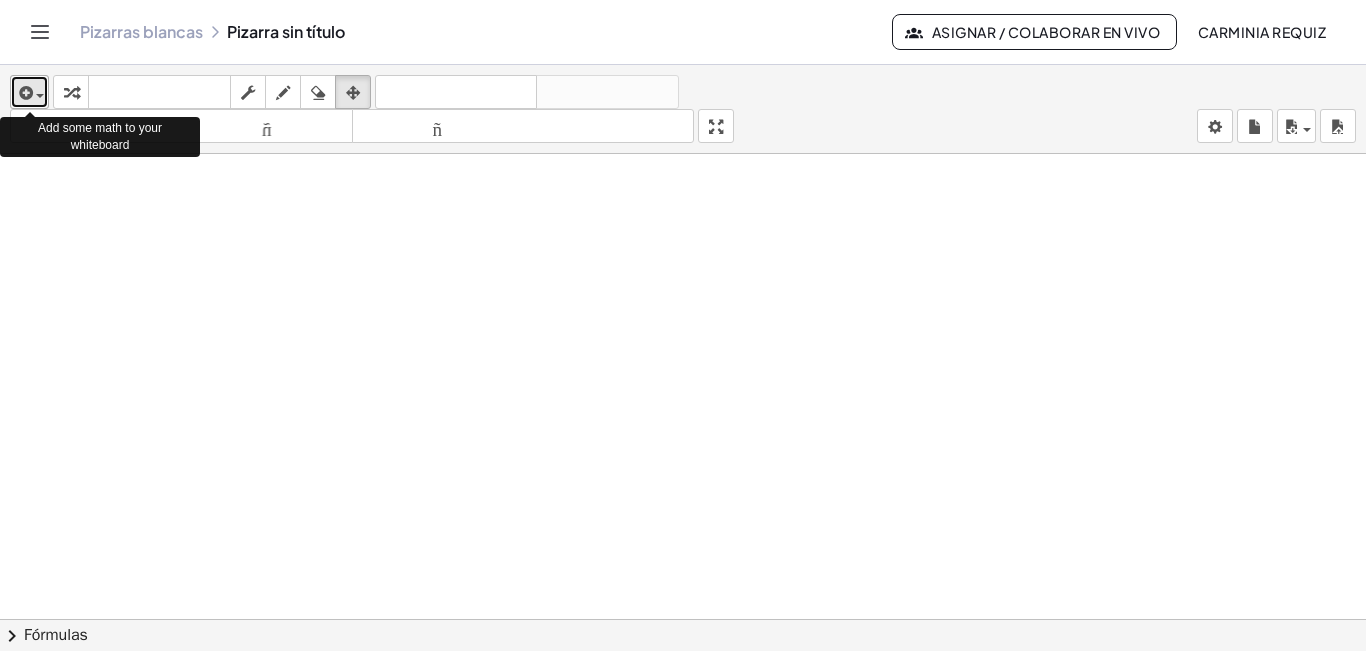click at bounding box center (24, 93) 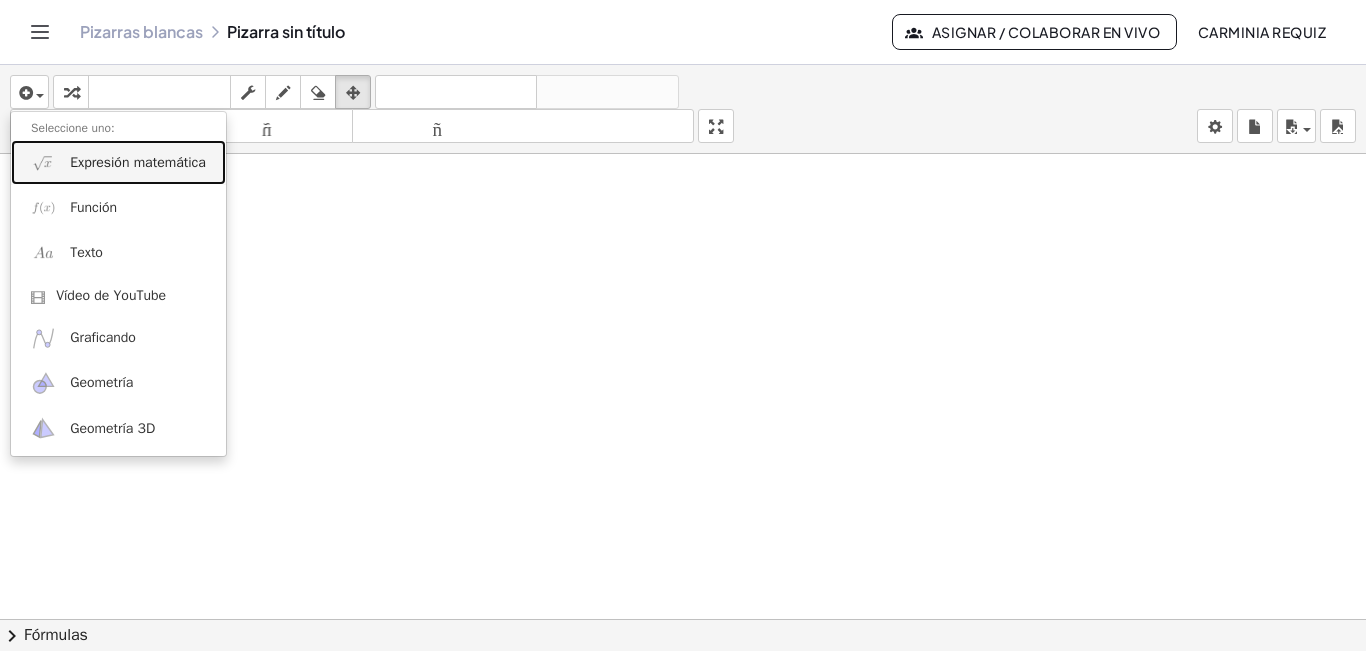 click on "Expresión matemática" at bounding box center (118, 162) 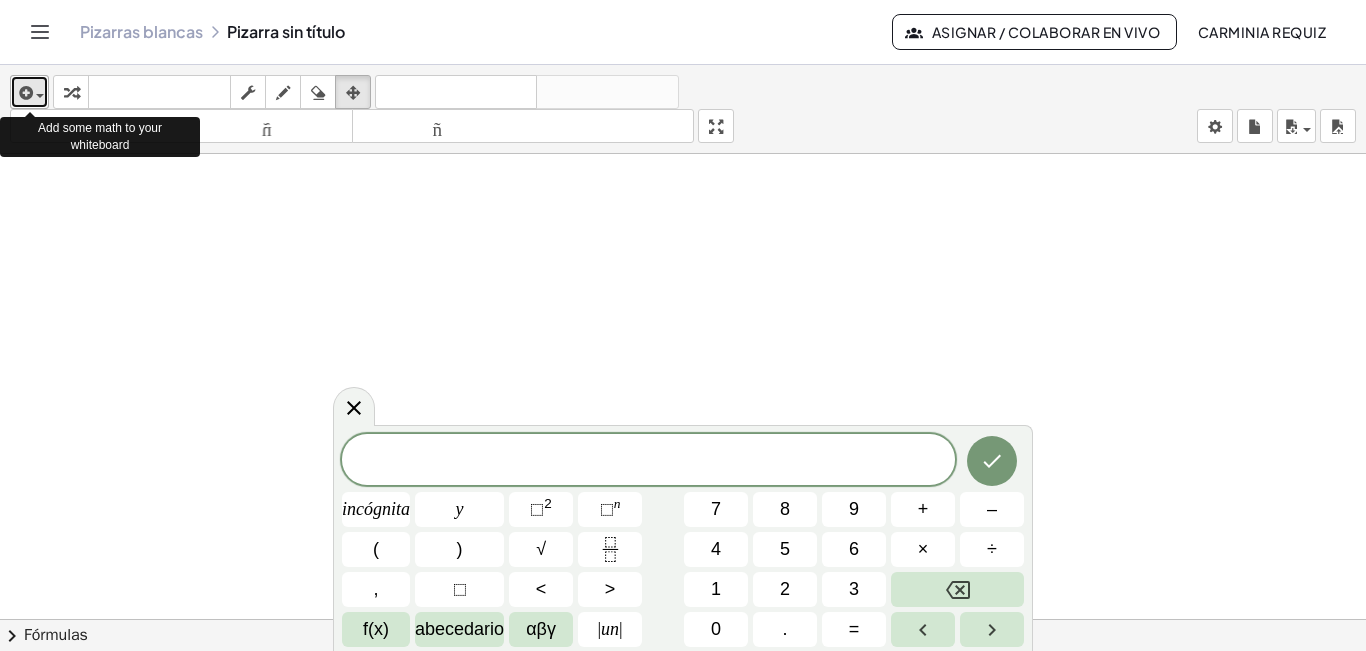 click at bounding box center [24, 93] 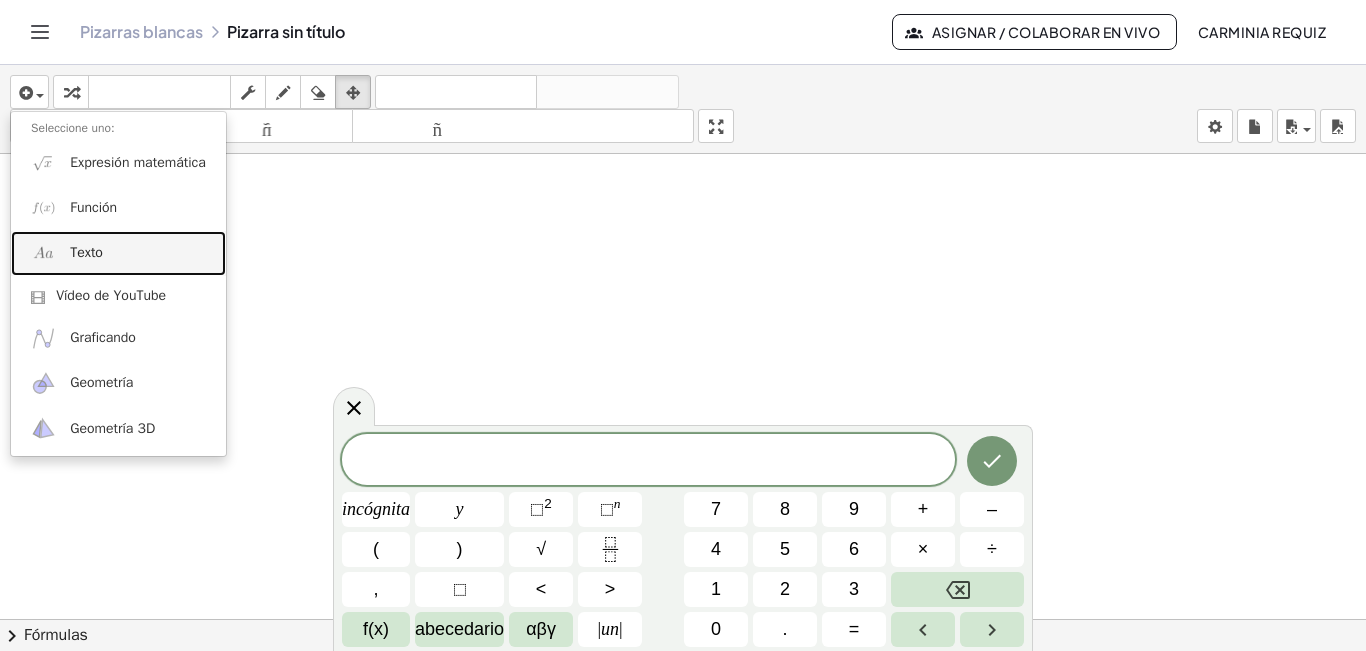 click on "Texto" at bounding box center [86, 252] 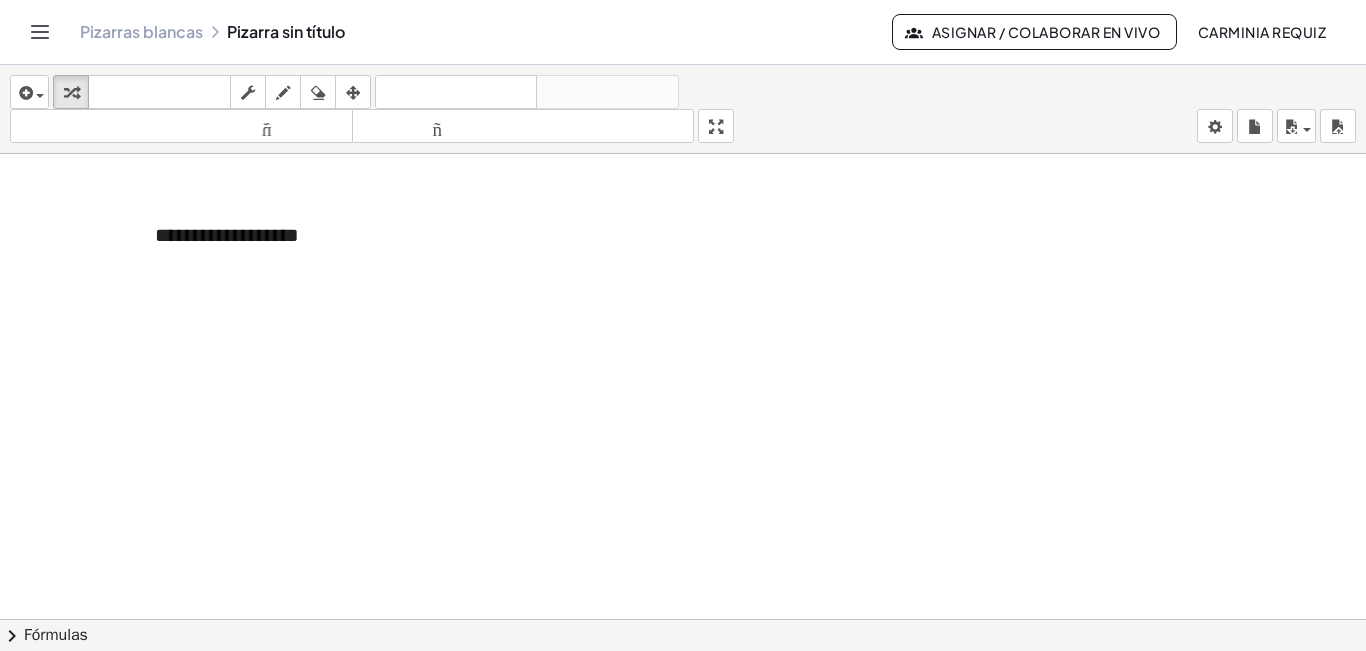 type 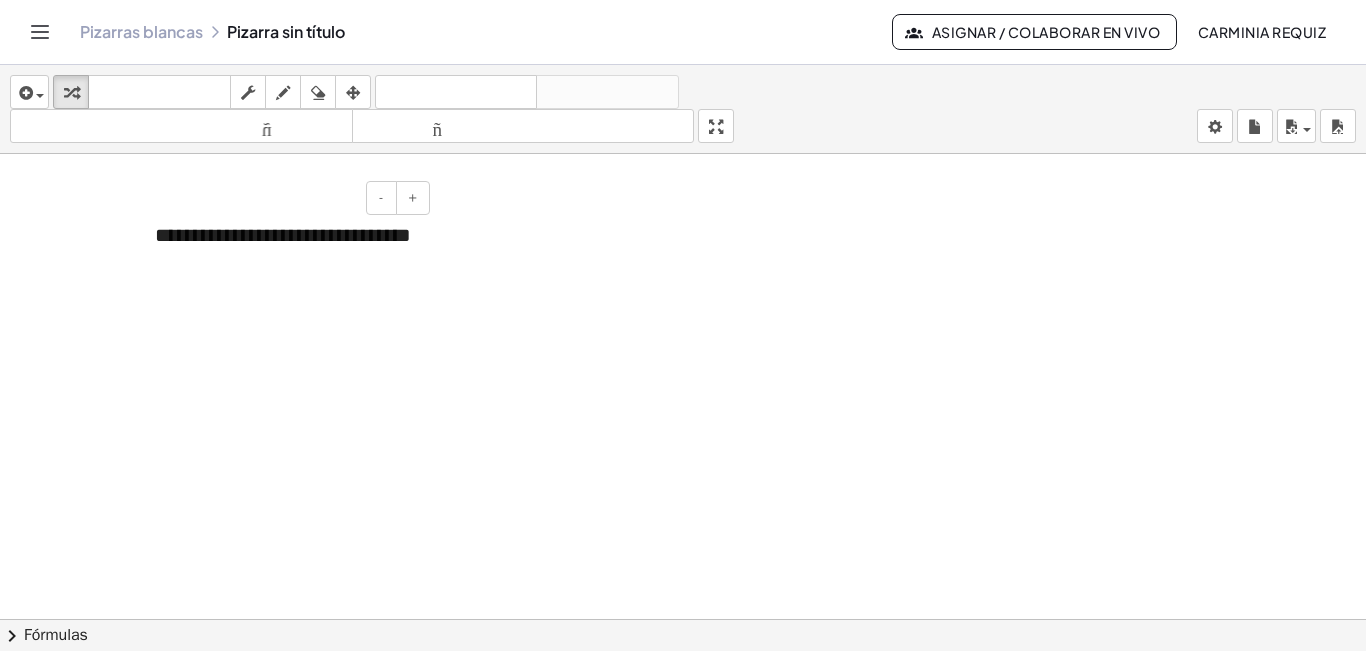 click on "**********" at bounding box center (283, 235) 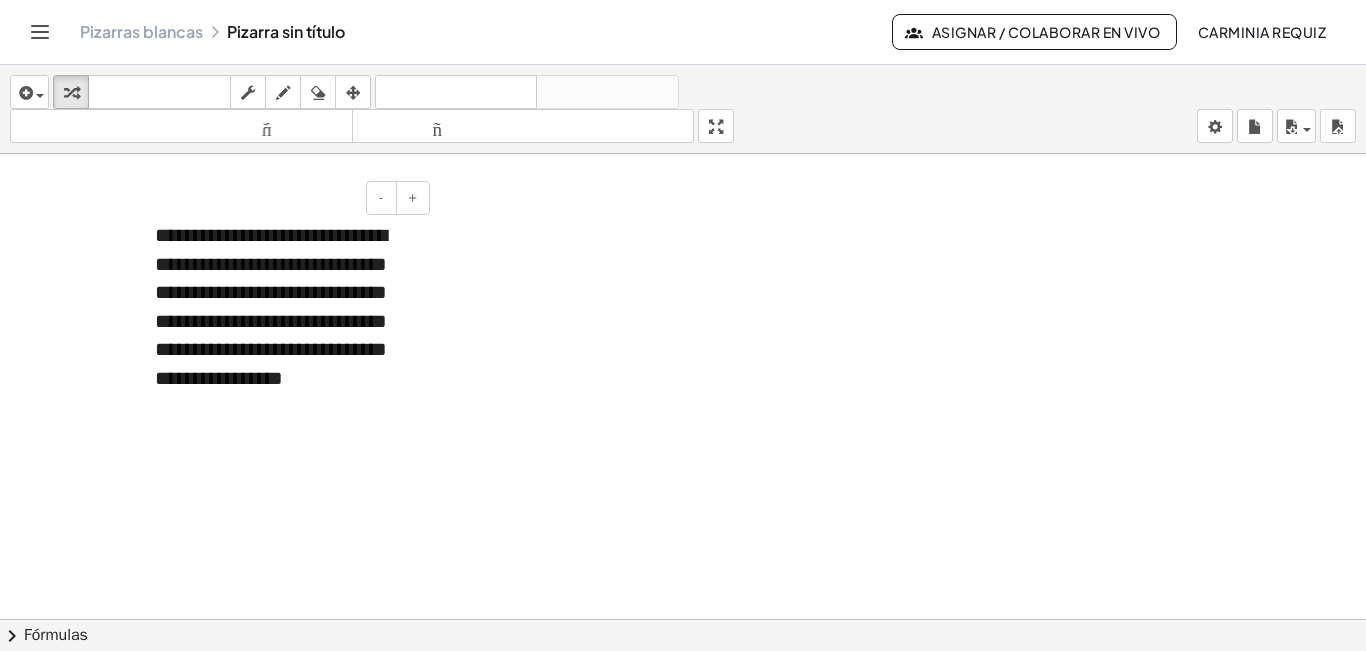 click on "**********" at bounding box center [285, 321] 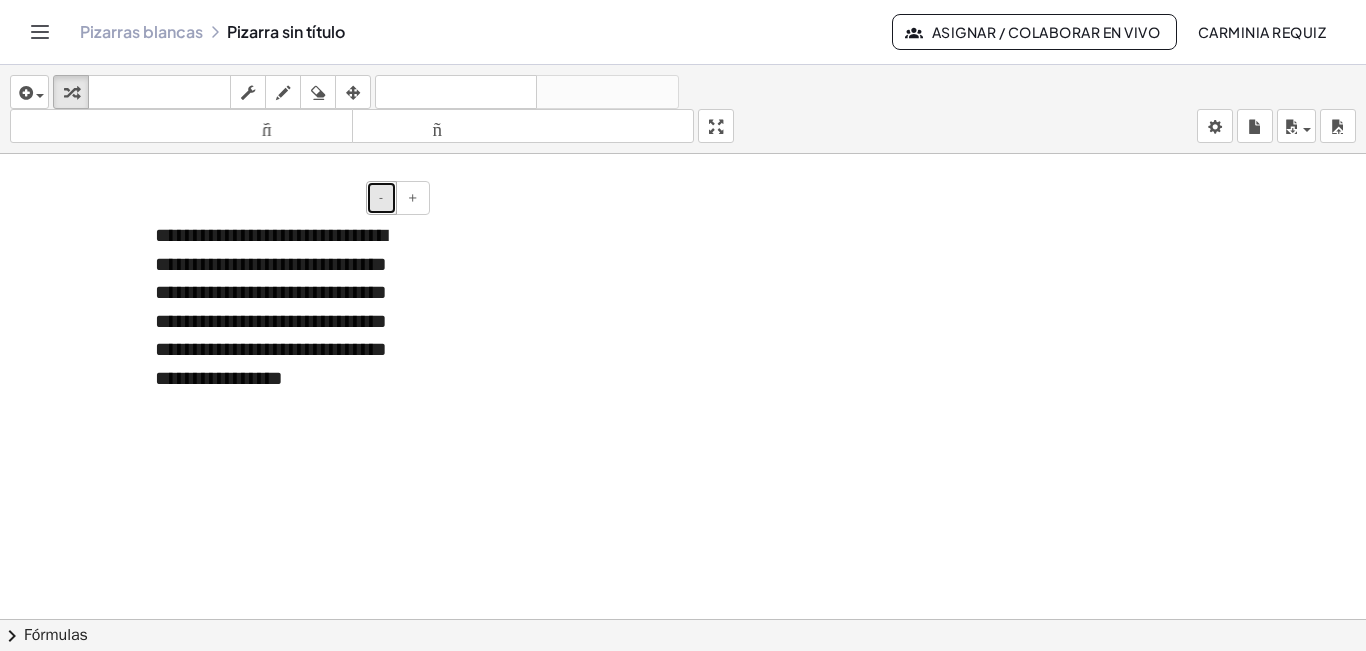 click on "-" at bounding box center [381, 198] 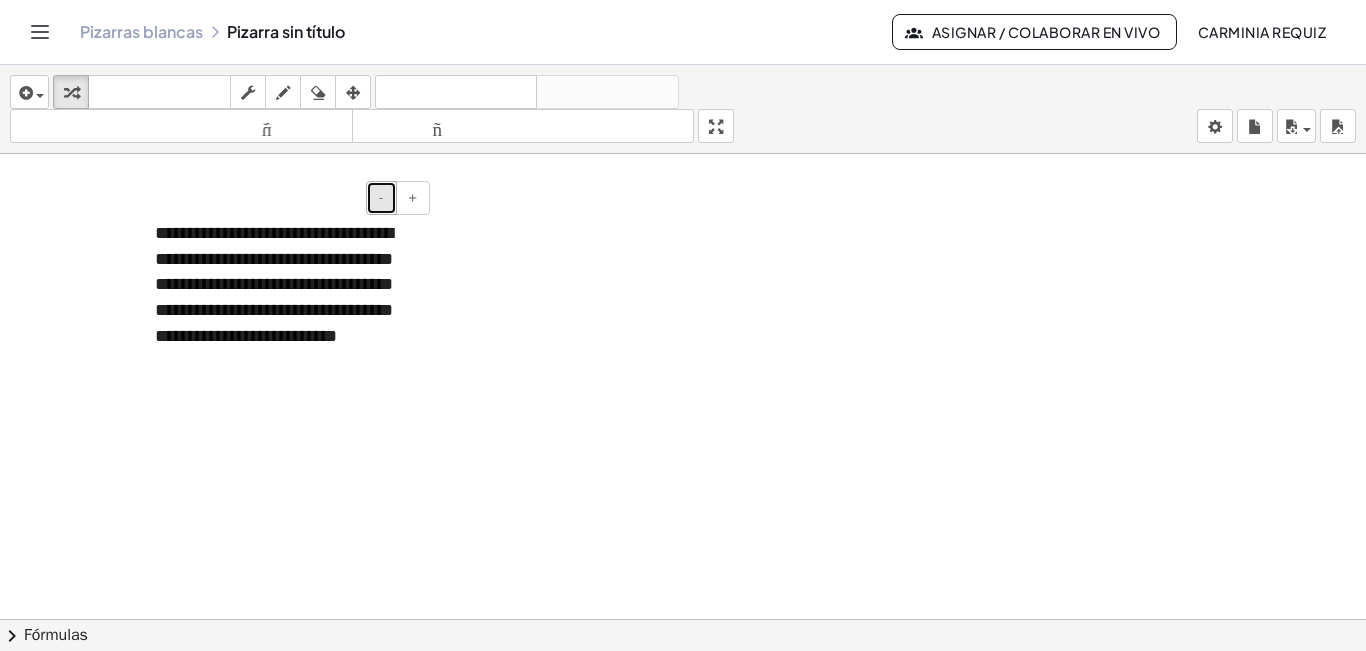 click on "-" at bounding box center [381, 198] 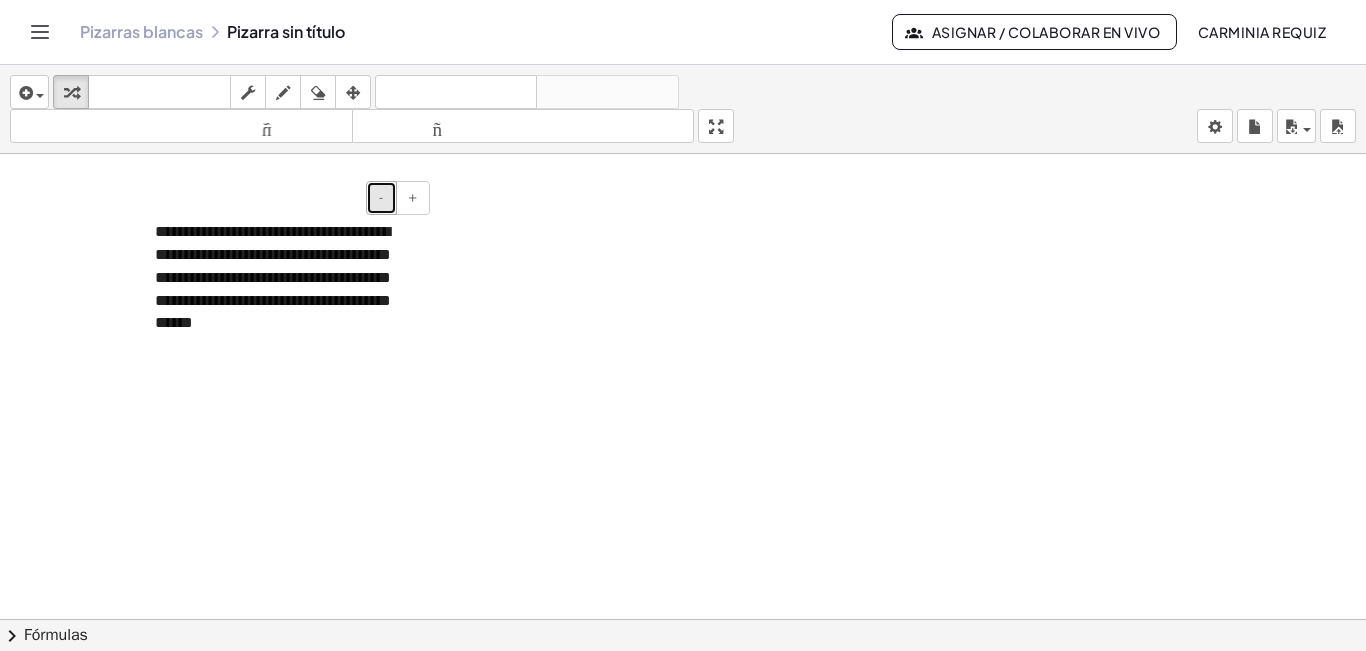 click on "-" at bounding box center [381, 198] 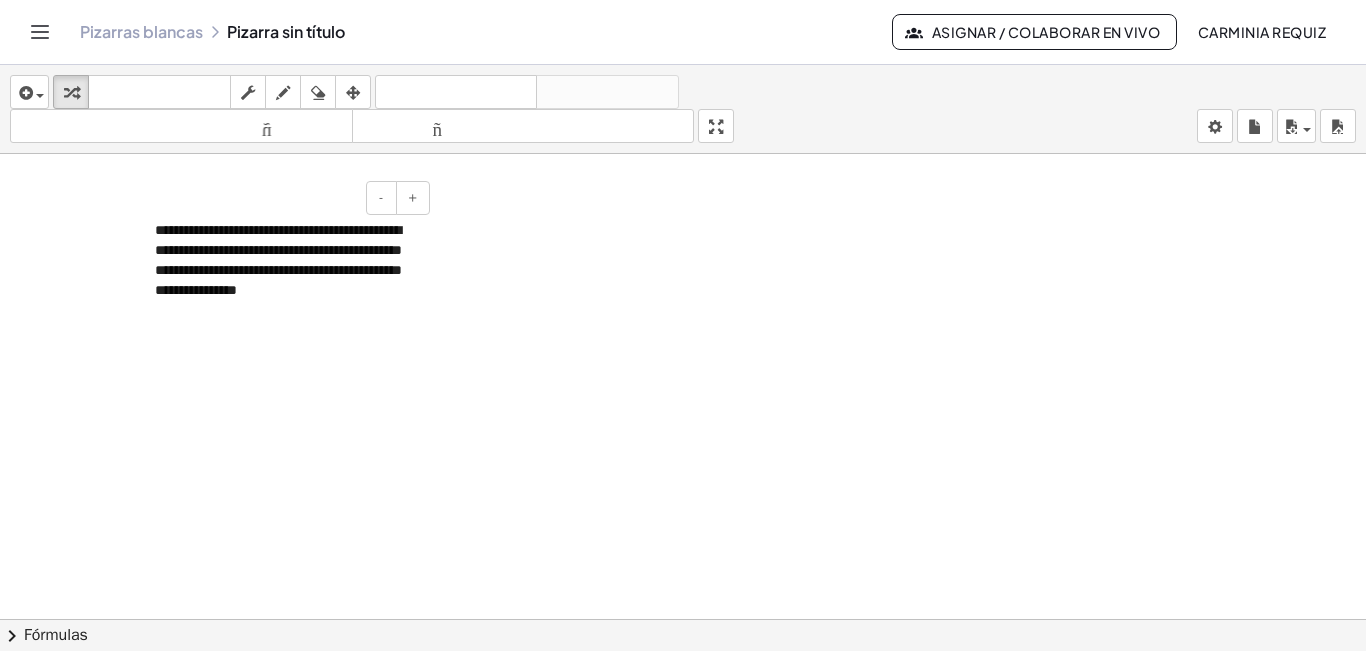 click on "**********" at bounding box center [285, 271] 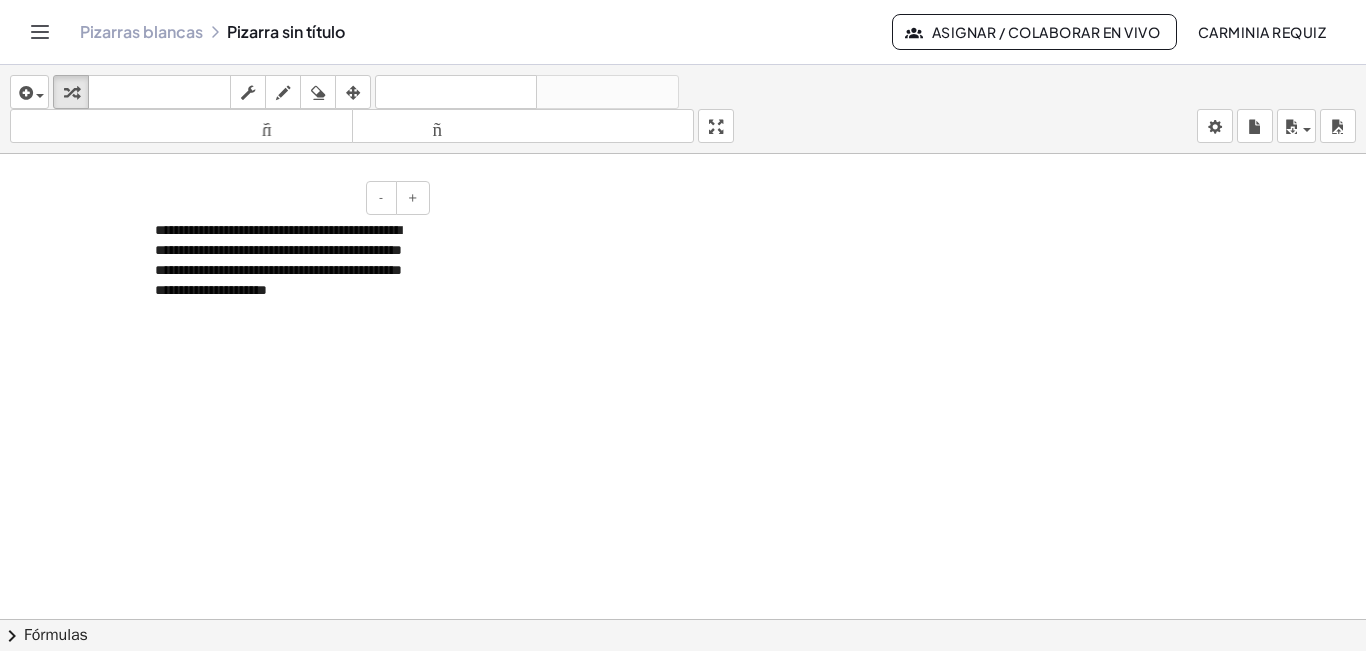 click on "**********" at bounding box center [278, 260] 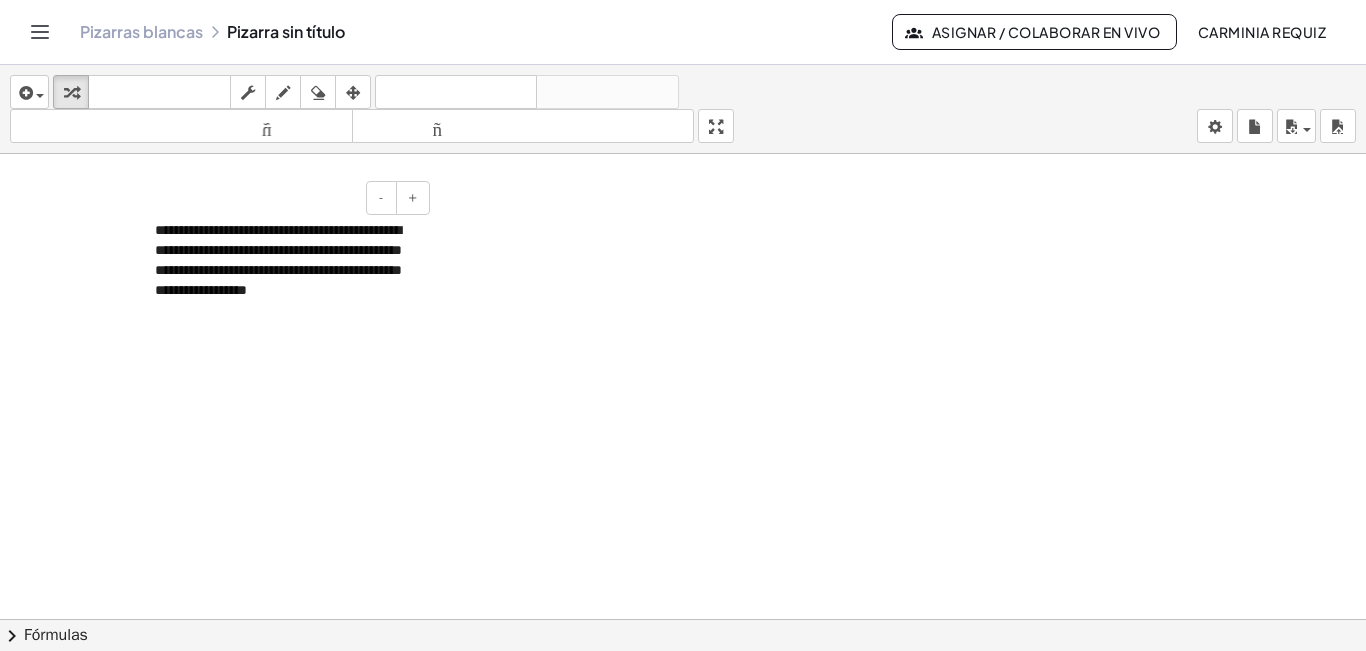 click on "**********" at bounding box center (285, 271) 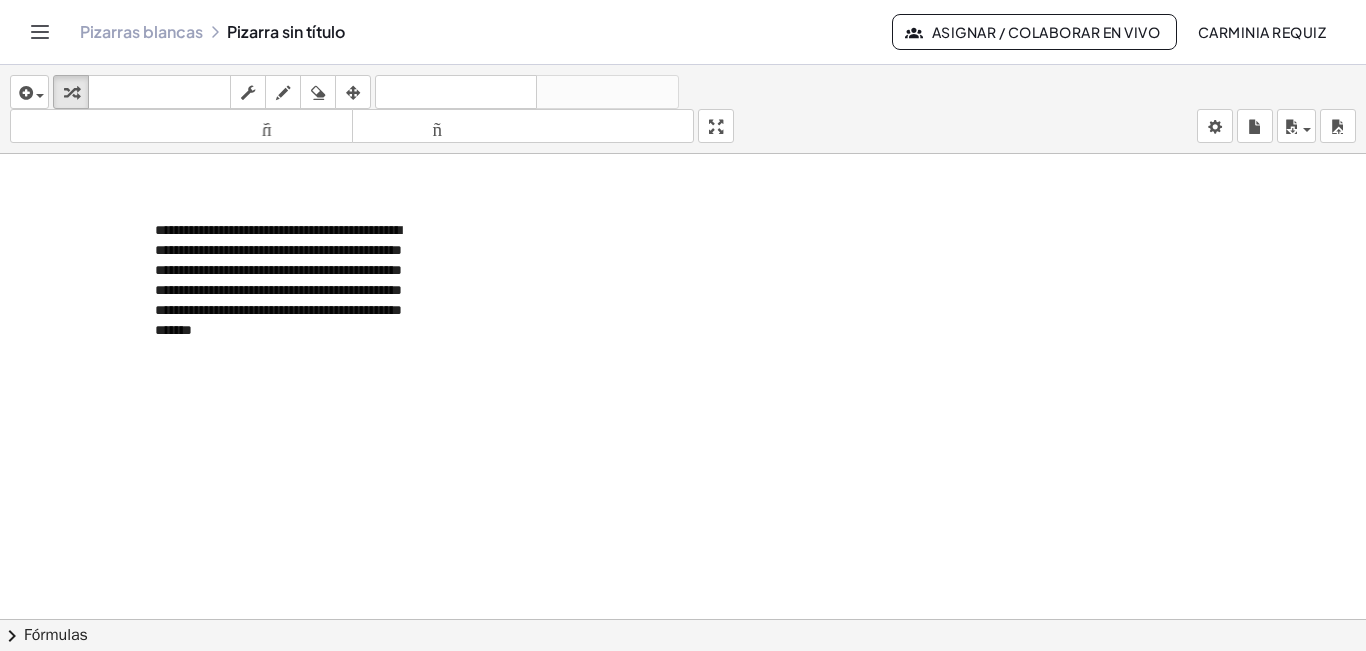 click at bounding box center [683, 619] 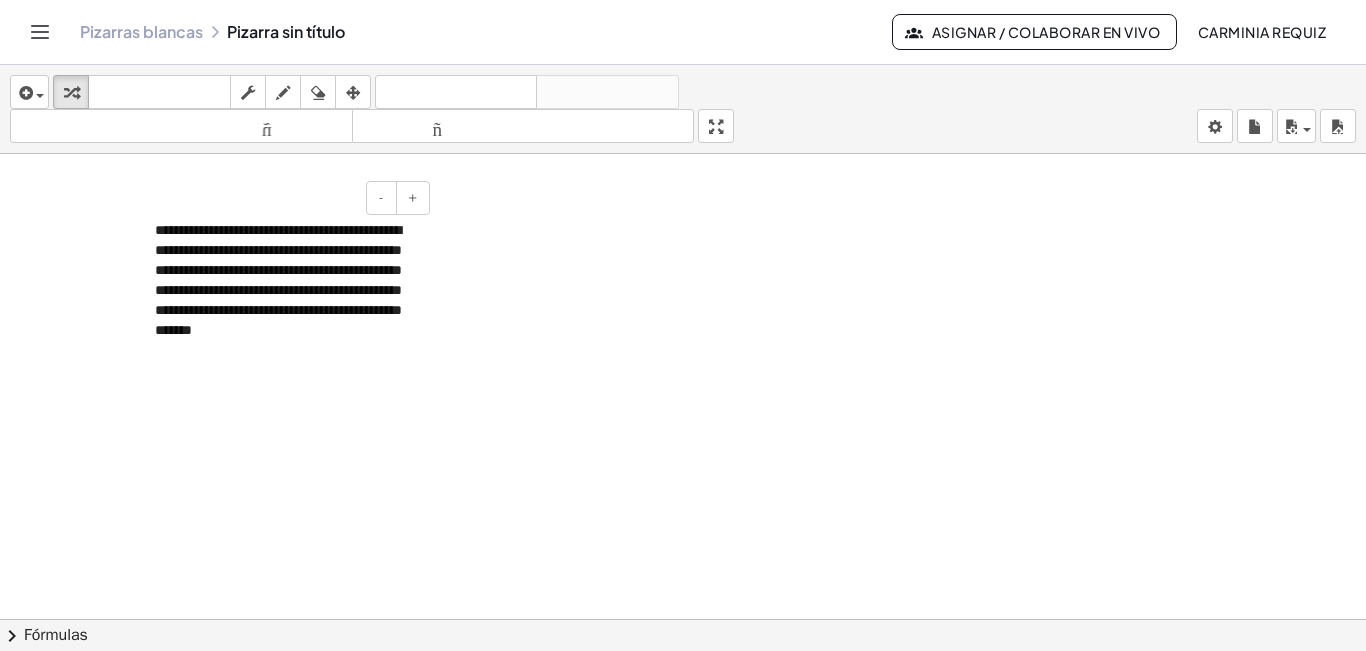 click on "**********" at bounding box center (278, 280) 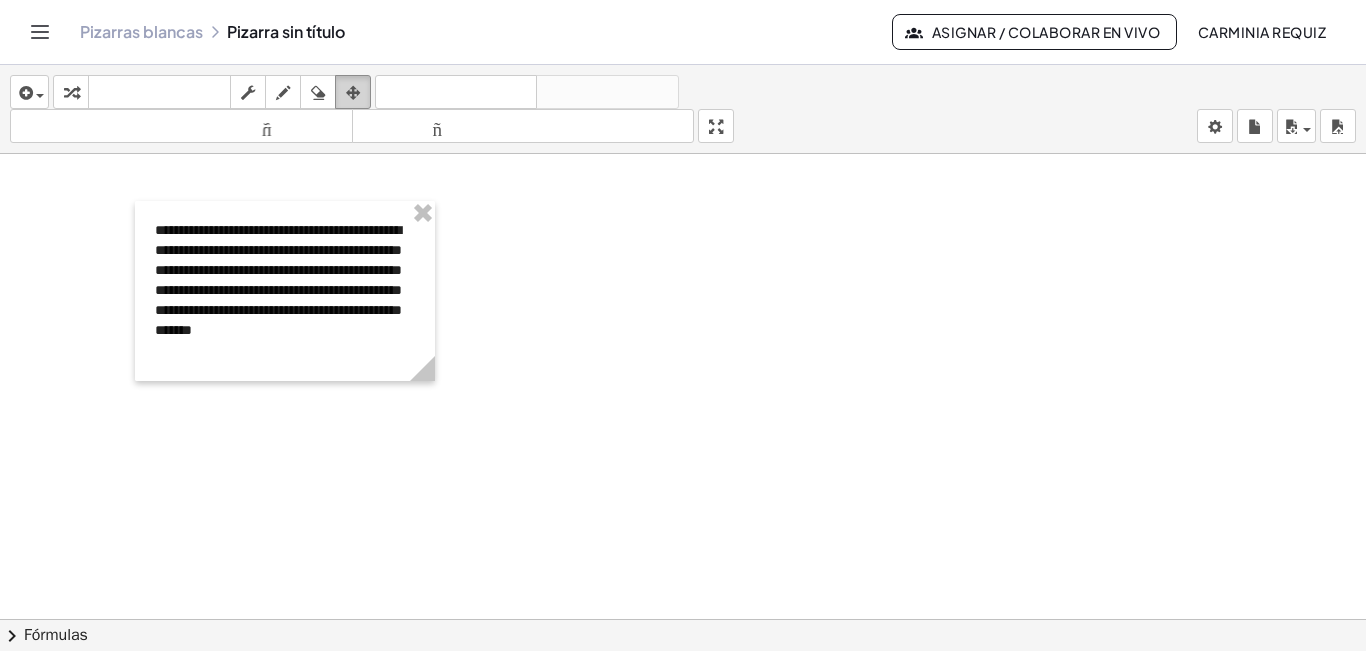 click at bounding box center (353, 92) 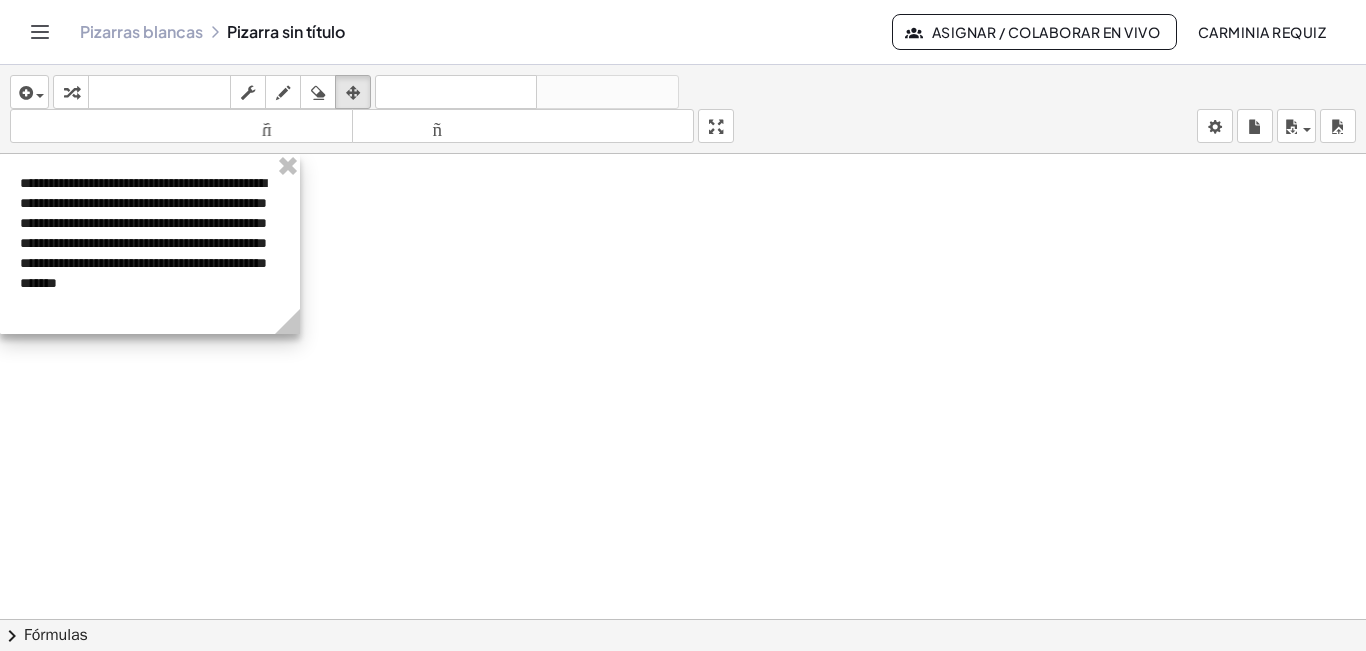 drag, startPoint x: 335, startPoint y: 254, endPoint x: 181, endPoint y: 204, distance: 161.91356 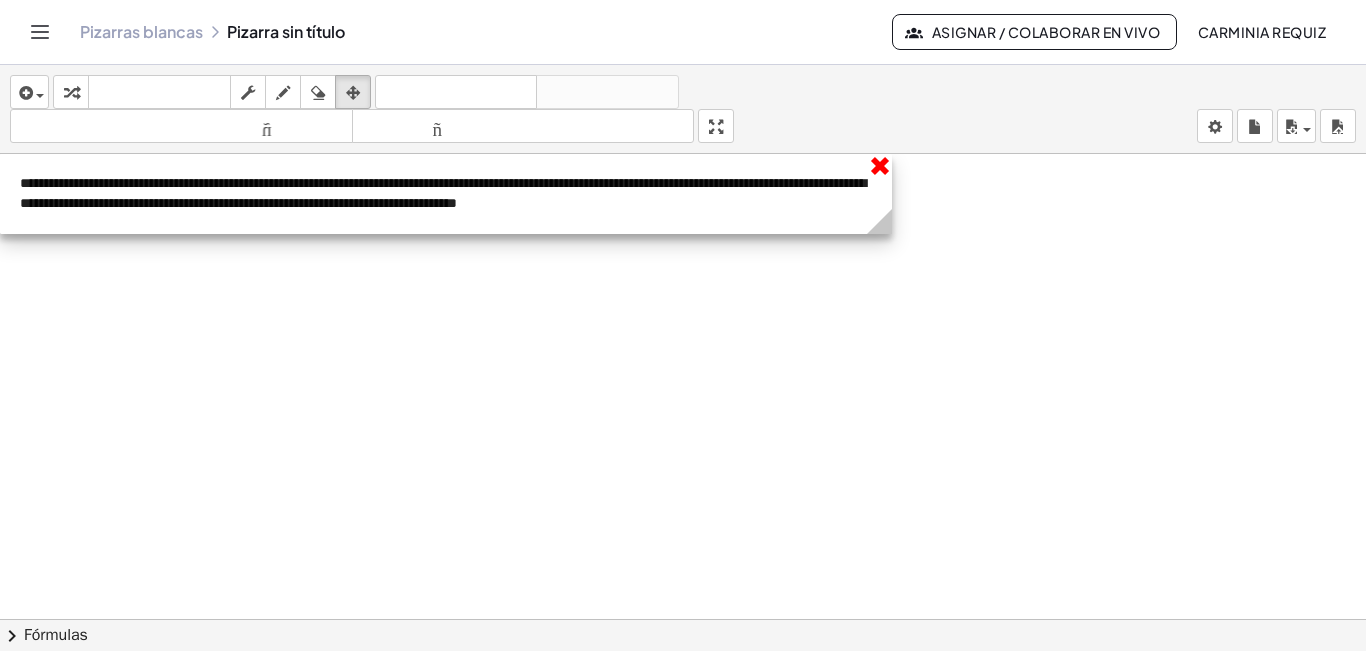 drag, startPoint x: 293, startPoint y: 332, endPoint x: 885, endPoint y: 174, distance: 612.7218 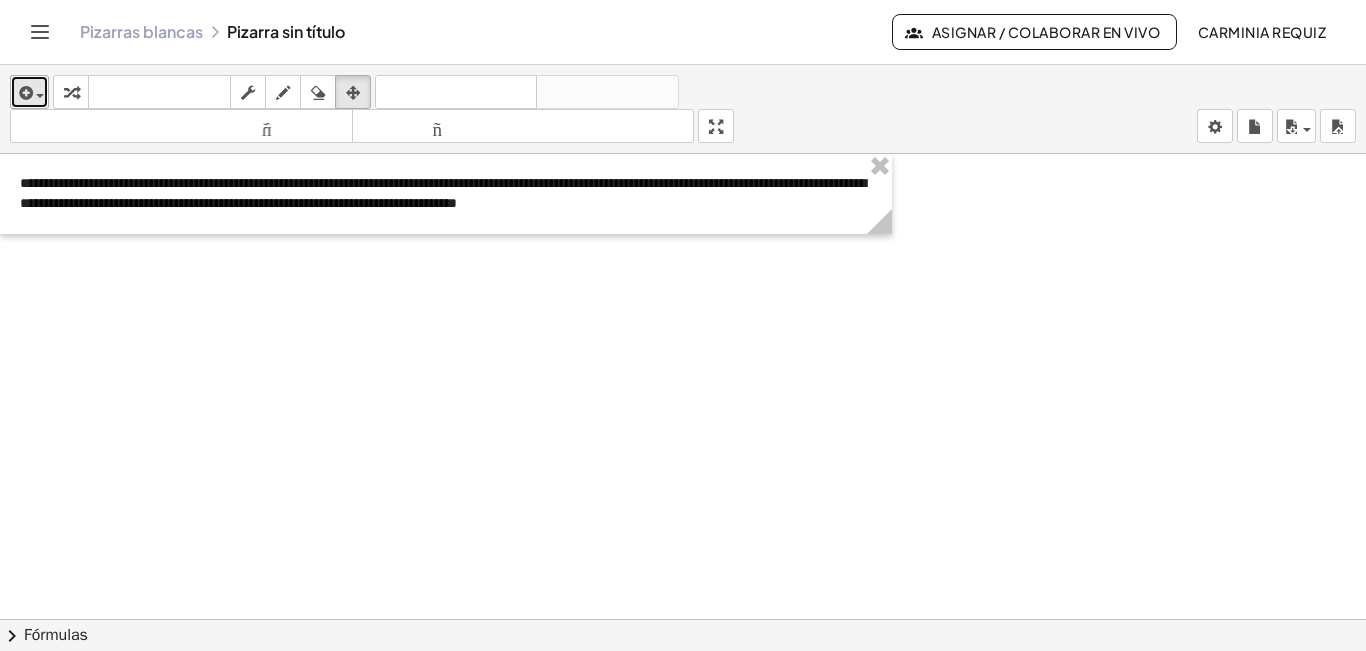click at bounding box center [35, 95] 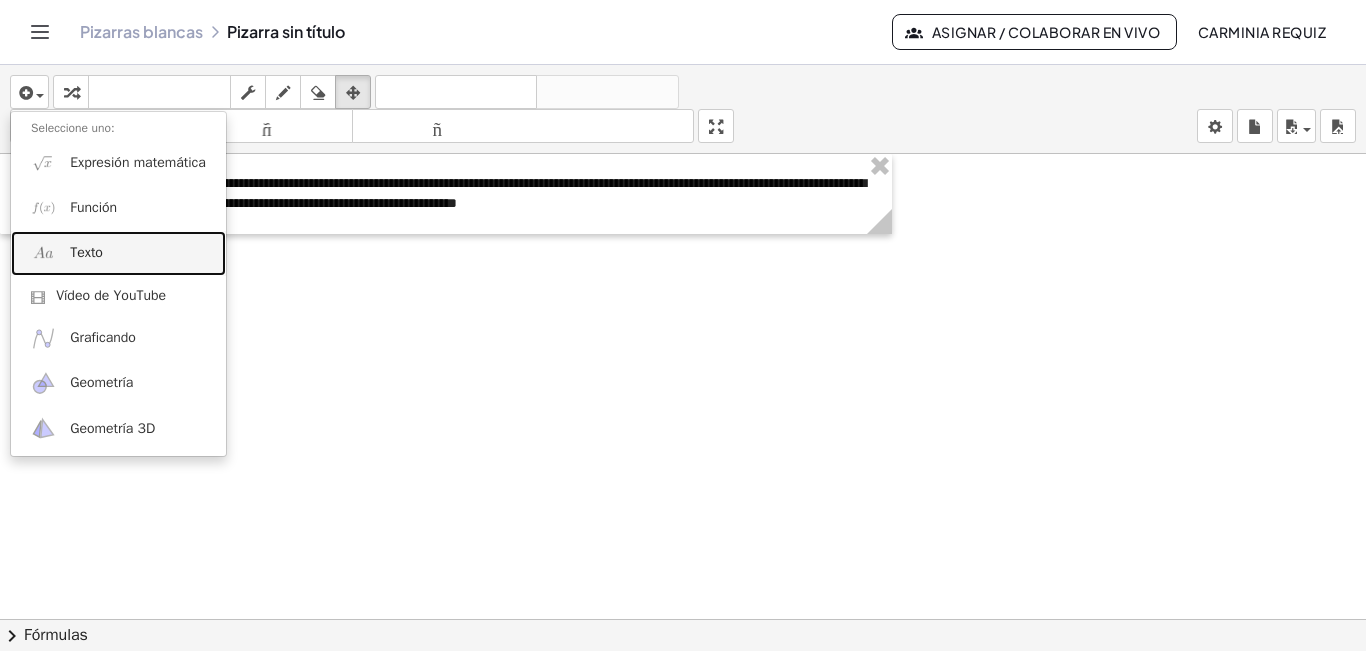 click on "Texto" at bounding box center [118, 253] 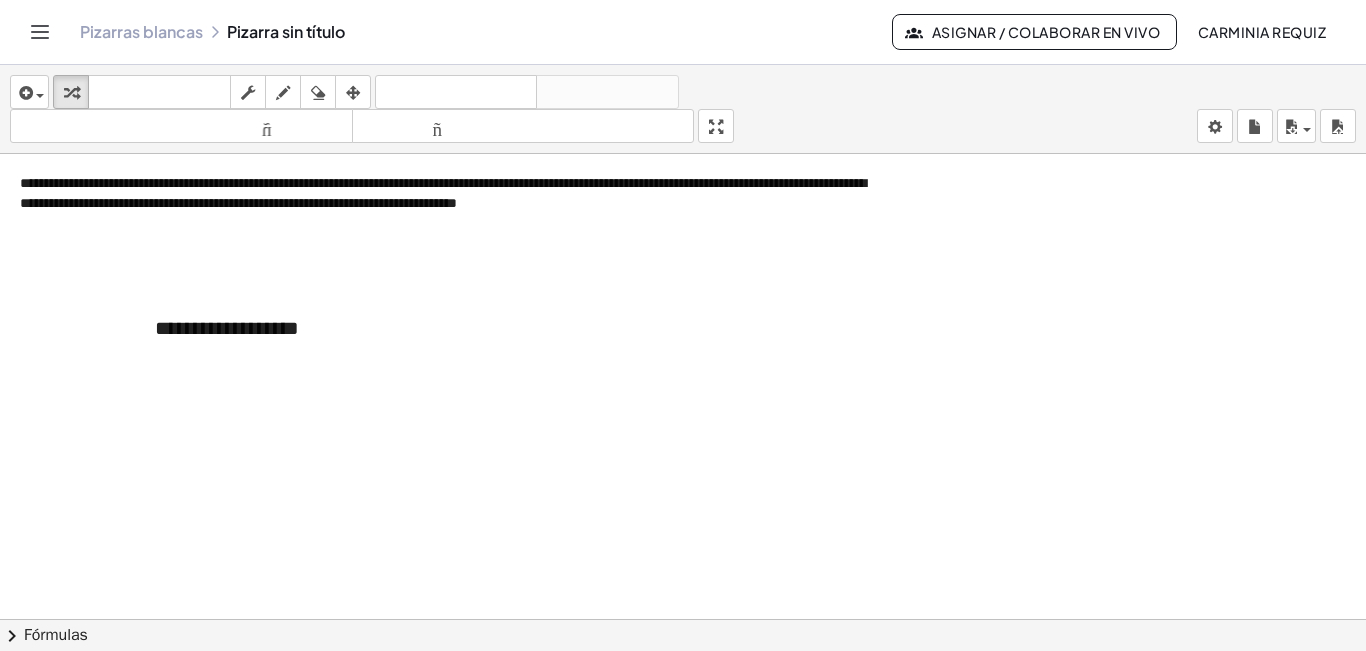 type 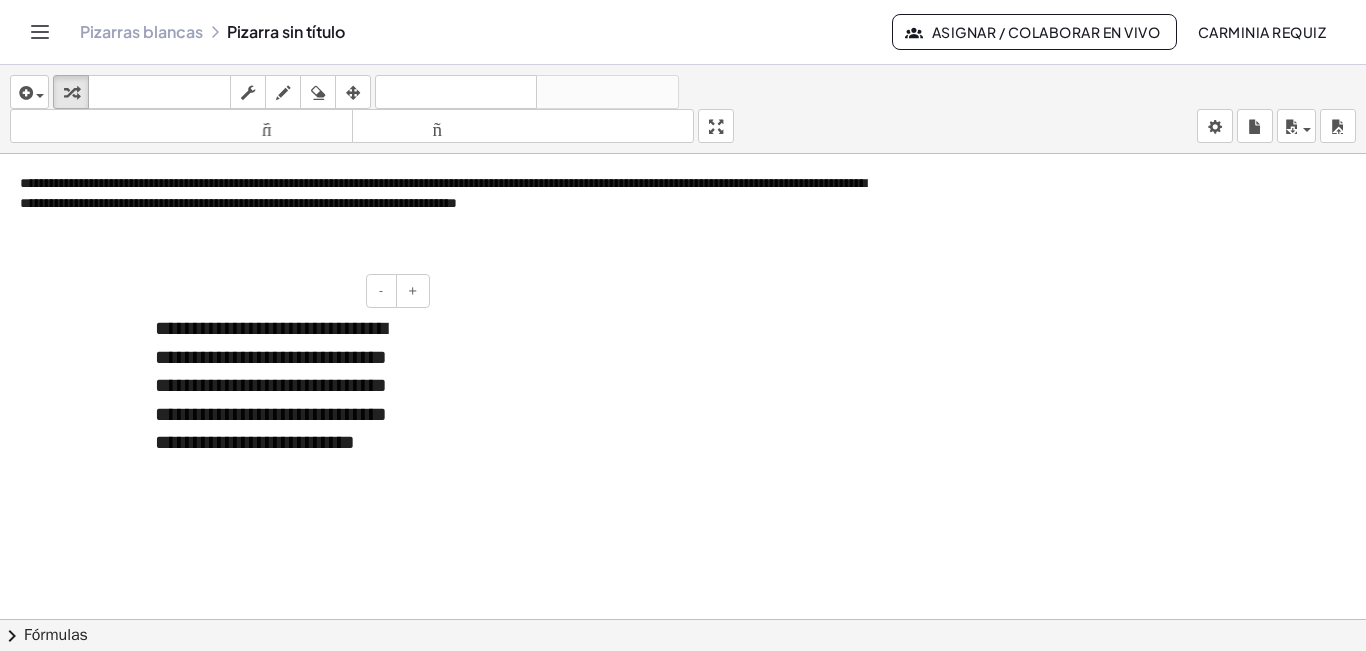 click on "**********" at bounding box center (271, 385) 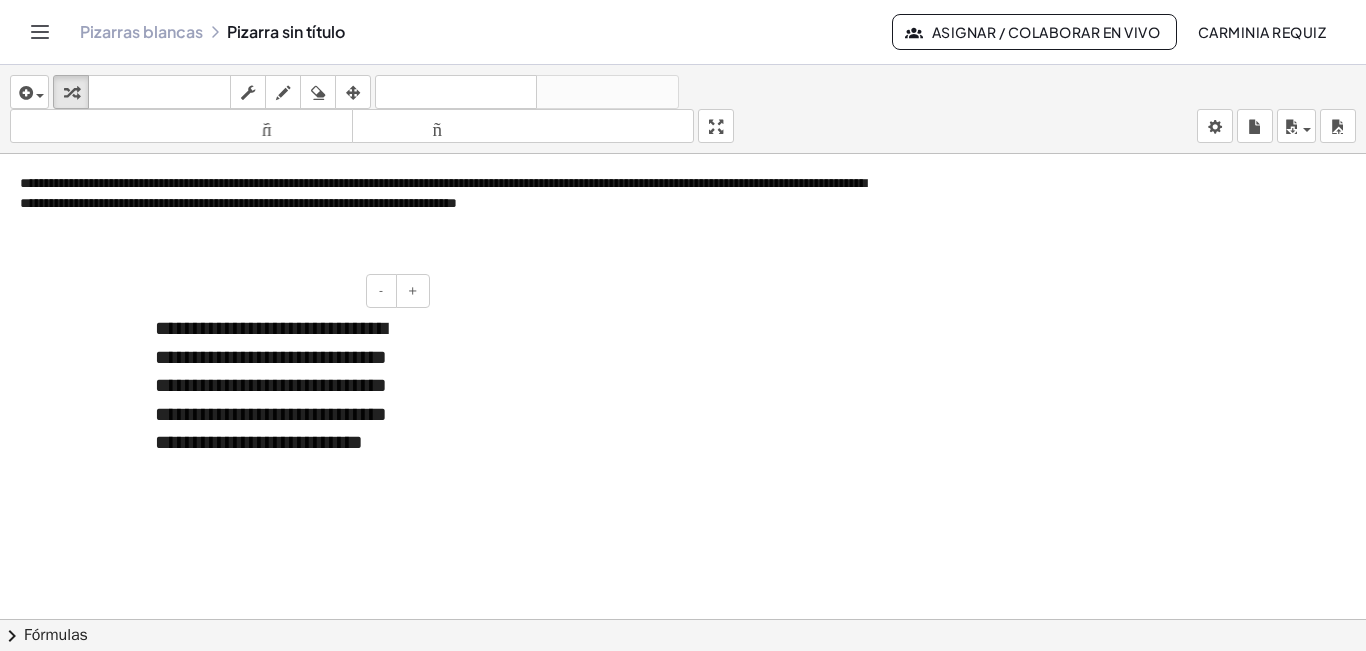 click on "**********" at bounding box center [271, 385] 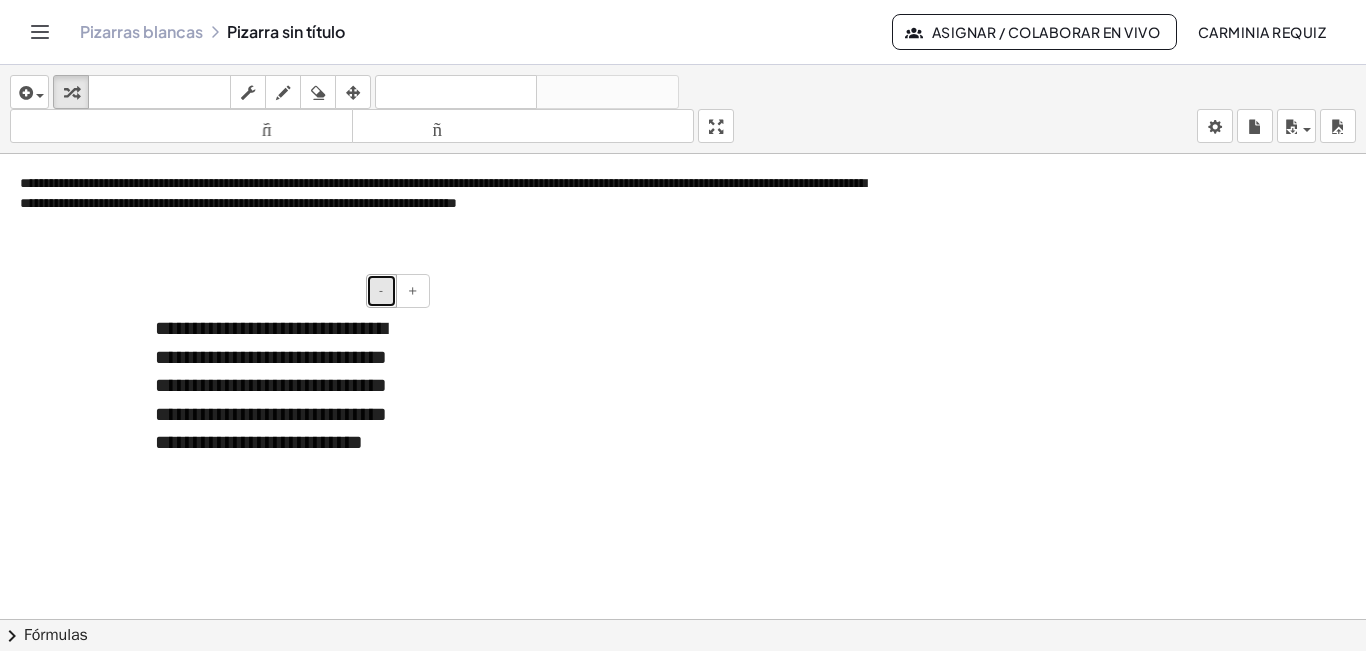 click on "-" at bounding box center [381, 291] 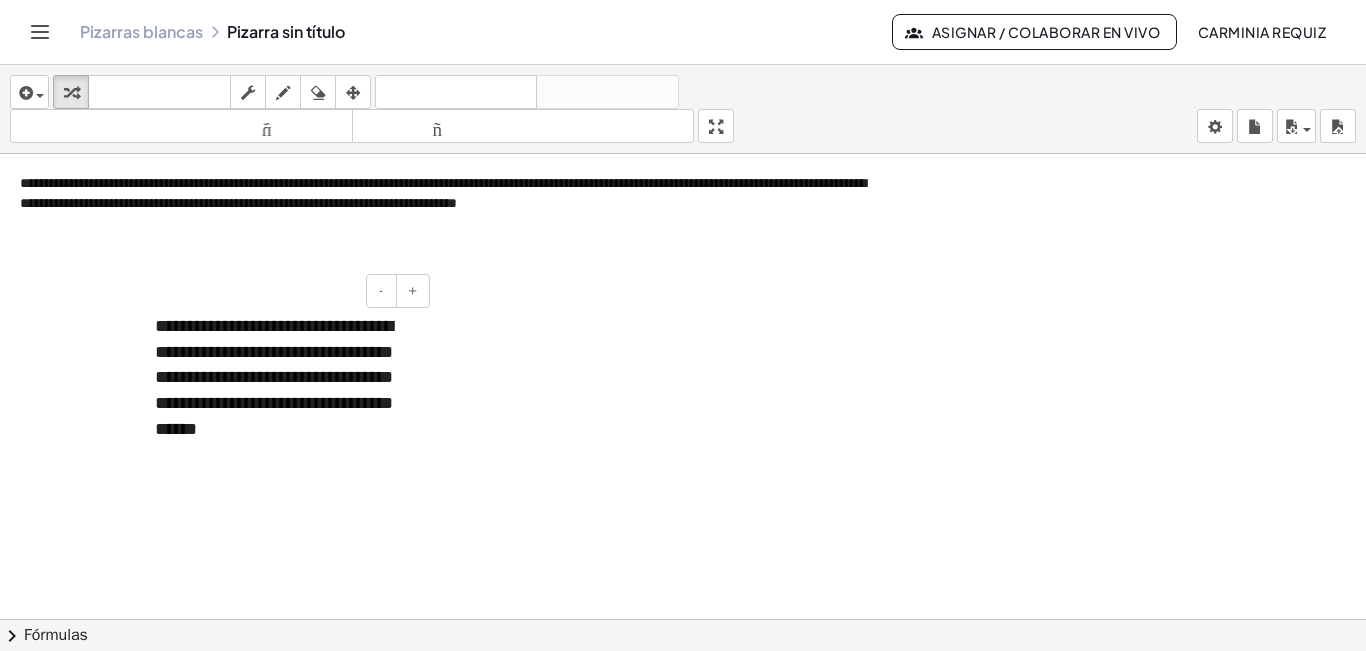 click on "**********" at bounding box center [274, 377] 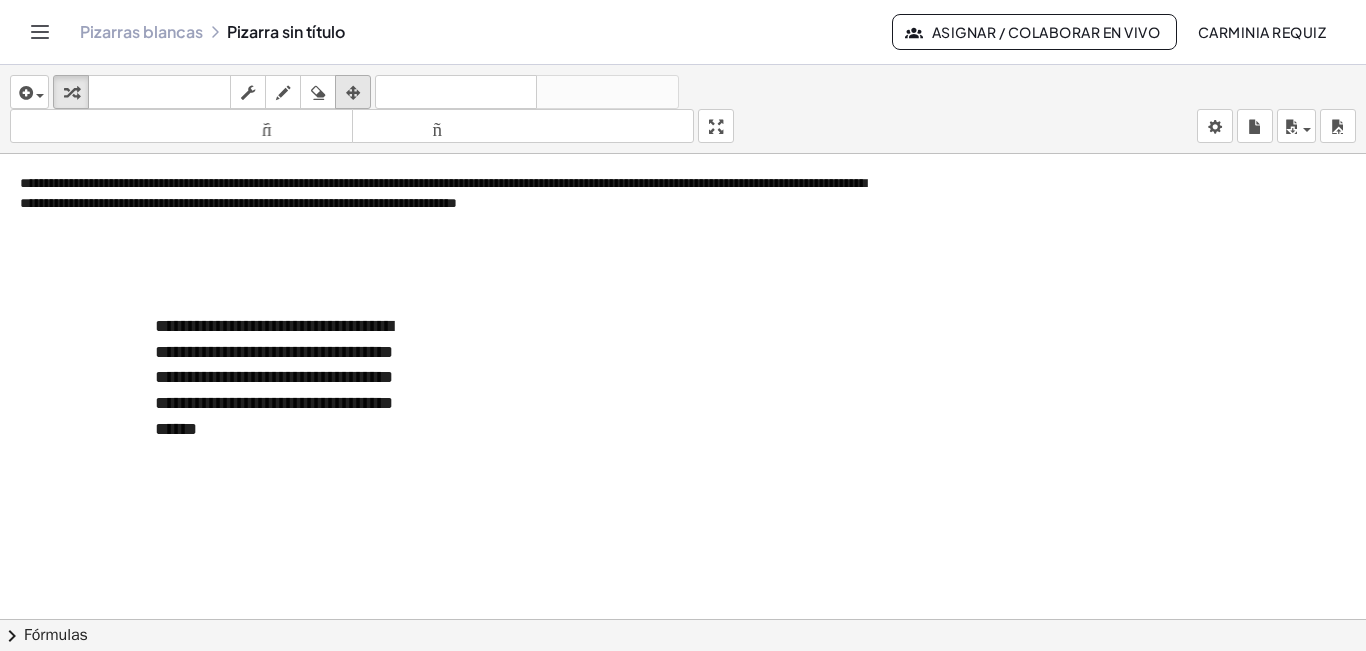 click at bounding box center (353, 93) 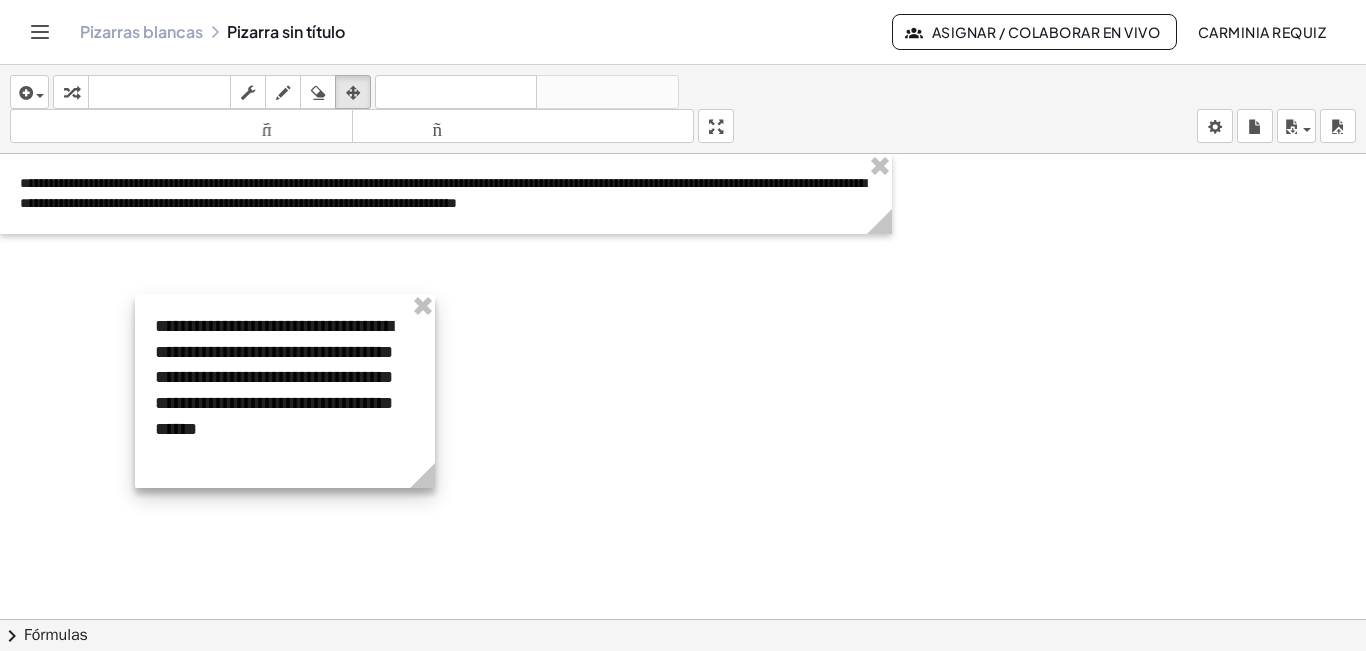 click at bounding box center [285, 391] 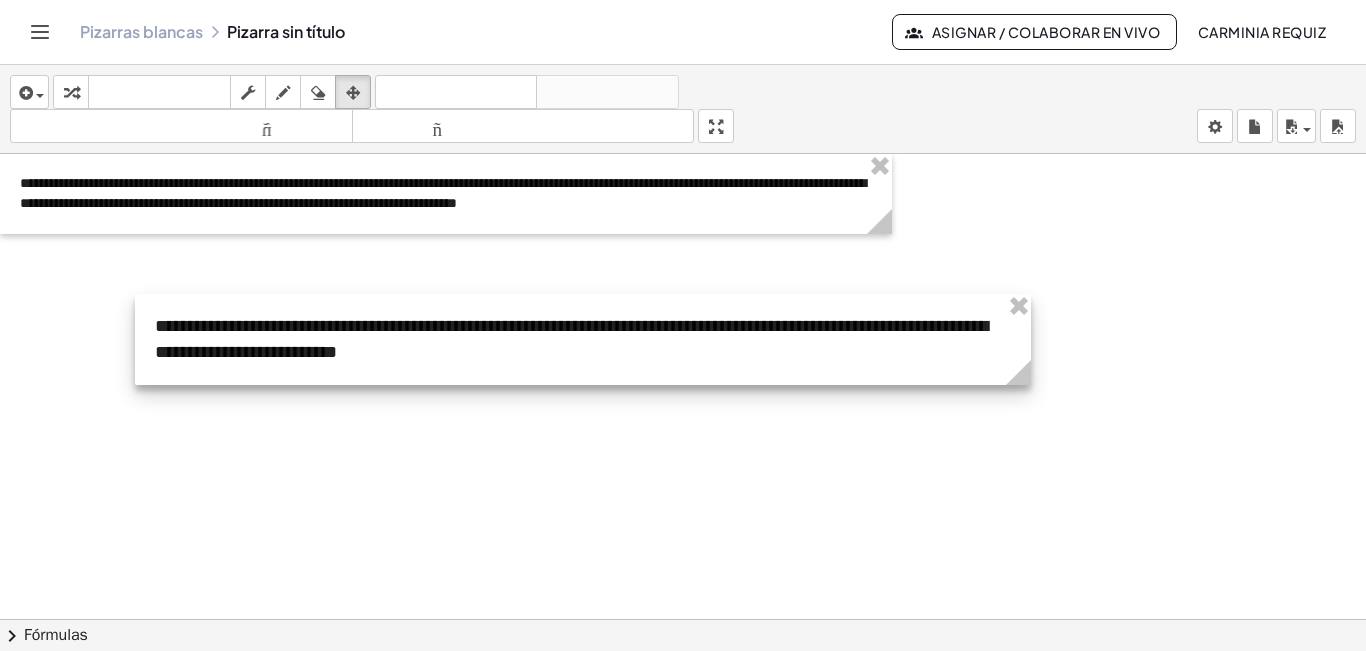 drag, startPoint x: 422, startPoint y: 482, endPoint x: 1018, endPoint y: 476, distance: 596.0302 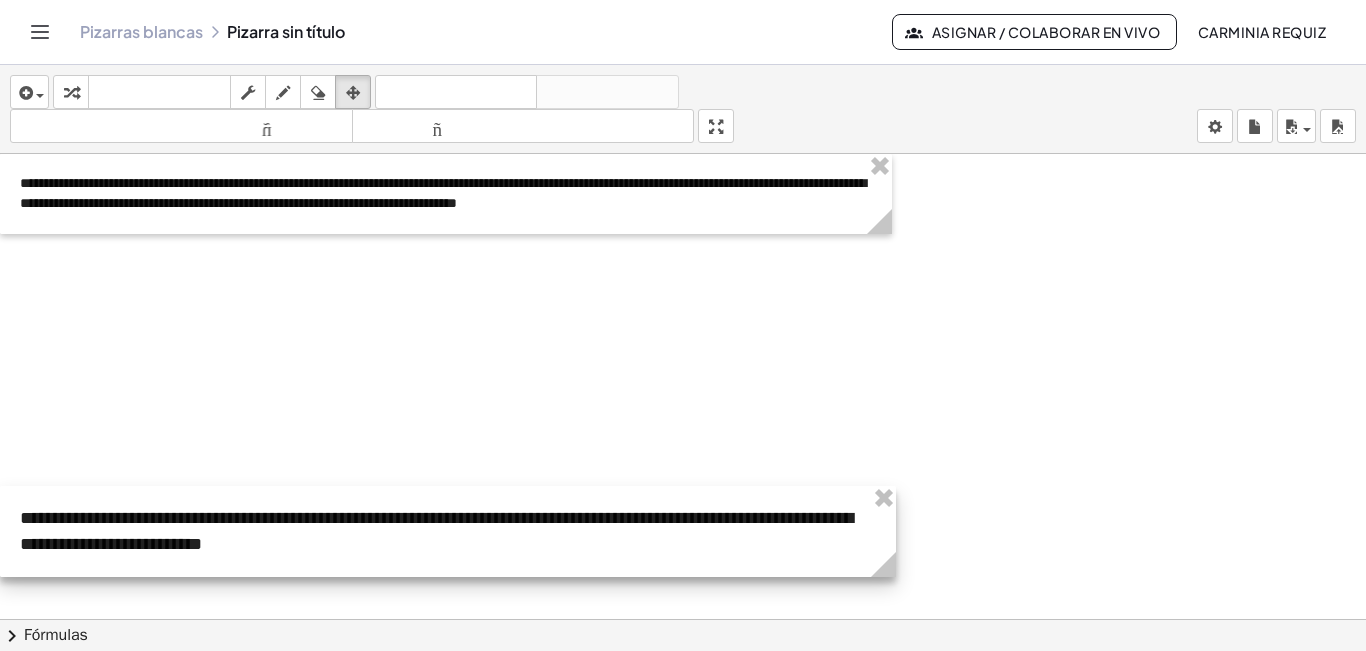 drag, startPoint x: 586, startPoint y: 315, endPoint x: 426, endPoint y: 507, distance: 249.928 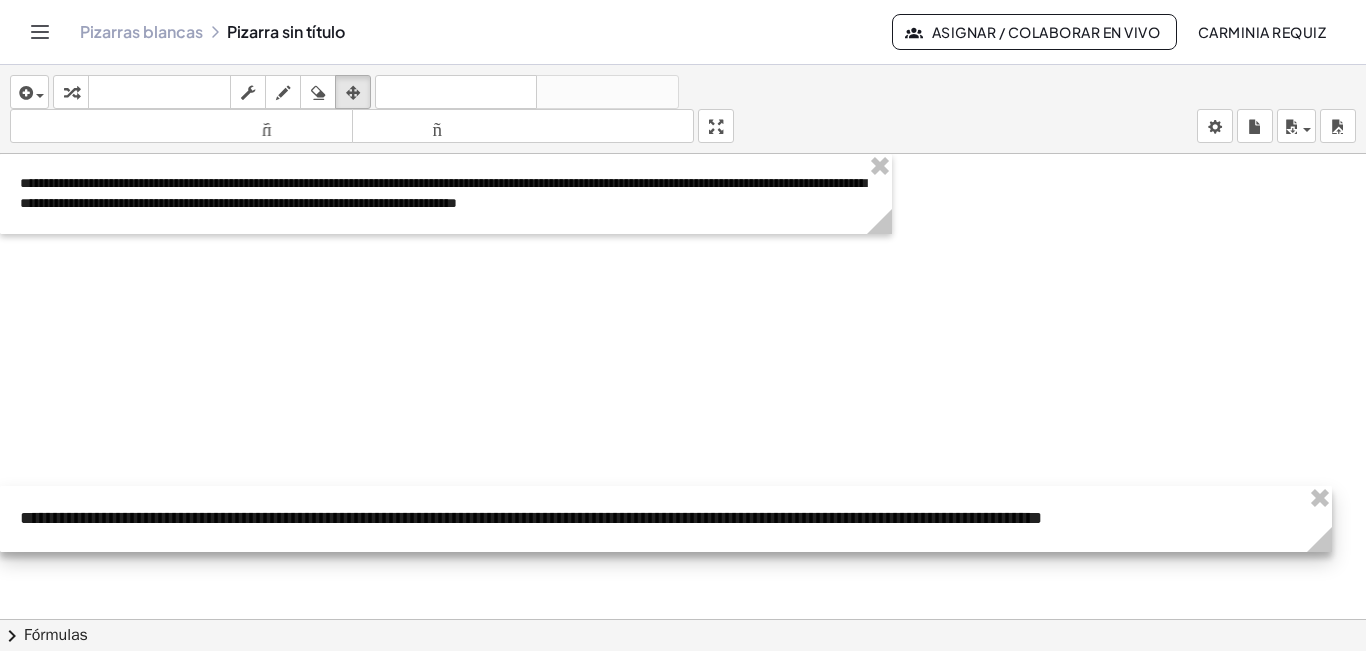 drag, startPoint x: 892, startPoint y: 570, endPoint x: 1328, endPoint y: 554, distance: 436.2935 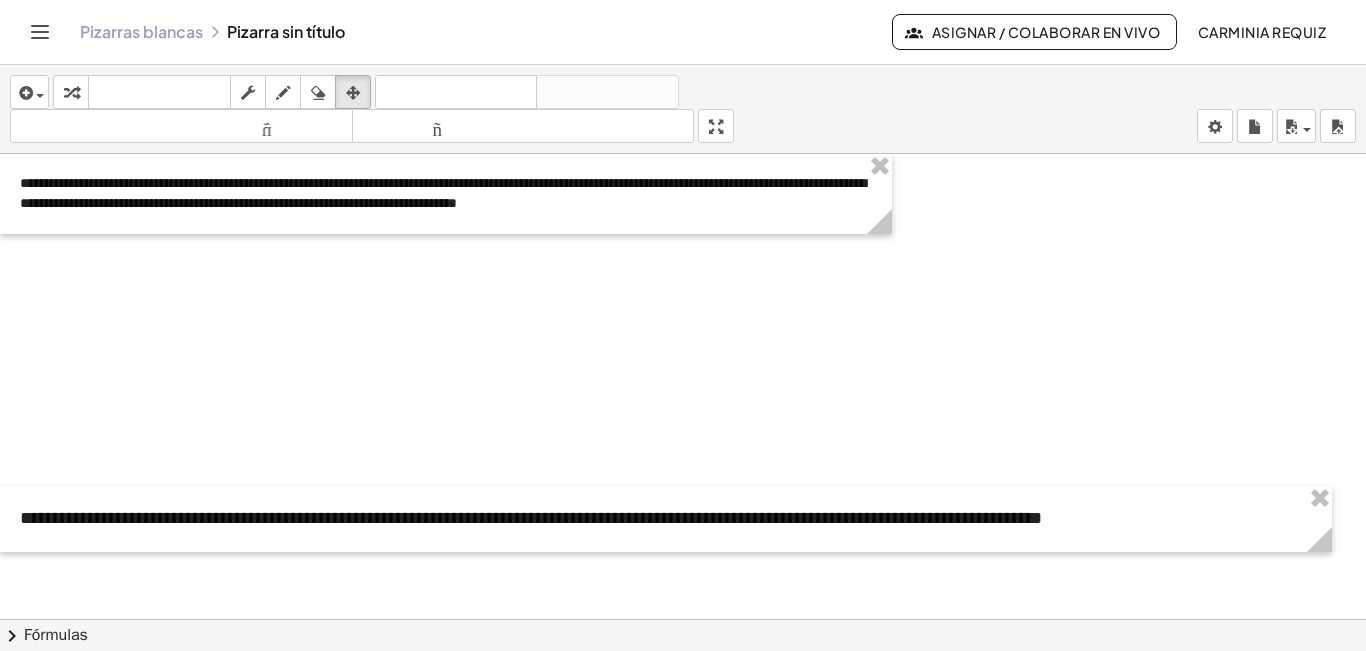 click at bounding box center [683, 619] 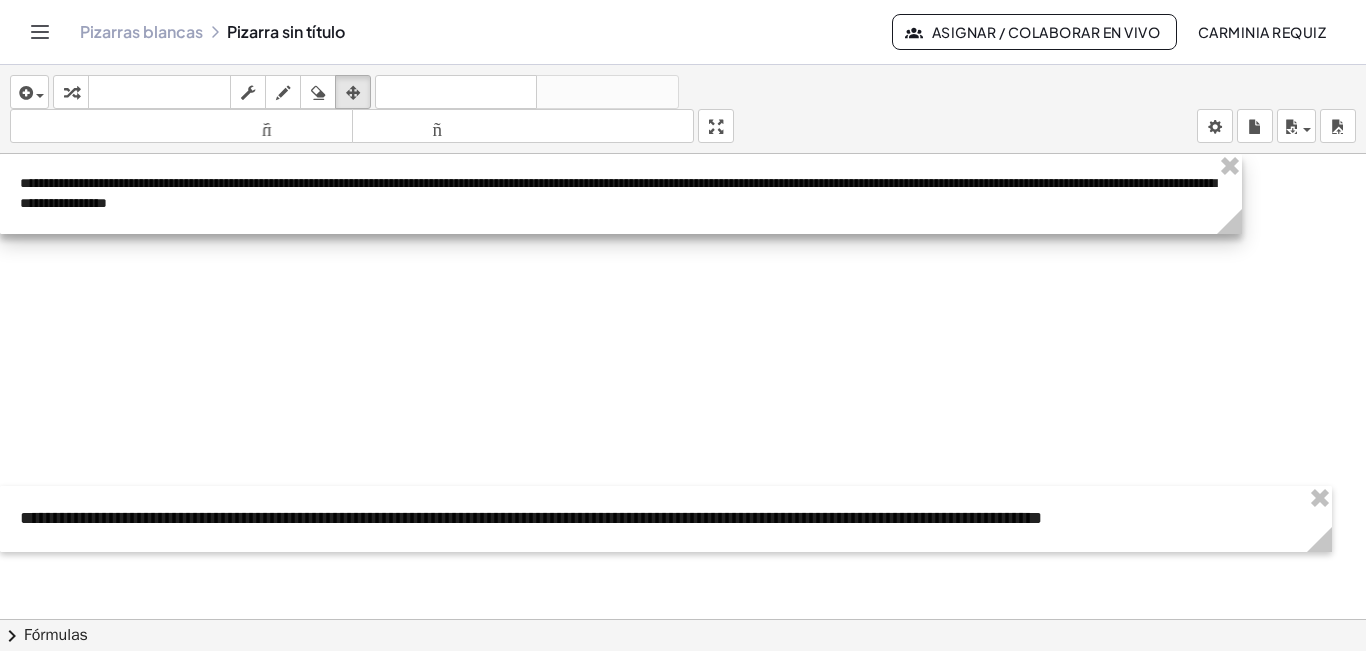 drag, startPoint x: 890, startPoint y: 236, endPoint x: 1240, endPoint y: 196, distance: 352.2783 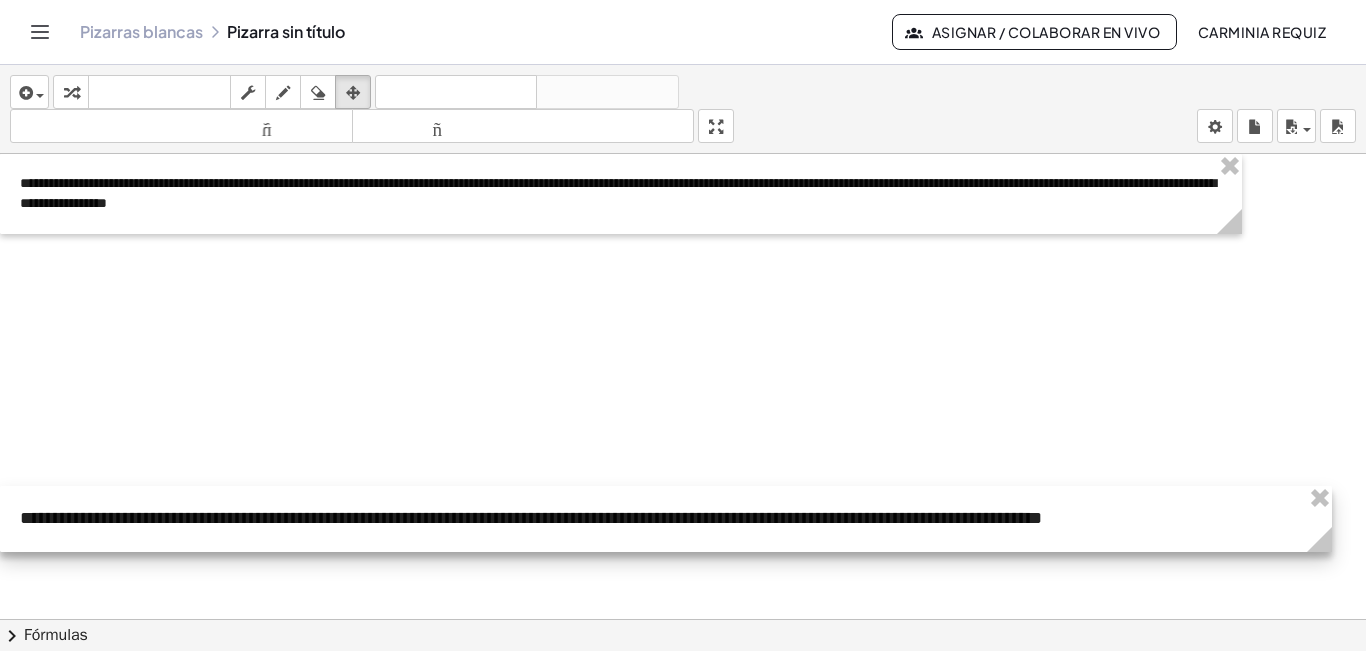 click at bounding box center [666, 519] 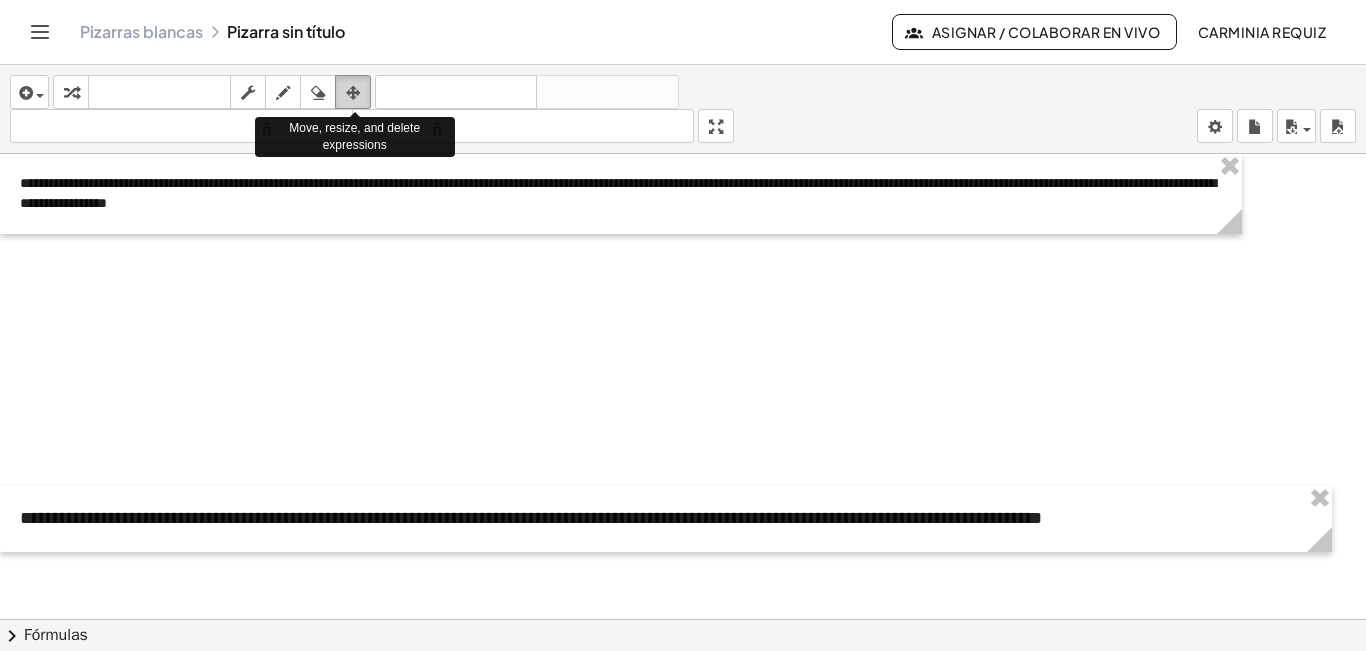 click at bounding box center [353, 93] 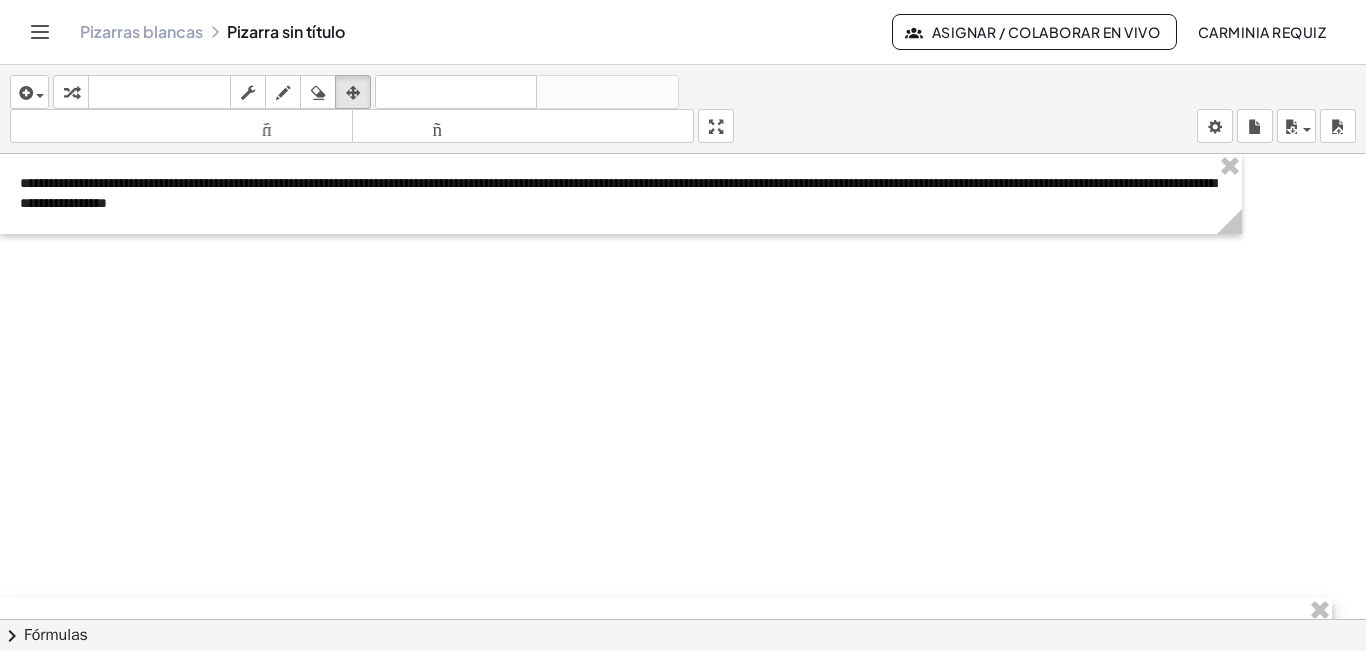 drag, startPoint x: 414, startPoint y: 522, endPoint x: 408, endPoint y: 634, distance: 112.1606 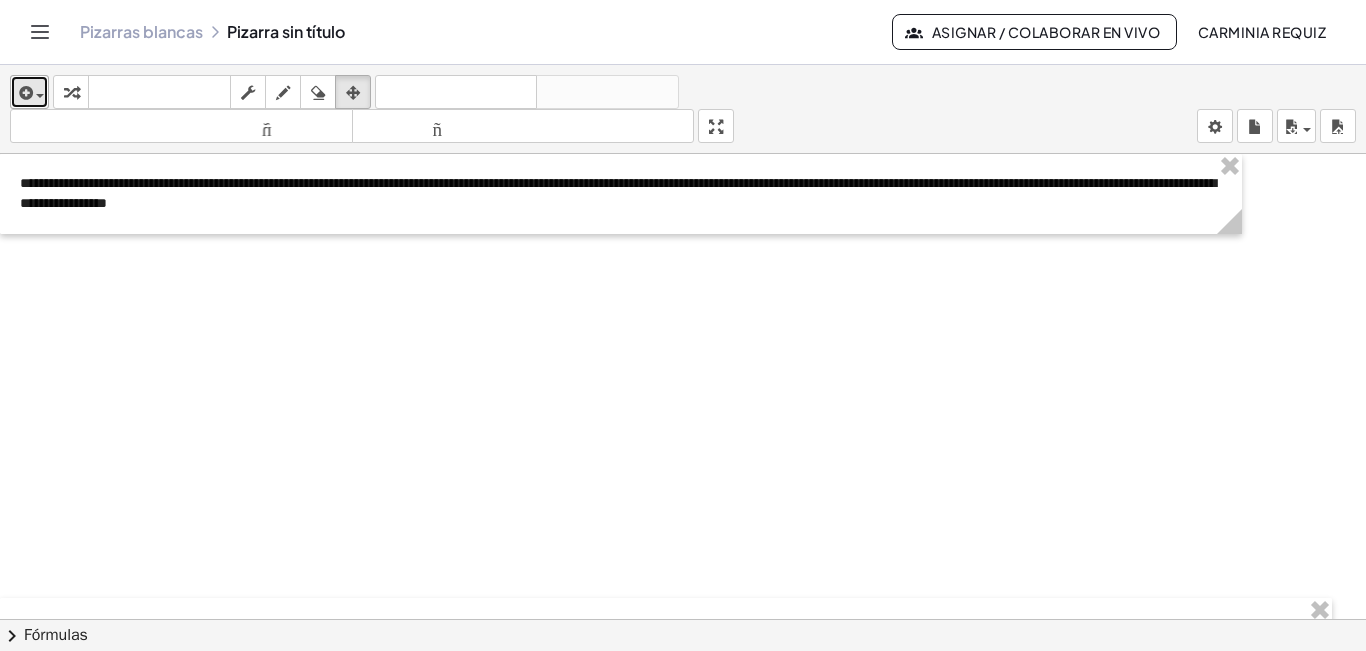 click at bounding box center (24, 93) 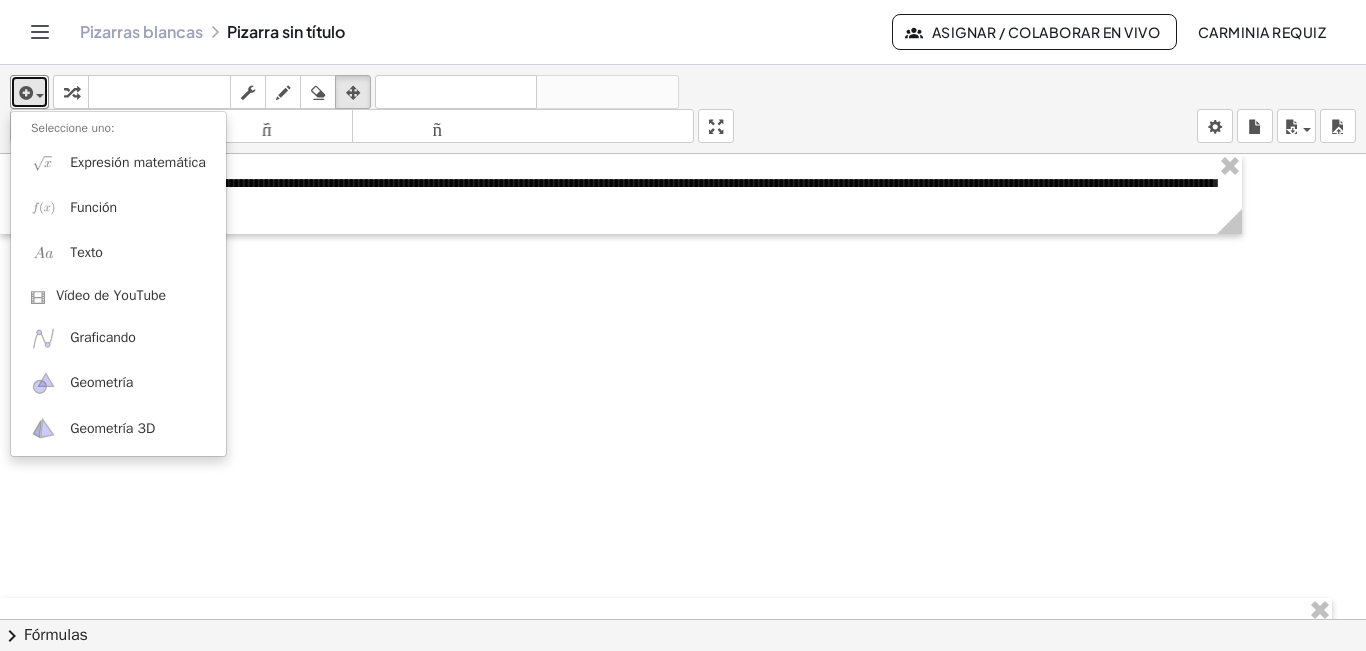 click at bounding box center [683, 619] 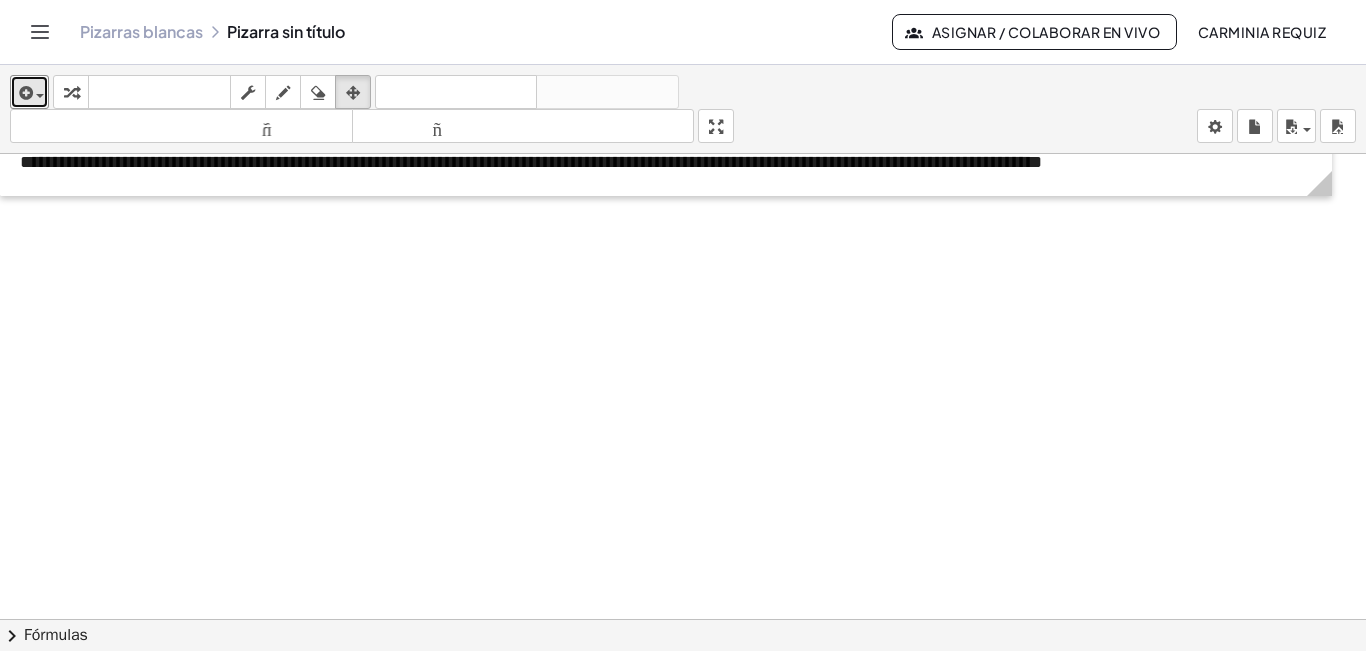 scroll, scrollTop: 444, scrollLeft: 0, axis: vertical 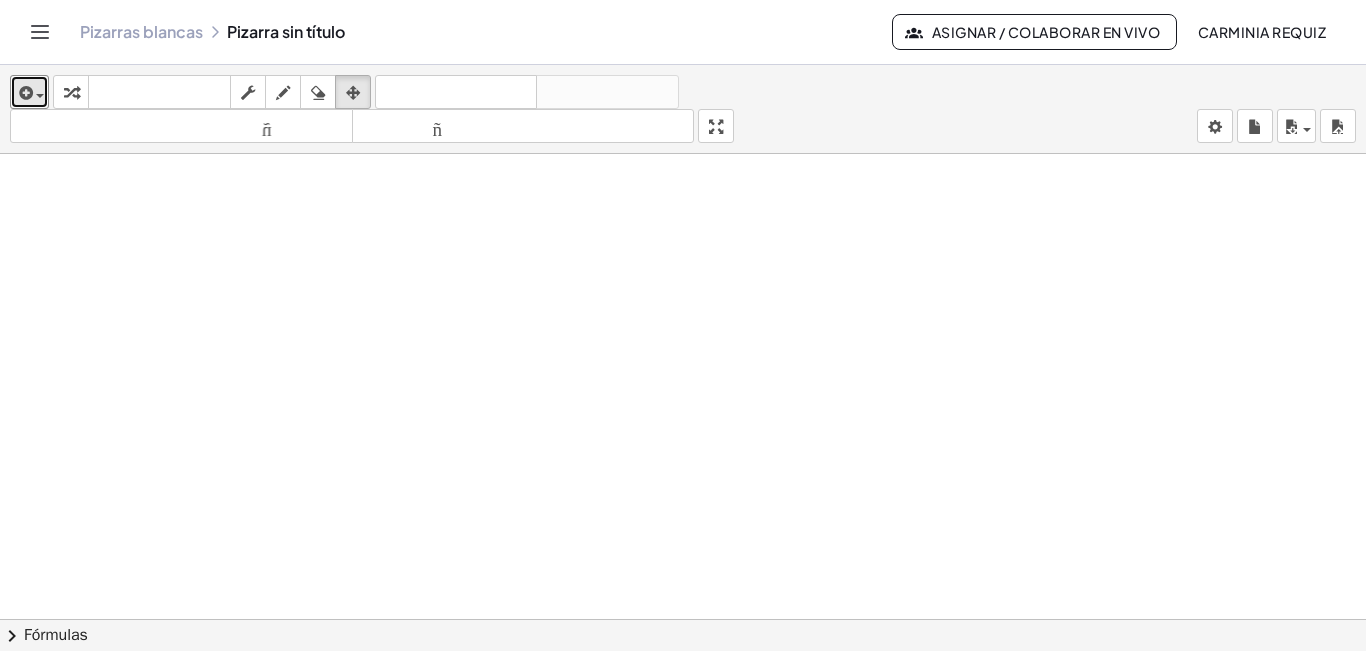 click at bounding box center (683, 619) 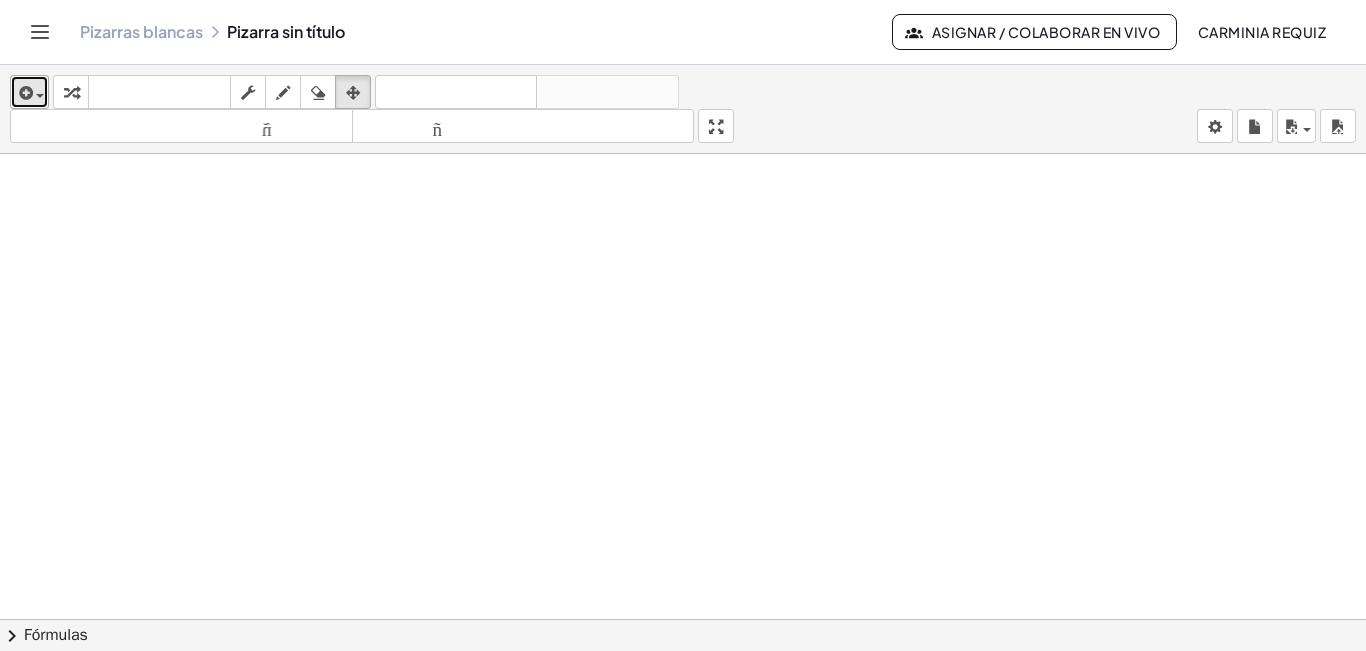 click at bounding box center [24, 93] 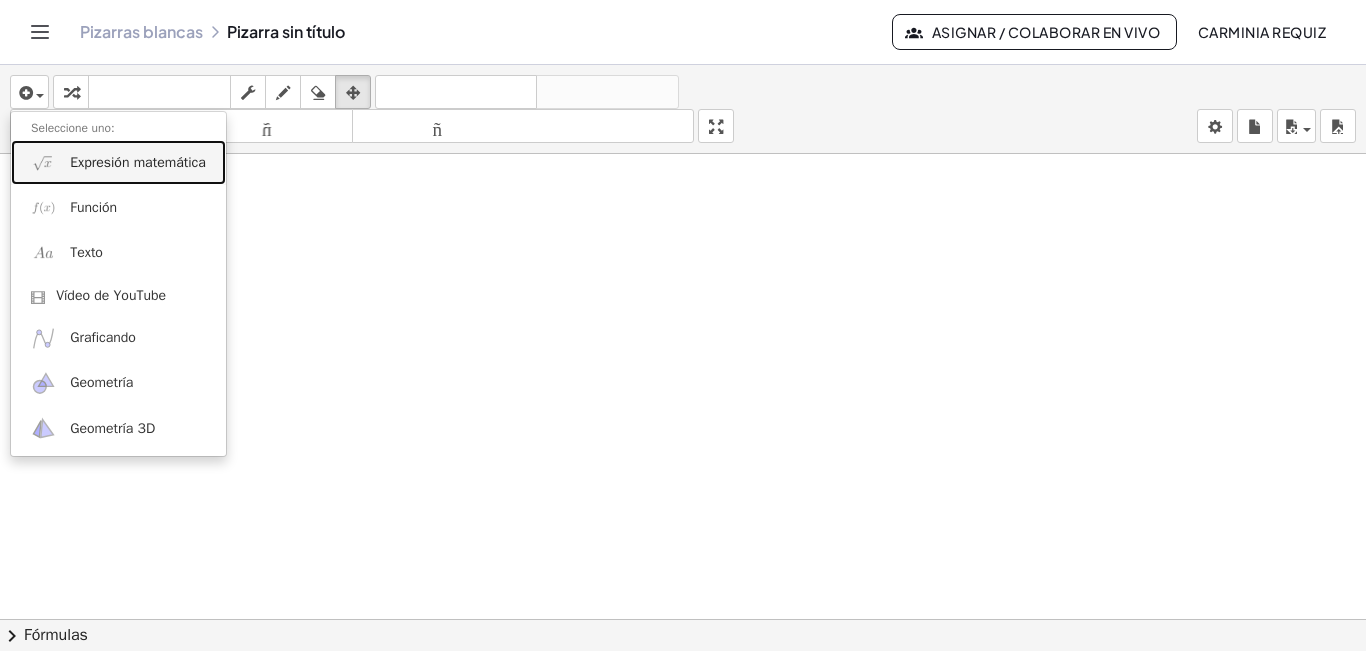 click on "Expresión matemática" at bounding box center [118, 162] 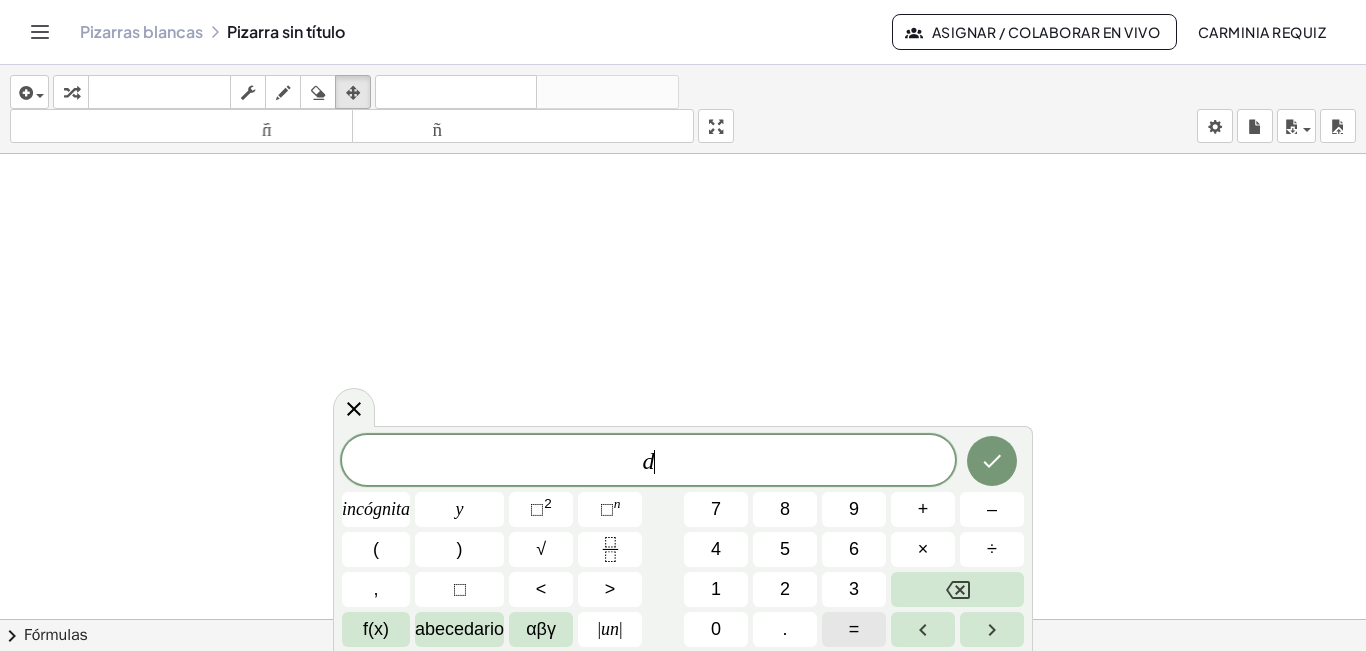 click on "=" at bounding box center (854, 629) 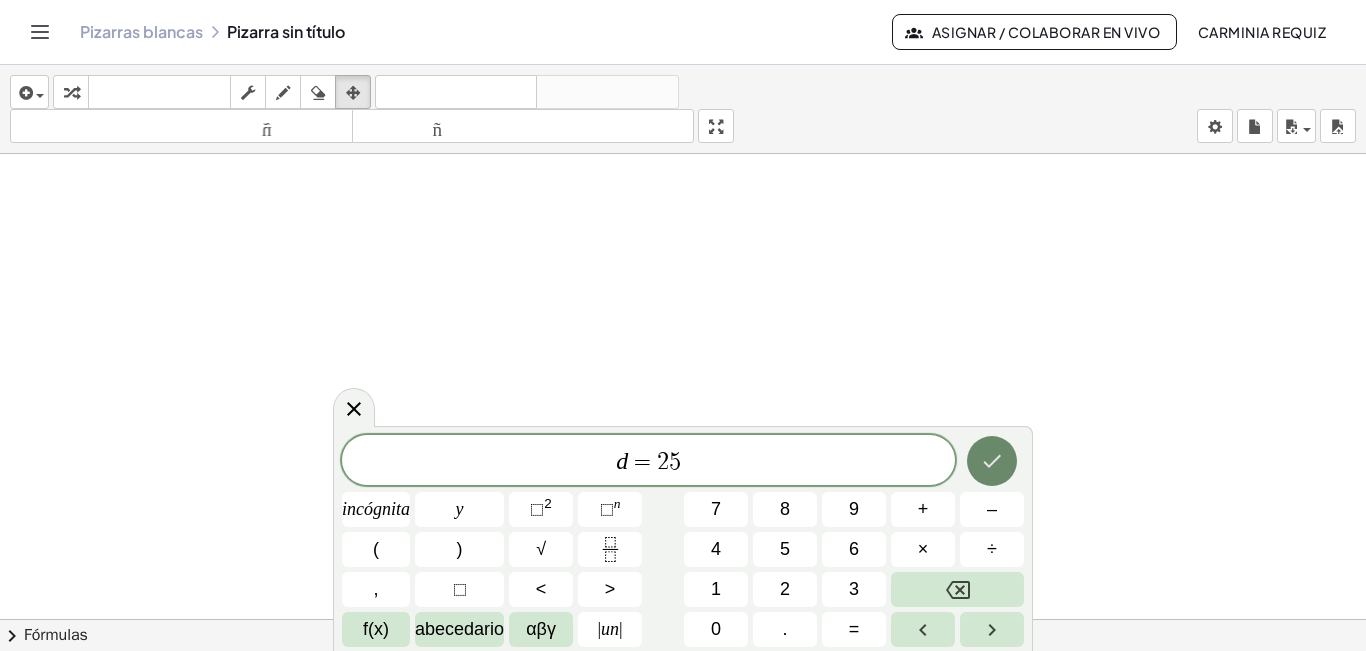 click 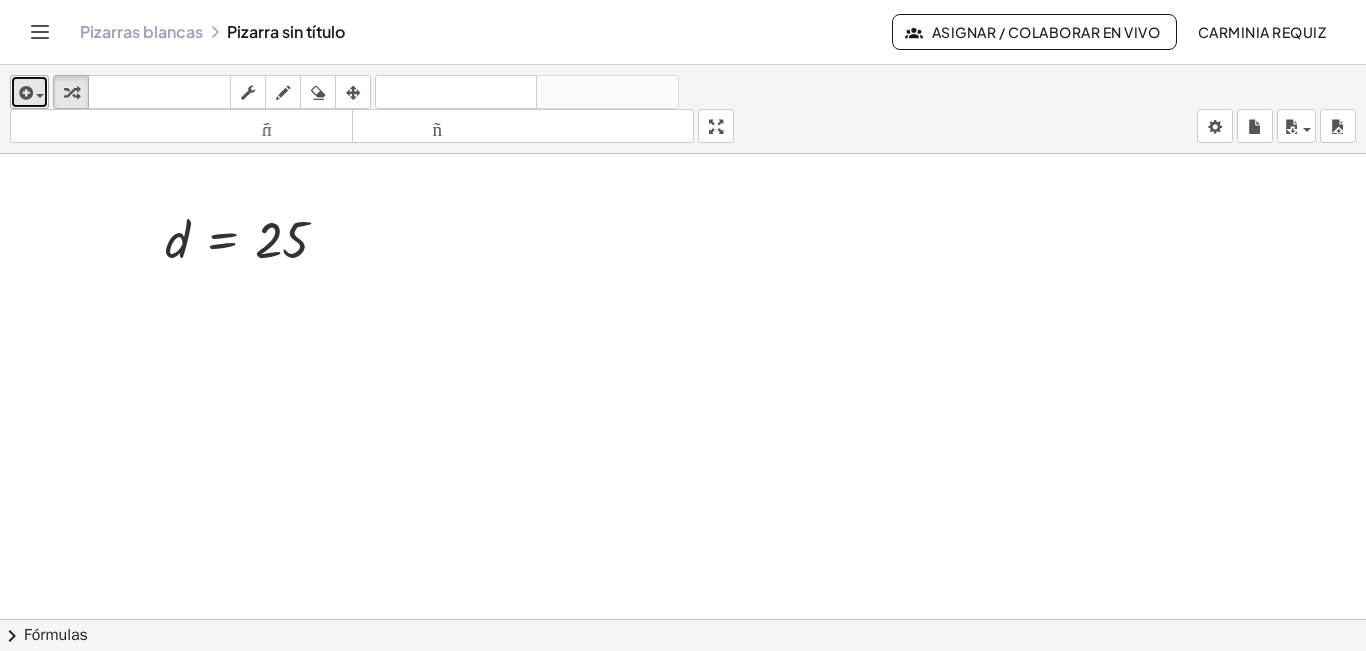 click at bounding box center [24, 93] 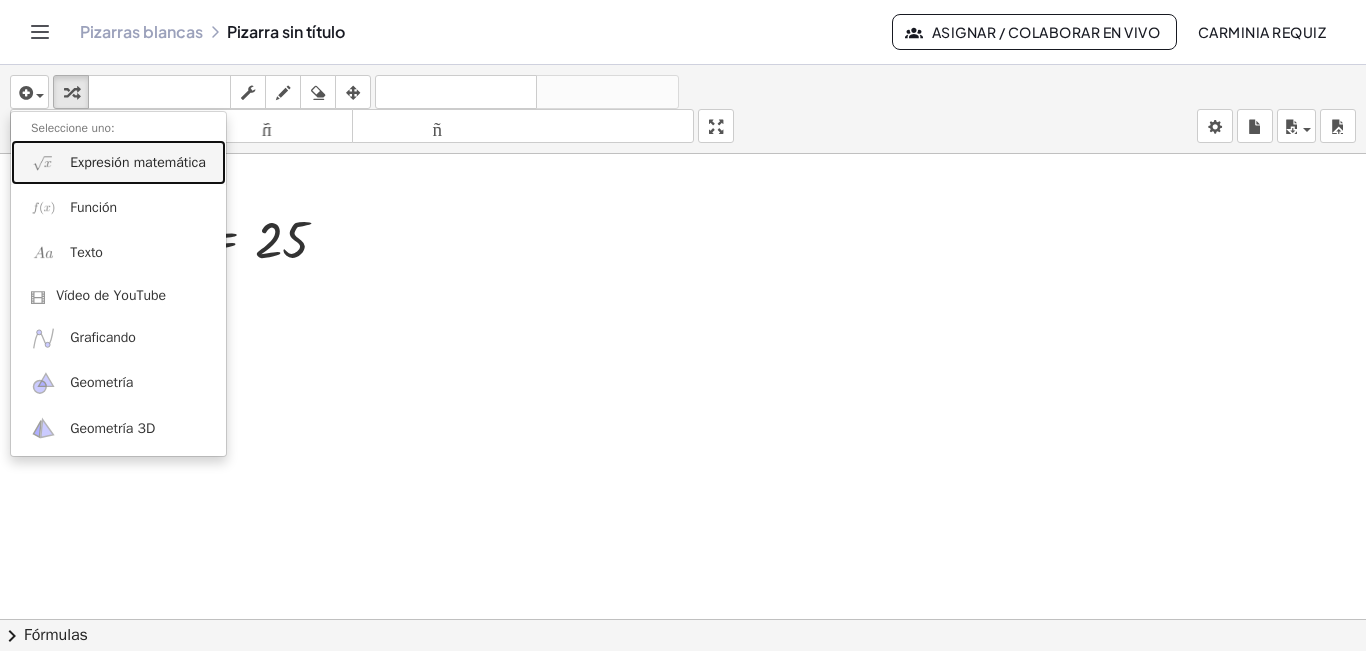 click on "Expresión matemática" at bounding box center [138, 162] 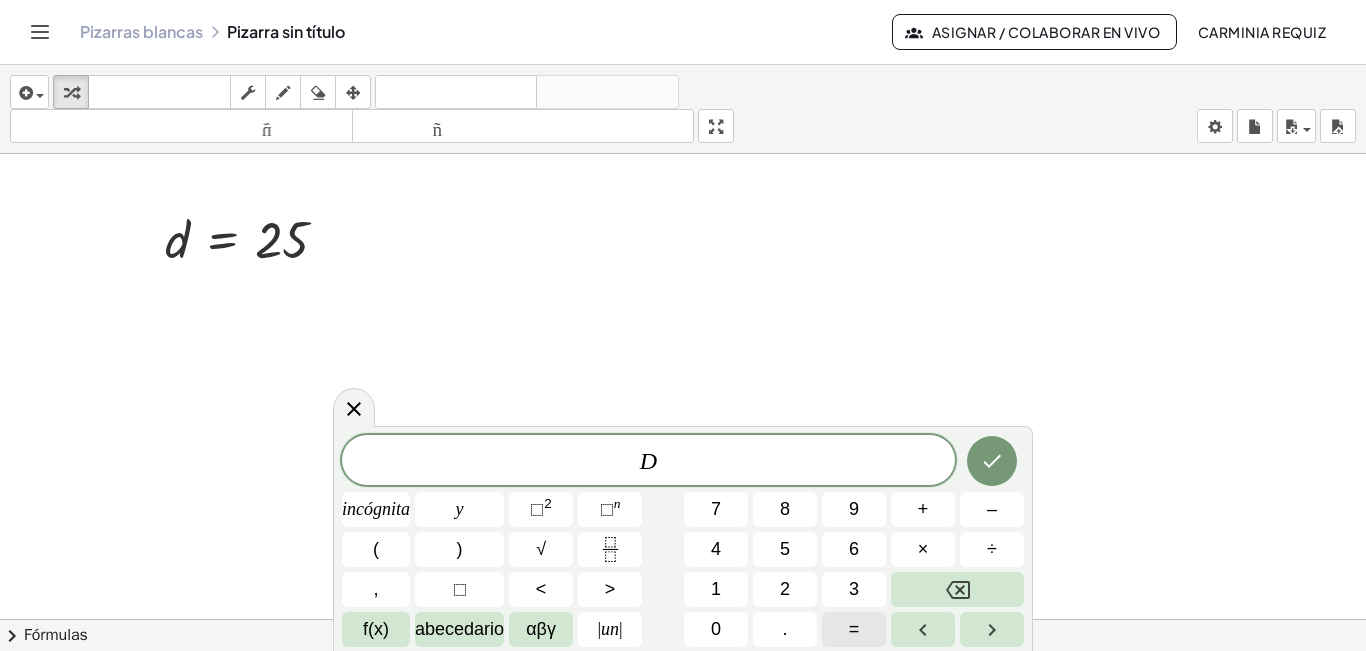 click on "=" at bounding box center [854, 629] 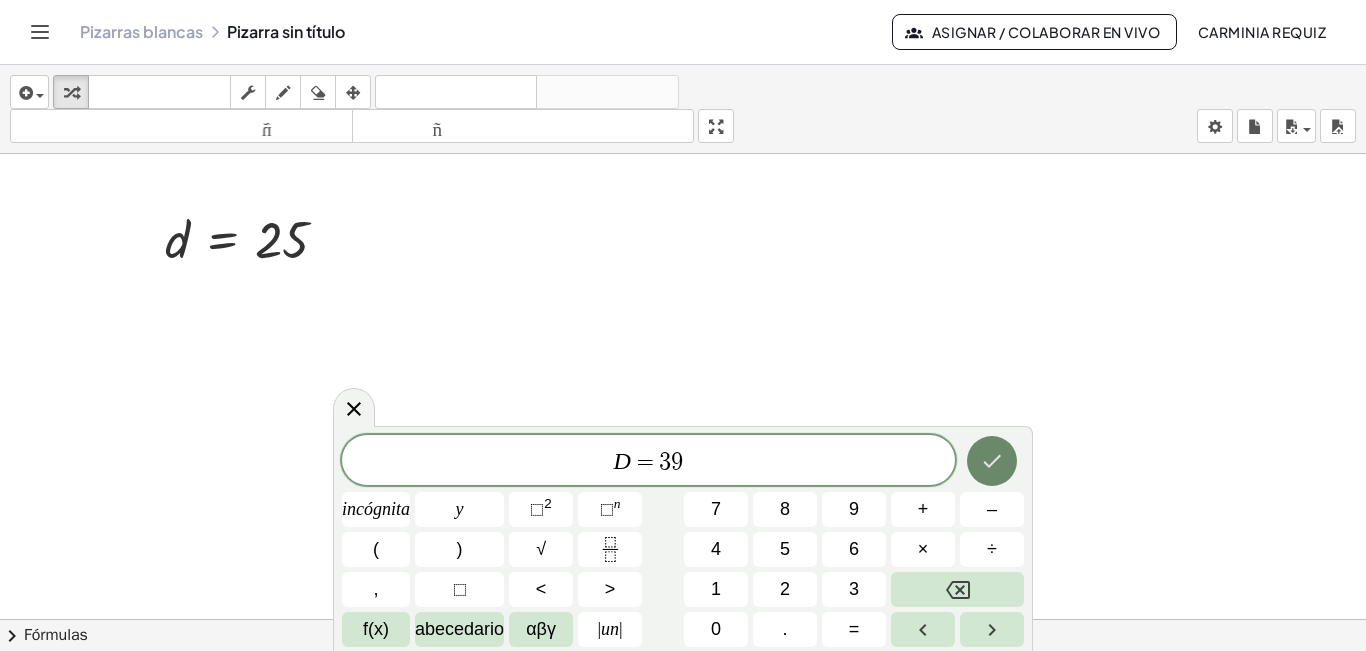 click 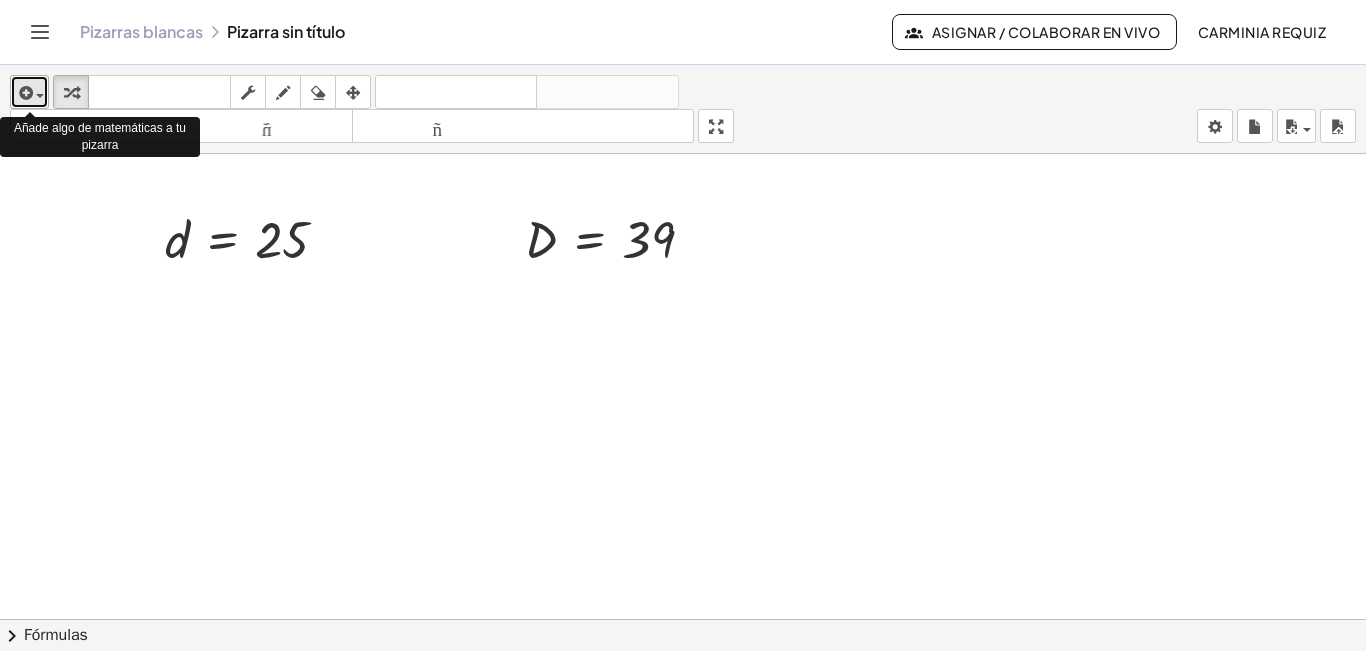 click at bounding box center (24, 93) 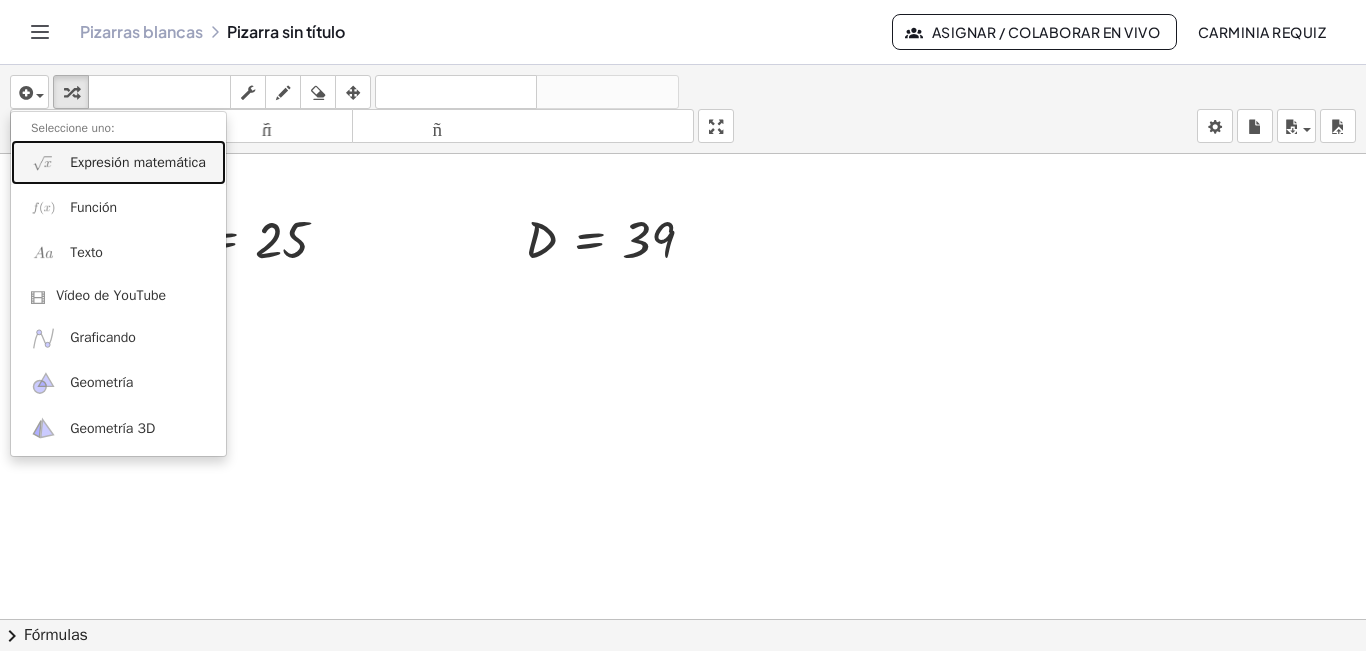 click on "Expresión matemática" at bounding box center (138, 162) 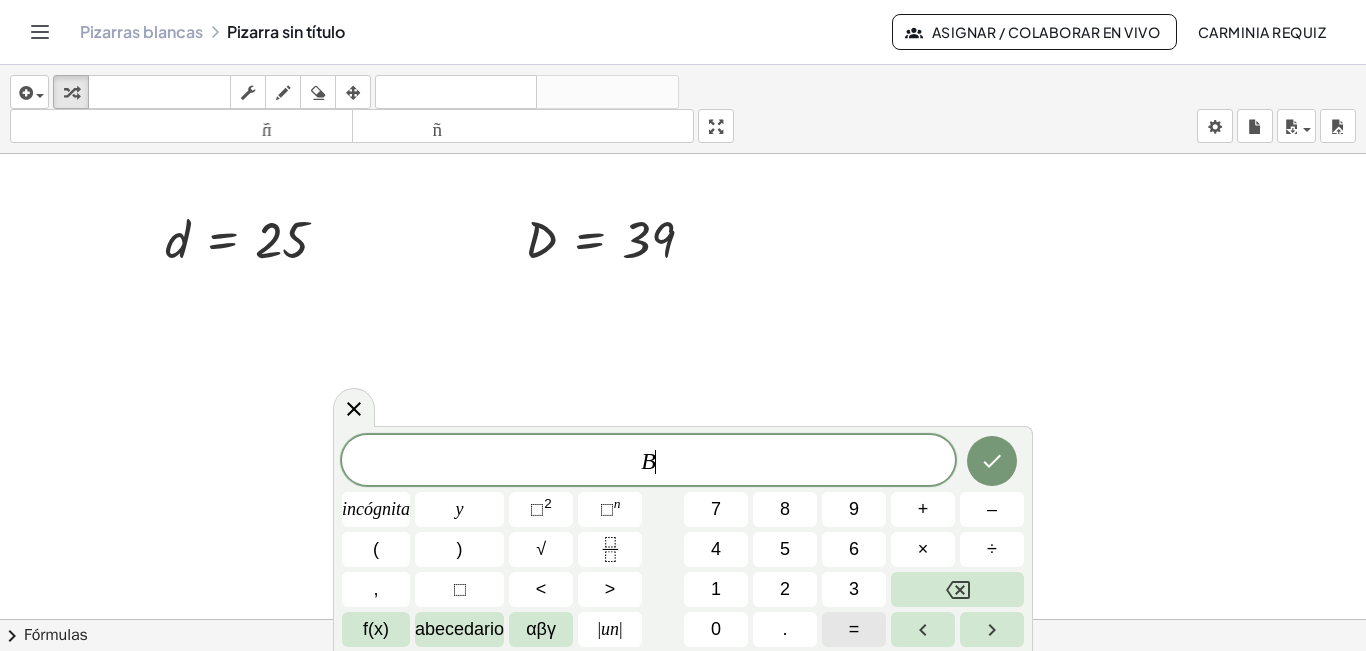 click on "=" at bounding box center [854, 629] 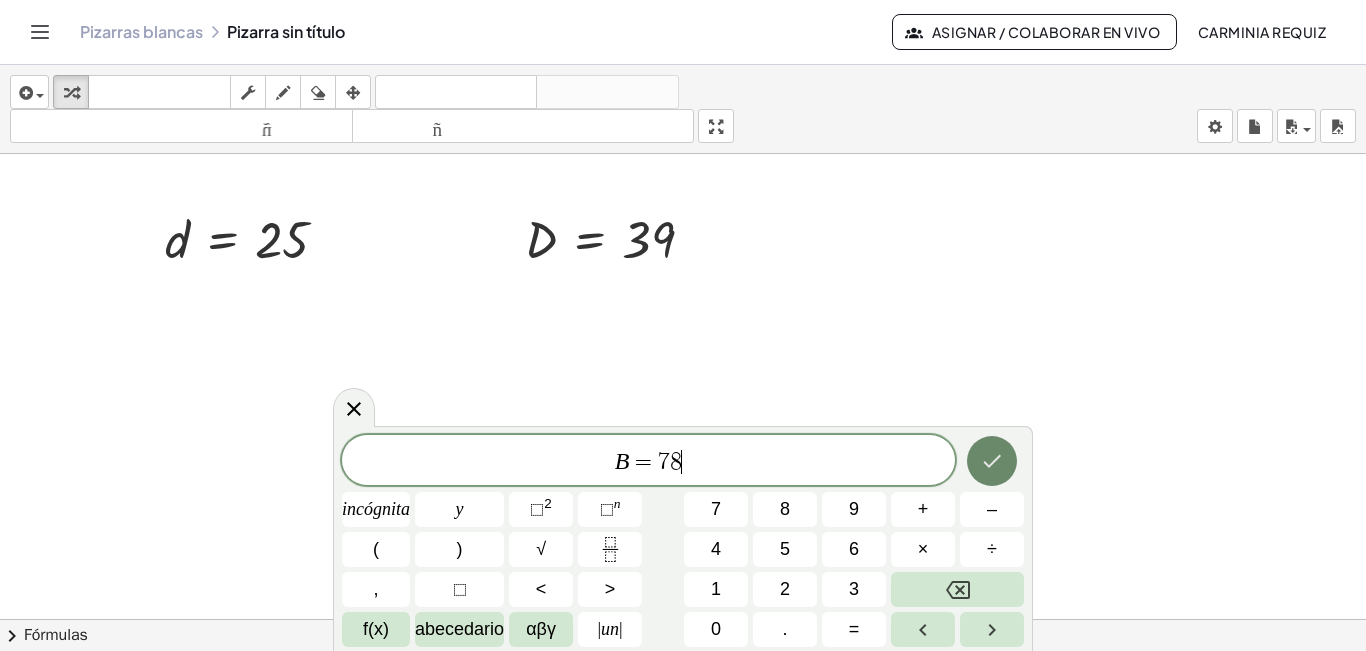 click at bounding box center (992, 461) 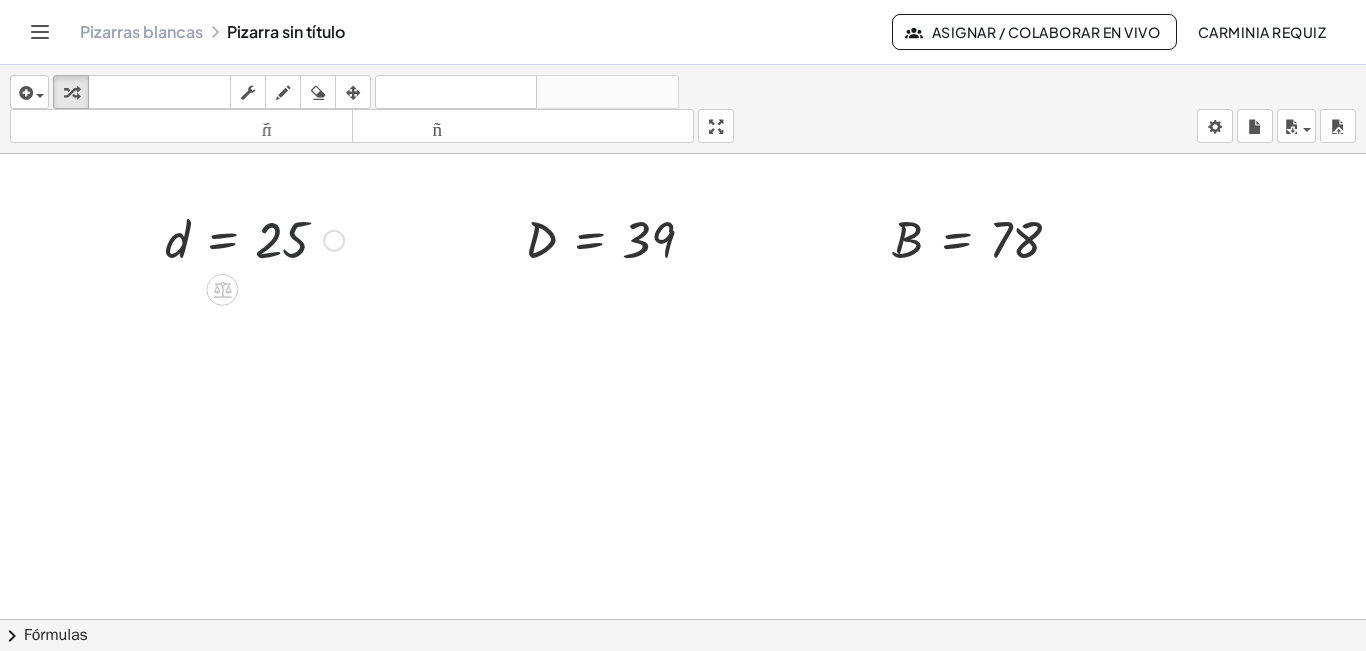click at bounding box center [254, 239] 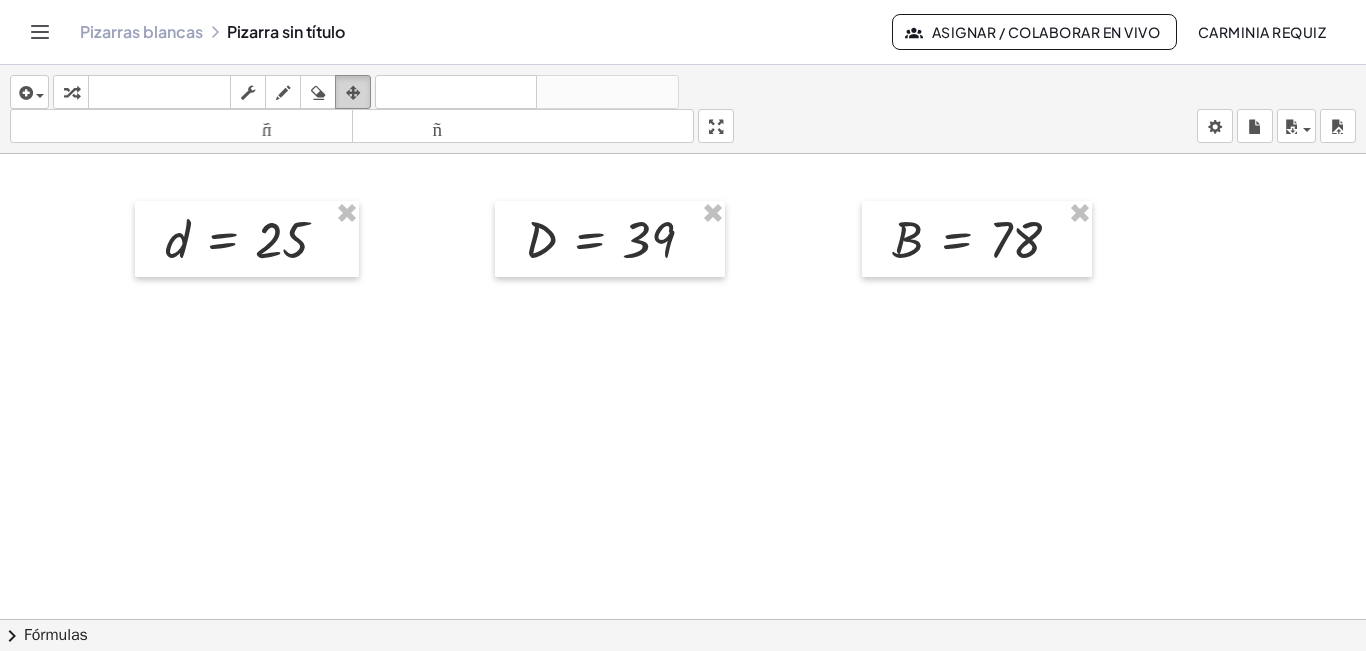 click at bounding box center [353, 93] 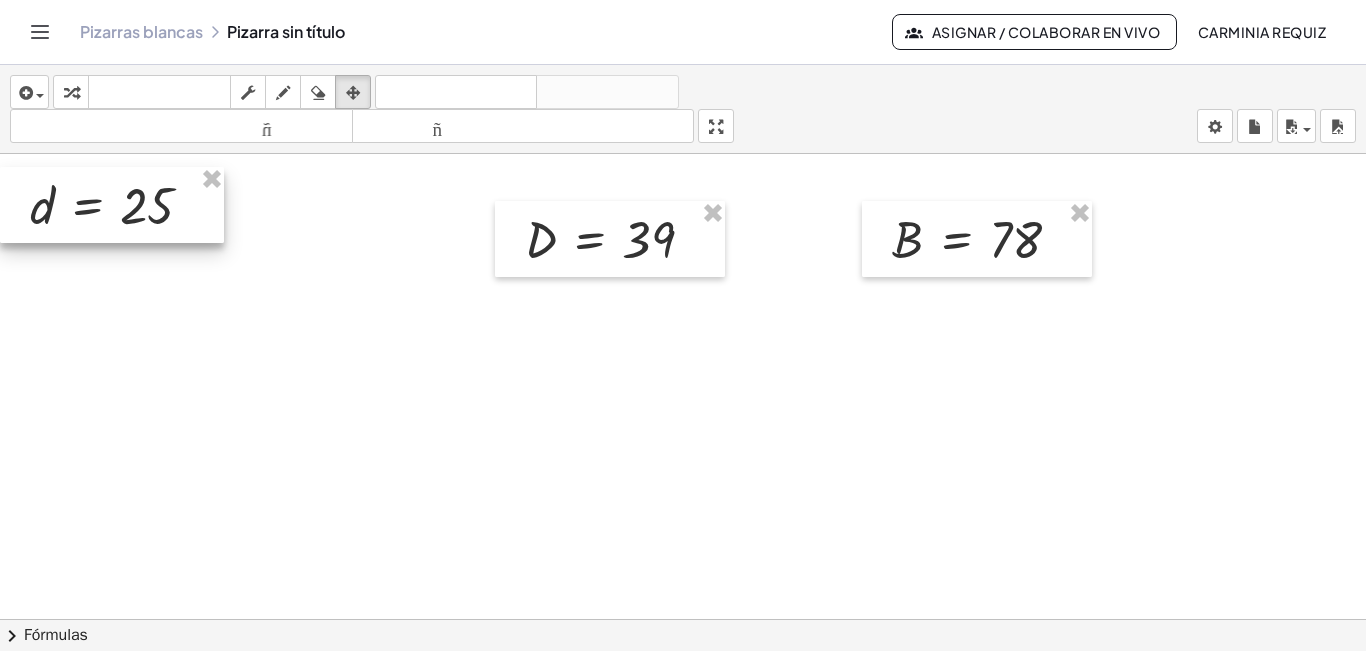 drag, startPoint x: 218, startPoint y: 224, endPoint x: 72, endPoint y: 190, distance: 149.90663 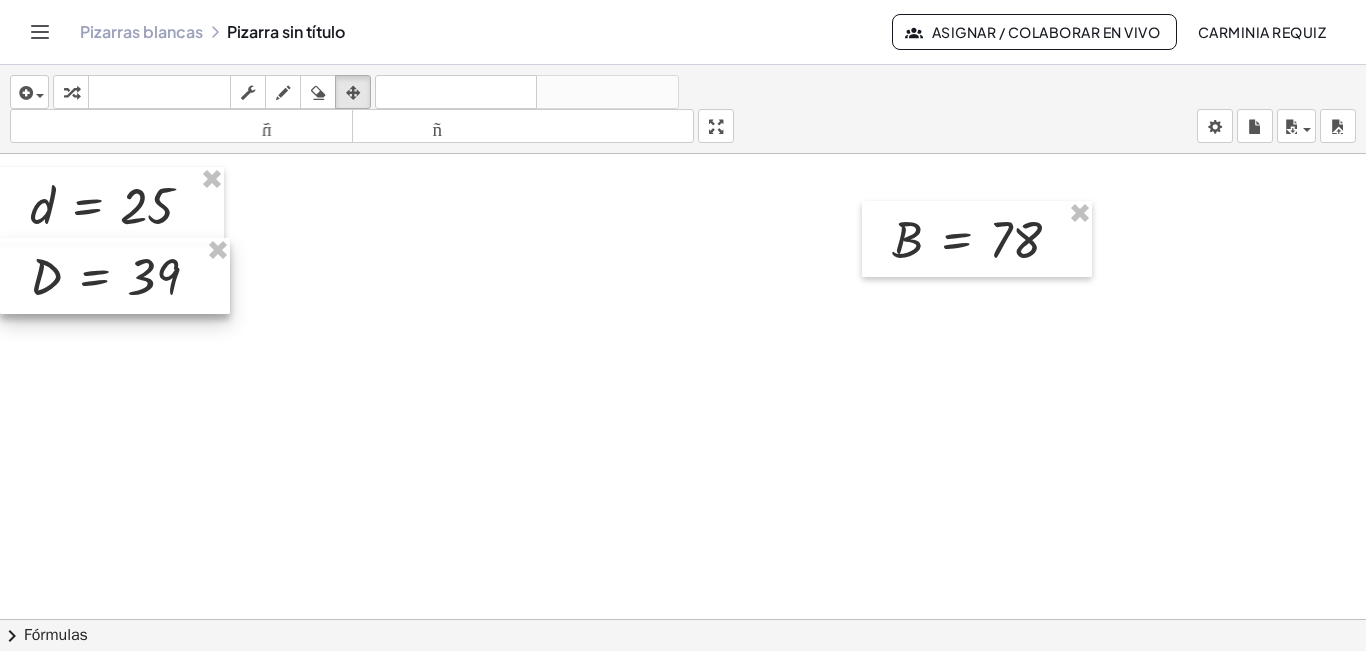 drag, startPoint x: 582, startPoint y: 251, endPoint x: 84, endPoint y: 289, distance: 499.4477 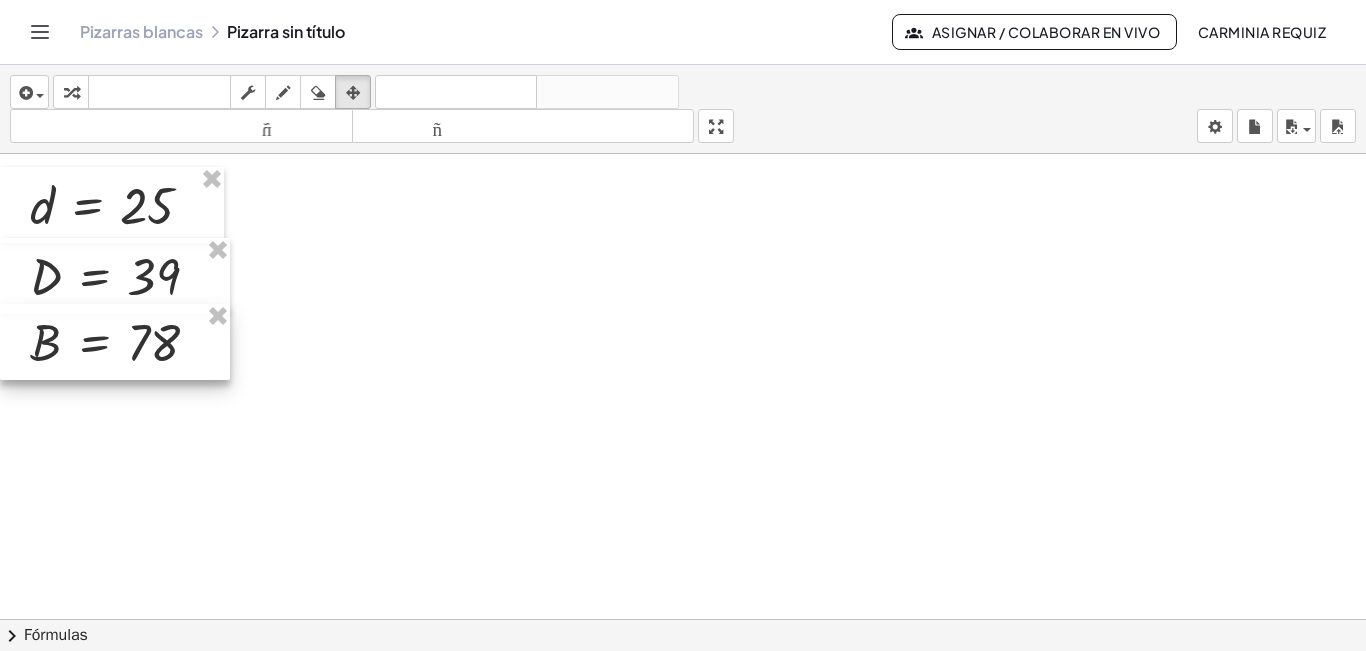 drag, startPoint x: 906, startPoint y: 234, endPoint x: 8, endPoint y: 337, distance: 903.8877 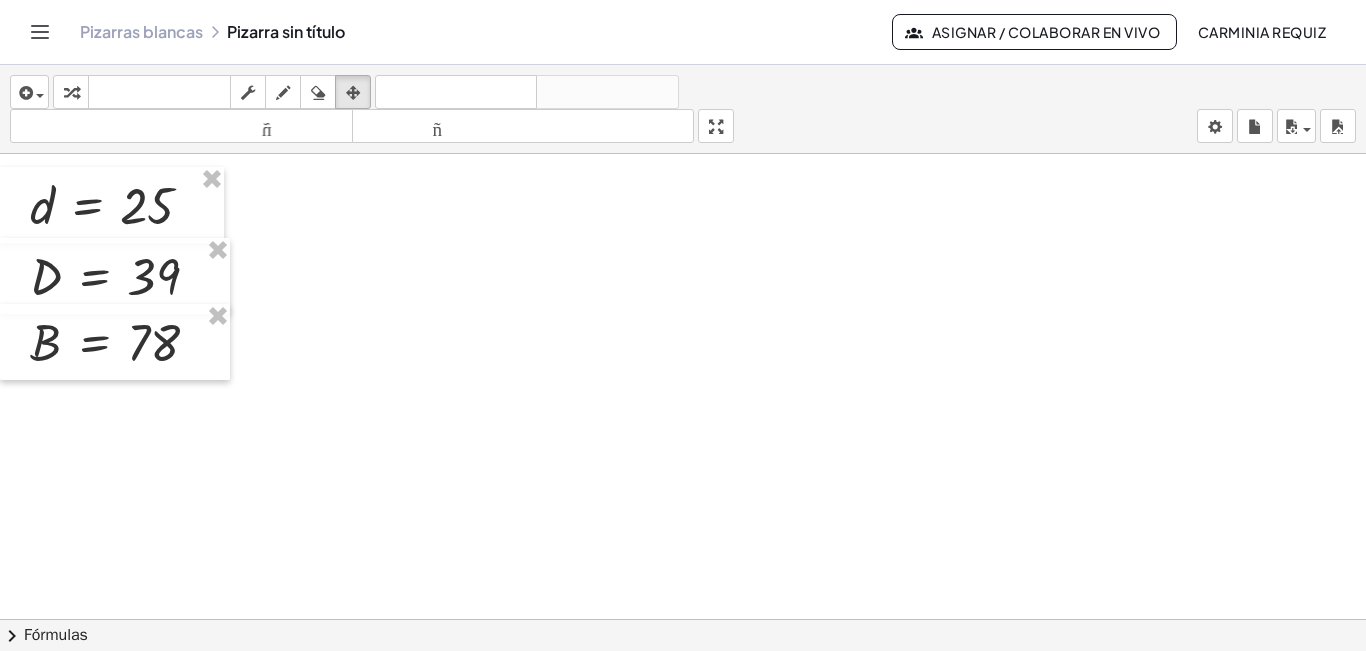 click at bounding box center [683, 619] 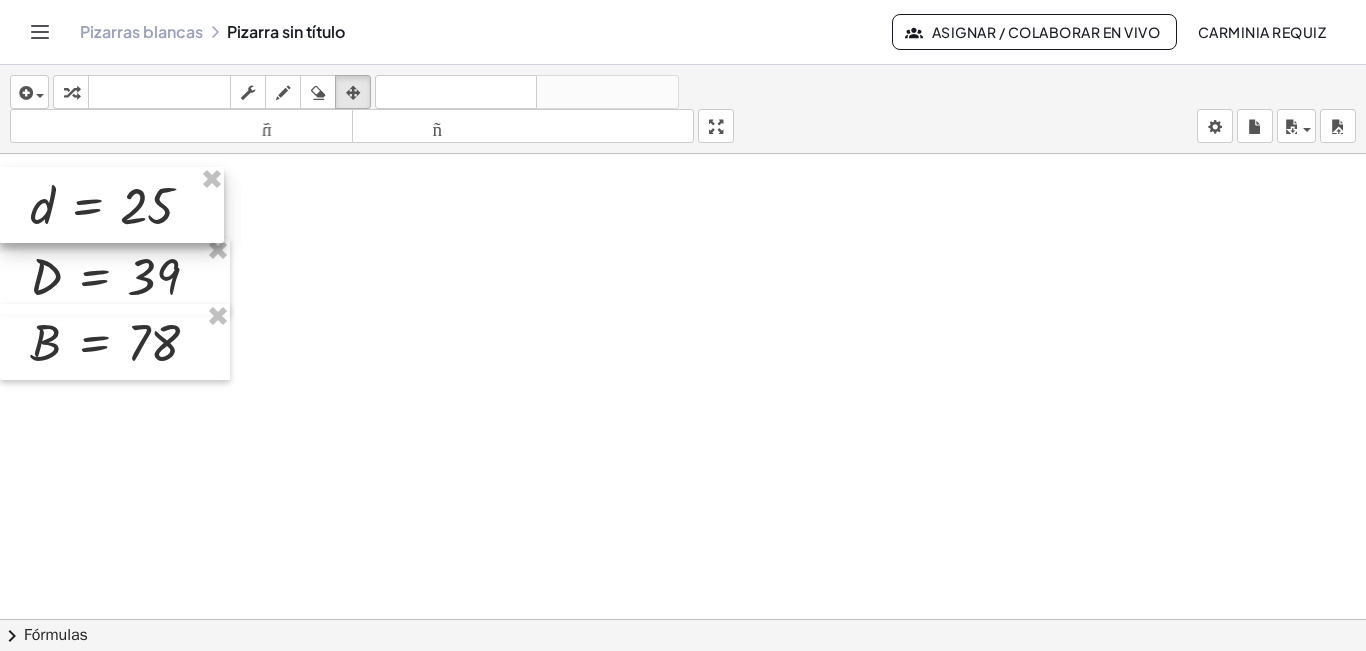 click at bounding box center [112, 205] 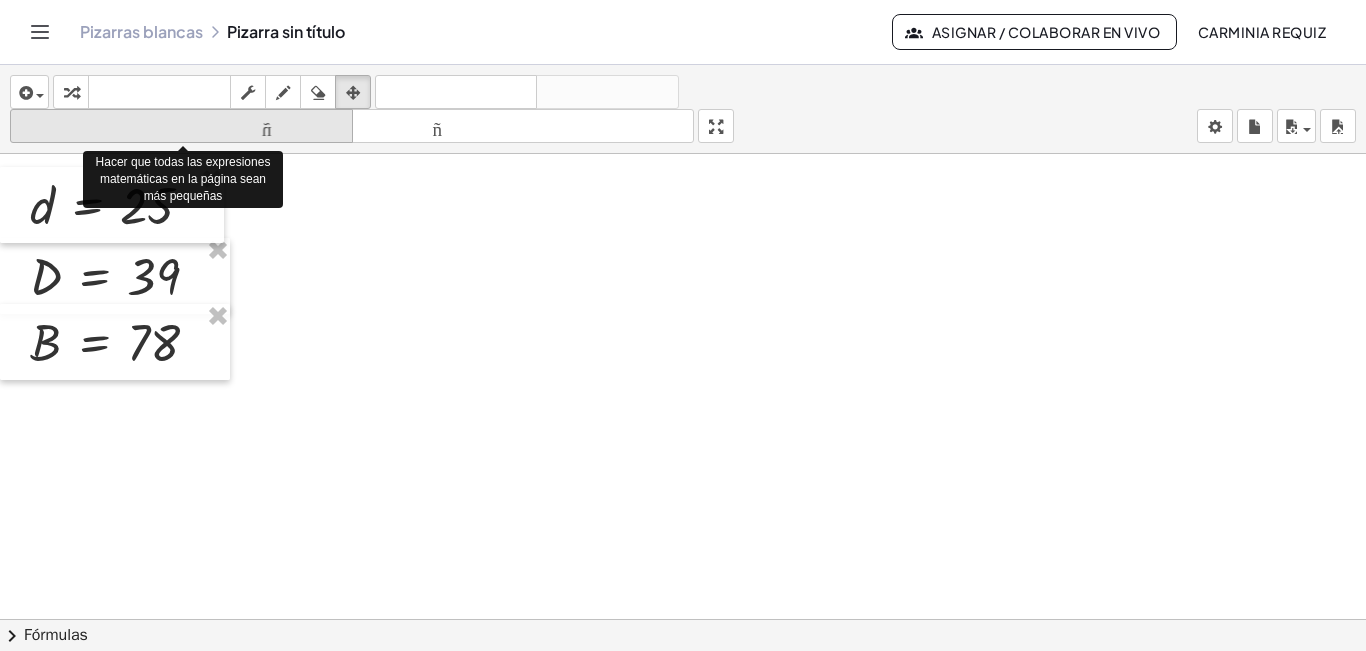 click on "tamaño_del_formato" at bounding box center (181, 126) 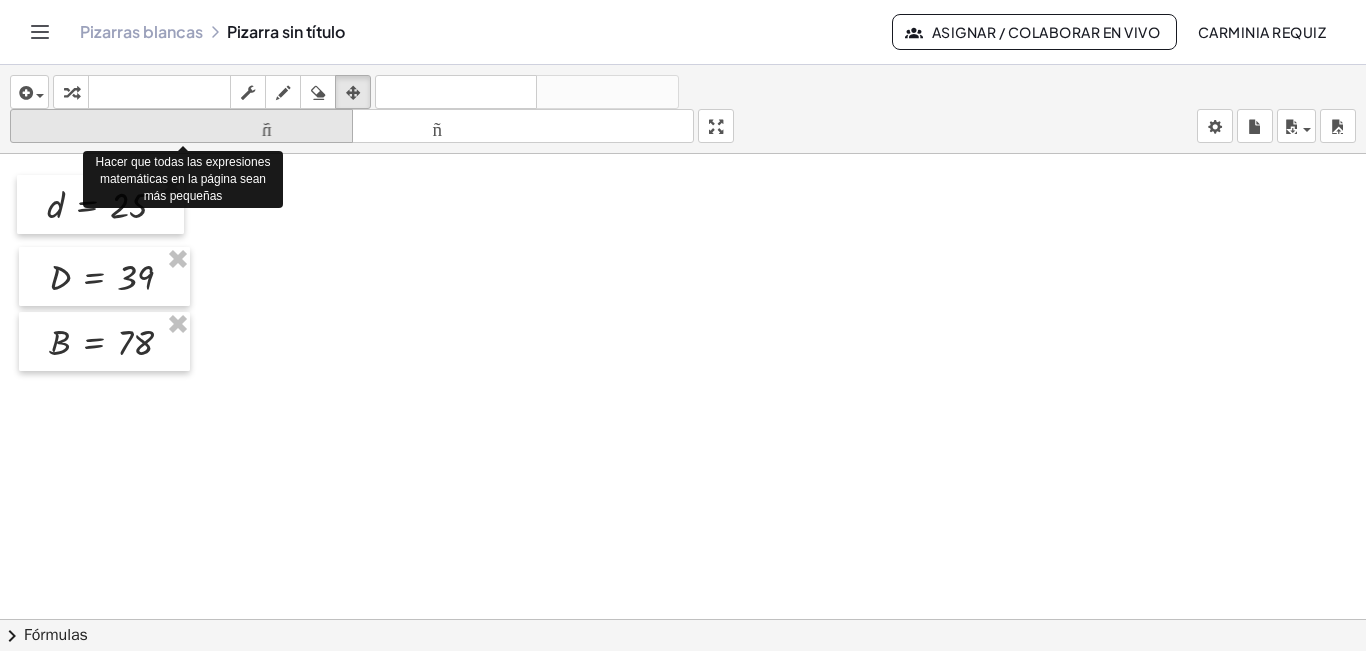 click on "tamaño_del_formato" at bounding box center (181, 126) 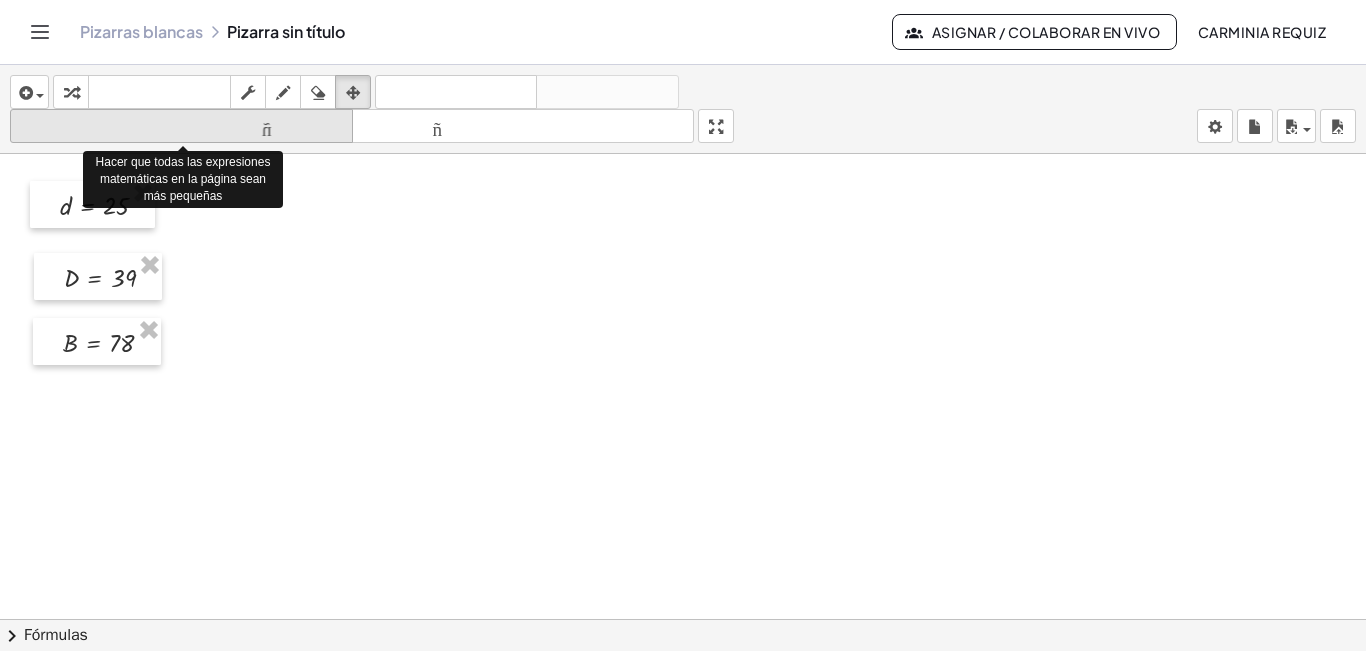 click on "tamaño_del_formato" at bounding box center (181, 126) 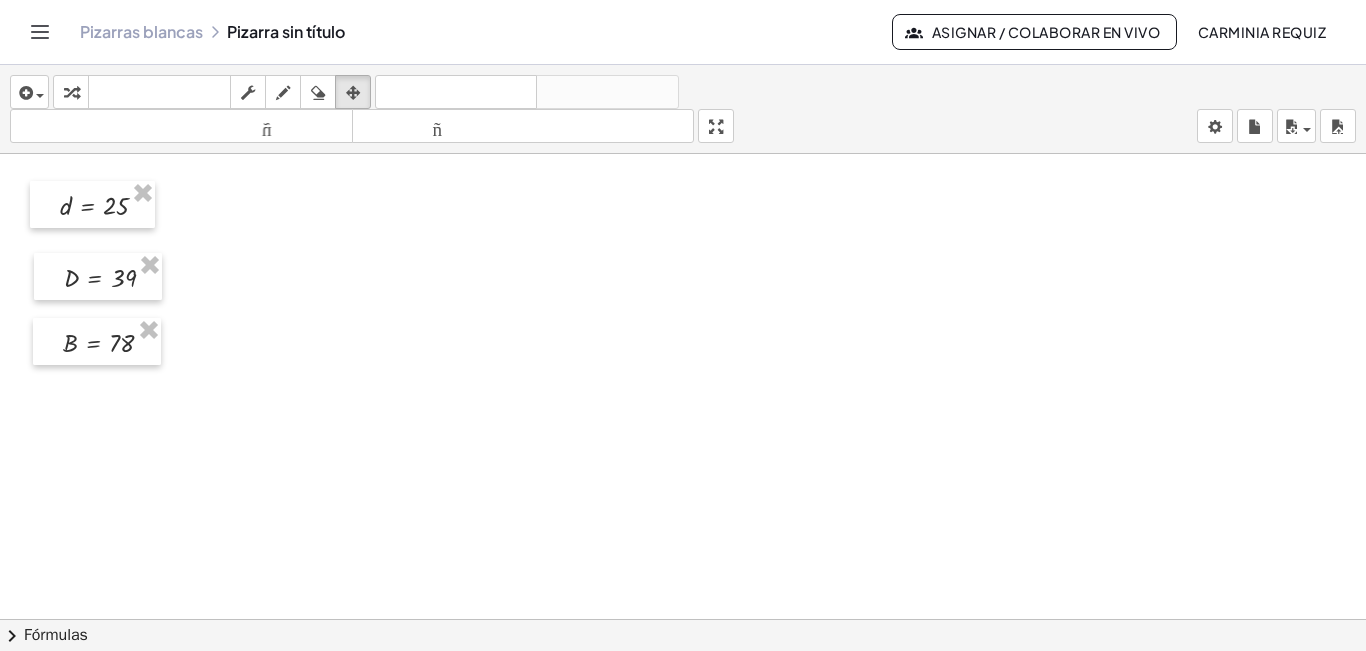 click on "Fórmulas" at bounding box center (56, 635) 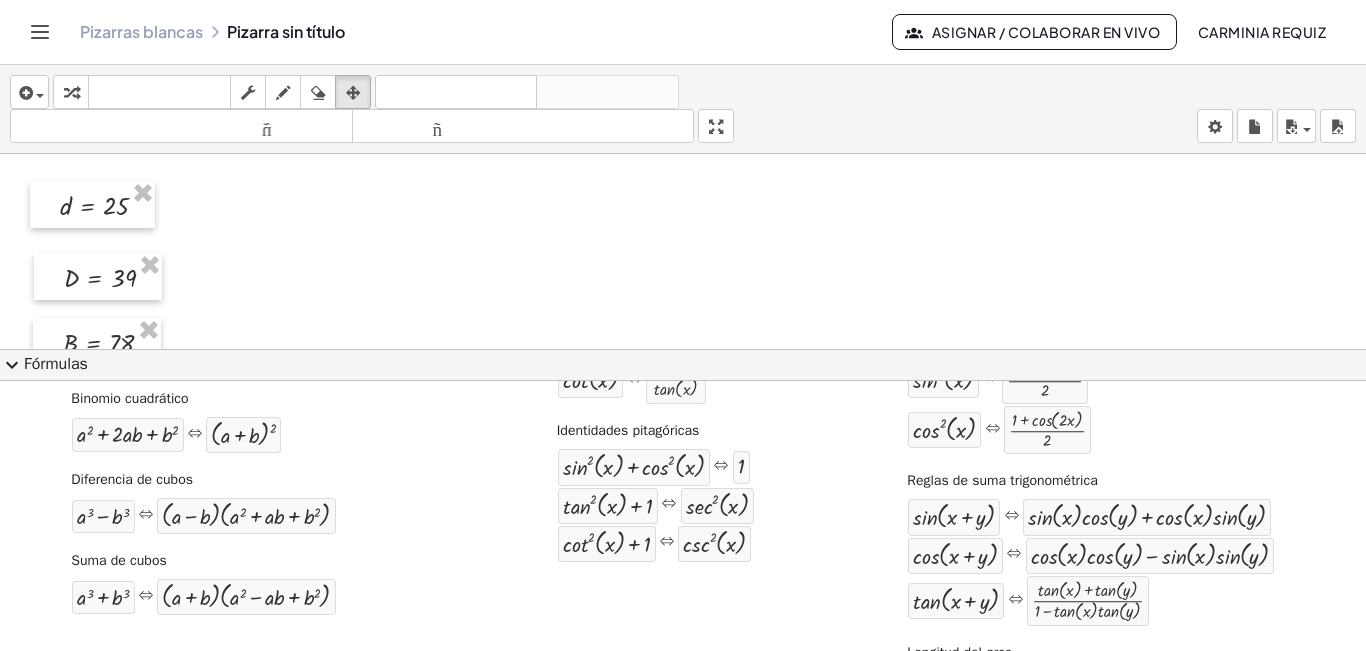 scroll, scrollTop: 352, scrollLeft: 0, axis: vertical 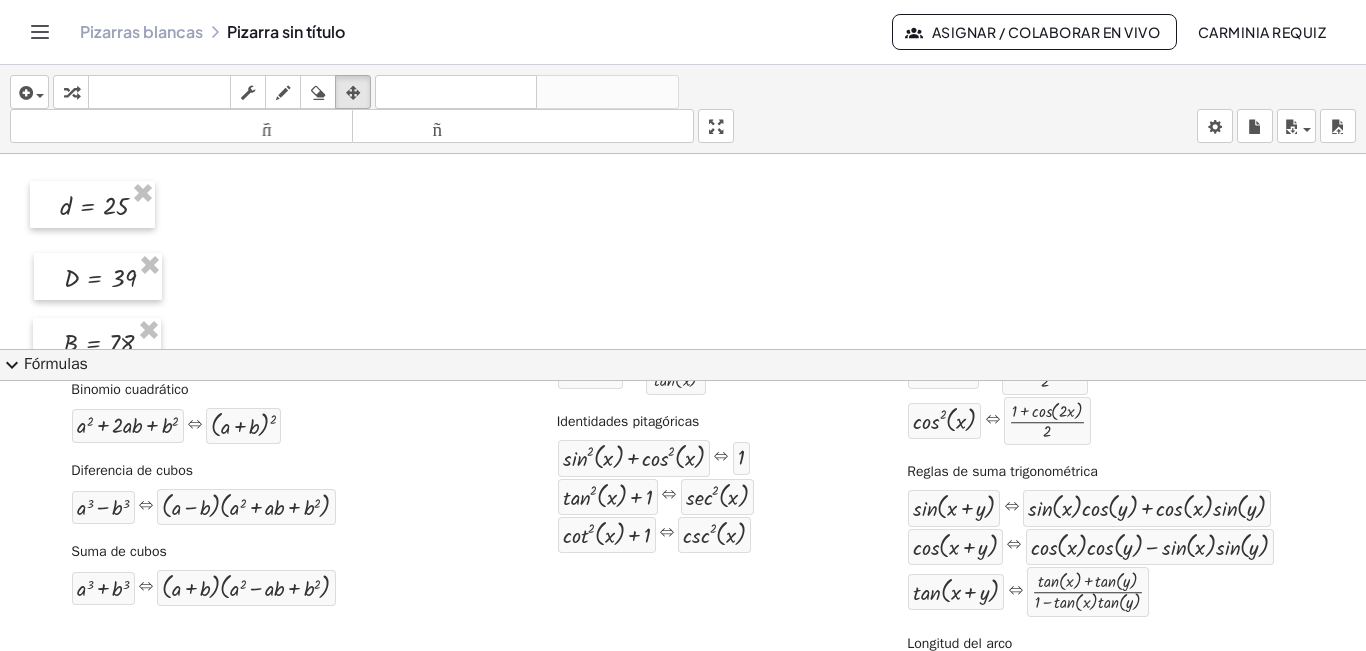 click on "expand_more" at bounding box center [12, 365] 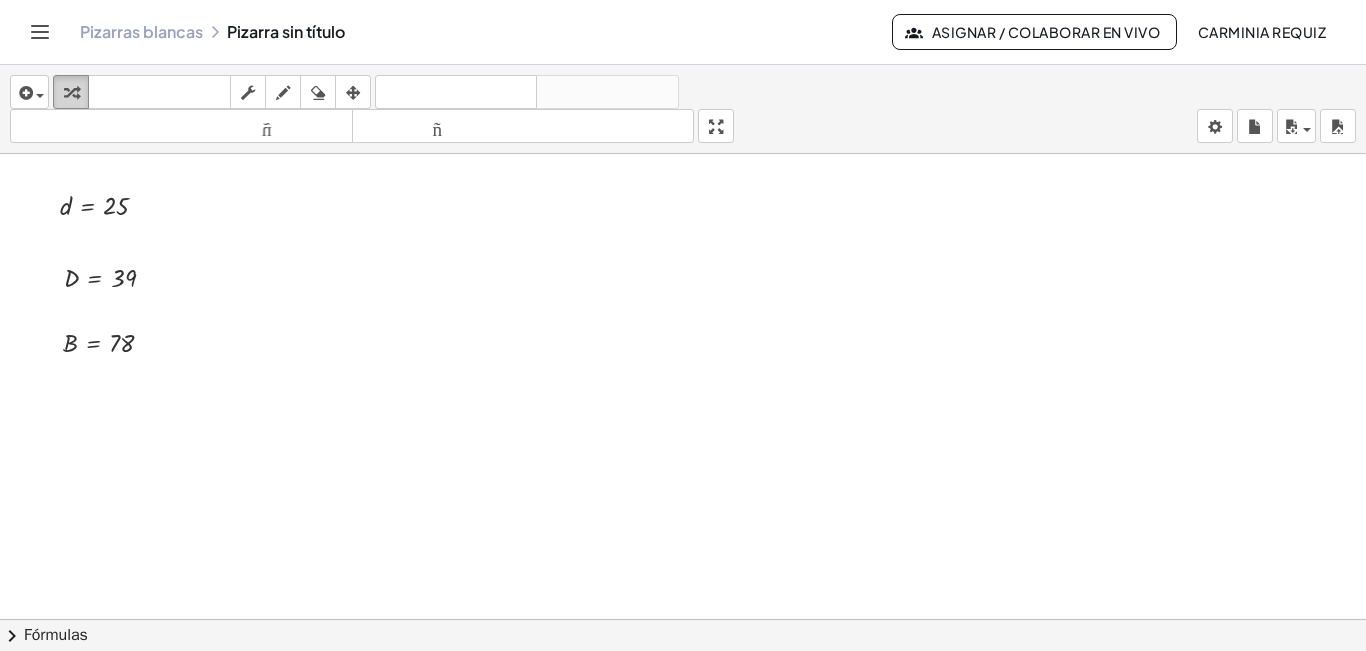 click at bounding box center [71, 93] 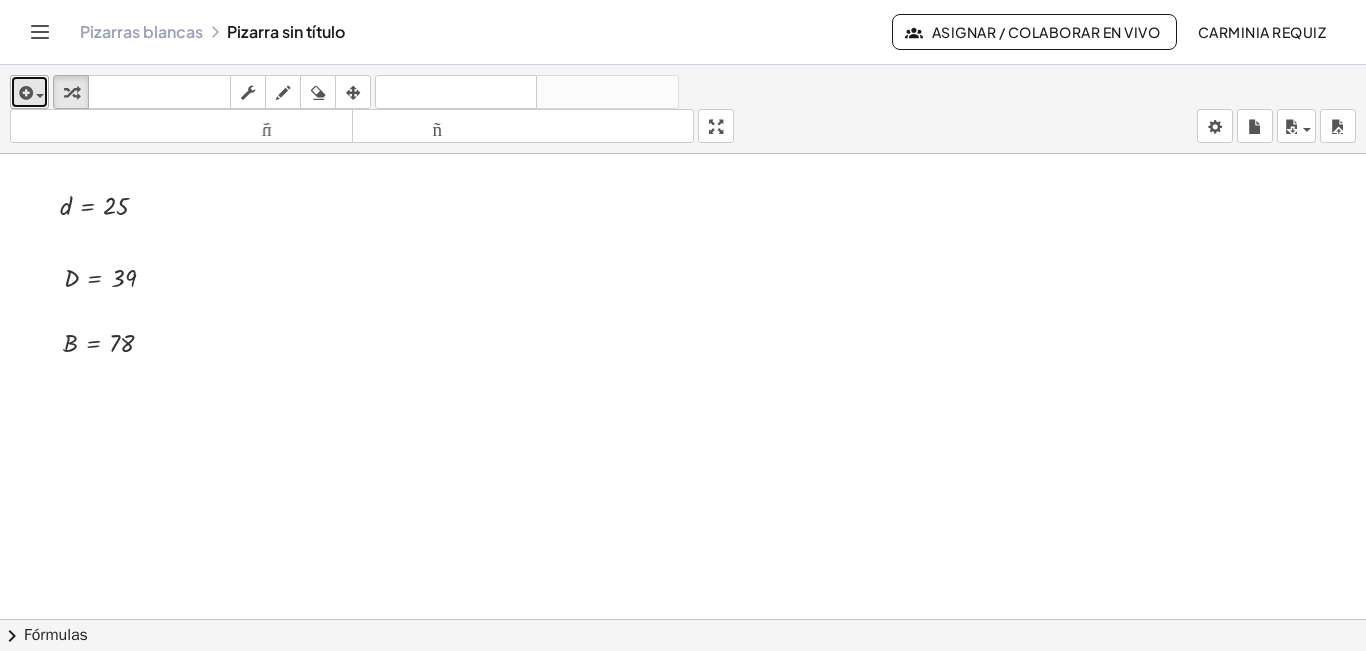 click at bounding box center (24, 93) 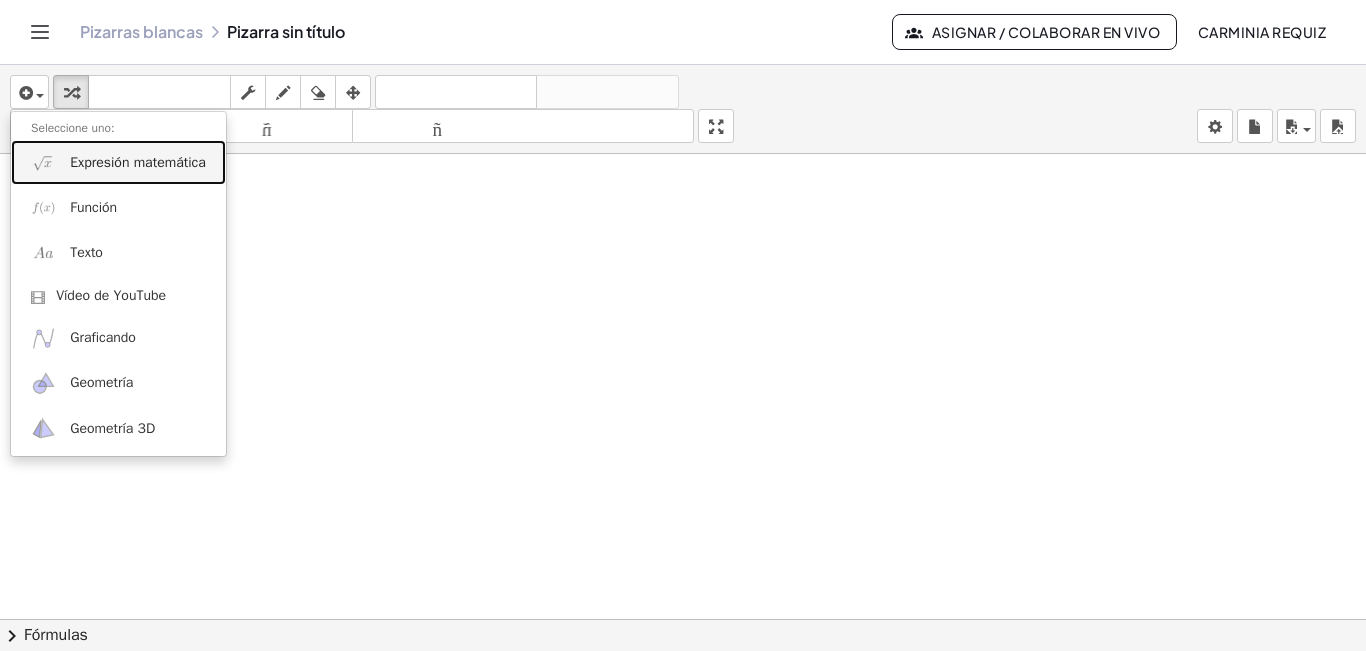 click at bounding box center [43, 162] 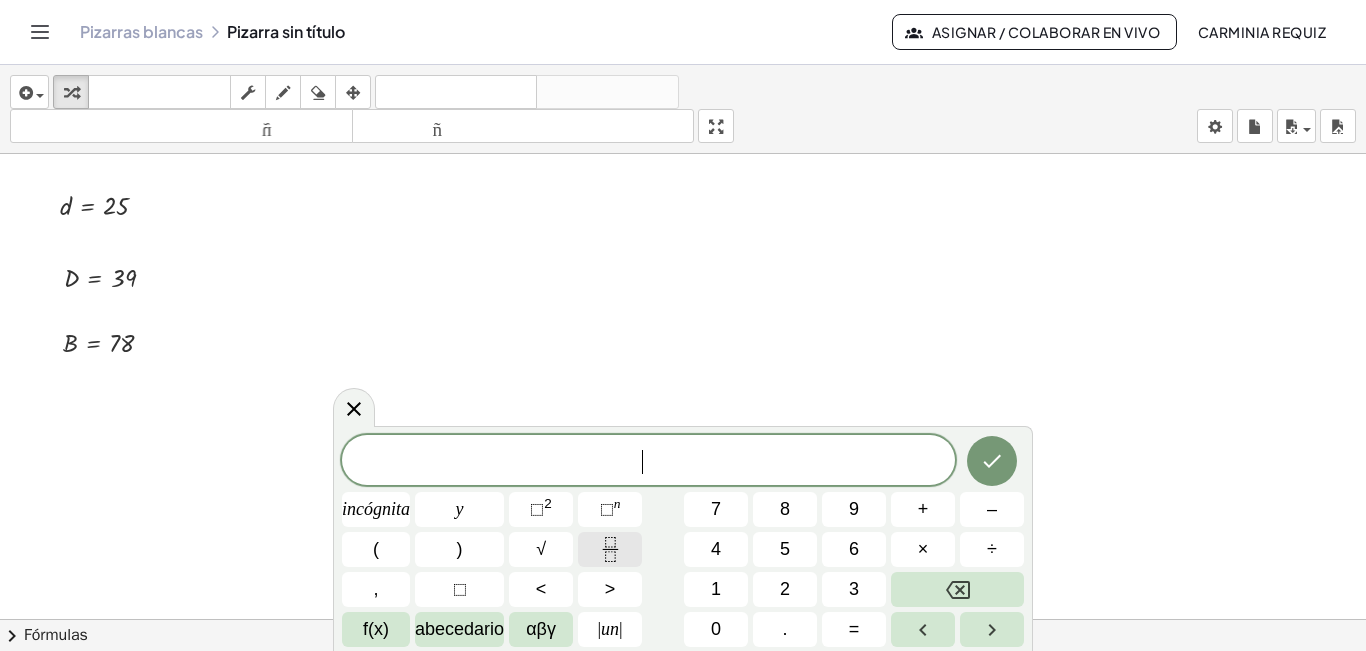 click 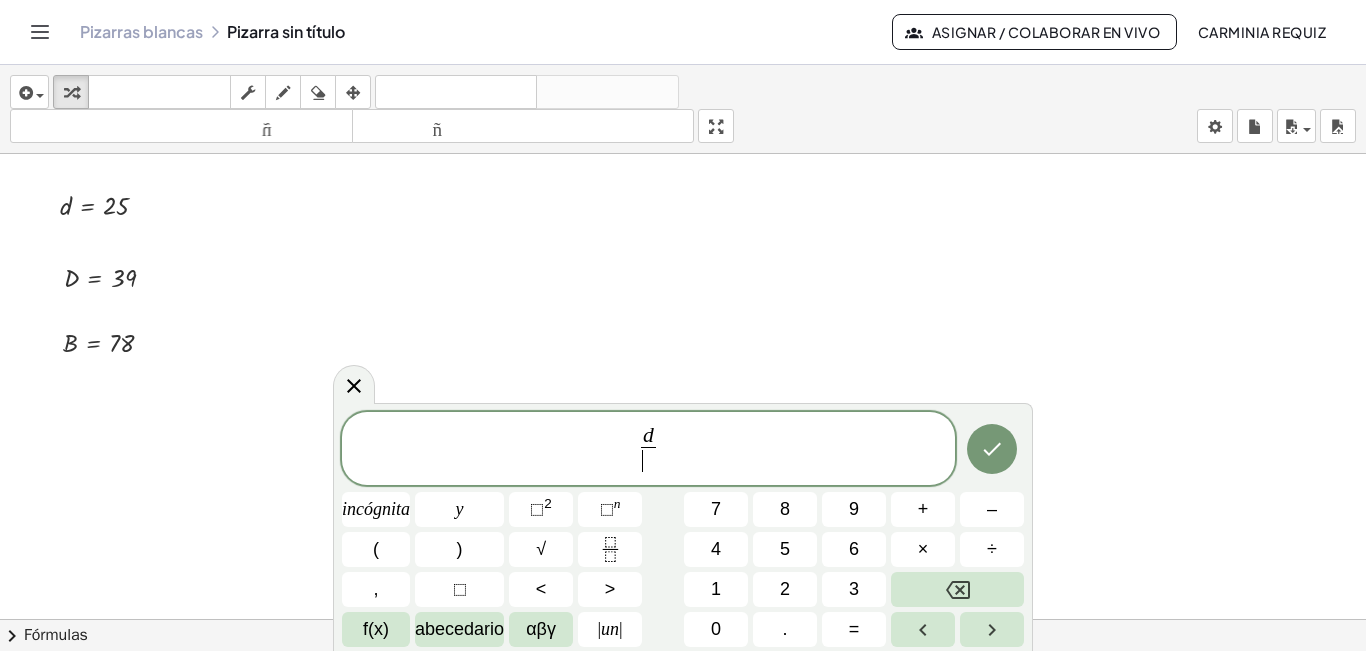 click on "​" at bounding box center (648, 460) 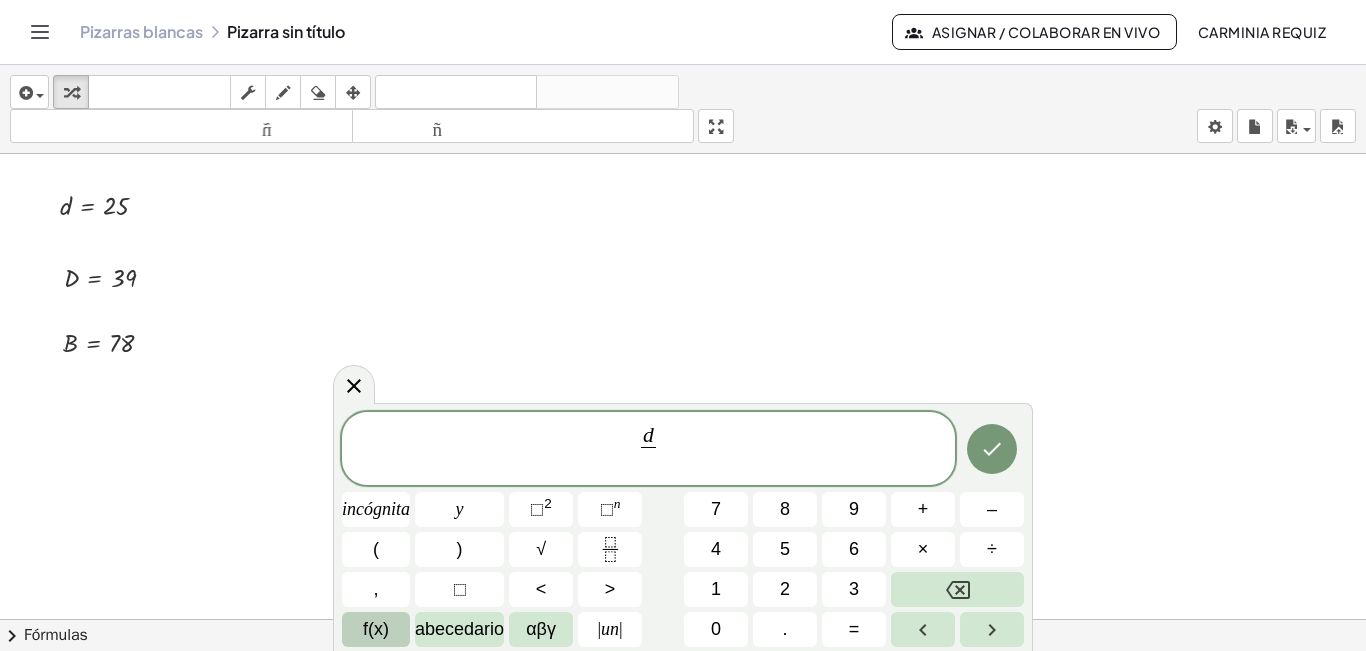 click on "f(x)" at bounding box center [376, 629] 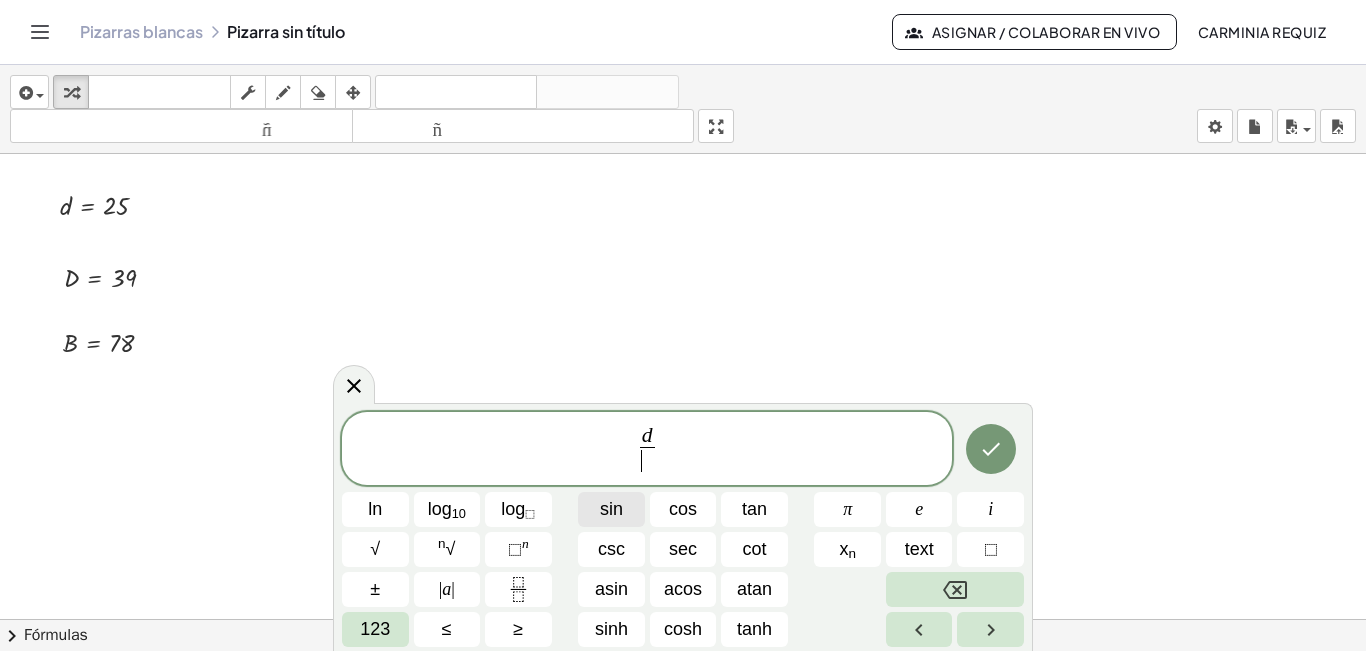 click on "sin" at bounding box center [611, 509] 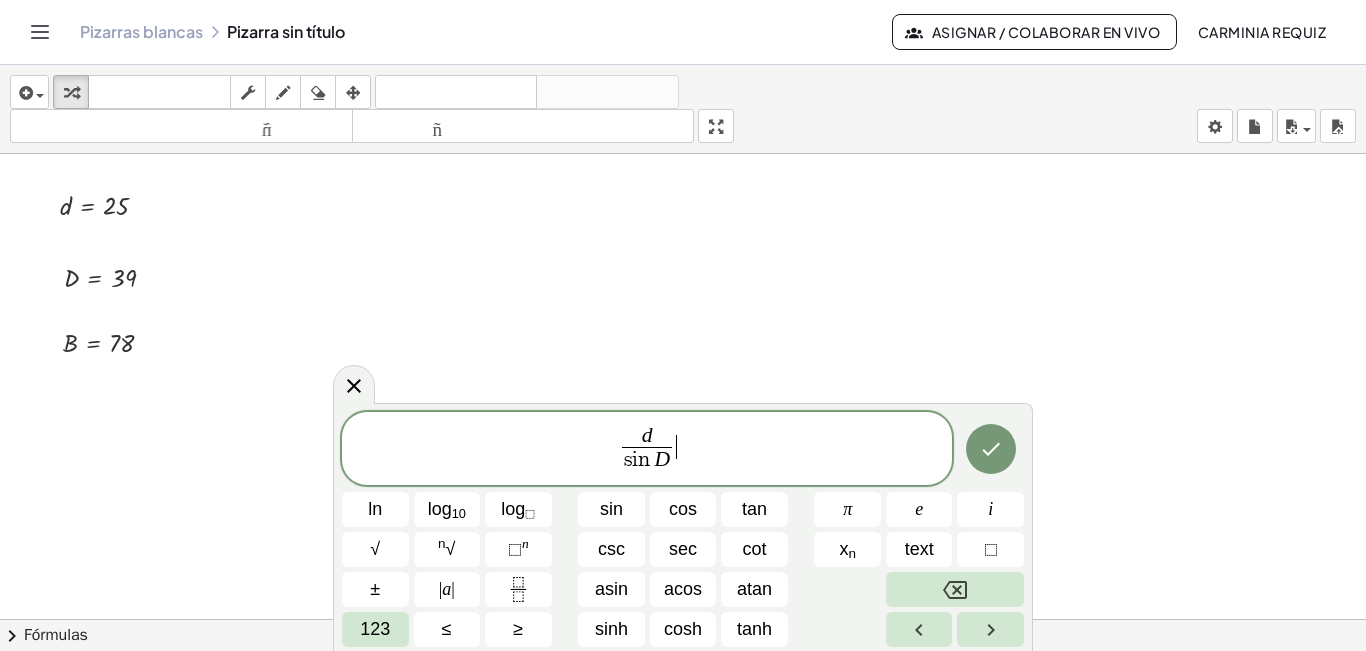 click on "d s i n D ​ ​" at bounding box center (647, 450) 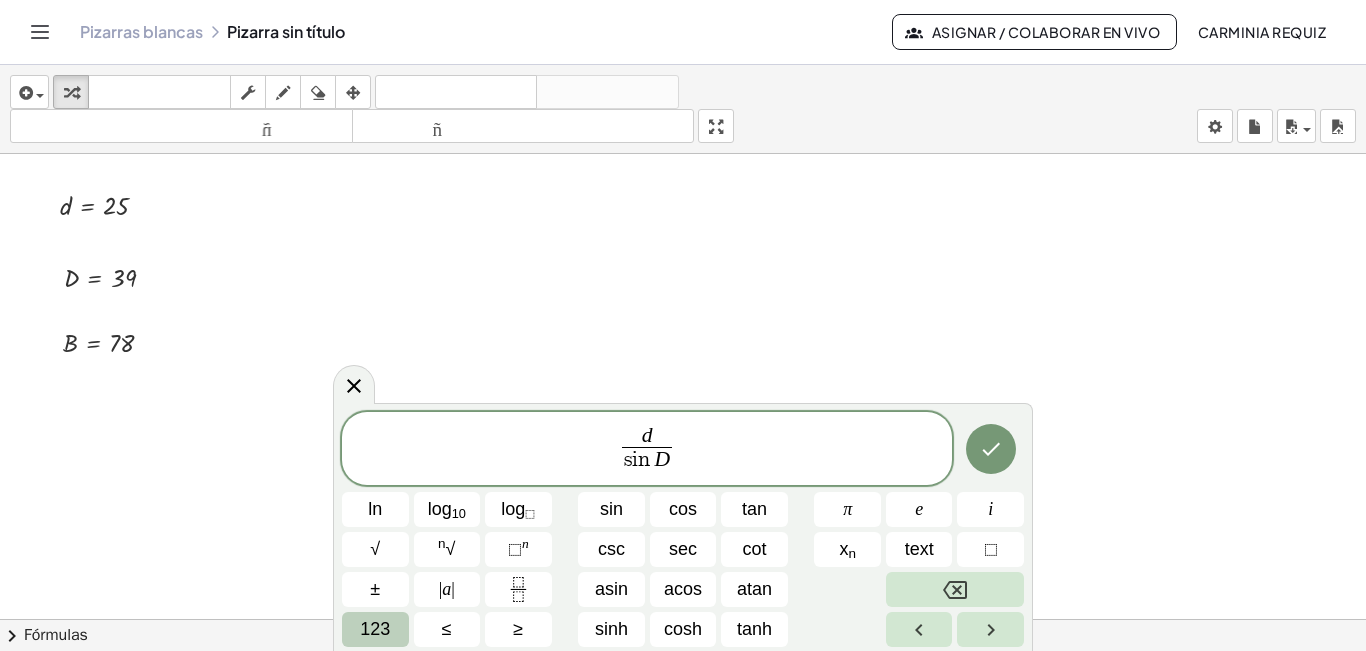 click on "123" at bounding box center (375, 629) 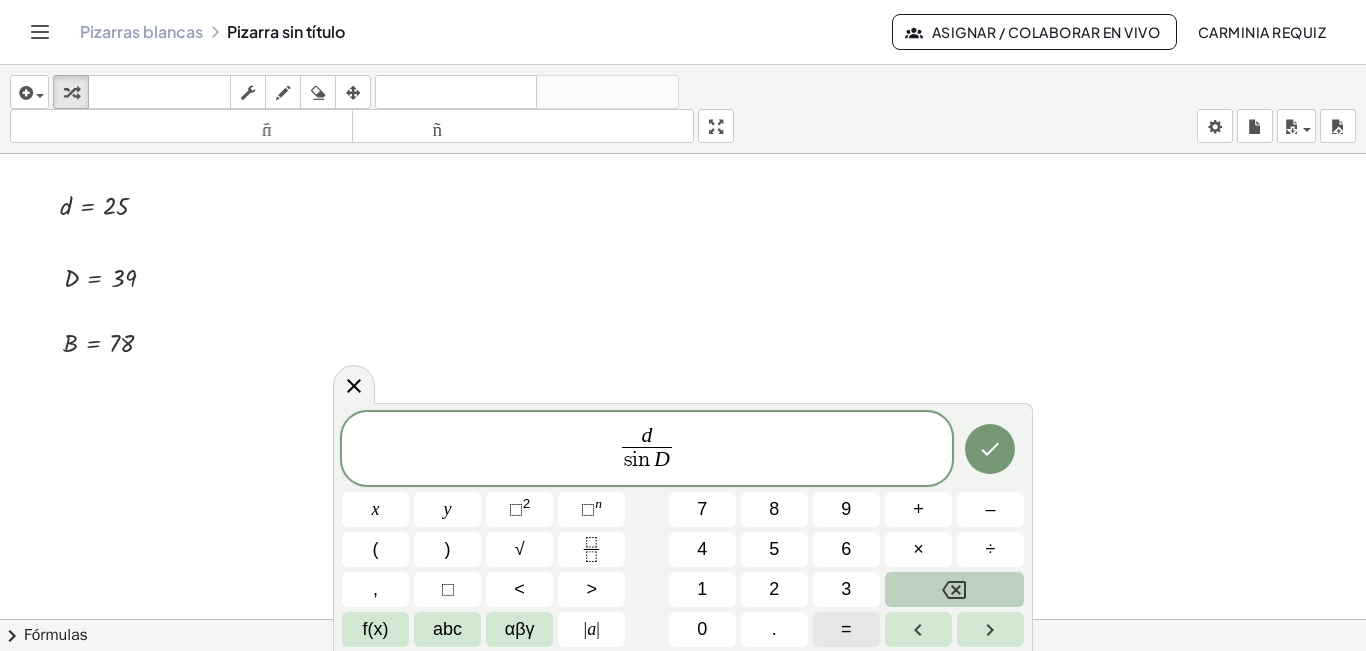 click on "=" at bounding box center (846, 629) 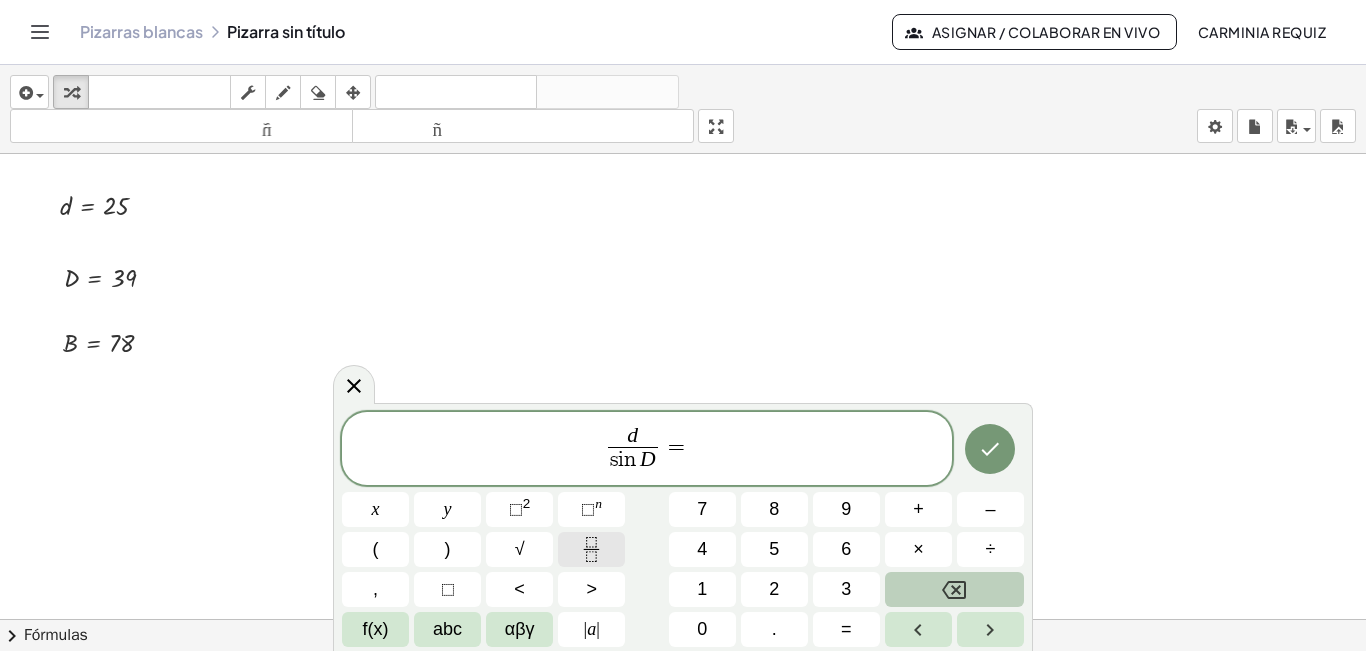 click 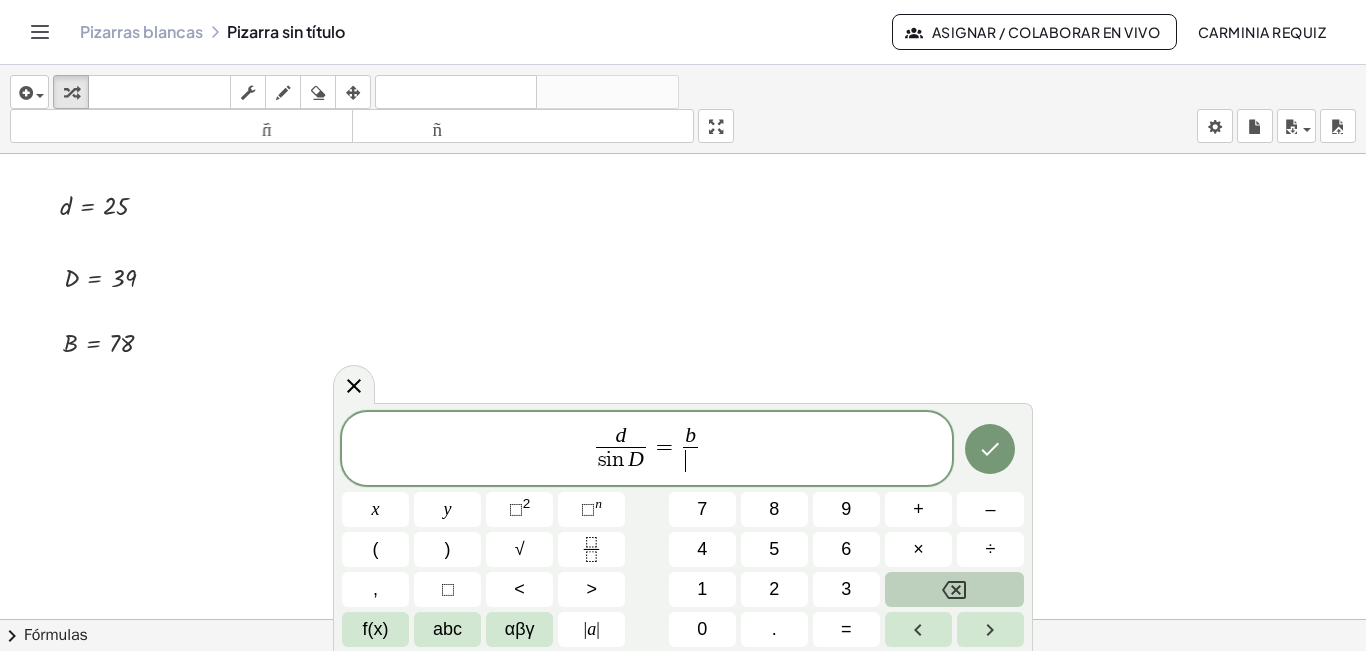 click on "​" at bounding box center (690, 460) 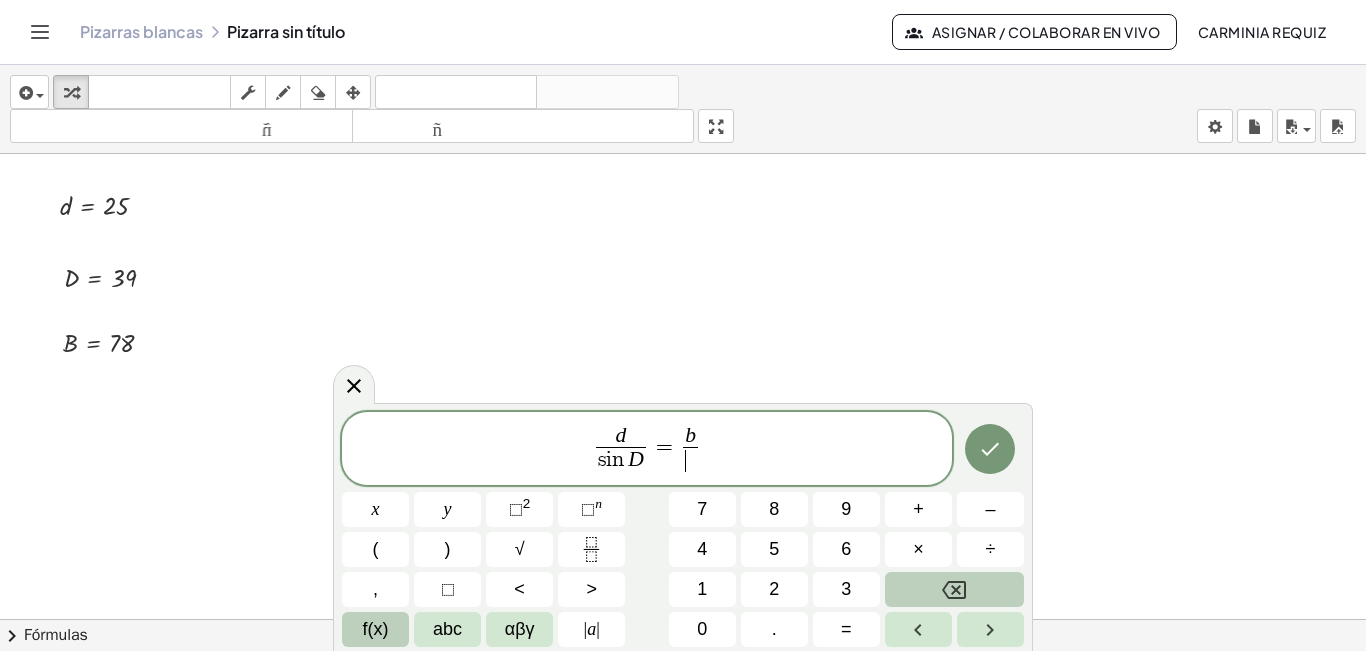 click on "f(x)" at bounding box center [375, 629] 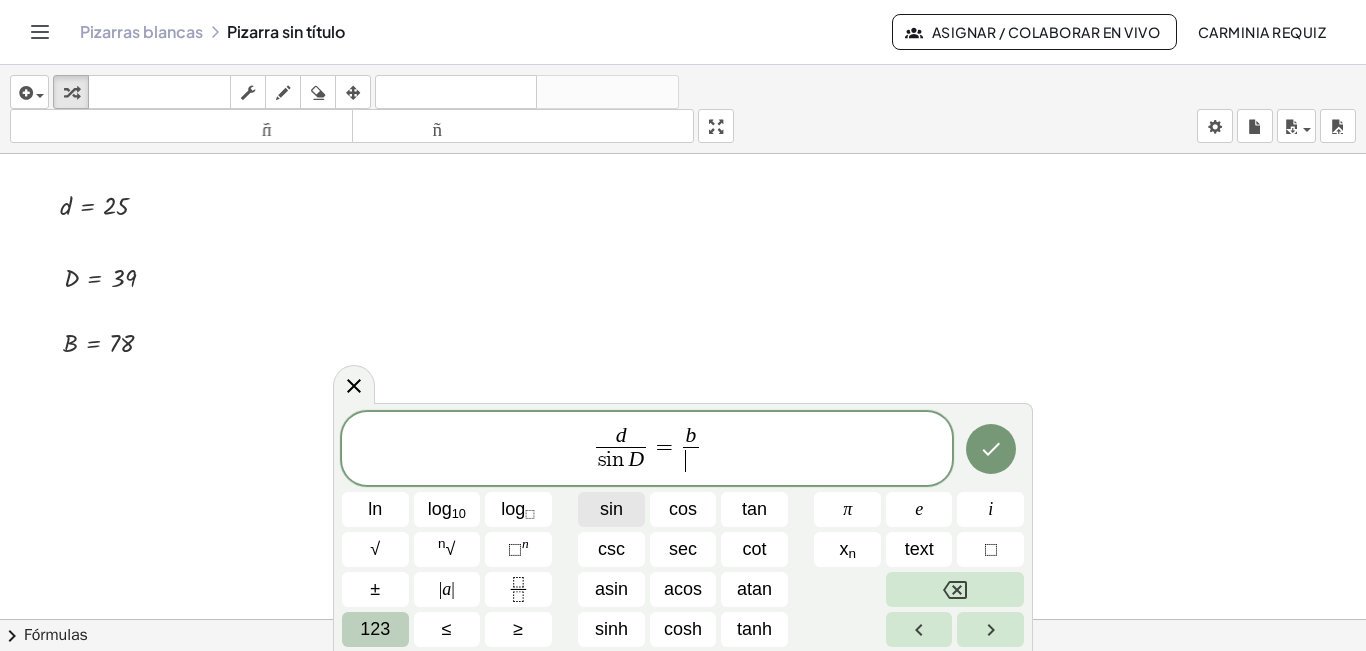 click on "sin" at bounding box center [611, 509] 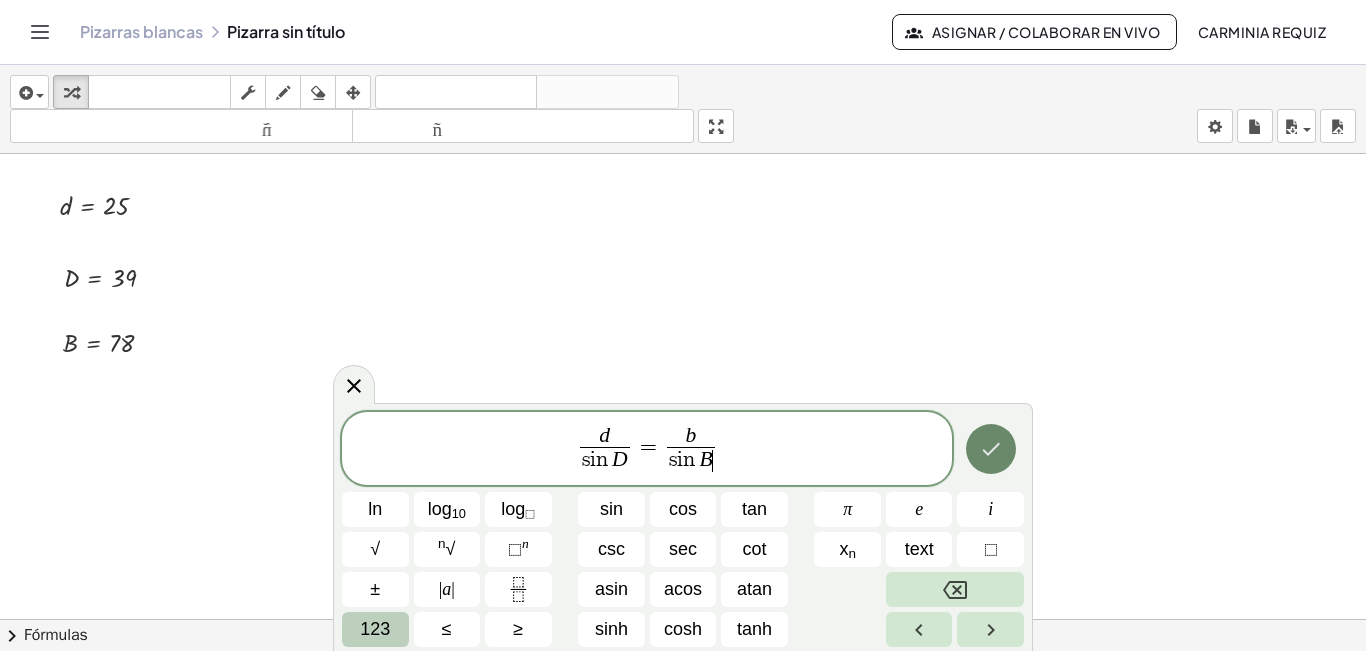 click 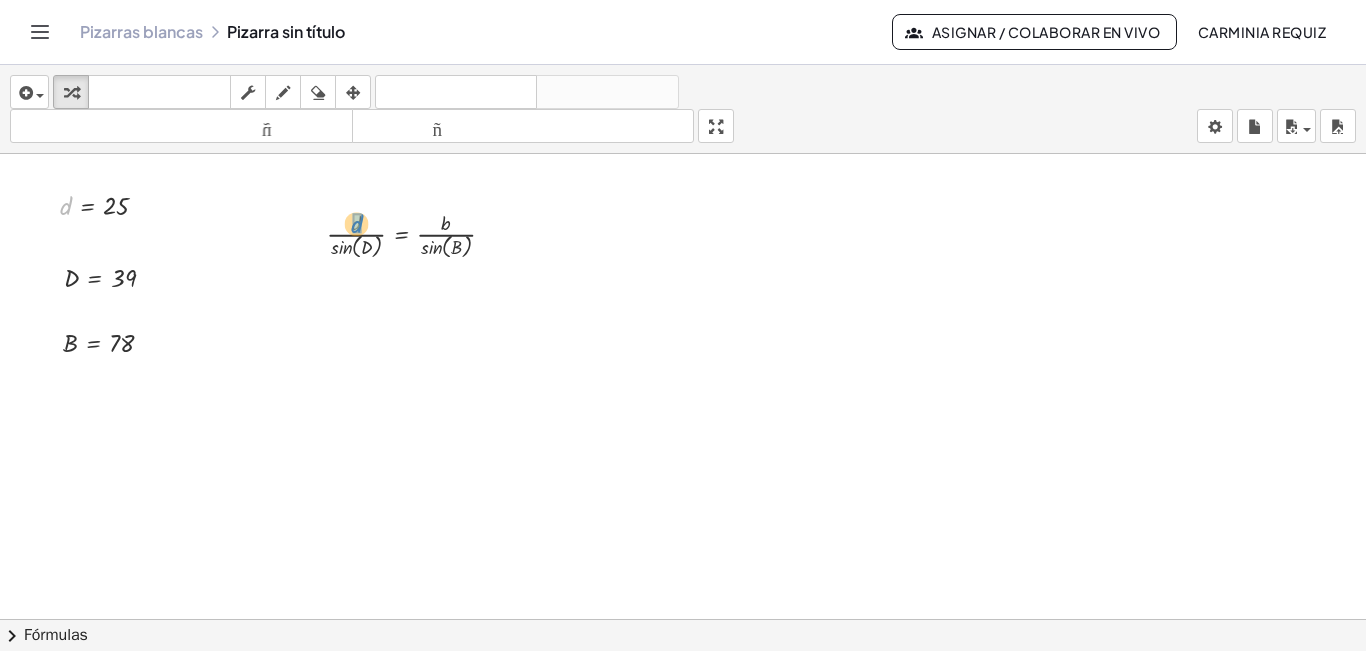 drag, startPoint x: 70, startPoint y: 210, endPoint x: 360, endPoint y: 228, distance: 290.55807 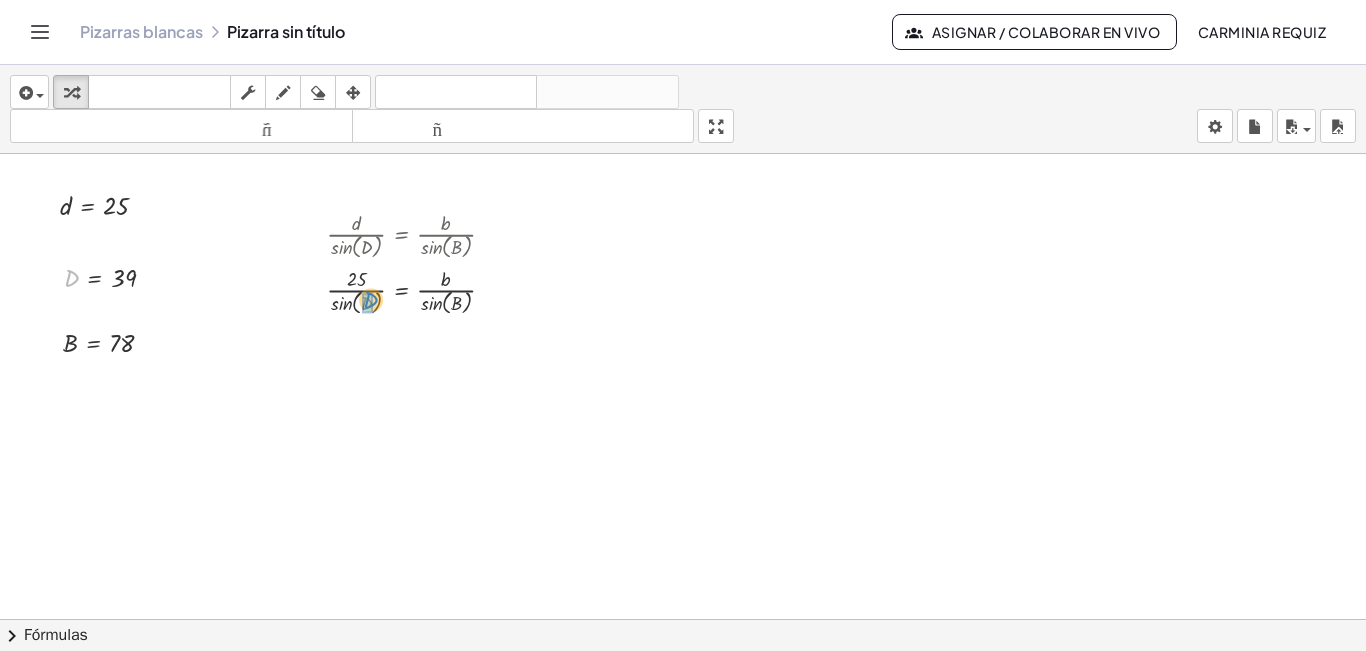 drag, startPoint x: 74, startPoint y: 280, endPoint x: 372, endPoint y: 302, distance: 298.81097 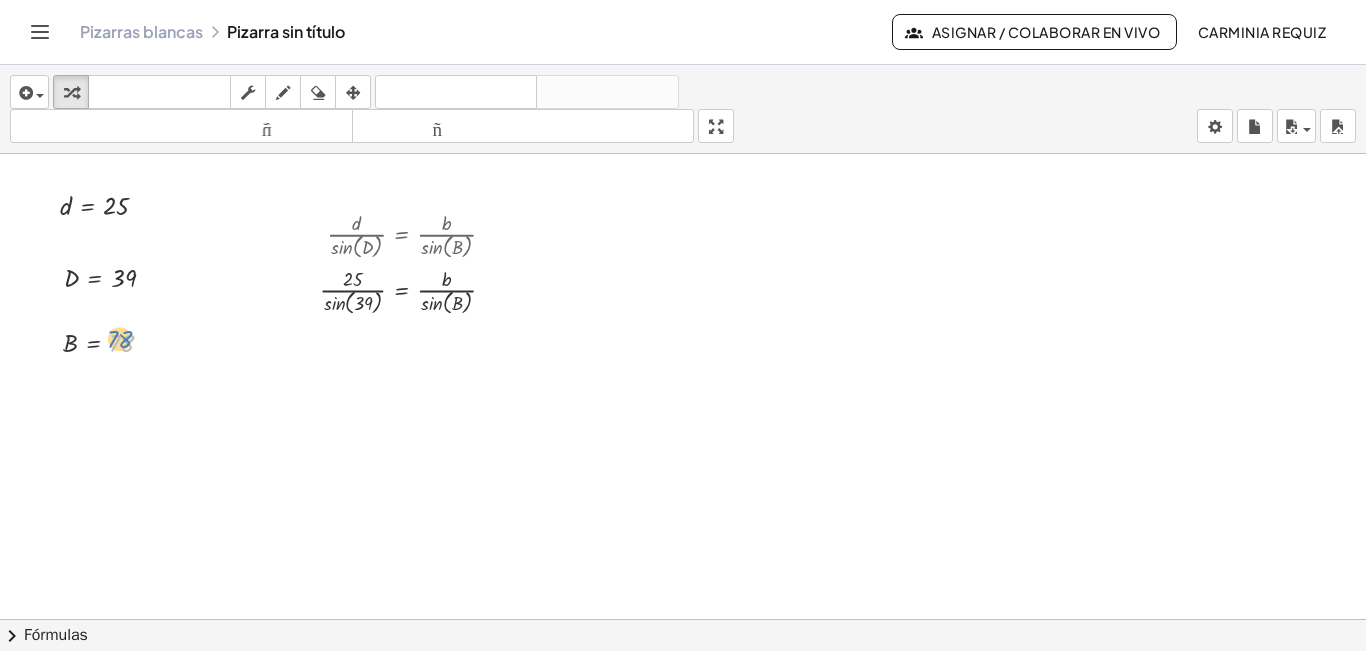 click at bounding box center (116, 341) 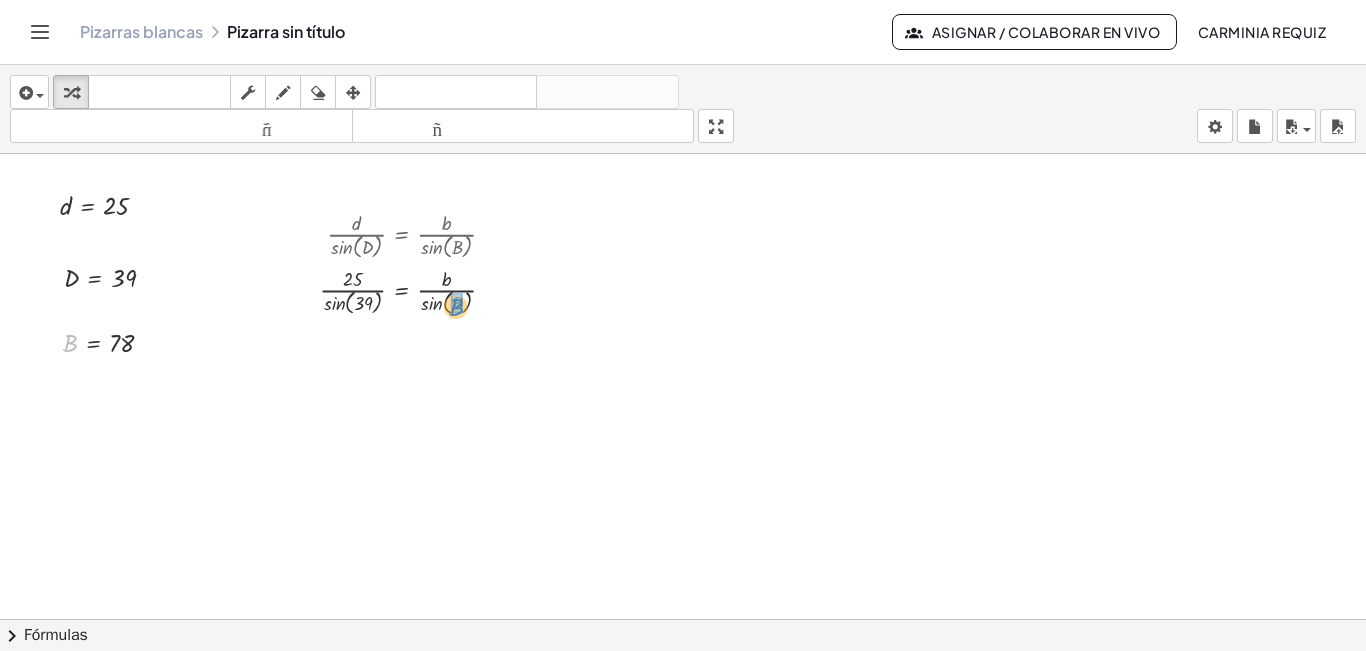 drag, startPoint x: 68, startPoint y: 344, endPoint x: 460, endPoint y: 308, distance: 393.6496 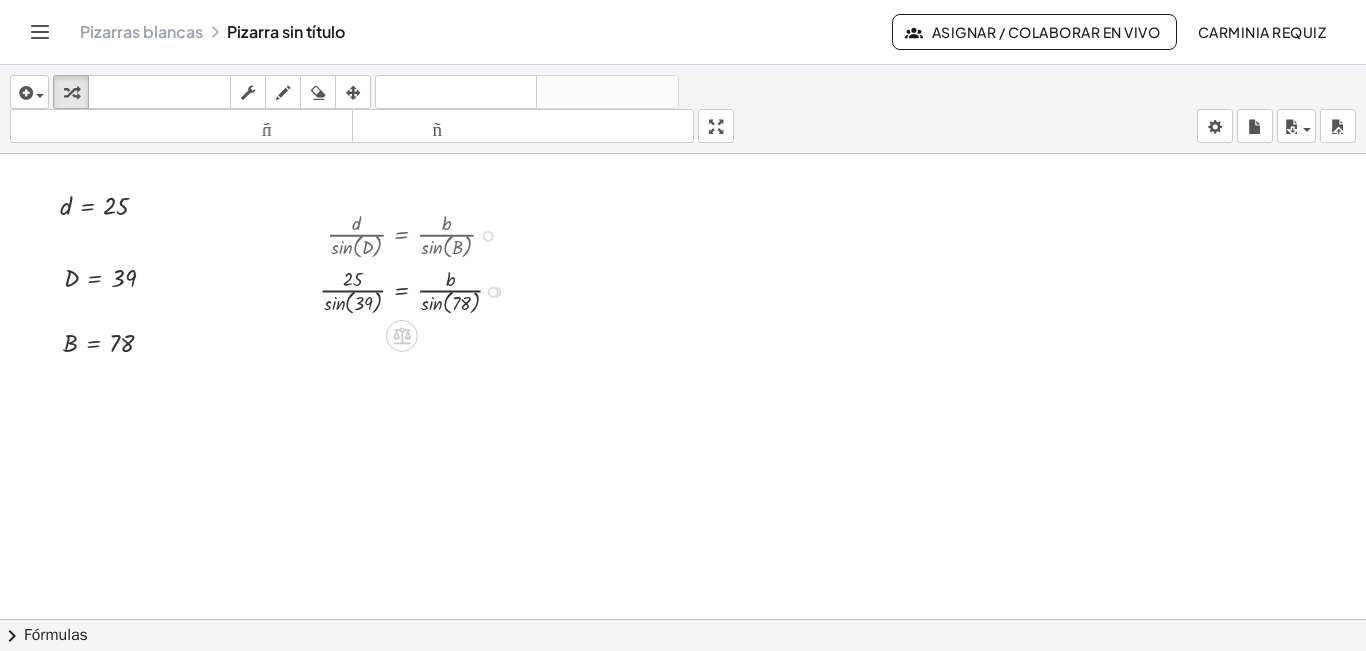 click at bounding box center [419, 290] 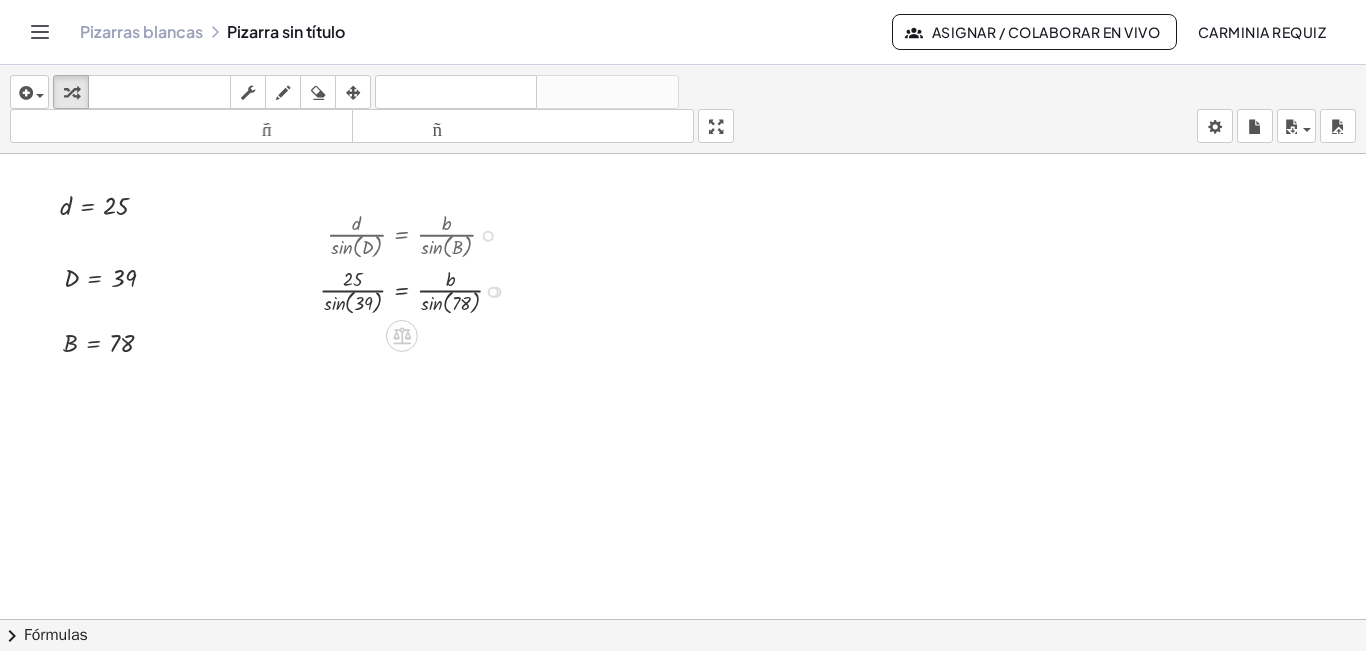 click at bounding box center [419, 290] 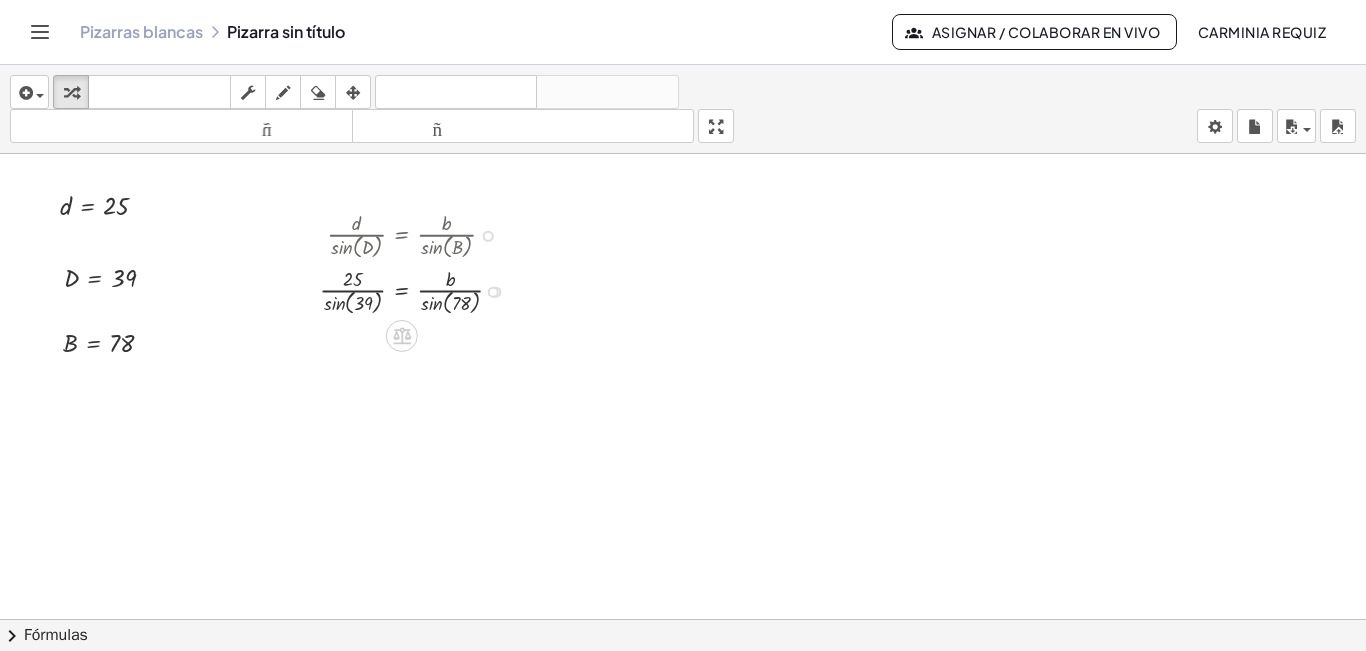 click at bounding box center [419, 290] 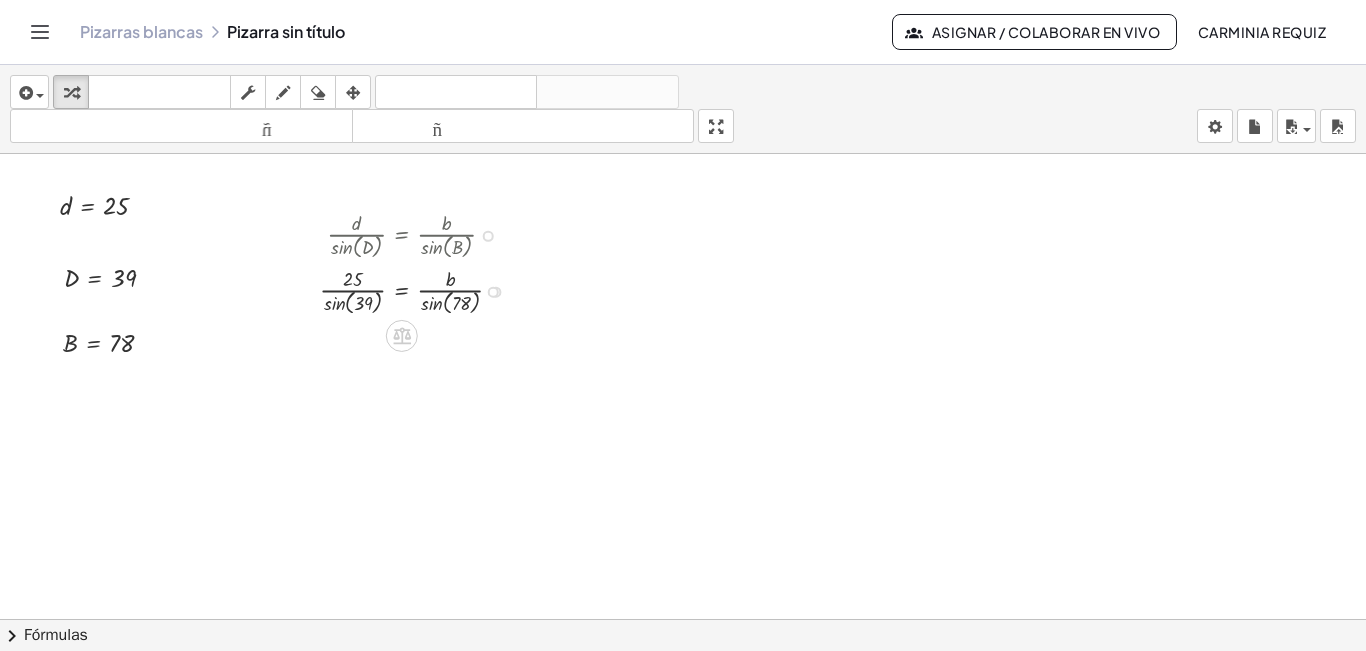 click at bounding box center [419, 290] 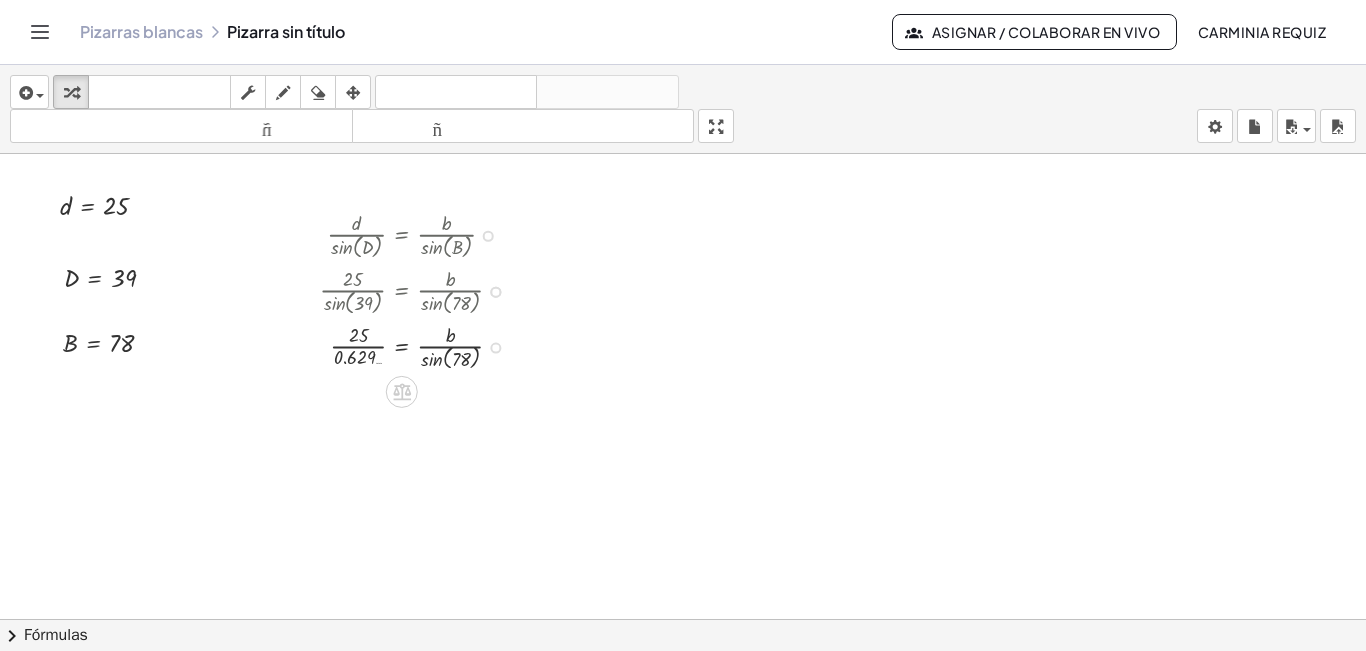 click at bounding box center [419, 346] 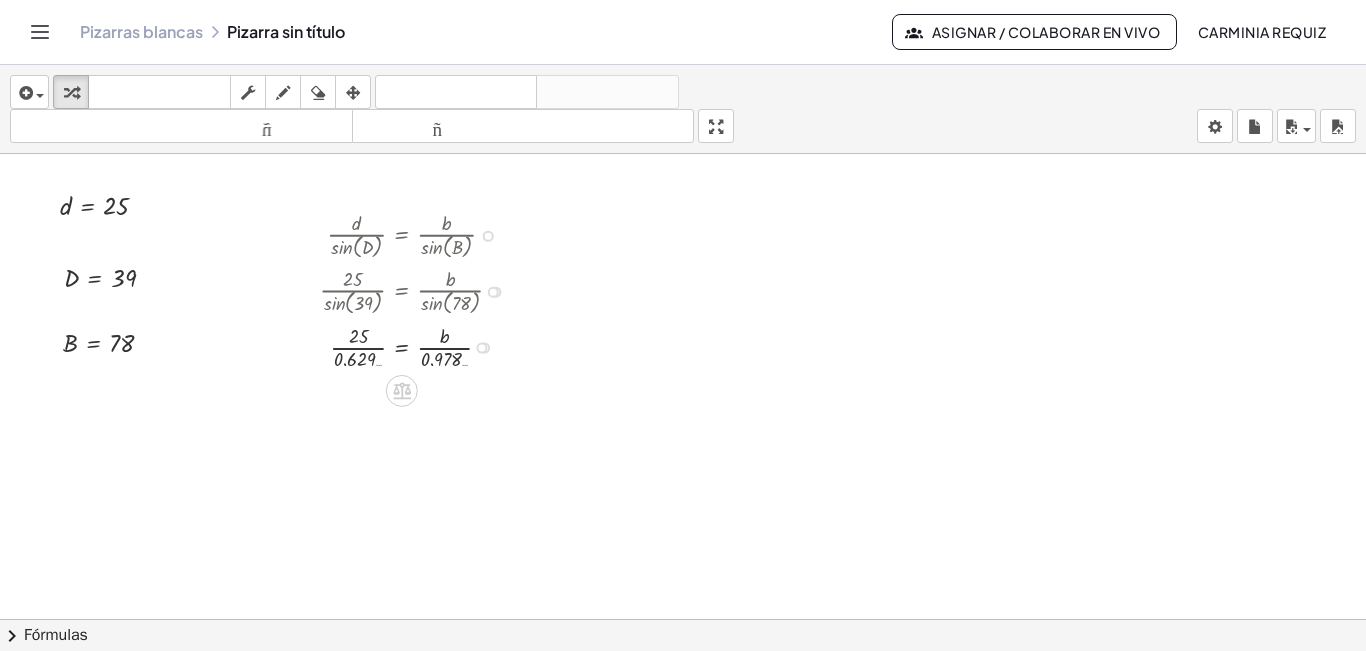 click at bounding box center (419, 345) 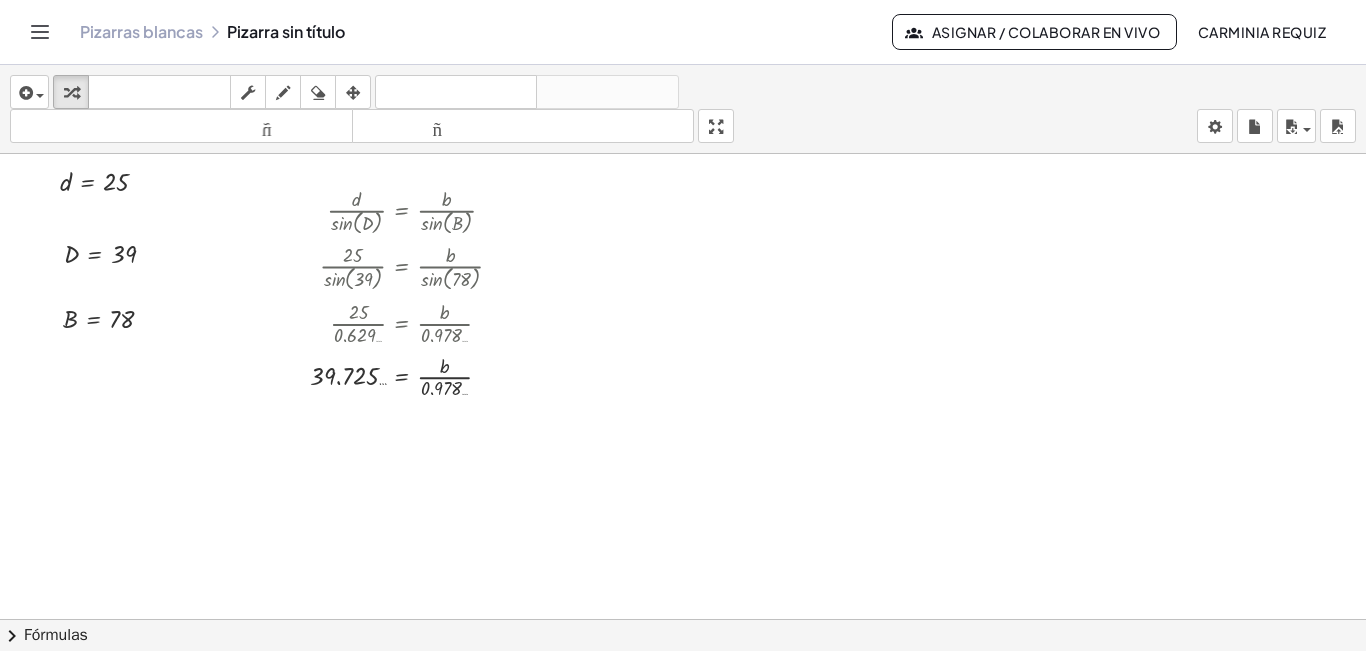 scroll, scrollTop: 43, scrollLeft: 0, axis: vertical 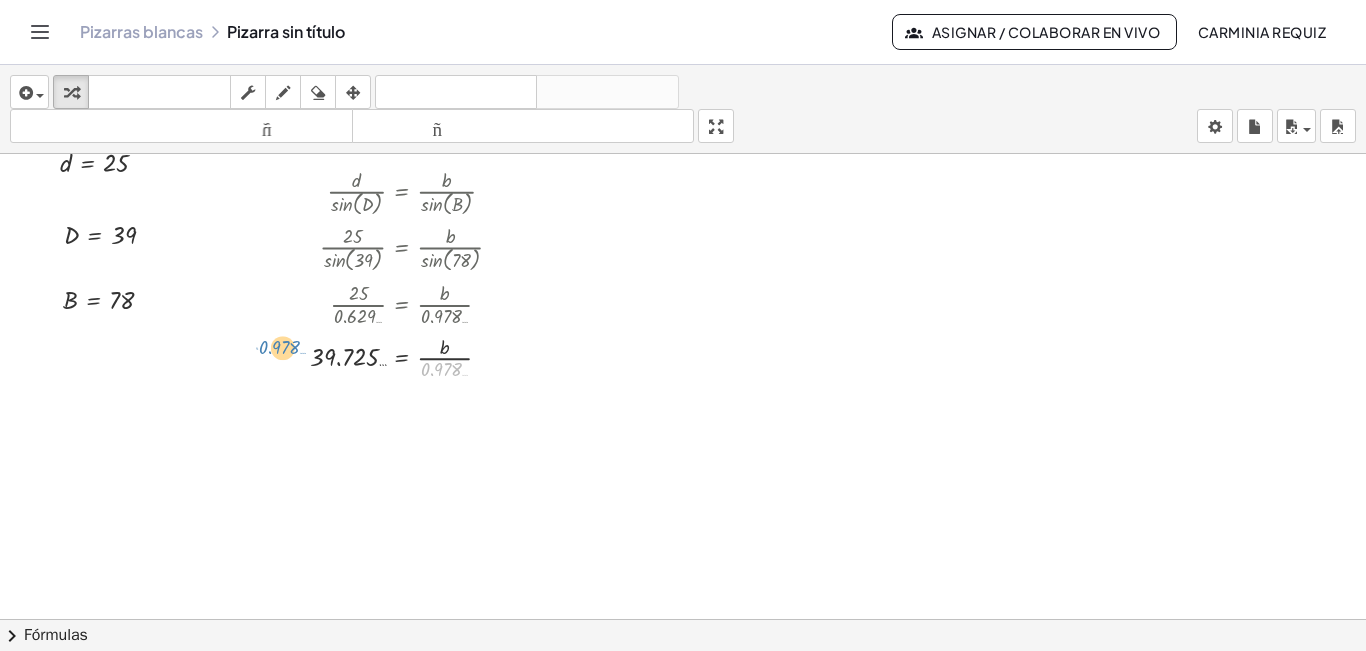 drag, startPoint x: 441, startPoint y: 369, endPoint x: 279, endPoint y: 347, distance: 163.487 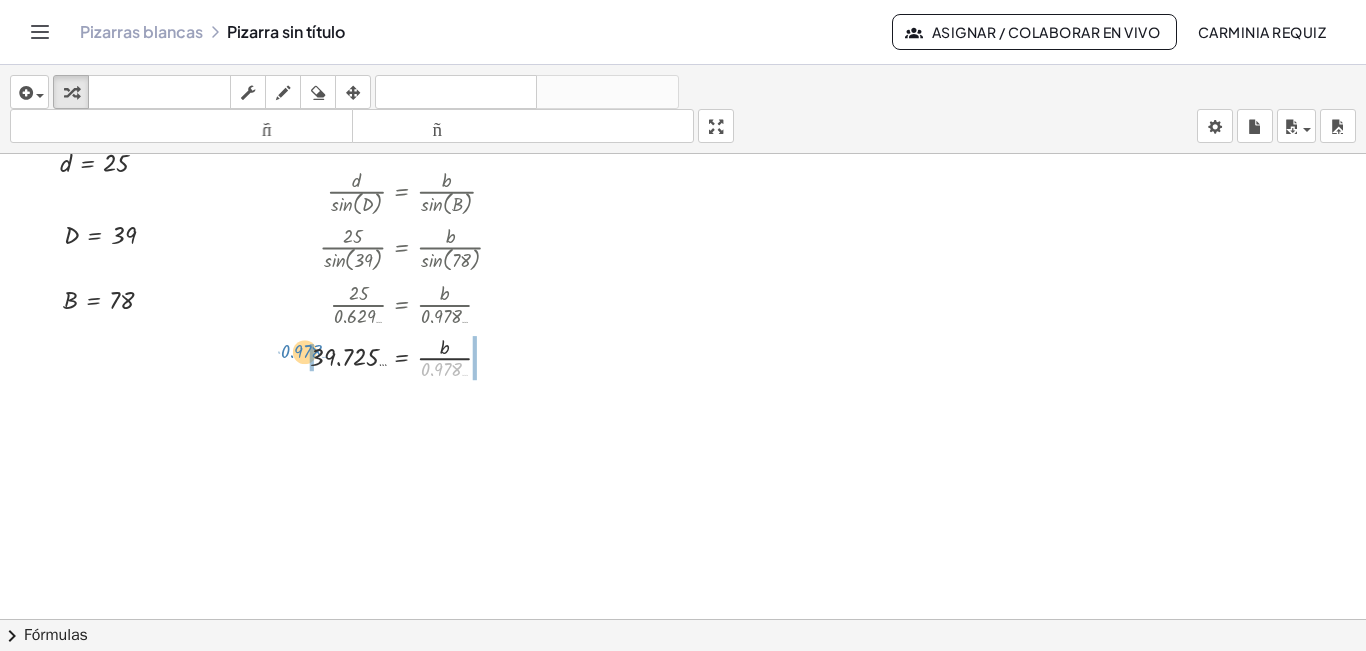 drag, startPoint x: 445, startPoint y: 369, endPoint x: 305, endPoint y: 351, distance: 141.1524 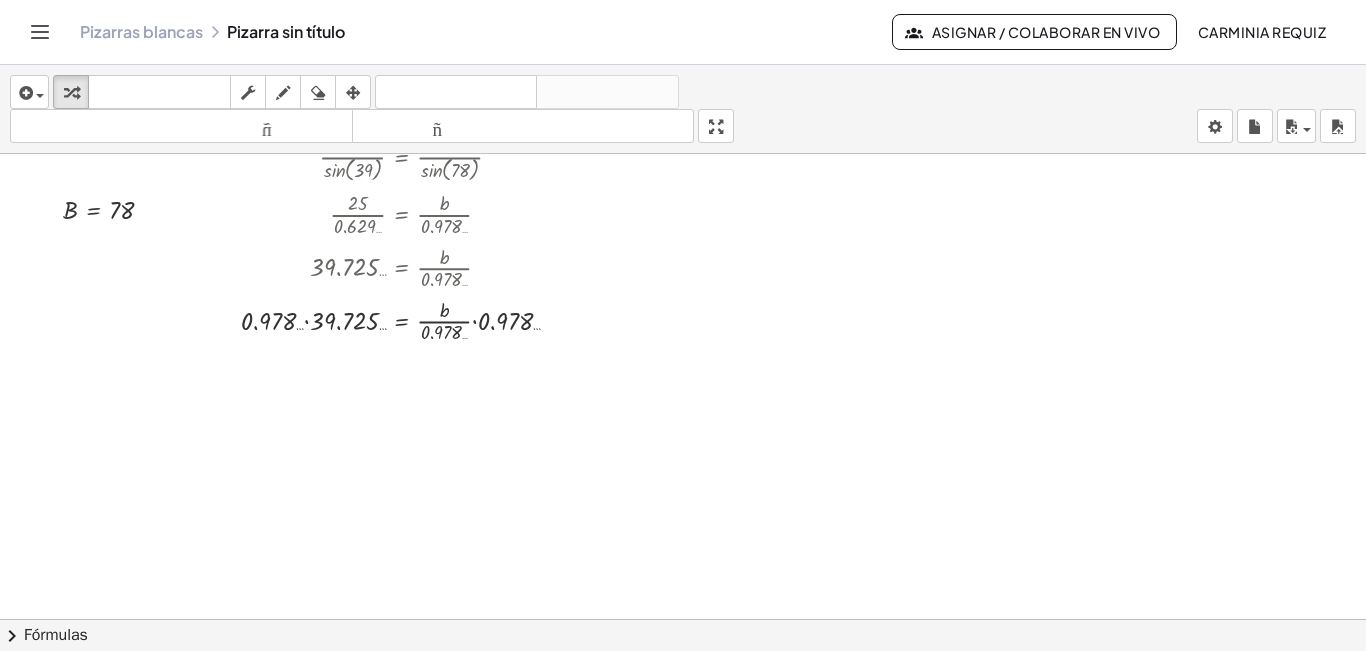 scroll, scrollTop: 146, scrollLeft: 0, axis: vertical 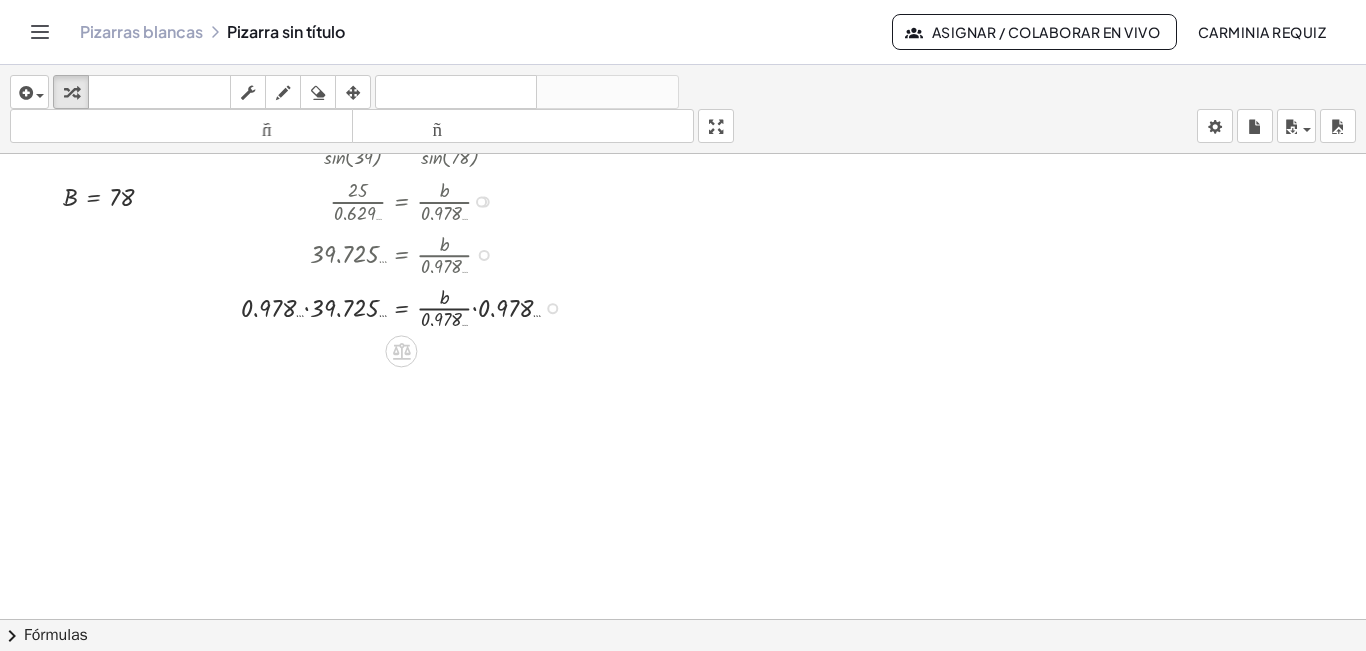 click at bounding box center [408, 306] 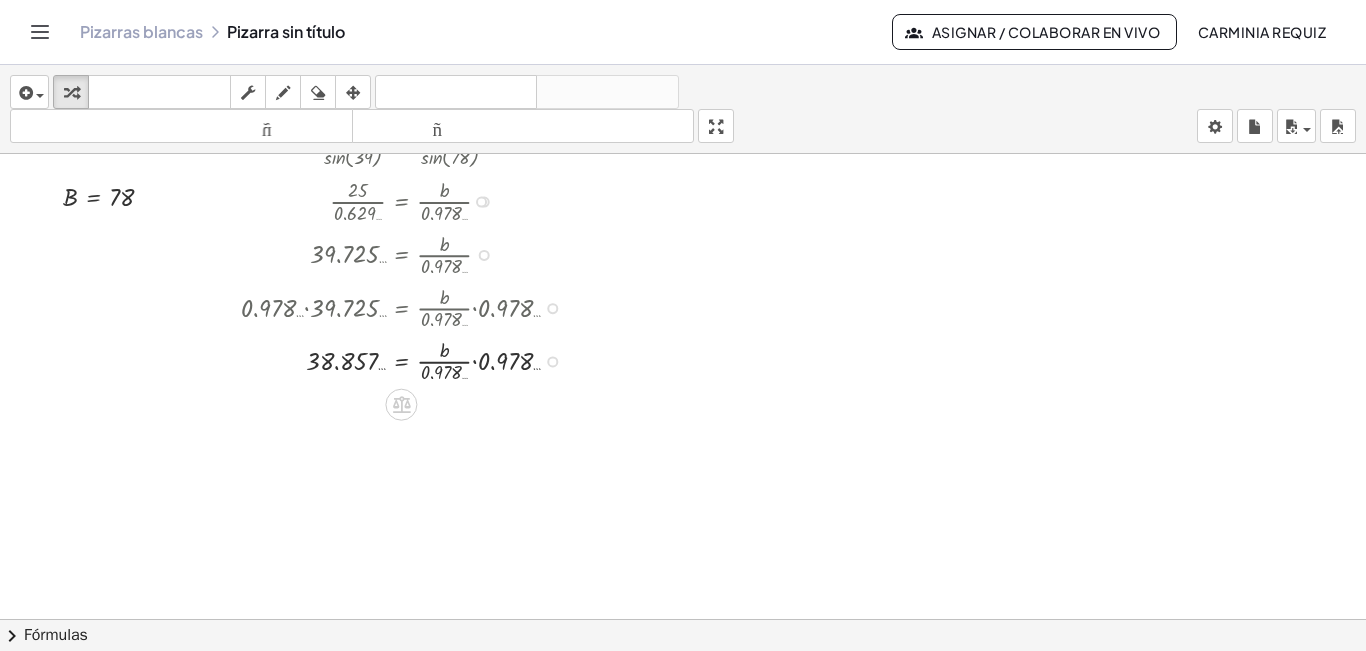 click at bounding box center (408, 359) 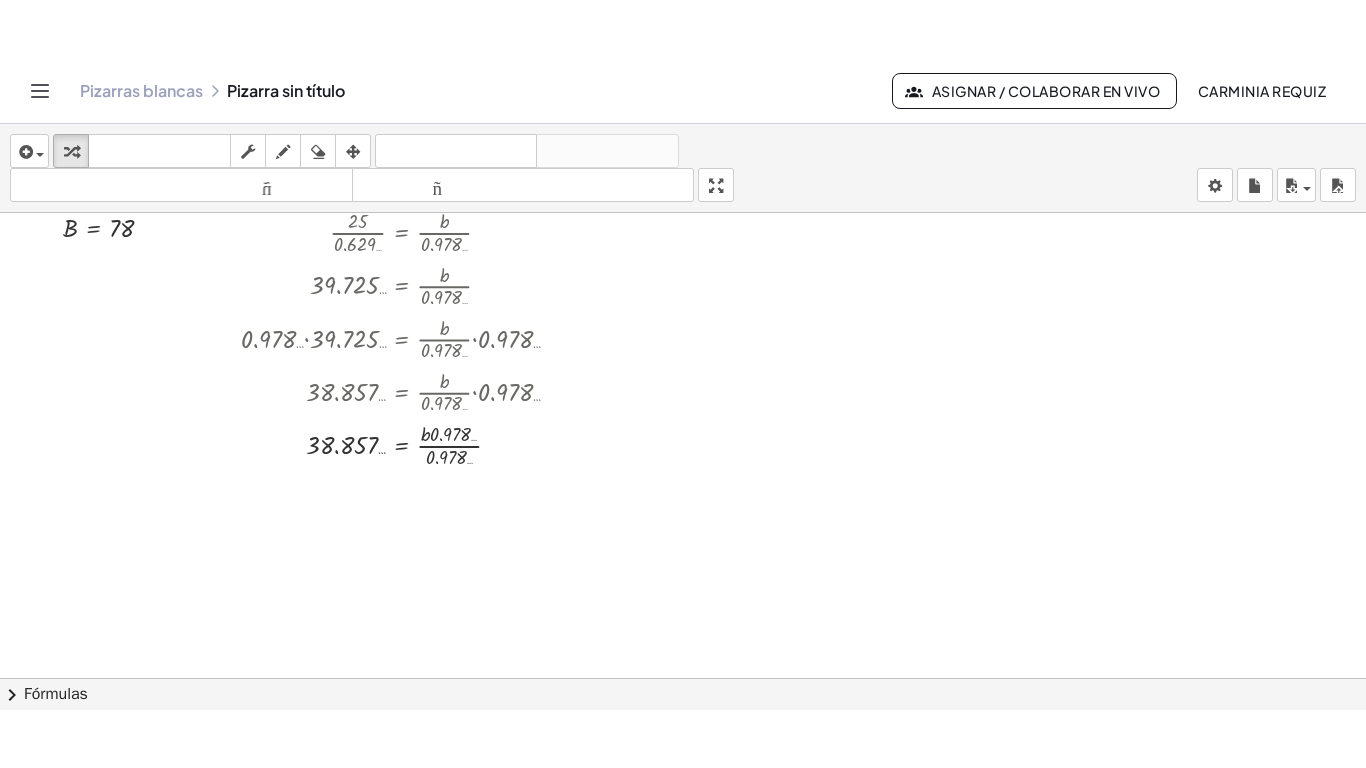 scroll, scrollTop: 265, scrollLeft: 0, axis: vertical 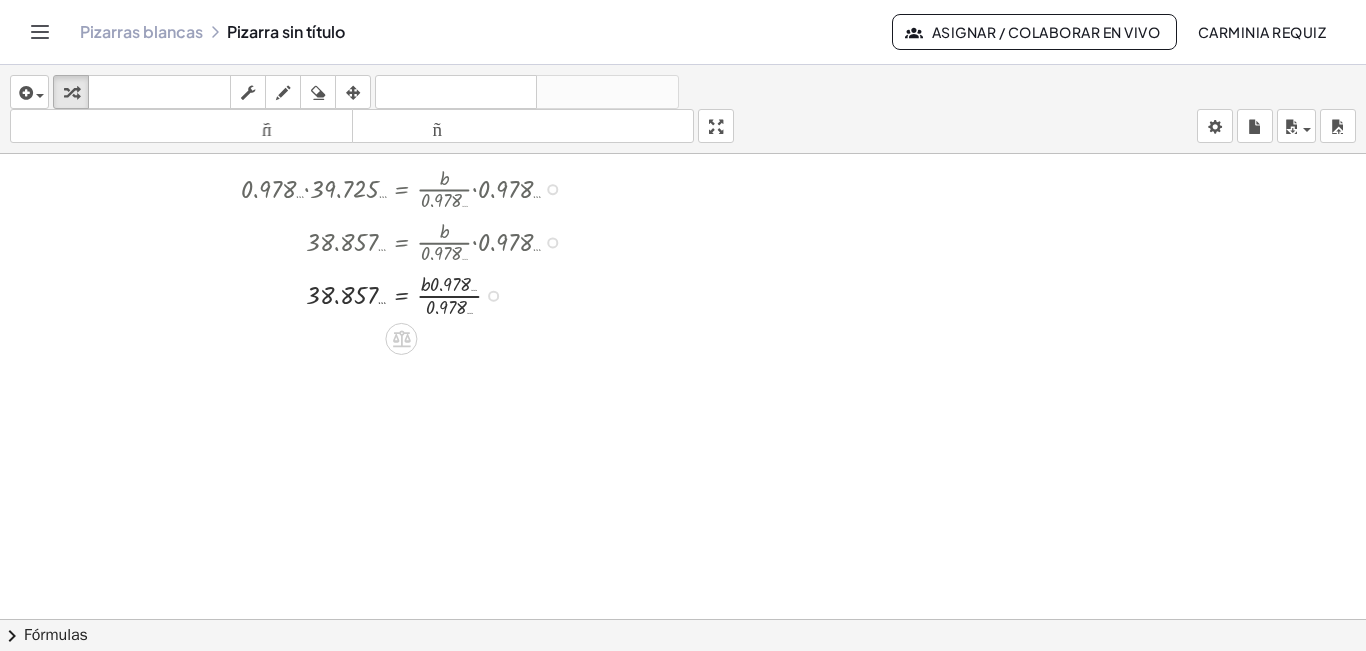 click at bounding box center (408, 293) 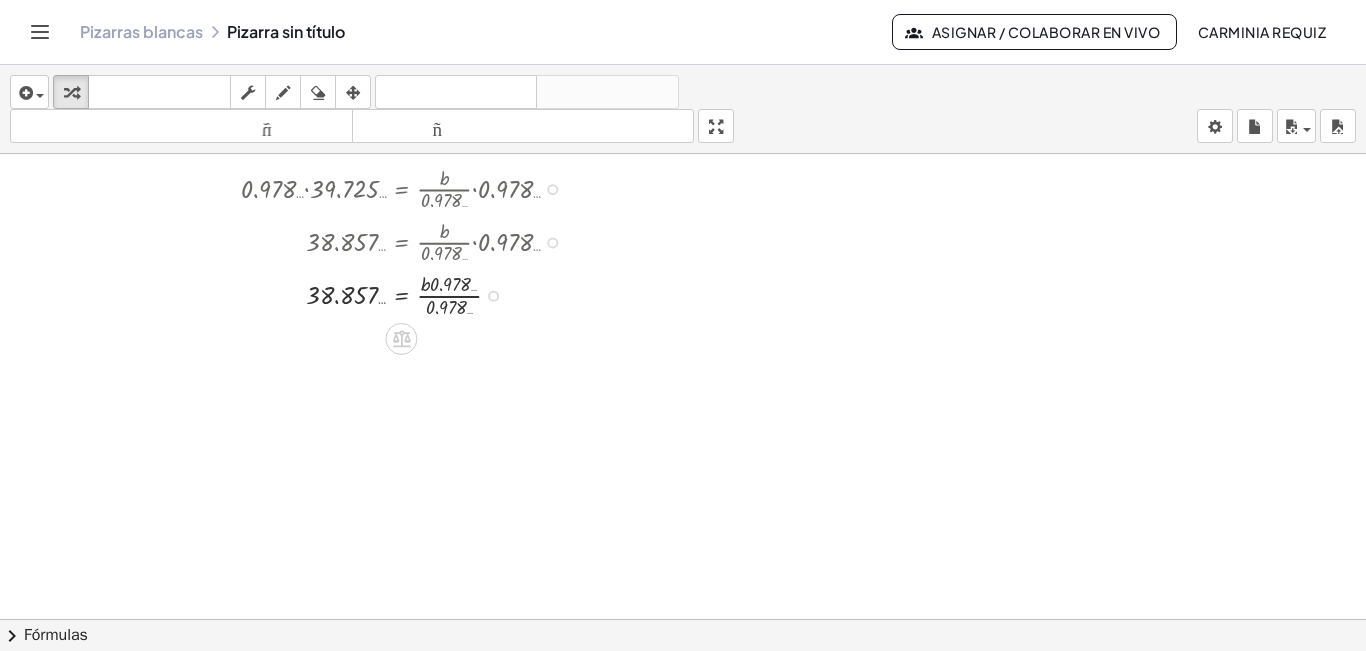 click at bounding box center (408, 293) 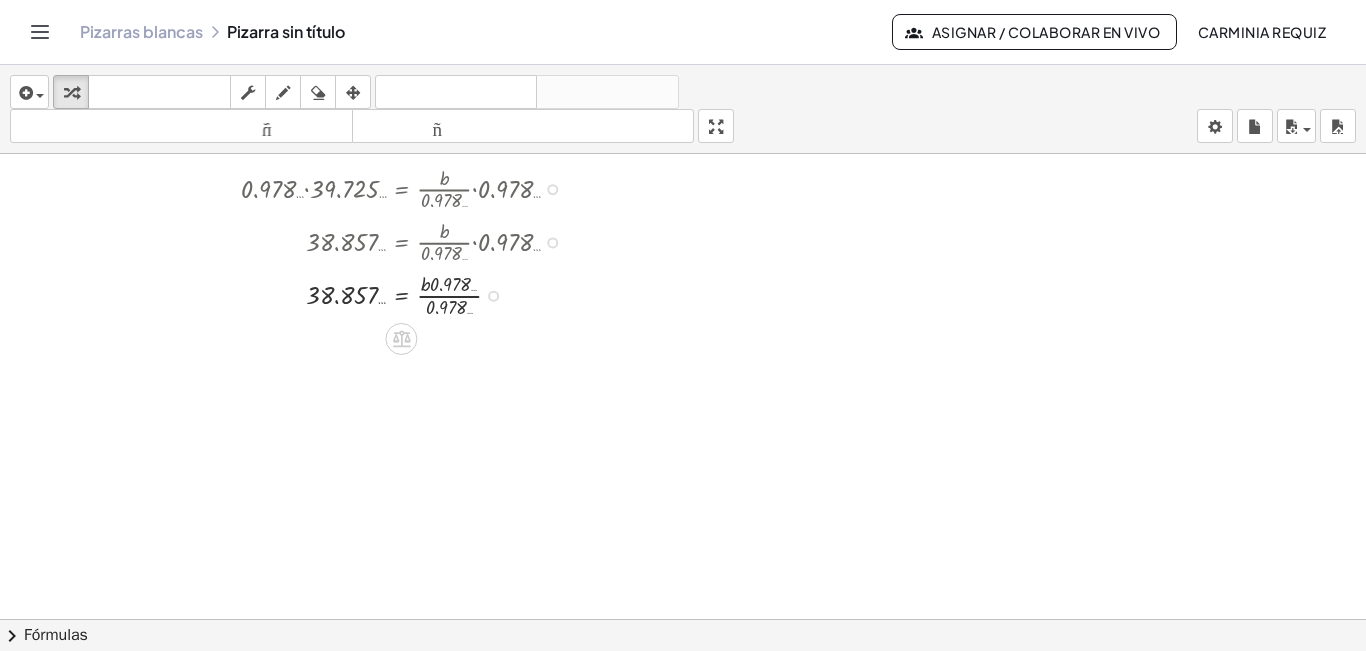 click at bounding box center [408, 293] 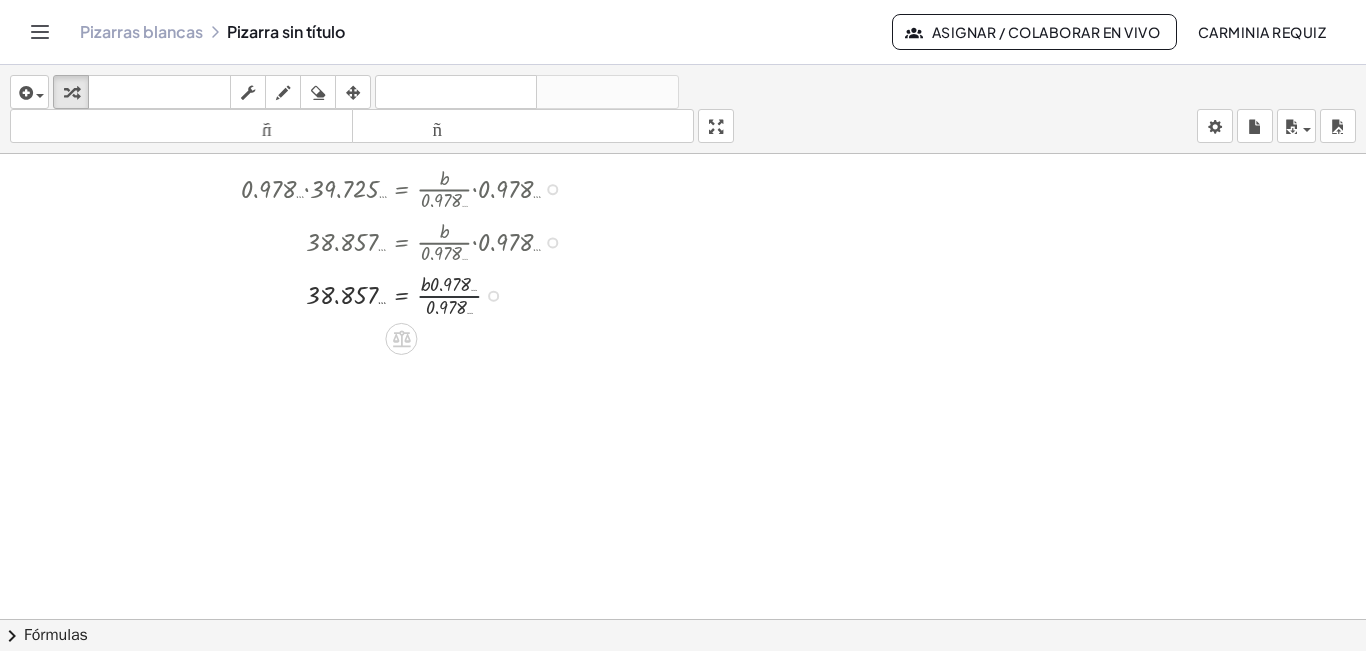 click at bounding box center [408, 293] 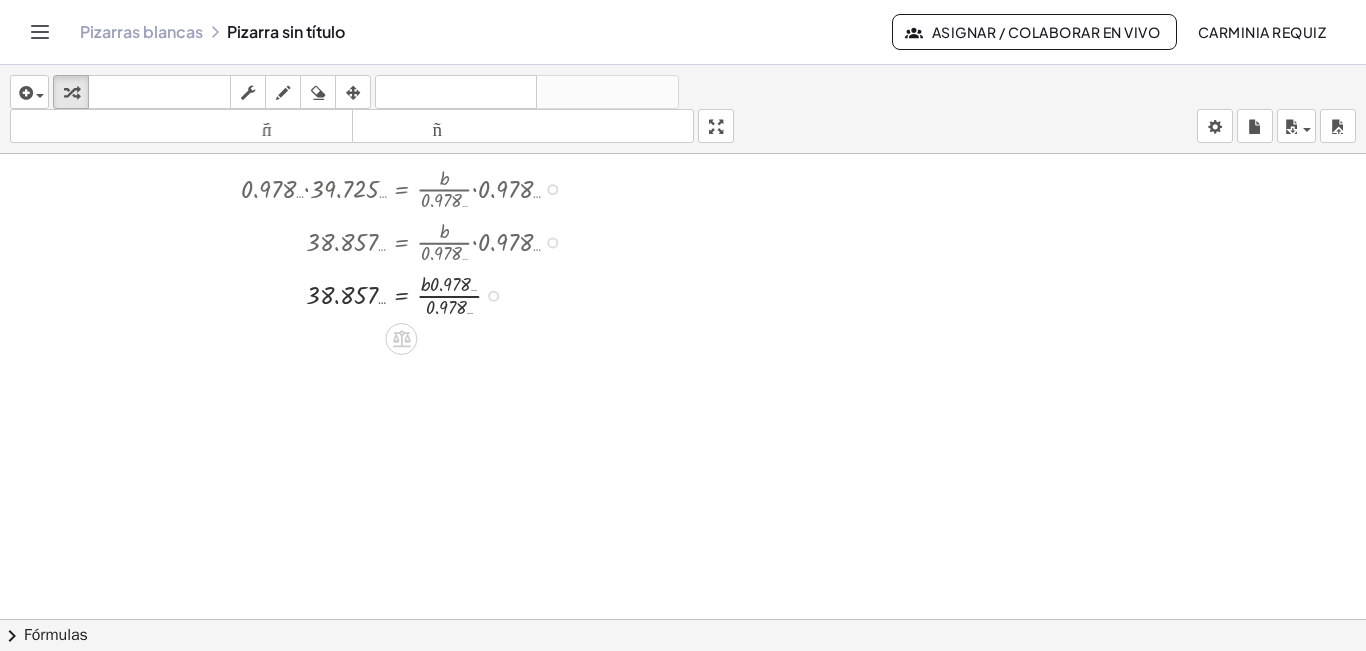 click at bounding box center (408, 293) 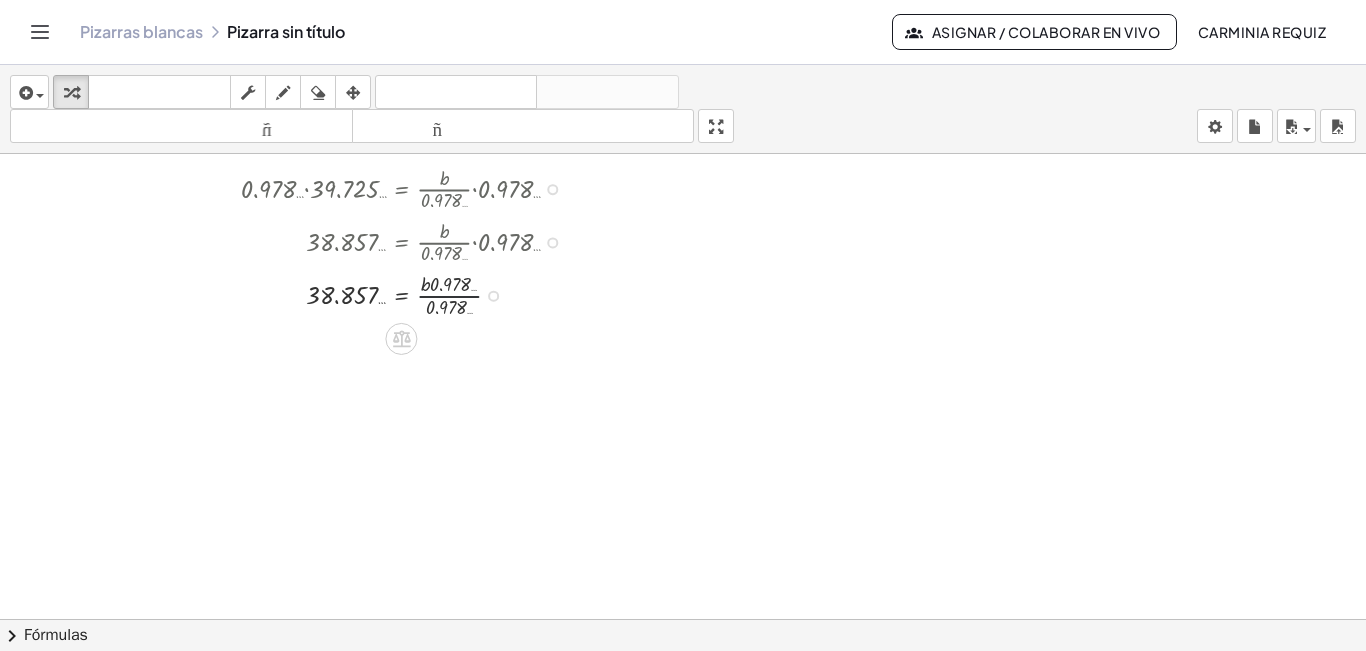 click at bounding box center [408, 293] 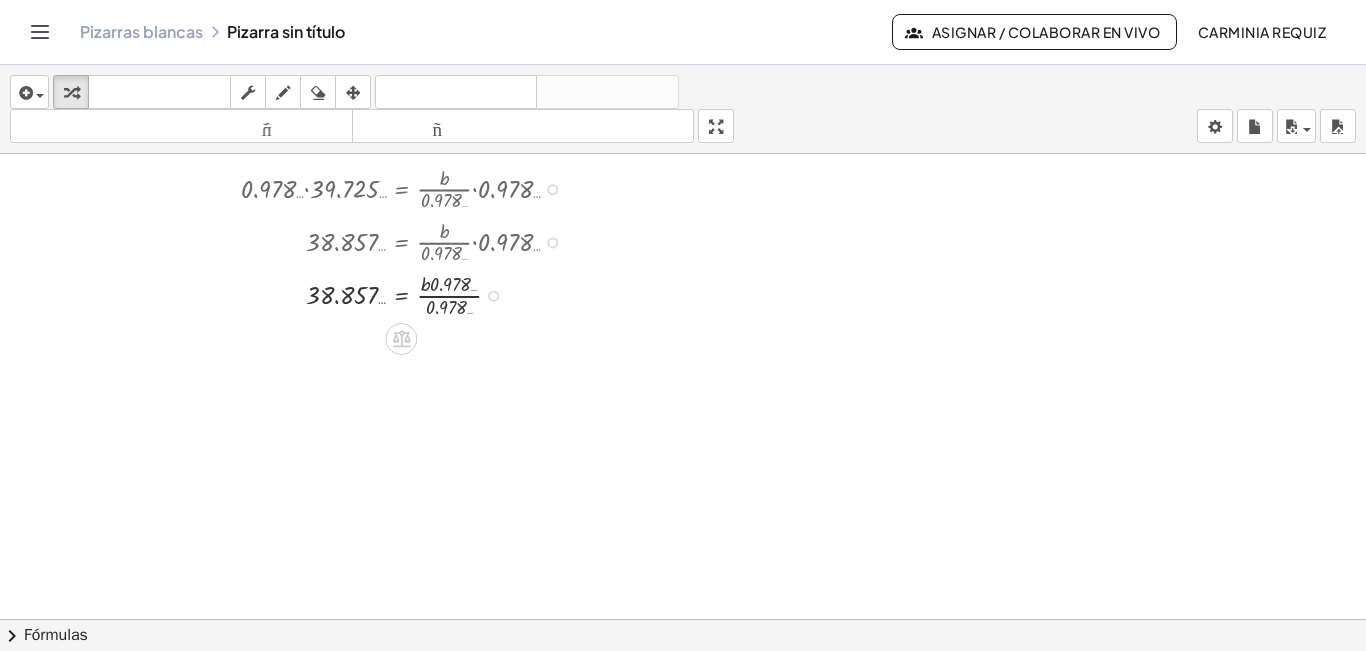 click at bounding box center (408, 293) 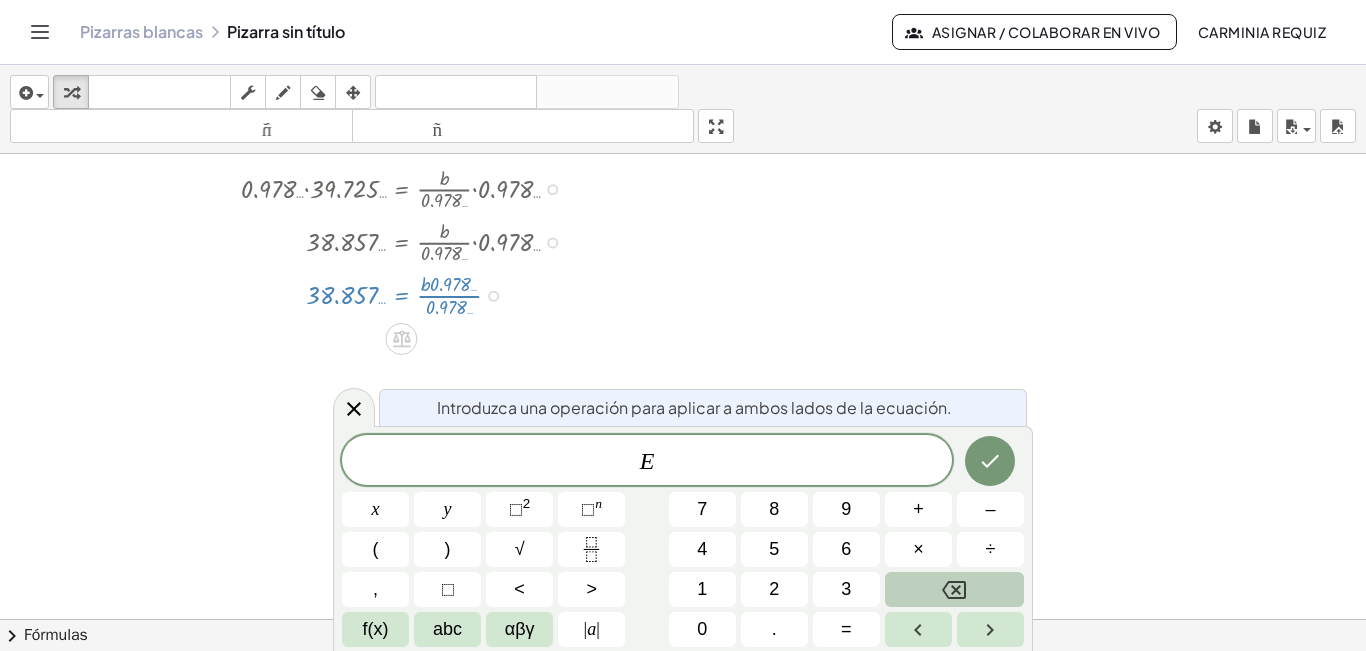click at bounding box center [683, 354] 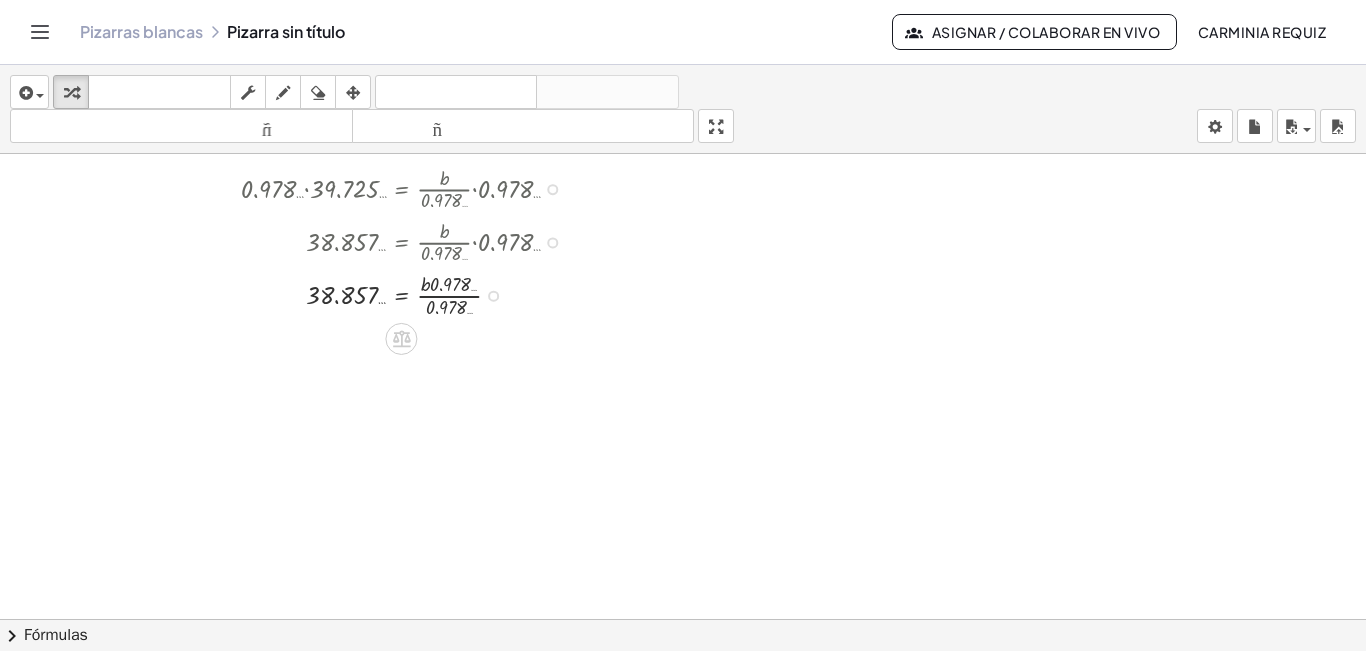 click at bounding box center (408, 293) 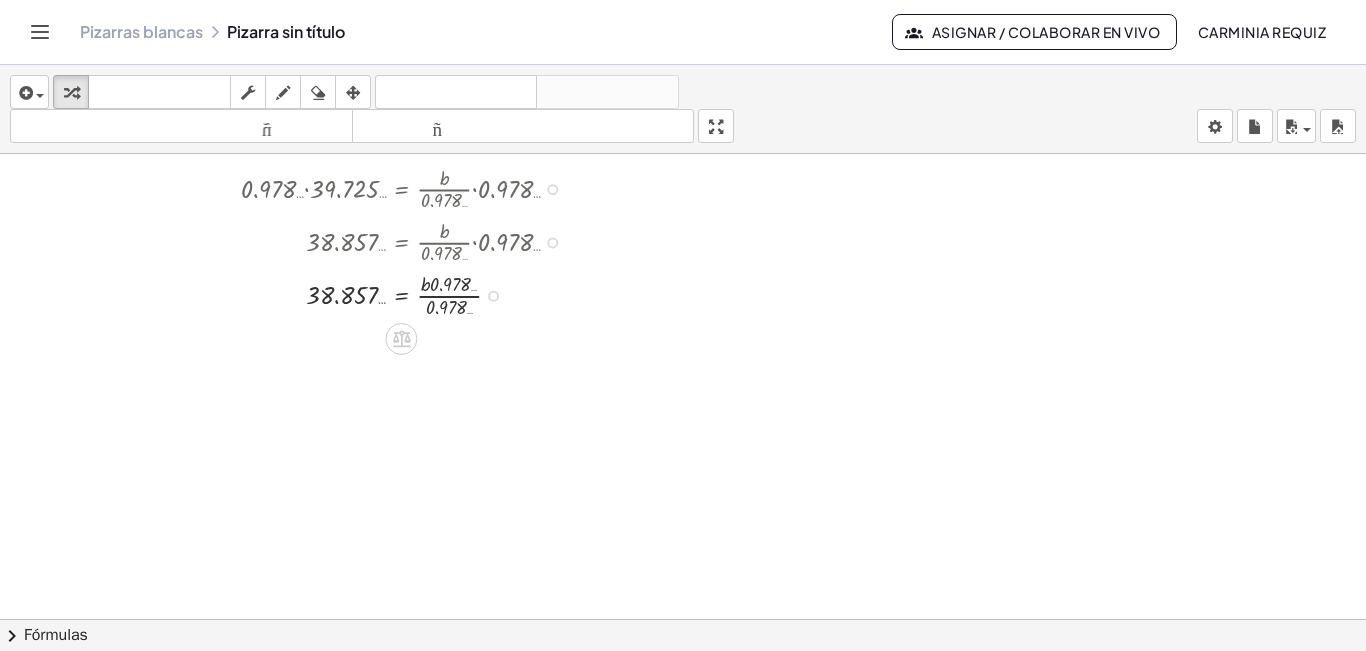 click at bounding box center (408, 293) 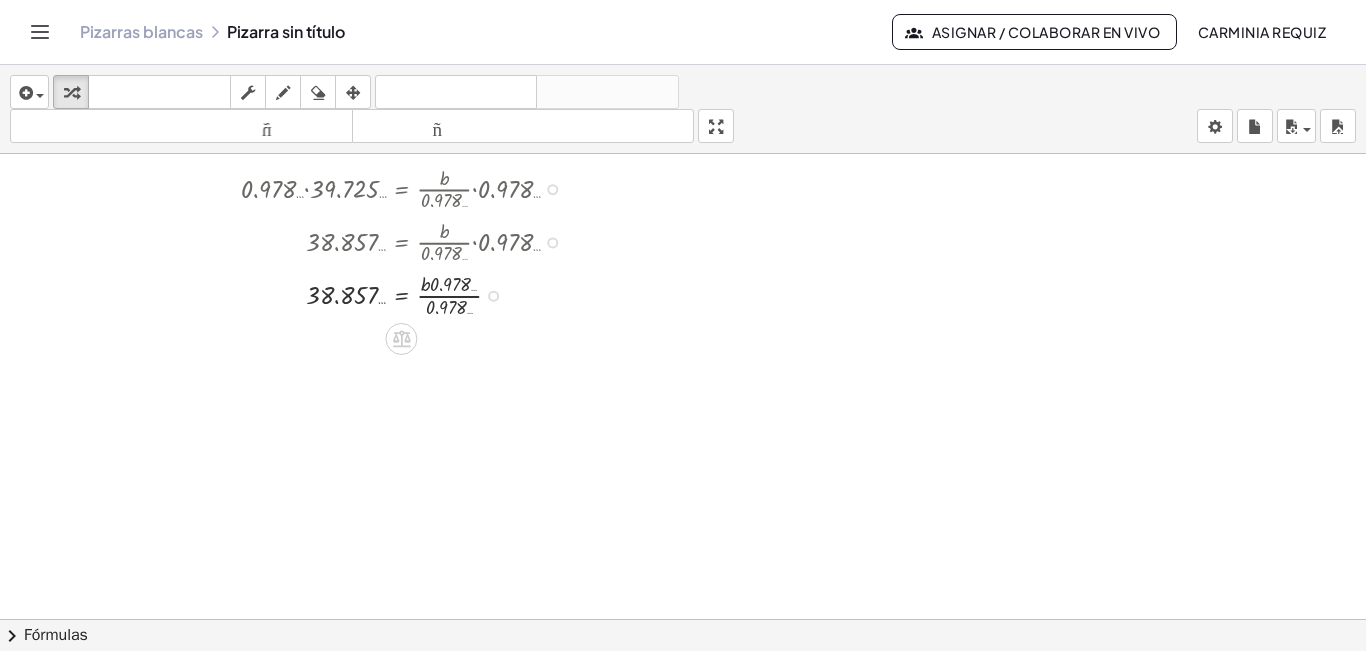 click at bounding box center [408, 293] 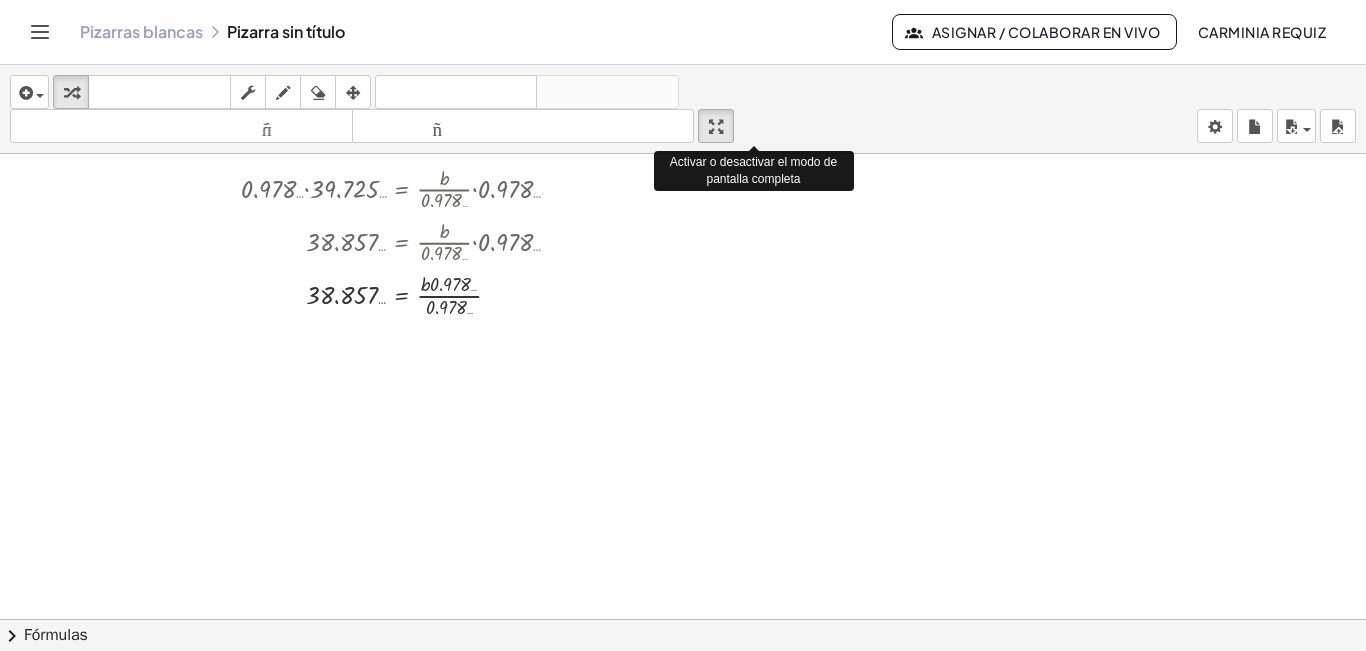 drag, startPoint x: 719, startPoint y: 122, endPoint x: 719, endPoint y: 209, distance: 87 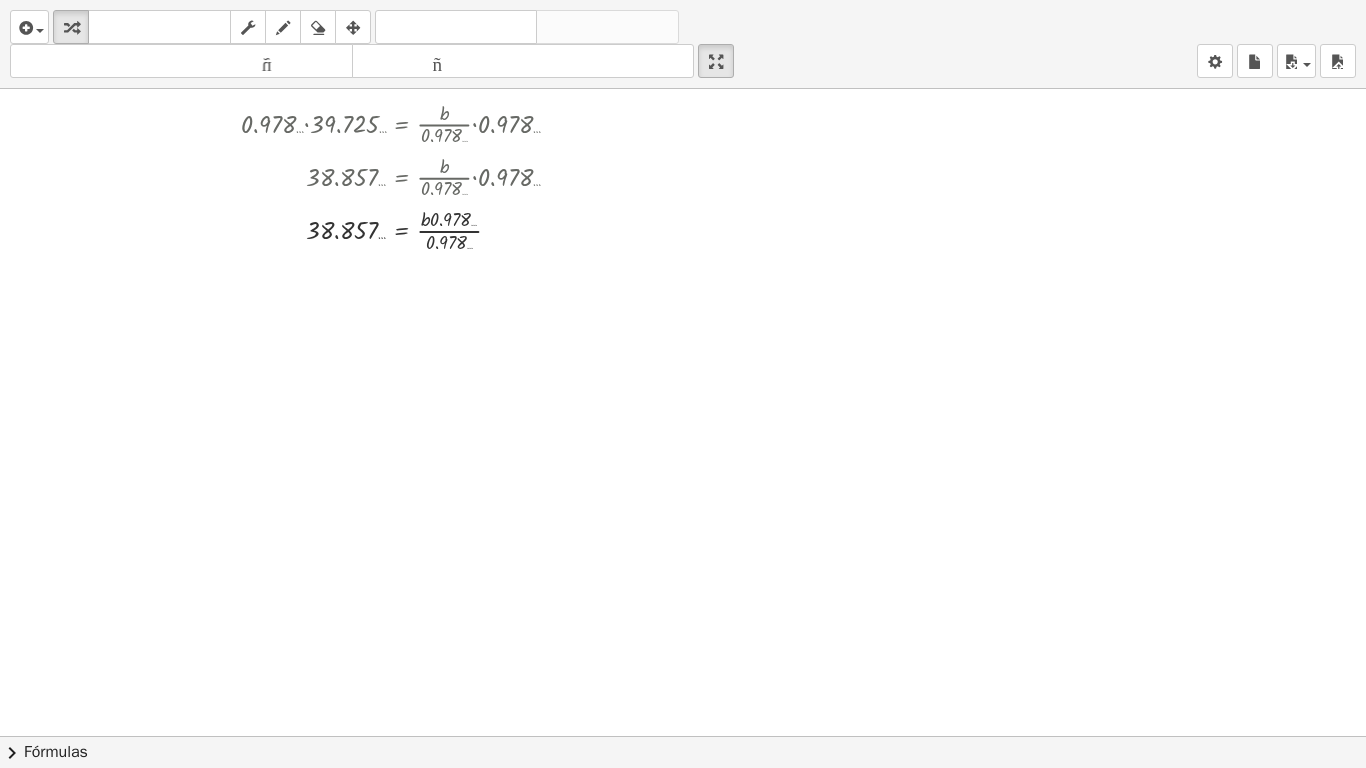 click at bounding box center [683, 471] 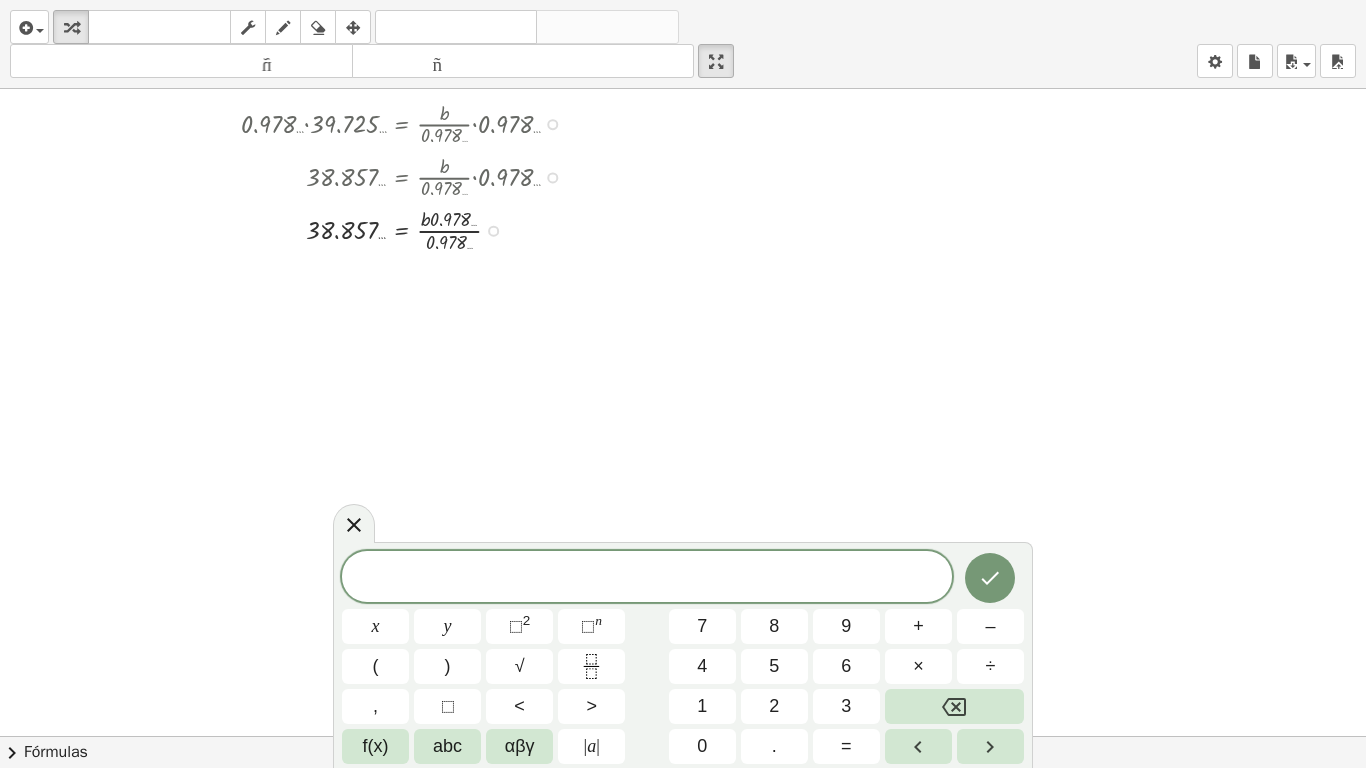 click at bounding box center [408, 122] 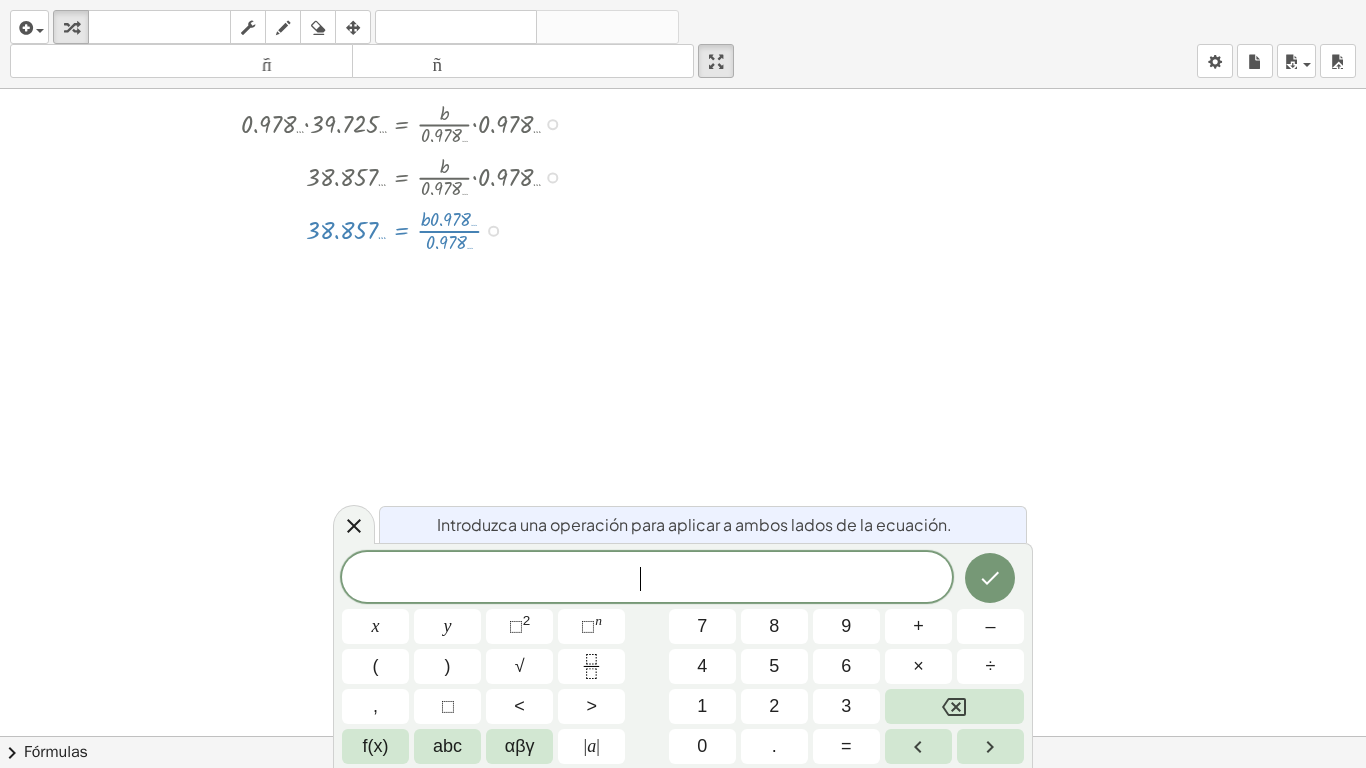 click at bounding box center [683, 471] 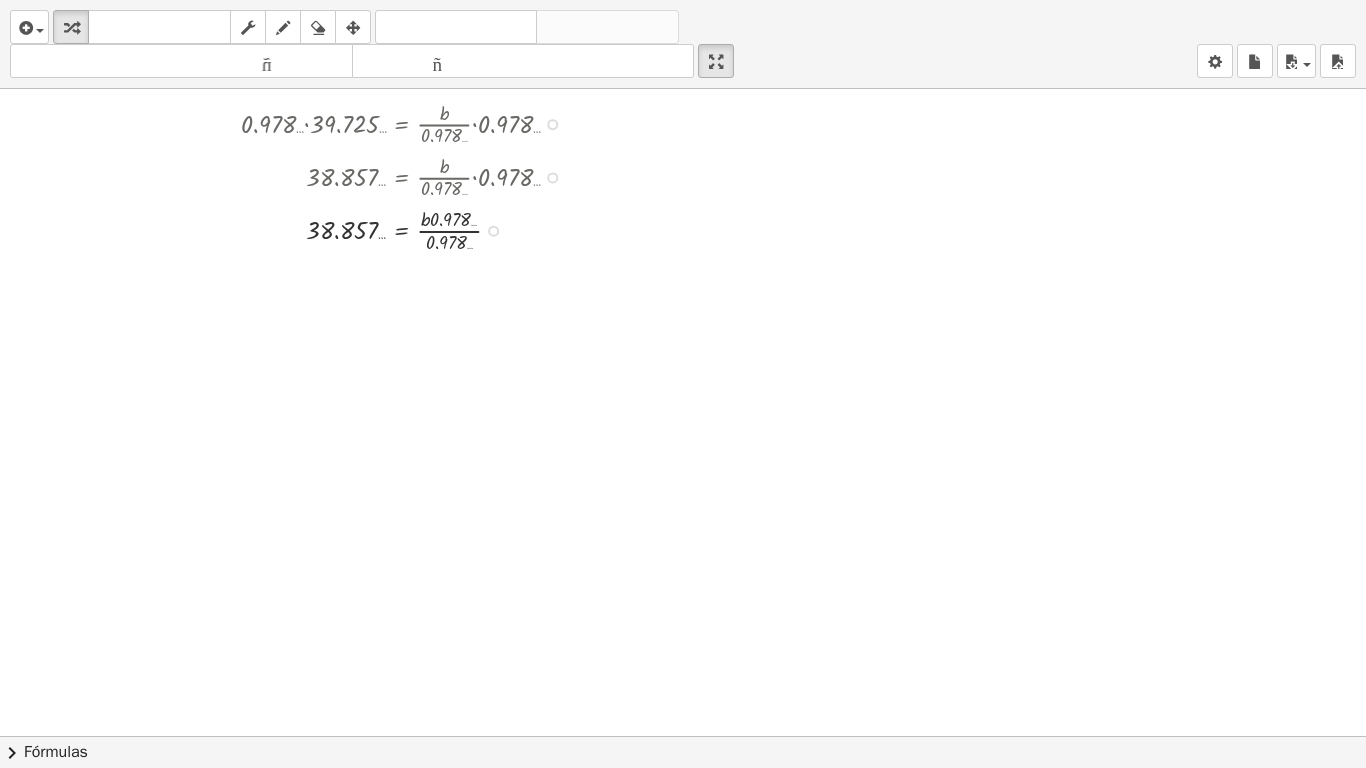 click at bounding box center [408, 122] 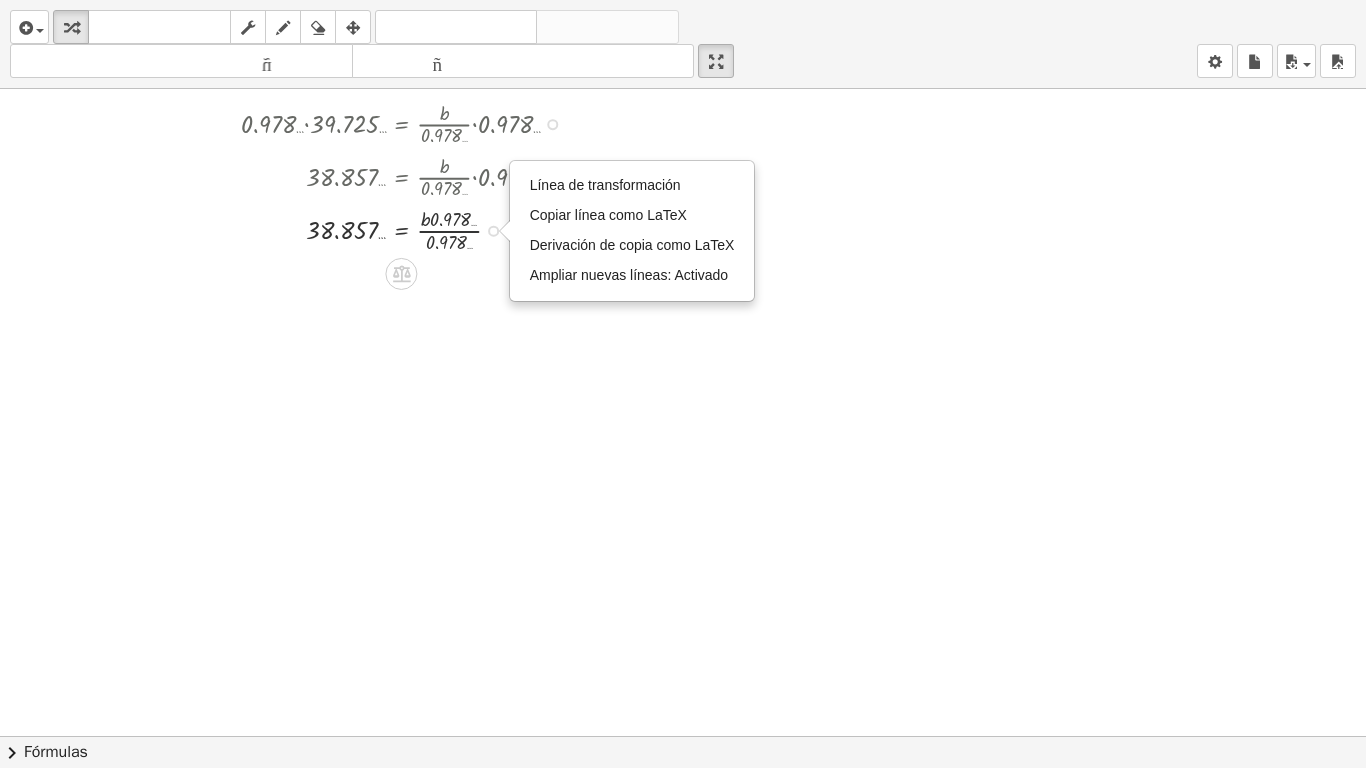 click at bounding box center (408, 228) 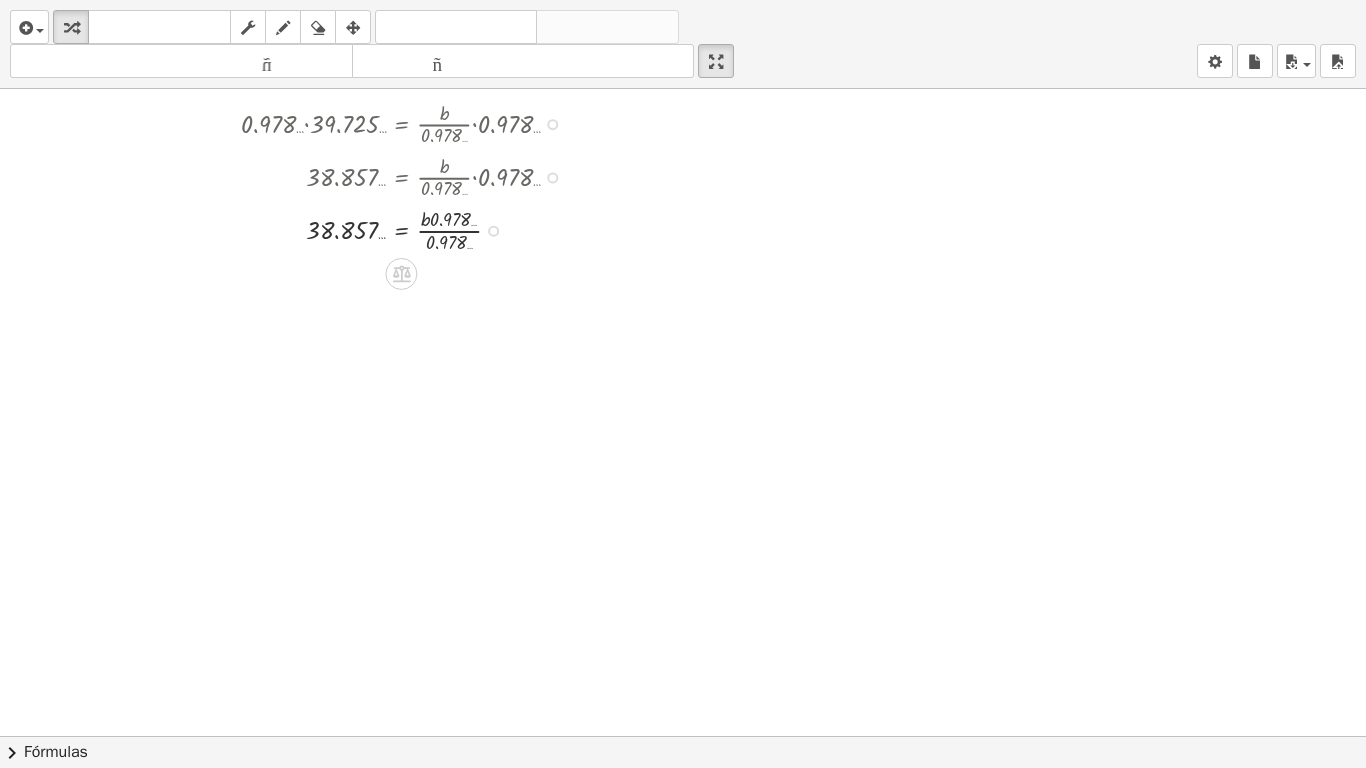 click at bounding box center (408, 122) 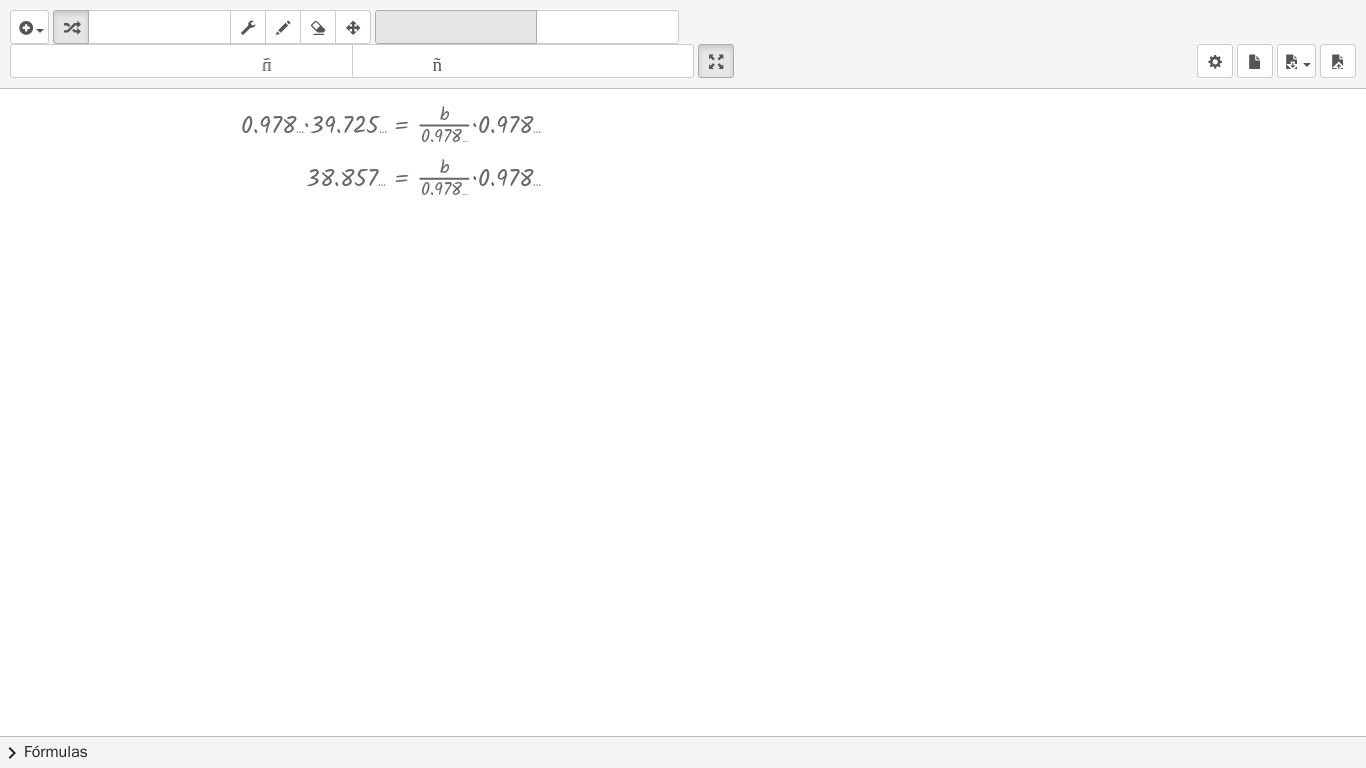 click on "deshacer deshacer" at bounding box center [456, 27] 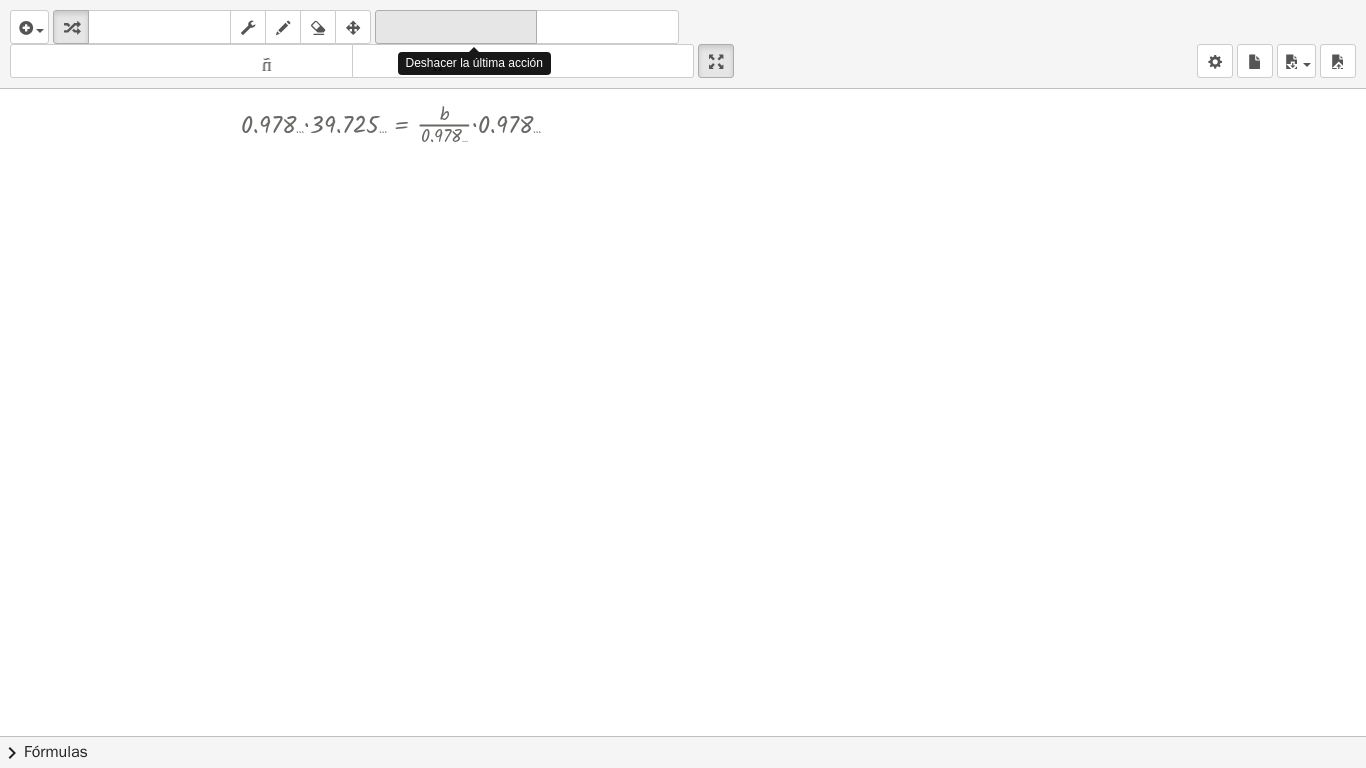 click on "deshacer deshacer" at bounding box center [456, 27] 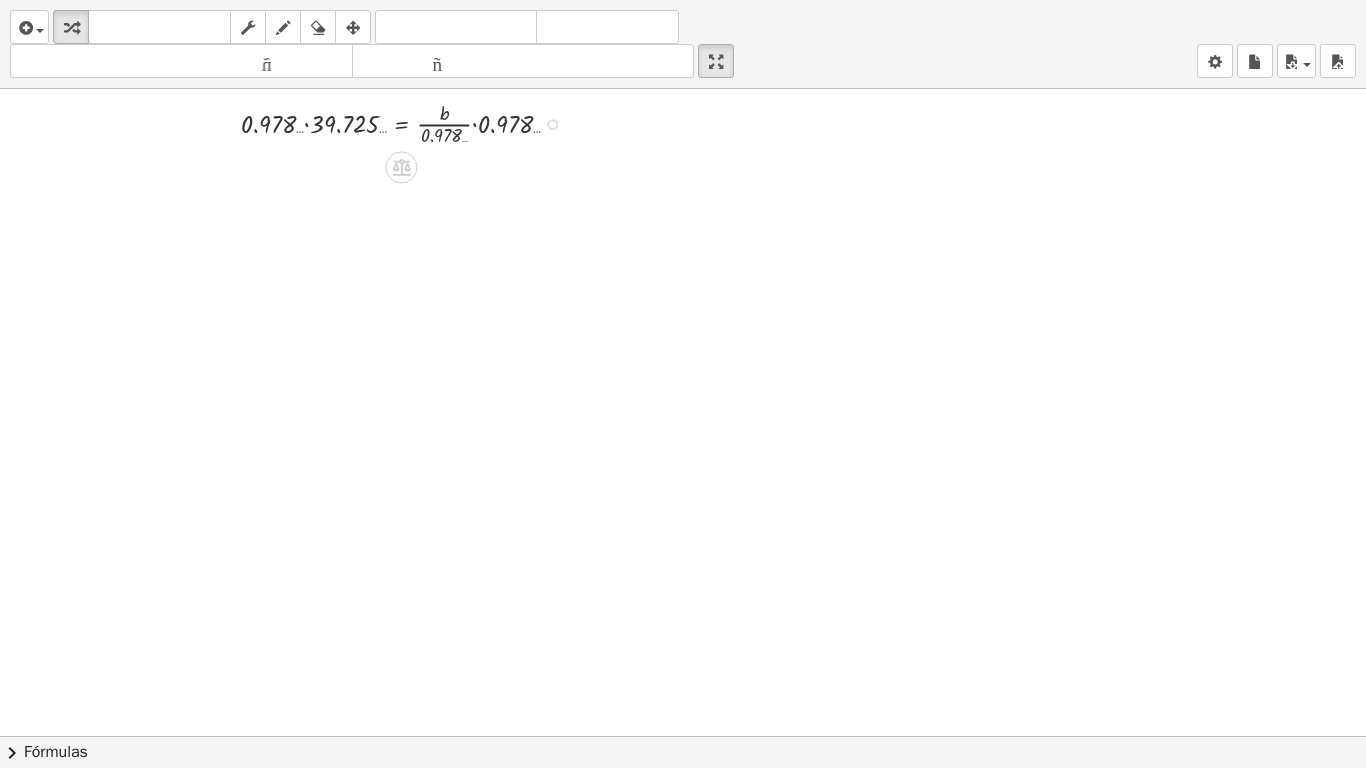 click at bounding box center (408, 122) 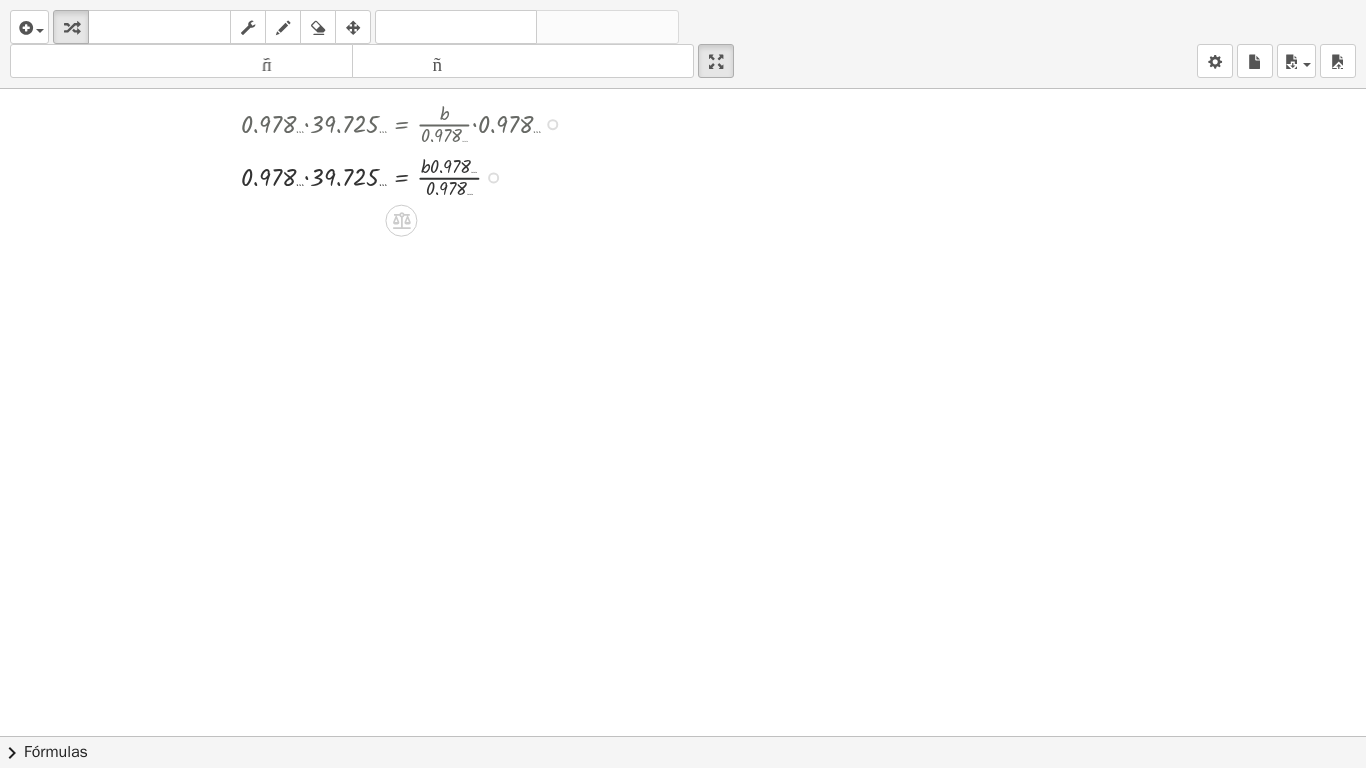 click at bounding box center [408, 175] 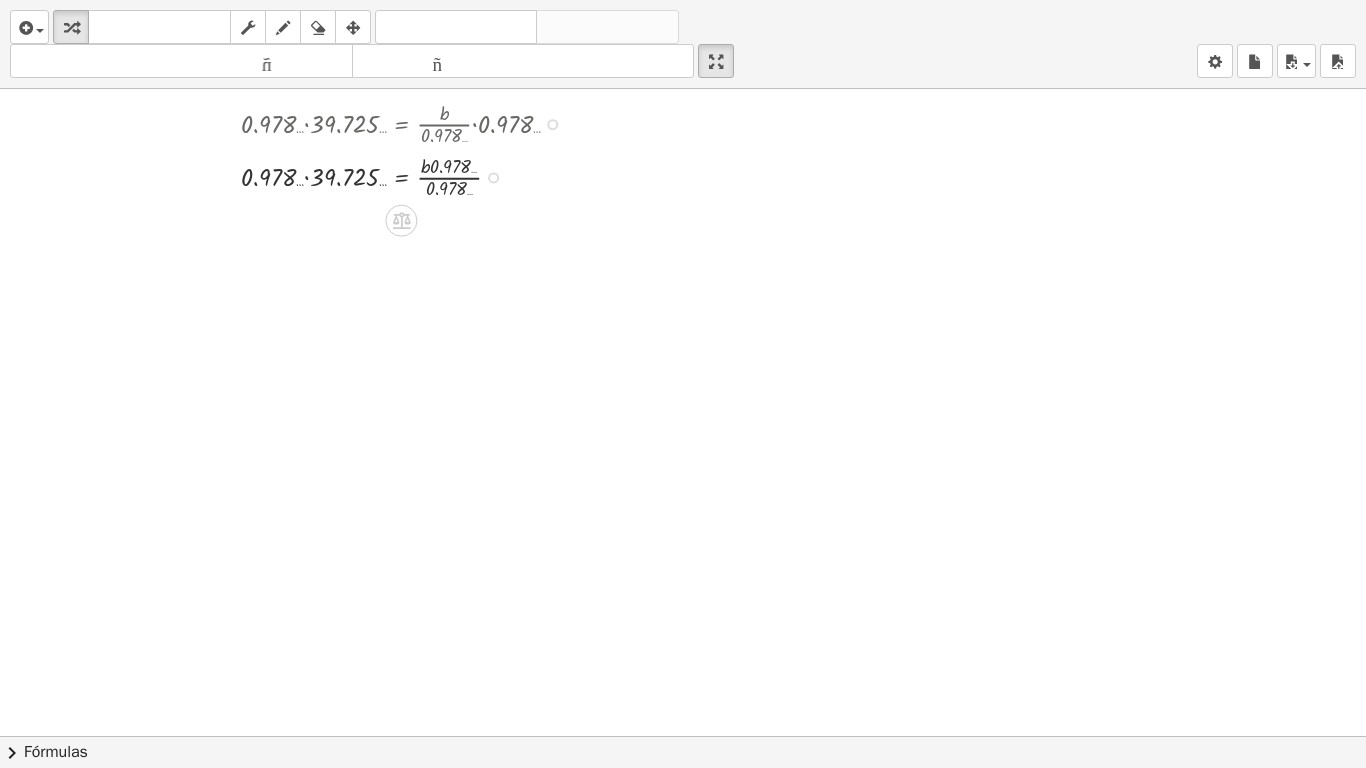 click at bounding box center (408, 175) 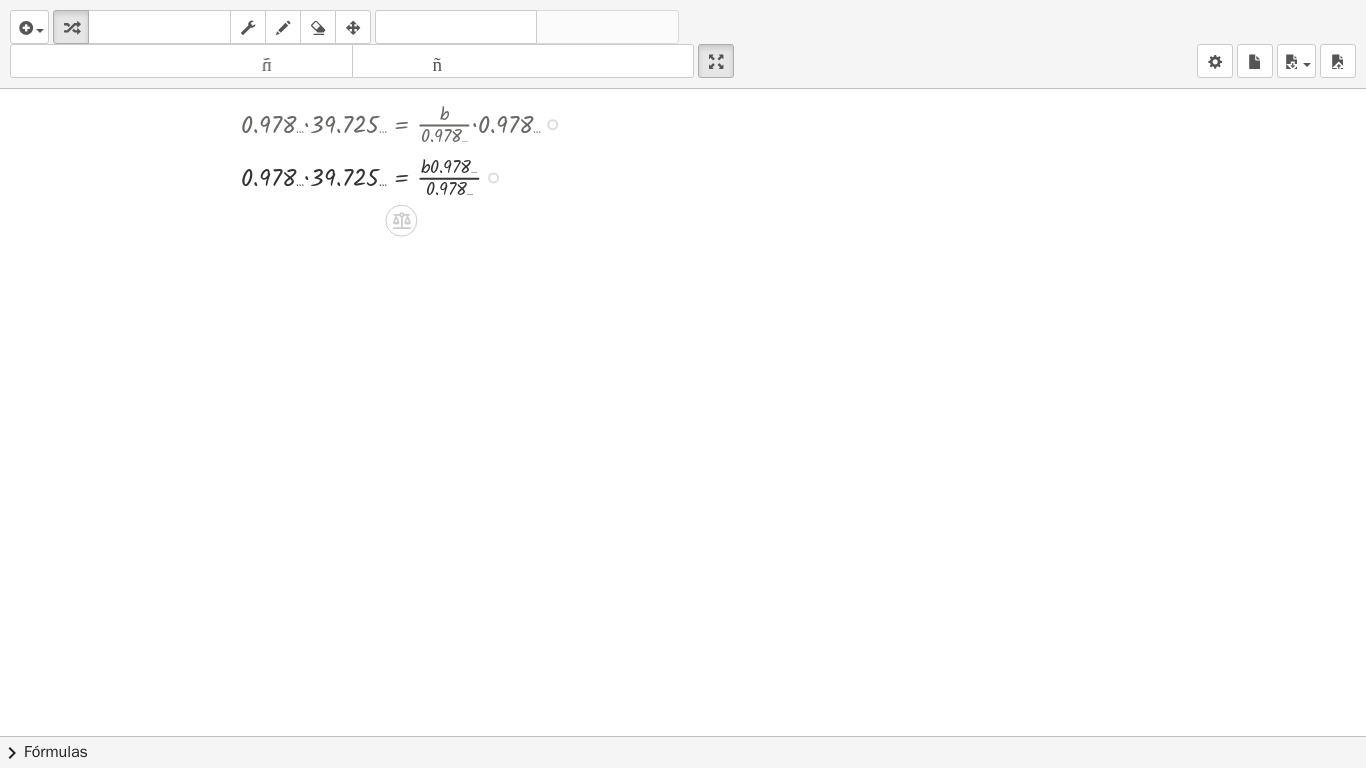 click at bounding box center (408, 175) 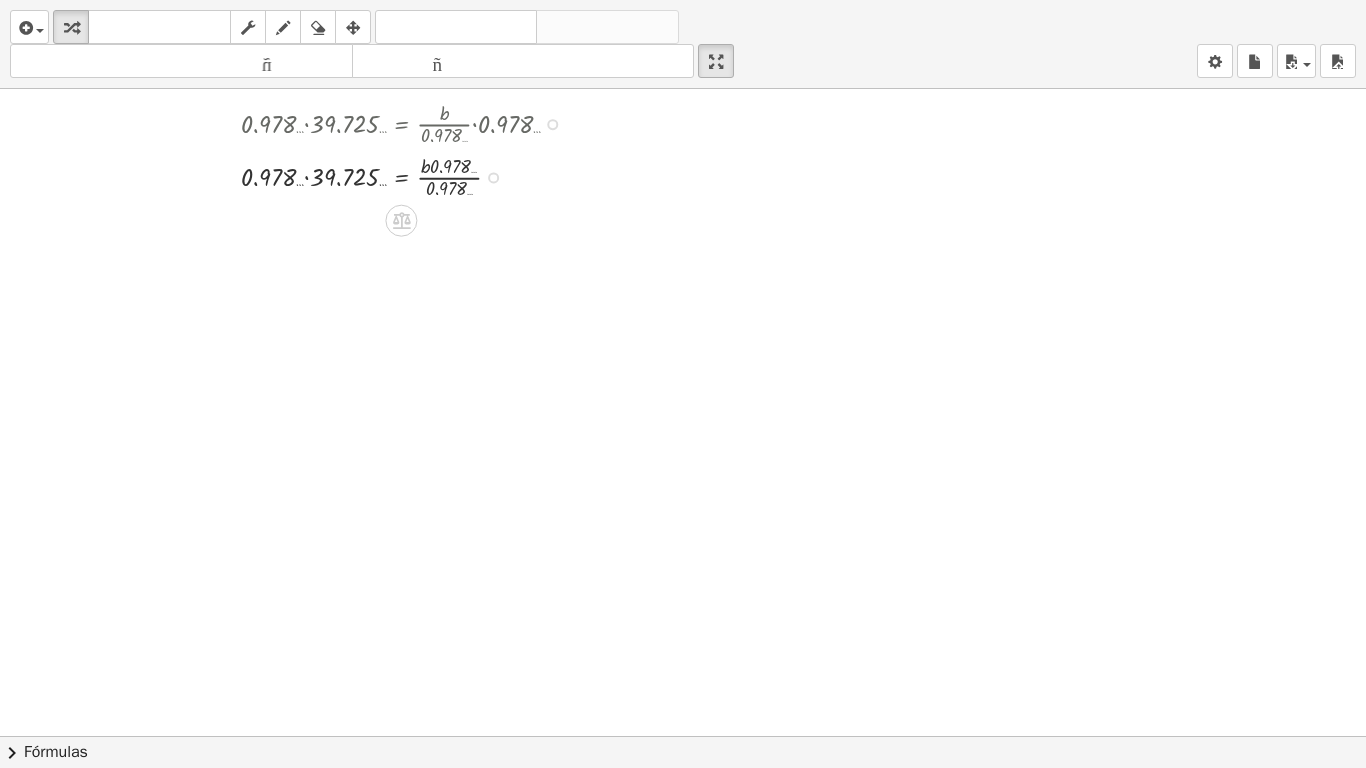 click at bounding box center (408, 175) 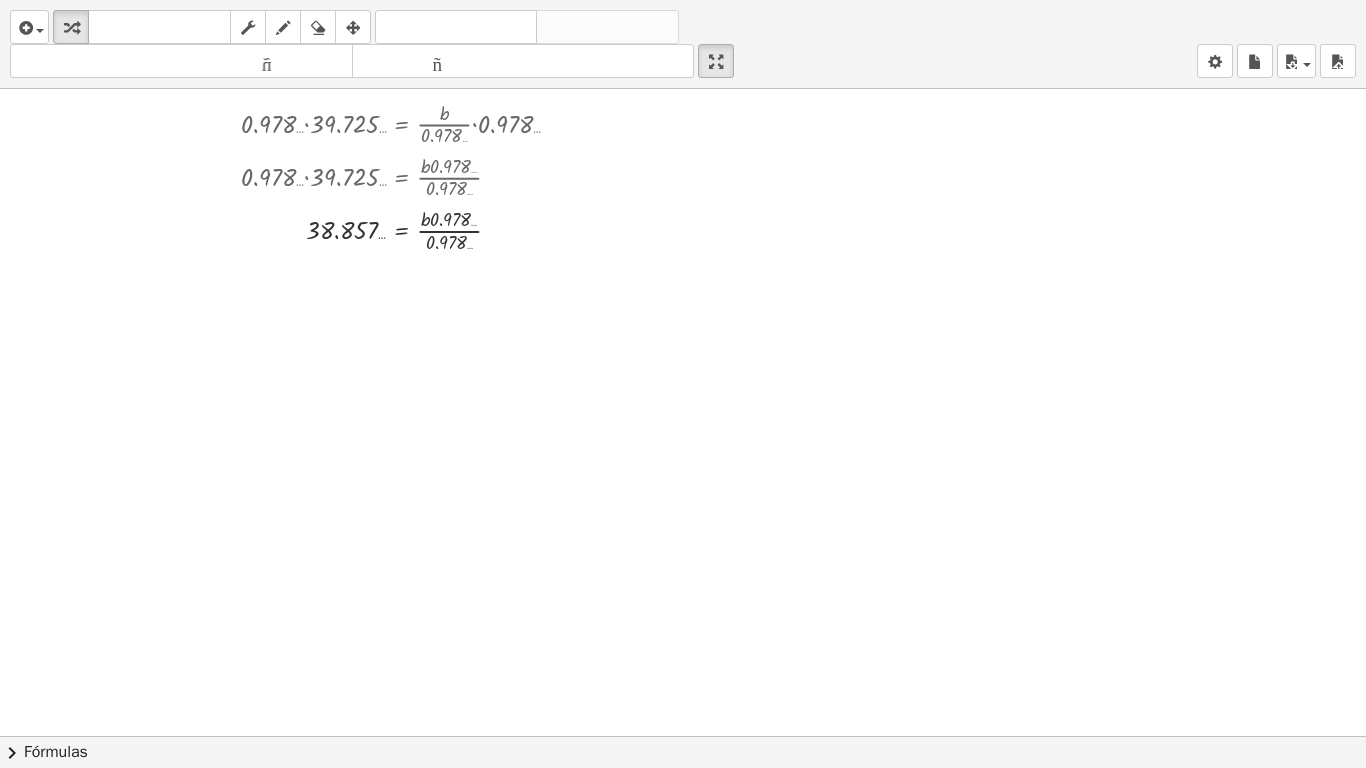 click on "insertar Seleccione uno: Expresión matemática Función Texto Vídeo de YouTube Graficando Geometría Geometría 3D transformar teclado teclado fregar dibujar borrar arreglar deshacer deshacer rehacer rehacer tamaño_del_formato menor tamaño_del_formato más grande pantalla completa carga   ahorrar nuevo ajustes" at bounding box center [683, 44] 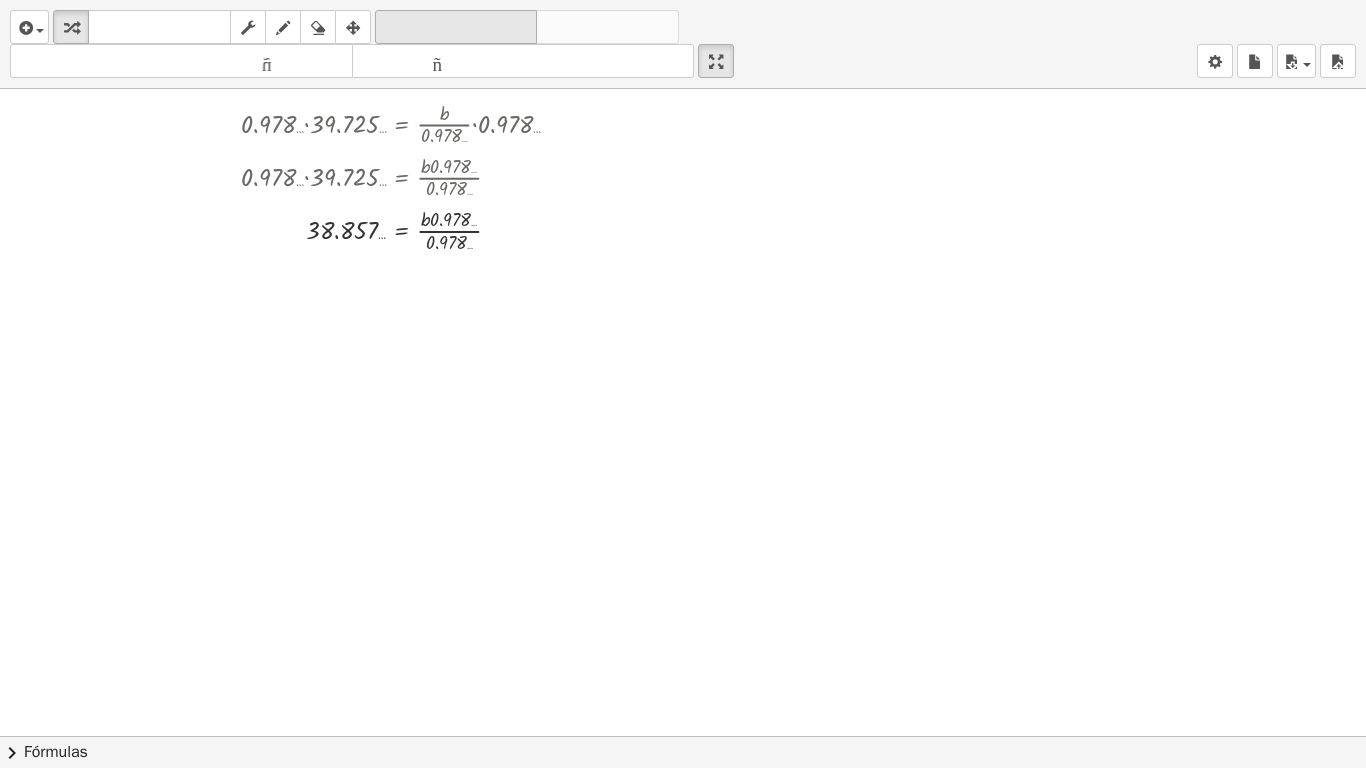 click on "deshacer" at bounding box center (456, 27) 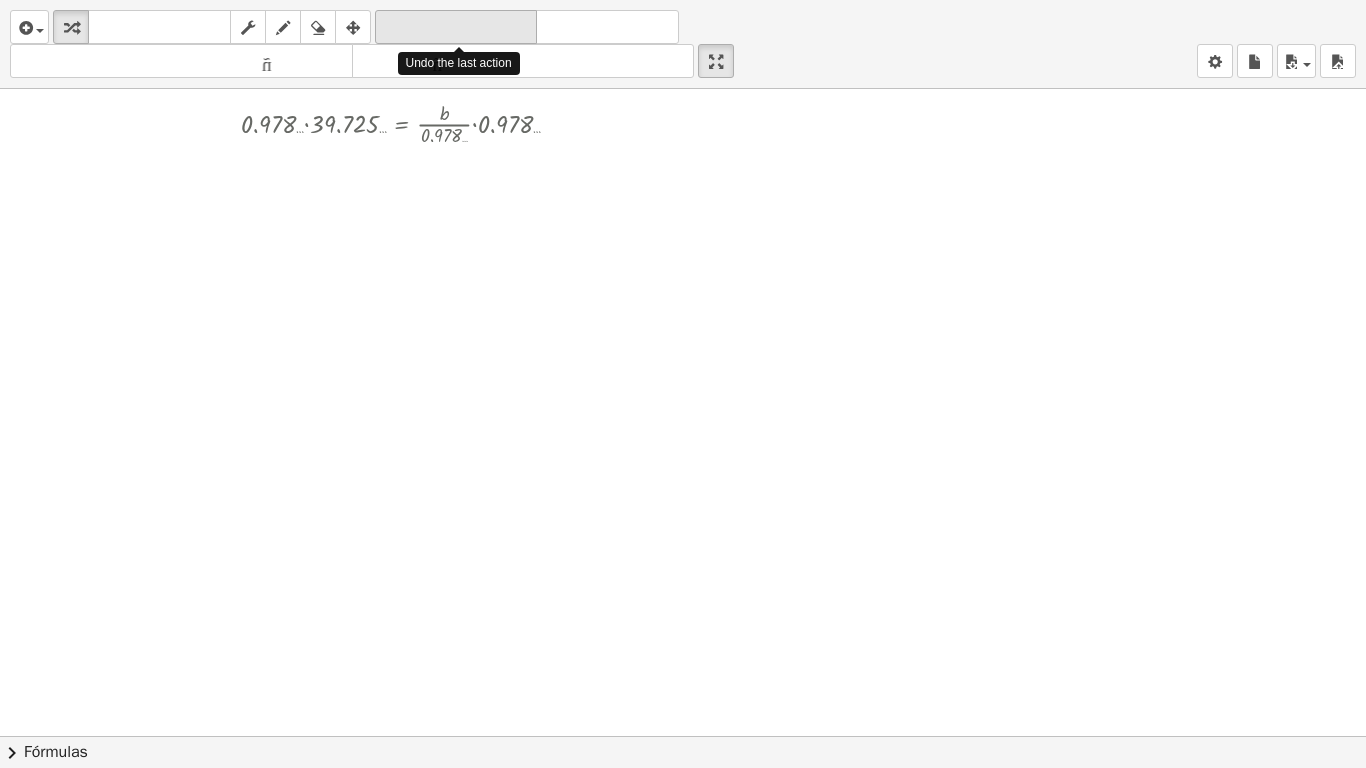 click on "deshacer" at bounding box center (456, 27) 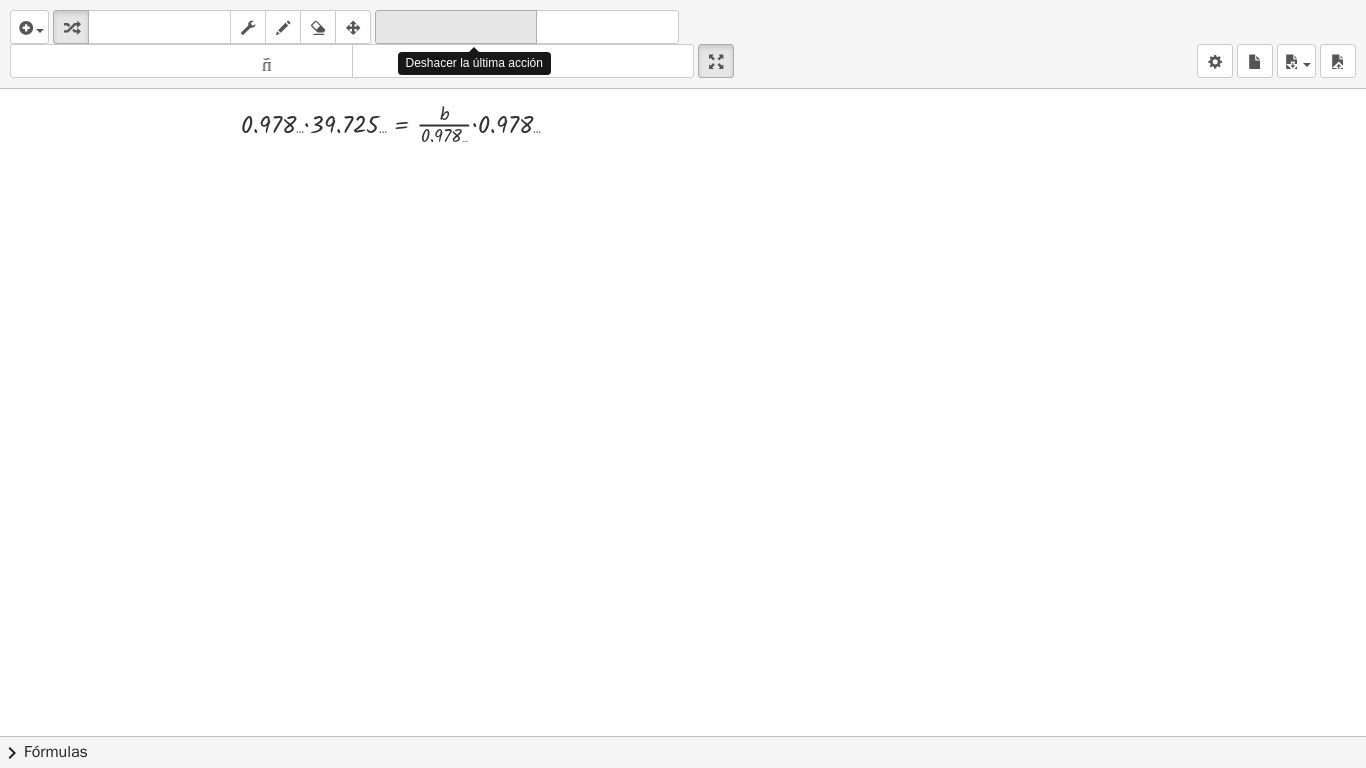 click on "deshacer" at bounding box center (456, 27) 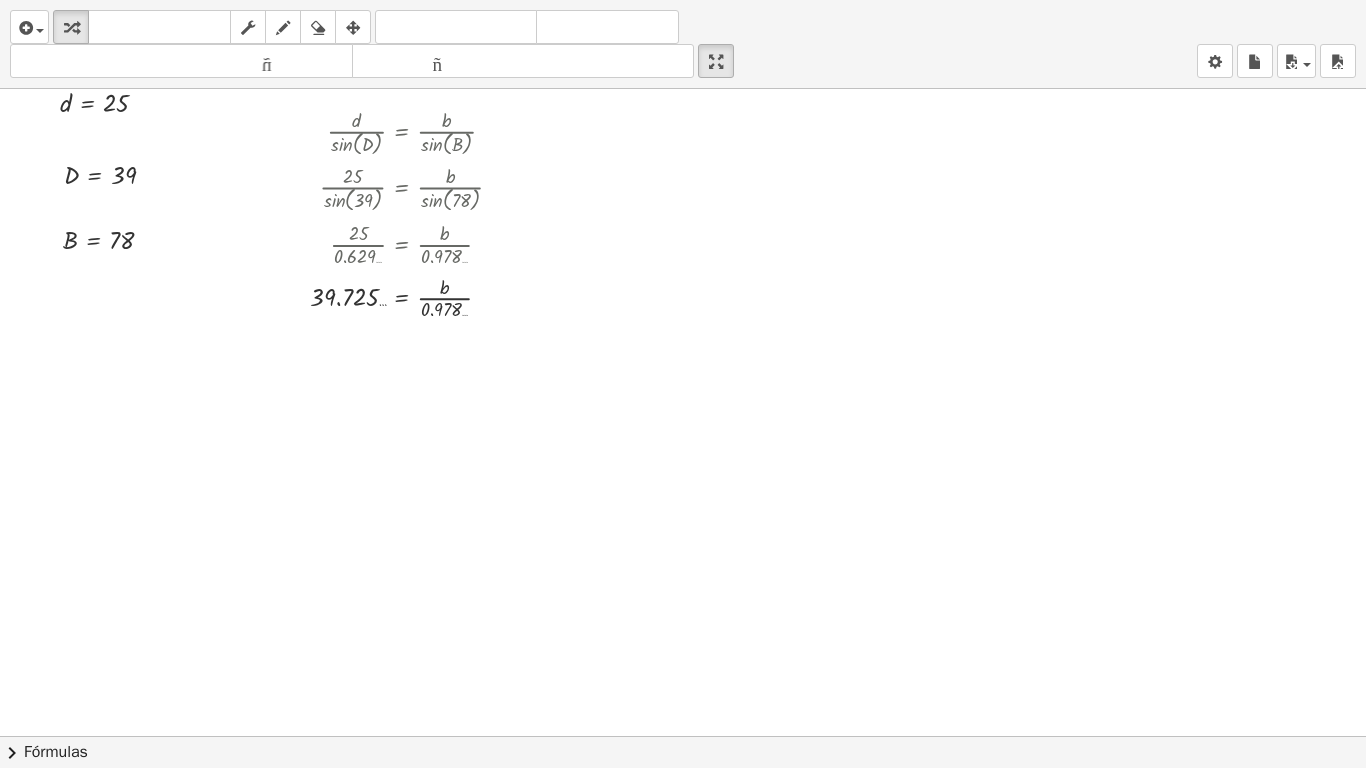 scroll, scrollTop: 11, scrollLeft: 0, axis: vertical 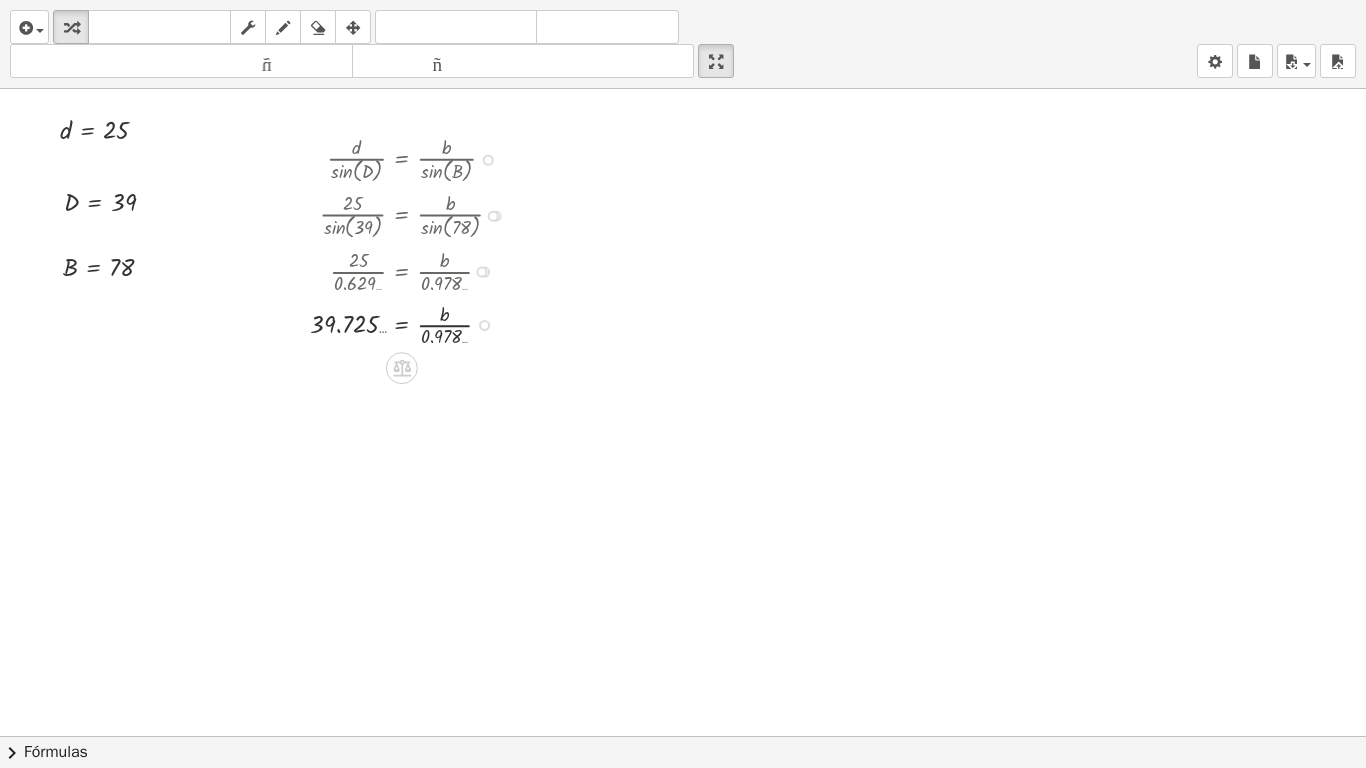 drag, startPoint x: 445, startPoint y: 229, endPoint x: 417, endPoint y: 231, distance: 28.071337 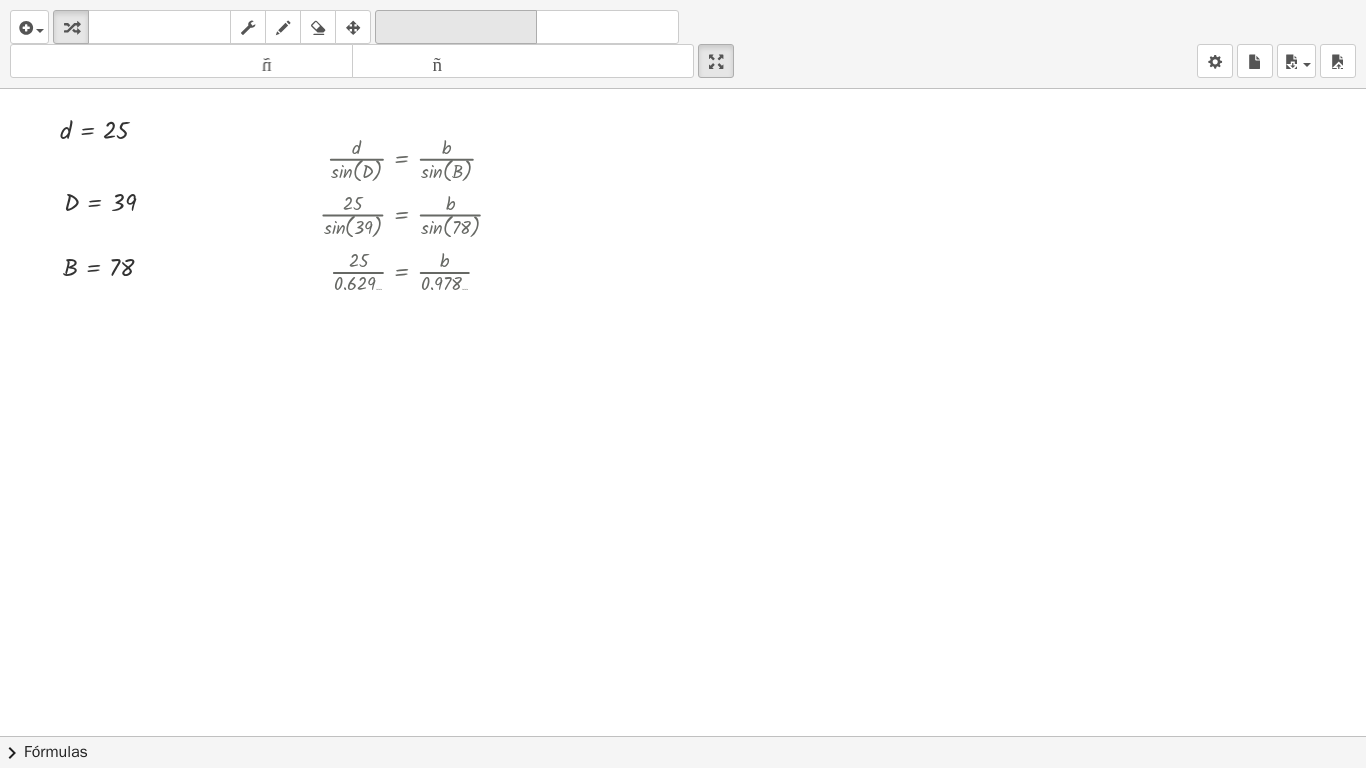 click on "deshacer" at bounding box center [456, 27] 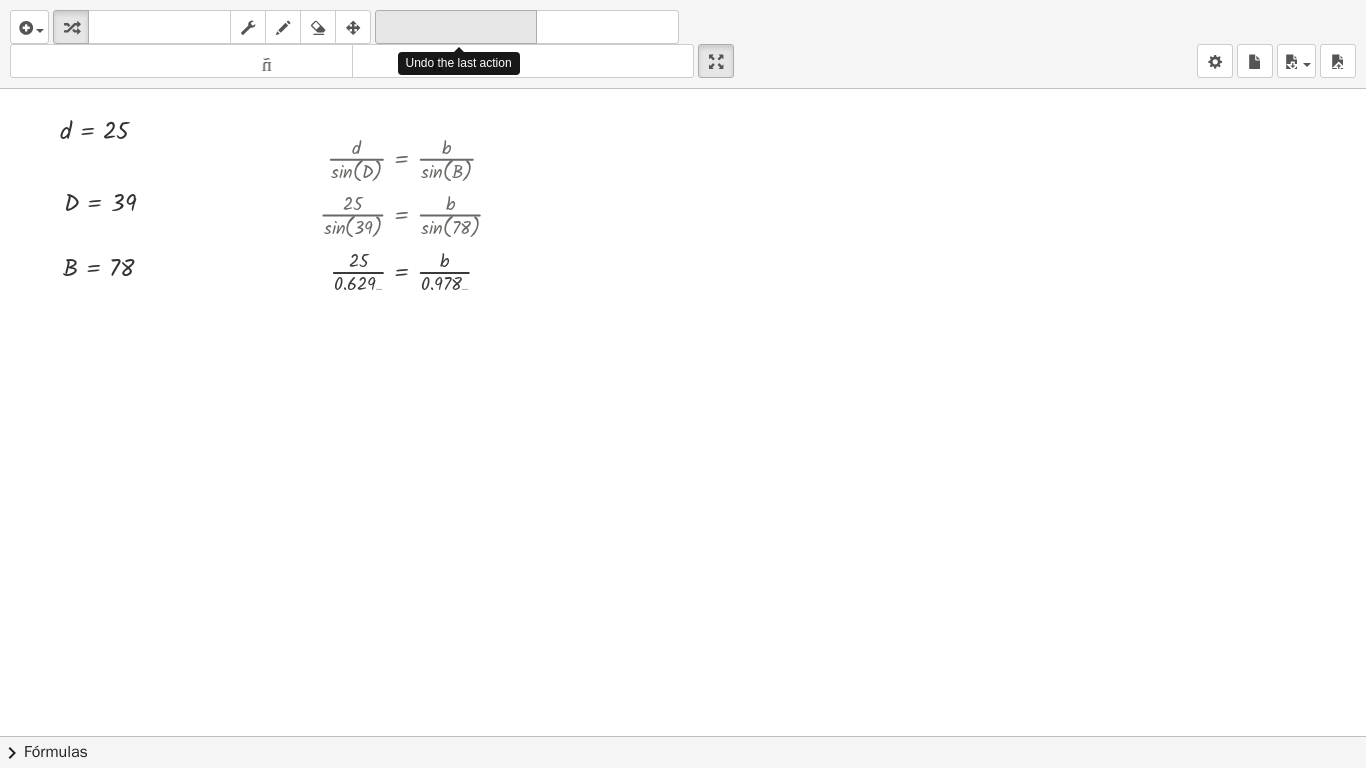 click on "deshacer" at bounding box center (456, 27) 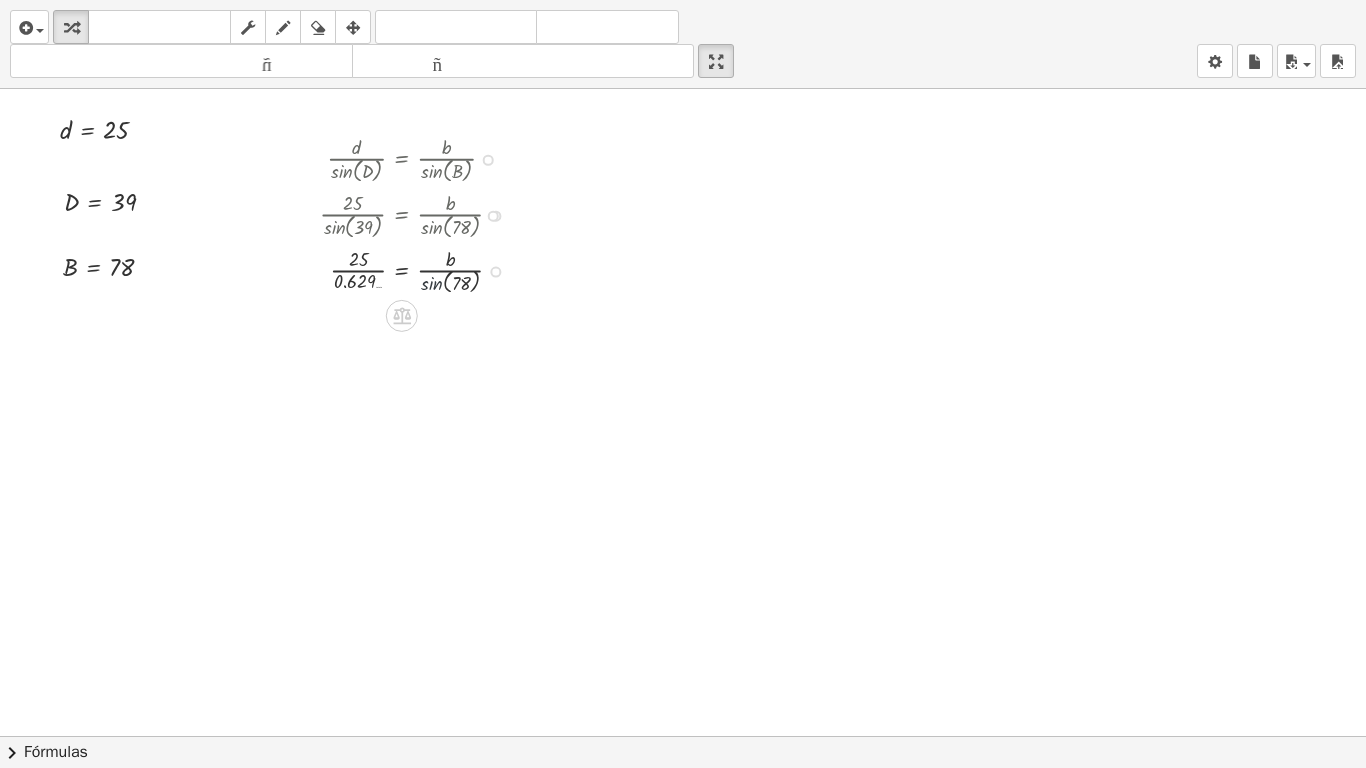 click at bounding box center [419, 270] 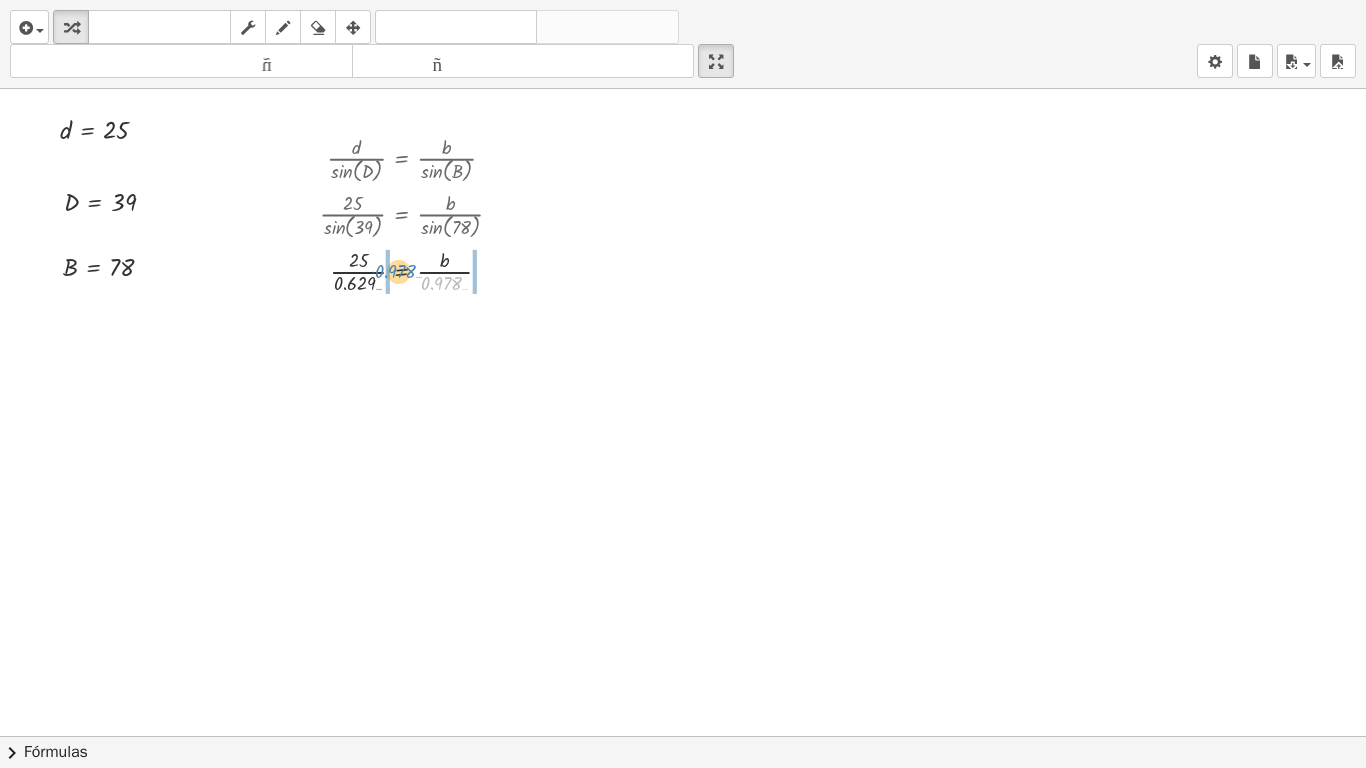 drag, startPoint x: 441, startPoint y: 287, endPoint x: 395, endPoint y: 275, distance: 47.539455 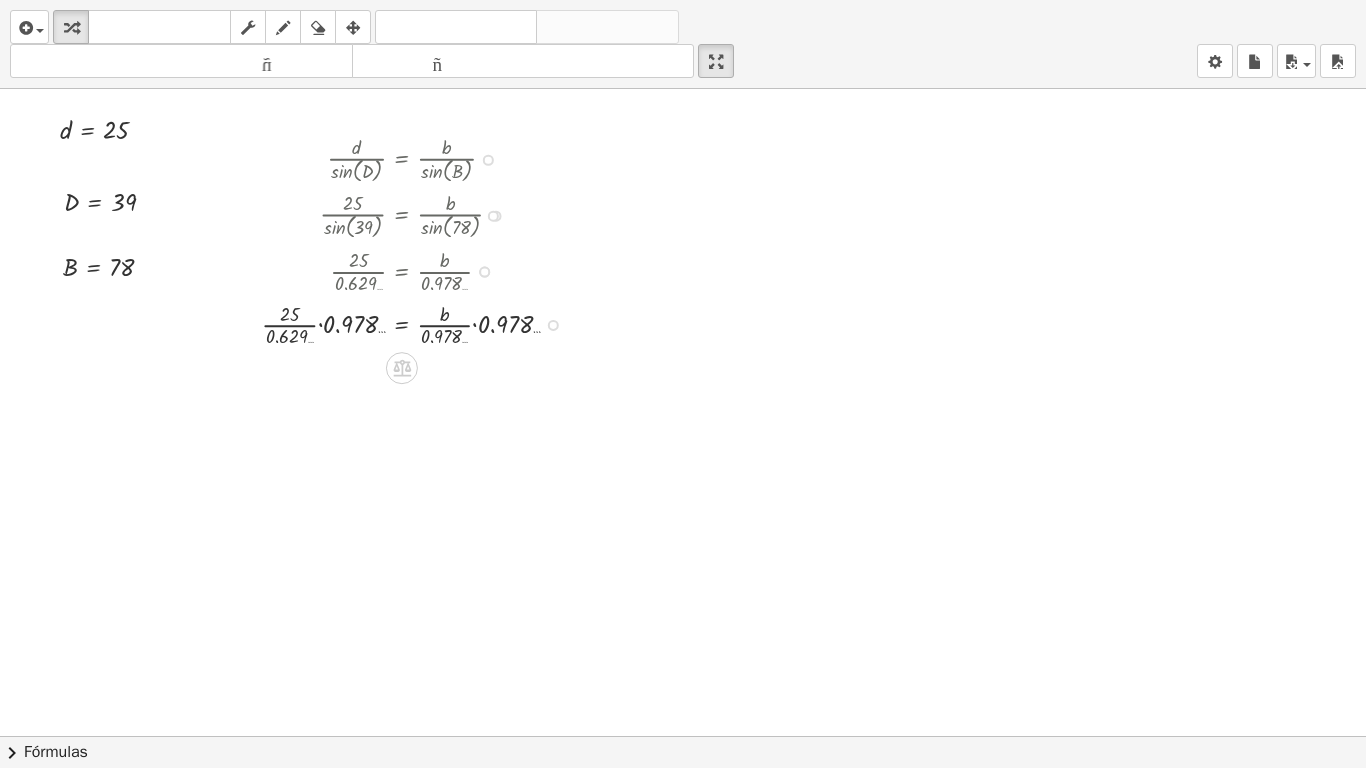 click at bounding box center (419, 323) 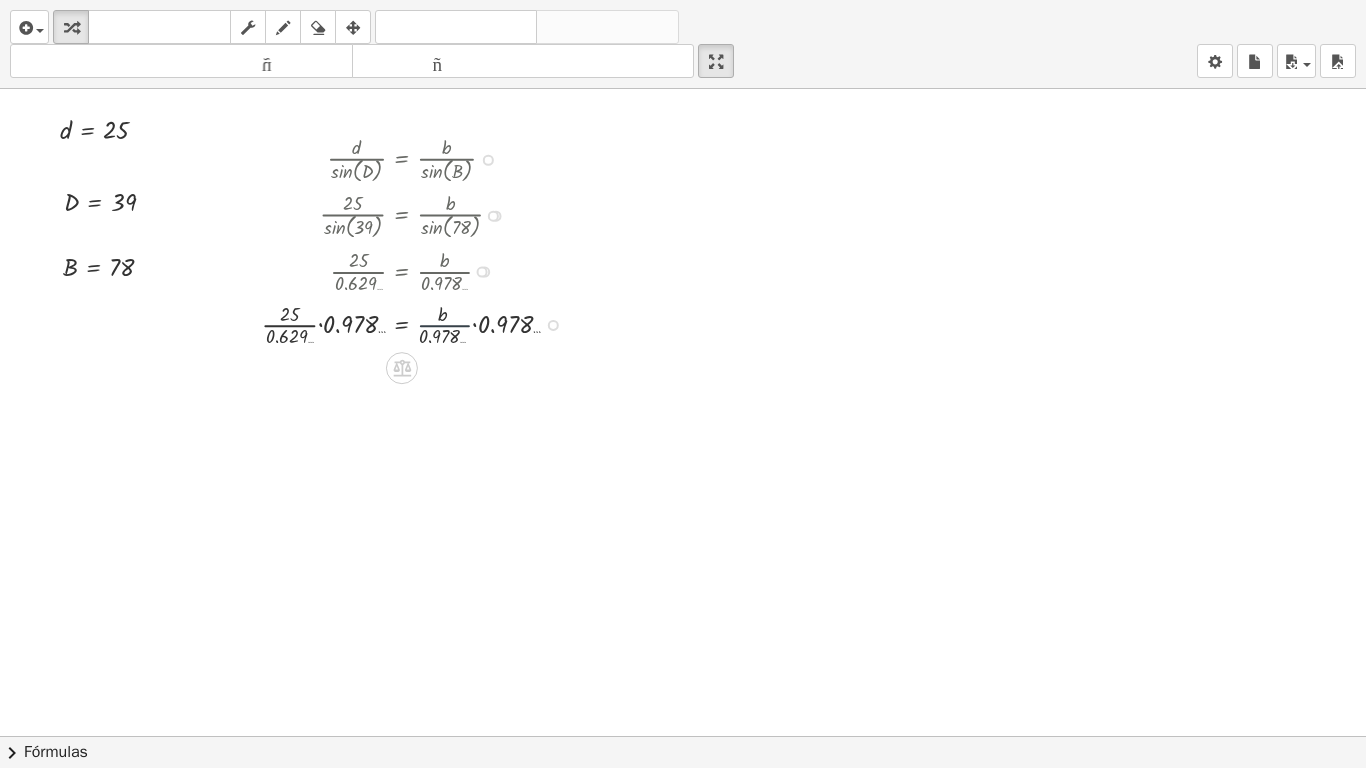 click at bounding box center [419, 323] 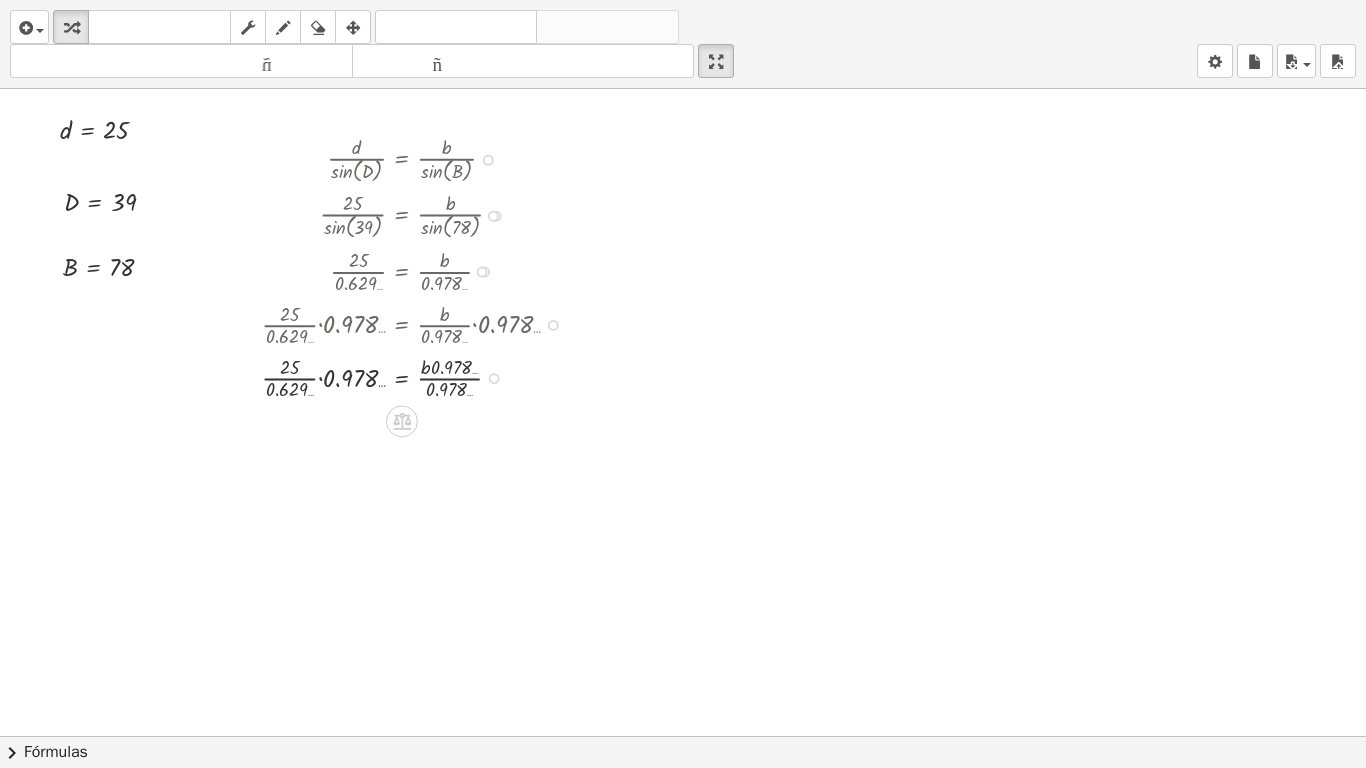 click at bounding box center [419, 376] 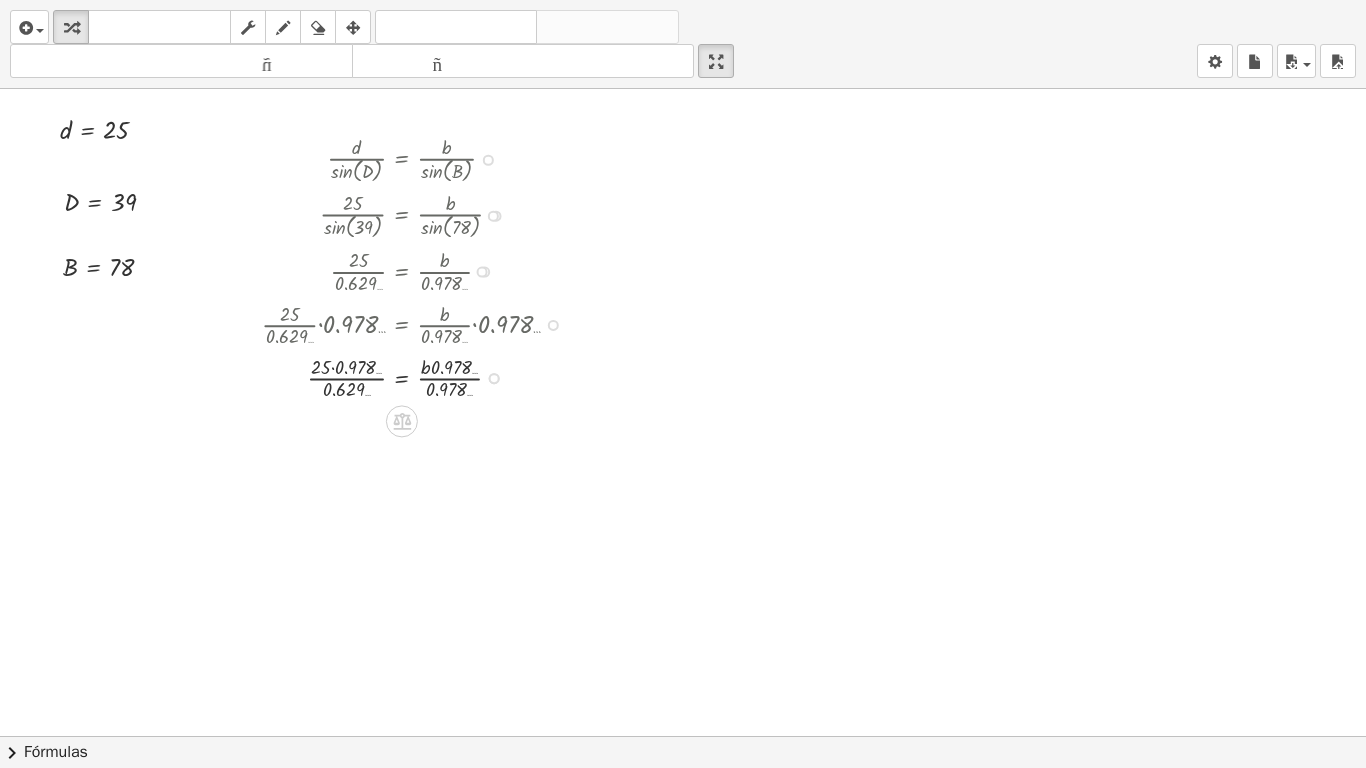 click at bounding box center (419, 376) 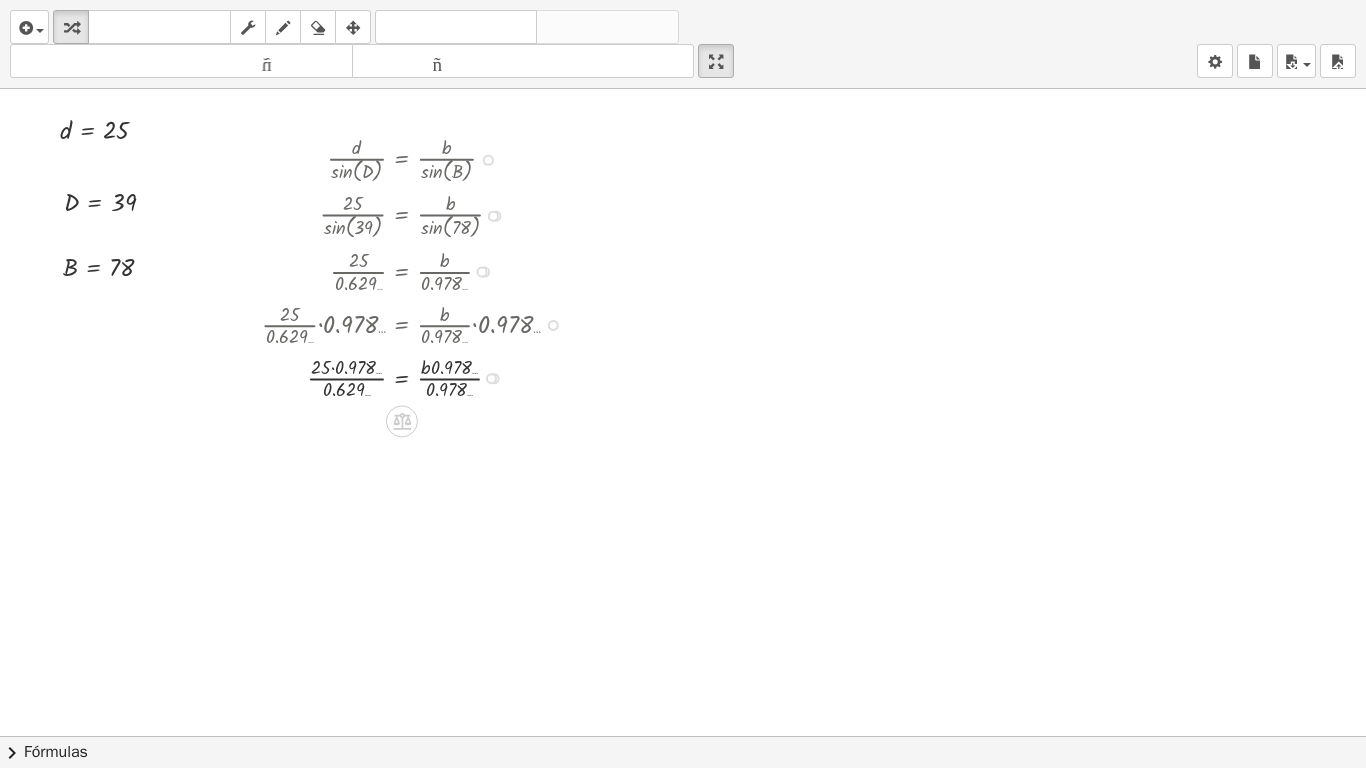 click at bounding box center (419, 376) 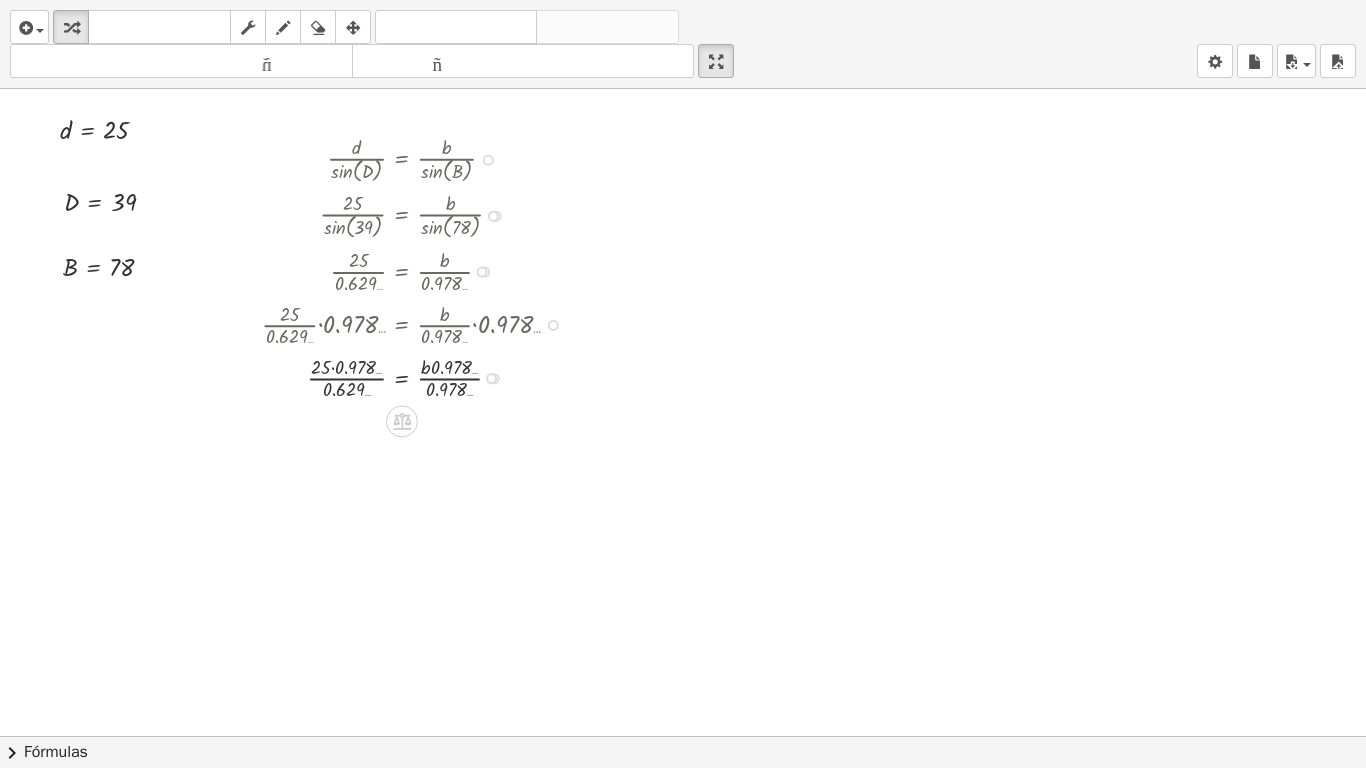 click at bounding box center (419, 376) 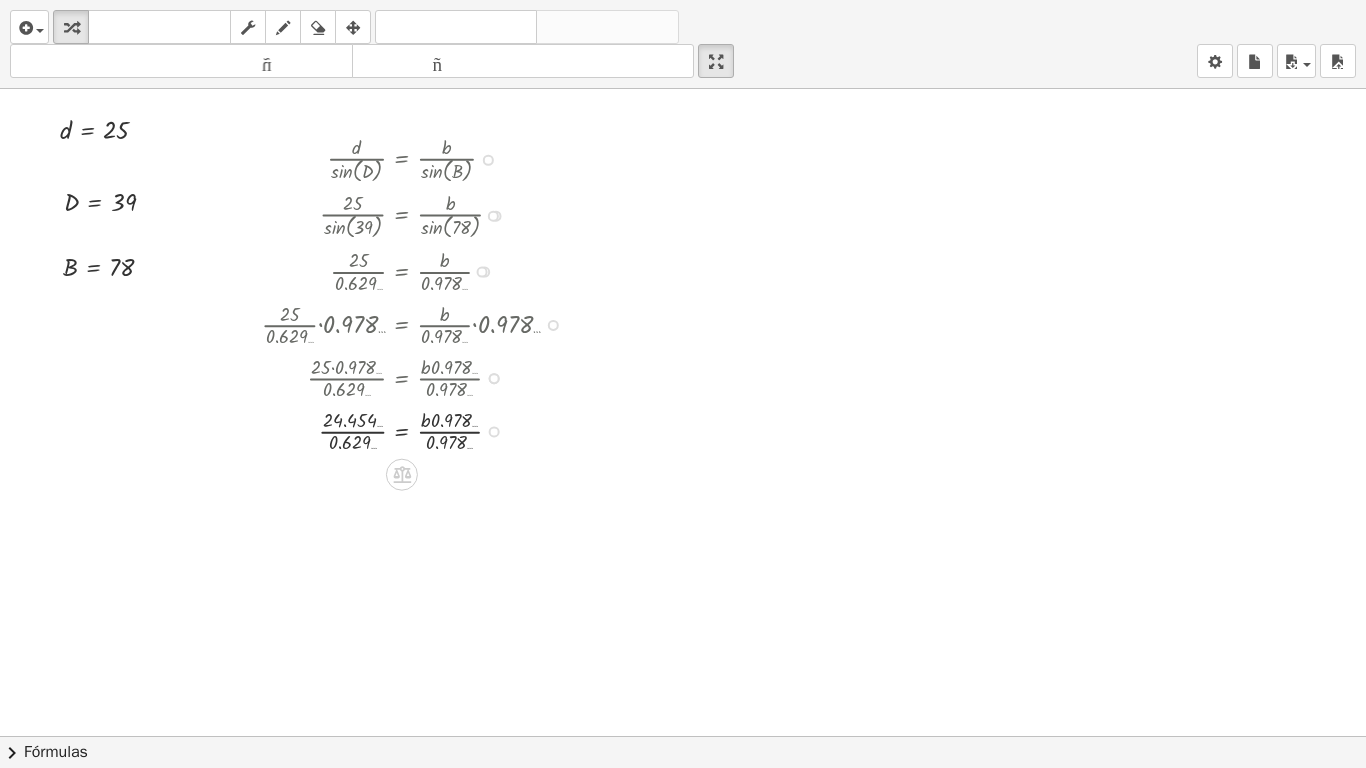 click at bounding box center (419, 429) 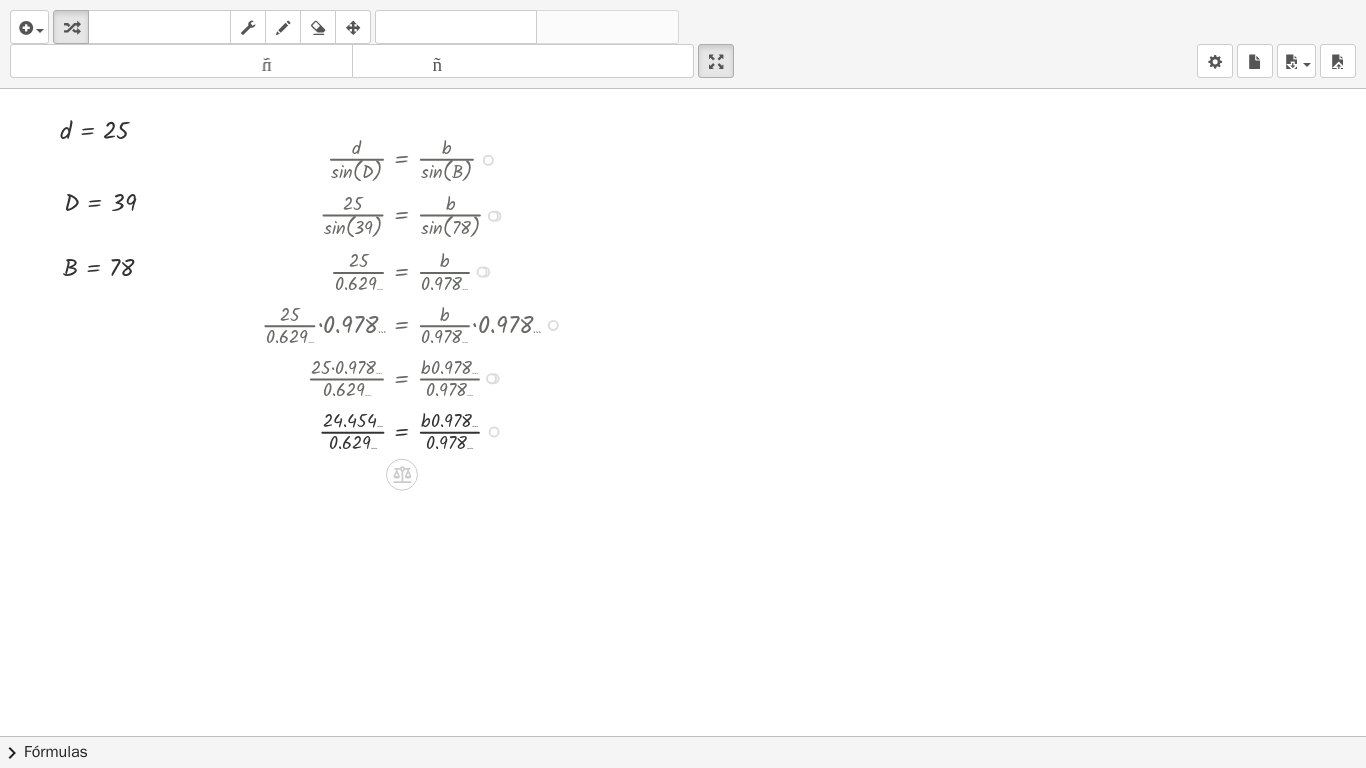 click at bounding box center [419, 429] 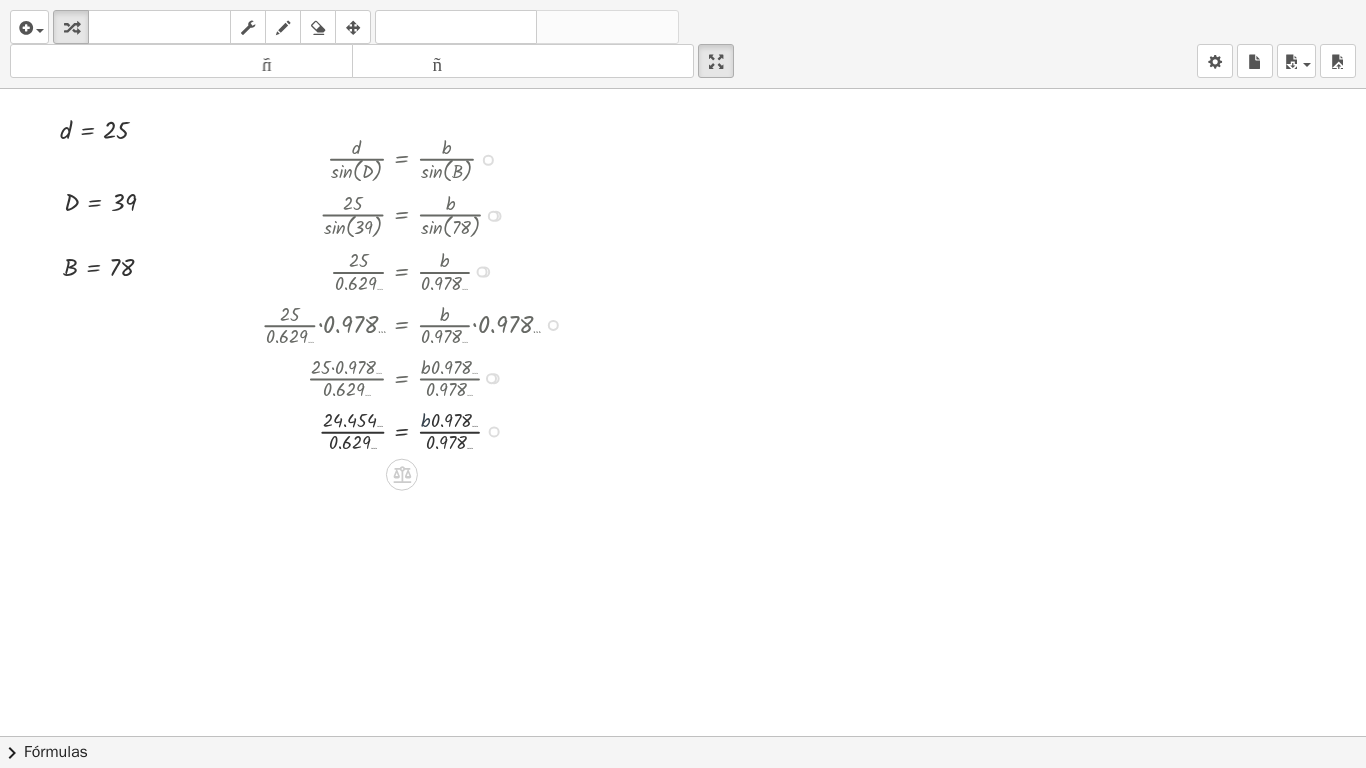 click at bounding box center (419, 429) 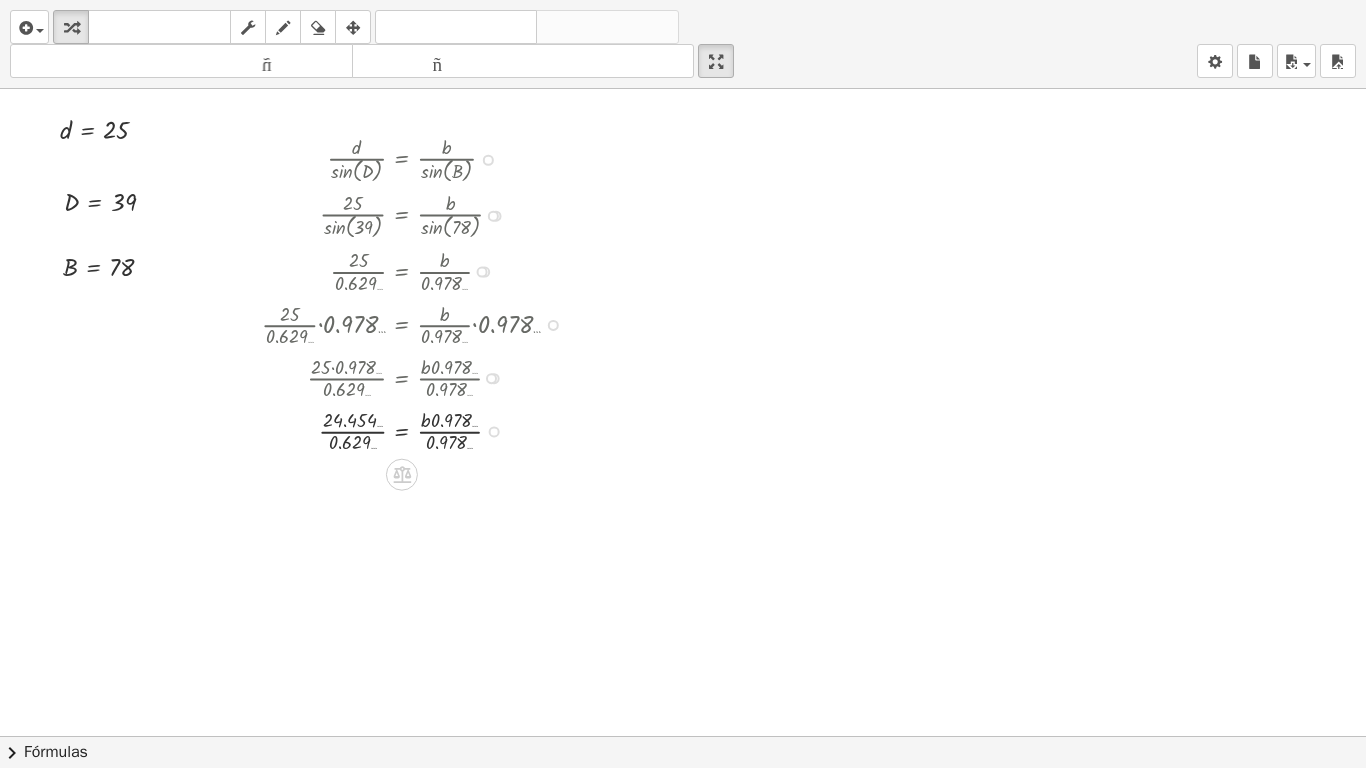 click at bounding box center [419, 429] 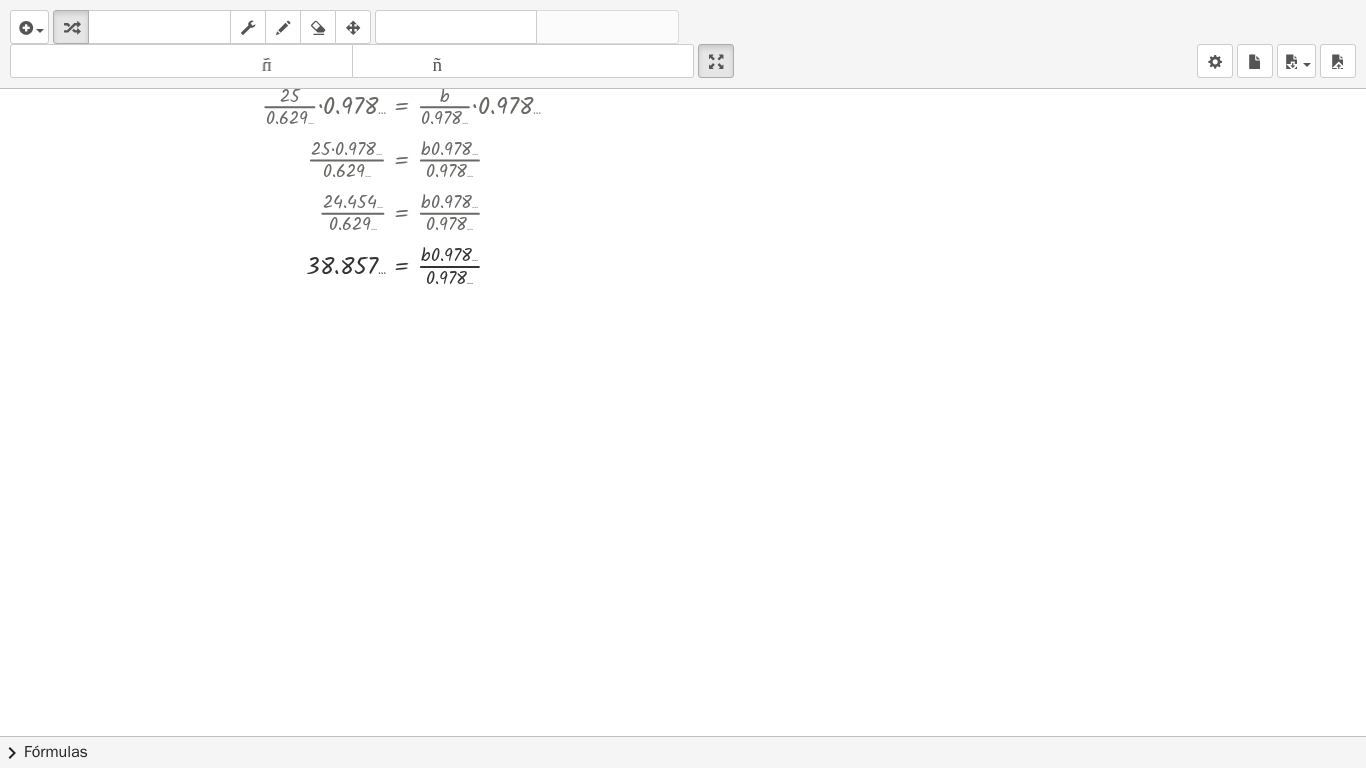 scroll, scrollTop: 238, scrollLeft: 0, axis: vertical 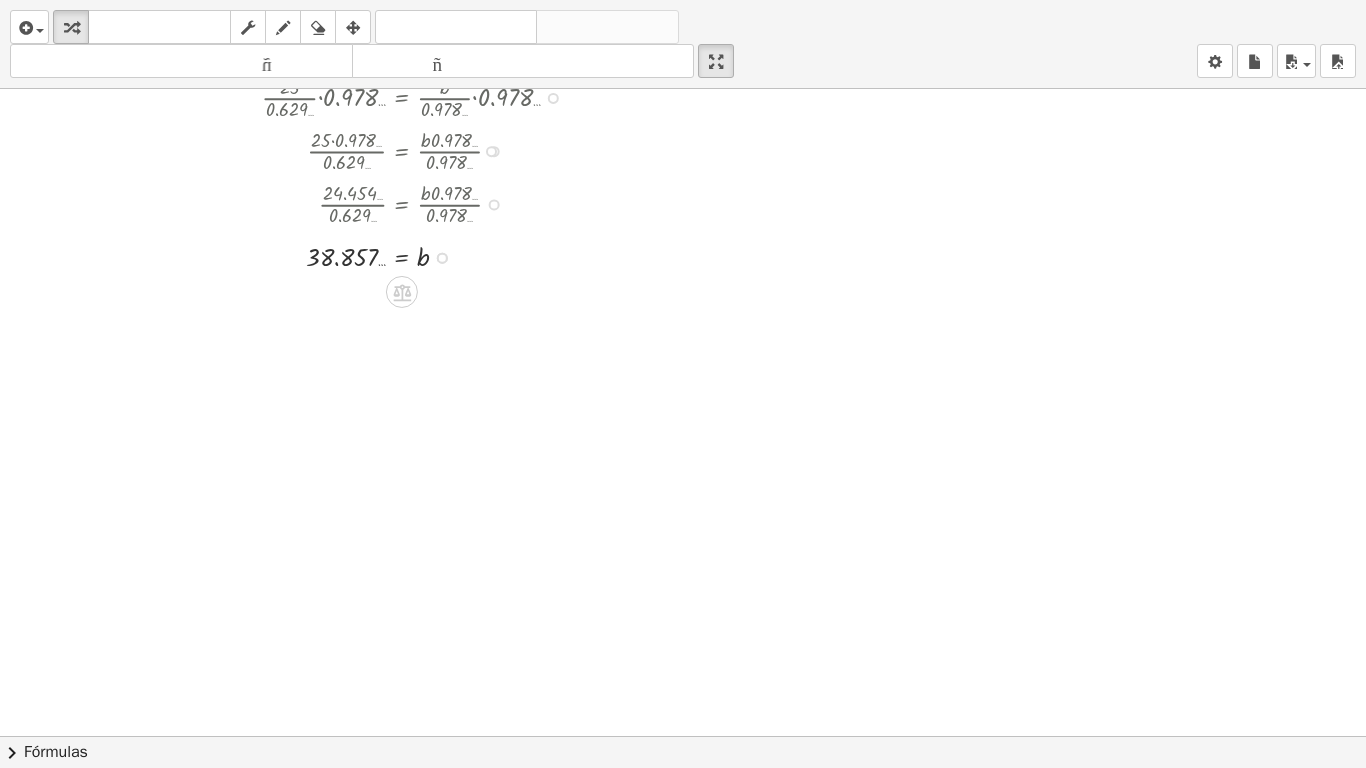 click at bounding box center (425, 202) 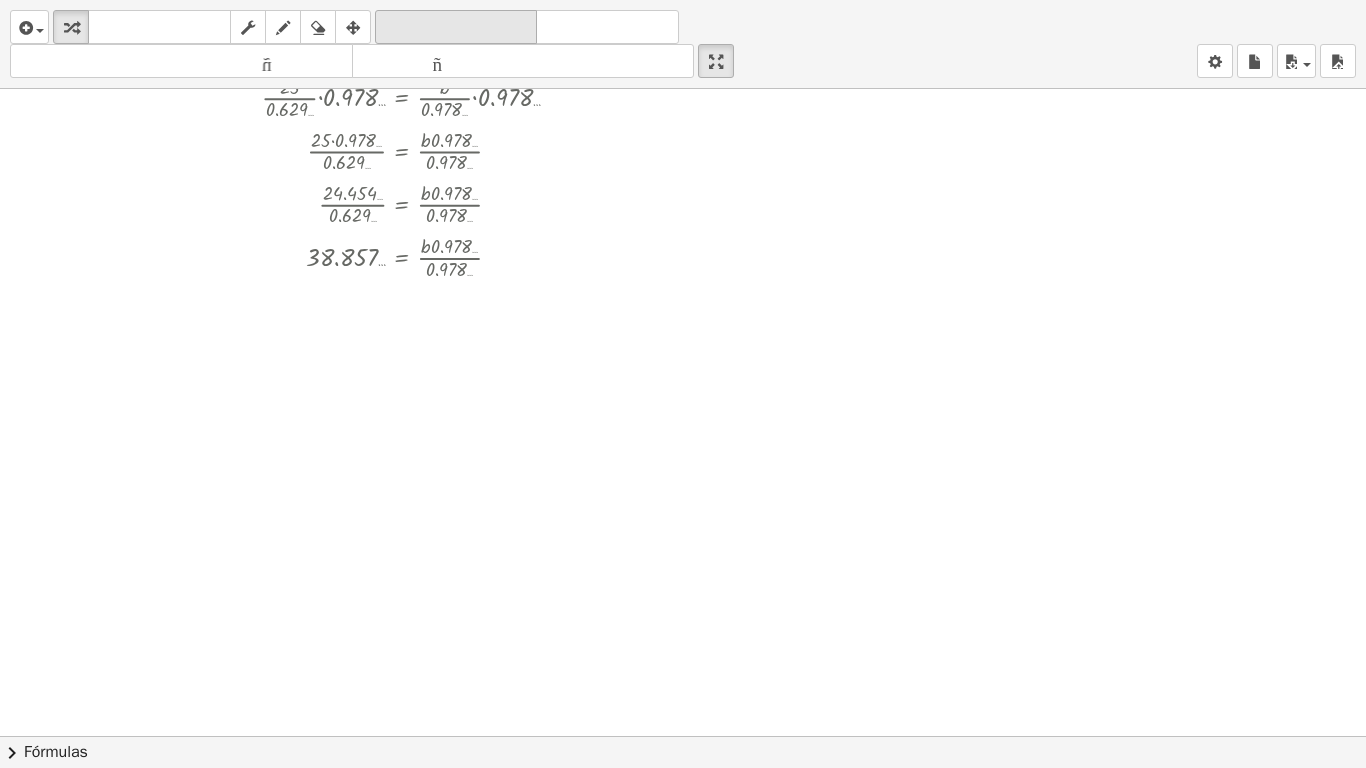 click on "deshacer" at bounding box center (456, 28) 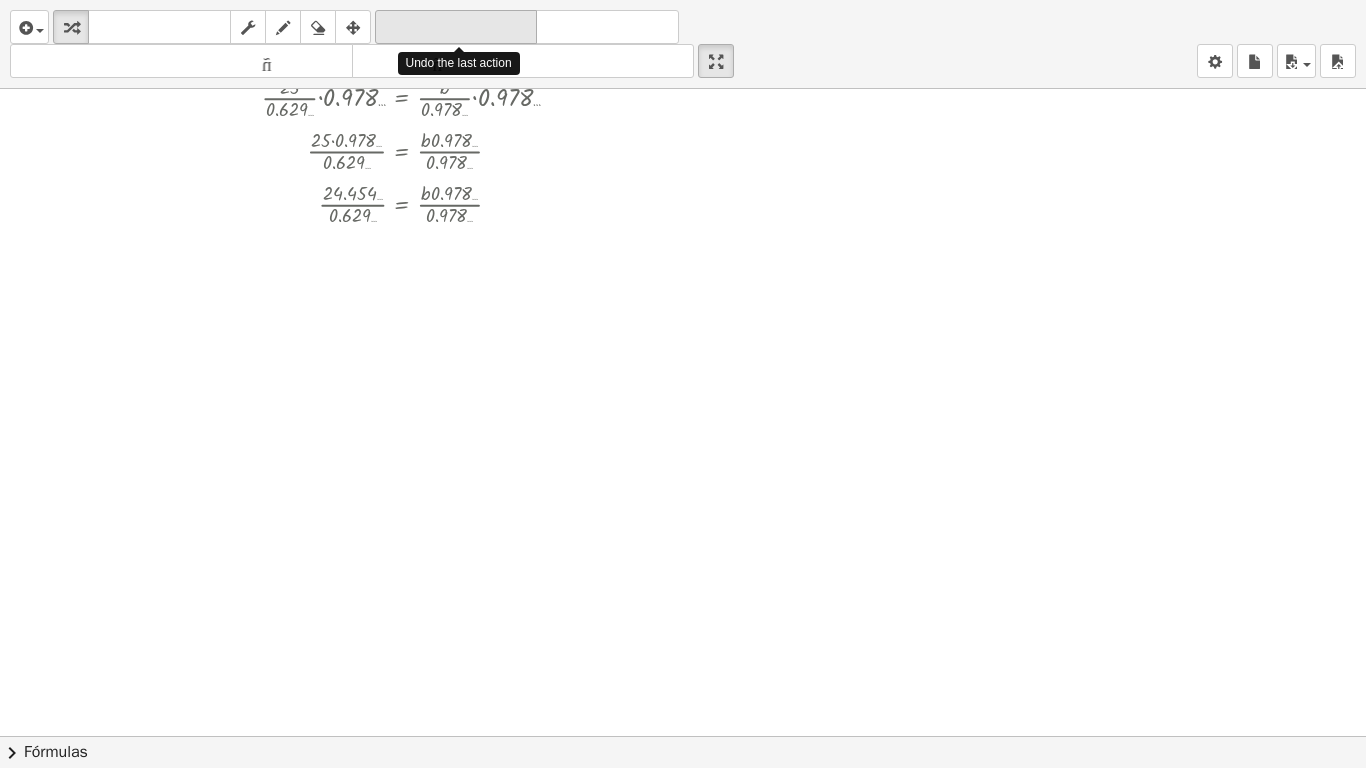 click on "deshacer" at bounding box center (456, 28) 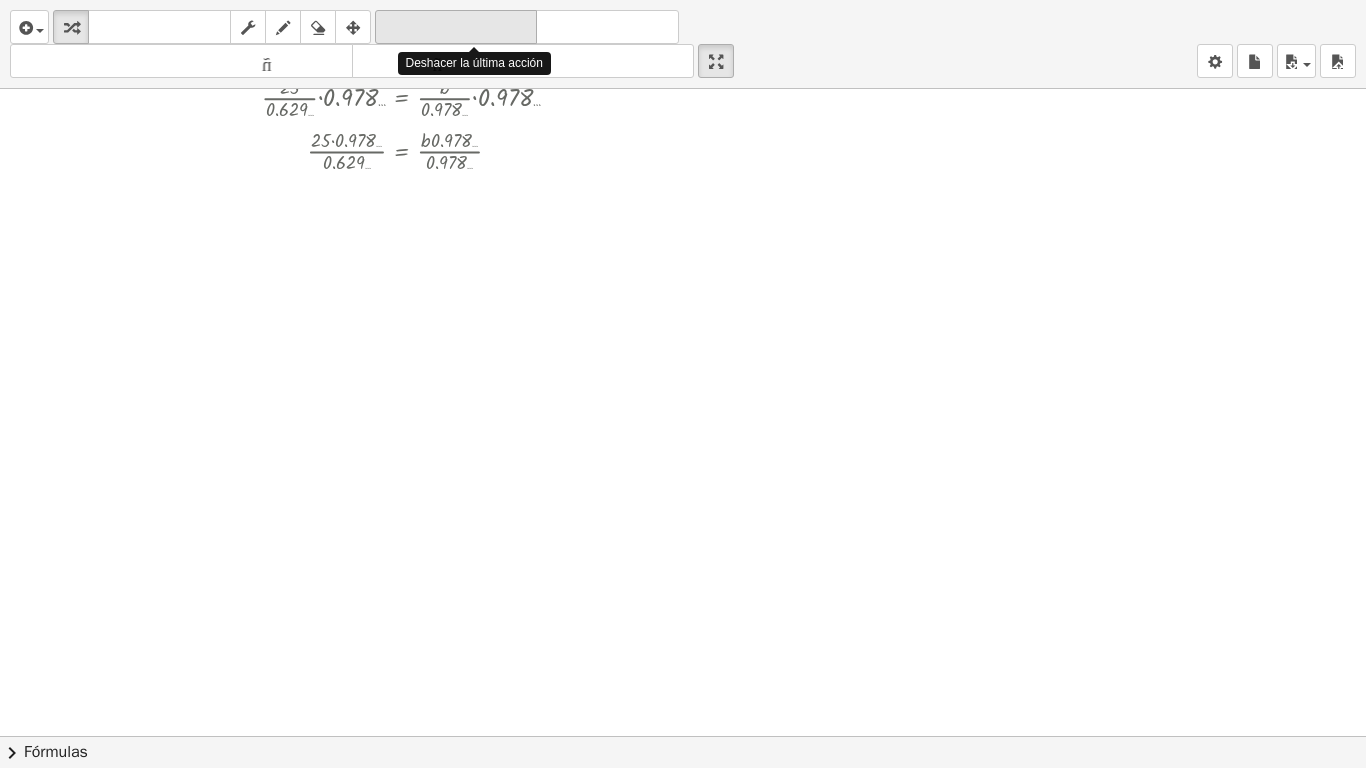 click on "deshacer" at bounding box center [456, 28] 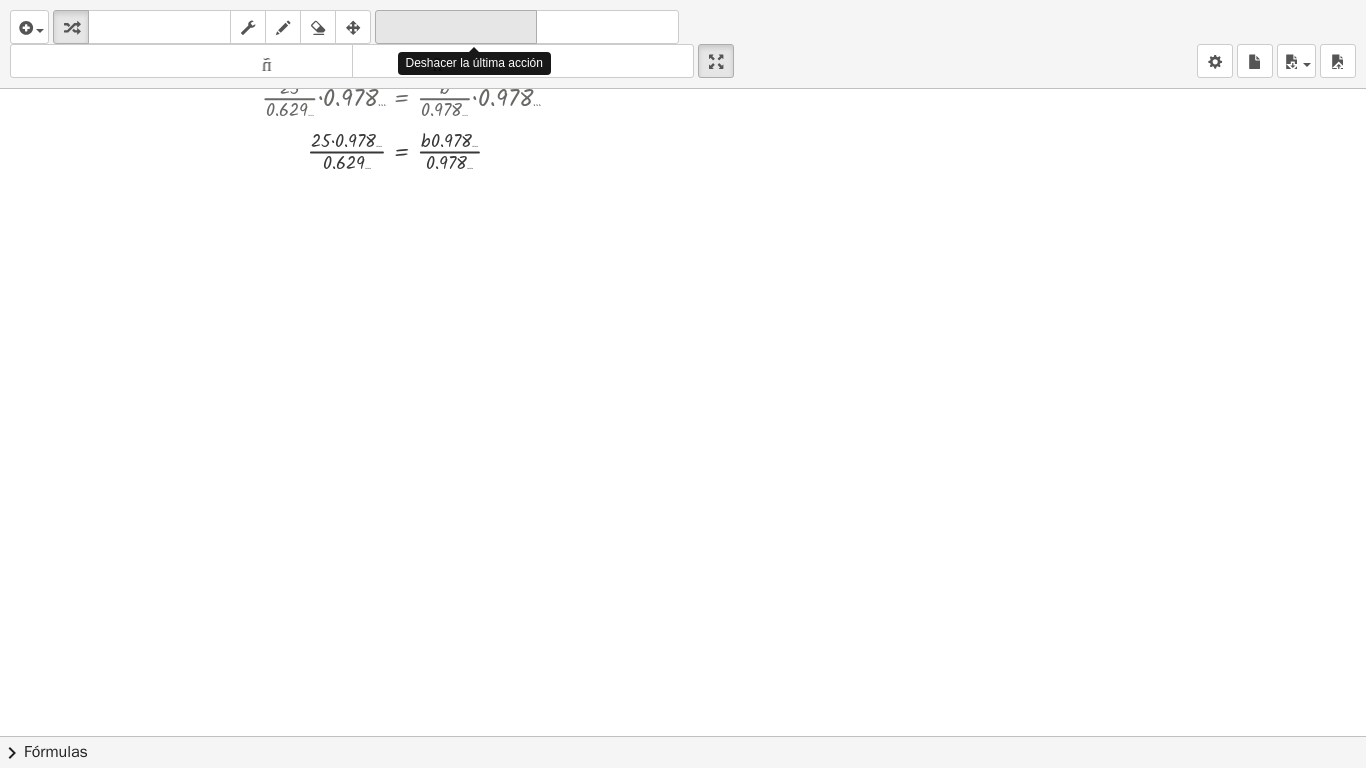 click on "deshacer" at bounding box center (456, 28) 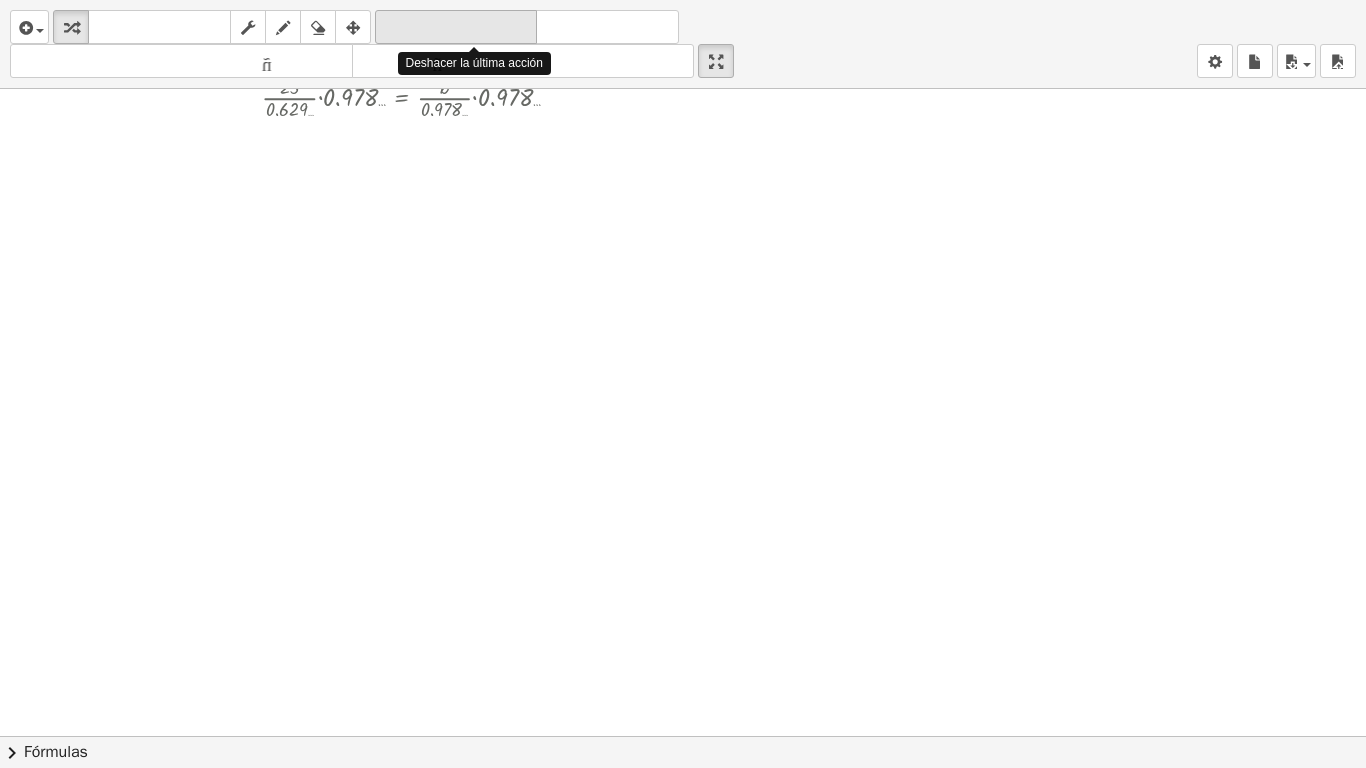 click on "deshacer" at bounding box center (456, 28) 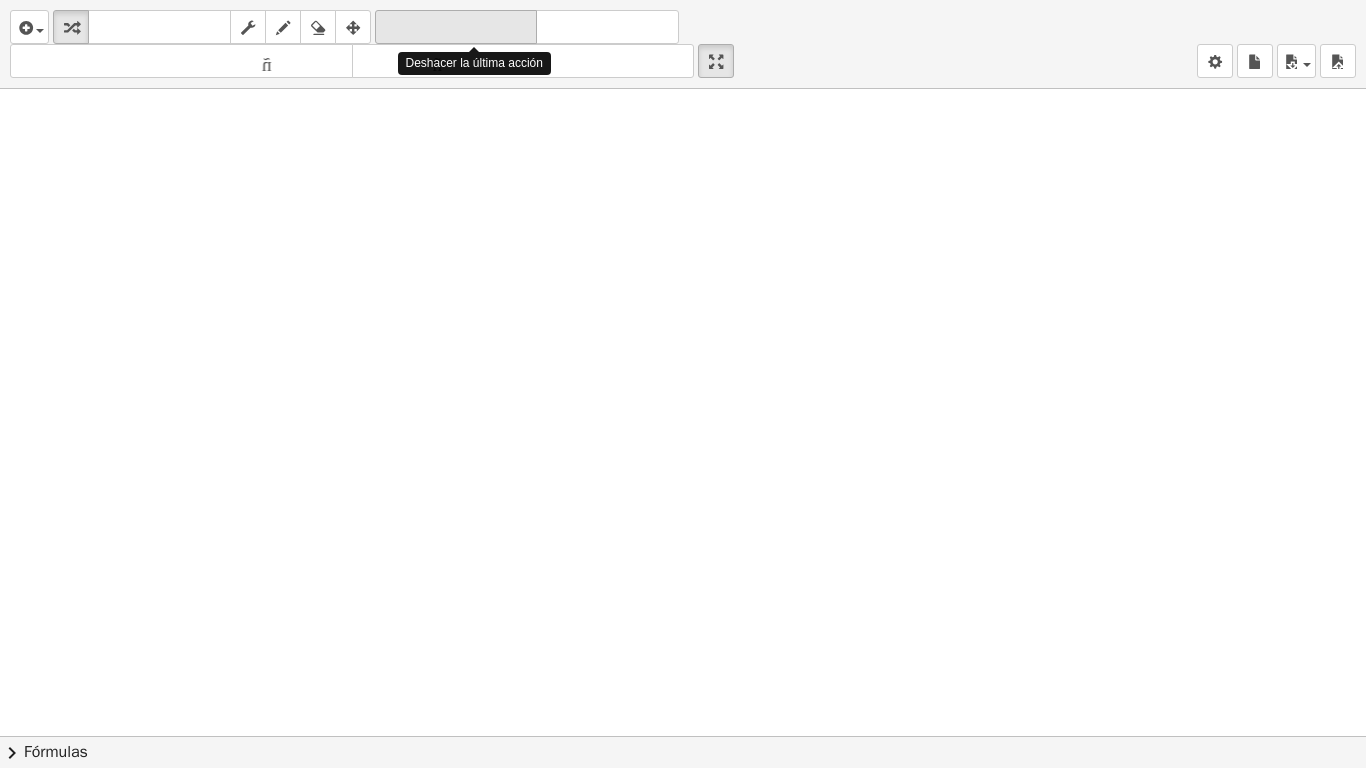 click on "deshacer" at bounding box center (456, 28) 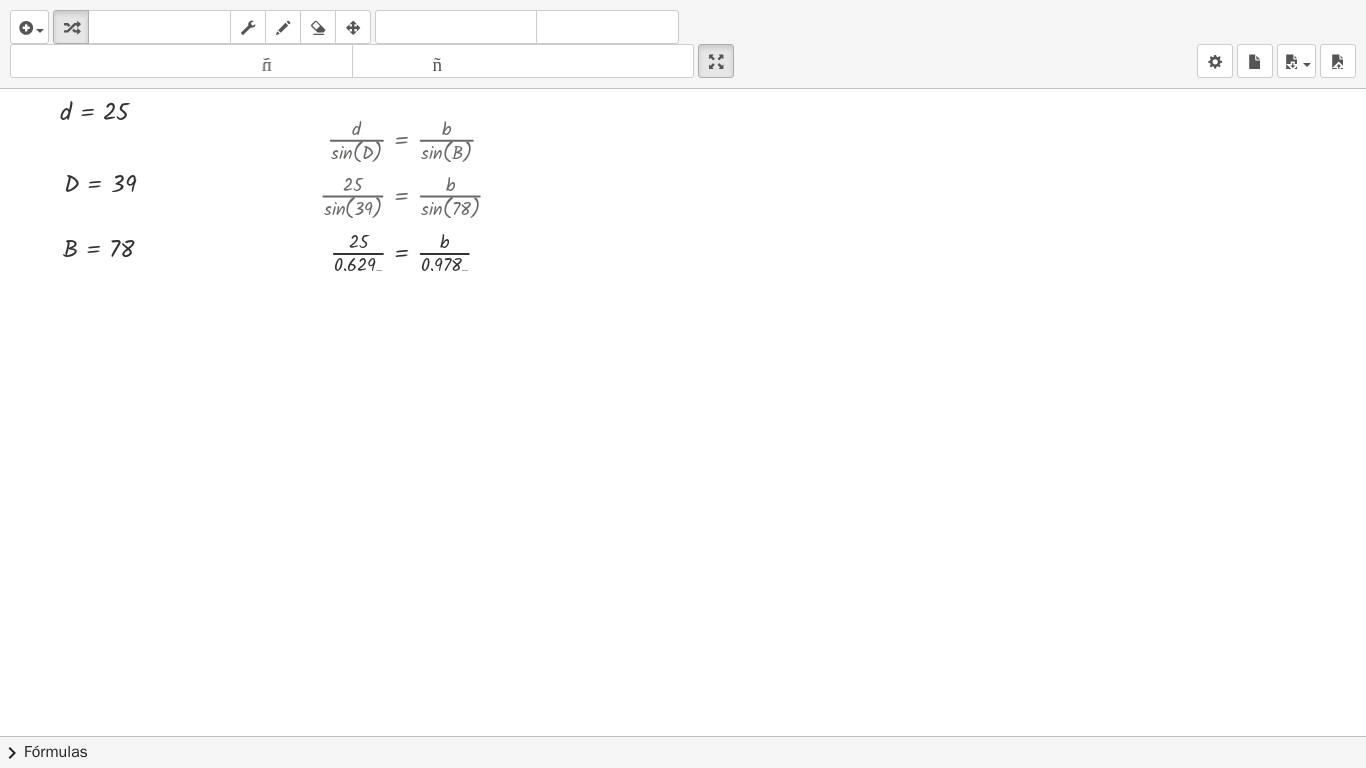 scroll, scrollTop: 0, scrollLeft: 0, axis: both 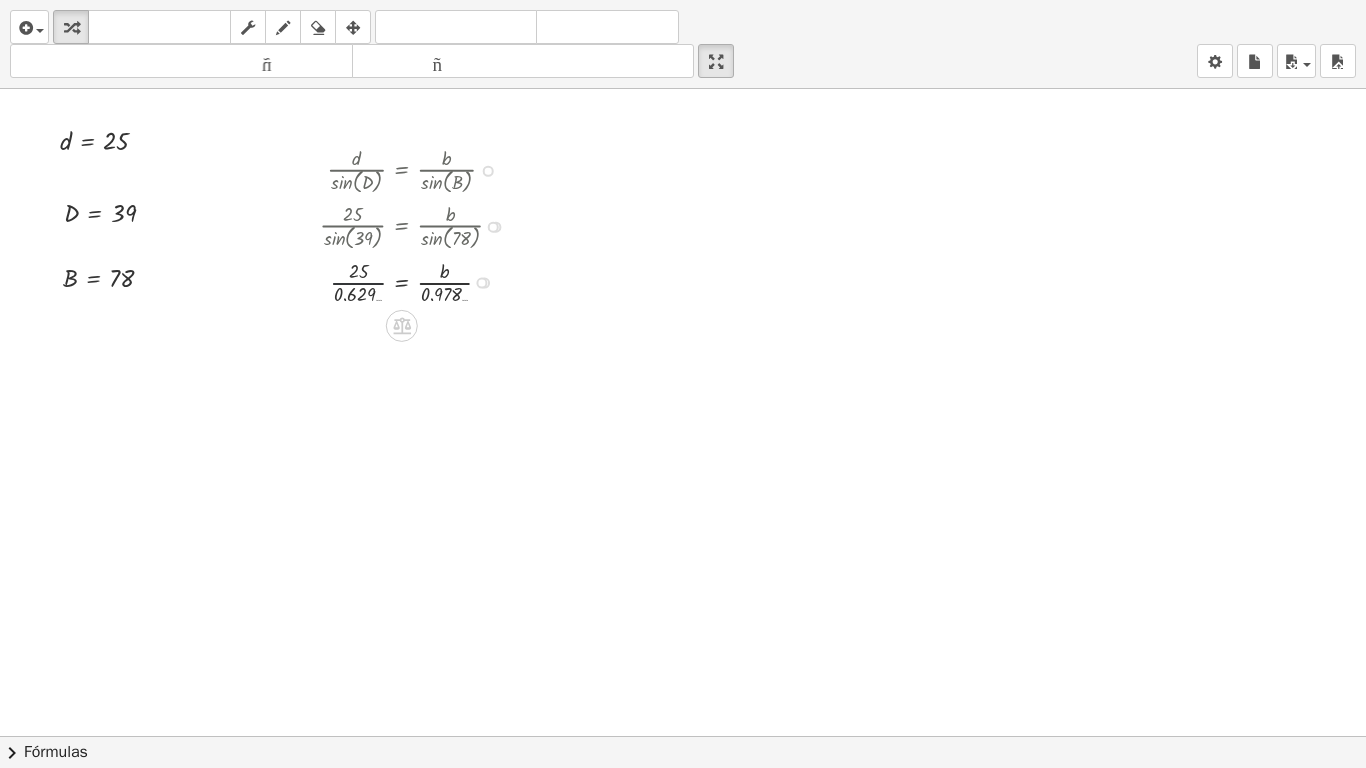 click at bounding box center [419, 280] 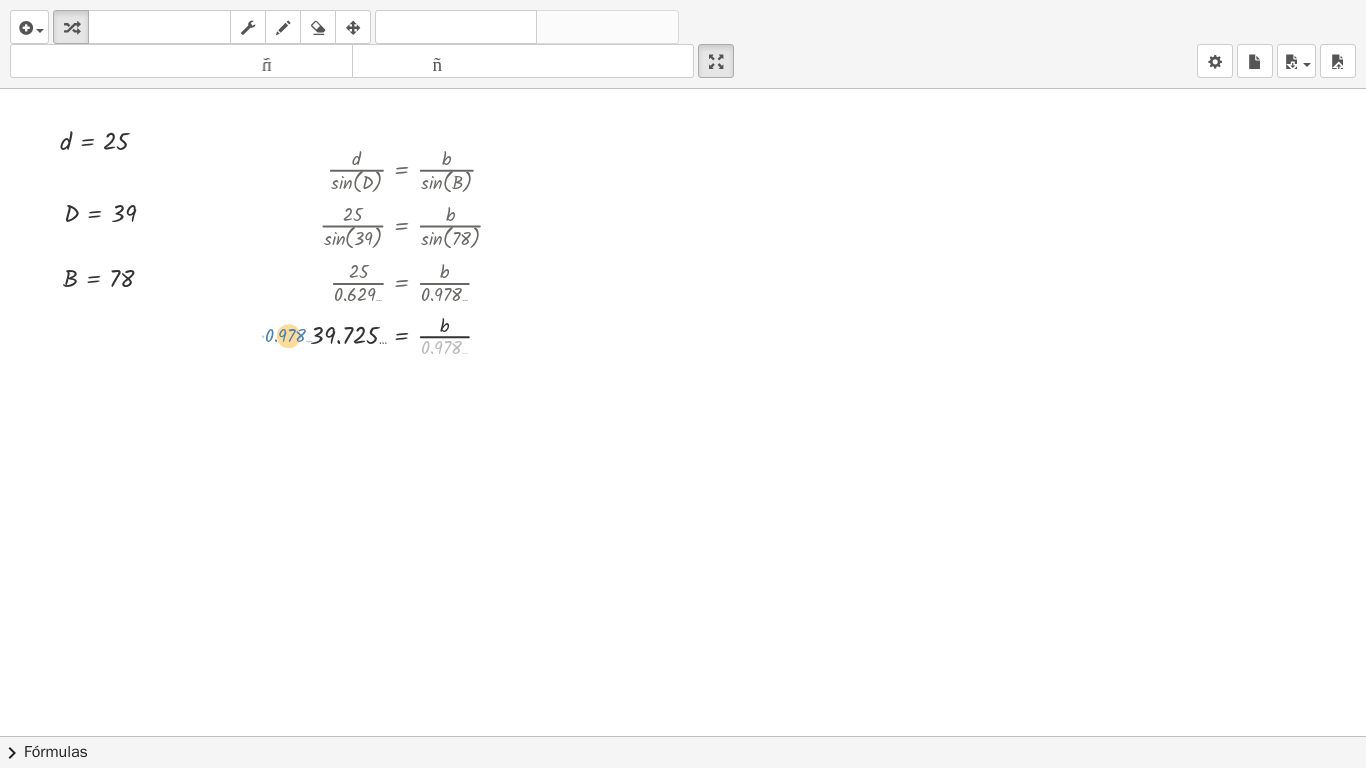drag, startPoint x: 445, startPoint y: 345, endPoint x: 289, endPoint y: 333, distance: 156.46086 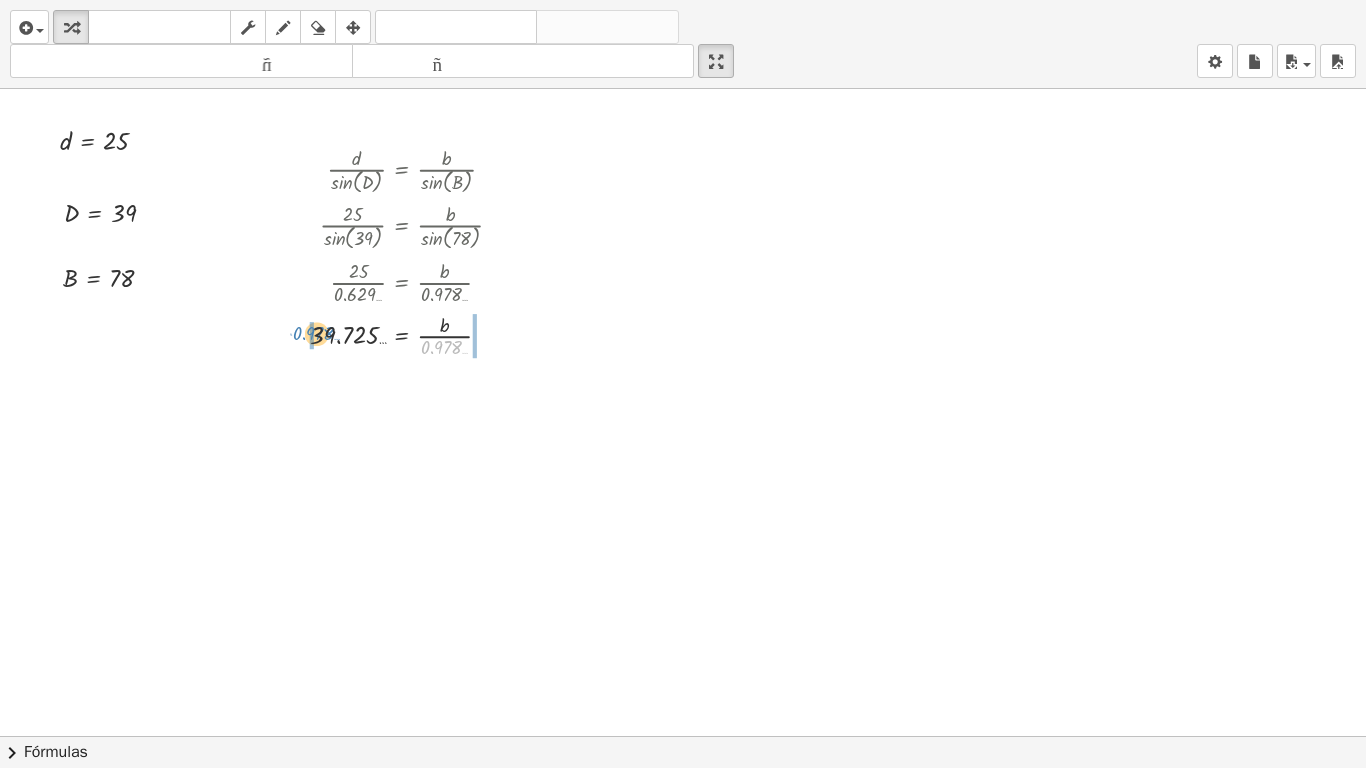 drag, startPoint x: 433, startPoint y: 345, endPoint x: 305, endPoint y: 331, distance: 128.76335 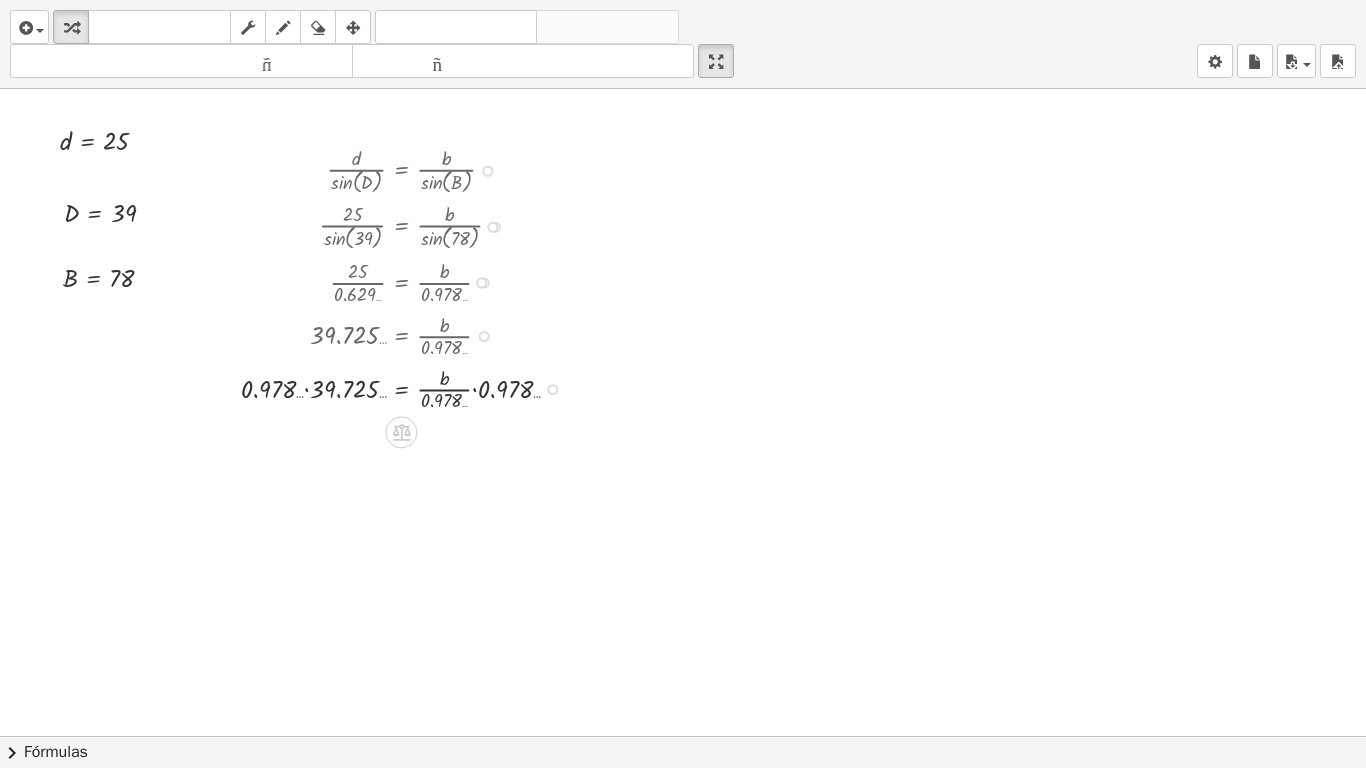 click at bounding box center (408, 387) 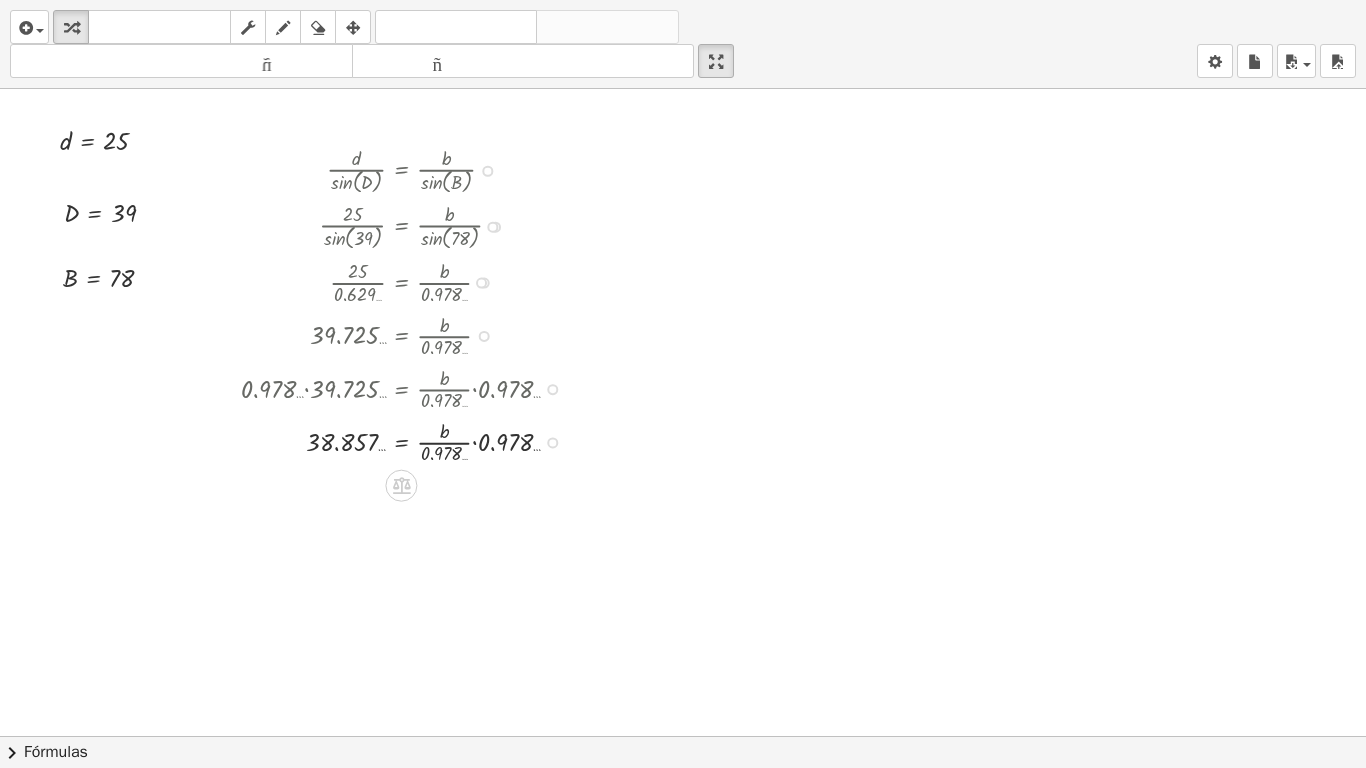 click at bounding box center [408, 440] 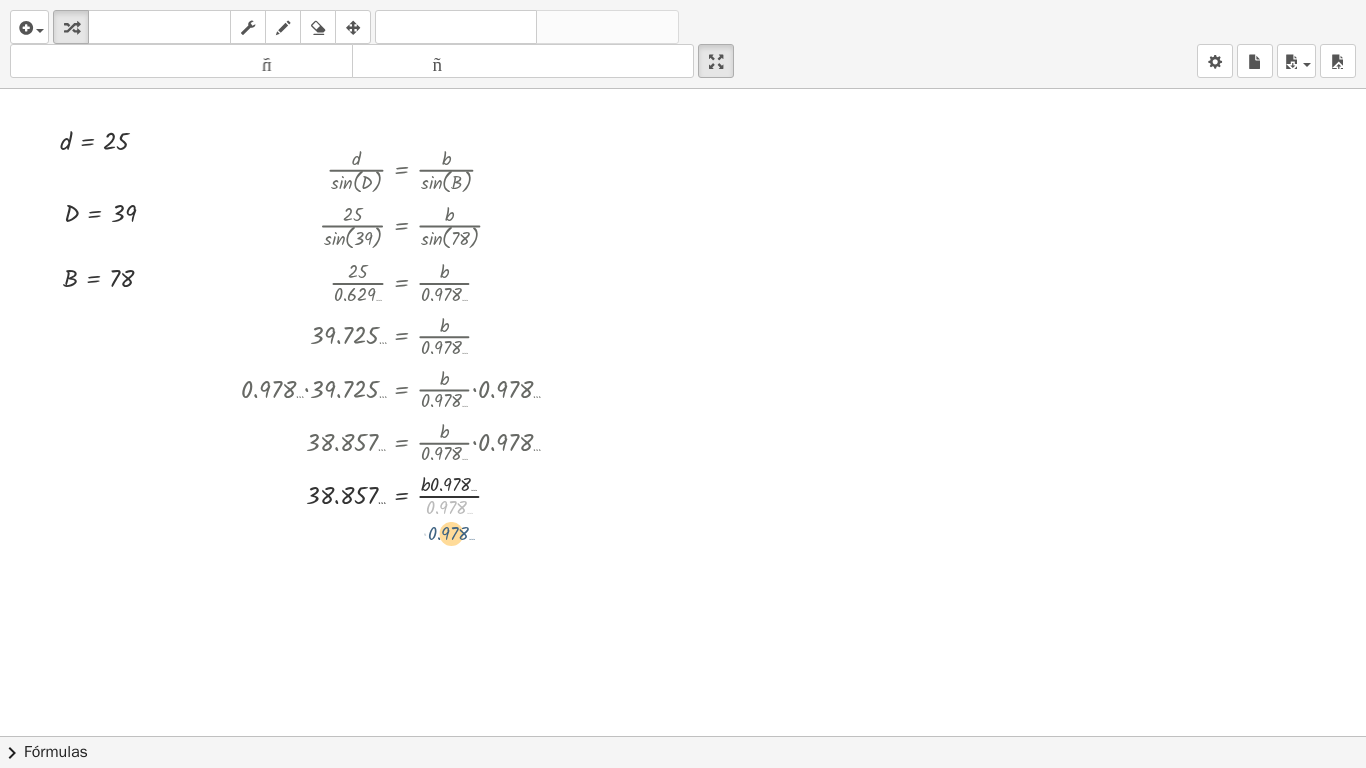 drag, startPoint x: 449, startPoint y: 504, endPoint x: 451, endPoint y: 530, distance: 26.076809 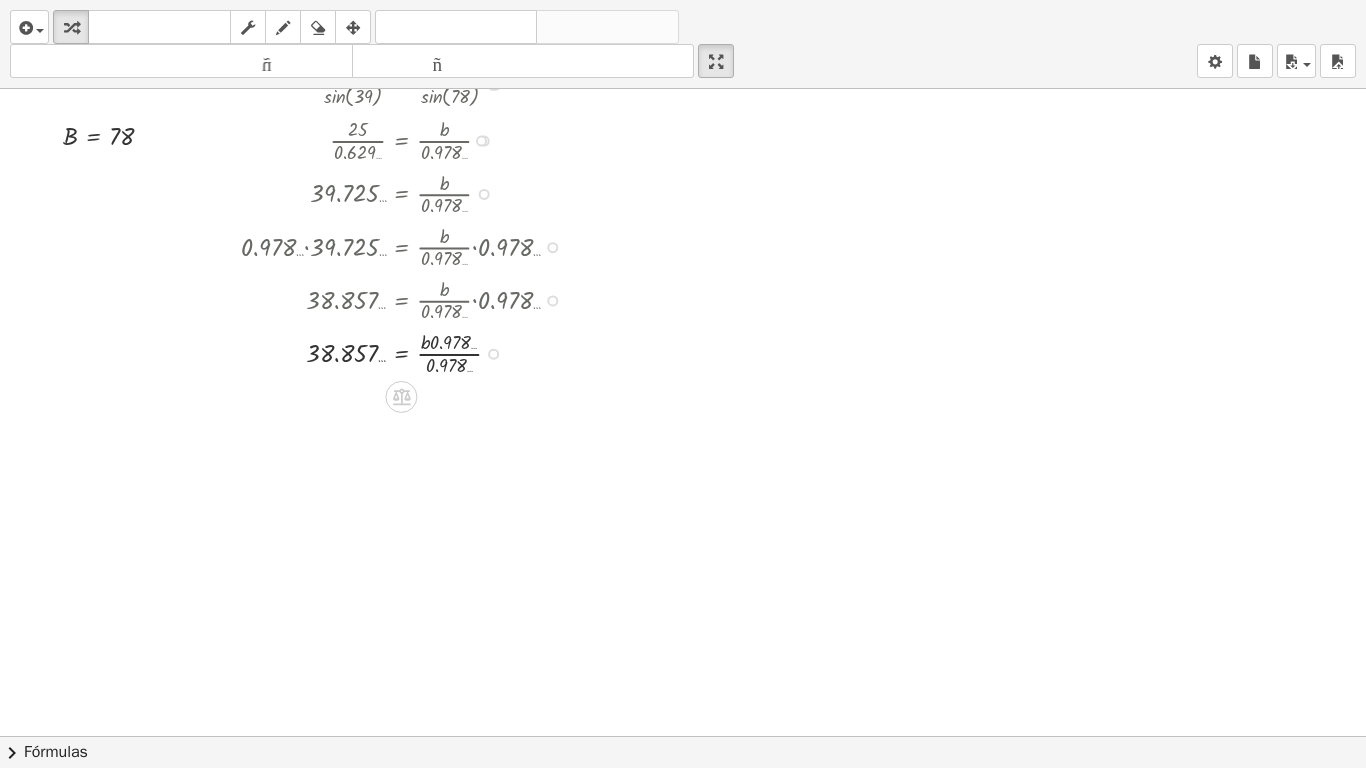 scroll, scrollTop: 153, scrollLeft: 0, axis: vertical 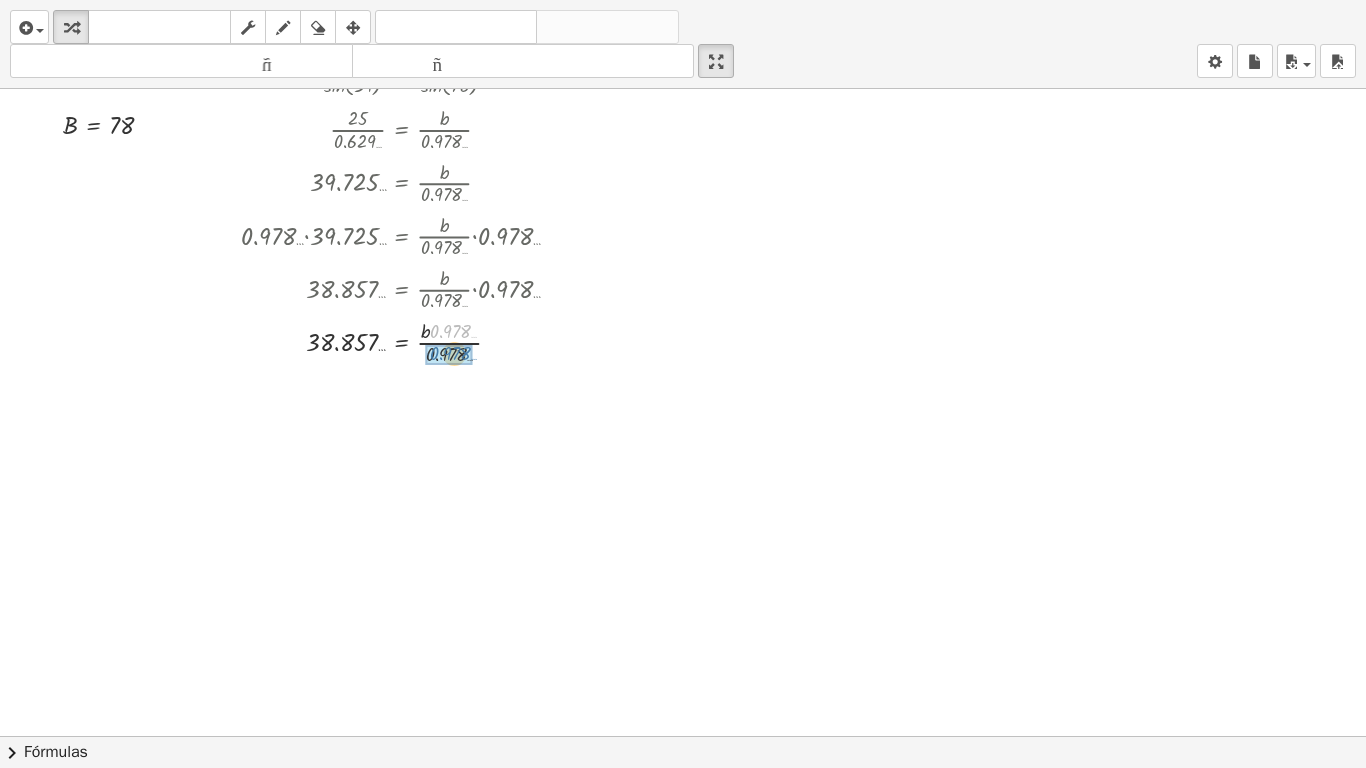 drag, startPoint x: 457, startPoint y: 331, endPoint x: 457, endPoint y: 353, distance: 22 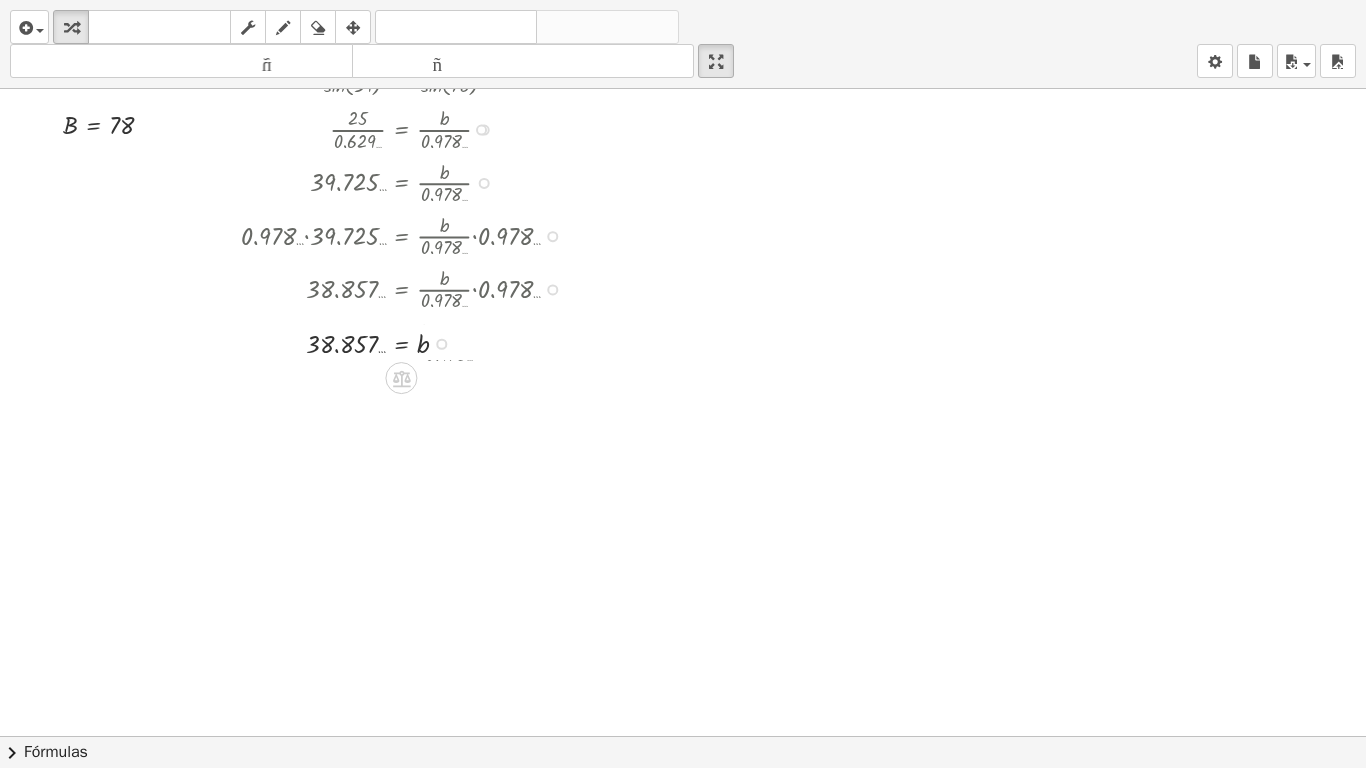 drag, startPoint x: 445, startPoint y: 389, endPoint x: 455, endPoint y: 343, distance: 47.07441 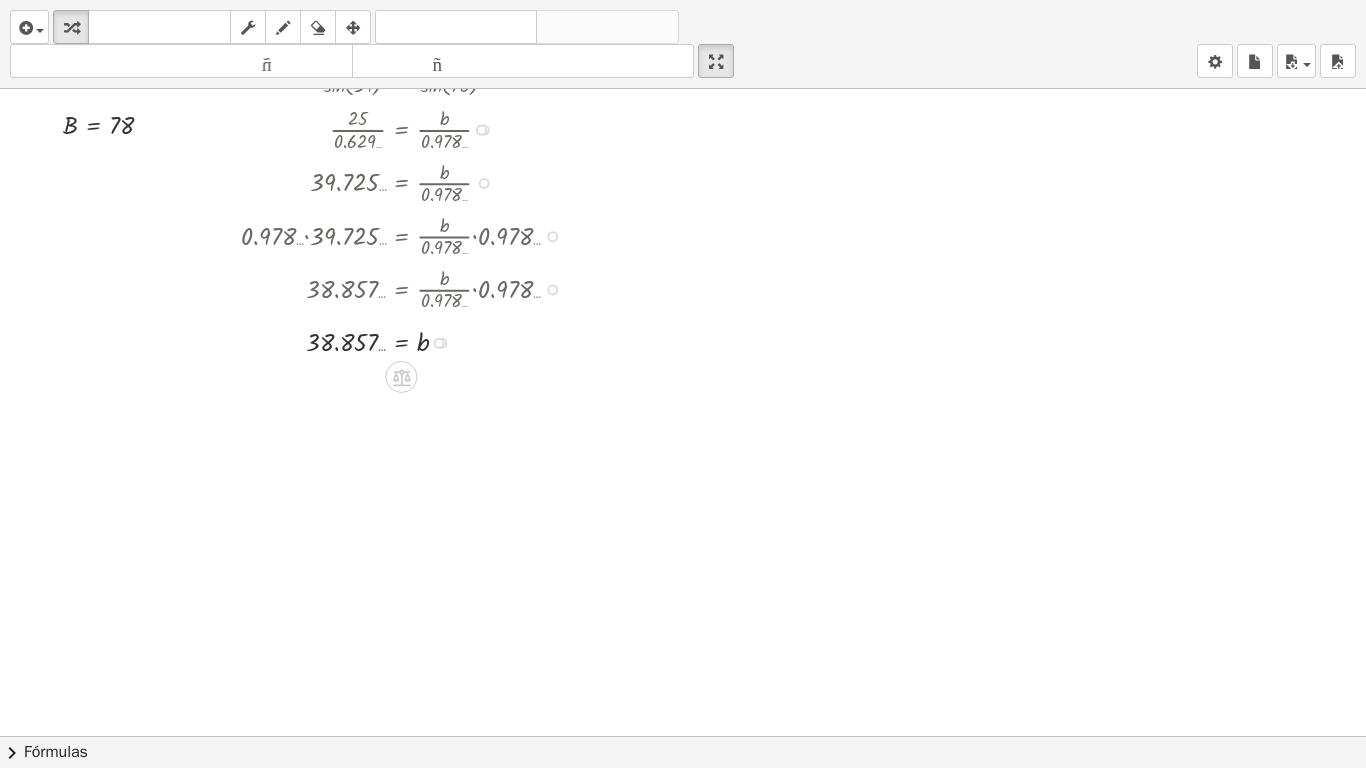 drag, startPoint x: 506, startPoint y: 292, endPoint x: 520, endPoint y: 248, distance: 46.173584 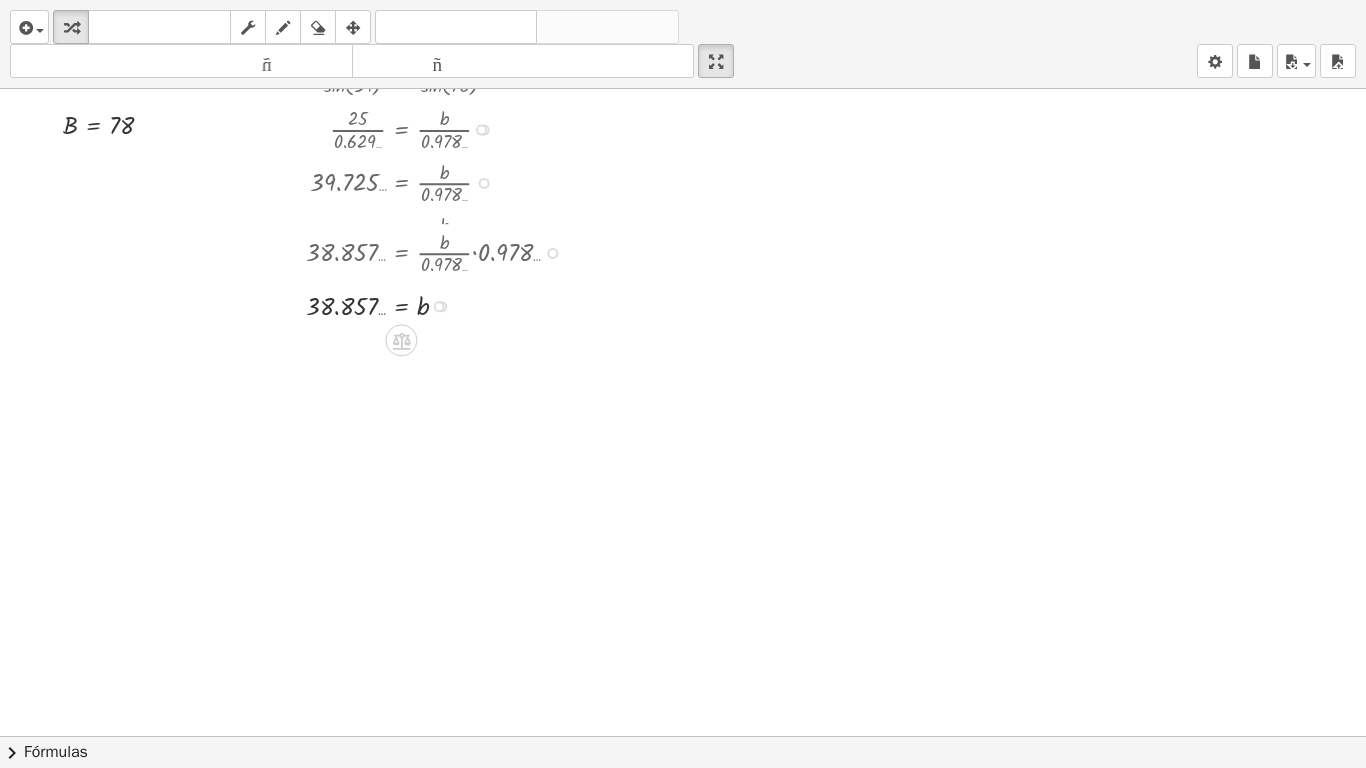 drag, startPoint x: 554, startPoint y: 294, endPoint x: 554, endPoint y: 254, distance: 40 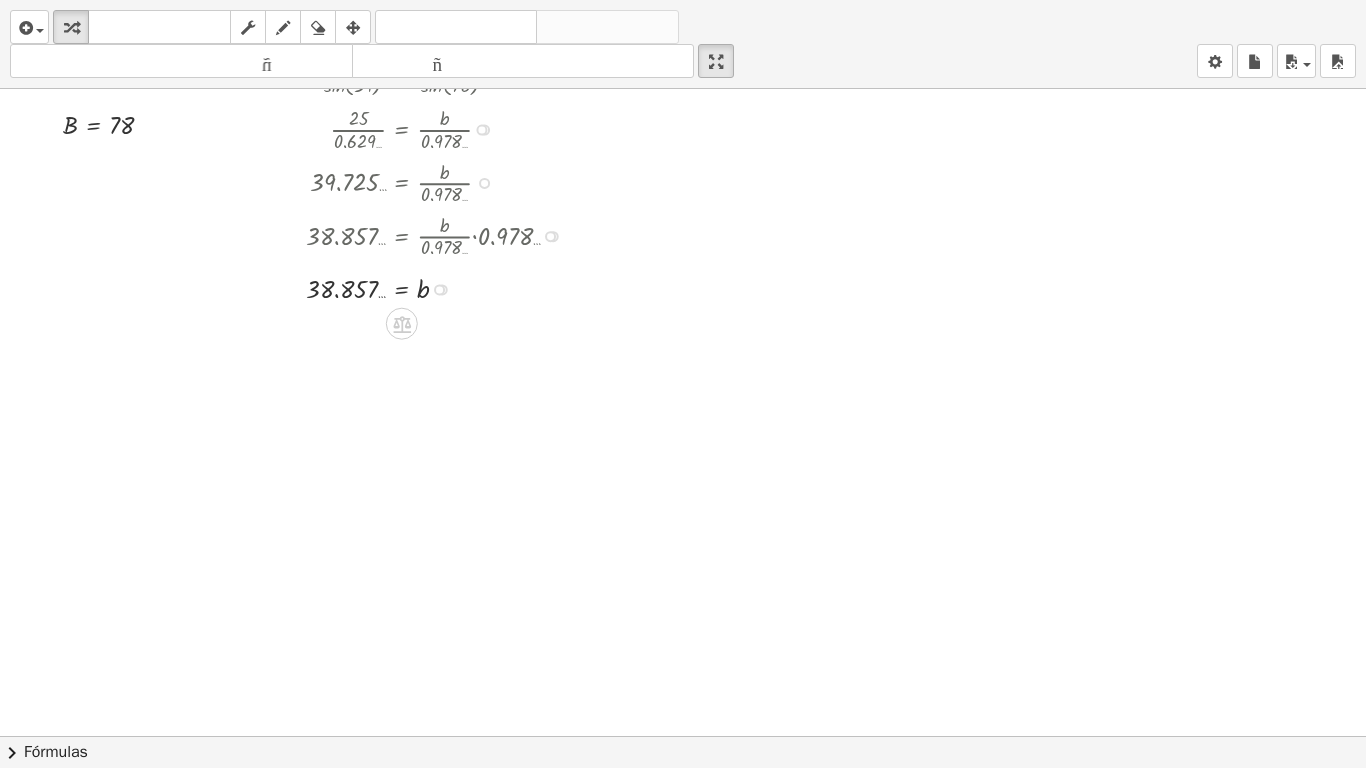 drag, startPoint x: 448, startPoint y: 248, endPoint x: 474, endPoint y: 150, distance: 101.390335 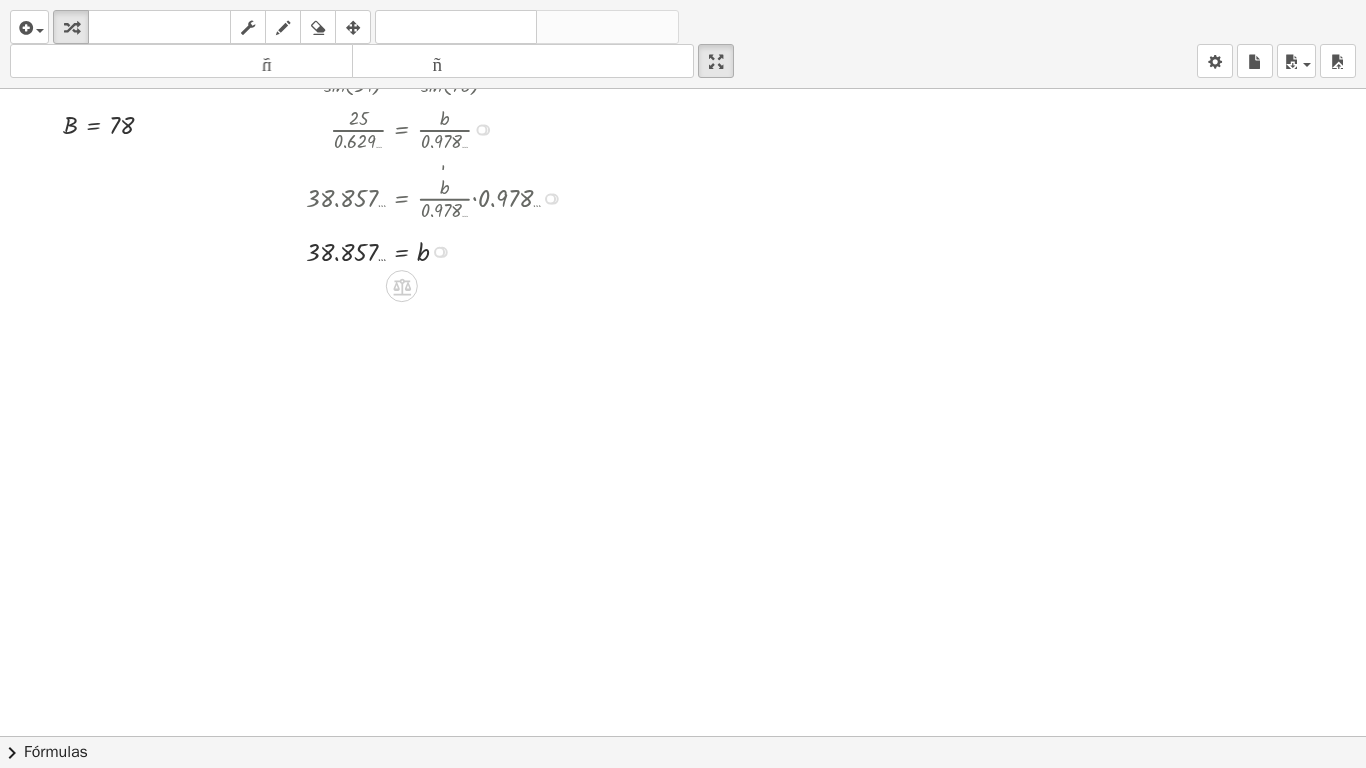 drag, startPoint x: 548, startPoint y: 236, endPoint x: 546, endPoint y: 192, distance: 44.04543 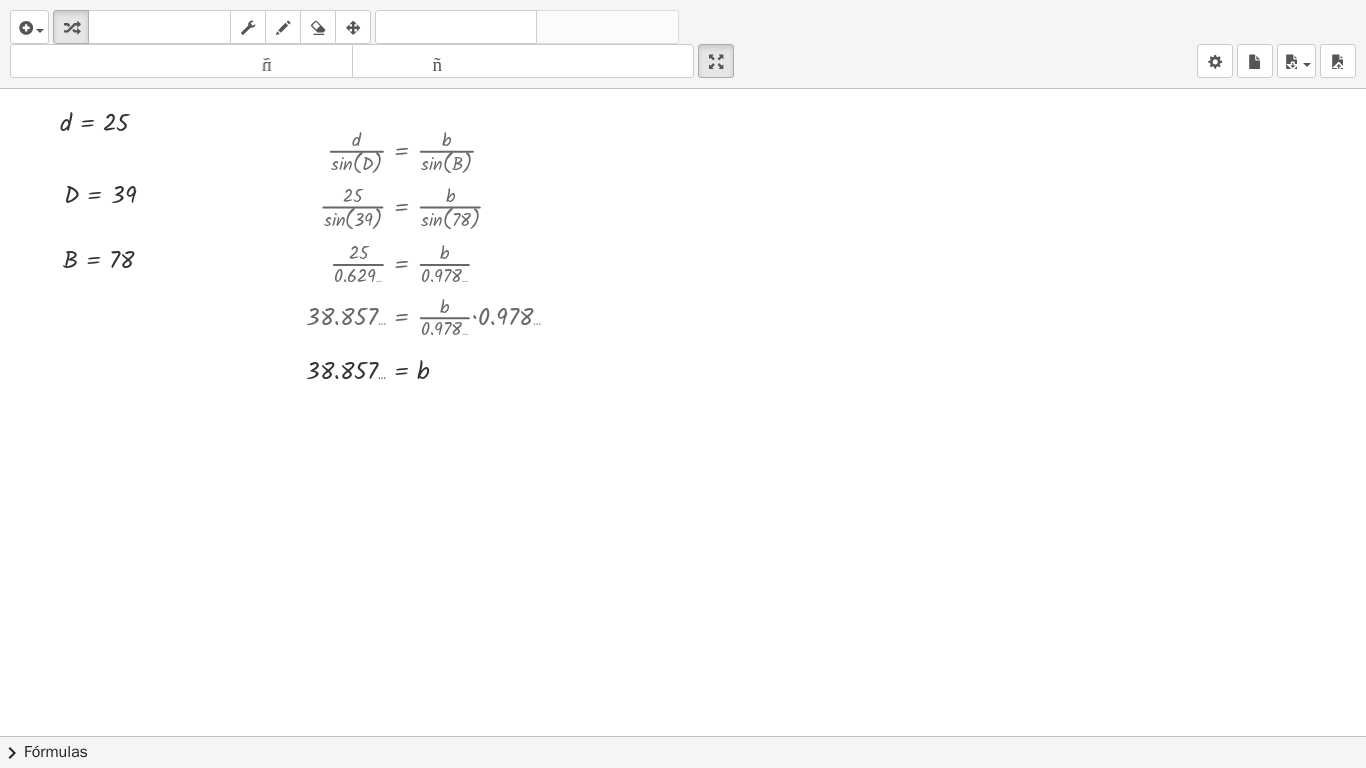 scroll, scrollTop: 0, scrollLeft: 0, axis: both 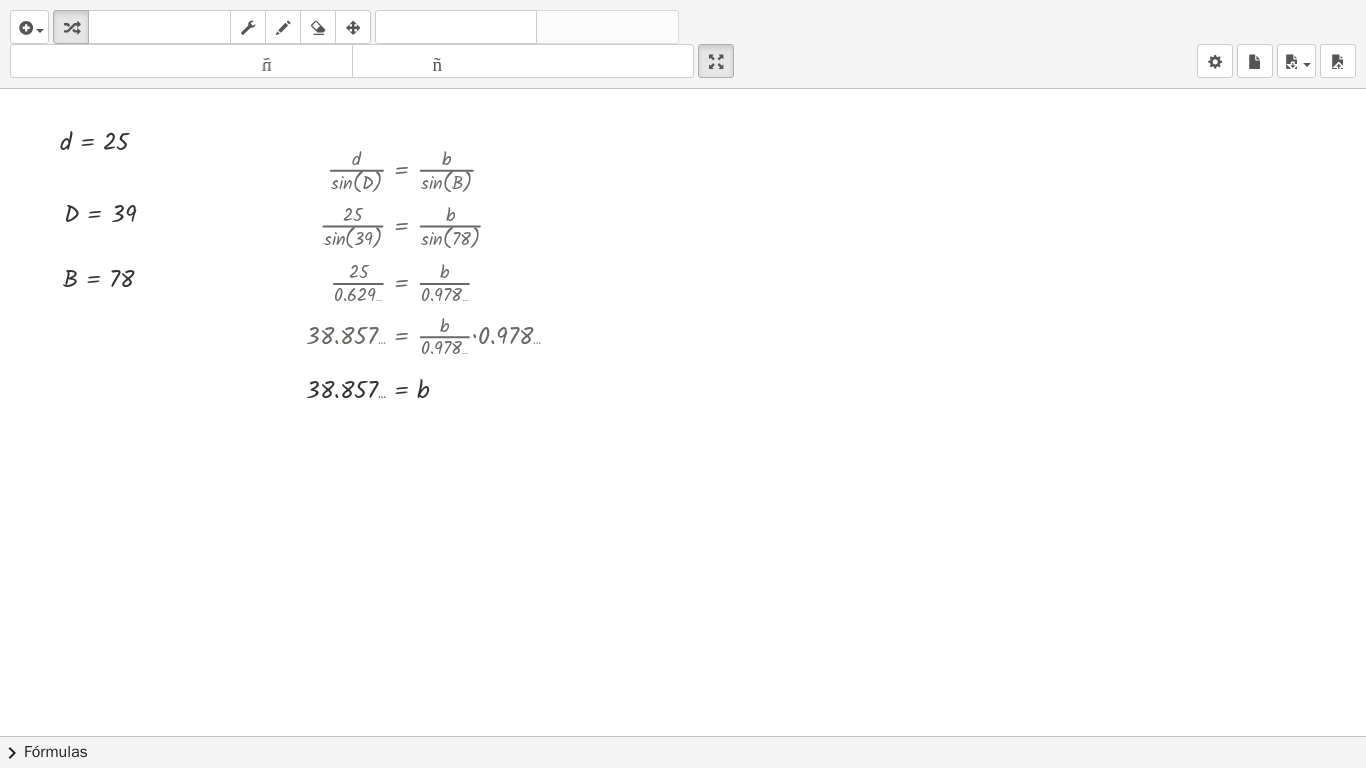 click at bounding box center (683, 736) 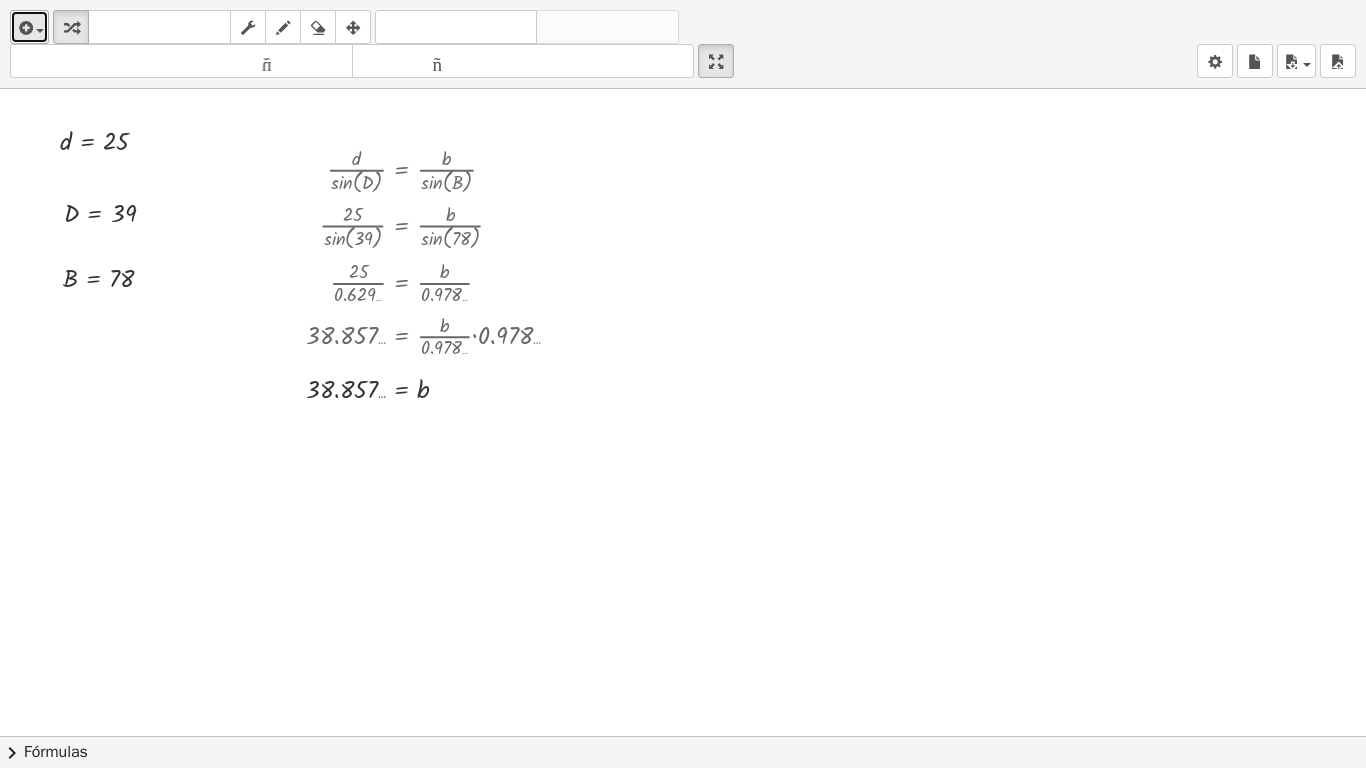 drag, startPoint x: 715, startPoint y: 155, endPoint x: 16, endPoint y: 18, distance: 712.2991 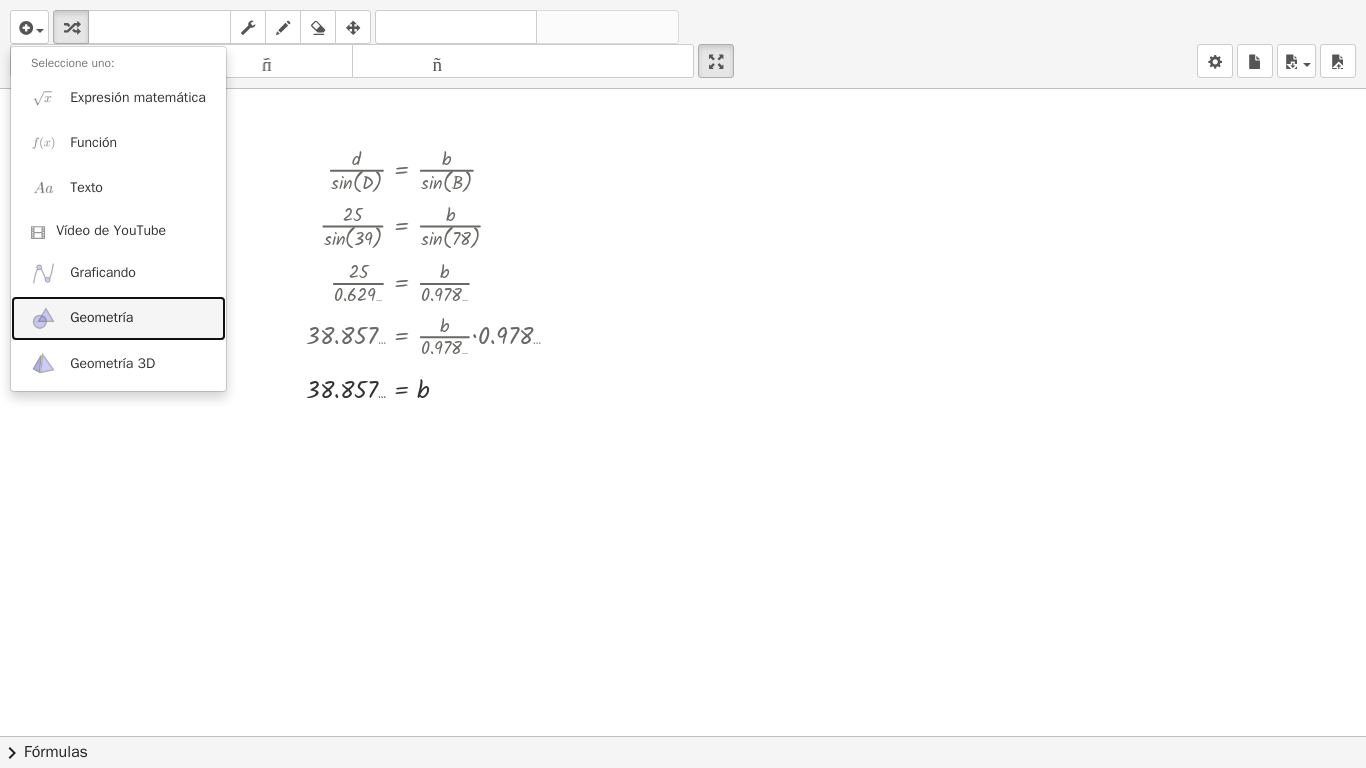 click on "Geometría" at bounding box center [101, 317] 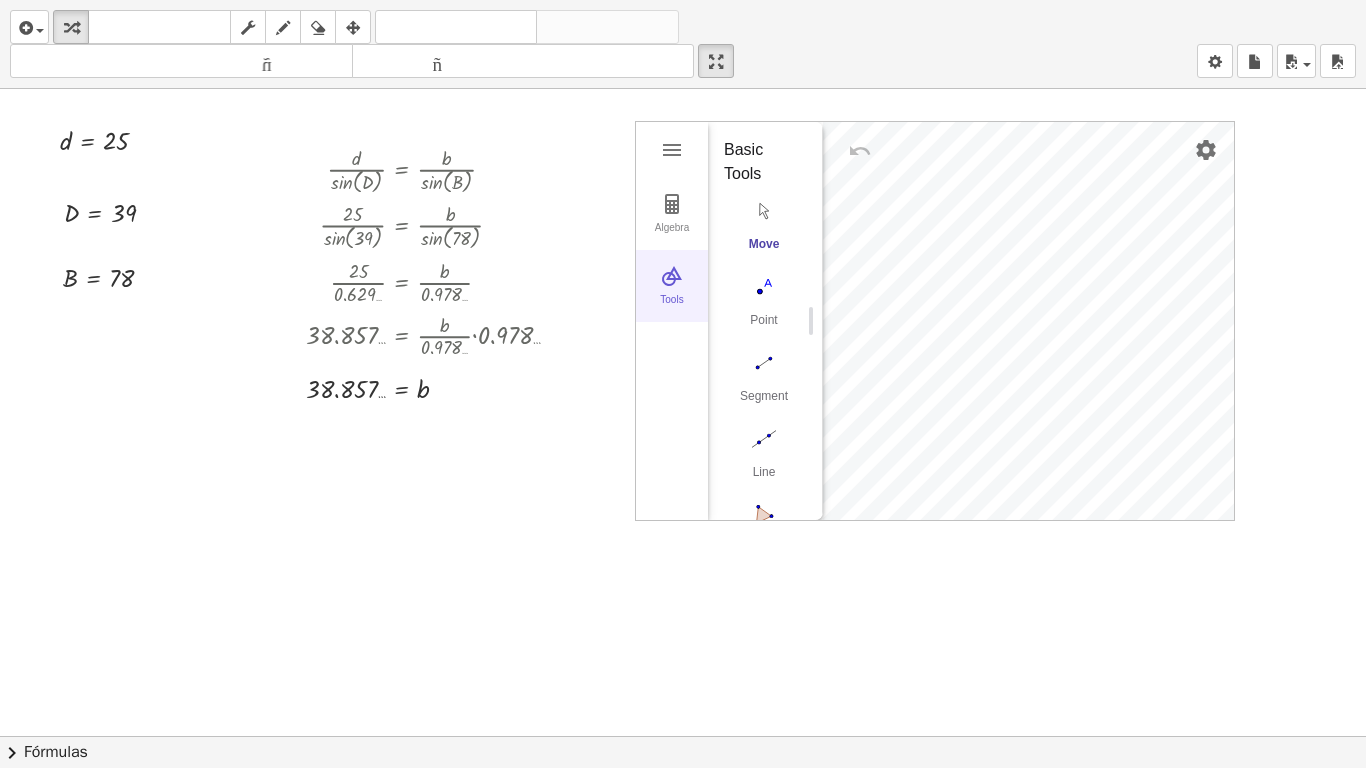 click on "Tools" at bounding box center [672, 286] 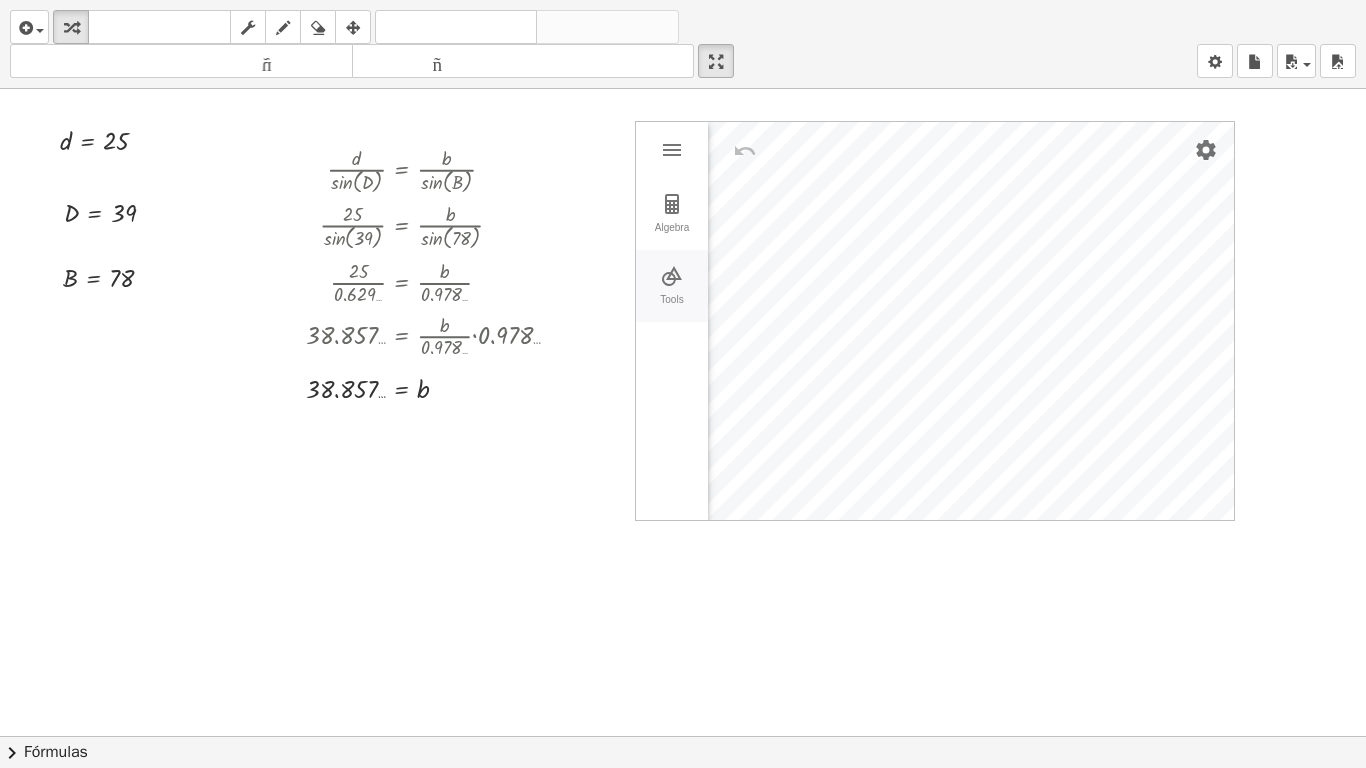 click at bounding box center (672, 276) 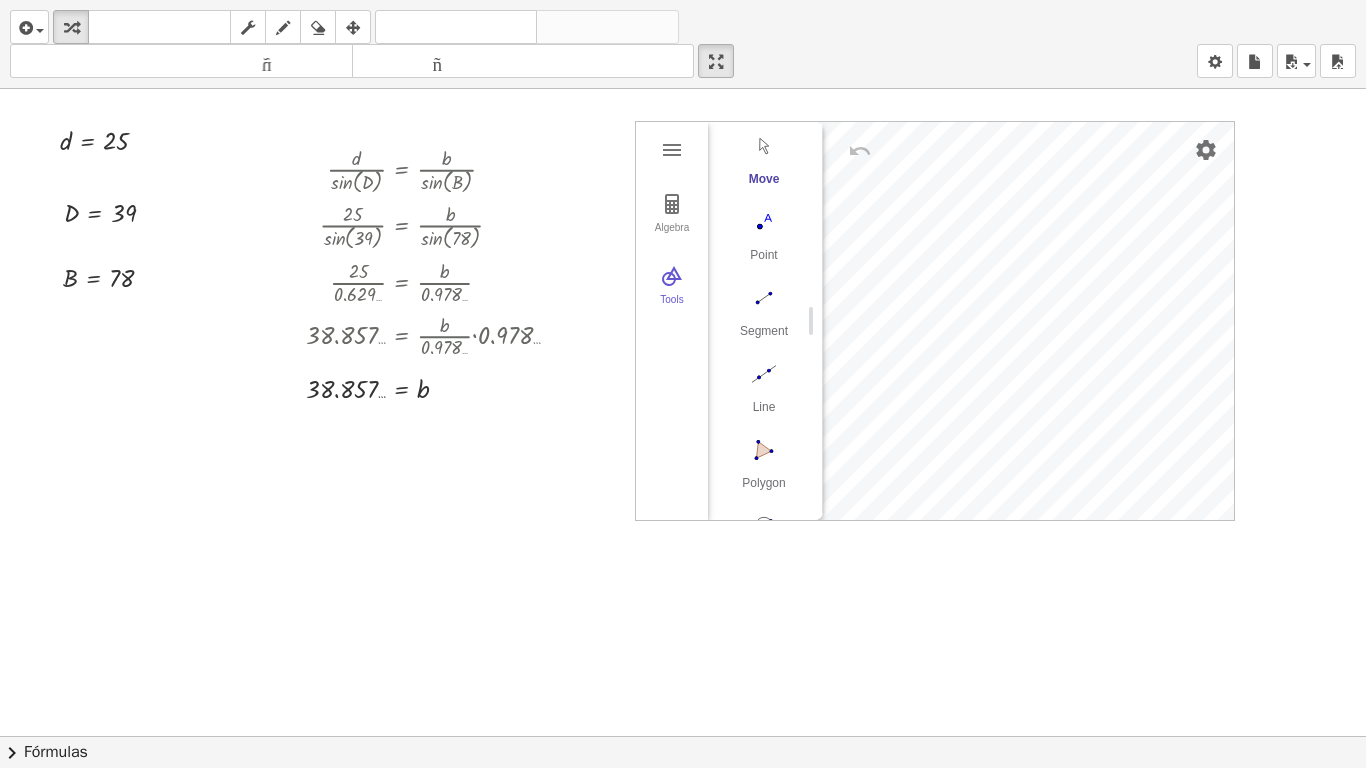 scroll, scrollTop: 111, scrollLeft: 0, axis: vertical 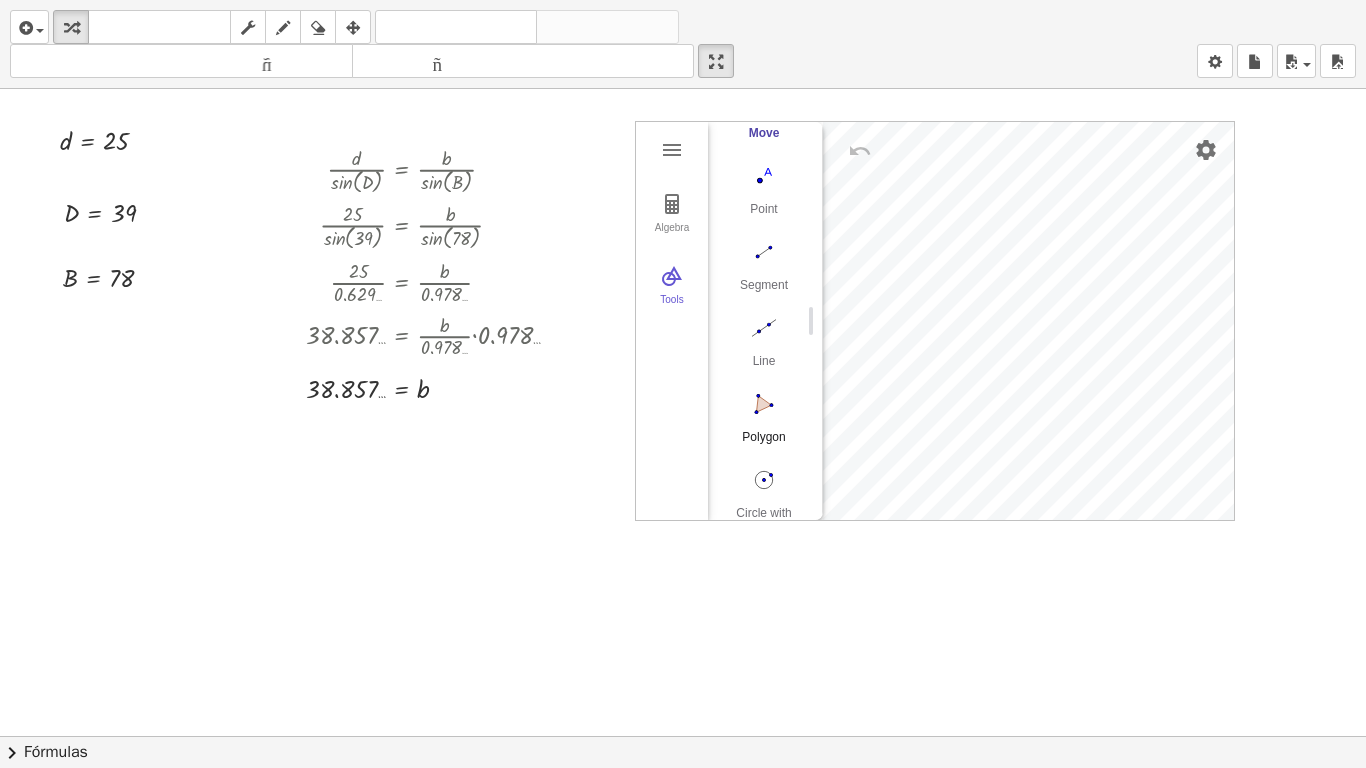 click at bounding box center (764, 404) 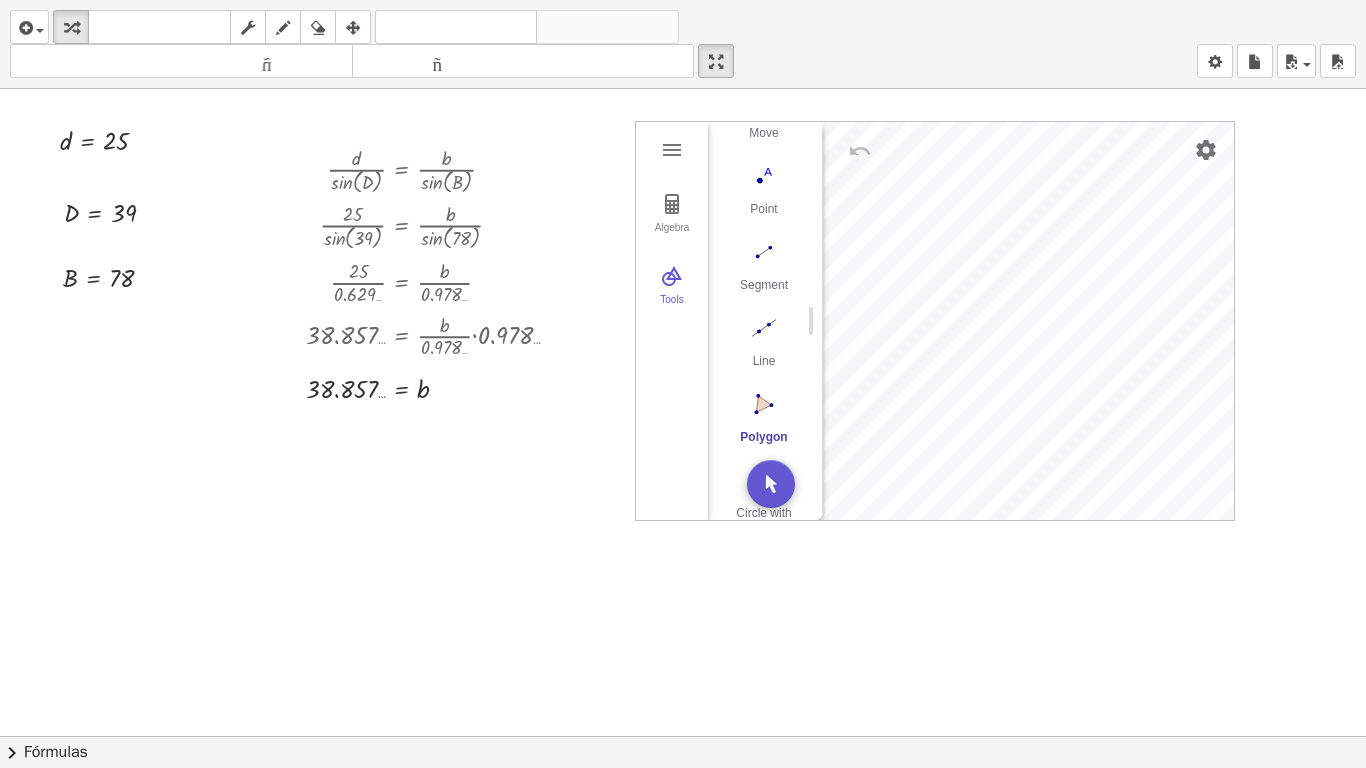 click at bounding box center [764, 404] 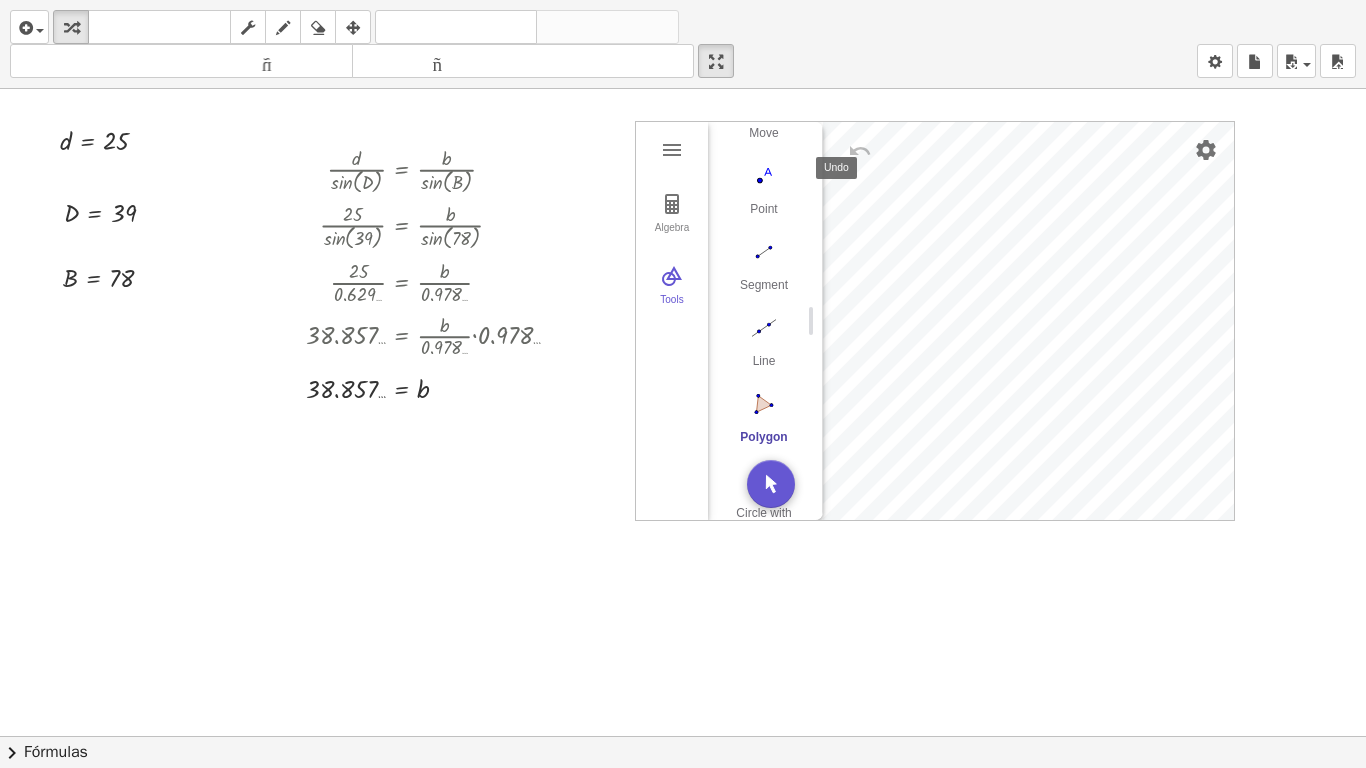 click at bounding box center (860, 151) 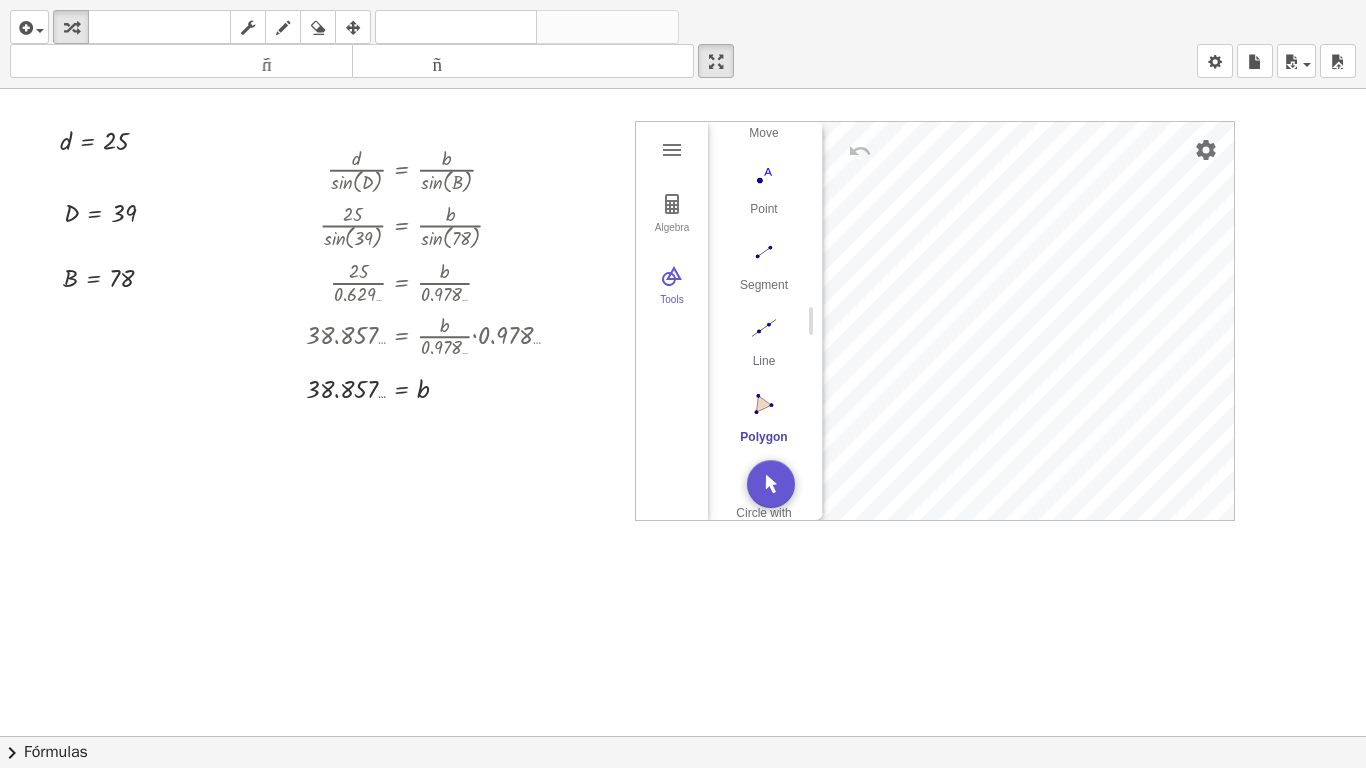 scroll, scrollTop: 111, scrollLeft: 15, axis: both 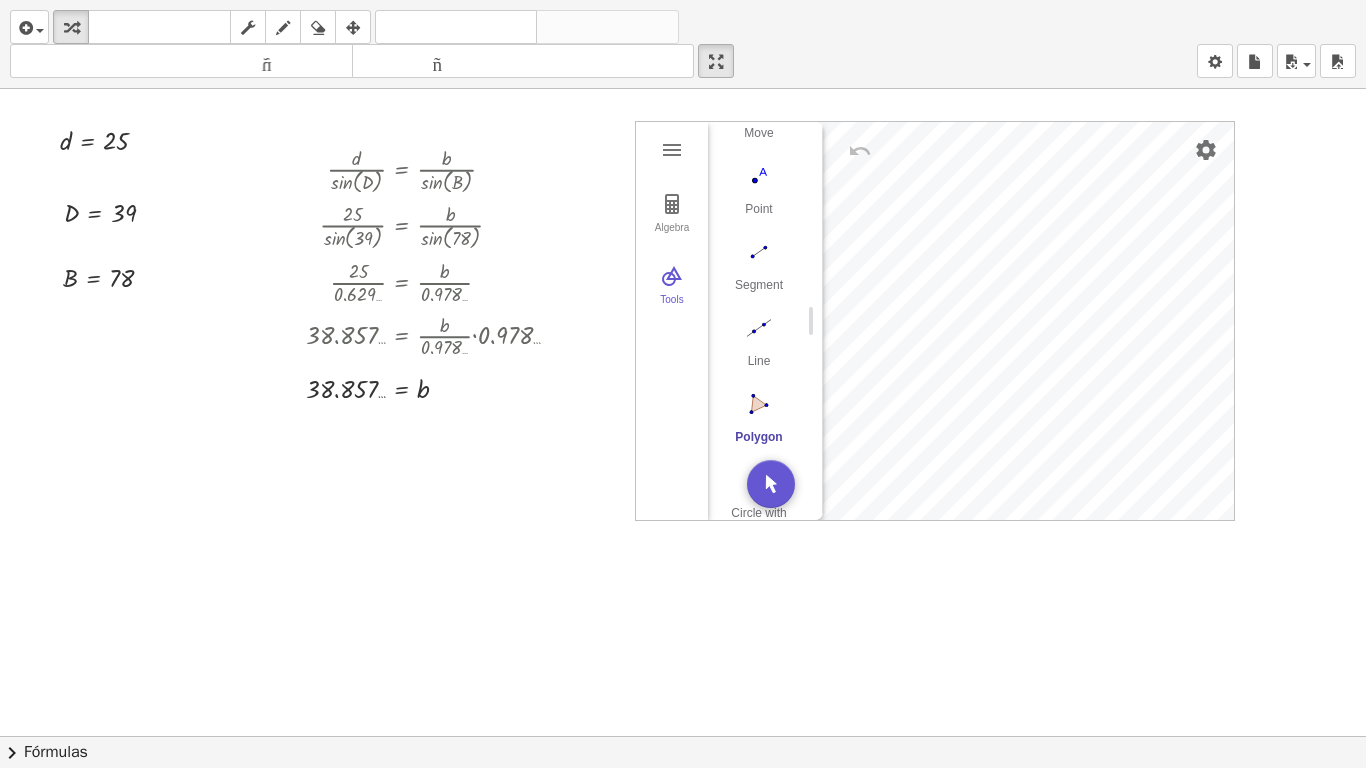 click at bounding box center (759, 404) 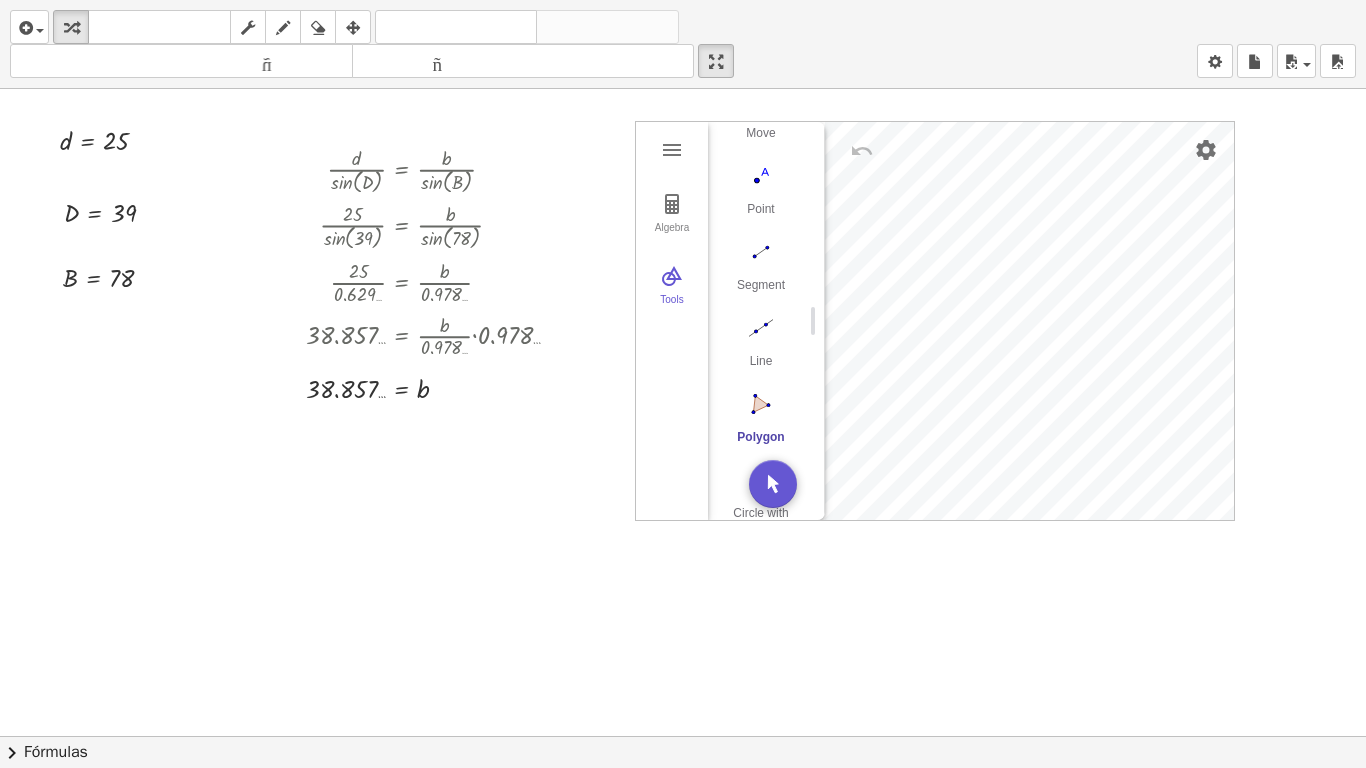 scroll, scrollTop: 111, scrollLeft: 0, axis: vertical 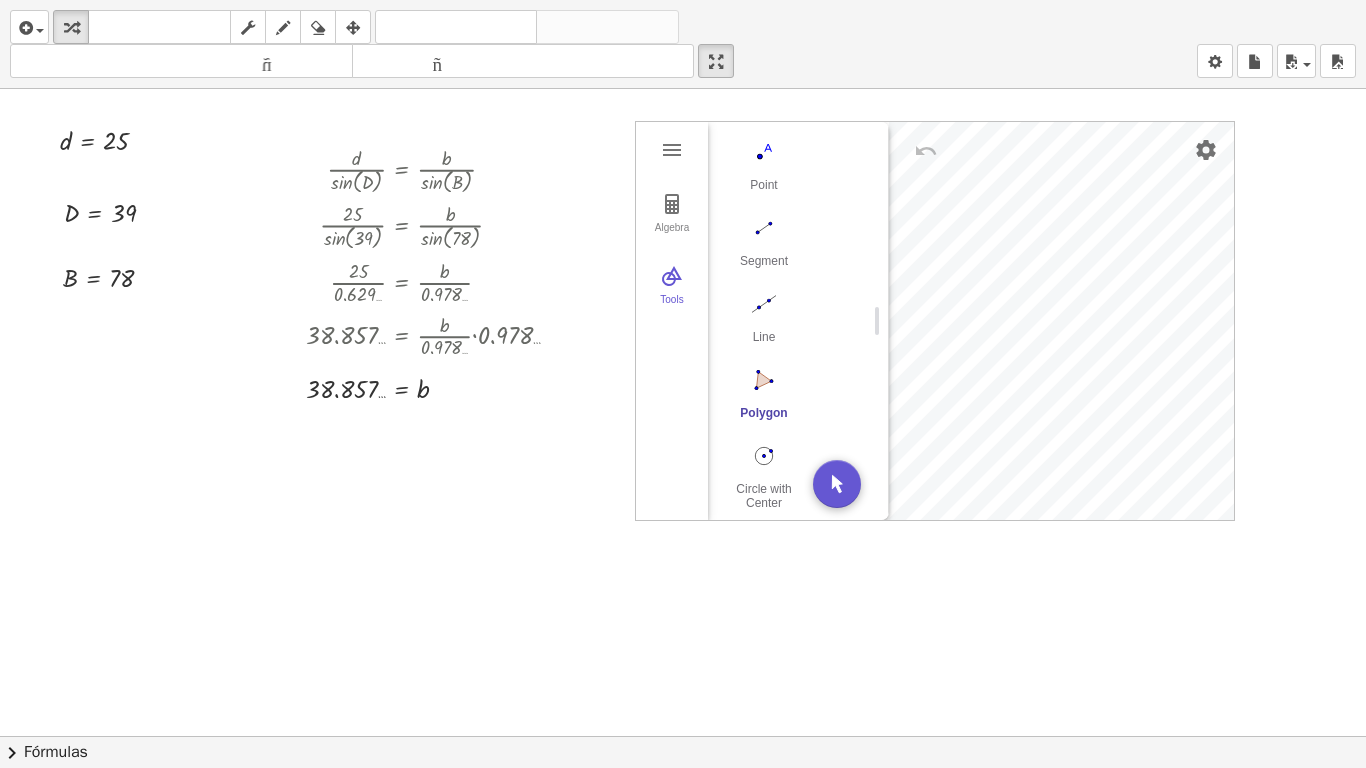 click at bounding box center (881, 321) 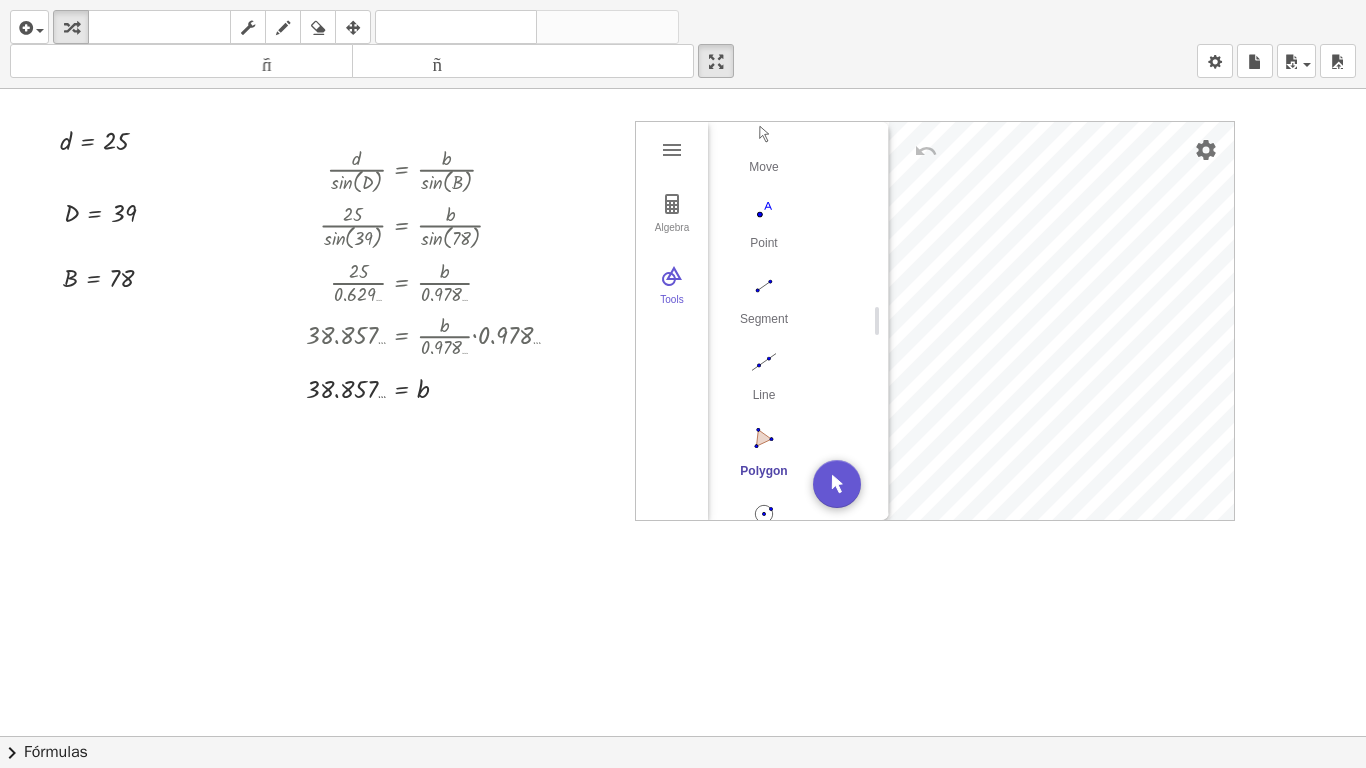 click at bounding box center [764, 438] 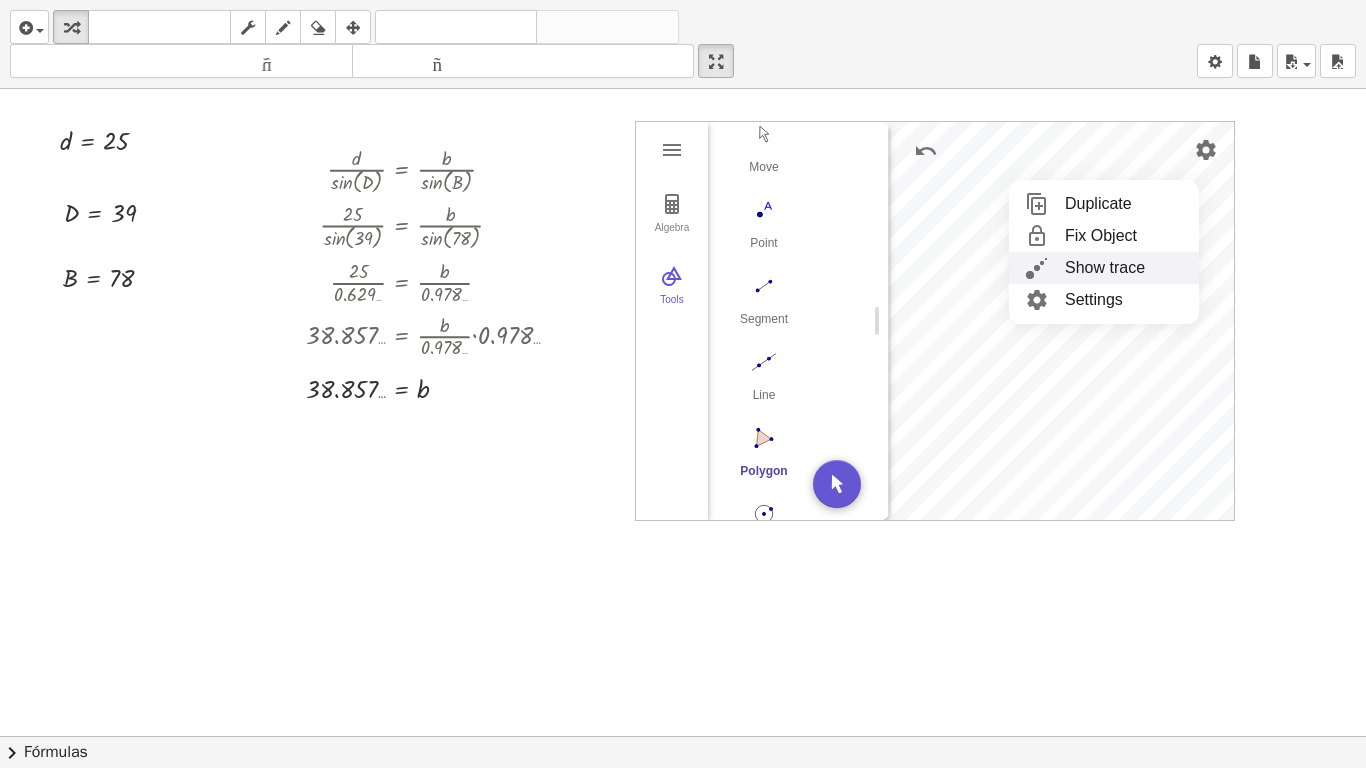 click on "Show trace" at bounding box center (1105, 268) 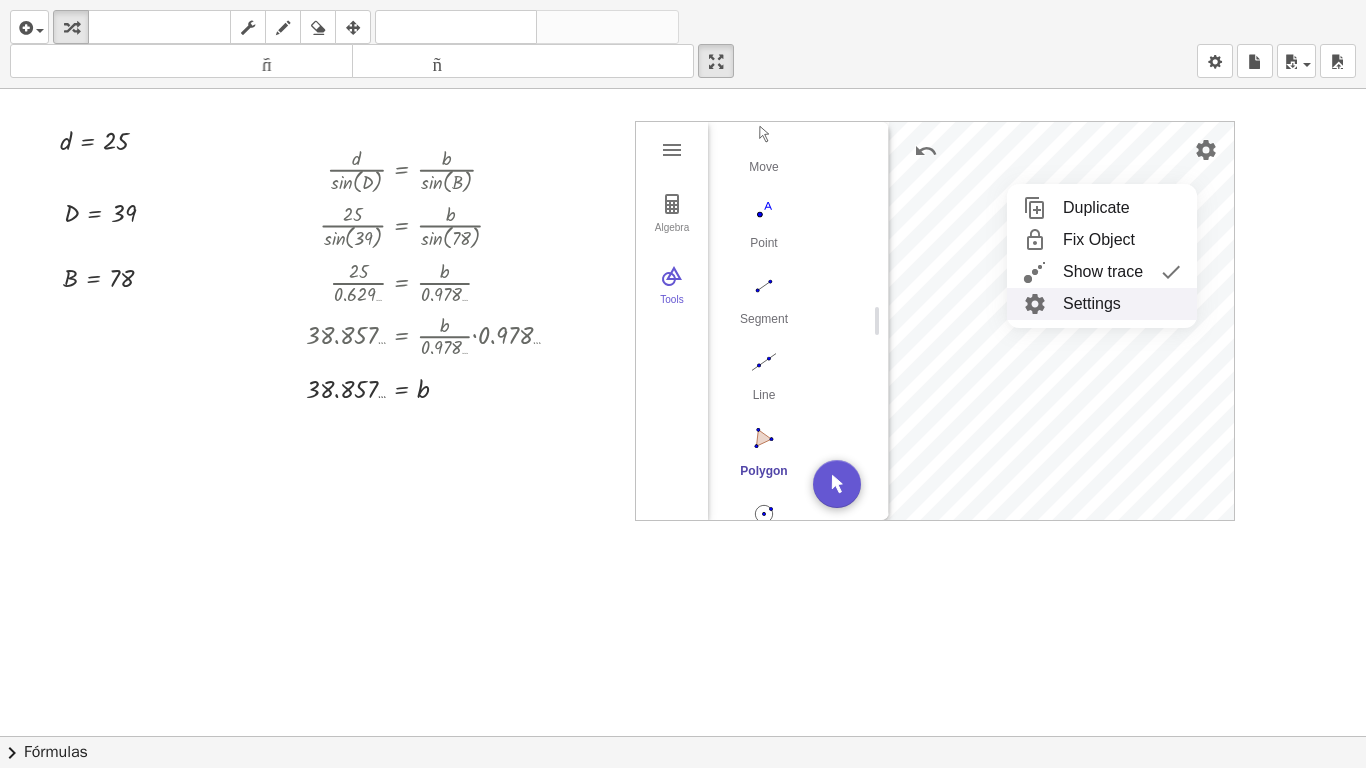 click on "Settings" at bounding box center (1102, 304) 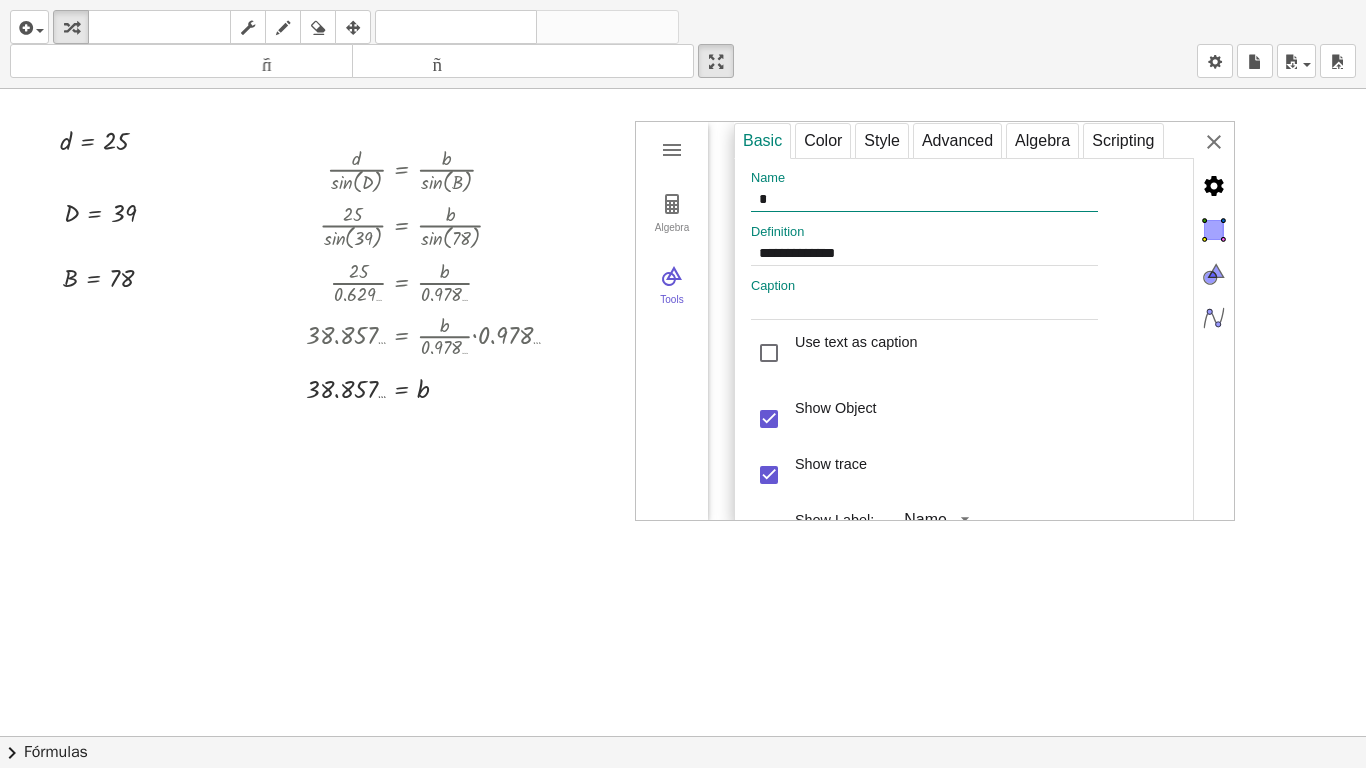 click on "*" at bounding box center [924, 200] 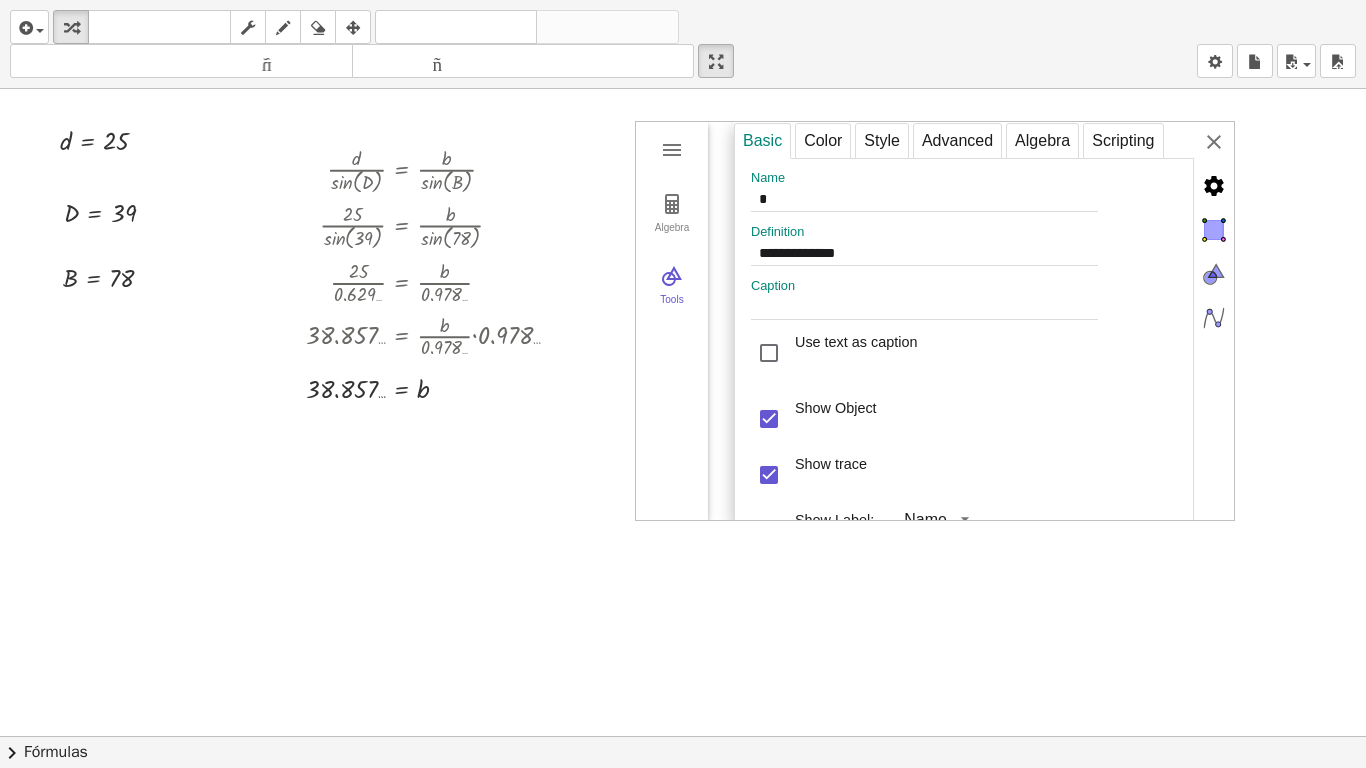 click on "Show trace" at bounding box center (968, 475) 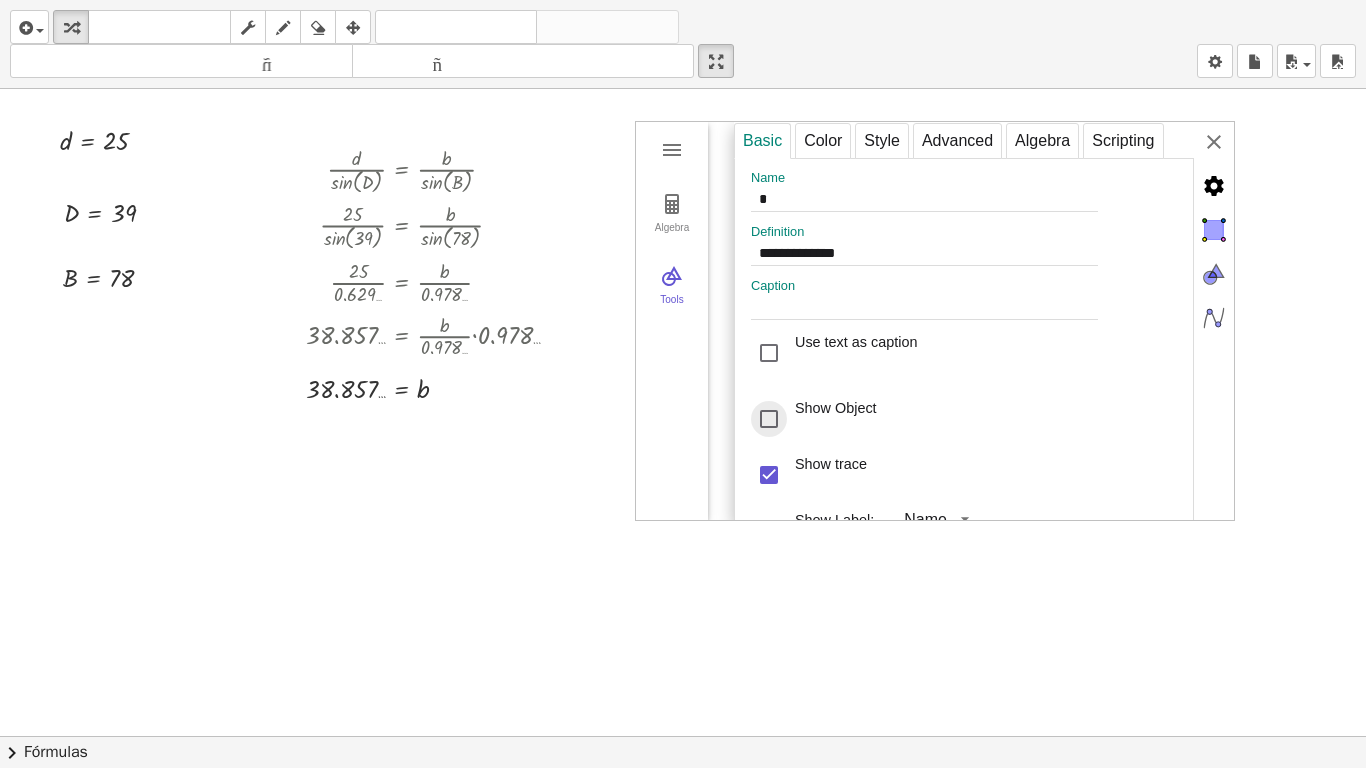 click at bounding box center [769, 419] 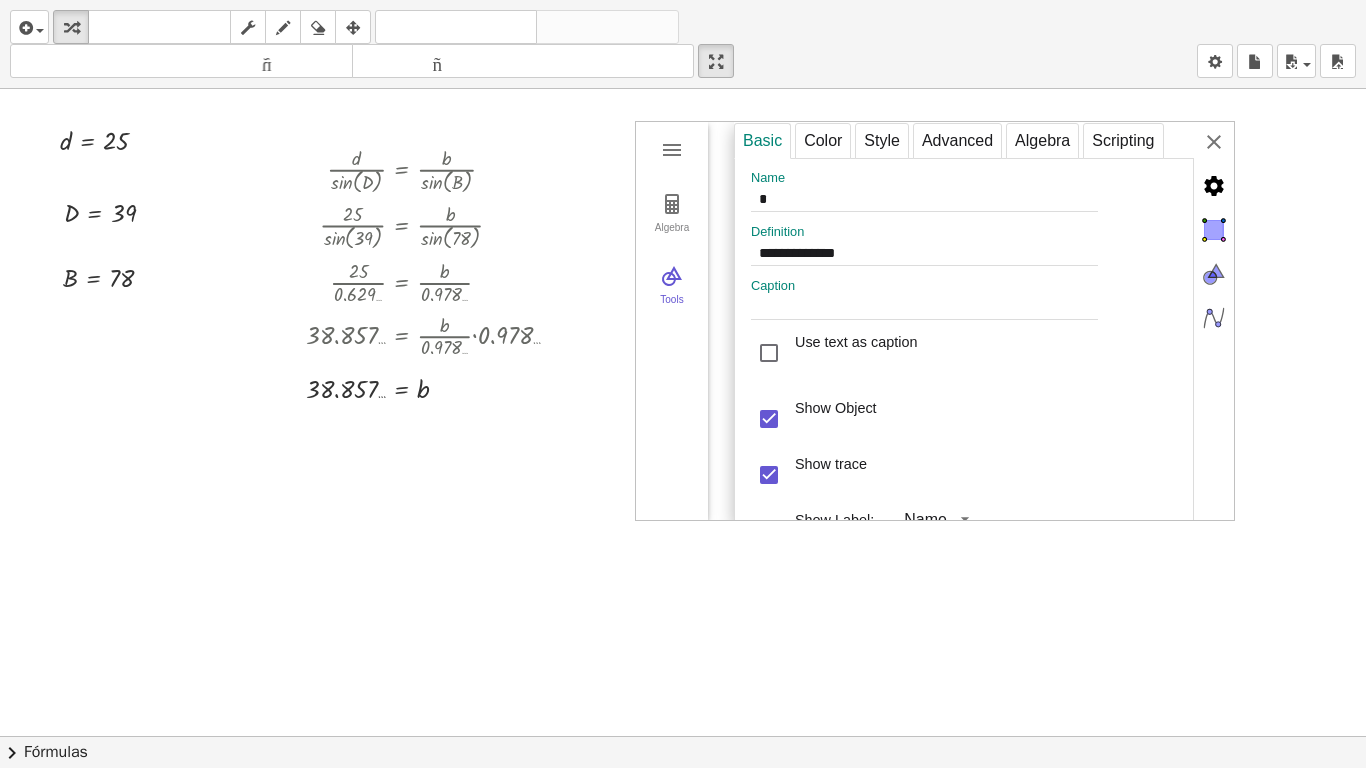 click on "Show trace" at bounding box center [968, 475] 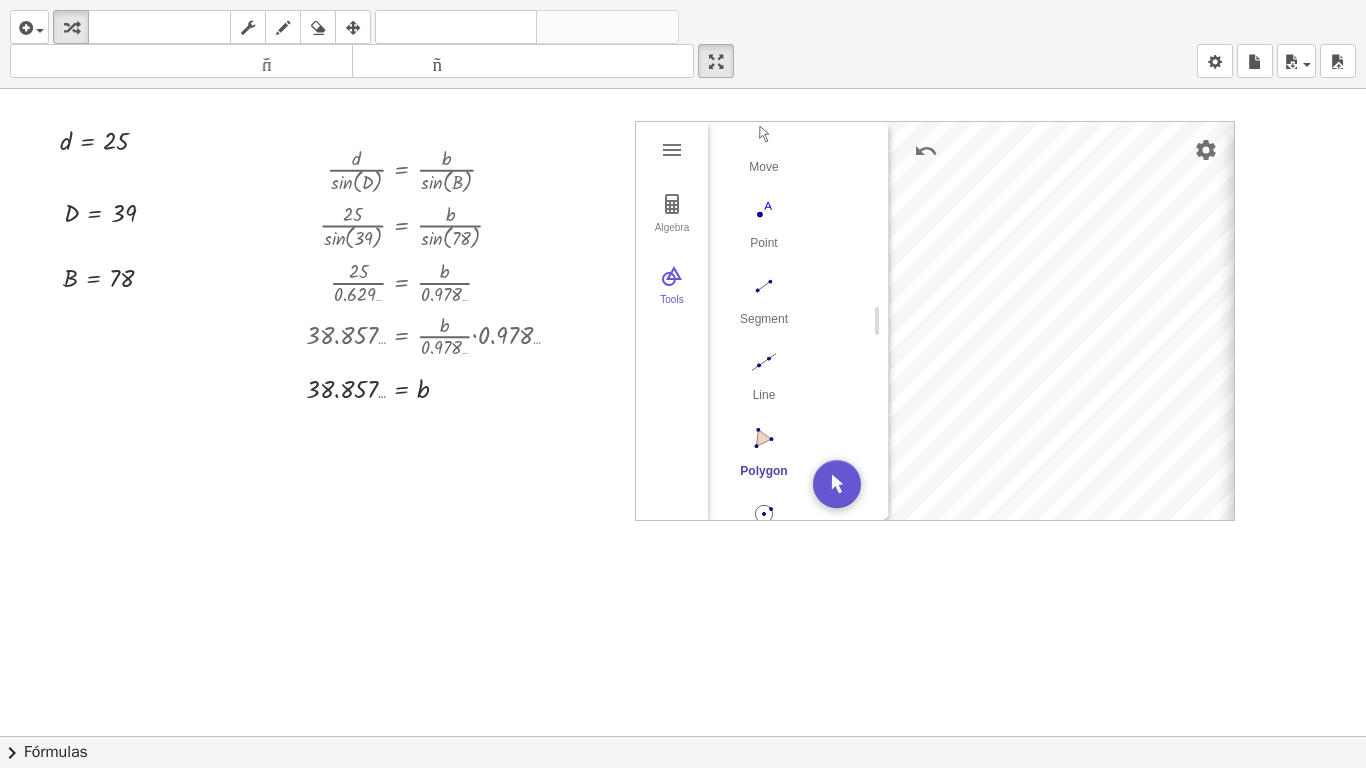 click on "**********" at bounding box center [1484, 322] 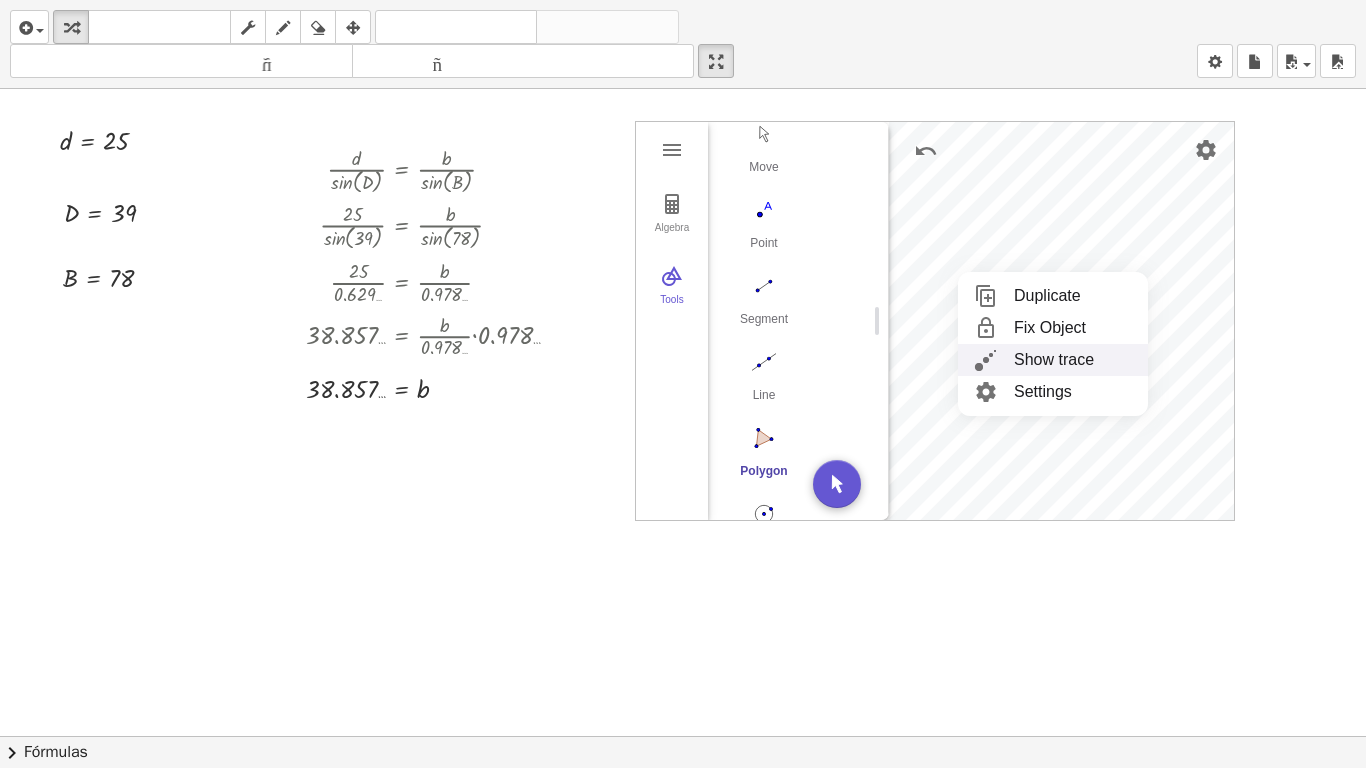 click on "Show trace" at bounding box center (1054, 360) 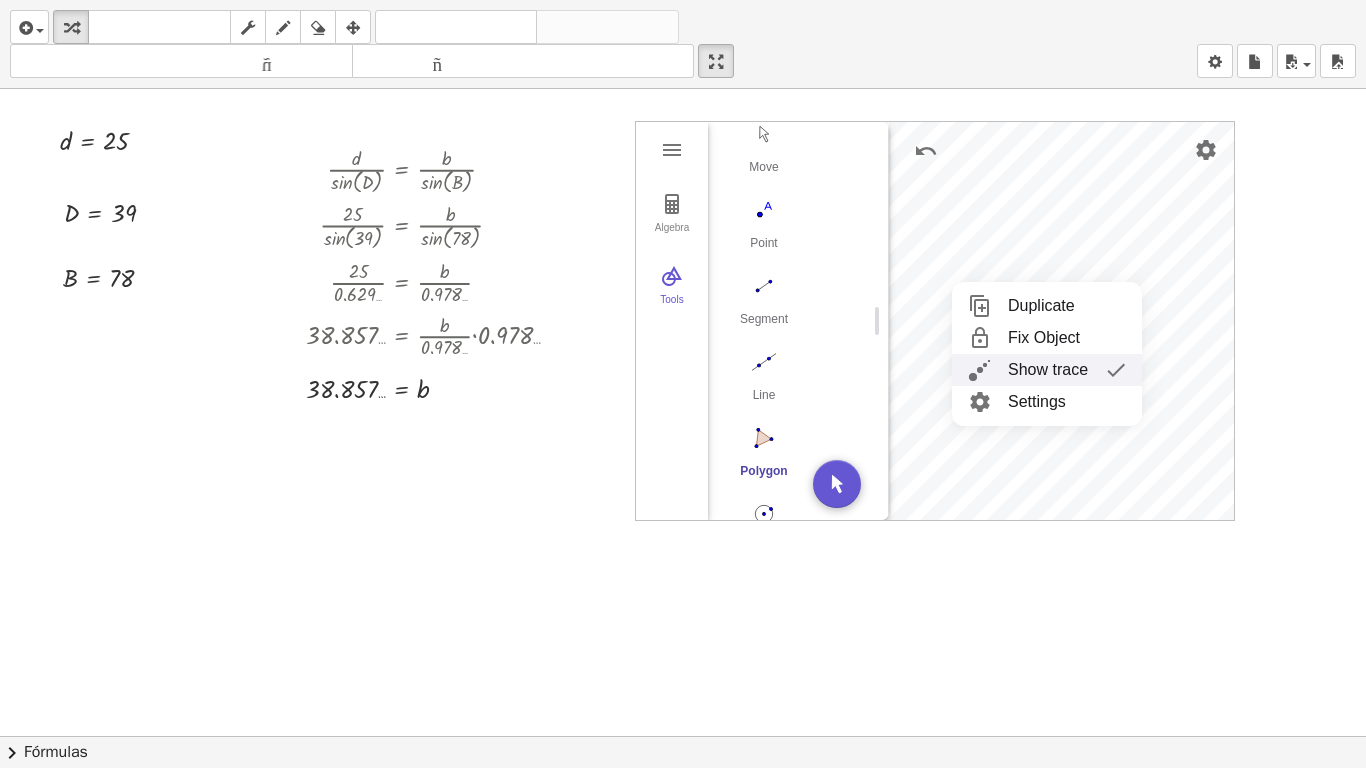 click on "Show trace" at bounding box center [1047, 370] 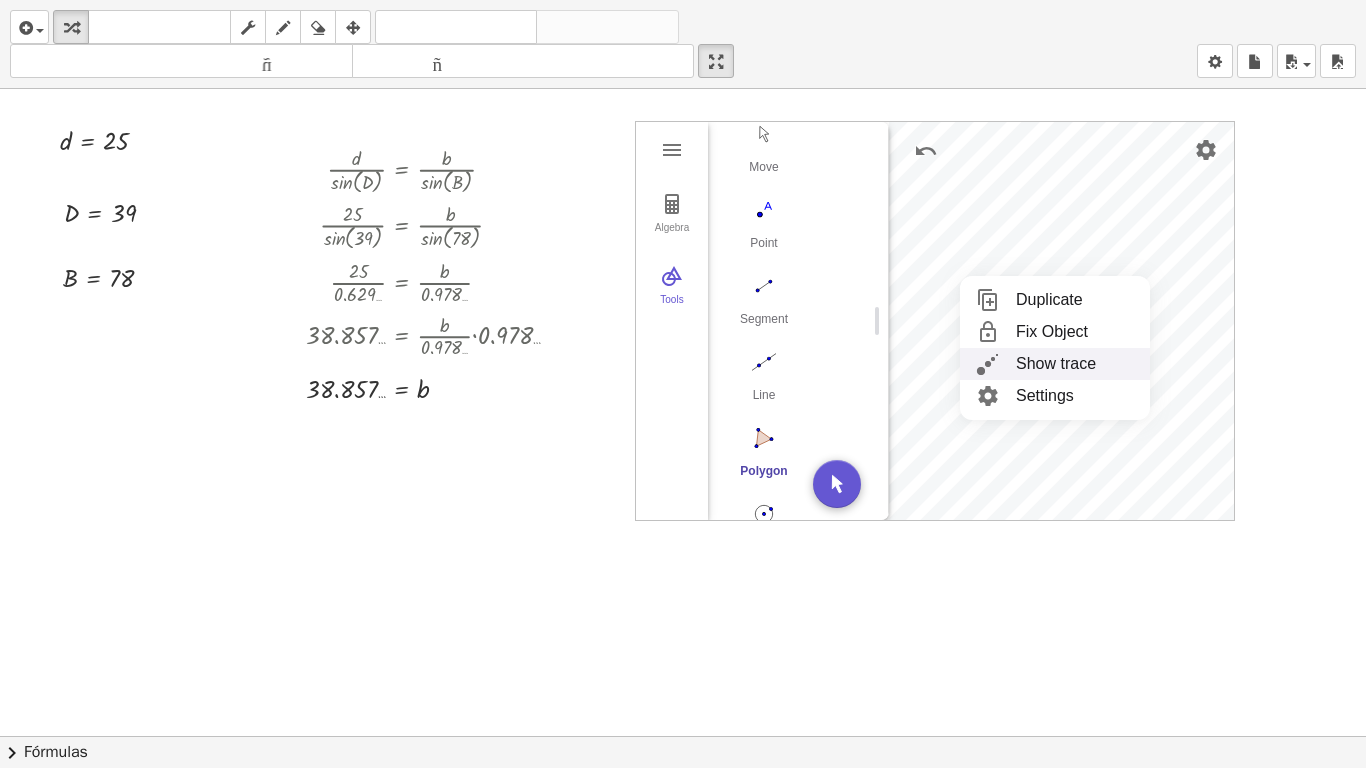click at bounding box center (988, 364) 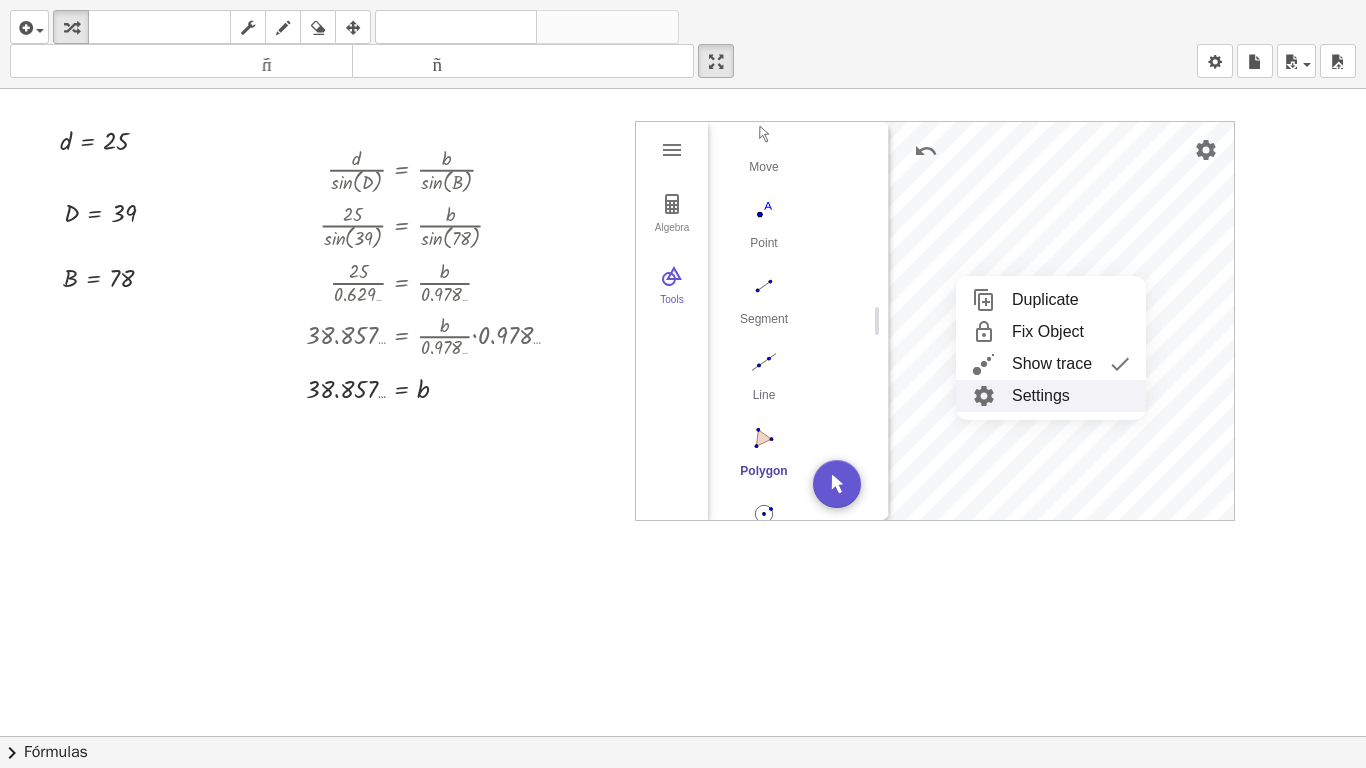 click on "Settings" at bounding box center (1051, 396) 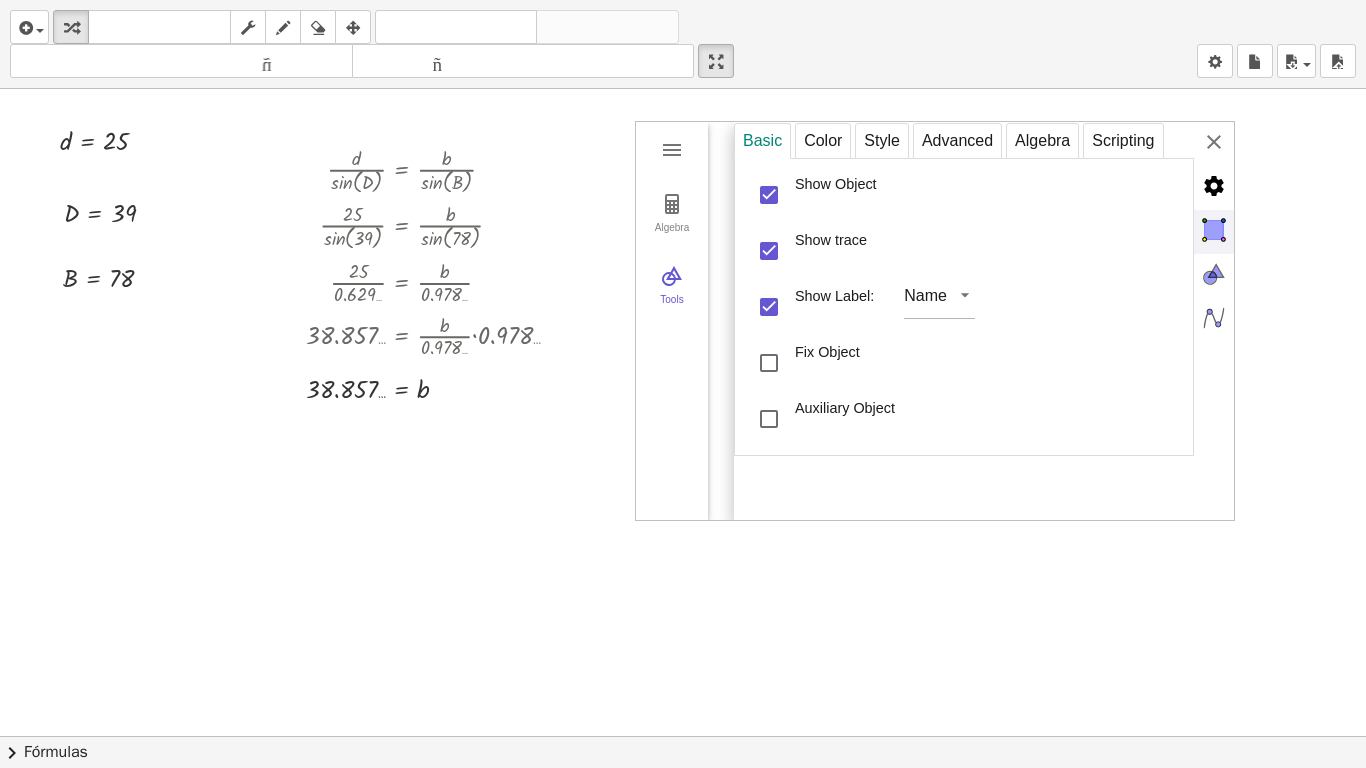 click at bounding box center (1214, 230) 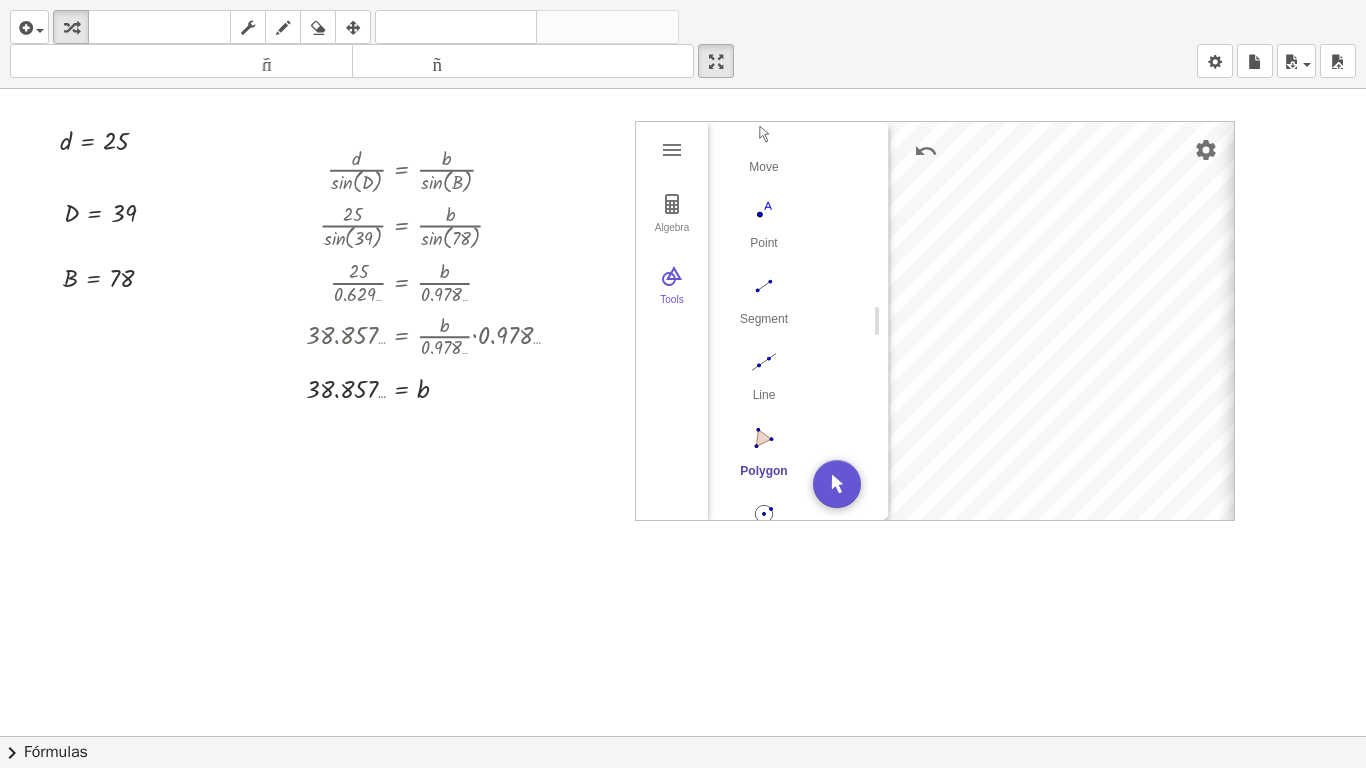 click on "**********" at bounding box center [1484, 322] 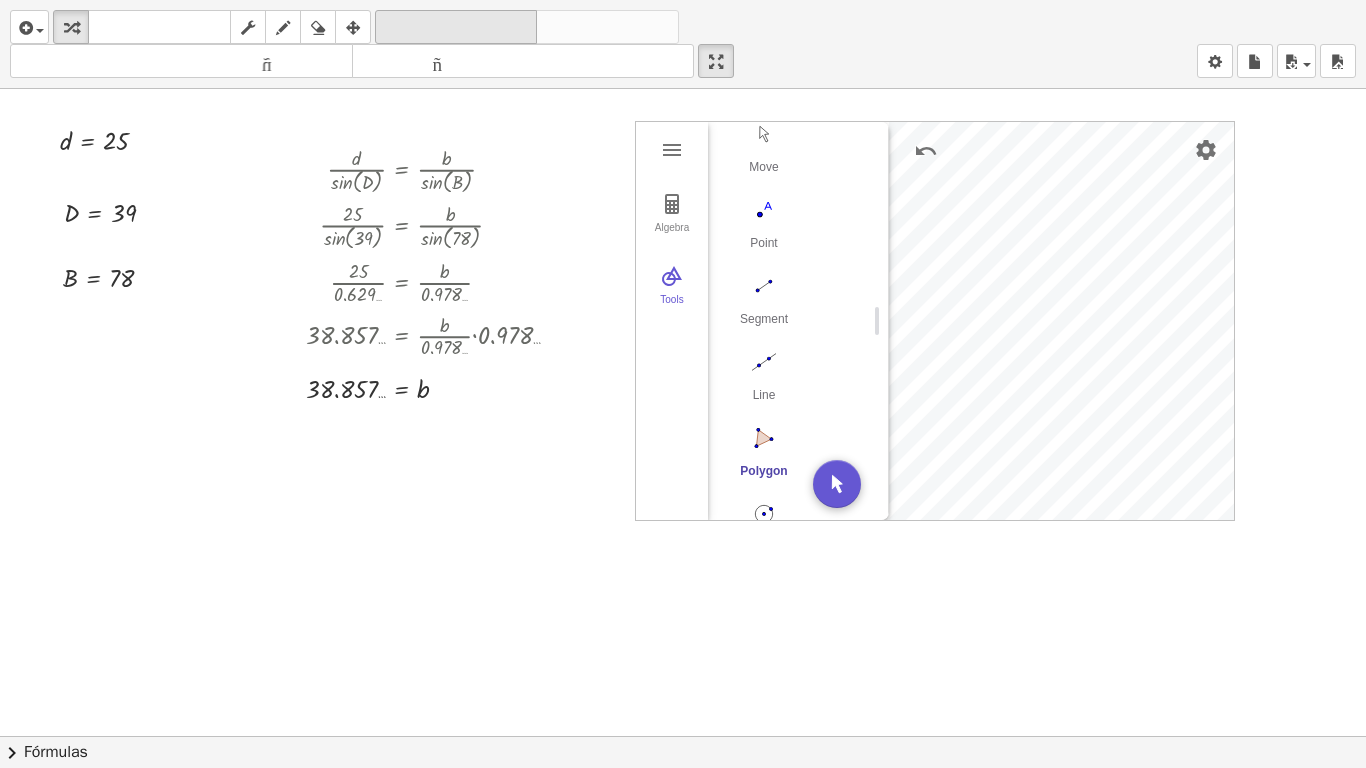 click on "deshacer" at bounding box center (456, 28) 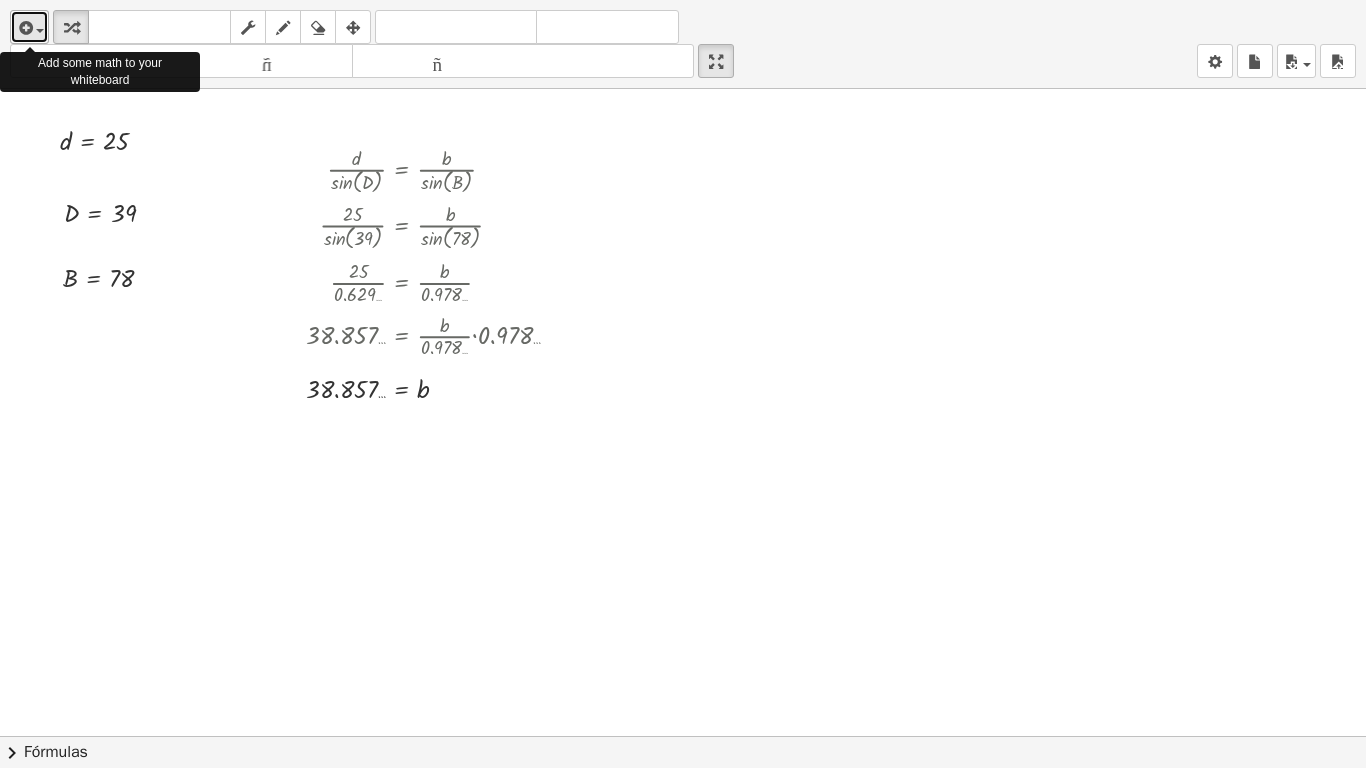 click at bounding box center (24, 28) 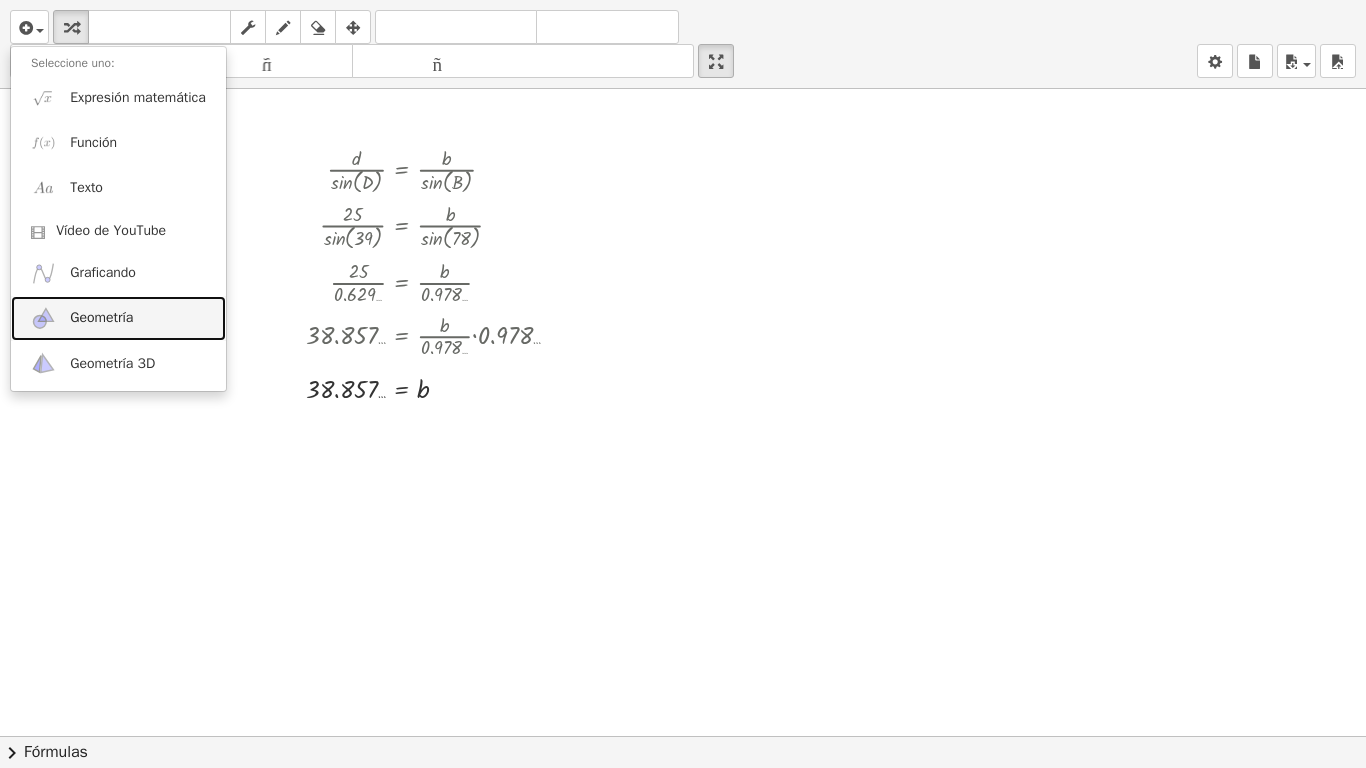 click at bounding box center [43, 318] 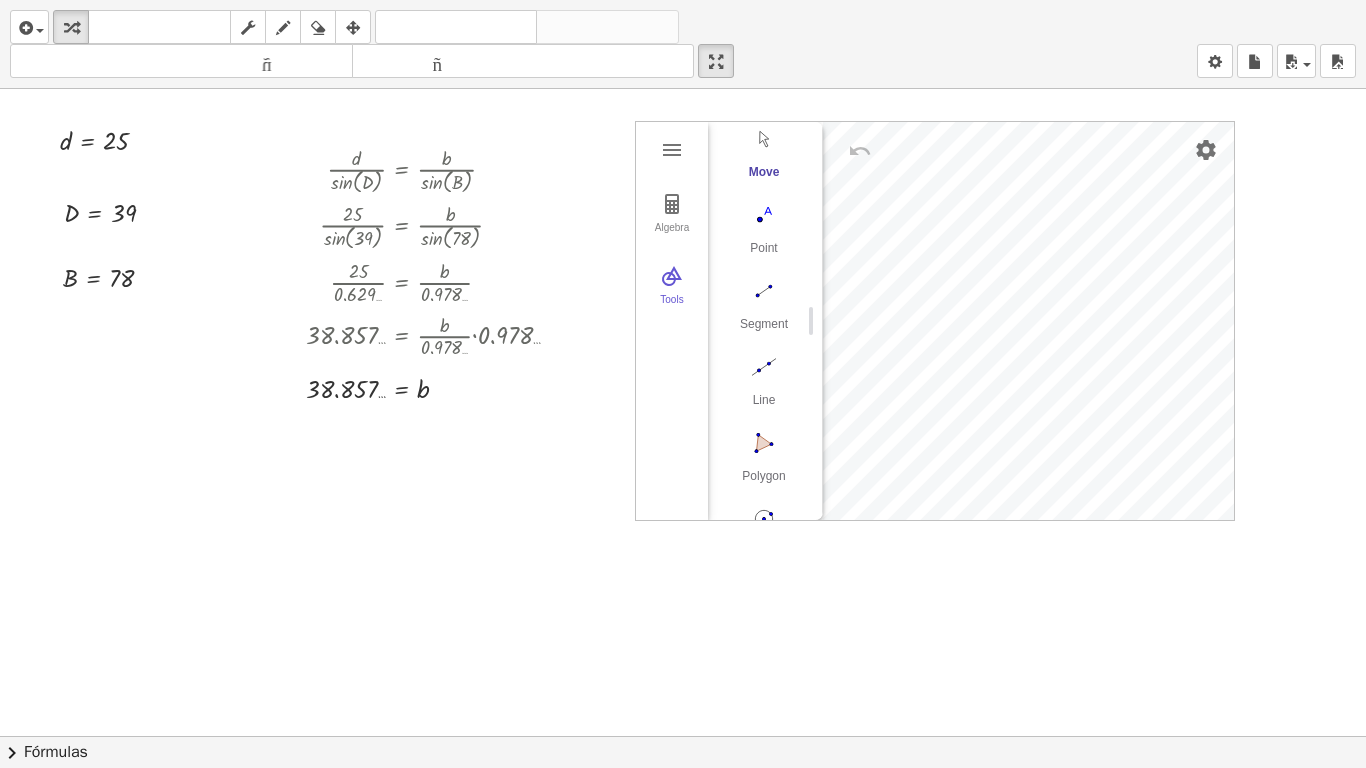 scroll, scrollTop: 123, scrollLeft: 0, axis: vertical 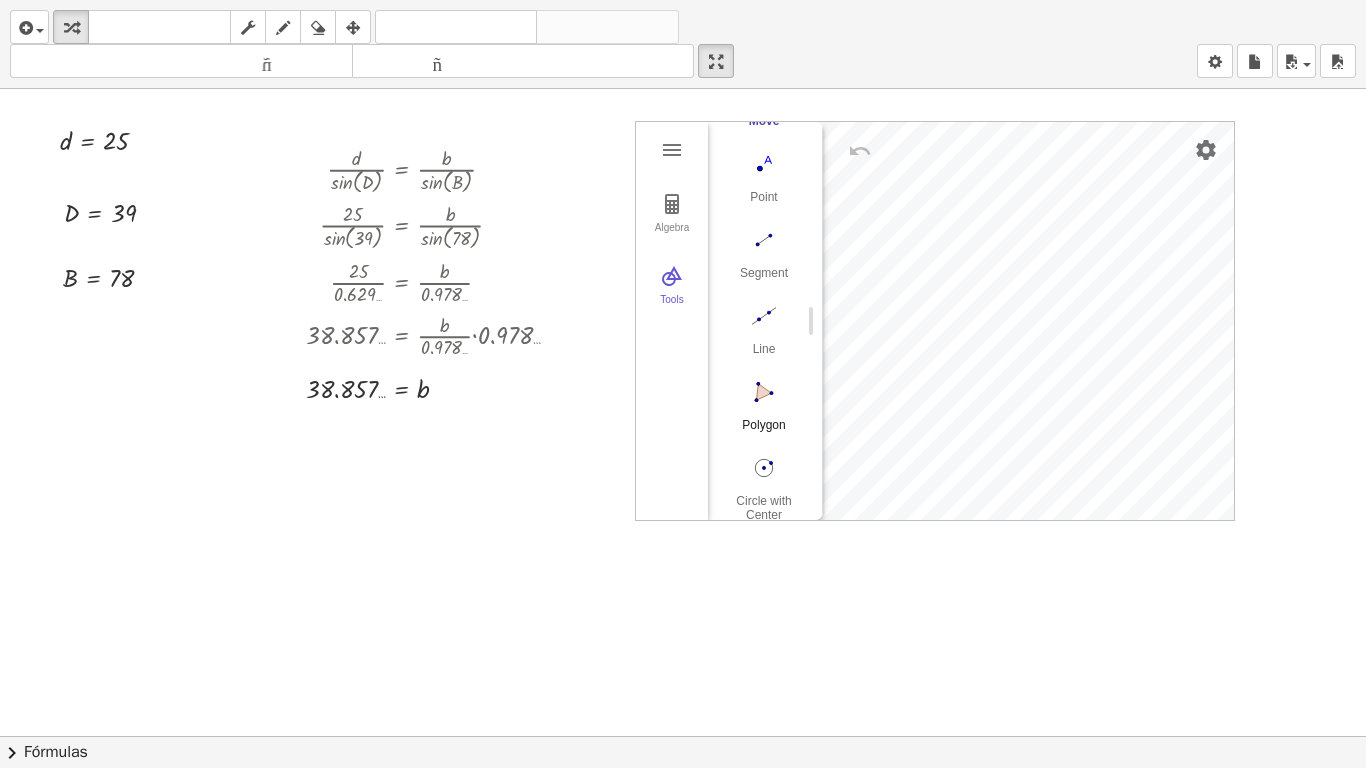 click at bounding box center [764, 392] 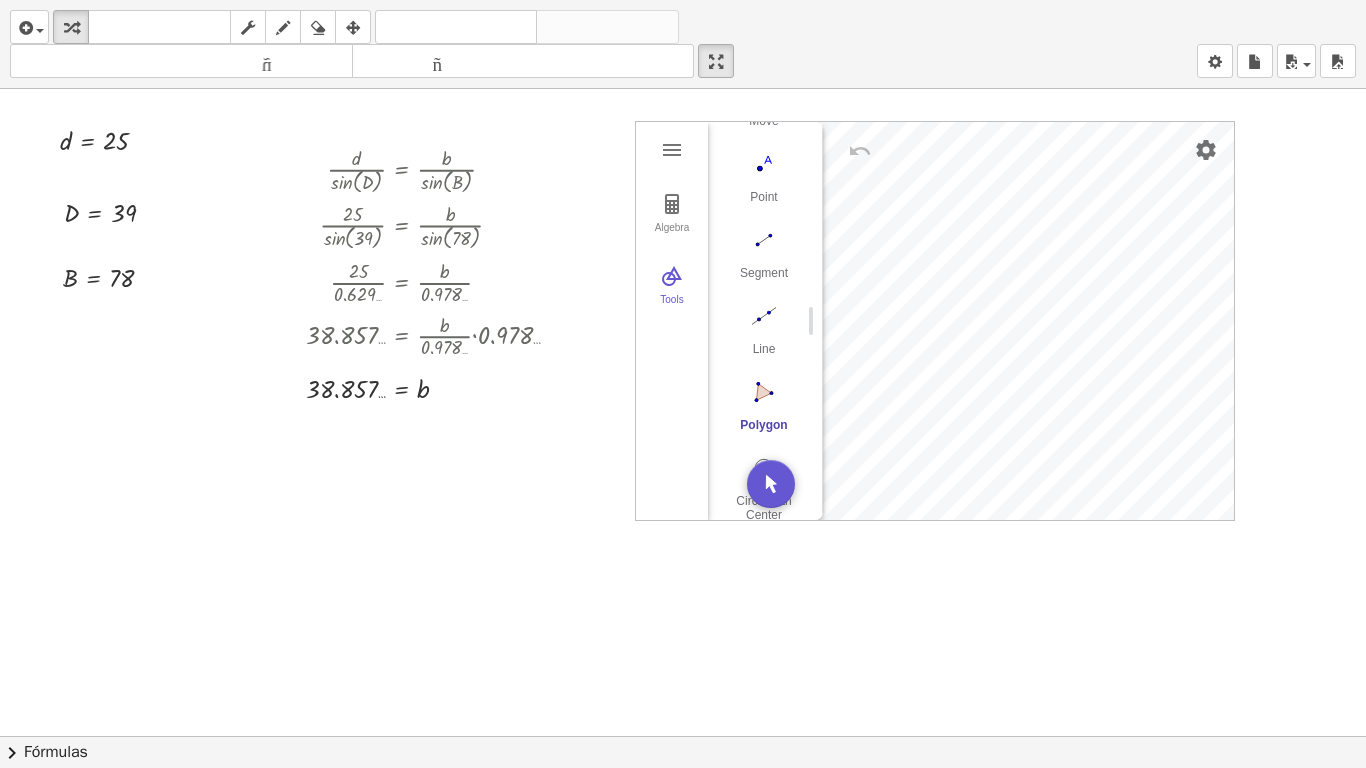 click at bounding box center (764, 392) 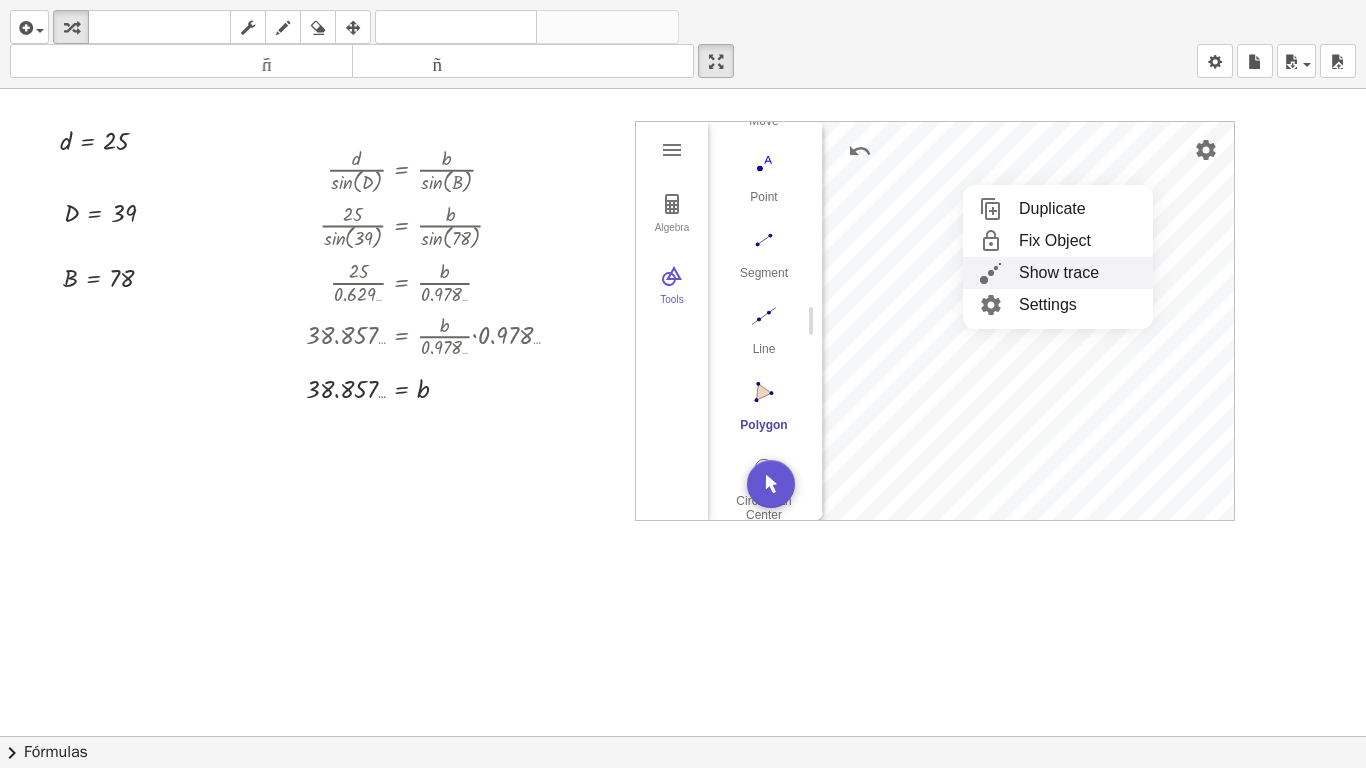 click at bounding box center (991, 273) 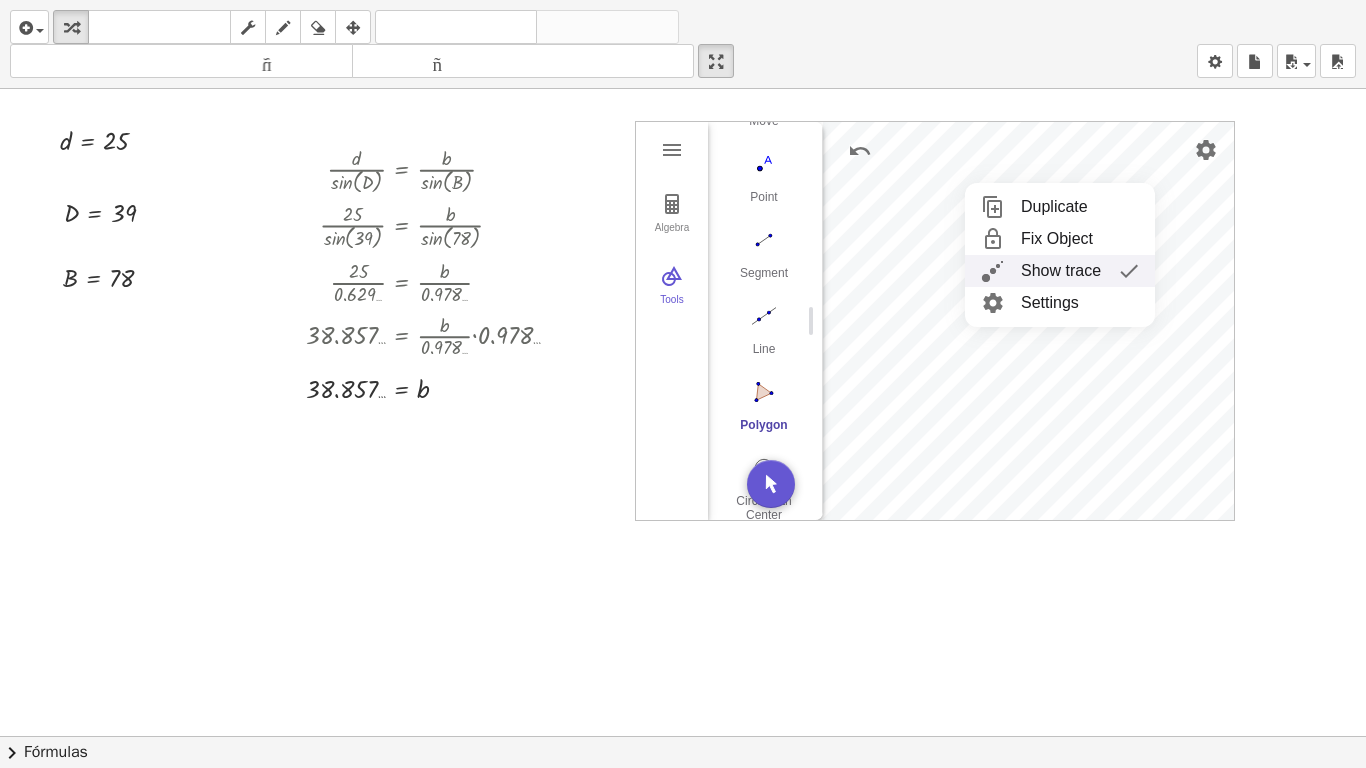 click at bounding box center [993, 271] 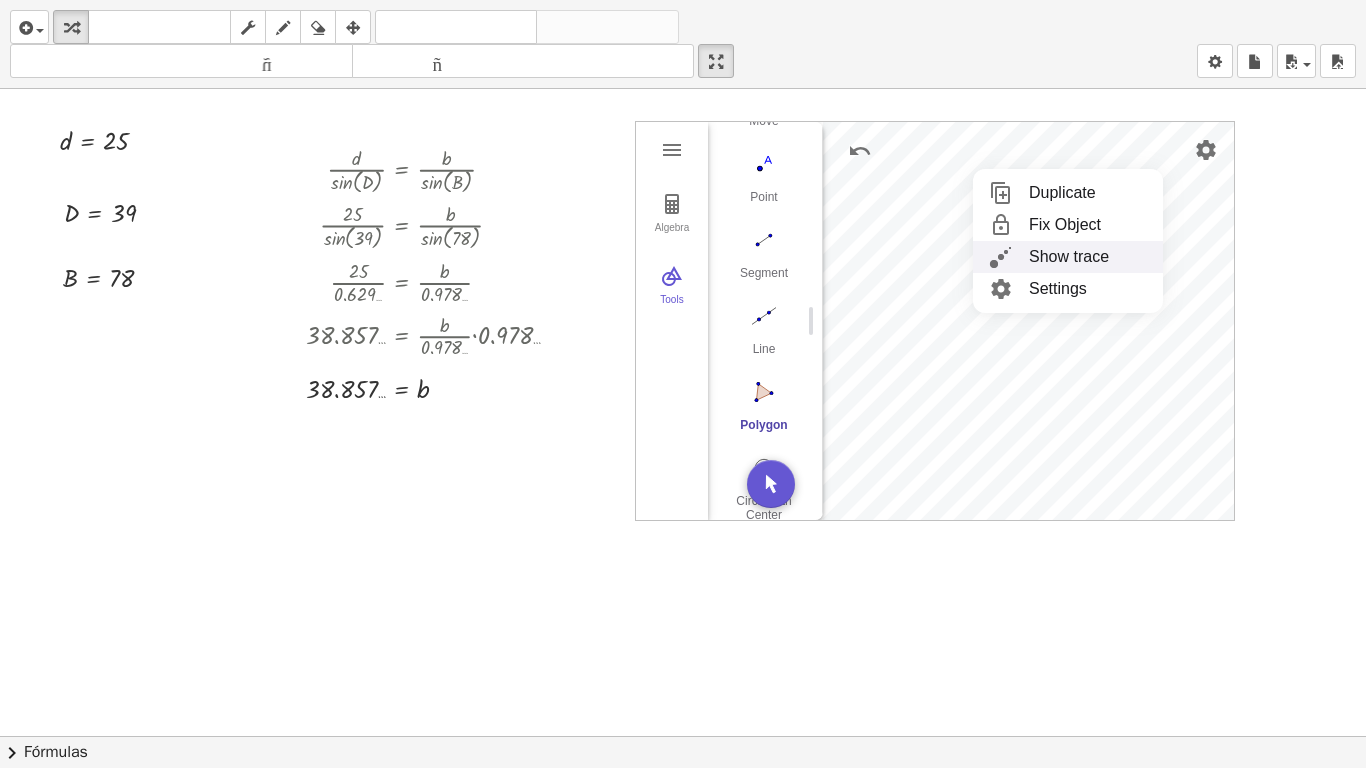 click at bounding box center [1001, 257] 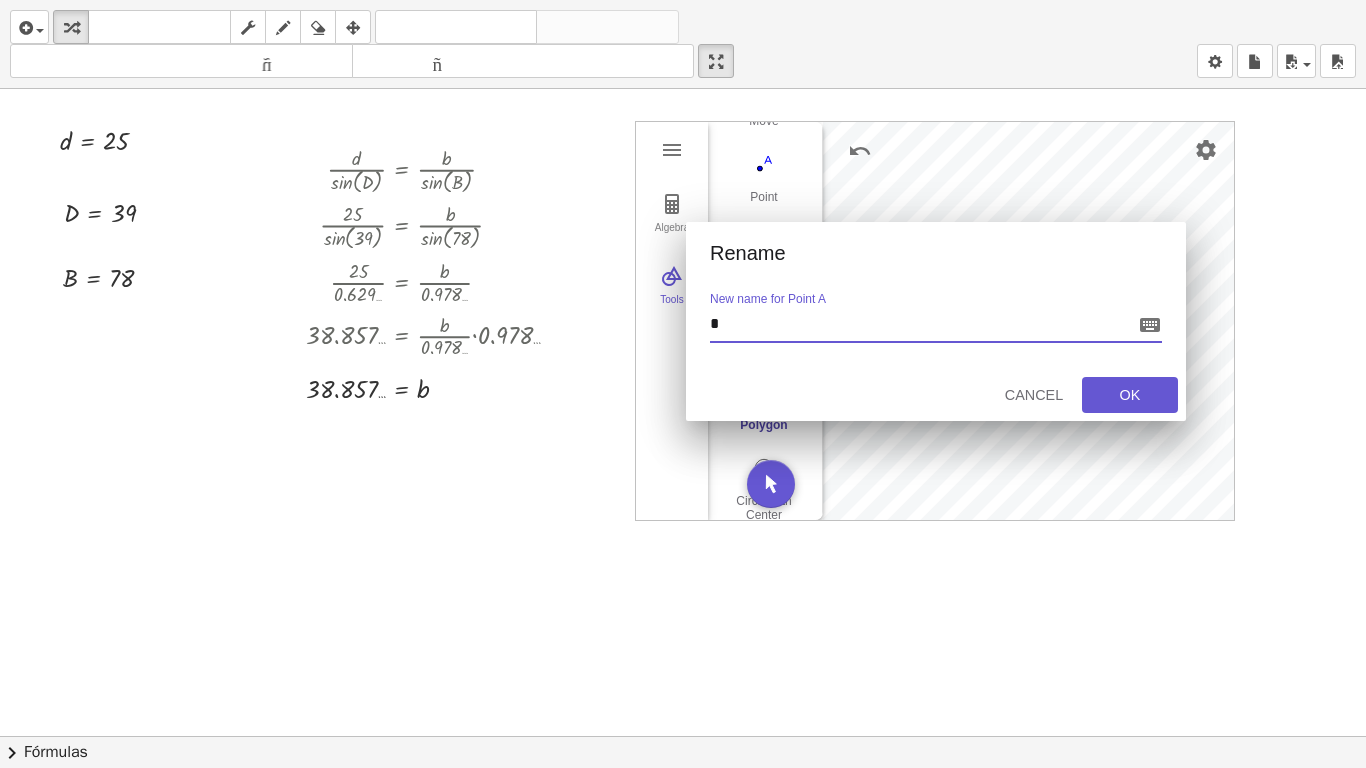 click on "*" at bounding box center (920, 327) 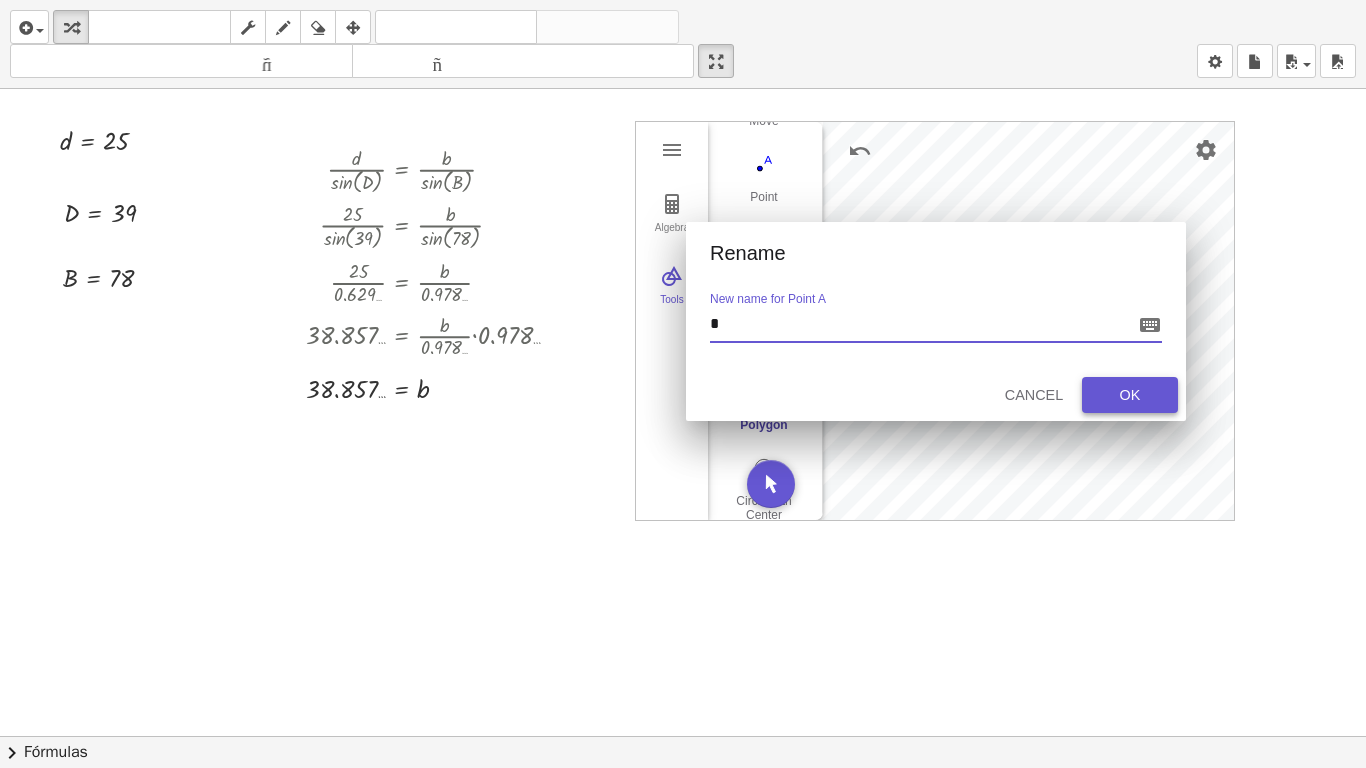 type on "*" 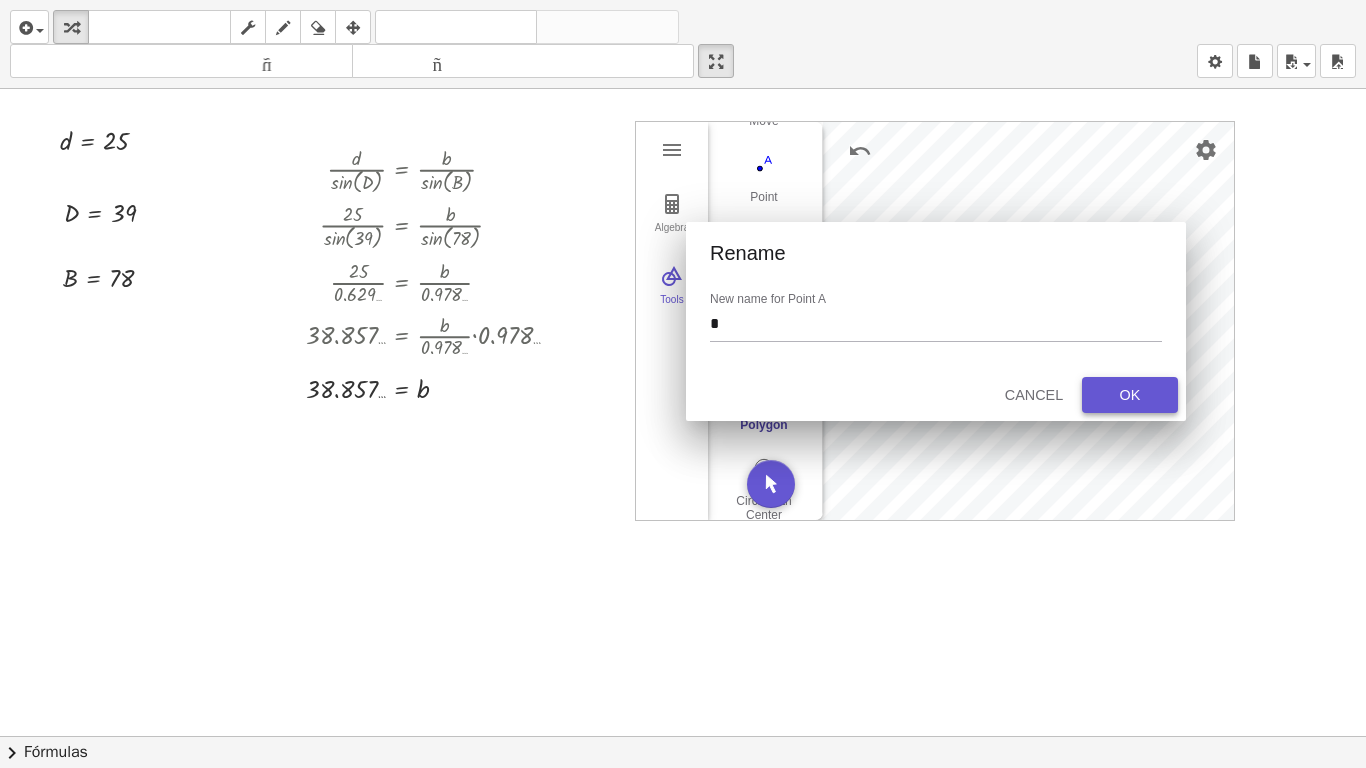 click on "OK" at bounding box center [1130, 395] 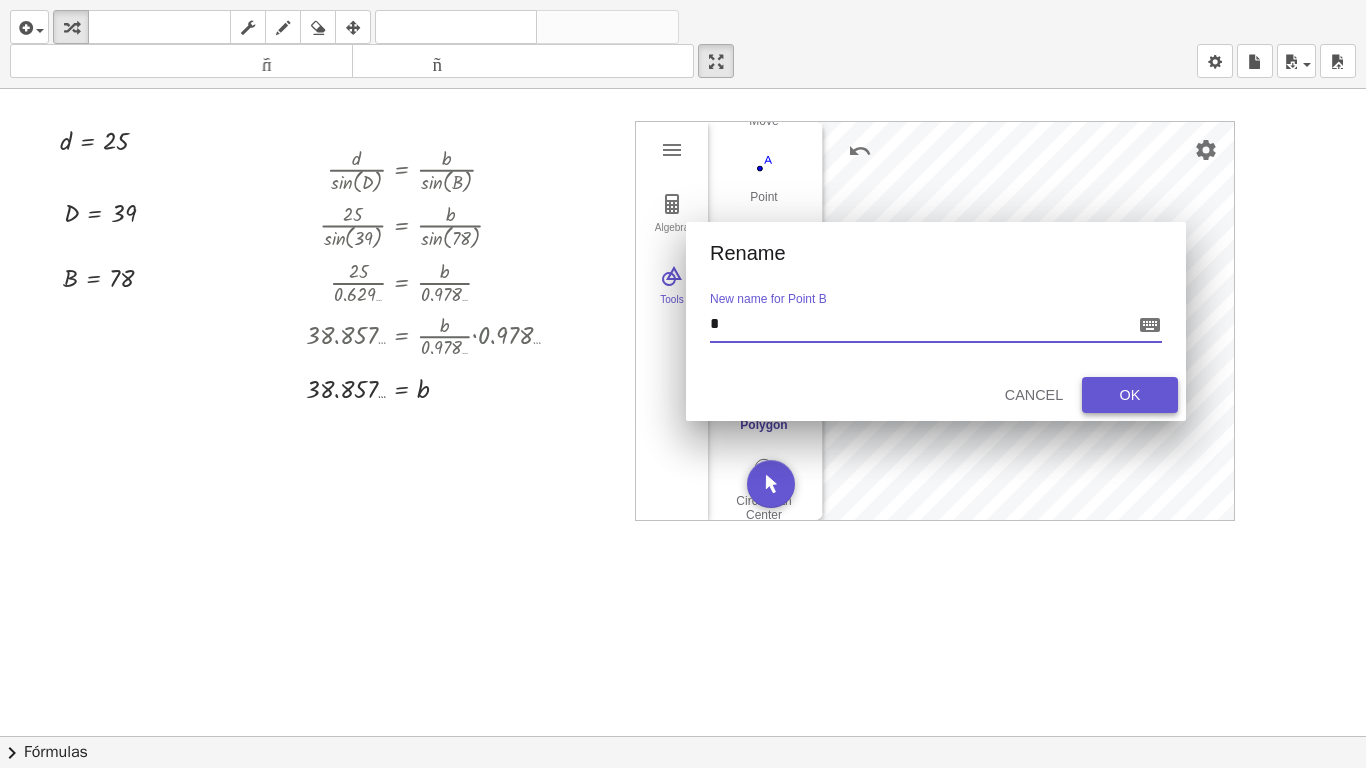 click on "OK" at bounding box center [1130, 395] 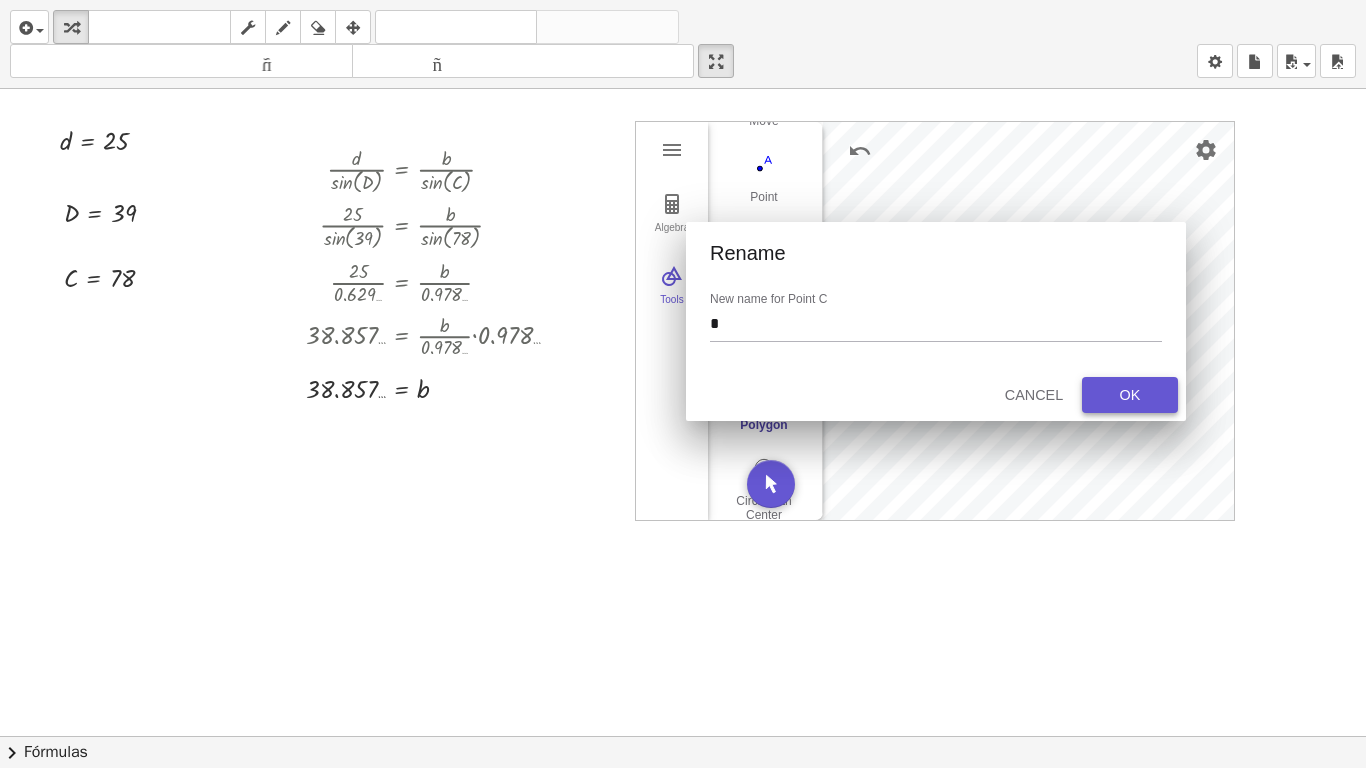 click on "OK" at bounding box center (1130, 395) 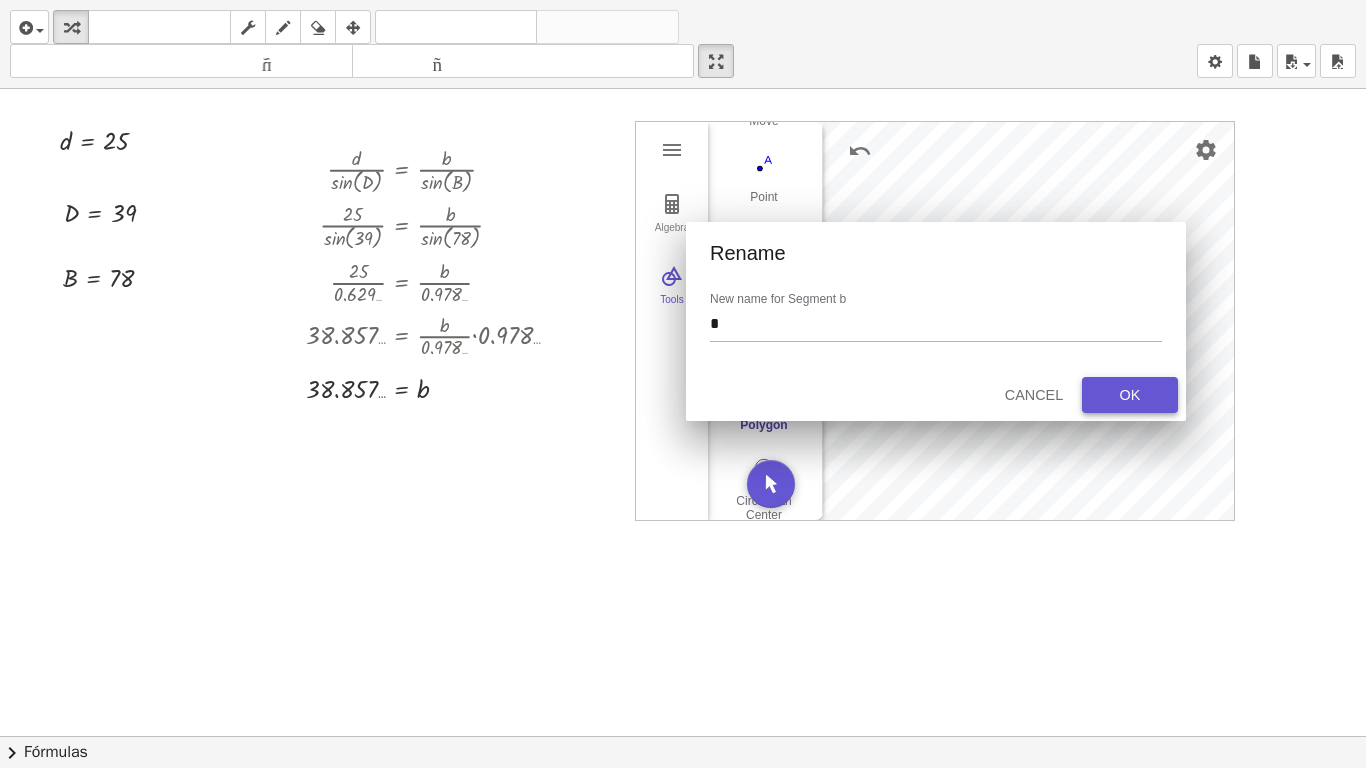 click on "OK" at bounding box center (1130, 395) 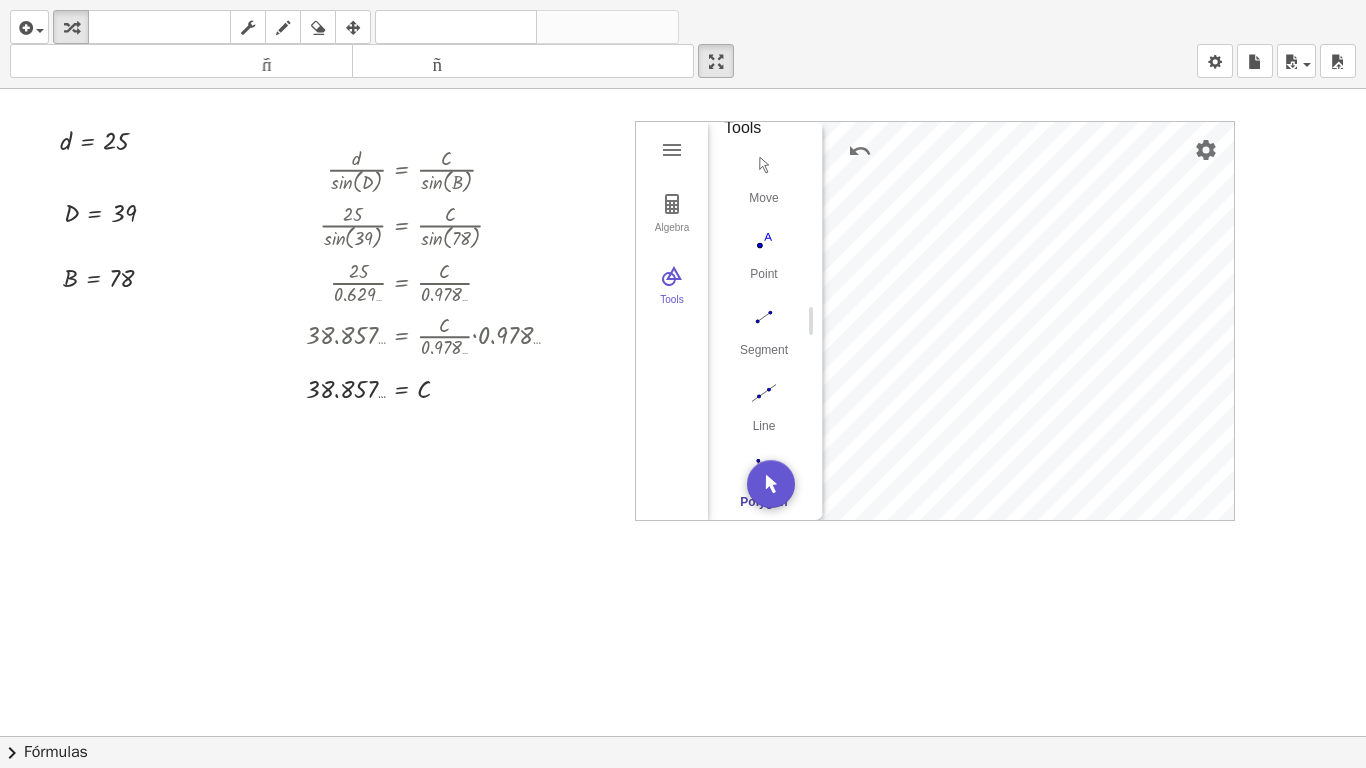 scroll, scrollTop: 0, scrollLeft: 0, axis: both 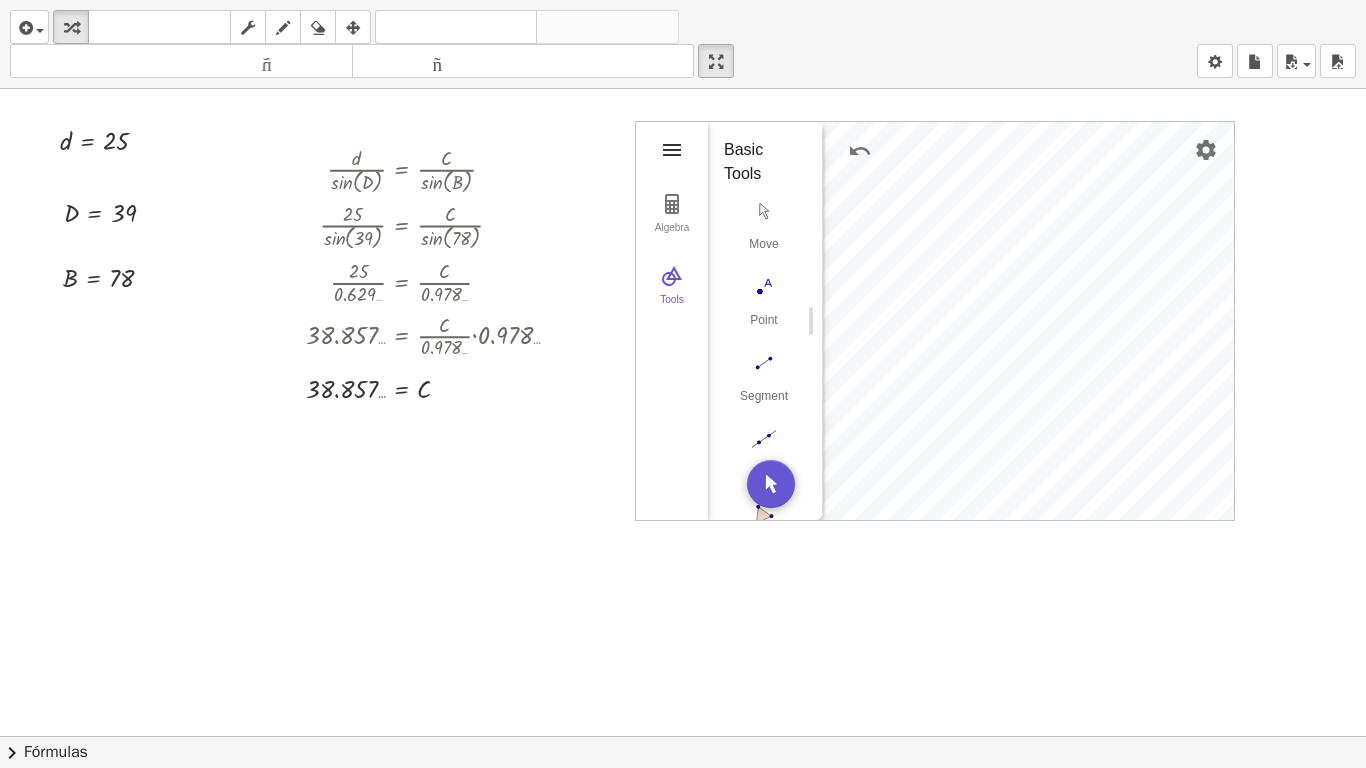 click at bounding box center [672, 150] 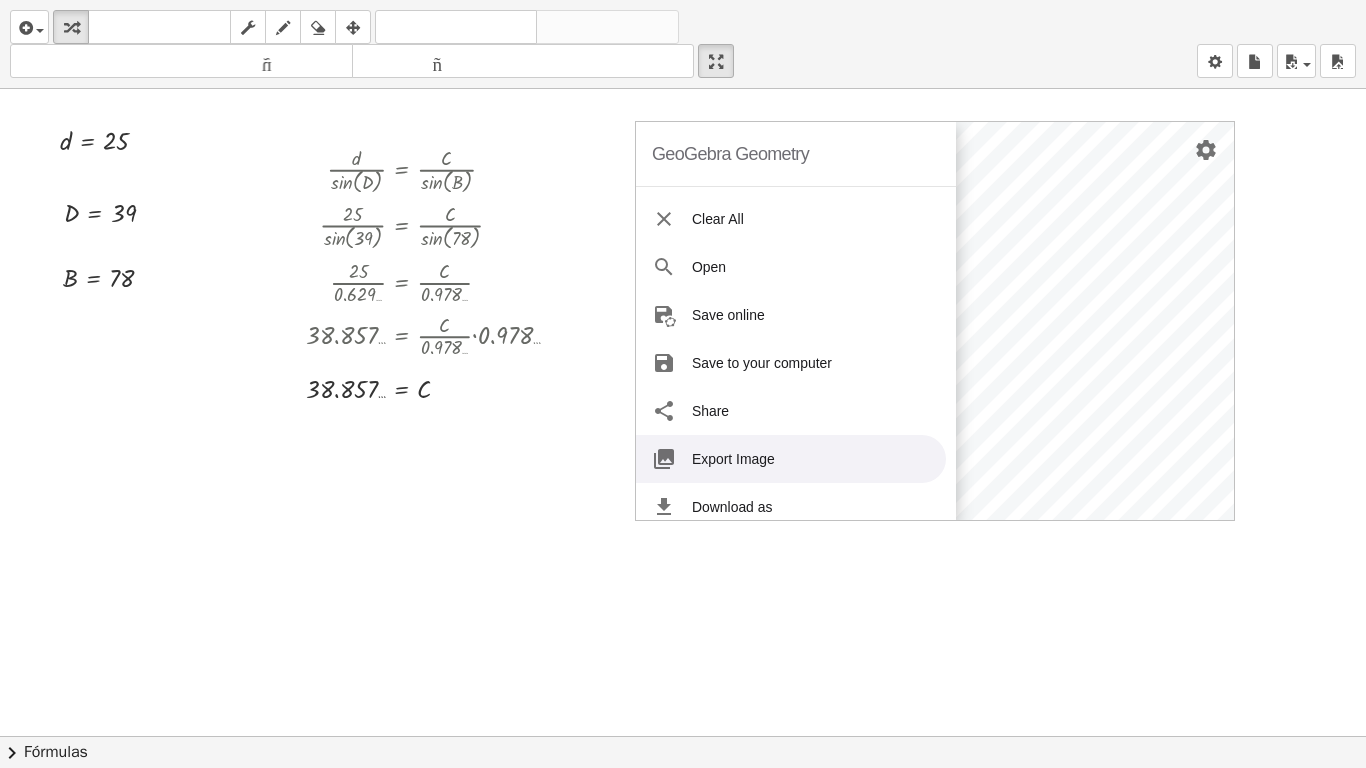 click on "Export Image" at bounding box center (791, 459) 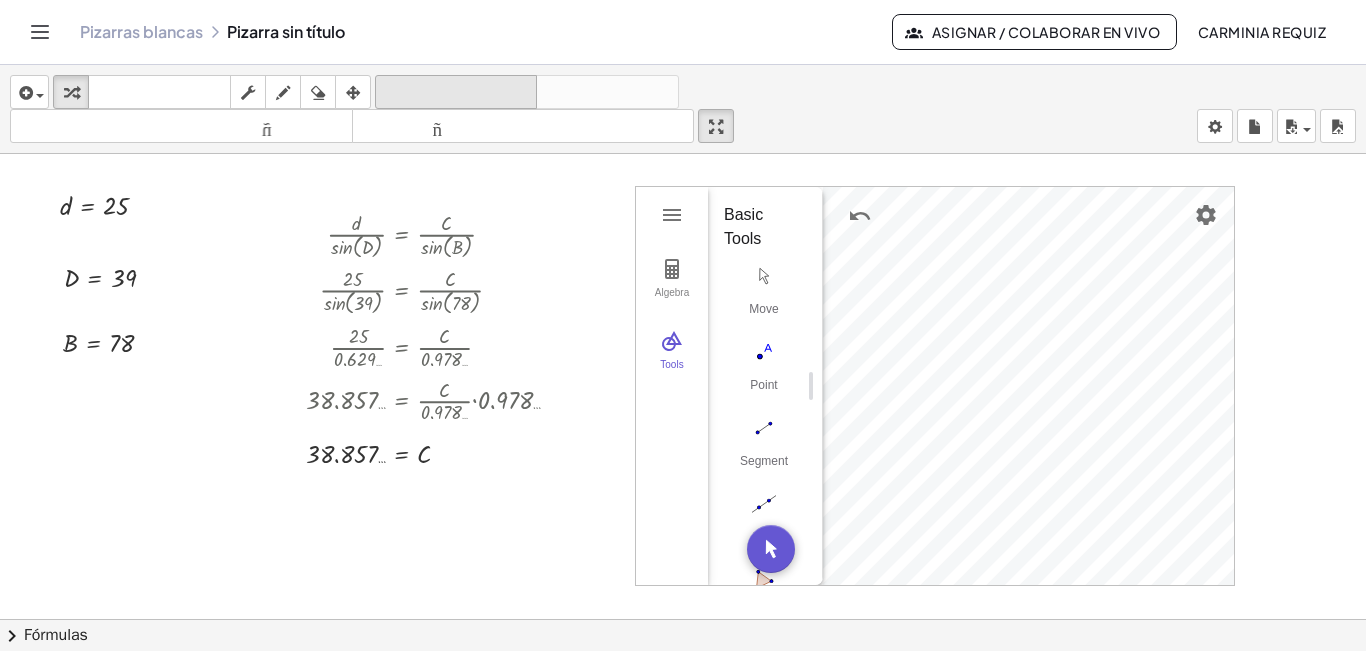 click on "deshacer" at bounding box center (456, 92) 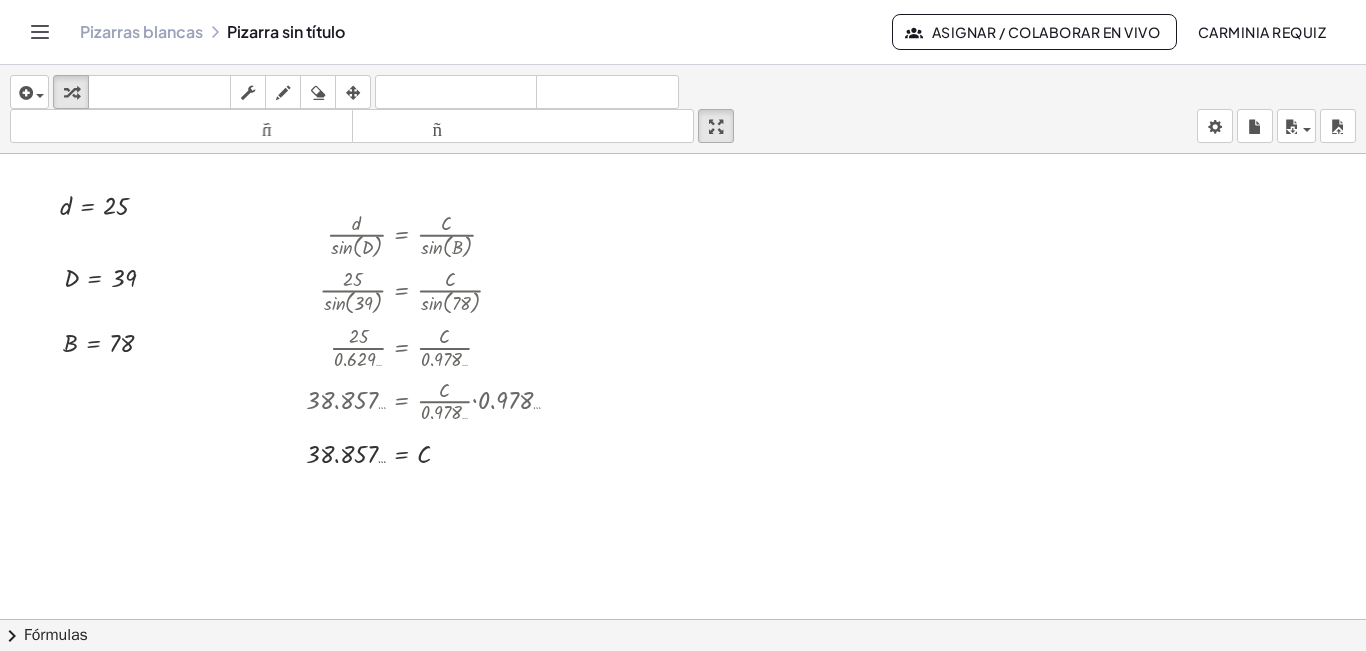 click at bounding box center [683, 619] 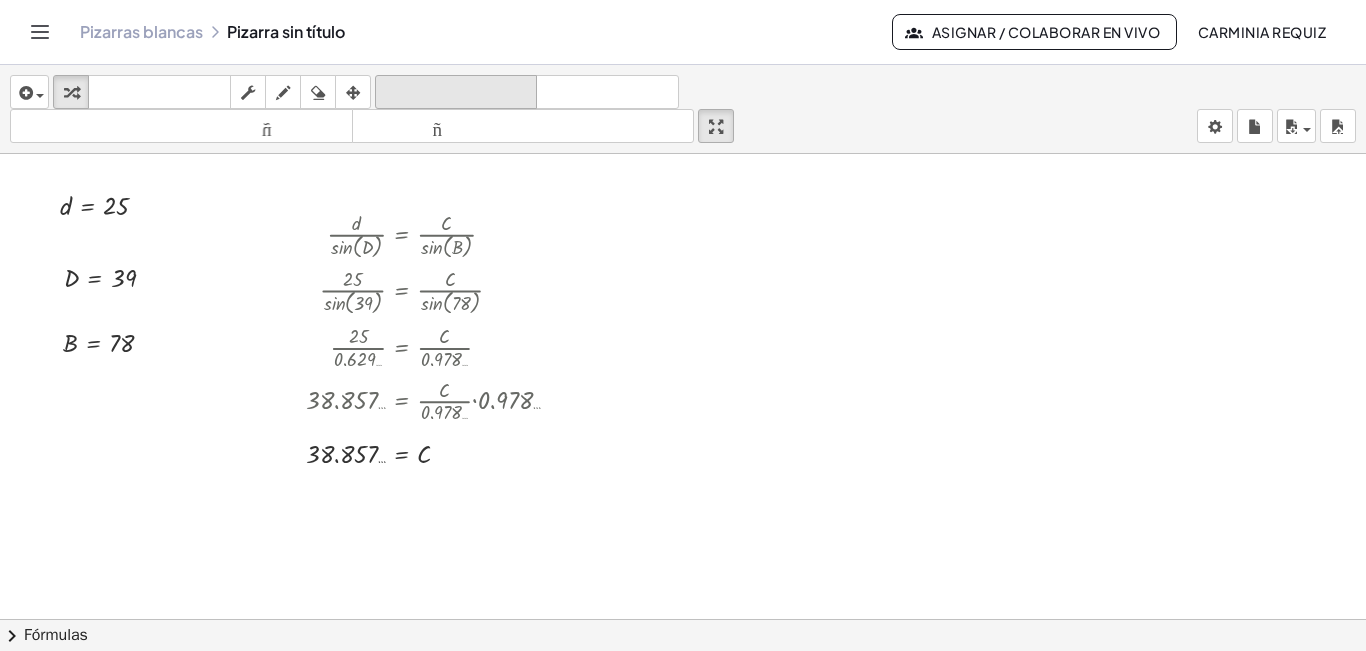 click on "deshacer" at bounding box center [456, 92] 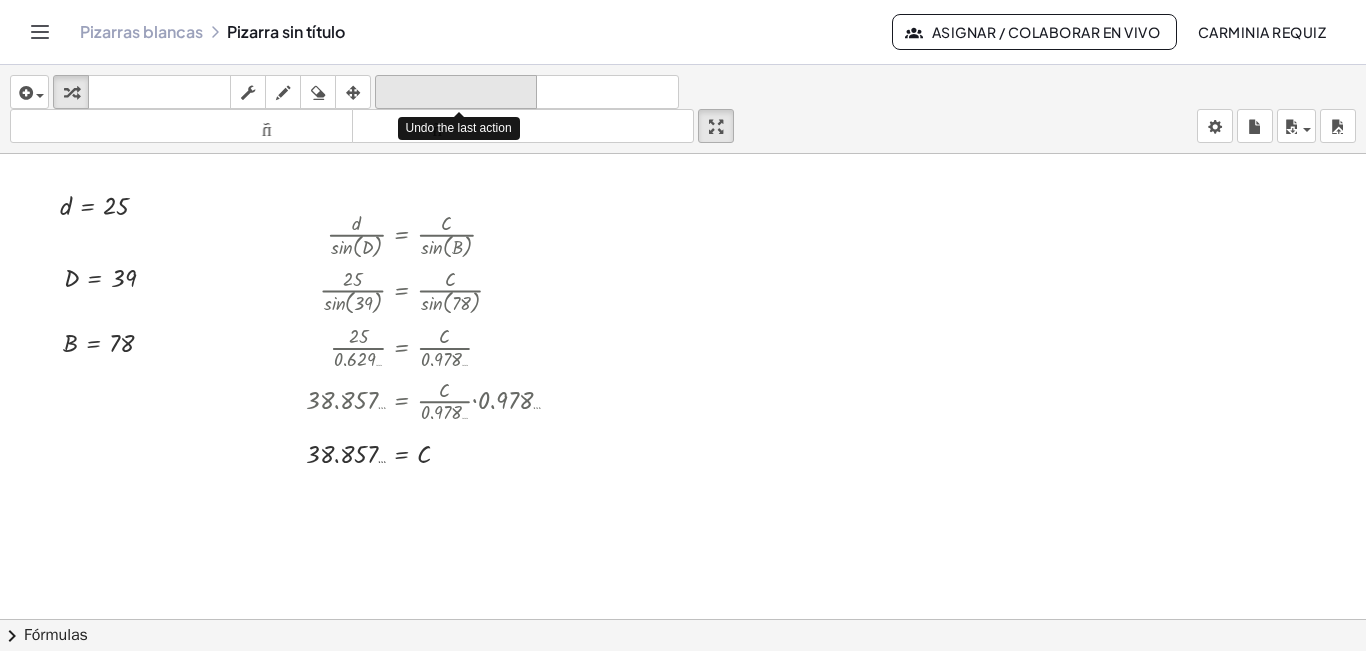 click on "deshacer" at bounding box center (456, 92) 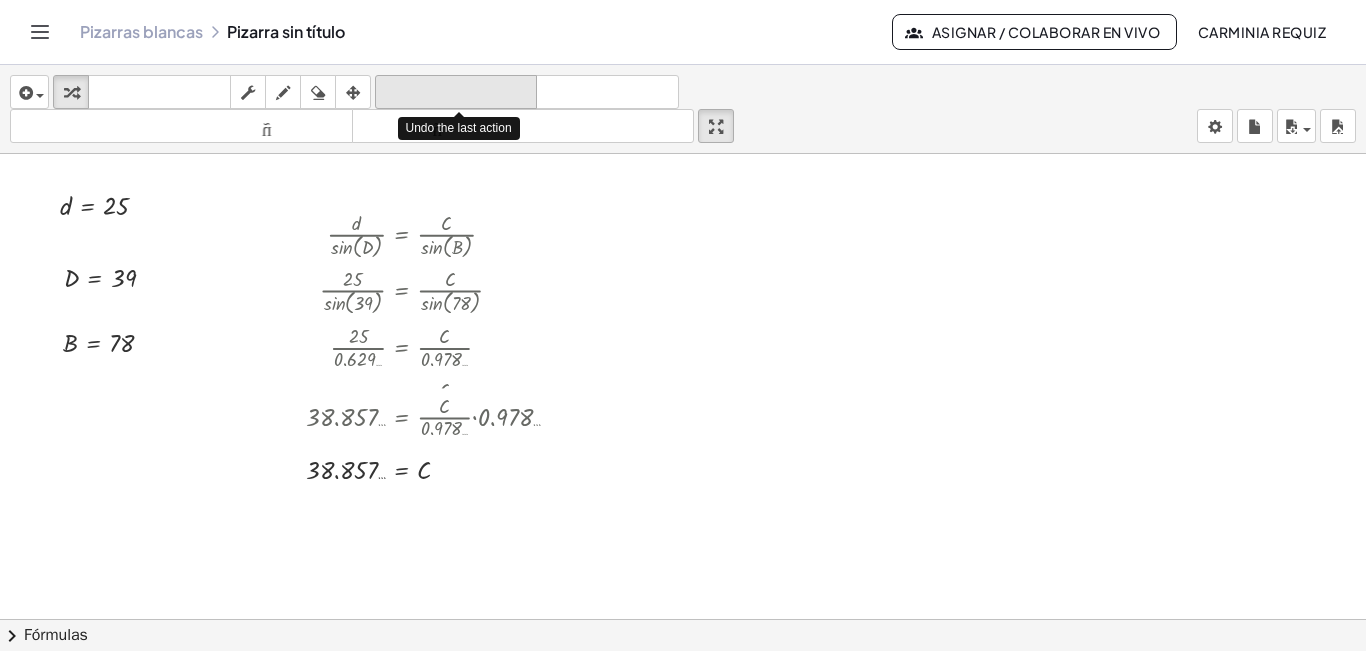 click on "deshacer" at bounding box center (456, 92) 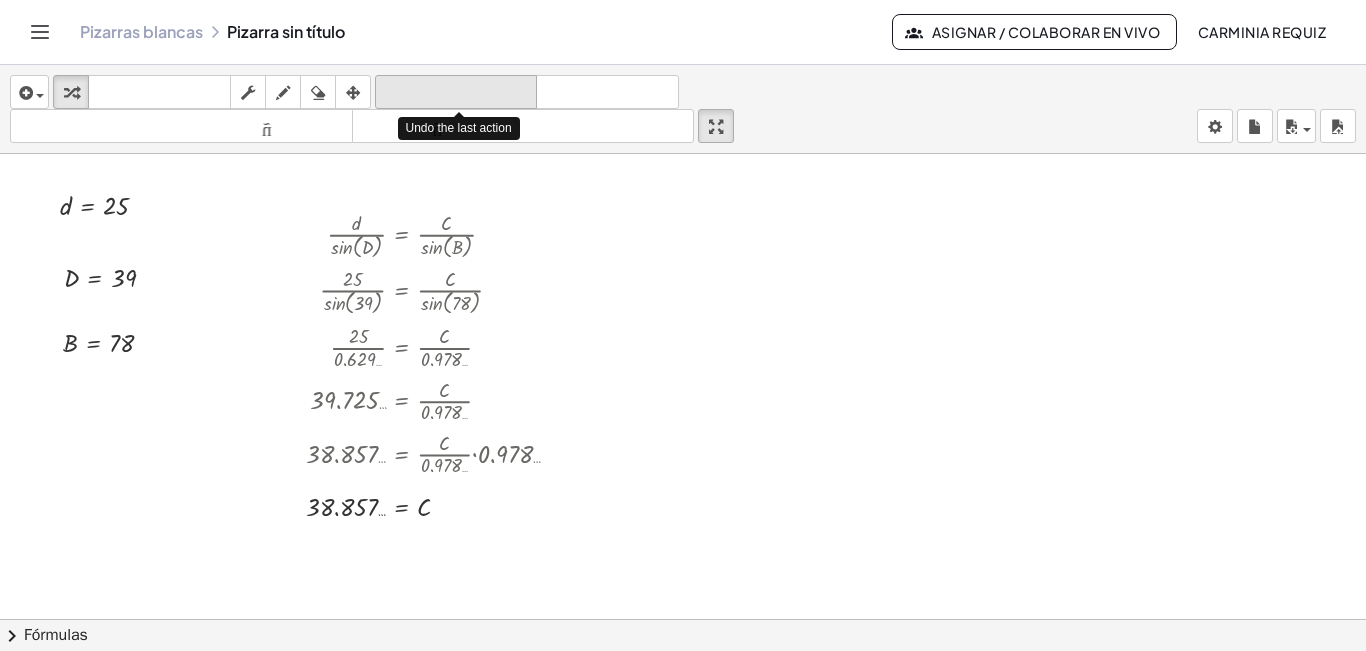 click on "deshacer" at bounding box center (456, 92) 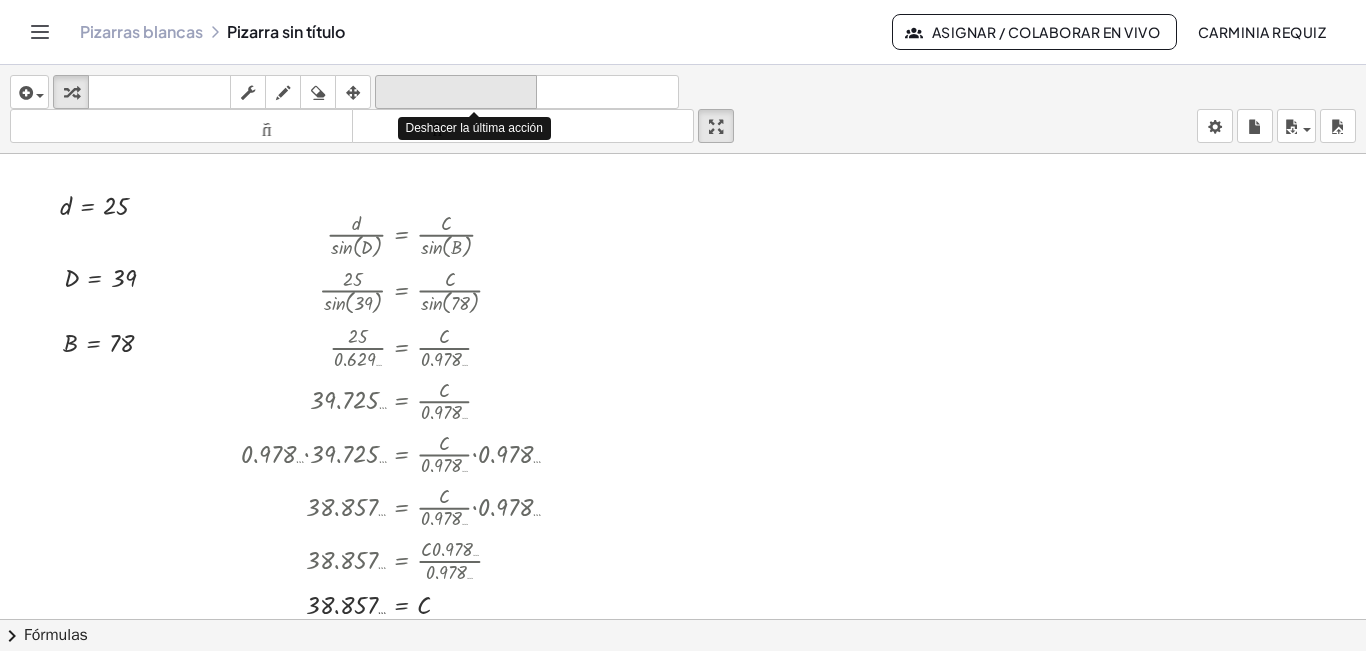 click on "deshacer" at bounding box center (456, 92) 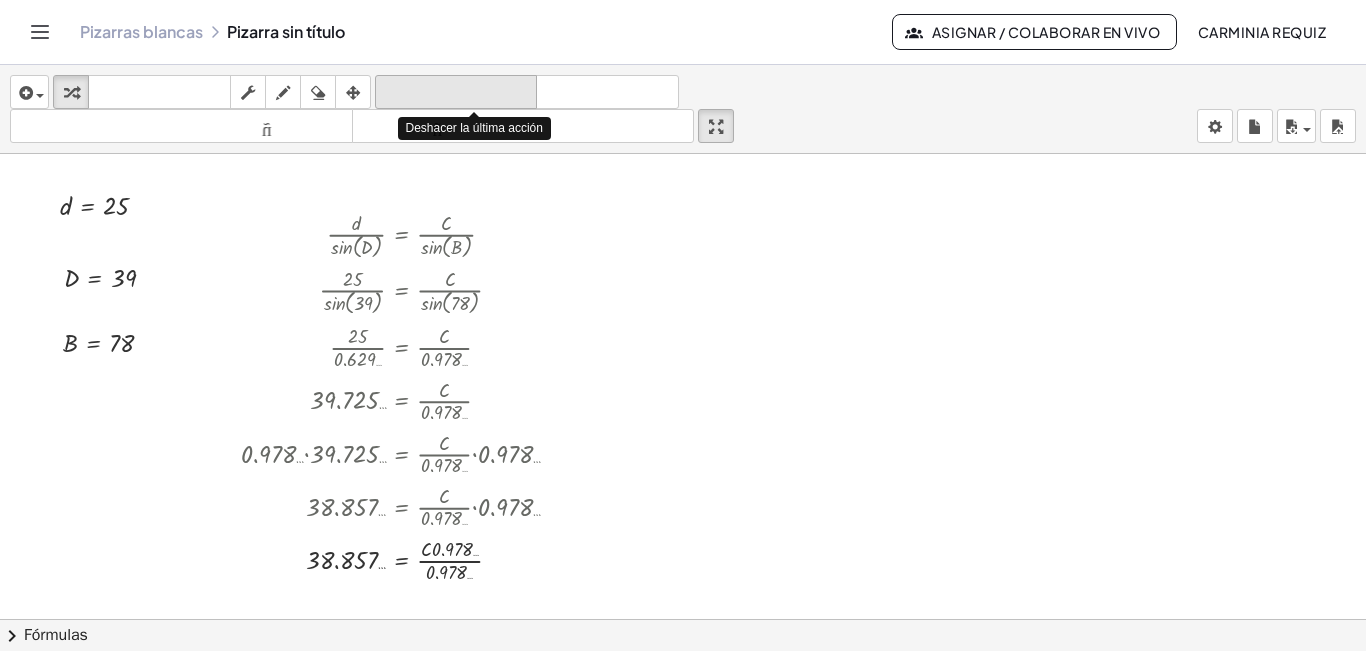 click on "deshacer" at bounding box center (456, 92) 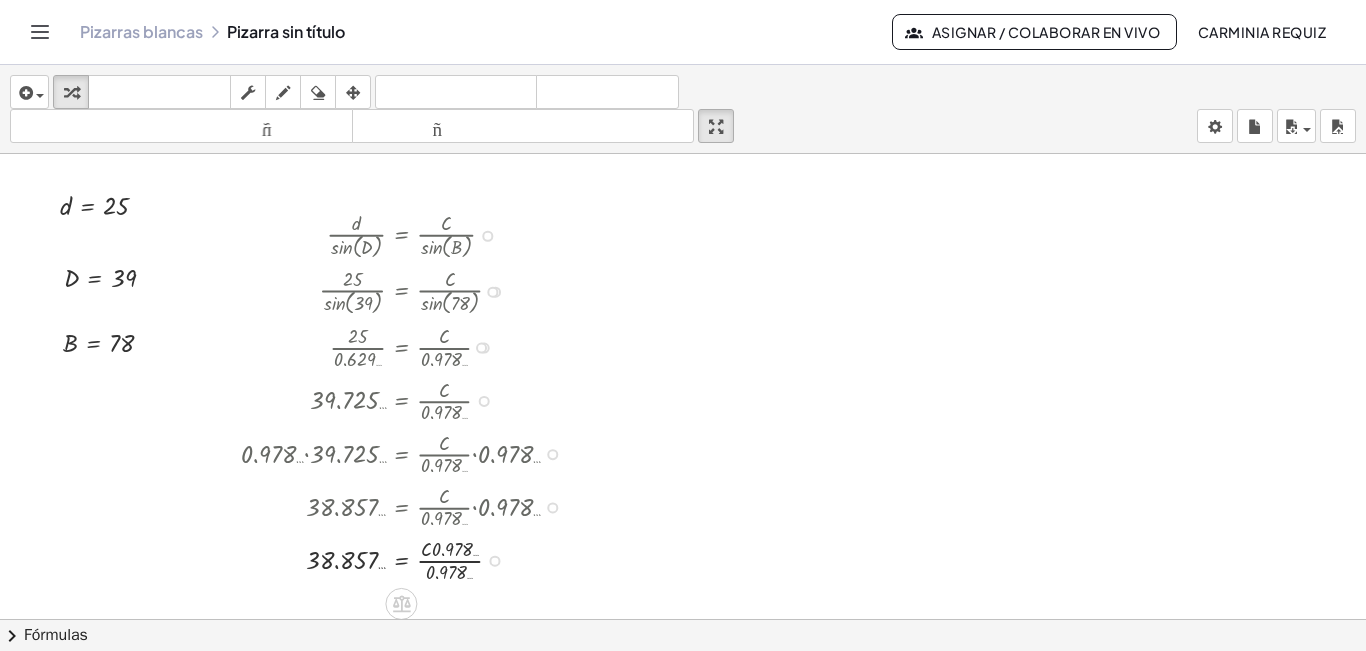click at bounding box center (408, 290) 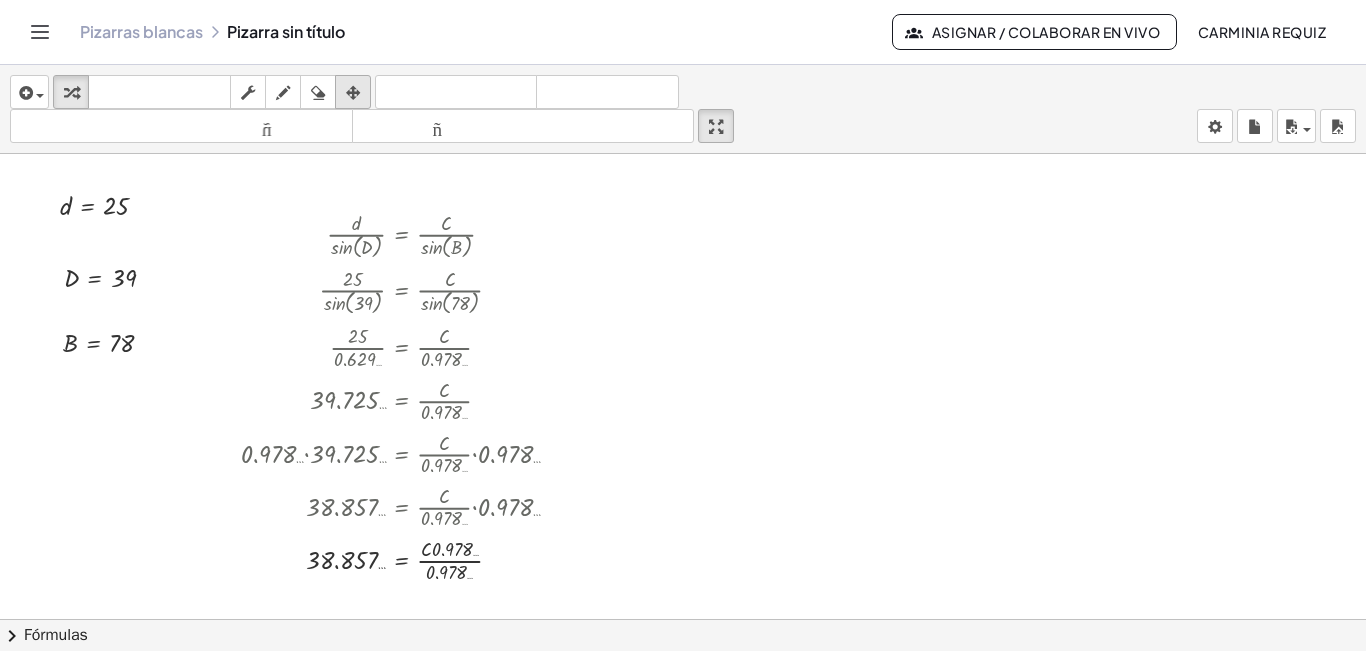 click at bounding box center (353, 93) 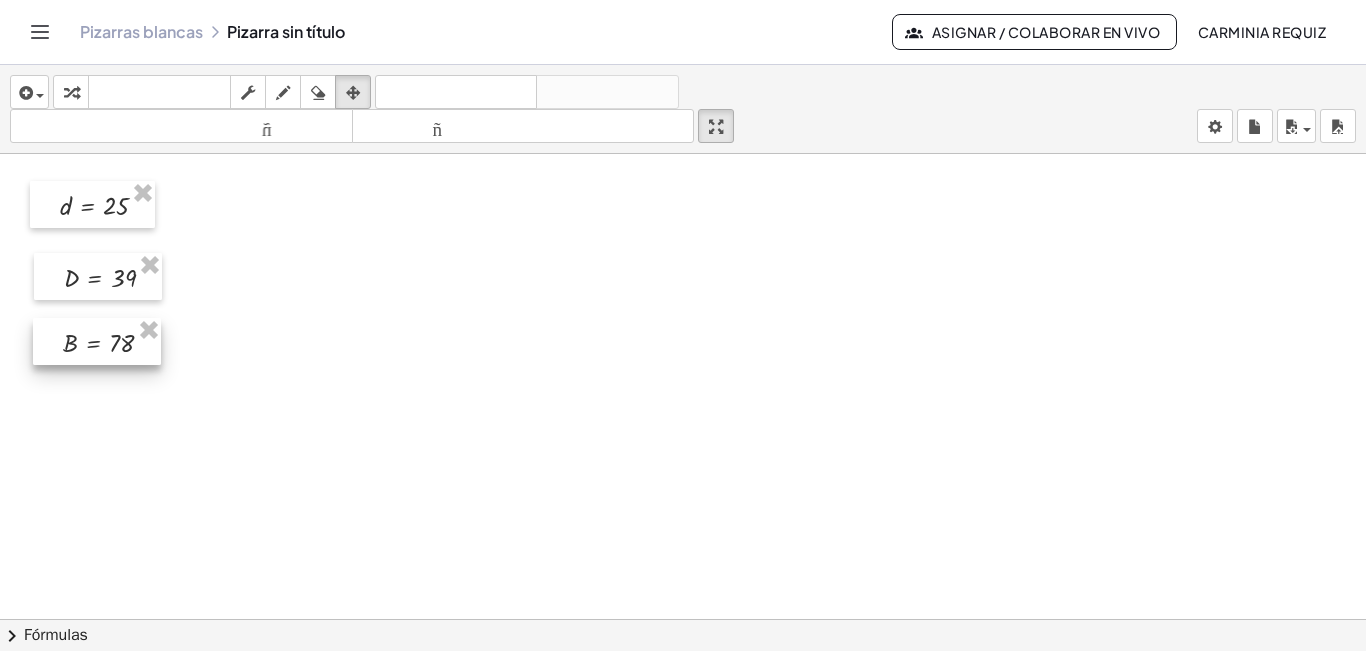 click at bounding box center (97, 341) 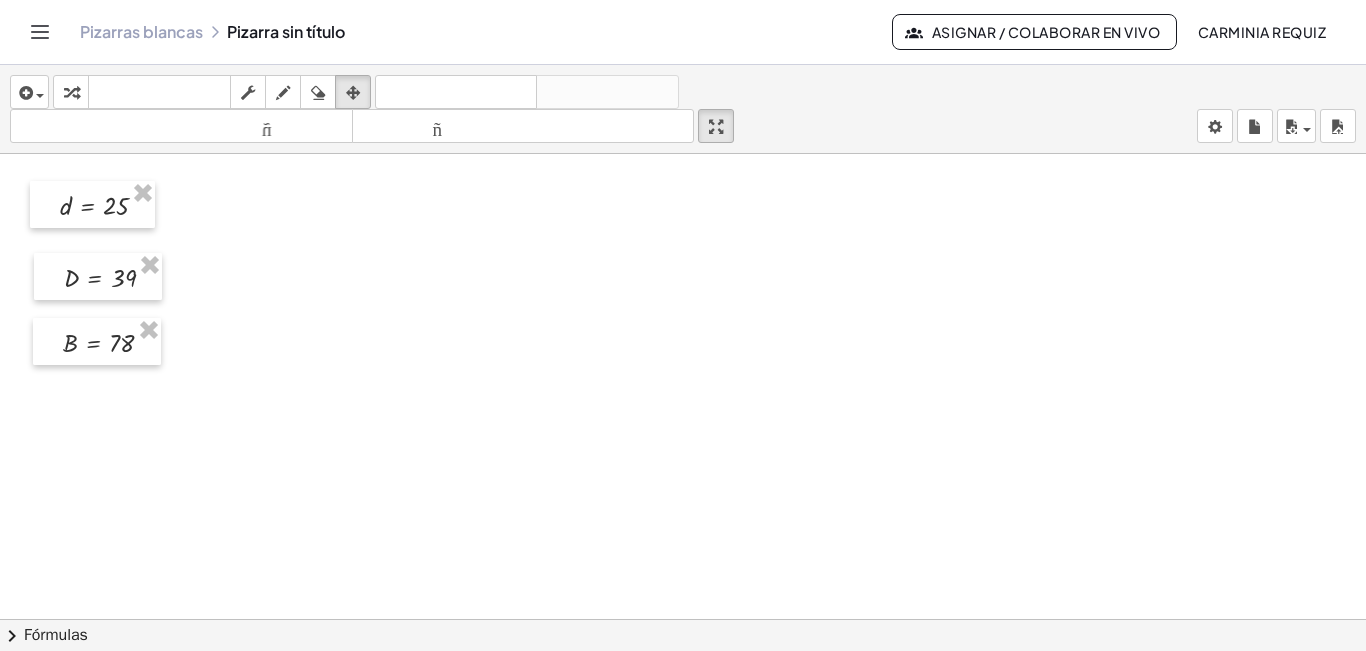 drag, startPoint x: 720, startPoint y: 129, endPoint x: 616, endPoint y: 648, distance: 529.3175 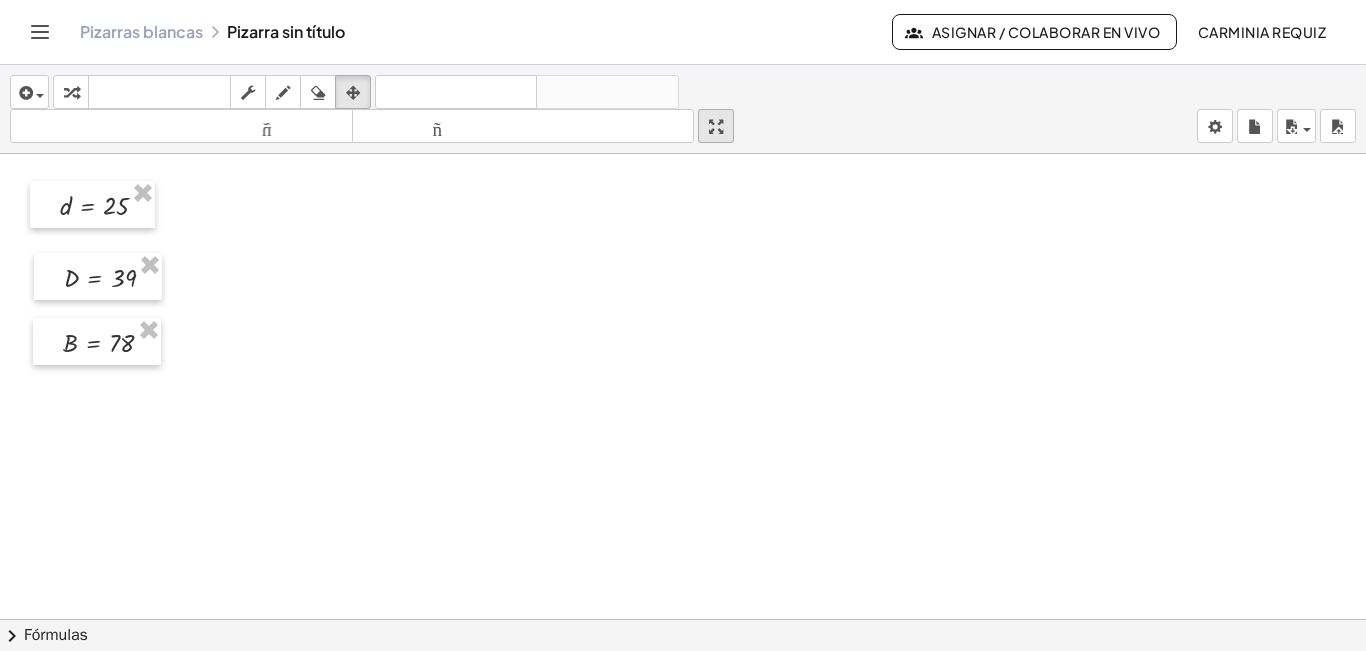 click at bounding box center [716, 127] 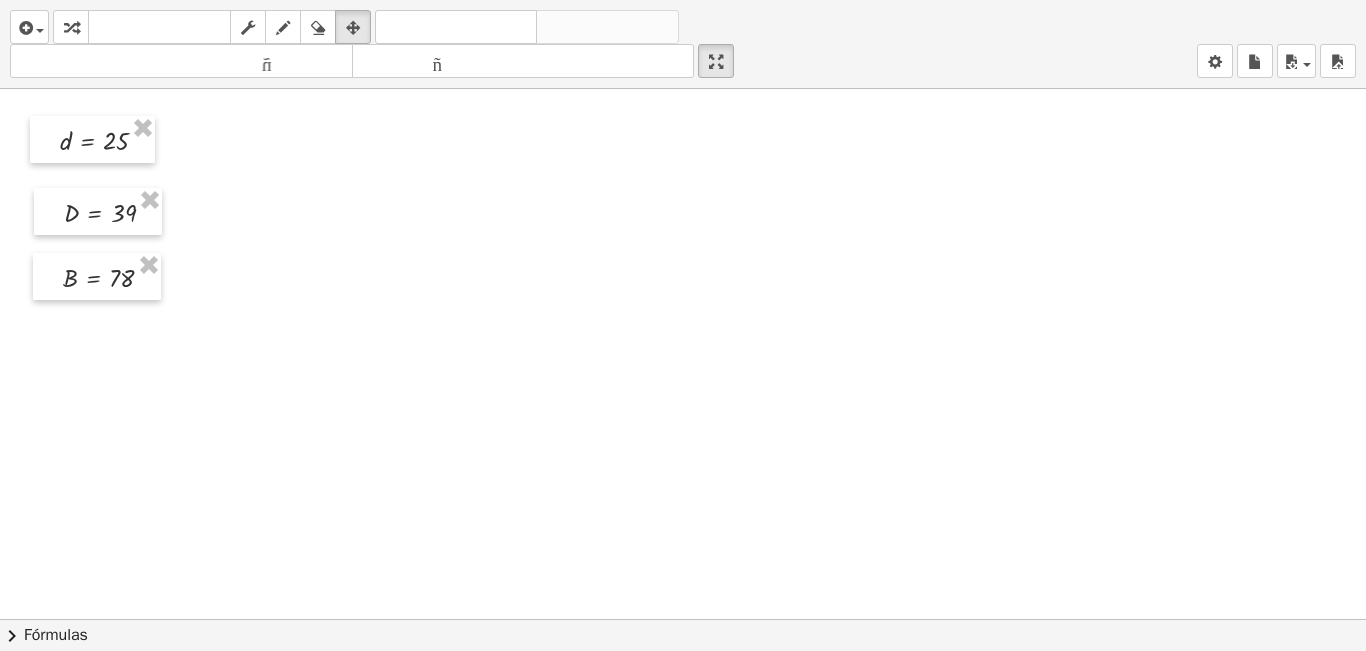 click at bounding box center [683, 619] 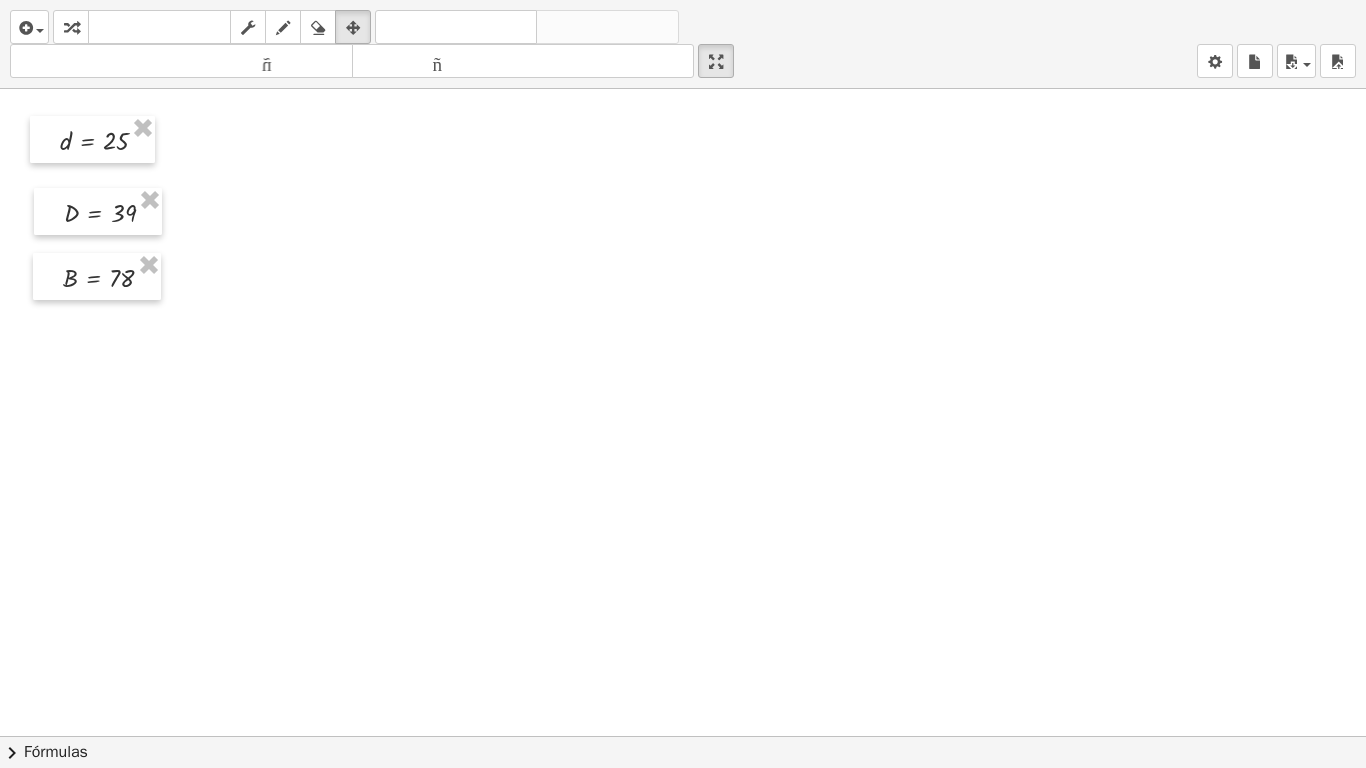 click on "insertar Seleccione uno: Expresión matemática Función Texto Vídeo de YouTube Graficando Geometría Geometría 3D transformar teclado teclado fregar dibujar borrar arreglar deshacer deshacer rehacer rehacer tamaño_del_formato menor tamaño_del_formato más grande pantalla completa carga   ahorrar nuevo ajustes" at bounding box center [683, 44] 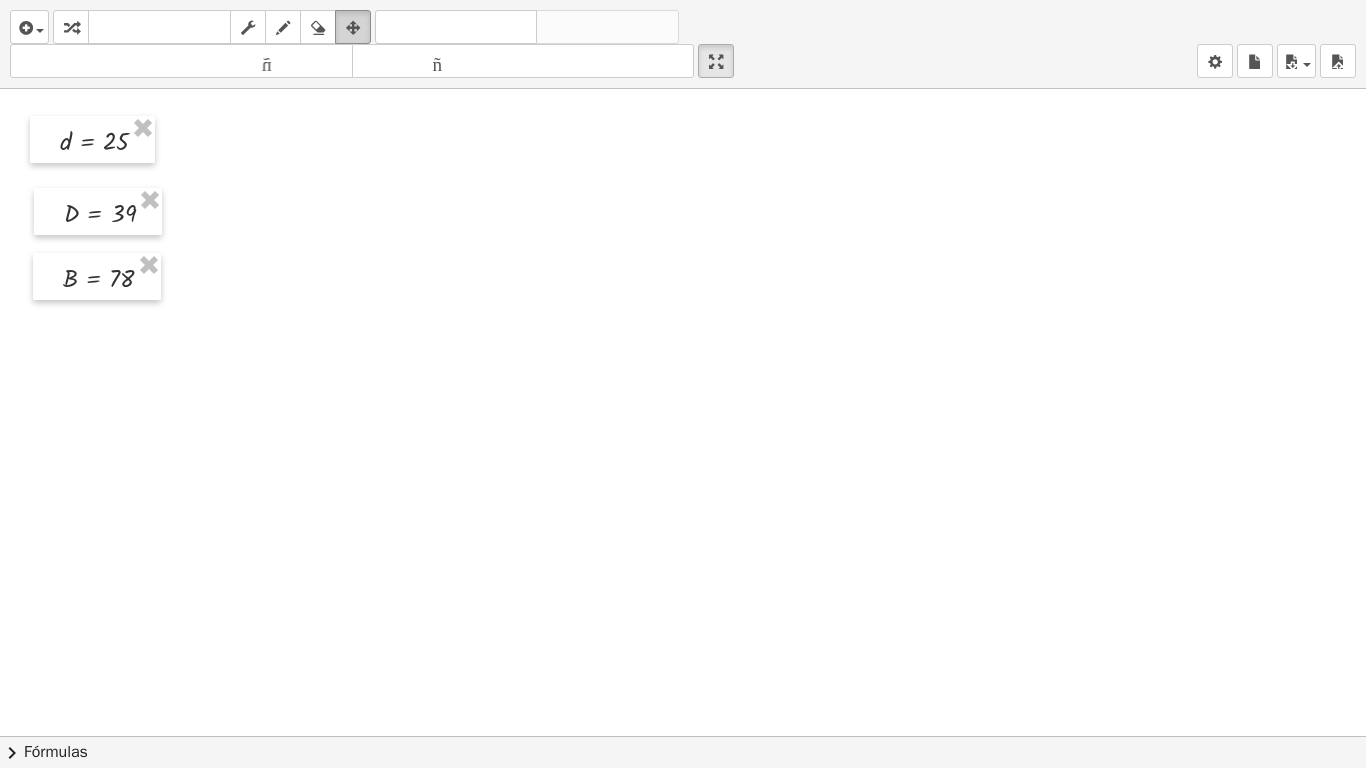 click on "arreglar" at bounding box center (353, 27) 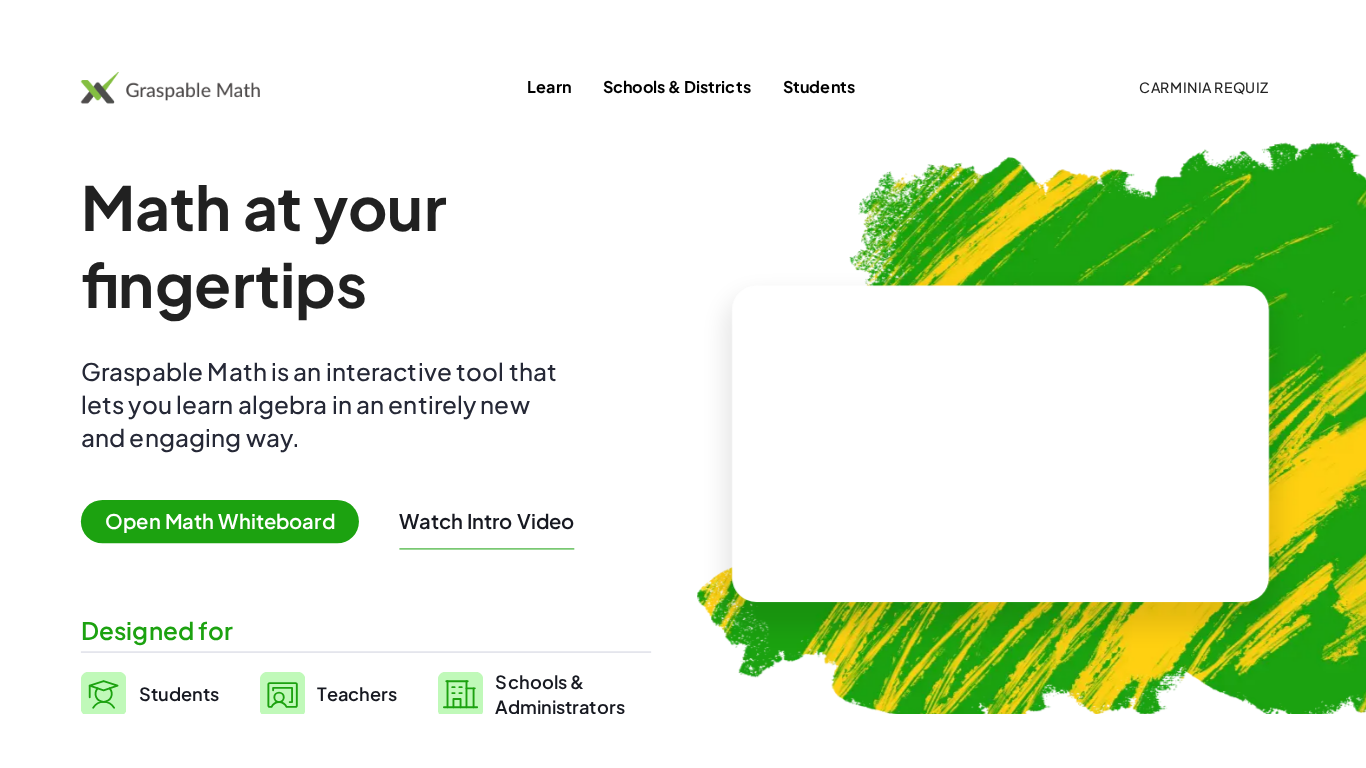 scroll, scrollTop: 0, scrollLeft: 0, axis: both 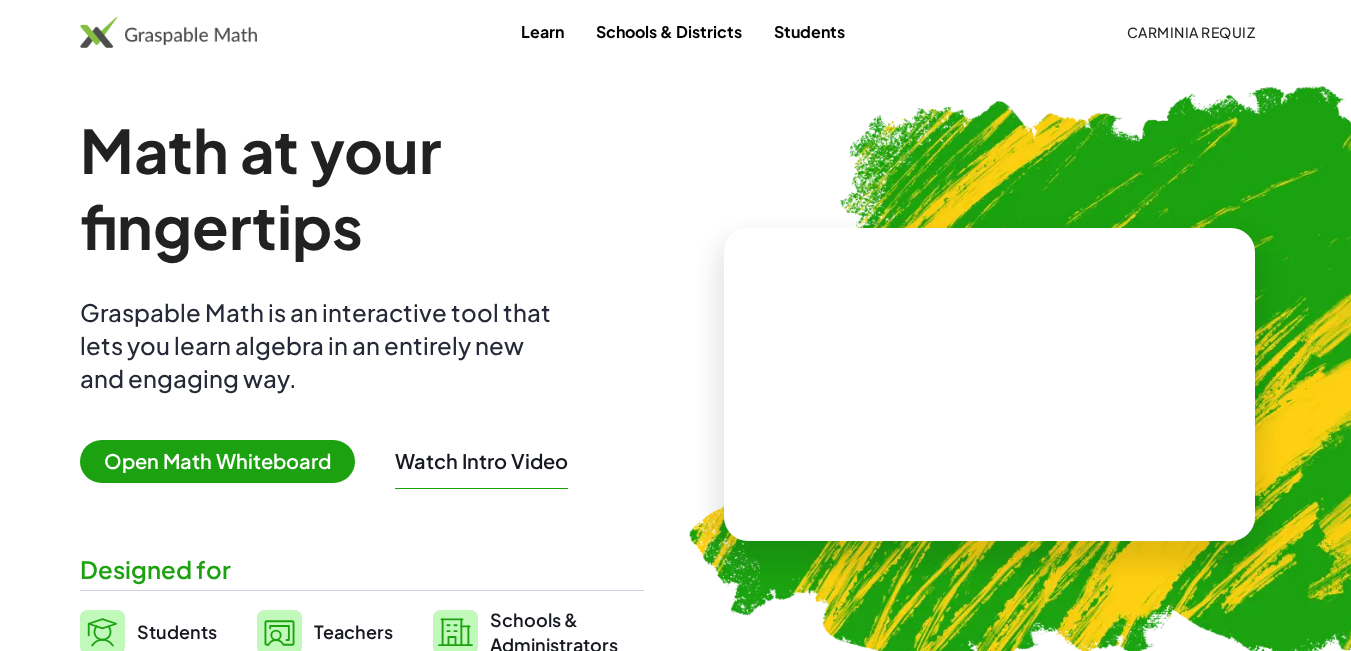 click on "Carminia Requiz" 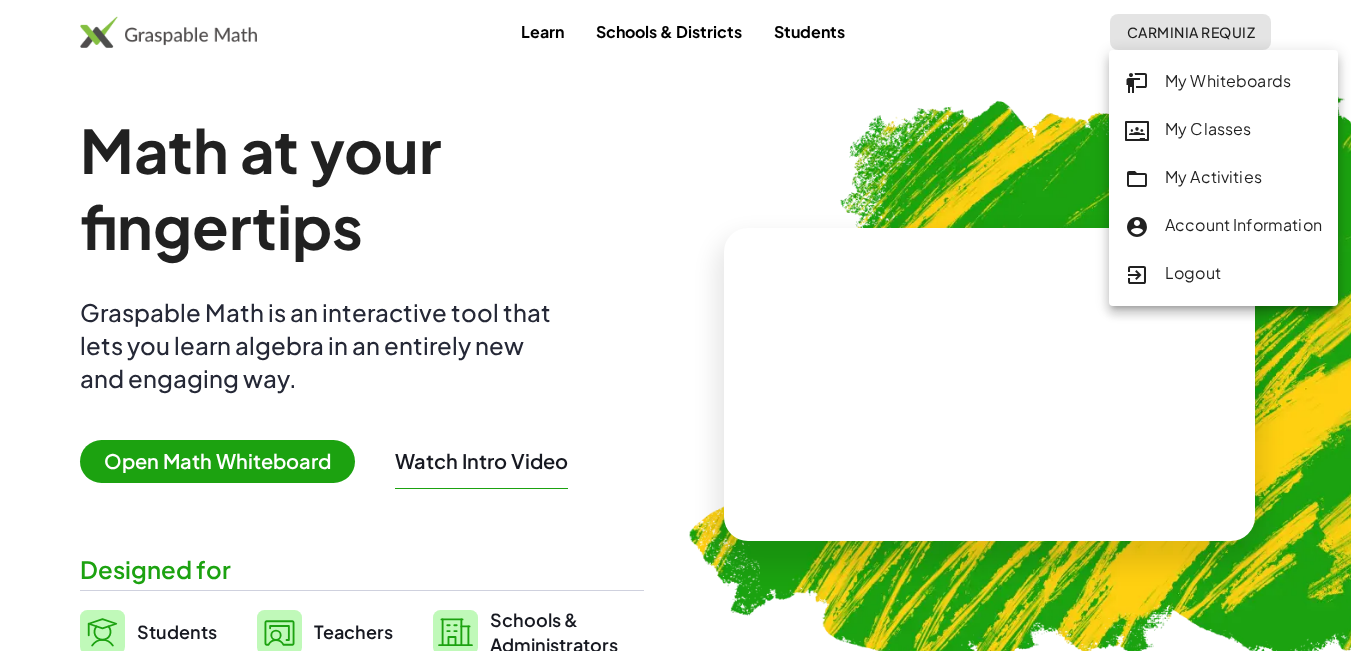 click at bounding box center (1137, 83) 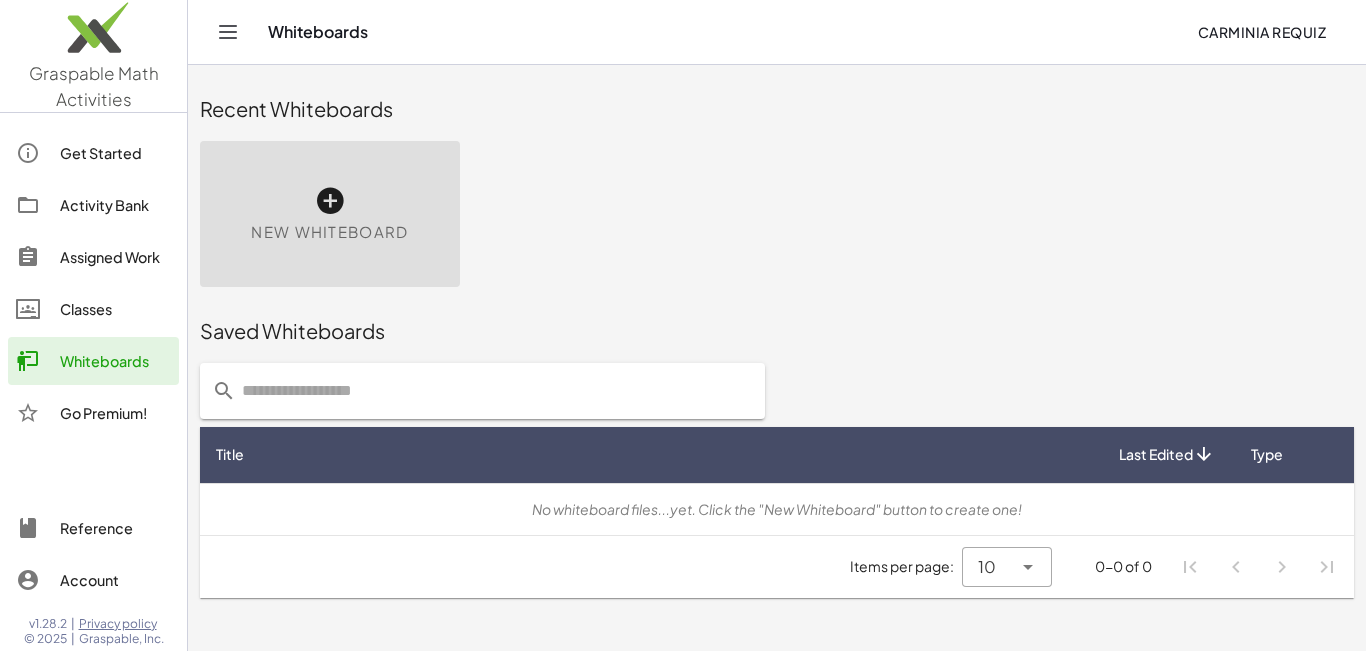 click on "New Whiteboard" at bounding box center (329, 232) 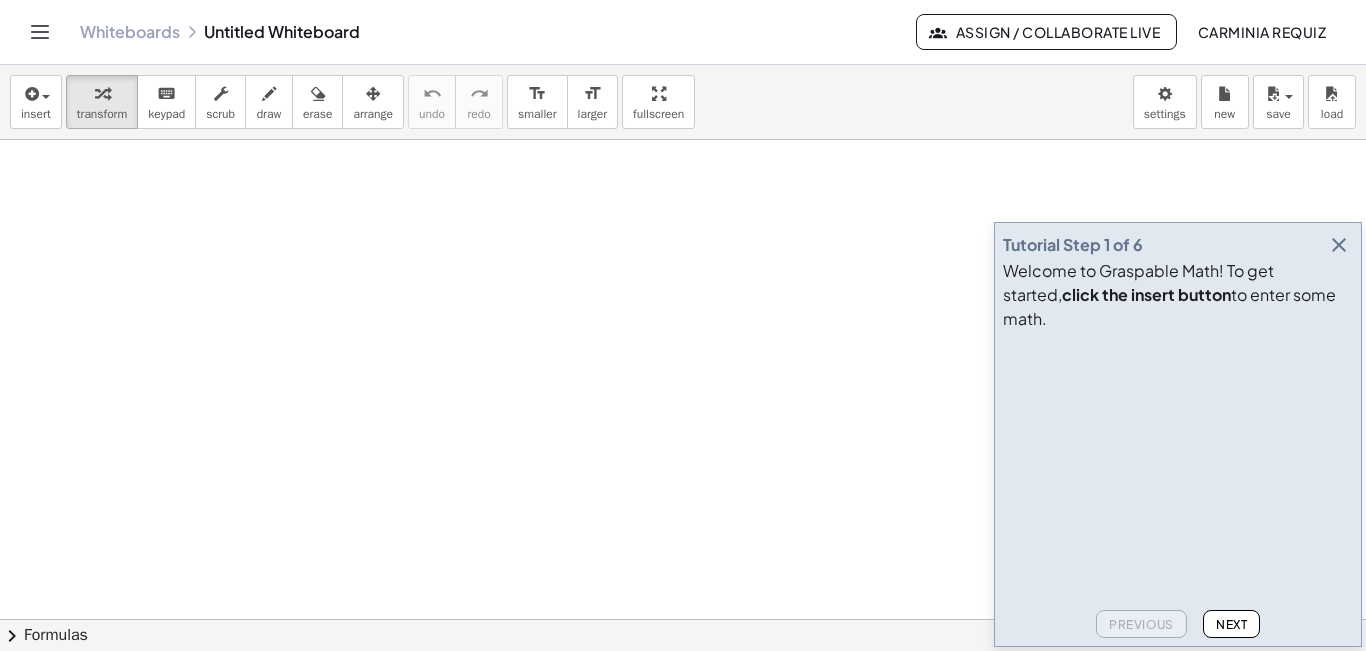 click at bounding box center [1339, 245] 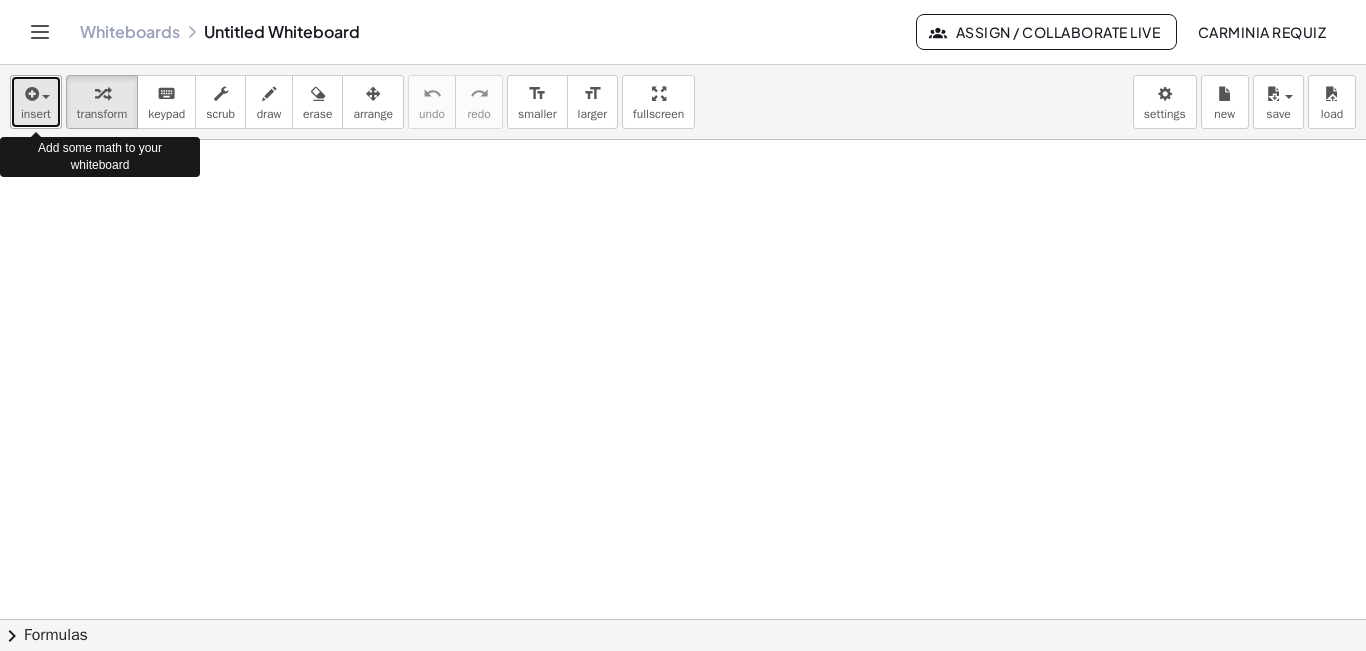 click at bounding box center (30, 94) 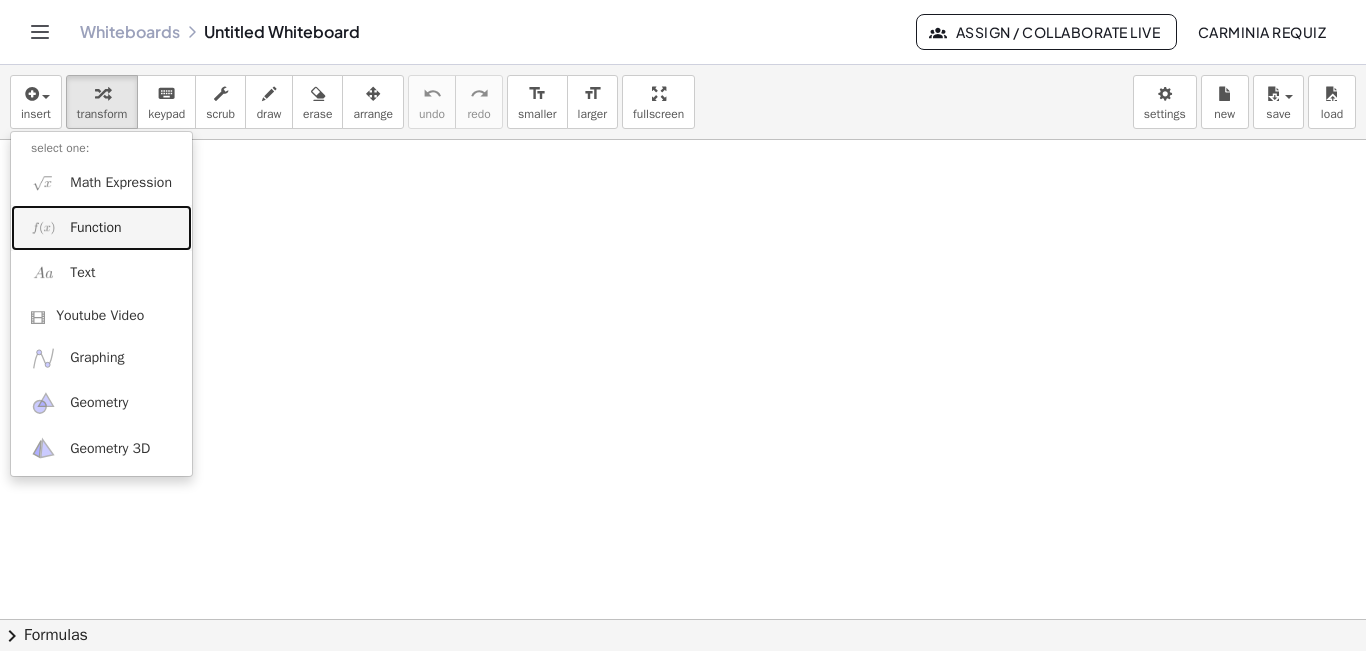 click at bounding box center (43, 227) 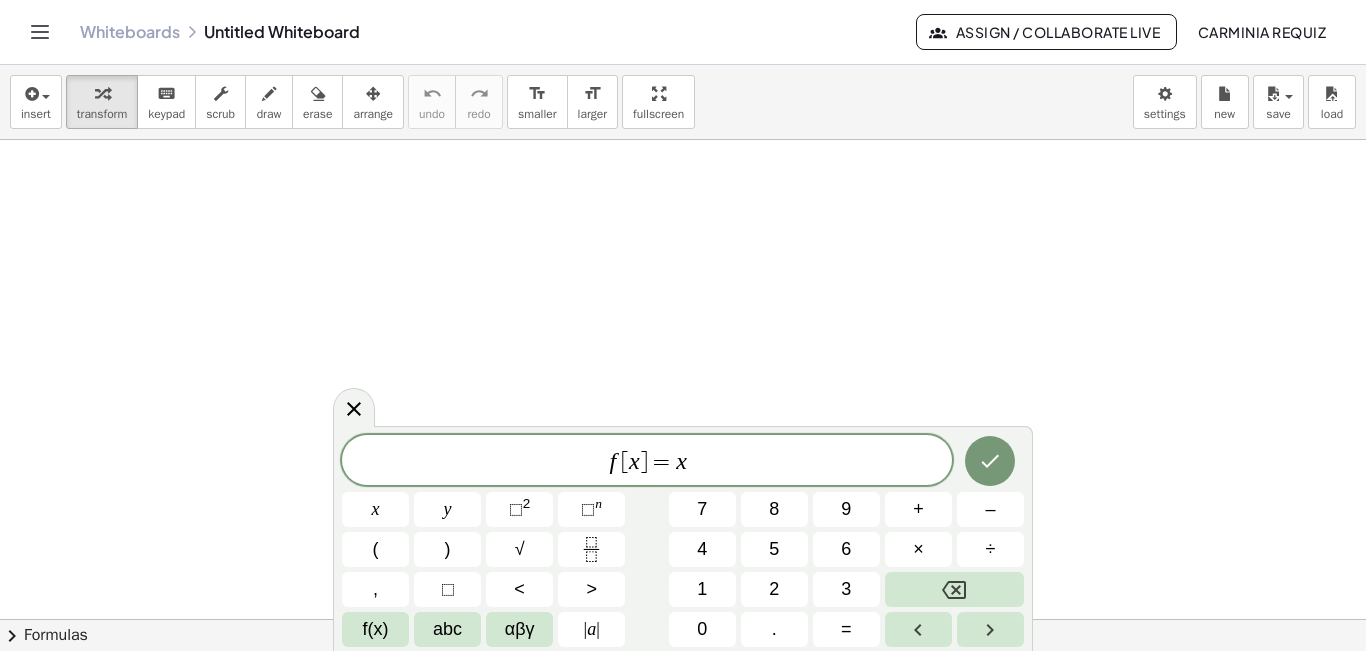 click at bounding box center (683, 619) 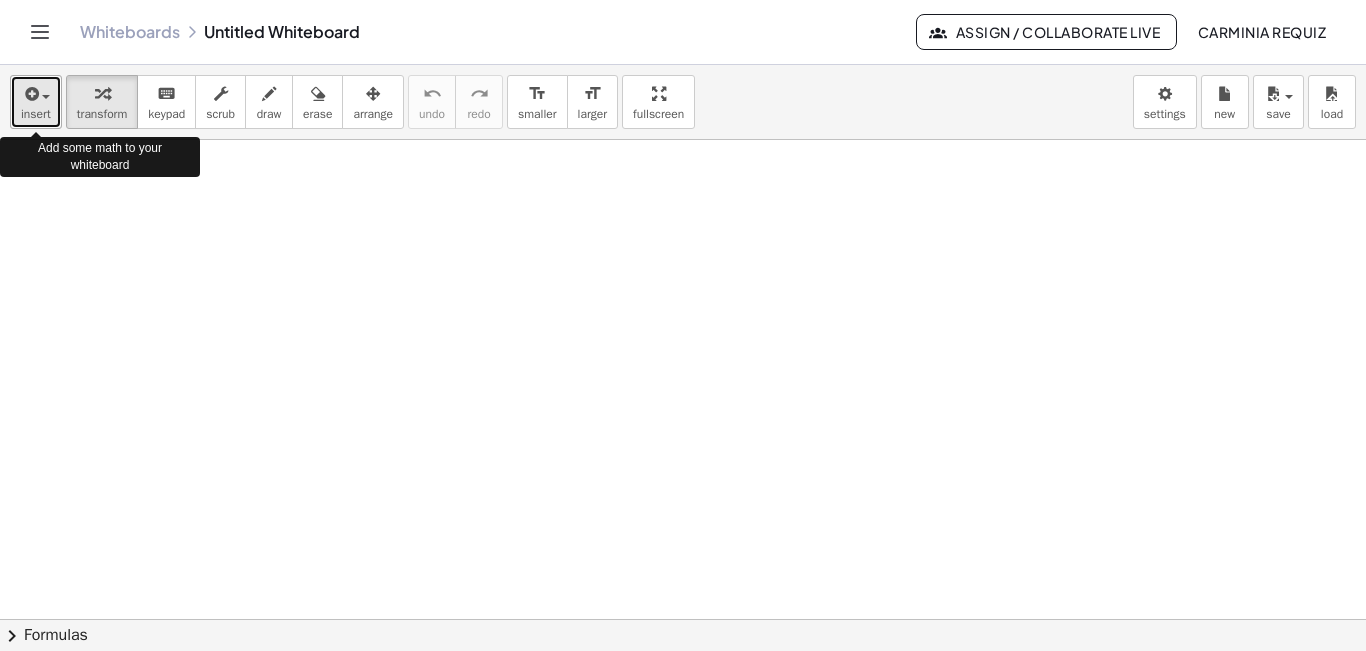 click on "insert" at bounding box center (36, 102) 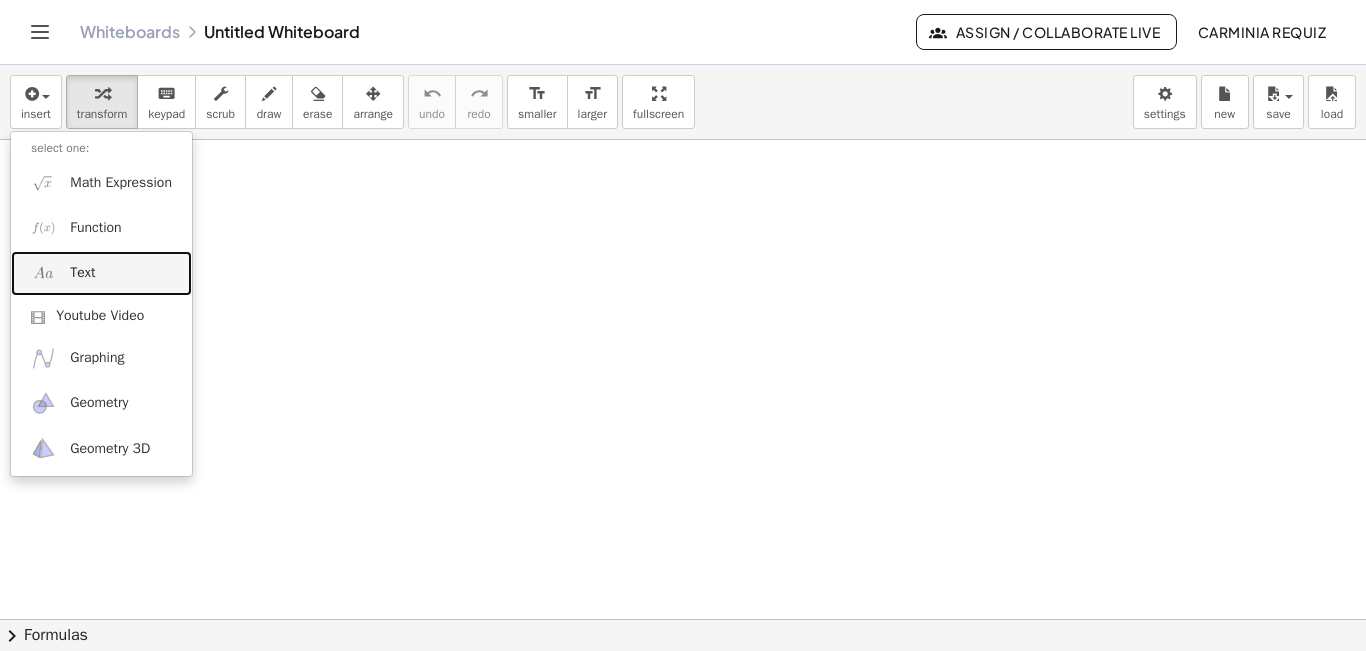 click on "Text" at bounding box center (82, 273) 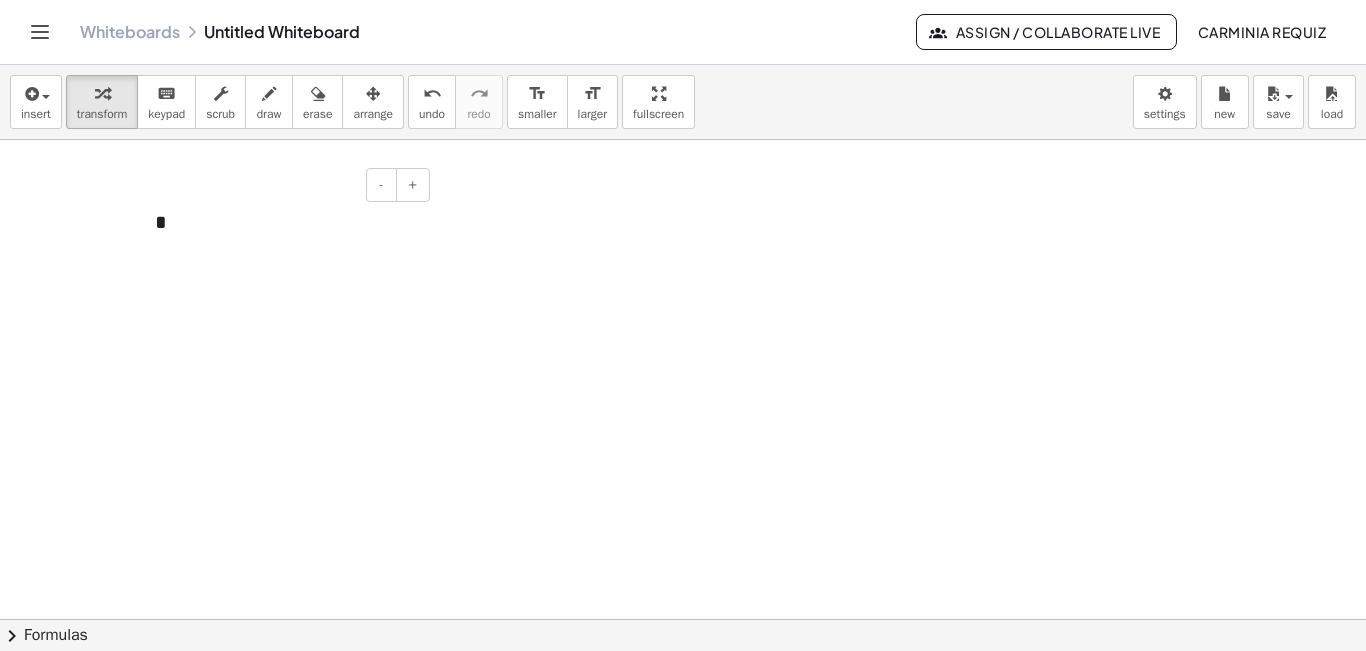 type 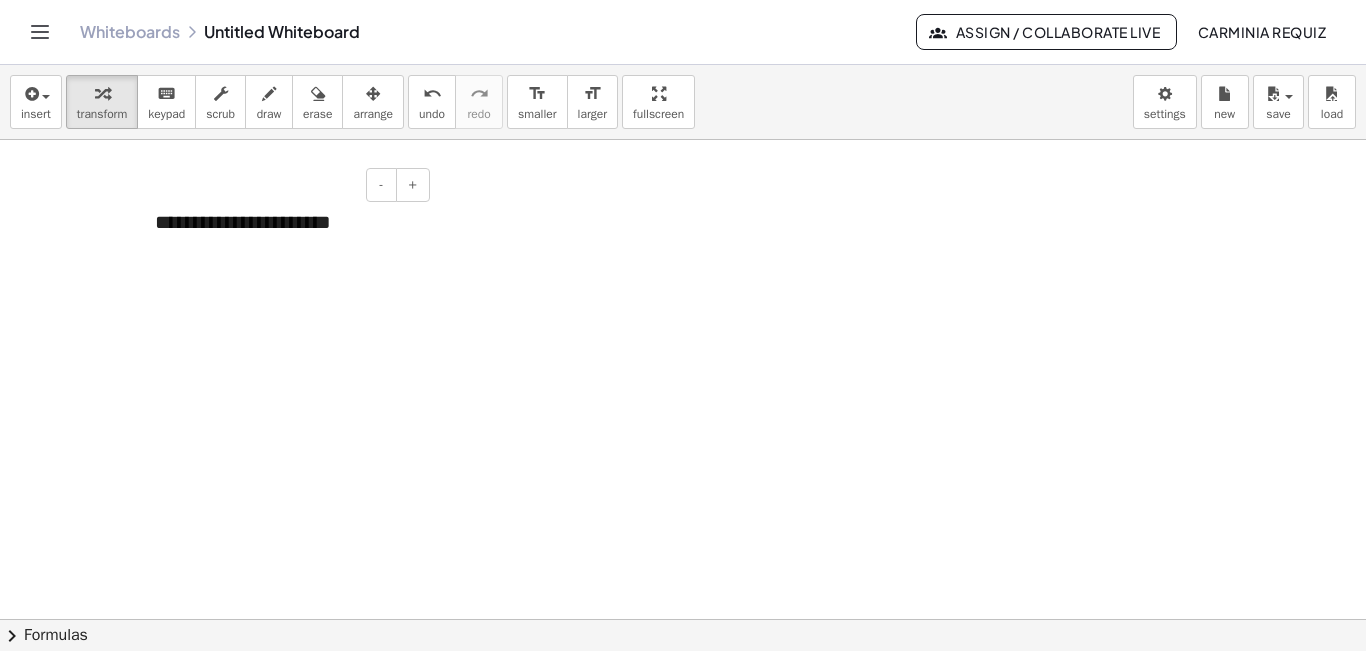 click on "**********" at bounding box center [285, 236] 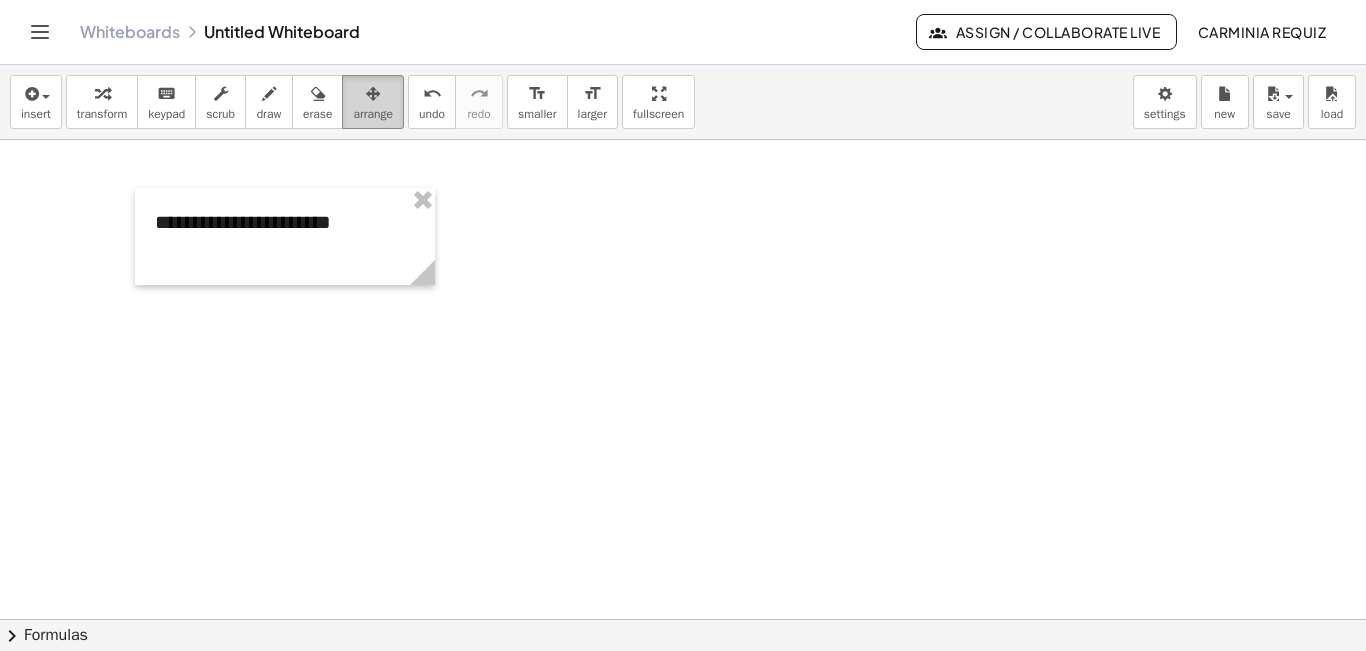 click on "arrange" at bounding box center (373, 114) 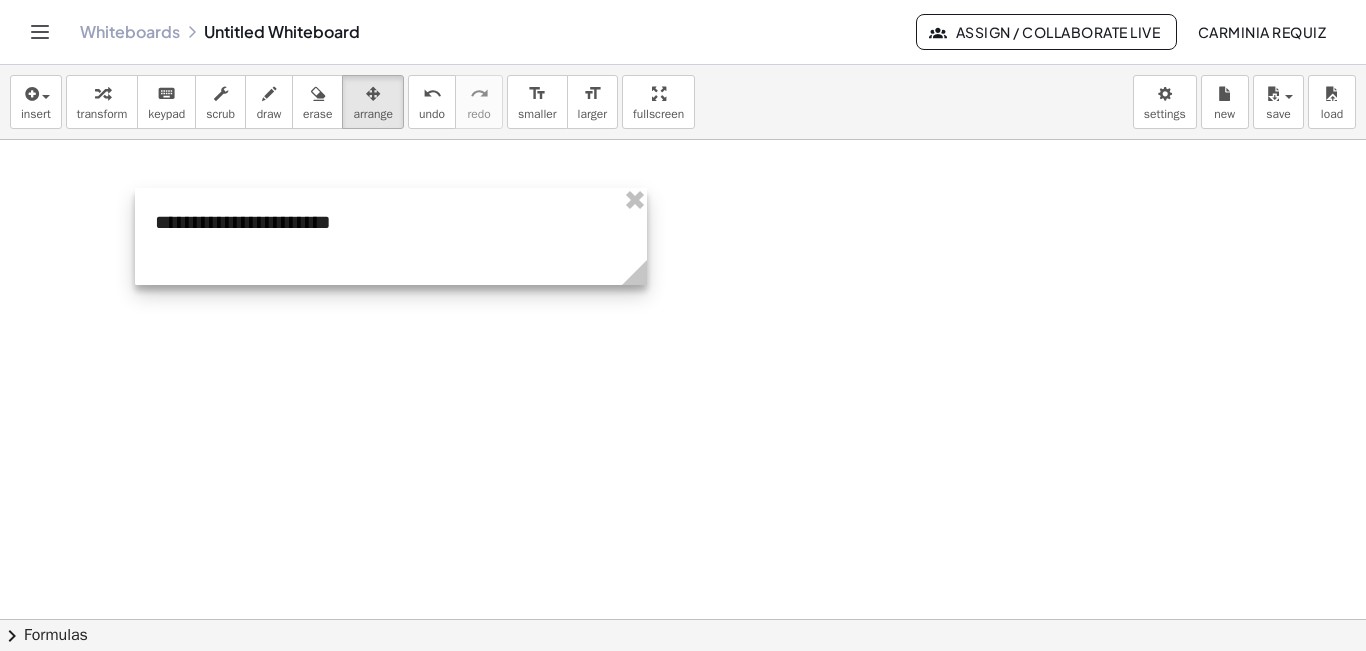 drag, startPoint x: 433, startPoint y: 286, endPoint x: 645, endPoint y: 280, distance: 212.08488 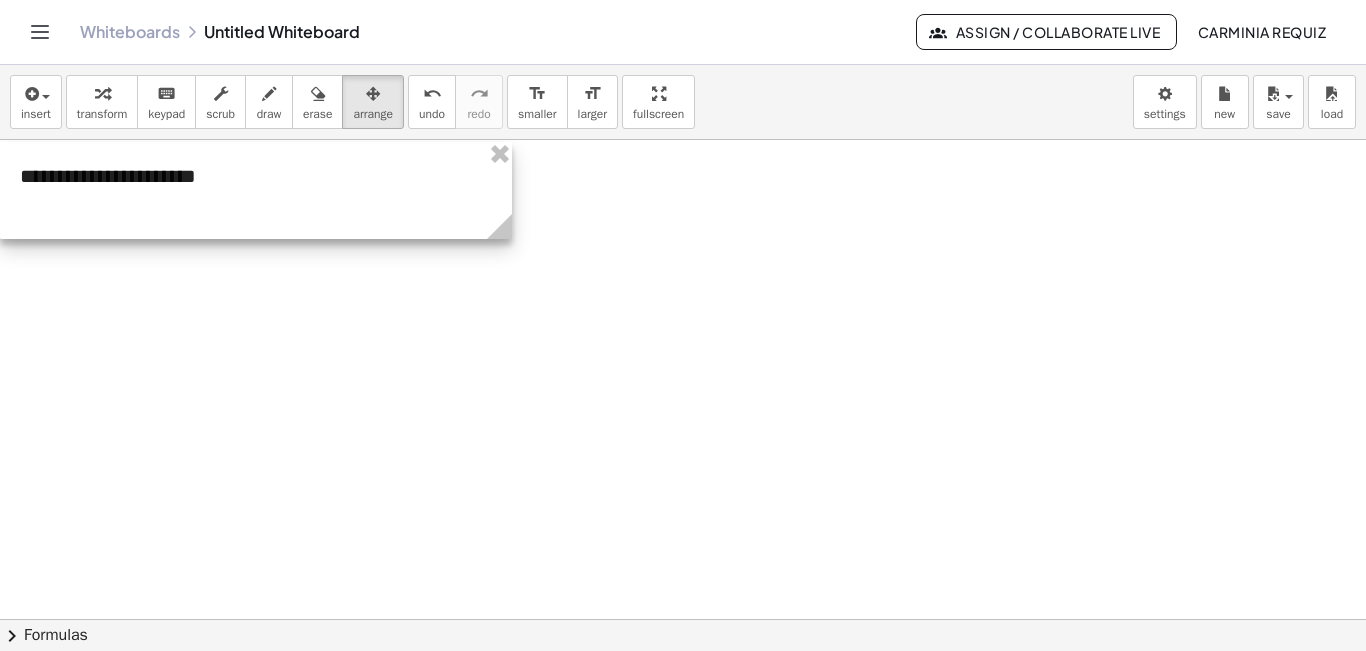drag, startPoint x: 359, startPoint y: 208, endPoint x: 207, endPoint y: 162, distance: 158.80806 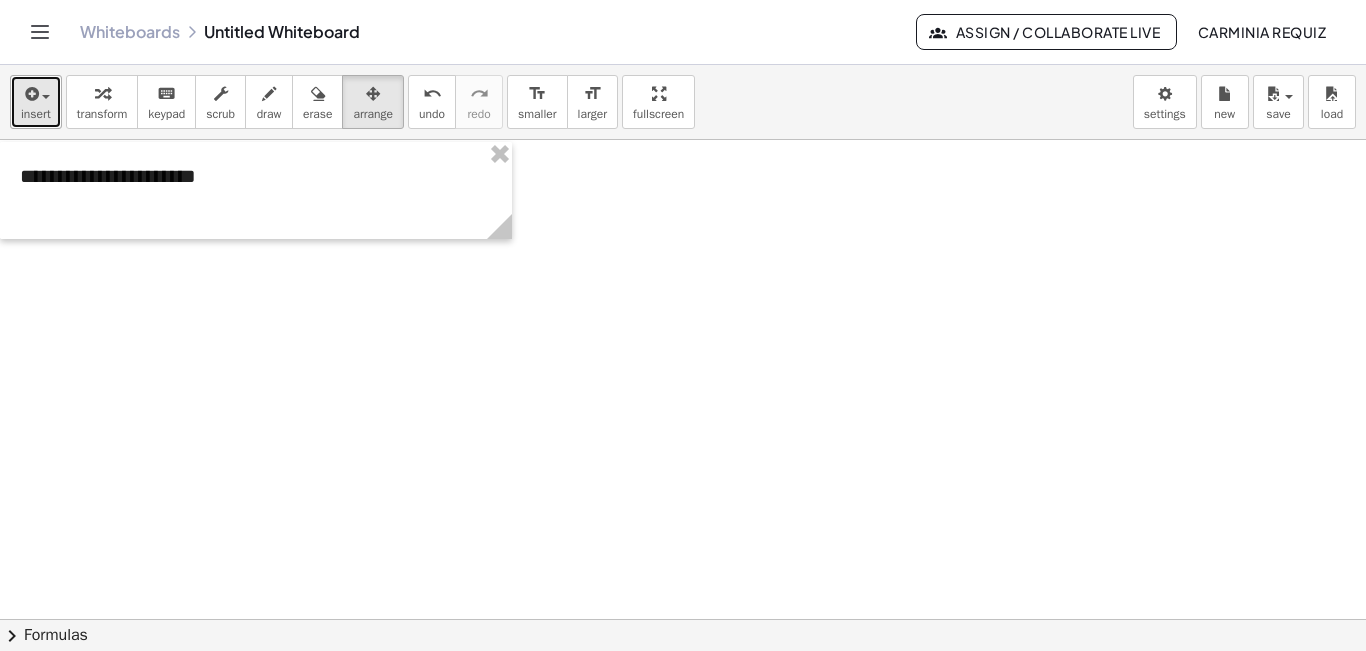 click at bounding box center [41, 96] 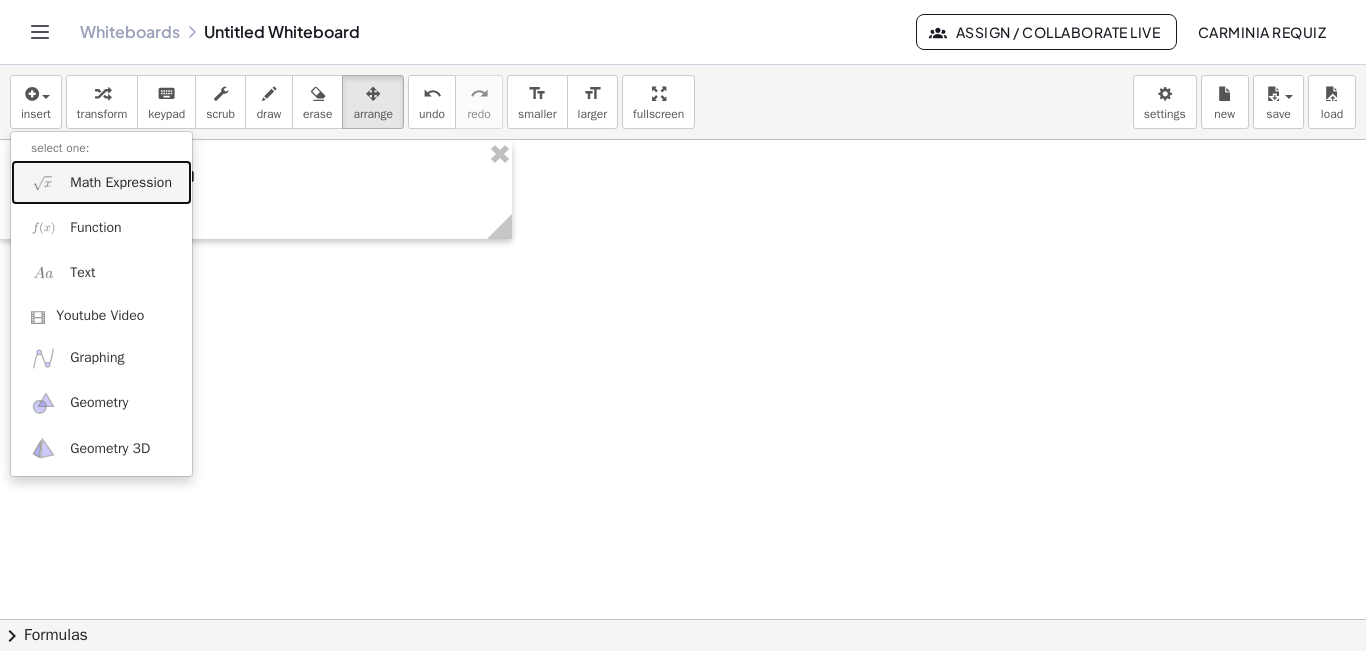click on "Math Expression" at bounding box center (121, 183) 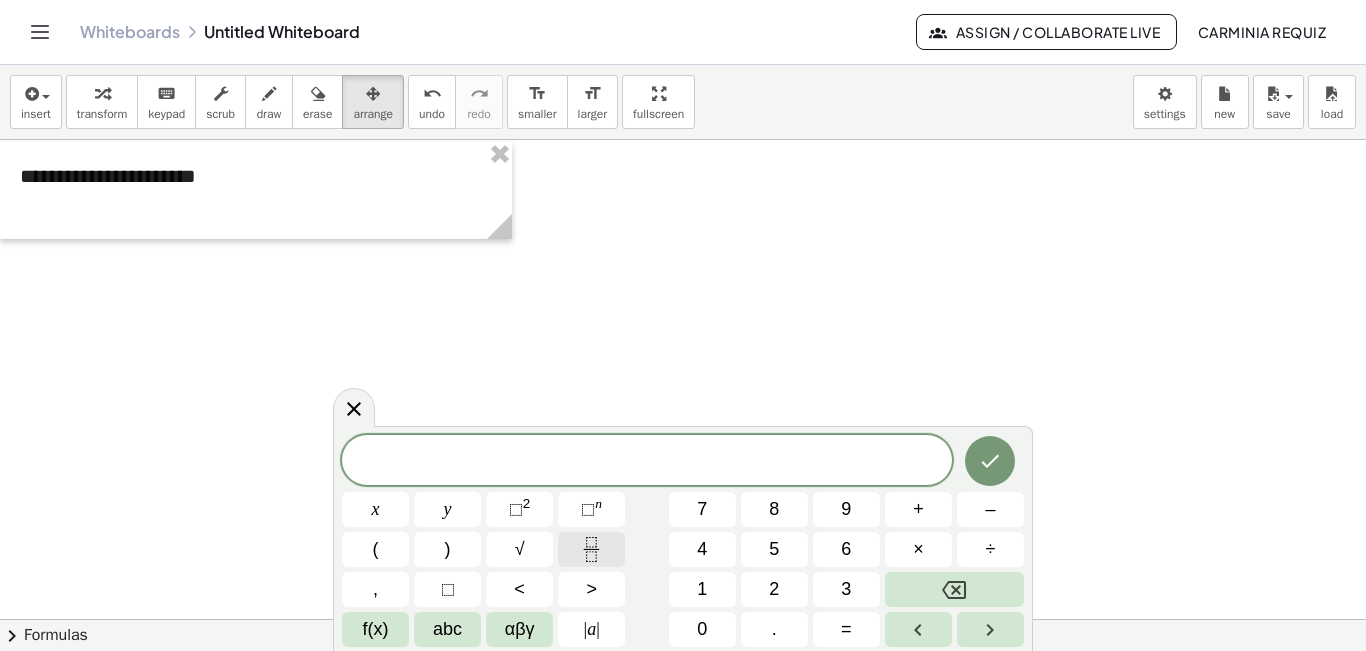 click 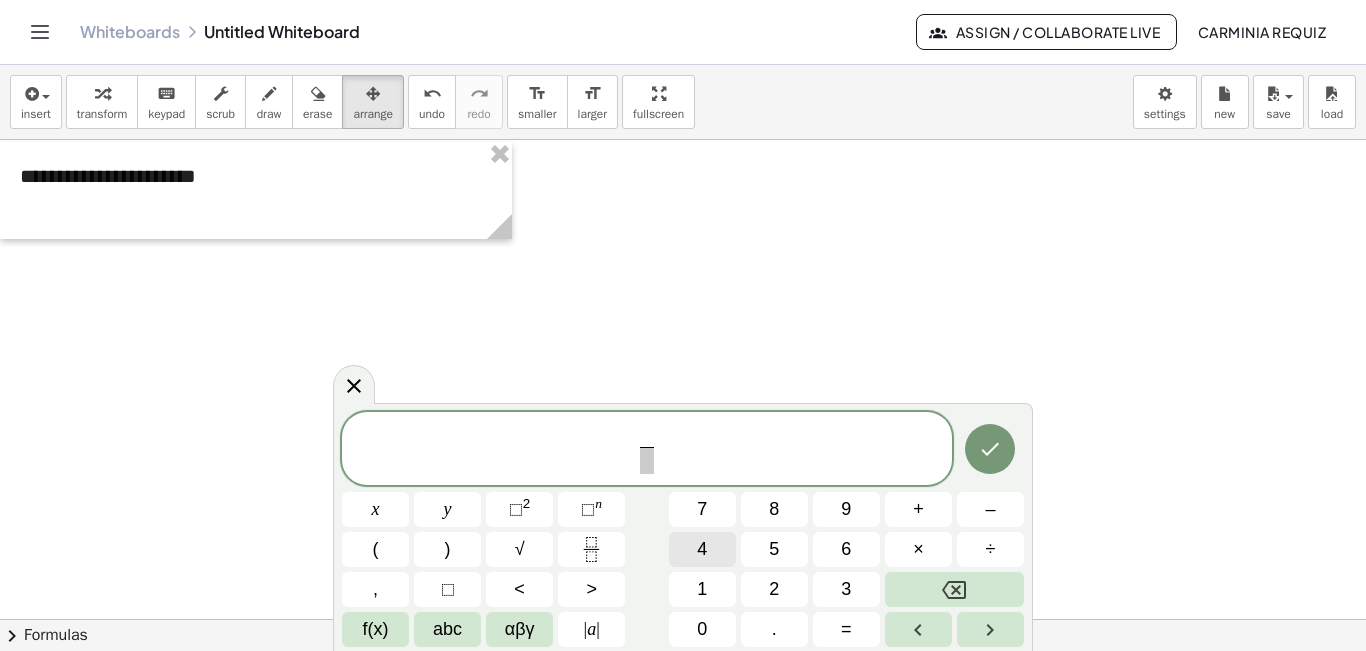 click on "4" at bounding box center [702, 549] 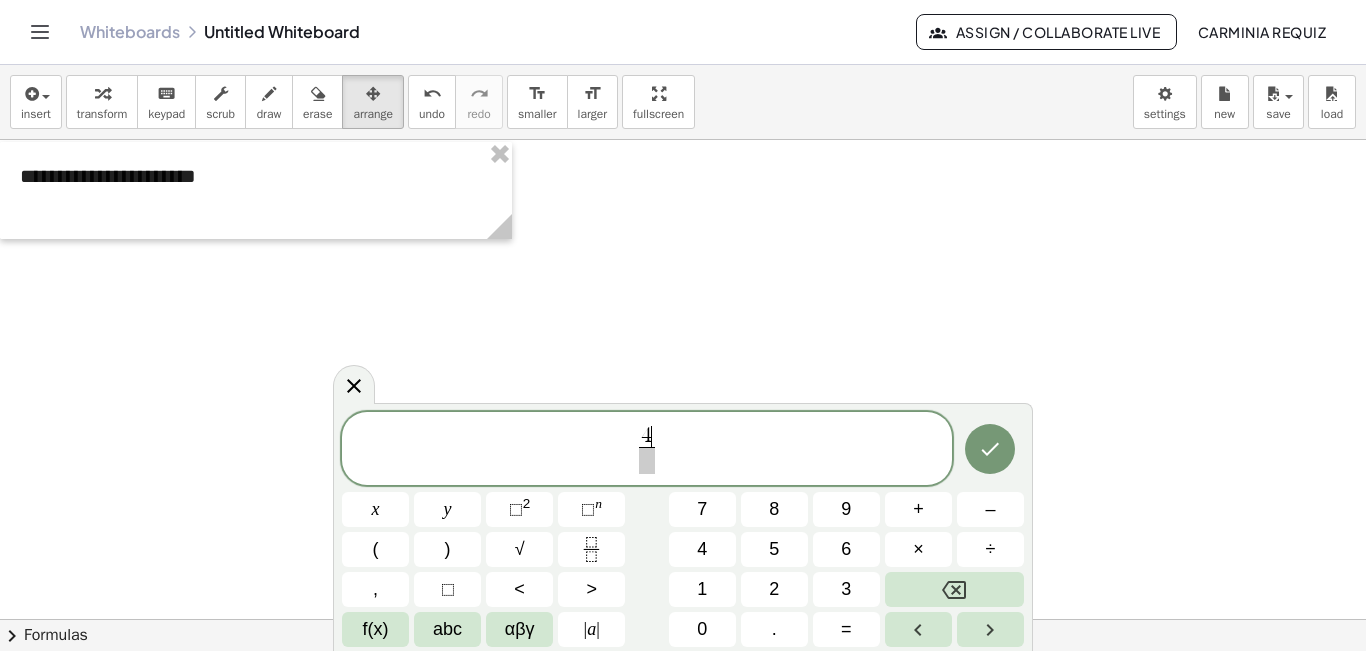 click at bounding box center (646, 460) 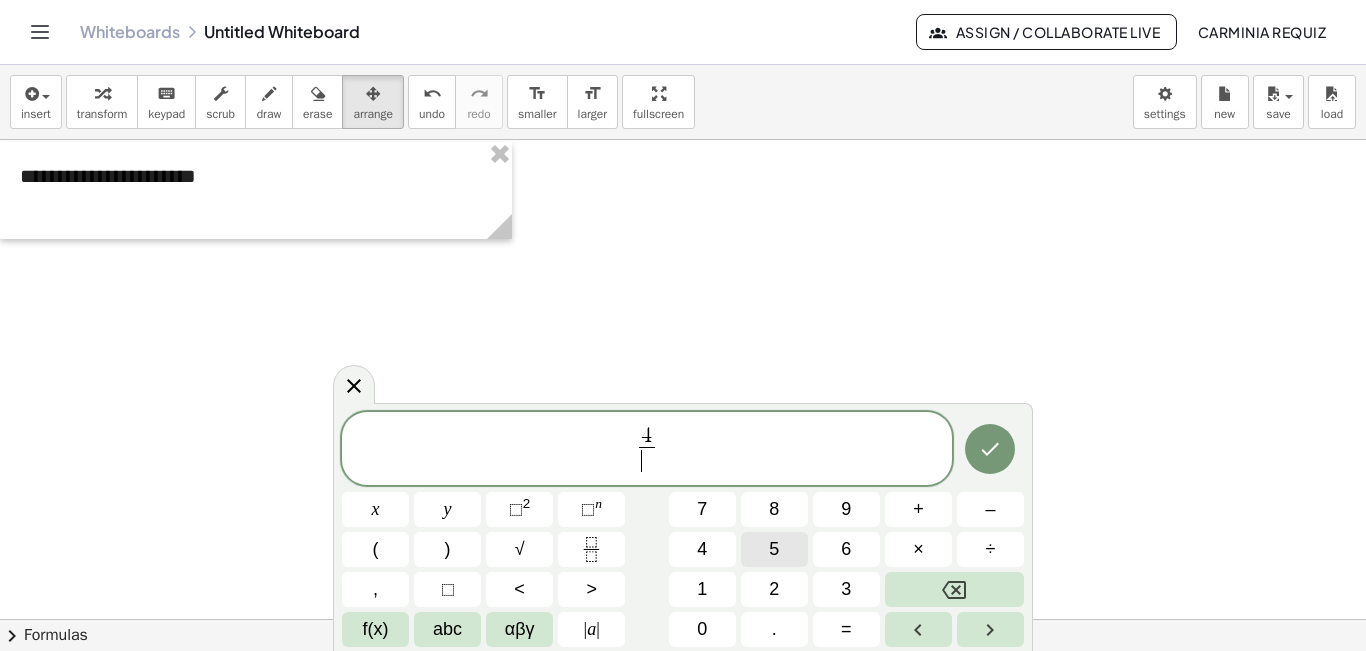 click on "5" at bounding box center [774, 549] 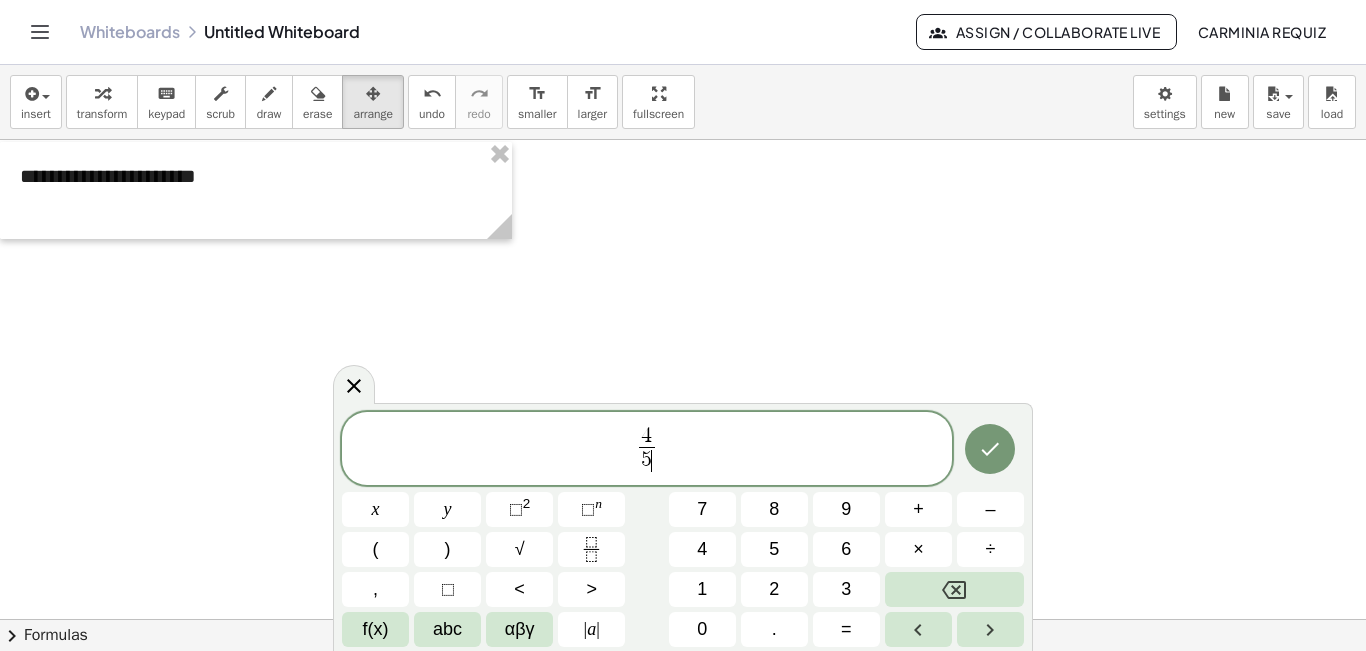 click on "4 5 ​ ​" at bounding box center (647, 450) 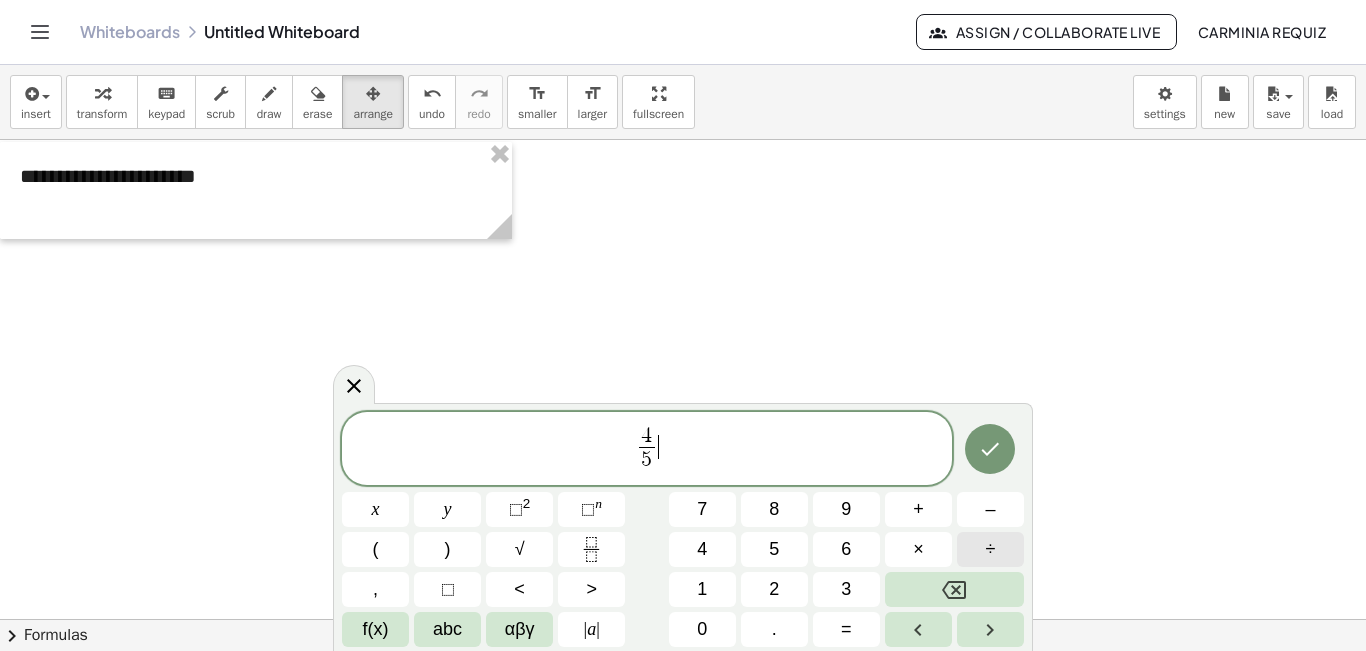 click on "÷" at bounding box center [990, 549] 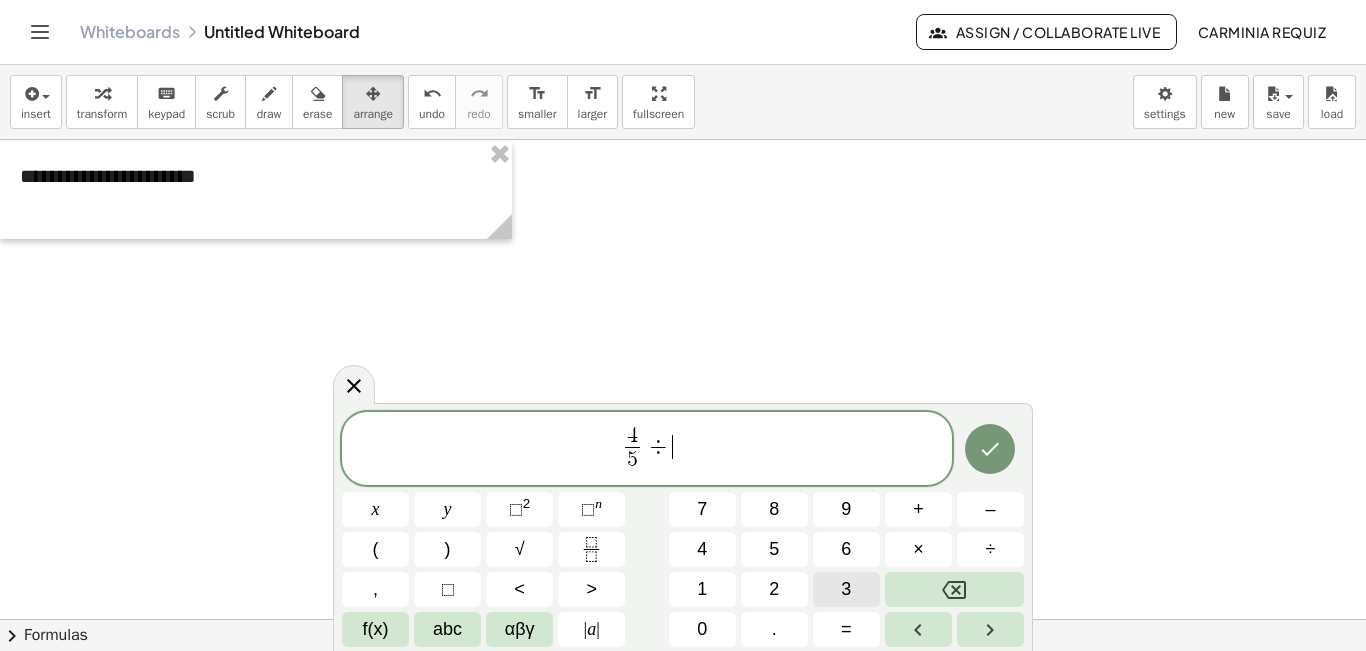click on "3" at bounding box center (846, 589) 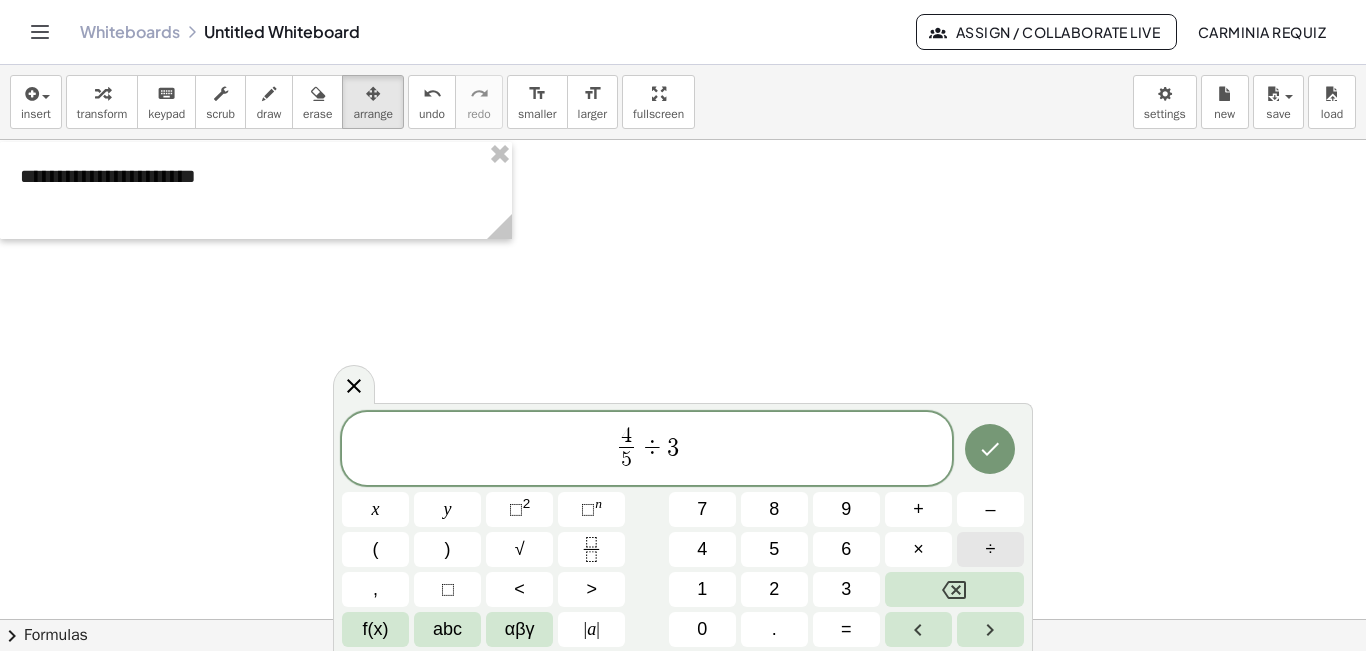 click on "÷" at bounding box center (991, 549) 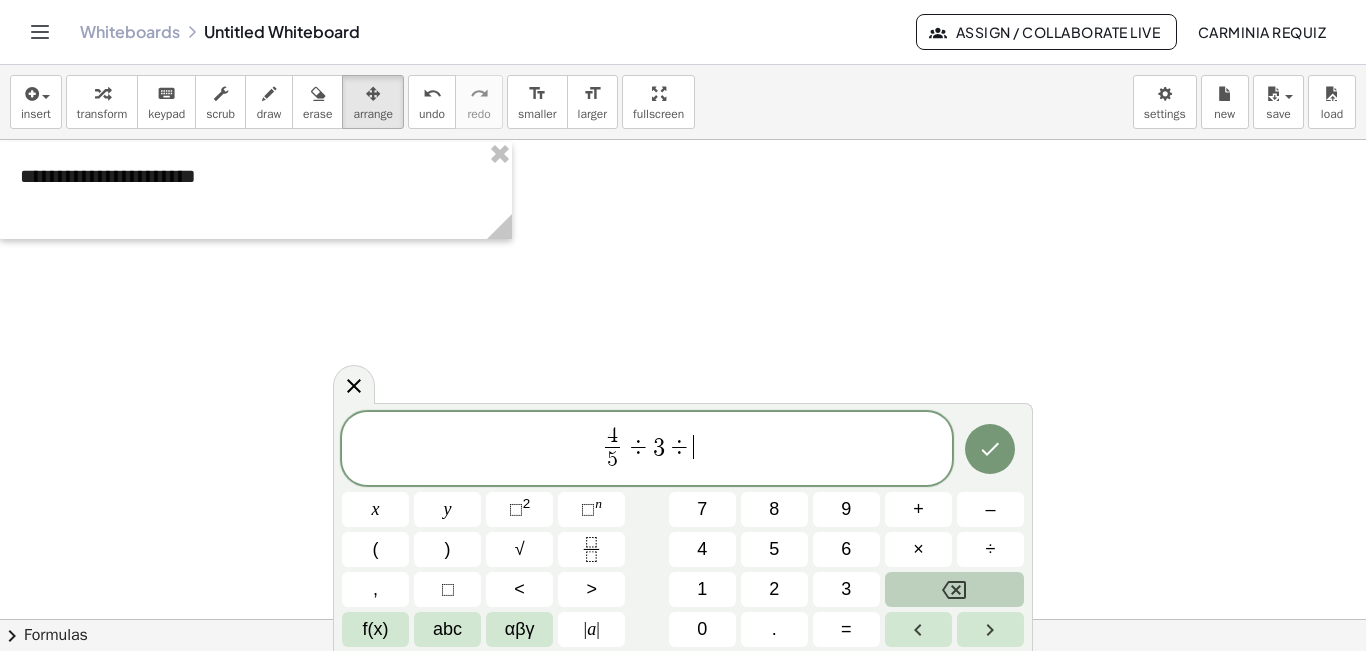 click 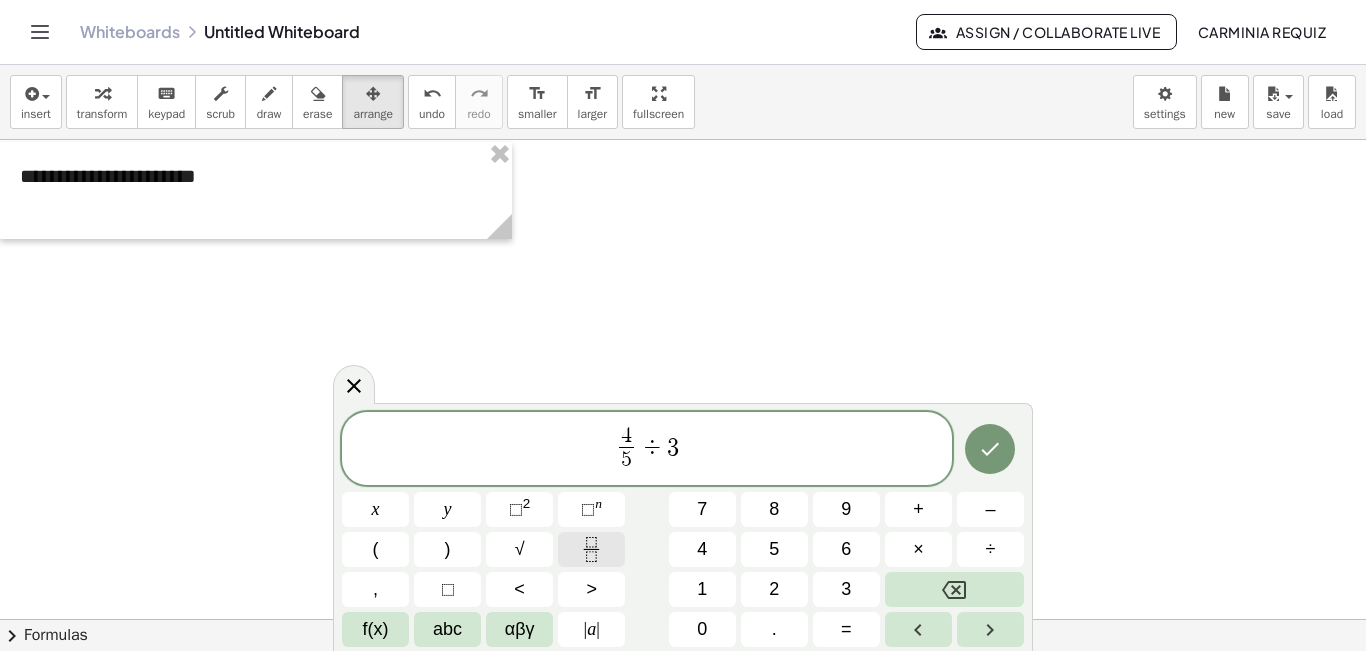 click 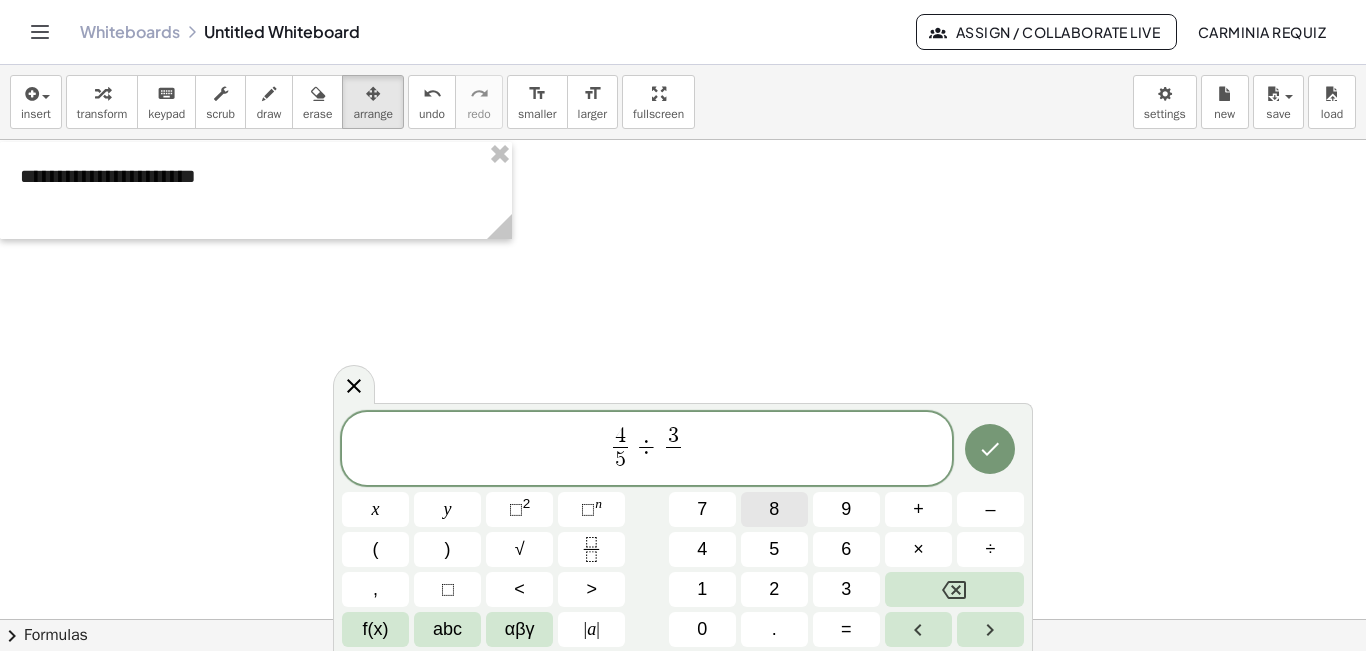 click on "8" at bounding box center (774, 509) 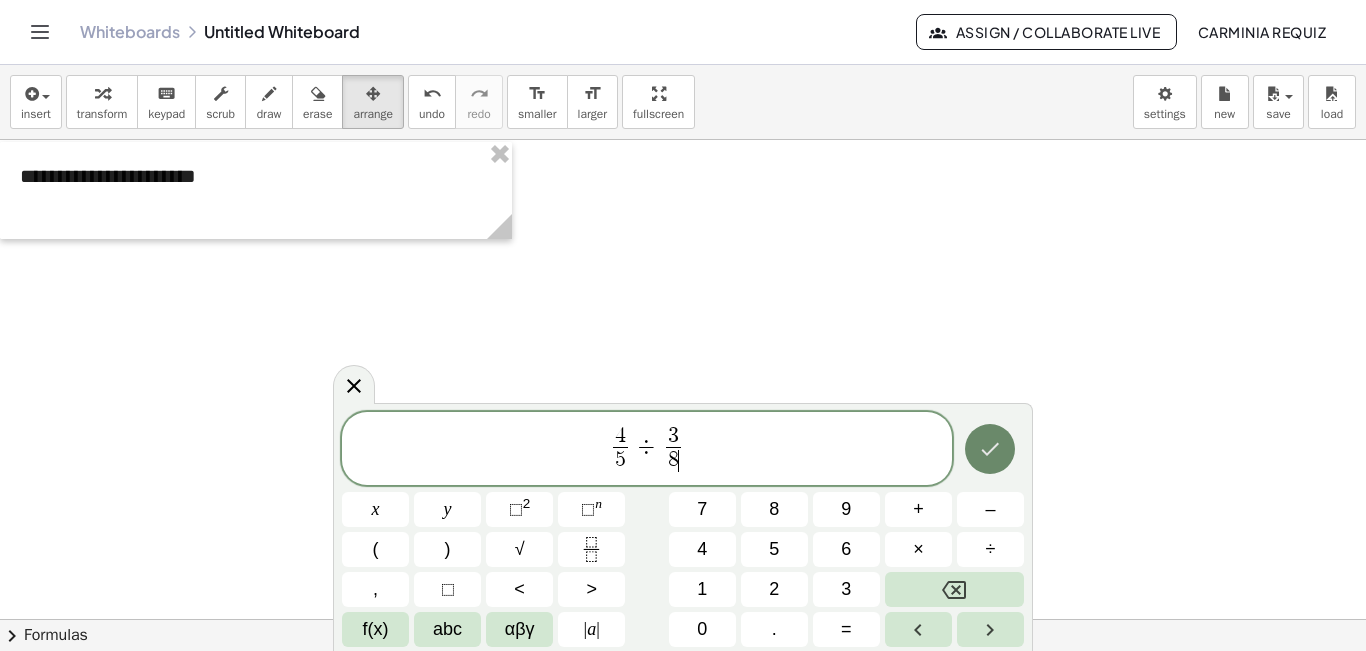 click at bounding box center [990, 449] 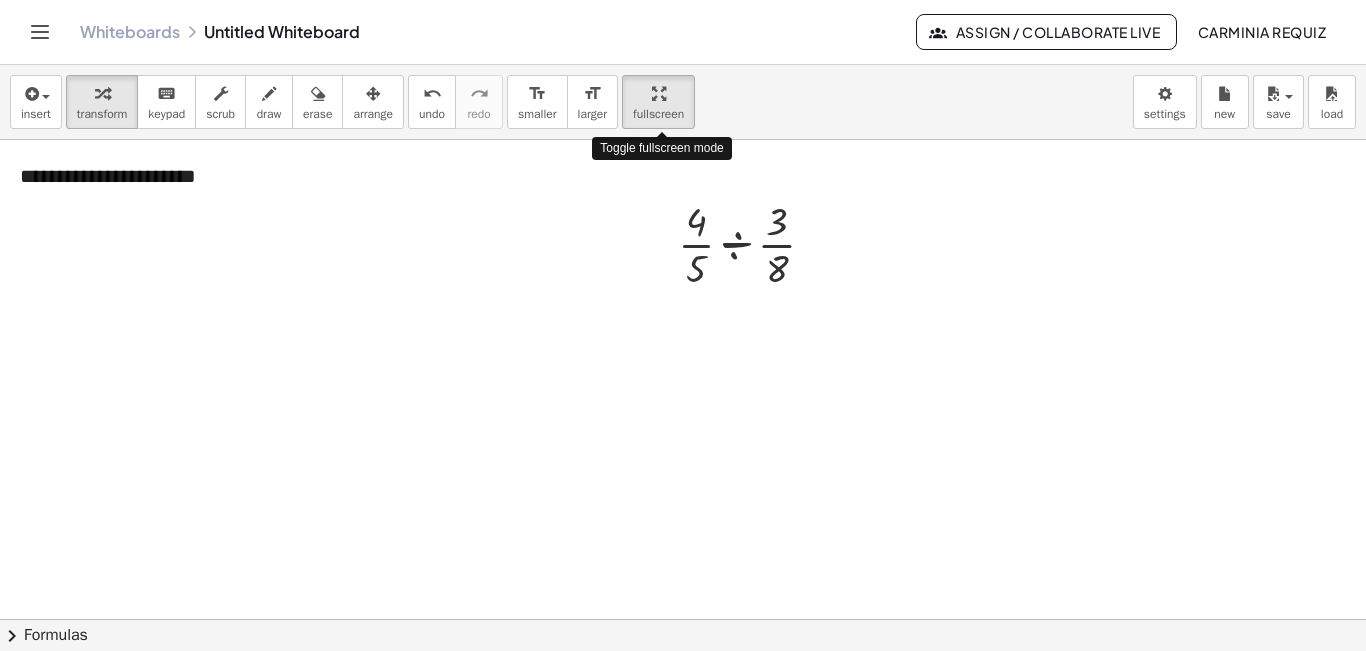 drag, startPoint x: 690, startPoint y: 106, endPoint x: 690, endPoint y: 193, distance: 87 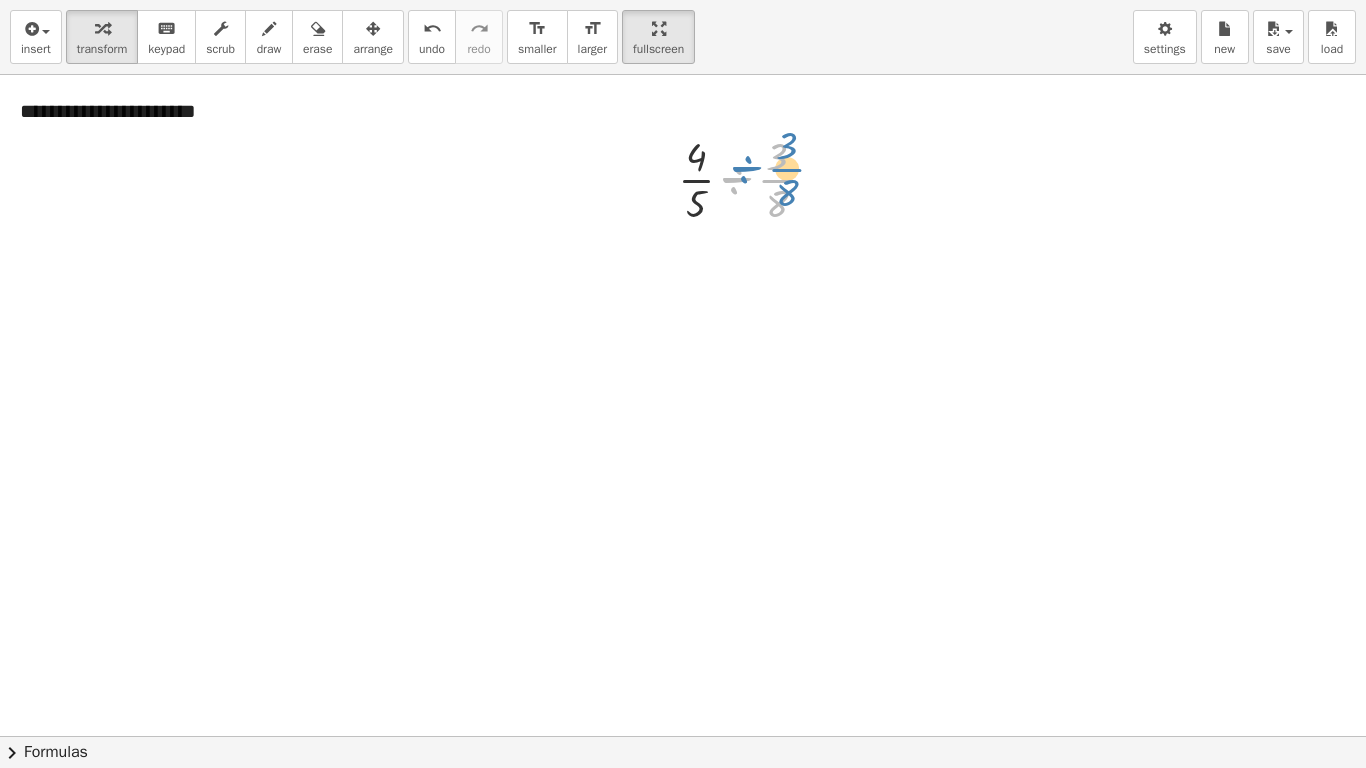 drag, startPoint x: 738, startPoint y: 181, endPoint x: 748, endPoint y: 170, distance: 14.866069 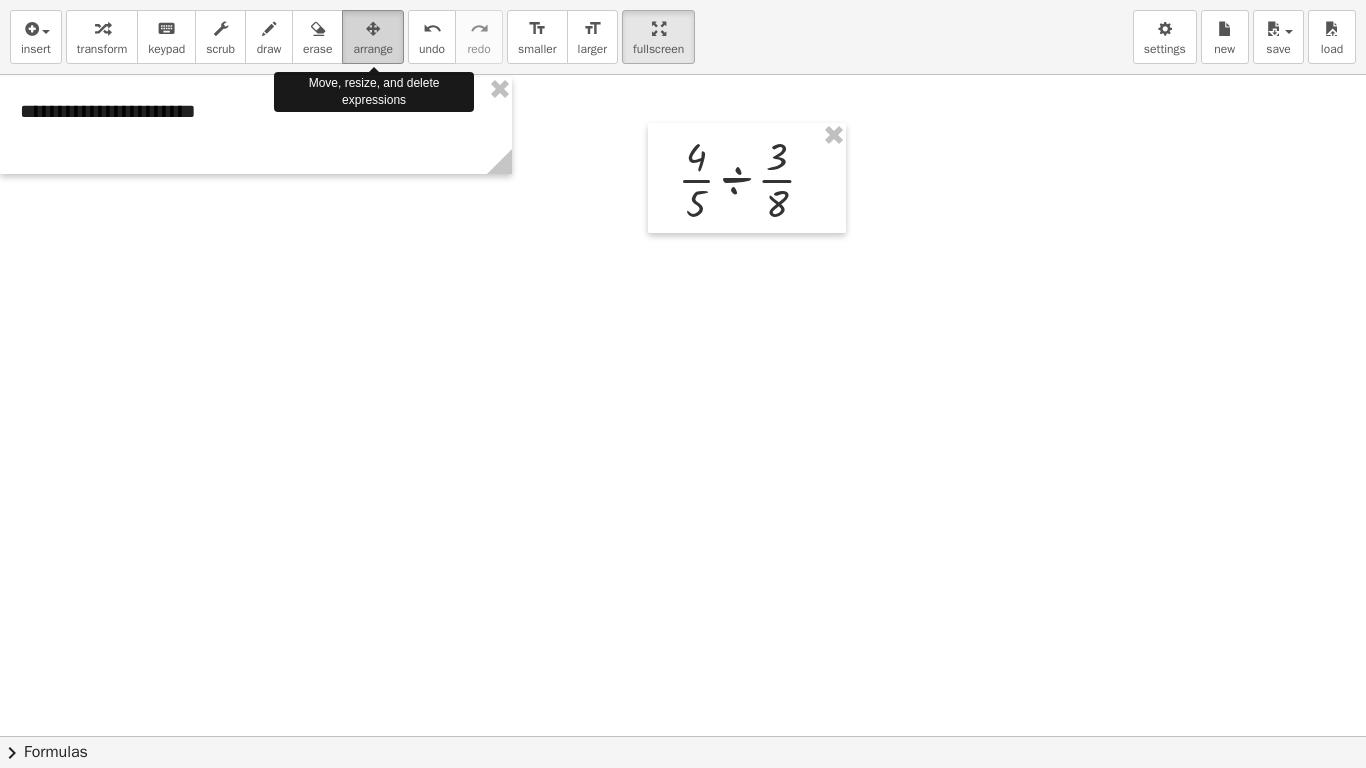 click at bounding box center [373, 28] 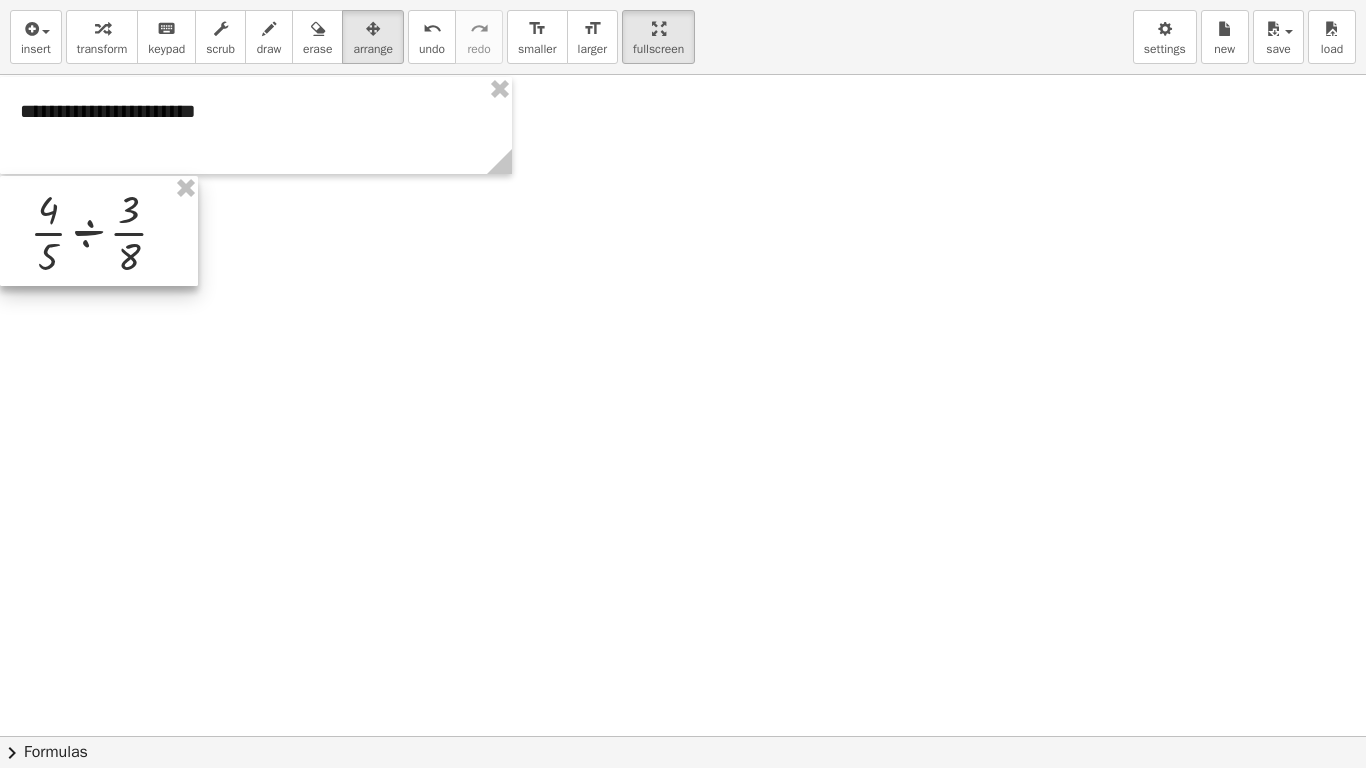 drag, startPoint x: 706, startPoint y: 165, endPoint x: 36, endPoint y: 218, distance: 672.093 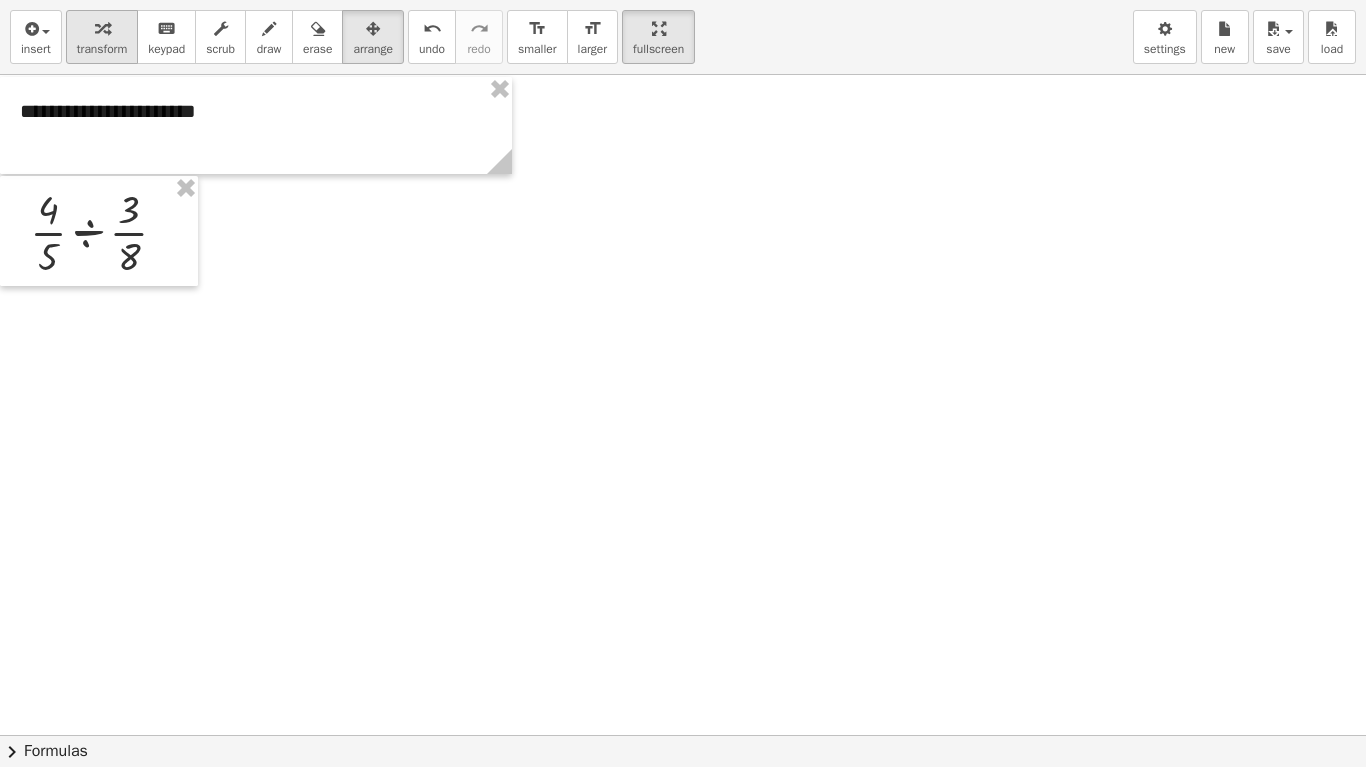 click on "transform" at bounding box center (102, 37) 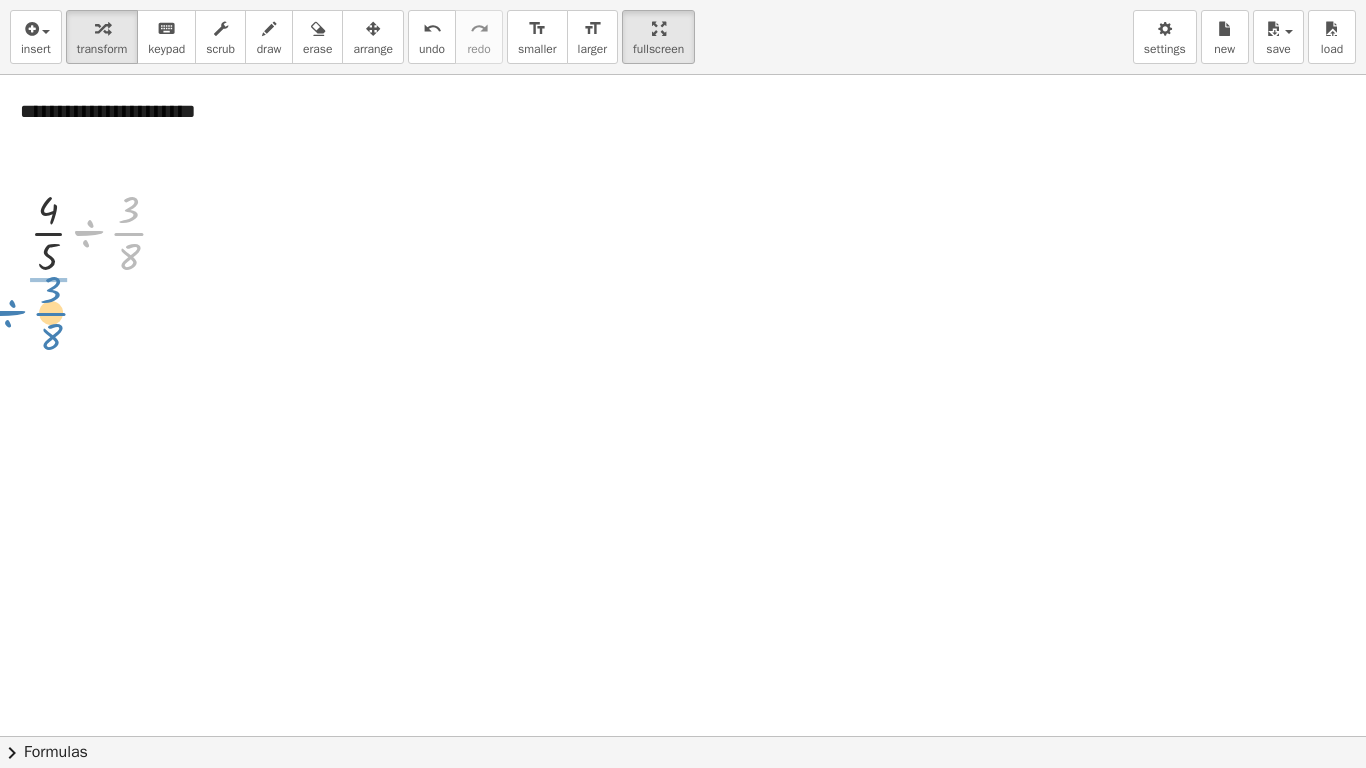 drag, startPoint x: 124, startPoint y: 227, endPoint x: 46, endPoint y: 307, distance: 111.73182 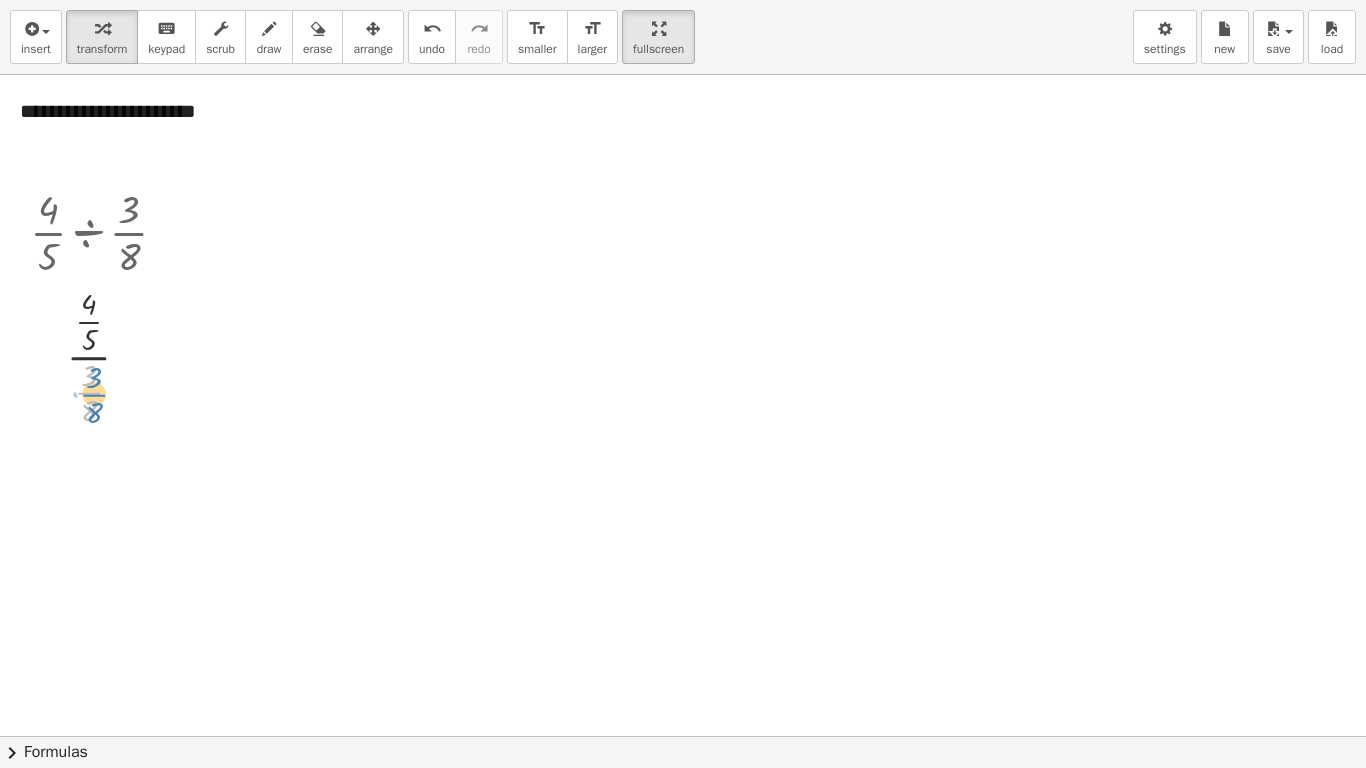 click at bounding box center (106, 355) 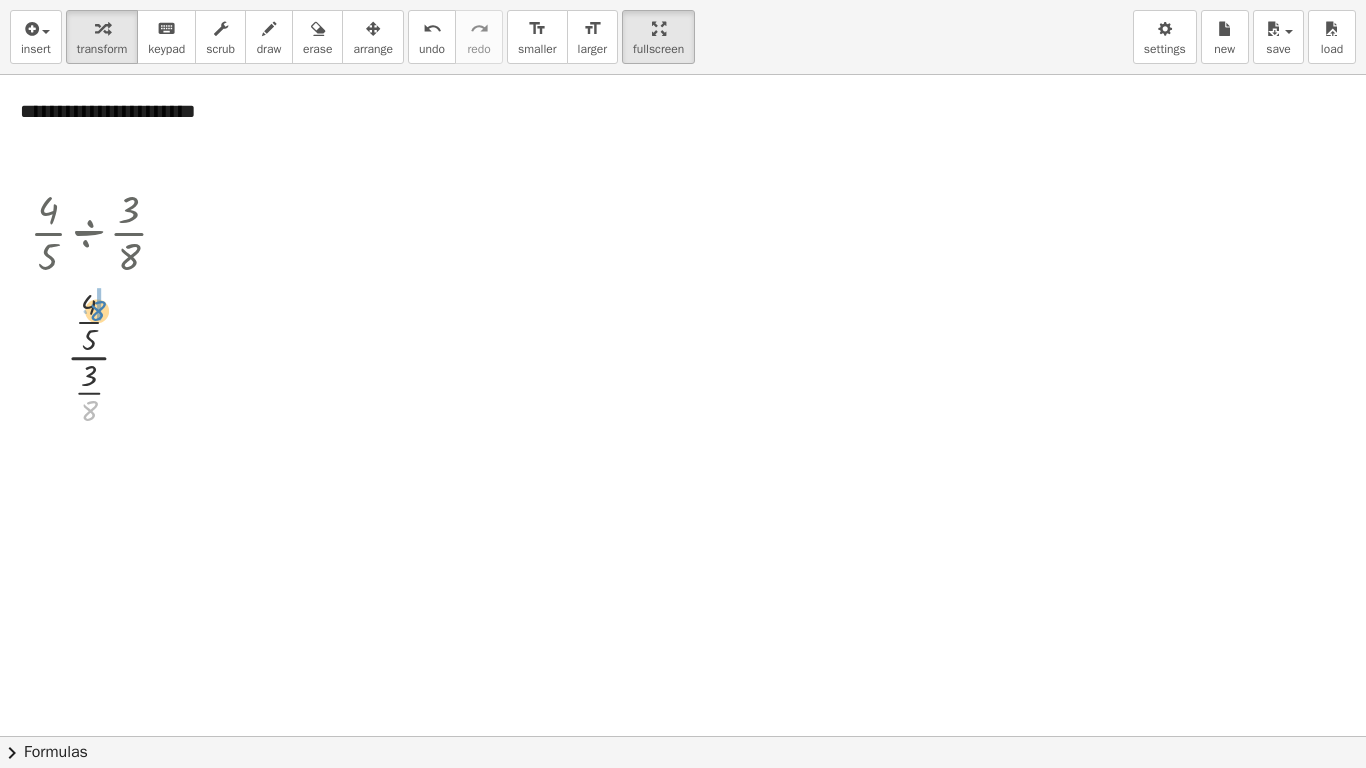 drag, startPoint x: 90, startPoint y: 413, endPoint x: 98, endPoint y: 313, distance: 100.31949 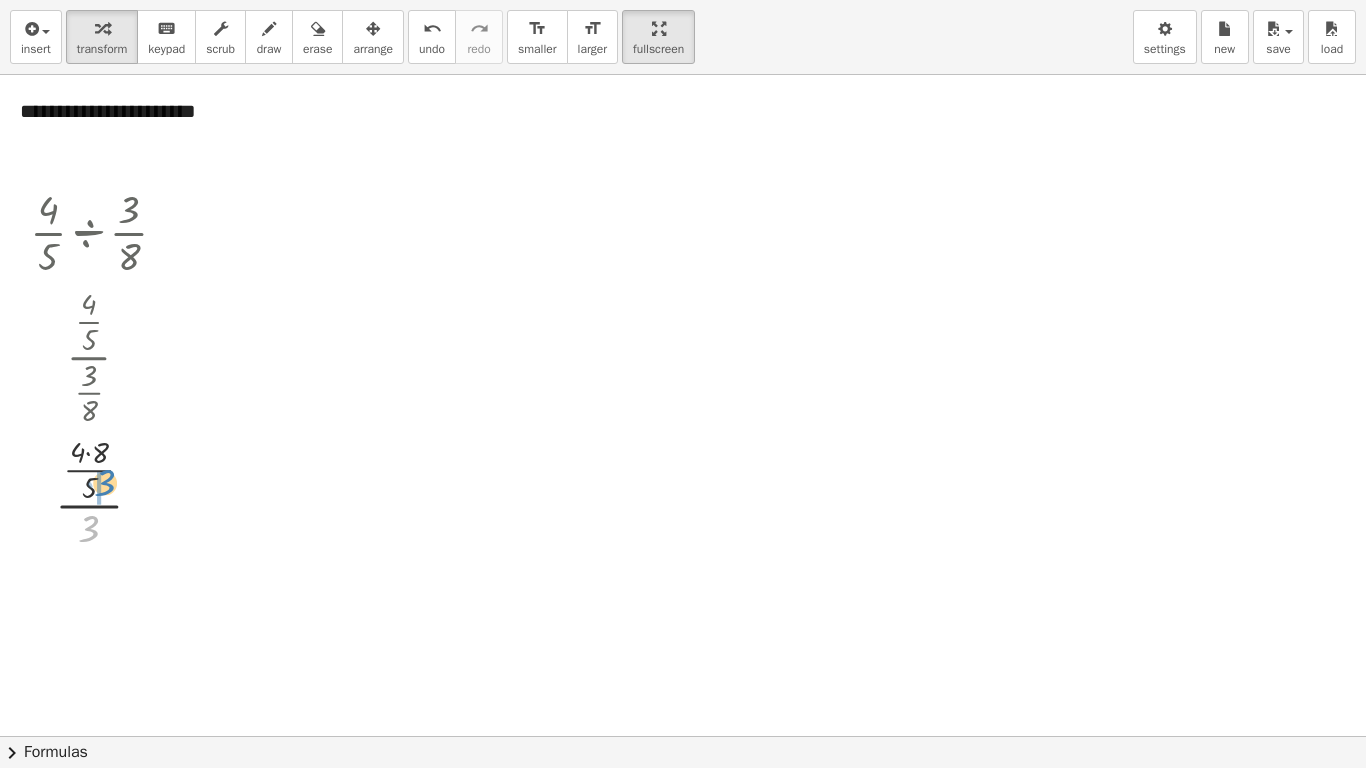 drag, startPoint x: 90, startPoint y: 529, endPoint x: 106, endPoint y: 483, distance: 48.703182 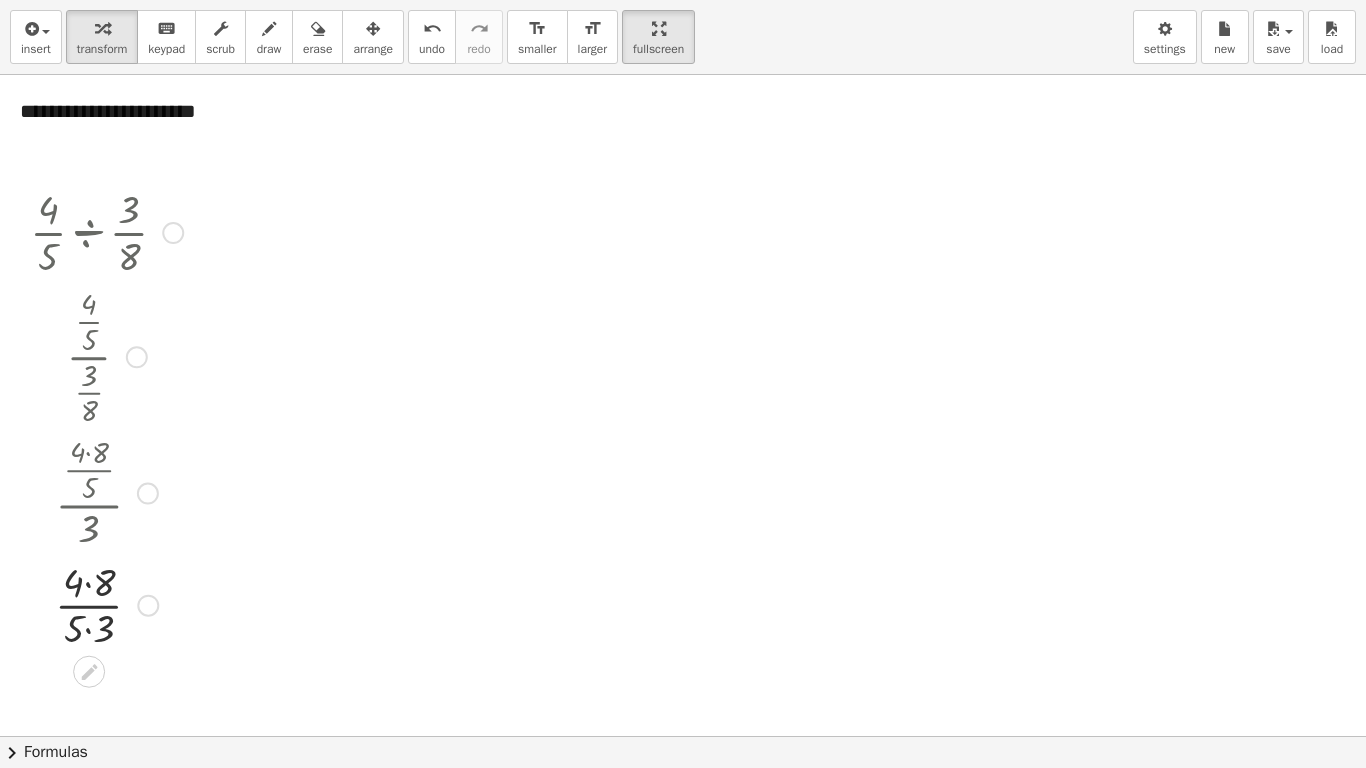 click at bounding box center [106, 604] 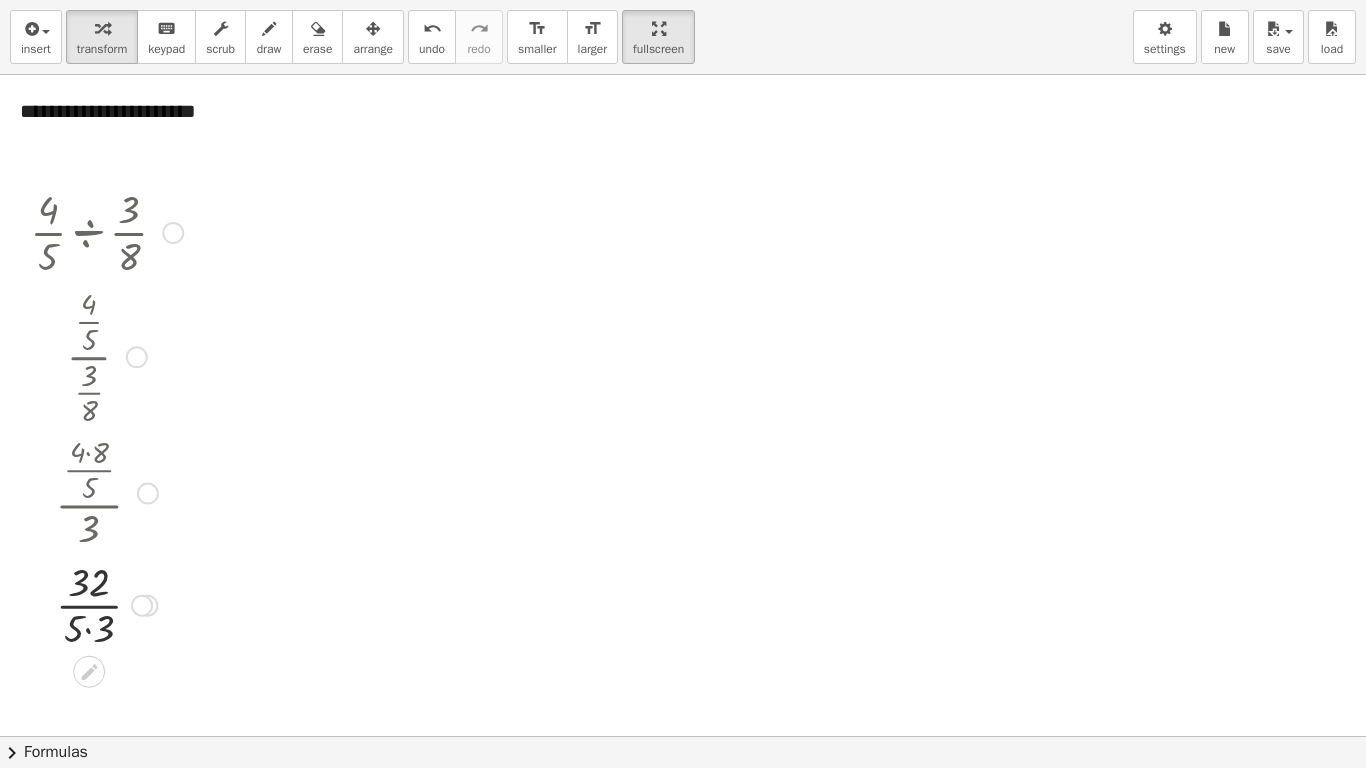 click at bounding box center (106, 604) 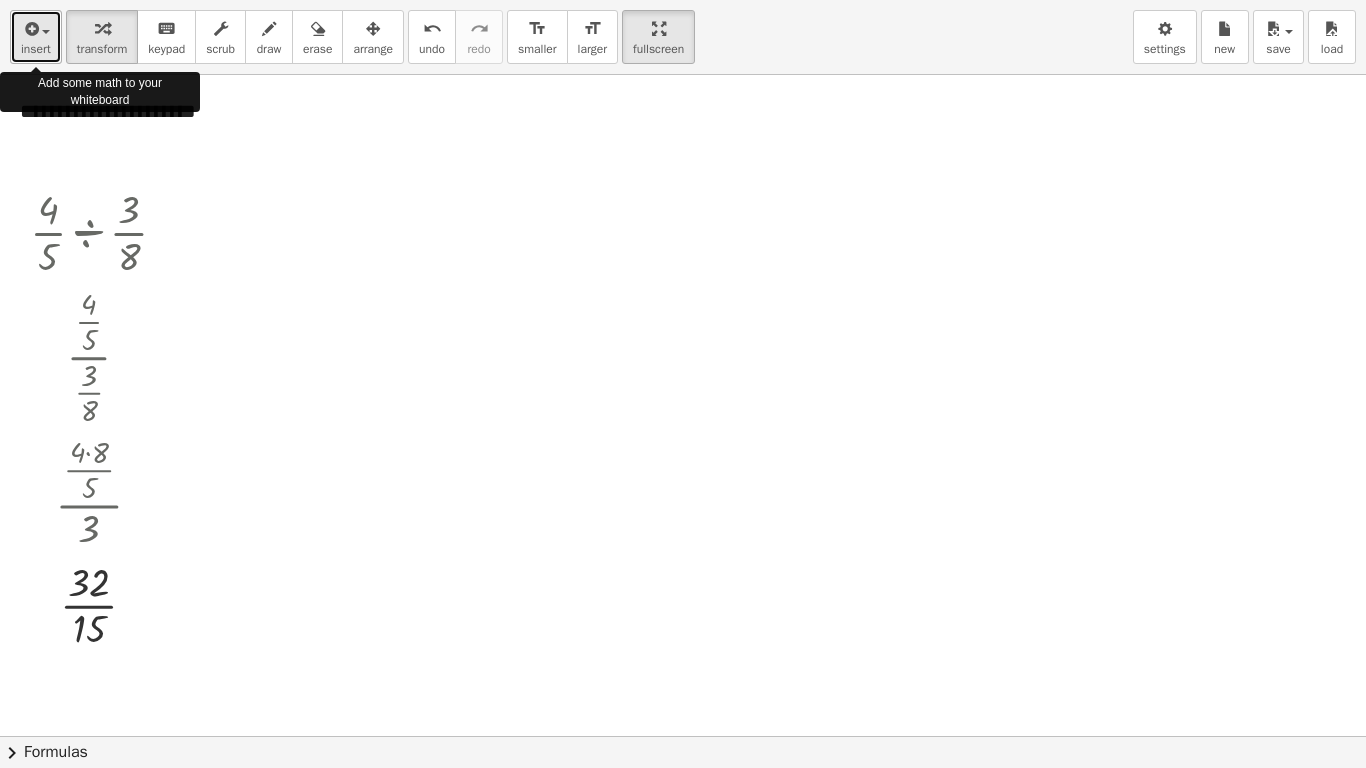 click at bounding box center [30, 29] 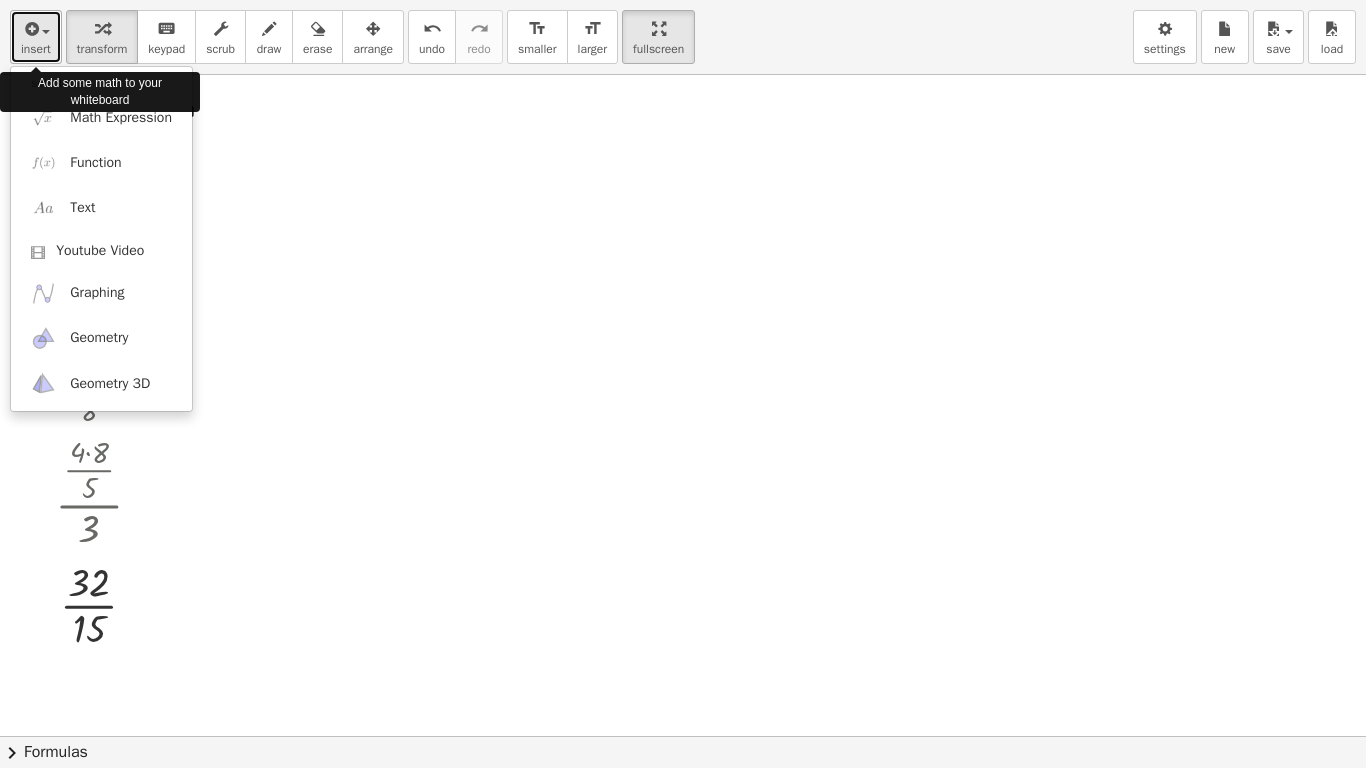 click at bounding box center (36, 28) 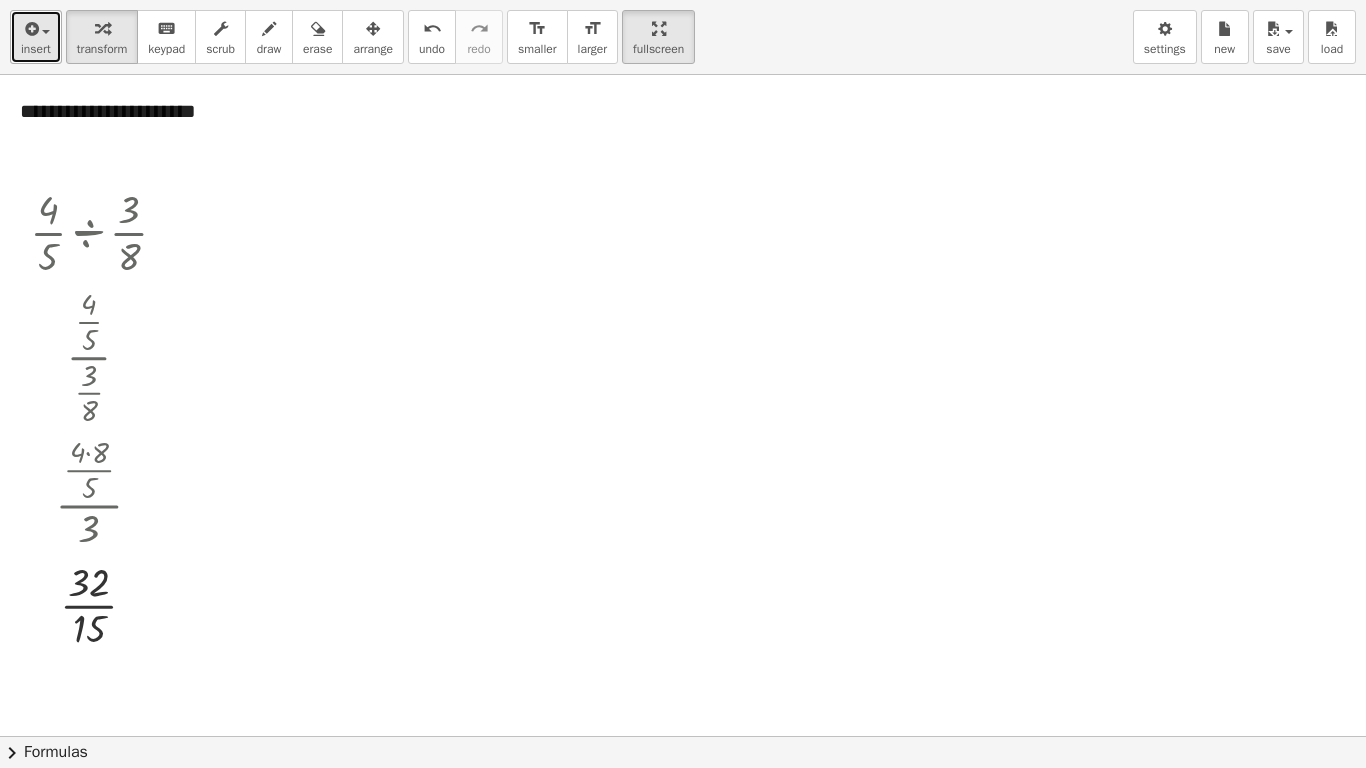 click on "insert" at bounding box center [36, 49] 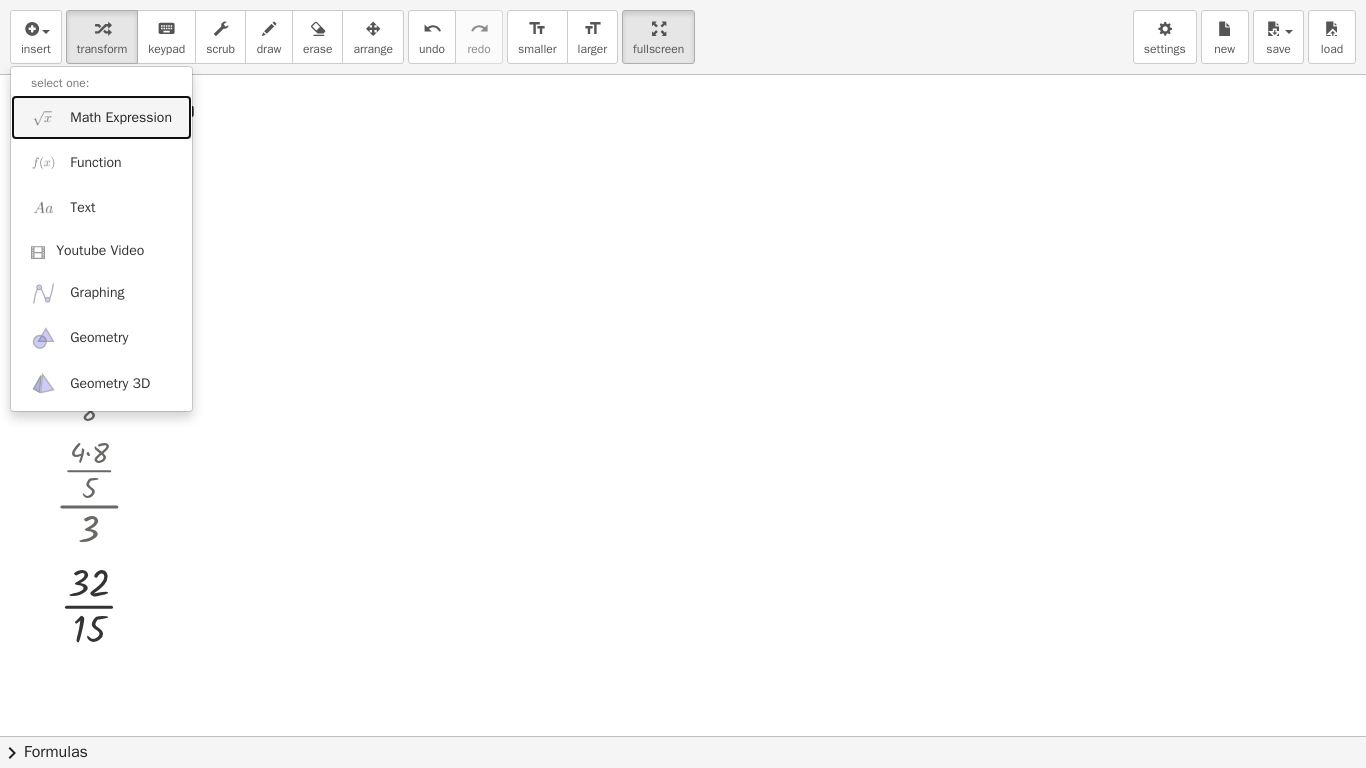 click at bounding box center [43, 117] 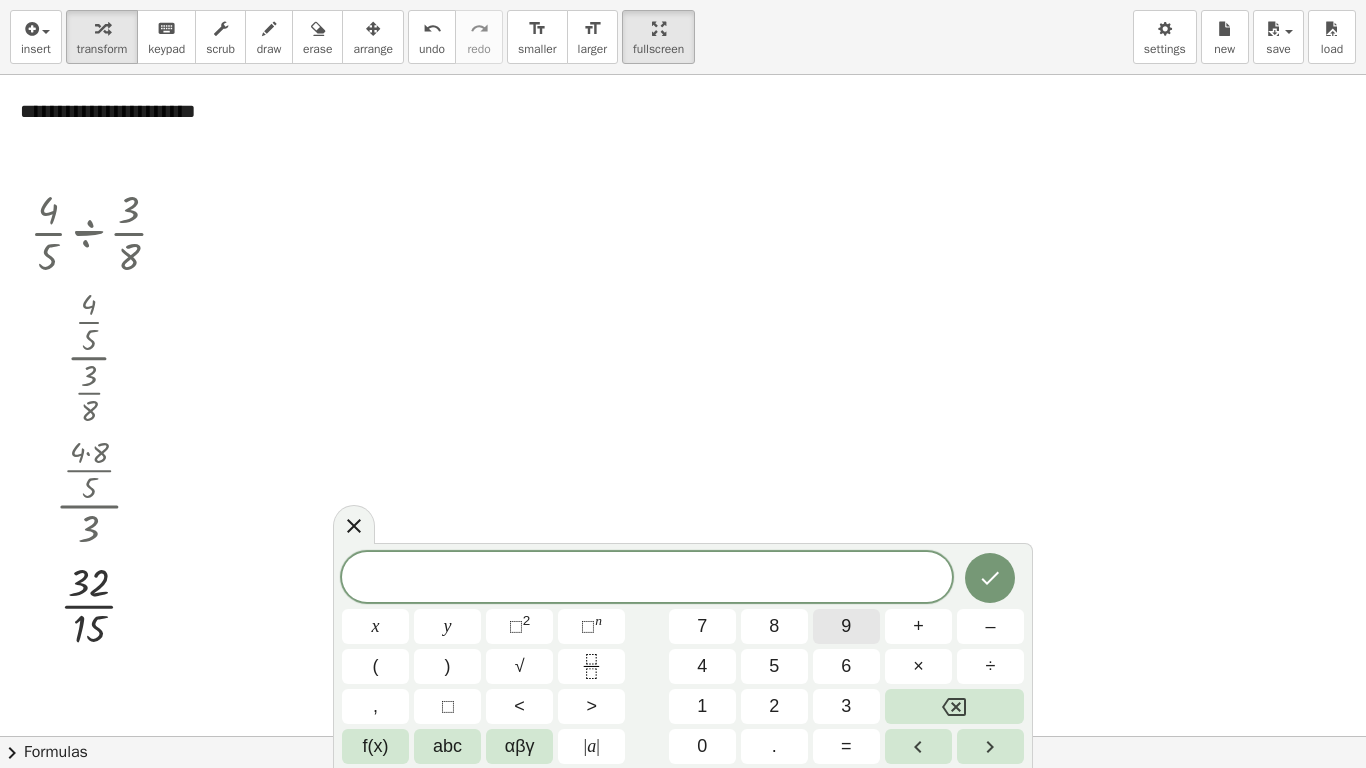 click on "9" at bounding box center (846, 626) 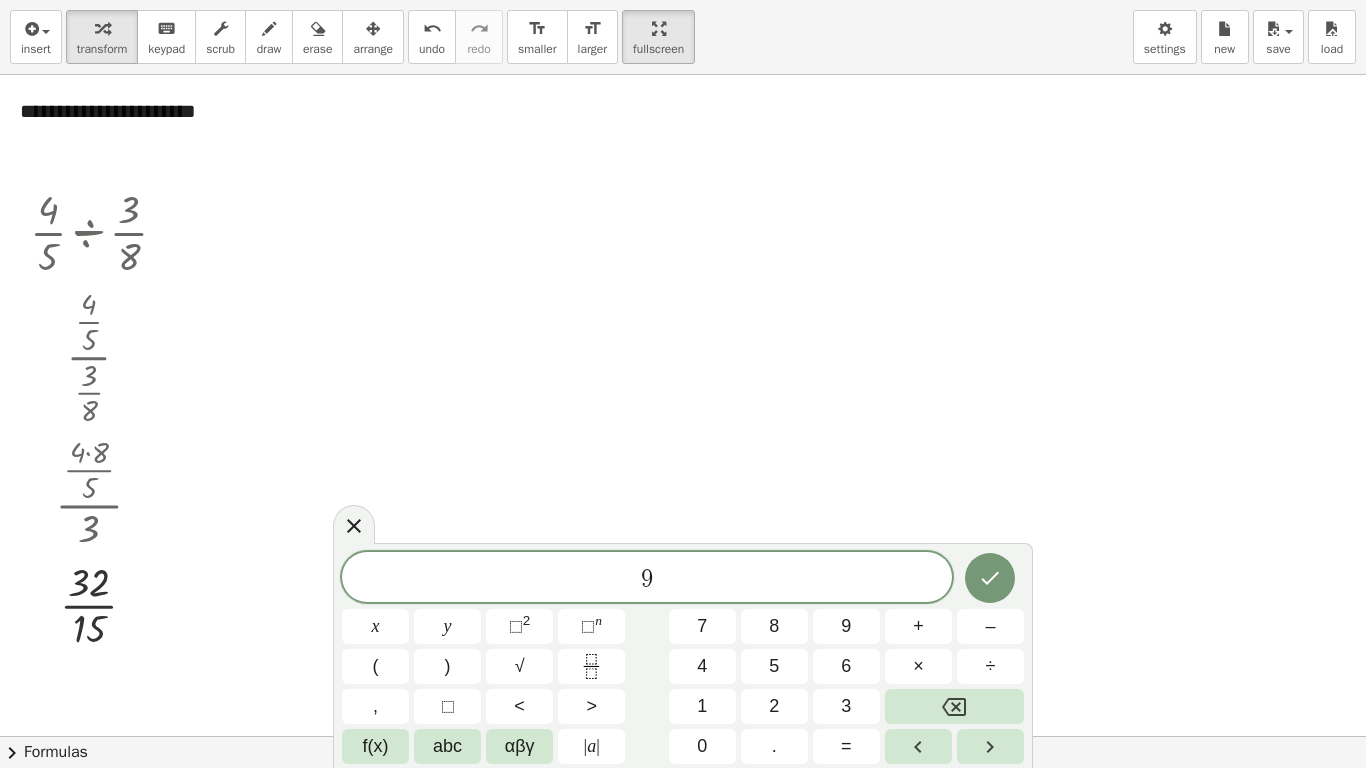 click at bounding box center (683, 736) 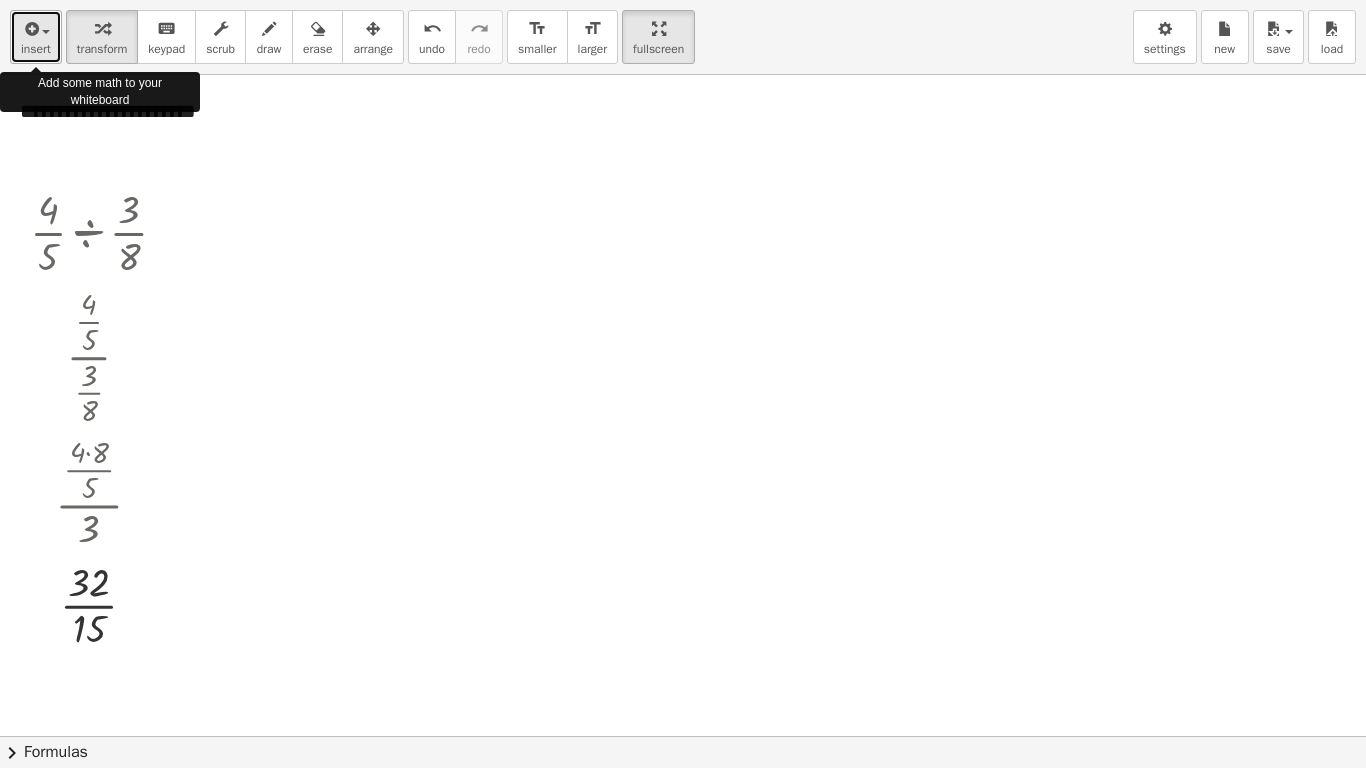 click on "insert" at bounding box center (36, 49) 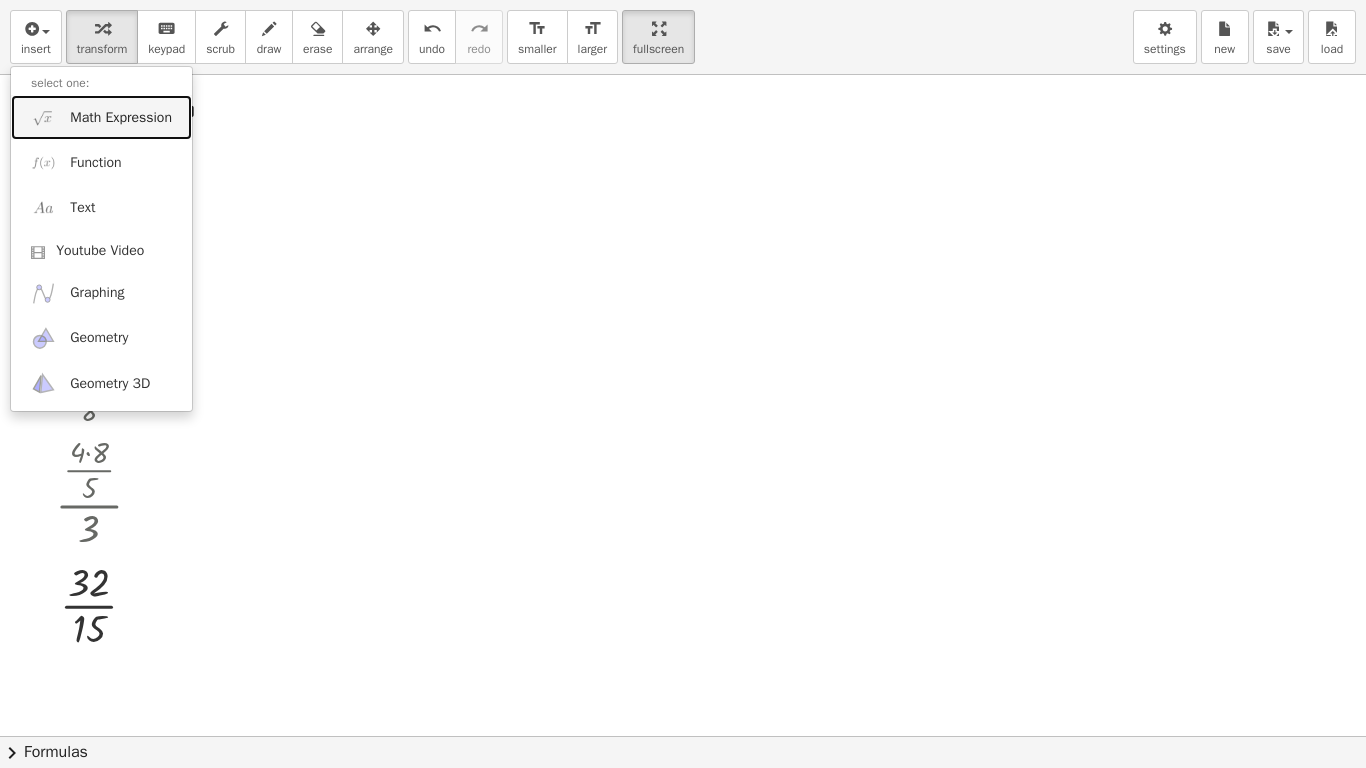 click on "Math Expression" at bounding box center (121, 118) 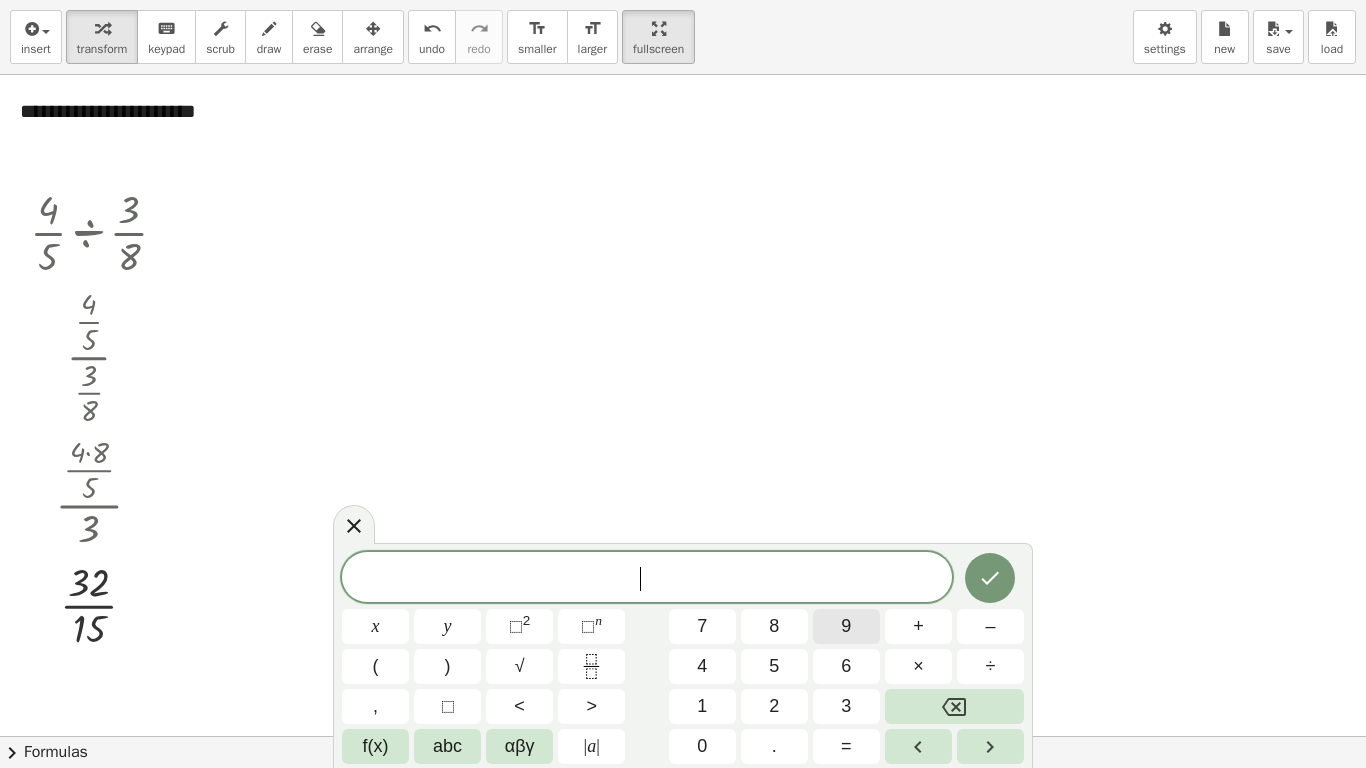 click on "9" at bounding box center [846, 626] 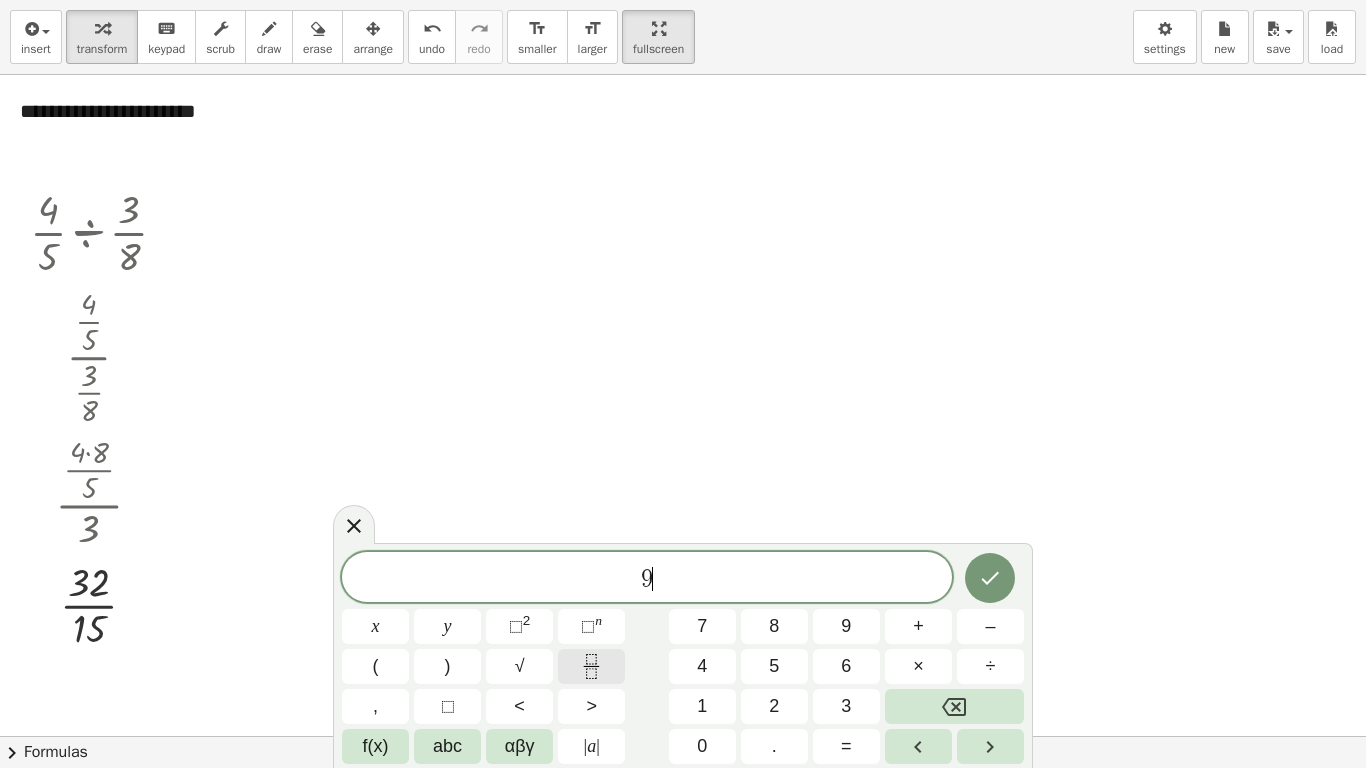 click 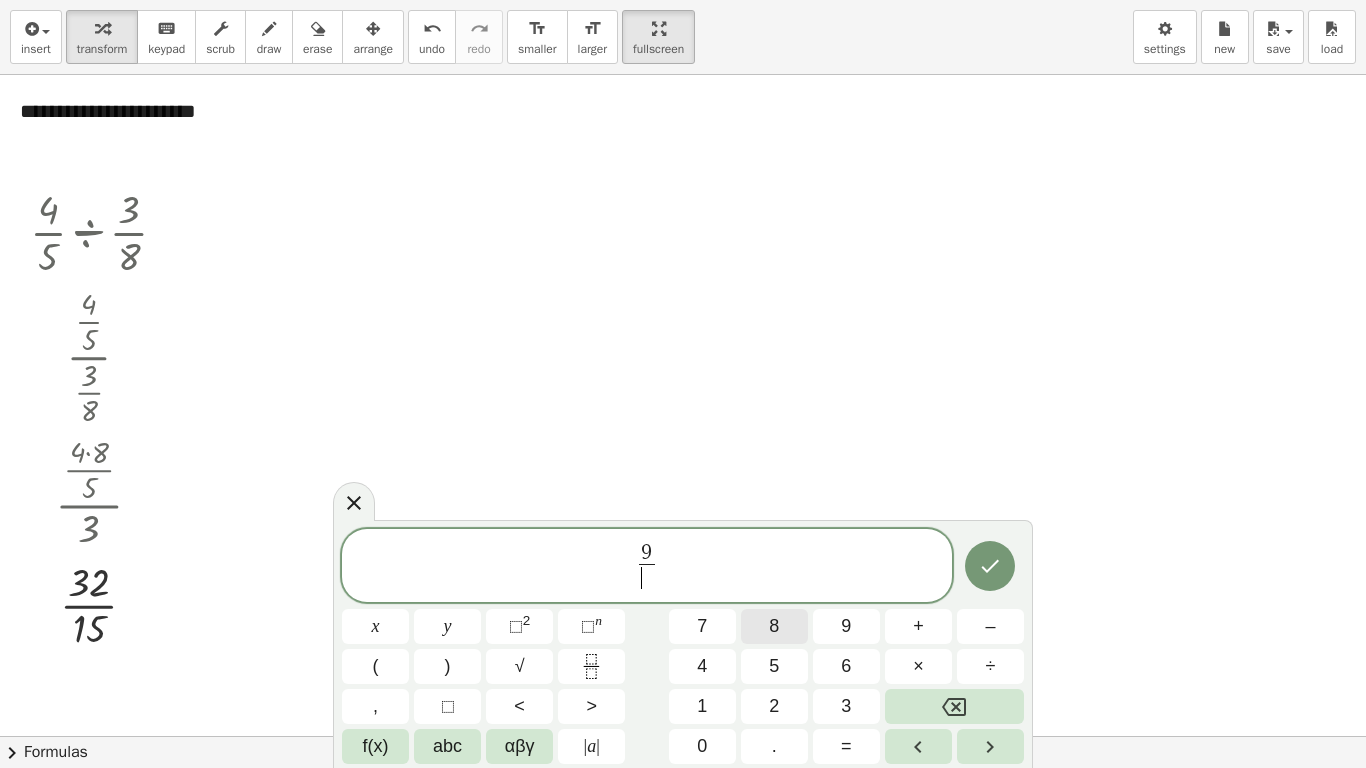 click on "8" at bounding box center [774, 626] 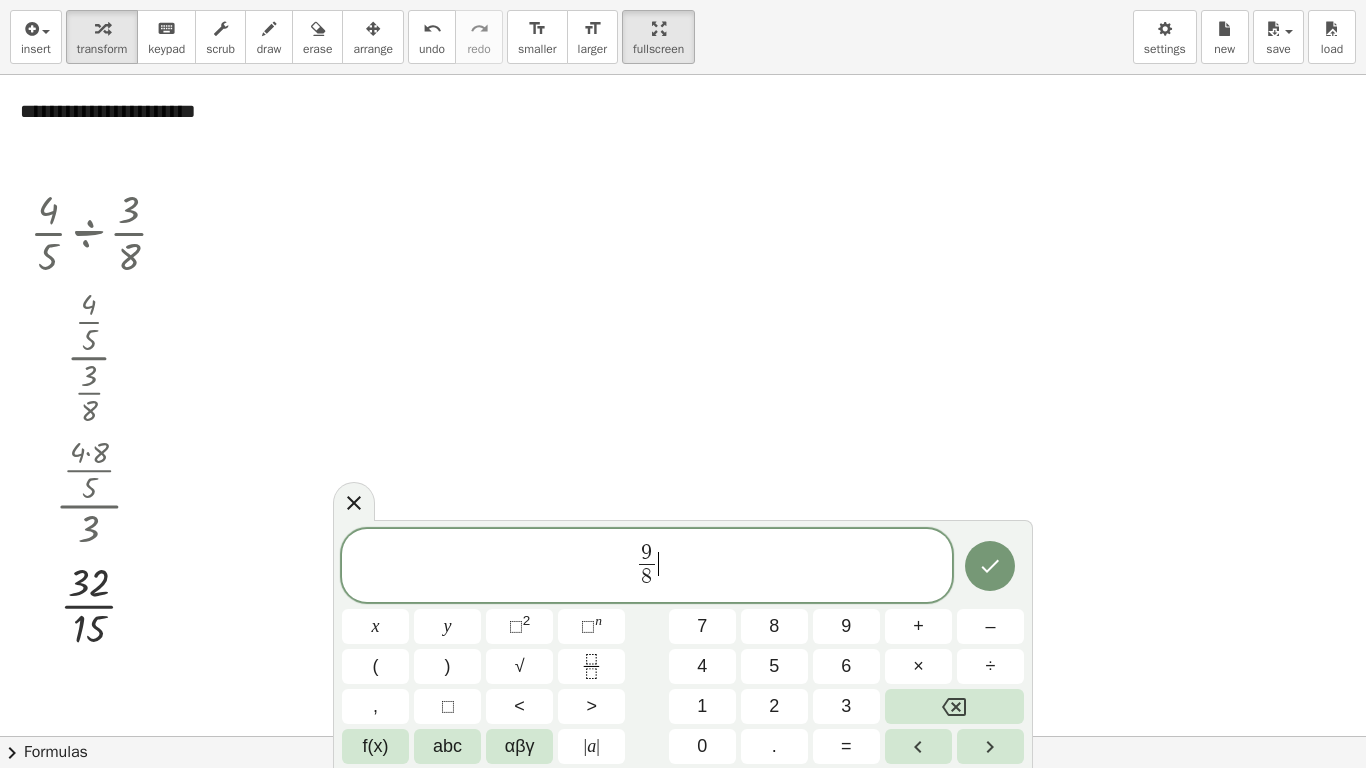 click on "9 8 ​ ​" at bounding box center (647, 567) 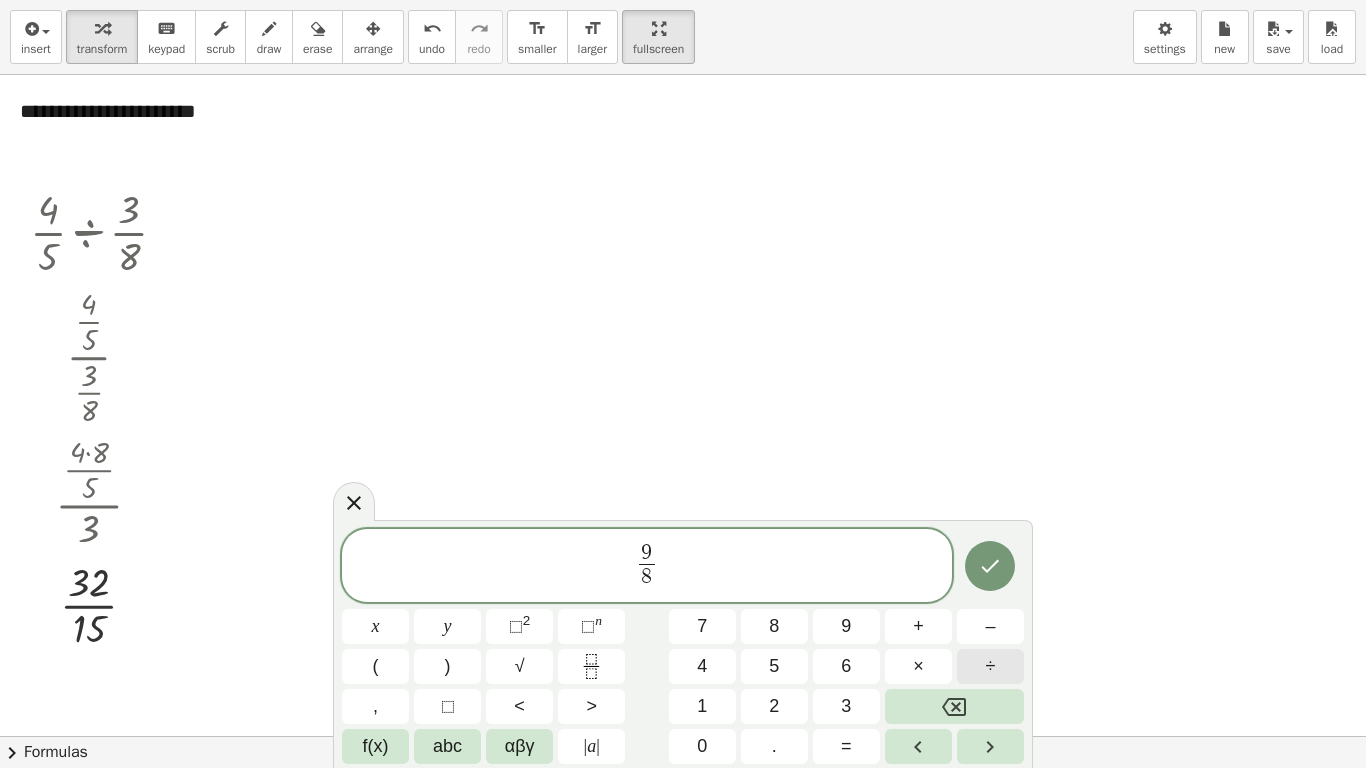 click on "÷" at bounding box center (991, 666) 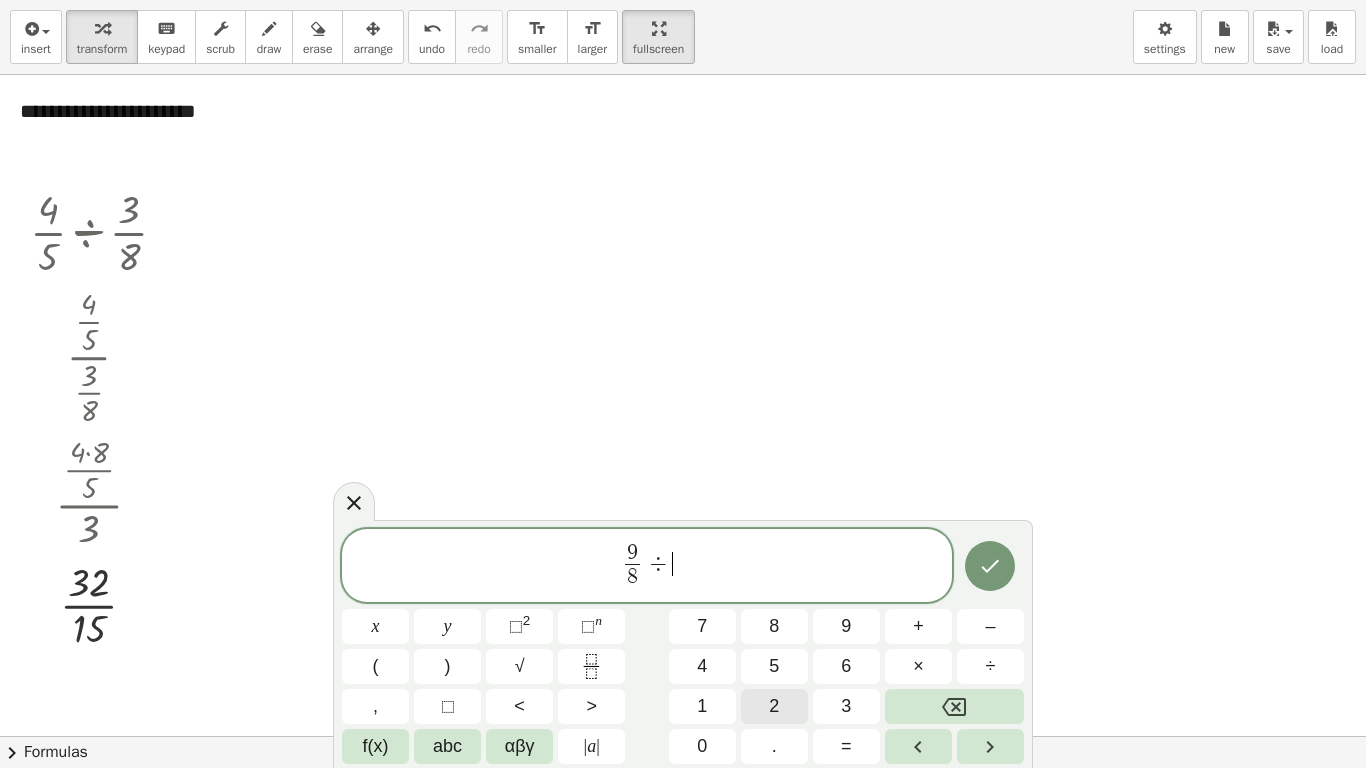 click on "2" at bounding box center (774, 706) 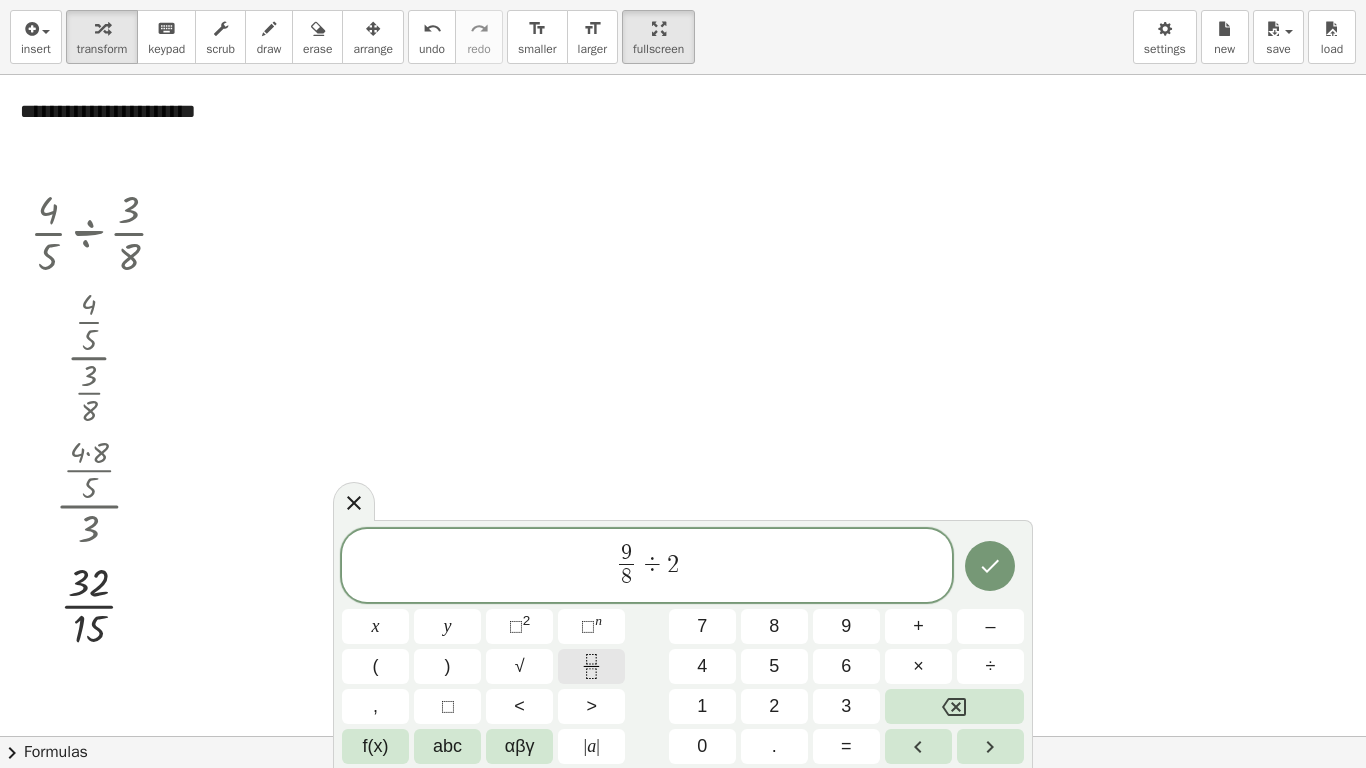 click 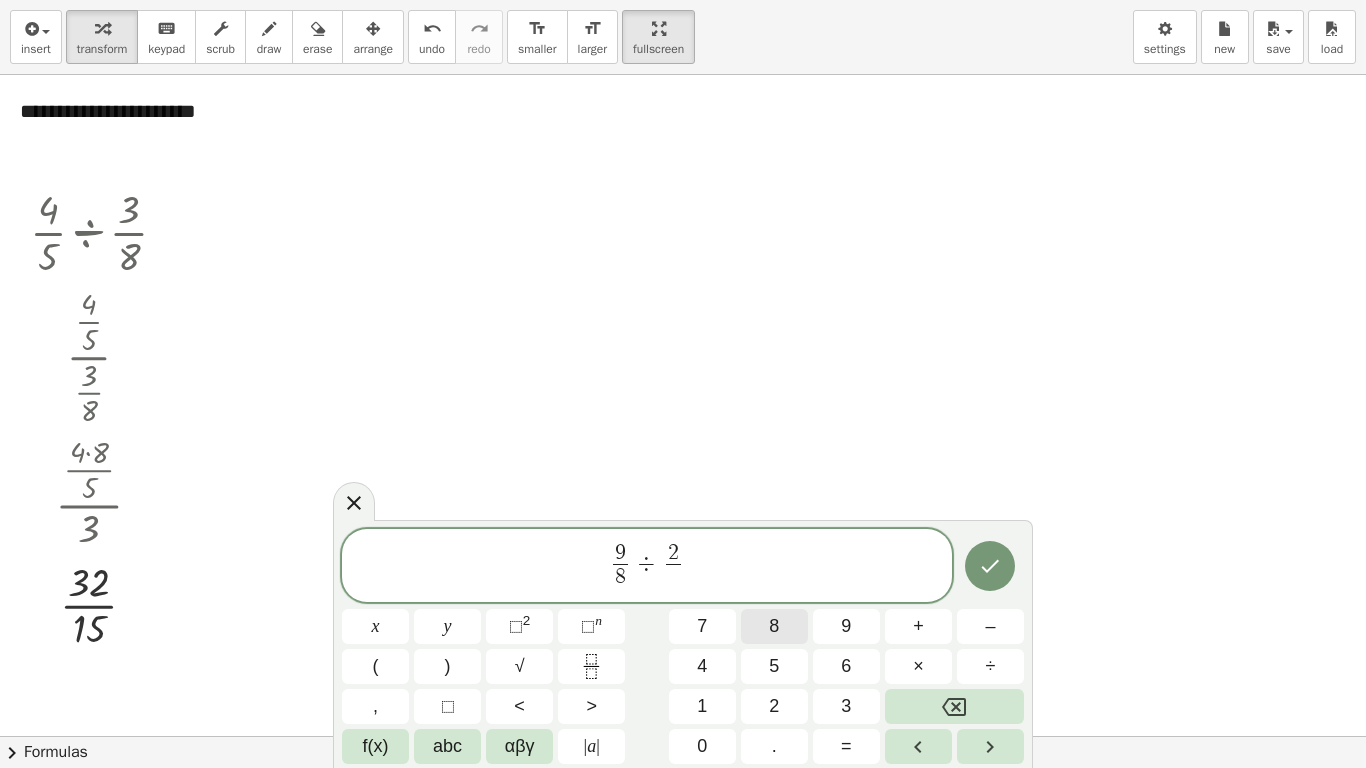 click on "8" at bounding box center (774, 626) 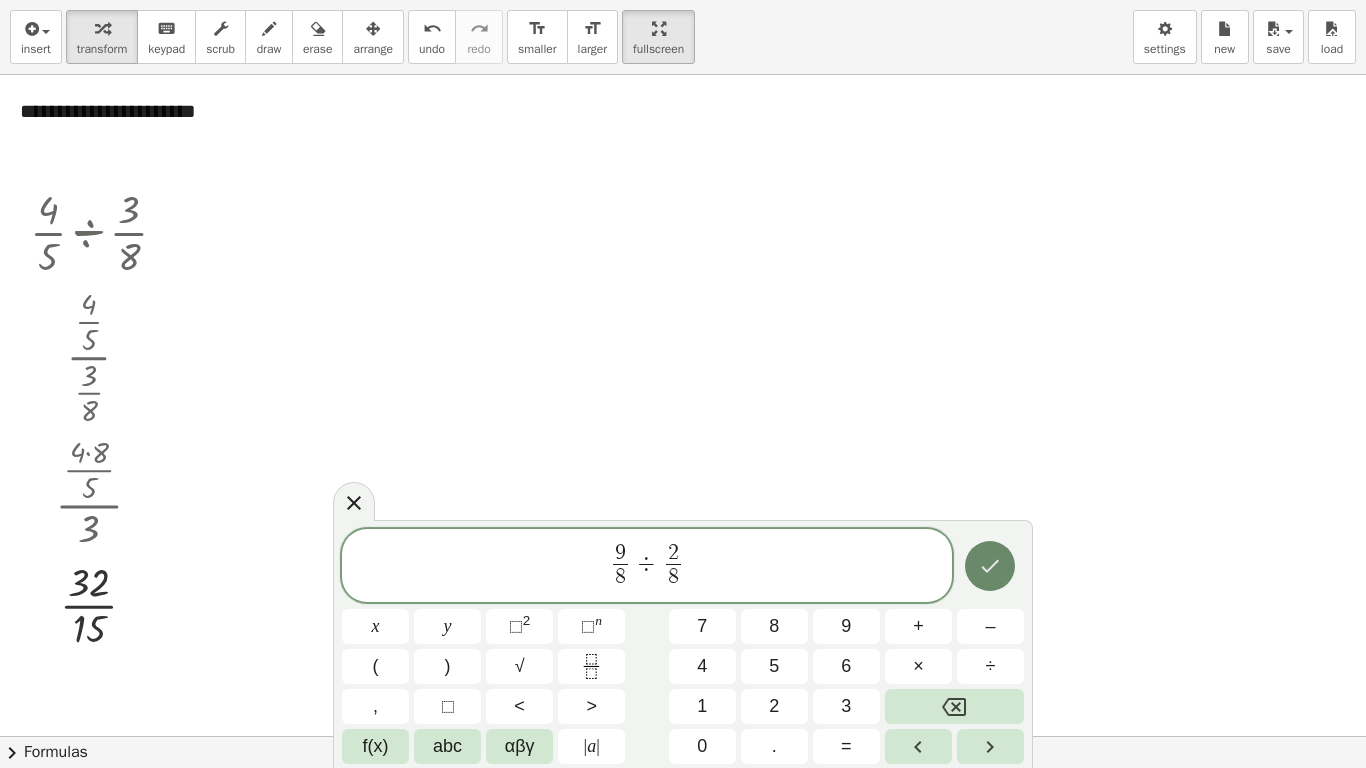 click 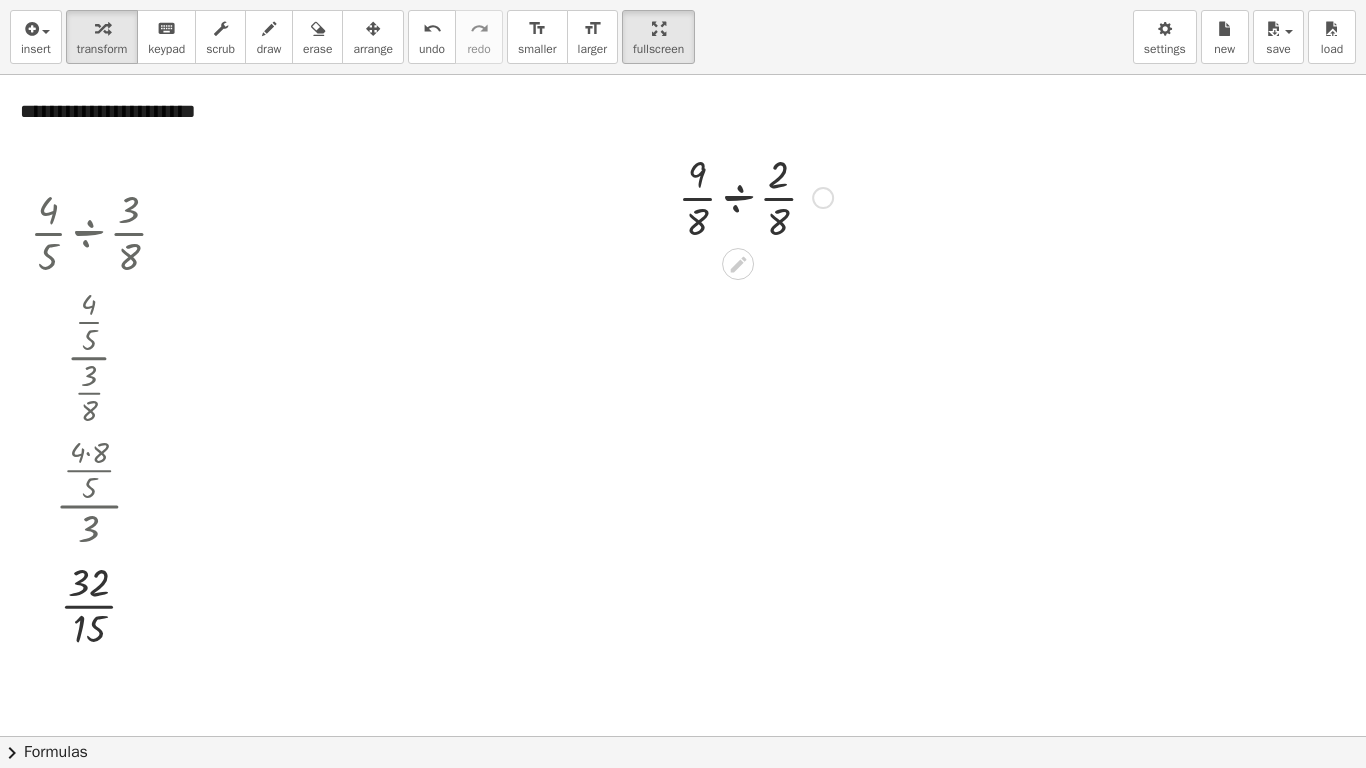 click at bounding box center [755, 196] 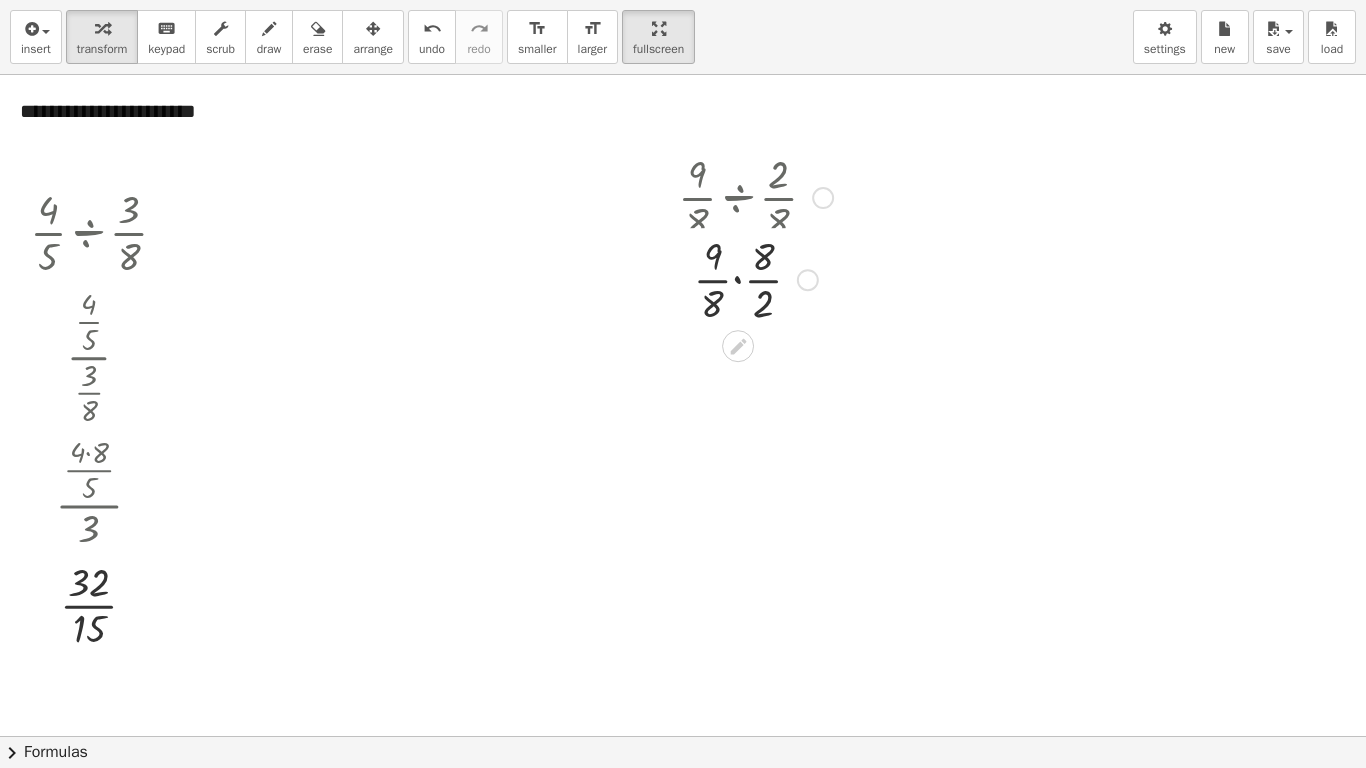 drag, startPoint x: 806, startPoint y: 304, endPoint x: 826, endPoint y: 282, distance: 29.732138 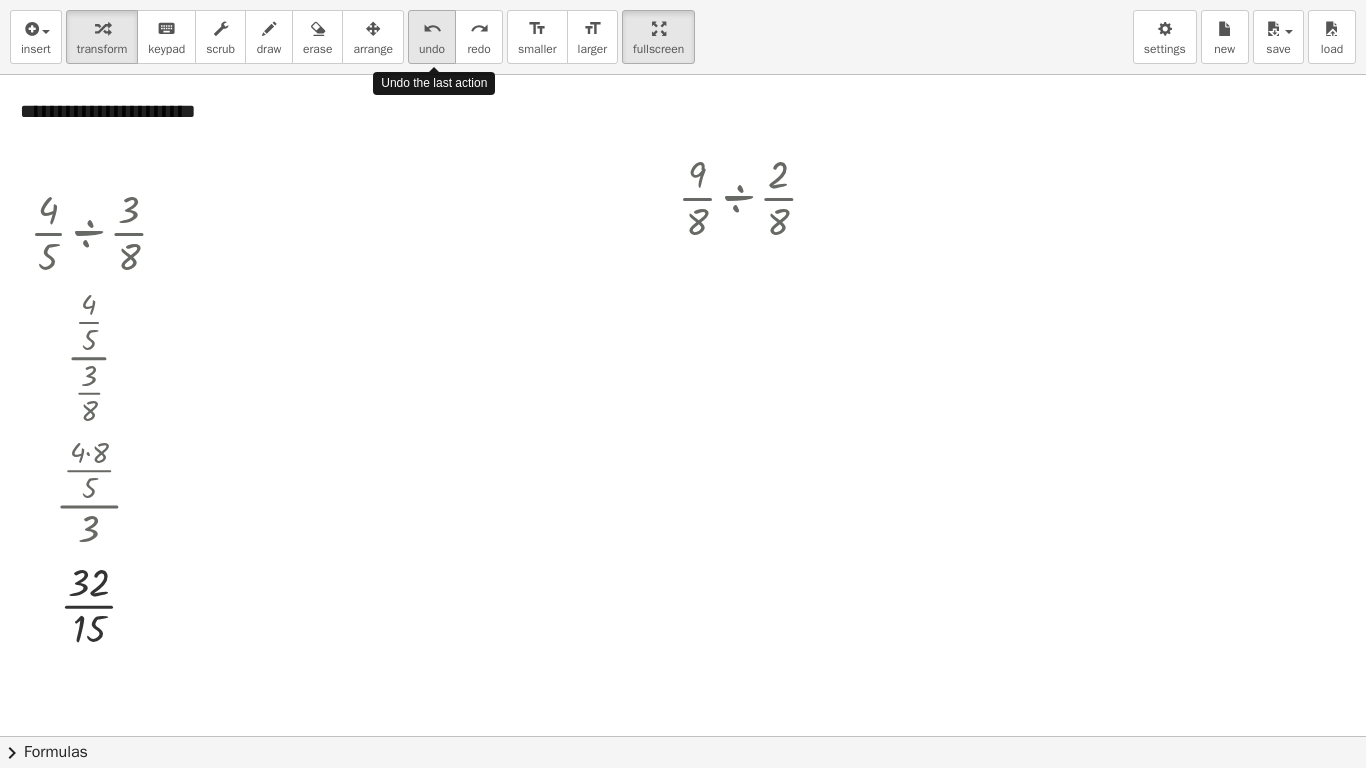 click on "undo" at bounding box center [432, 29] 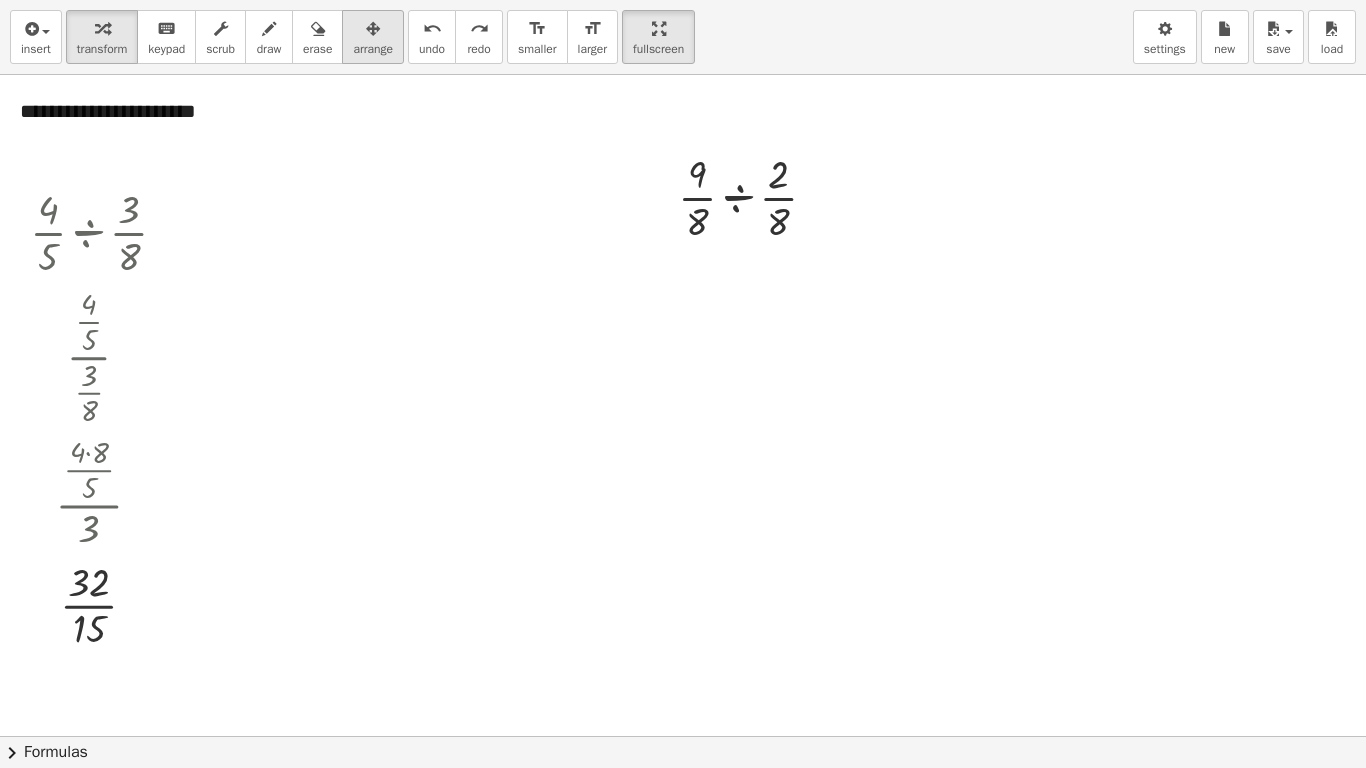 click on "arrange" at bounding box center [373, 37] 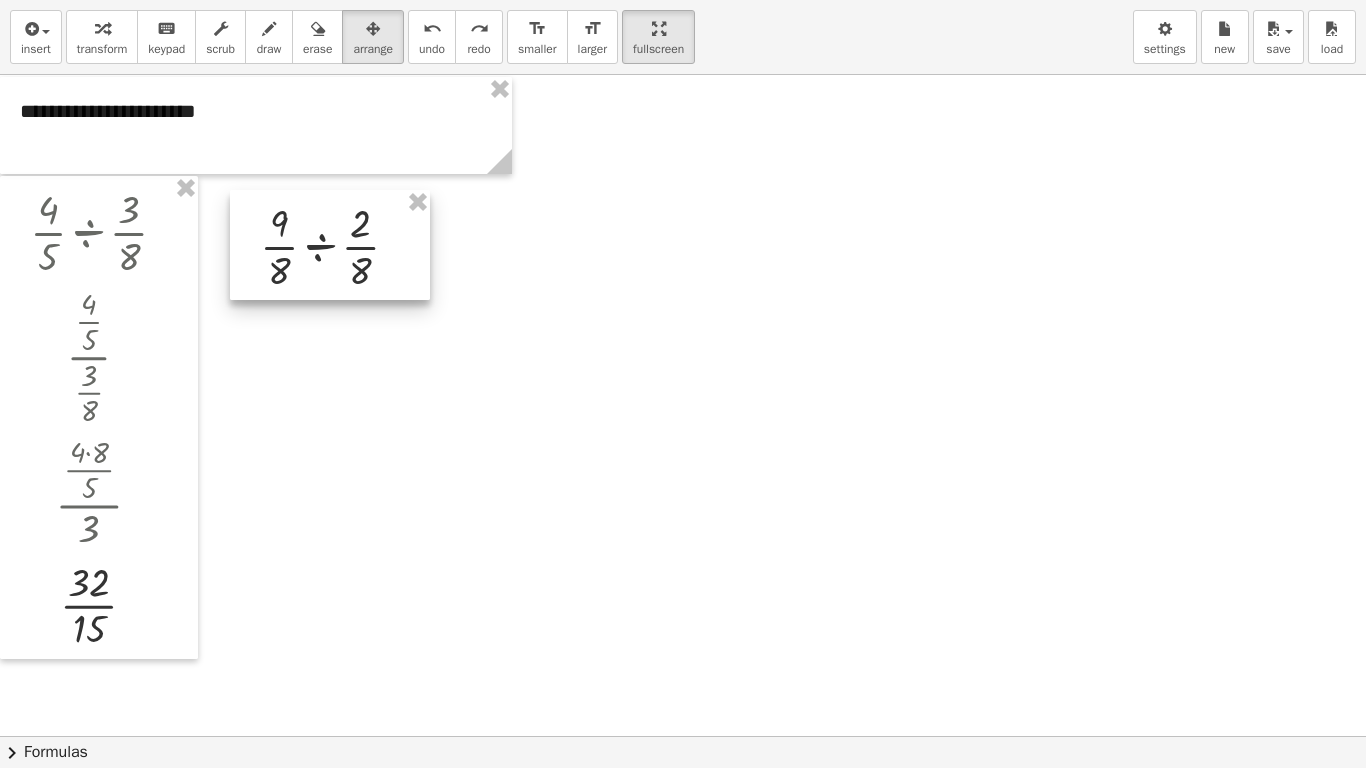 drag, startPoint x: 736, startPoint y: 190, endPoint x: 318, endPoint y: 239, distance: 420.8622 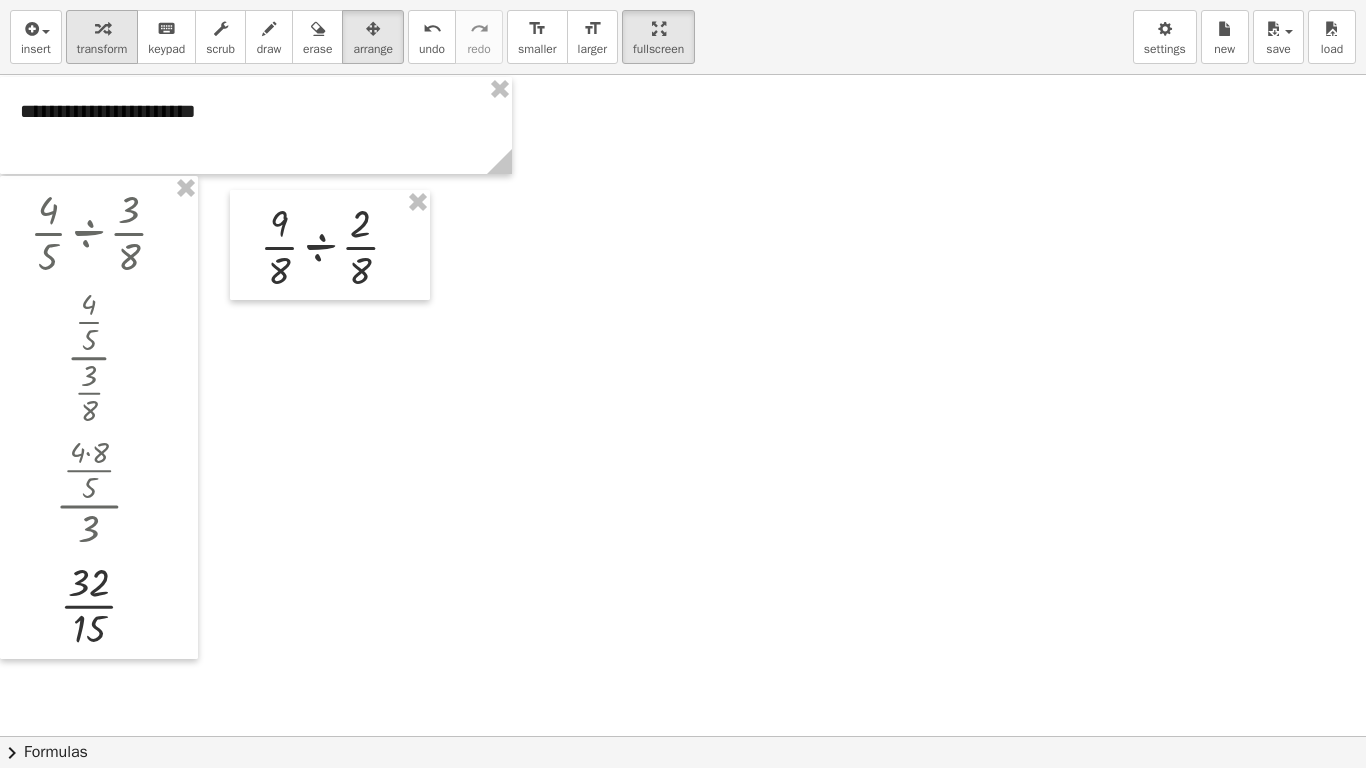 click at bounding box center (102, 29) 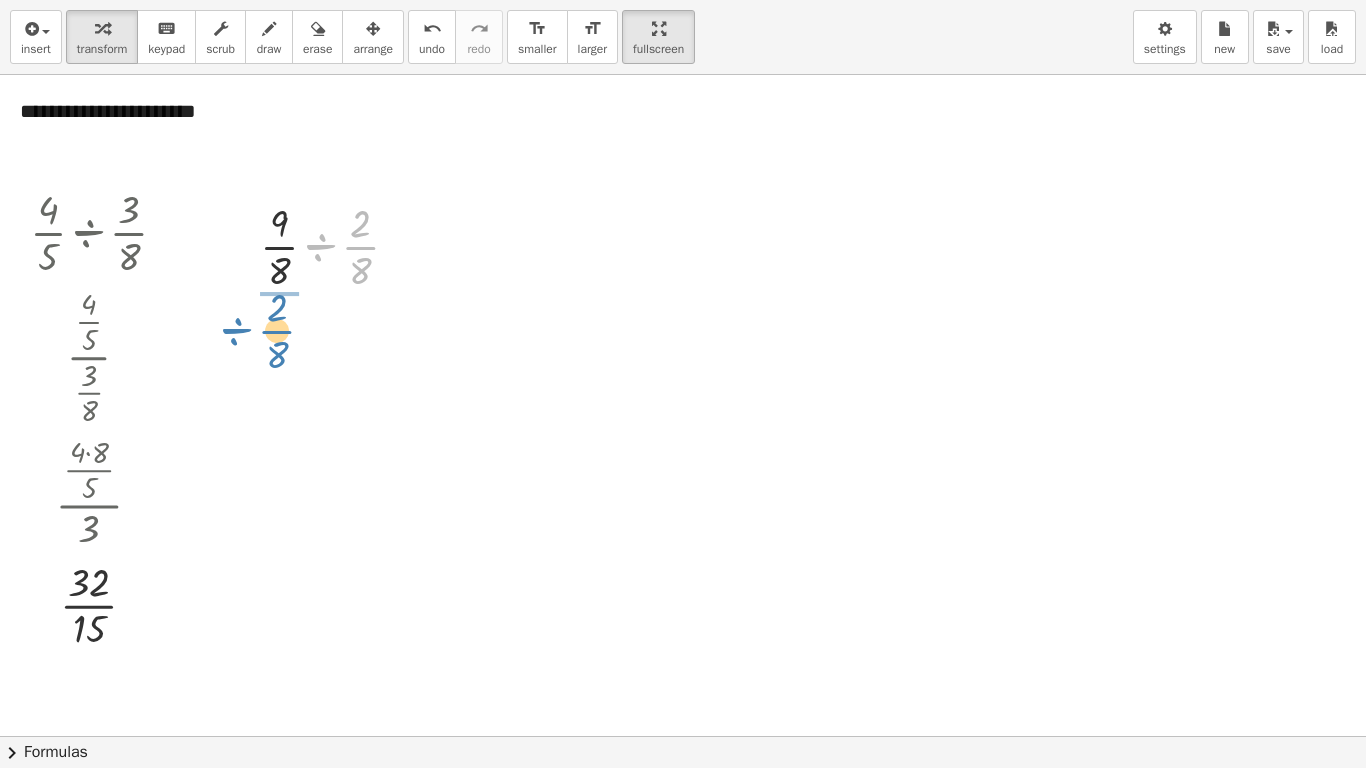 drag, startPoint x: 363, startPoint y: 245, endPoint x: 279, endPoint y: 329, distance: 118.79394 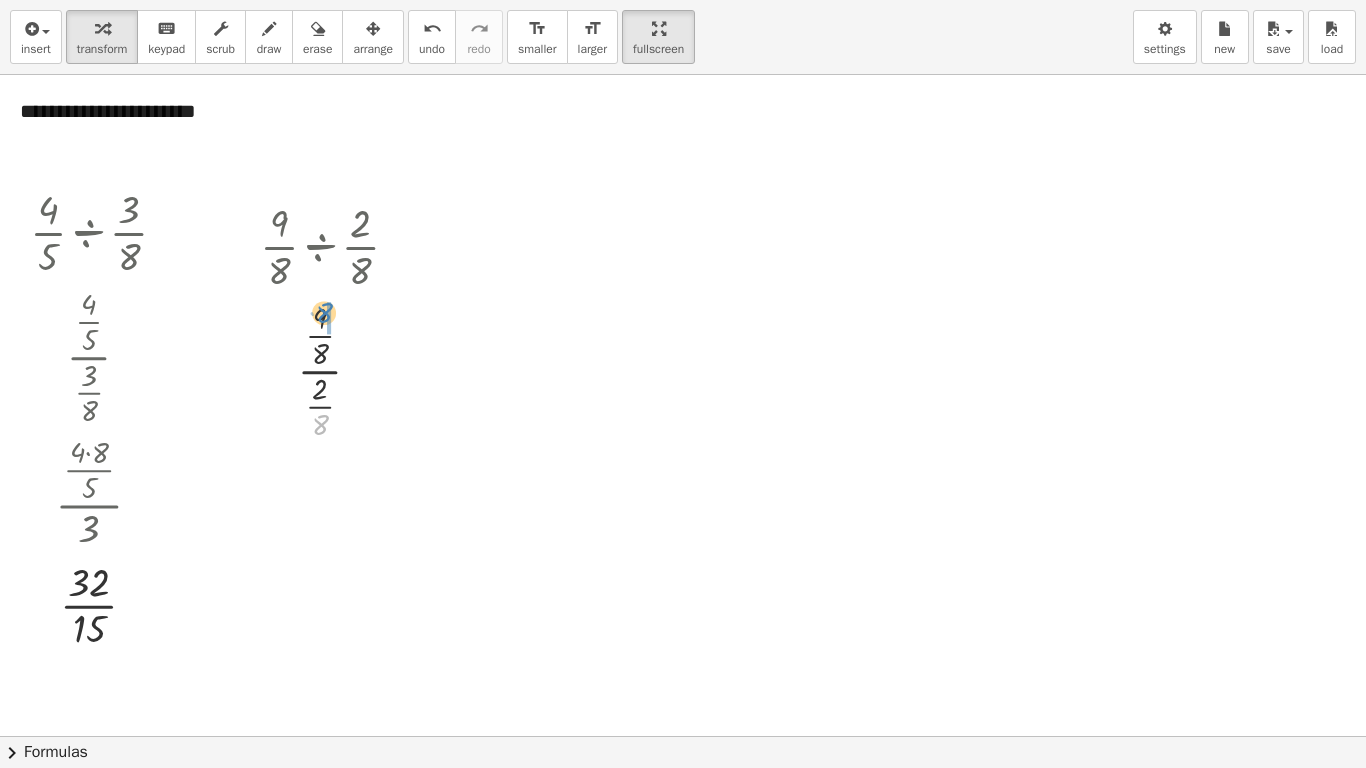 drag, startPoint x: 319, startPoint y: 433, endPoint x: 323, endPoint y: 321, distance: 112.0714 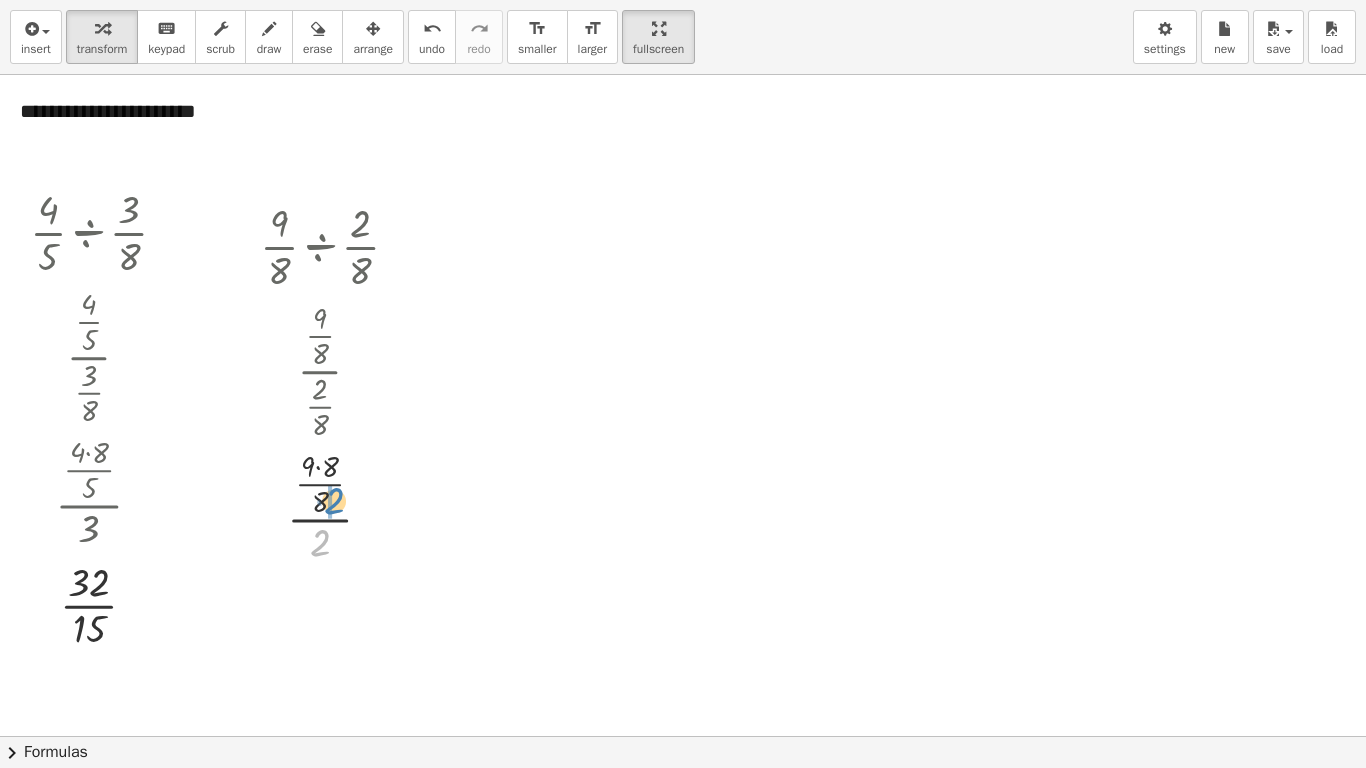 drag, startPoint x: 317, startPoint y: 547, endPoint x: 331, endPoint y: 505, distance: 44.27189 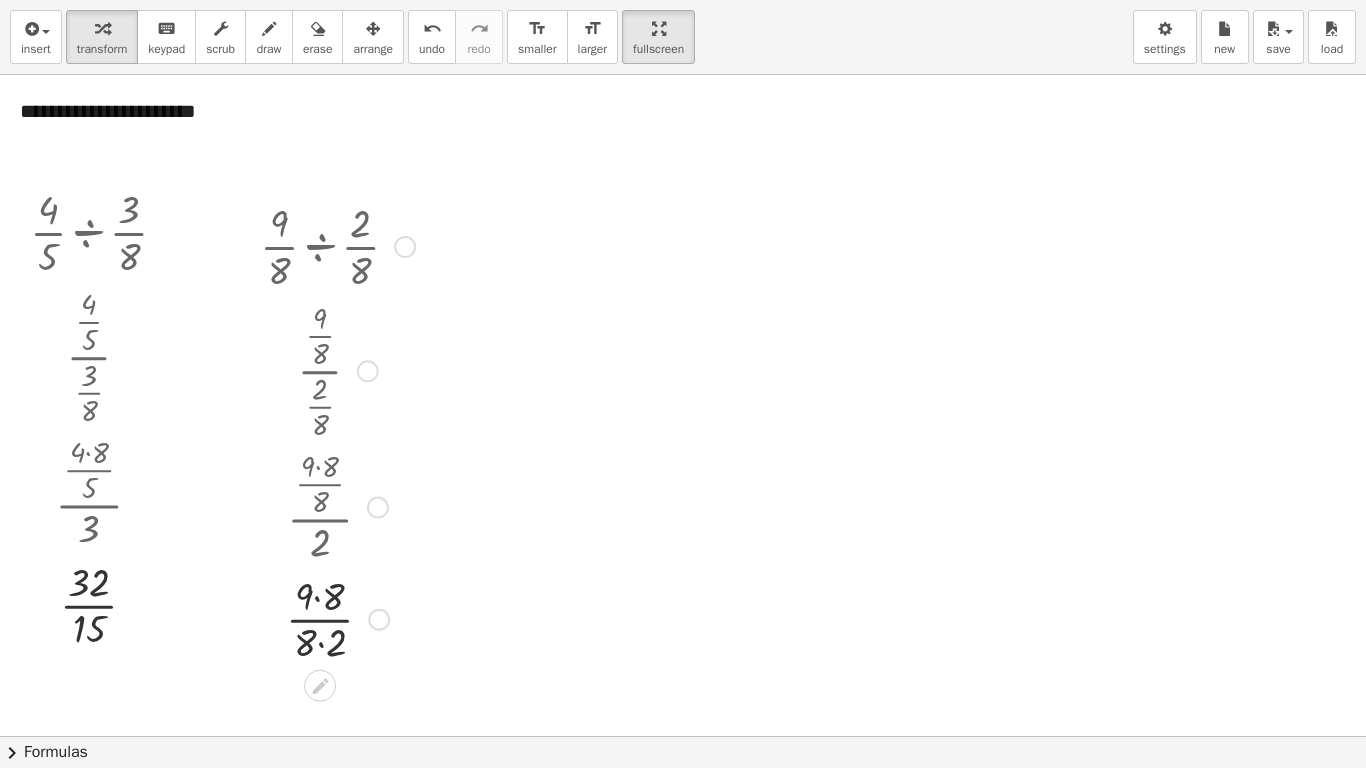 click at bounding box center (337, 618) 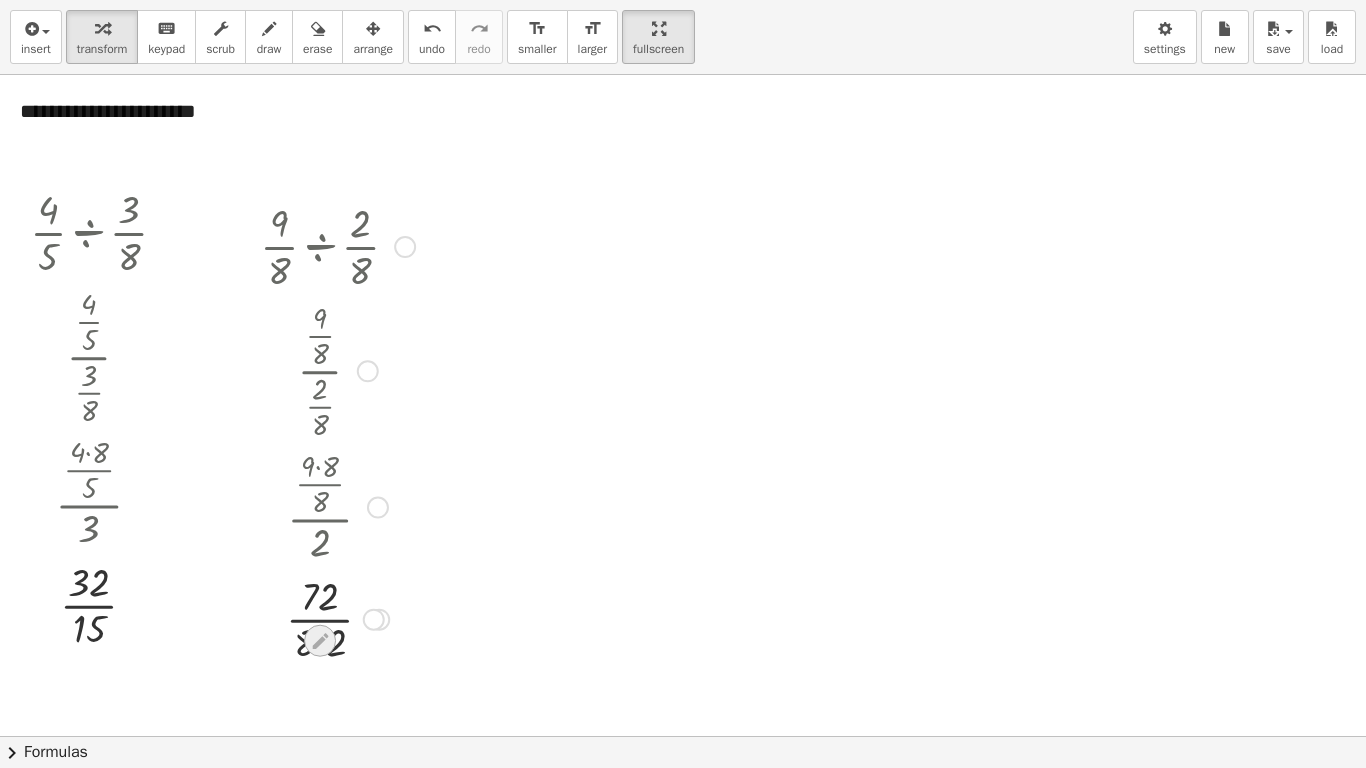 click 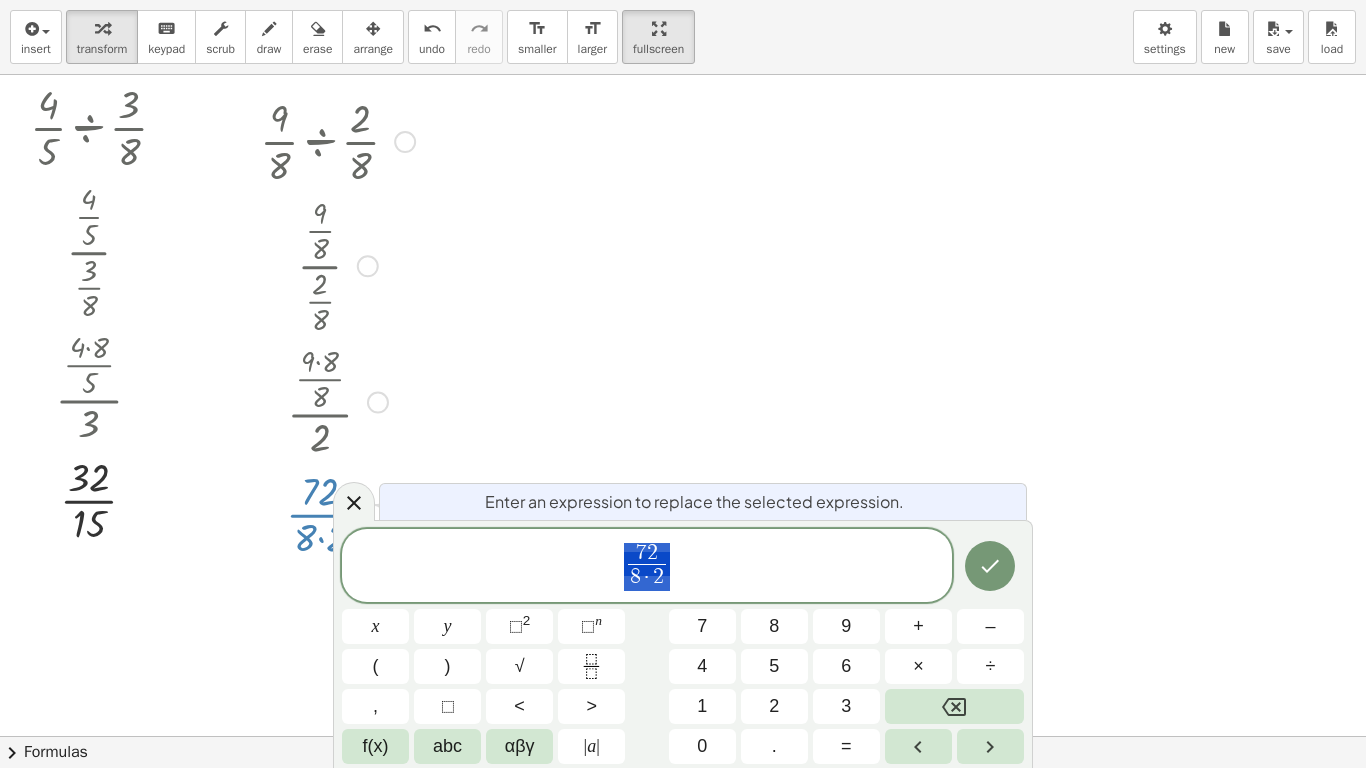 scroll, scrollTop: 105, scrollLeft: 0, axis: vertical 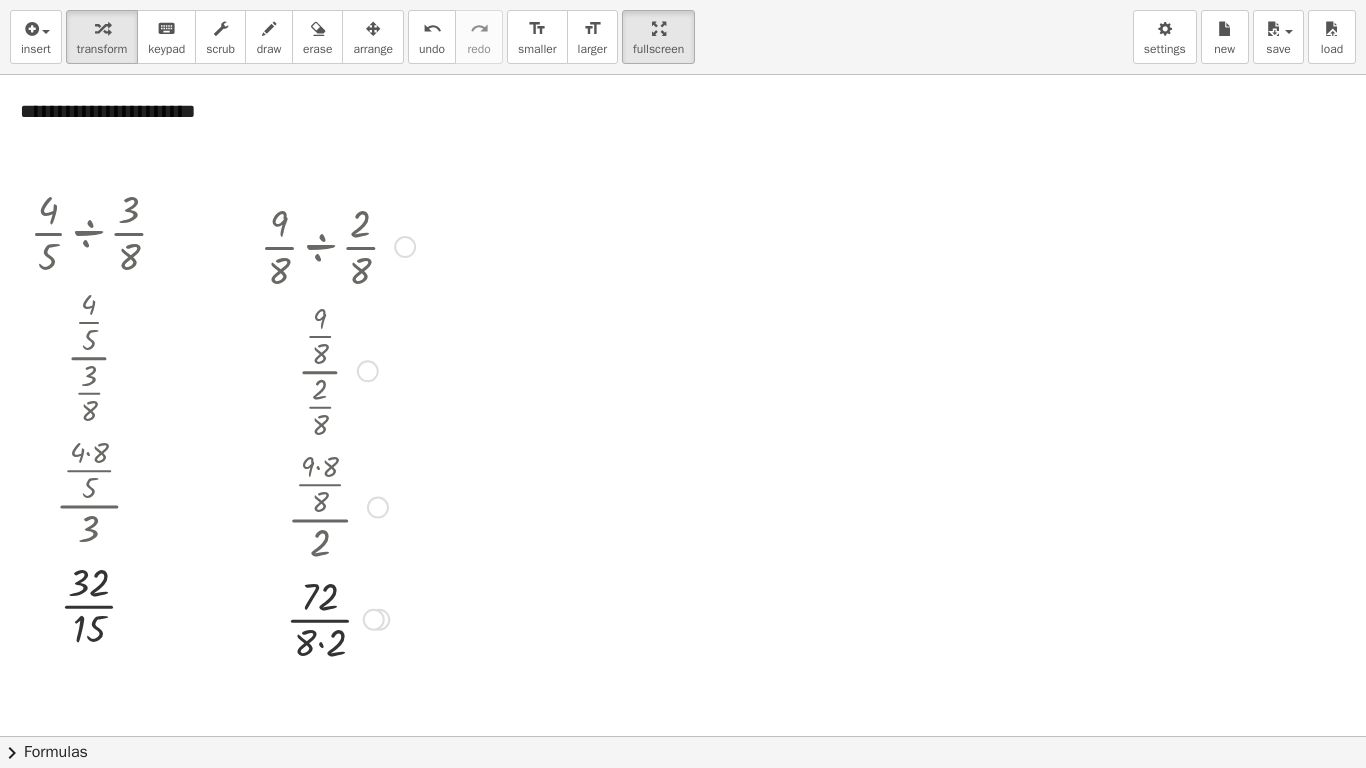click at bounding box center [337, 618] 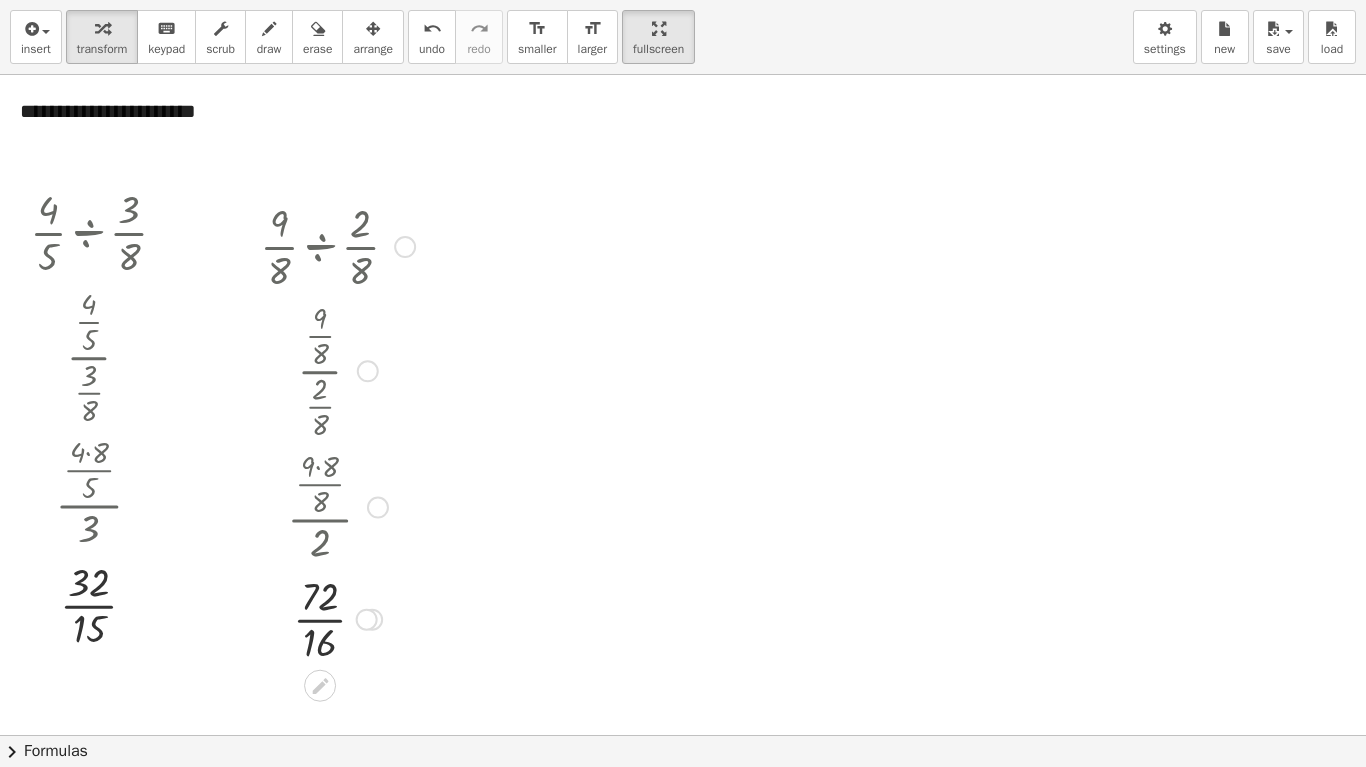 click at bounding box center [337, 618] 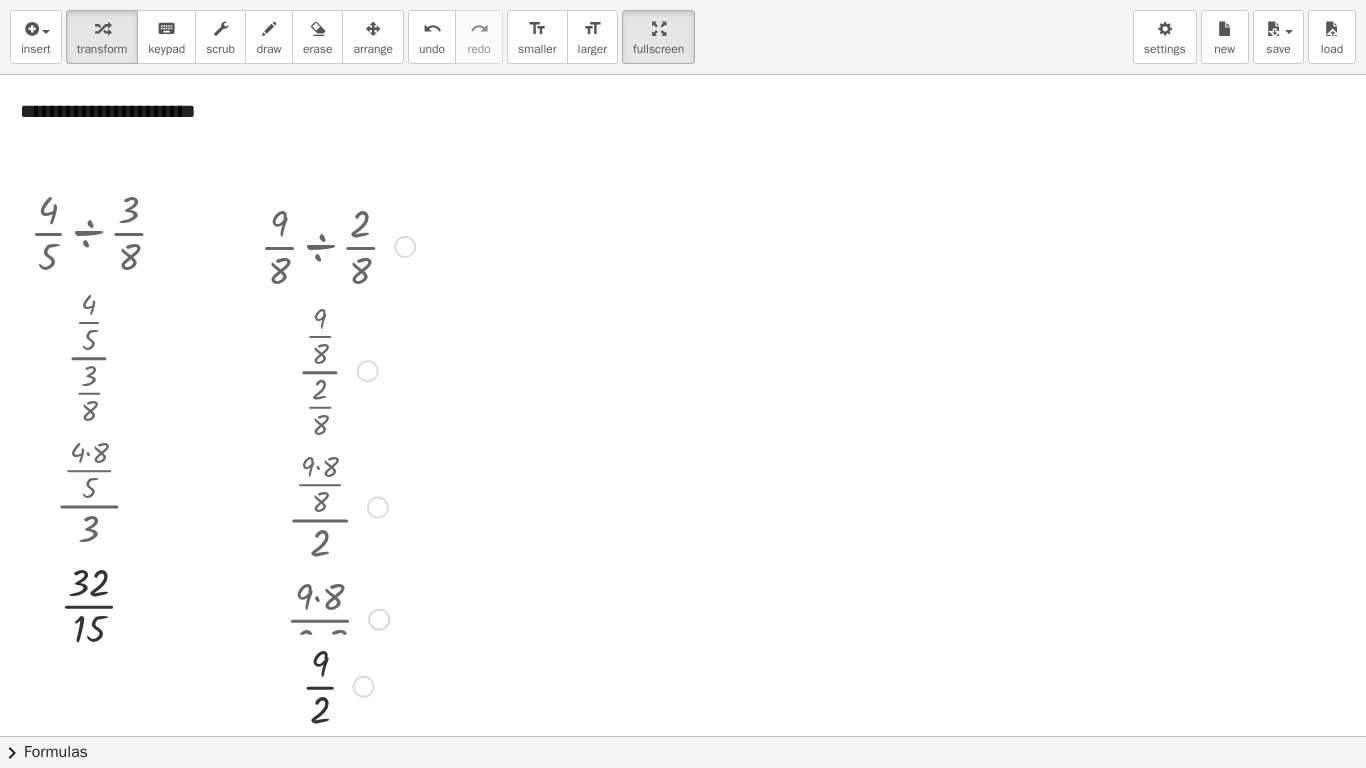 drag, startPoint x: 355, startPoint y: 618, endPoint x: 357, endPoint y: 686, distance: 68.0294 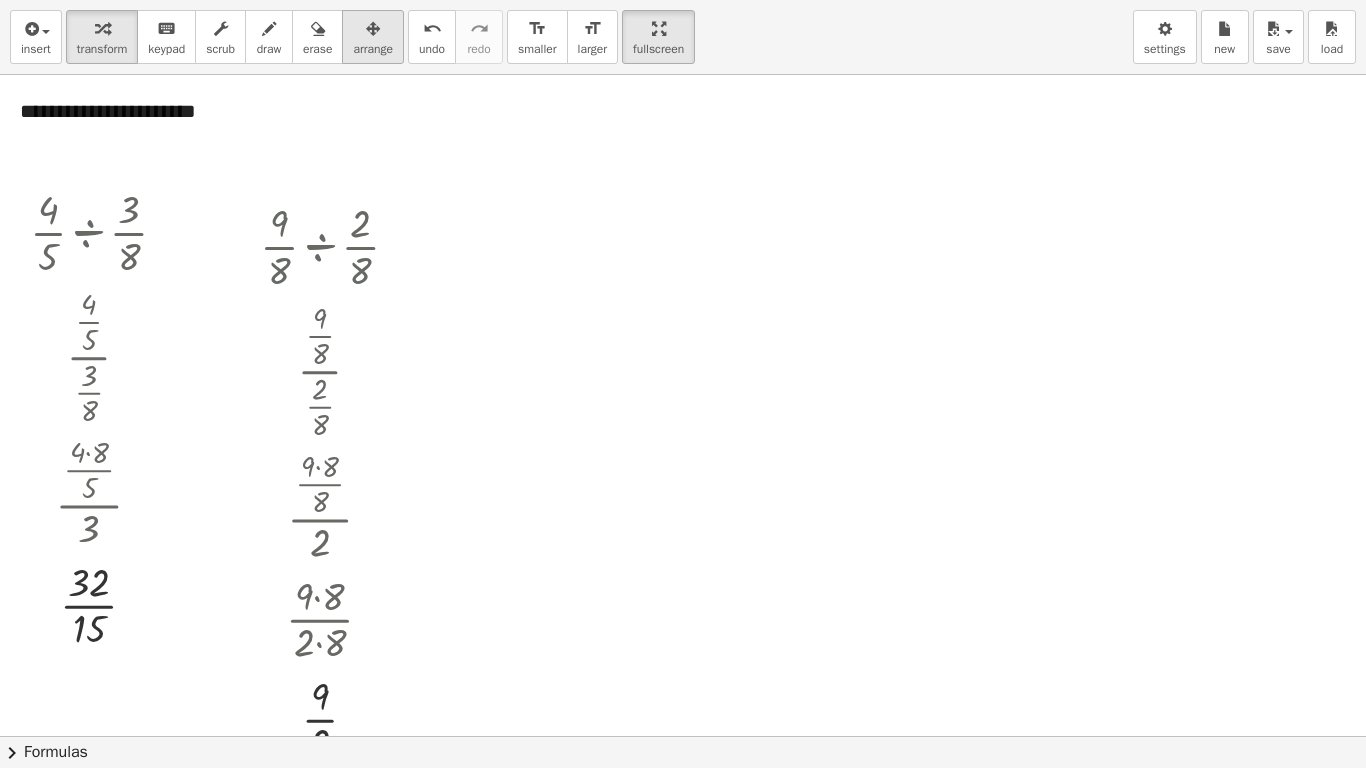 click on "arrange" at bounding box center [373, 49] 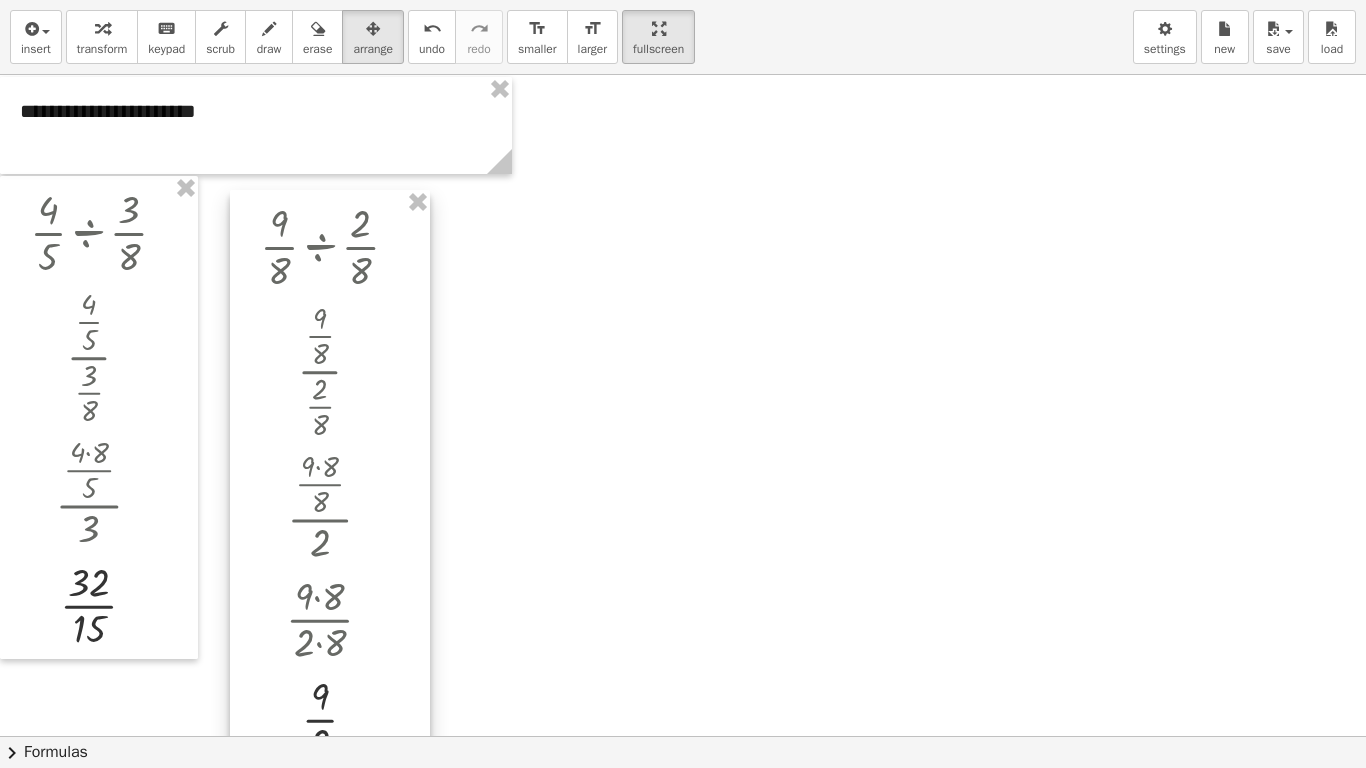 click at bounding box center (330, 481) 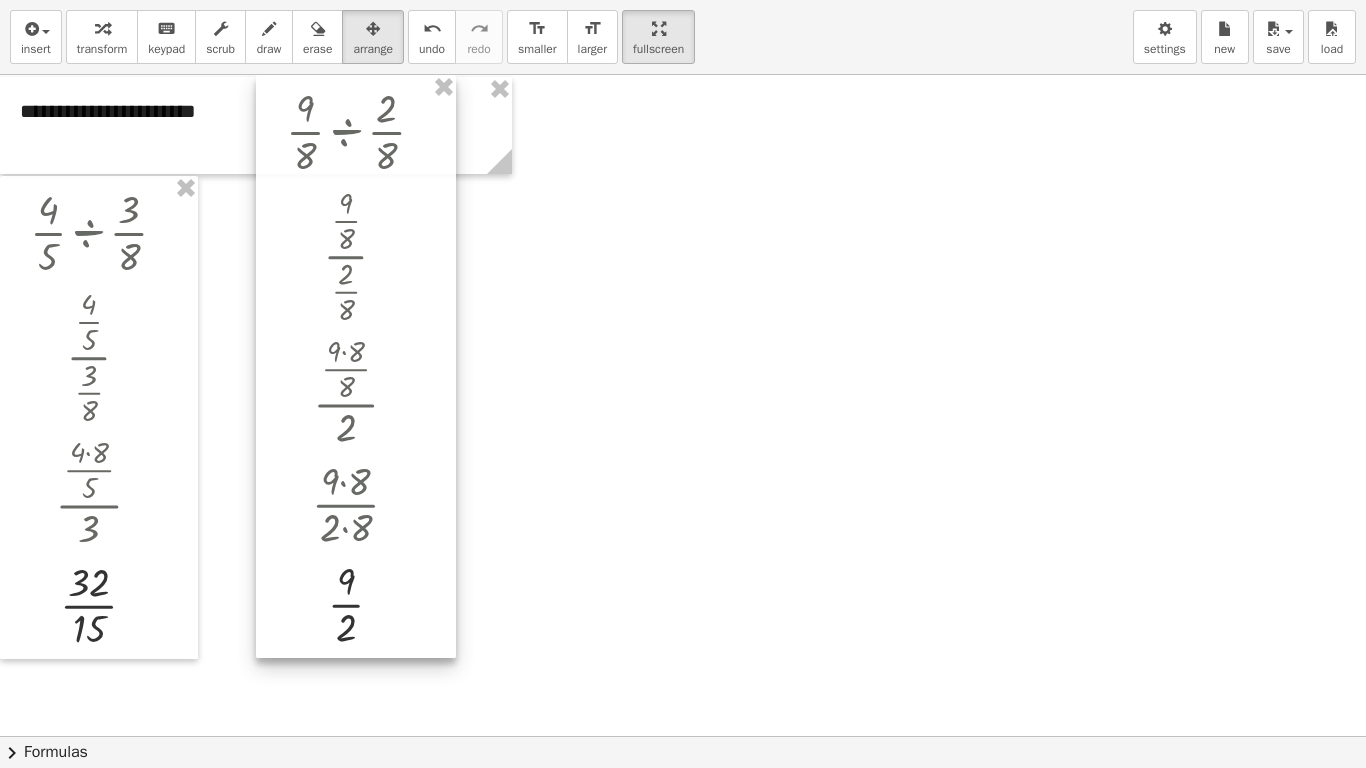 drag, startPoint x: 344, startPoint y: 196, endPoint x: 370, endPoint y: 78, distance: 120.83046 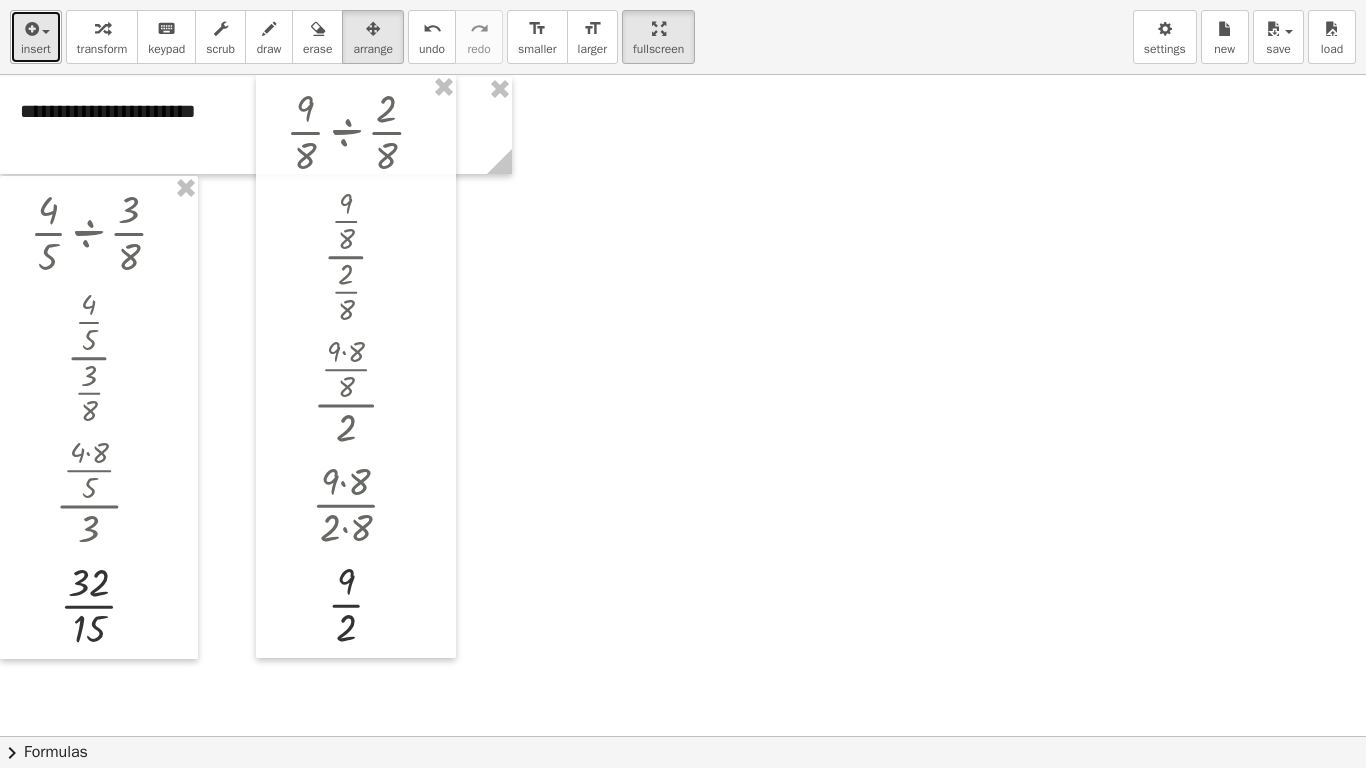 click on "insert" at bounding box center (36, 49) 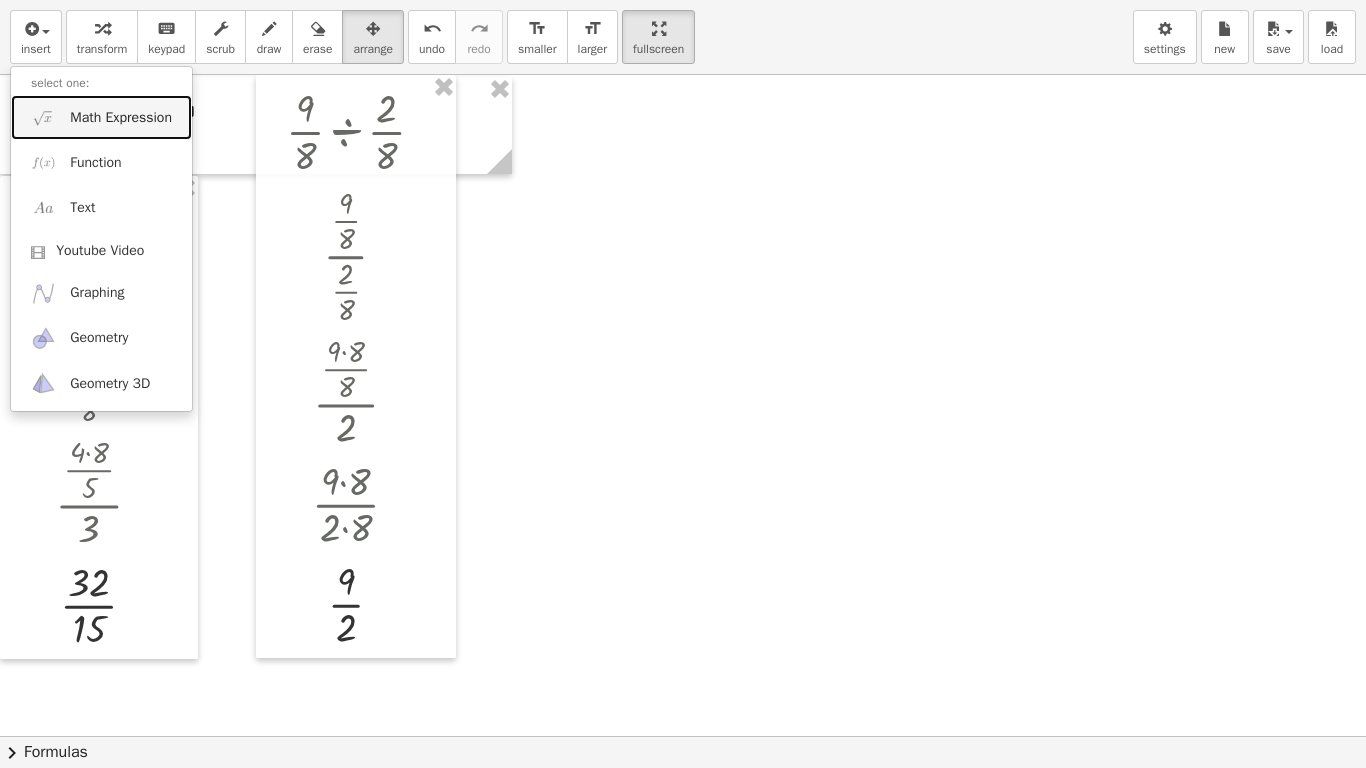 click on "Math Expression" at bounding box center [121, 118] 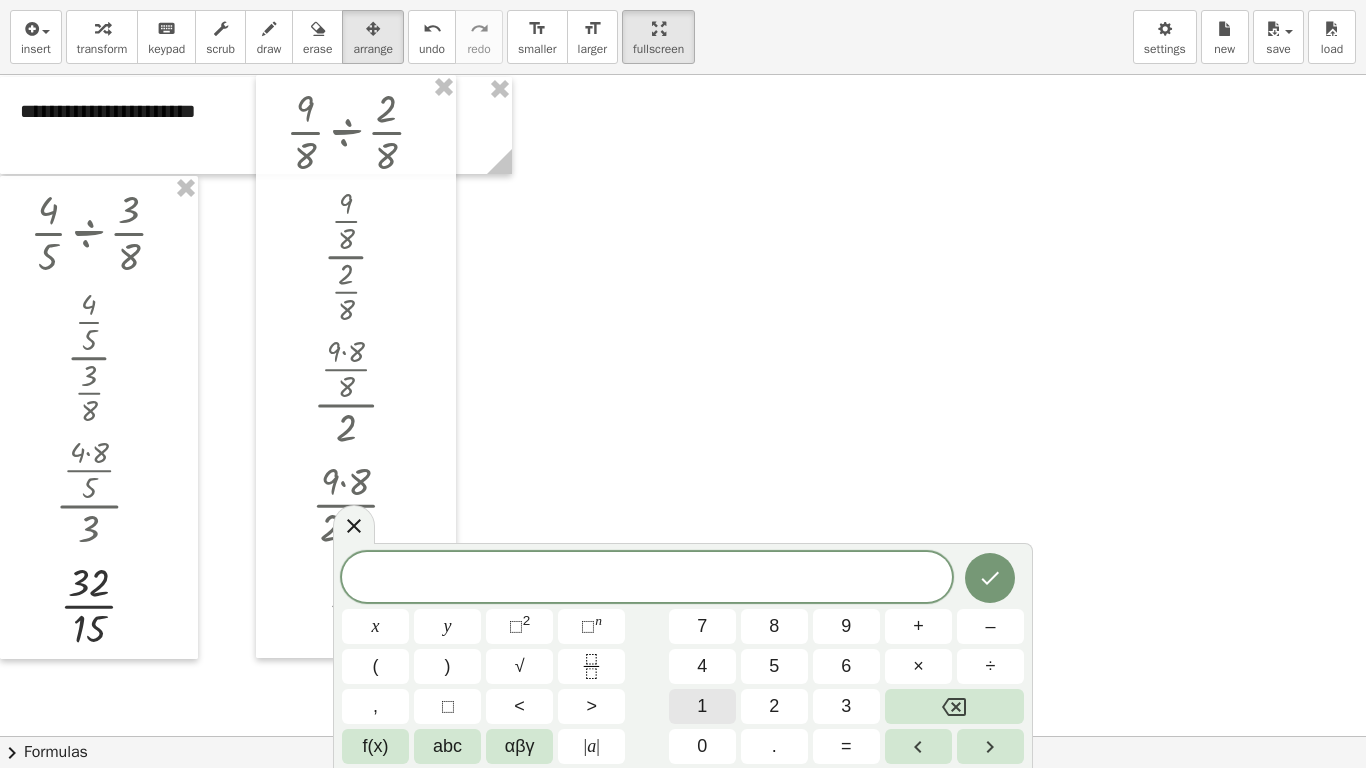 click on "1" at bounding box center (702, 706) 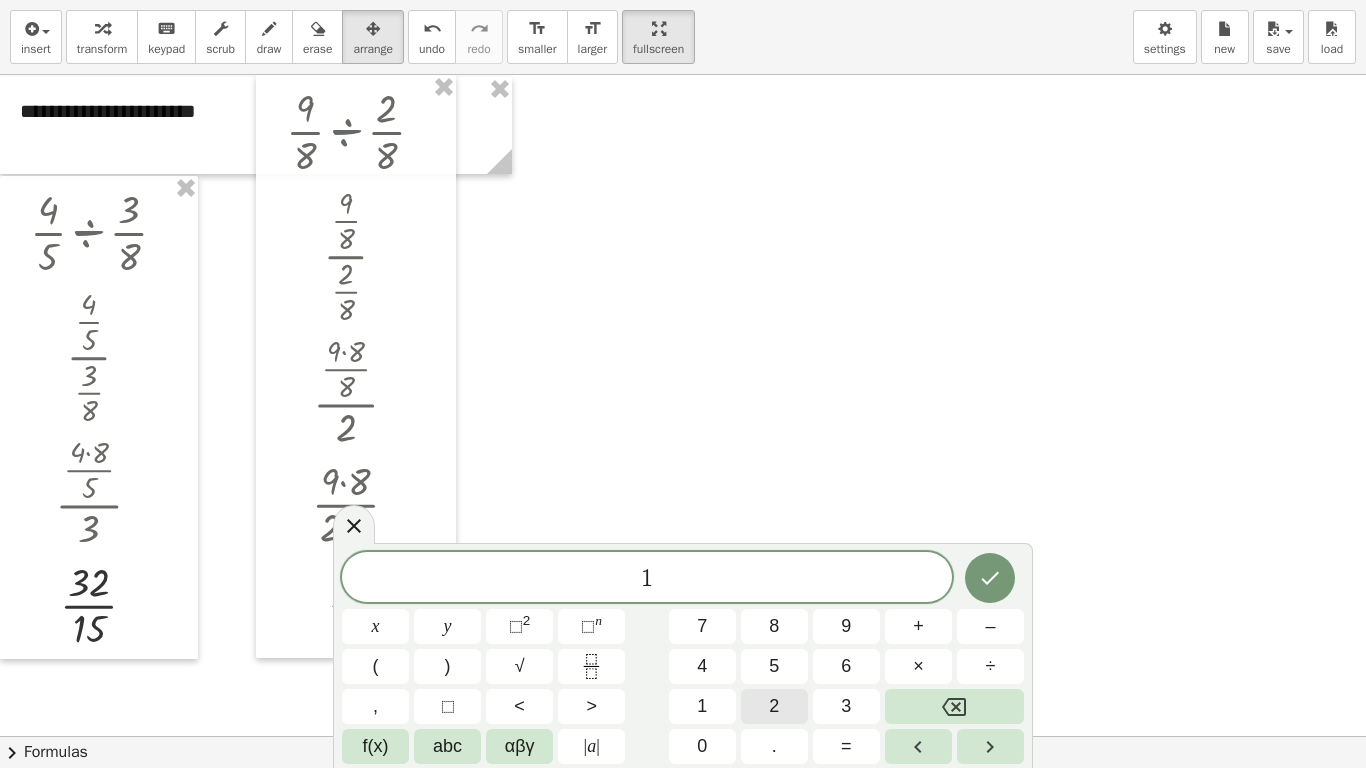 click on "2" at bounding box center (774, 706) 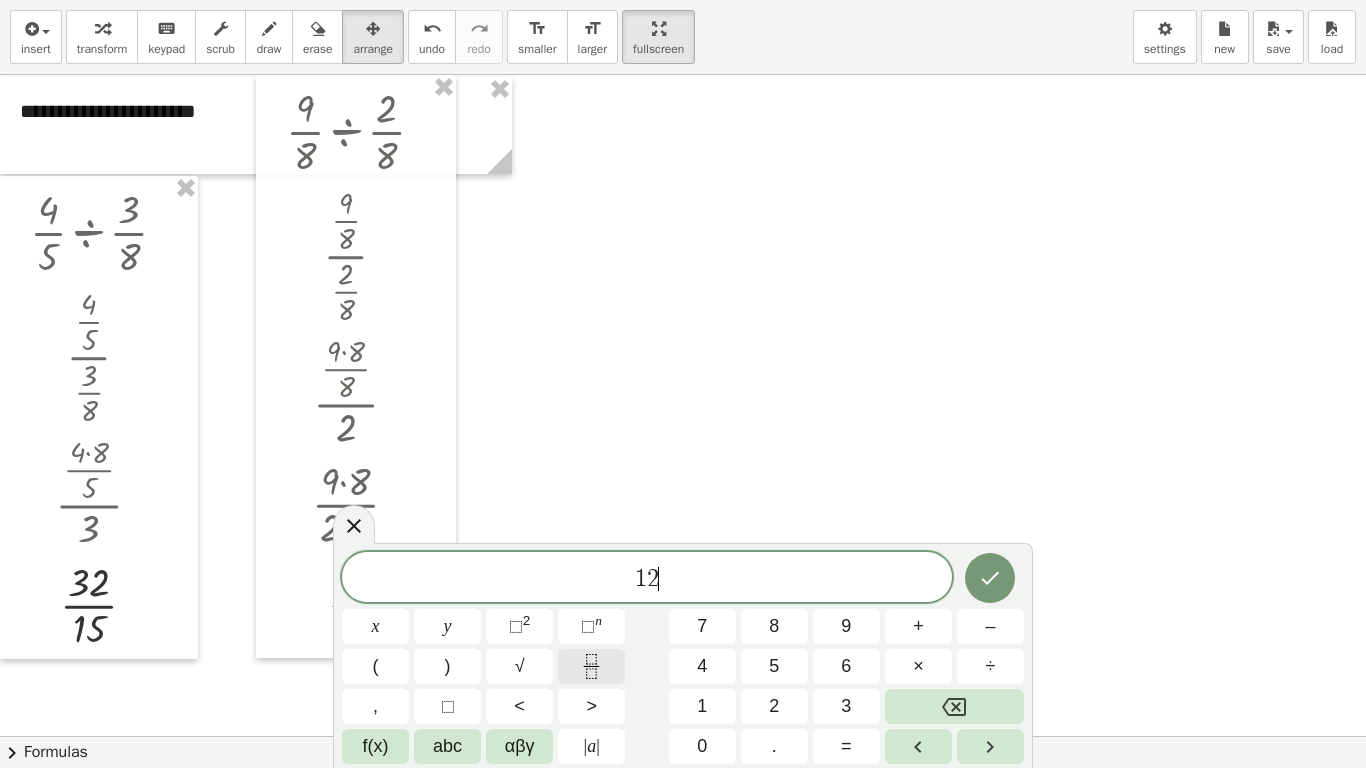 click 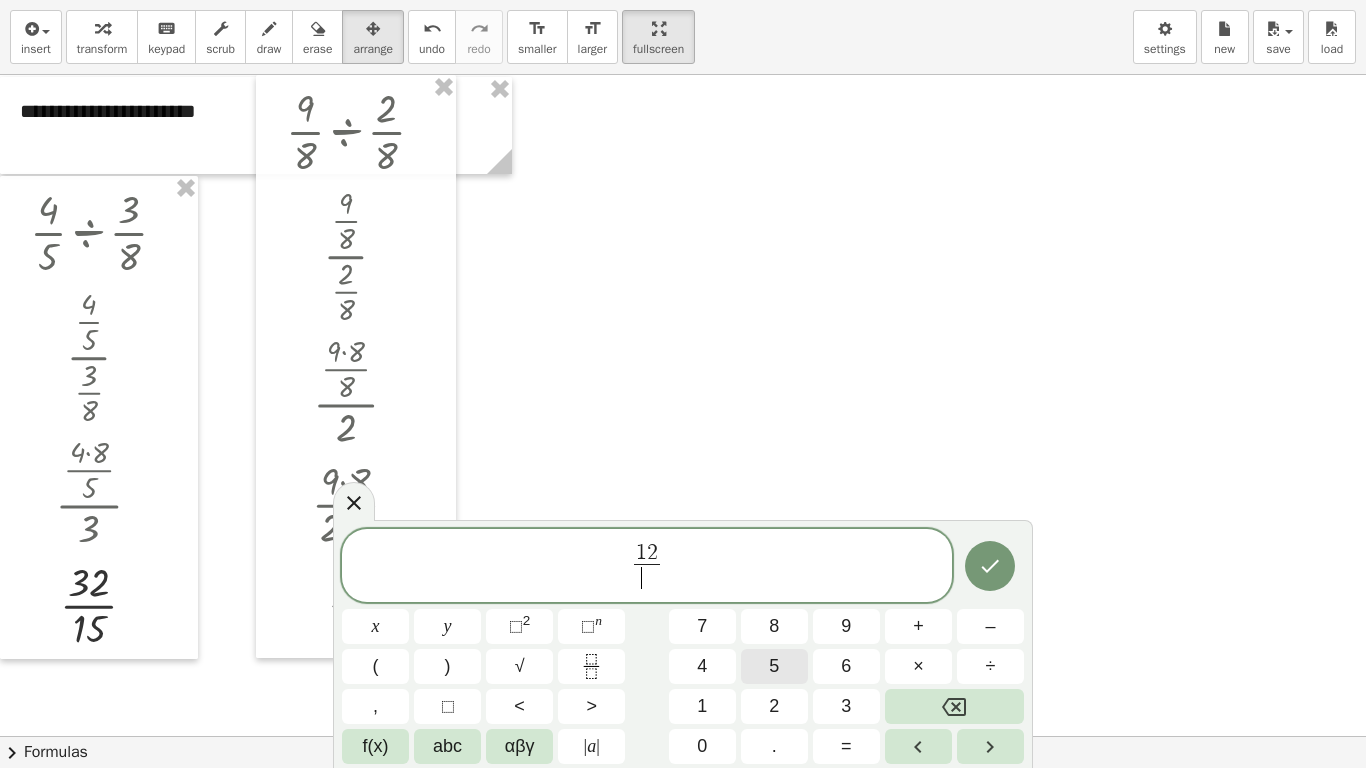 click on "5" at bounding box center (774, 666) 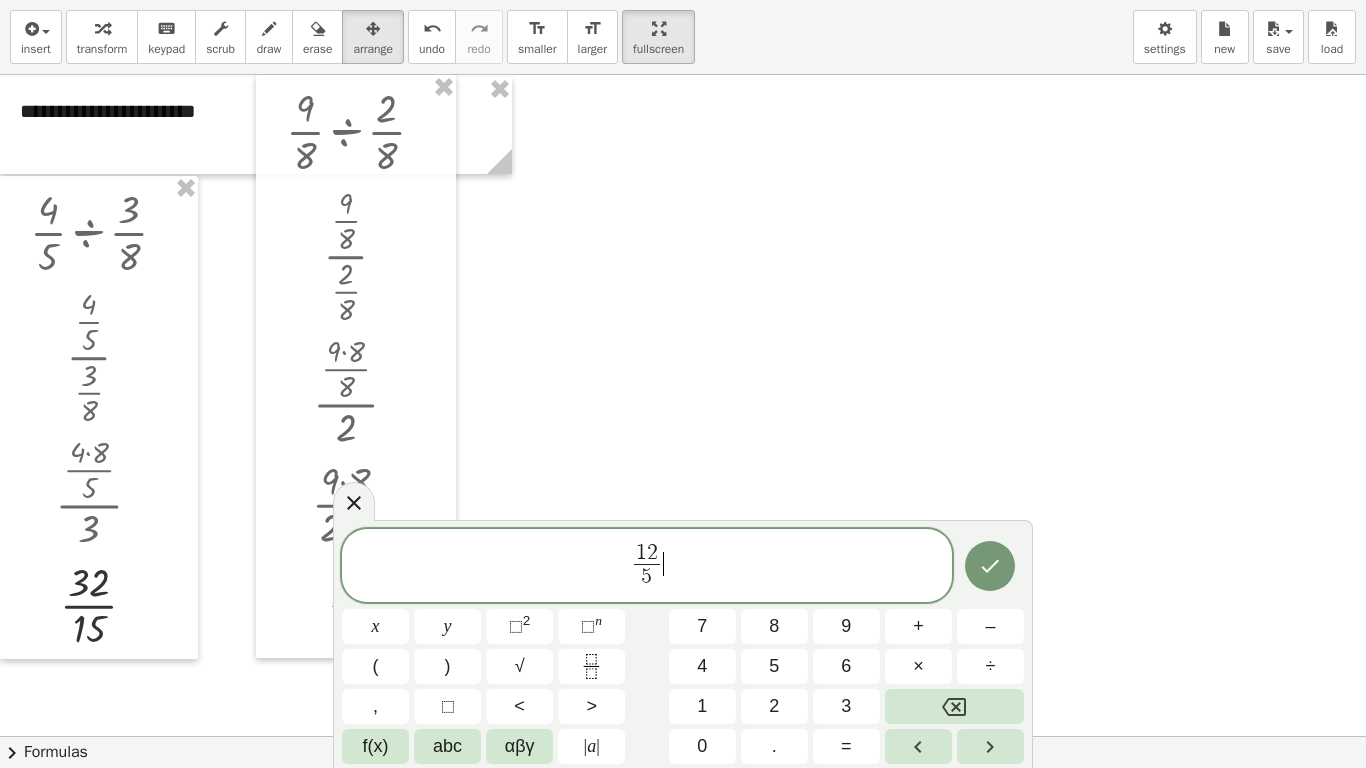 click on "1 2 5 ​ ​" at bounding box center [647, 567] 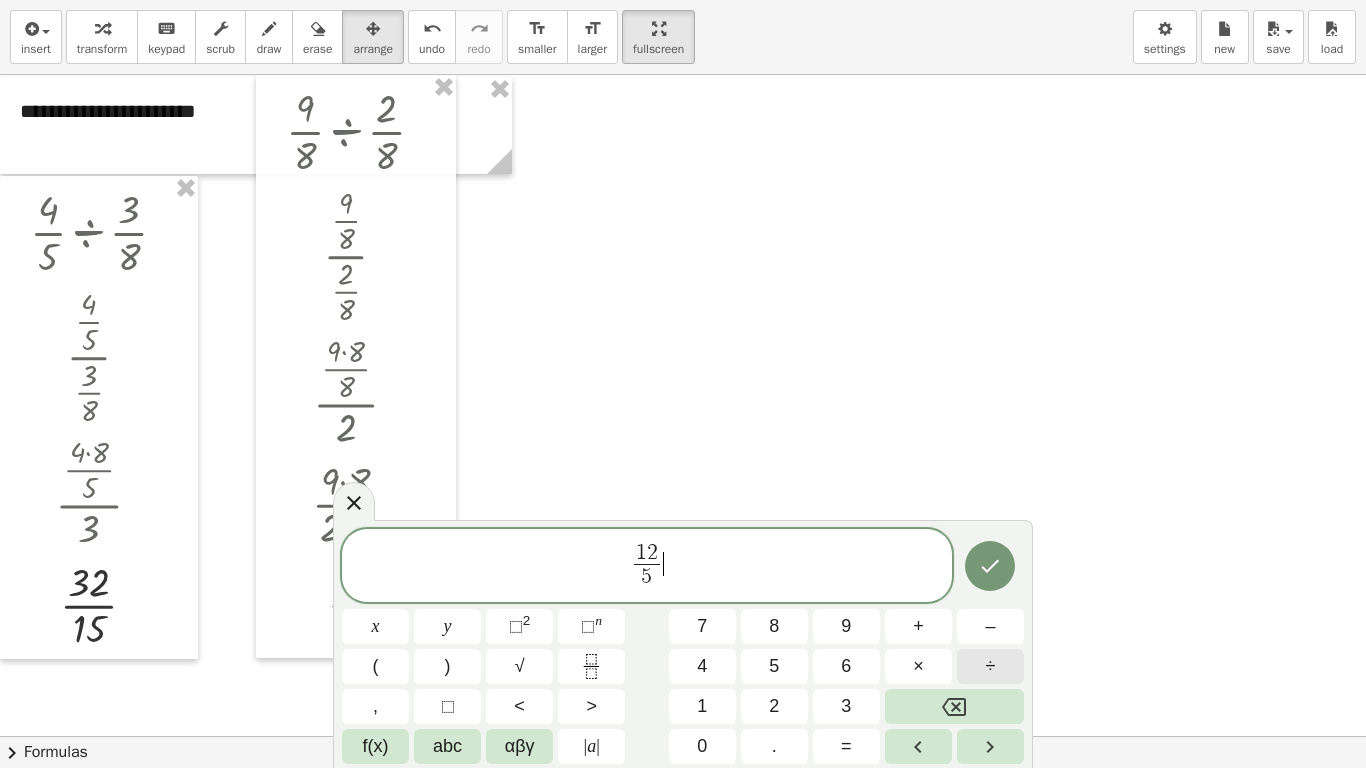 click on "÷" at bounding box center (991, 666) 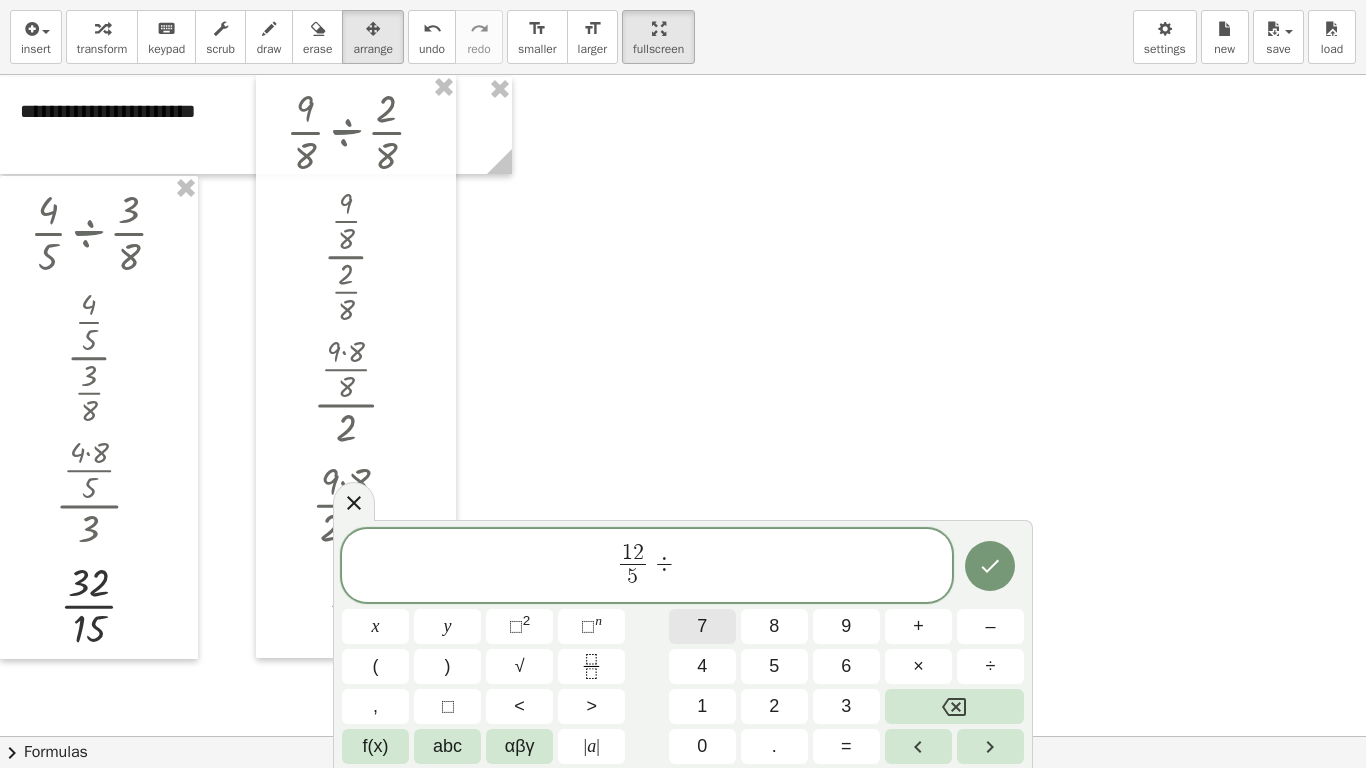 click on "7" at bounding box center [702, 626] 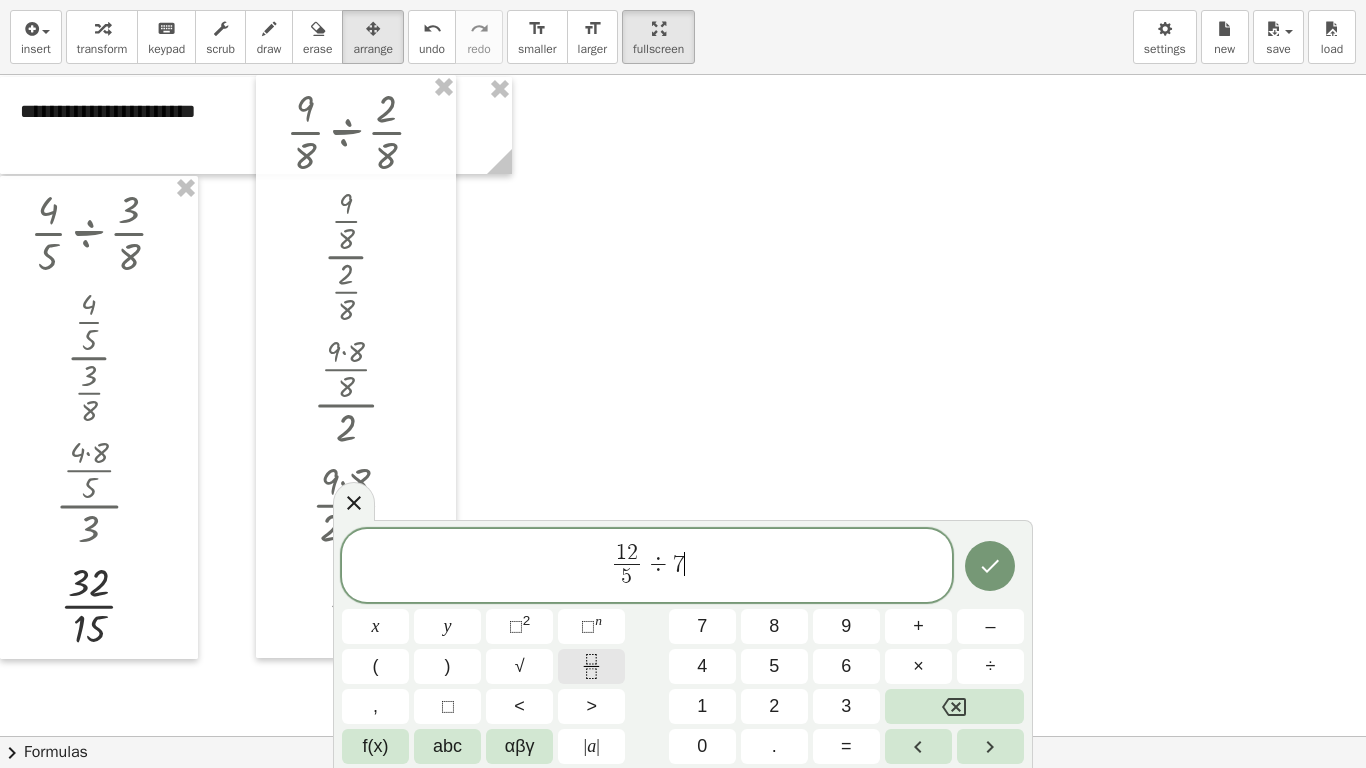 click 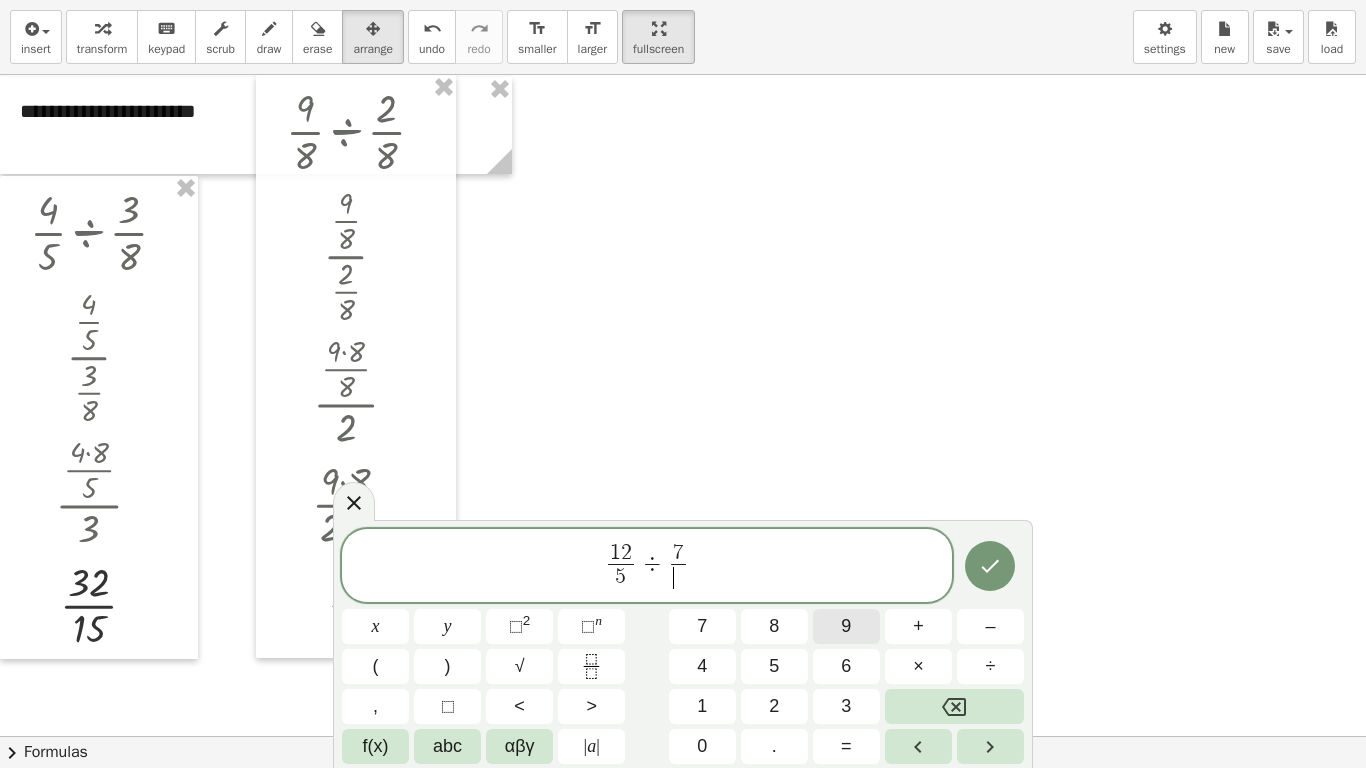 click on "9" at bounding box center (846, 626) 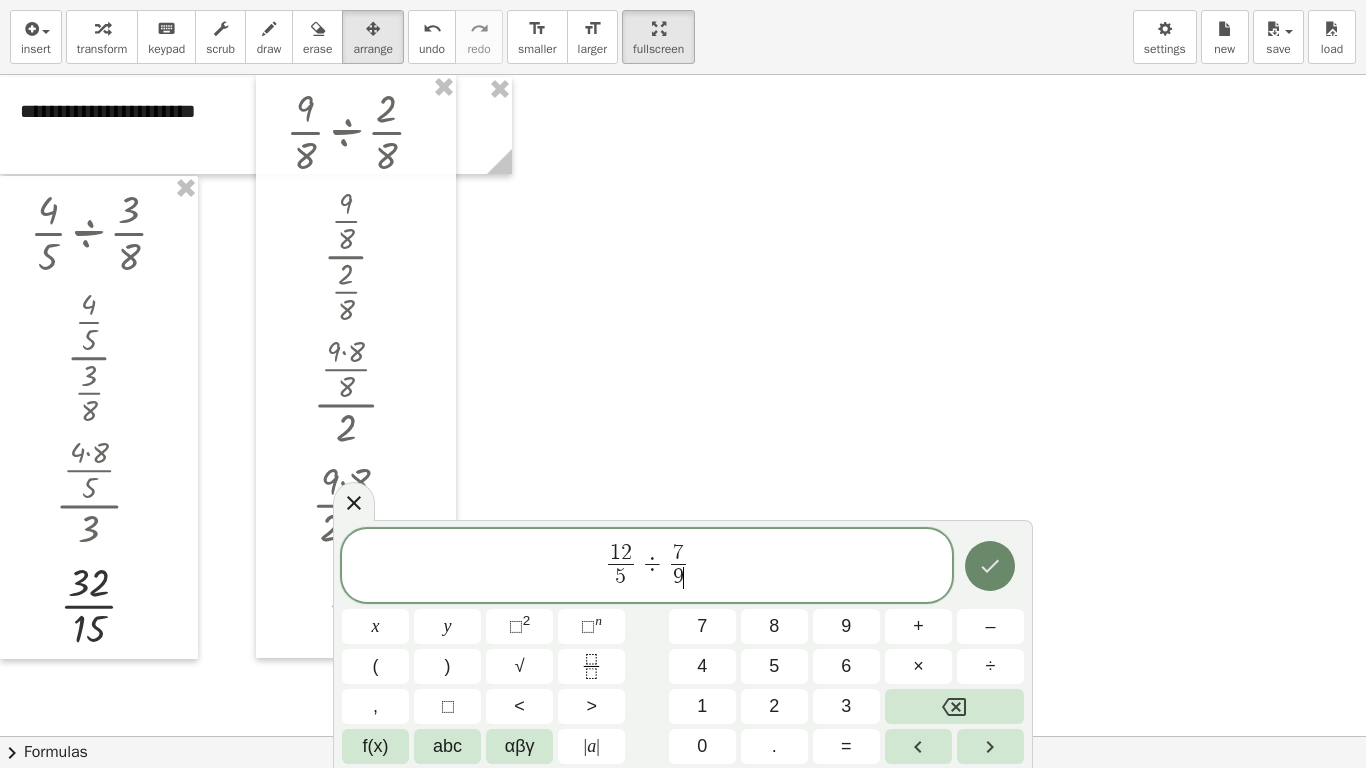 click at bounding box center [990, 566] 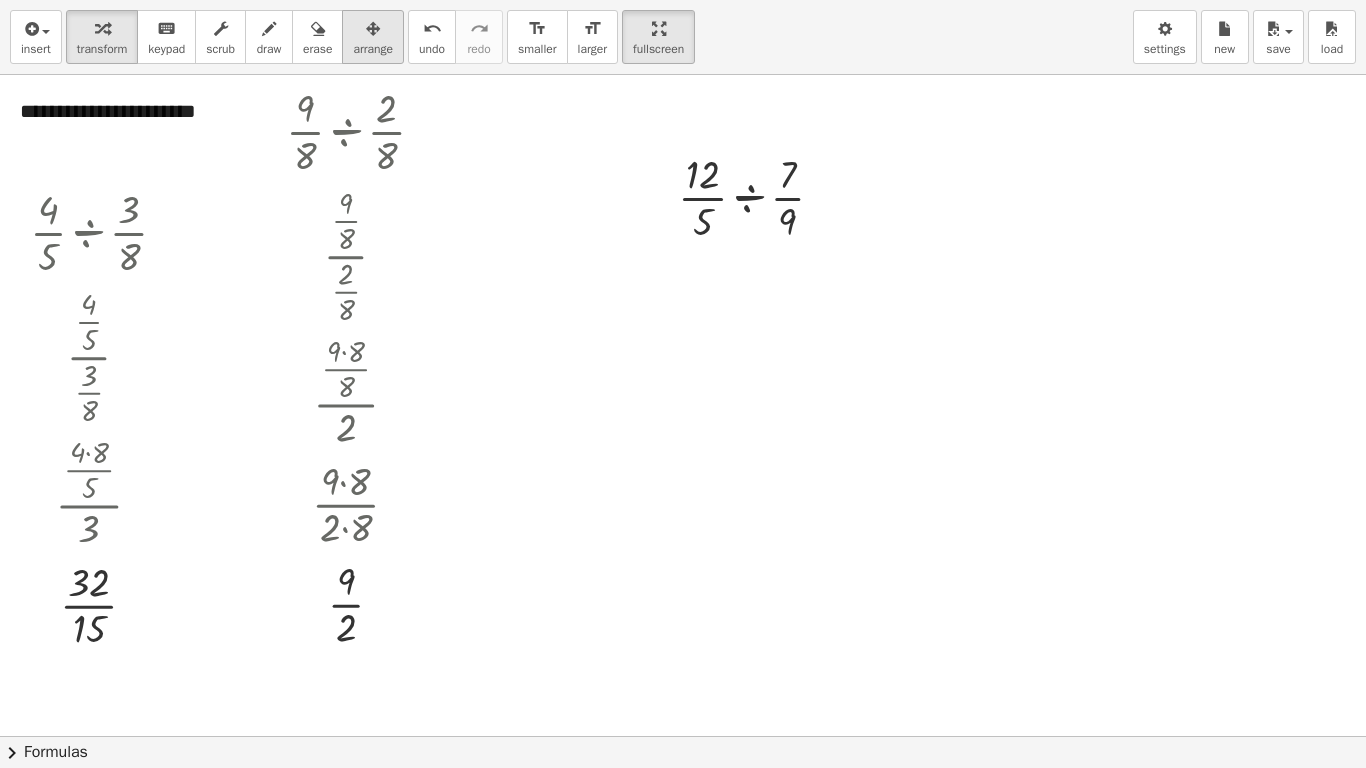 click at bounding box center [373, 28] 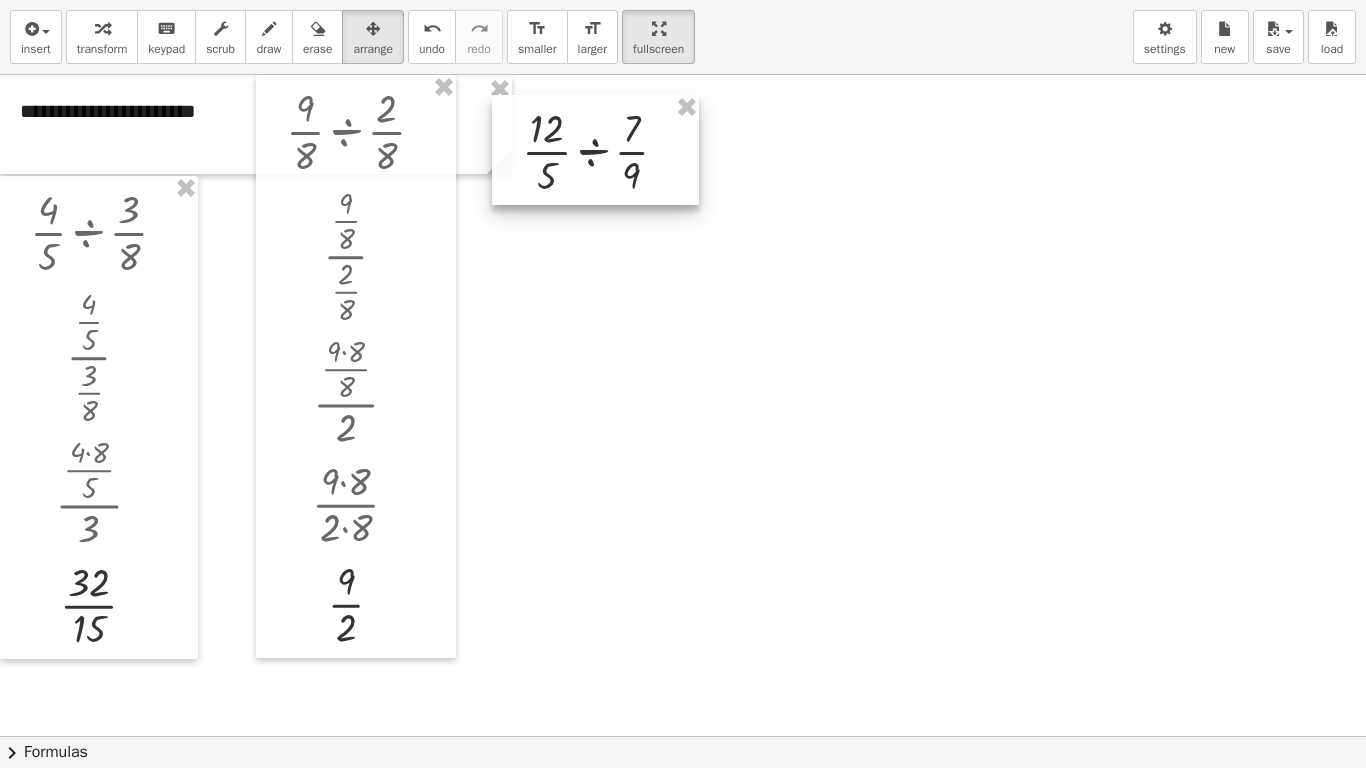 drag, startPoint x: 776, startPoint y: 205, endPoint x: 620, endPoint y: 159, distance: 162.6407 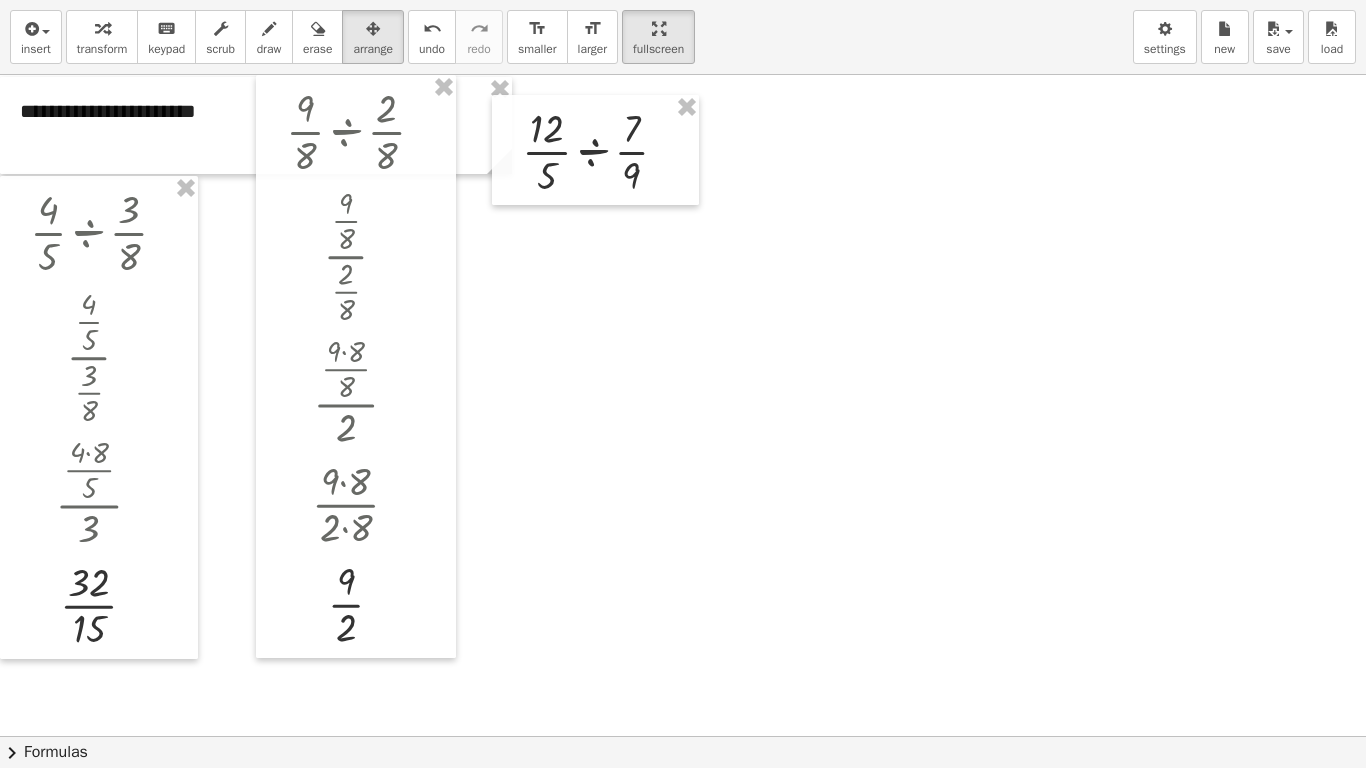 click at bounding box center [683, 736] 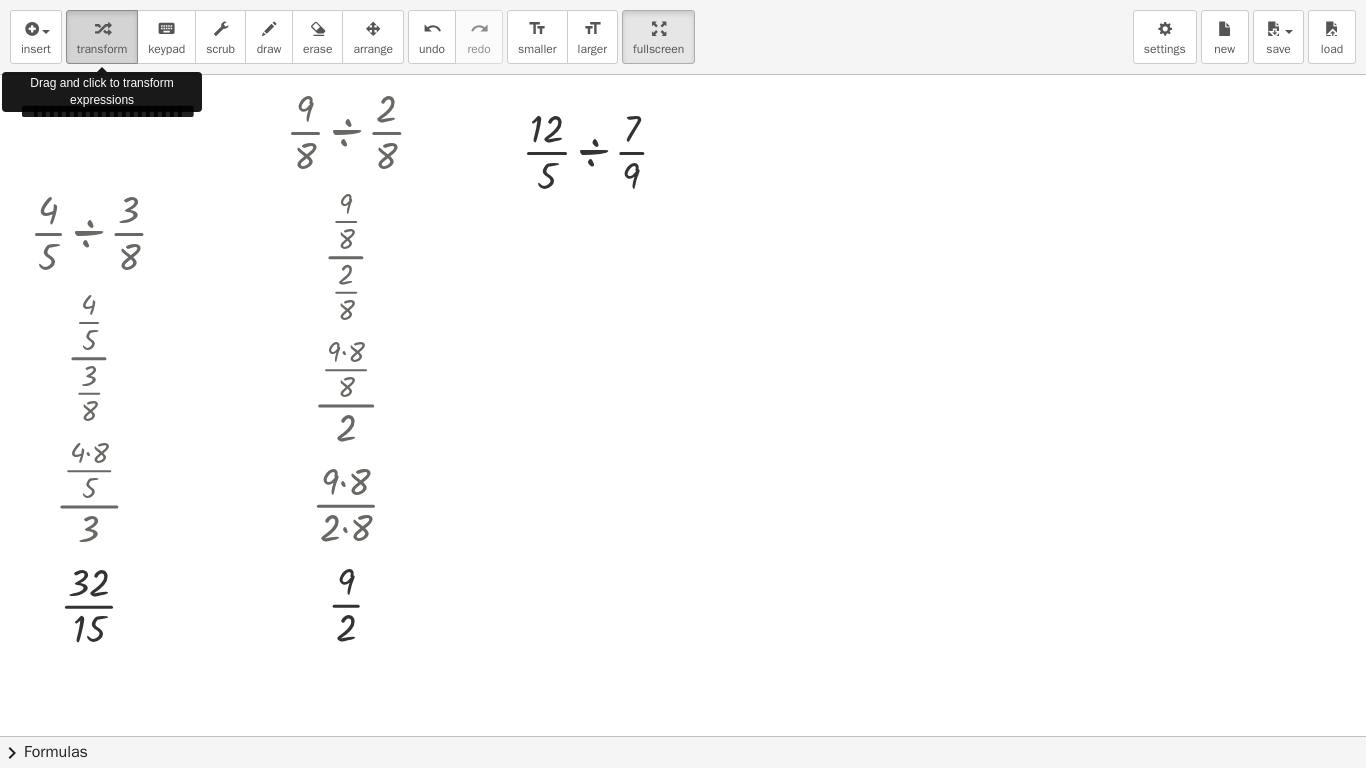 click at bounding box center (102, 29) 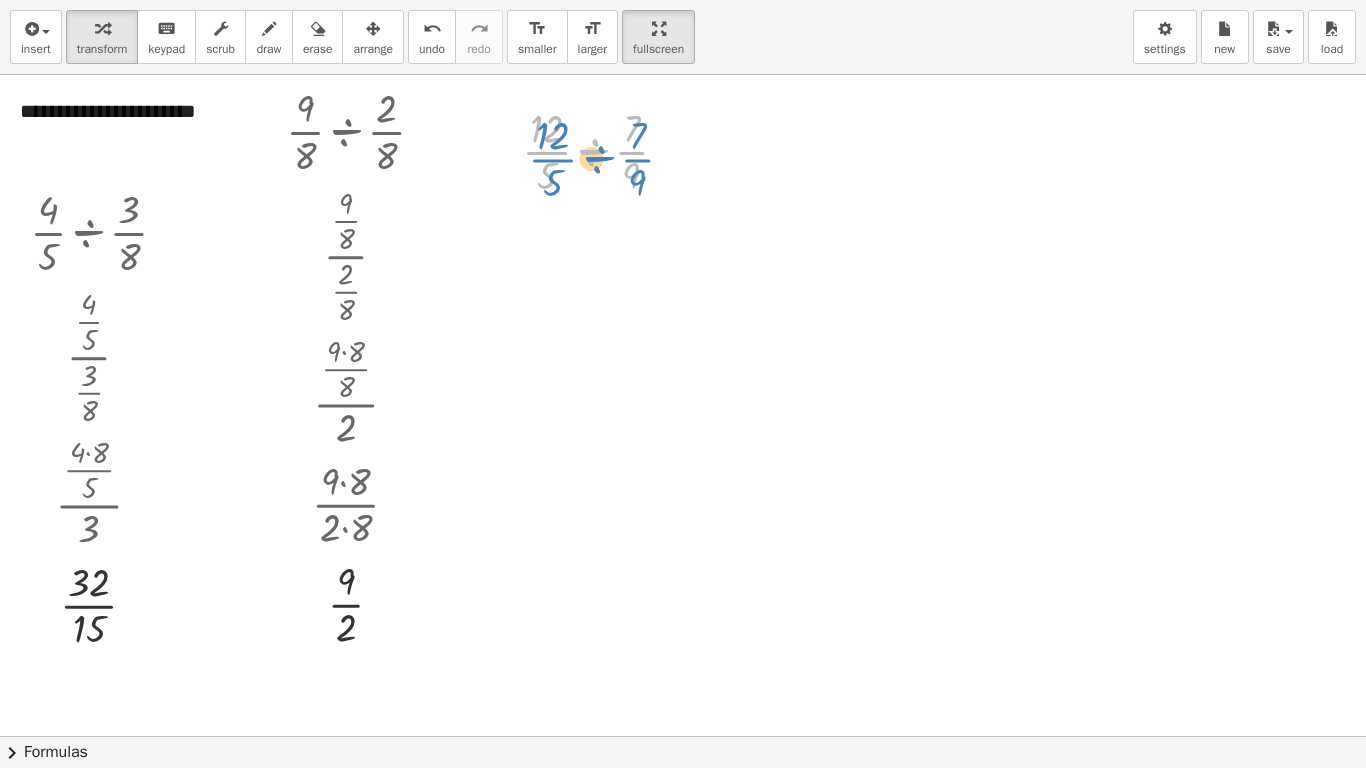 click at bounding box center [603, 150] 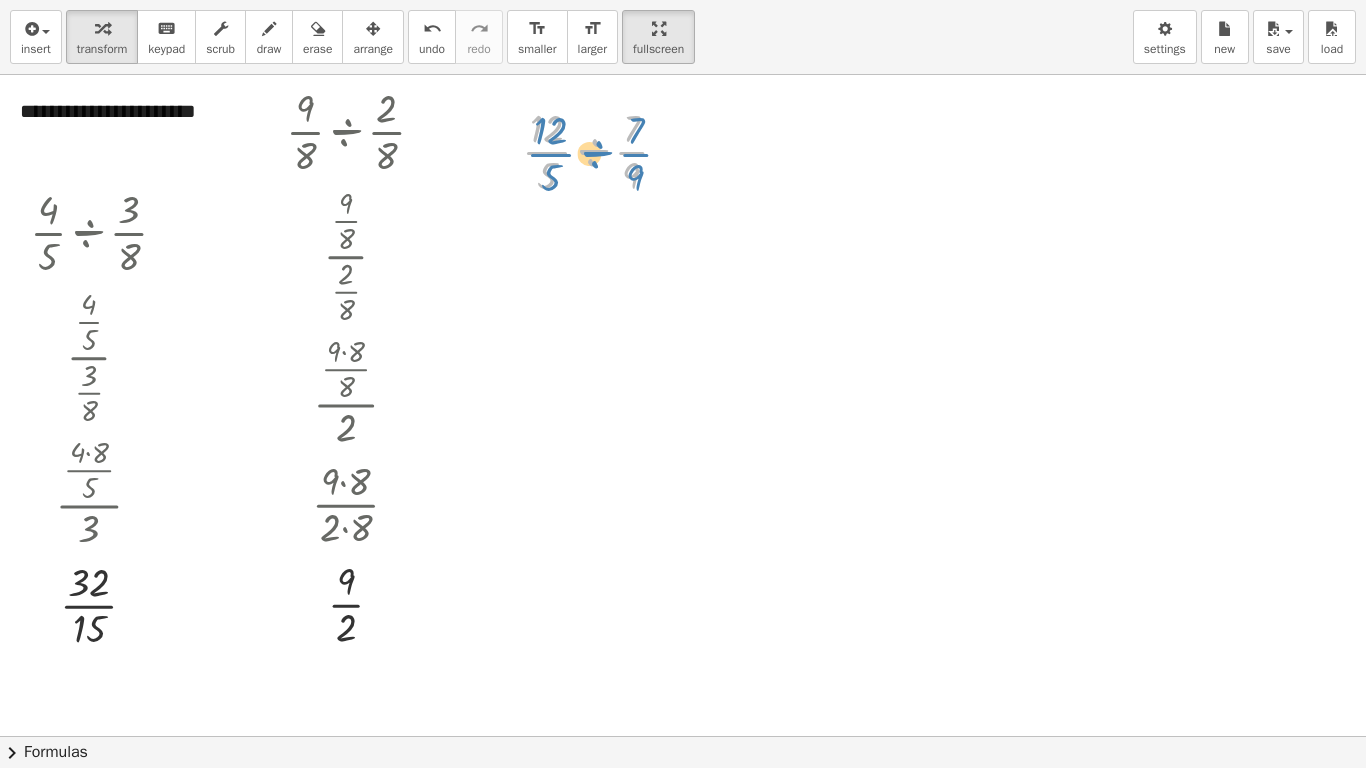 click at bounding box center [603, 150] 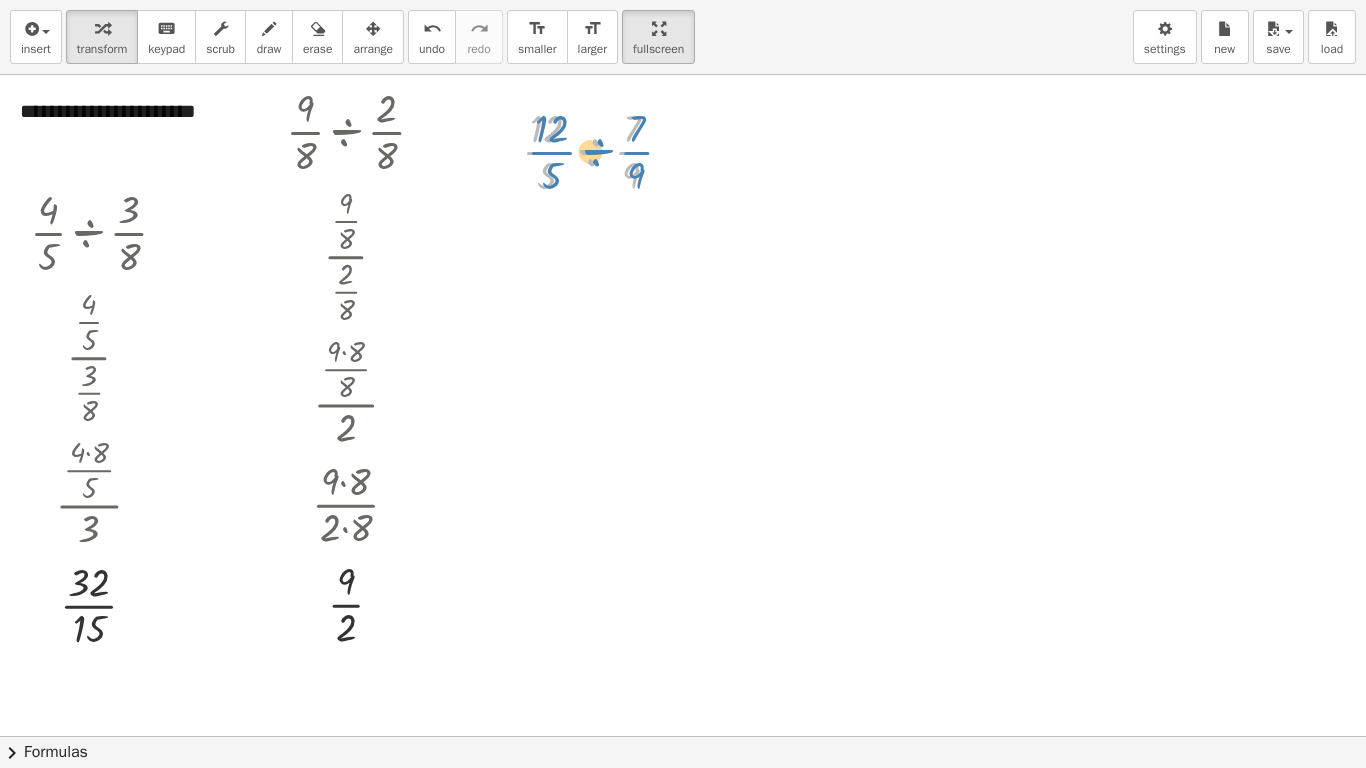 click at bounding box center [603, 150] 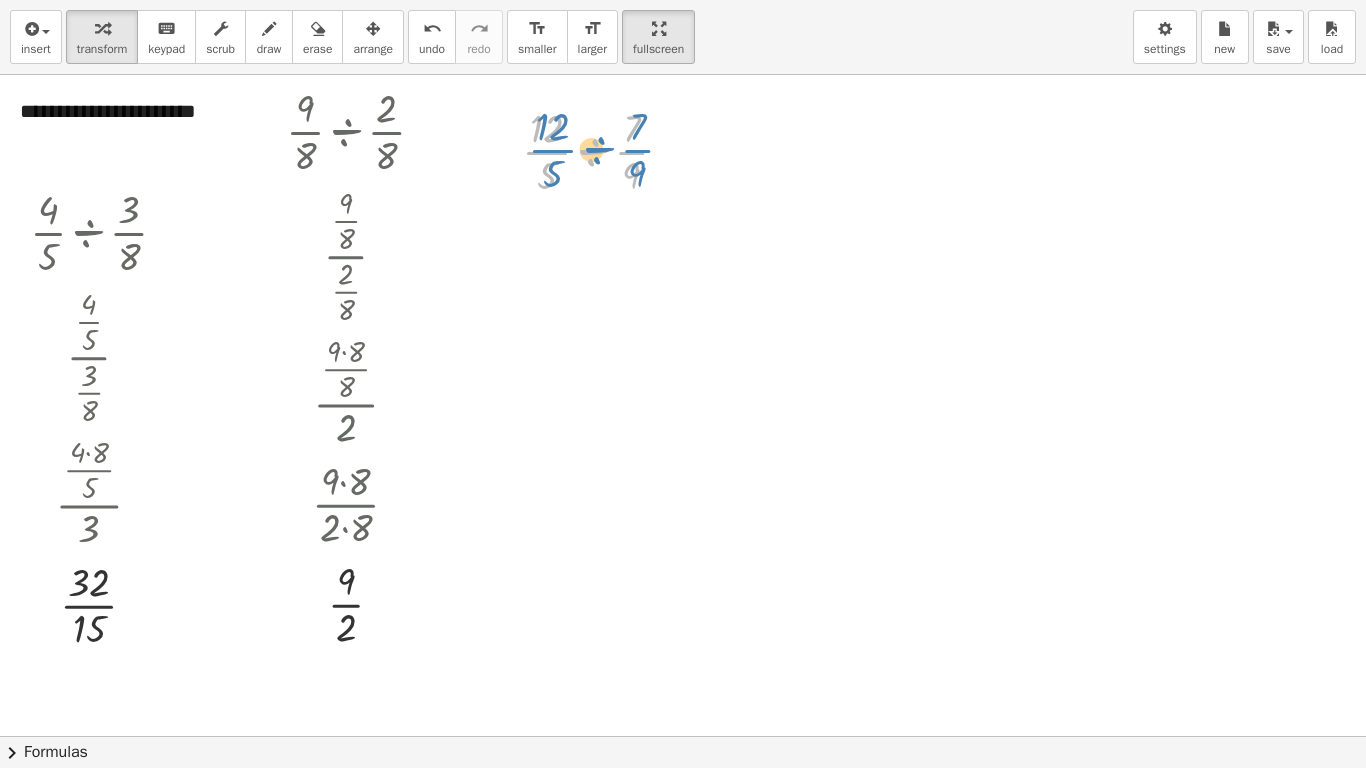 click at bounding box center (603, 150) 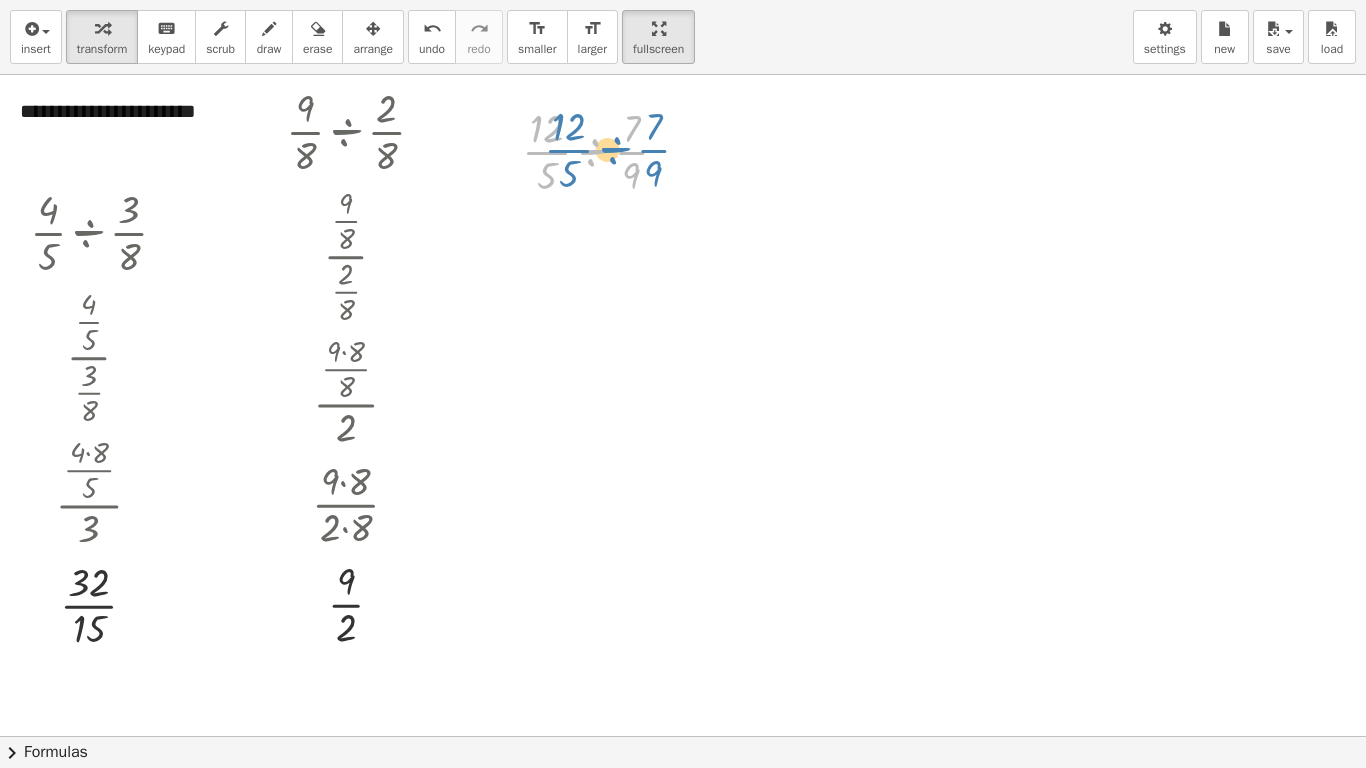 drag, startPoint x: 635, startPoint y: 153, endPoint x: 657, endPoint y: 151, distance: 22.090721 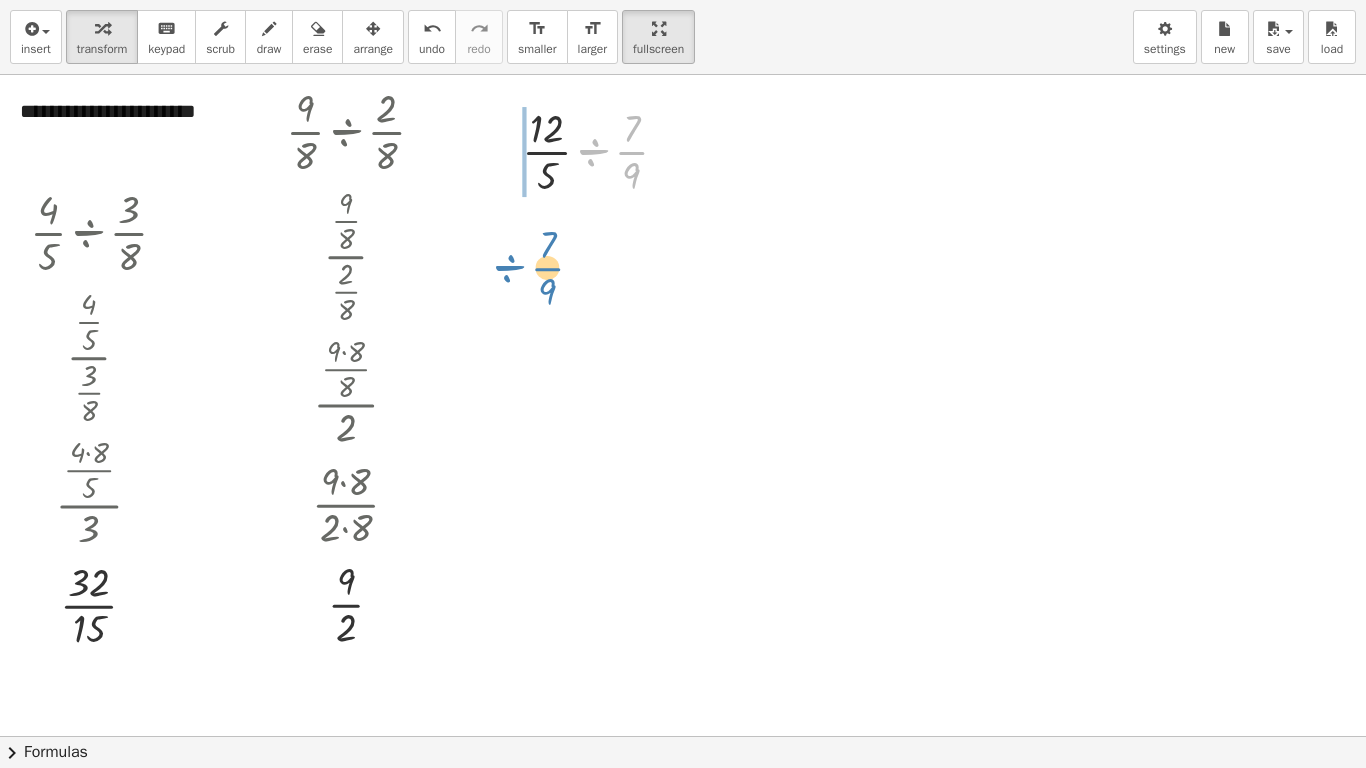 drag, startPoint x: 641, startPoint y: 151, endPoint x: 557, endPoint y: 267, distance: 143.22011 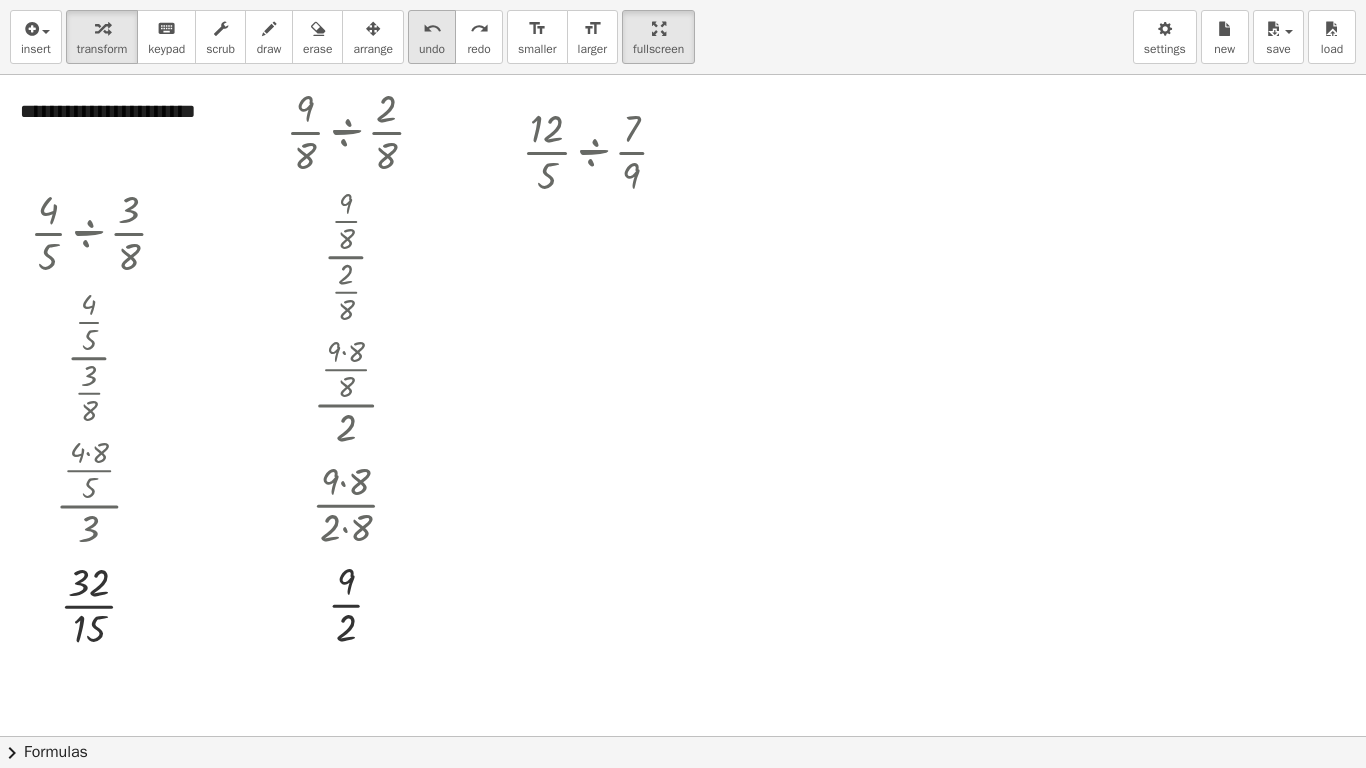 click on "undo" at bounding box center [432, 49] 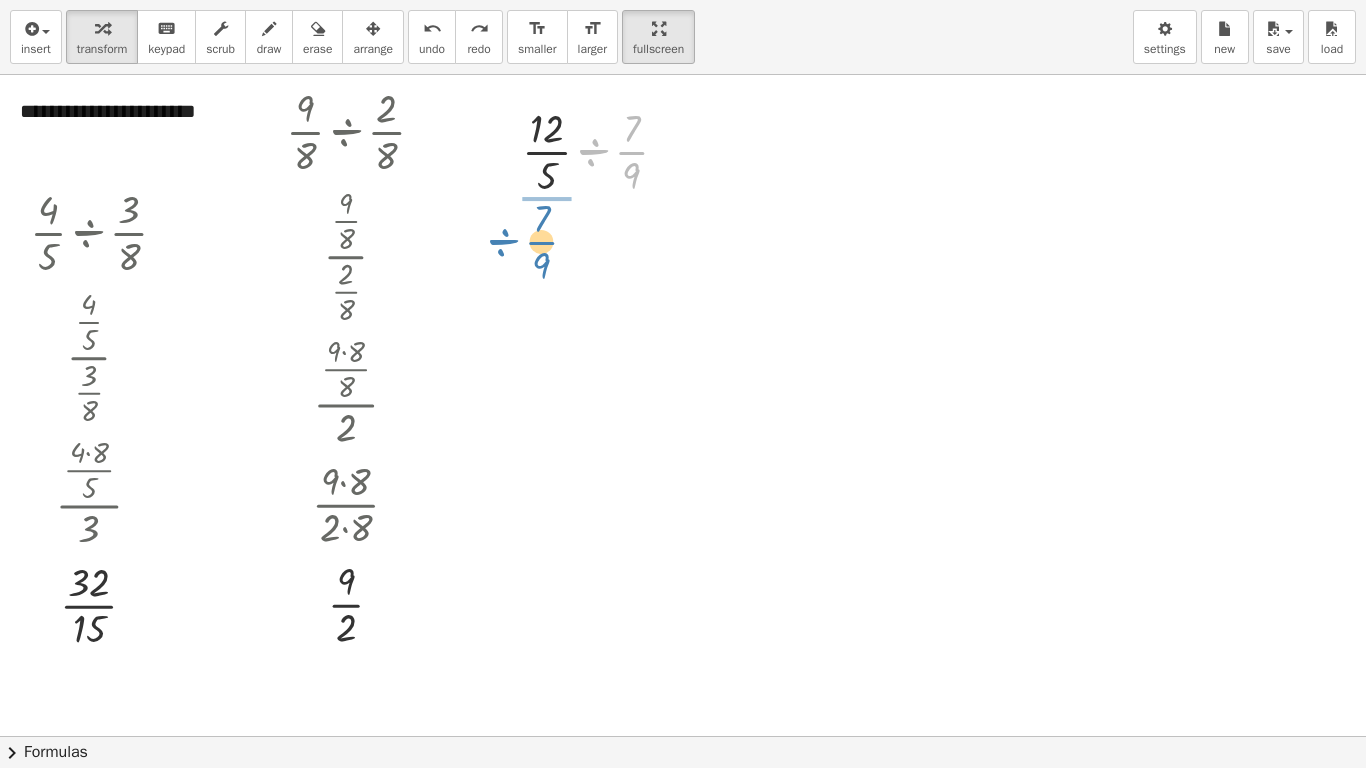drag, startPoint x: 625, startPoint y: 155, endPoint x: 535, endPoint y: 245, distance: 127.27922 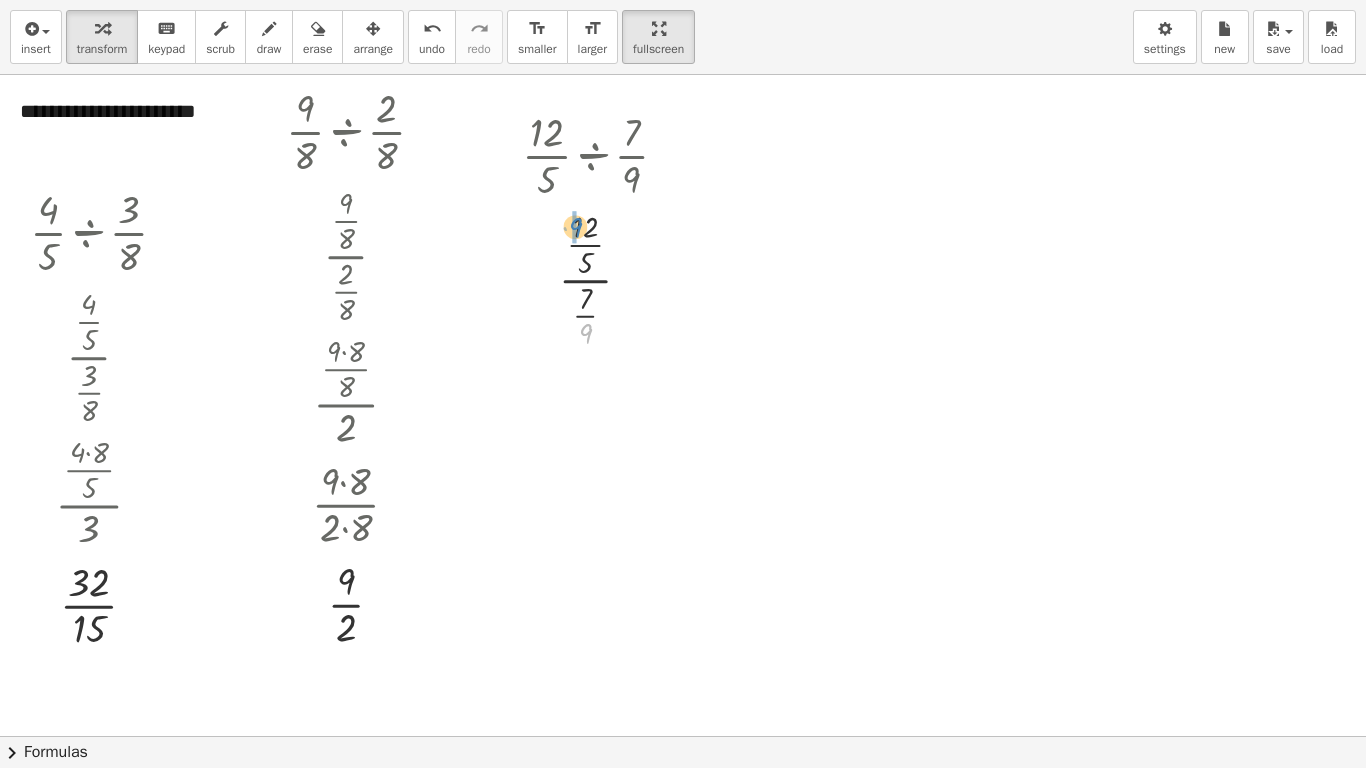 drag, startPoint x: 587, startPoint y: 337, endPoint x: 577, endPoint y: 231, distance: 106.47065 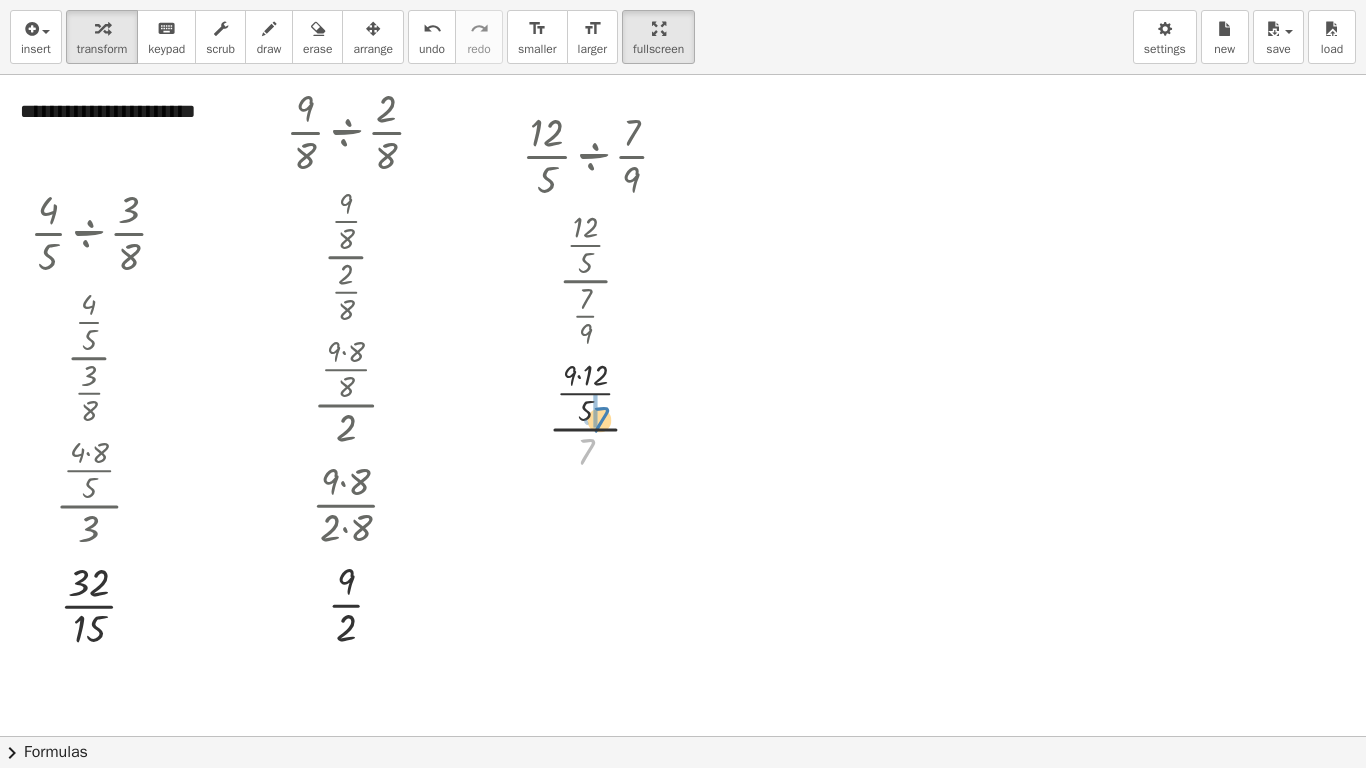 drag, startPoint x: 585, startPoint y: 453, endPoint x: 599, endPoint y: 421, distance: 34.928497 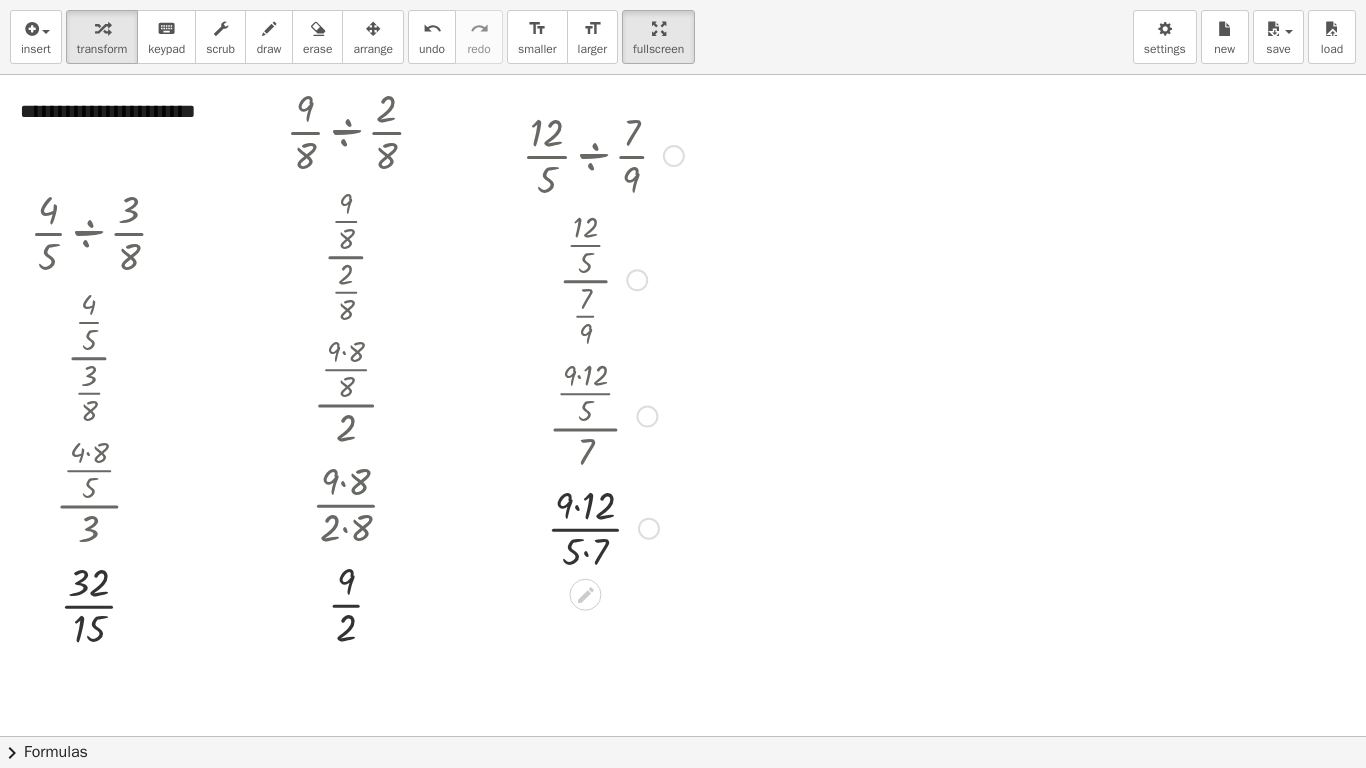 click at bounding box center (603, 527) 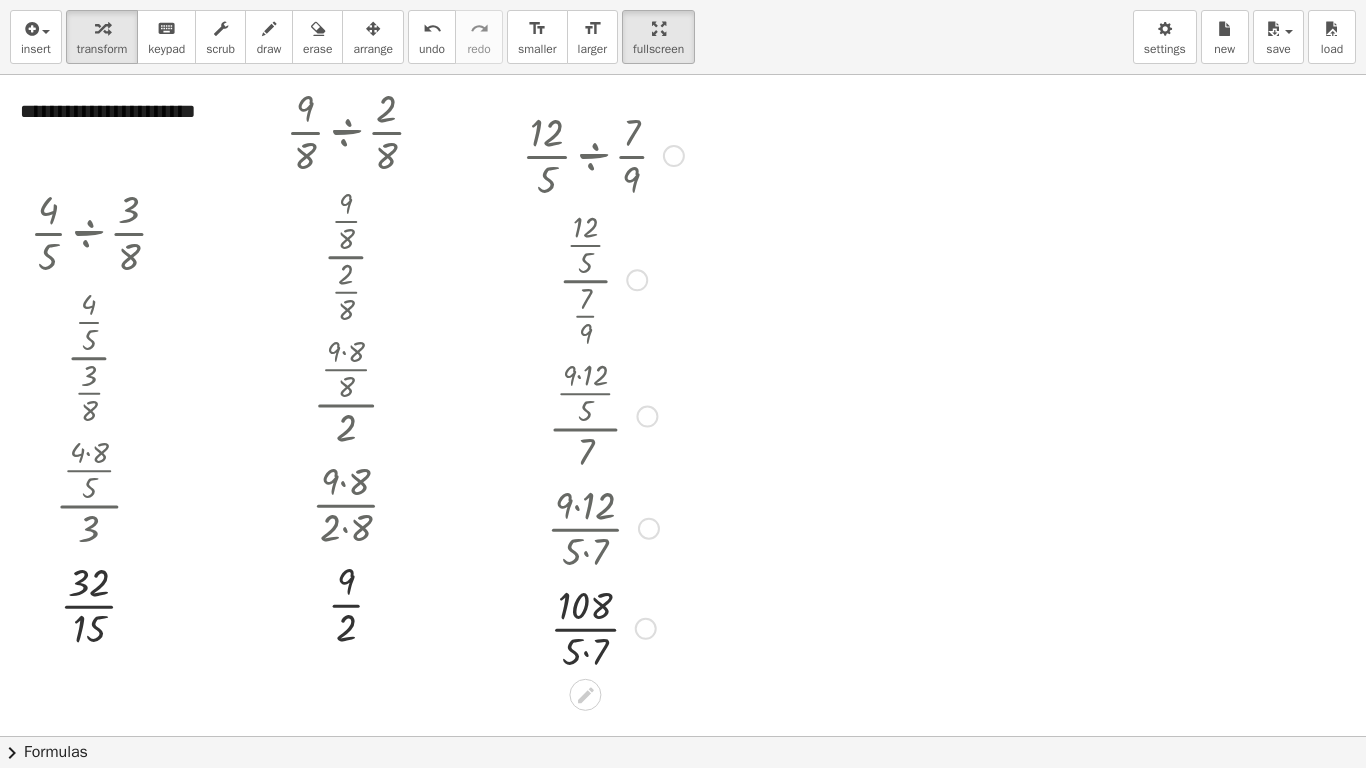 click at bounding box center (603, 627) 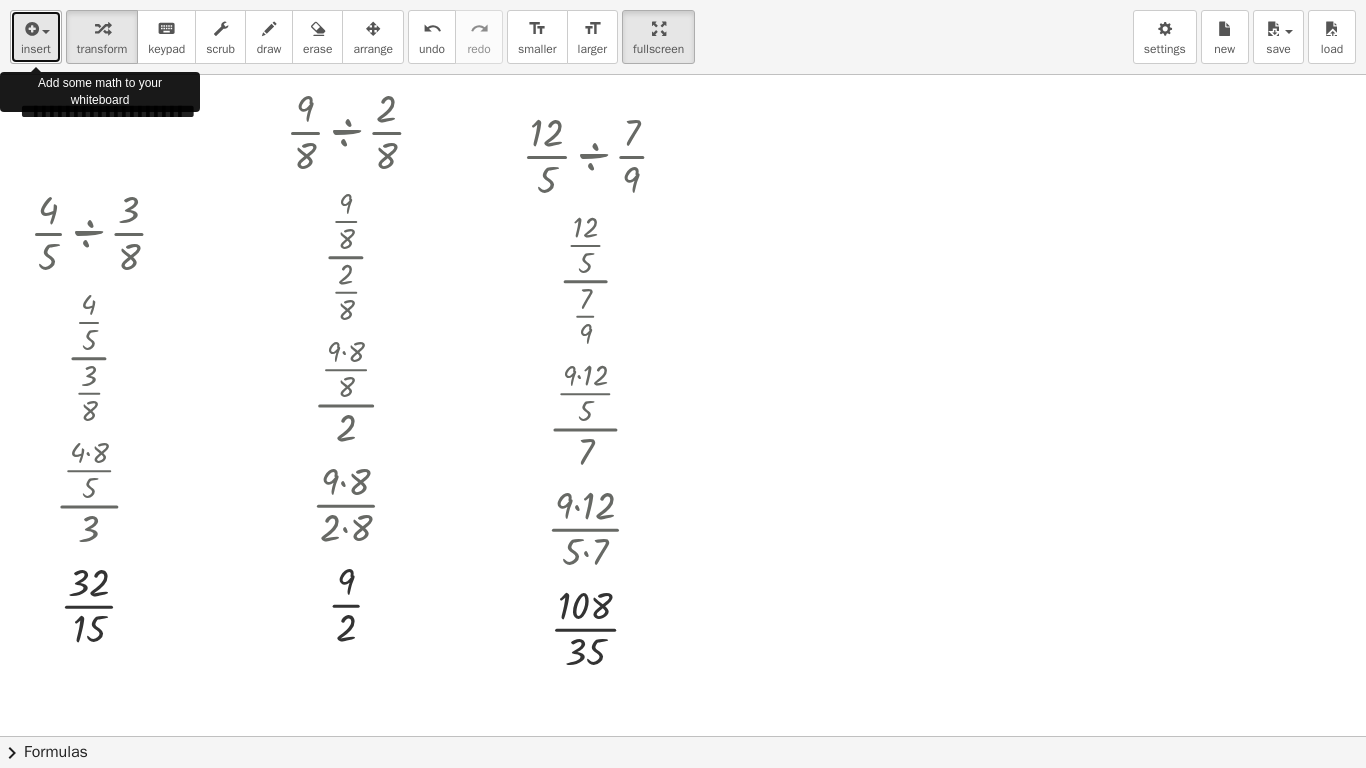 click on "insert" at bounding box center [36, 37] 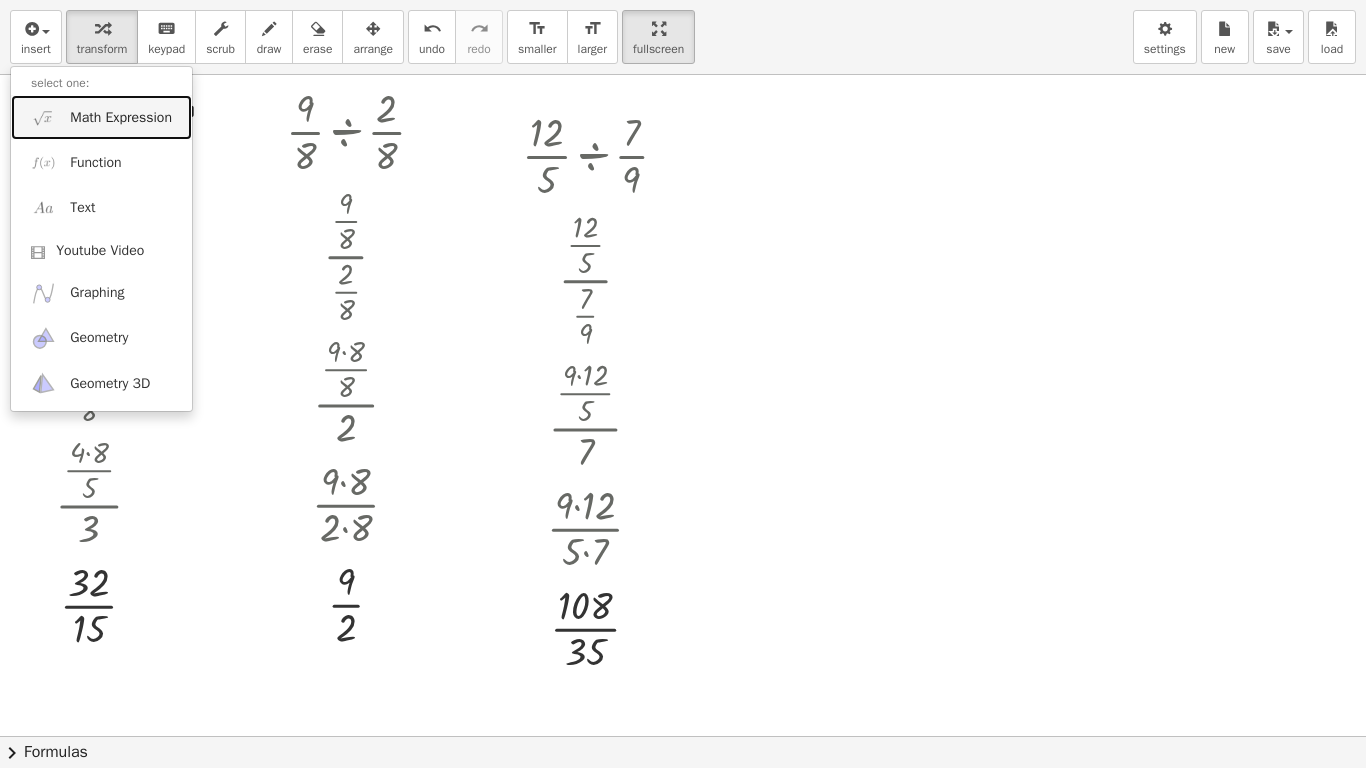 click on "Math Expression" at bounding box center (121, 118) 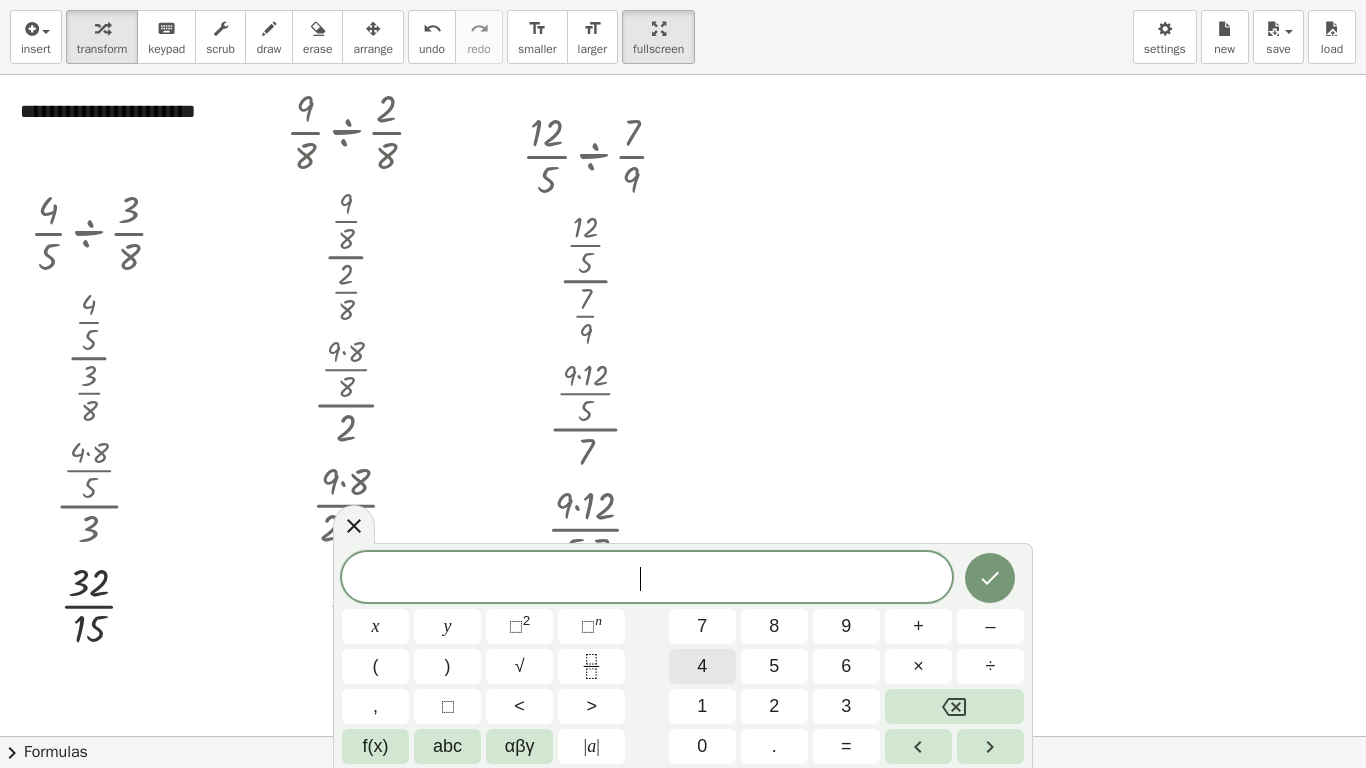 click on "4" at bounding box center (702, 666) 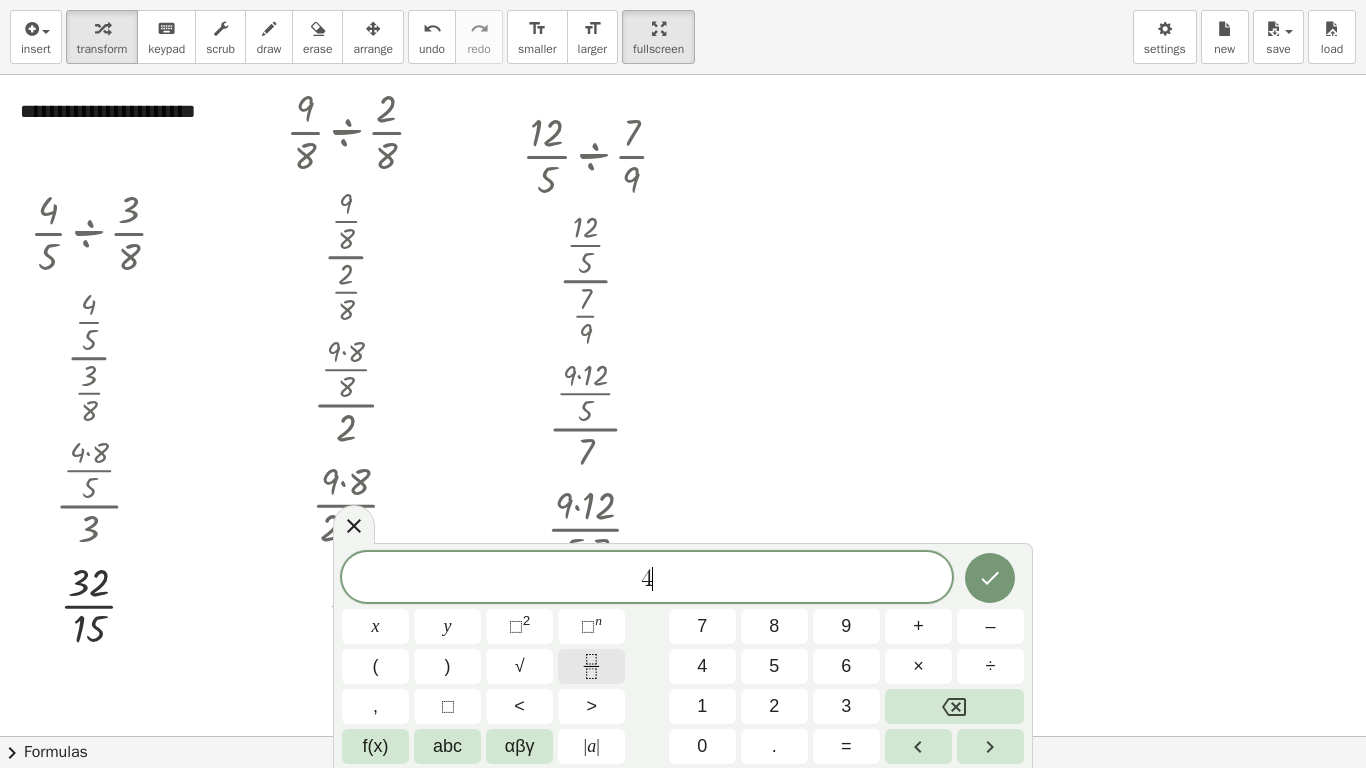 click 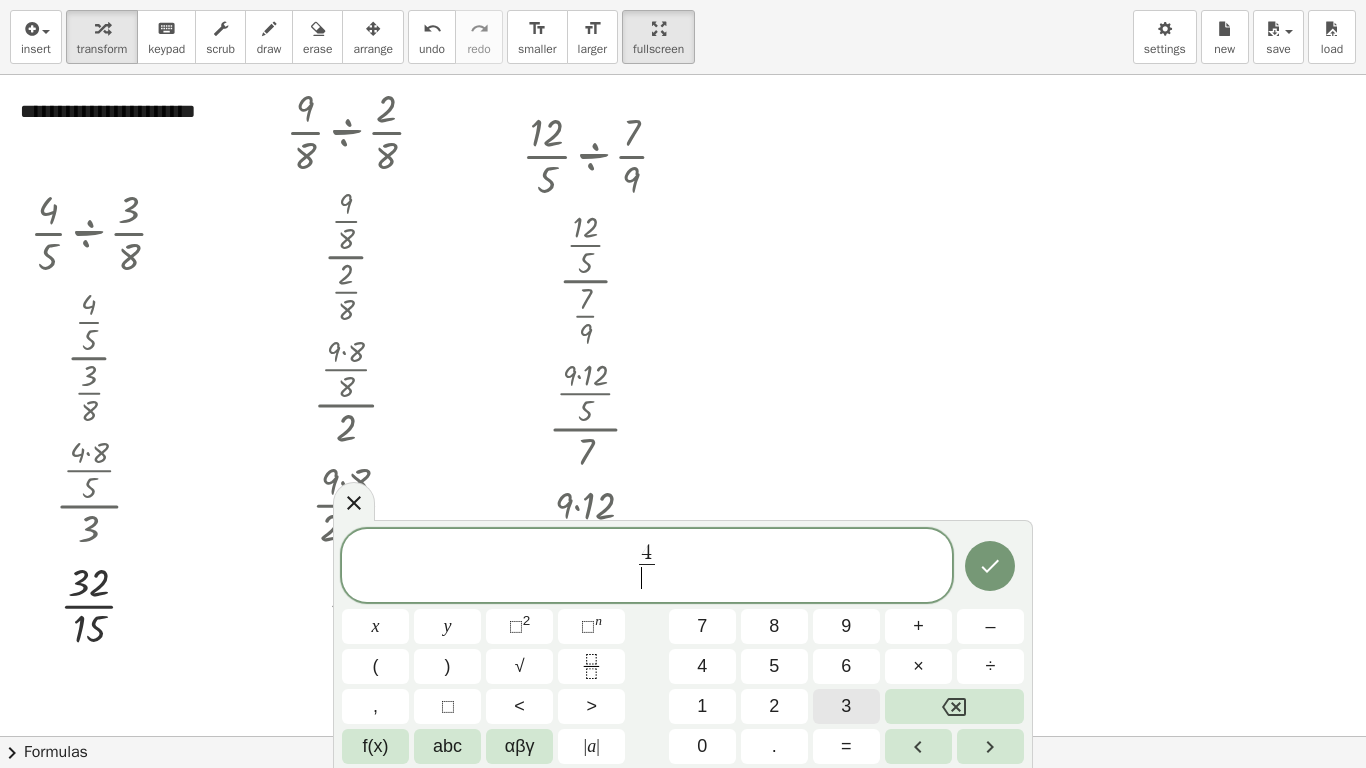 click on "3" at bounding box center (846, 706) 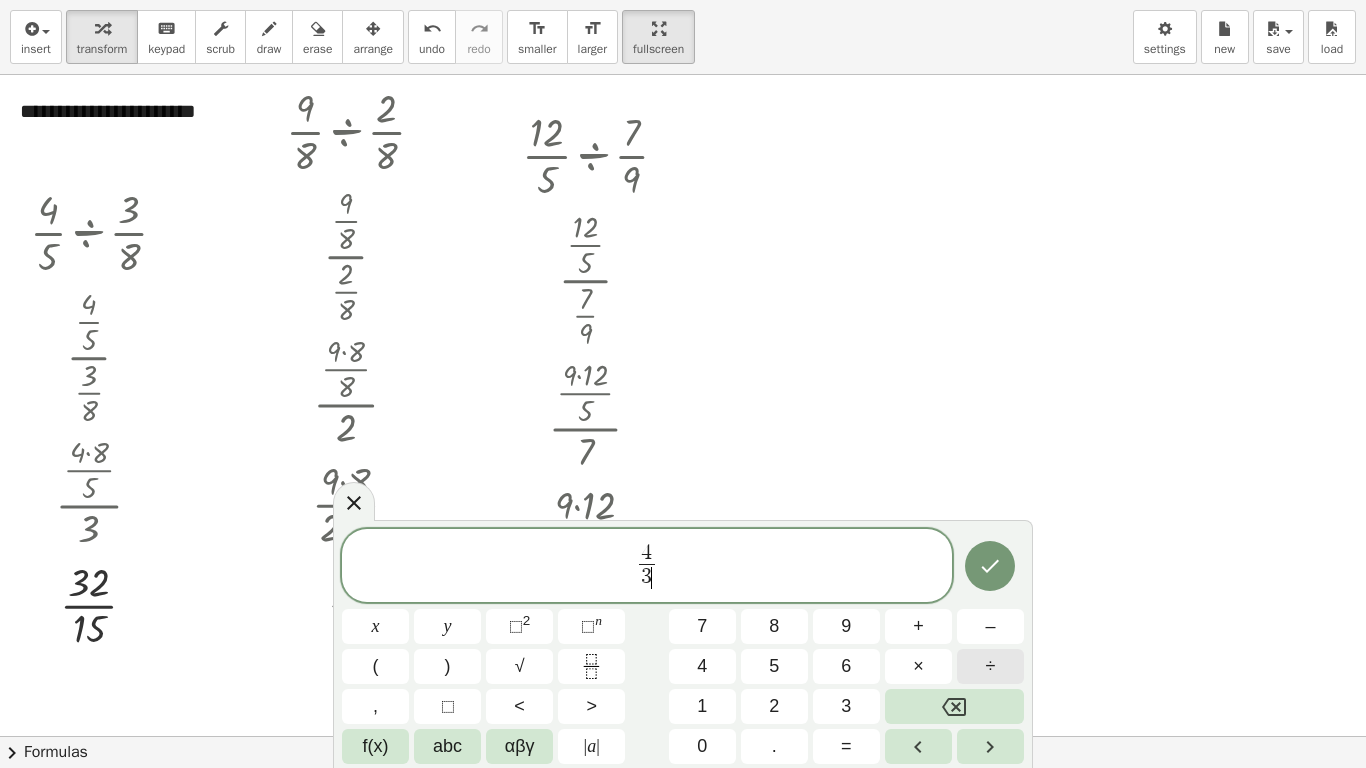 click on "÷" at bounding box center [991, 666] 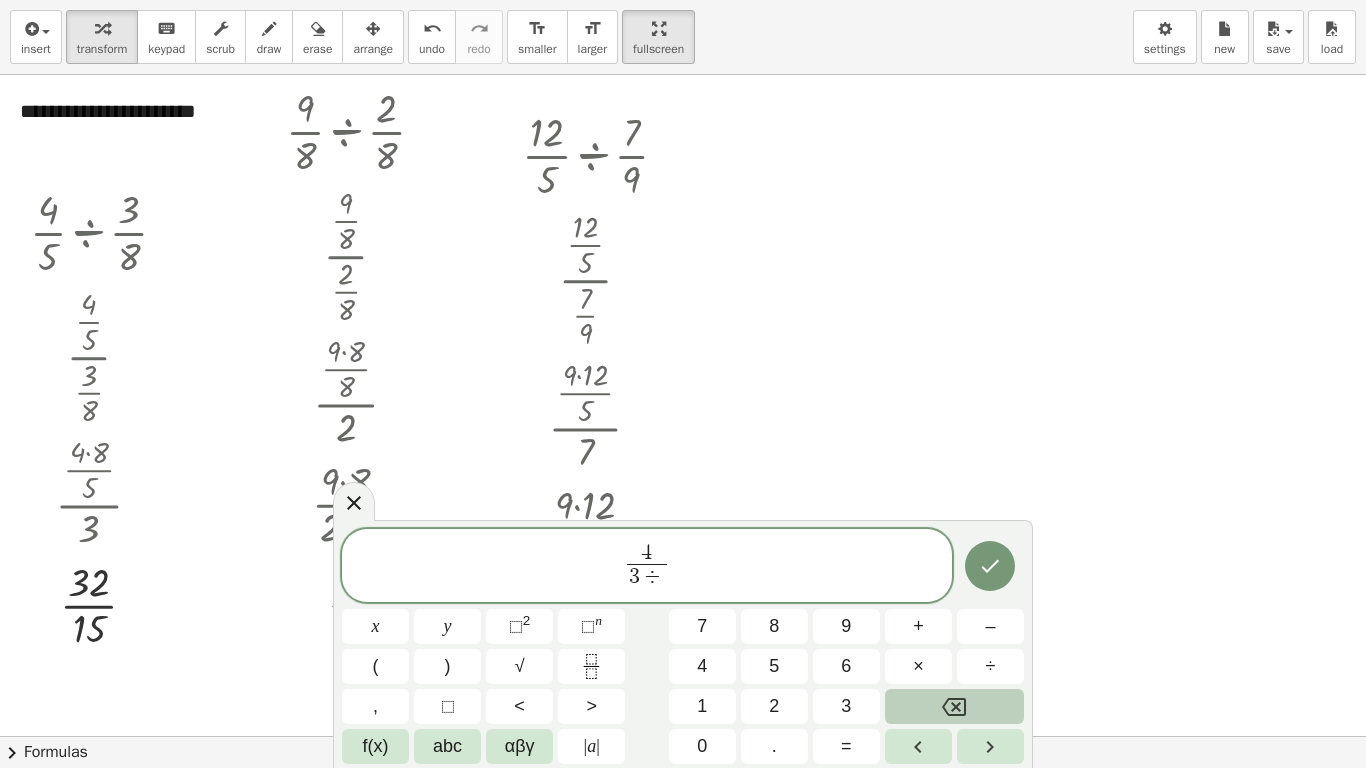 click 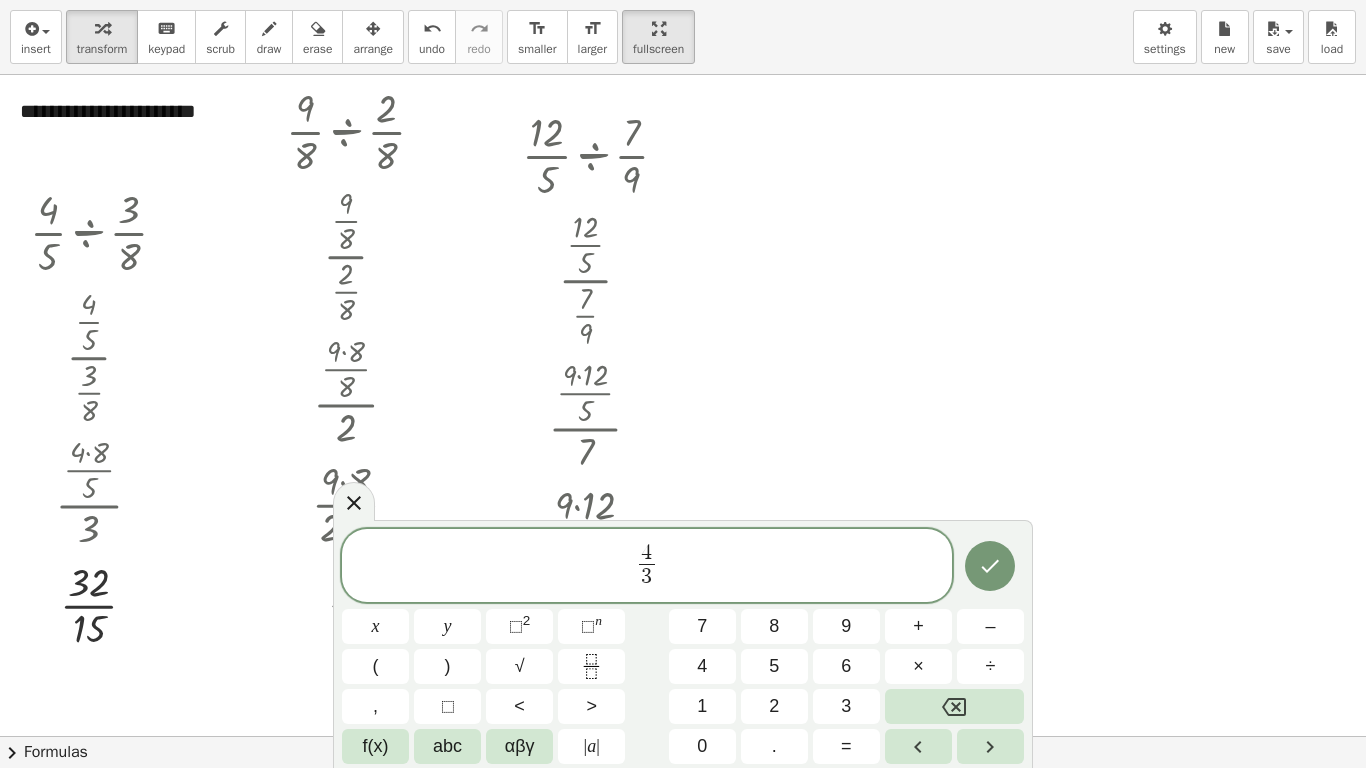 click on "4 3 ​ ​" at bounding box center [647, 567] 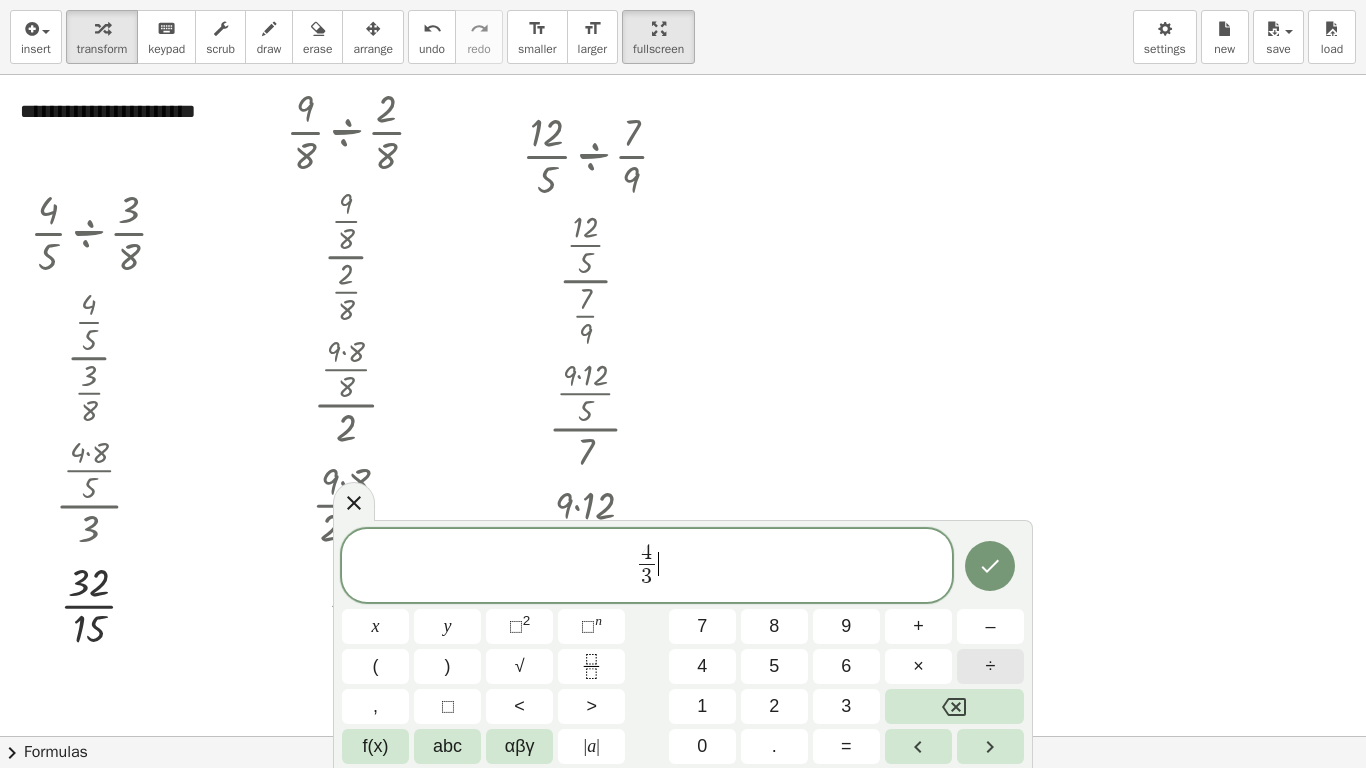 click on "÷" at bounding box center [990, 666] 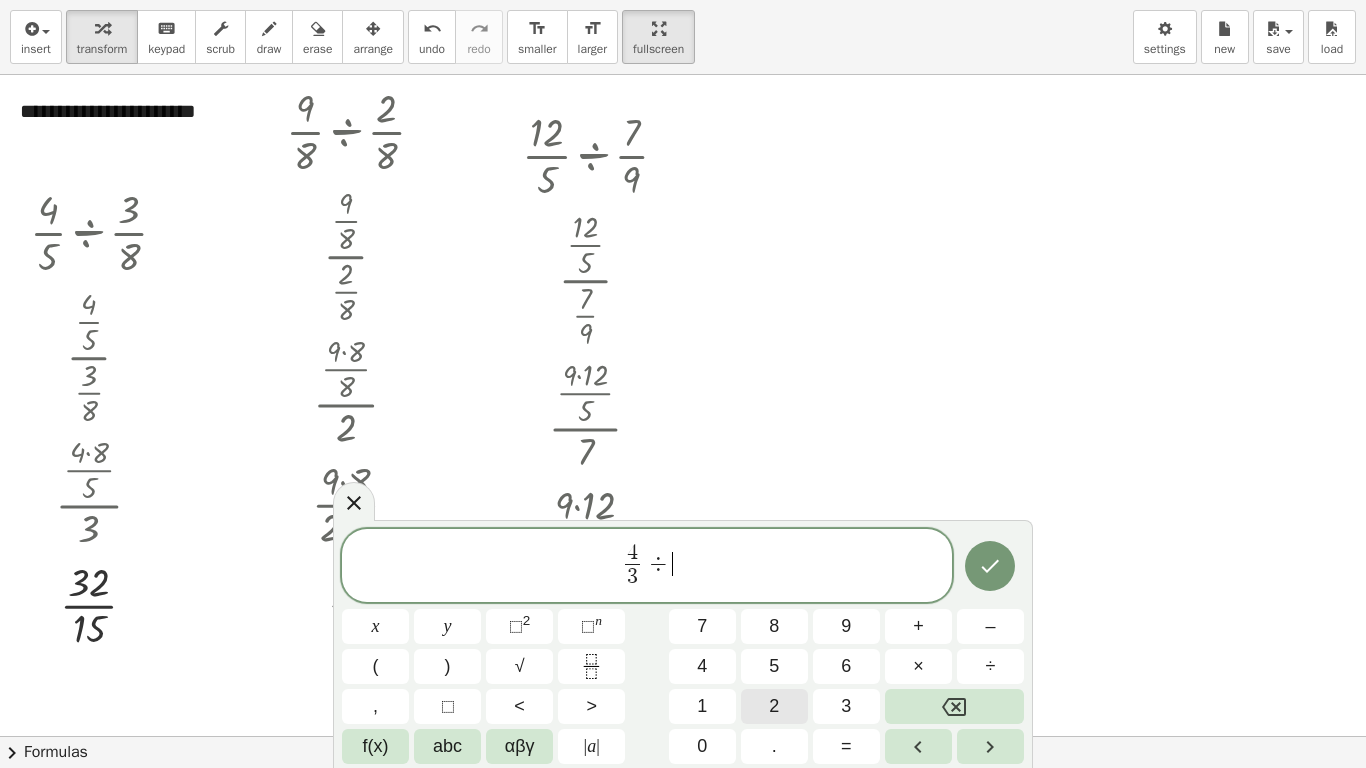 click on "2" at bounding box center [774, 706] 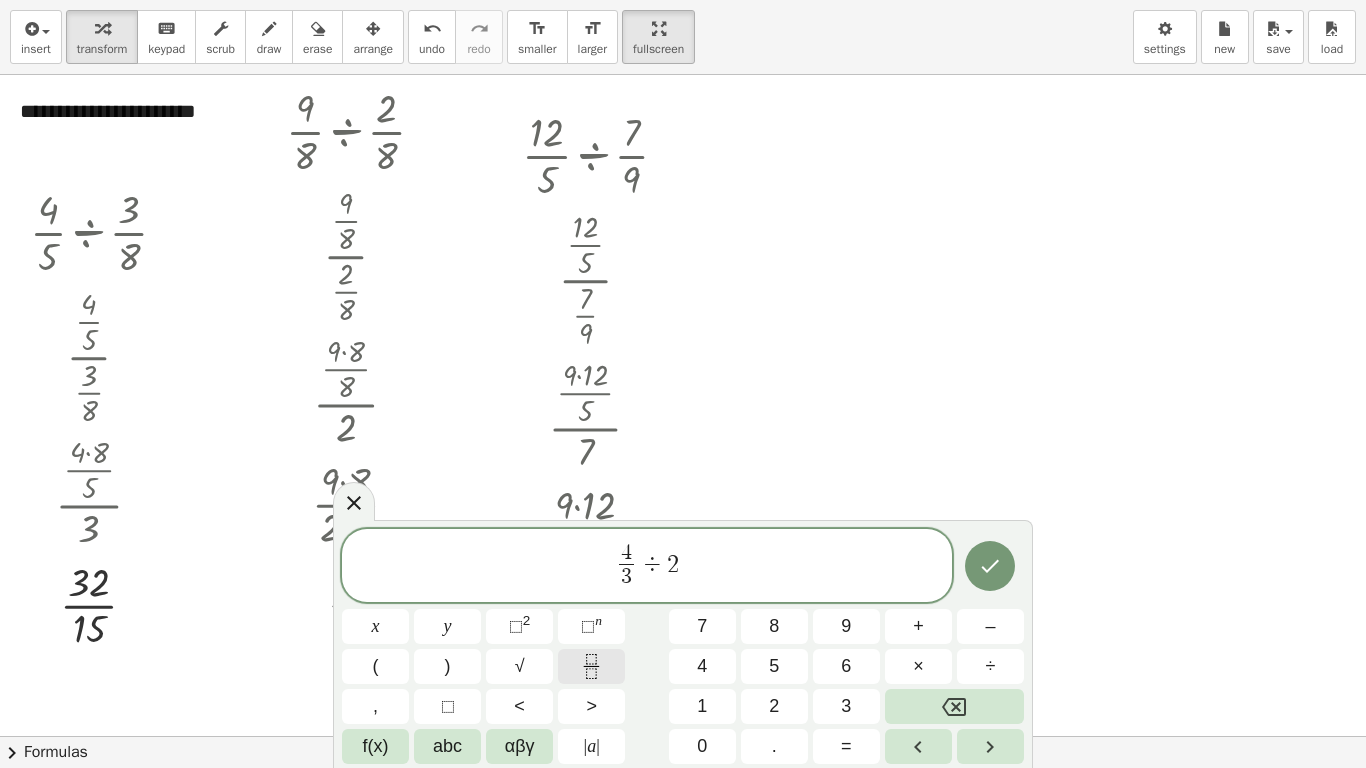 click 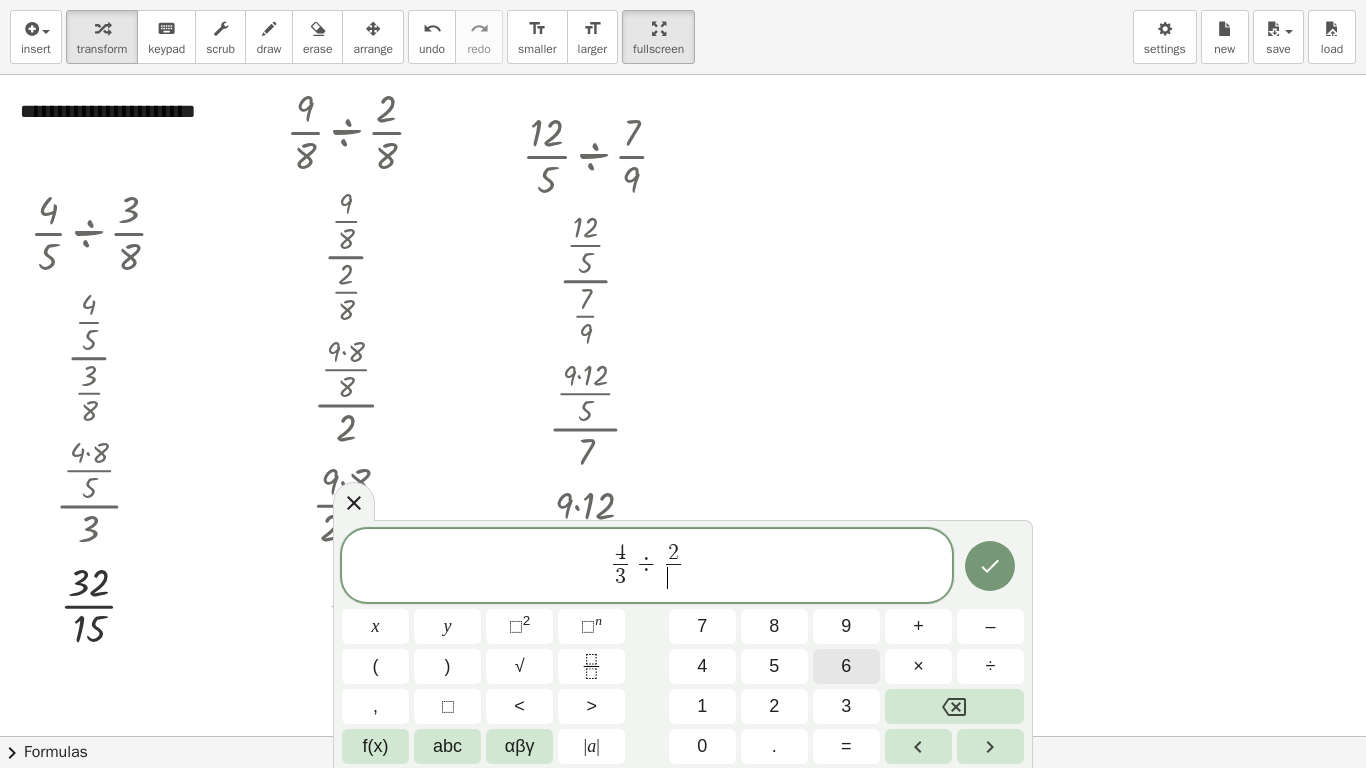 click on "6" at bounding box center (846, 666) 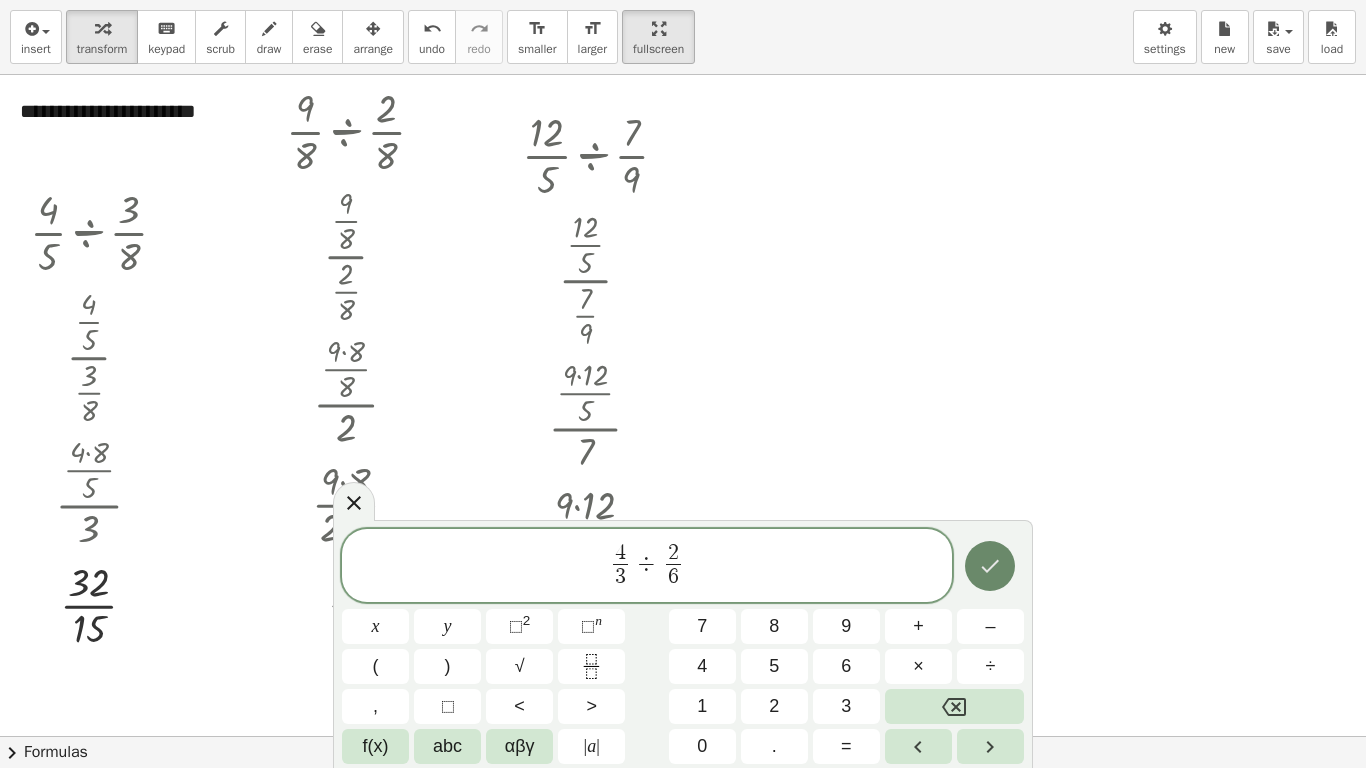 click 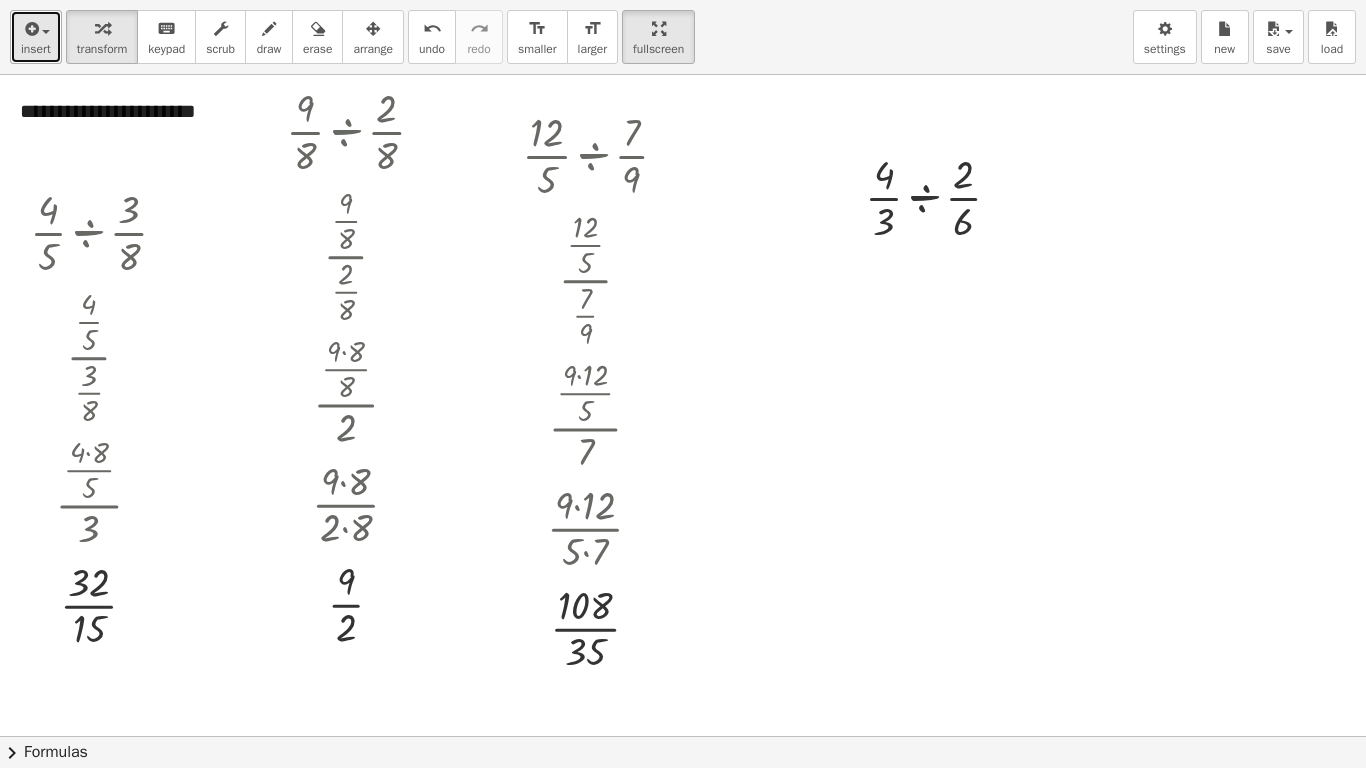 click at bounding box center [36, 28] 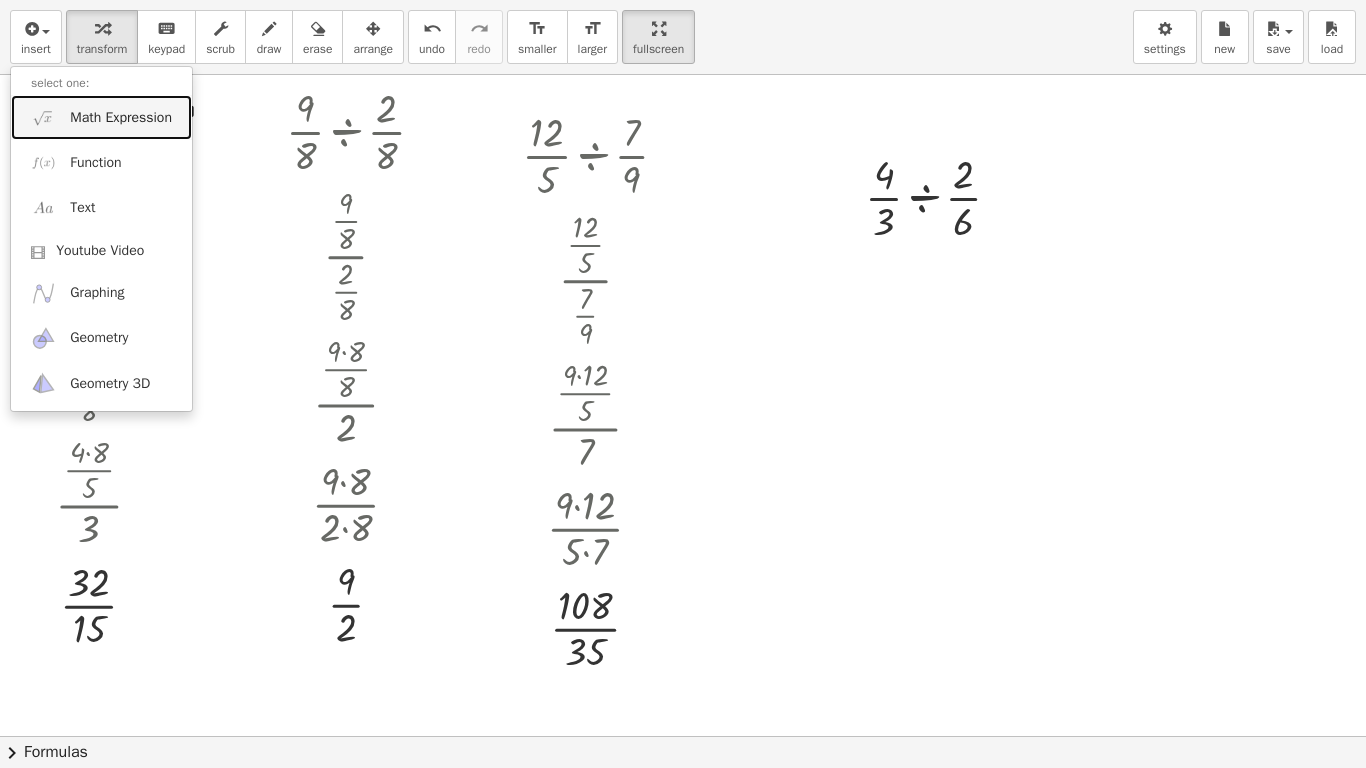 click on "Math Expression" at bounding box center [121, 118] 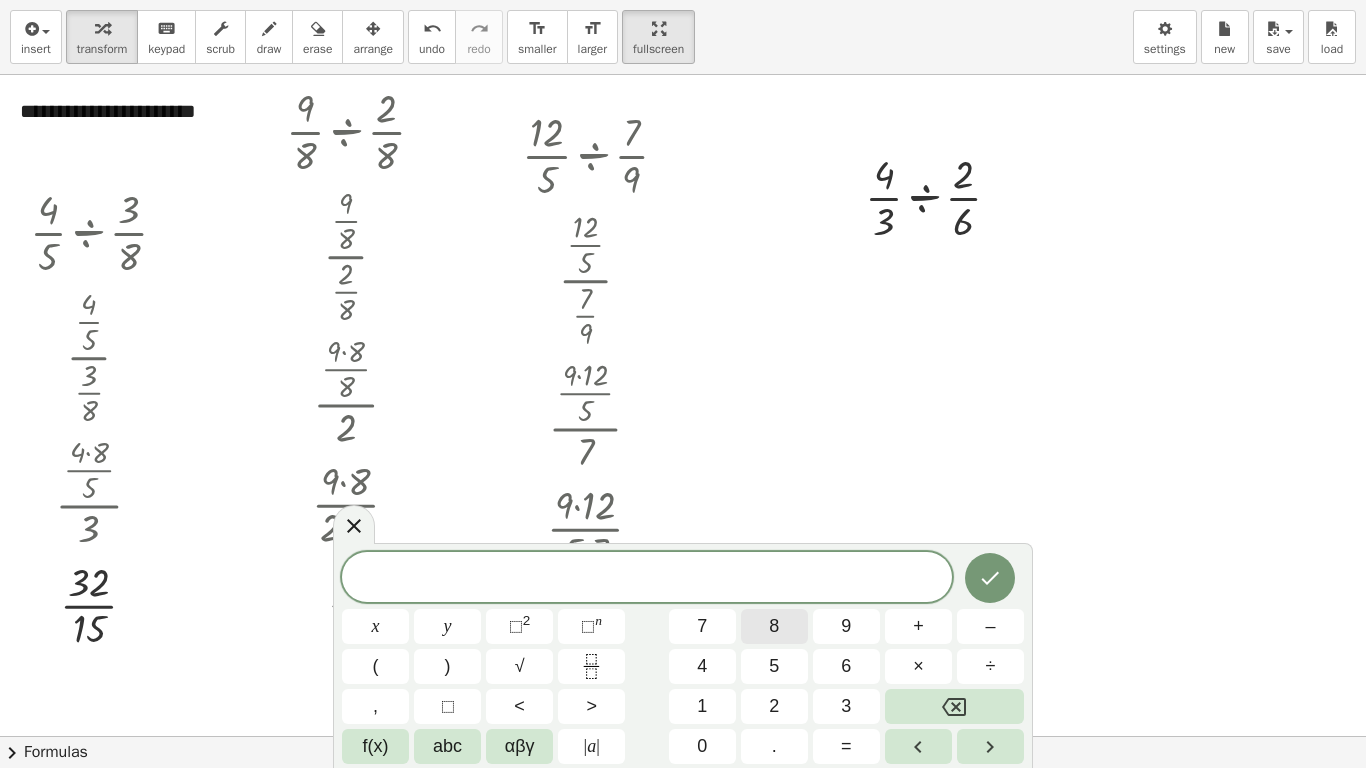 click on "8" at bounding box center (774, 626) 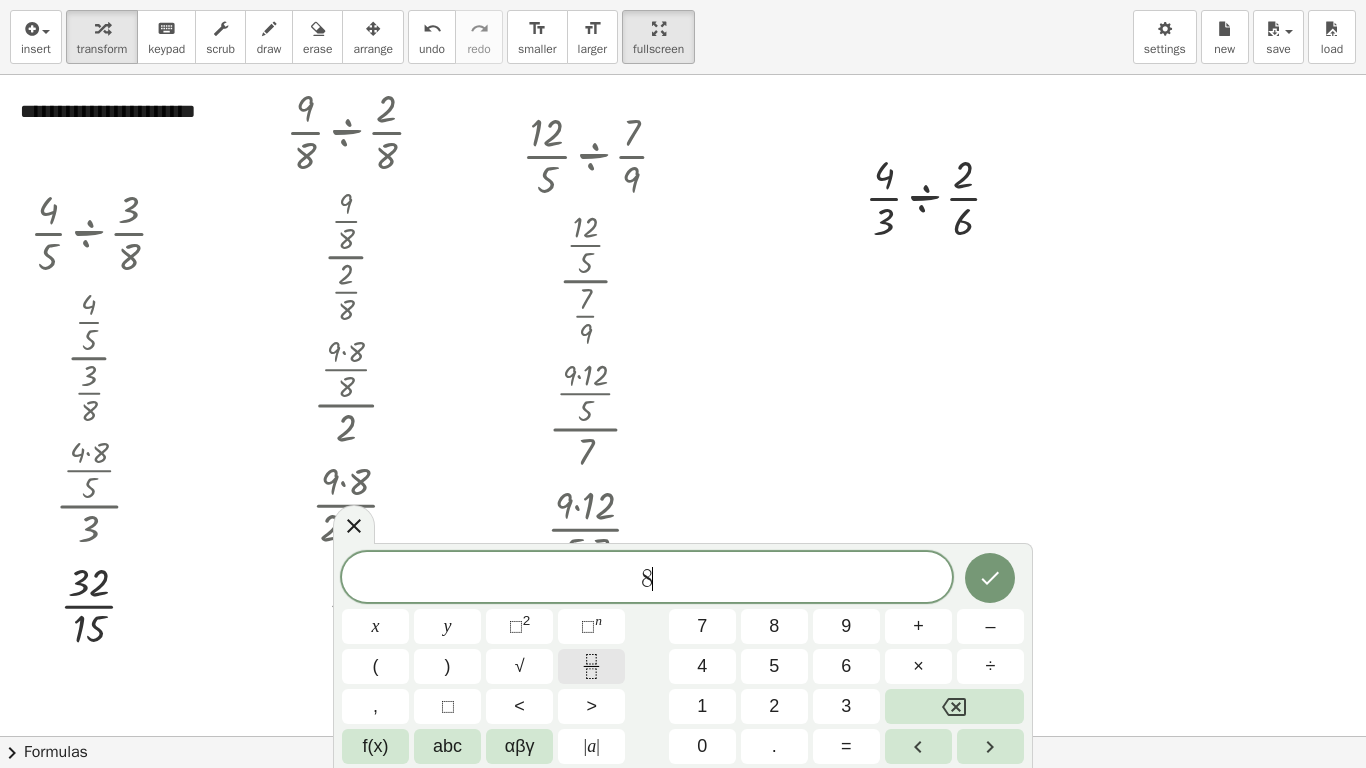 click 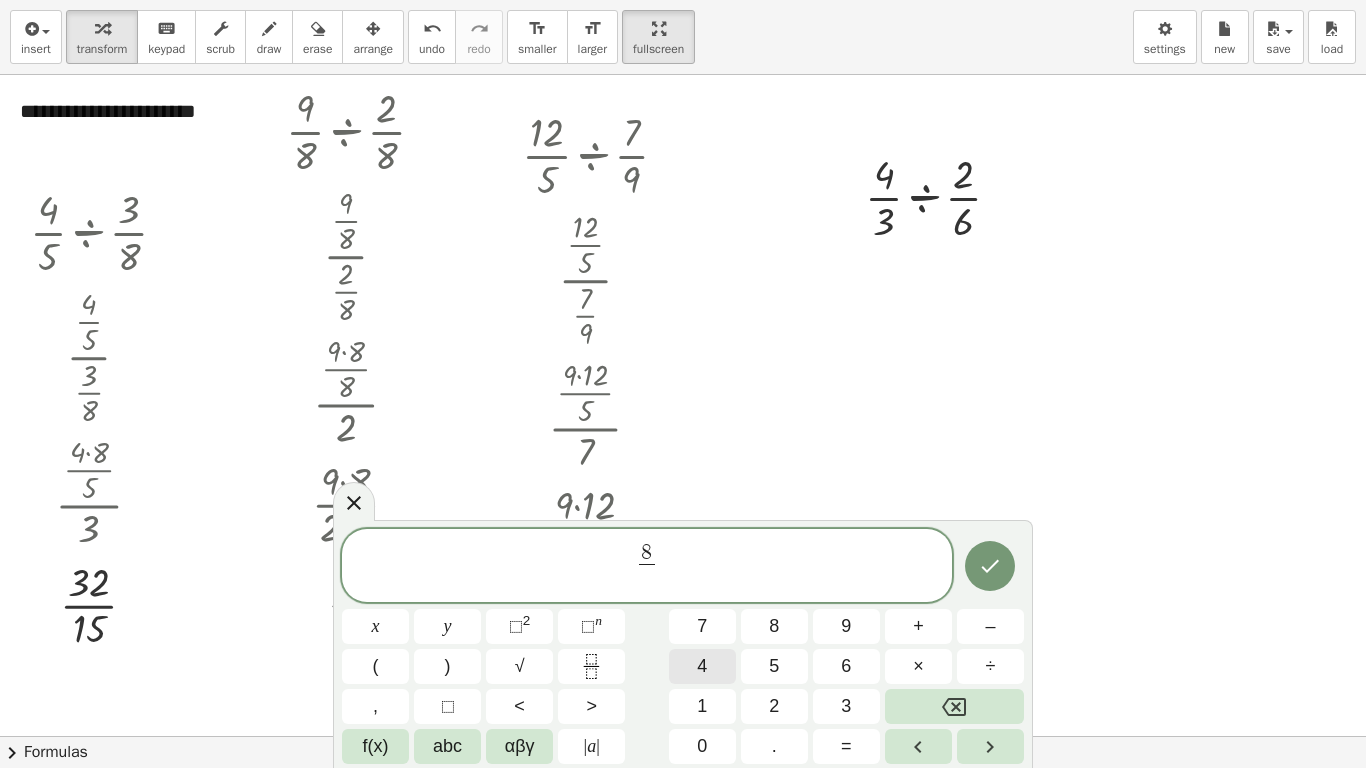 click on "4" at bounding box center (702, 666) 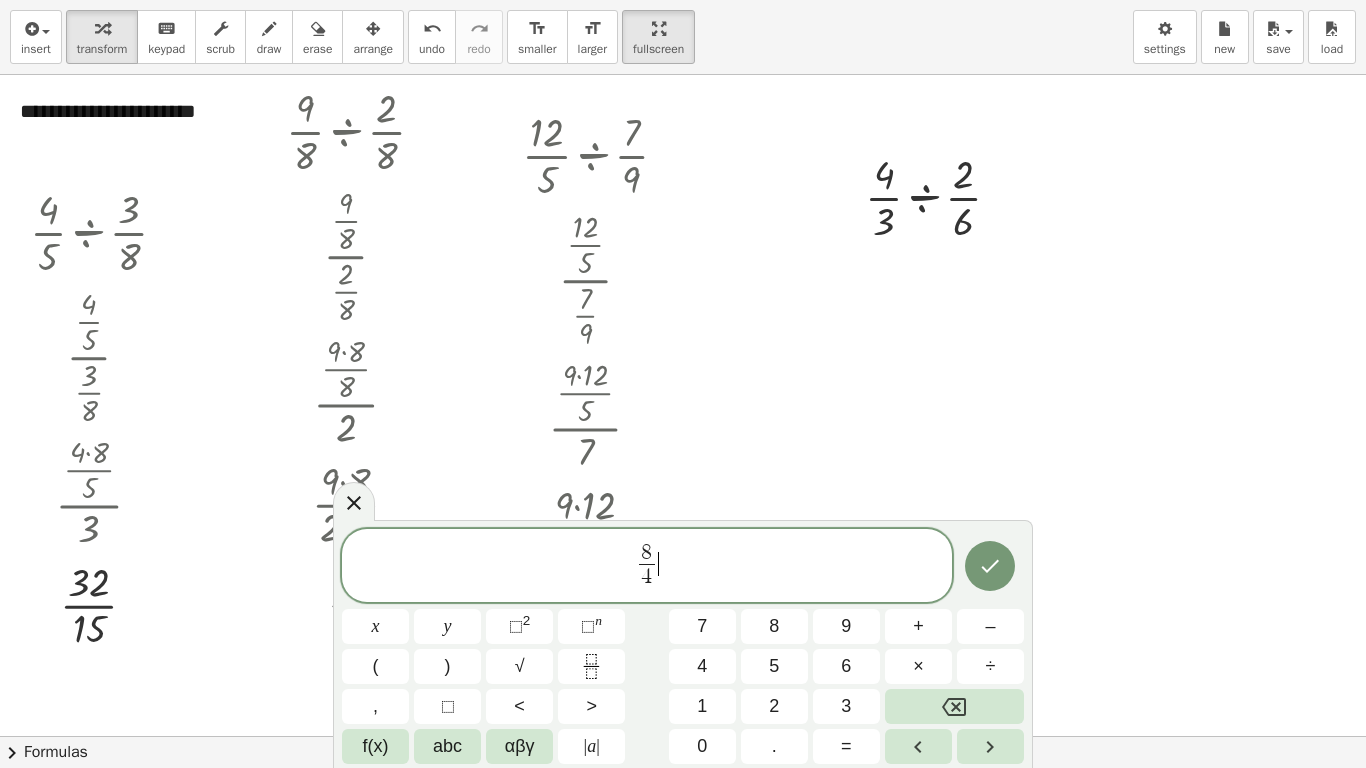 click on "8 4 ​ ​" at bounding box center [647, 567] 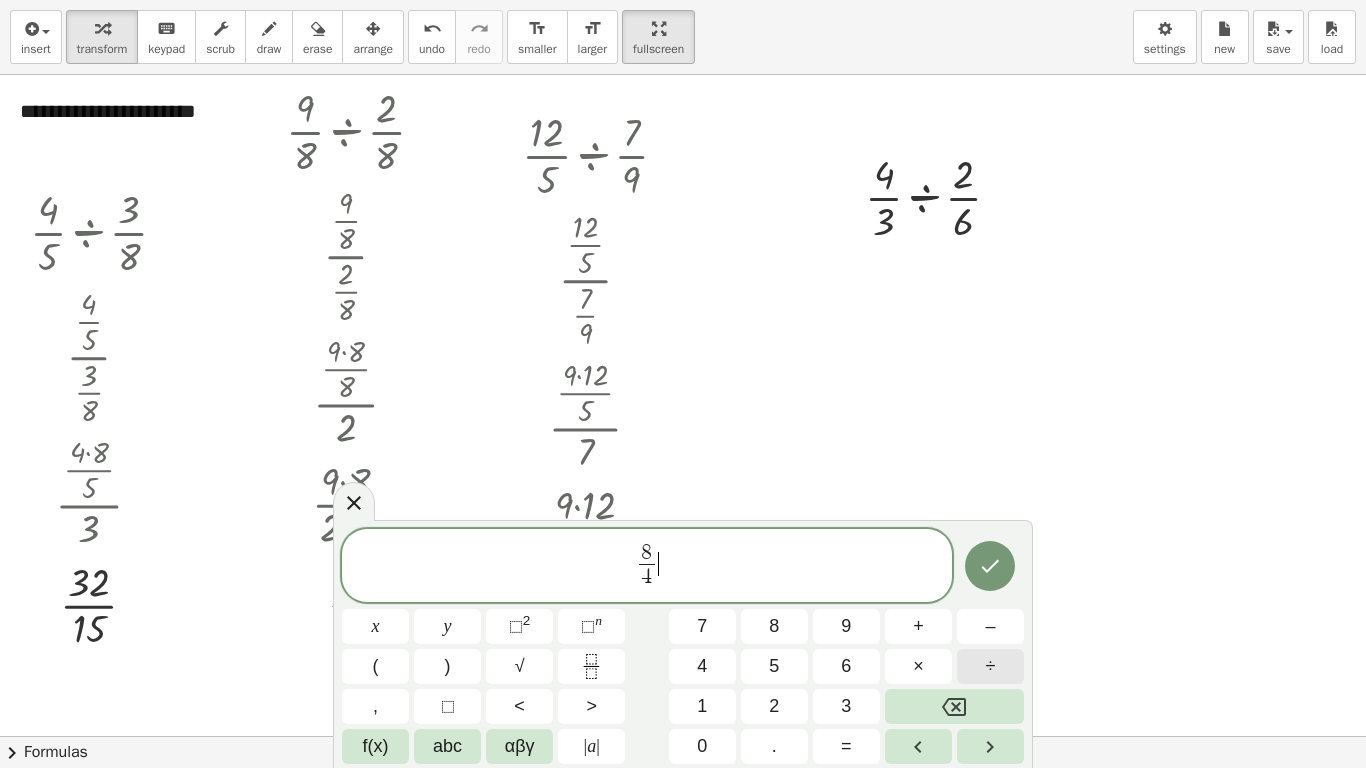 click on "÷" at bounding box center [990, 666] 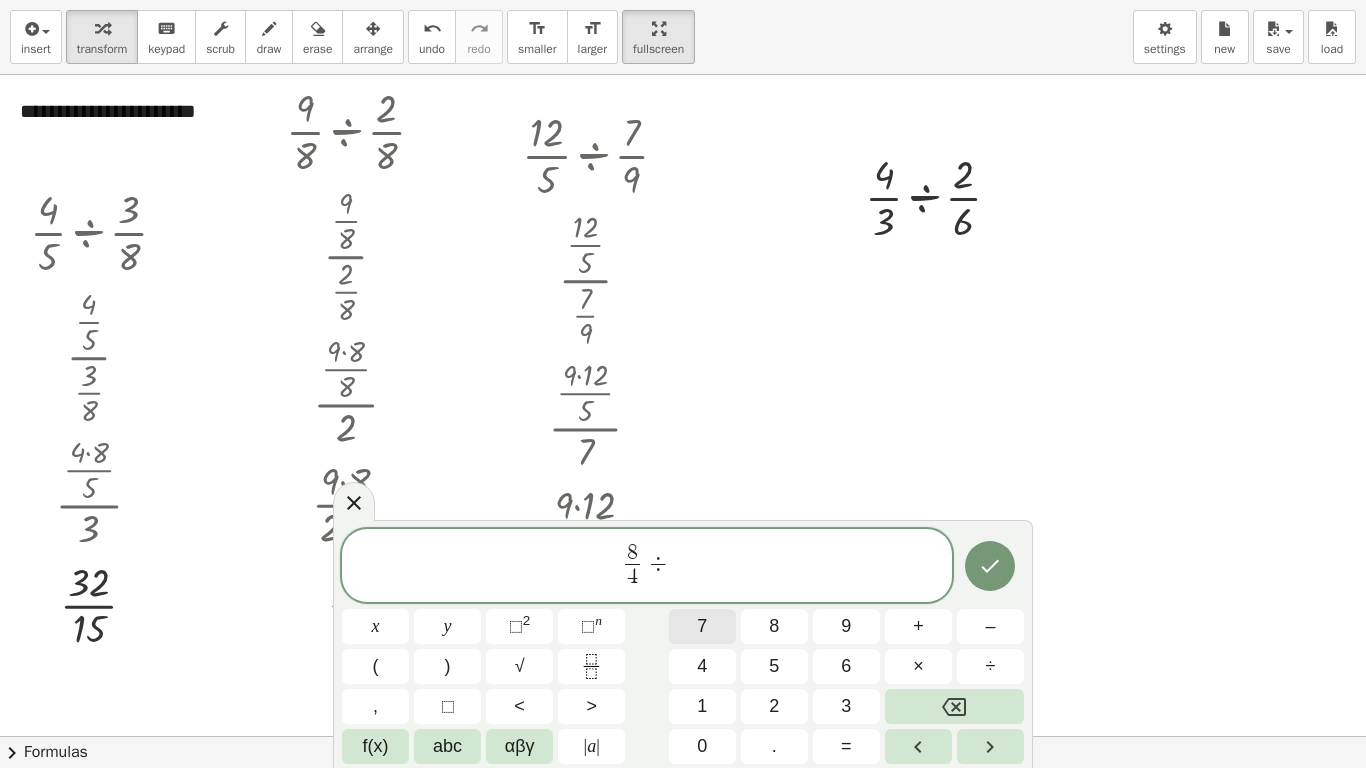 click on "7" at bounding box center (702, 626) 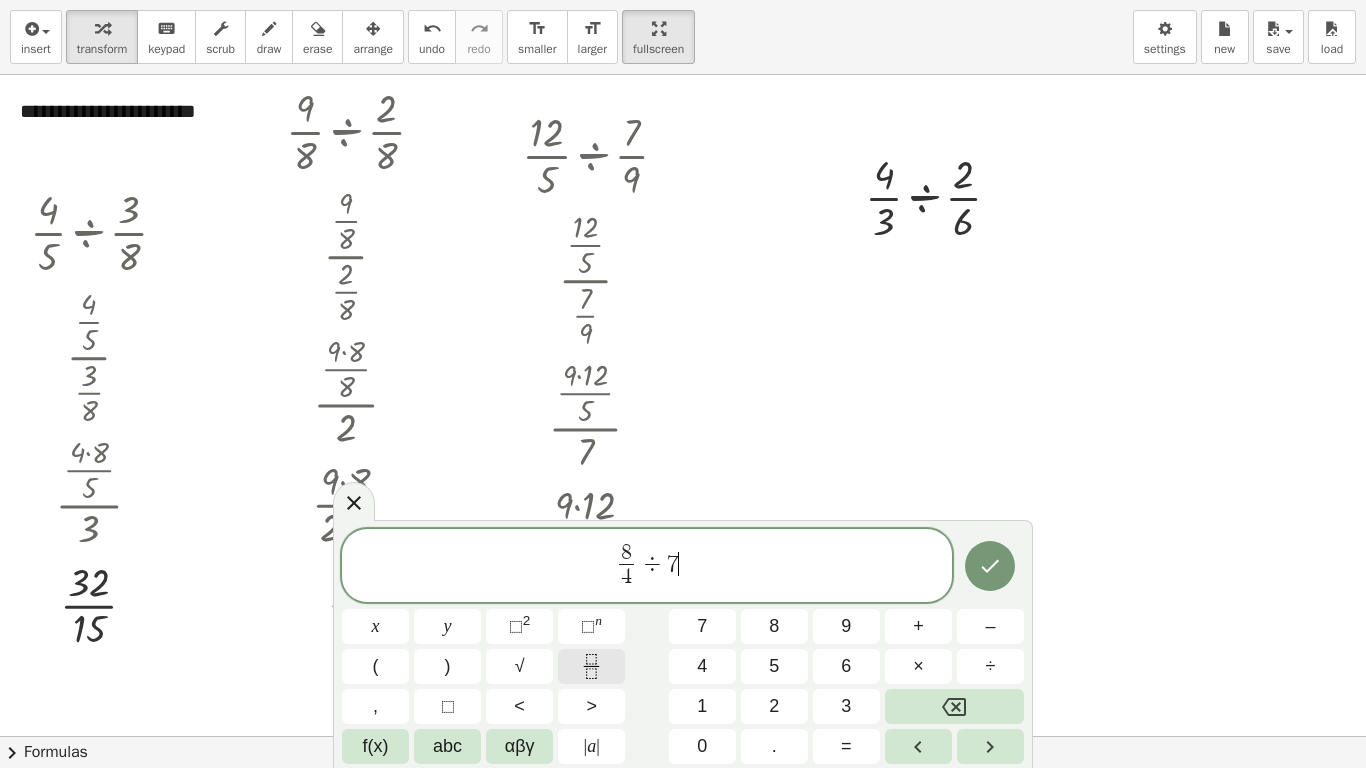 click 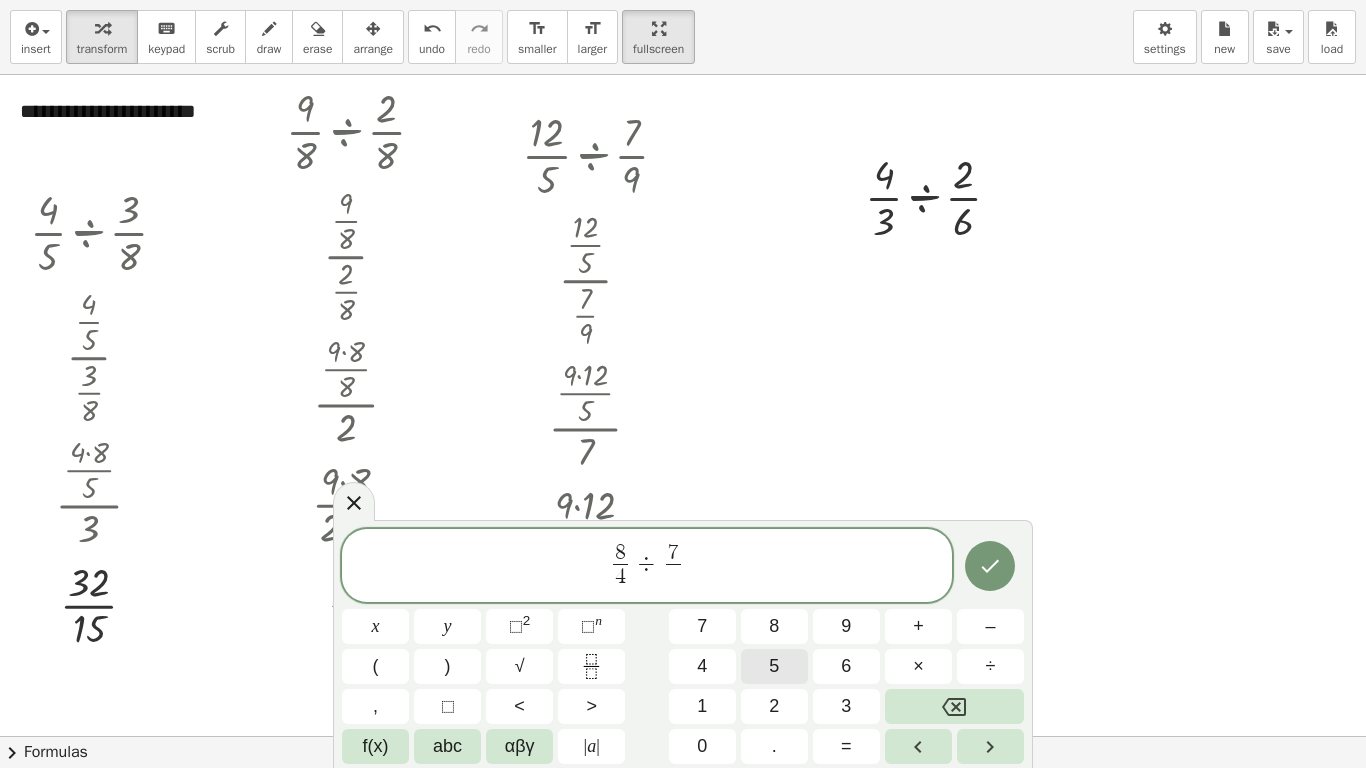 click on "5" at bounding box center (774, 666) 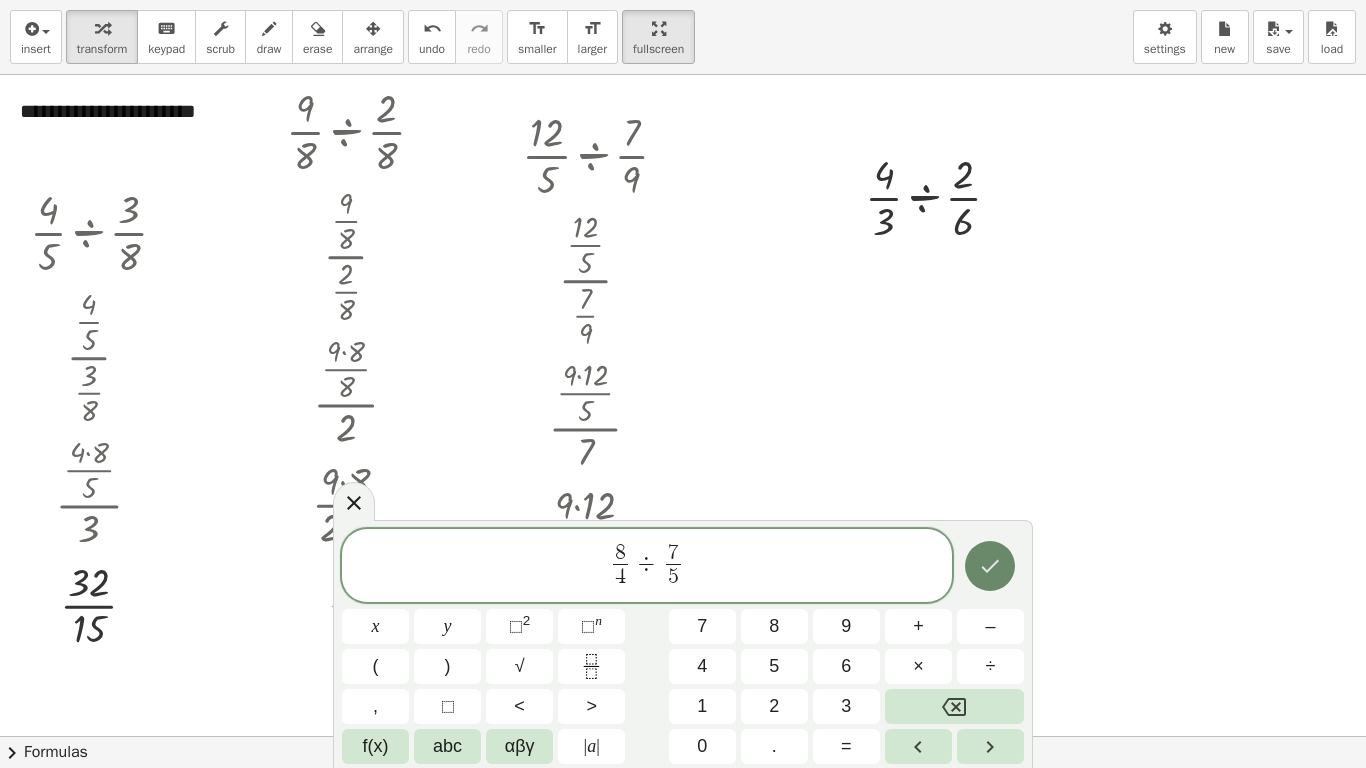 click 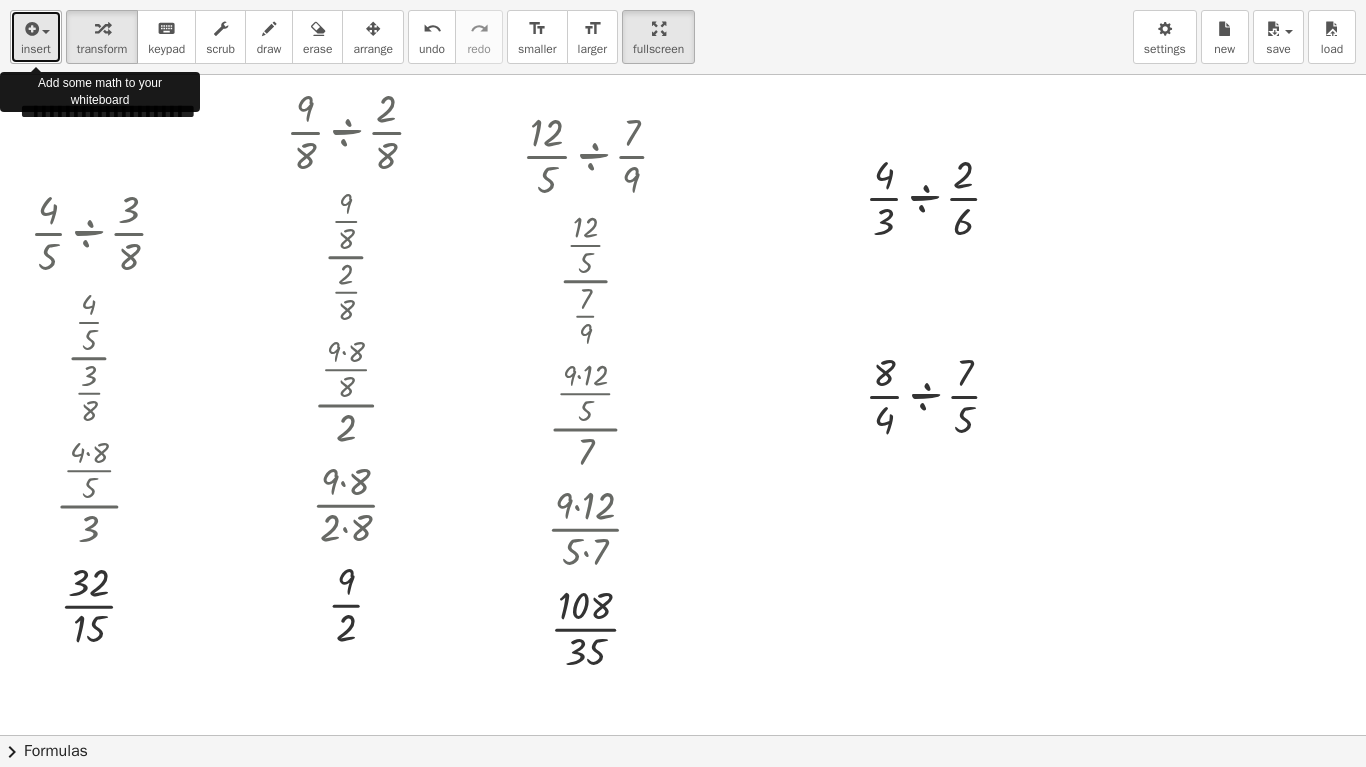 click on "insert" at bounding box center (36, 49) 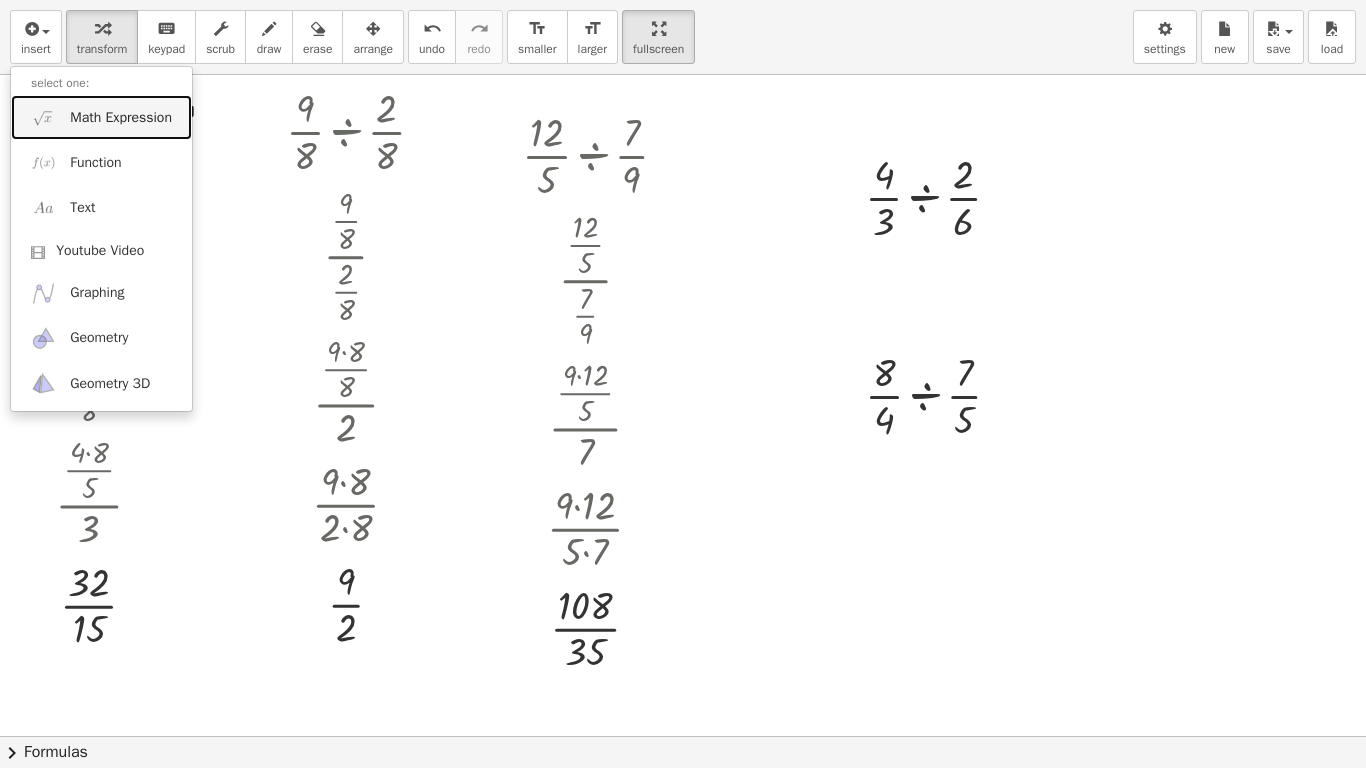 click on "Math Expression" at bounding box center (121, 118) 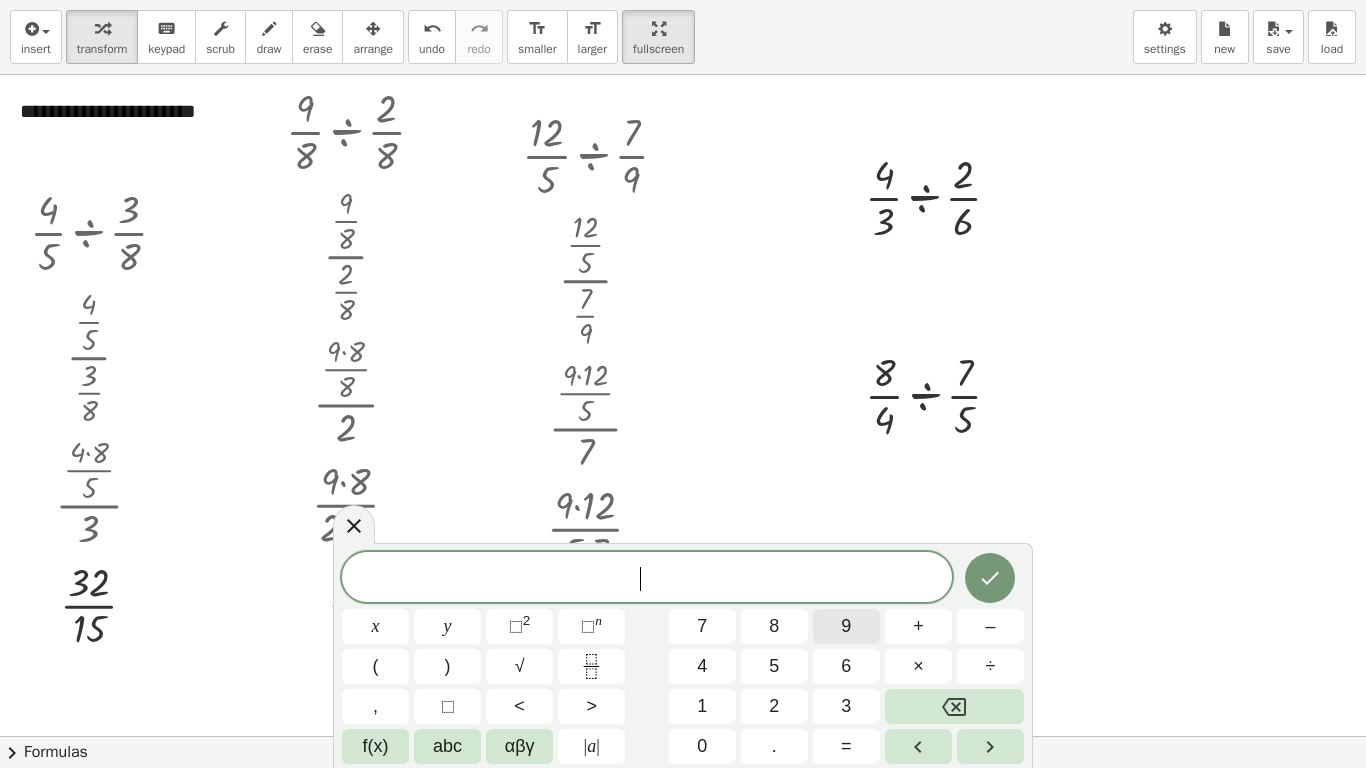 click on "9" at bounding box center (846, 626) 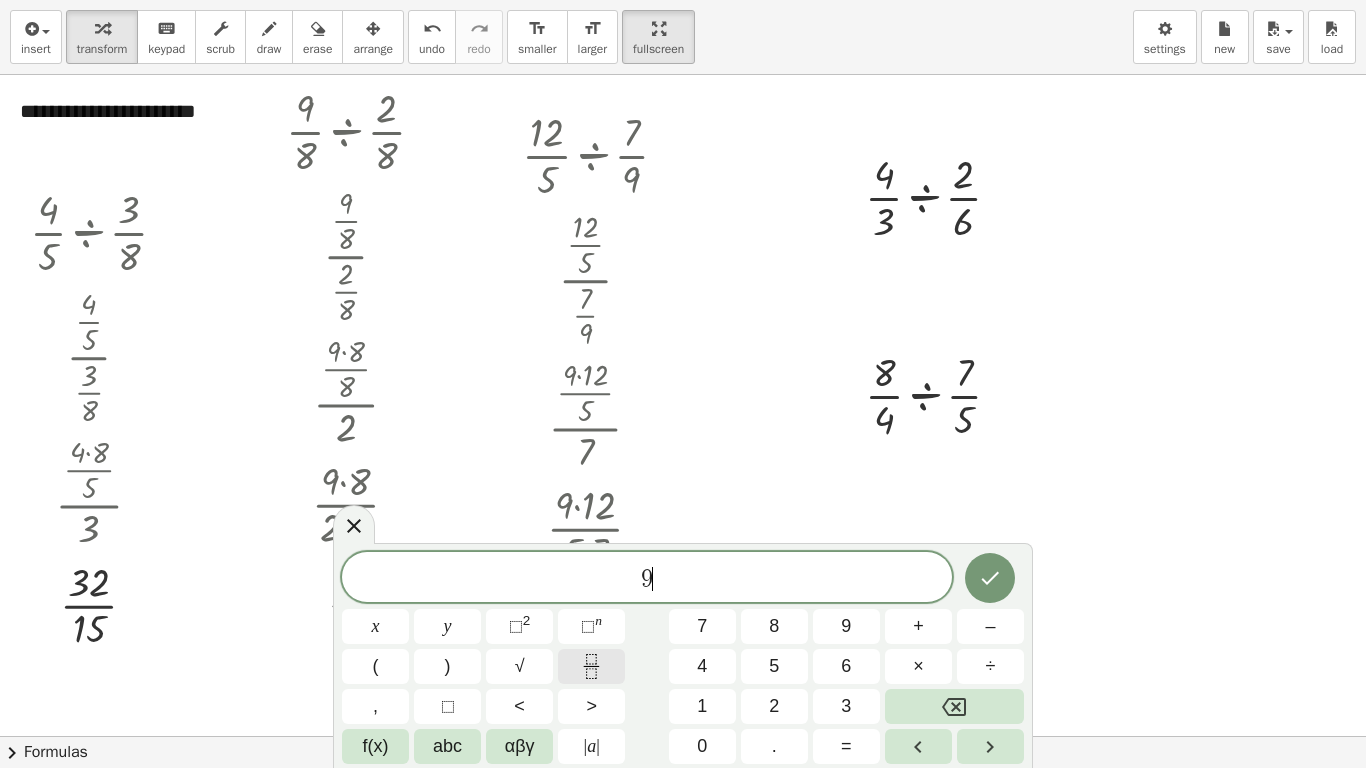 click 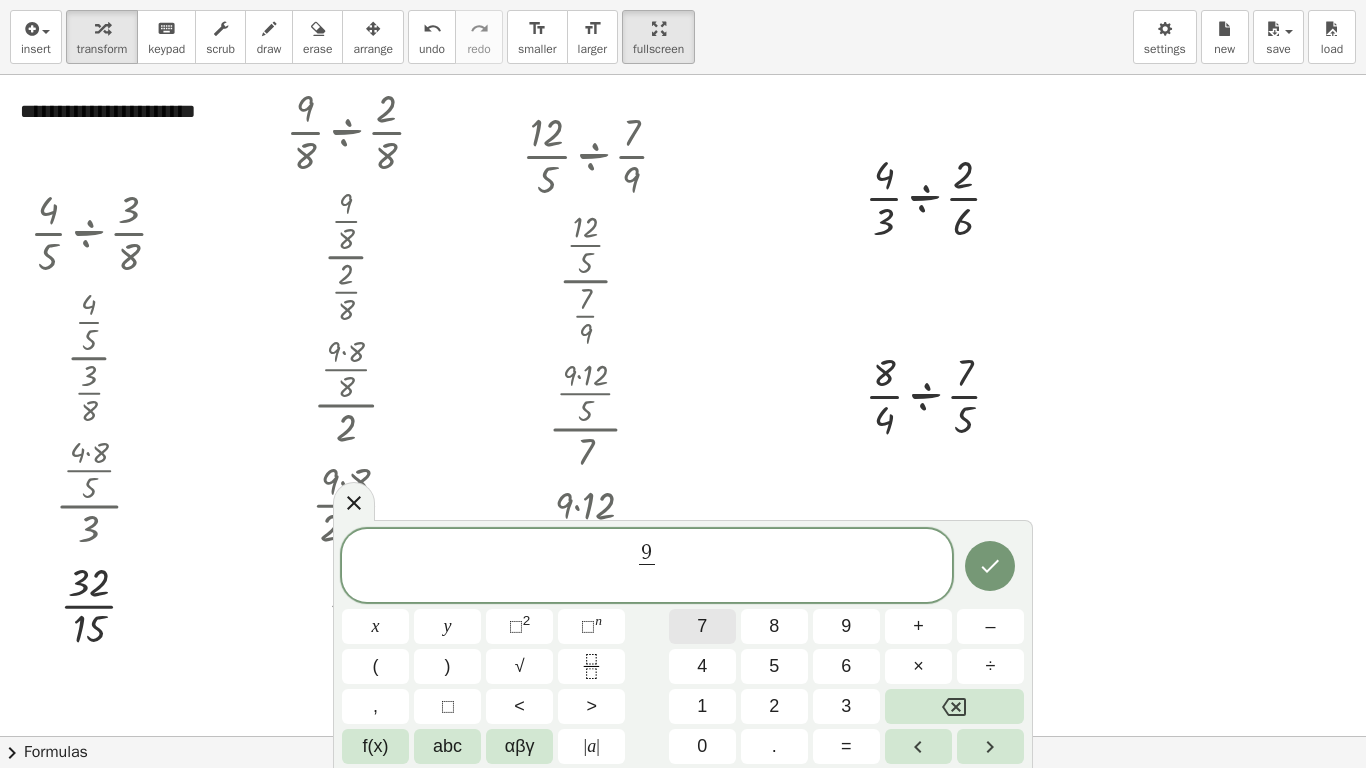 click on "7" at bounding box center (702, 626) 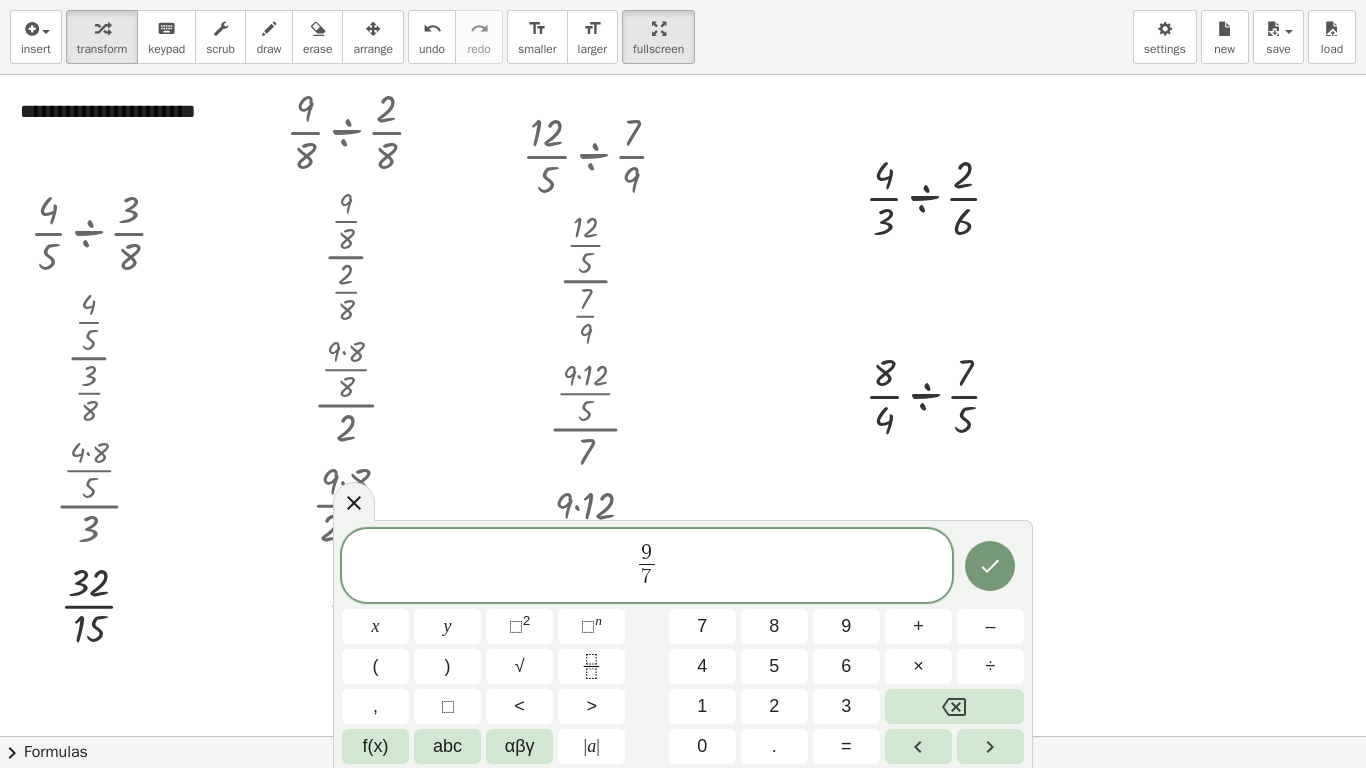 click on "9 7 ​ ​" at bounding box center (647, 567) 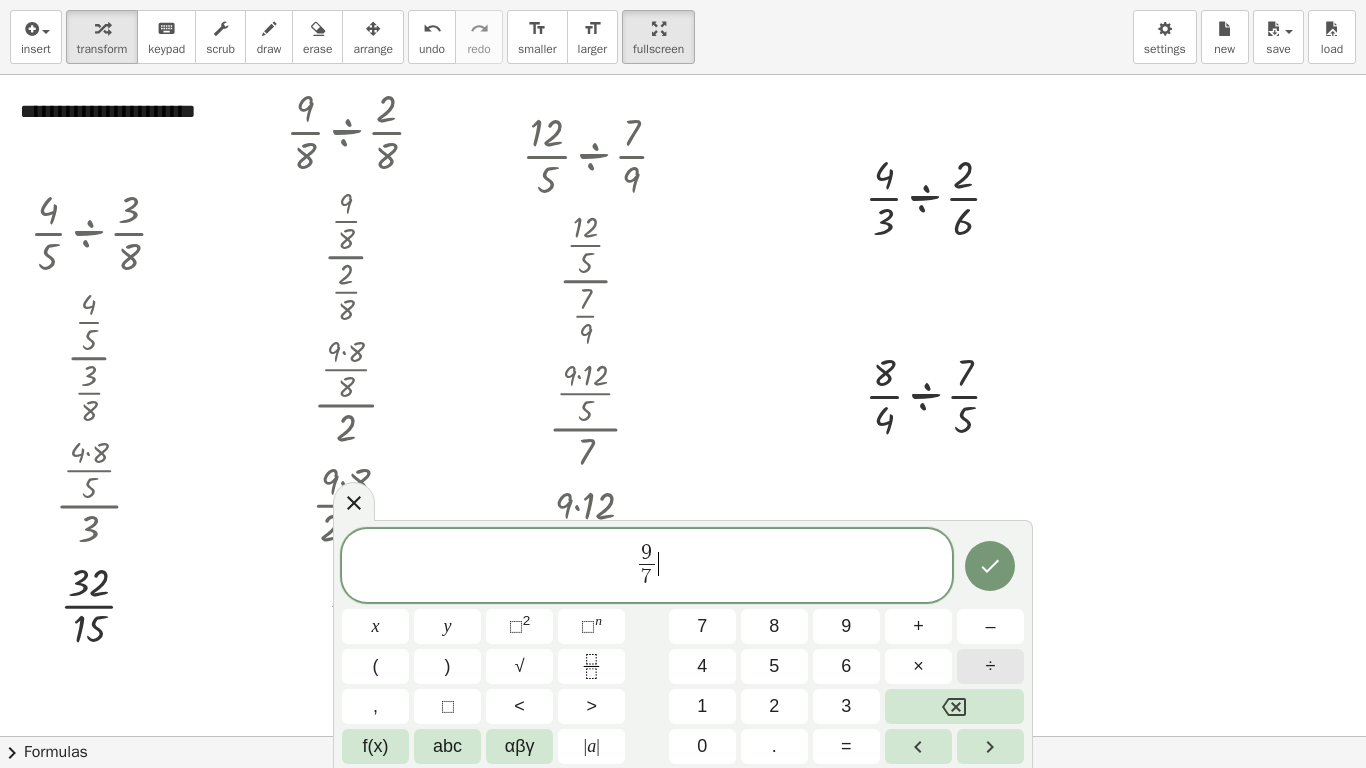 click on "÷" at bounding box center [991, 666] 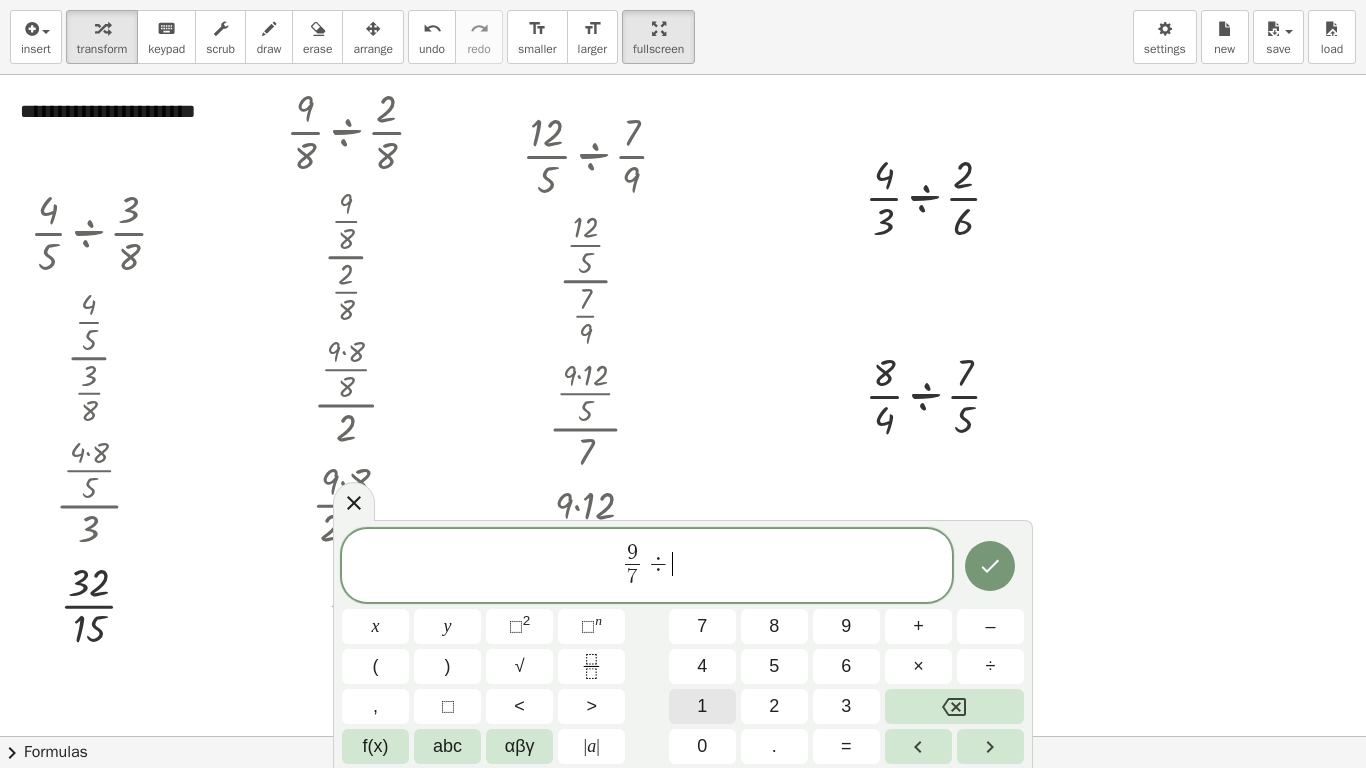 click on "1" at bounding box center [702, 706] 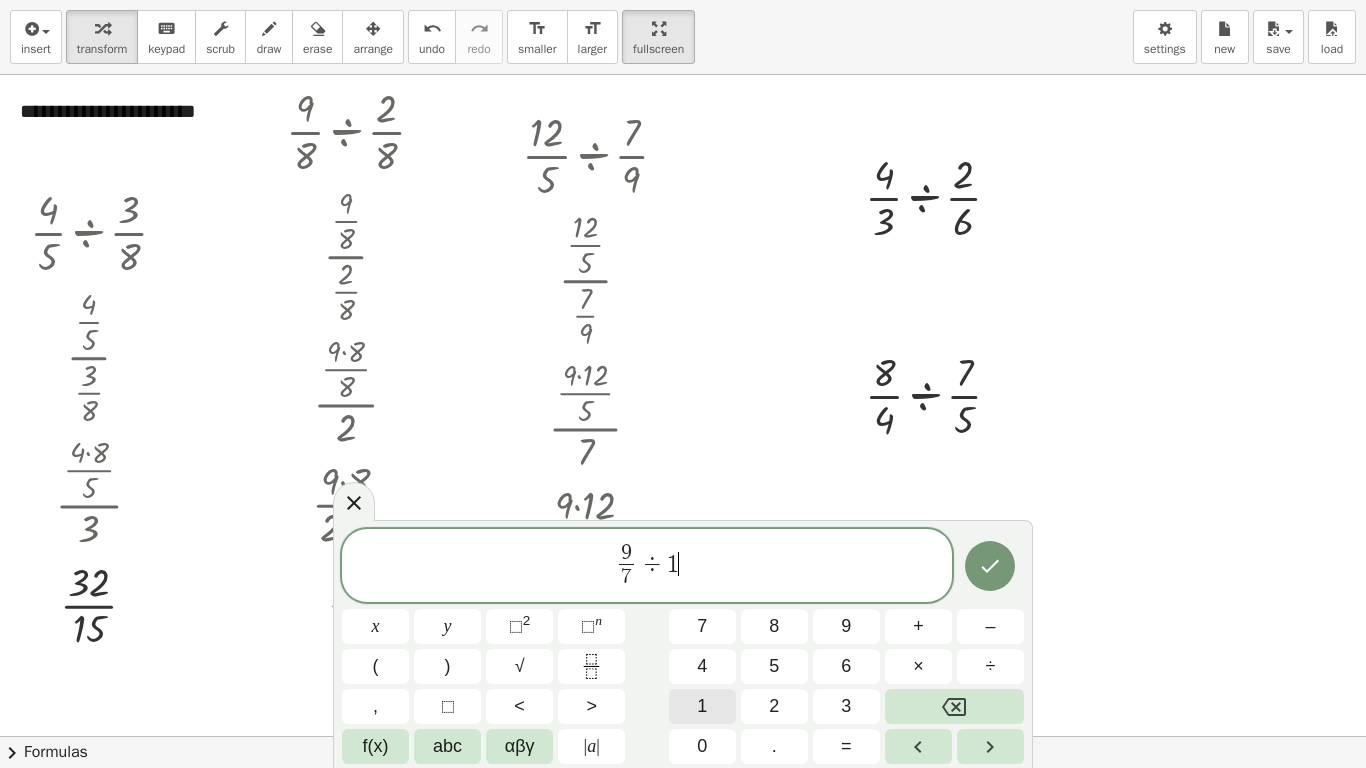 click on "1" at bounding box center (702, 706) 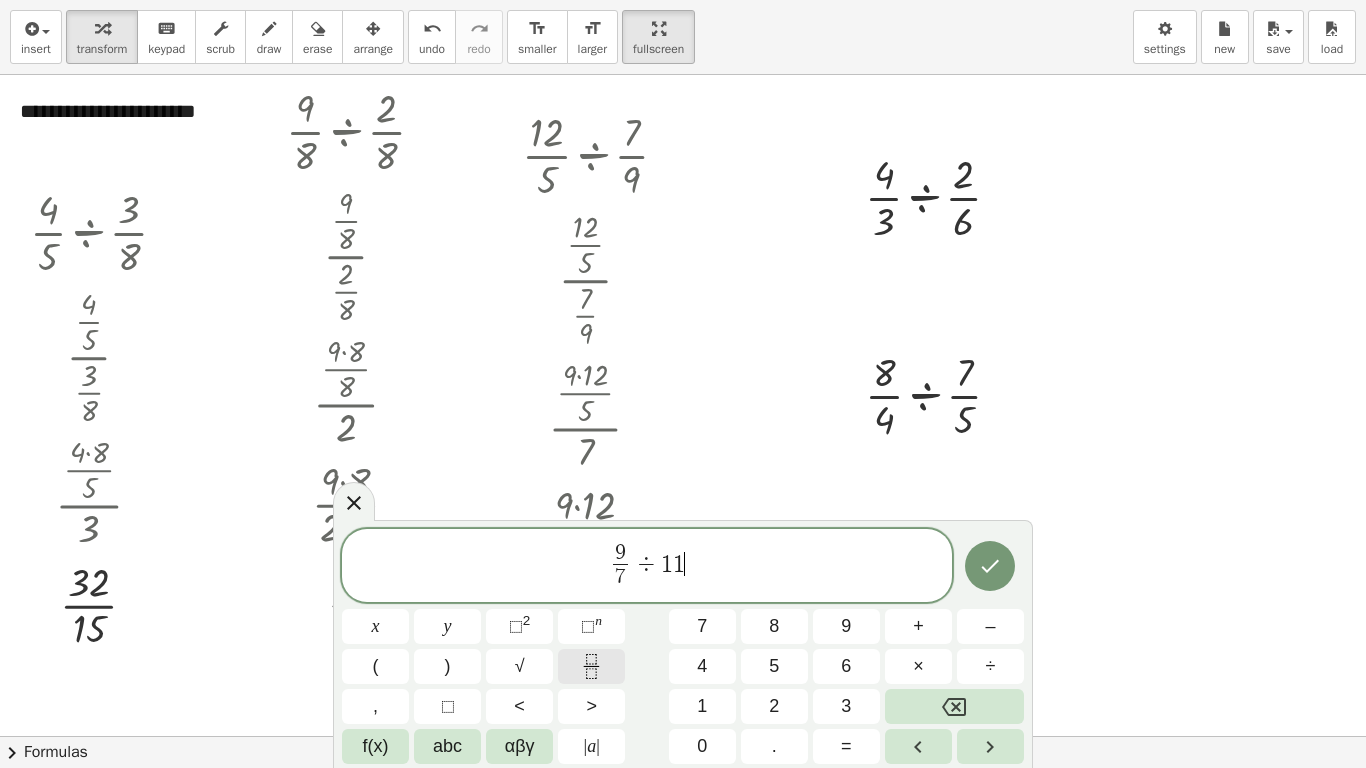 click 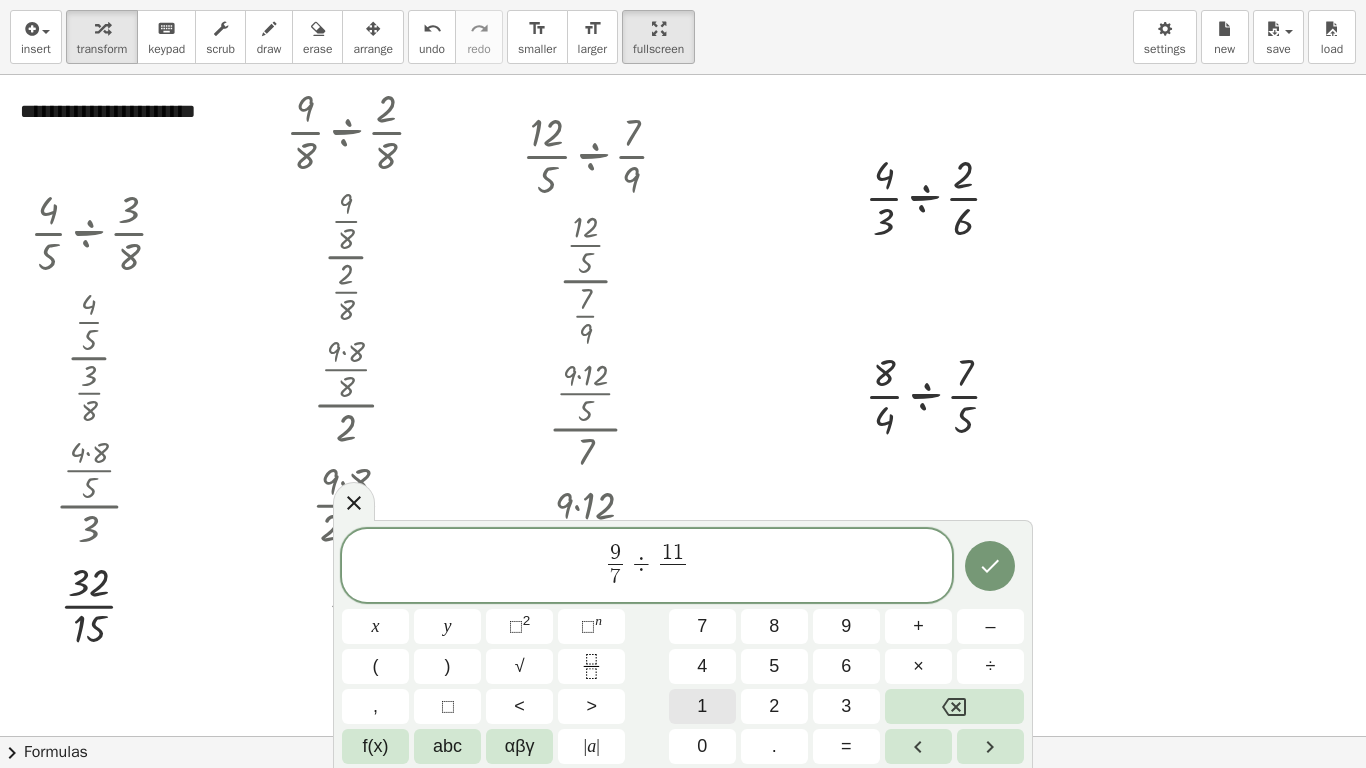 click on "1" at bounding box center (702, 706) 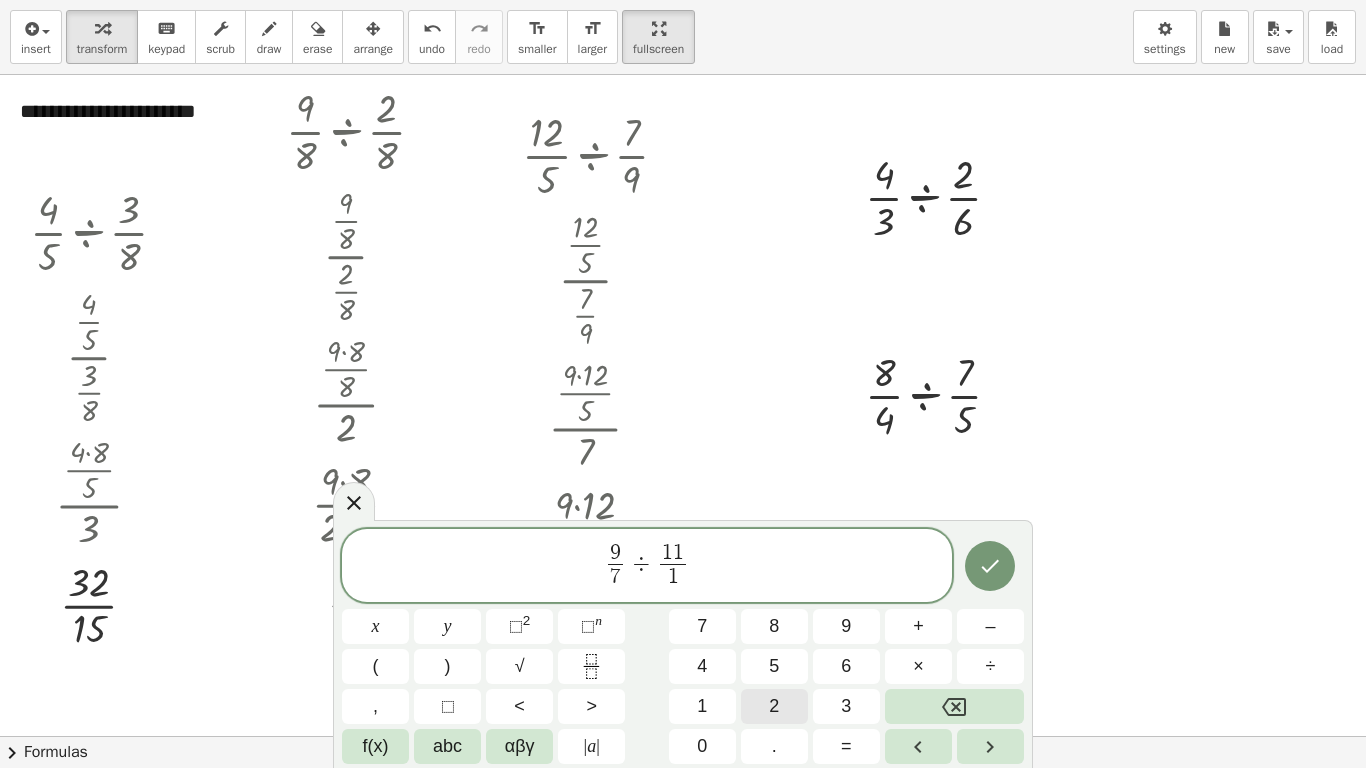 click on "2" at bounding box center (774, 706) 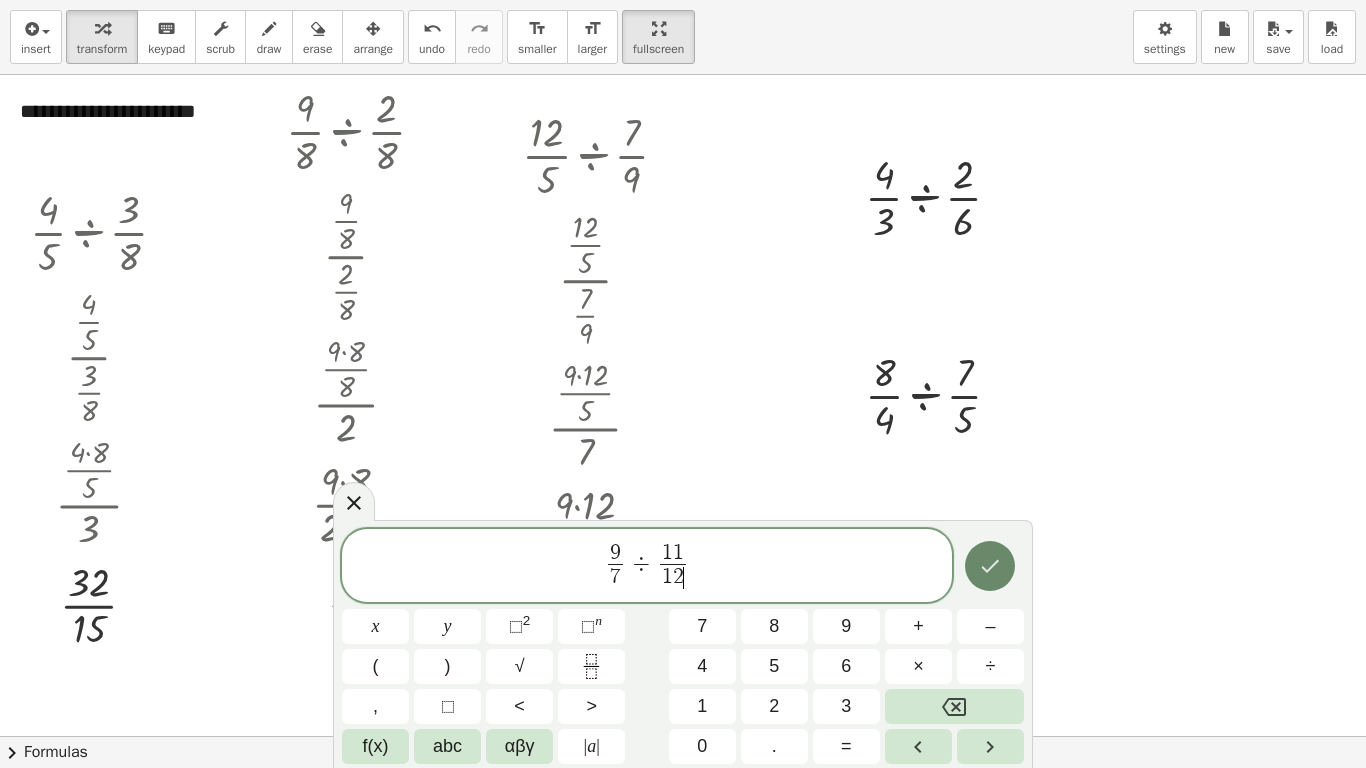 click 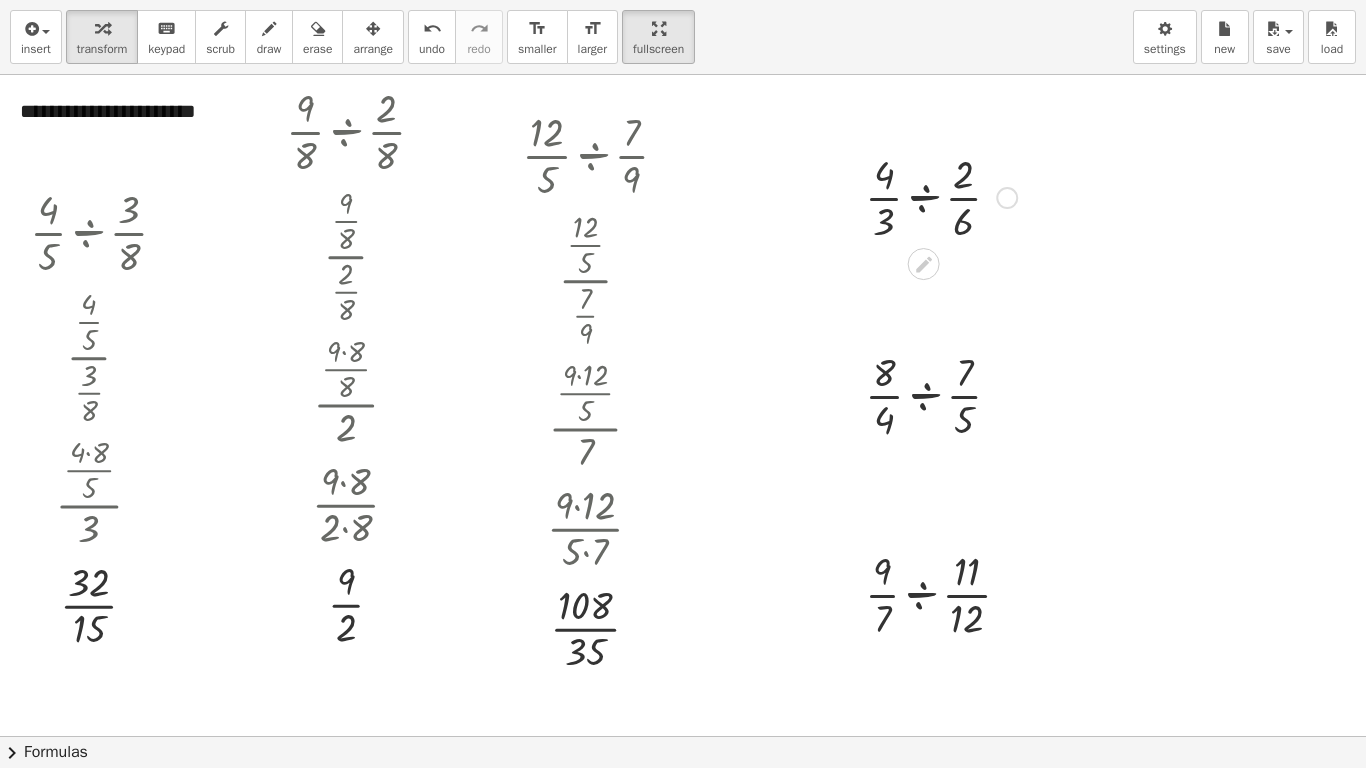 click at bounding box center (941, 196) 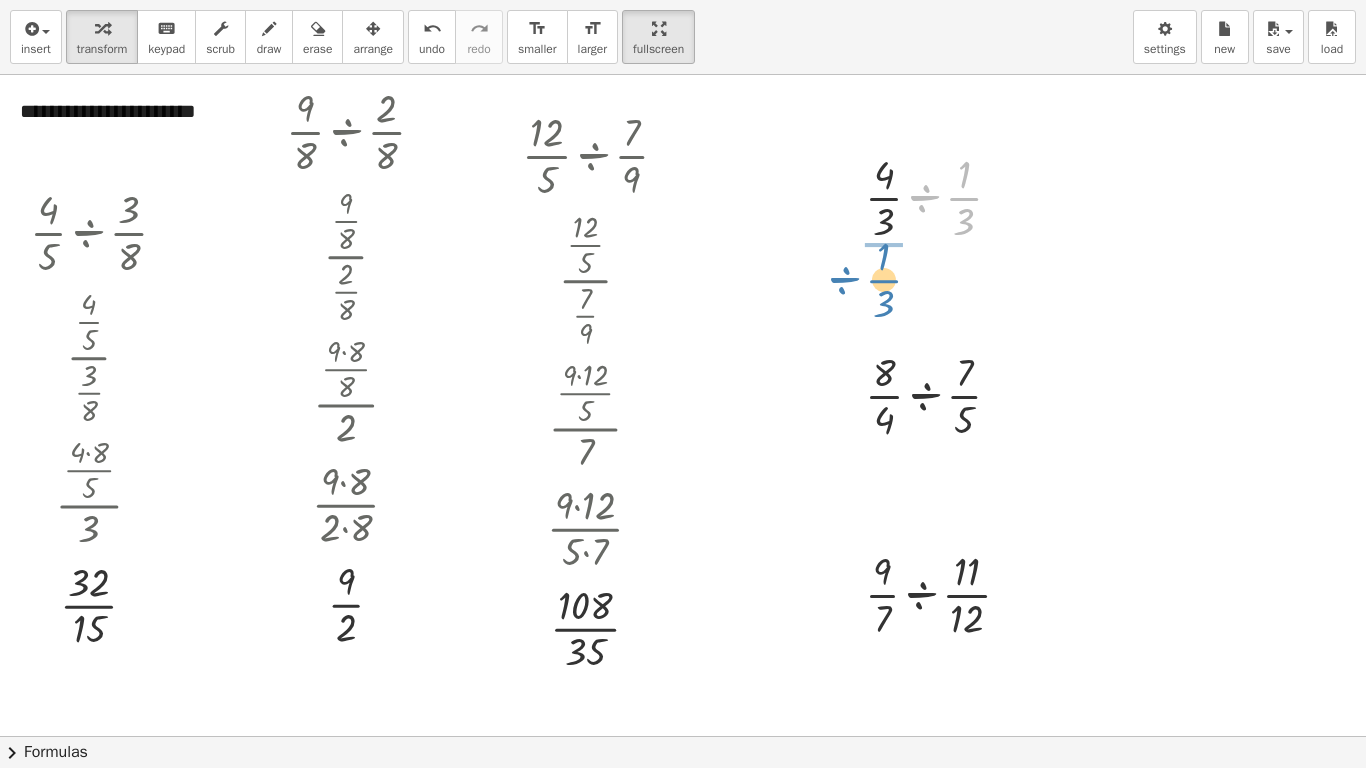 drag, startPoint x: 964, startPoint y: 195, endPoint x: 884, endPoint y: 277, distance: 114.56003 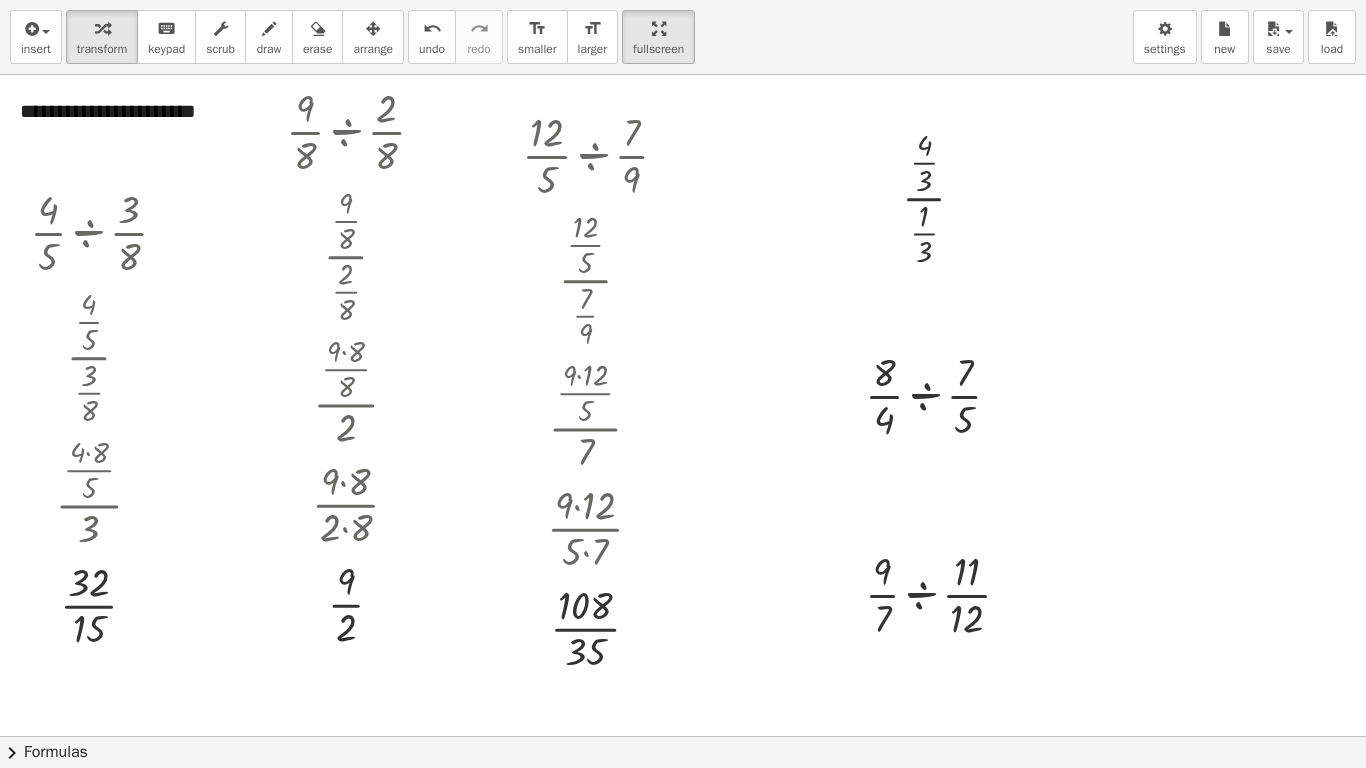 click at bounding box center (683, 736) 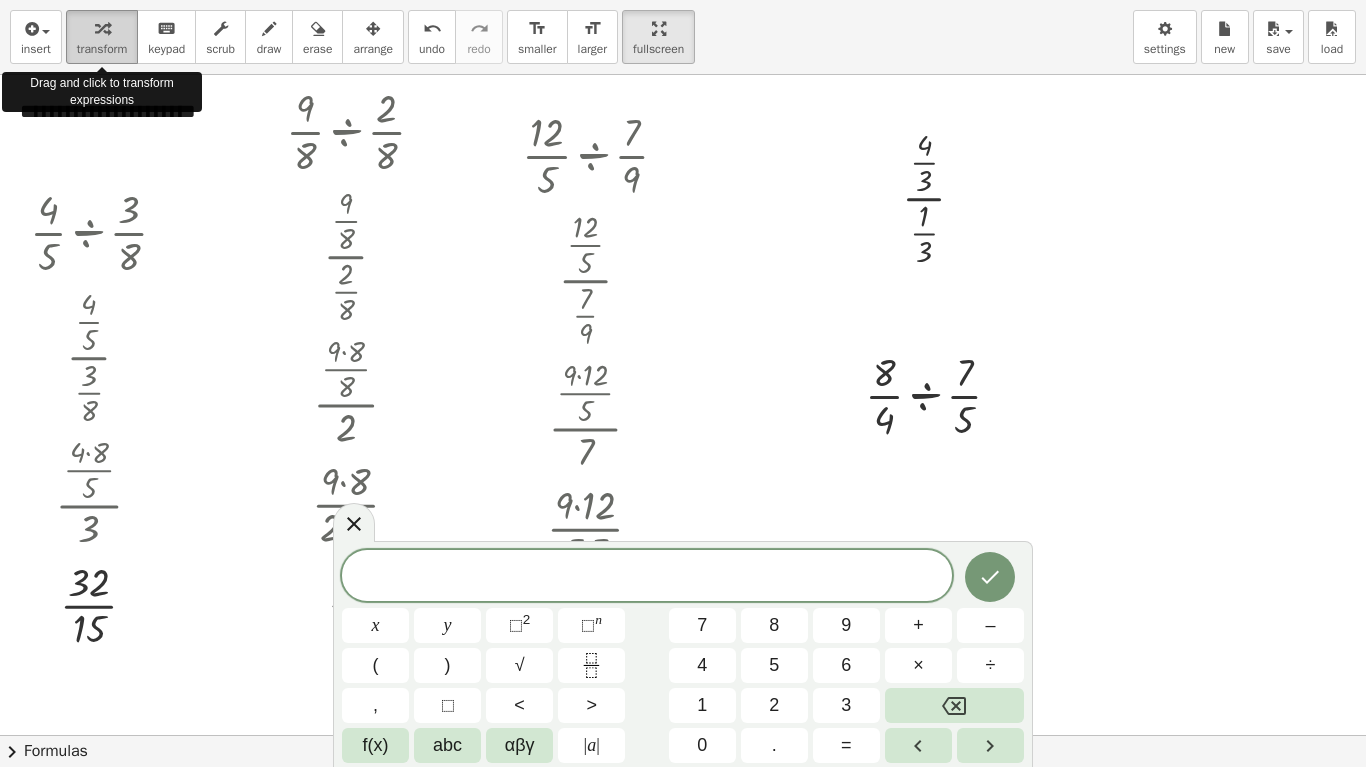 click at bounding box center [102, 28] 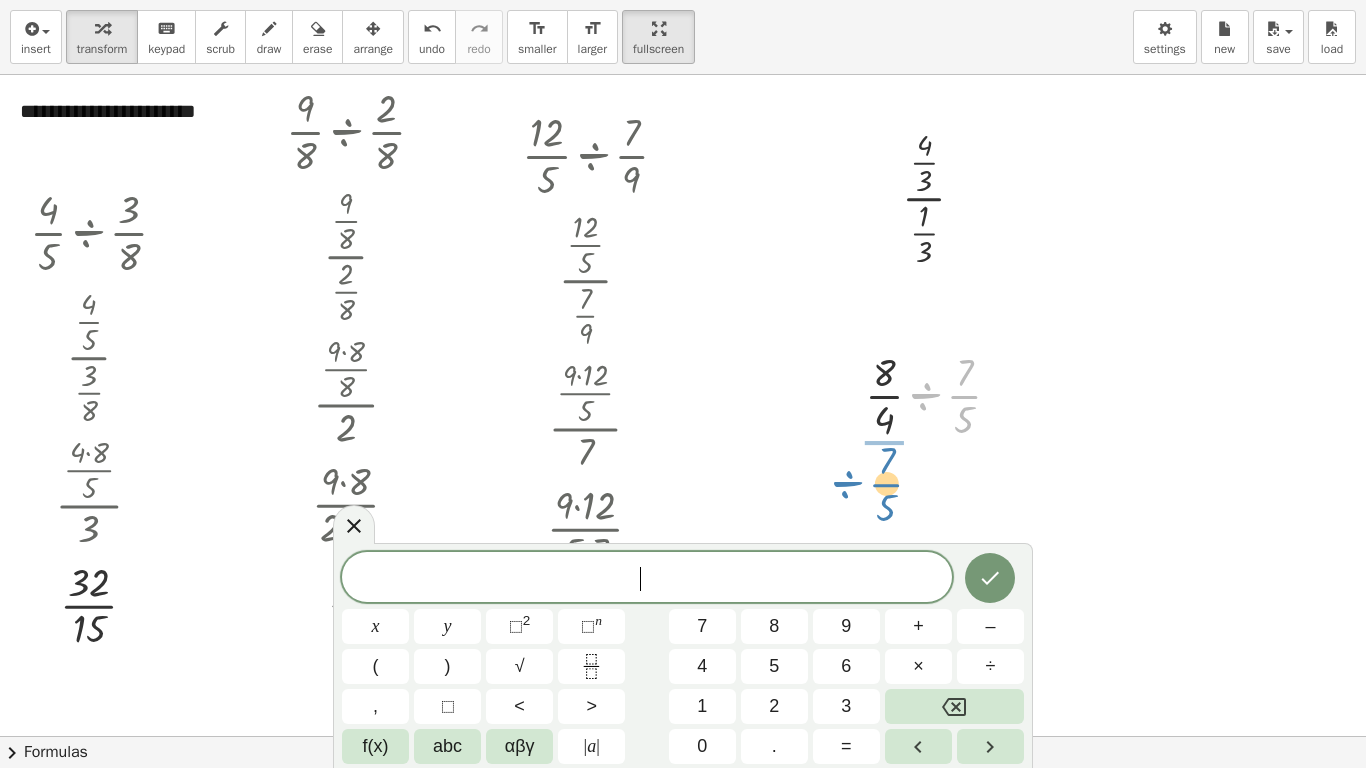 drag, startPoint x: 967, startPoint y: 398, endPoint x: 889, endPoint y: 486, distance: 117.592514 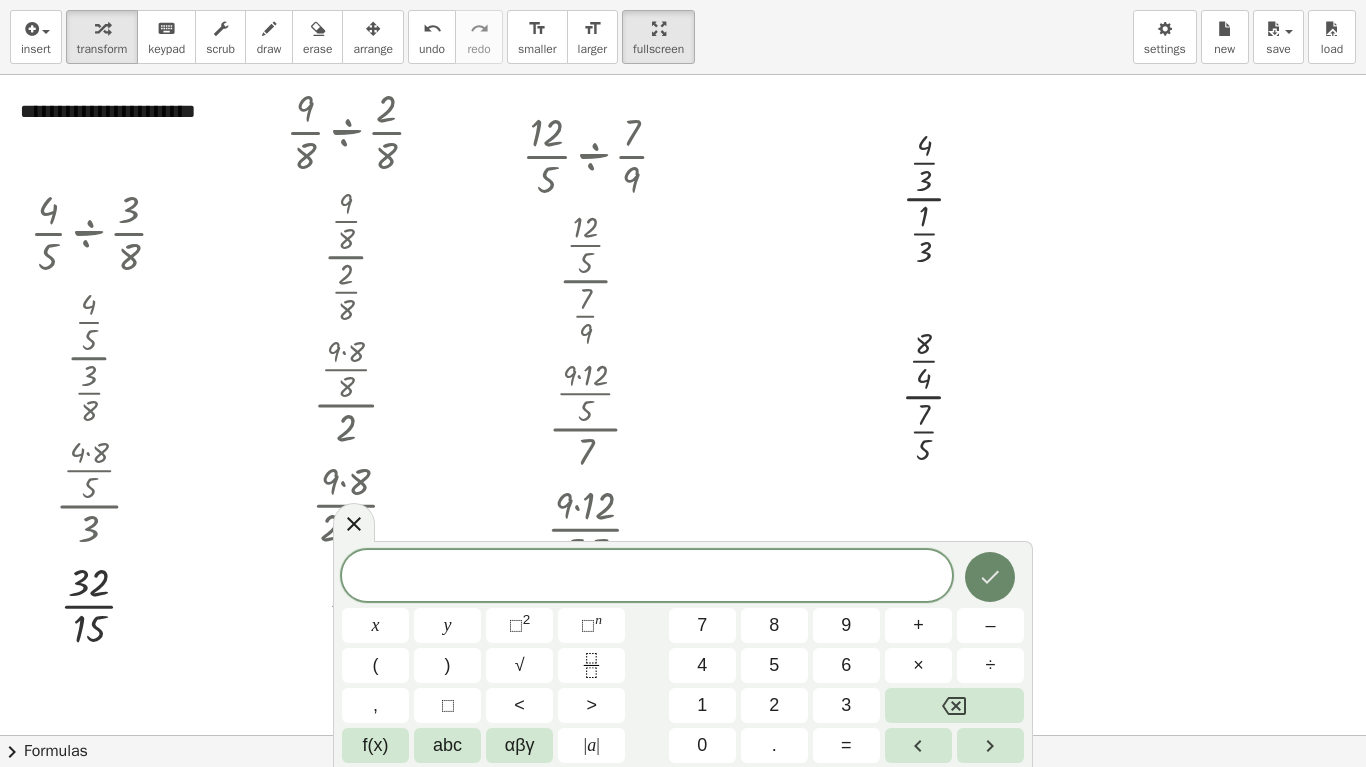 click 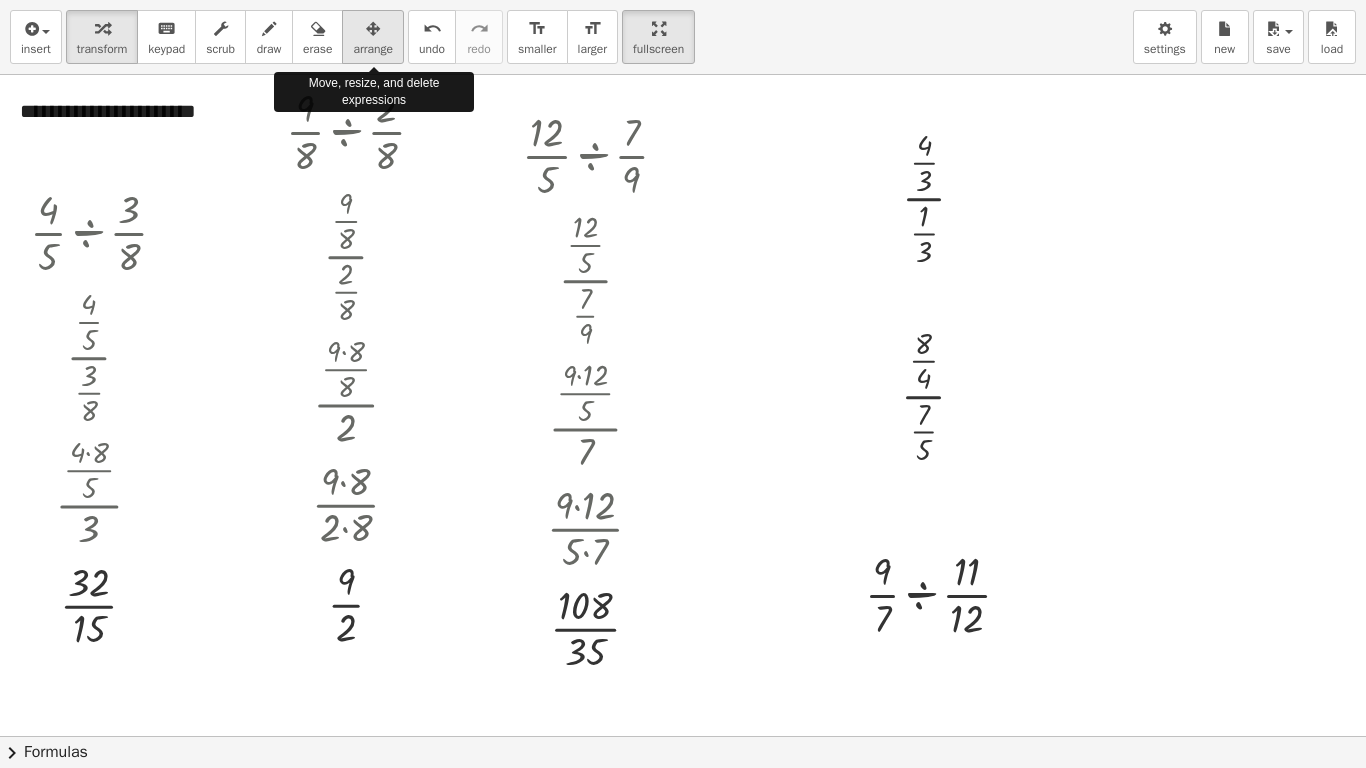 click at bounding box center [373, 29] 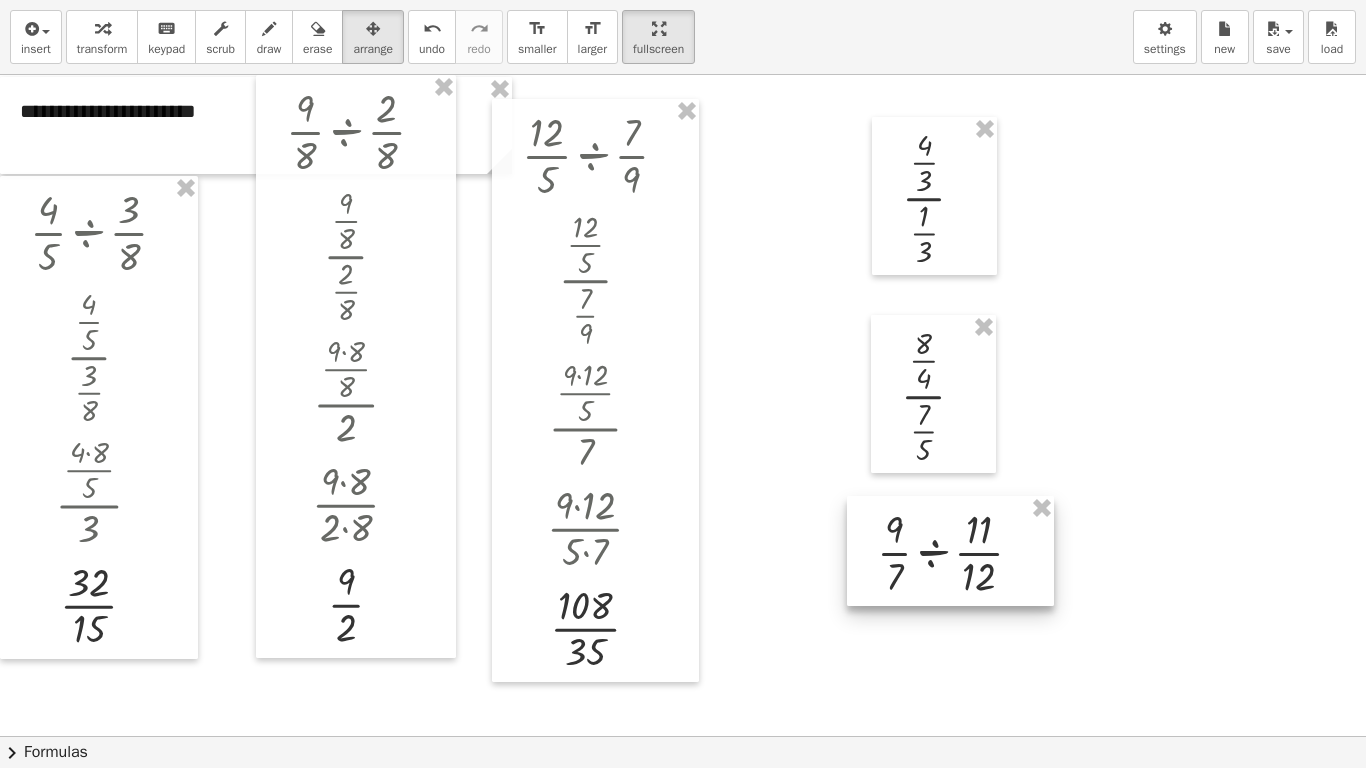 drag, startPoint x: 905, startPoint y: 572, endPoint x: 917, endPoint y: 530, distance: 43.68066 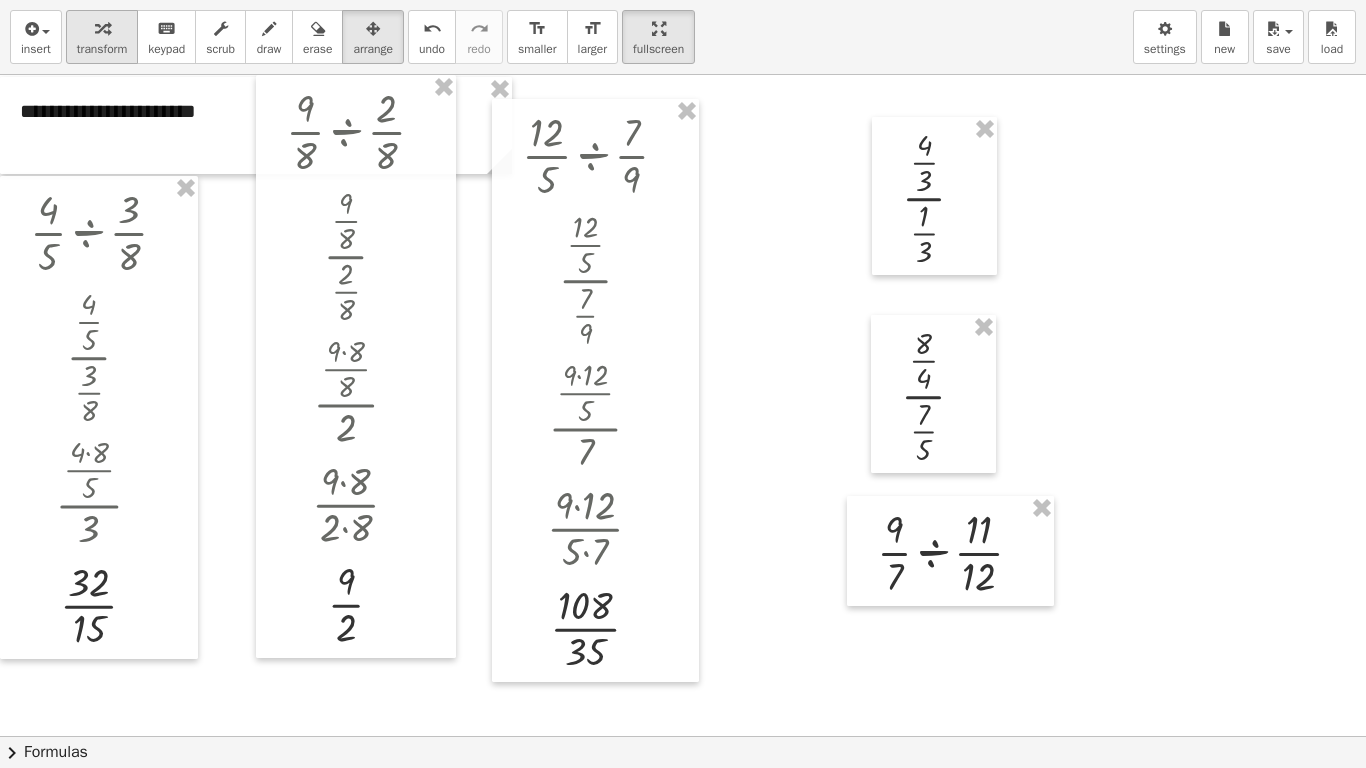 click at bounding box center [102, 28] 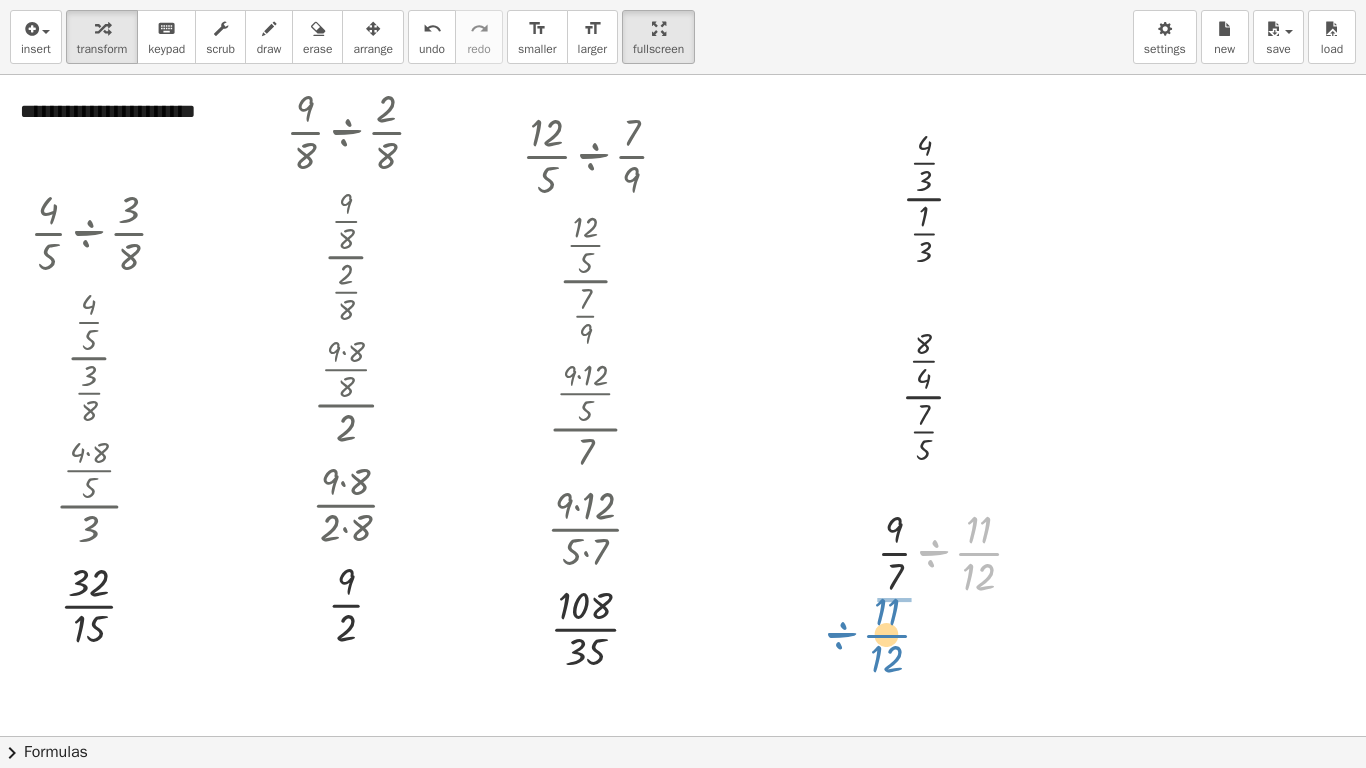 drag, startPoint x: 978, startPoint y: 551, endPoint x: 886, endPoint y: 633, distance: 123.2396 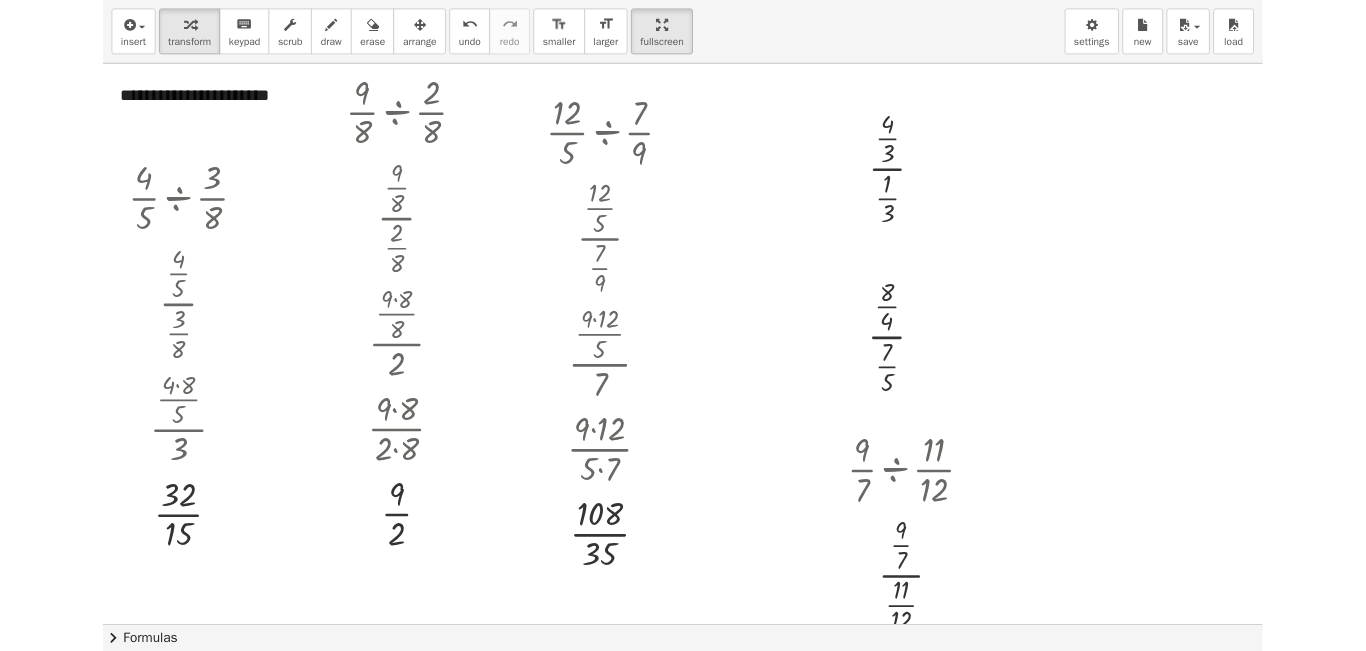 scroll, scrollTop: 40, scrollLeft: 0, axis: vertical 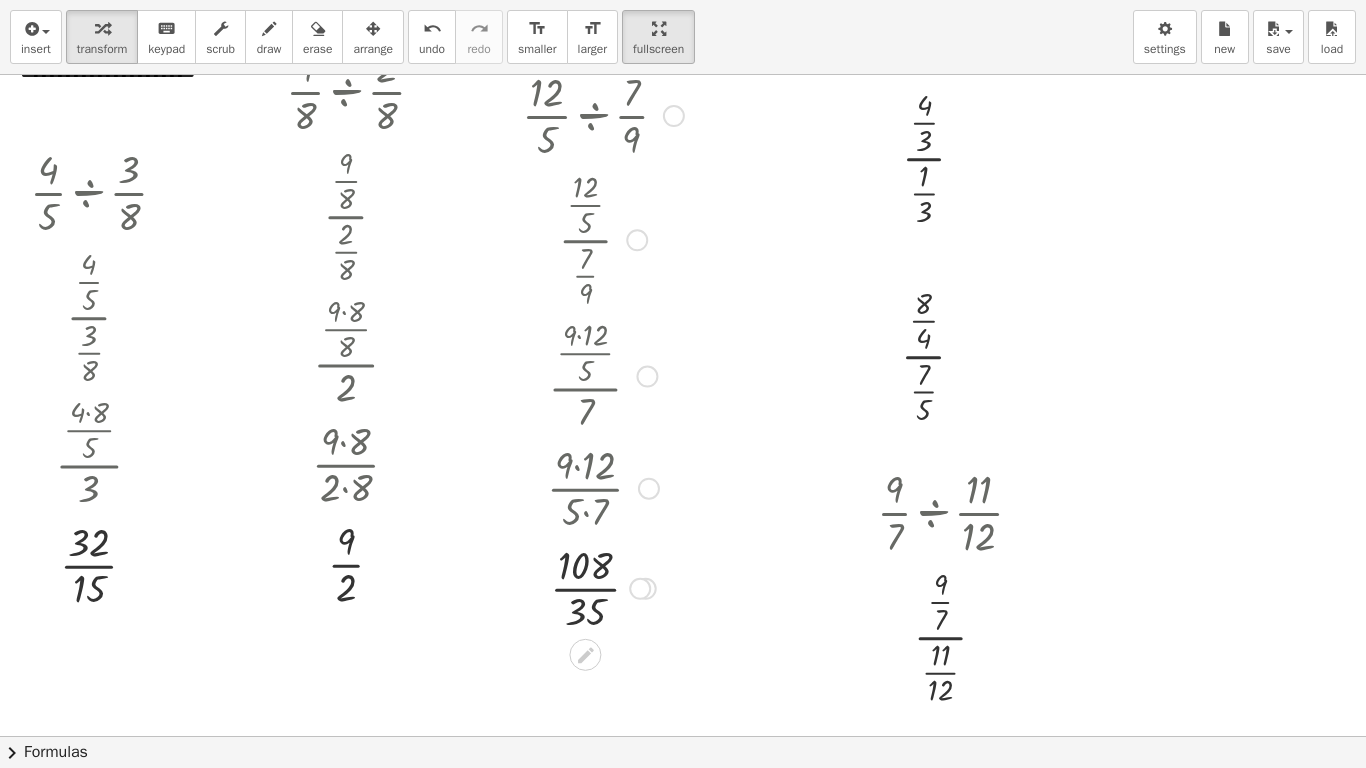 click at bounding box center [602, 238] 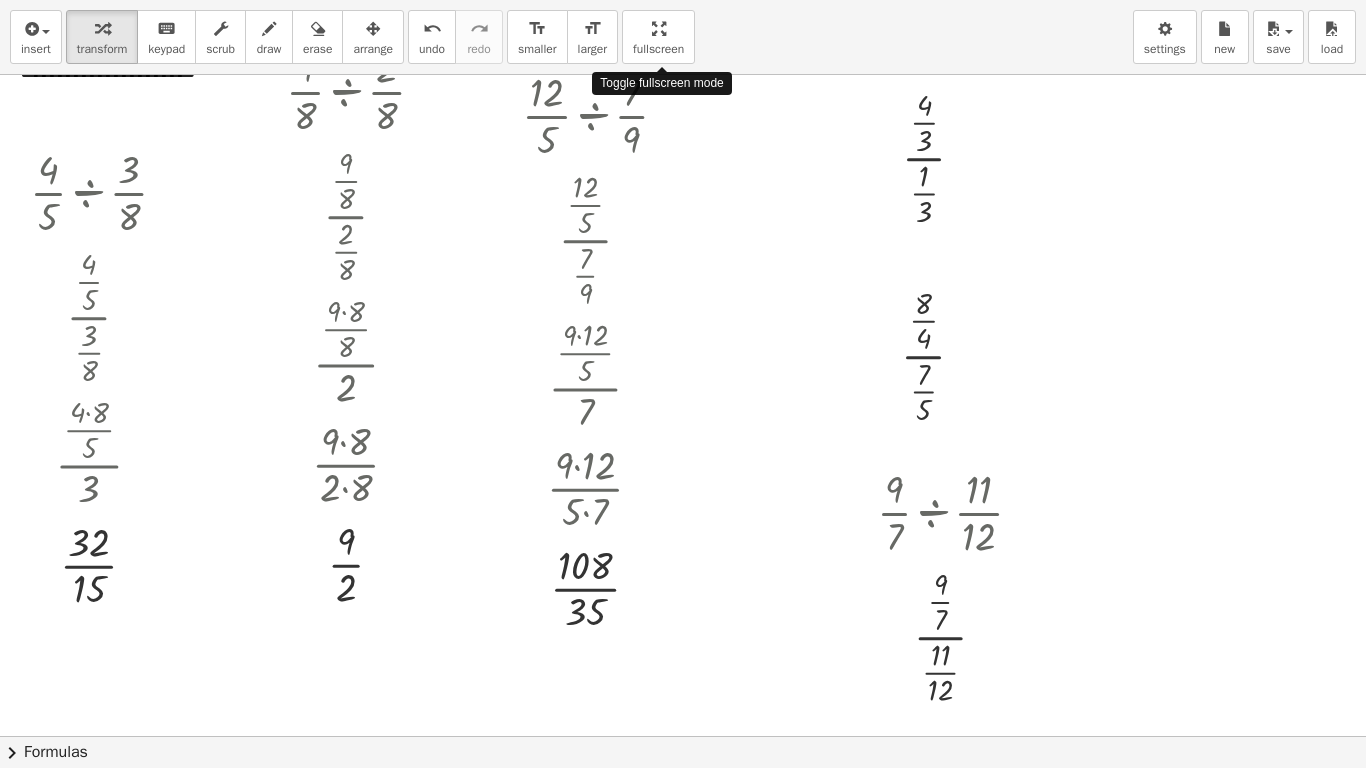 drag, startPoint x: 651, startPoint y: 12, endPoint x: 651, endPoint y: -75, distance: 87 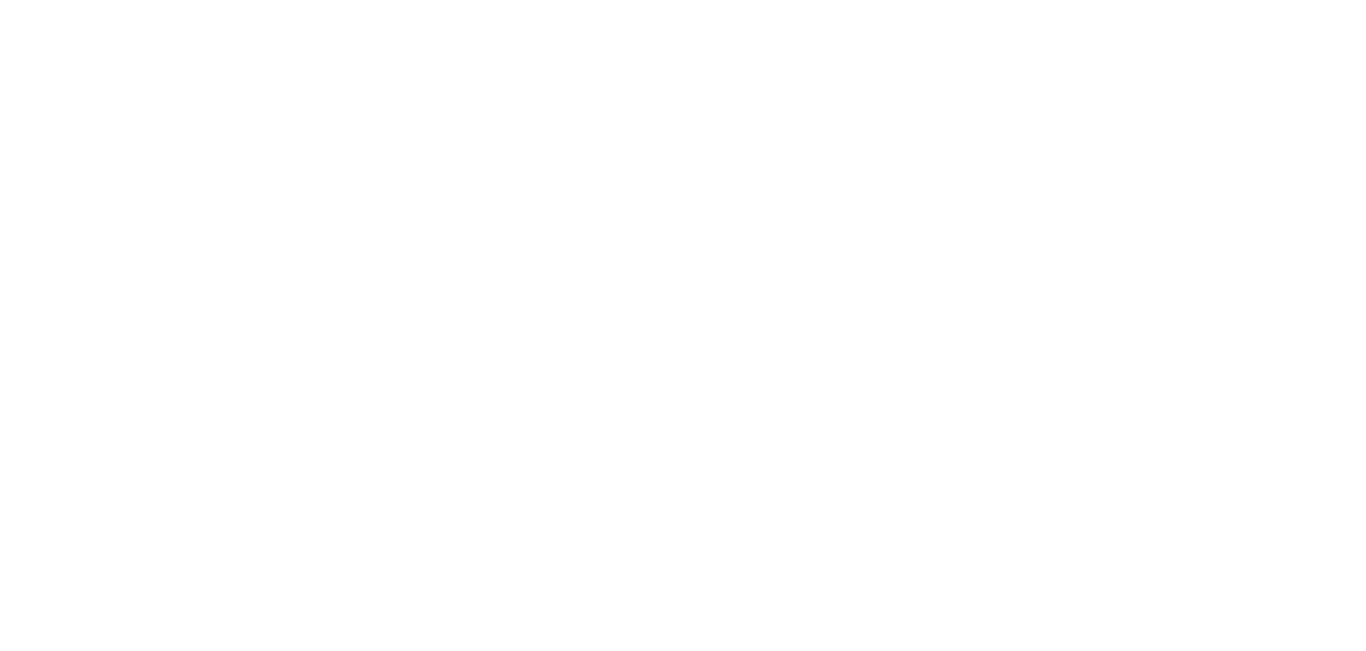 scroll, scrollTop: 0, scrollLeft: 0, axis: both 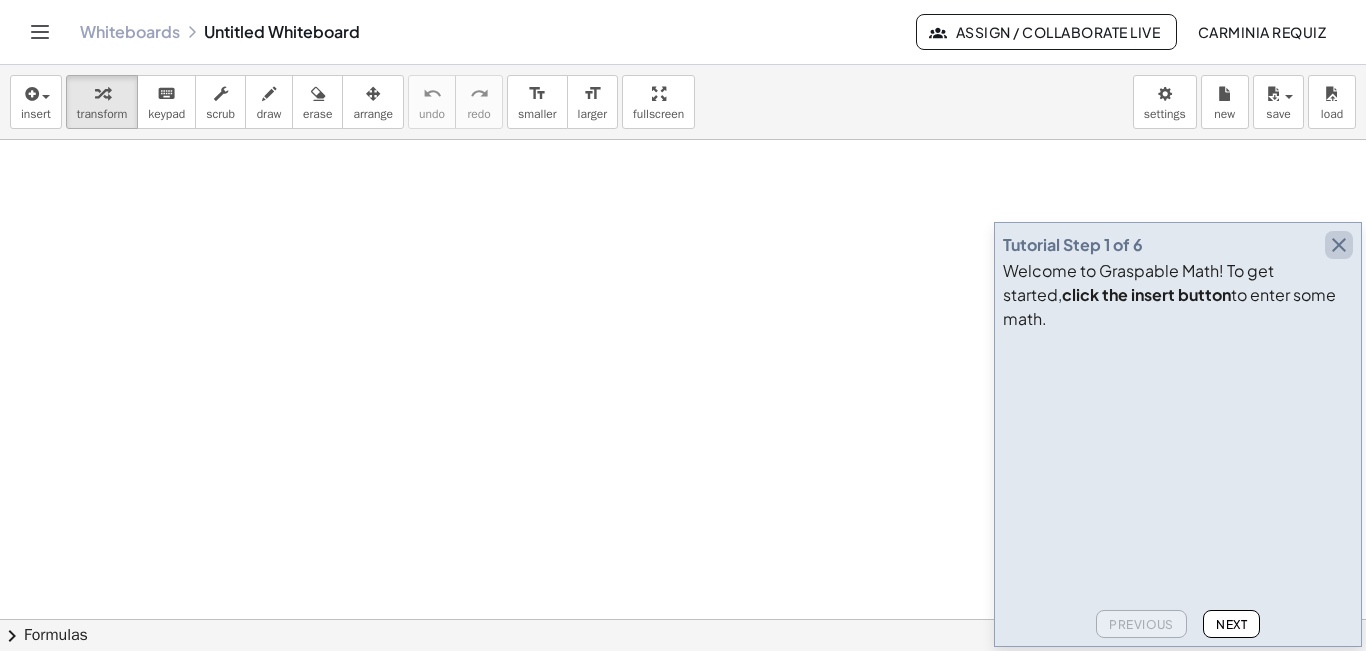 click at bounding box center [1339, 245] 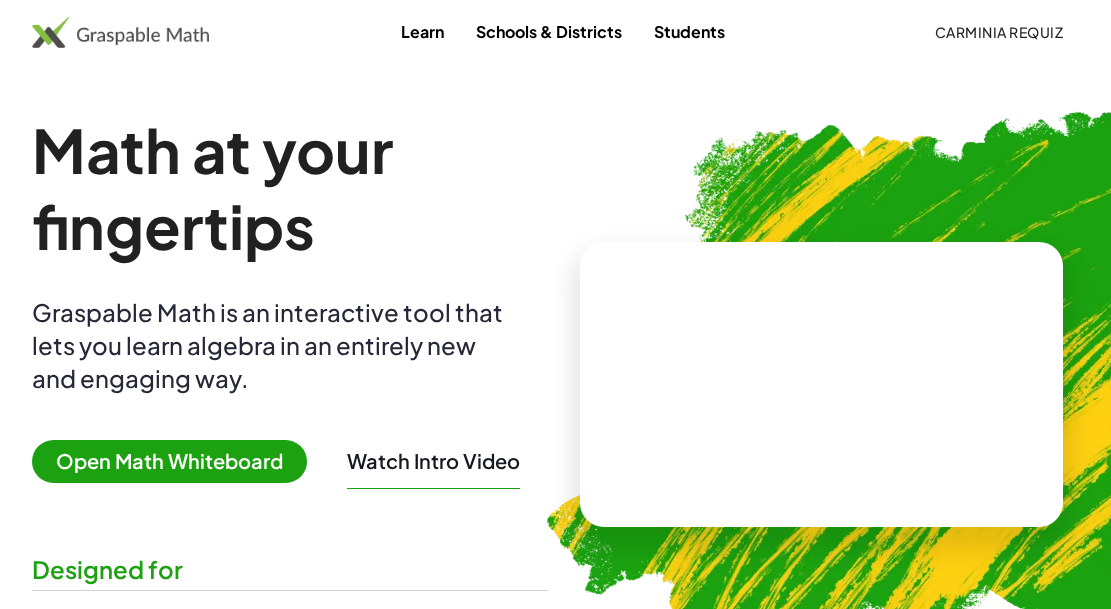 drag, startPoint x: 0, startPoint y: 0, endPoint x: 1006, endPoint y: 36, distance: 1006.6439 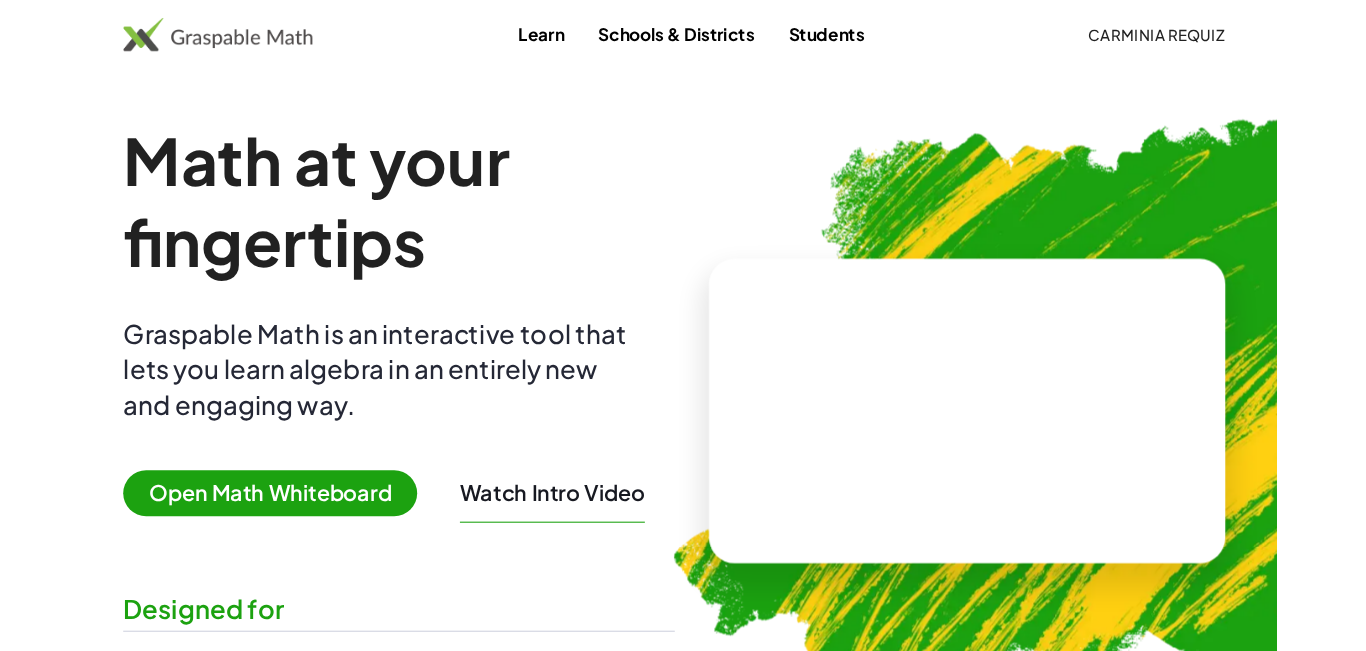 scroll, scrollTop: 0, scrollLeft: 0, axis: both 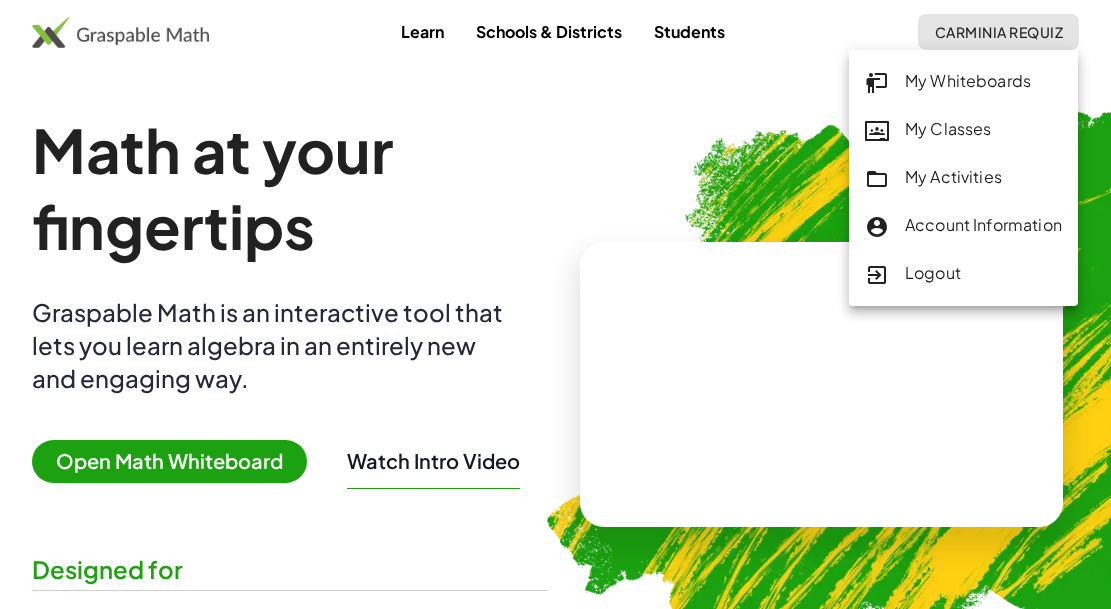 click at bounding box center (877, 83) 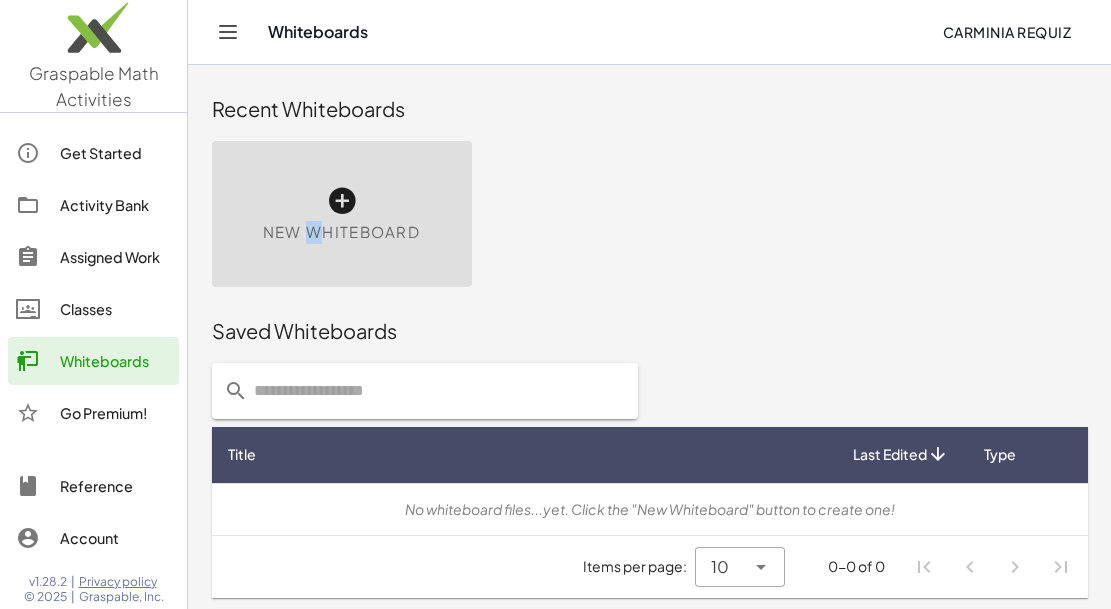 click on "New Whiteboard" at bounding box center (341, 232) 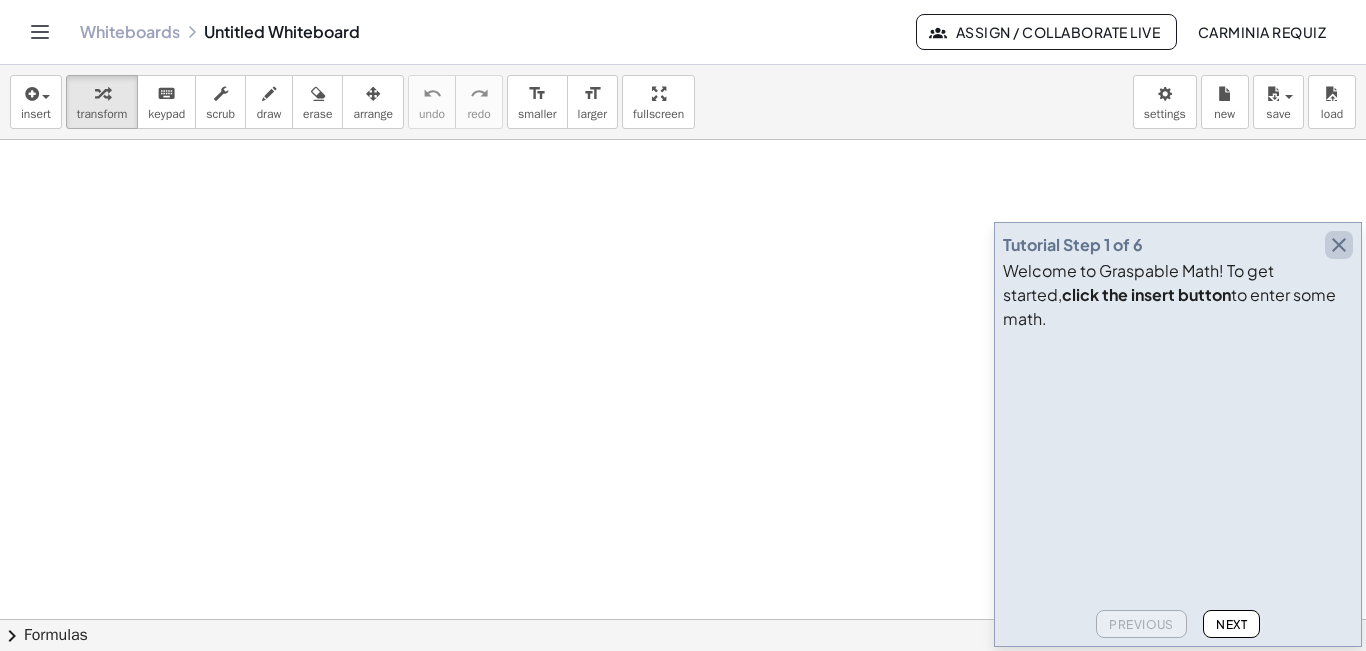 click at bounding box center [1339, 245] 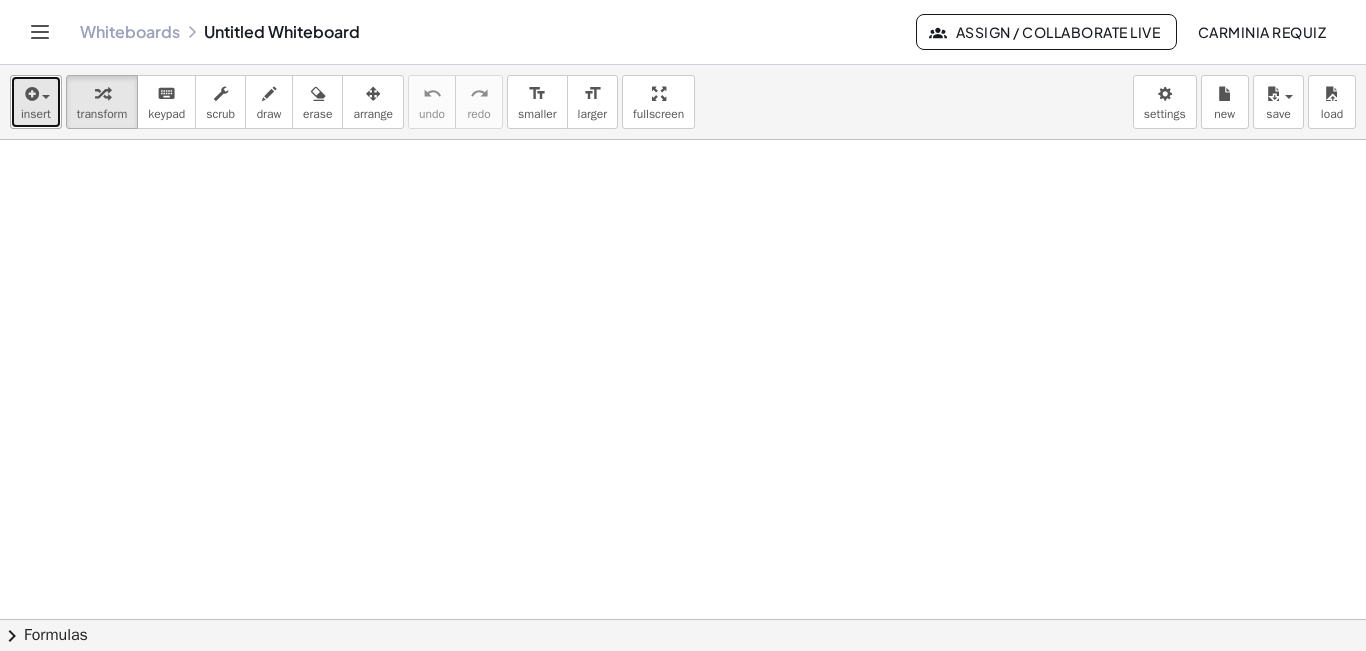 click on "insert" at bounding box center [36, 114] 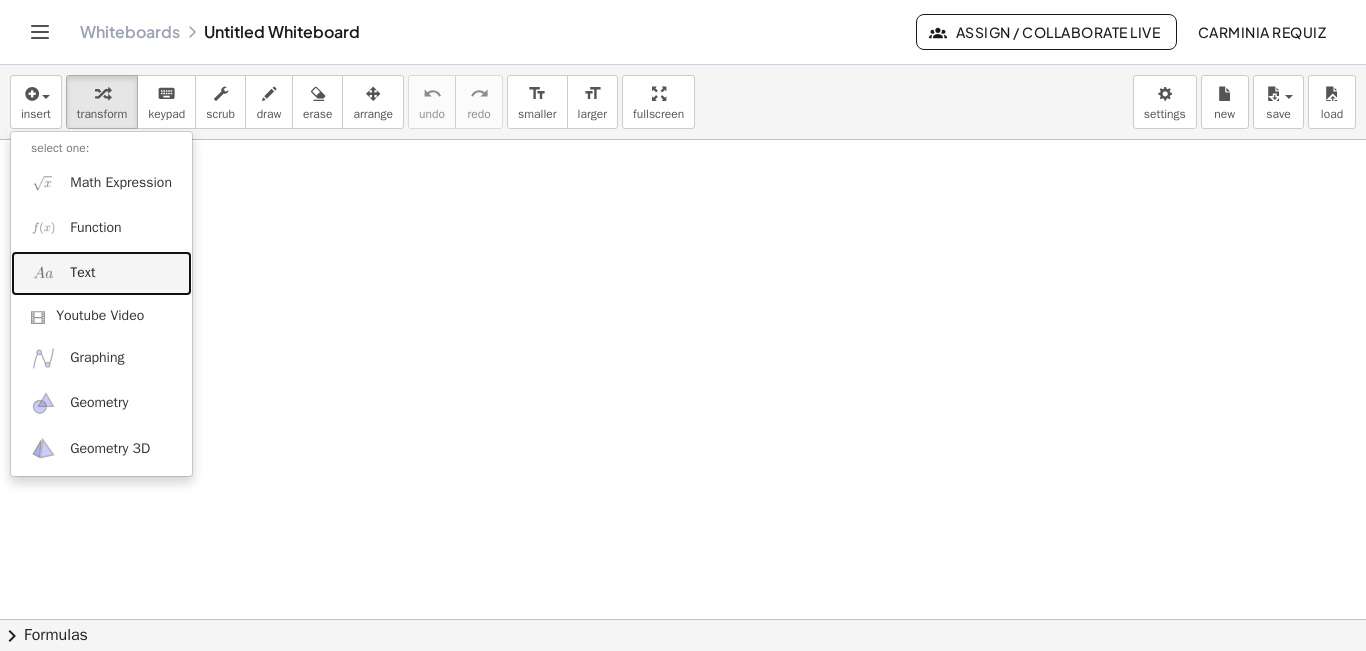 click on "Text" at bounding box center (101, 273) 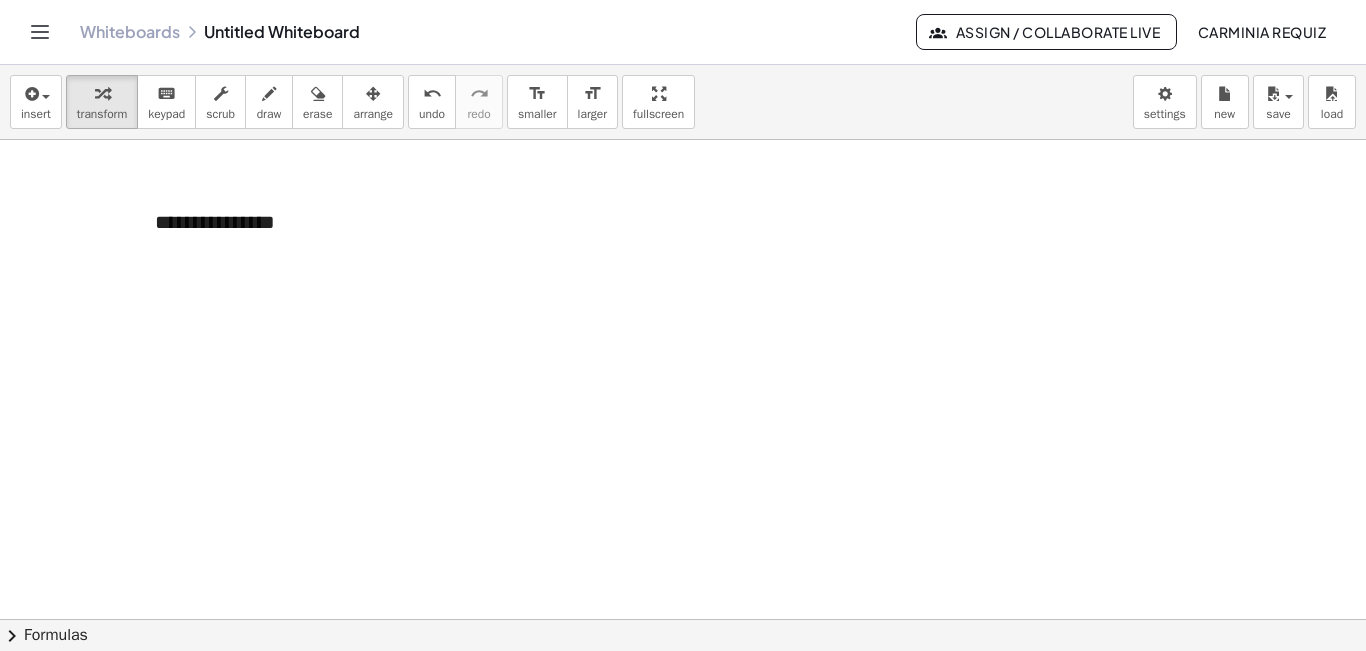 type 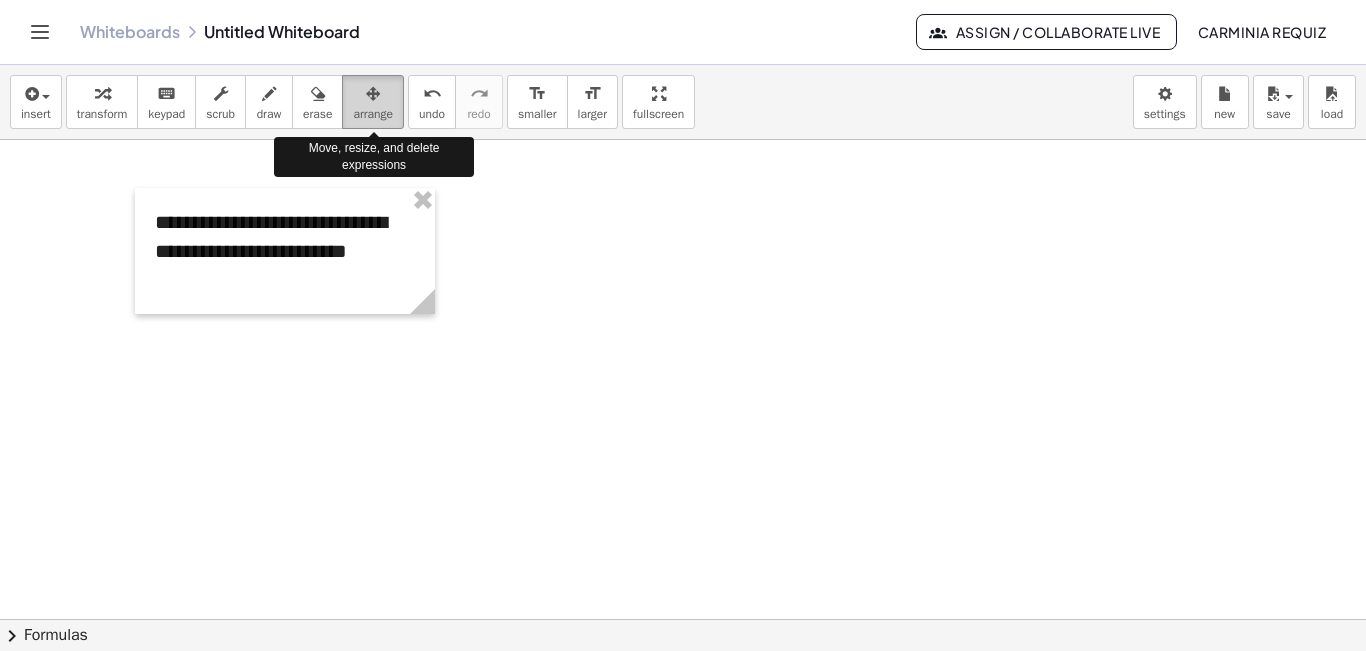 click on "arrange" at bounding box center [373, 114] 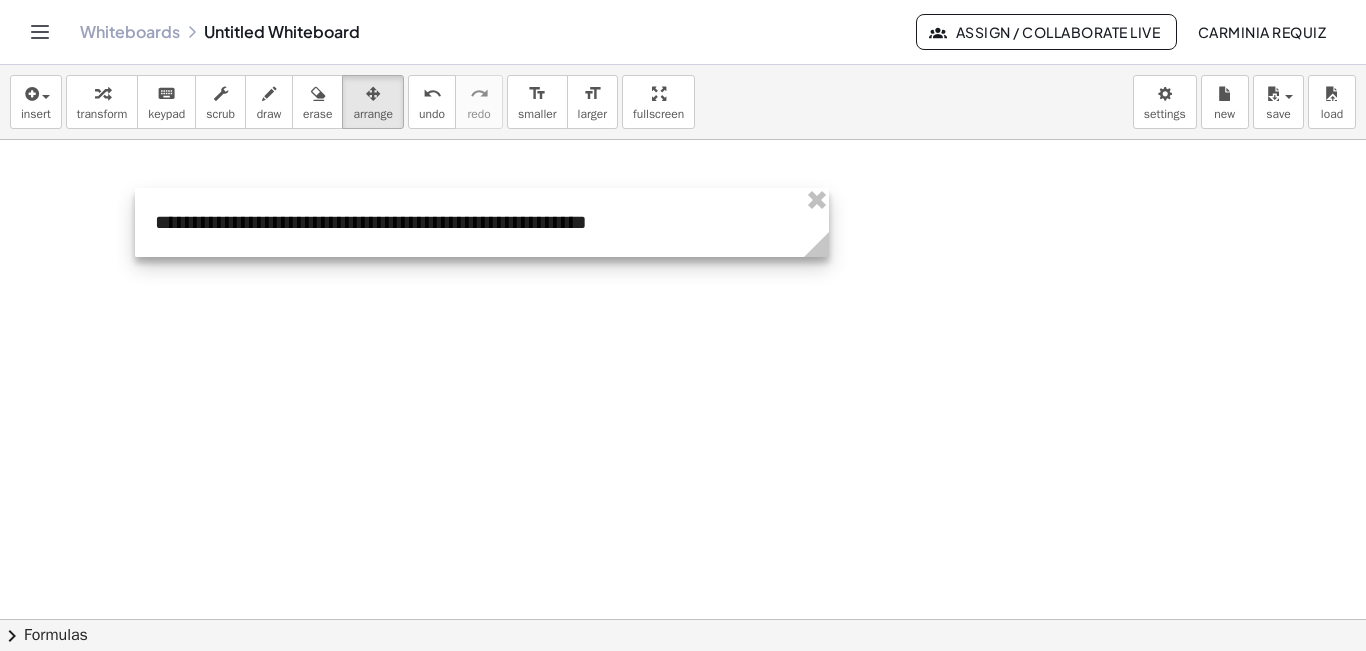 drag, startPoint x: 427, startPoint y: 315, endPoint x: 821, endPoint y: 223, distance: 404.59857 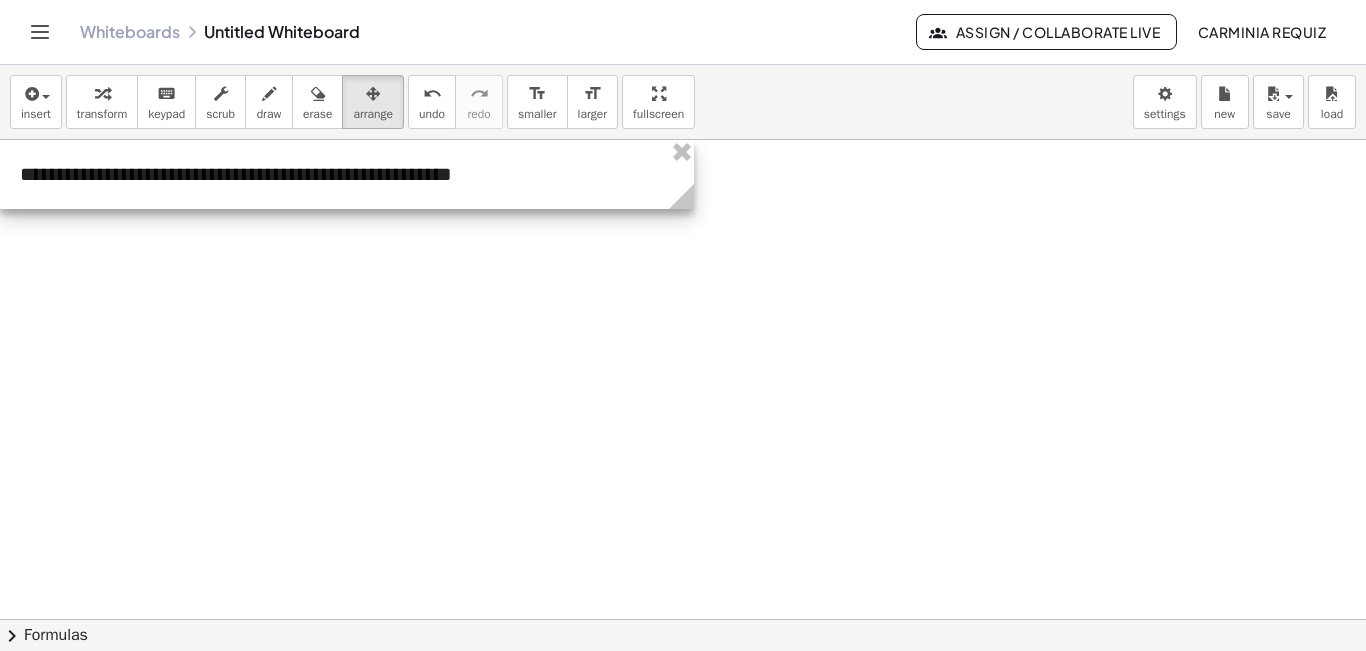 drag, startPoint x: 357, startPoint y: 190, endPoint x: 219, endPoint y: 134, distance: 148.92952 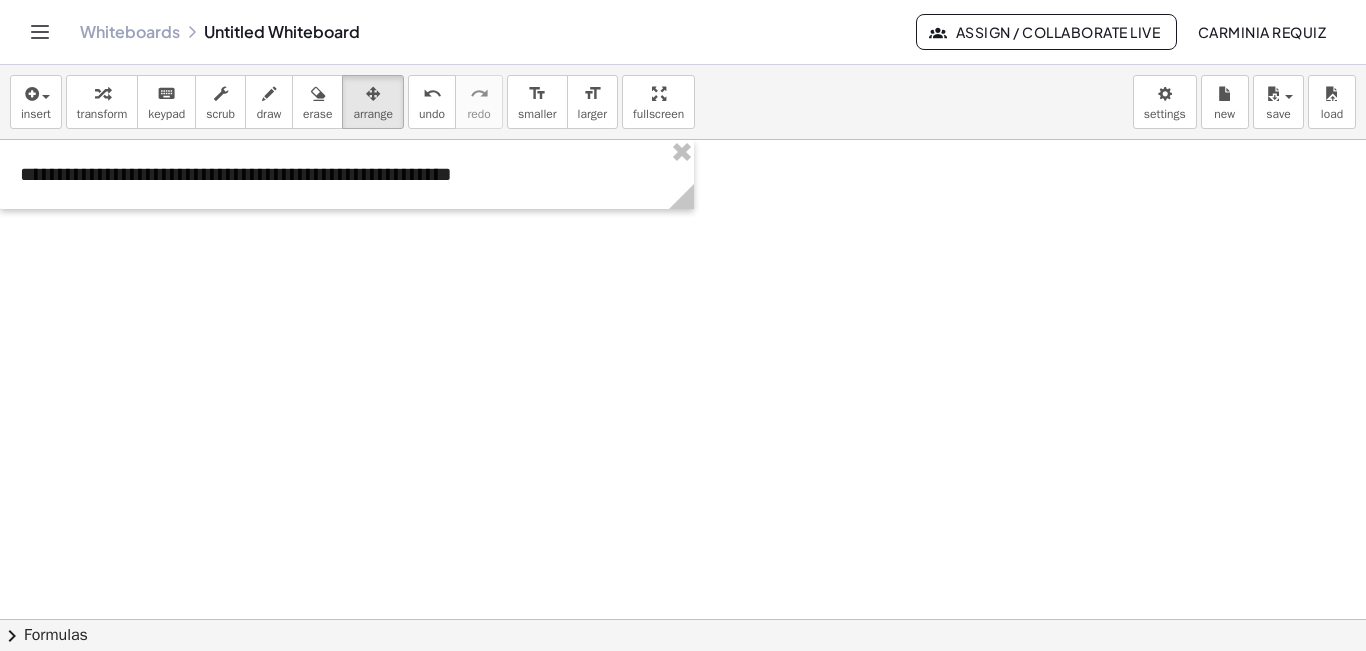 click at bounding box center (683, 619) 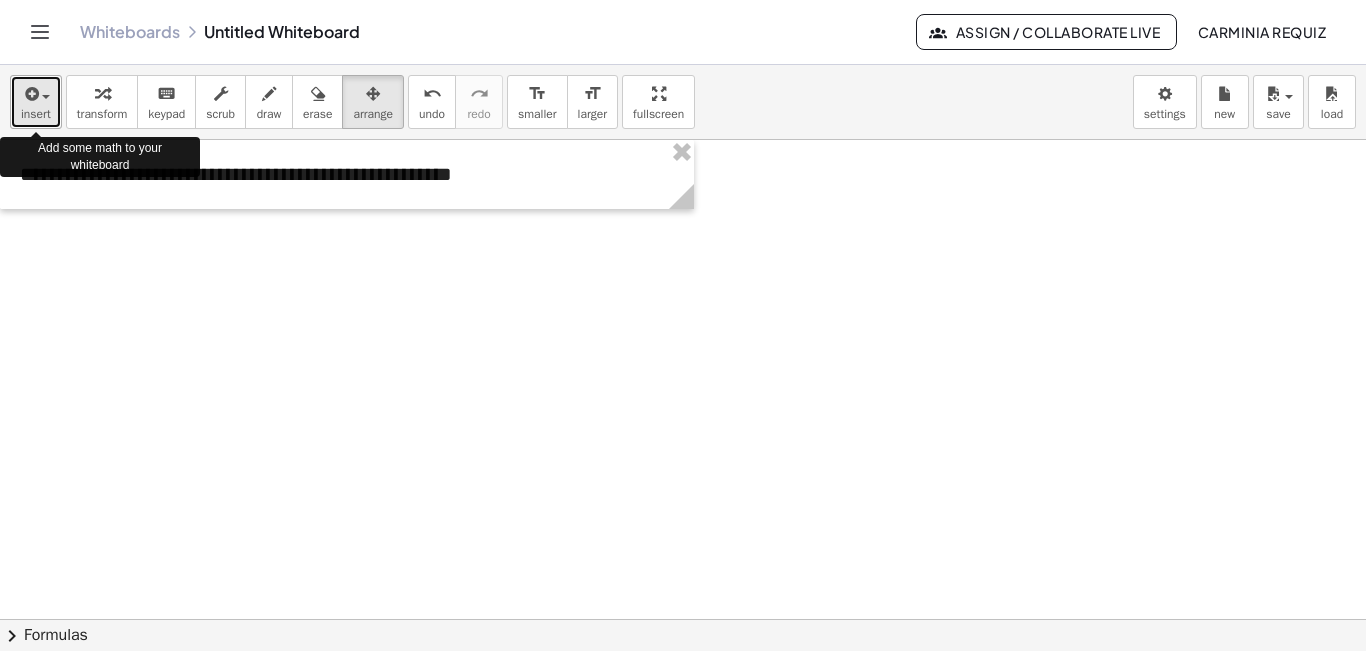 click at bounding box center [30, 94] 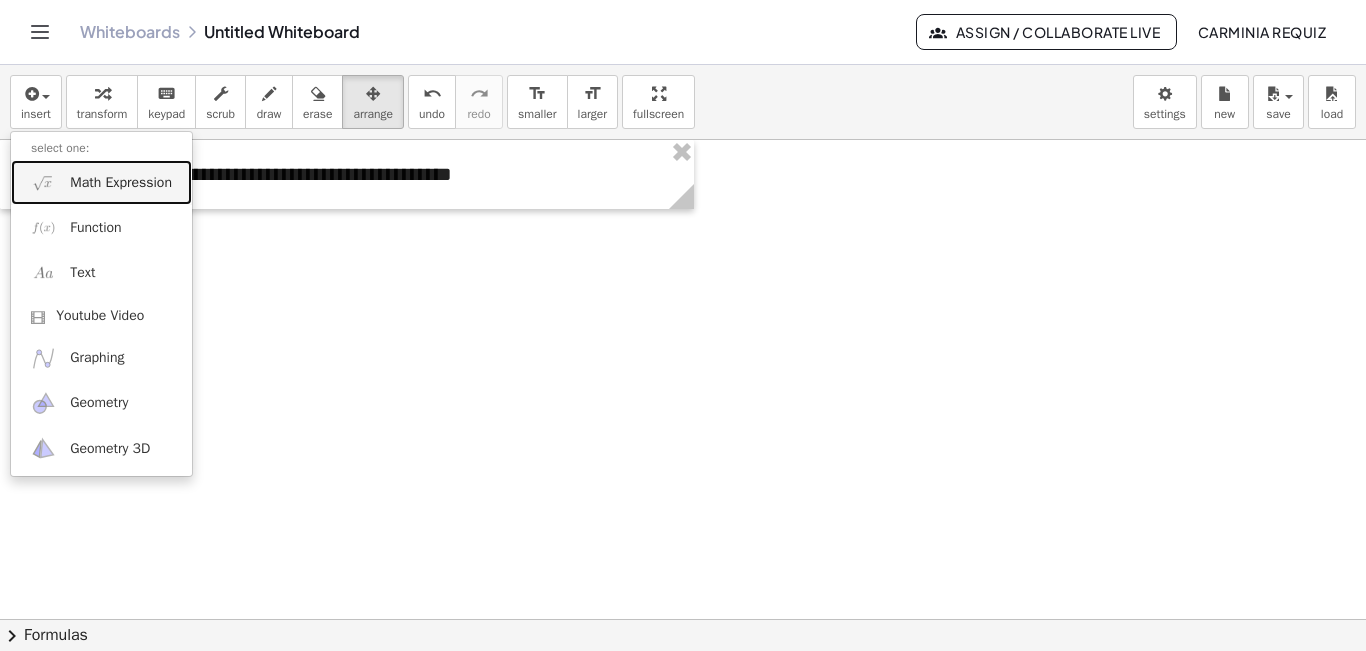 click on "Math Expression" at bounding box center (121, 183) 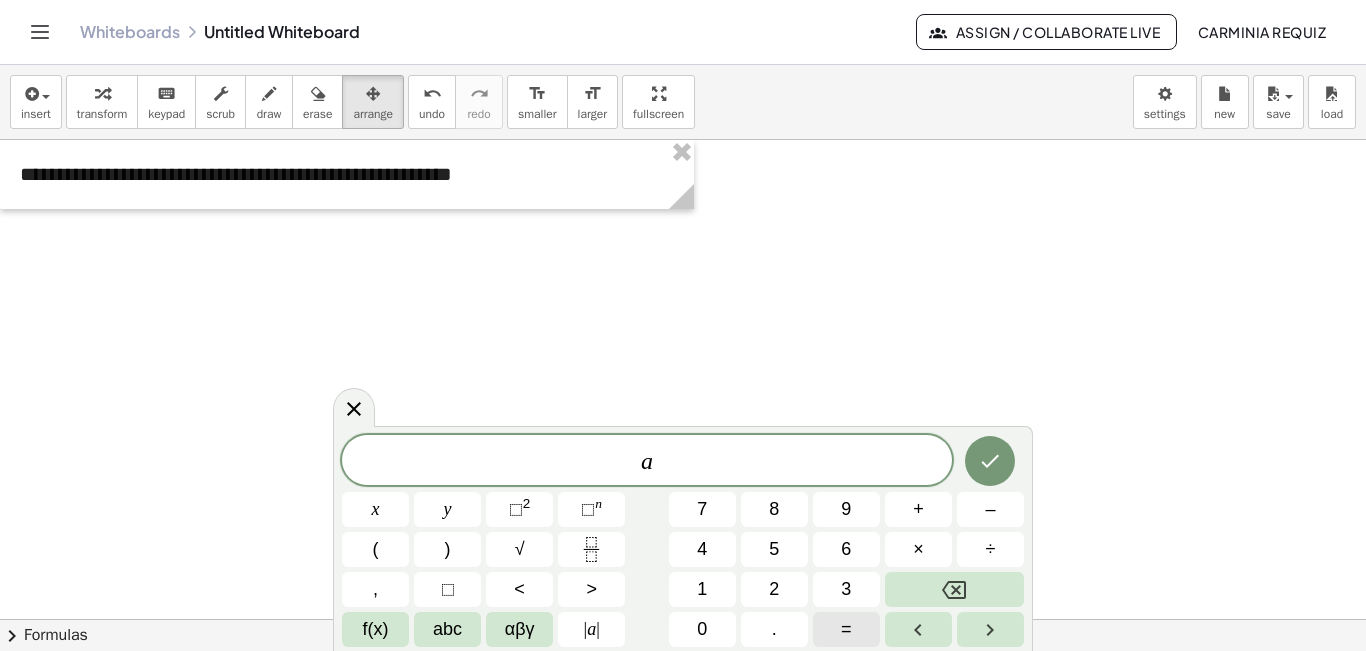 click on "=" at bounding box center [846, 629] 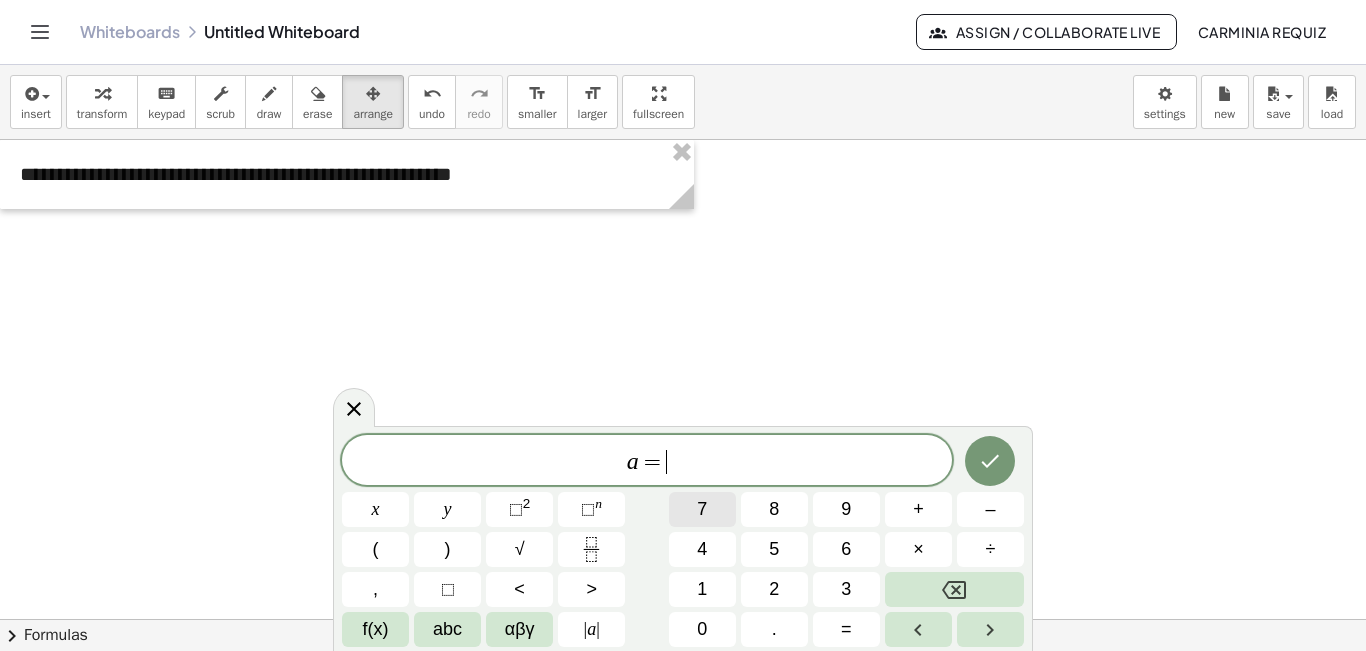 click on "7" at bounding box center [702, 509] 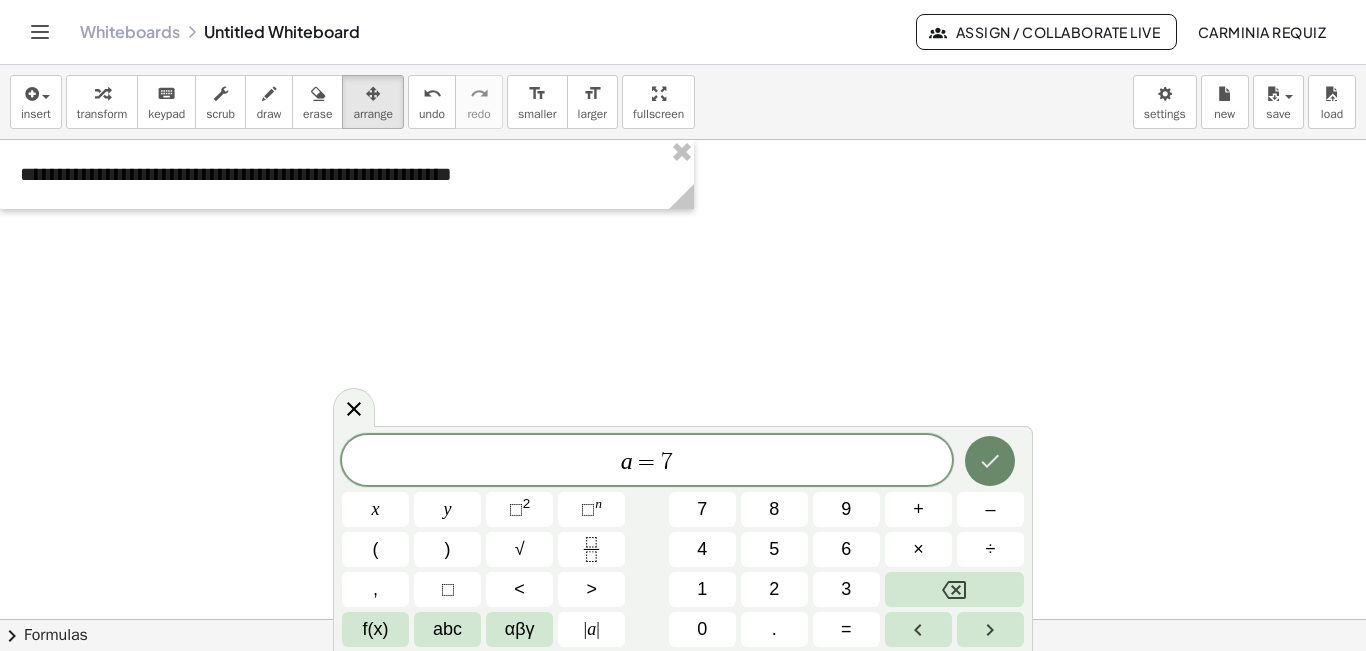 click at bounding box center [990, 461] 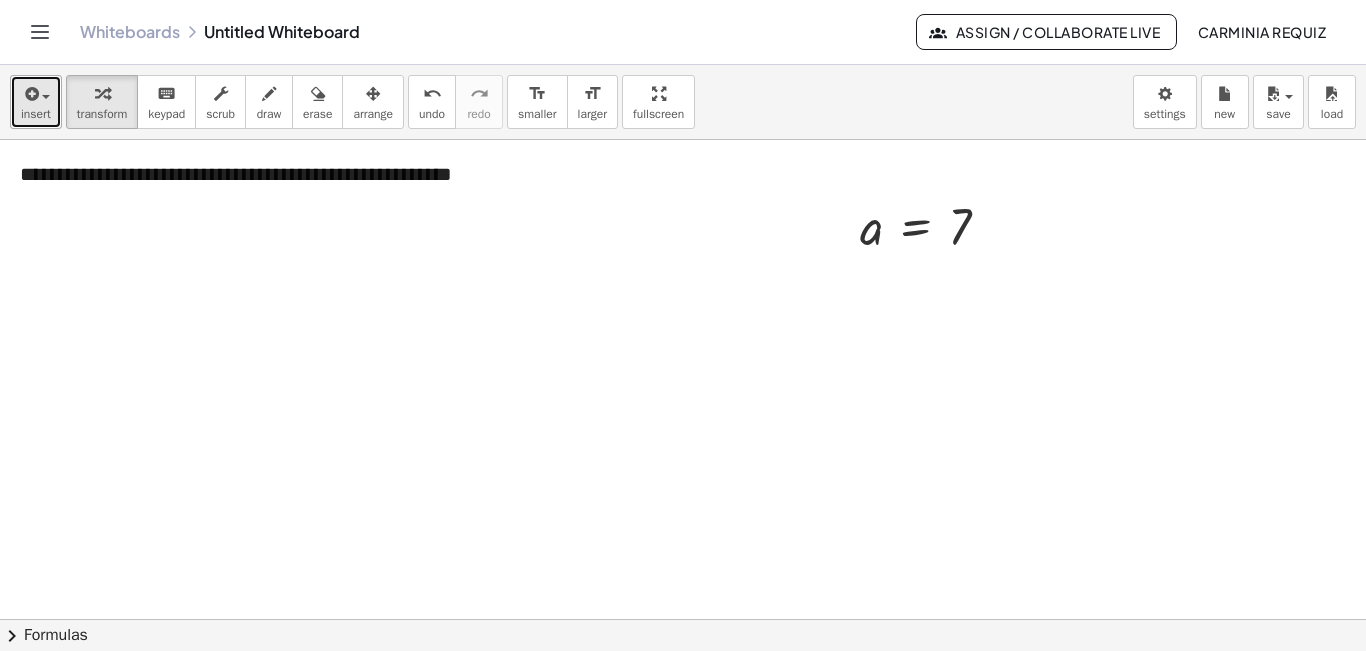 click on "insert" at bounding box center (36, 114) 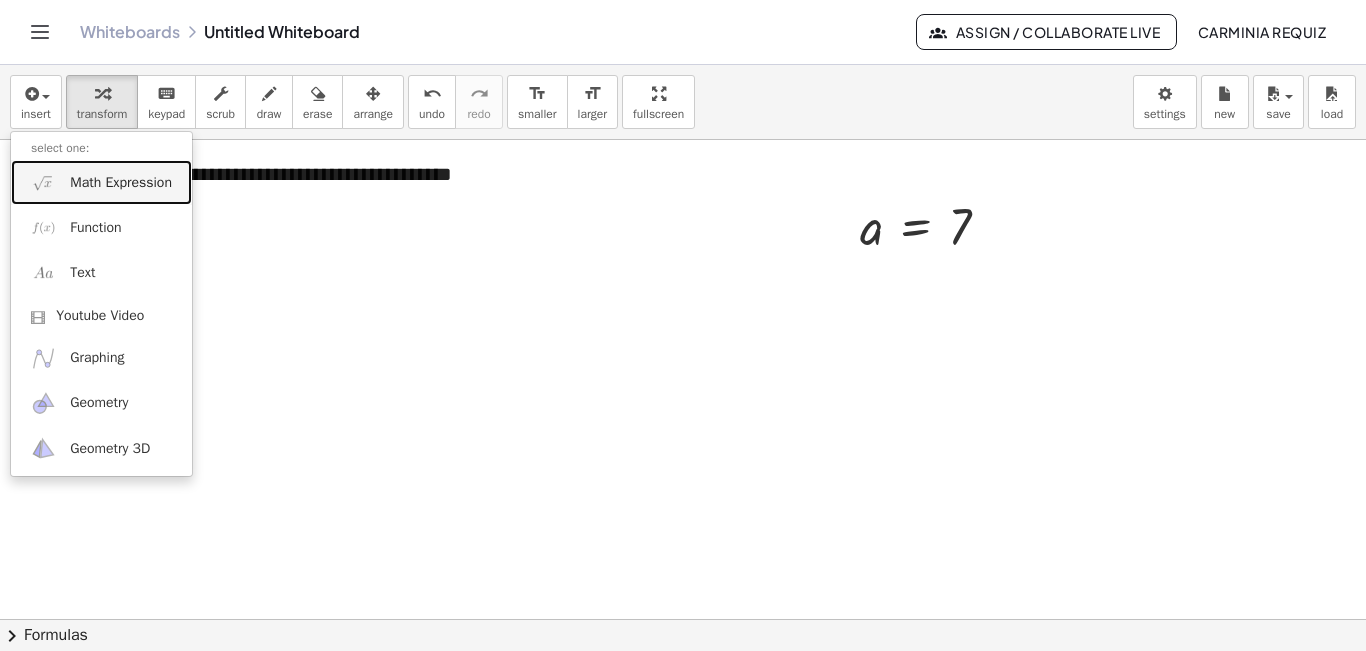 click on "Math Expression" at bounding box center [121, 183] 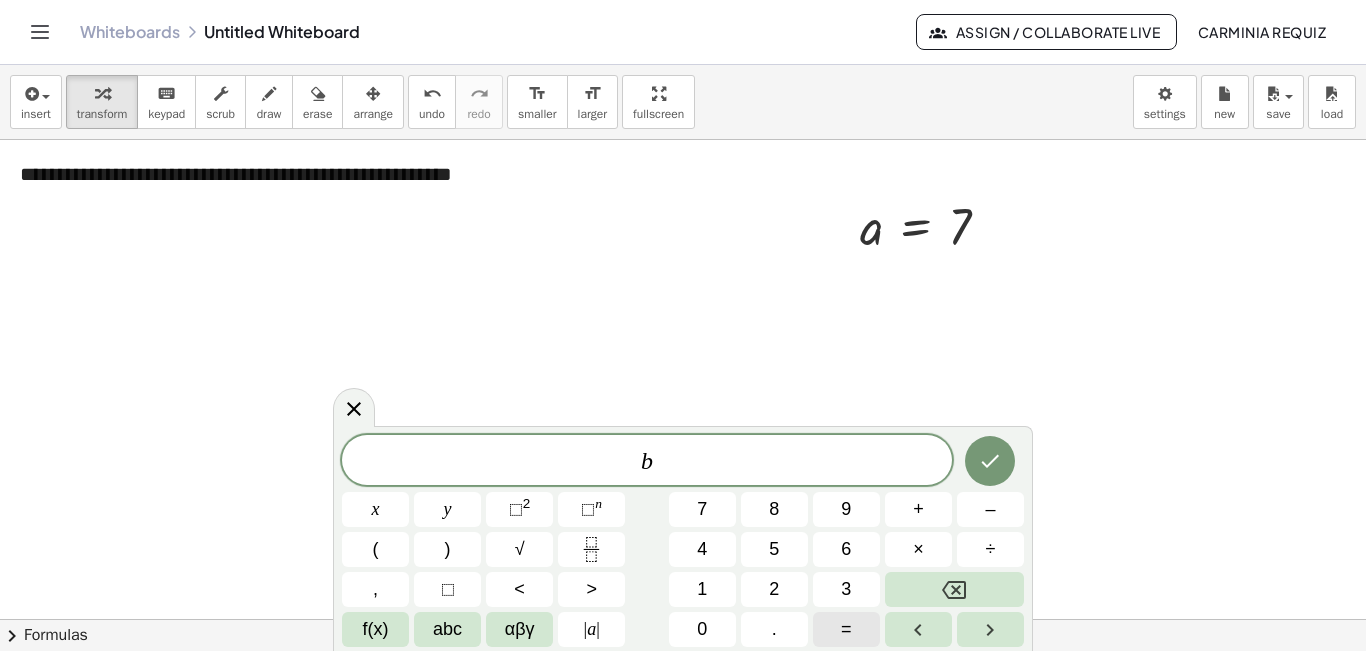 click on "=" at bounding box center [846, 629] 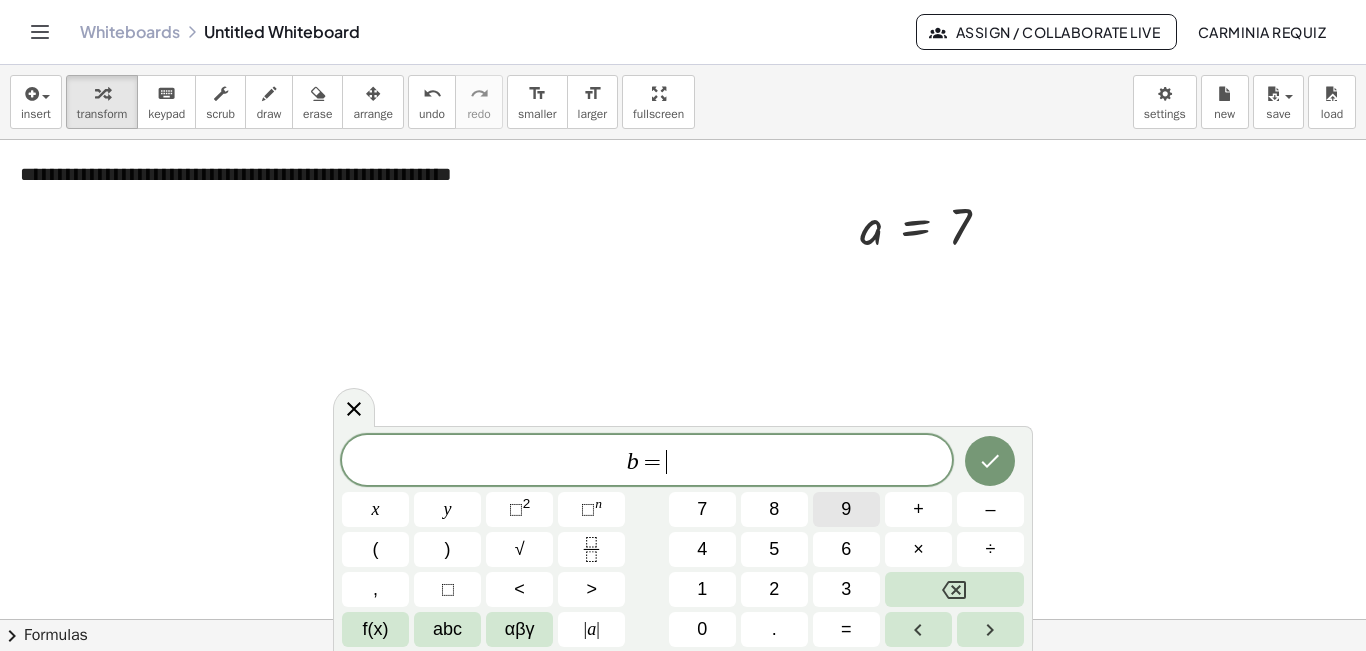 click on "9" at bounding box center [846, 509] 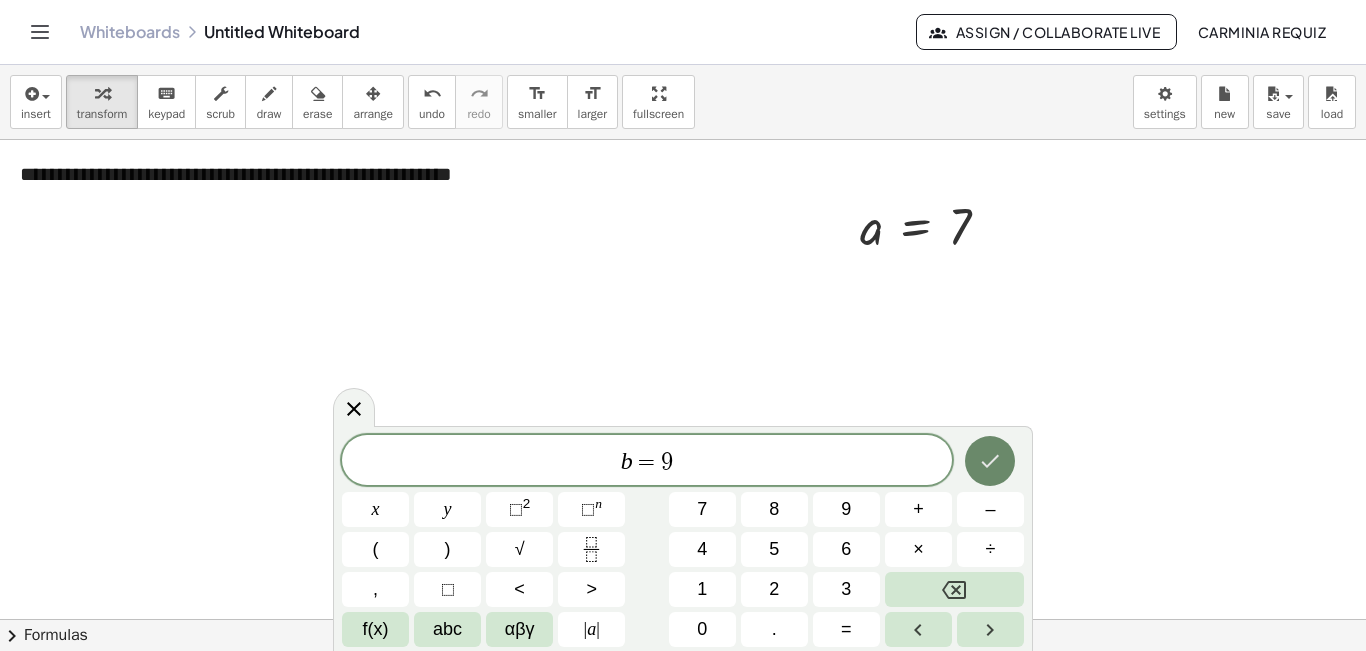 click 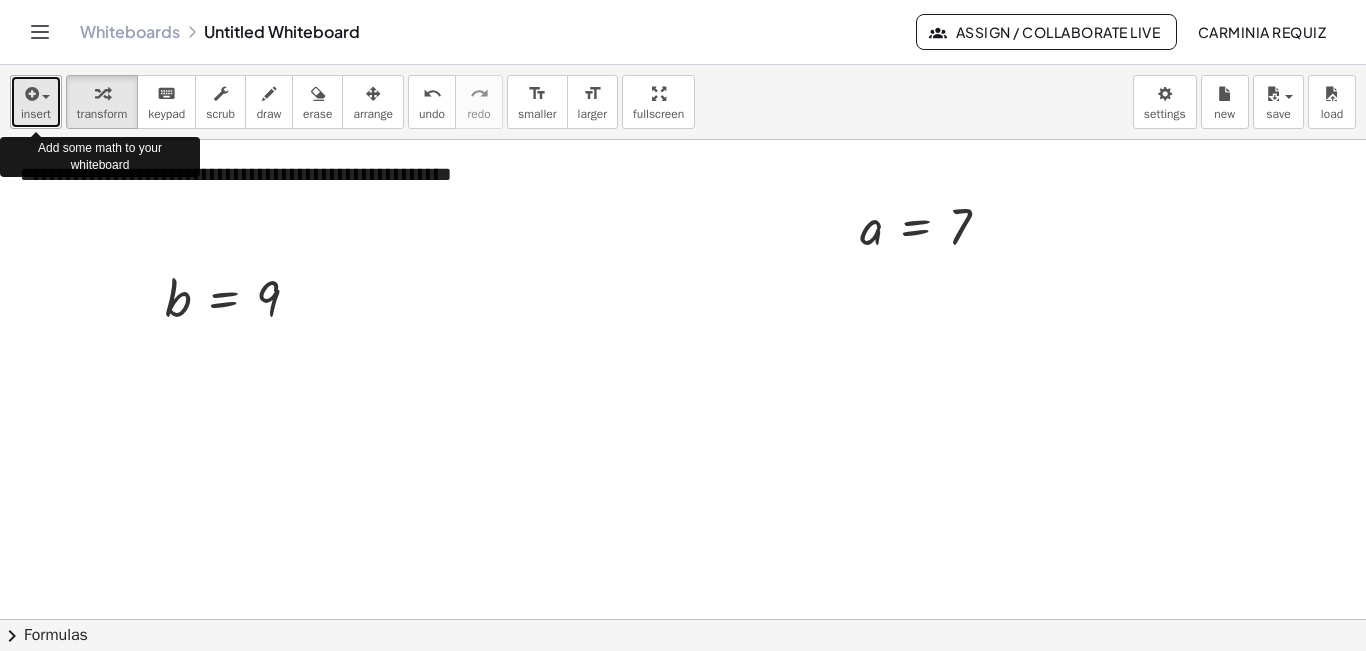 click on "insert" at bounding box center (36, 114) 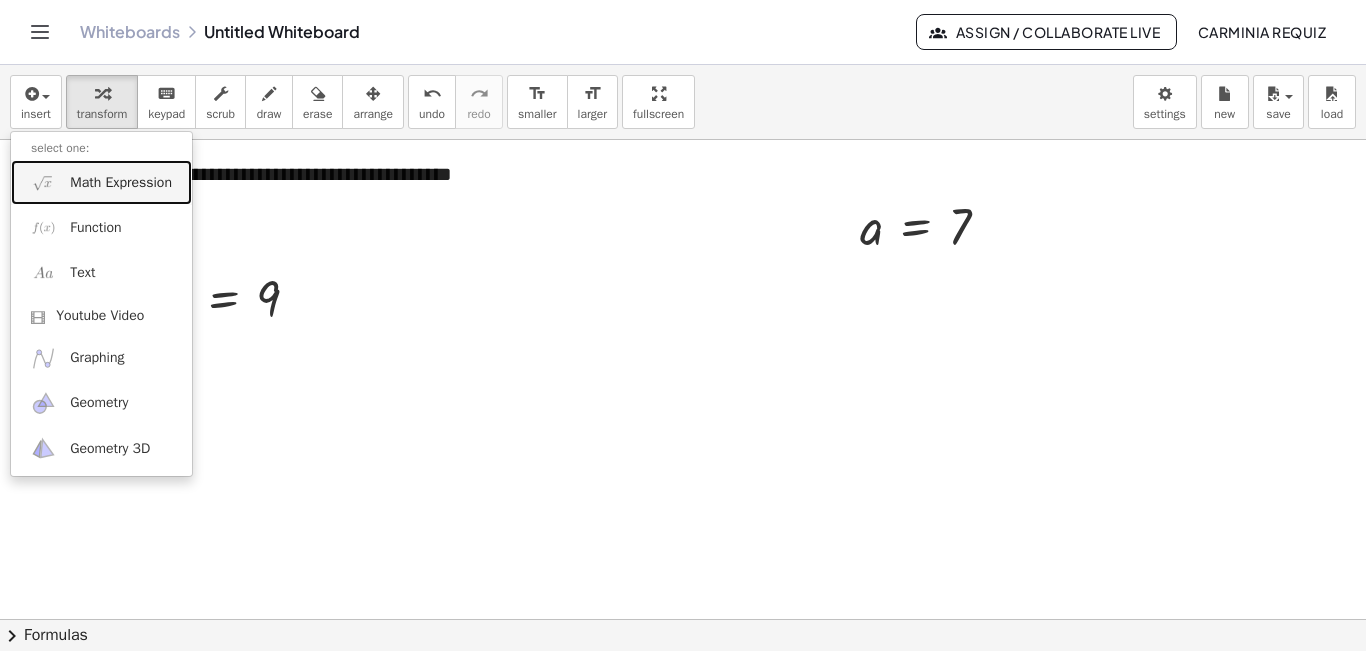 click on "Math Expression" at bounding box center (121, 183) 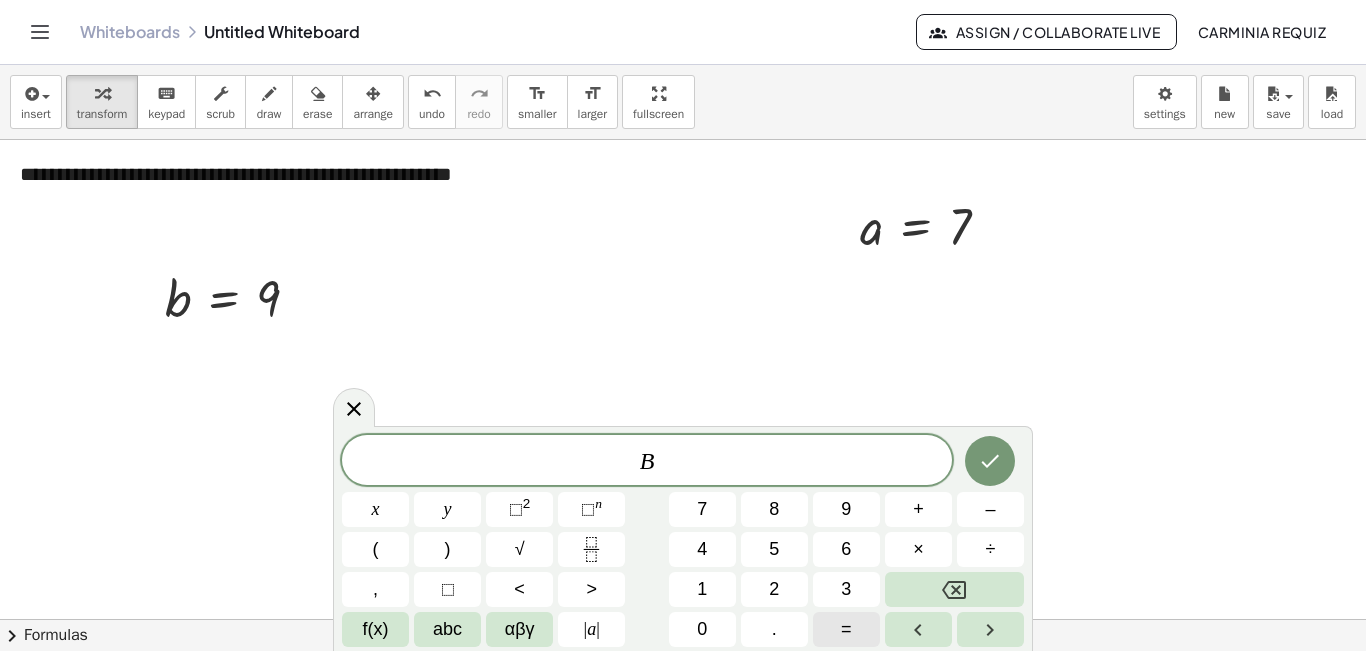 click on "=" at bounding box center [846, 629] 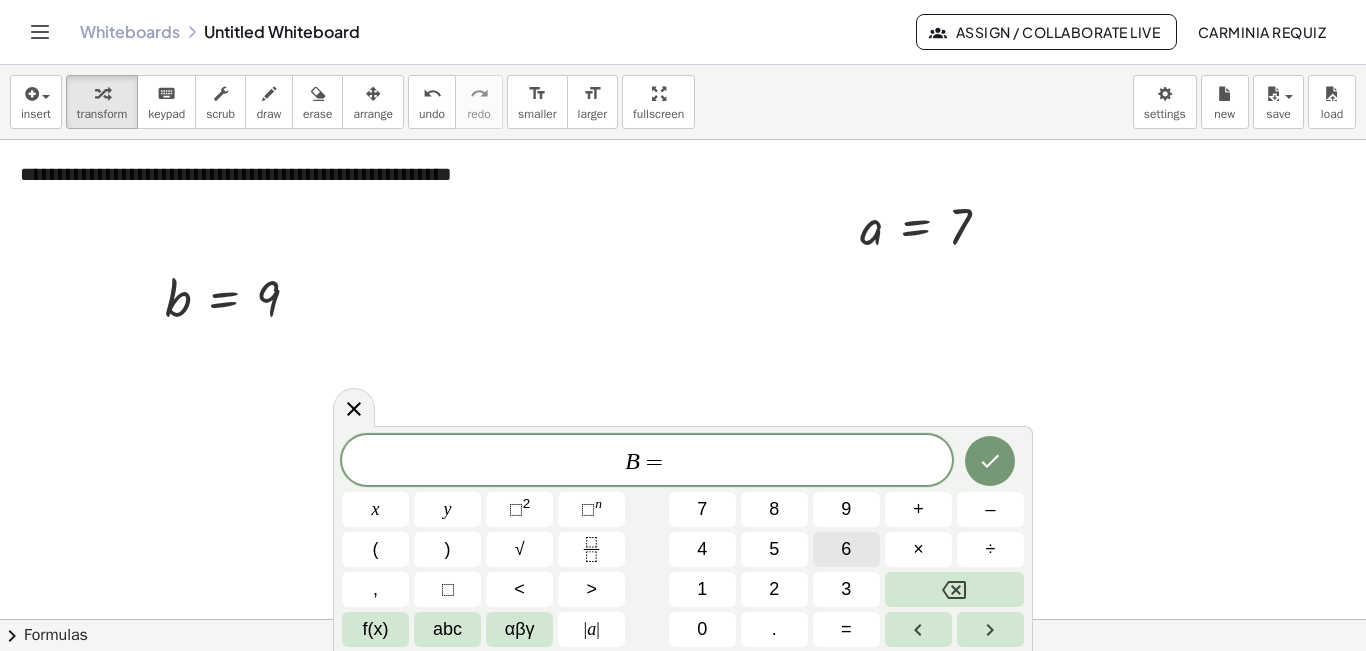 click on "6" at bounding box center [846, 549] 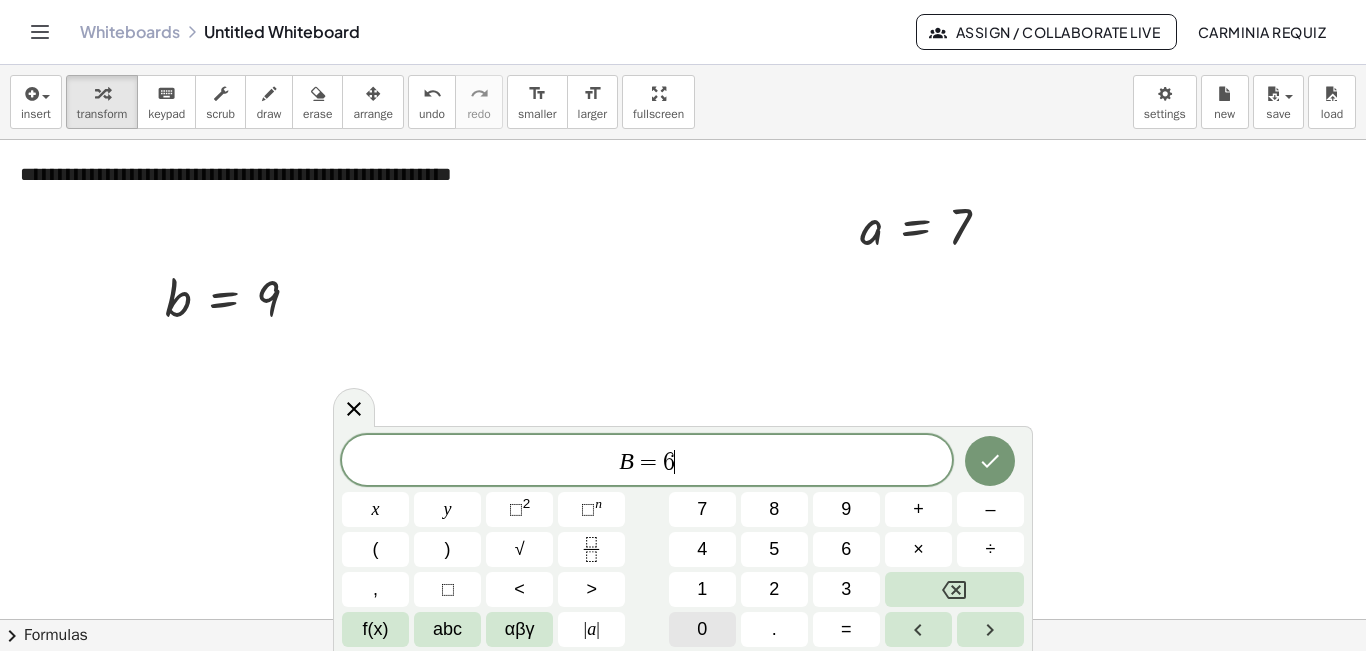 click on "0" at bounding box center (702, 629) 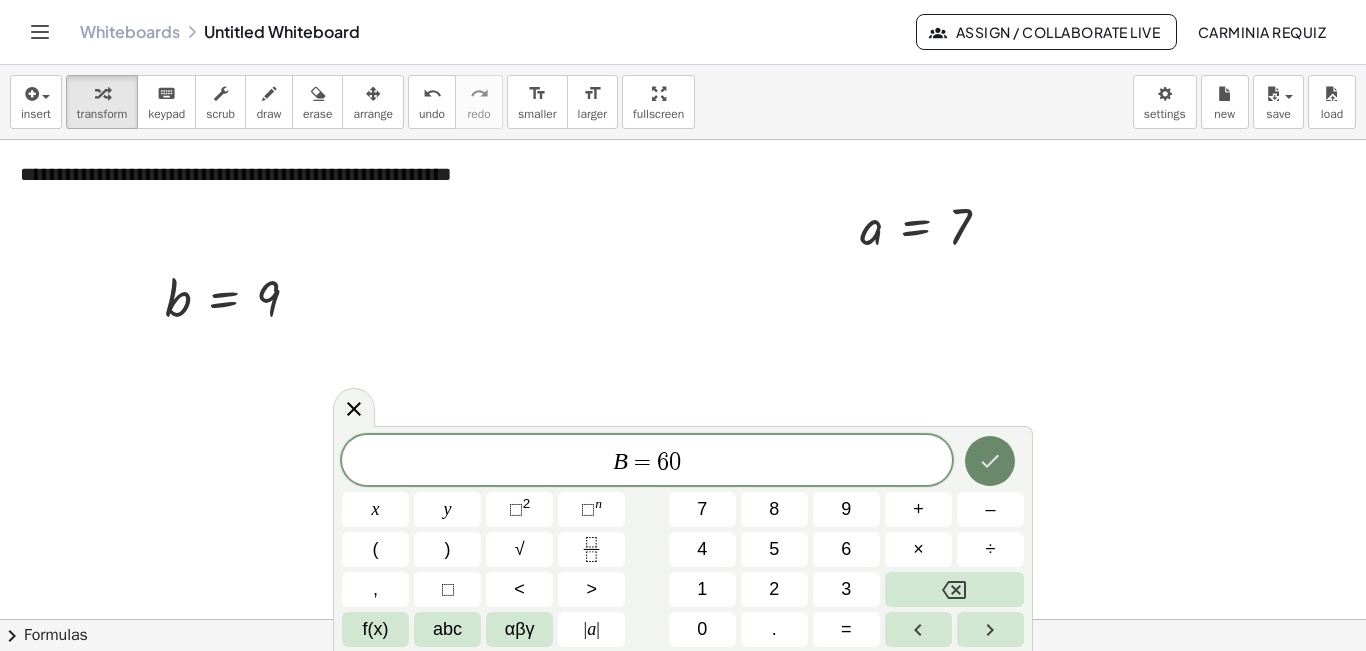 click 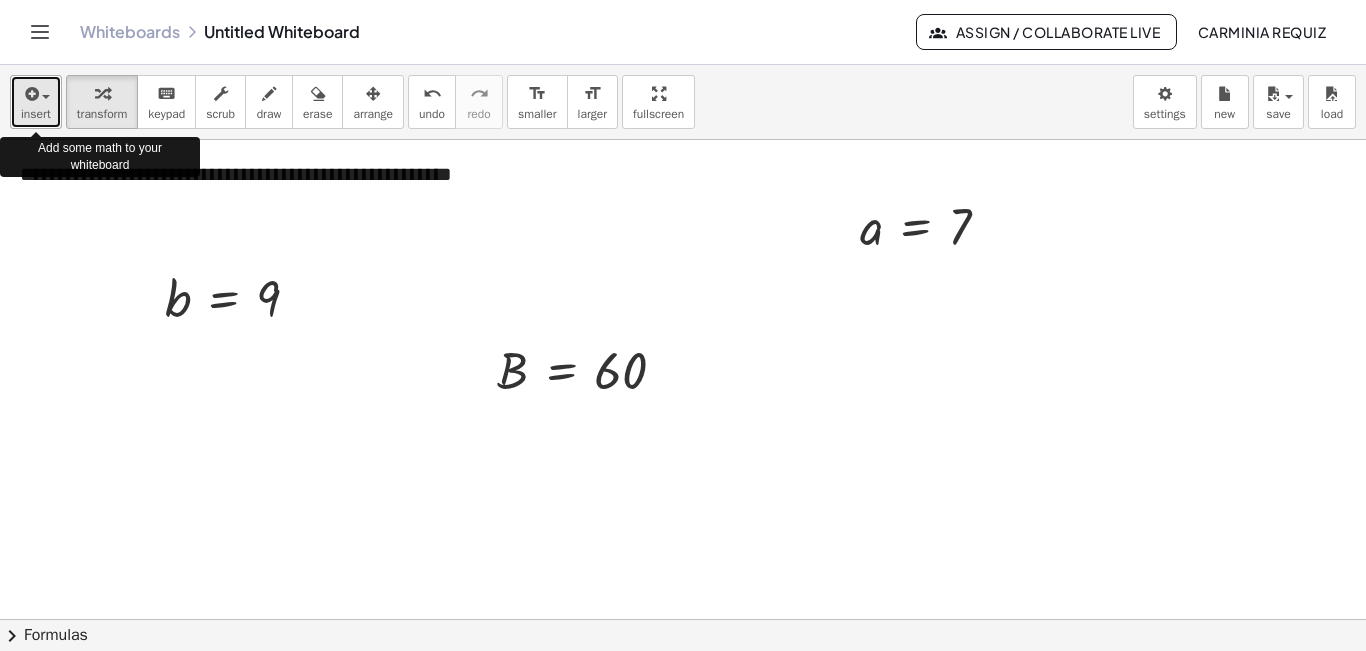 click on "insert" at bounding box center (36, 114) 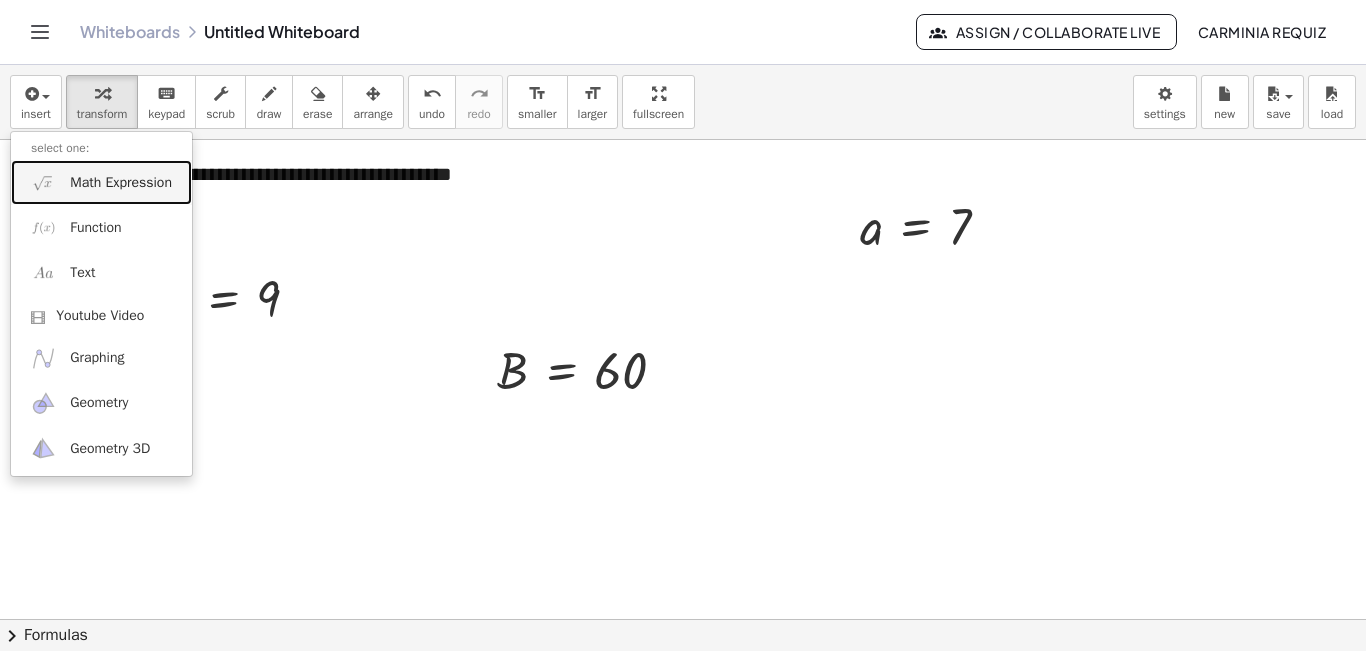 click on "Math Expression" at bounding box center (121, 183) 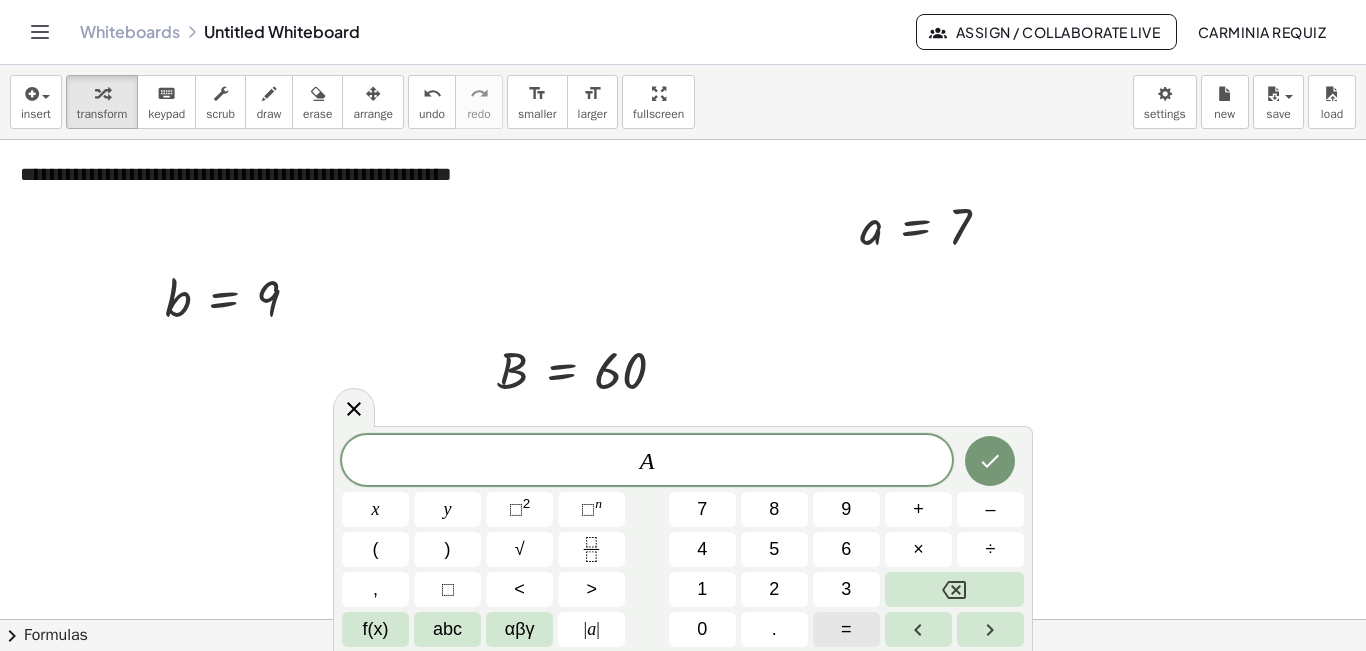 click on "=" at bounding box center (846, 629) 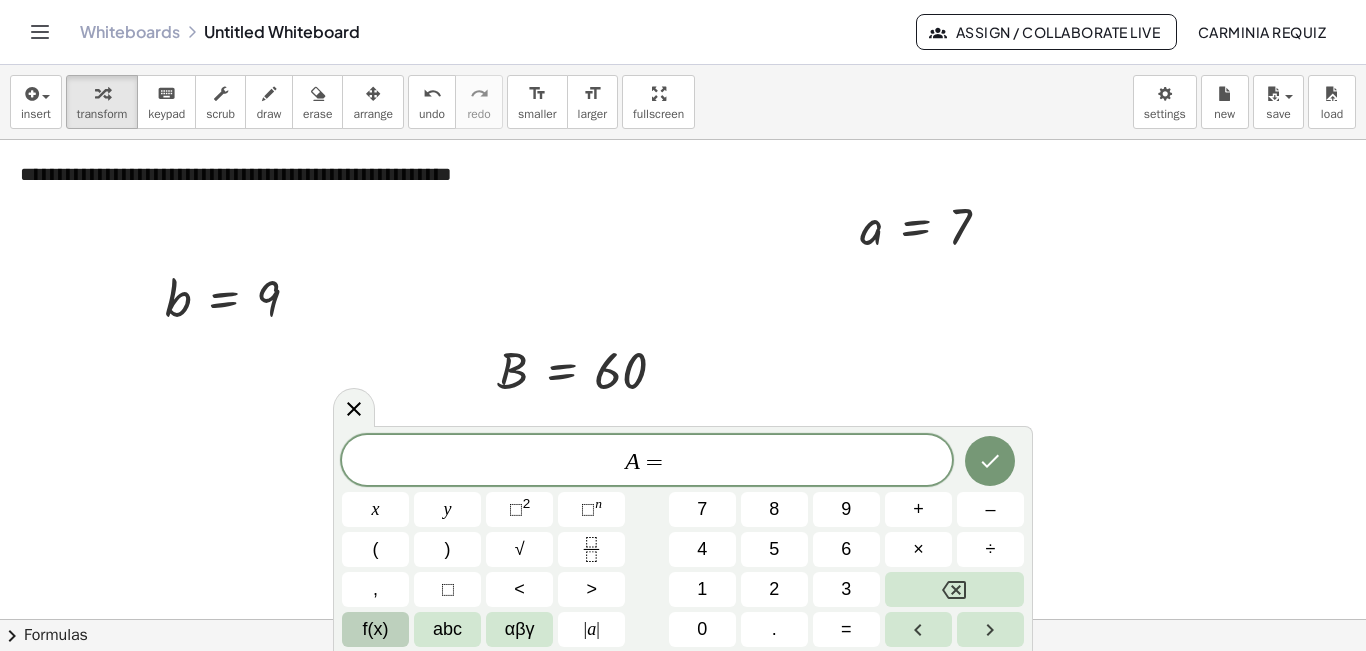 click on "f(x)" at bounding box center (376, 629) 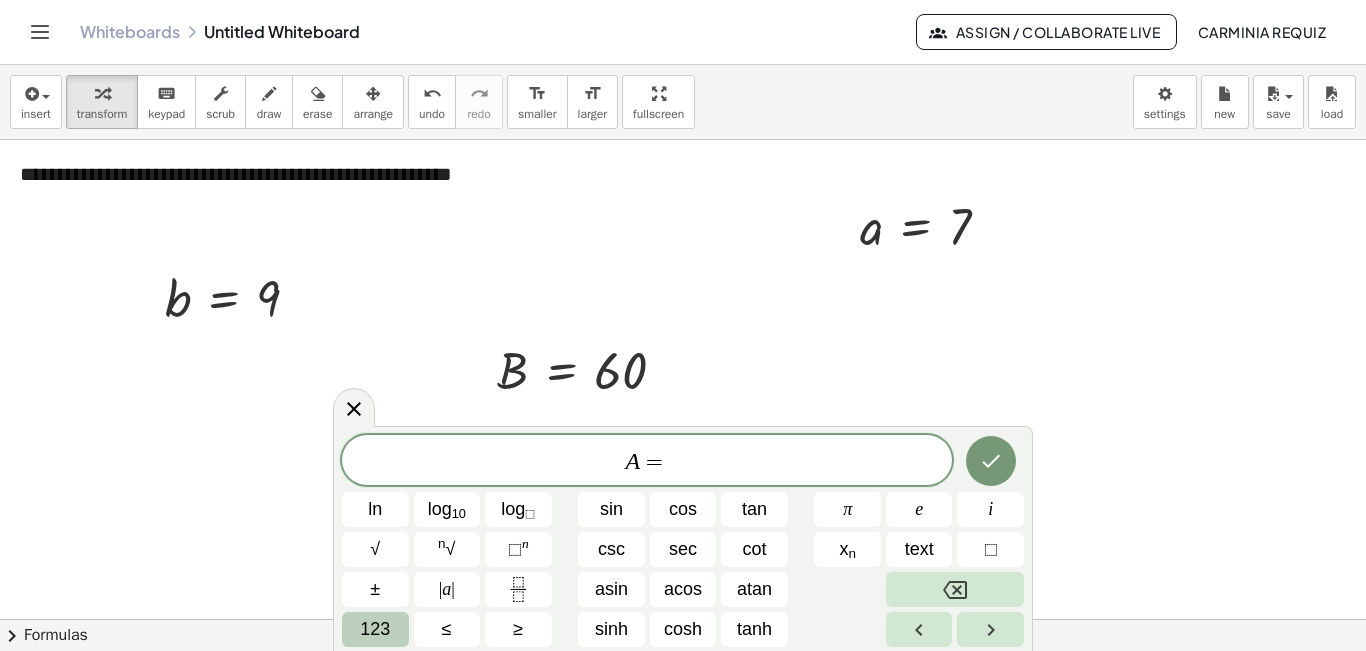 click on "123" at bounding box center (375, 629) 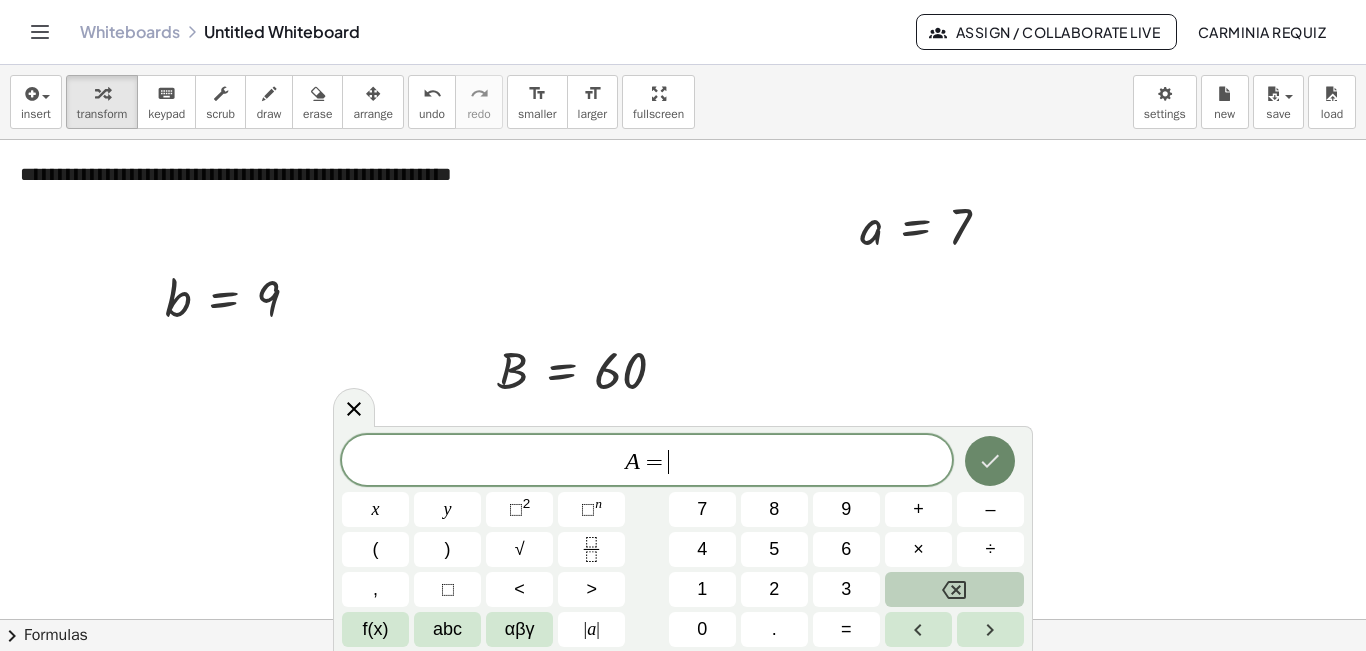 click 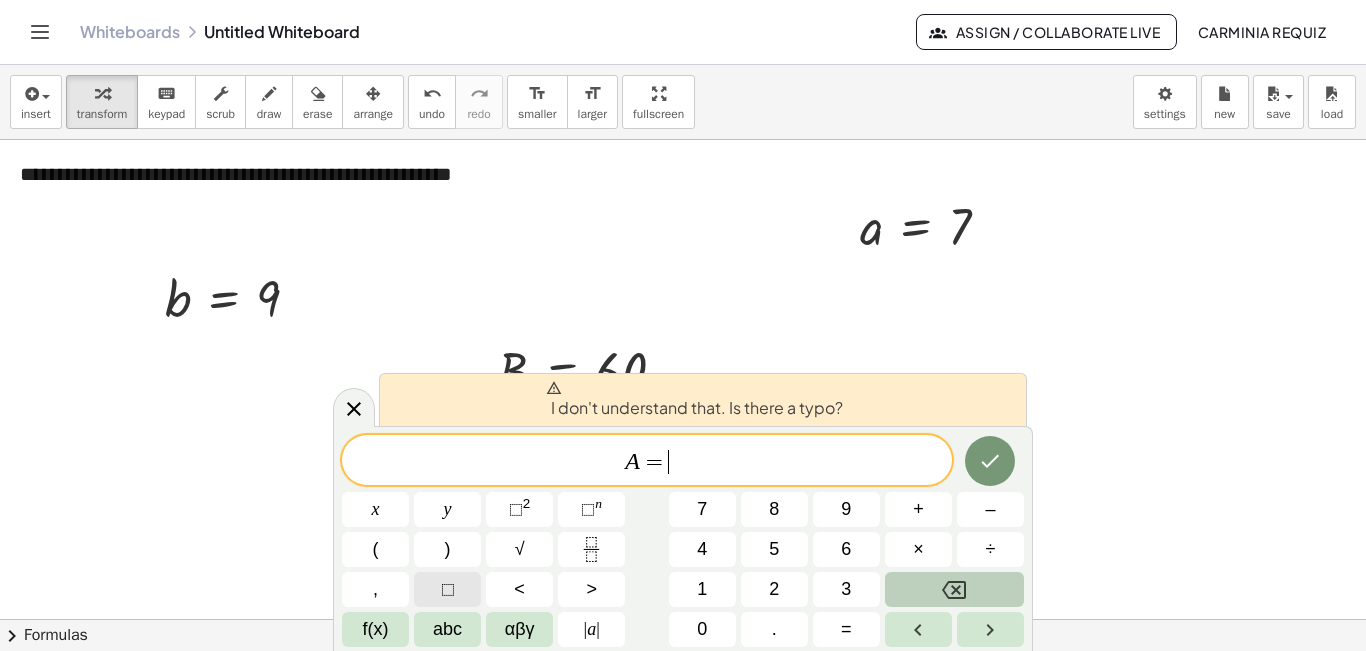 click on "⬚" at bounding box center (448, 589) 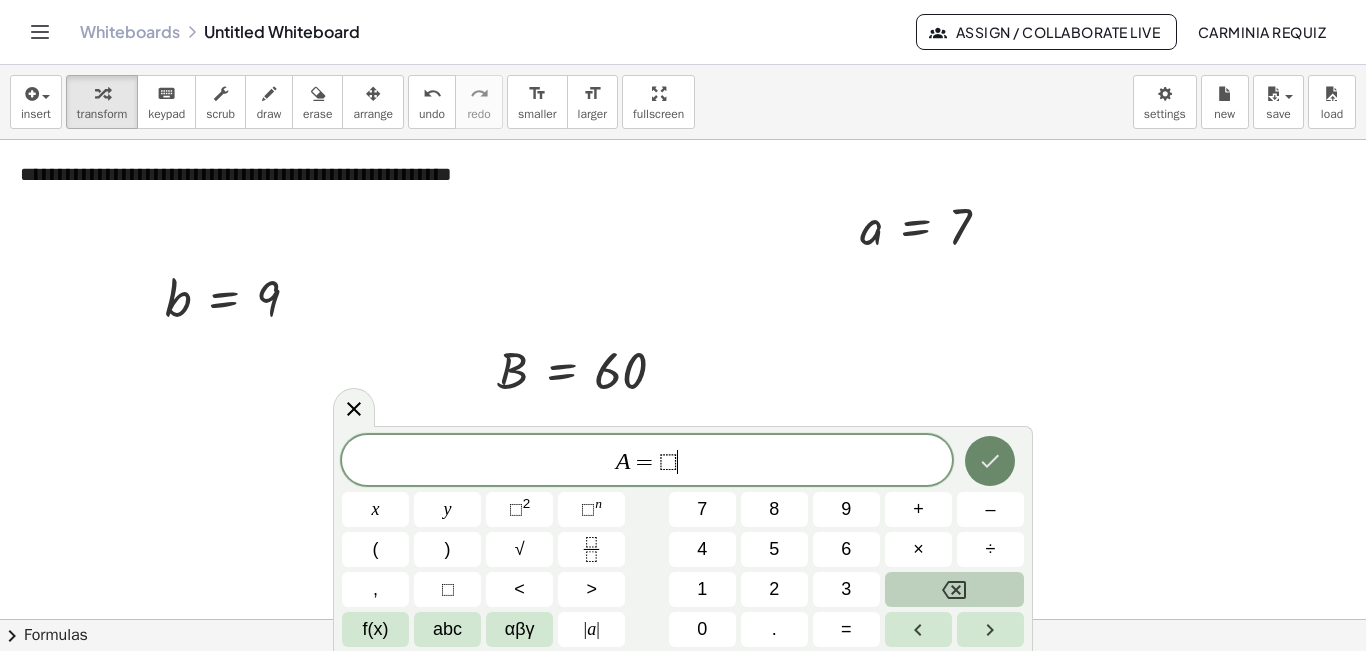click 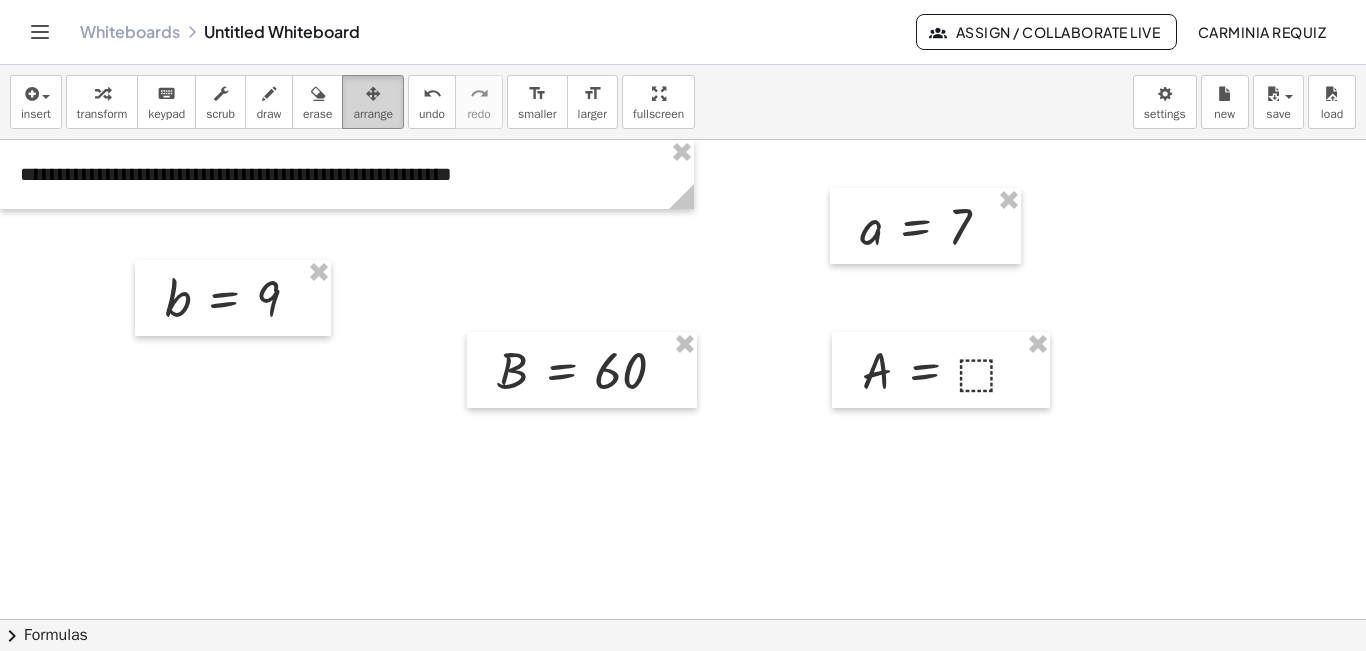 click at bounding box center (373, 94) 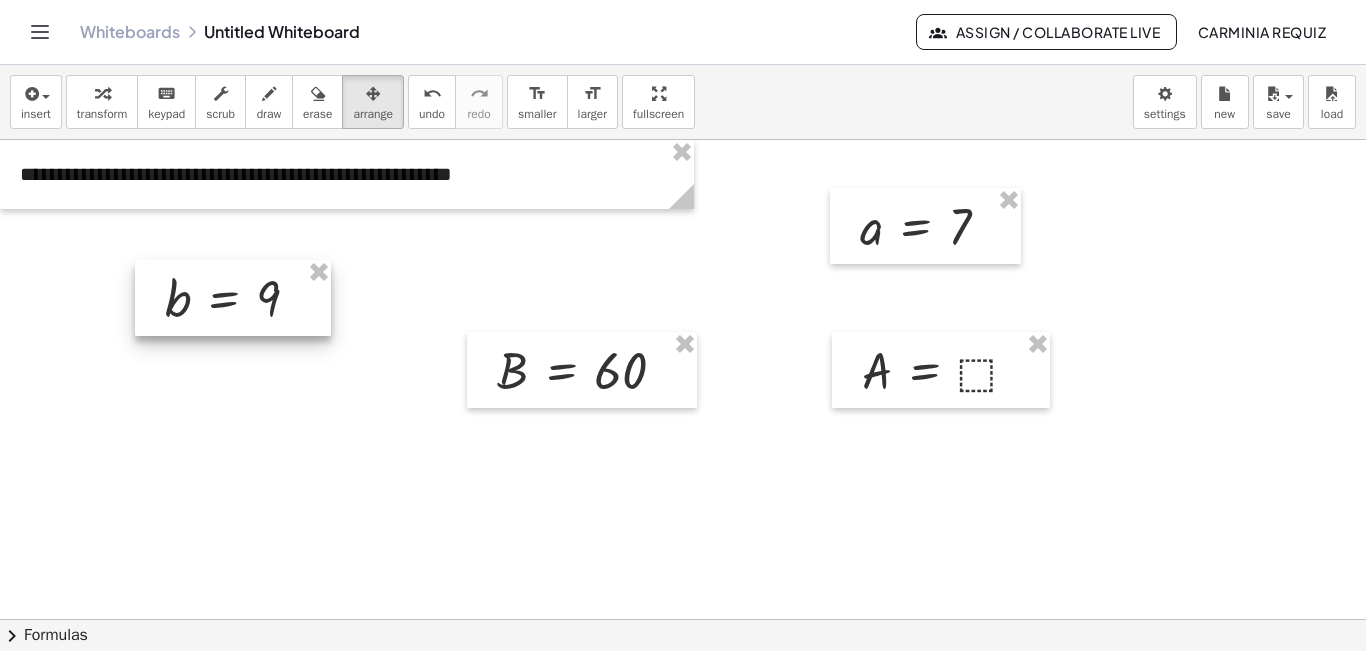 click at bounding box center (233, 298) 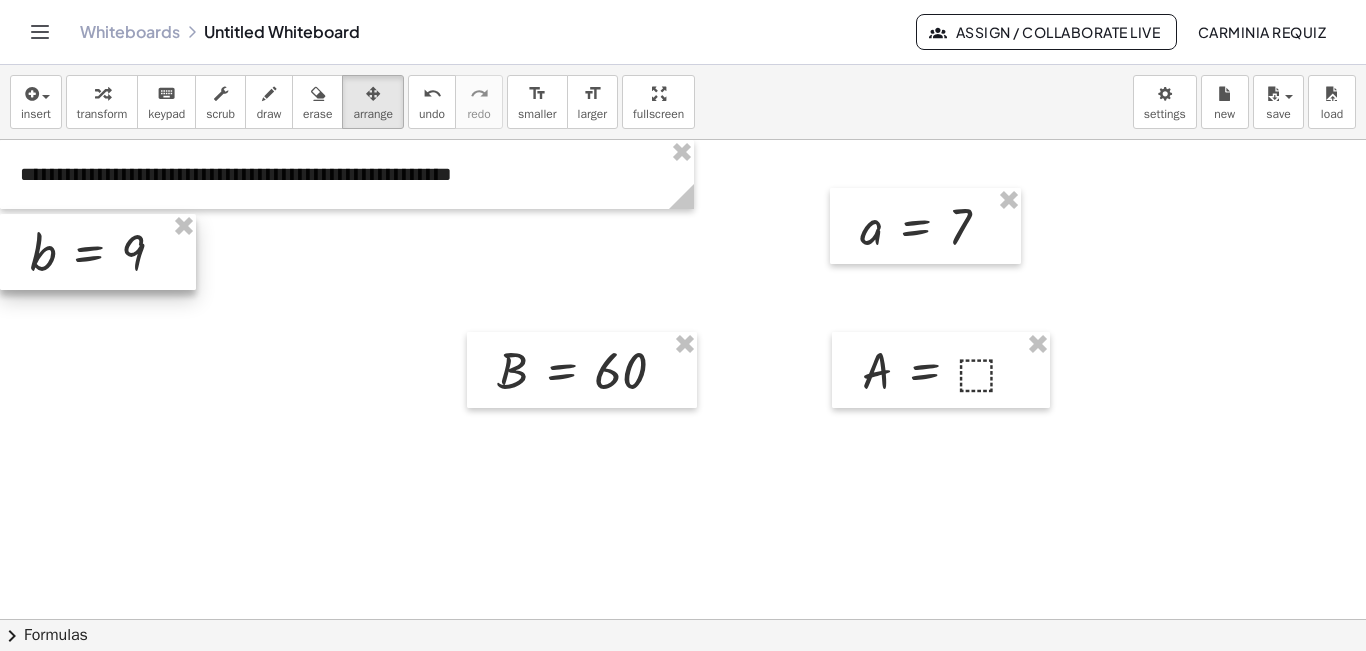 drag, startPoint x: 238, startPoint y: 297, endPoint x: 86, endPoint y: 251, distance: 158.80806 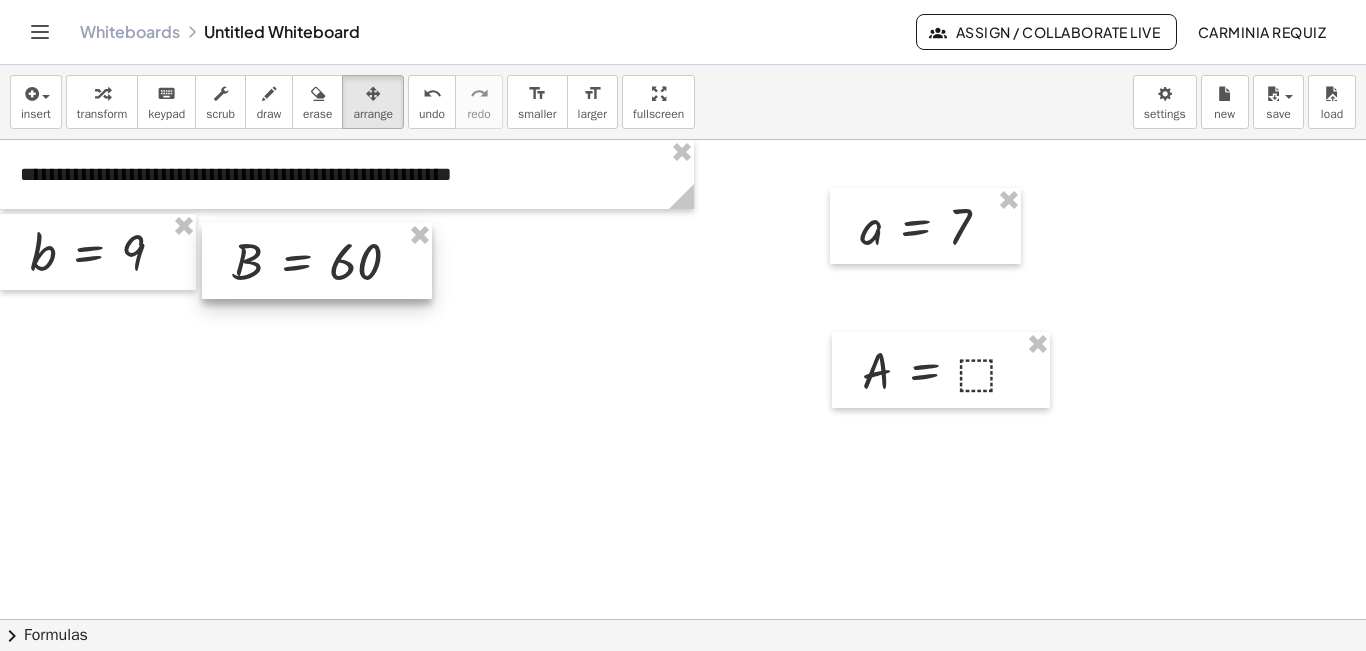 drag, startPoint x: 574, startPoint y: 387, endPoint x: 310, endPoint y: 279, distance: 285.23676 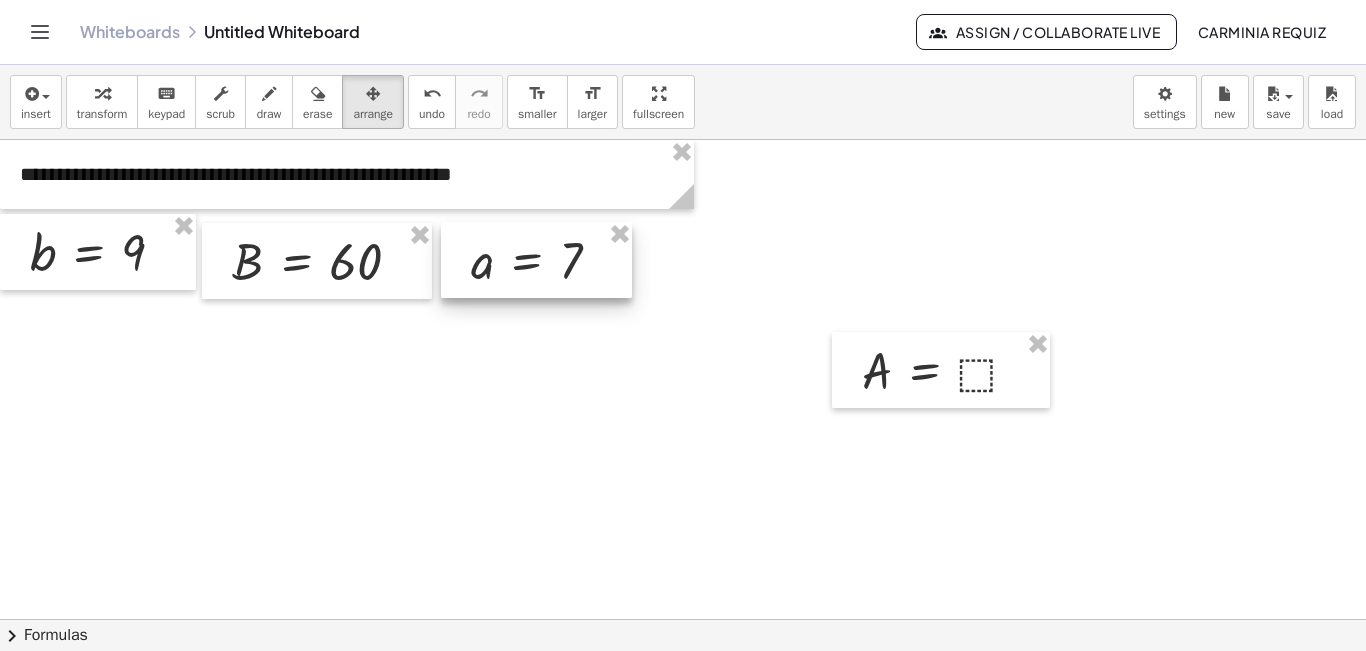 drag, startPoint x: 914, startPoint y: 221, endPoint x: 524, endPoint y: 255, distance: 391.47925 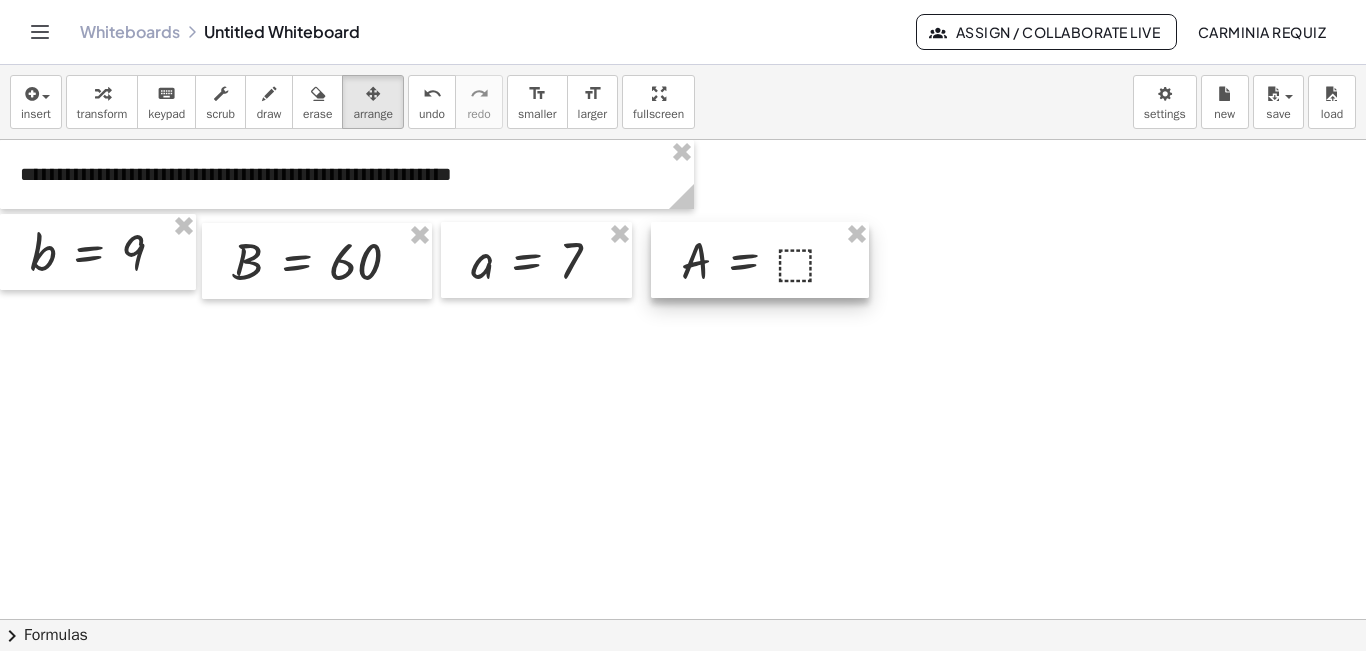 drag, startPoint x: 952, startPoint y: 383, endPoint x: 770, endPoint y: 273, distance: 212.65935 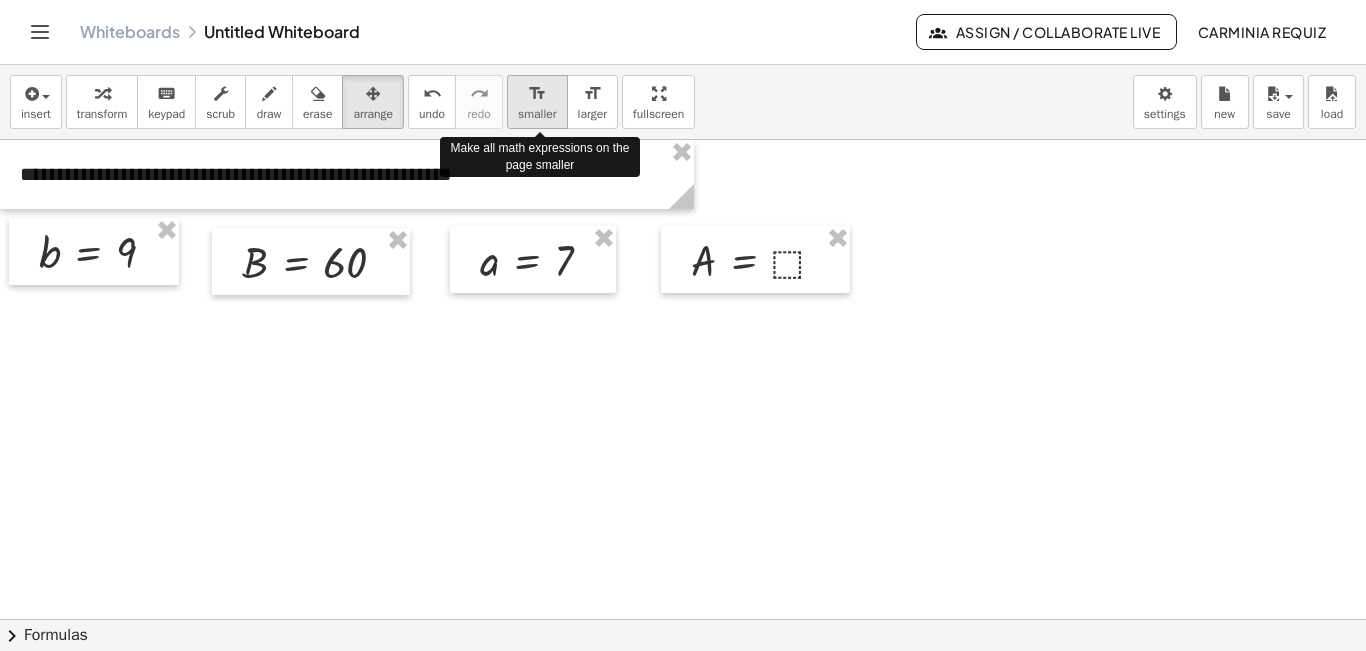 click on "format_size" at bounding box center [537, 94] 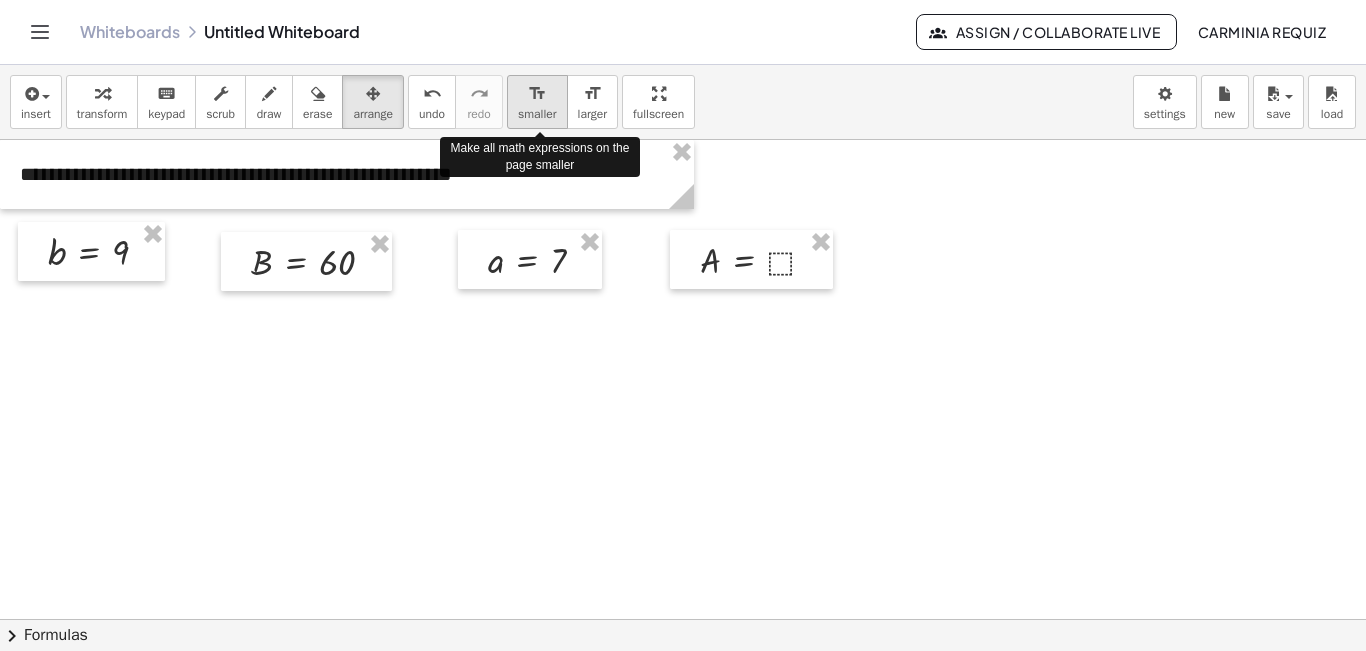 click on "format_size" at bounding box center (537, 94) 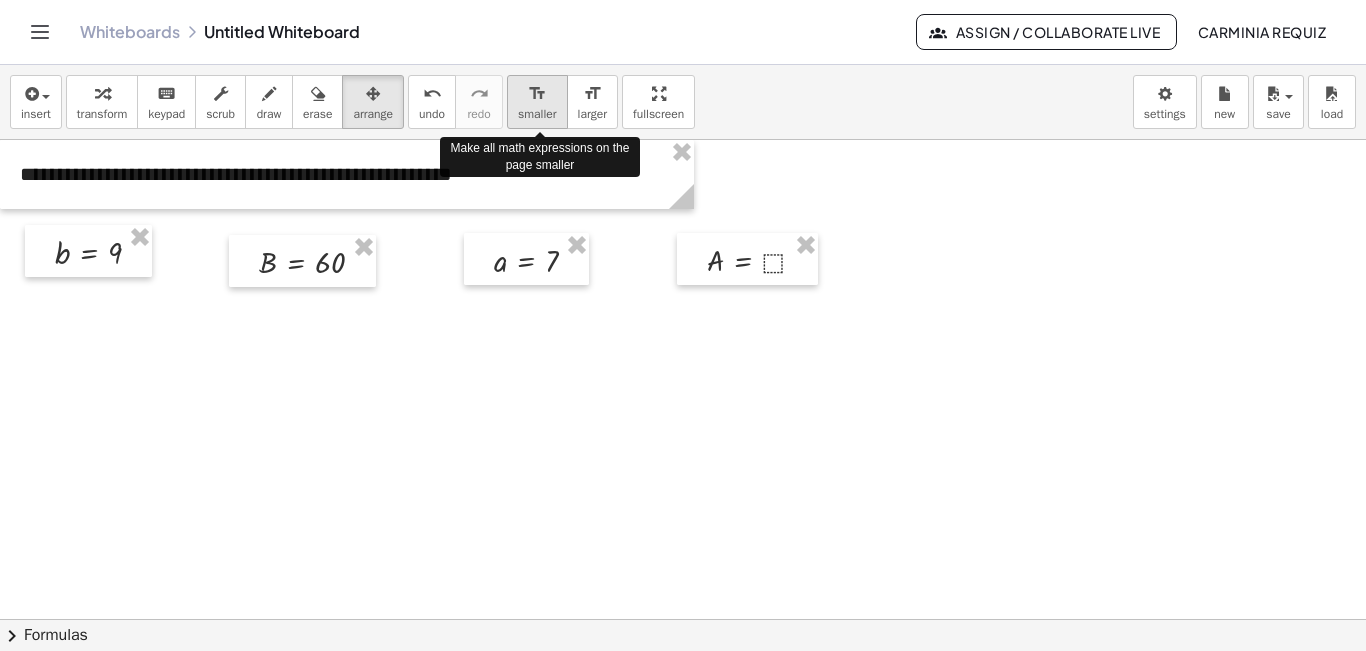 click on "format_size" at bounding box center [537, 94] 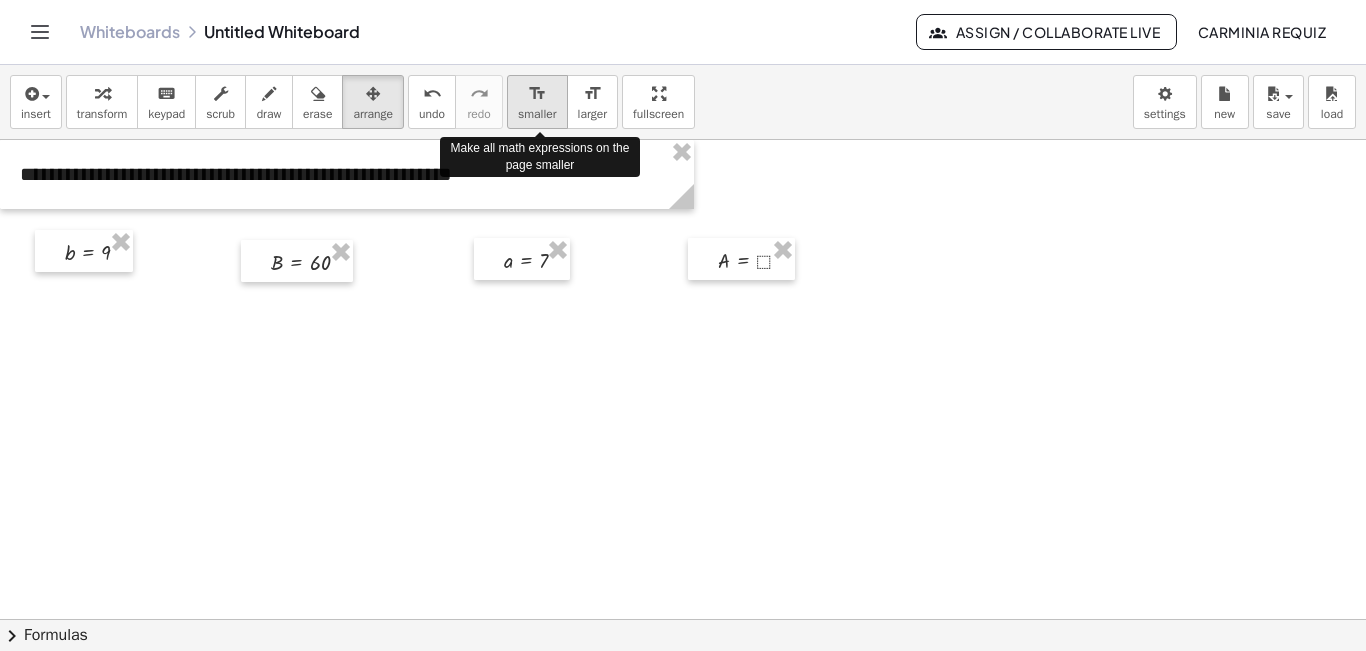 click on "format_size" at bounding box center (537, 94) 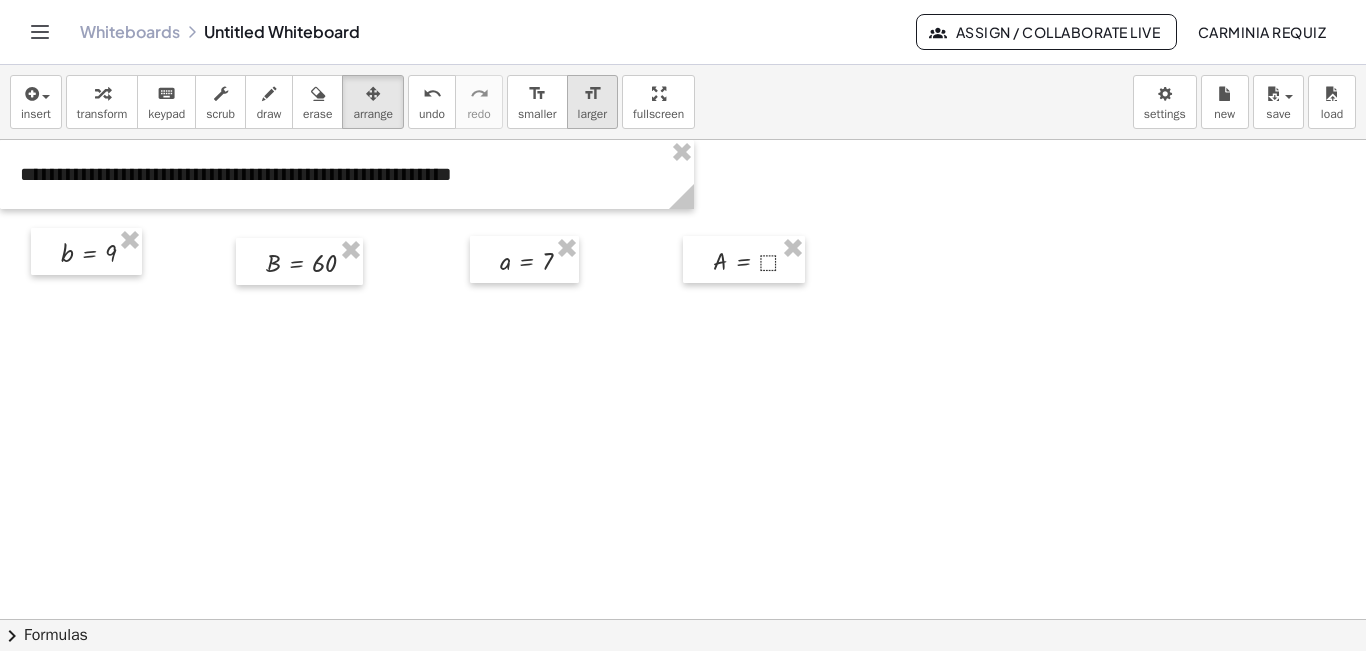 click on "larger" at bounding box center (592, 114) 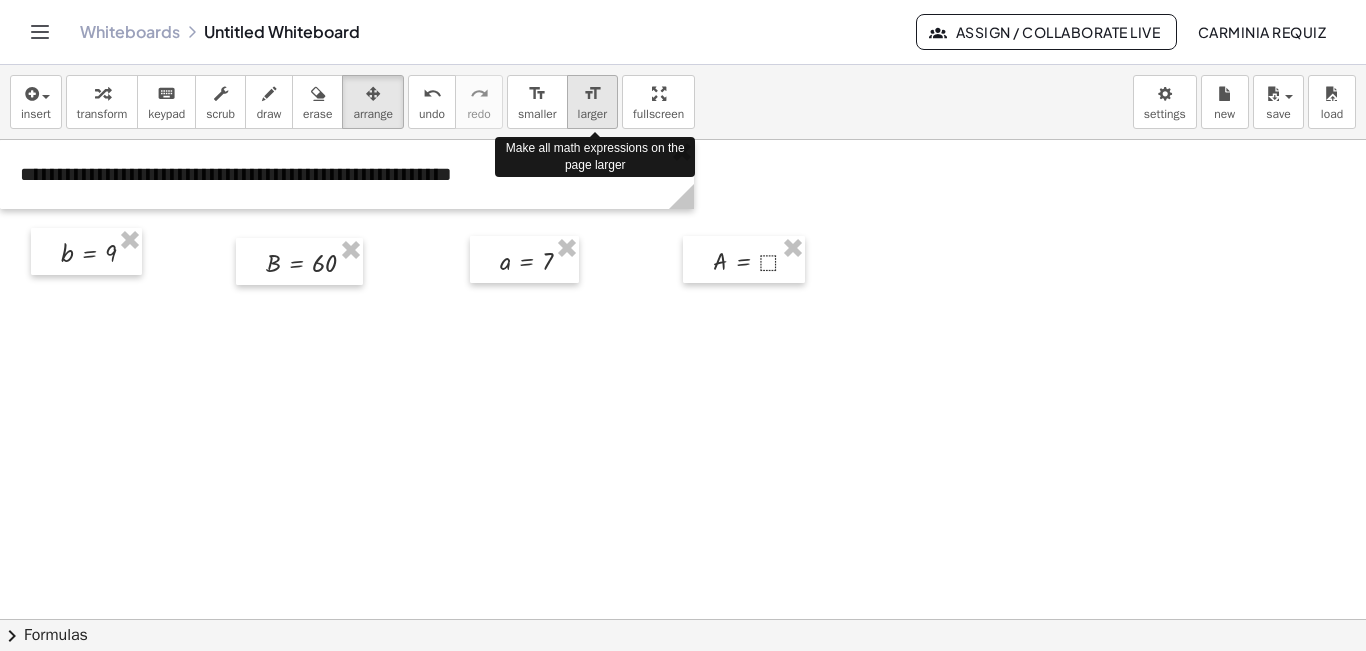 click on "larger" at bounding box center (592, 114) 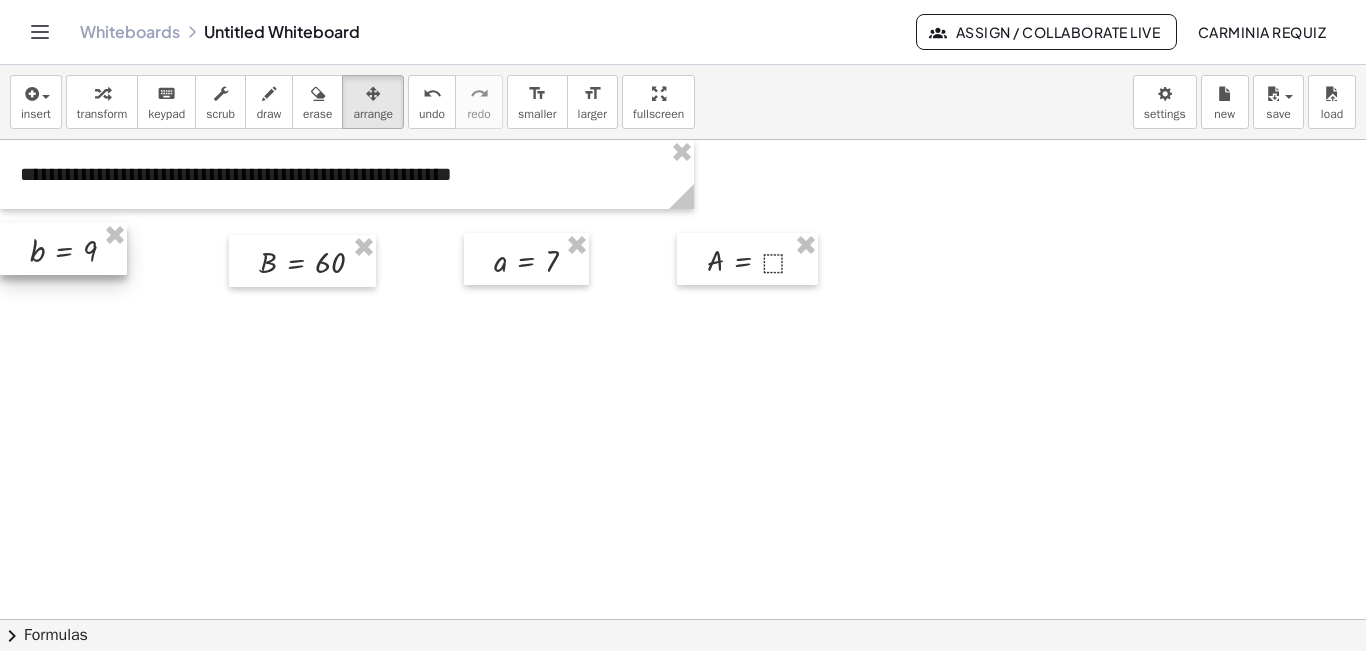 drag, startPoint x: 116, startPoint y: 245, endPoint x: 86, endPoint y: 243, distance: 30.066593 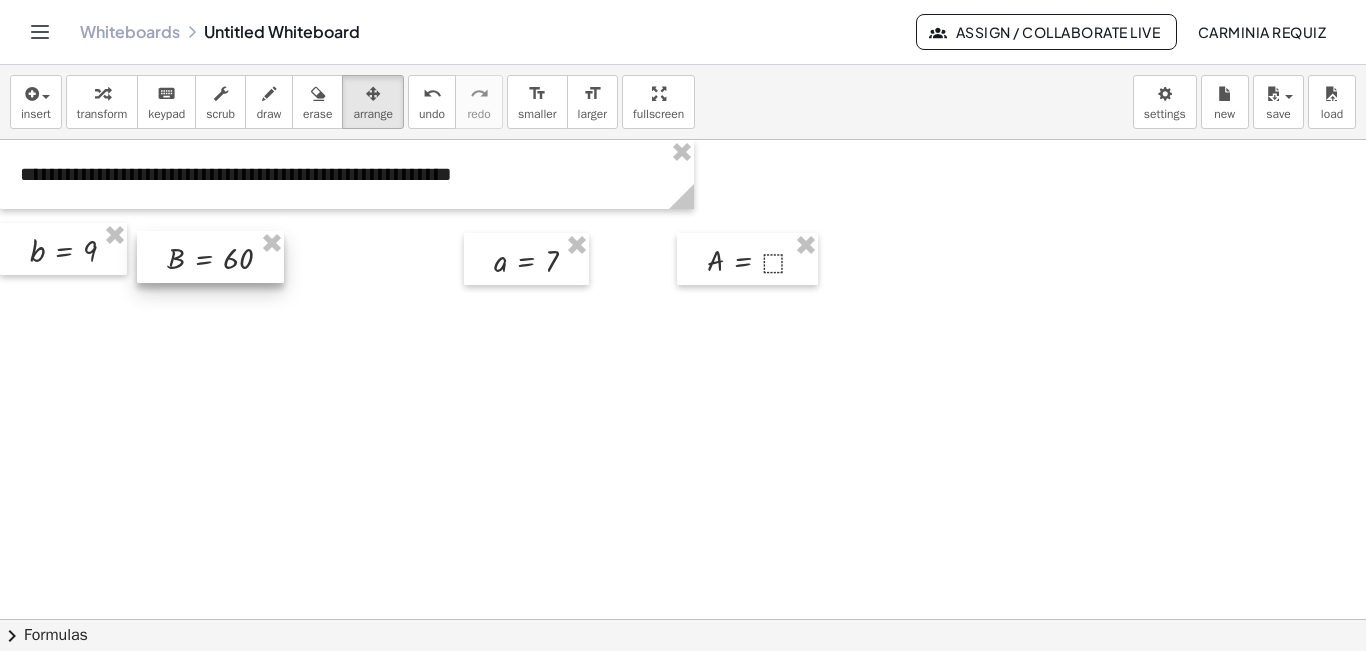 drag, startPoint x: 308, startPoint y: 261, endPoint x: 216, endPoint y: 257, distance: 92.086914 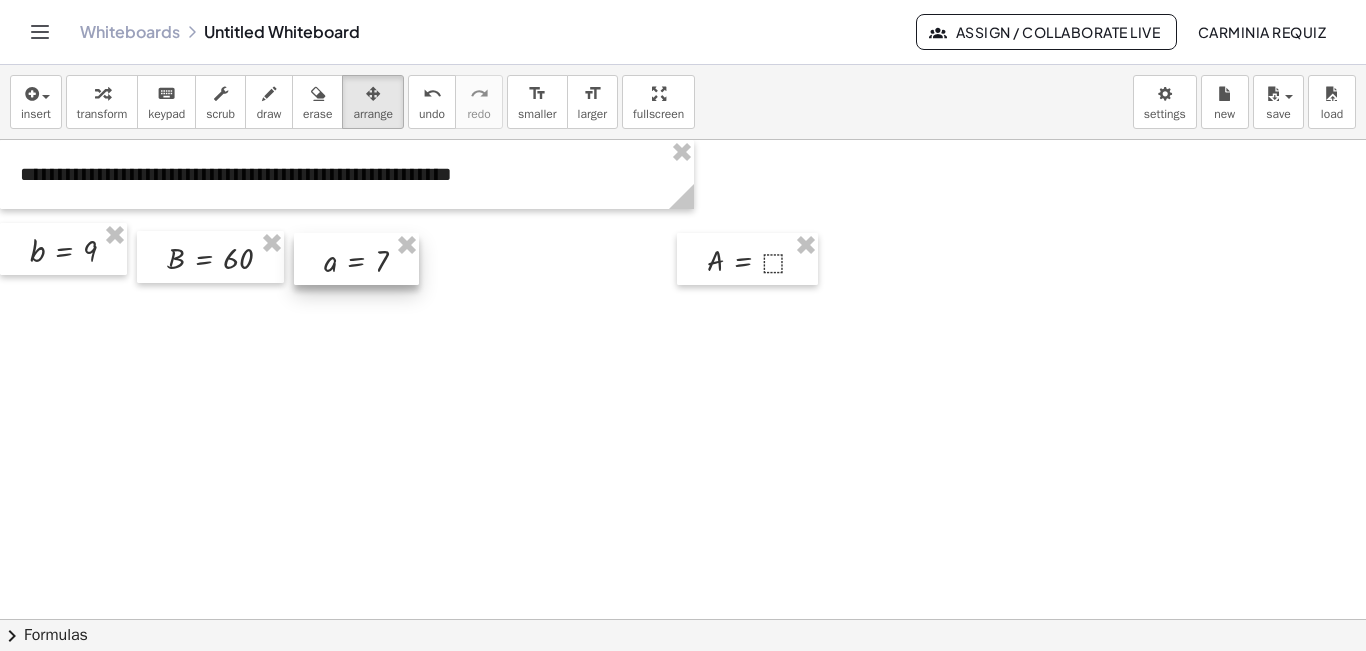 drag, startPoint x: 526, startPoint y: 258, endPoint x: 356, endPoint y: 258, distance: 170 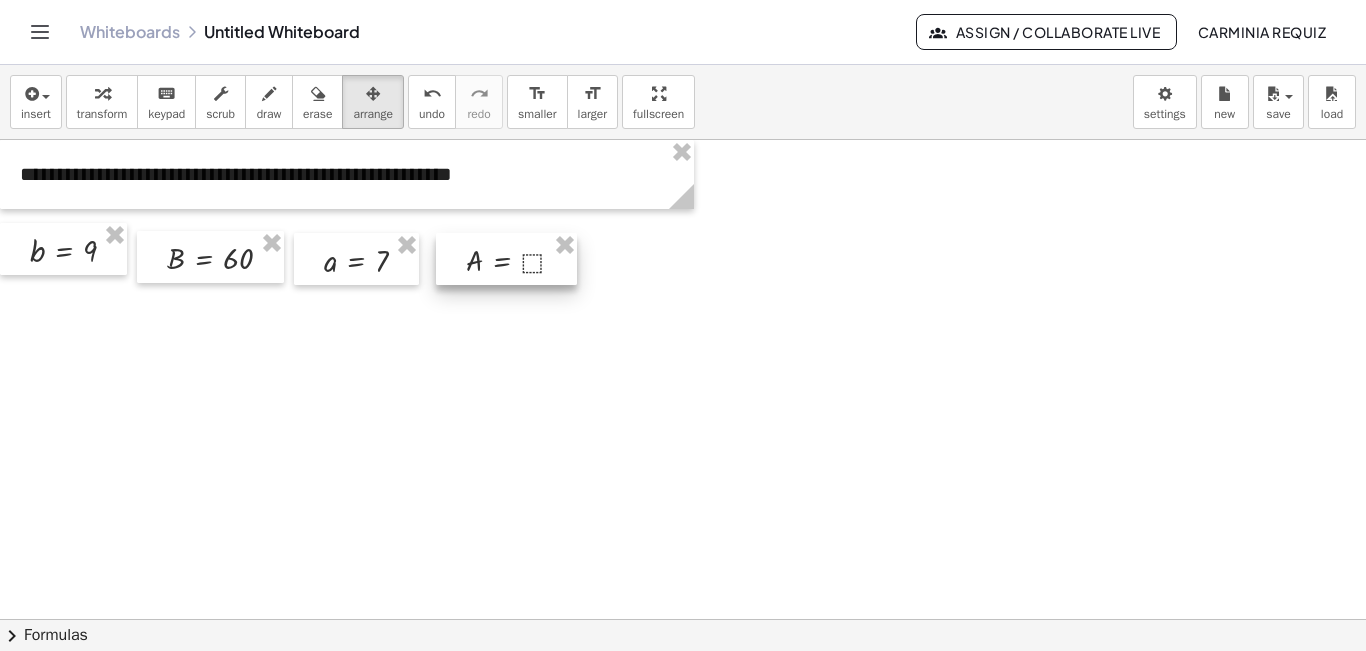 drag, startPoint x: 756, startPoint y: 266, endPoint x: 516, endPoint y: 266, distance: 240 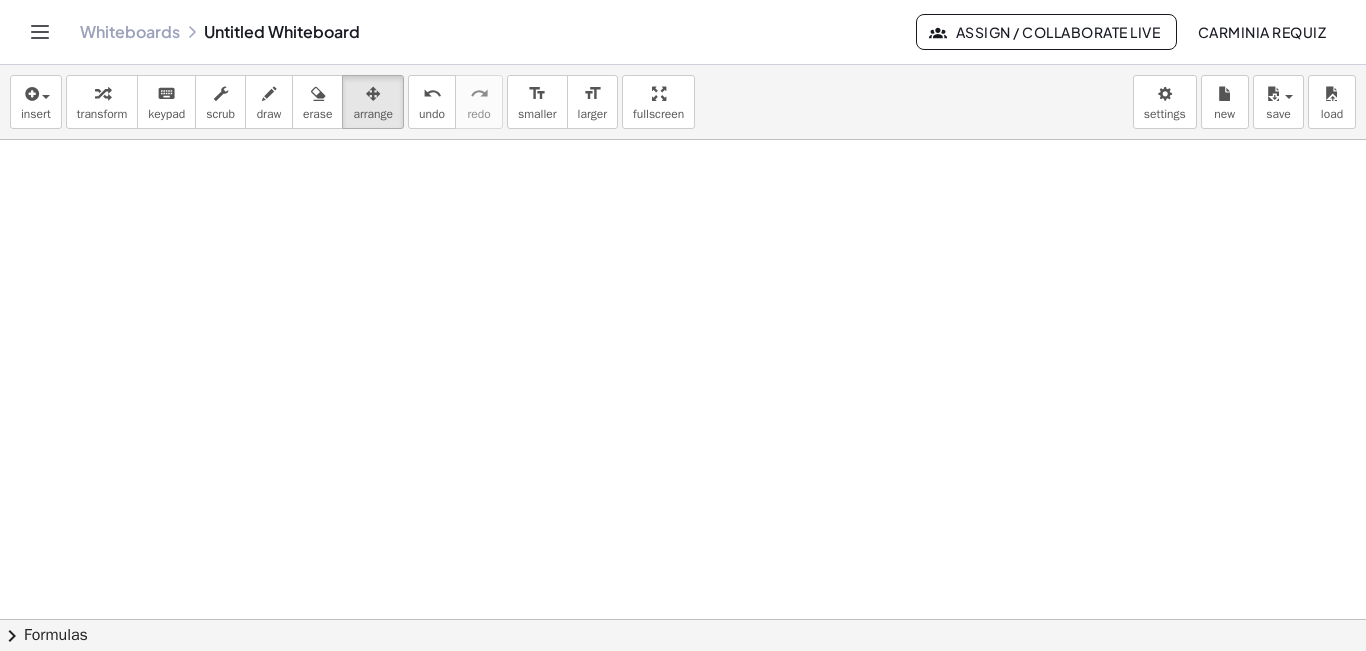 scroll, scrollTop: 256, scrollLeft: 0, axis: vertical 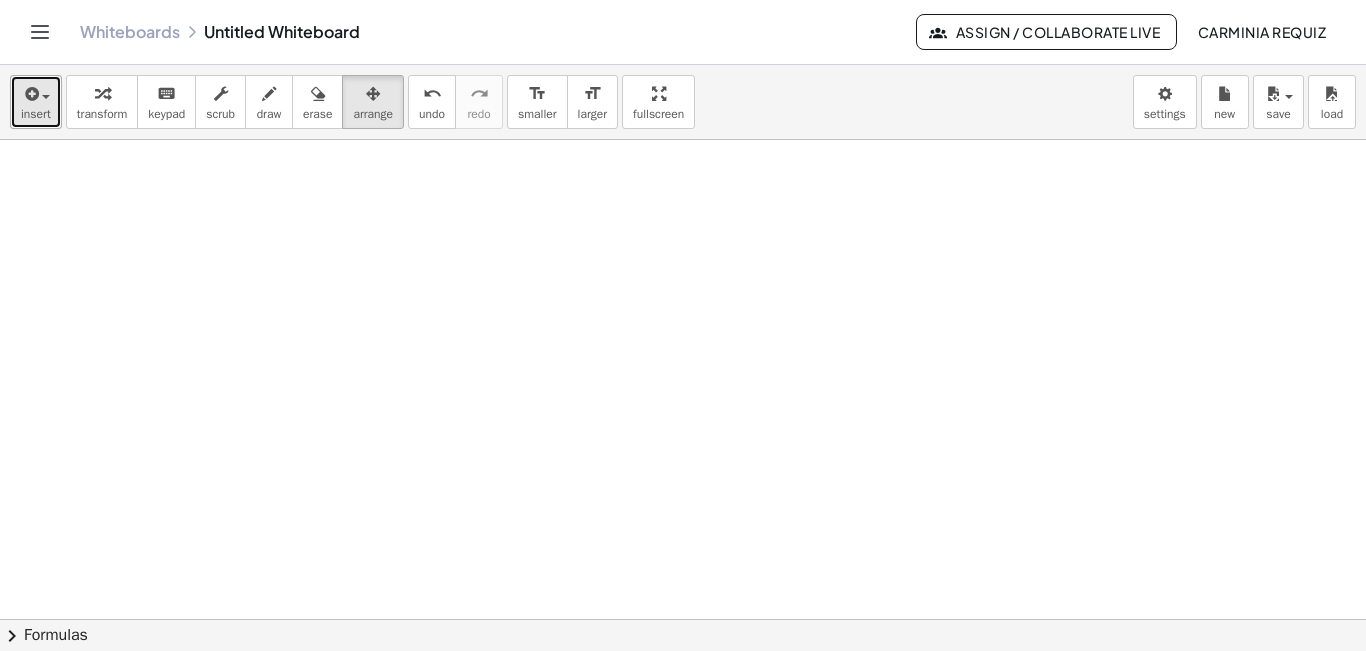click at bounding box center [30, 94] 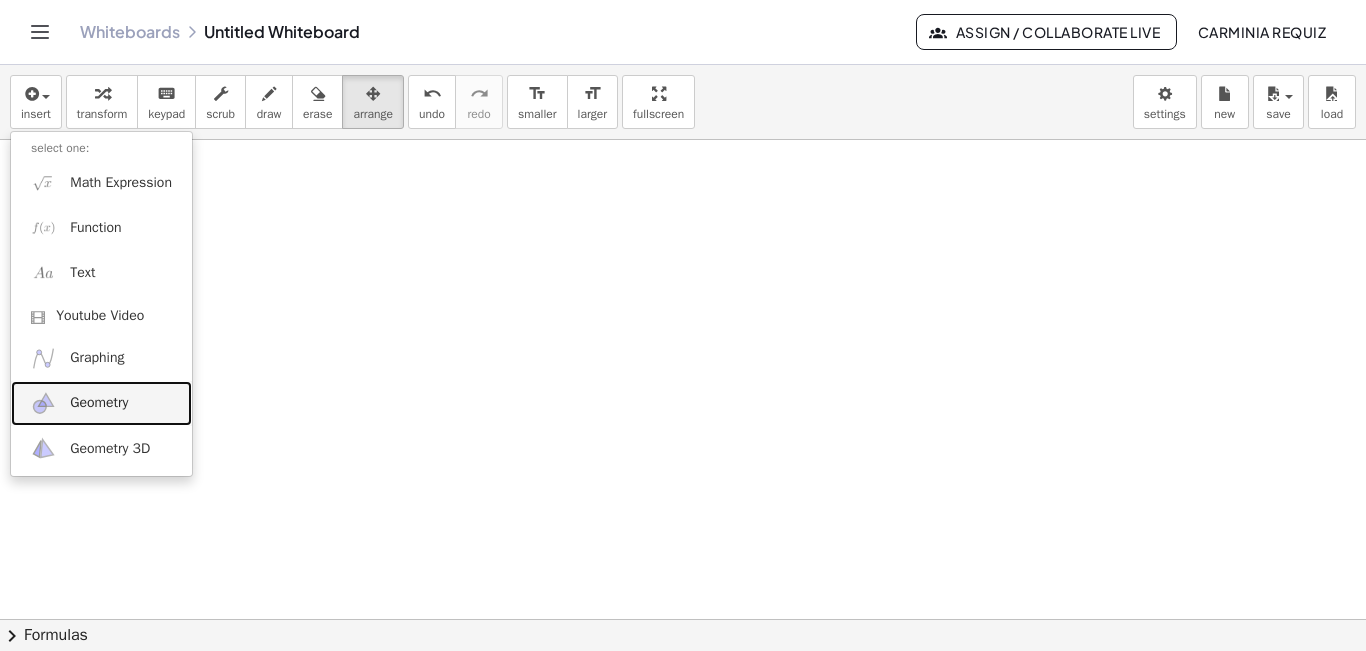 click on "Geometry" at bounding box center (101, 403) 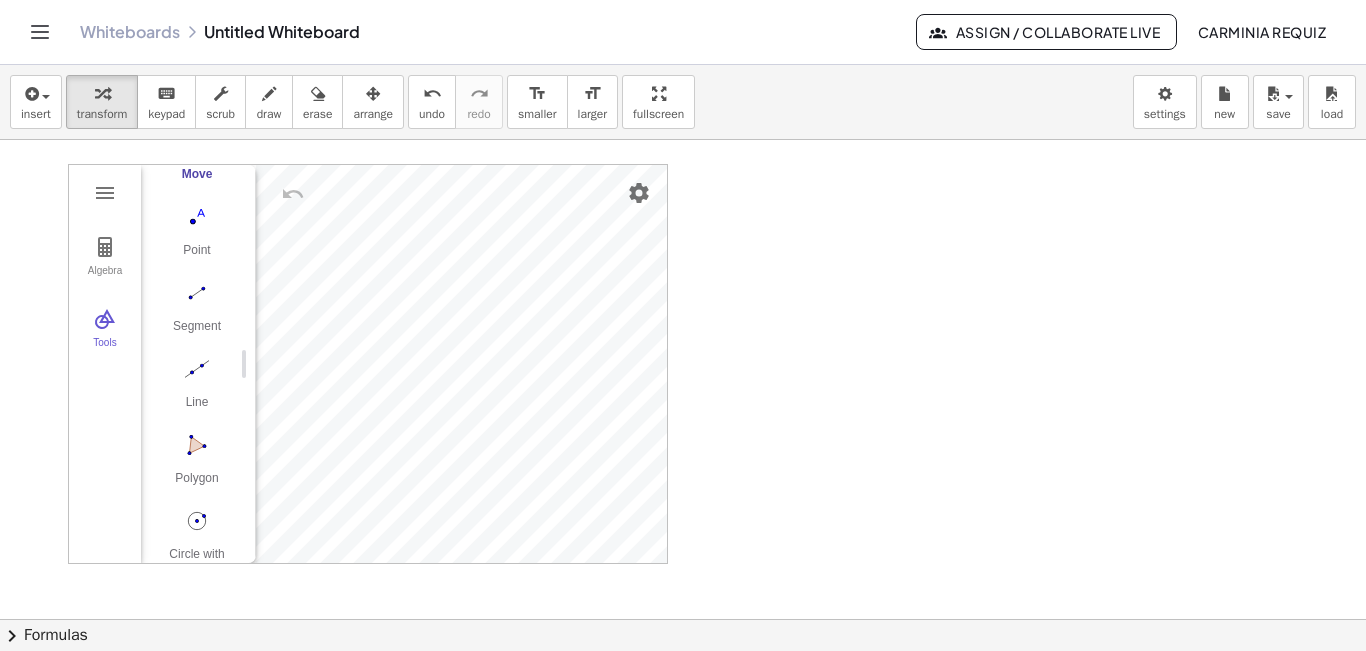 scroll, scrollTop: 129, scrollLeft: 0, axis: vertical 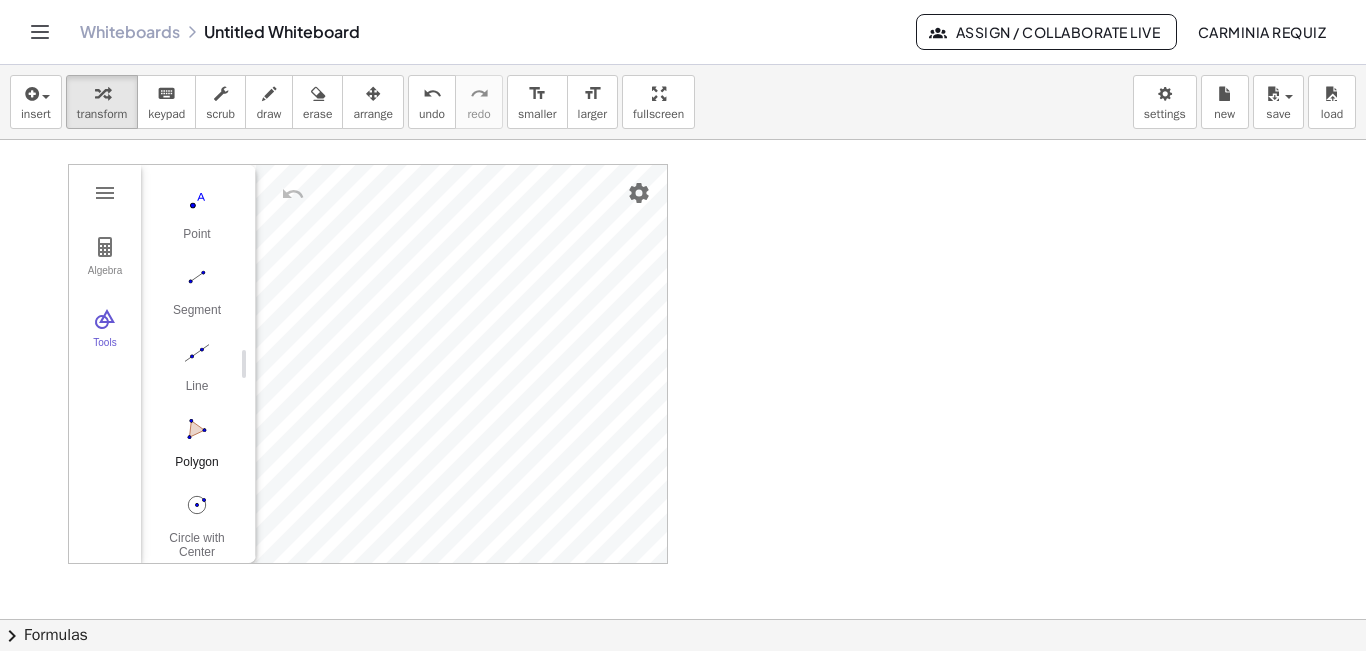click at bounding box center (197, 429) 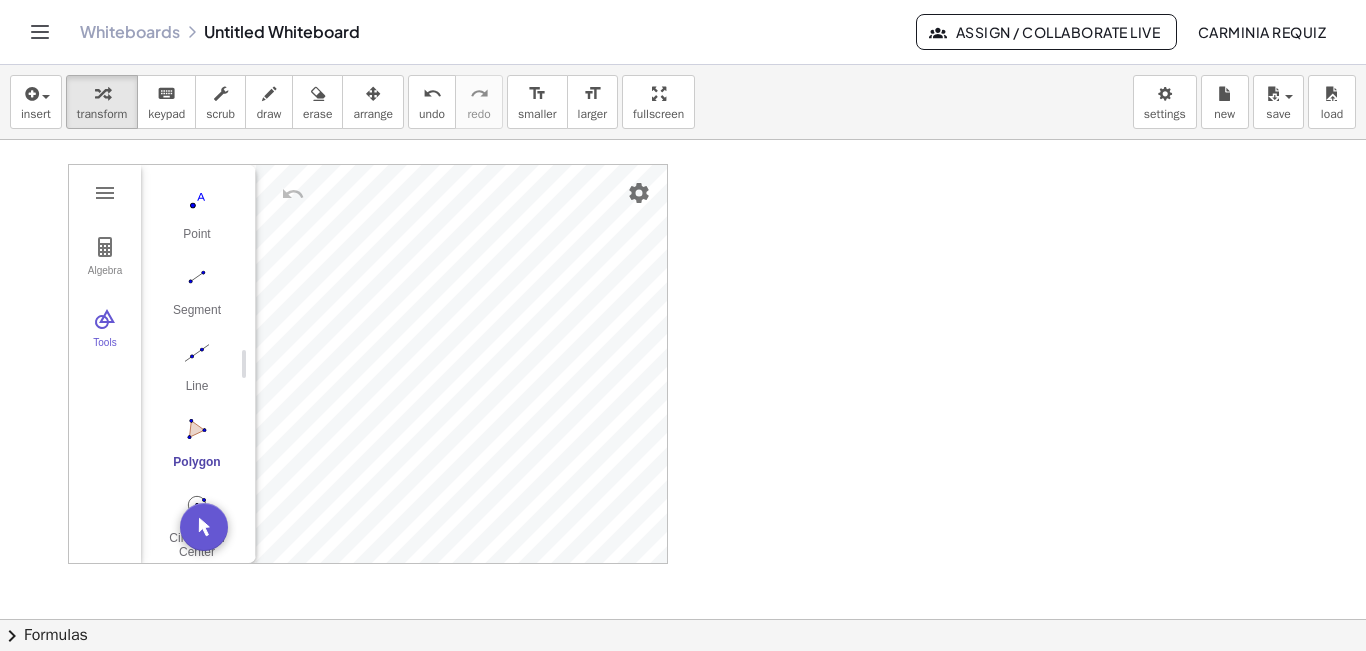 click at bounding box center [197, 429] 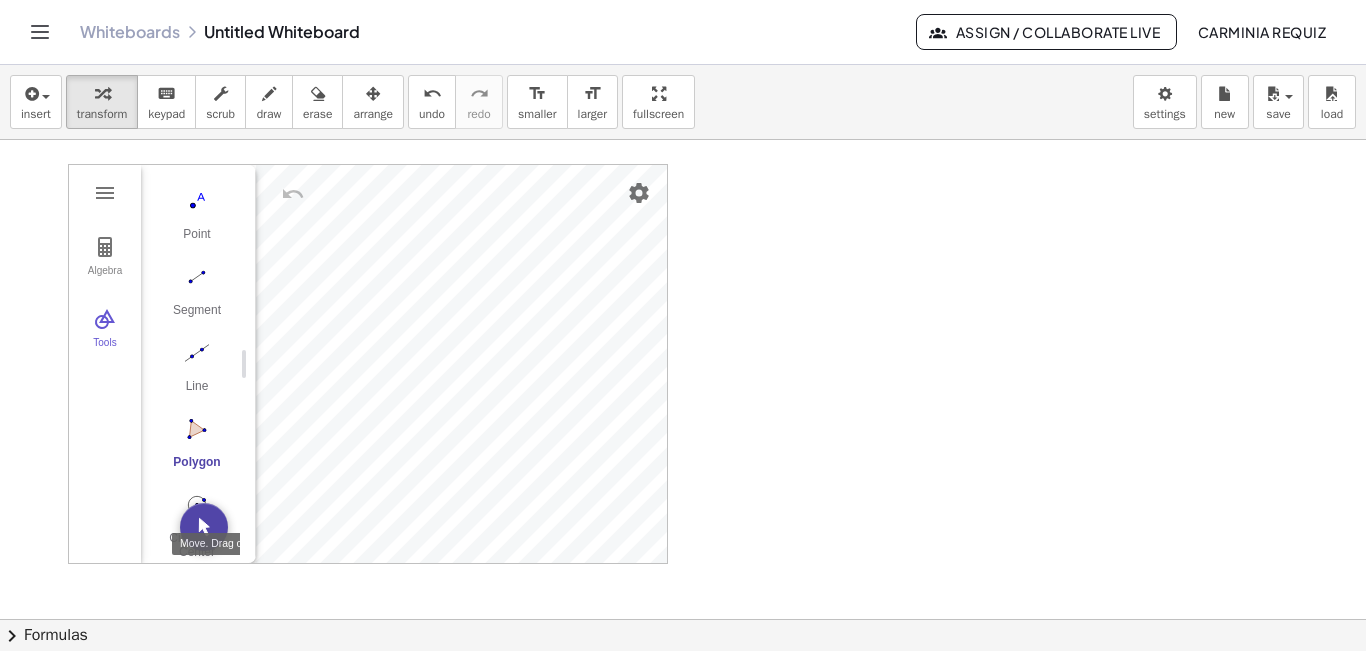 click at bounding box center [204, 527] 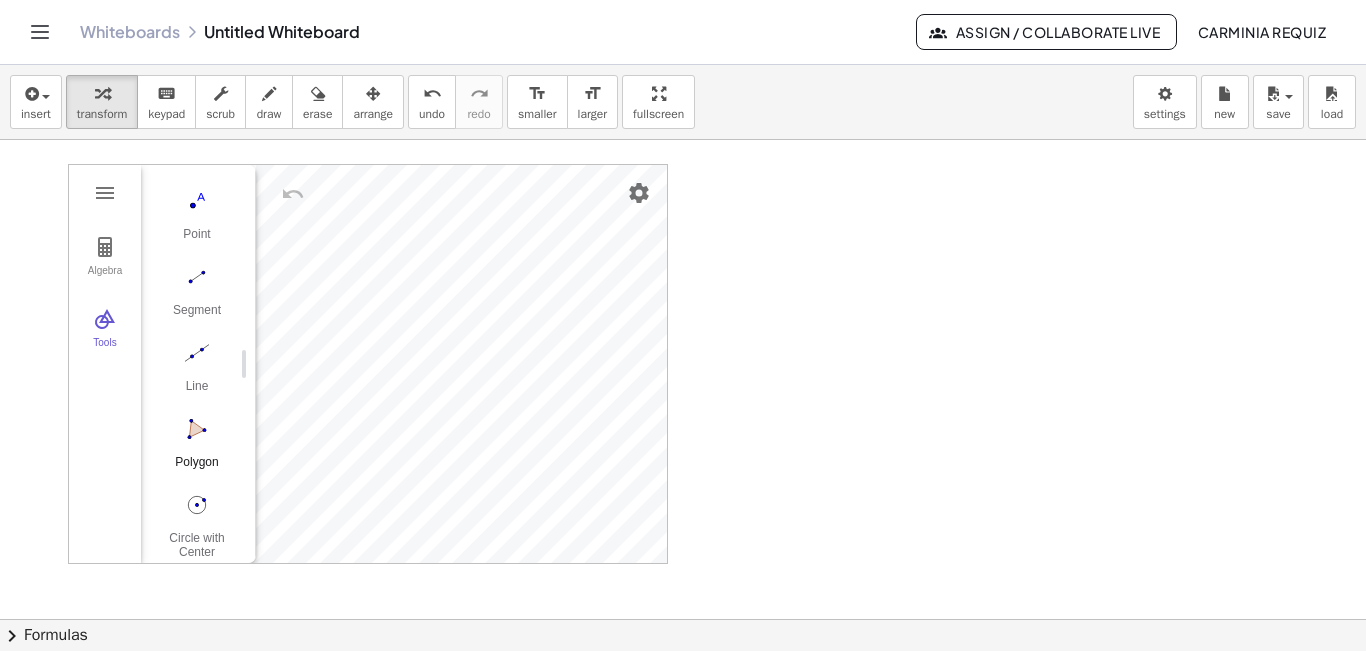 click at bounding box center (197, 429) 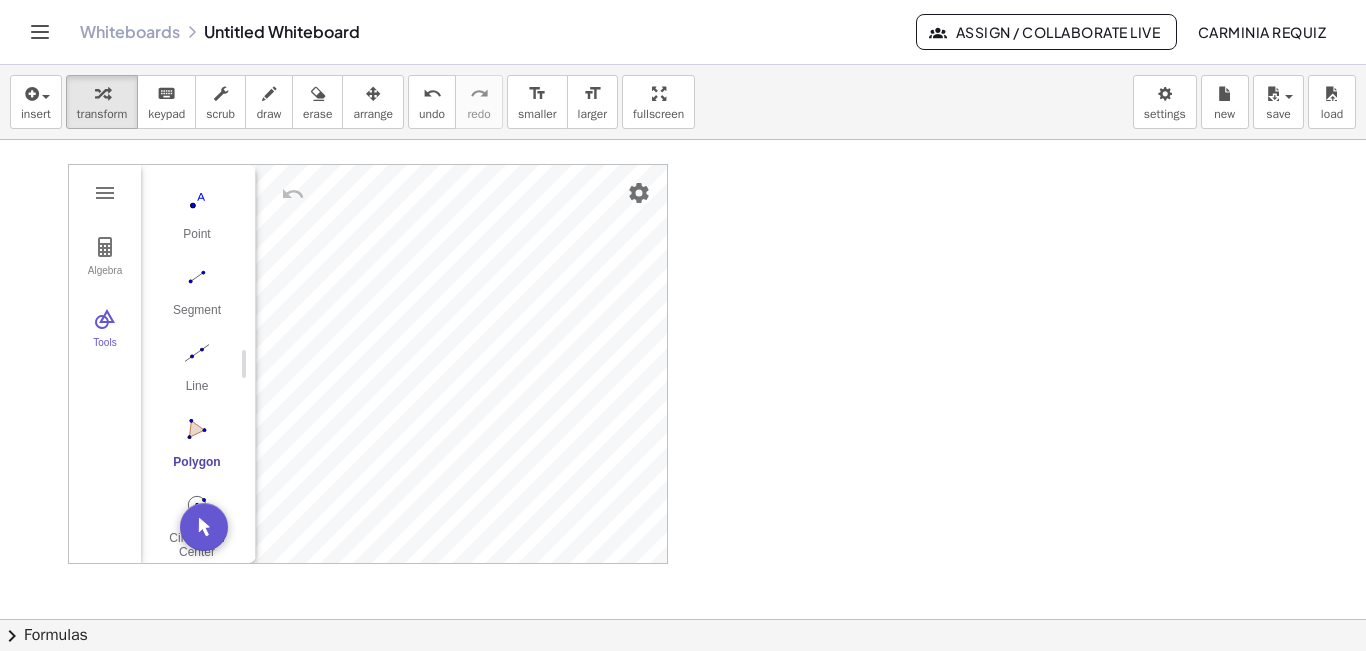 click at bounding box center [197, 429] 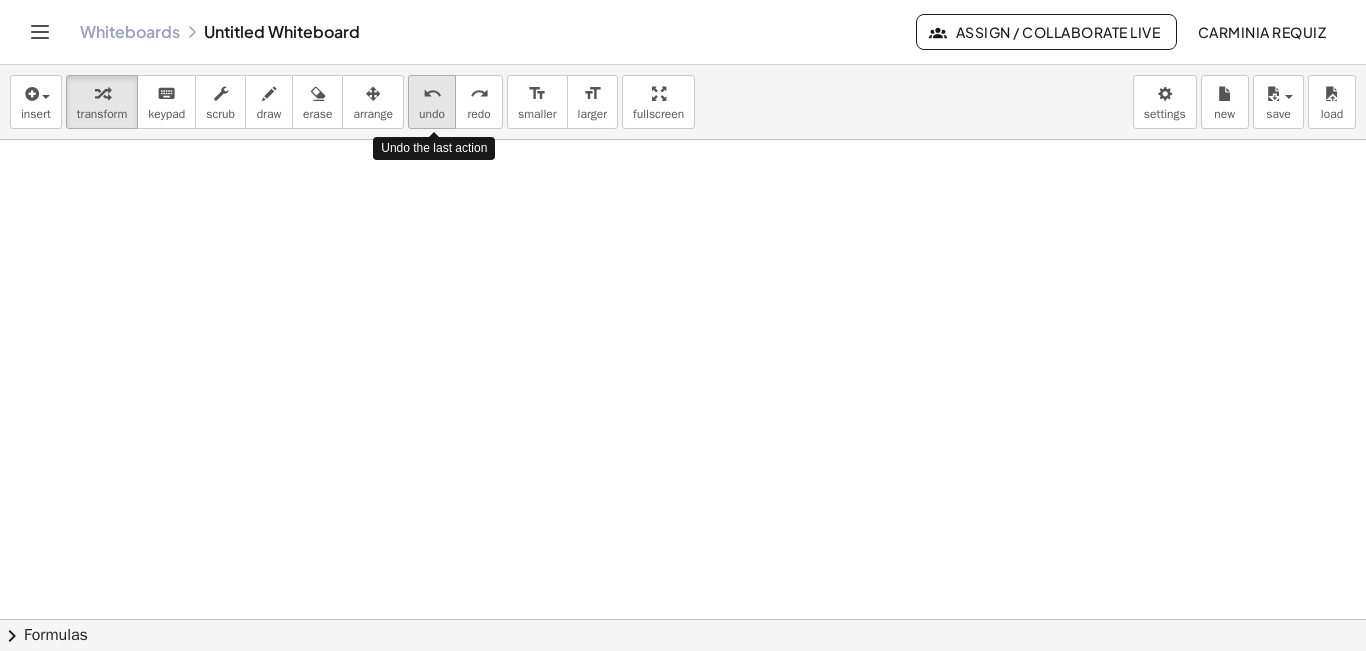 click on "undo" at bounding box center (432, 93) 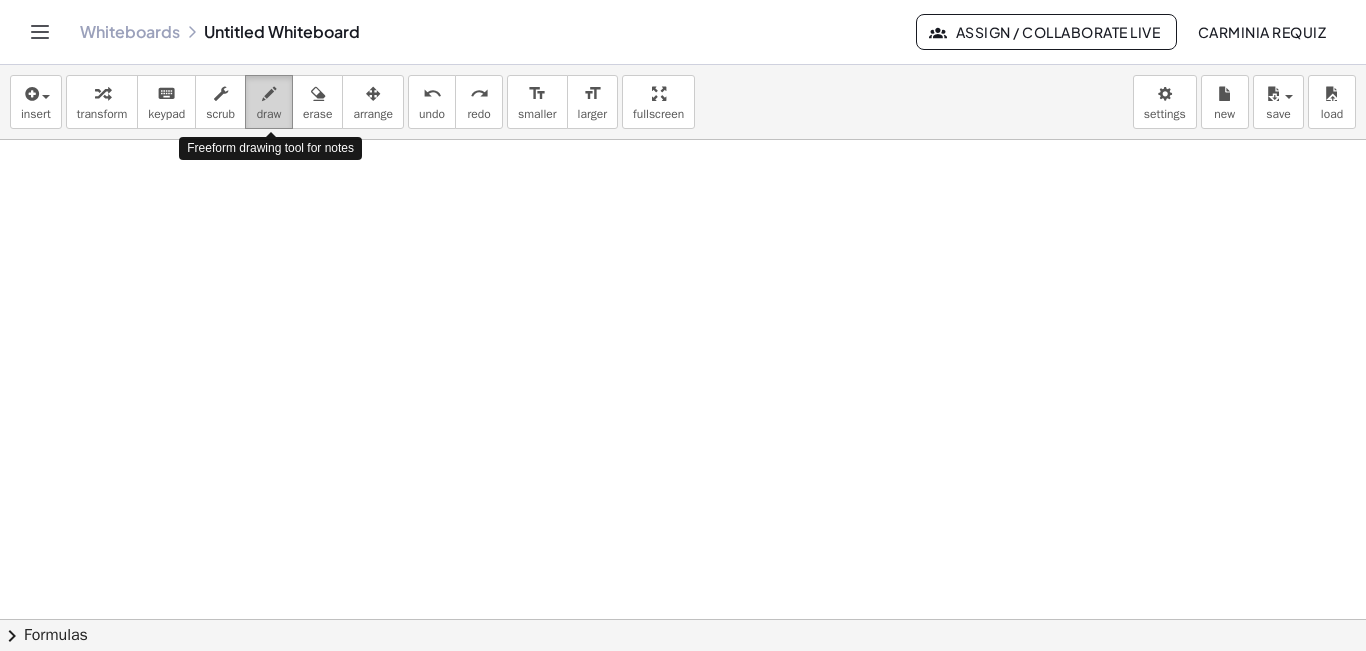 click at bounding box center (269, 94) 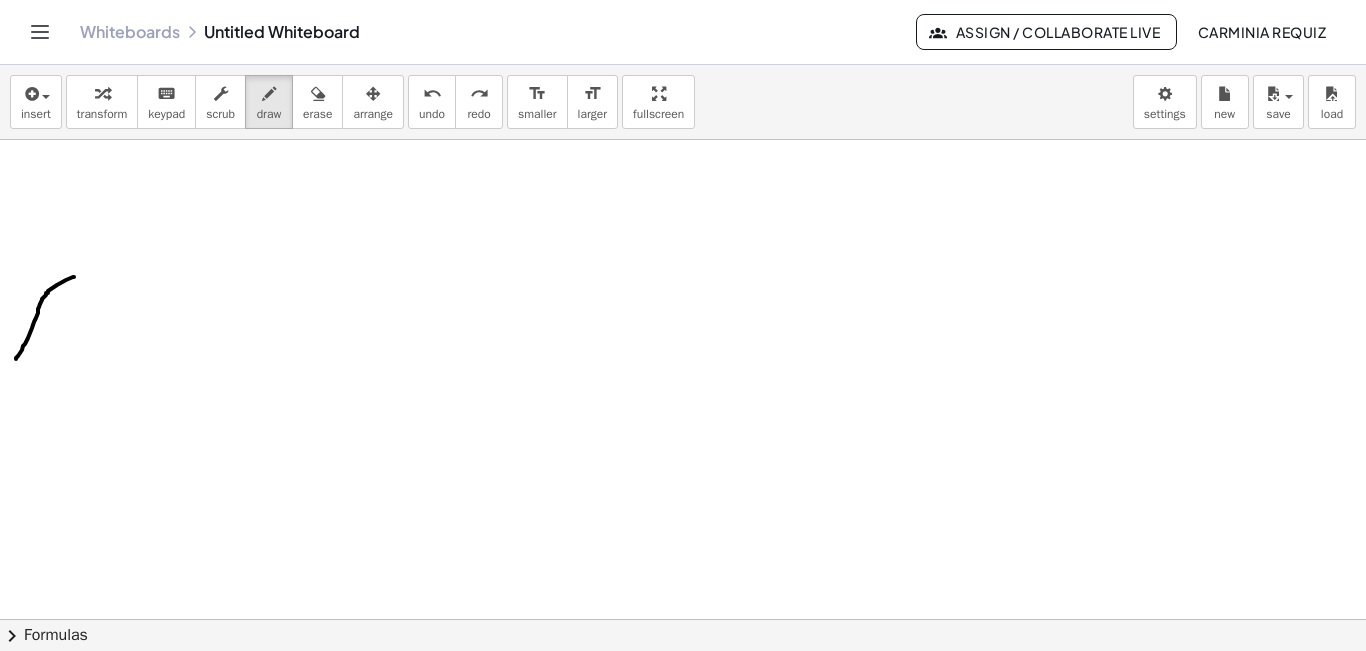 drag, startPoint x: 74, startPoint y: 277, endPoint x: 16, endPoint y: 359, distance: 100.43903 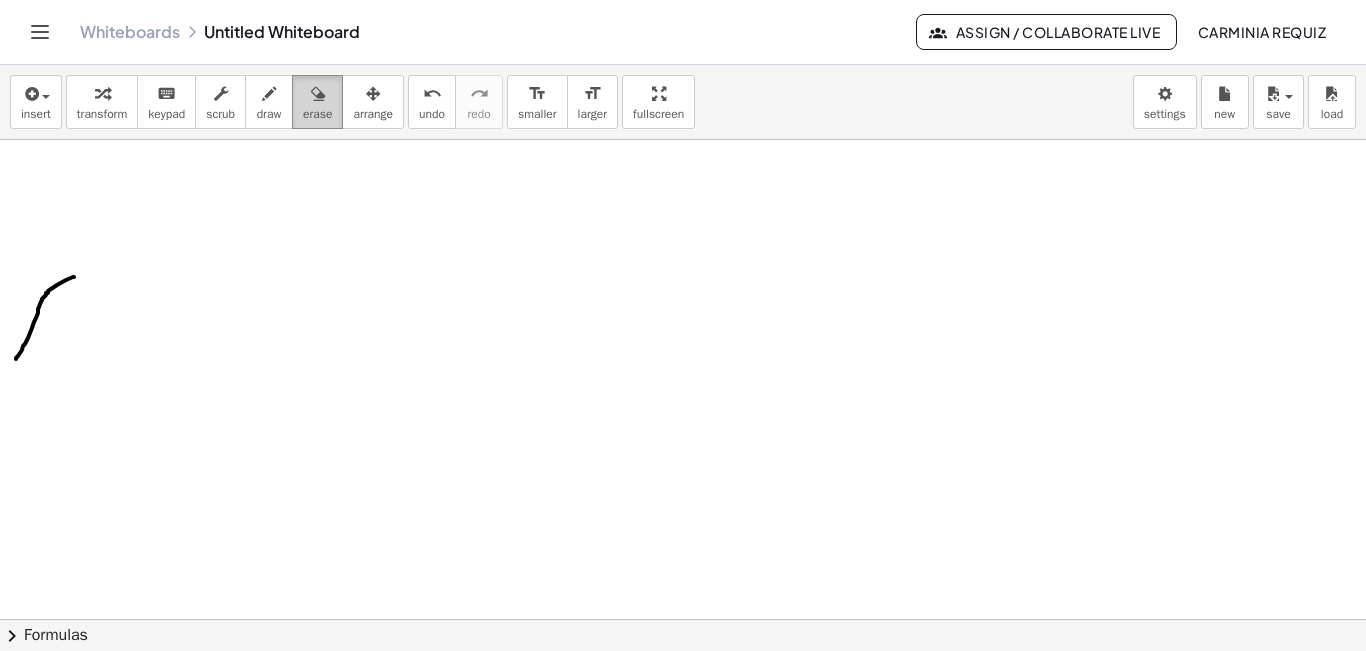 click on "erase" at bounding box center (317, 114) 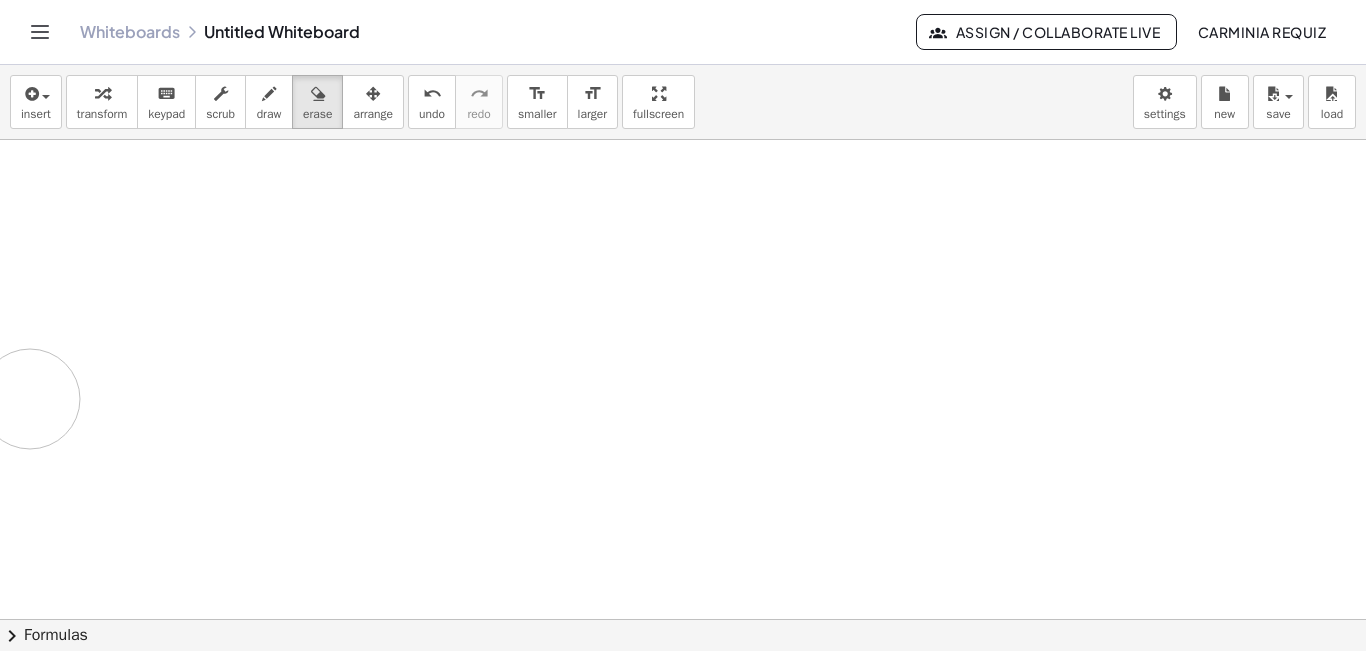 drag, startPoint x: 84, startPoint y: 279, endPoint x: 30, endPoint y: 399, distance: 131.59027 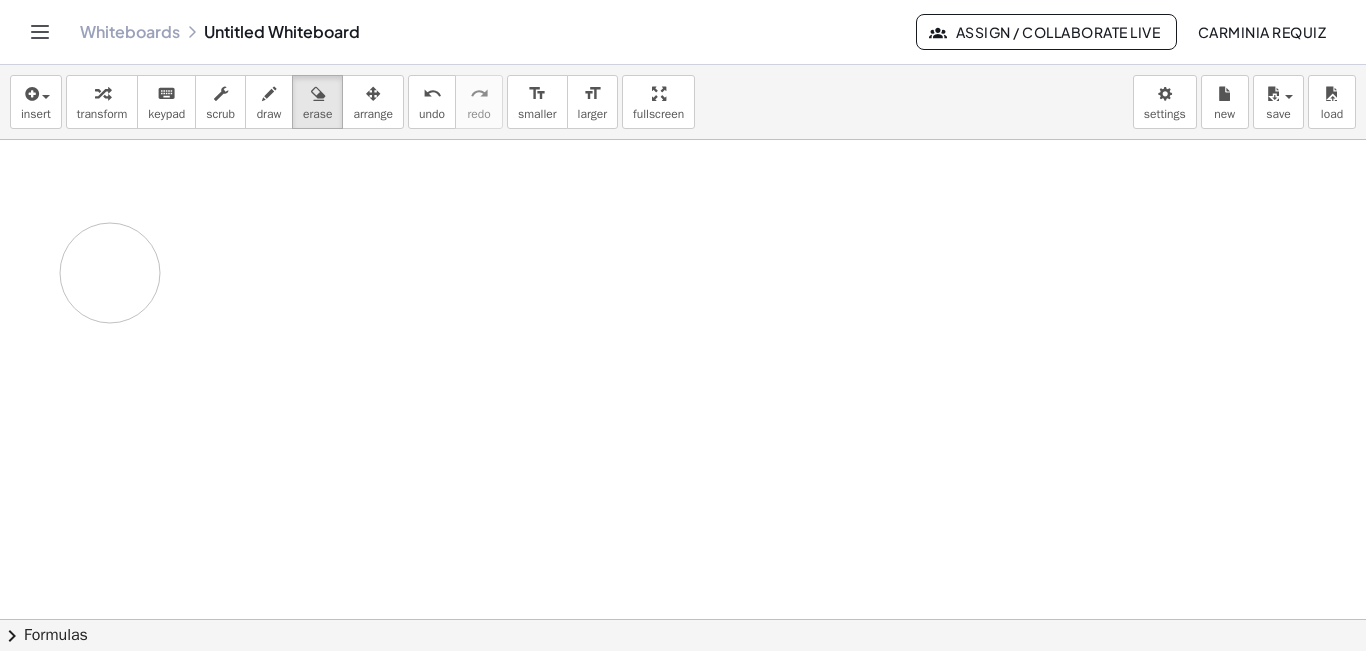 drag, startPoint x: 122, startPoint y: 255, endPoint x: 110, endPoint y: 273, distance: 21.633308 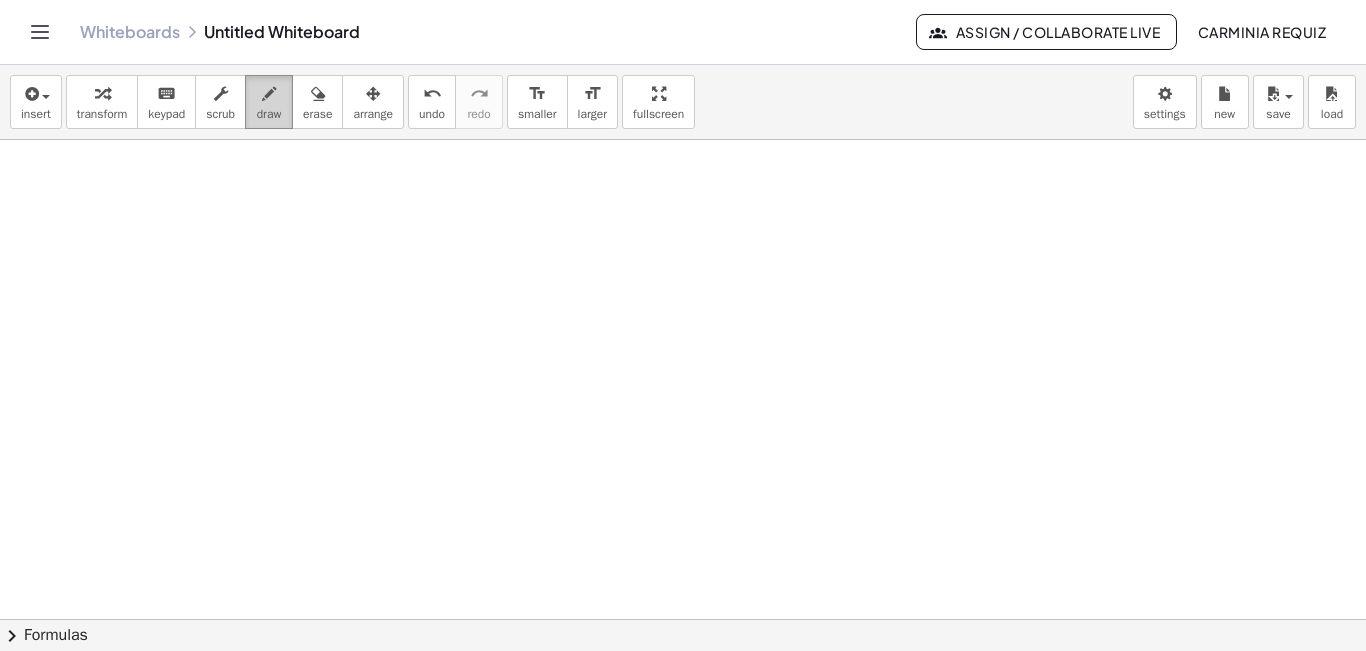 click on "draw" at bounding box center [269, 114] 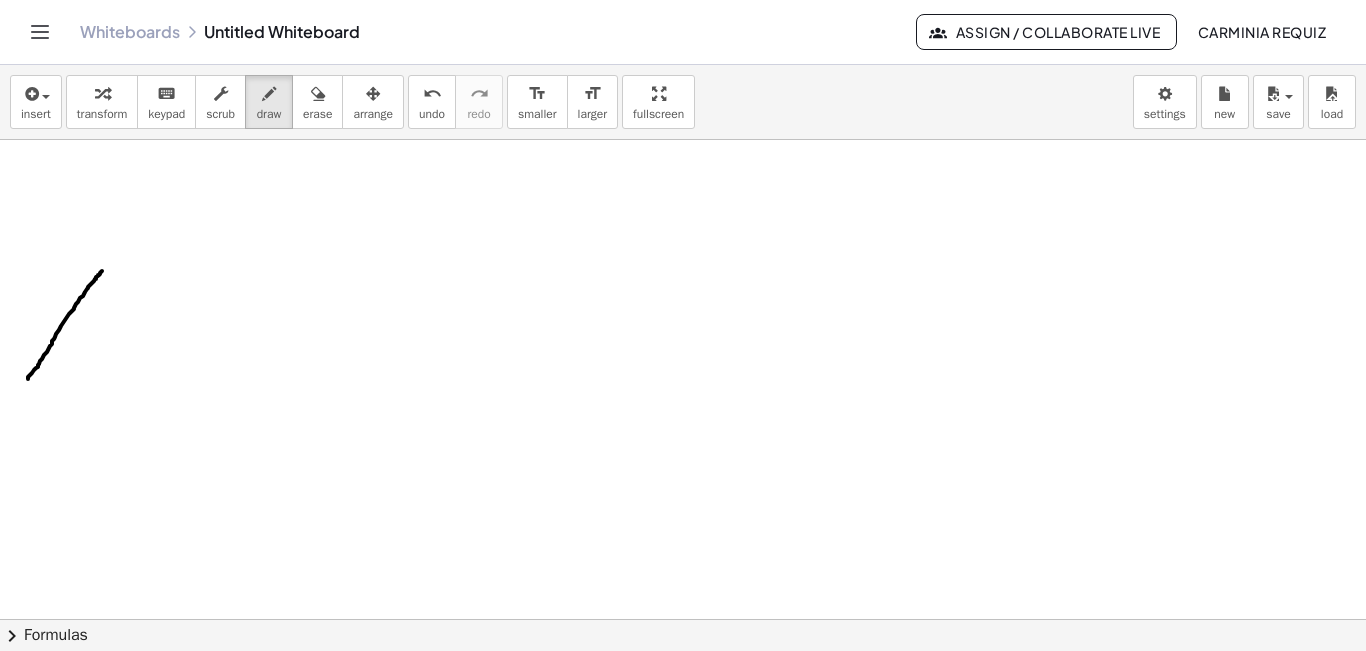drag, startPoint x: 102, startPoint y: 271, endPoint x: 28, endPoint y: 379, distance: 130.91983 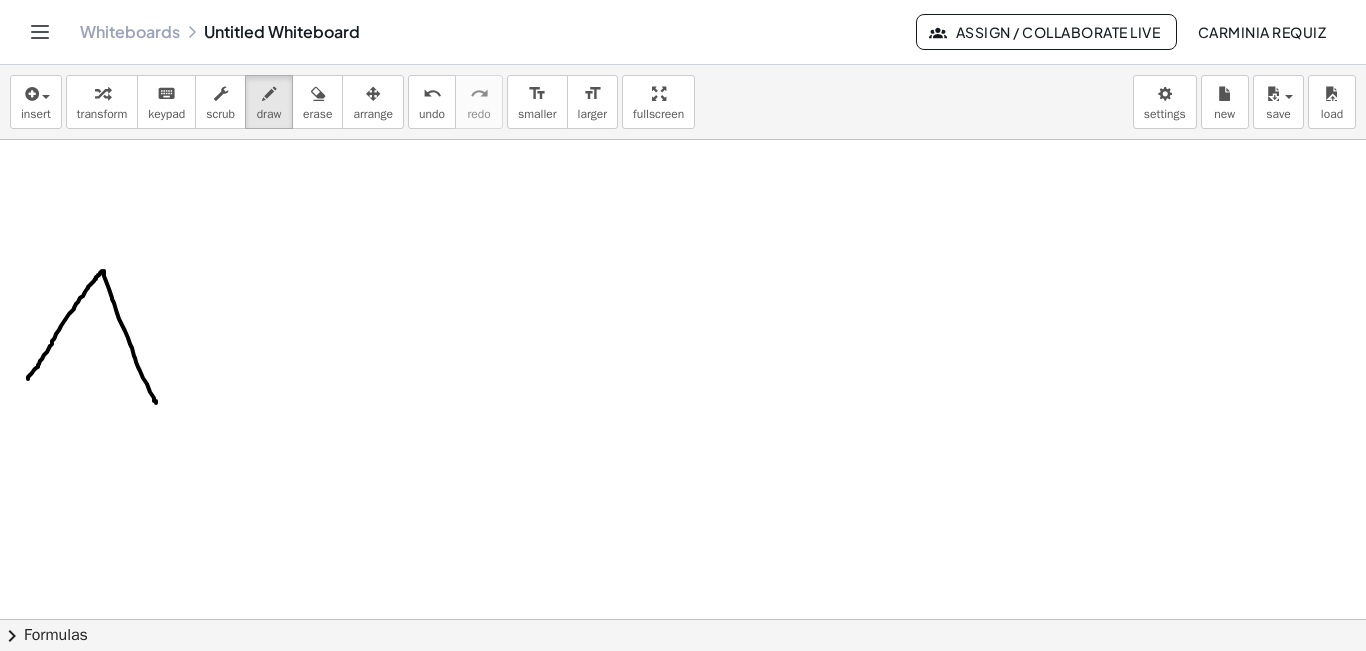 drag, startPoint x: 104, startPoint y: 271, endPoint x: 156, endPoint y: 403, distance: 141.87318 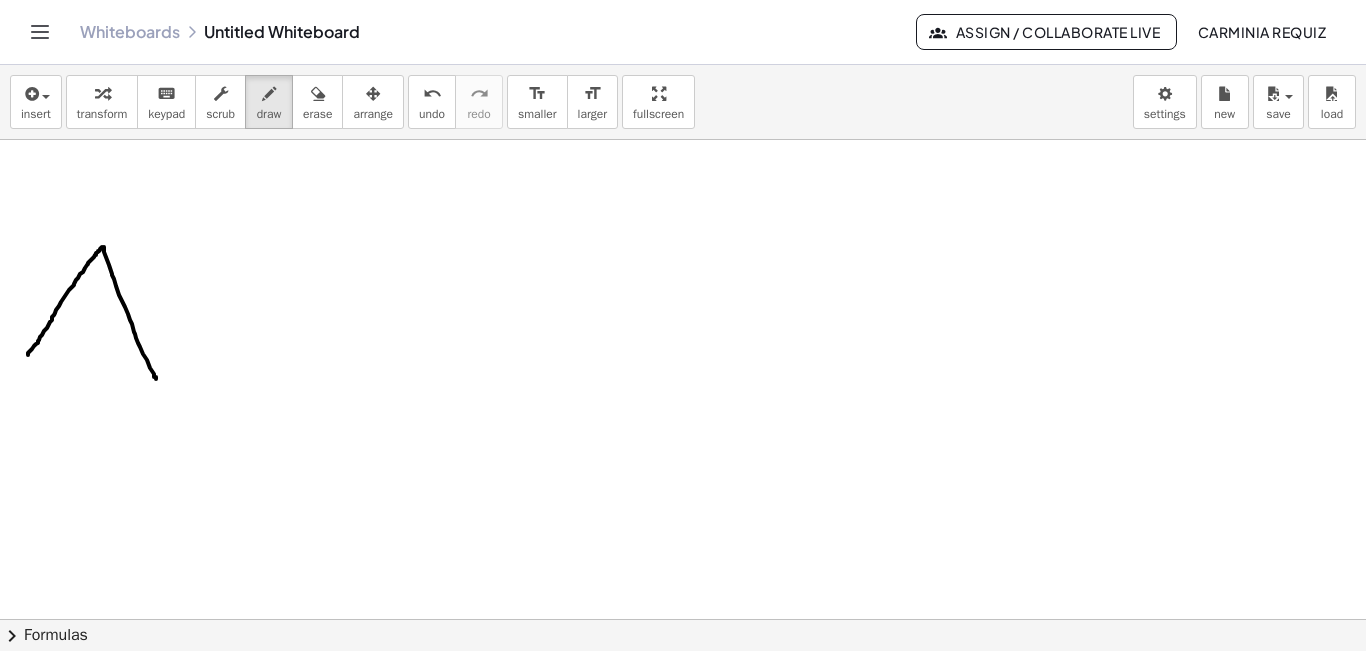 scroll, scrollTop: 299, scrollLeft: 0, axis: vertical 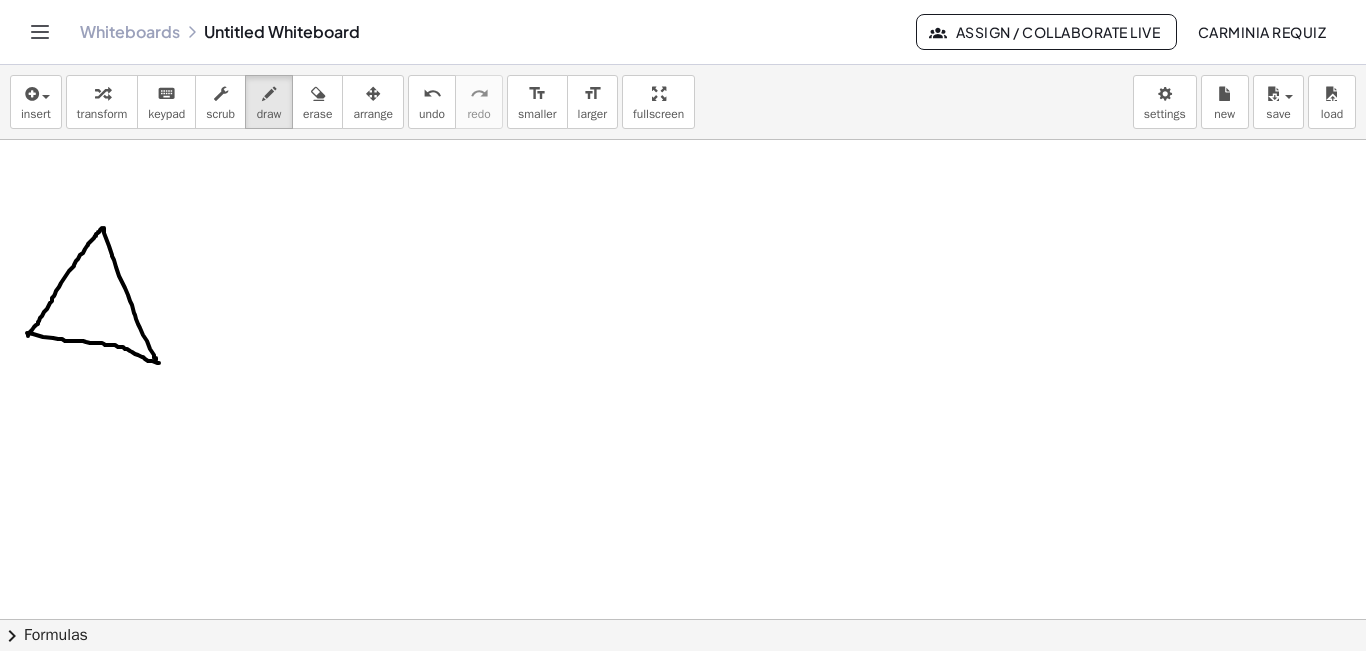 drag, startPoint x: 27, startPoint y: 333, endPoint x: 159, endPoint y: 363, distance: 135.36617 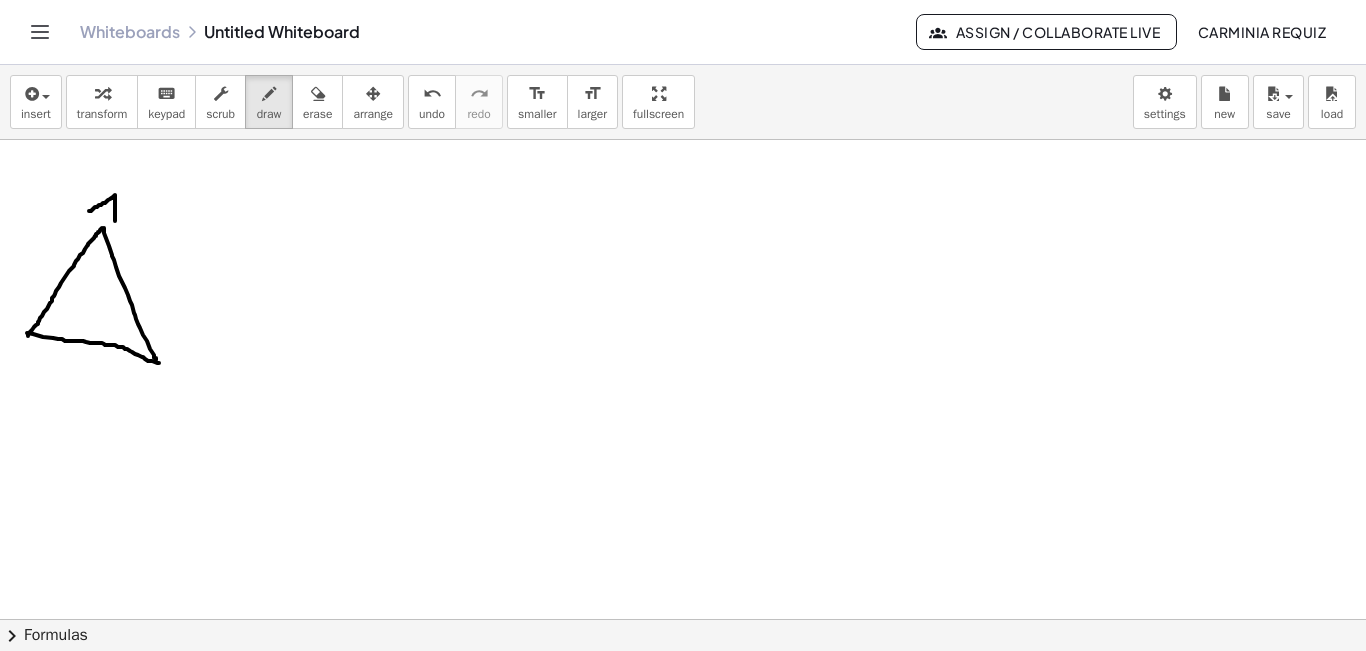 drag, startPoint x: 89, startPoint y: 211, endPoint x: 115, endPoint y: 221, distance: 27.856777 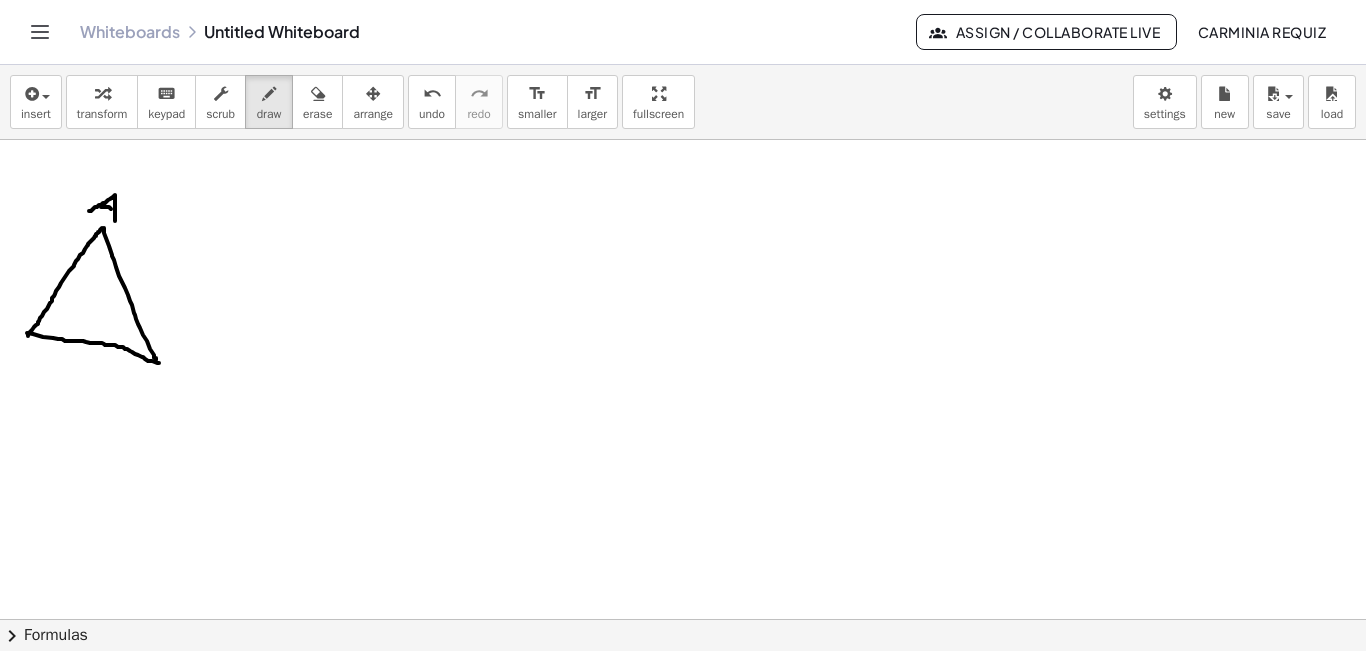 drag, startPoint x: 101, startPoint y: 207, endPoint x: 111, endPoint y: 209, distance: 10.198039 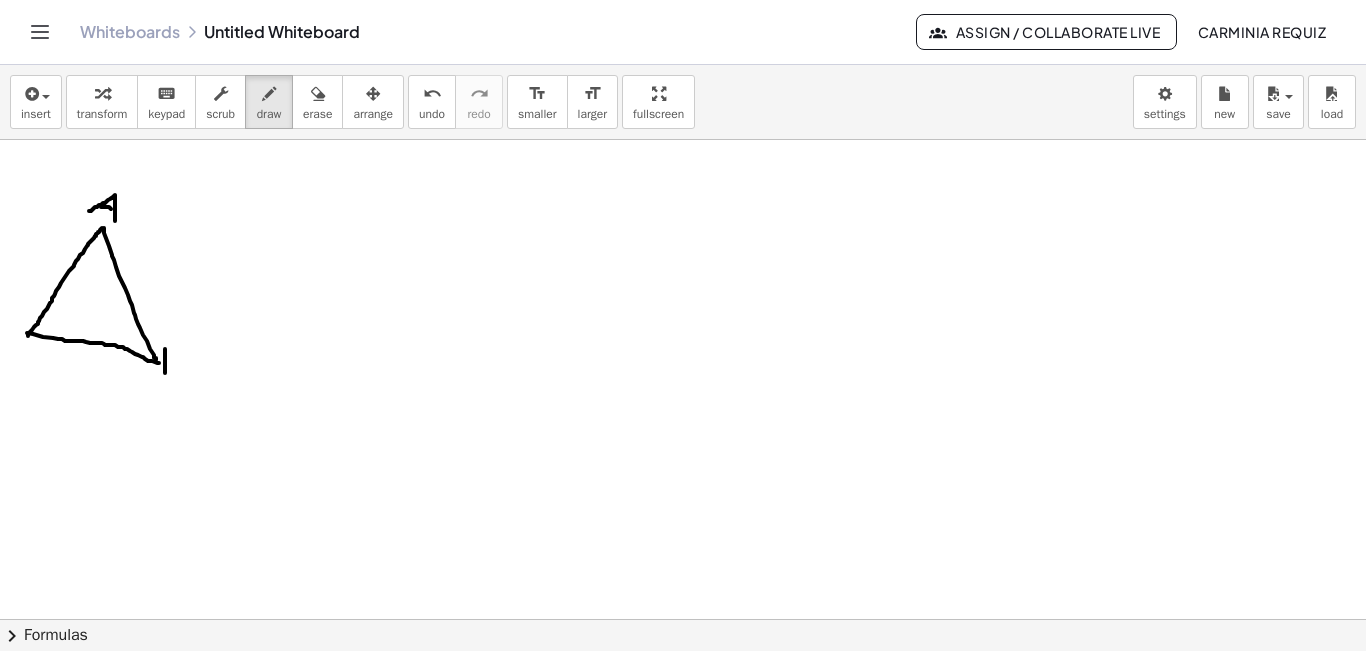 drag, startPoint x: 165, startPoint y: 349, endPoint x: 165, endPoint y: 373, distance: 24 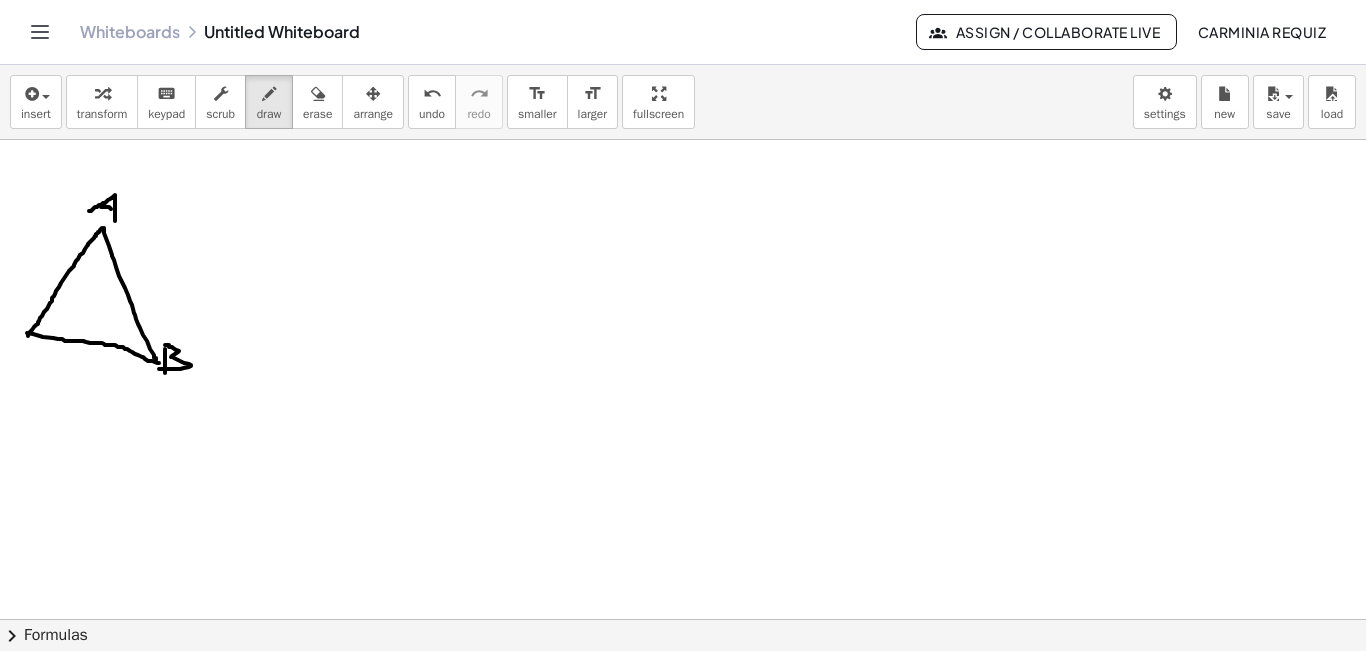 drag, startPoint x: 165, startPoint y: 345, endPoint x: 159, endPoint y: 369, distance: 24.738634 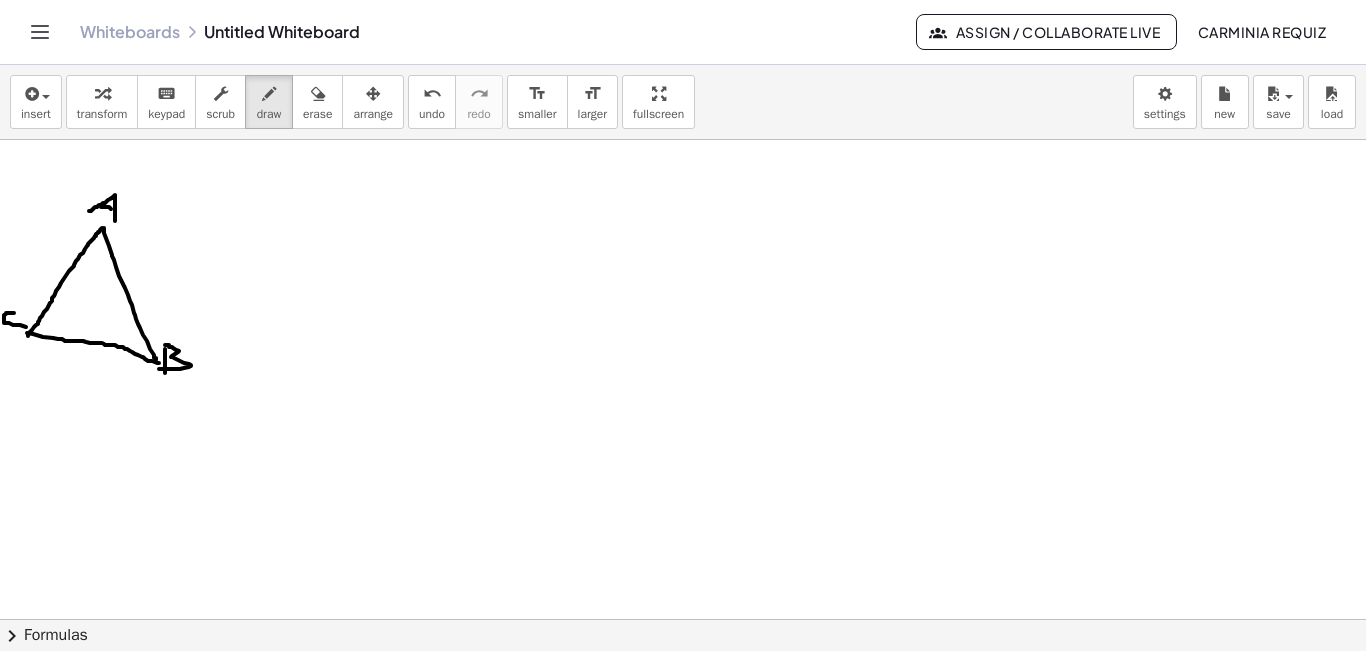 drag, startPoint x: 14, startPoint y: 313, endPoint x: 26, endPoint y: 327, distance: 18.439089 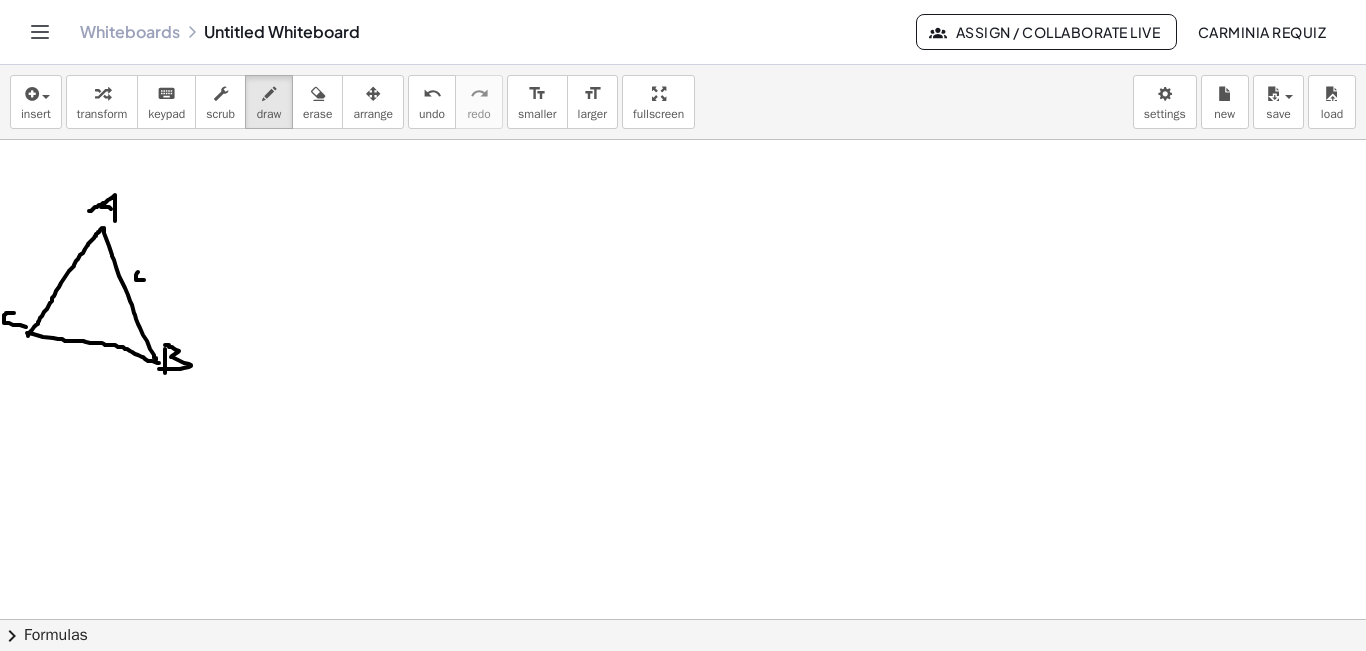 click at bounding box center (683, 320) 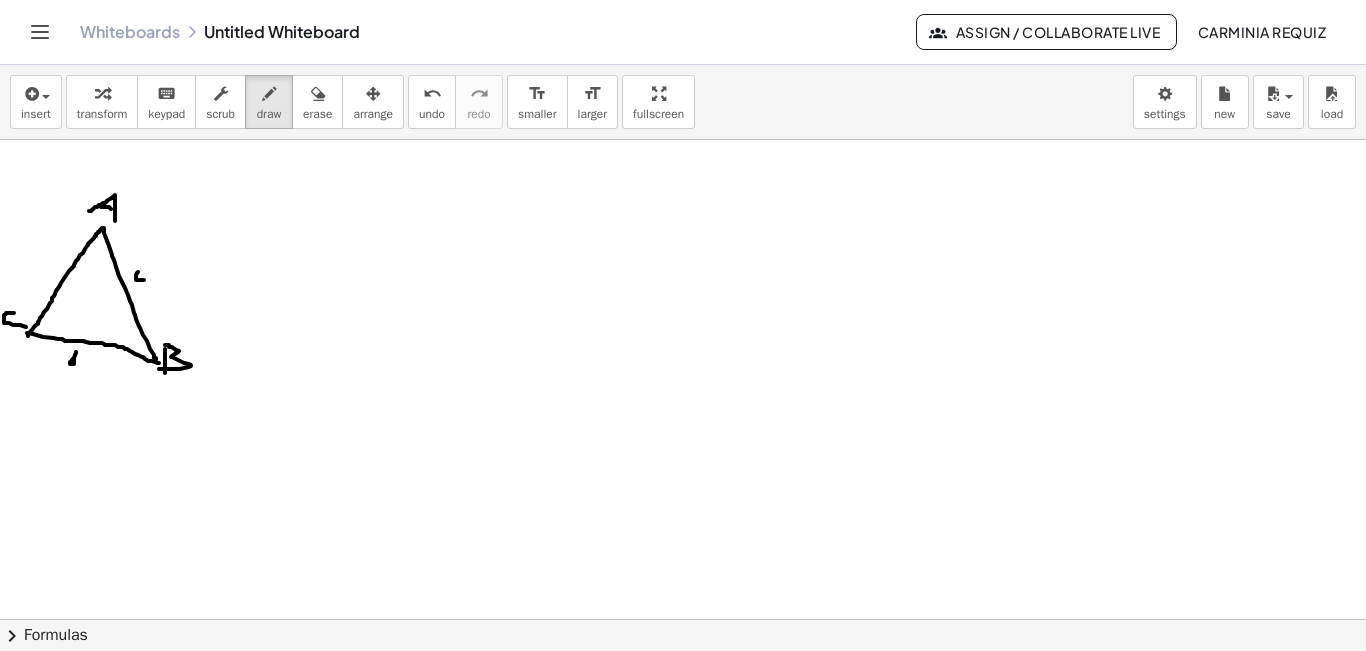 click at bounding box center (683, 320) 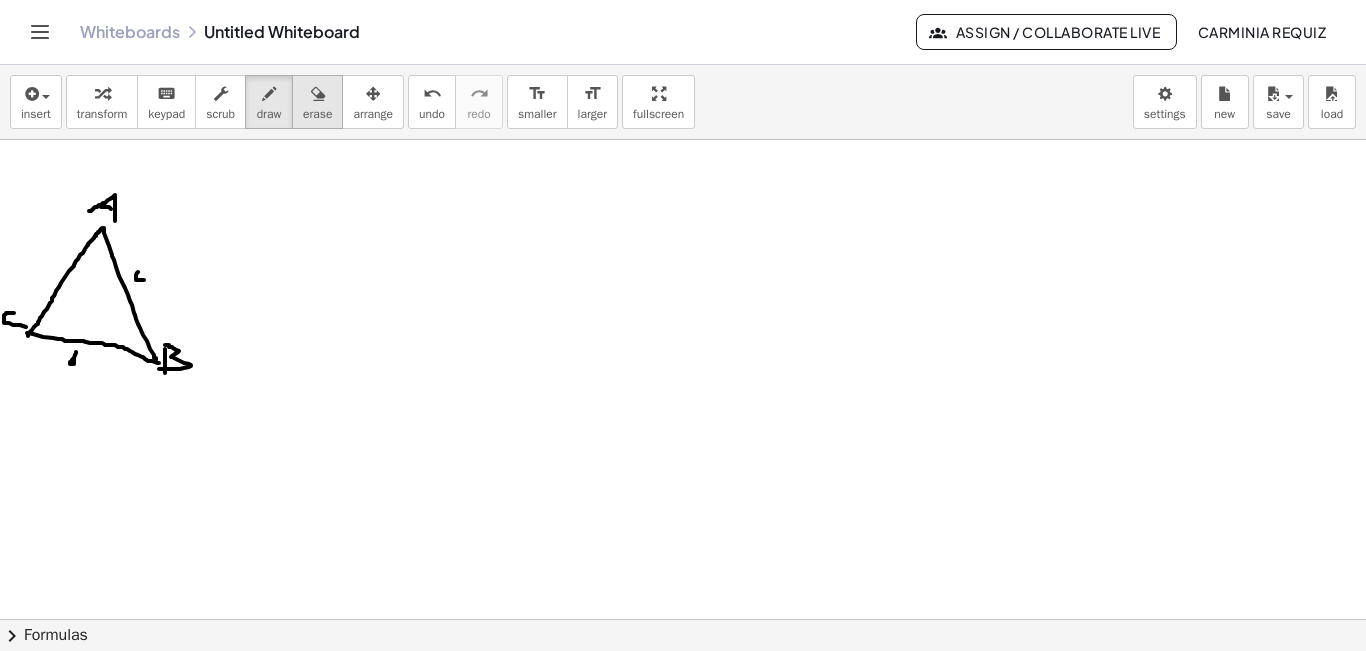 click at bounding box center (318, 94) 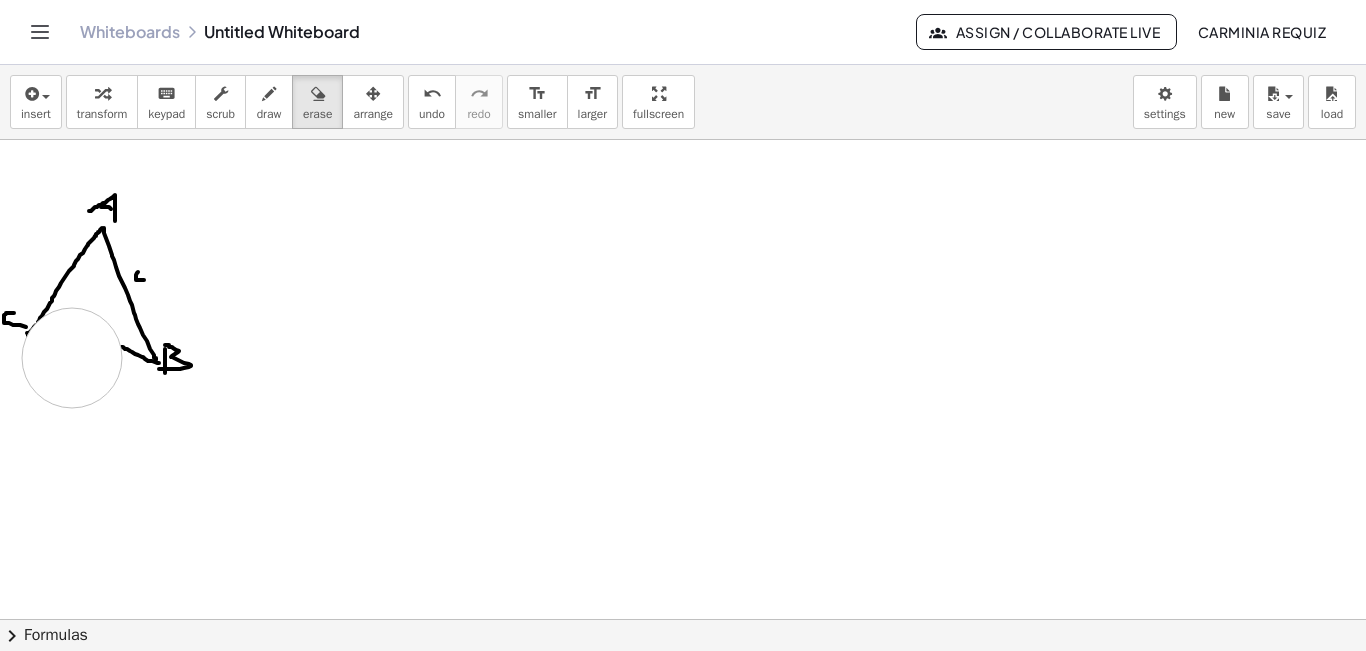 click at bounding box center (683, 320) 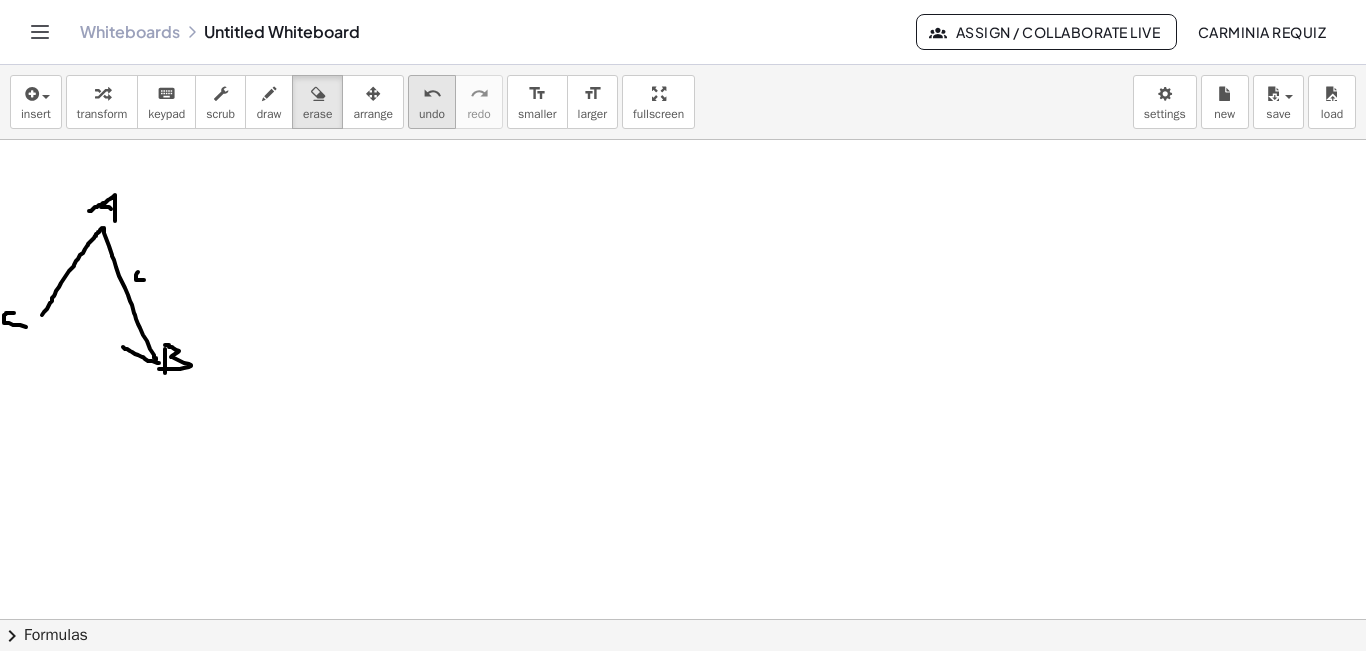 click on "undo" at bounding box center [432, 94] 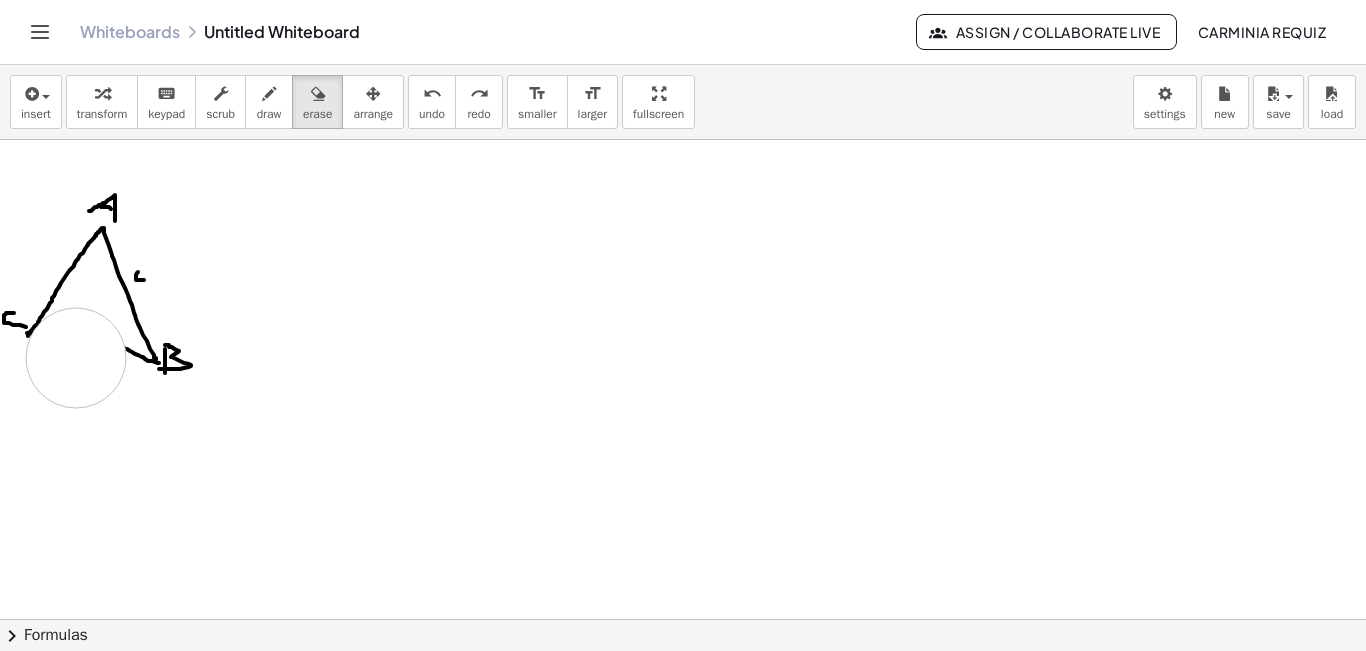 click at bounding box center (683, 320) 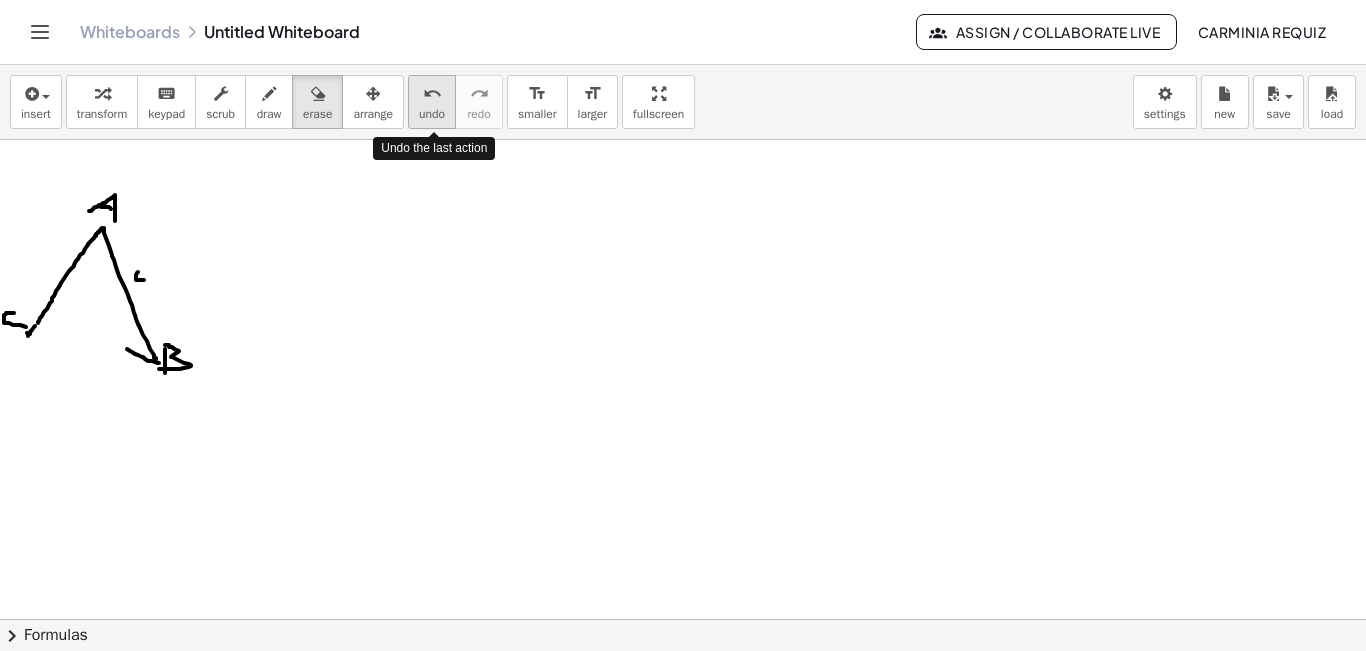 click on "undo" at bounding box center [432, 114] 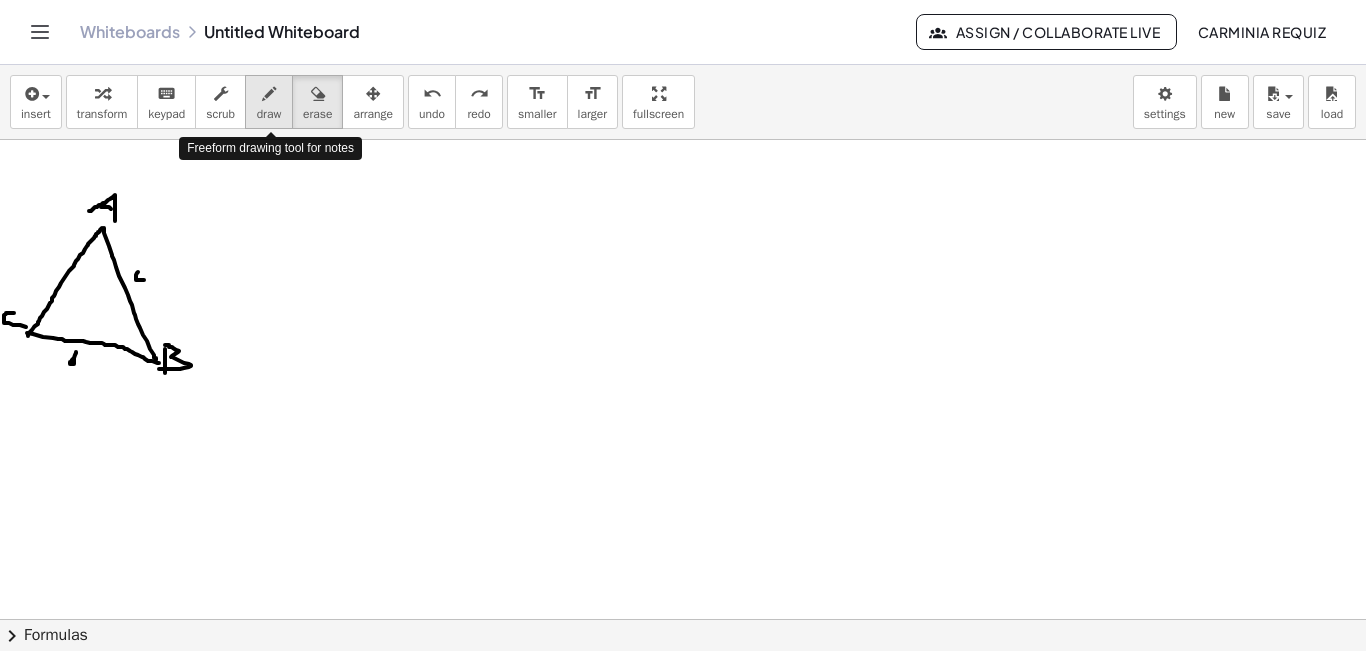 click on "draw" at bounding box center (269, 114) 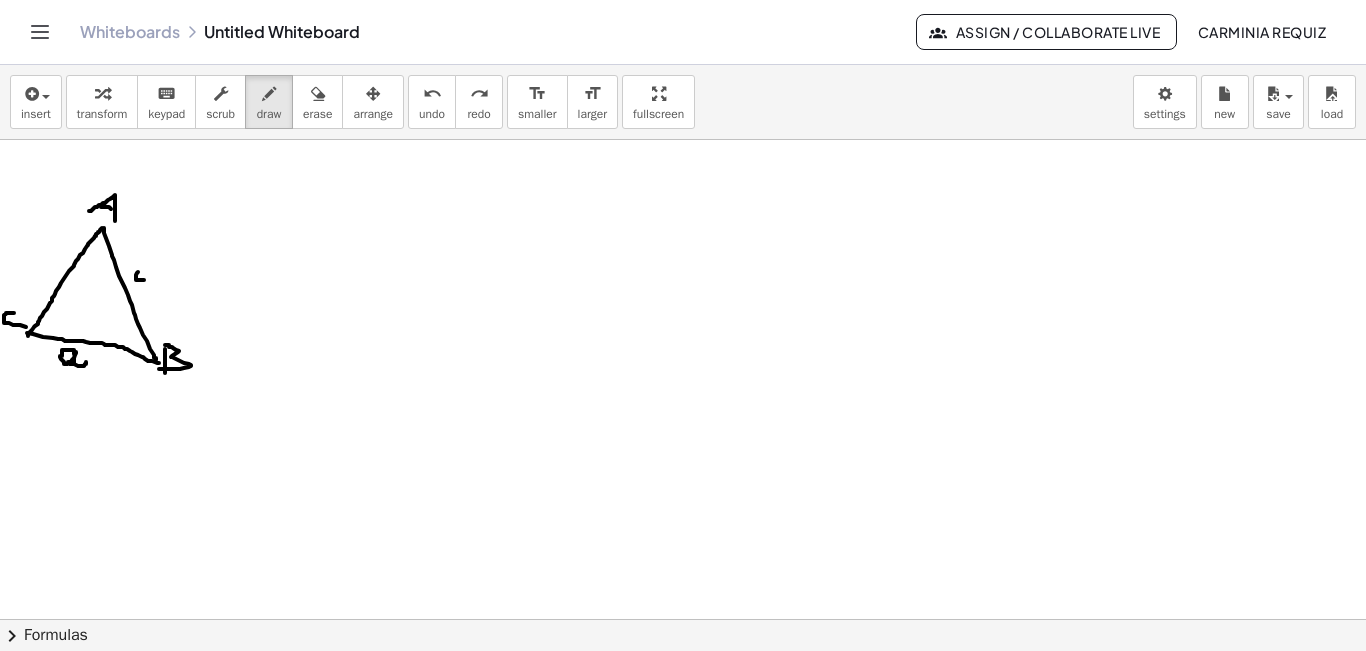 drag, startPoint x: 74, startPoint y: 354, endPoint x: 86, endPoint y: 362, distance: 14.422205 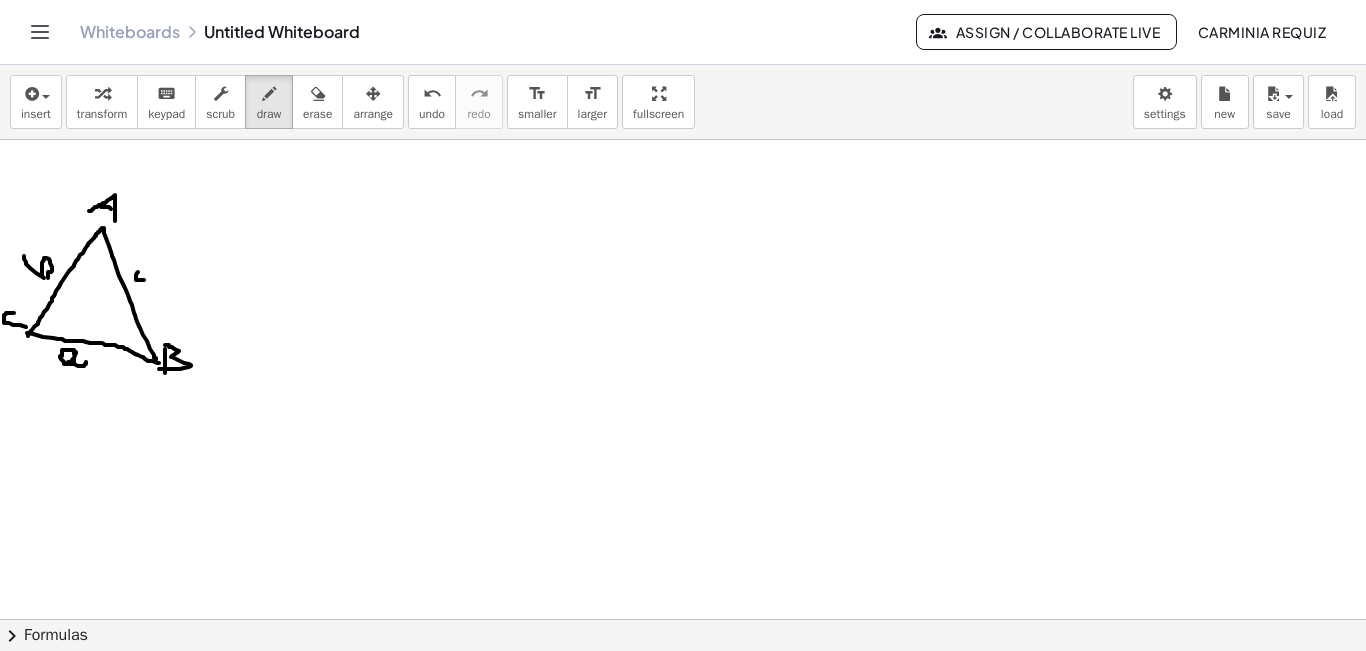 drag, startPoint x: 24, startPoint y: 256, endPoint x: 48, endPoint y: 278, distance: 32.55764 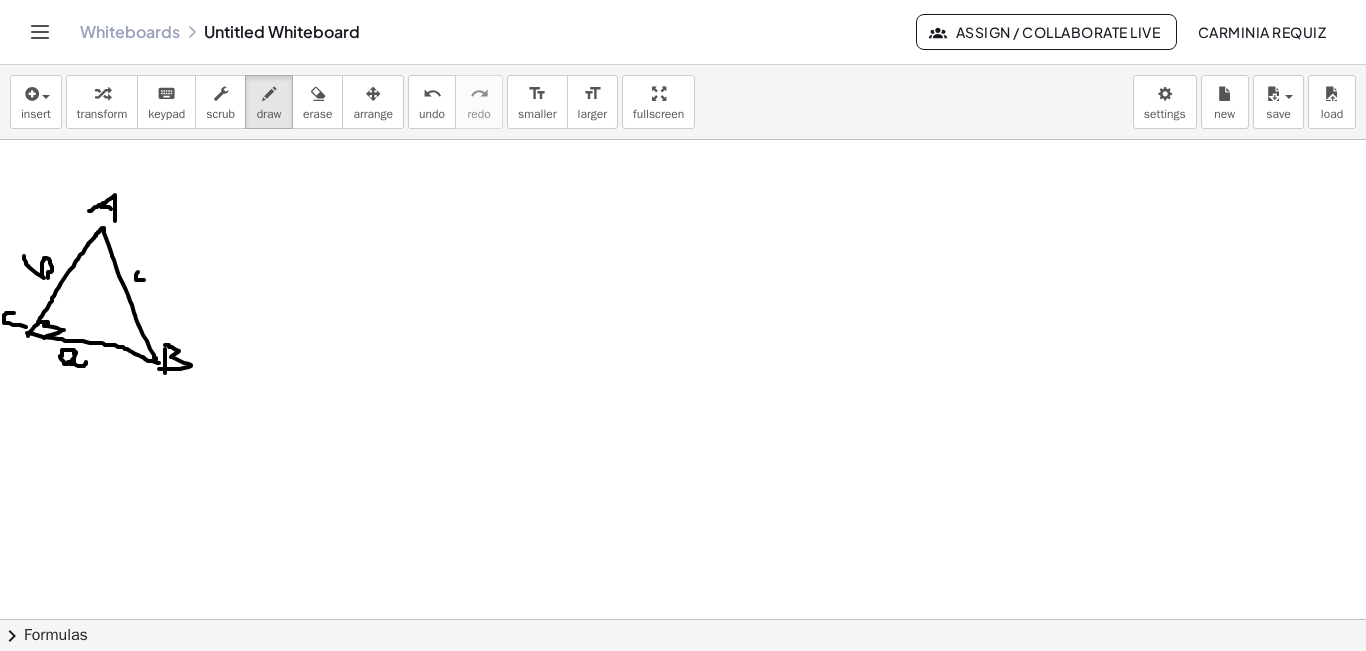 drag, startPoint x: 40, startPoint y: 322, endPoint x: 44, endPoint y: 338, distance: 16.492422 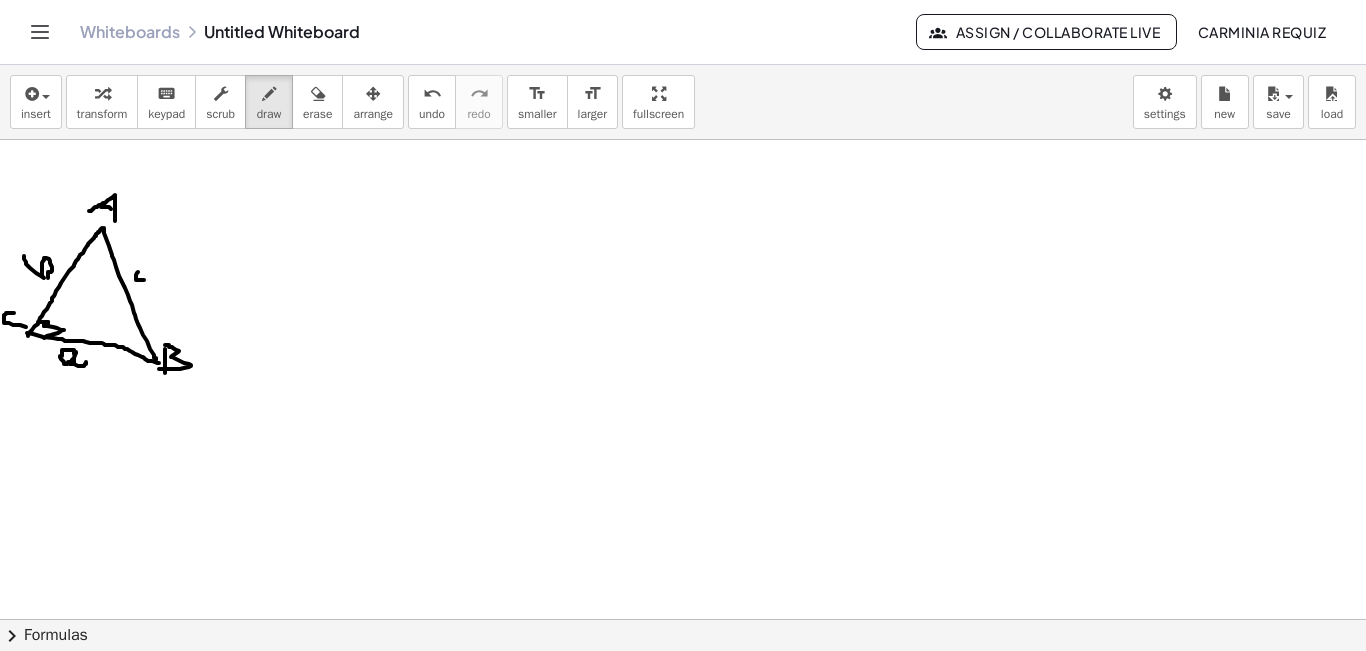click at bounding box center (683, 320) 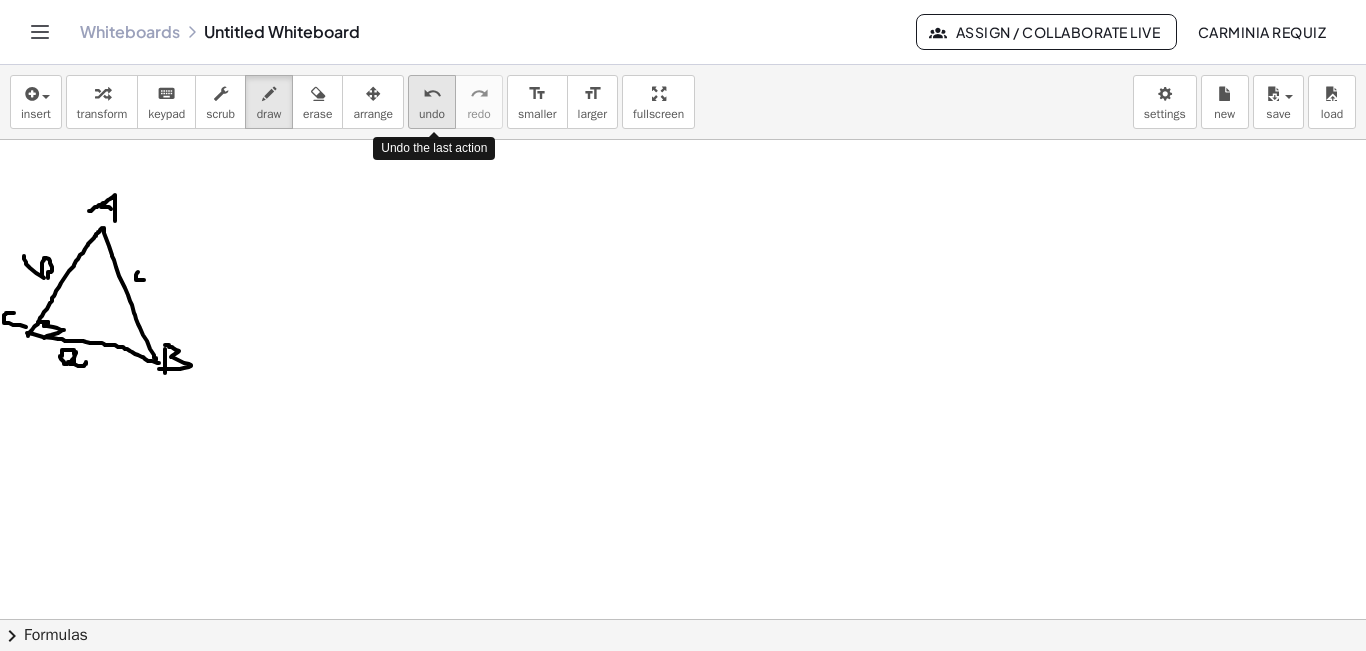 click on "undo undo" at bounding box center (432, 102) 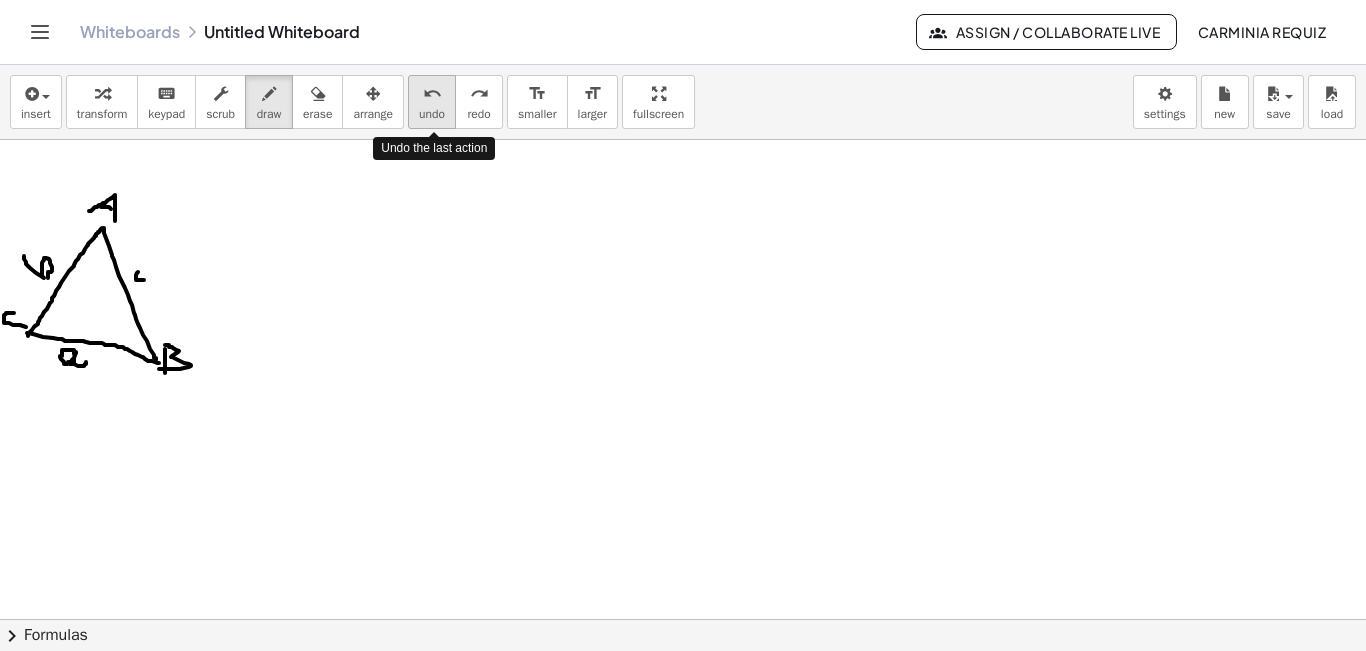 click on "undo" at bounding box center (432, 94) 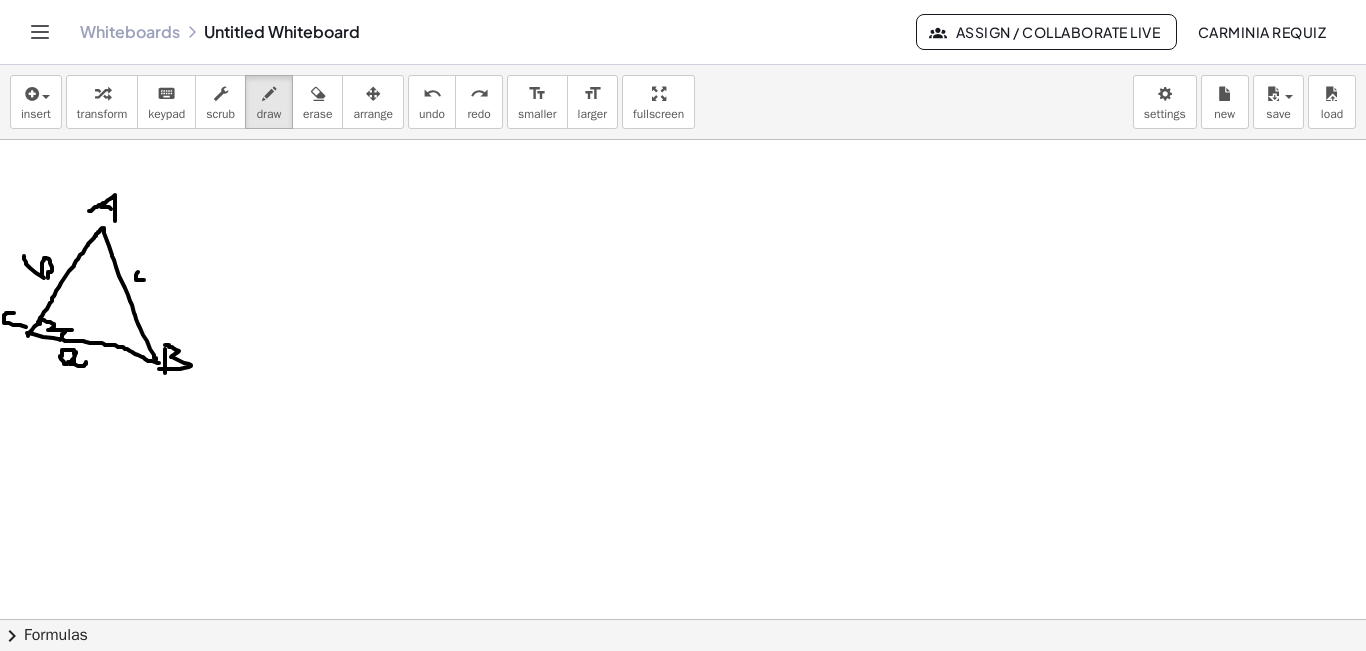 drag, startPoint x: 40, startPoint y: 324, endPoint x: 70, endPoint y: 302, distance: 37.202152 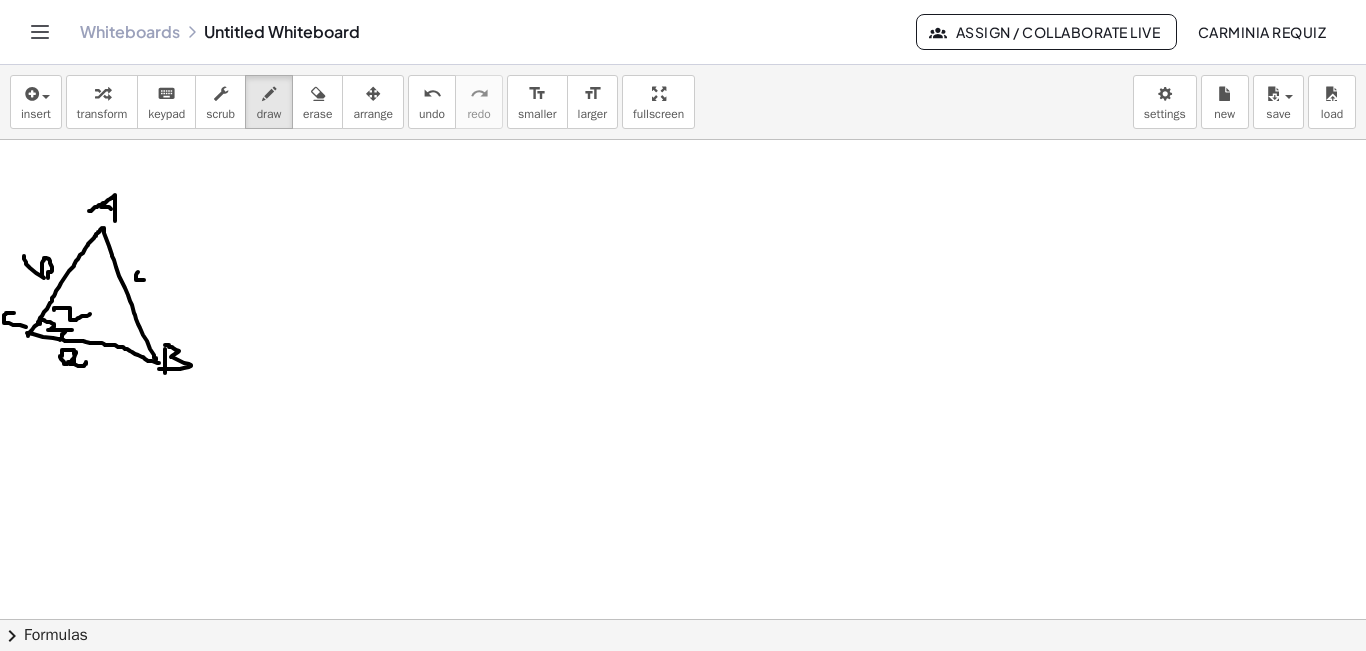 drag, startPoint x: 54, startPoint y: 310, endPoint x: 90, endPoint y: 314, distance: 36.221542 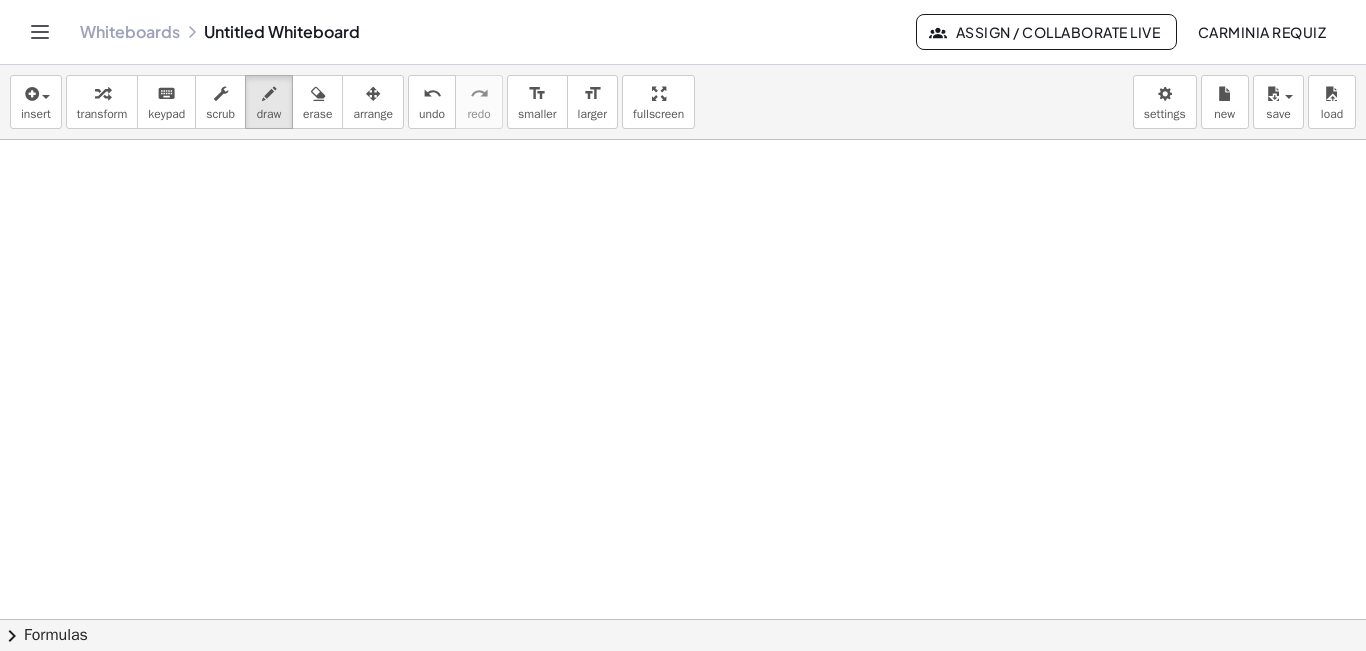 scroll, scrollTop: 573, scrollLeft: 0, axis: vertical 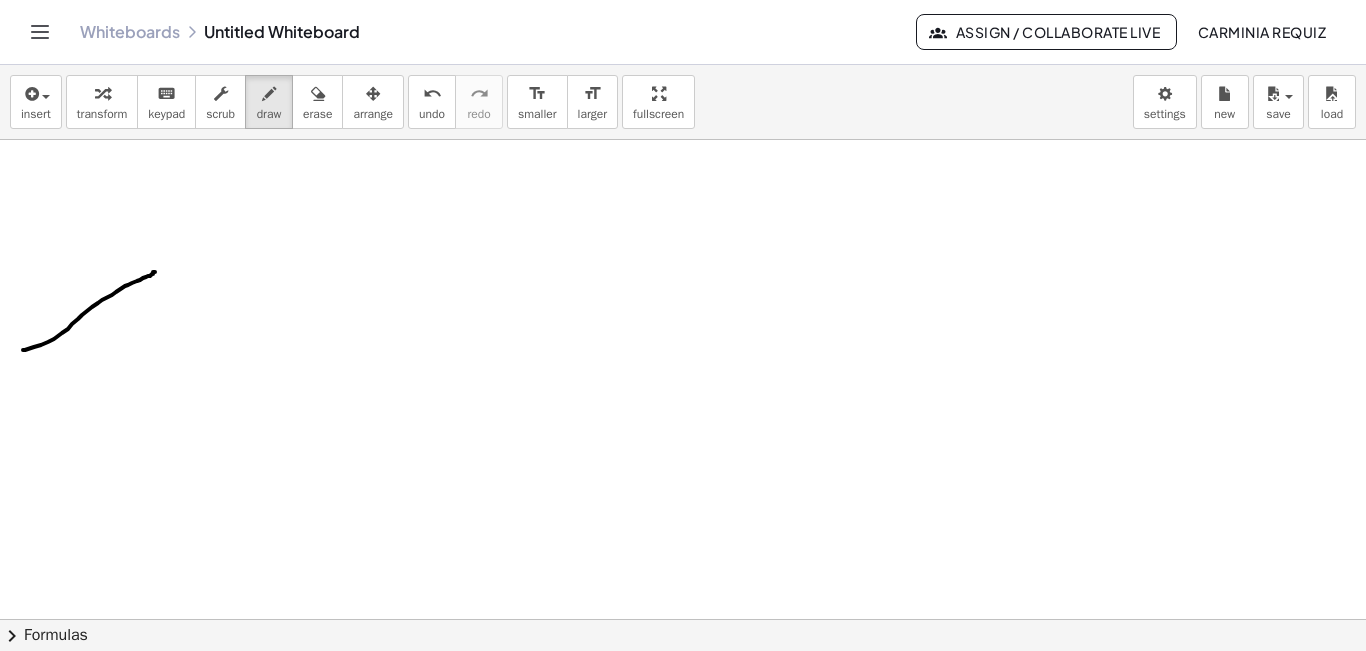 drag, startPoint x: 23, startPoint y: 350, endPoint x: 155, endPoint y: 272, distance: 153.32318 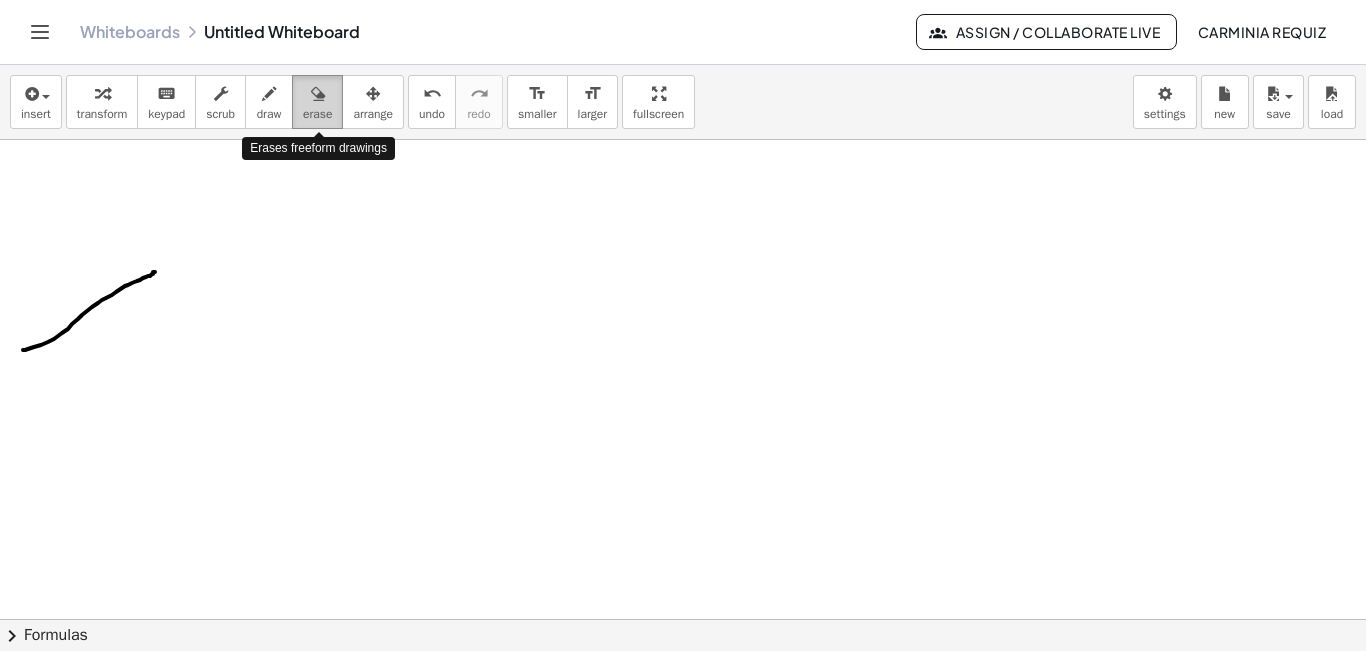click at bounding box center (318, 94) 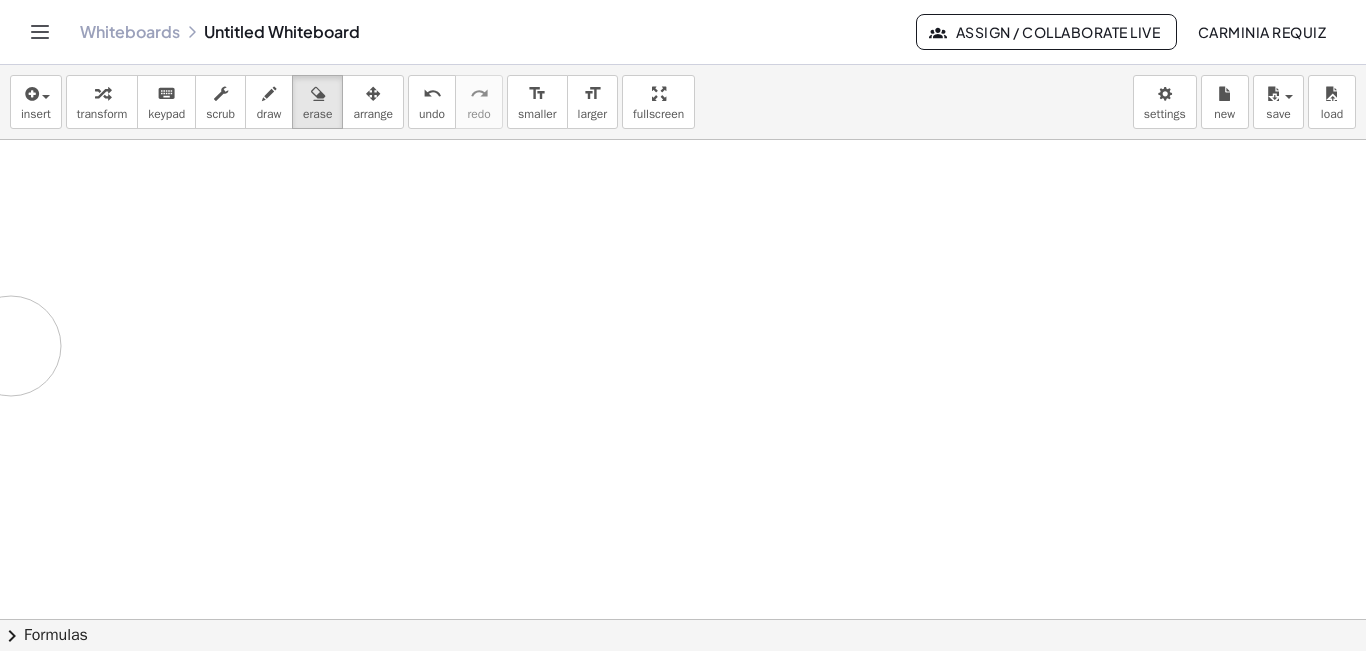 drag, startPoint x: 155, startPoint y: 260, endPoint x: 7, endPoint y: 350, distance: 173.21663 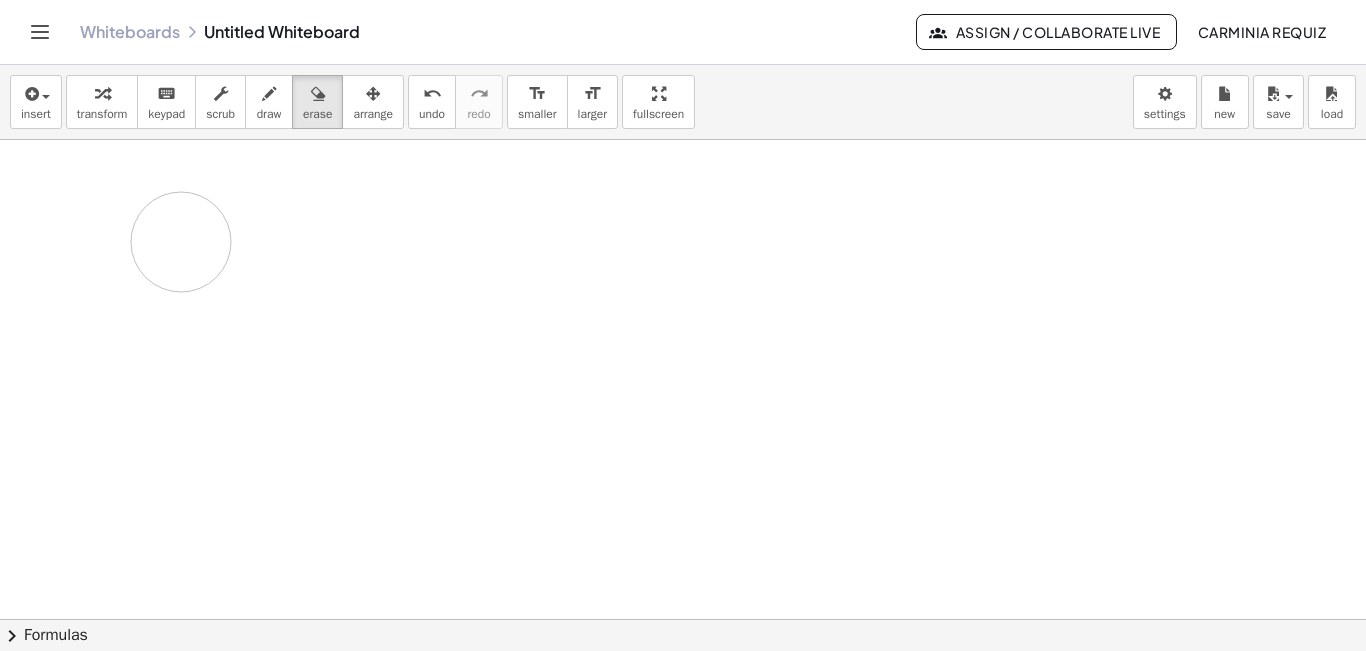 click at bounding box center [683, 197] 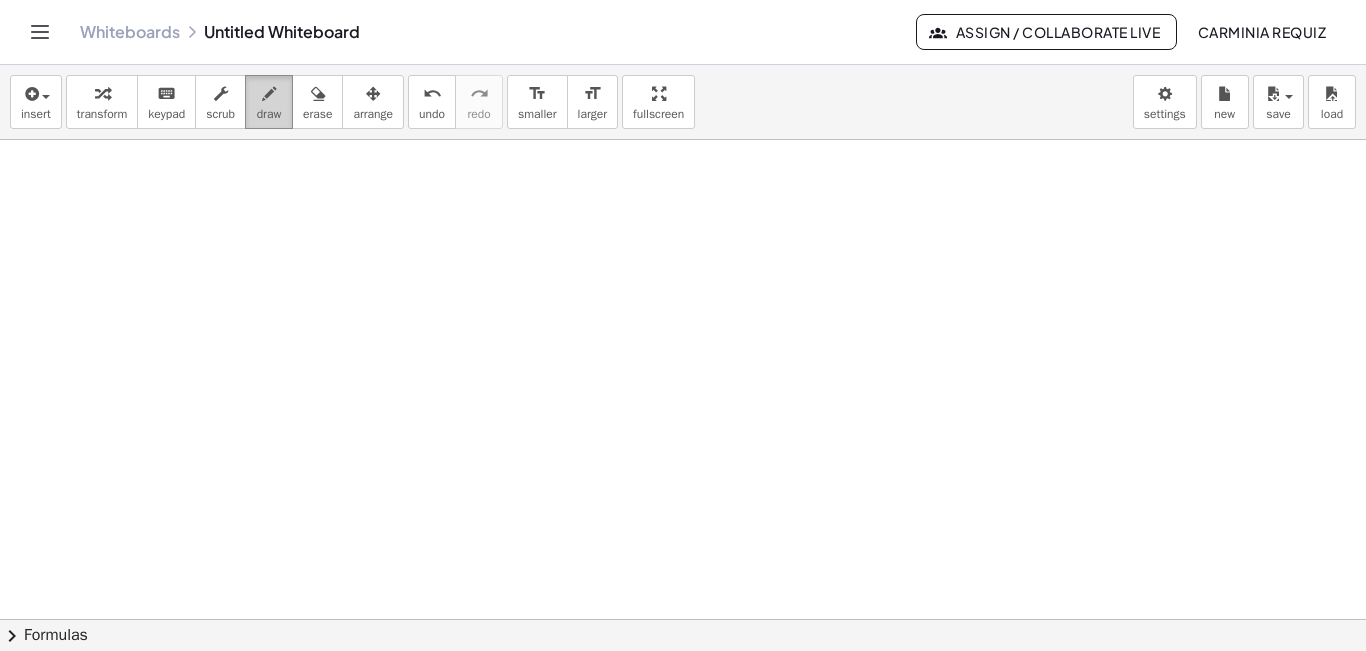 click on "draw" at bounding box center [269, 114] 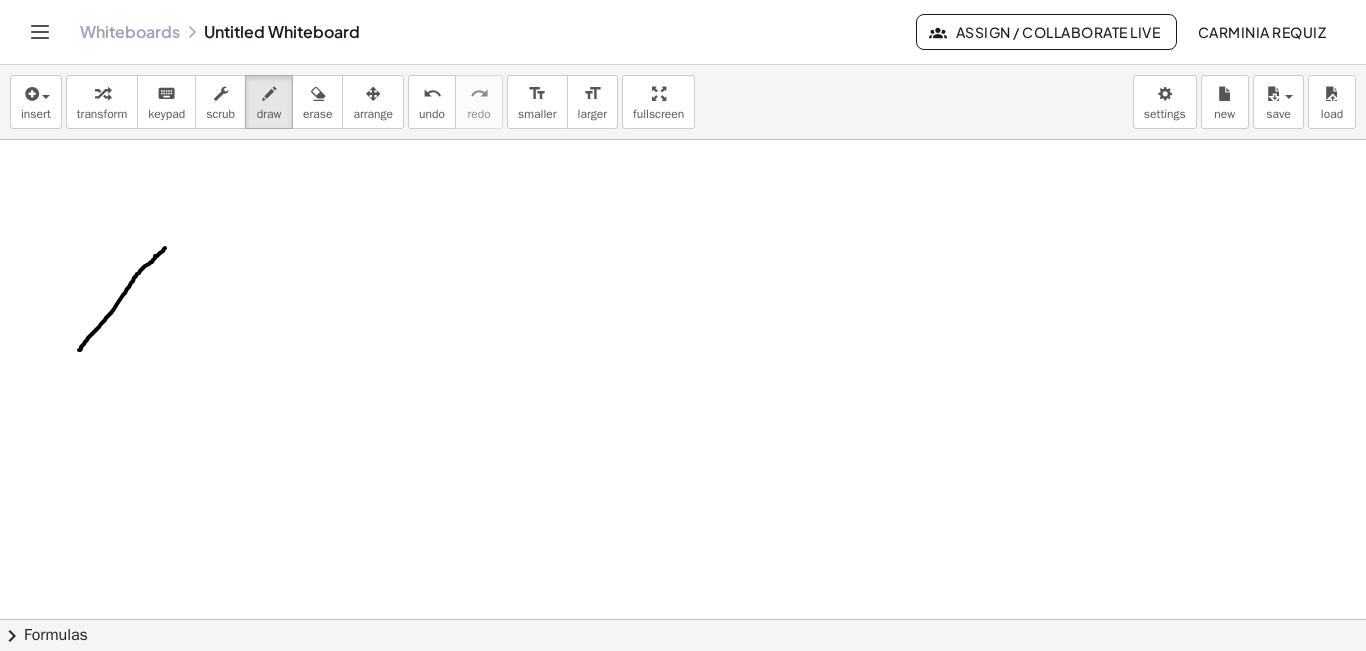 drag, startPoint x: 165, startPoint y: 248, endPoint x: 79, endPoint y: 350, distance: 133.41664 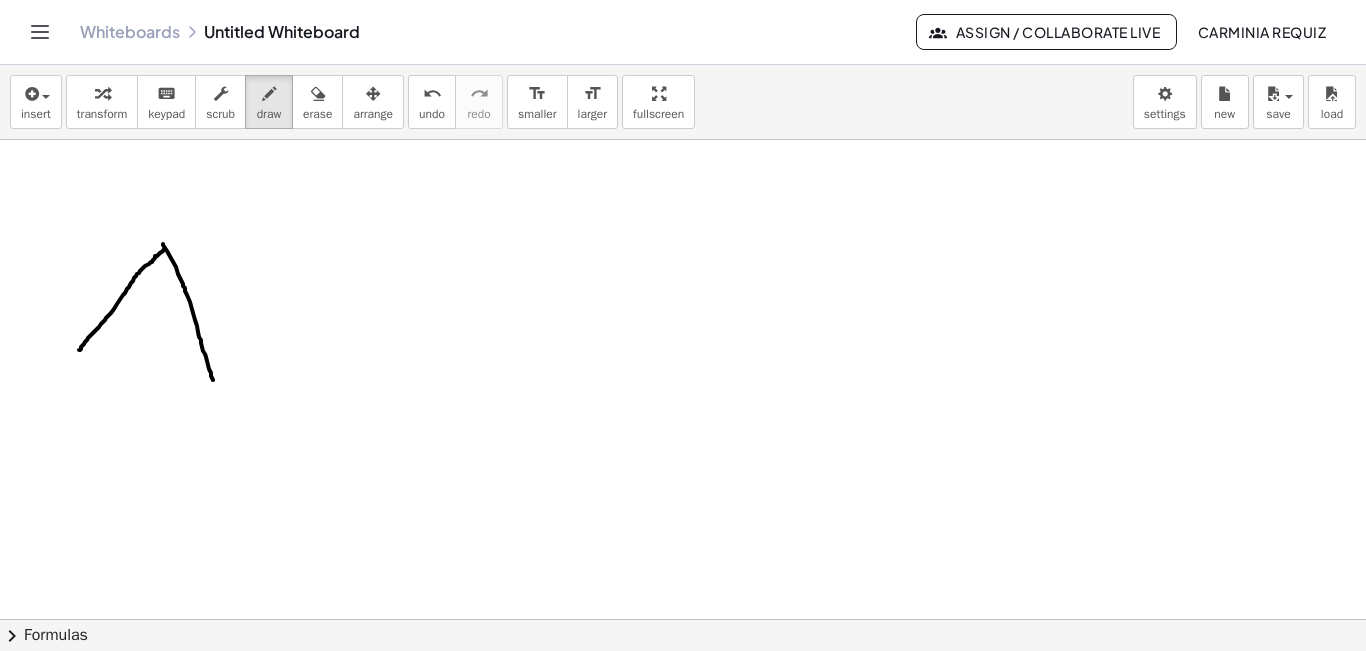 drag, startPoint x: 163, startPoint y: 244, endPoint x: 213, endPoint y: 380, distance: 144.89996 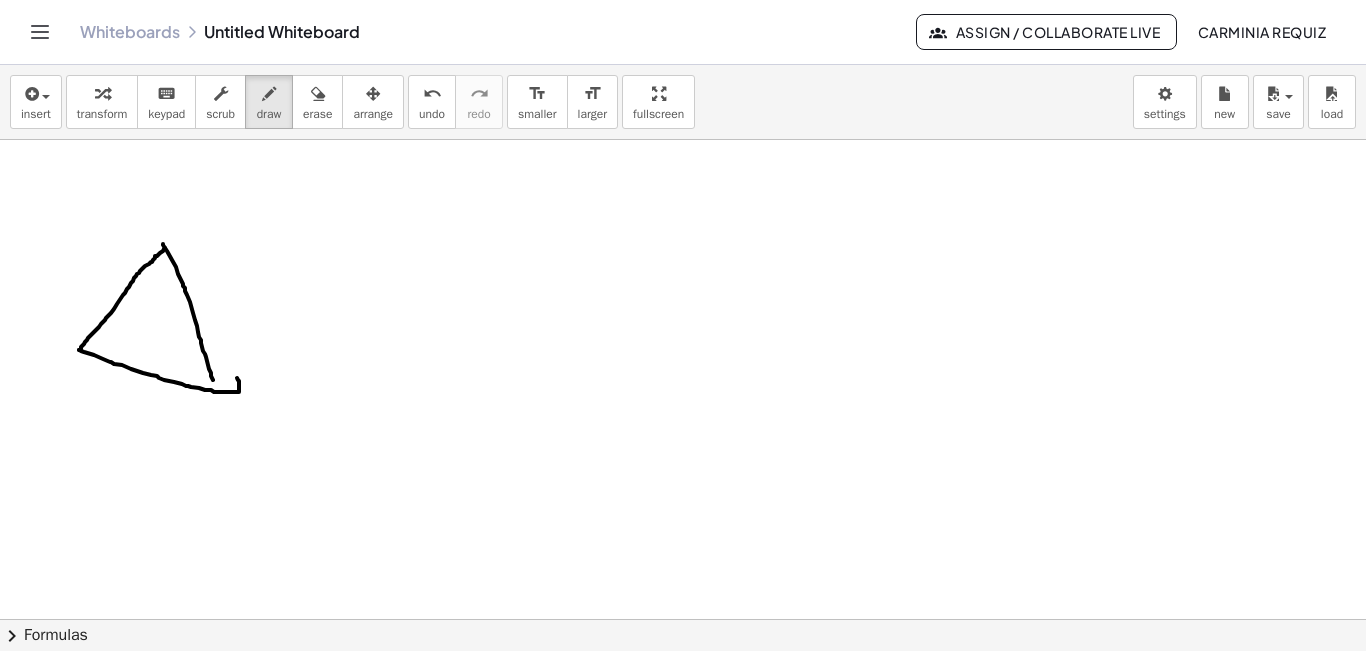 drag, startPoint x: 79, startPoint y: 350, endPoint x: 237, endPoint y: 378, distance: 160.46184 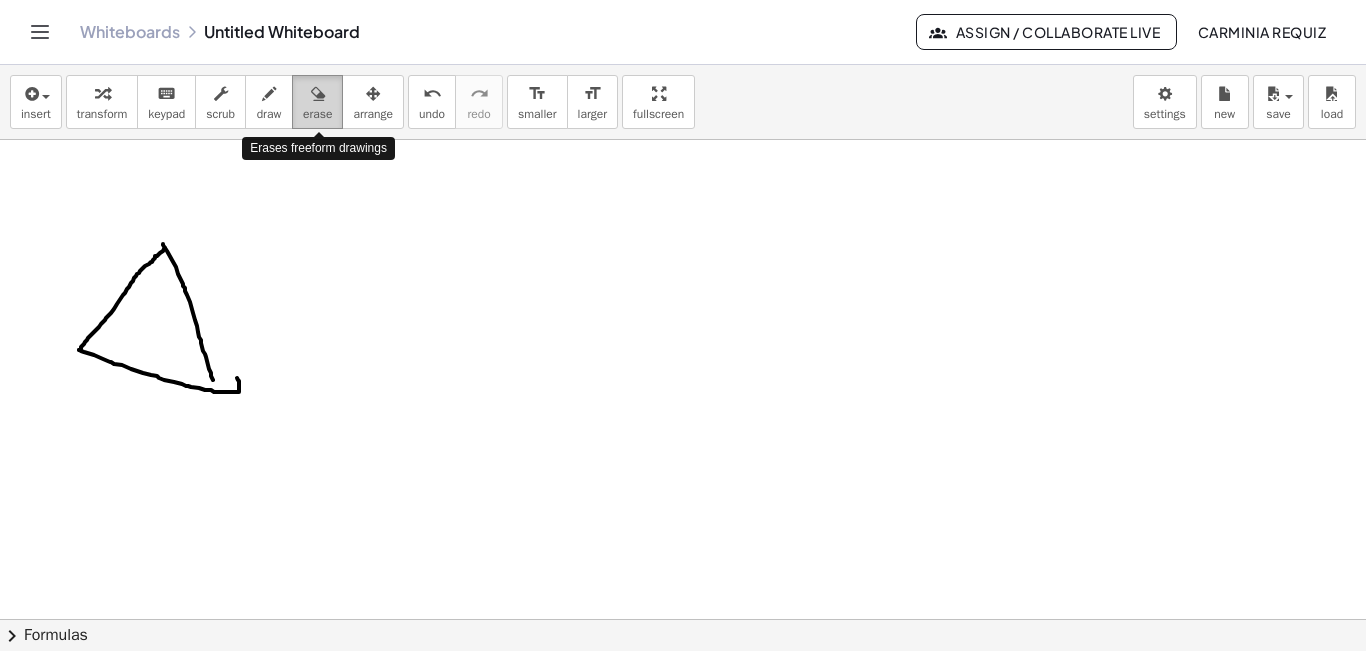 click at bounding box center [317, 93] 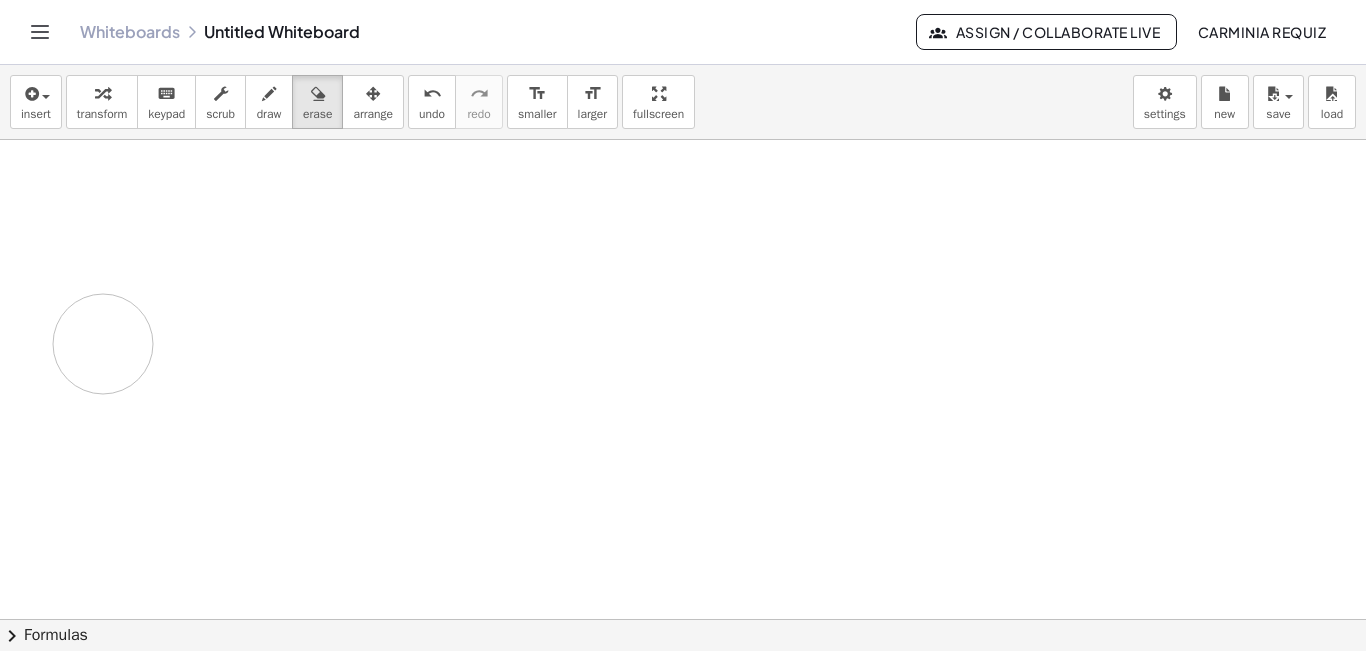 drag, startPoint x: 171, startPoint y: 228, endPoint x: 103, endPoint y: 344, distance: 134.46188 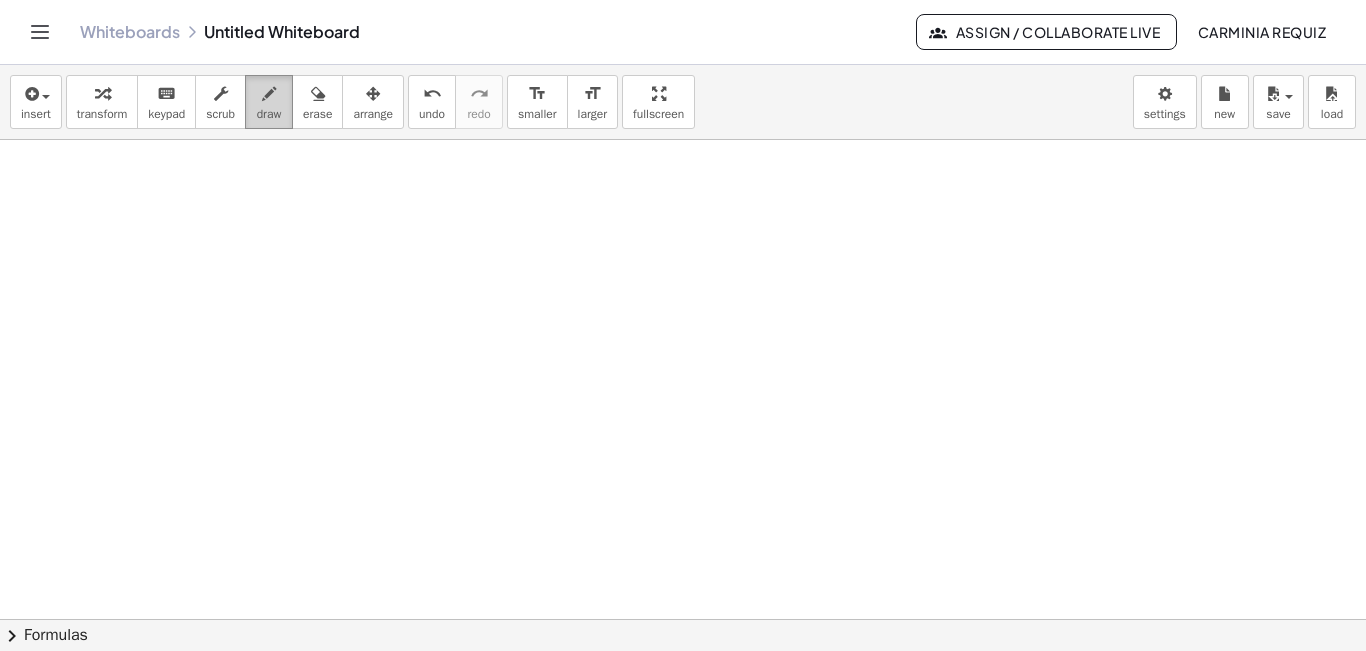 click at bounding box center (269, 94) 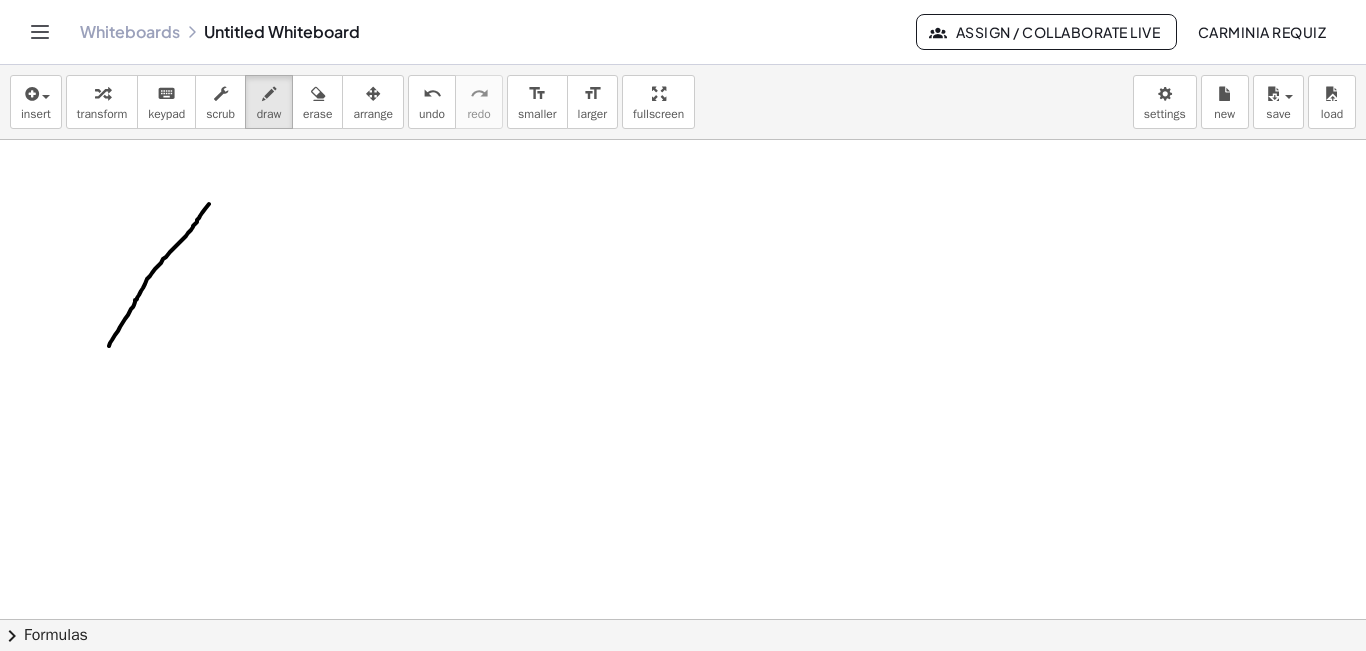 drag, startPoint x: 209, startPoint y: 204, endPoint x: 136, endPoint y: 324, distance: 140.45996 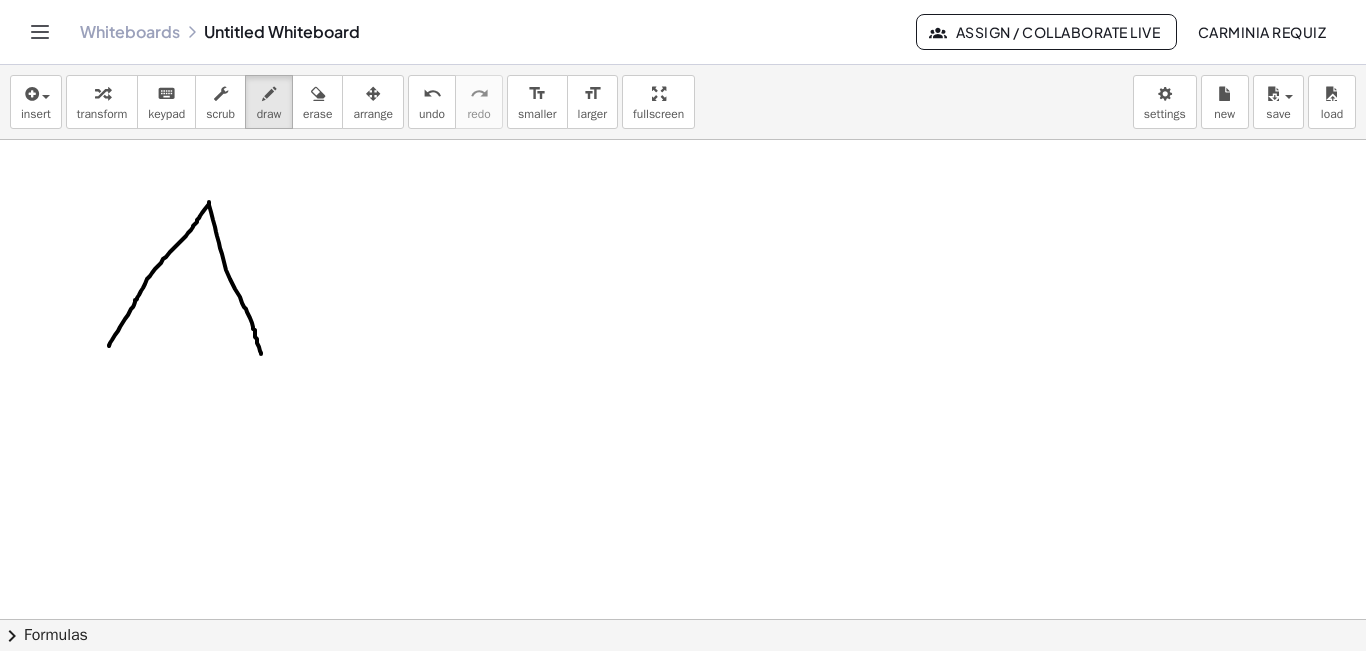 drag, startPoint x: 209, startPoint y: 202, endPoint x: 261, endPoint y: 354, distance: 160.64868 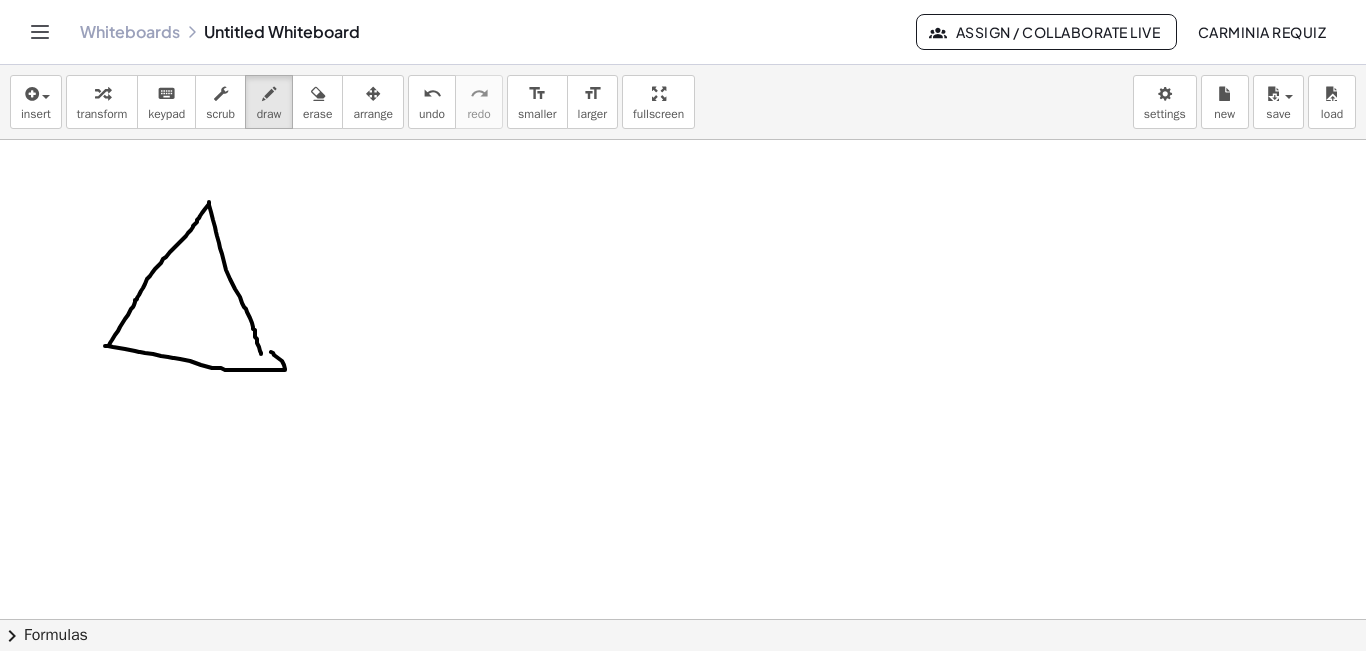 drag, startPoint x: 105, startPoint y: 346, endPoint x: 271, endPoint y: 352, distance: 166.1084 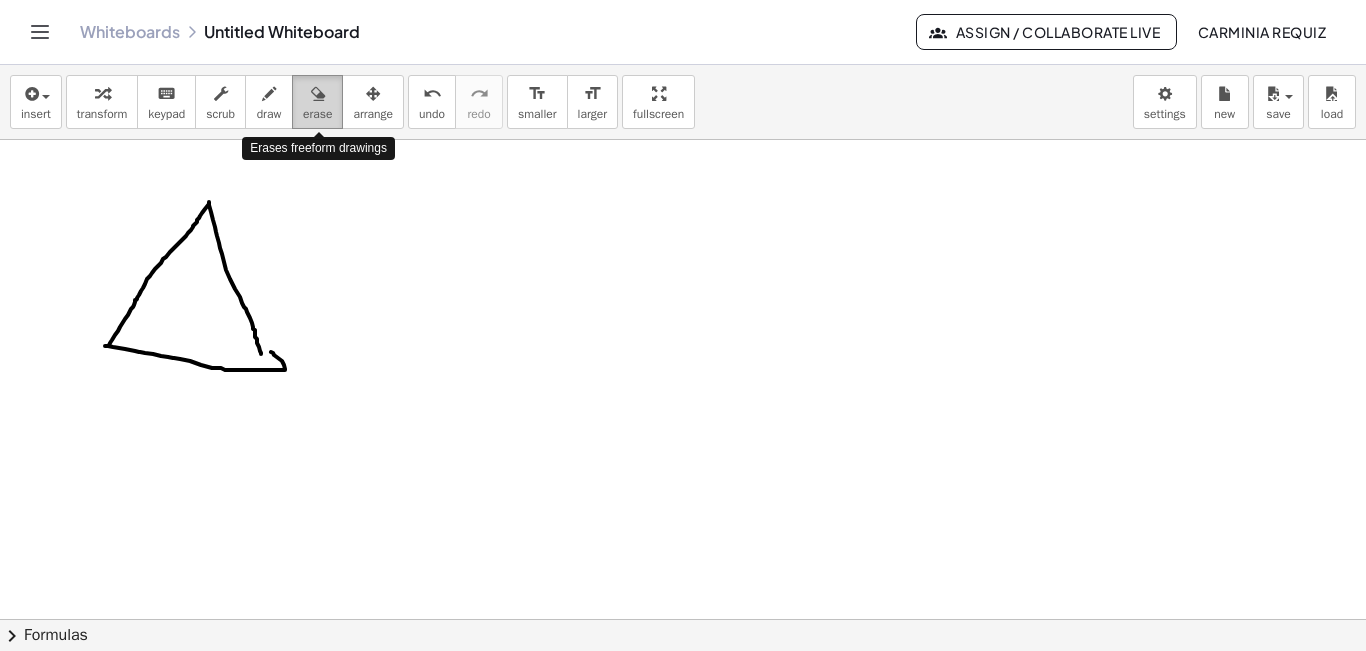 click at bounding box center [318, 94] 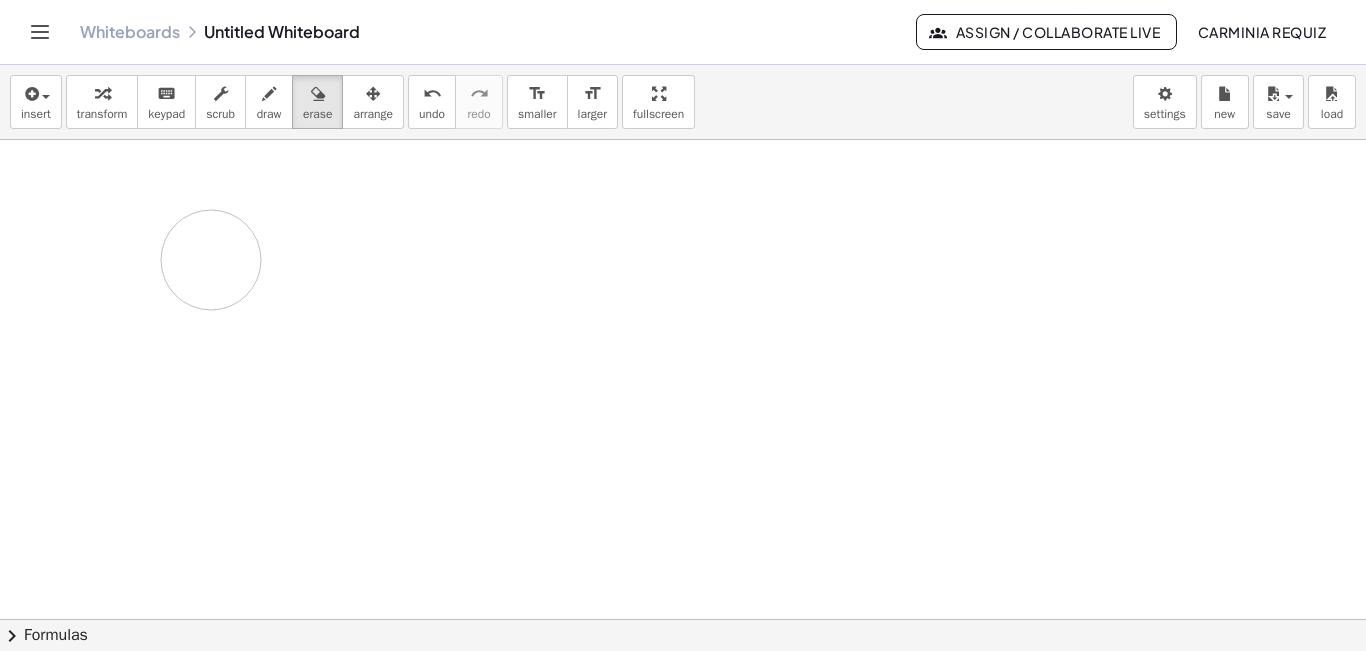 drag, startPoint x: 229, startPoint y: 216, endPoint x: 211, endPoint y: 260, distance: 47.539455 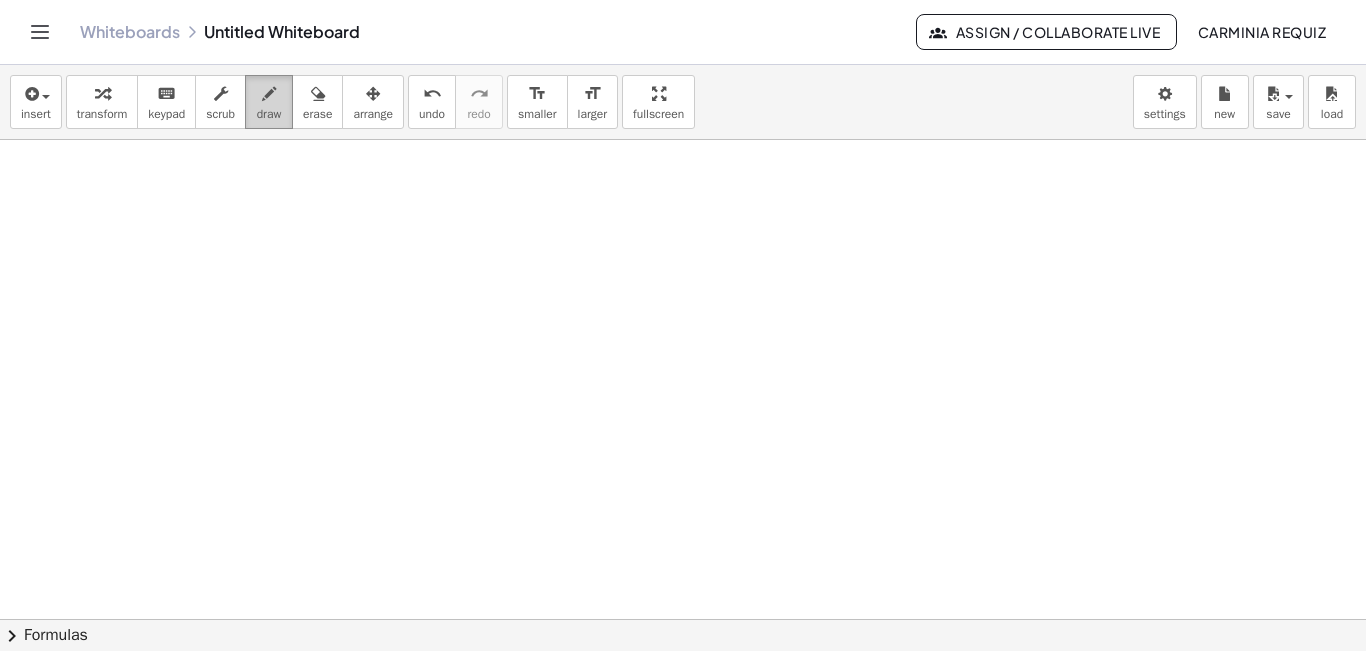 click at bounding box center [269, 93] 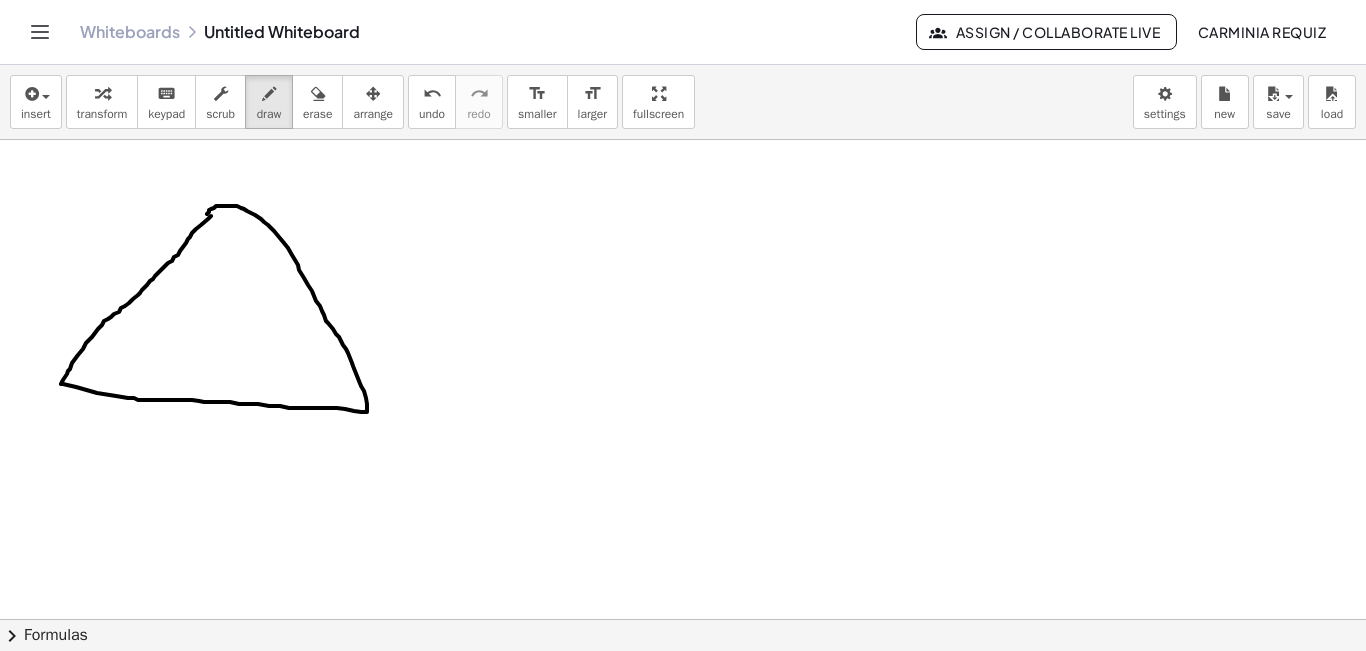 drag, startPoint x: 211, startPoint y: 216, endPoint x: 239, endPoint y: 204, distance: 30.463093 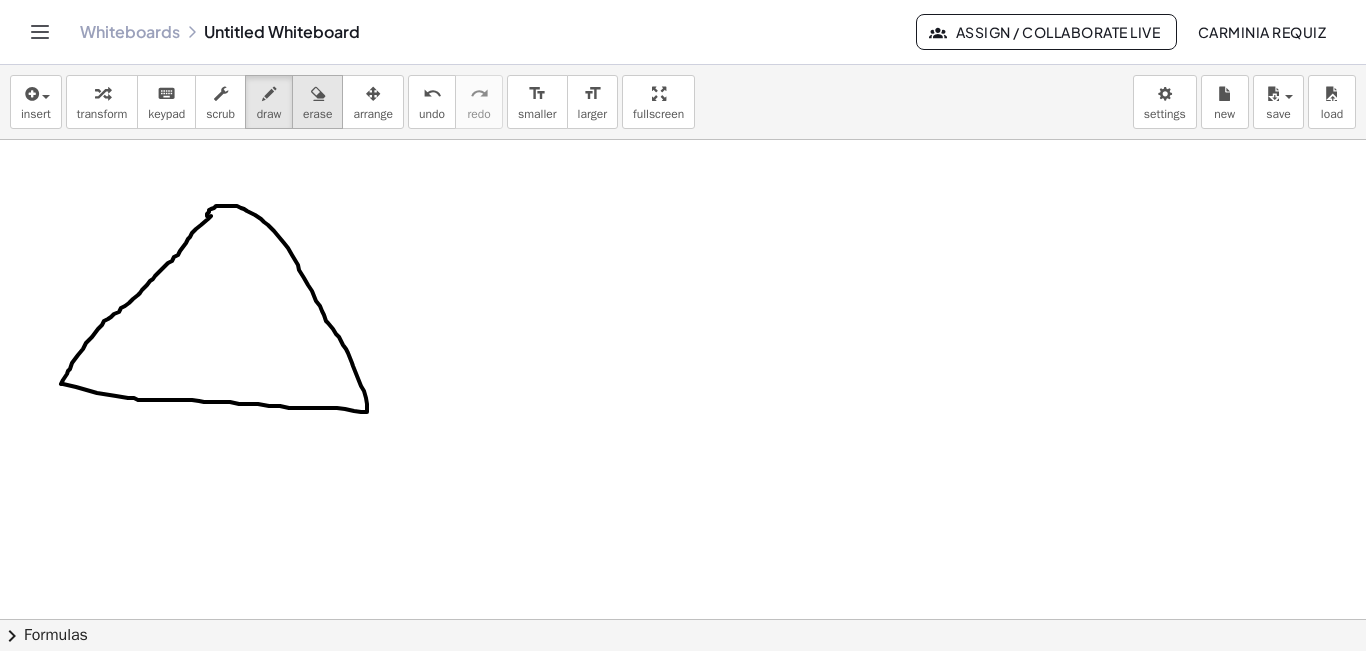 click at bounding box center (318, 94) 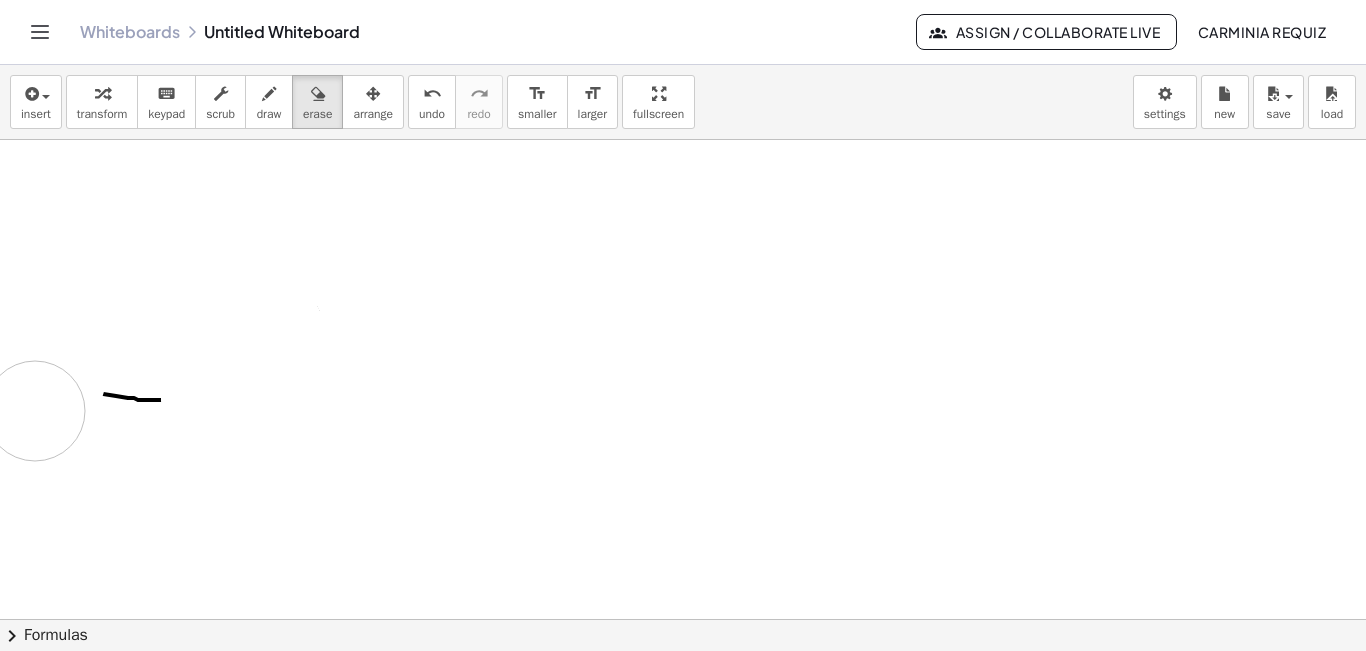 drag, startPoint x: 238, startPoint y: 242, endPoint x: 73, endPoint y: 403, distance: 230.53416 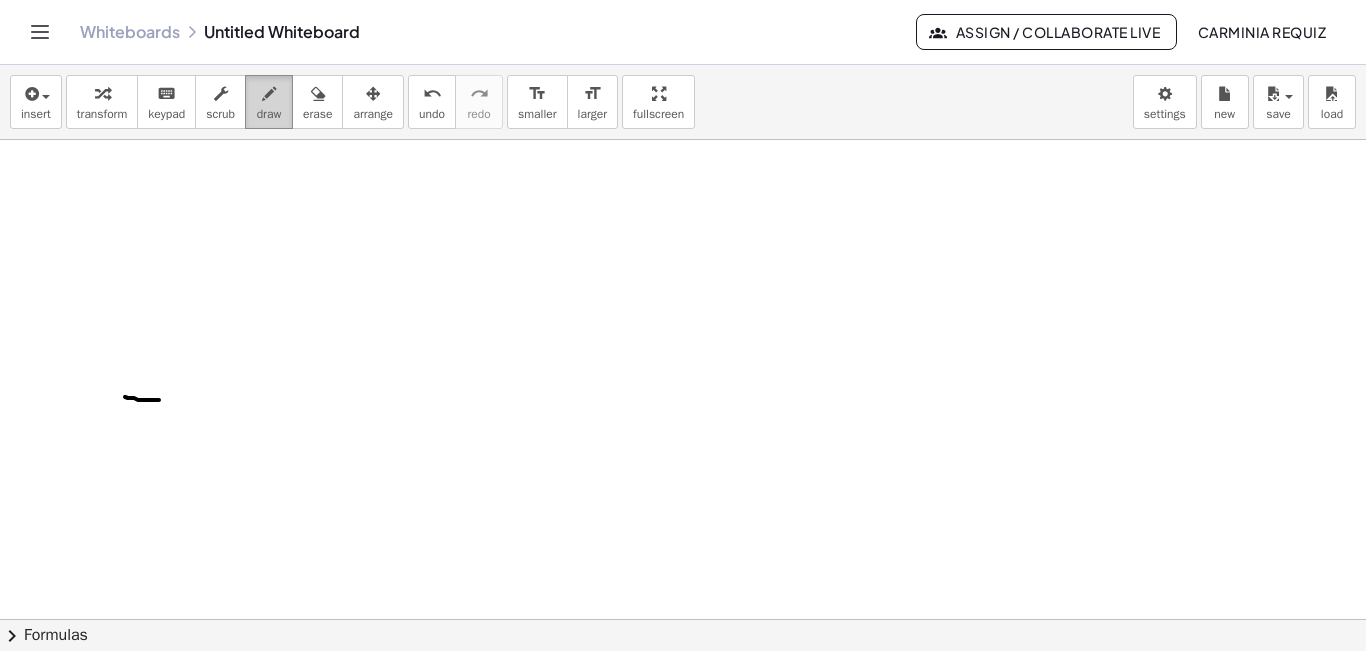 click on "draw" at bounding box center [269, 114] 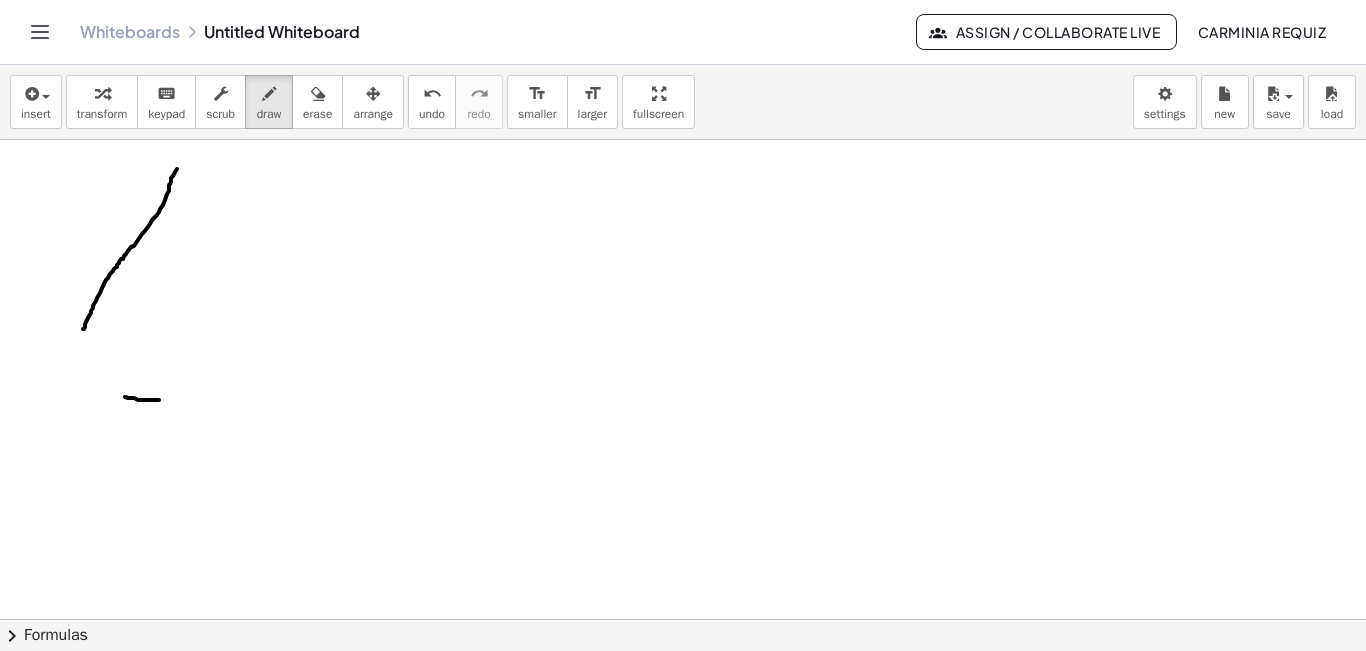 drag, startPoint x: 177, startPoint y: 169, endPoint x: 83, endPoint y: 329, distance: 185.5694 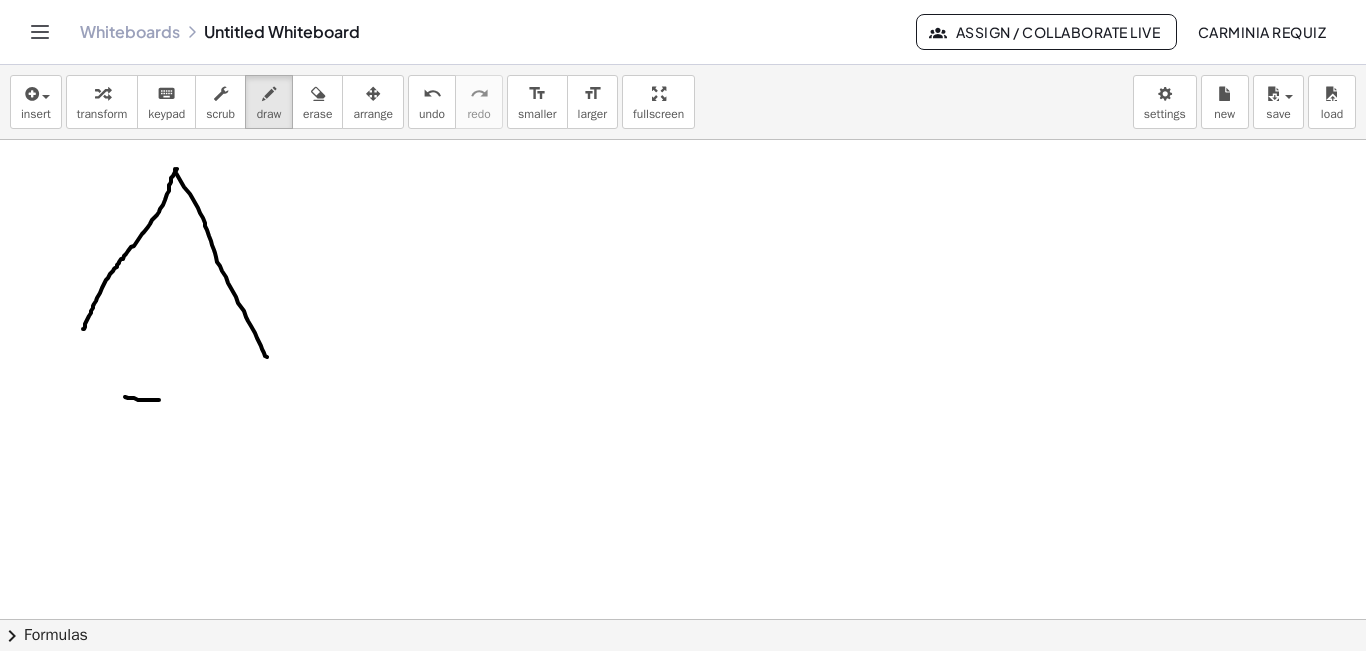 drag, startPoint x: 175, startPoint y: 169, endPoint x: 267, endPoint y: 357, distance: 209.3036 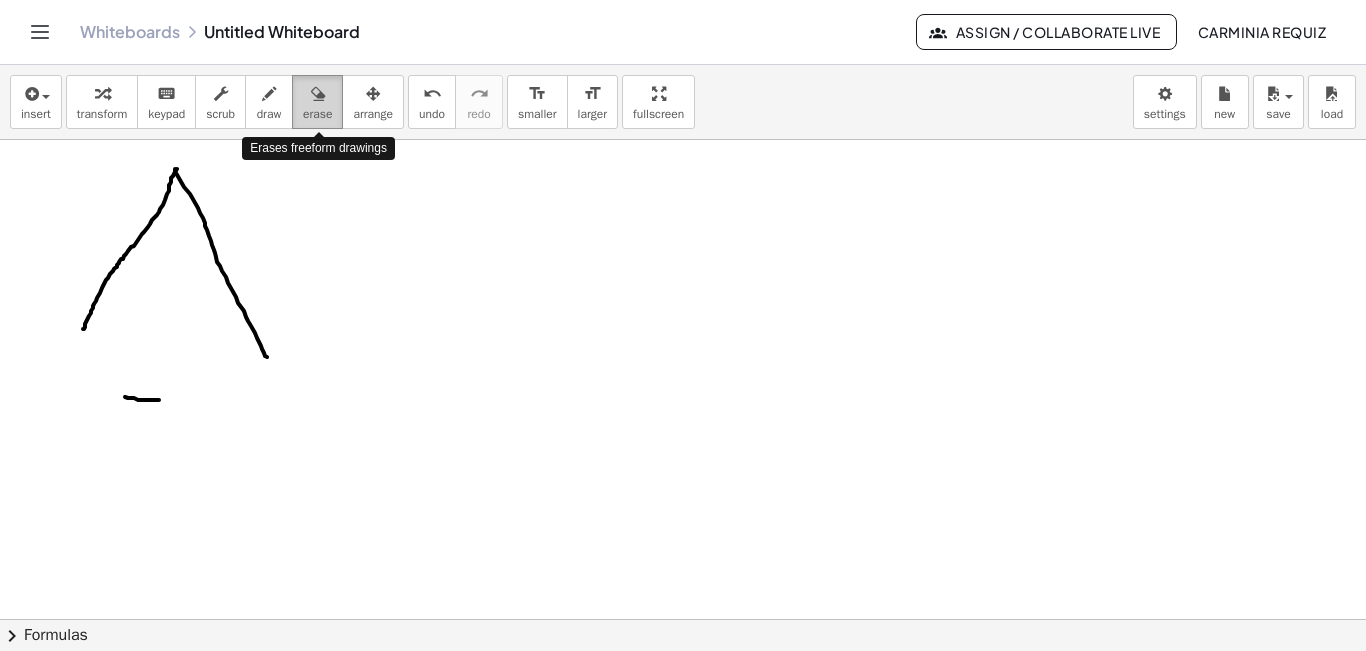 click at bounding box center [317, 93] 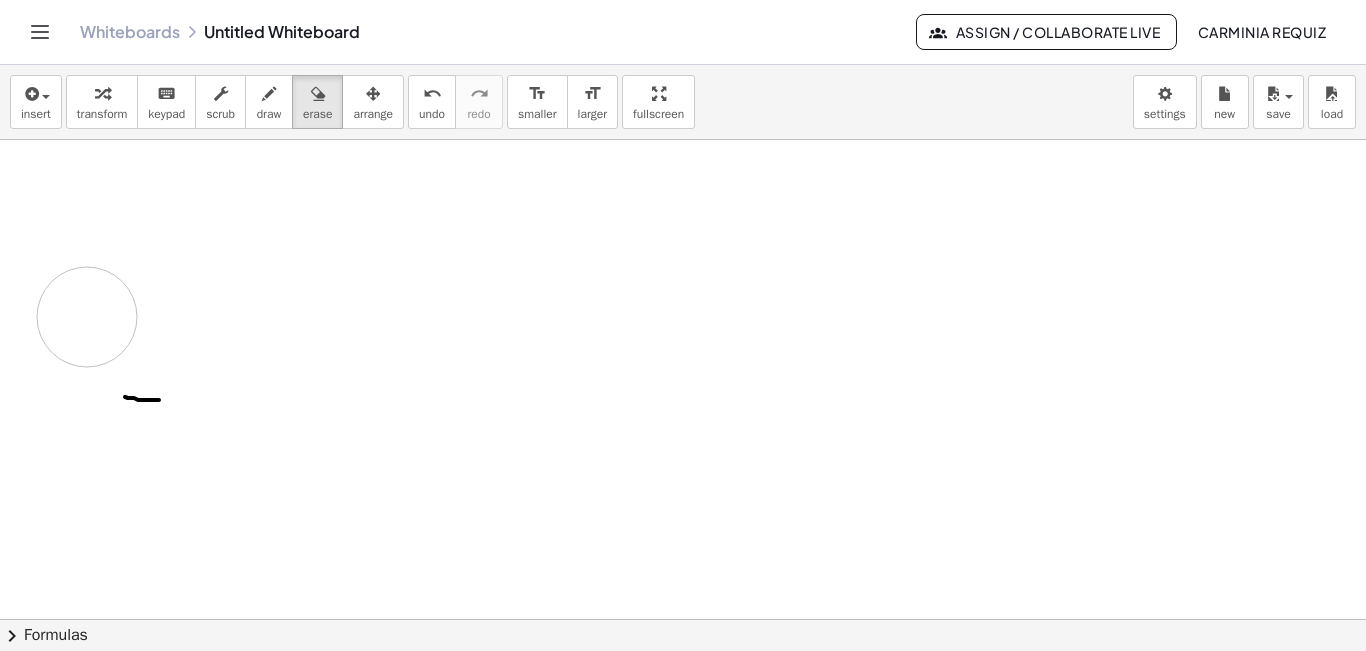 drag, startPoint x: 267, startPoint y: 345, endPoint x: 130, endPoint y: 281, distance: 151.21178 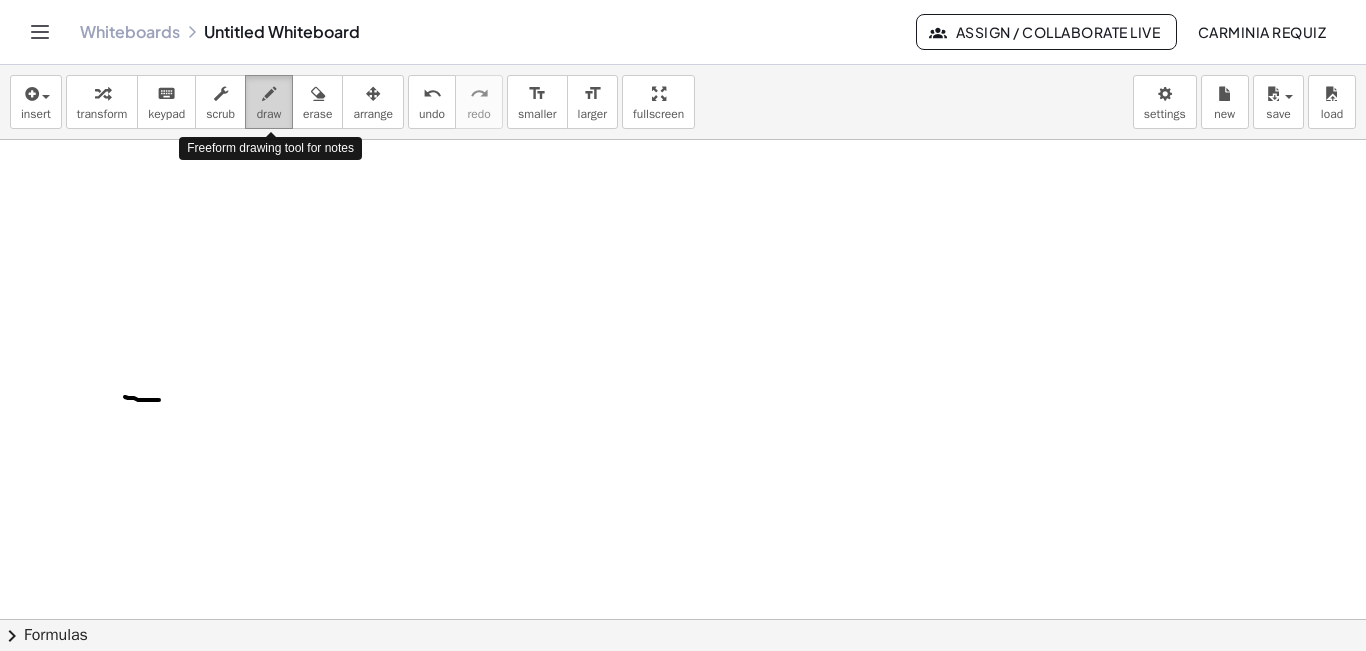 click on "draw" at bounding box center (269, 114) 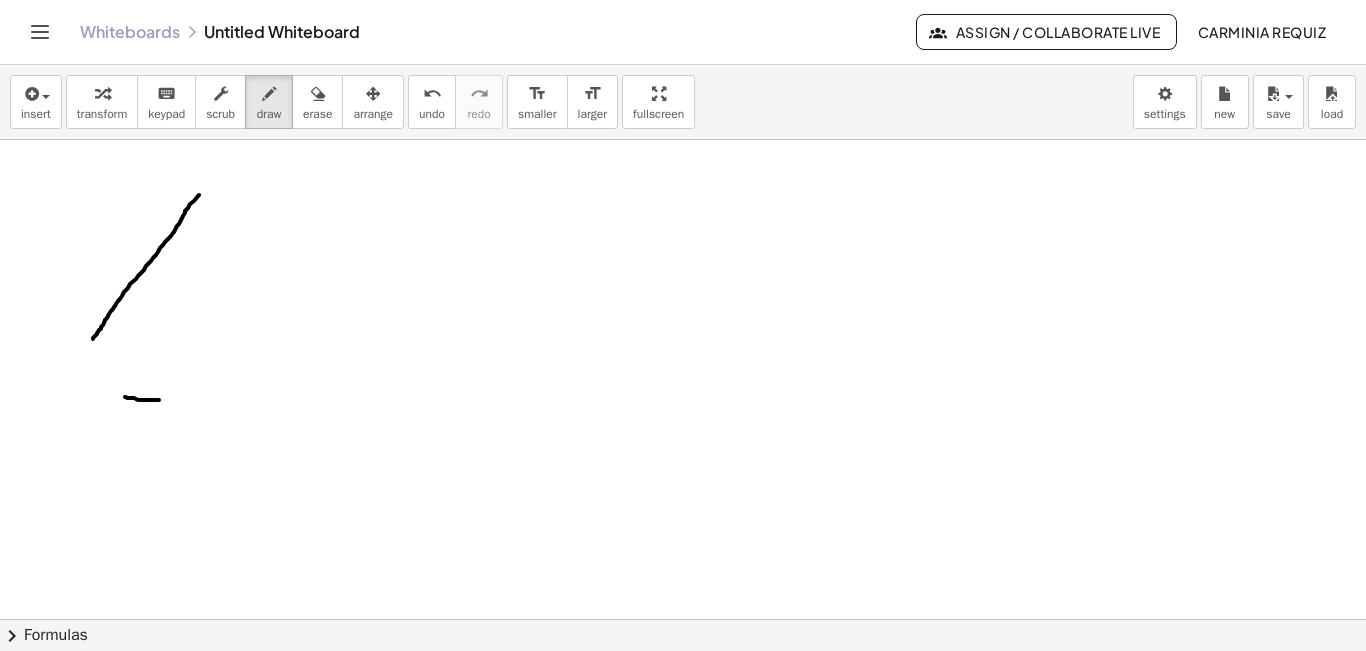 drag, startPoint x: 199, startPoint y: 195, endPoint x: 93, endPoint y: 339, distance: 178.80716 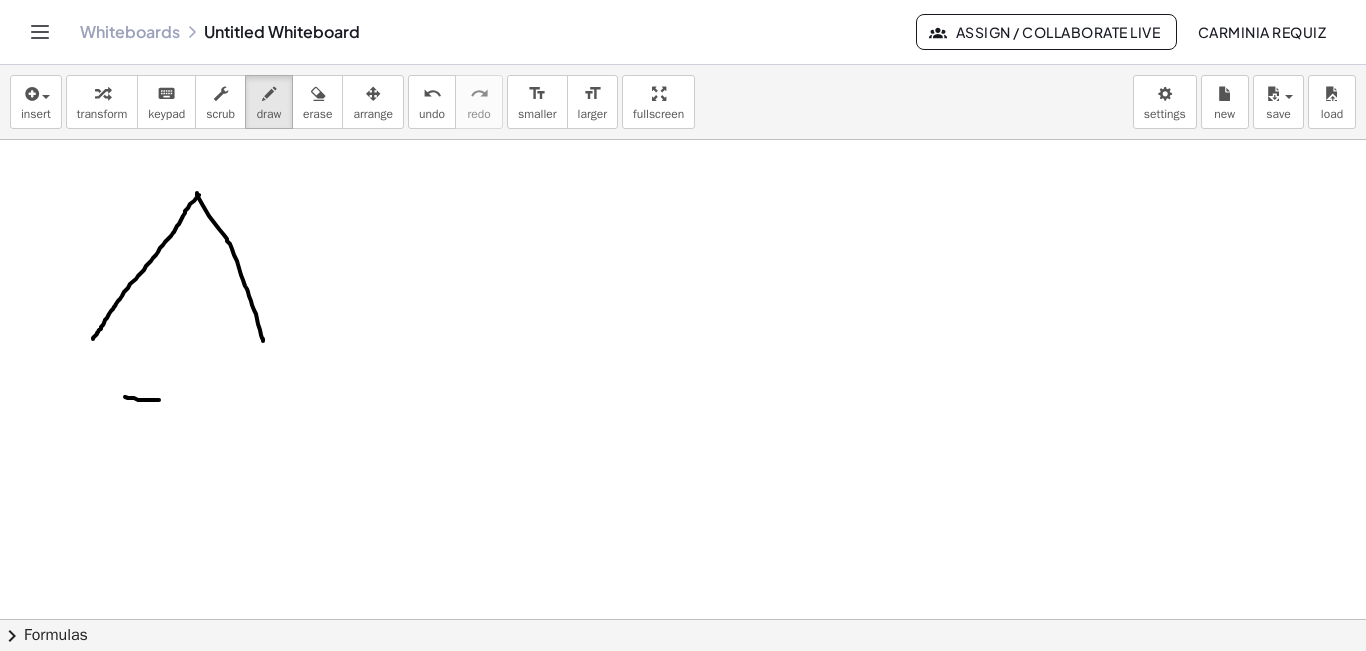 drag, startPoint x: 197, startPoint y: 193, endPoint x: 263, endPoint y: 341, distance: 162.04938 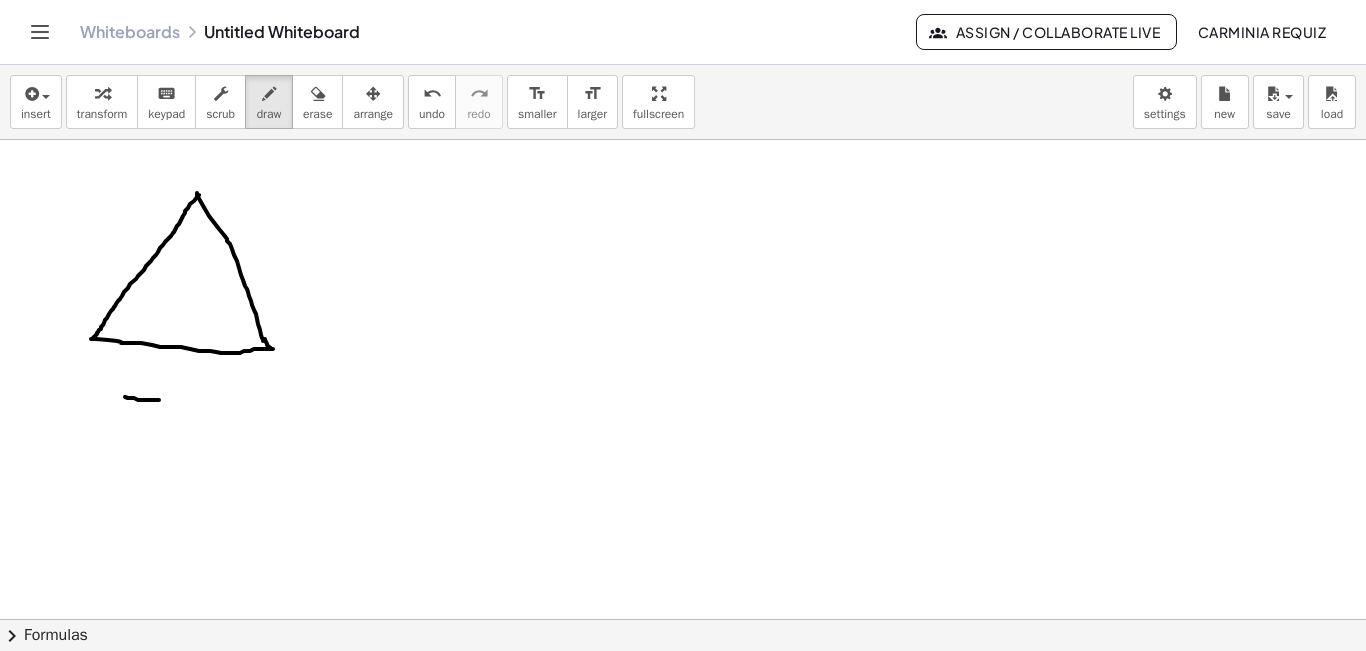 drag, startPoint x: 91, startPoint y: 339, endPoint x: 265, endPoint y: 339, distance: 174 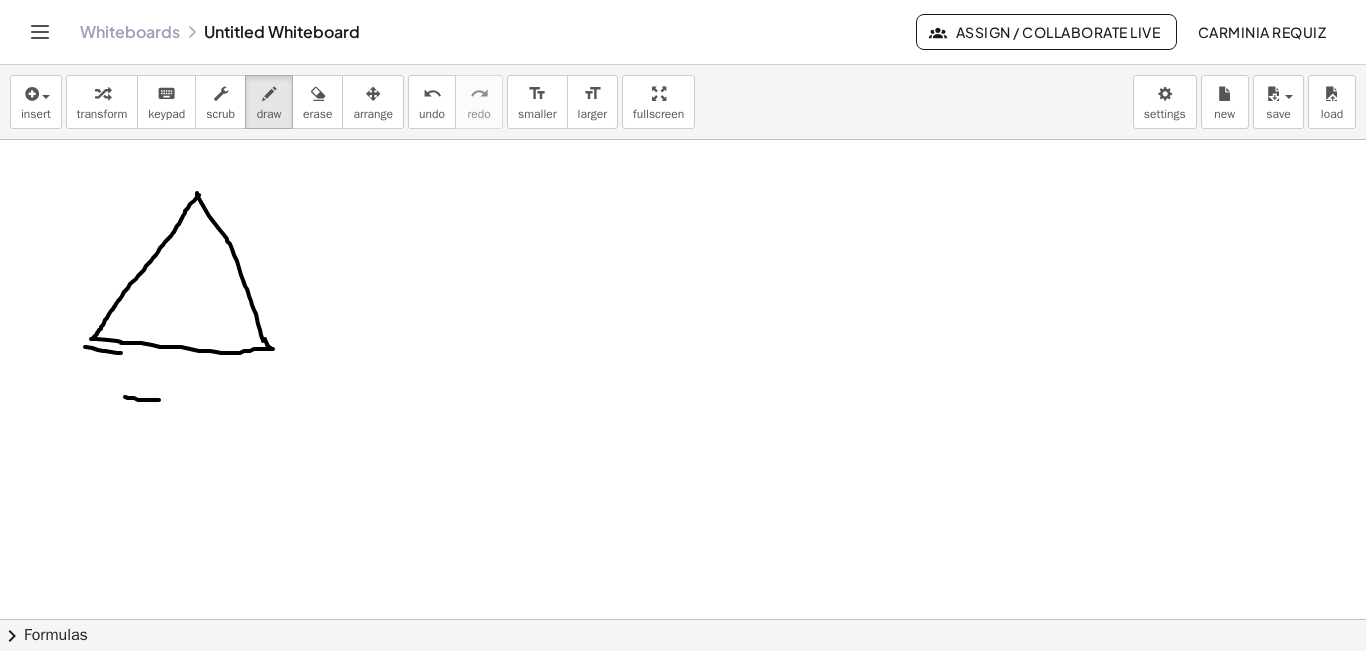 drag, startPoint x: 85, startPoint y: 347, endPoint x: 121, endPoint y: 353, distance: 36.496574 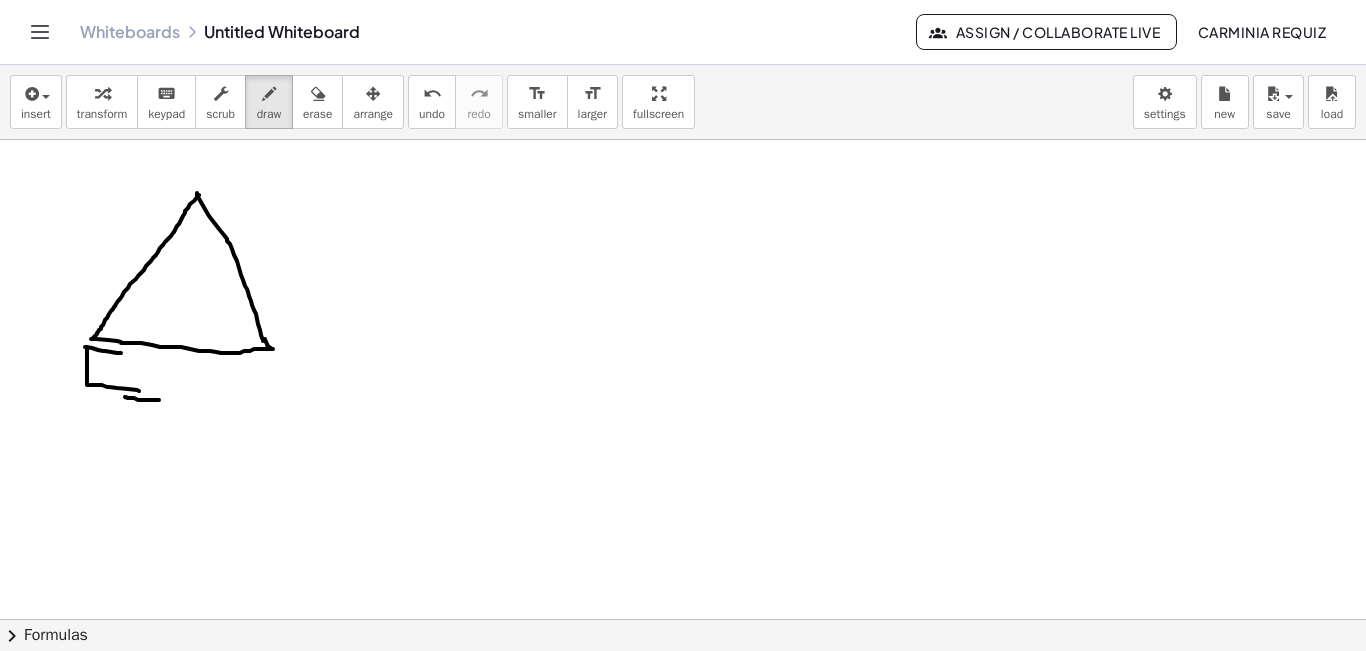 drag, startPoint x: 87, startPoint y: 347, endPoint x: 139, endPoint y: 391, distance: 68.117546 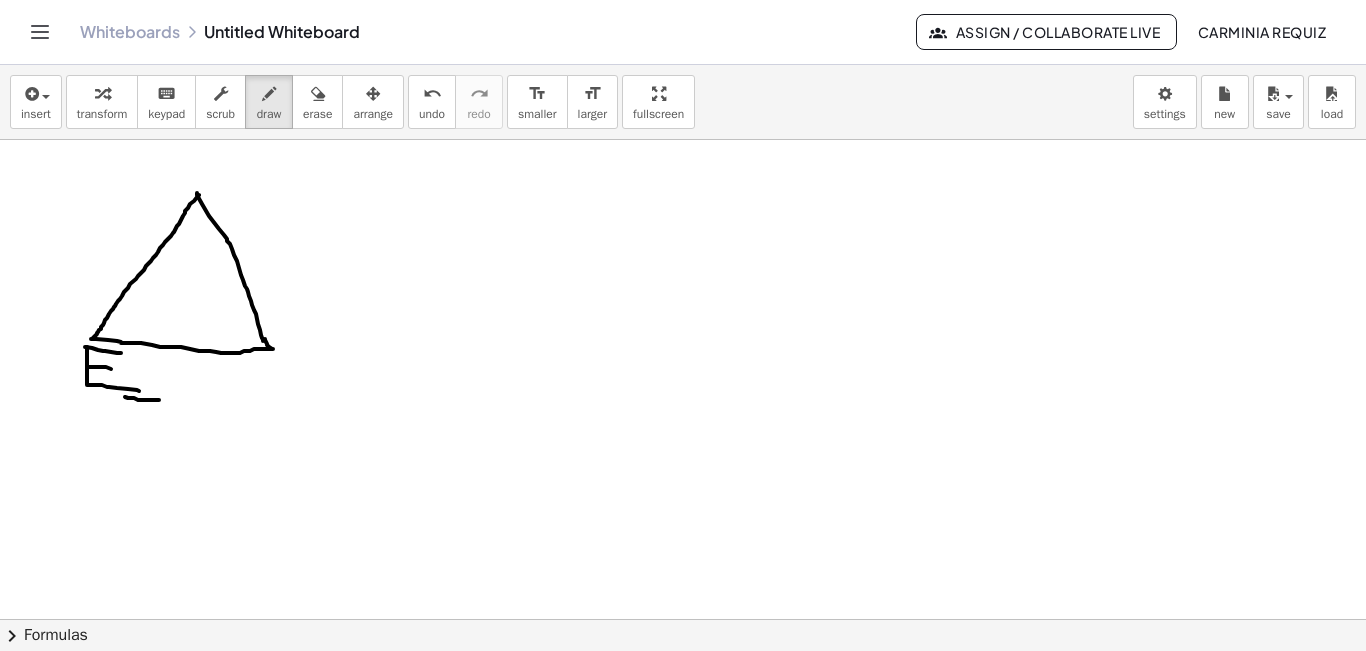 drag, startPoint x: 87, startPoint y: 367, endPoint x: 111, endPoint y: 369, distance: 24.083189 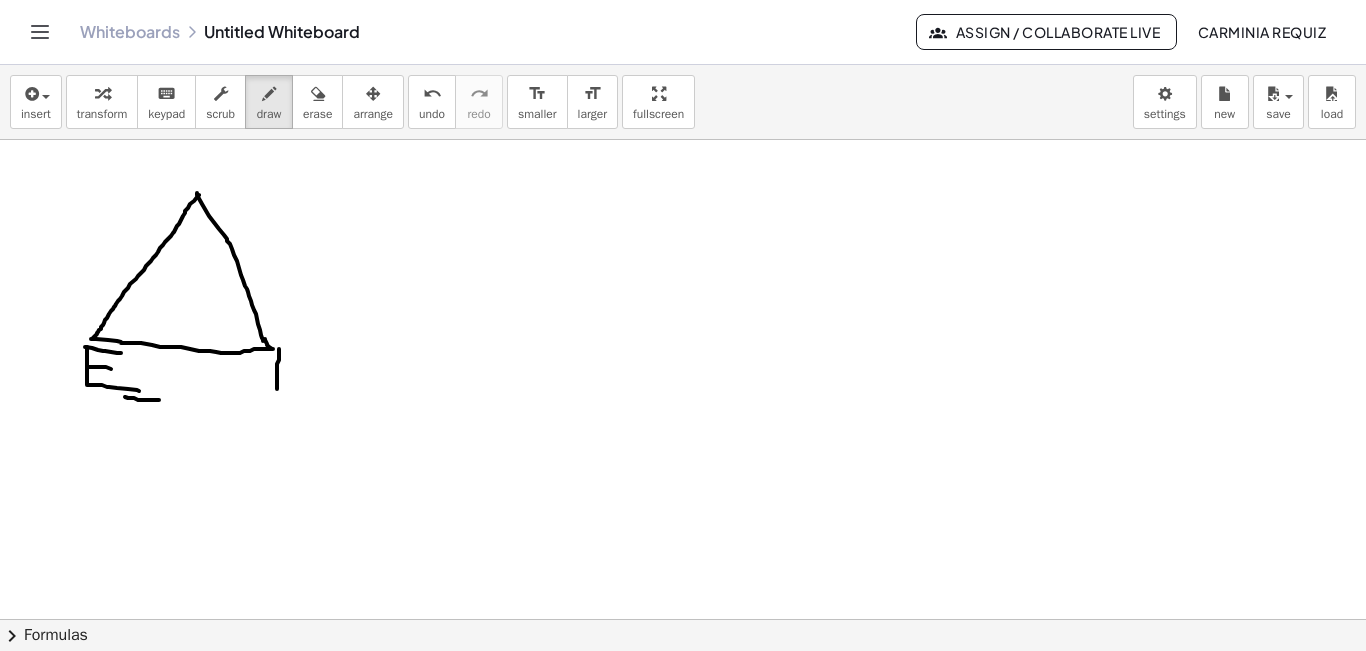drag, startPoint x: 279, startPoint y: 349, endPoint x: 277, endPoint y: 389, distance: 40.04997 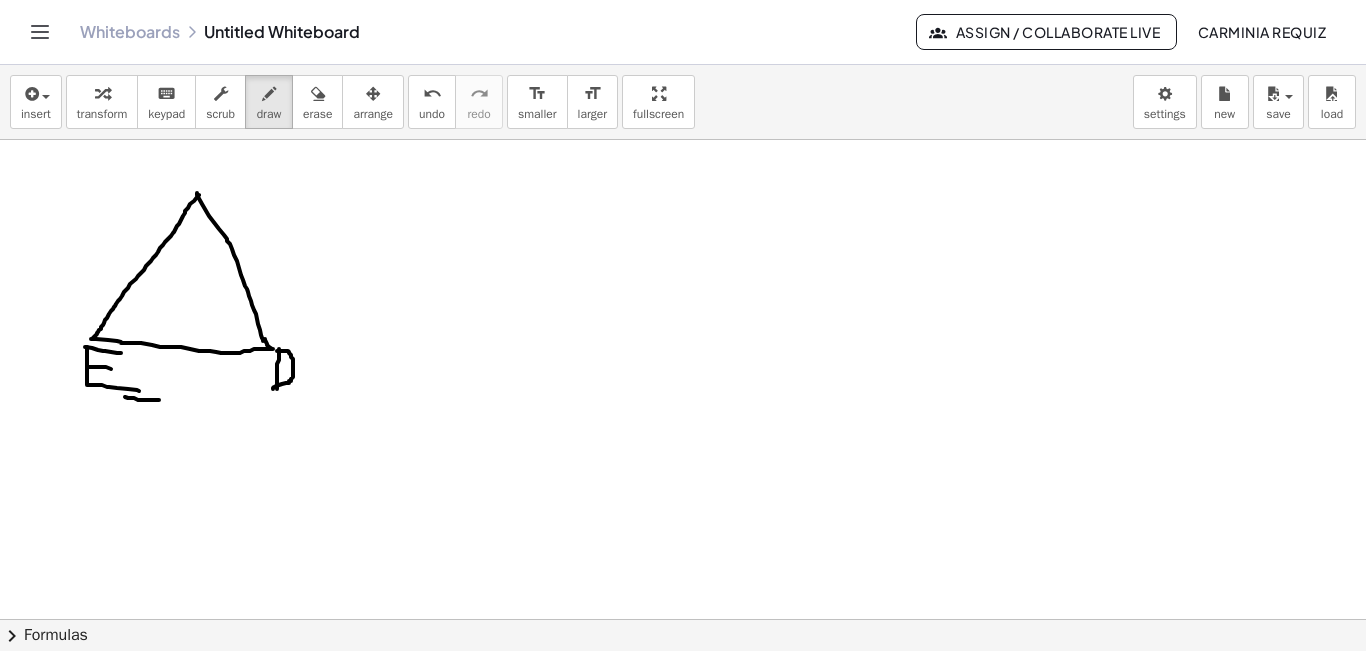drag, startPoint x: 277, startPoint y: 351, endPoint x: 273, endPoint y: 389, distance: 38.209946 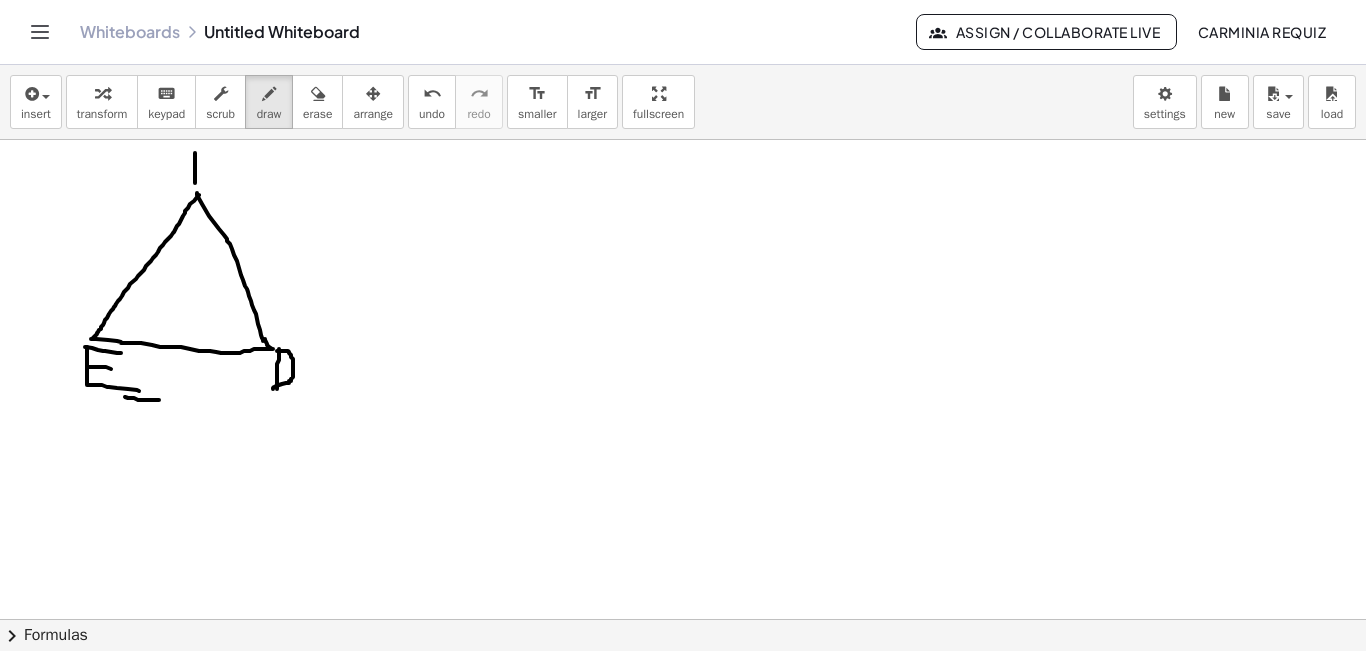 drag, startPoint x: 195, startPoint y: 153, endPoint x: 195, endPoint y: 183, distance: 30 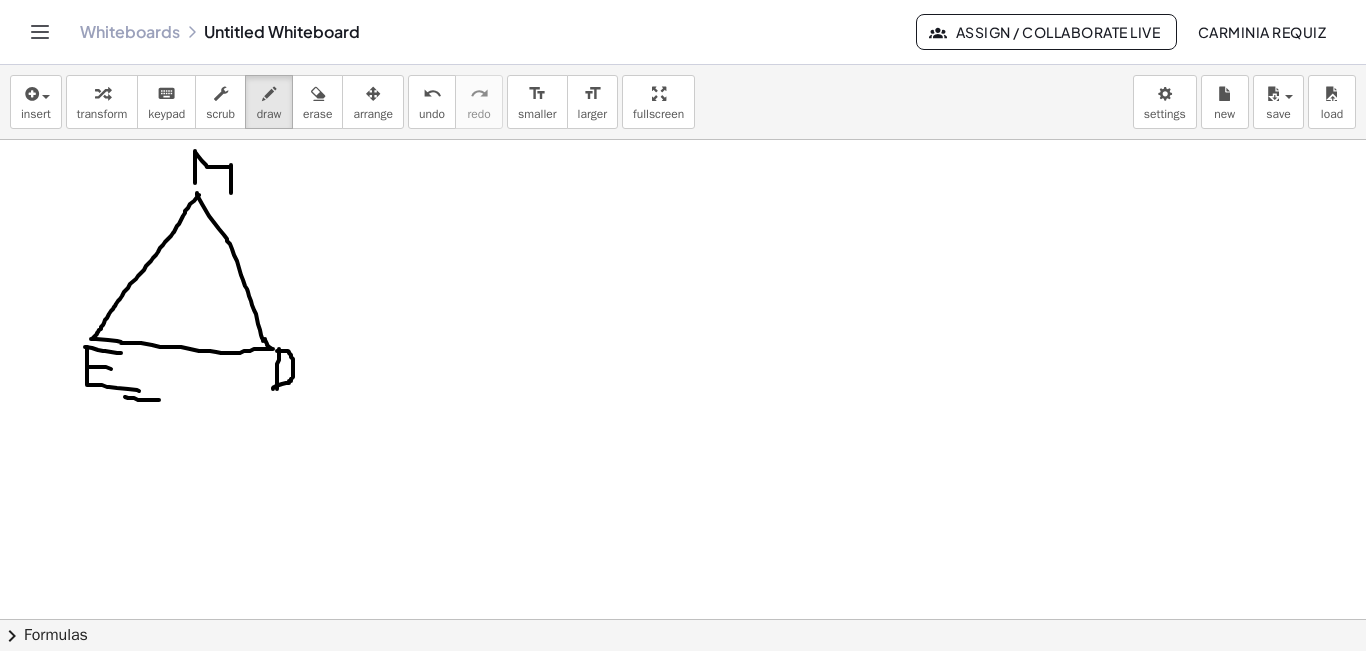 drag, startPoint x: 195, startPoint y: 151, endPoint x: 231, endPoint y: 193, distance: 55.31727 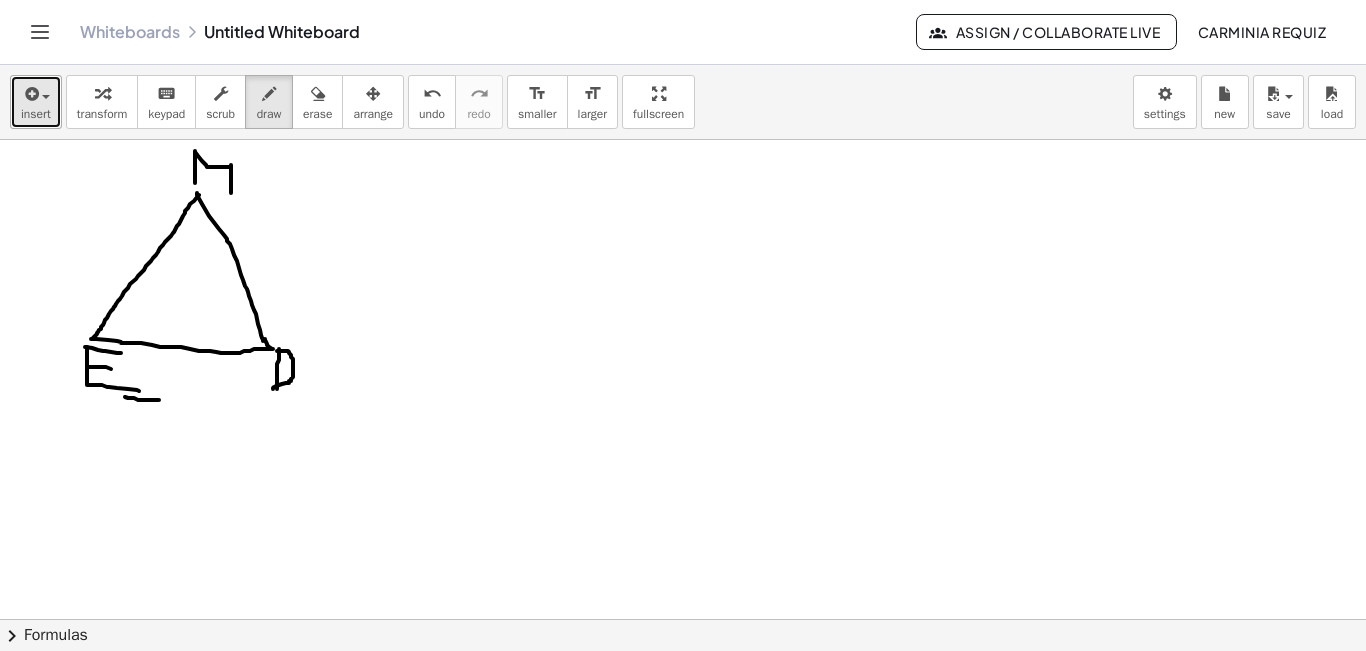 click at bounding box center [30, 94] 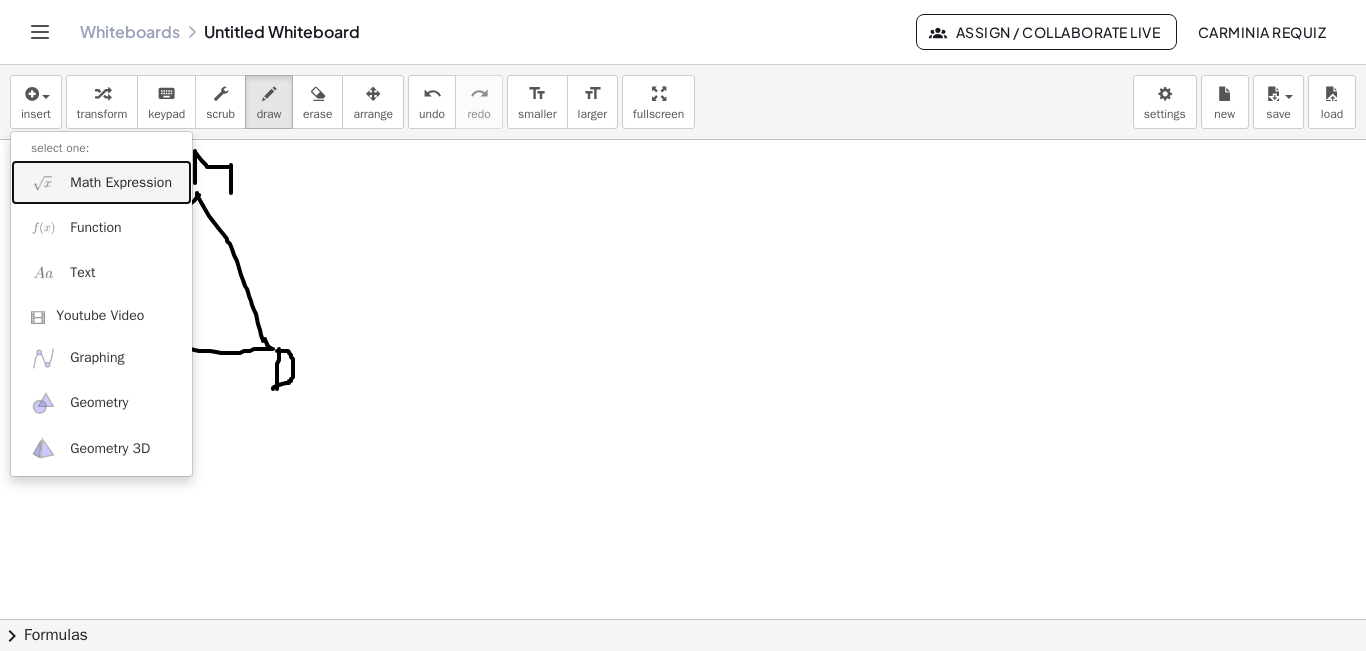 click on "Math Expression" at bounding box center [121, 183] 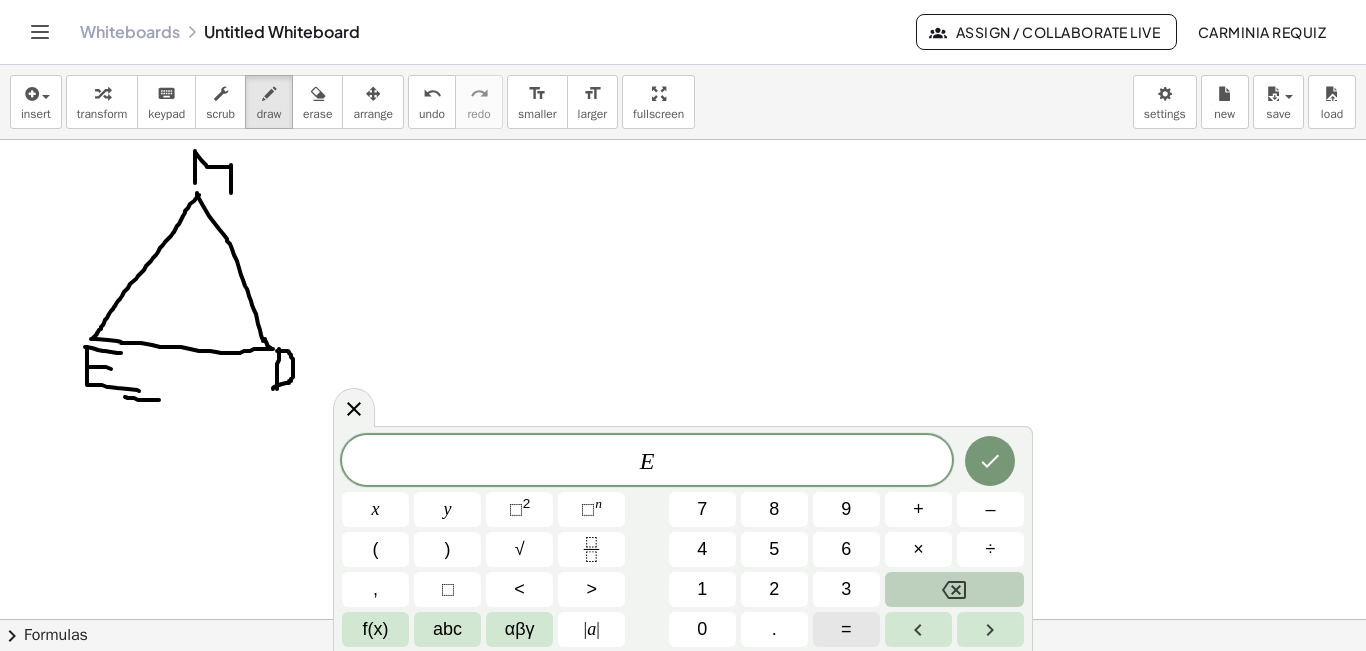click on "=" at bounding box center [846, 629] 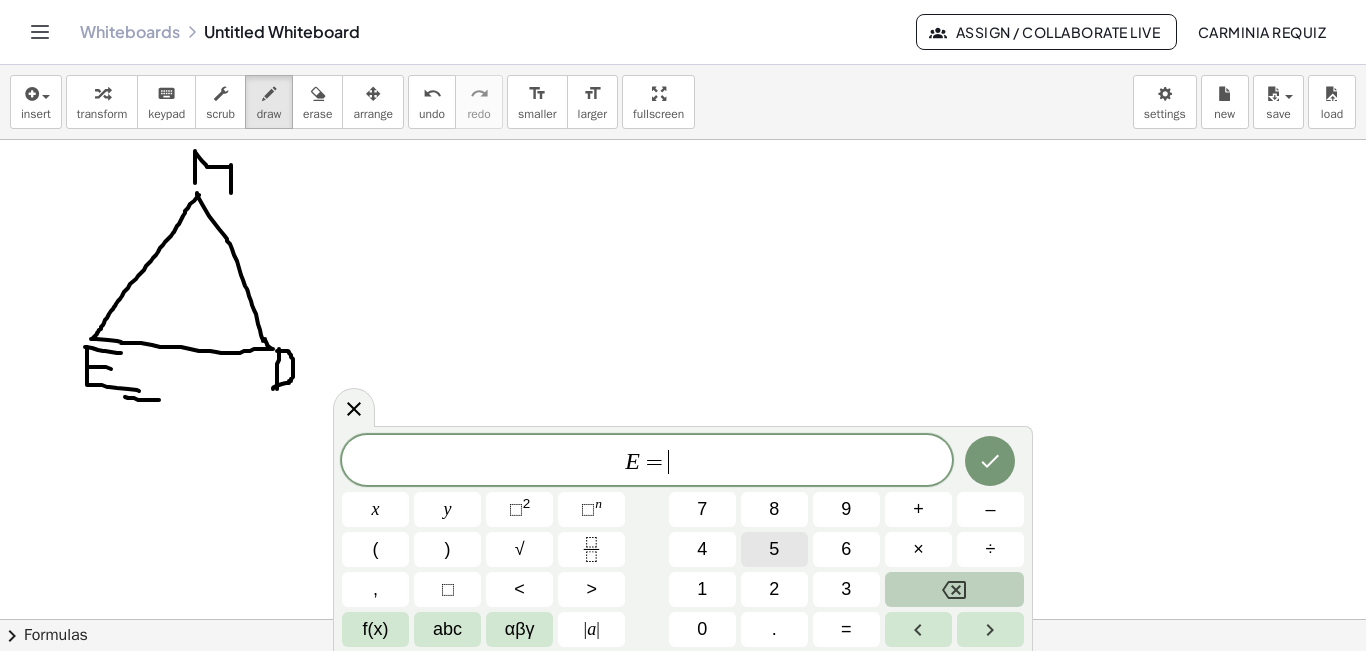 click on "5" at bounding box center (774, 549) 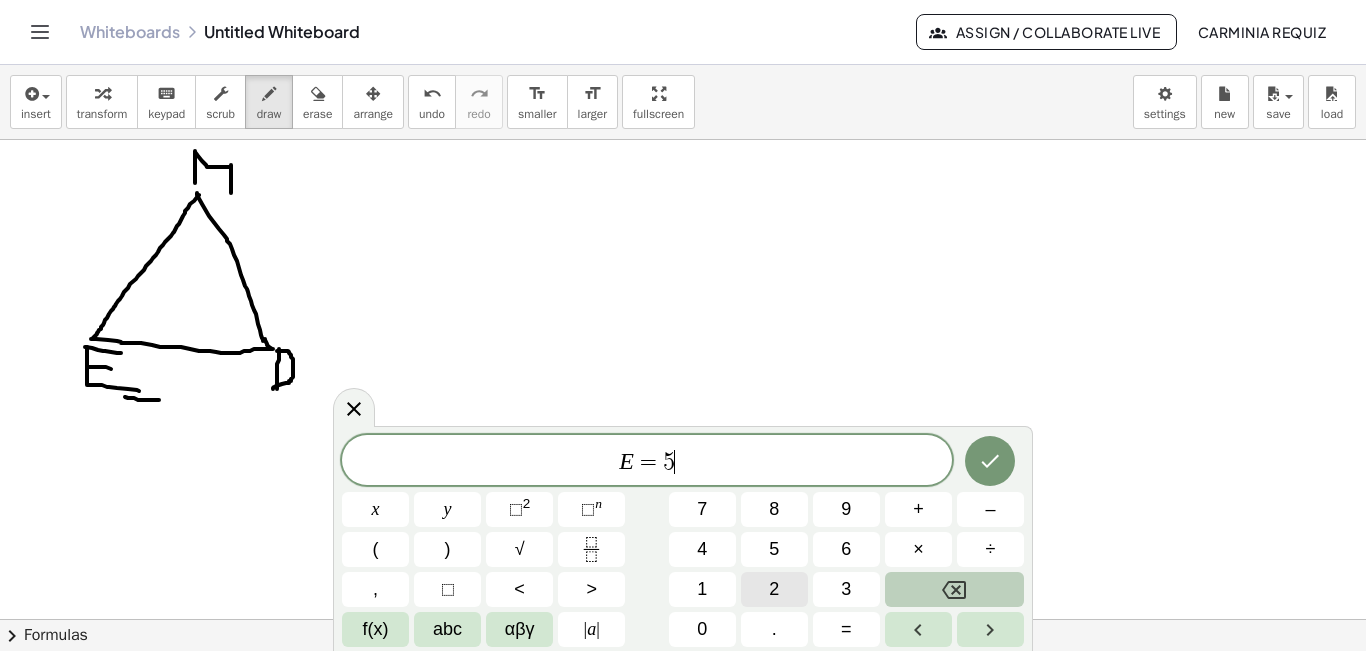 click on "2" at bounding box center [774, 589] 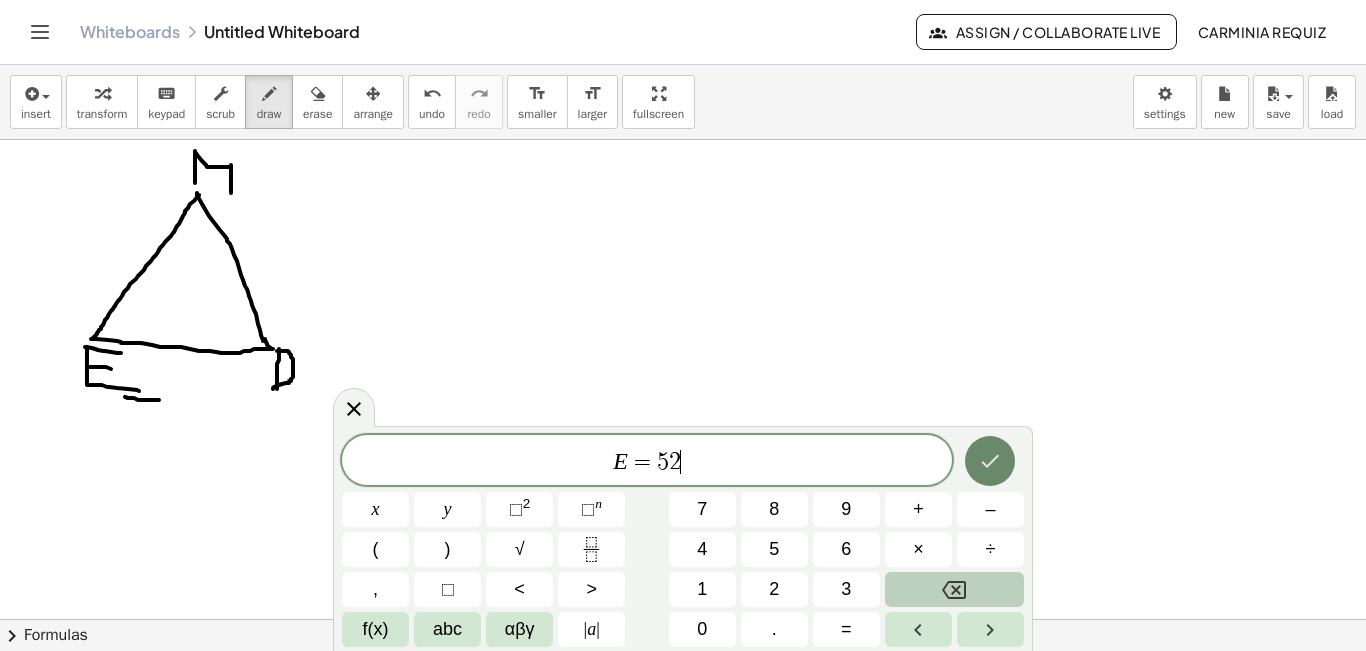 click at bounding box center [990, 461] 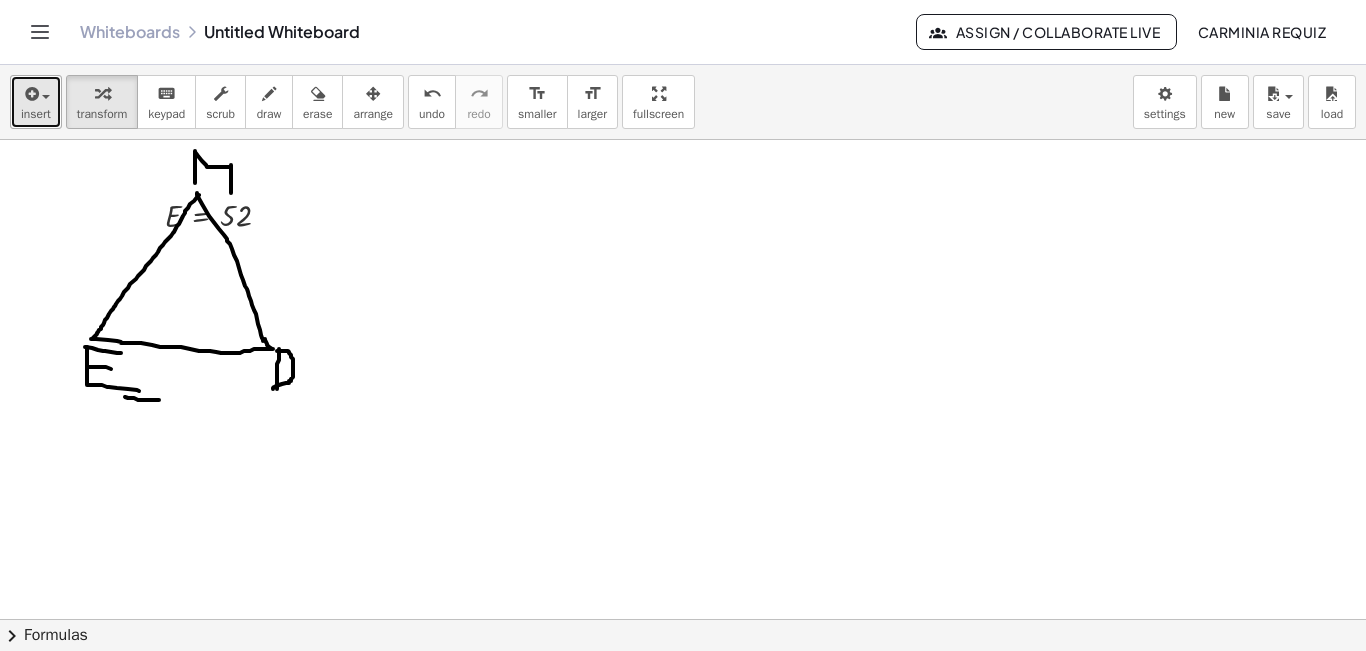 click on "insert" at bounding box center (36, 102) 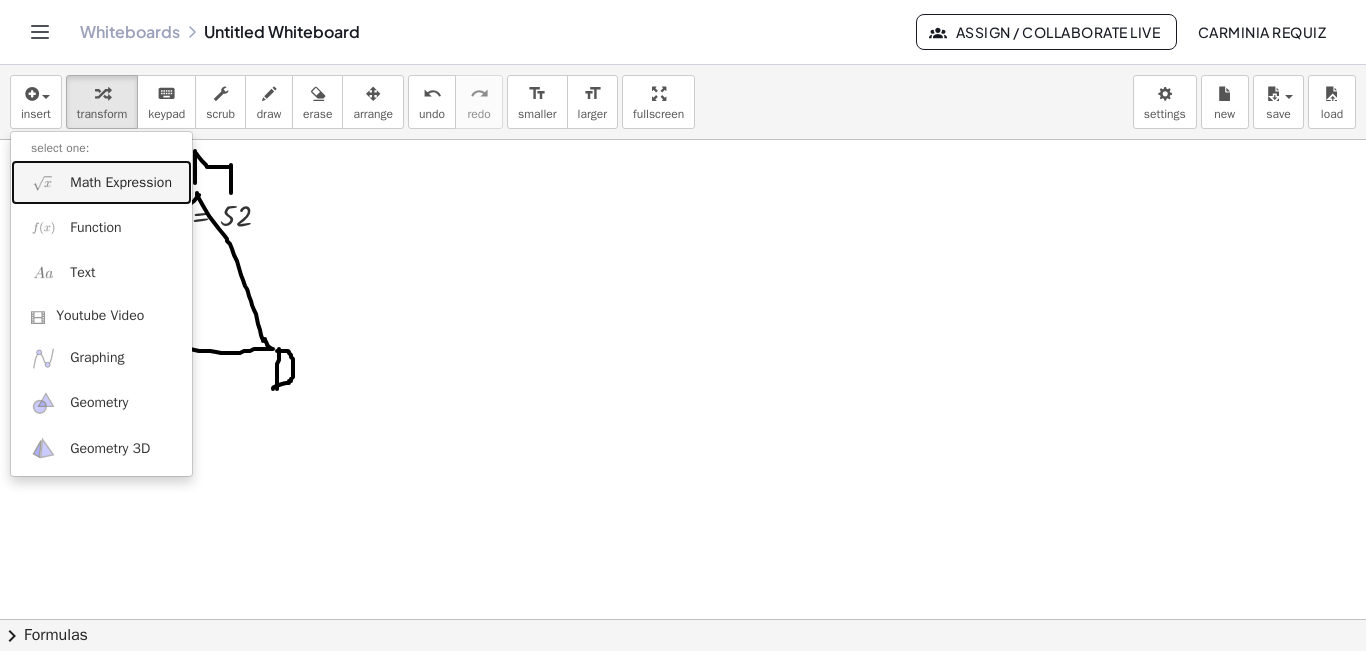 click on "Math Expression" at bounding box center [121, 183] 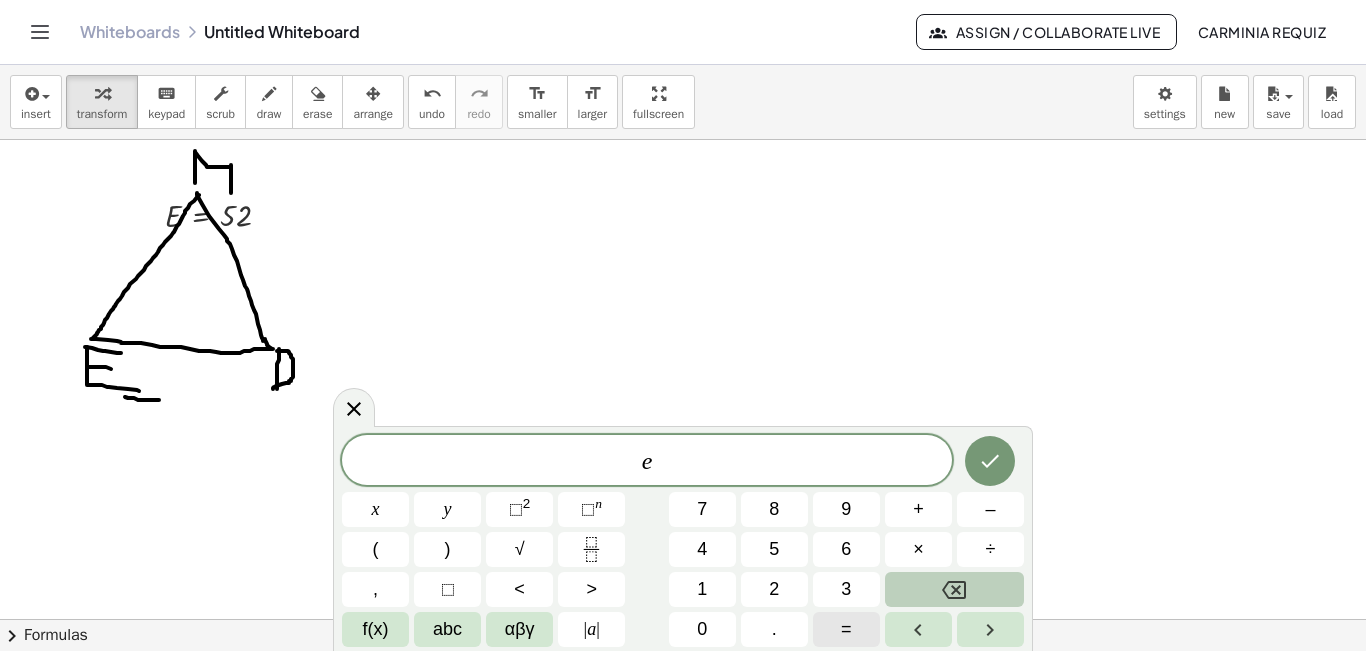 click on "=" at bounding box center (846, 629) 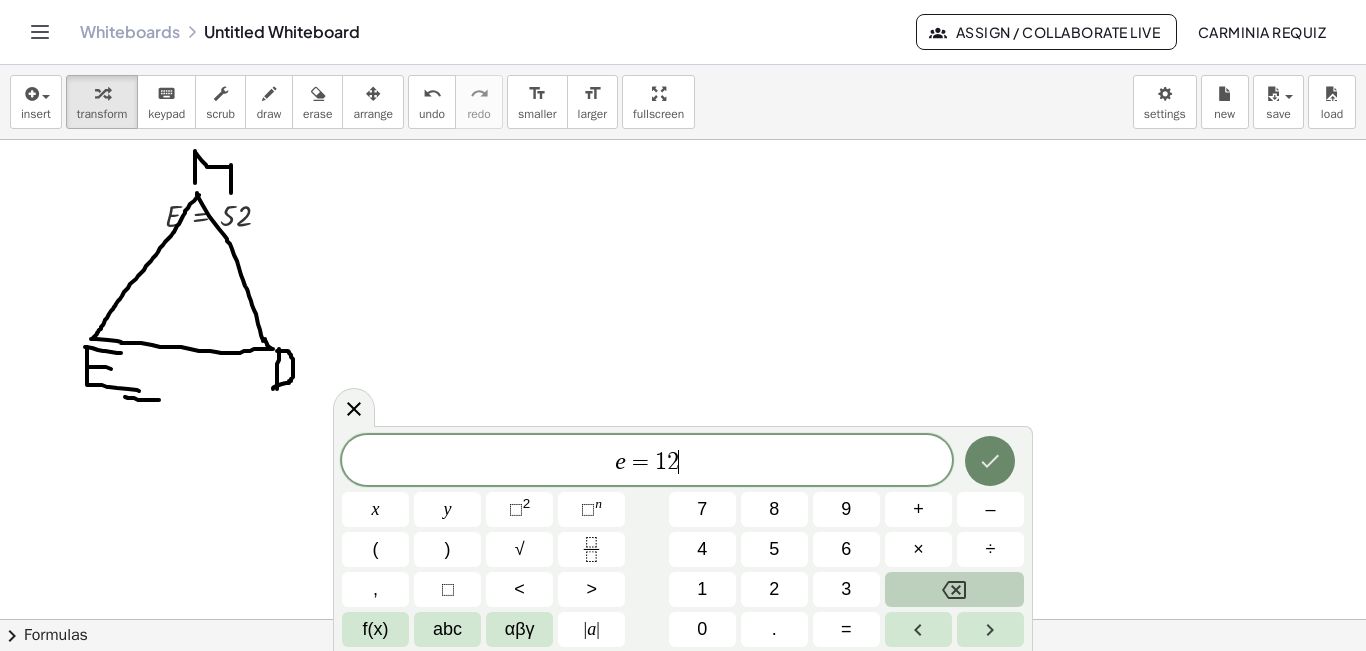 click at bounding box center (990, 461) 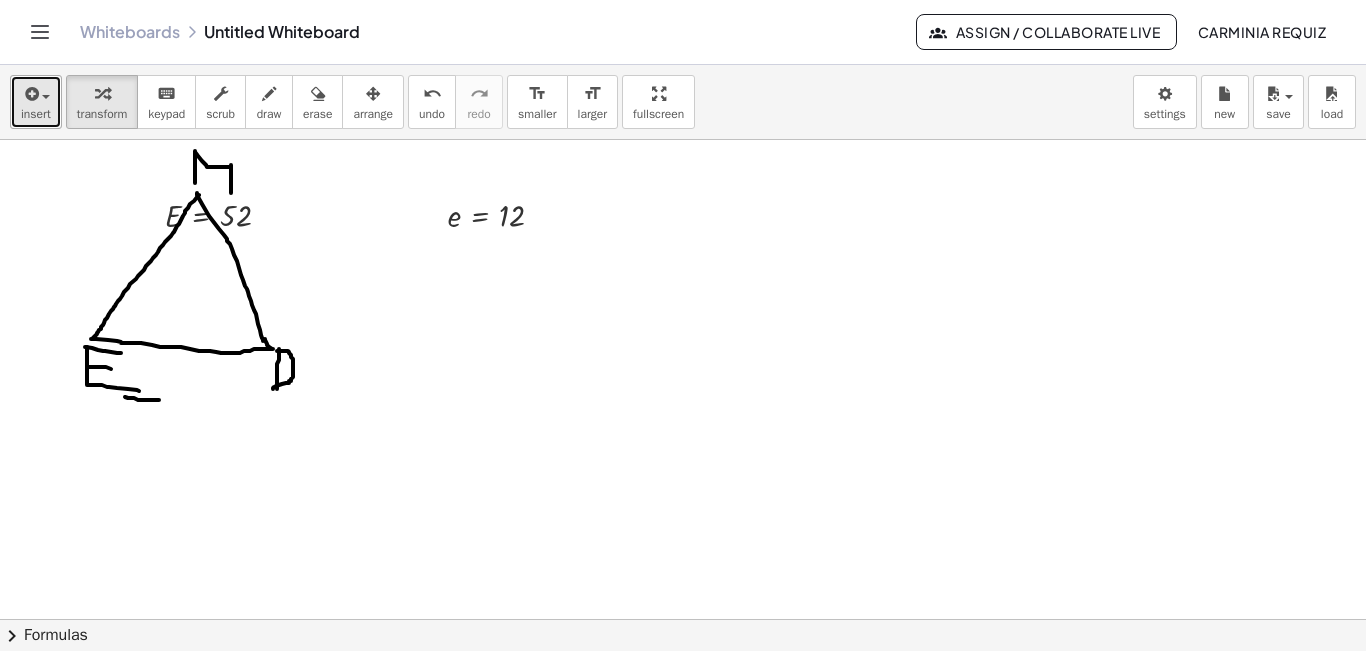 click at bounding box center (30, 94) 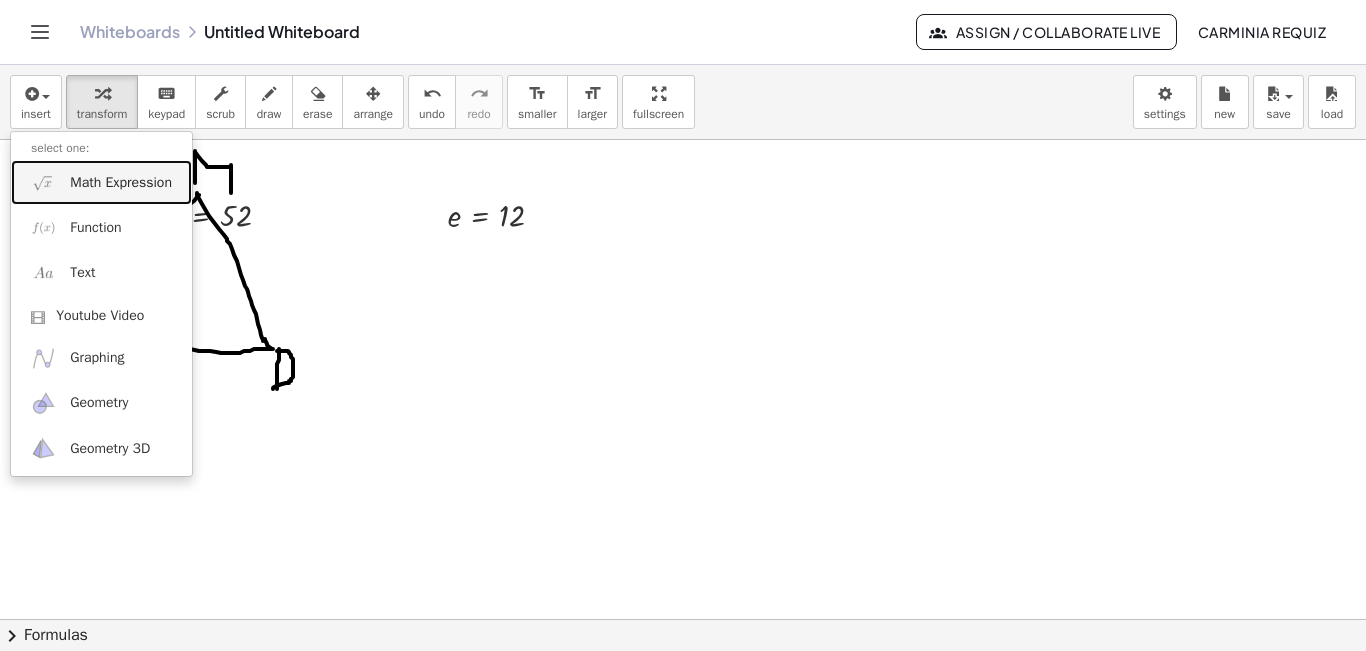 click on "Math Expression" at bounding box center (101, 182) 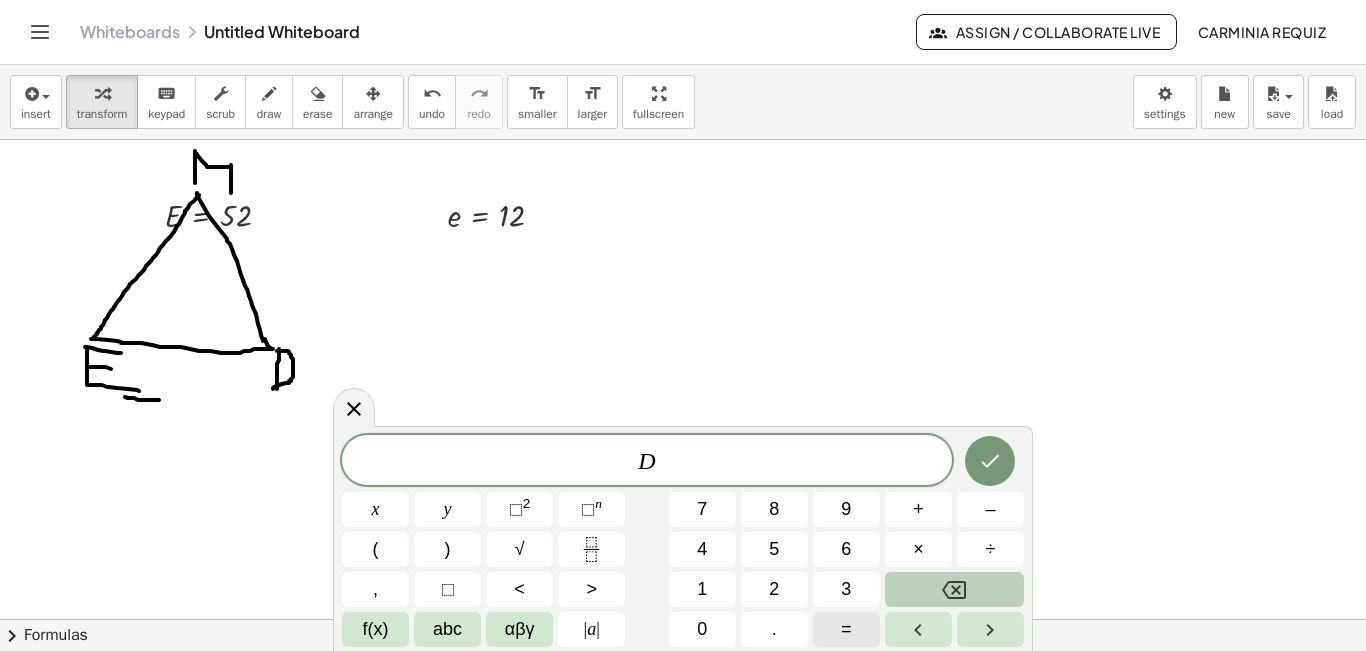 click on "=" at bounding box center (846, 629) 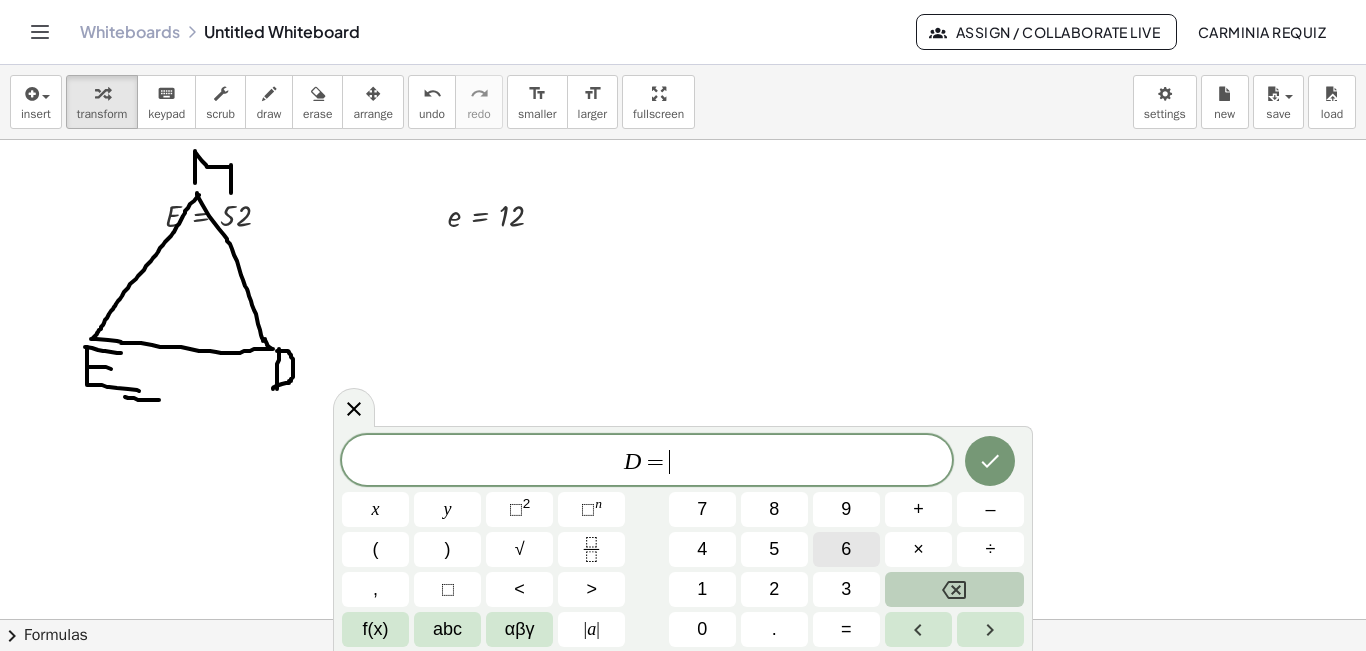 click on "6" at bounding box center [846, 549] 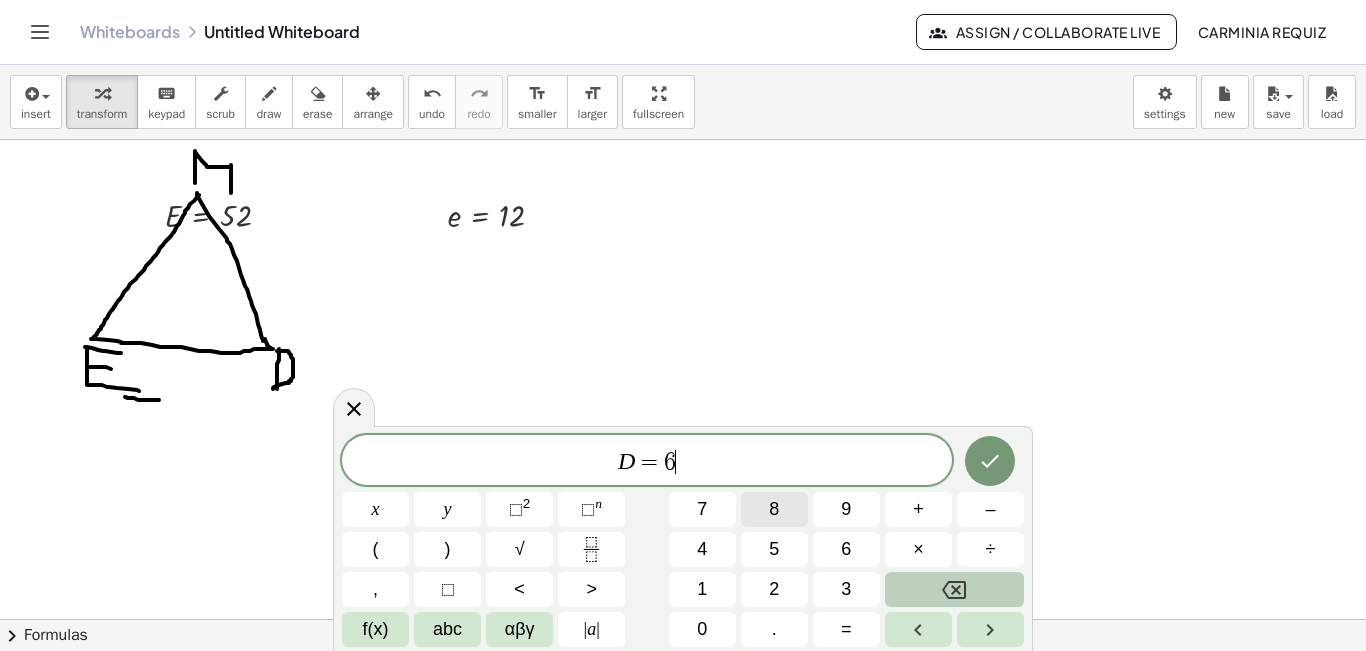 click on "8" at bounding box center (774, 509) 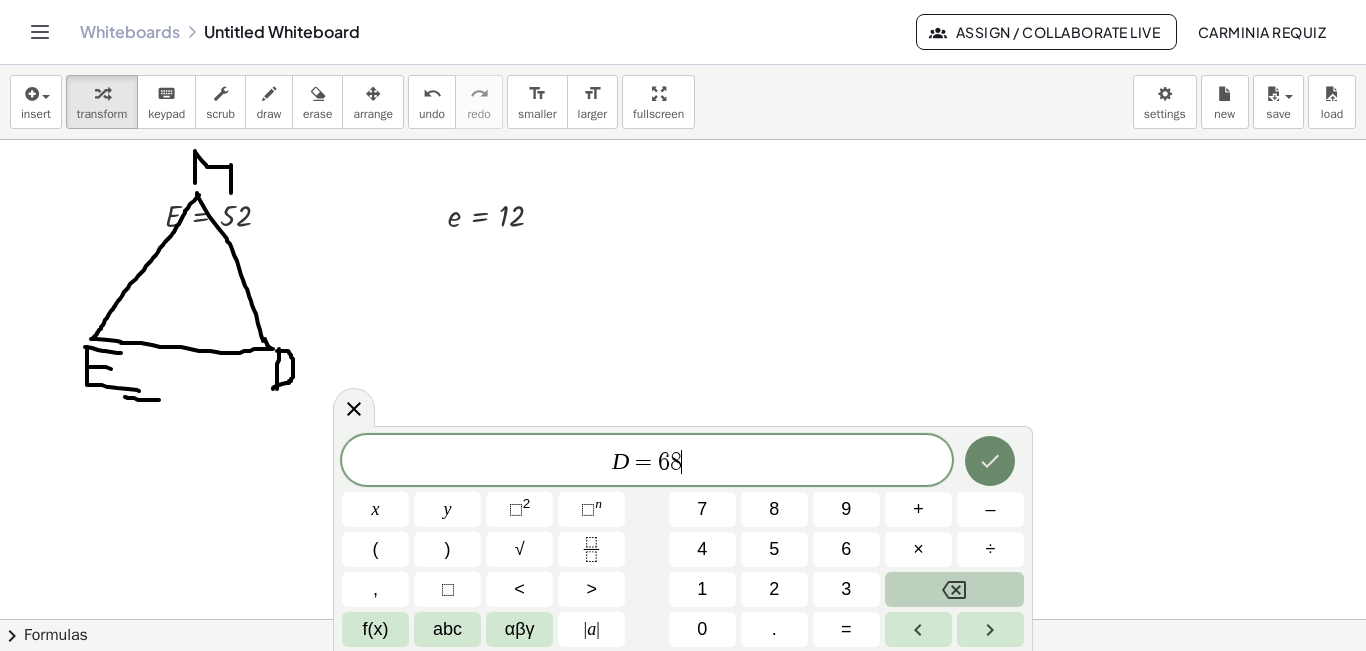 click 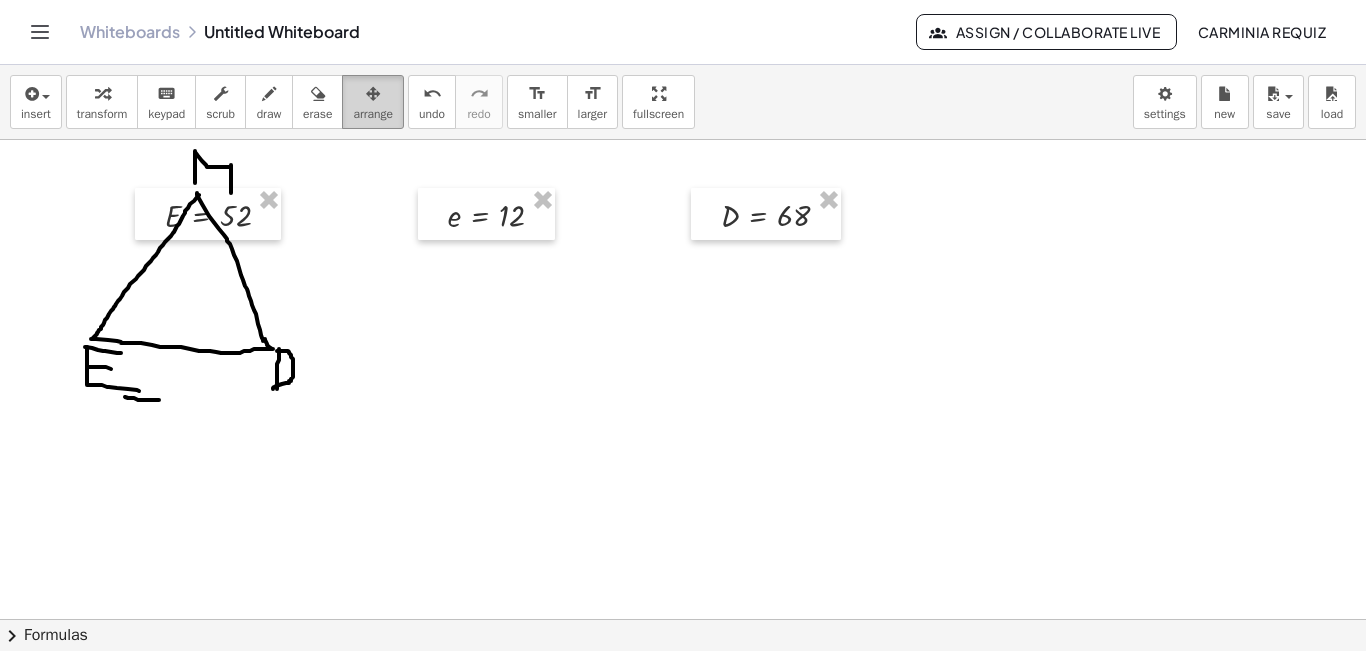 click at bounding box center (373, 93) 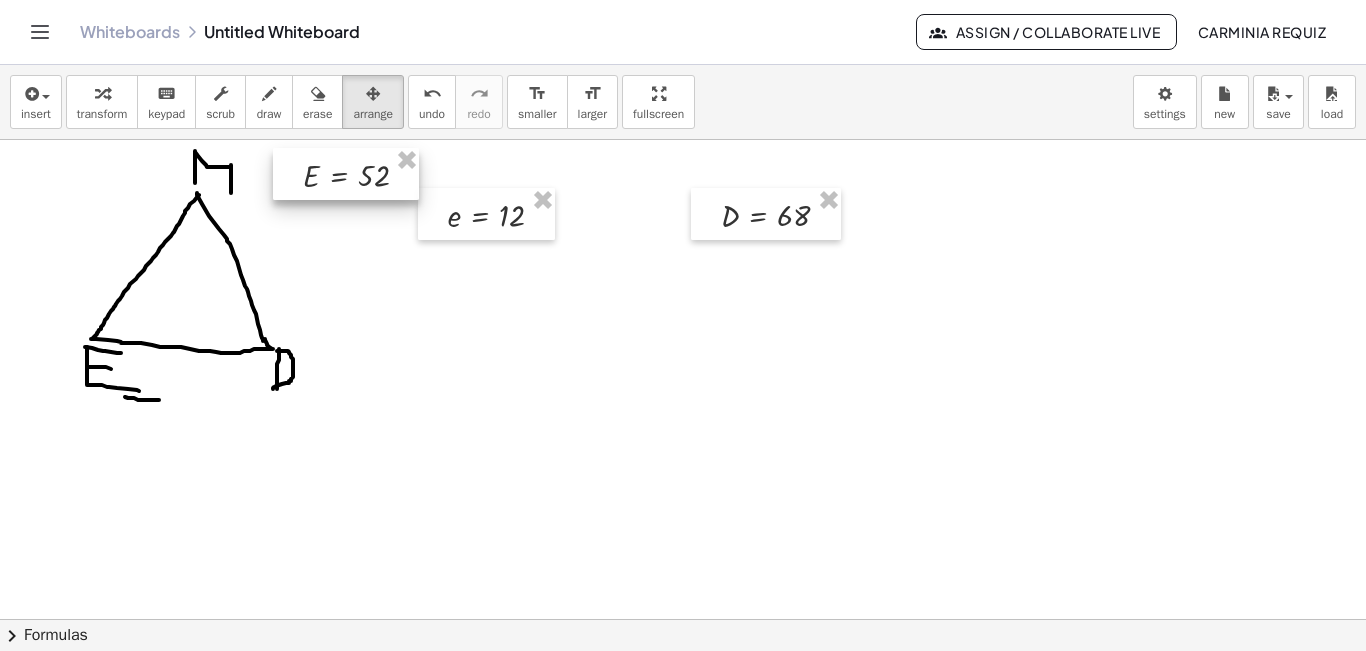 drag, startPoint x: 216, startPoint y: 218, endPoint x: 354, endPoint y: 178, distance: 143.6802 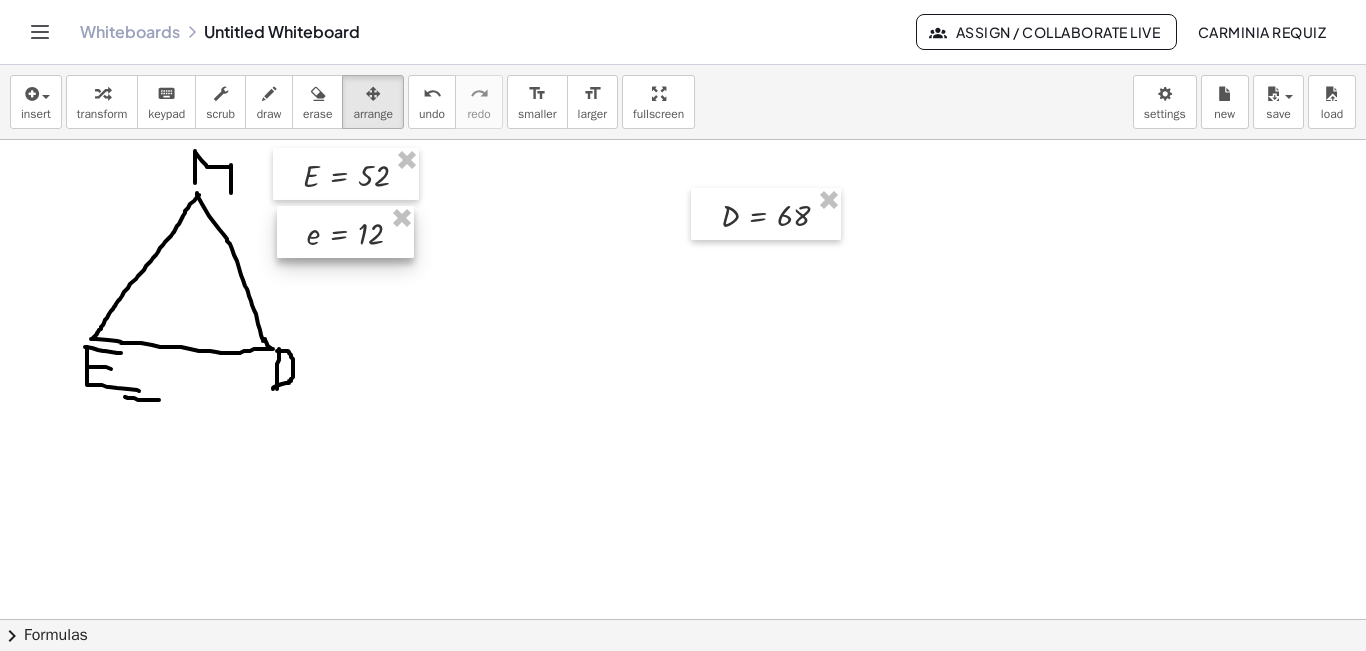 drag, startPoint x: 478, startPoint y: 224, endPoint x: 338, endPoint y: 242, distance: 141.1524 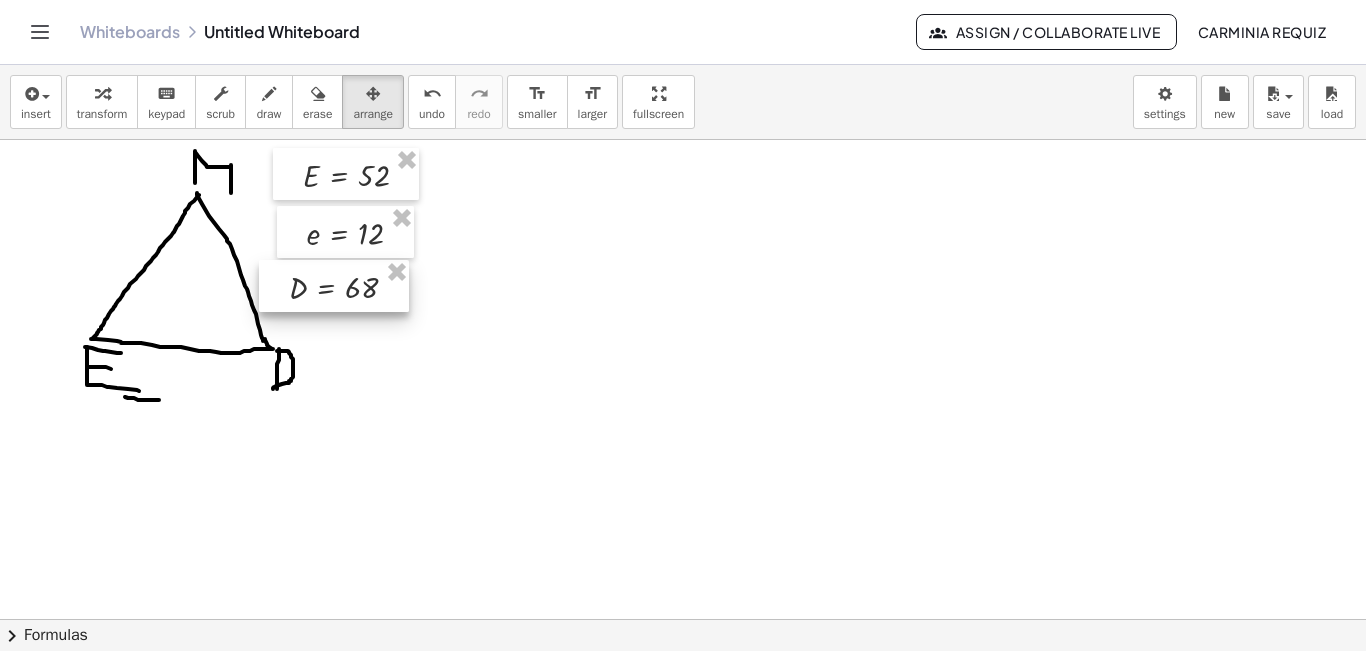 drag, startPoint x: 806, startPoint y: 222, endPoint x: 374, endPoint y: 294, distance: 437.9589 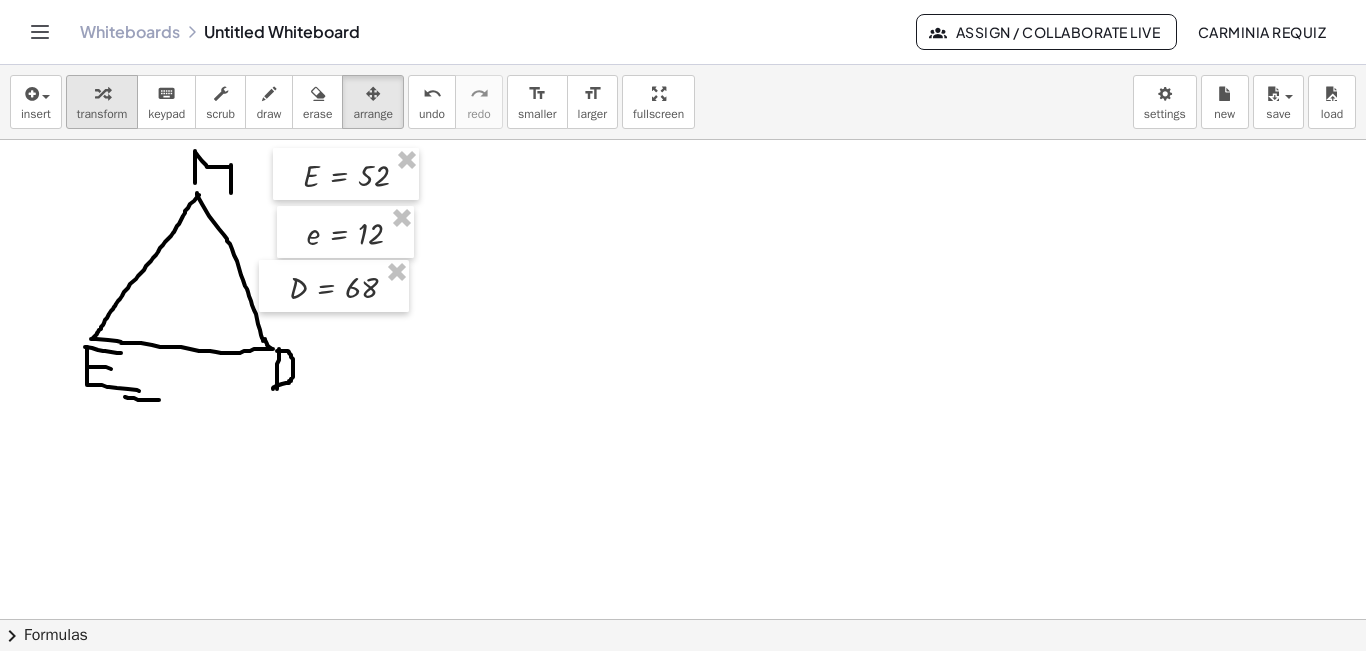 click at bounding box center (102, 93) 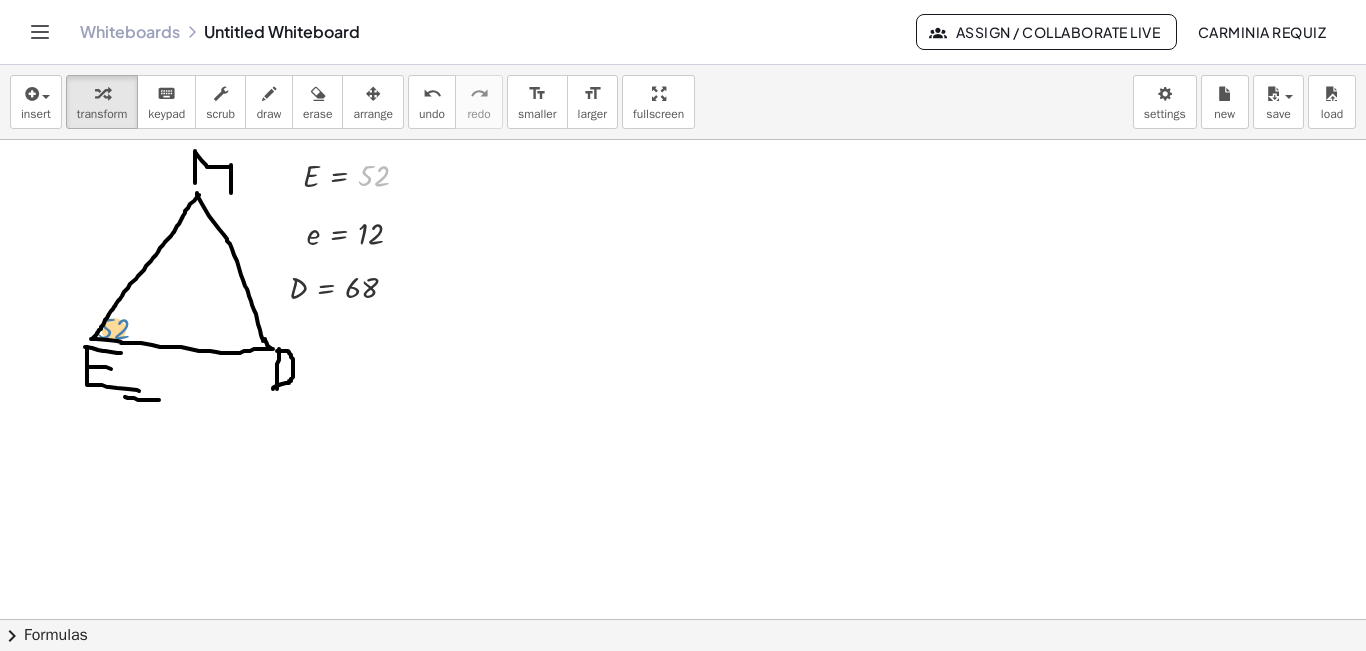drag, startPoint x: 370, startPoint y: 174, endPoint x: 110, endPoint y: 328, distance: 302.18536 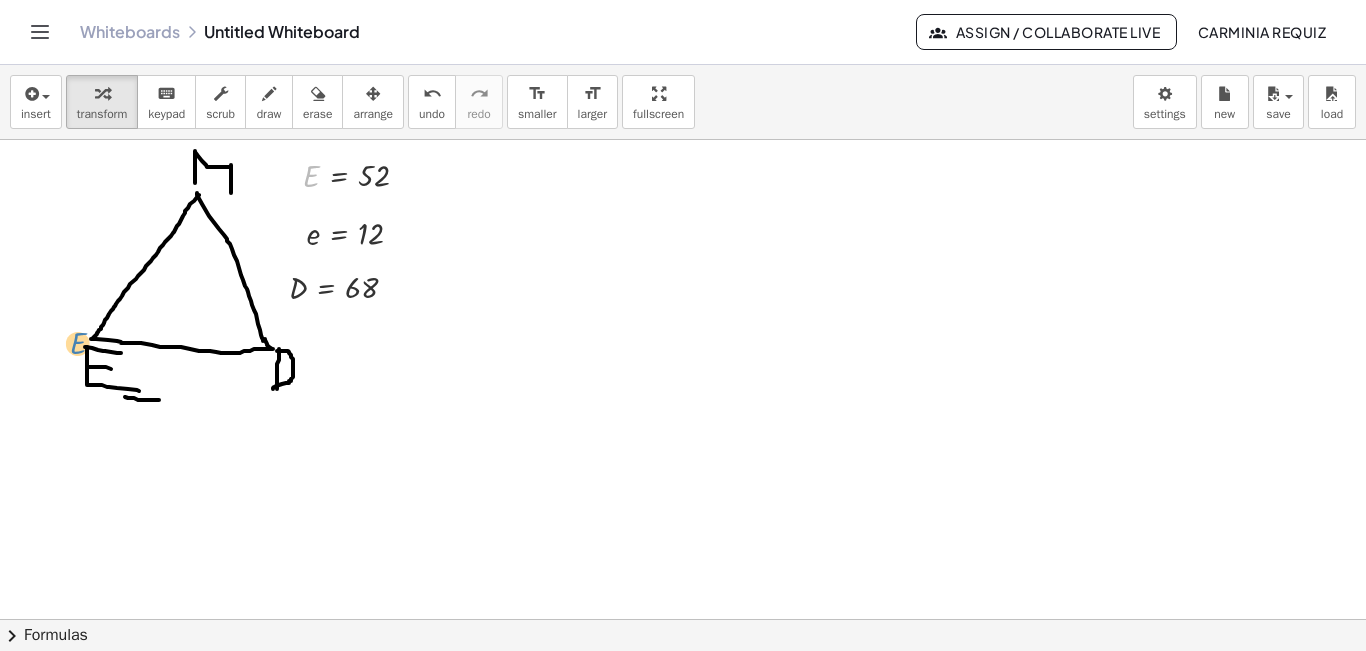 drag, startPoint x: 310, startPoint y: 183, endPoint x: 76, endPoint y: 351, distance: 288.0625 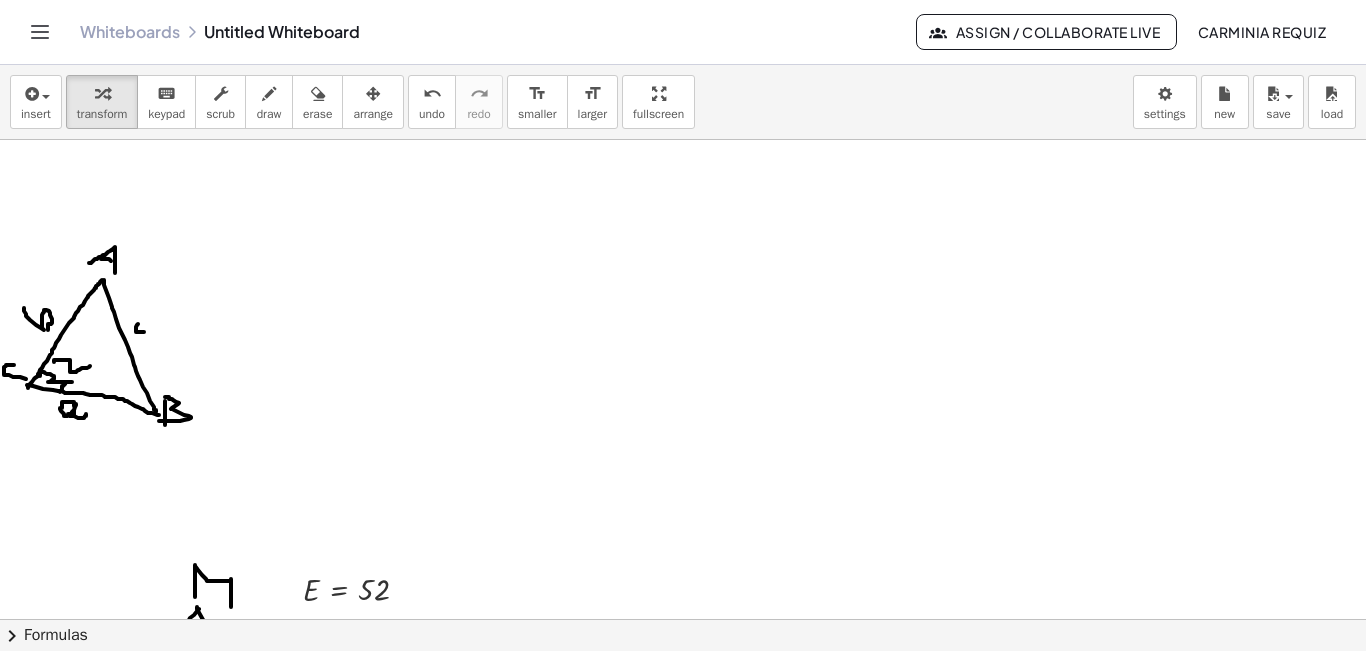 scroll, scrollTop: 167, scrollLeft: 0, axis: vertical 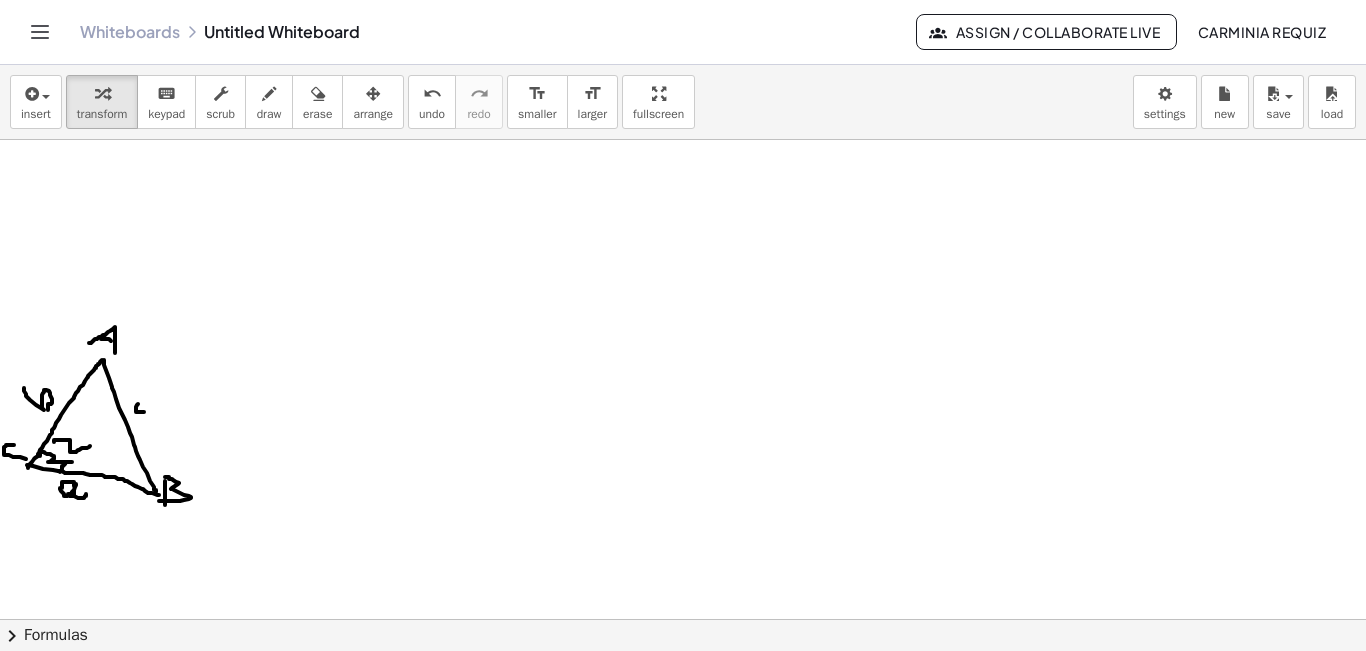 click at bounding box center [683, 691] 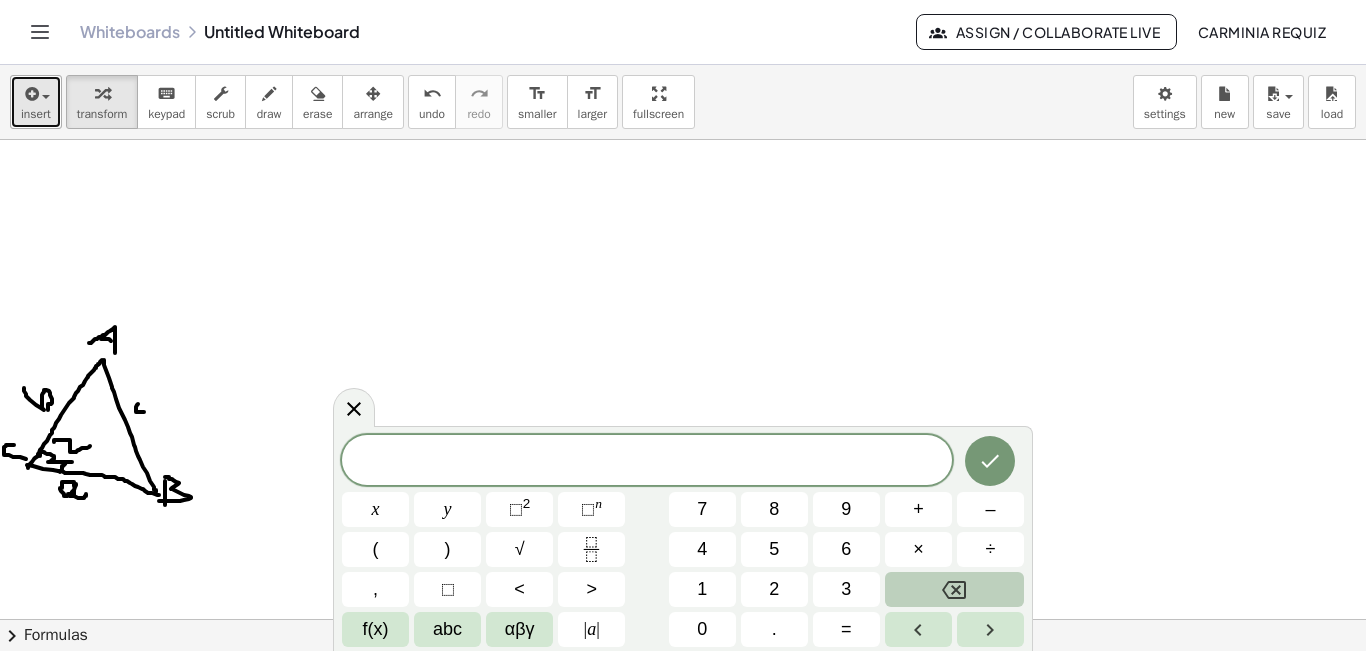 click at bounding box center (30, 94) 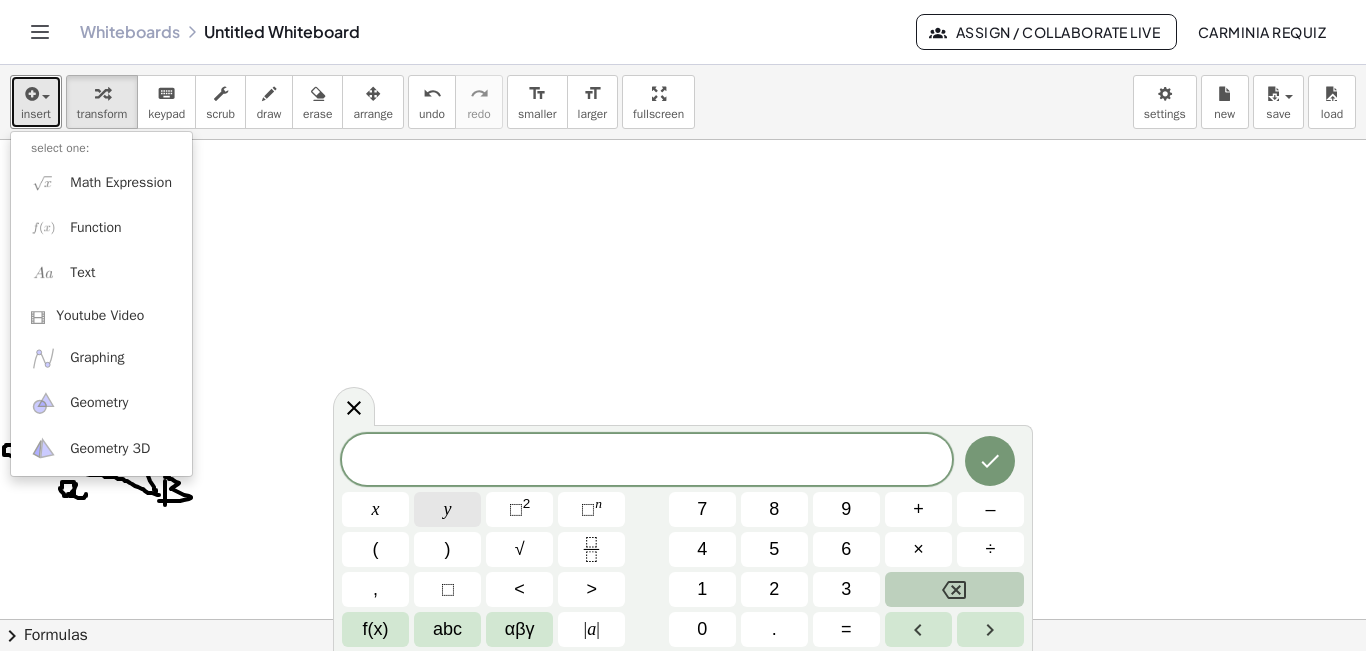 type 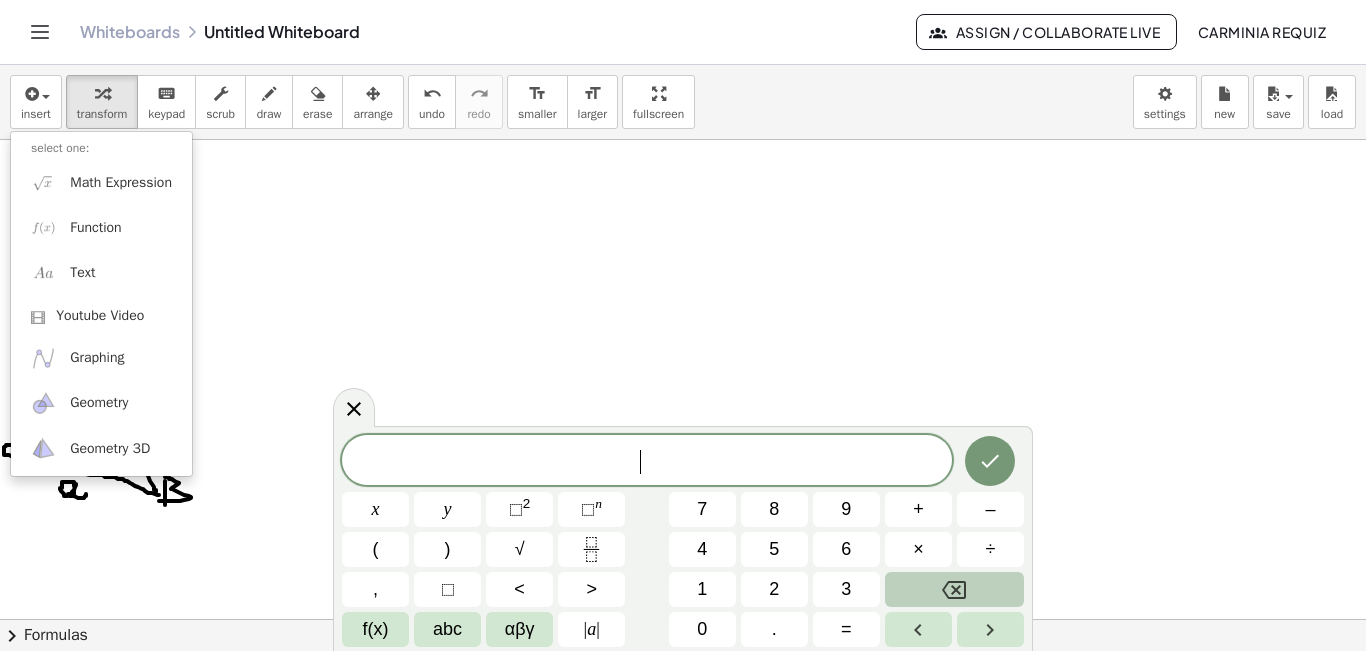 click on "​" at bounding box center [647, 462] 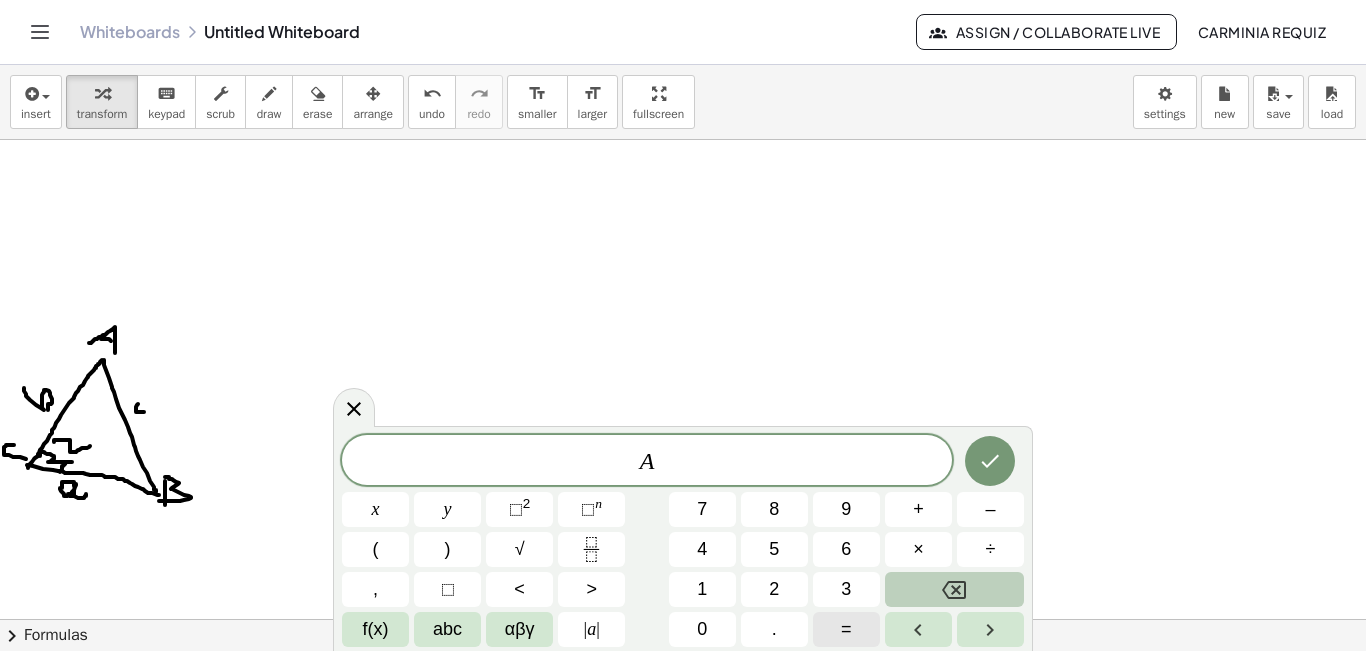 click on "=" at bounding box center (846, 629) 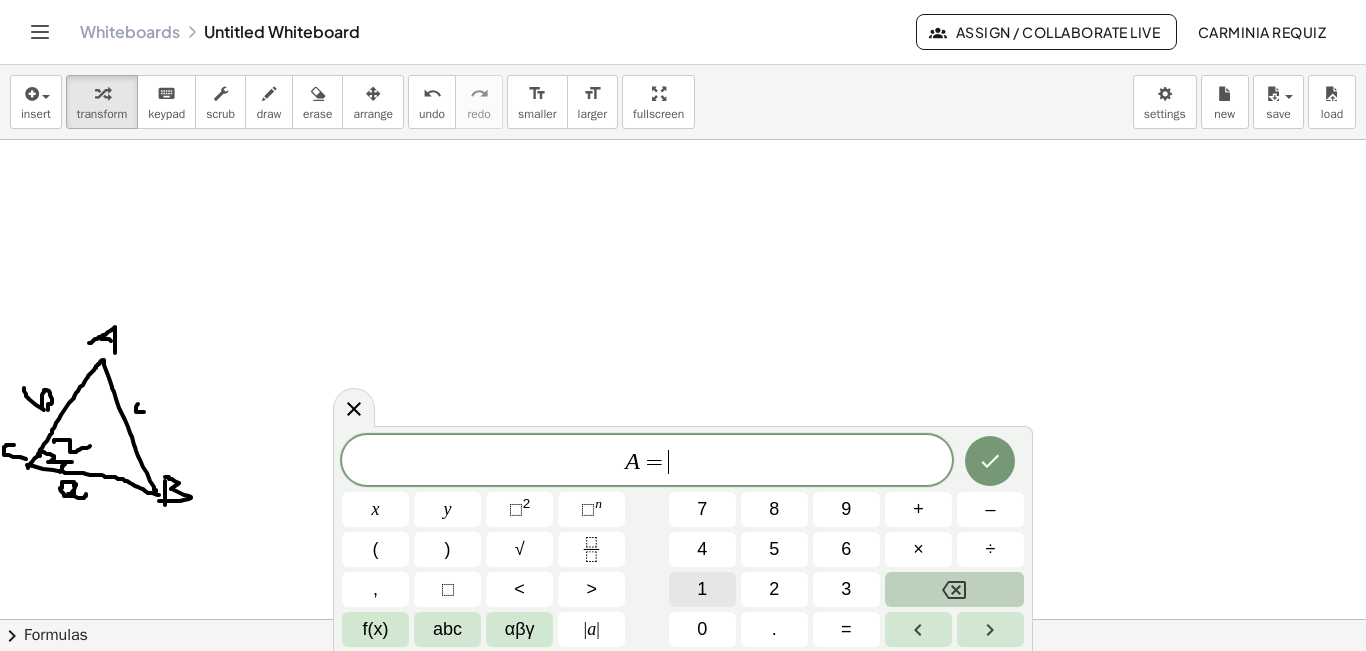 click on "1" at bounding box center (702, 589) 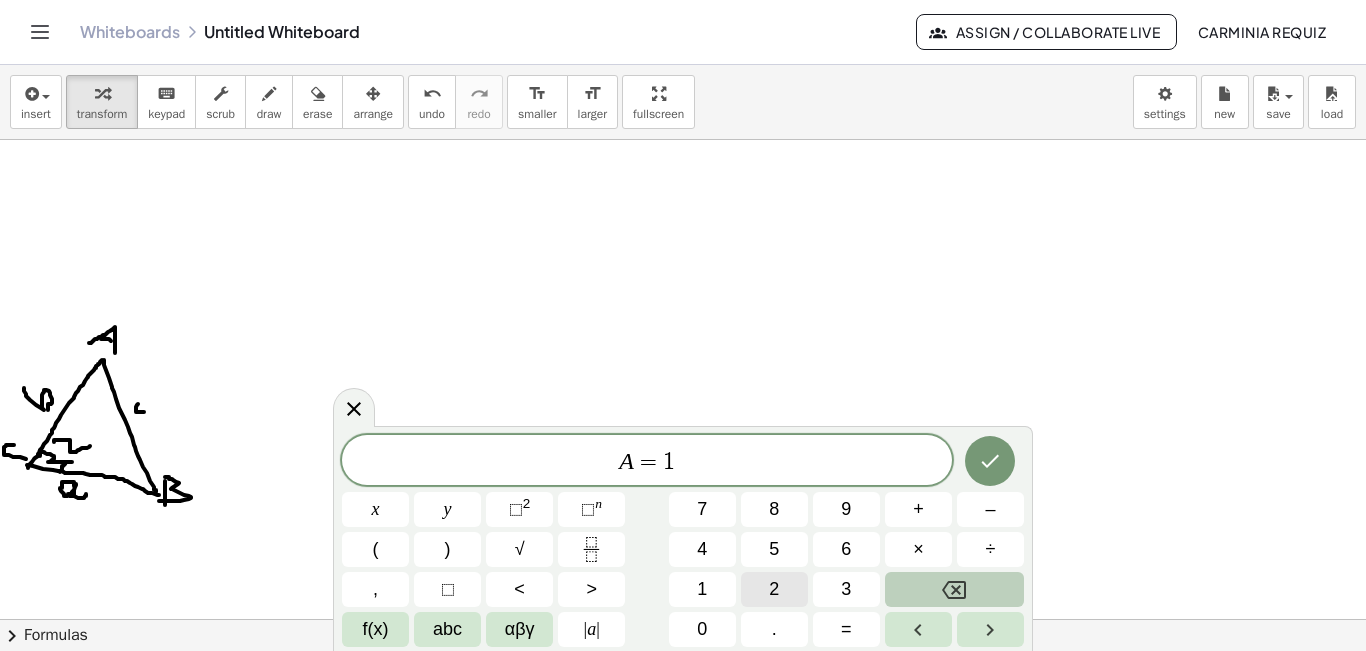 click on "2" at bounding box center (774, 589) 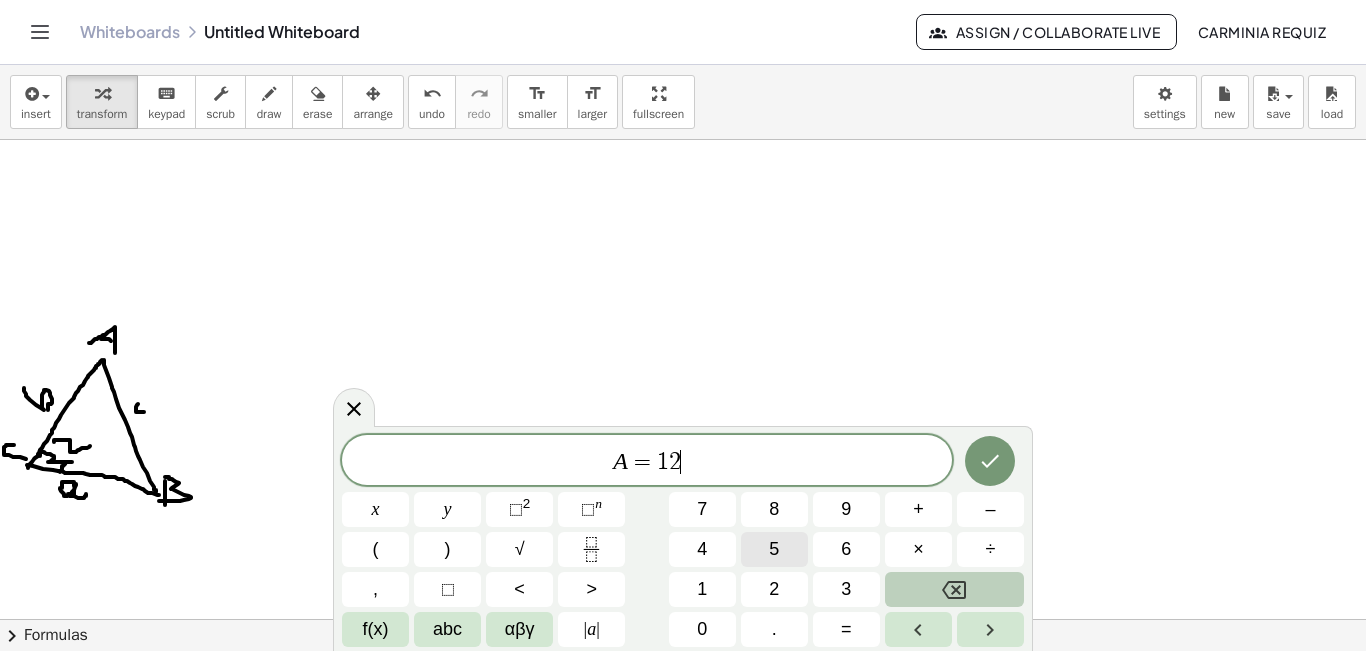 click on "5" at bounding box center [774, 549] 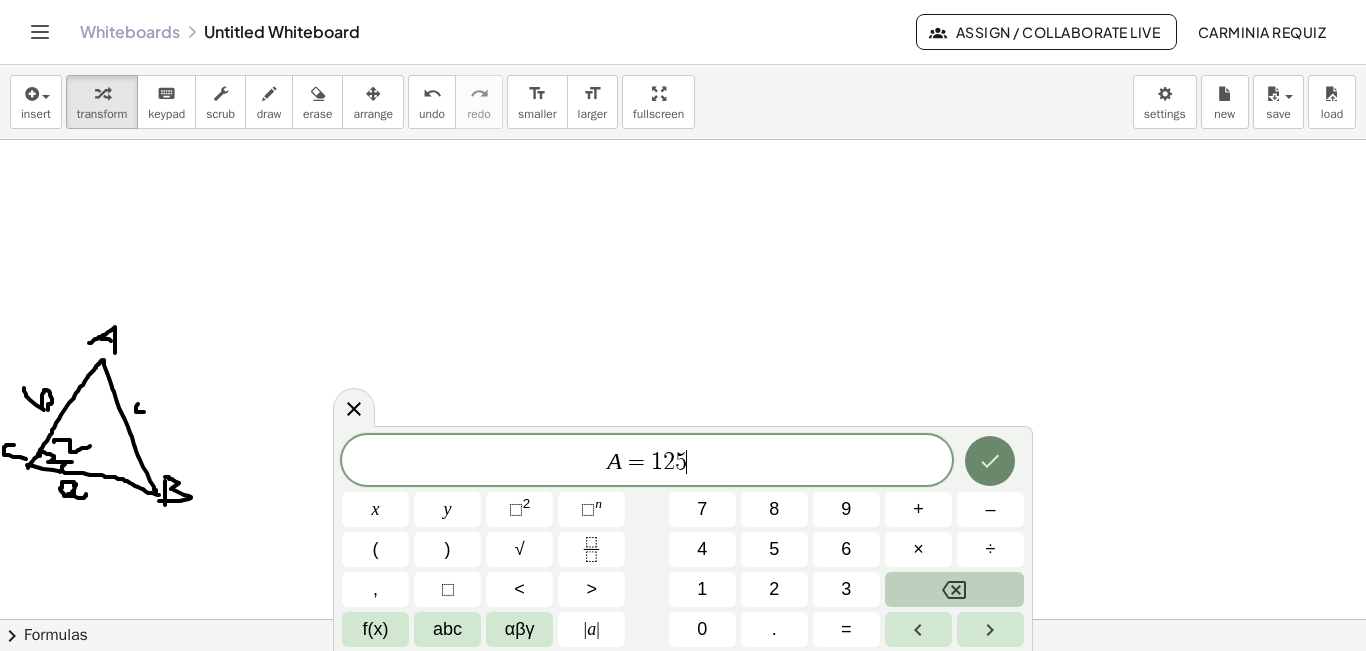 click 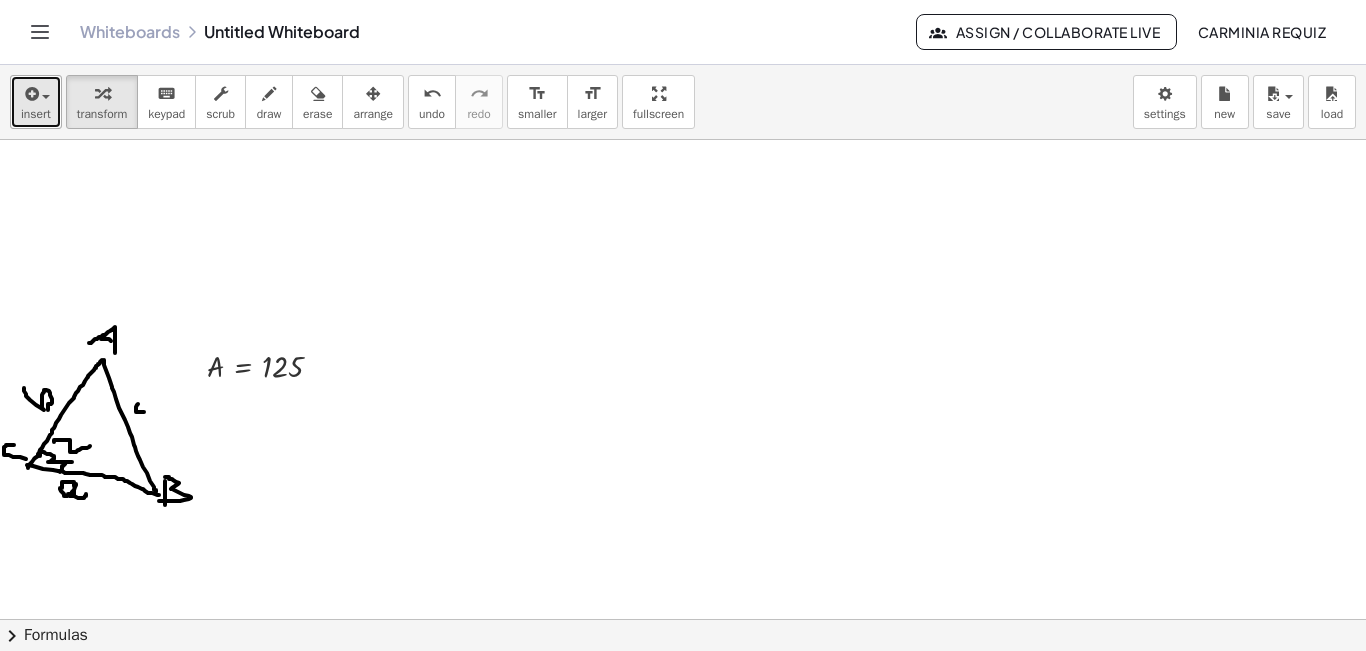 click on "insert" at bounding box center (36, 114) 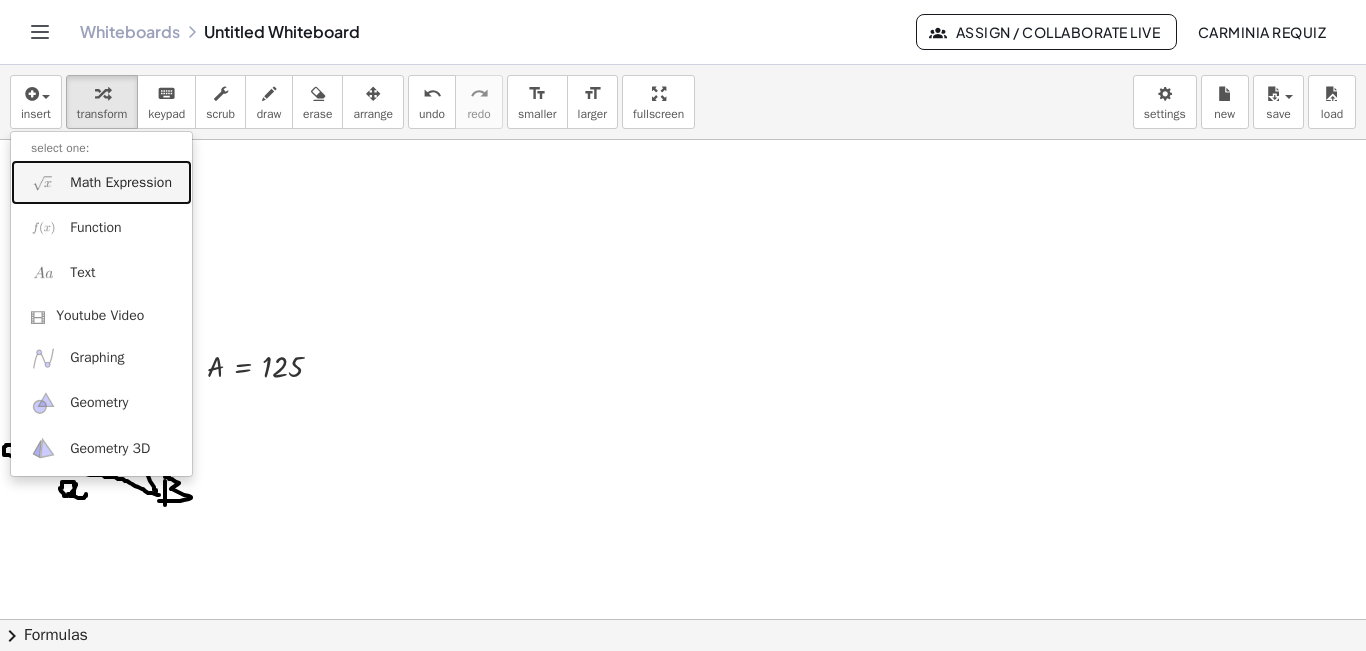 click on "Math Expression" at bounding box center [121, 183] 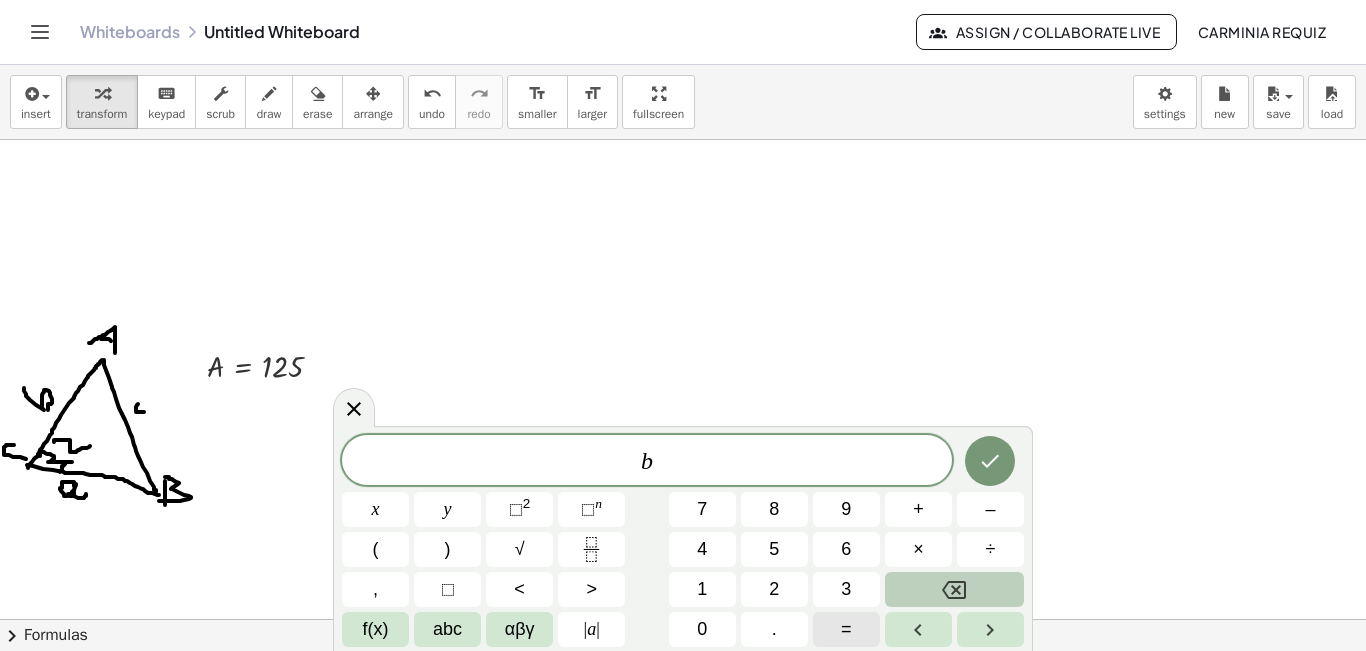 click on "=" at bounding box center [846, 629] 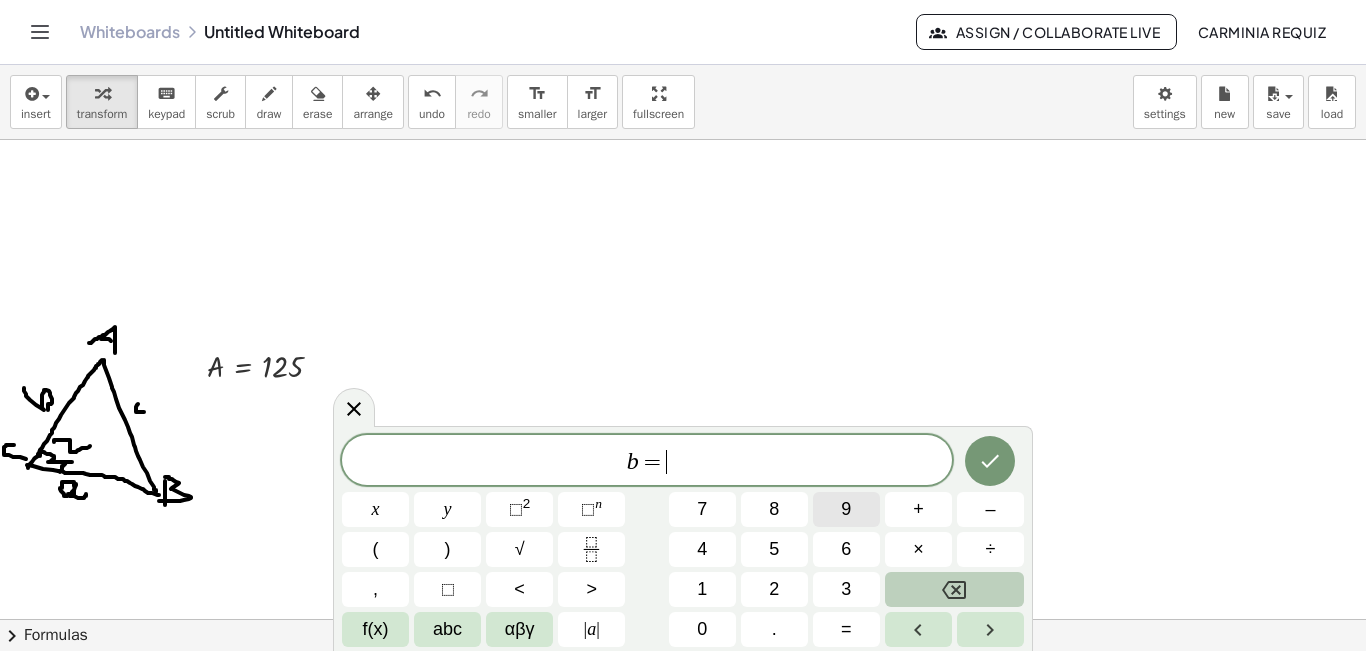click on "9" at bounding box center [846, 509] 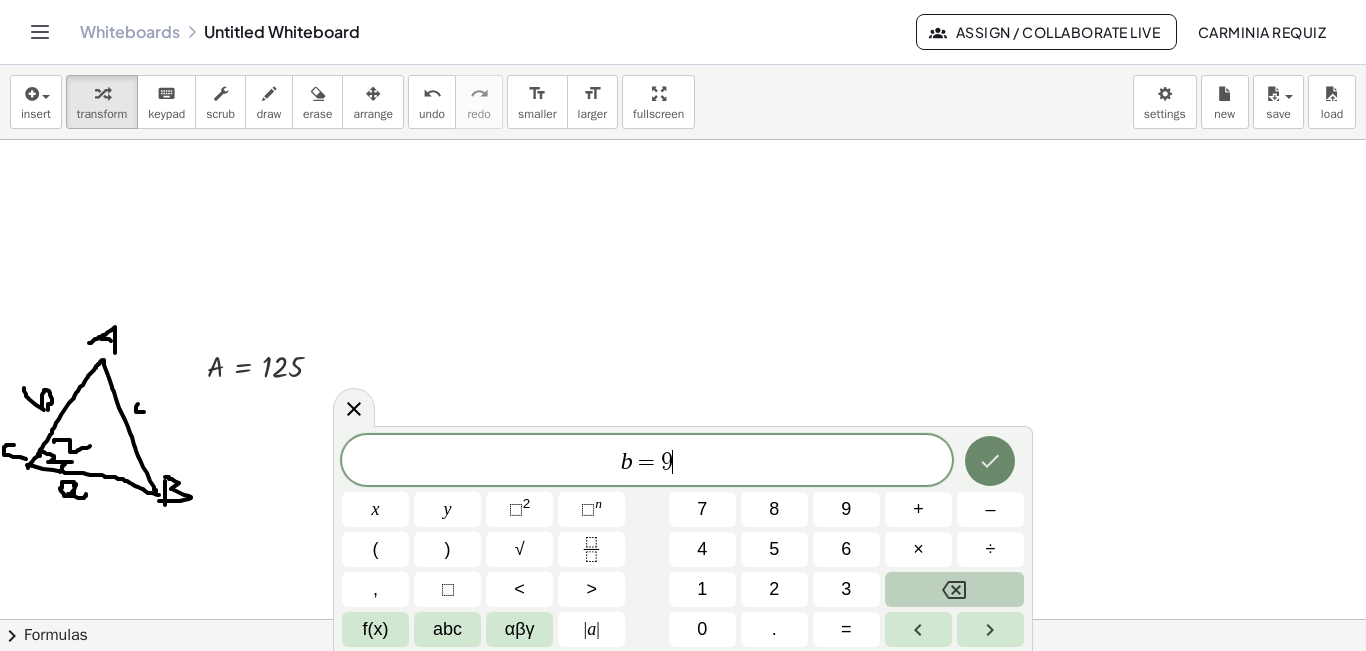 click at bounding box center (990, 461) 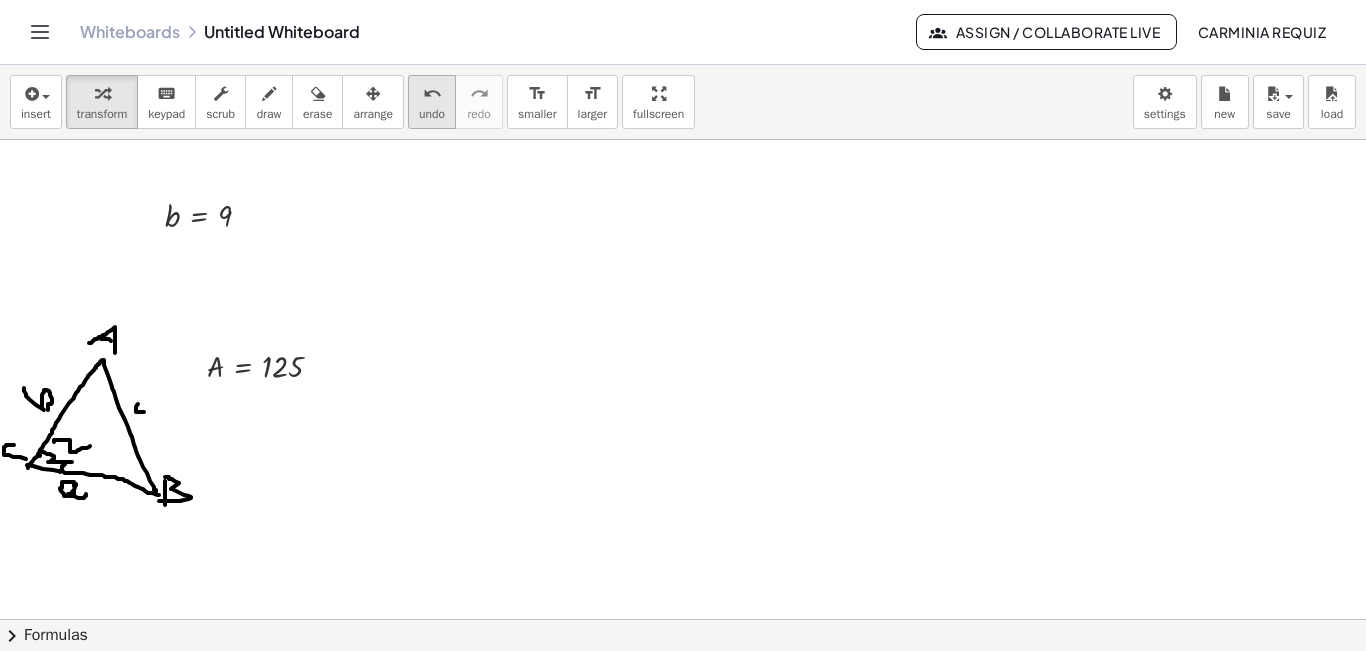 click on "undo" at bounding box center (432, 94) 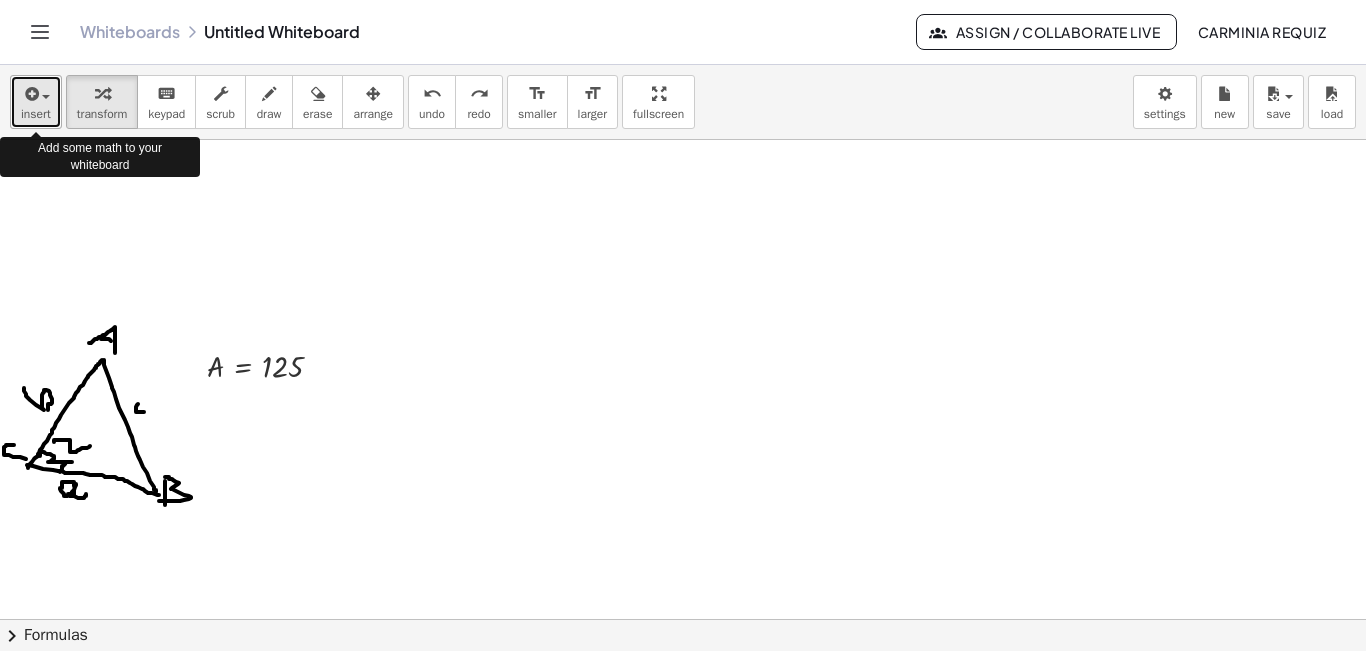 click at bounding box center [36, 93] 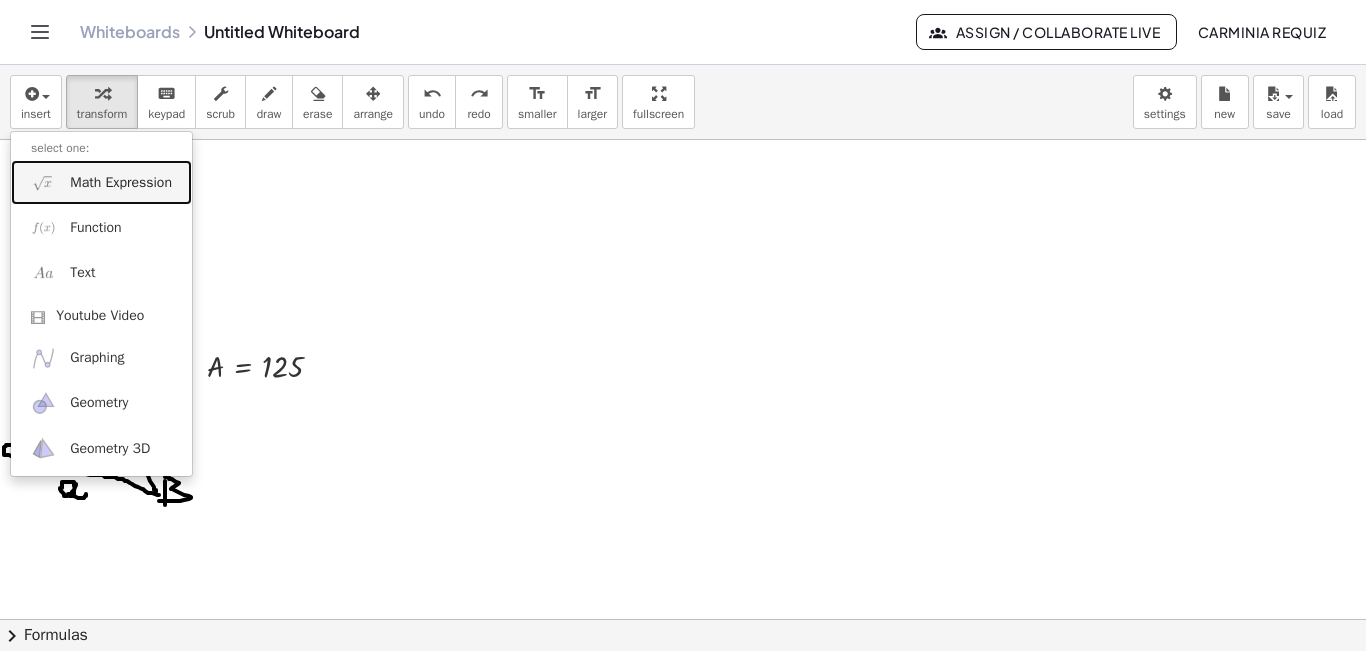 click on "Math Expression" at bounding box center (121, 183) 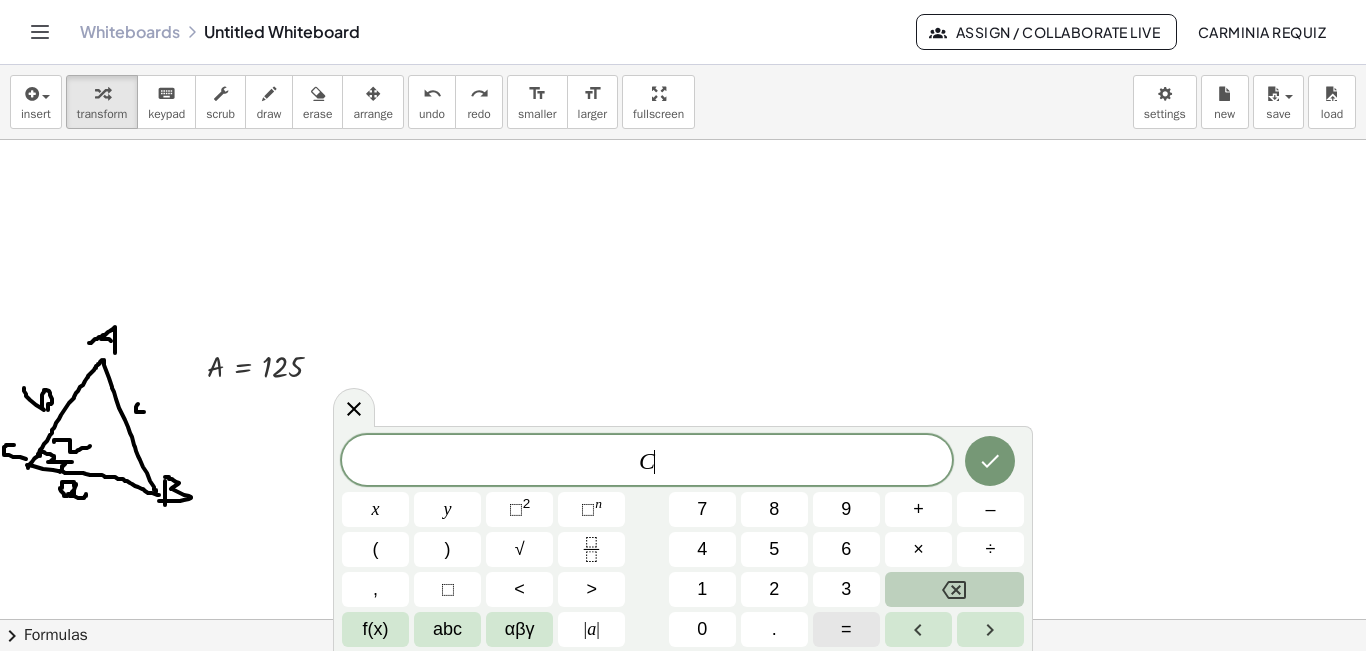 click on "=" at bounding box center (846, 629) 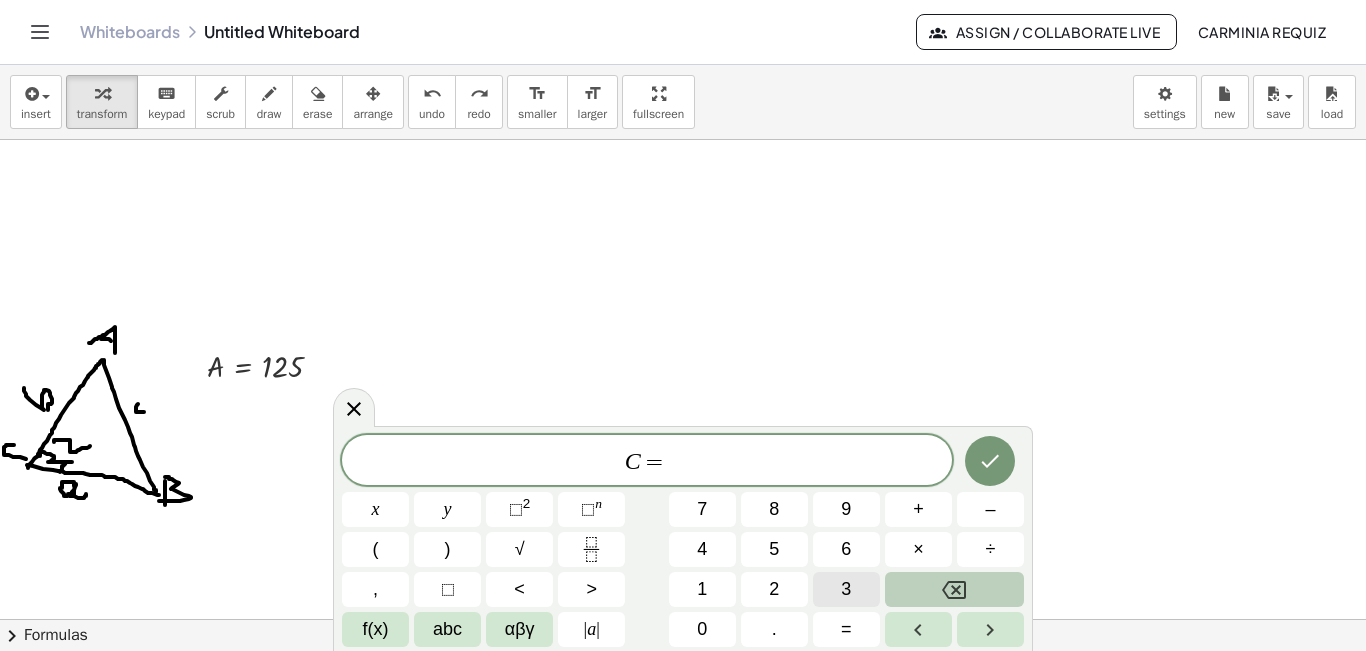 click on "3" at bounding box center (846, 589) 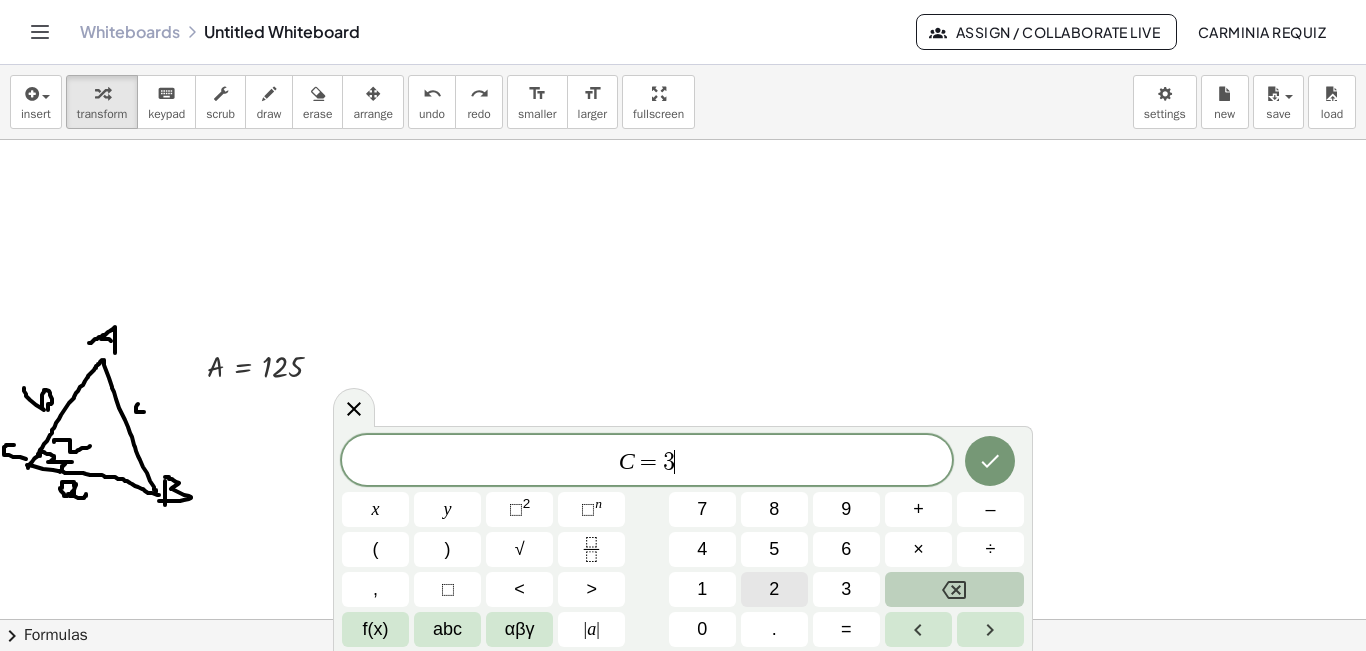 click on "2" at bounding box center [774, 589] 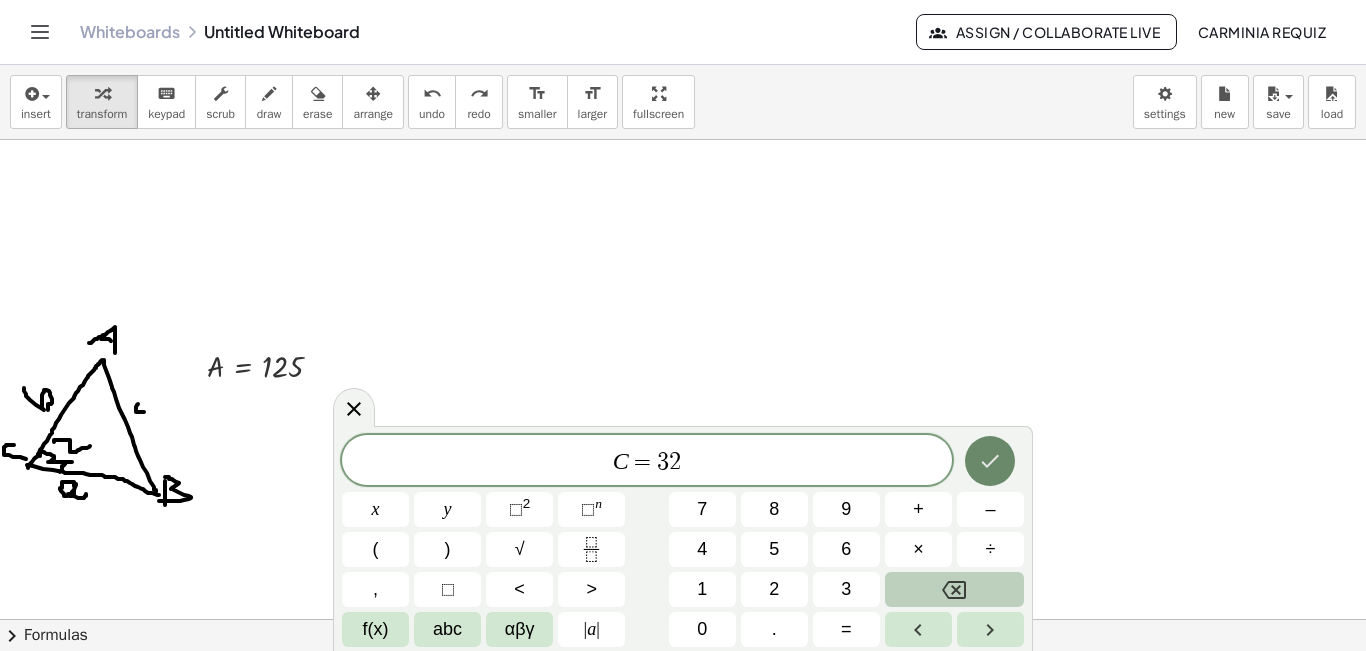 click at bounding box center [990, 461] 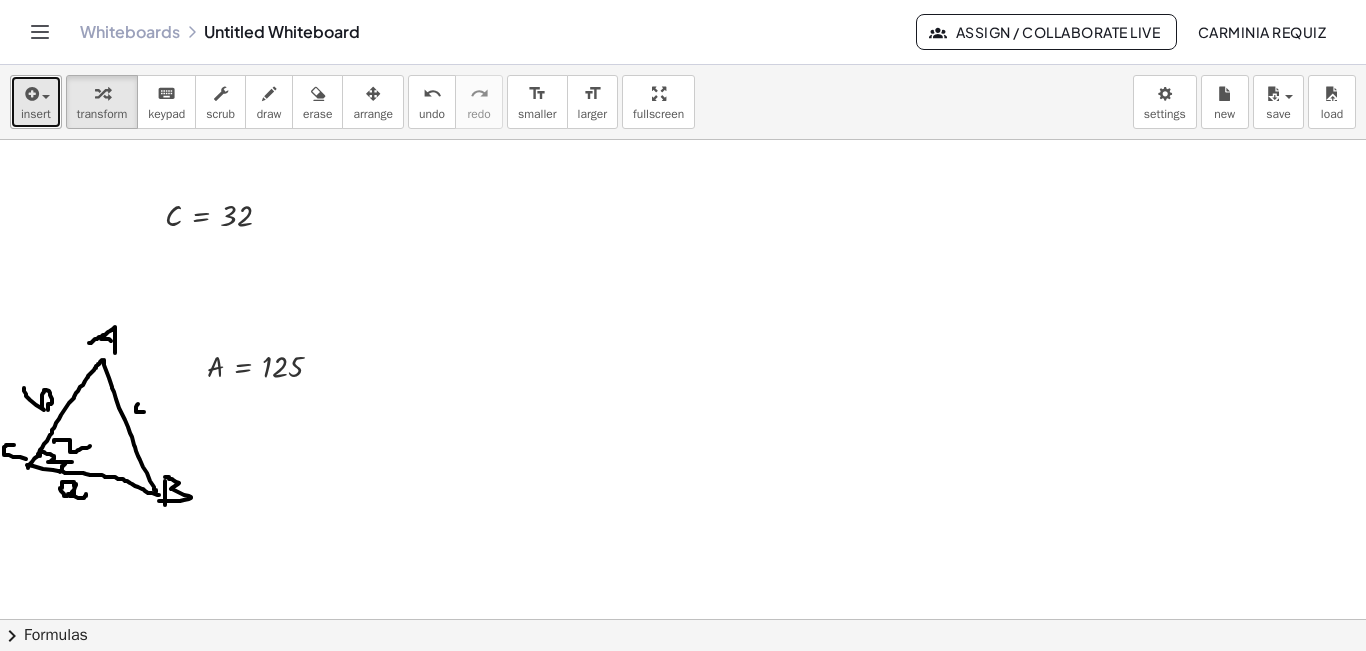 click at bounding box center [30, 94] 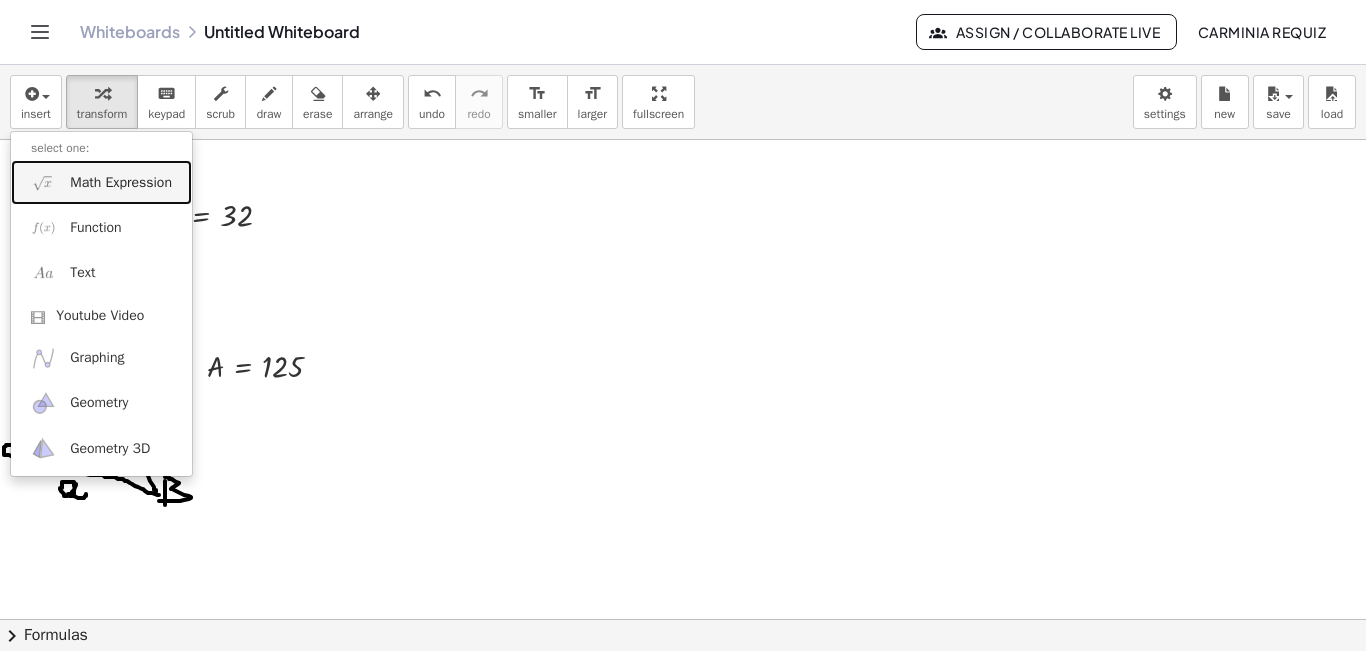 click on "Math Expression" at bounding box center (121, 183) 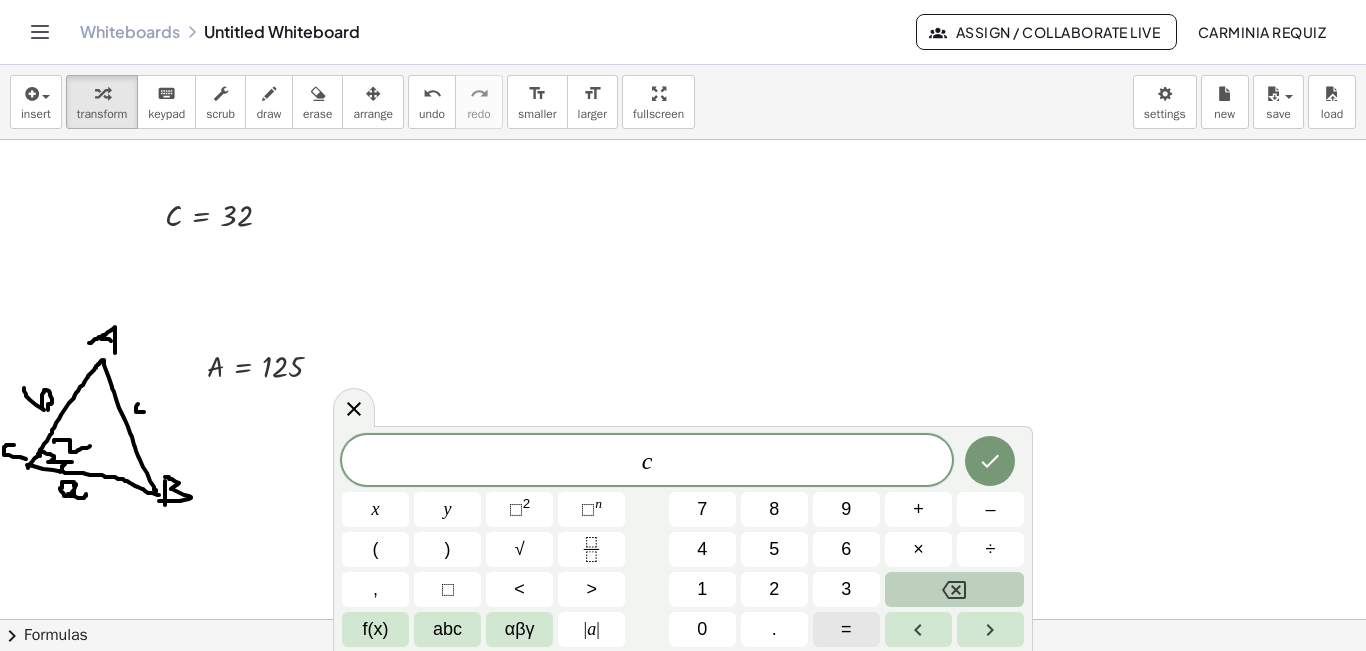 click on "=" at bounding box center (846, 629) 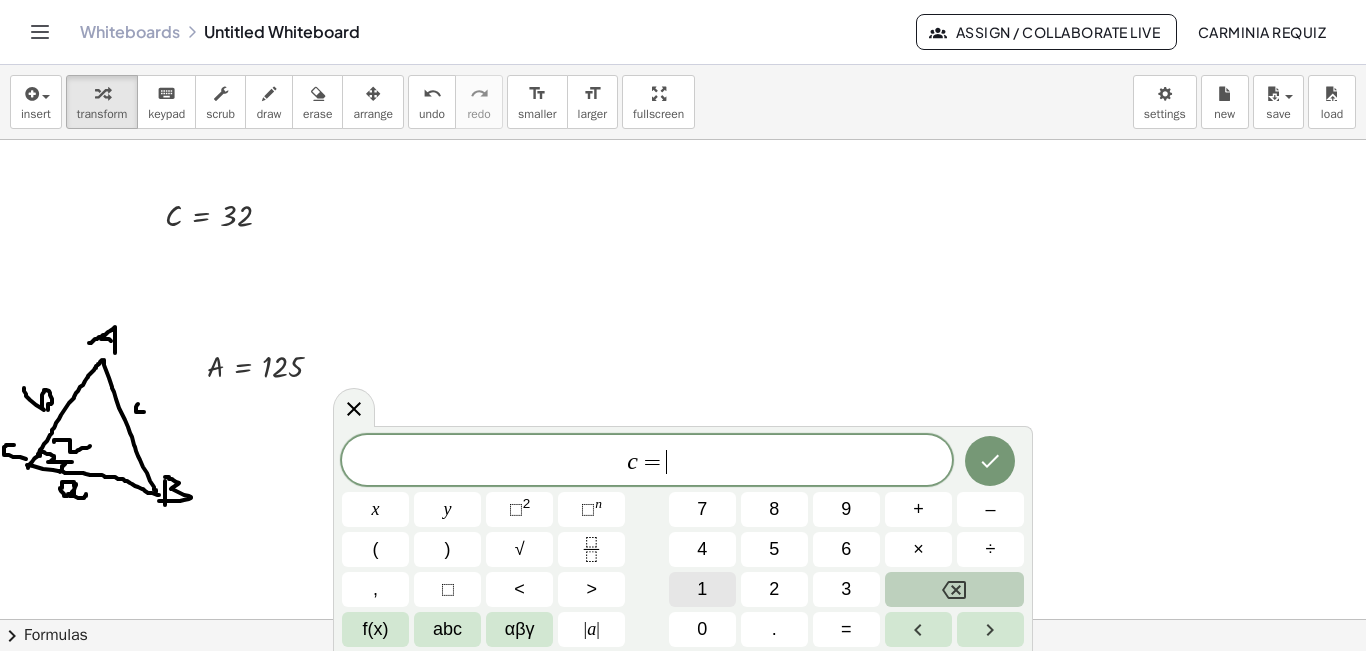 click on "1" at bounding box center [702, 589] 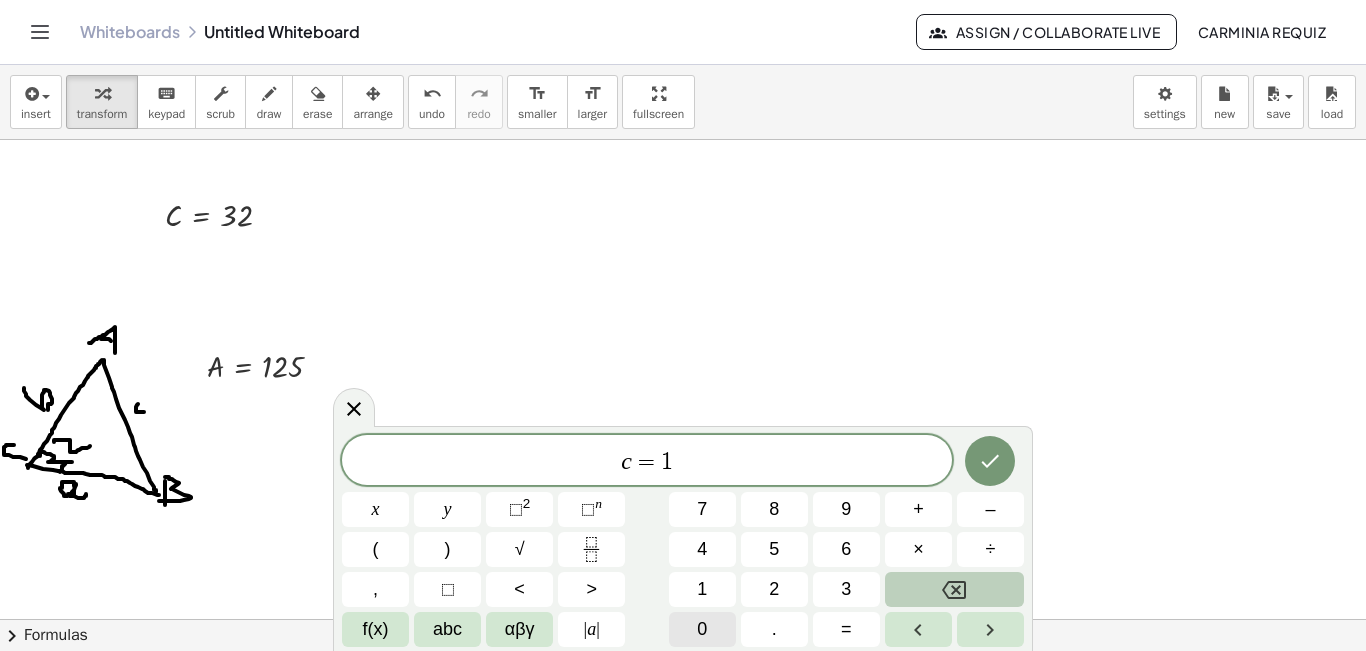 click on "0" at bounding box center (702, 629) 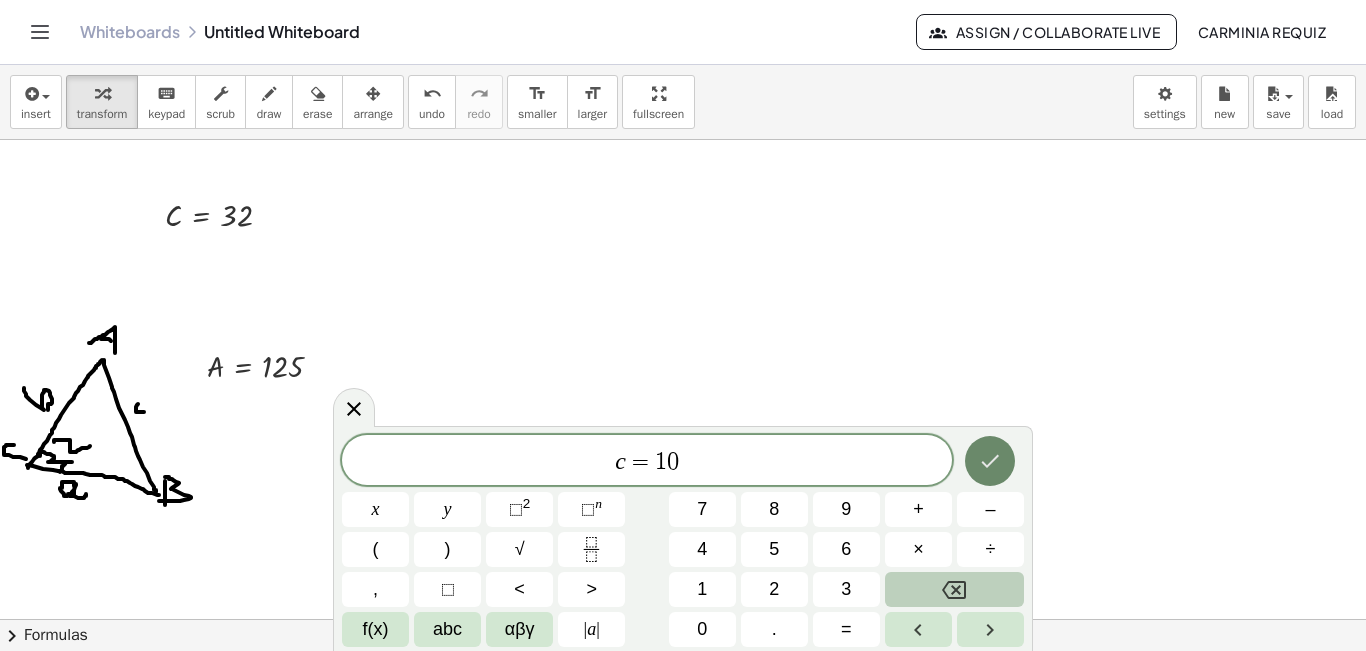 click at bounding box center [990, 461] 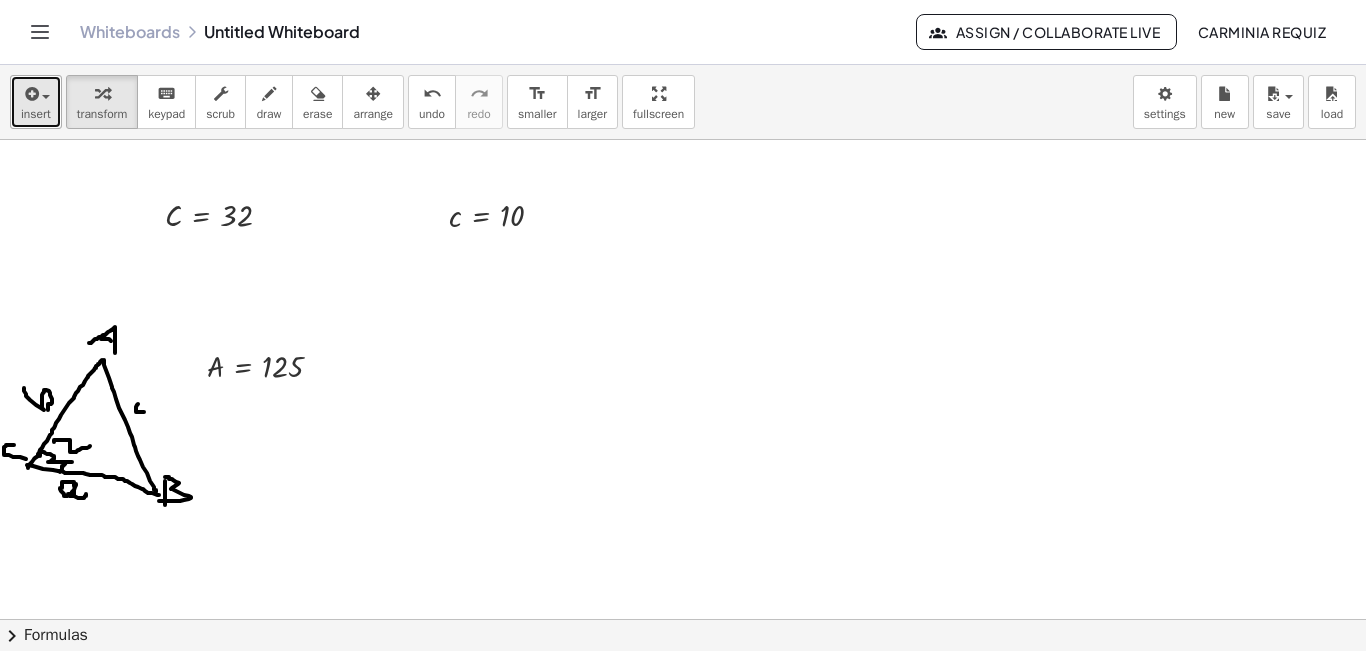 click at bounding box center (30, 94) 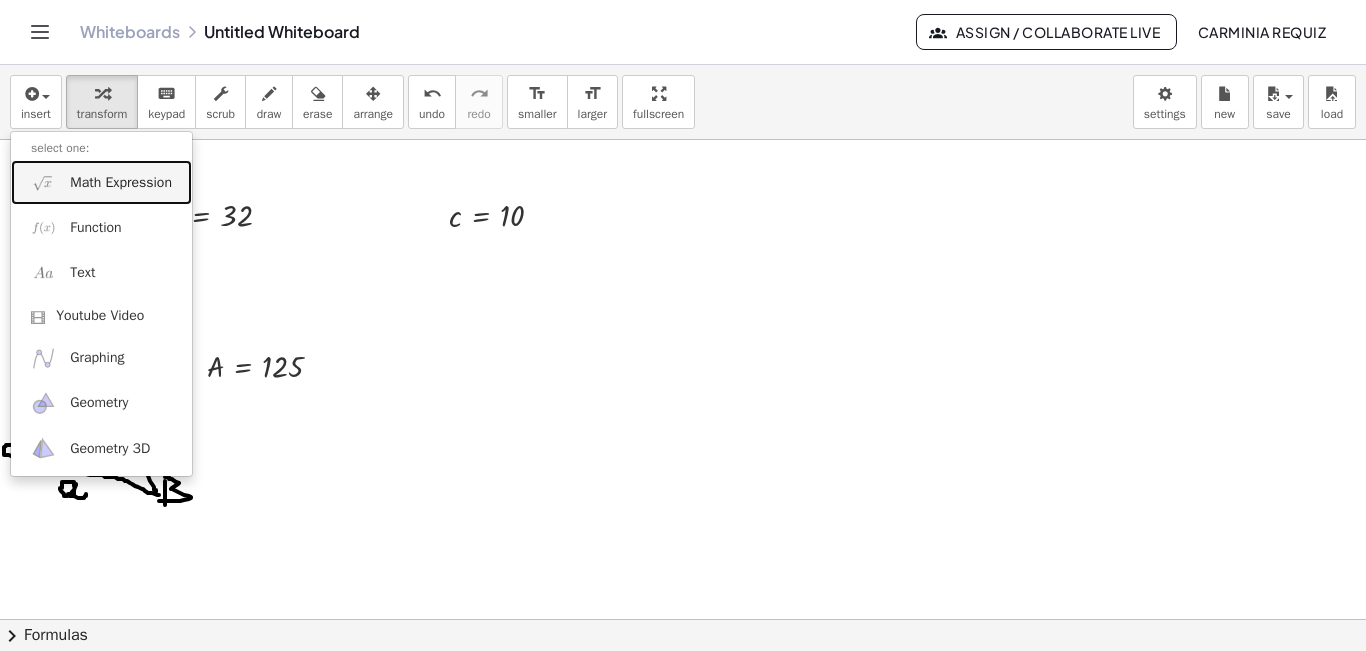 click on "Math Expression" at bounding box center (101, 182) 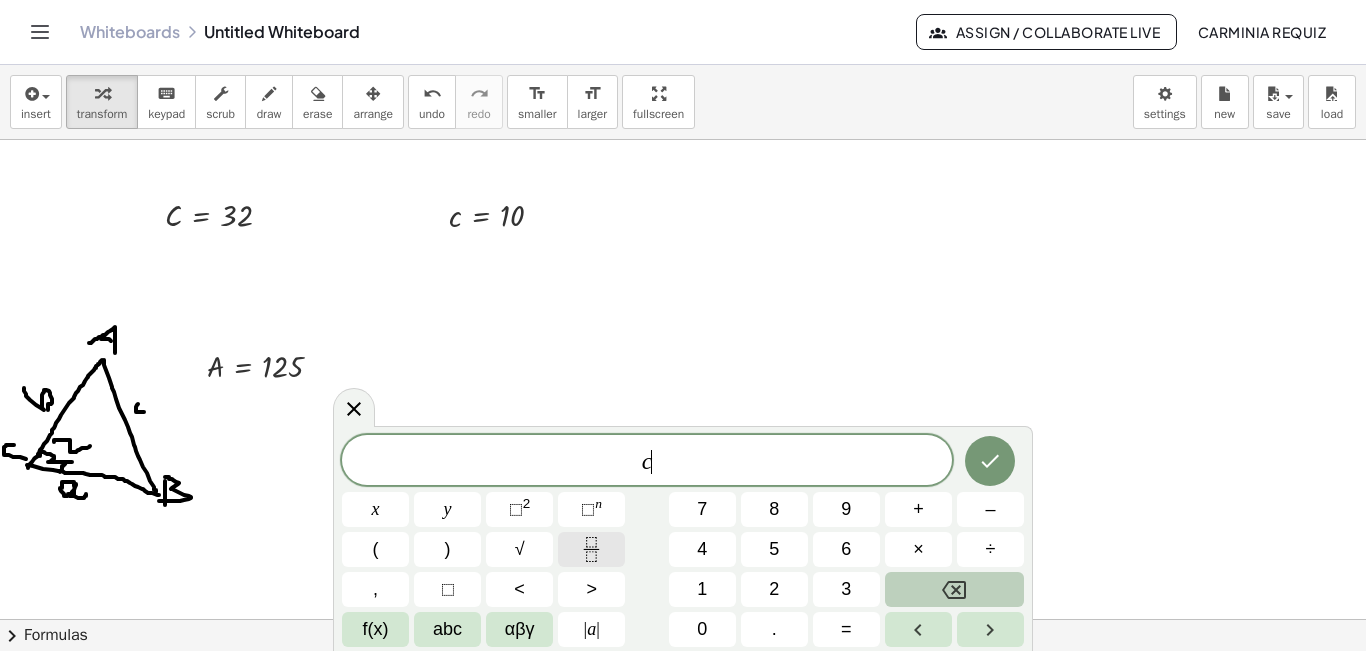 click 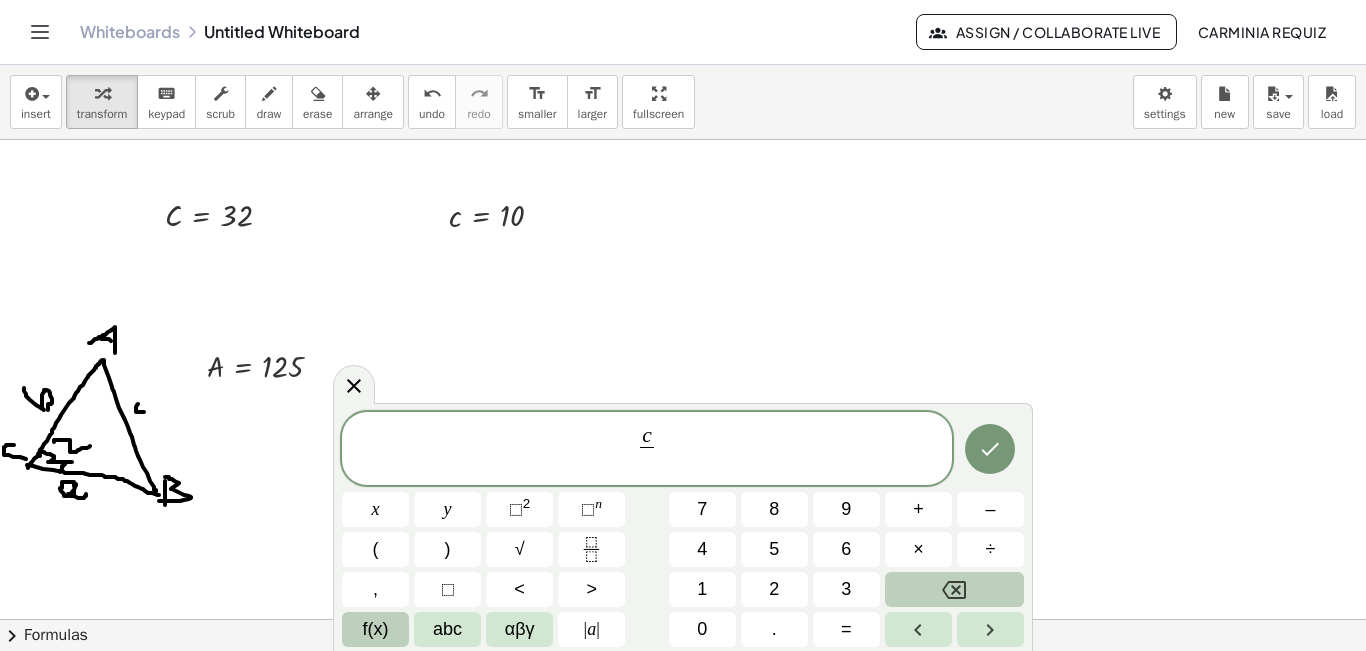 click on "f(x)" at bounding box center [375, 629] 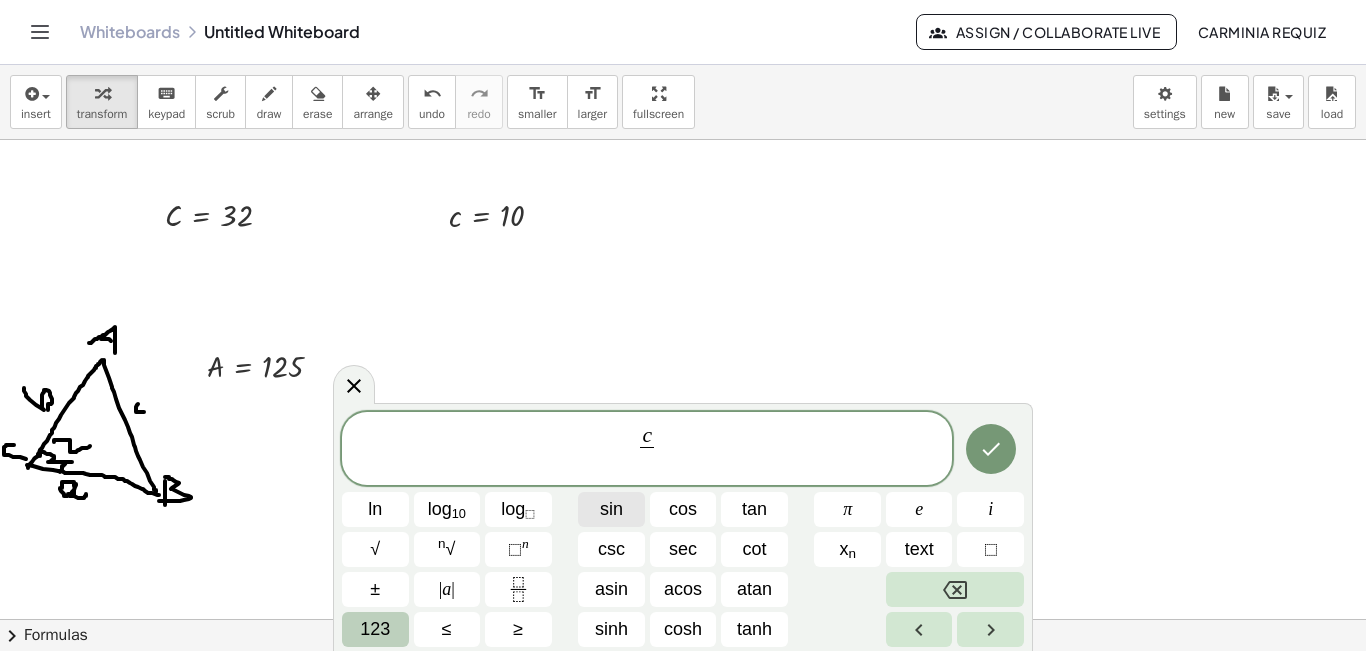 click on "sin" at bounding box center [611, 509] 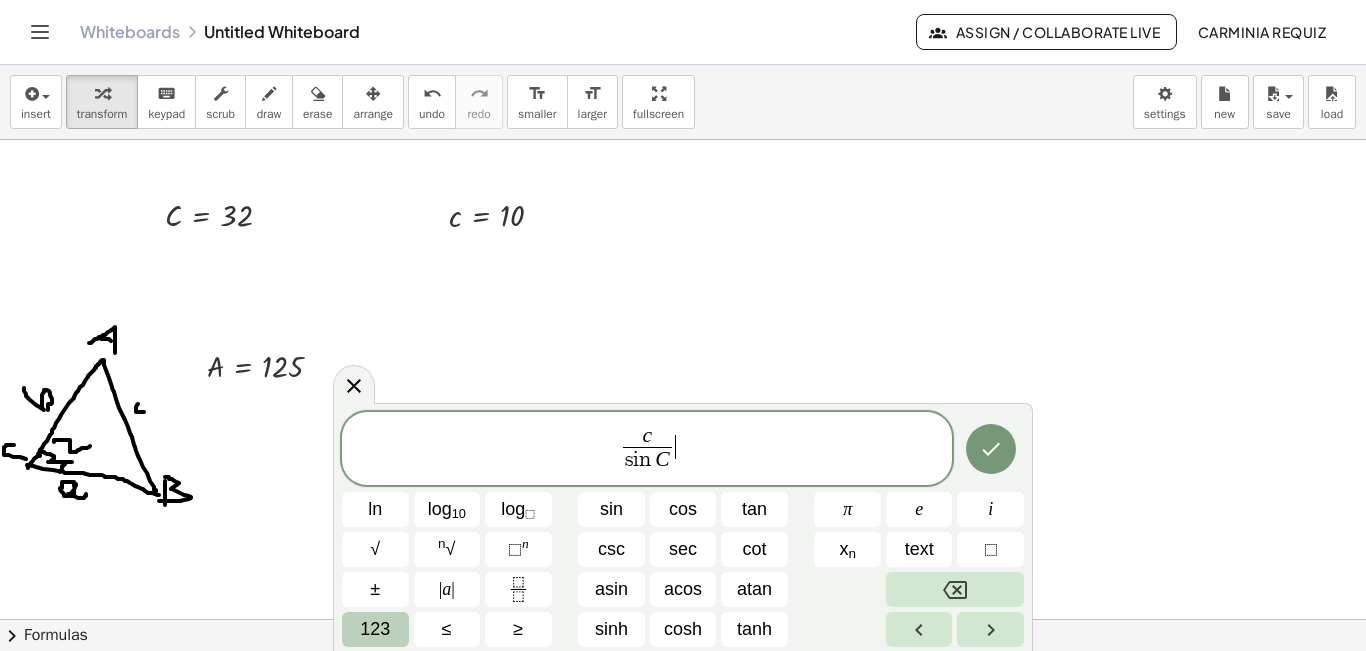 click on "c s i n C ​ ​" at bounding box center (647, 450) 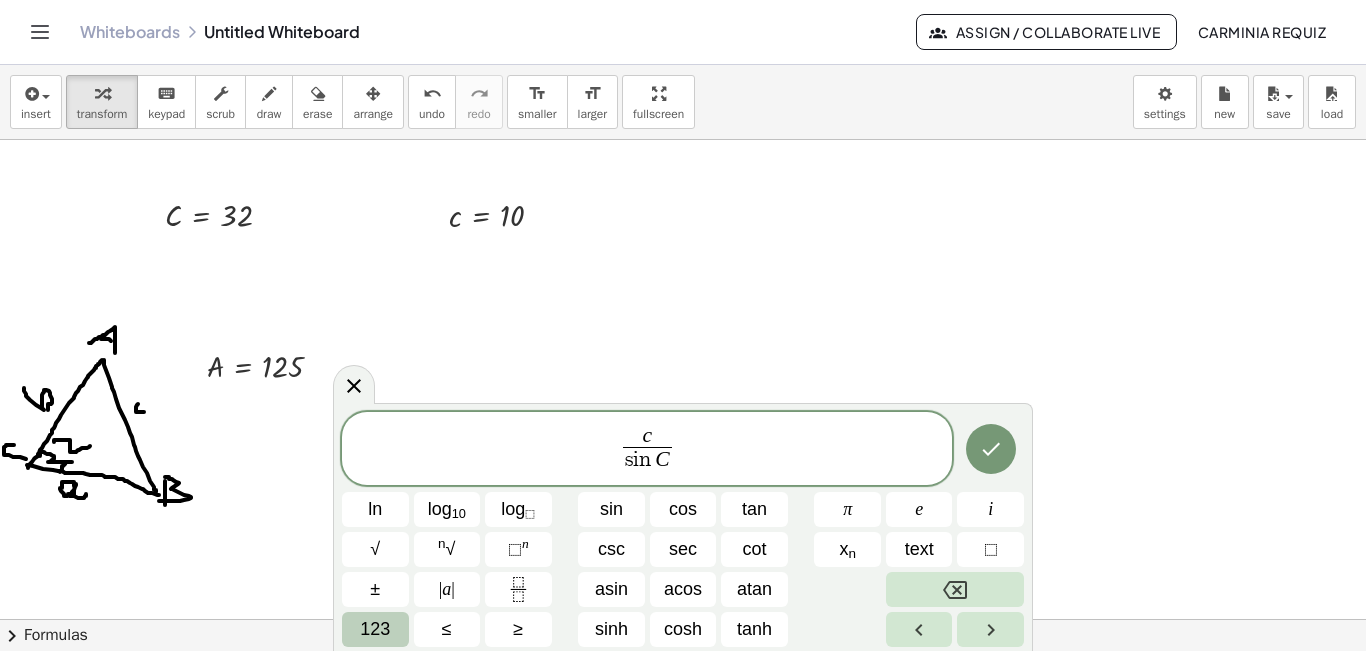 click on "123" at bounding box center (375, 629) 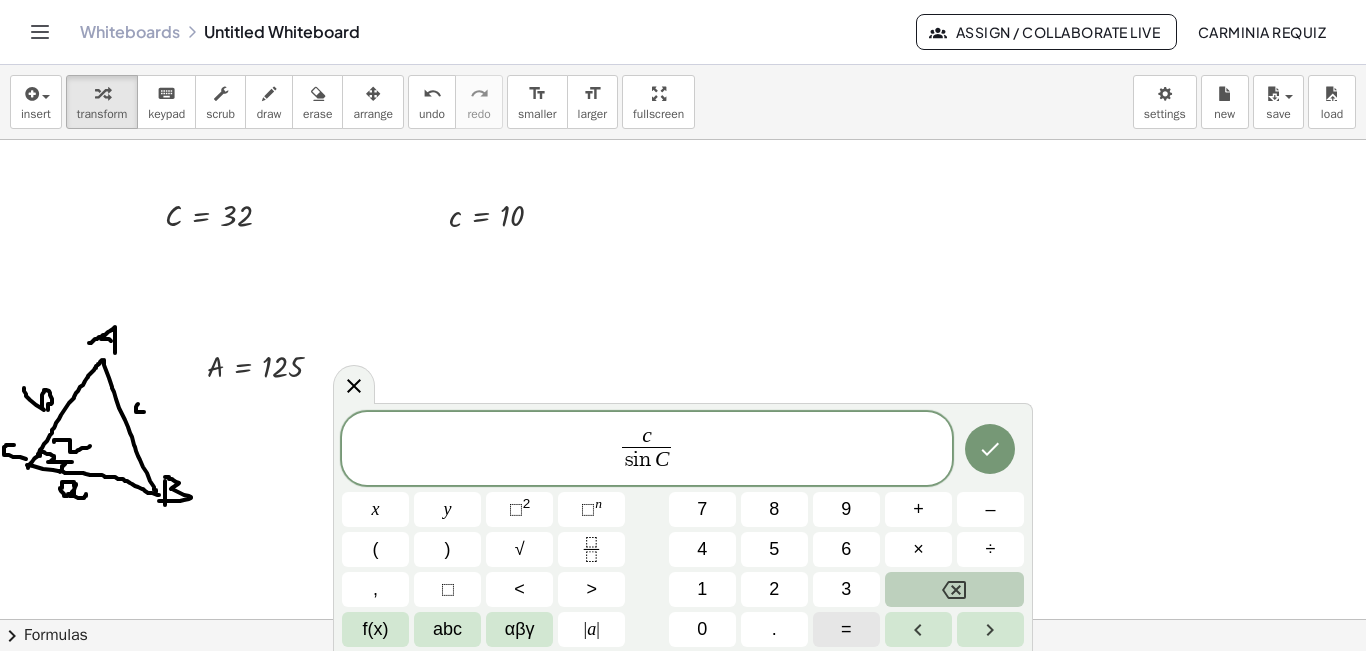 click on "=" at bounding box center [846, 629] 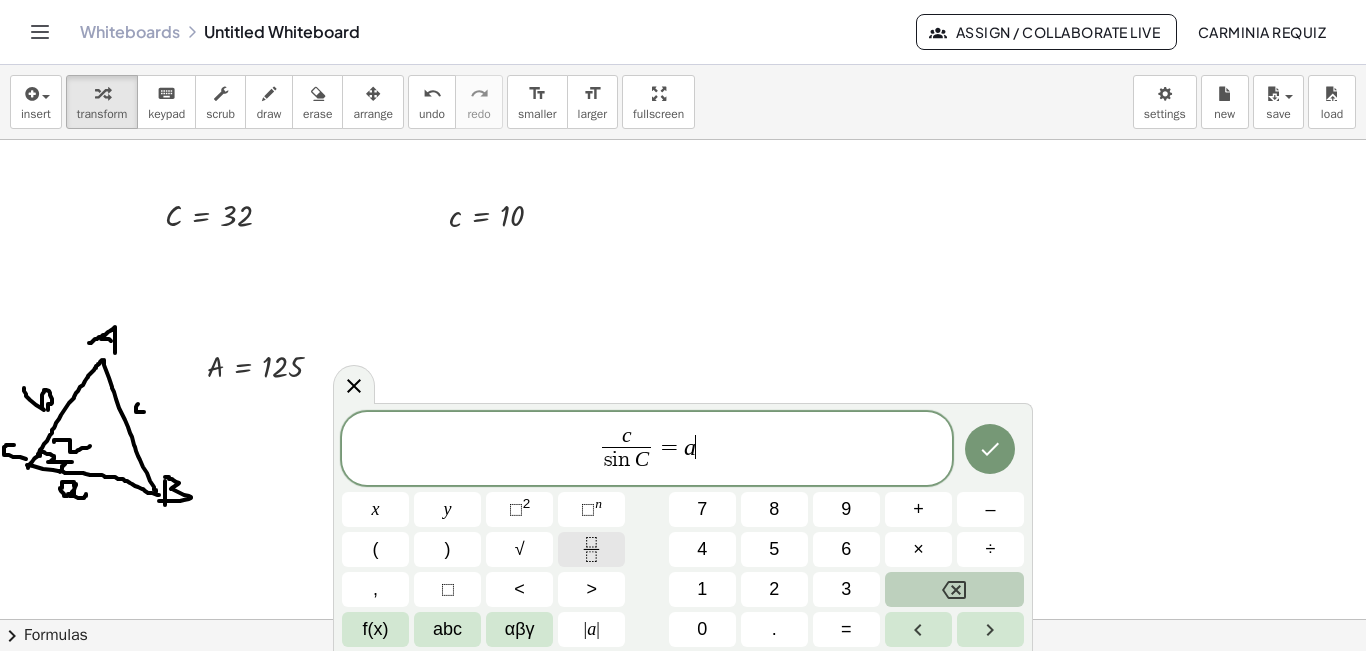 click 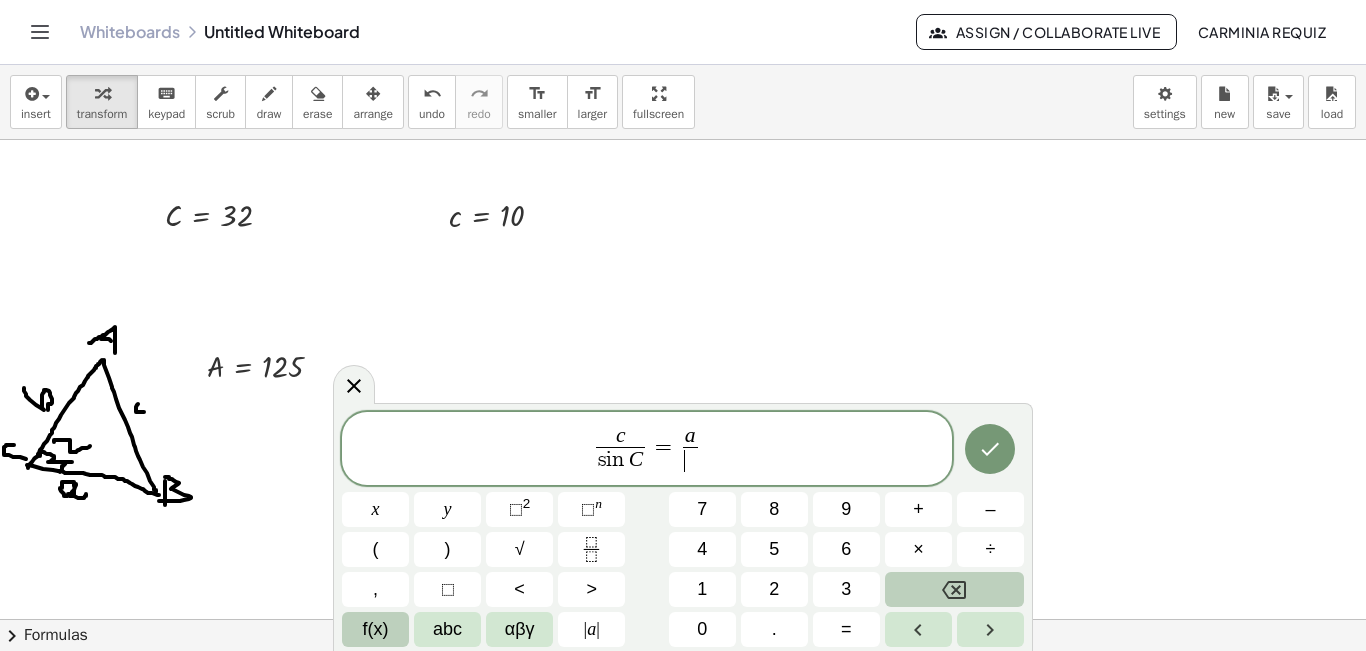 click on "f(x)" at bounding box center [375, 629] 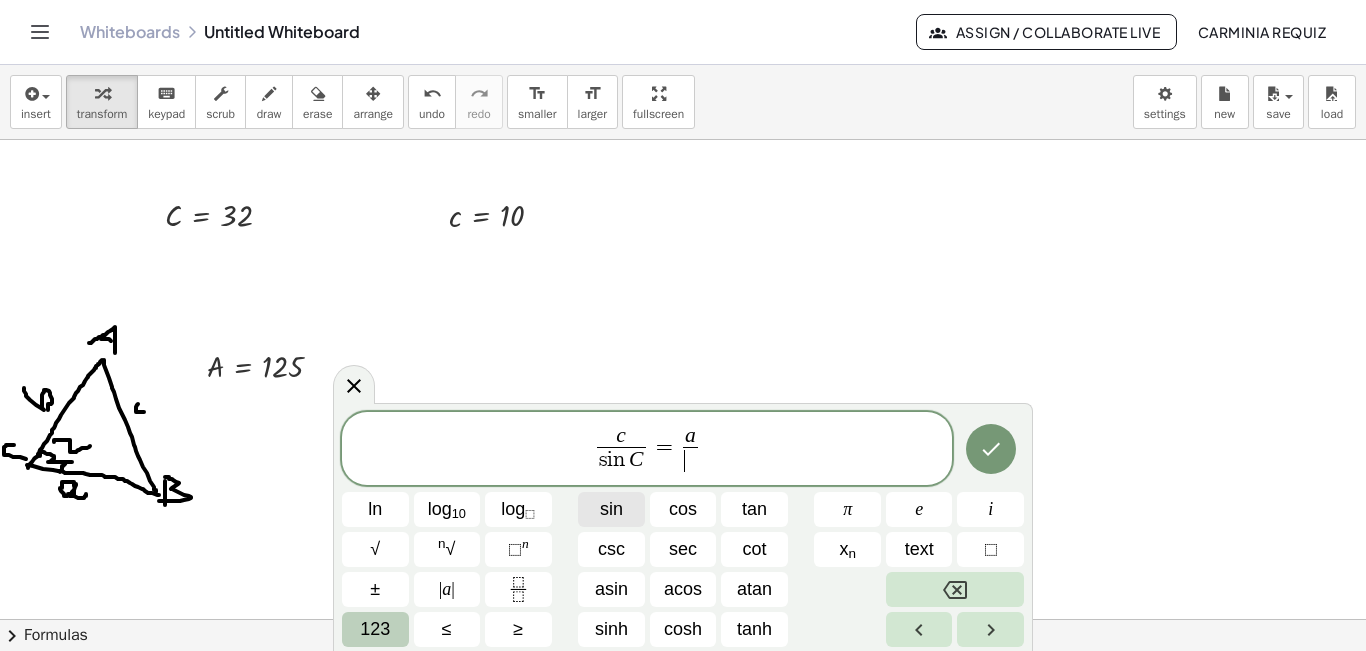 click on "sin" at bounding box center (611, 509) 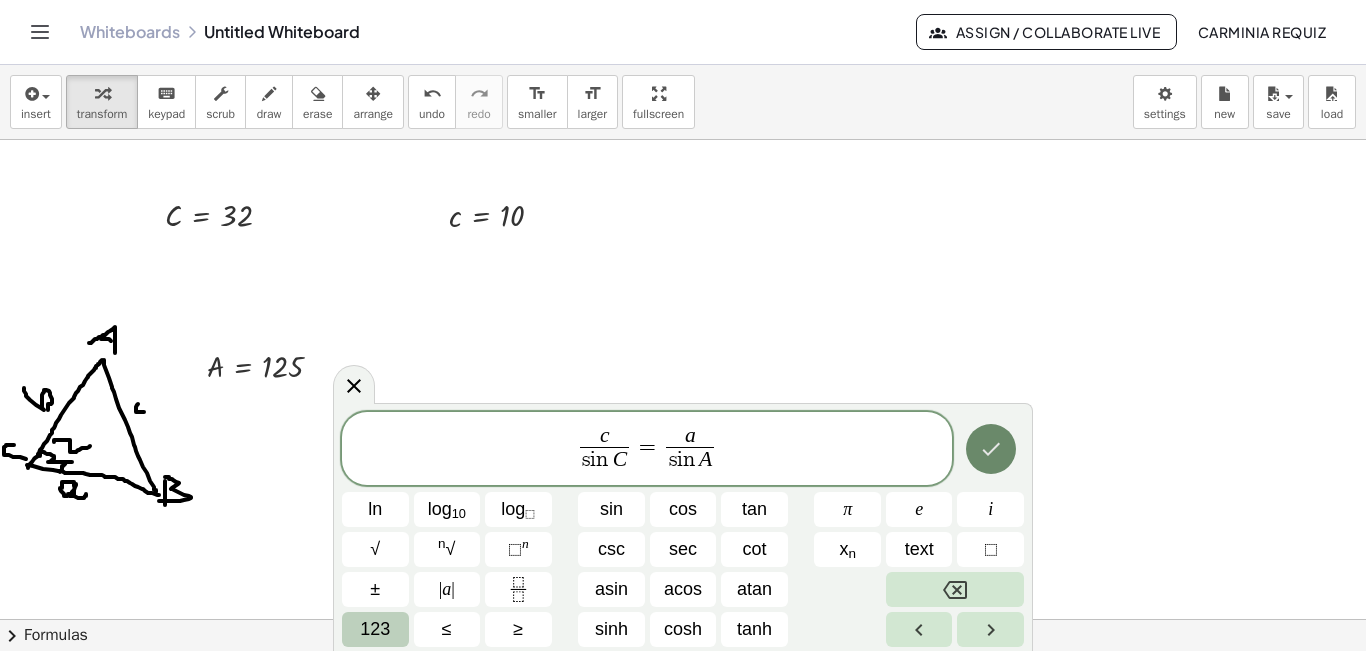 click at bounding box center [991, 449] 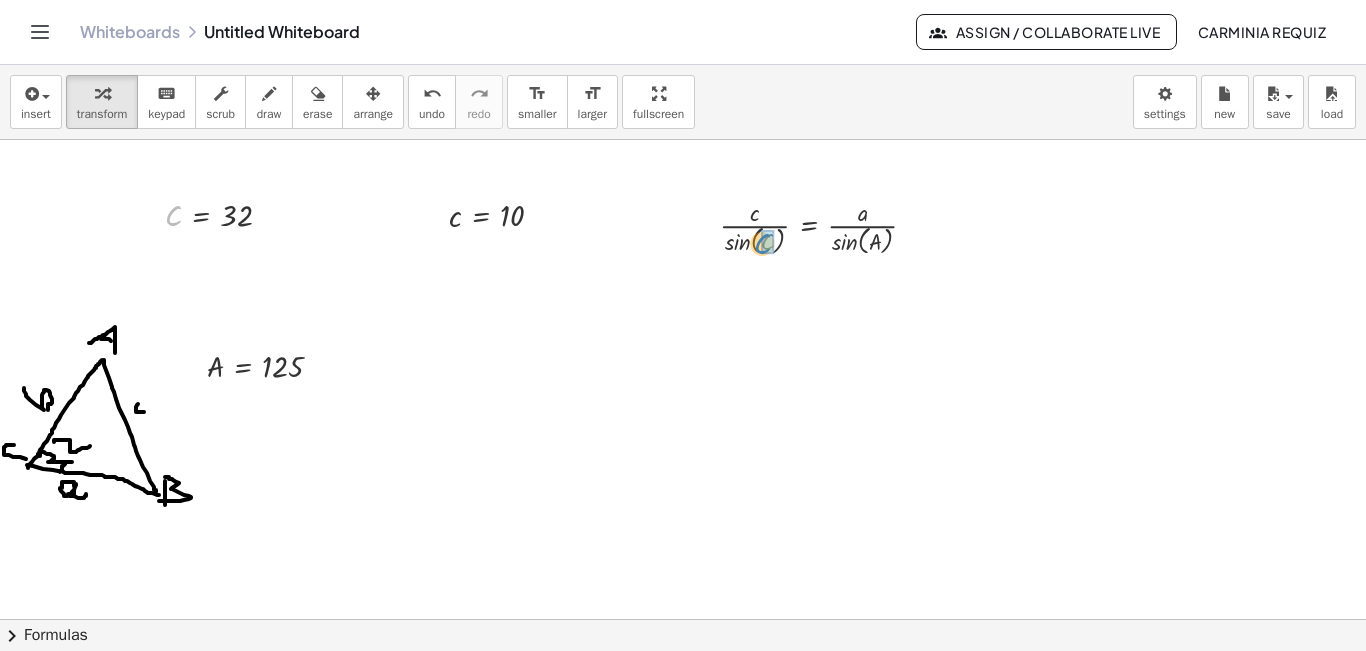 drag, startPoint x: 176, startPoint y: 209, endPoint x: 772, endPoint y: 237, distance: 596.65735 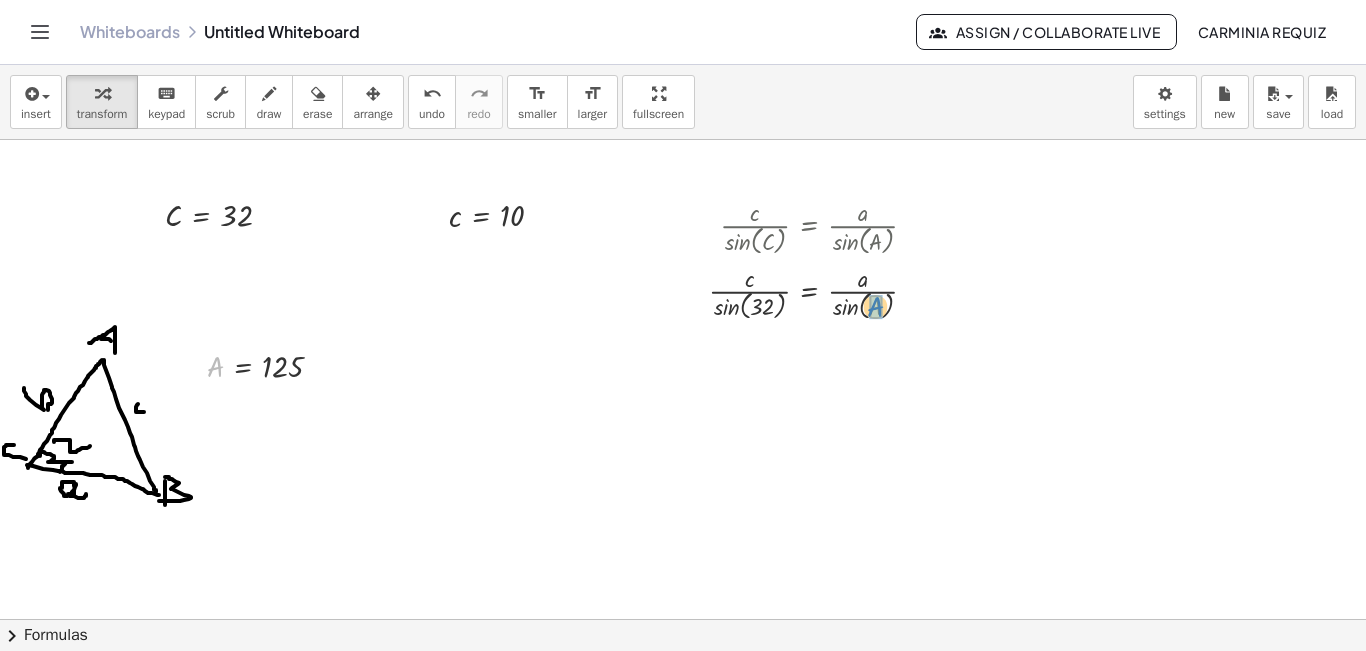 drag, startPoint x: 214, startPoint y: 369, endPoint x: 874, endPoint y: 309, distance: 662.7217 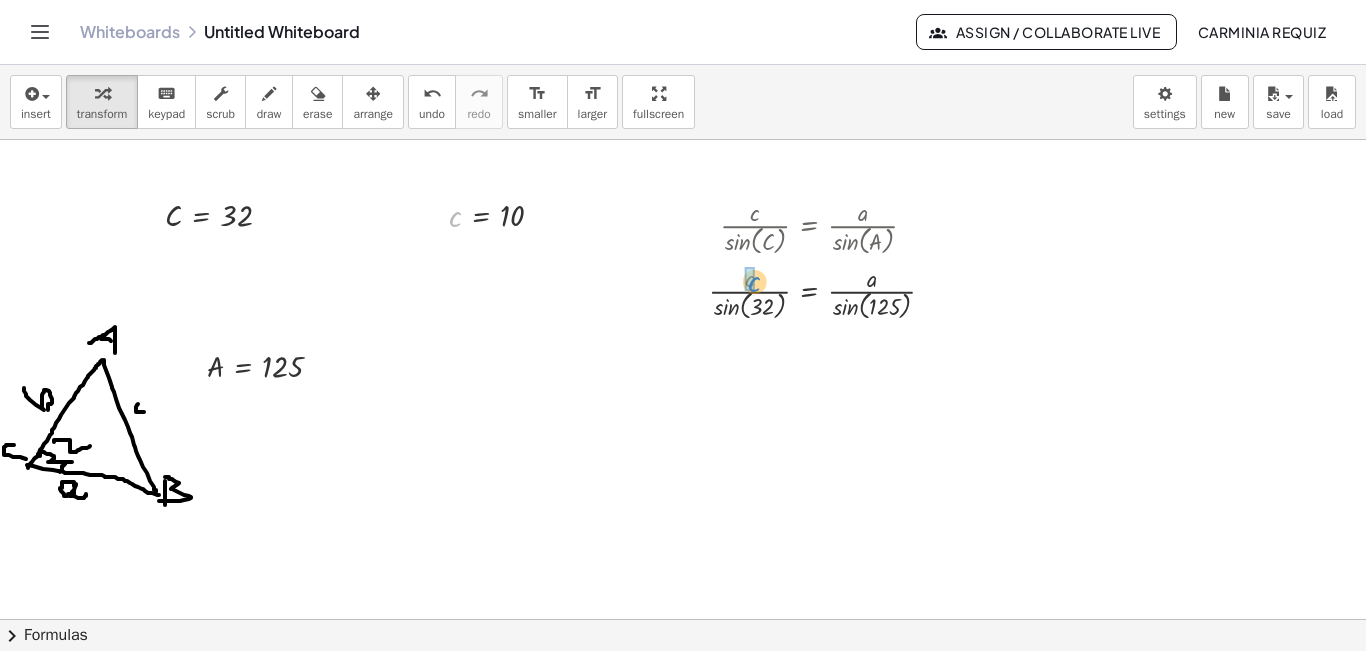 drag, startPoint x: 452, startPoint y: 221, endPoint x: 752, endPoint y: 287, distance: 307.17422 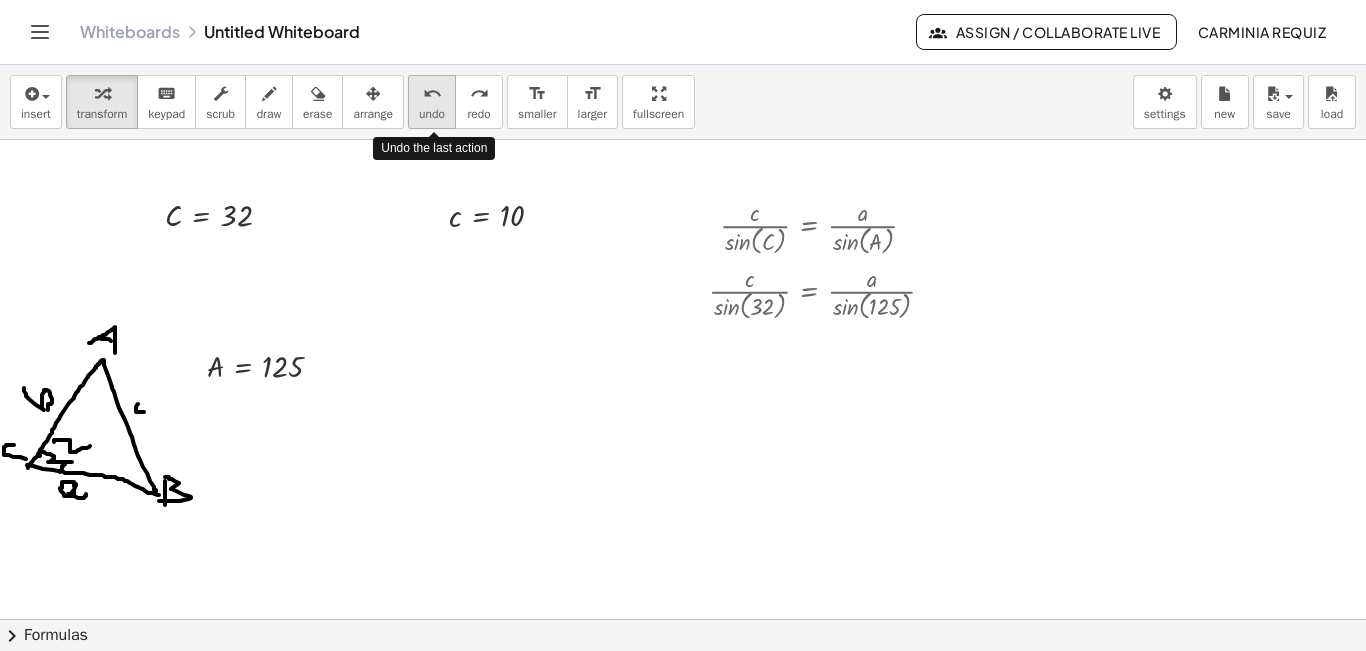 click on "undo" at bounding box center (432, 114) 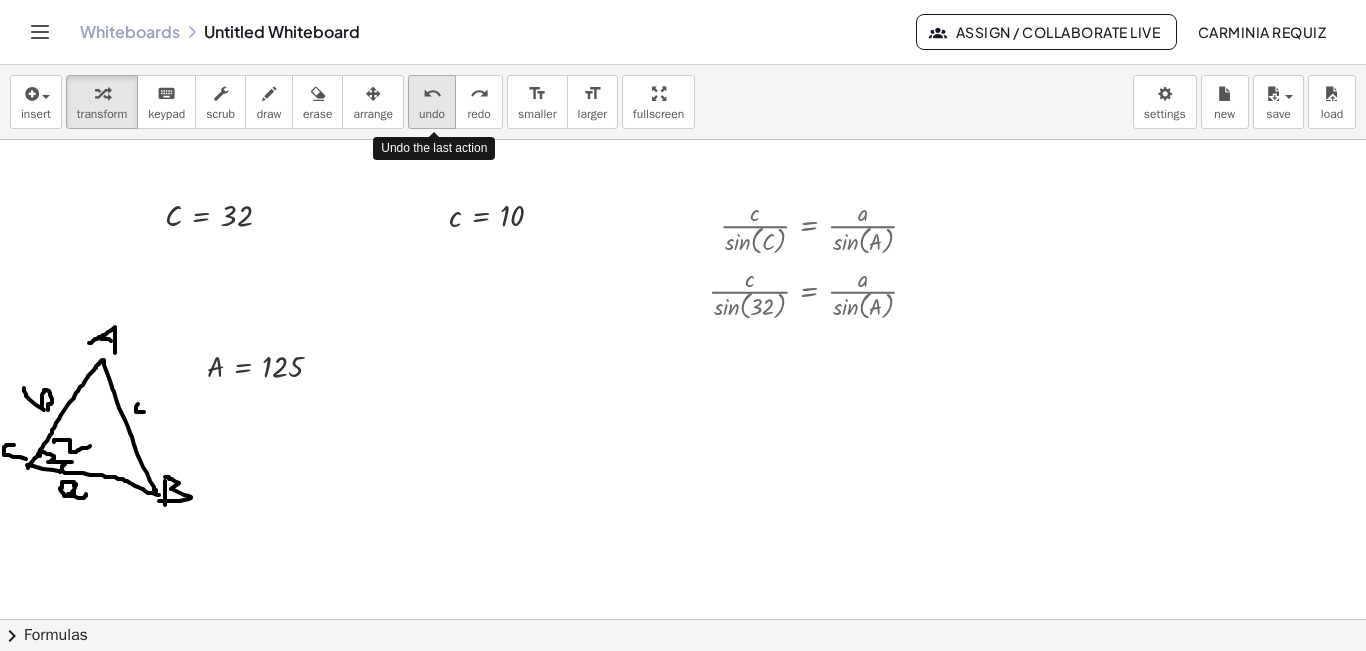 click on "undo undo" at bounding box center (432, 102) 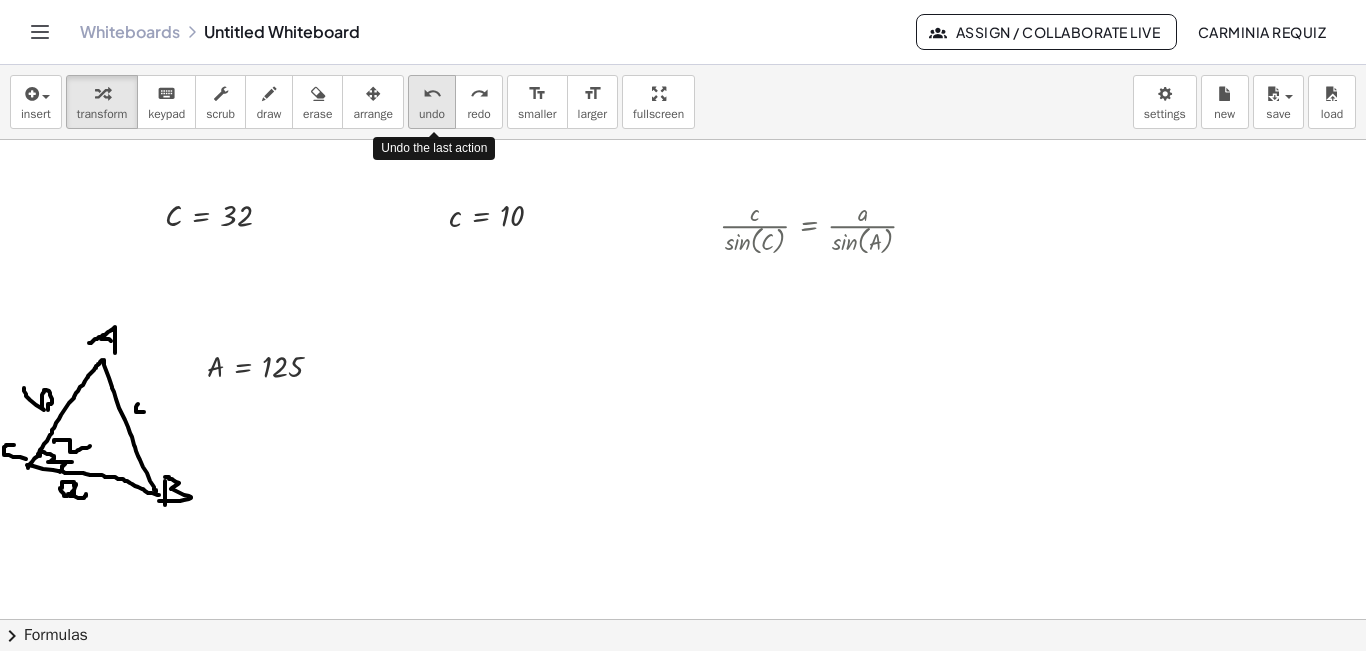 click on "undo undo" at bounding box center [432, 102] 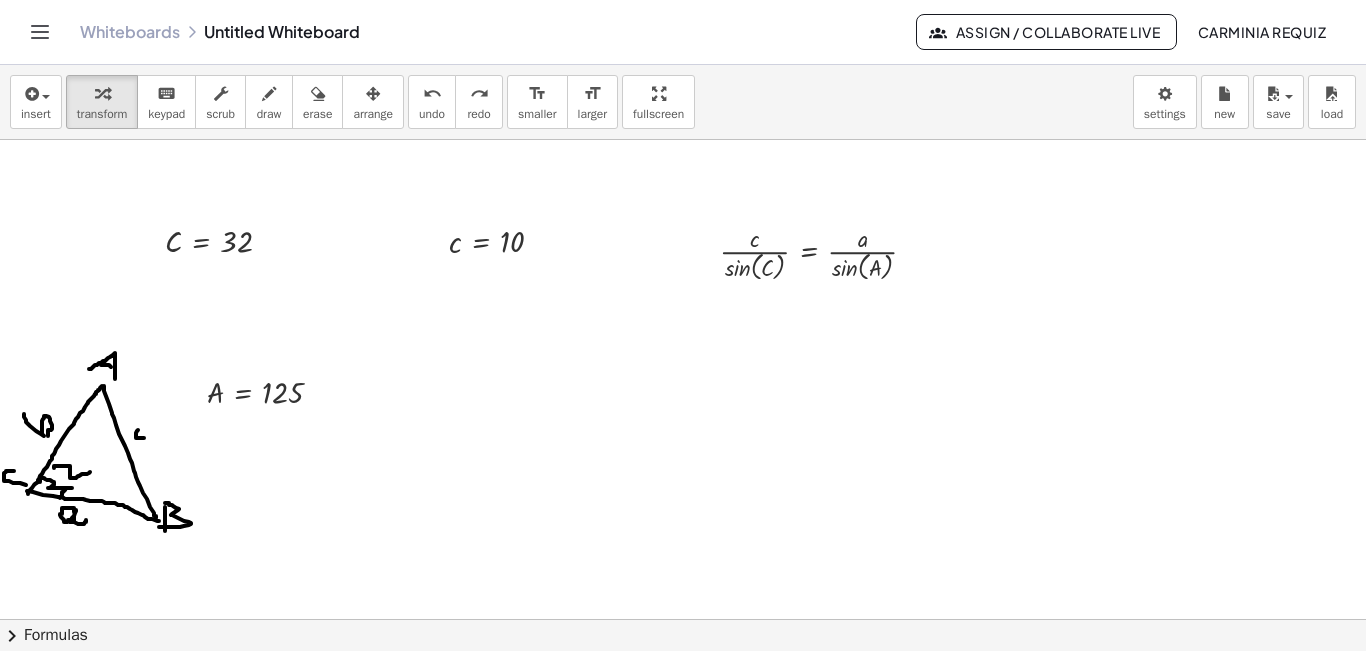 scroll, scrollTop: 212, scrollLeft: 0, axis: vertical 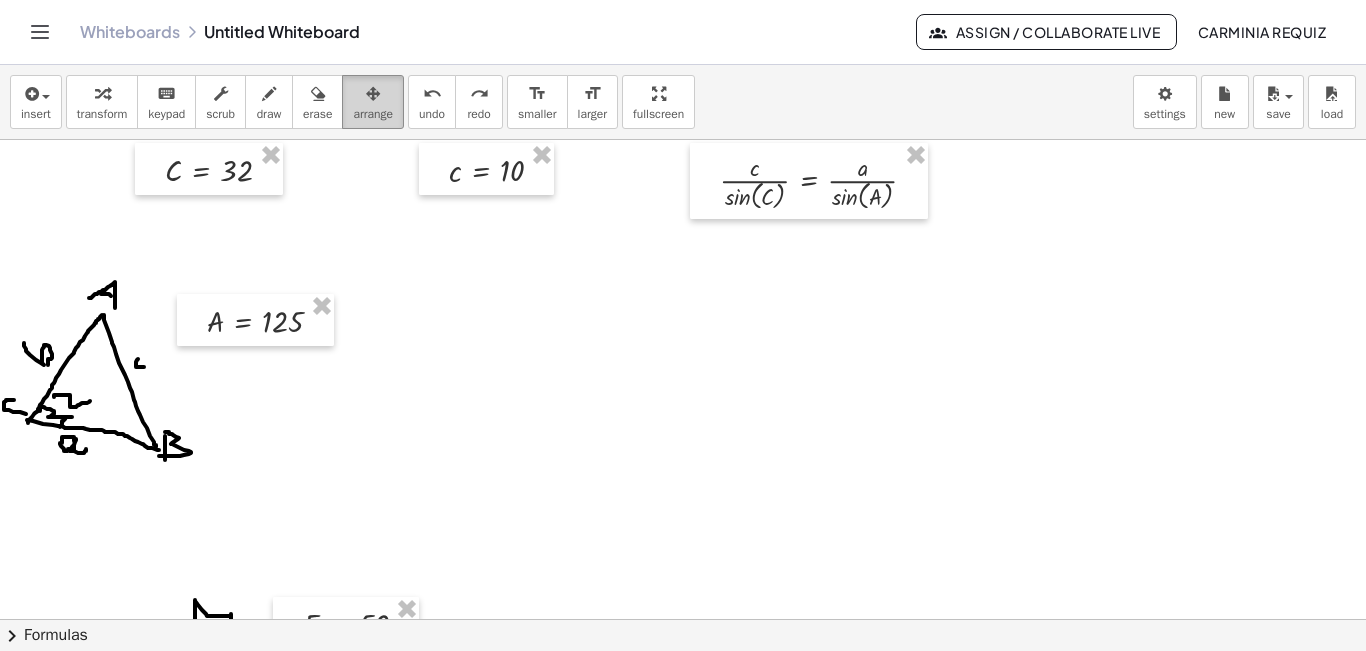 click on "arrange" at bounding box center [373, 114] 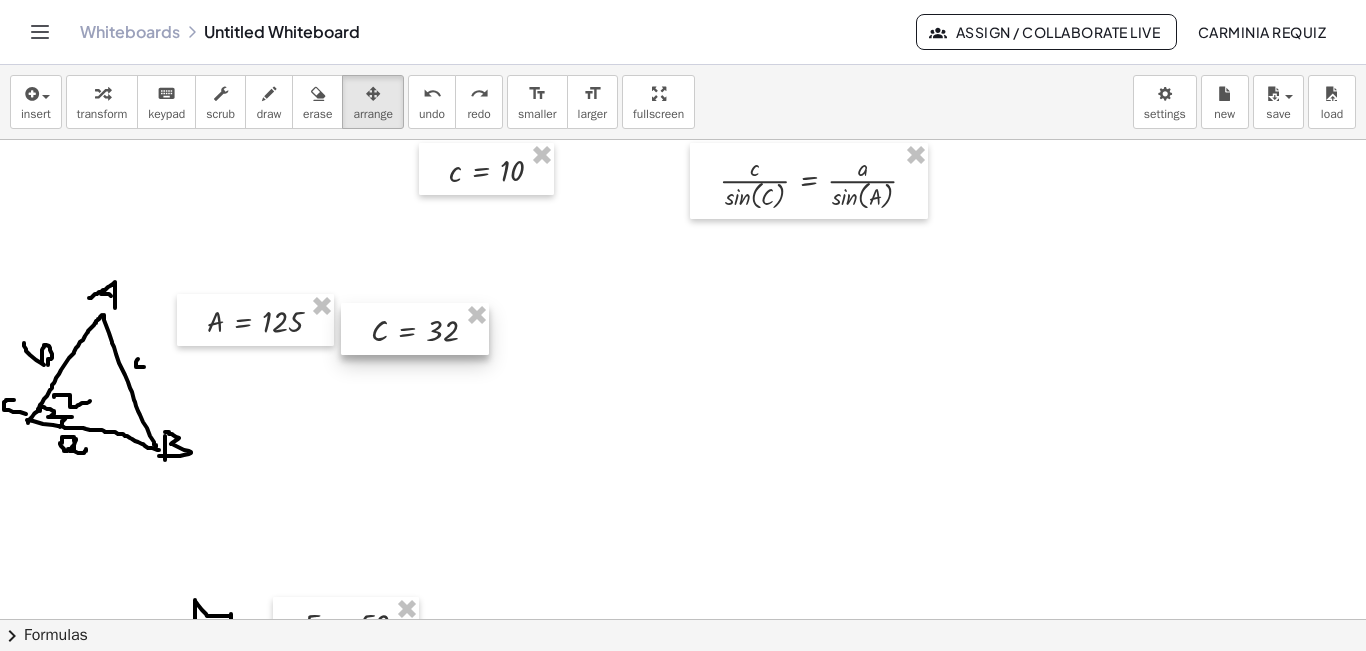 drag, startPoint x: 247, startPoint y: 173, endPoint x: 453, endPoint y: 333, distance: 260.83713 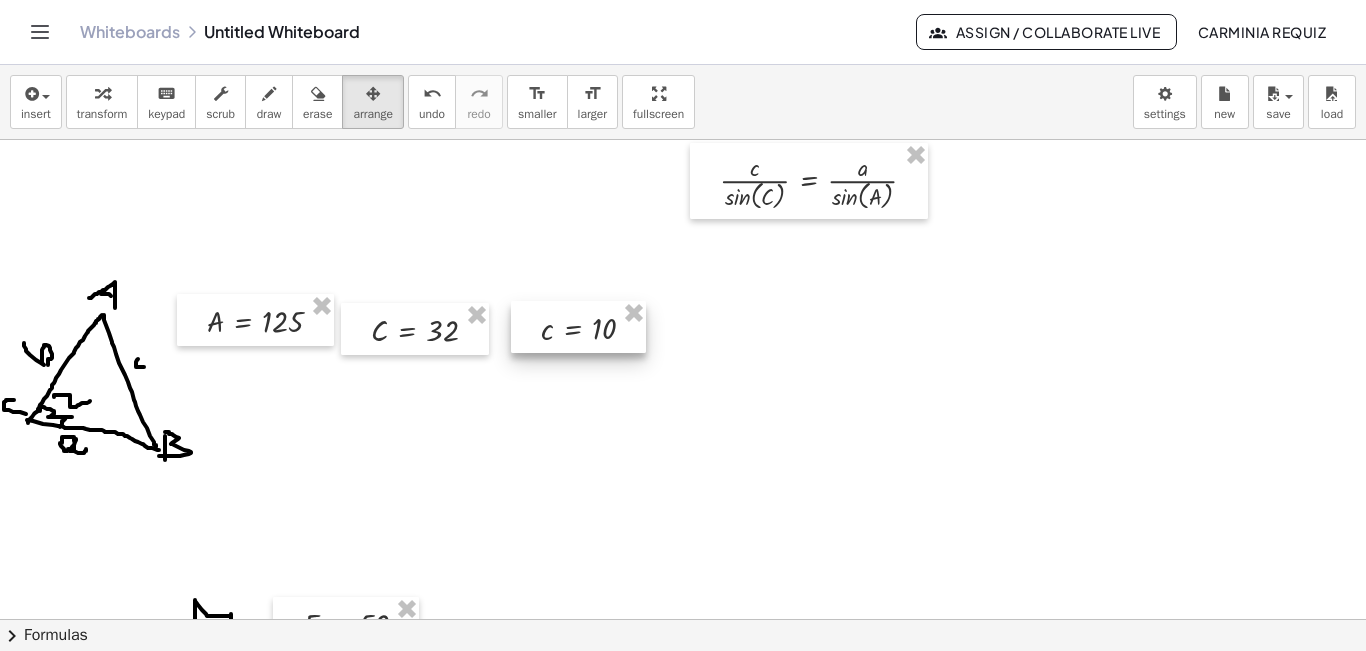 drag, startPoint x: 503, startPoint y: 169, endPoint x: 595, endPoint y: 327, distance: 182.83325 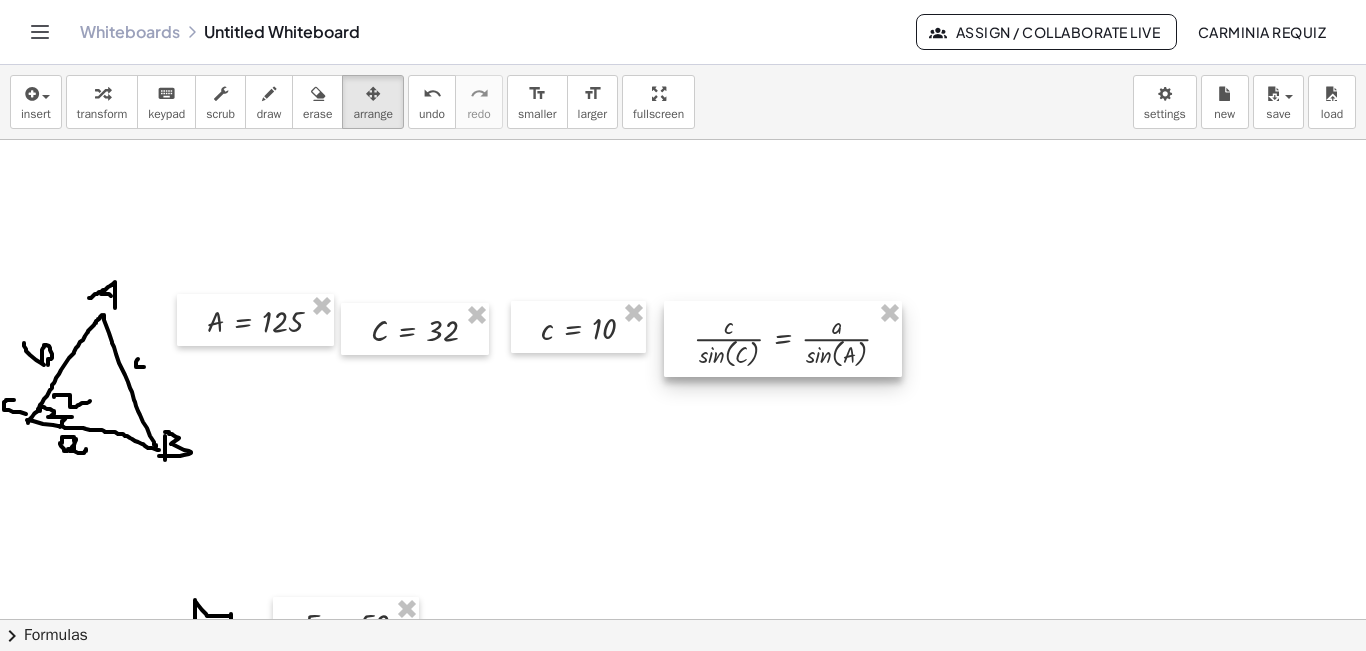 drag, startPoint x: 789, startPoint y: 170, endPoint x: 763, endPoint y: 328, distance: 160.12495 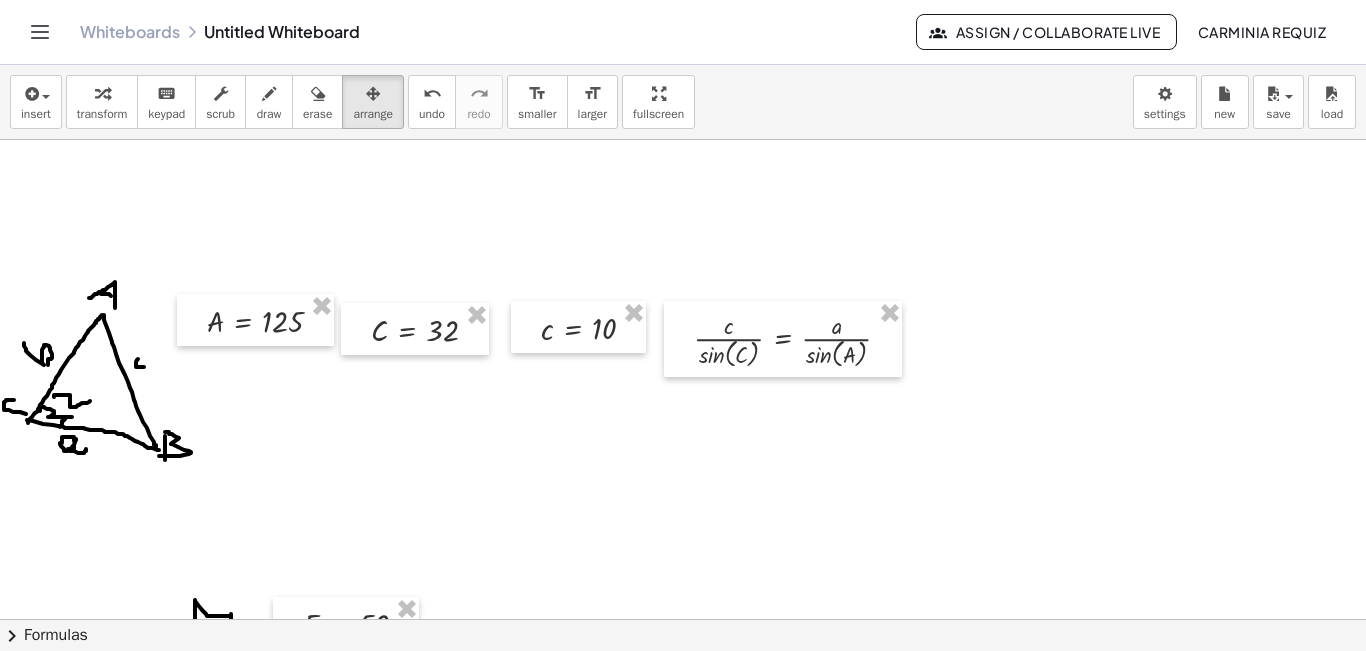 scroll, scrollTop: 160, scrollLeft: 0, axis: vertical 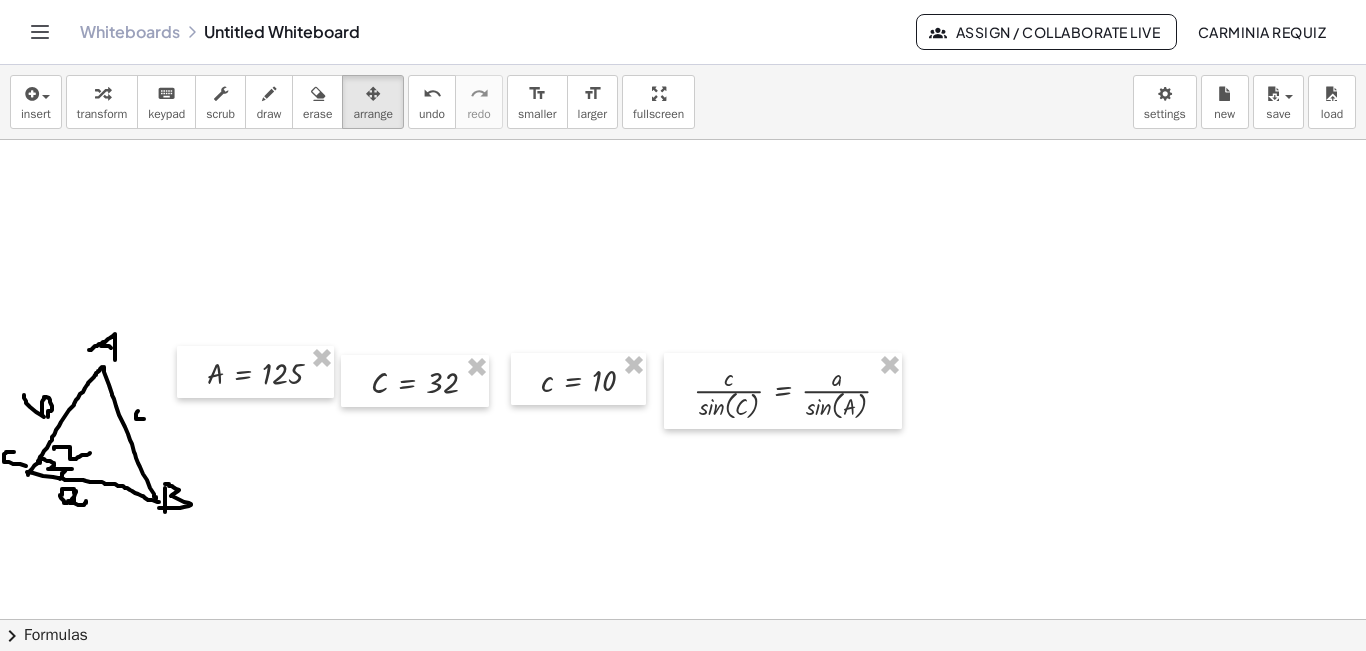 click at bounding box center [683, 698] 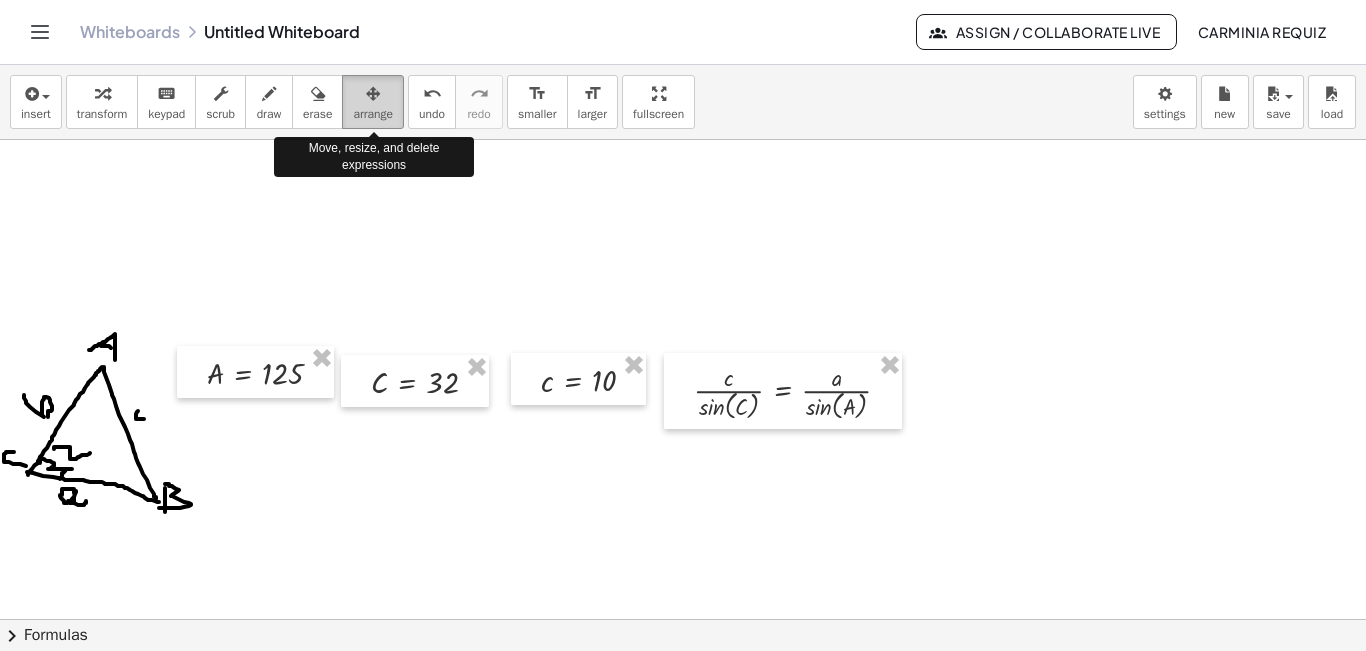 click on "arrange" at bounding box center [373, 114] 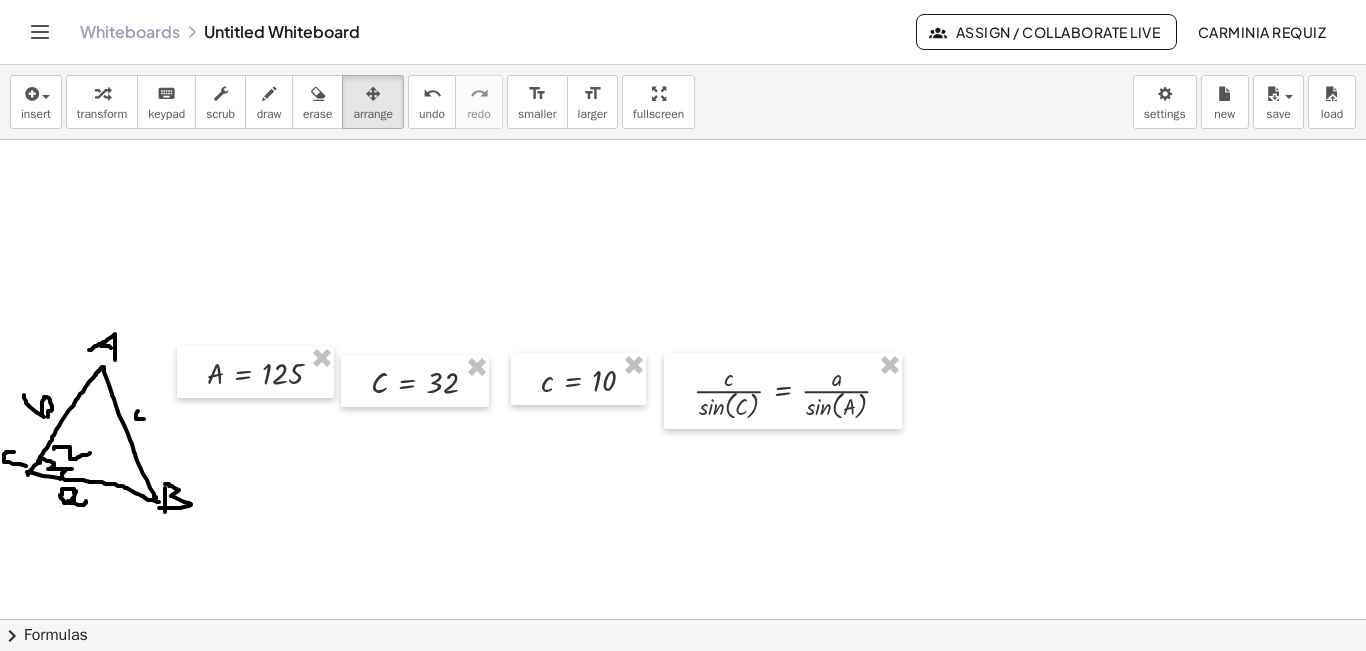 drag, startPoint x: 105, startPoint y: 406, endPoint x: 99, endPoint y: 452, distance: 46.389652 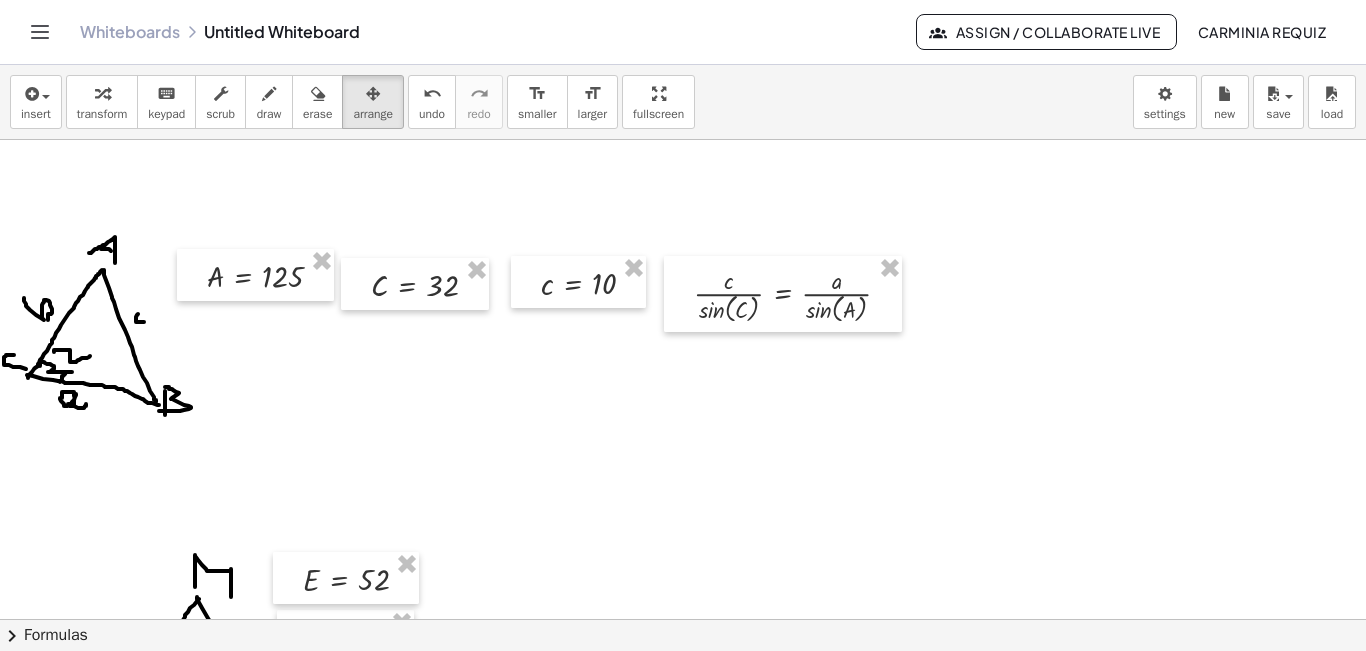 scroll, scrollTop: 183, scrollLeft: 0, axis: vertical 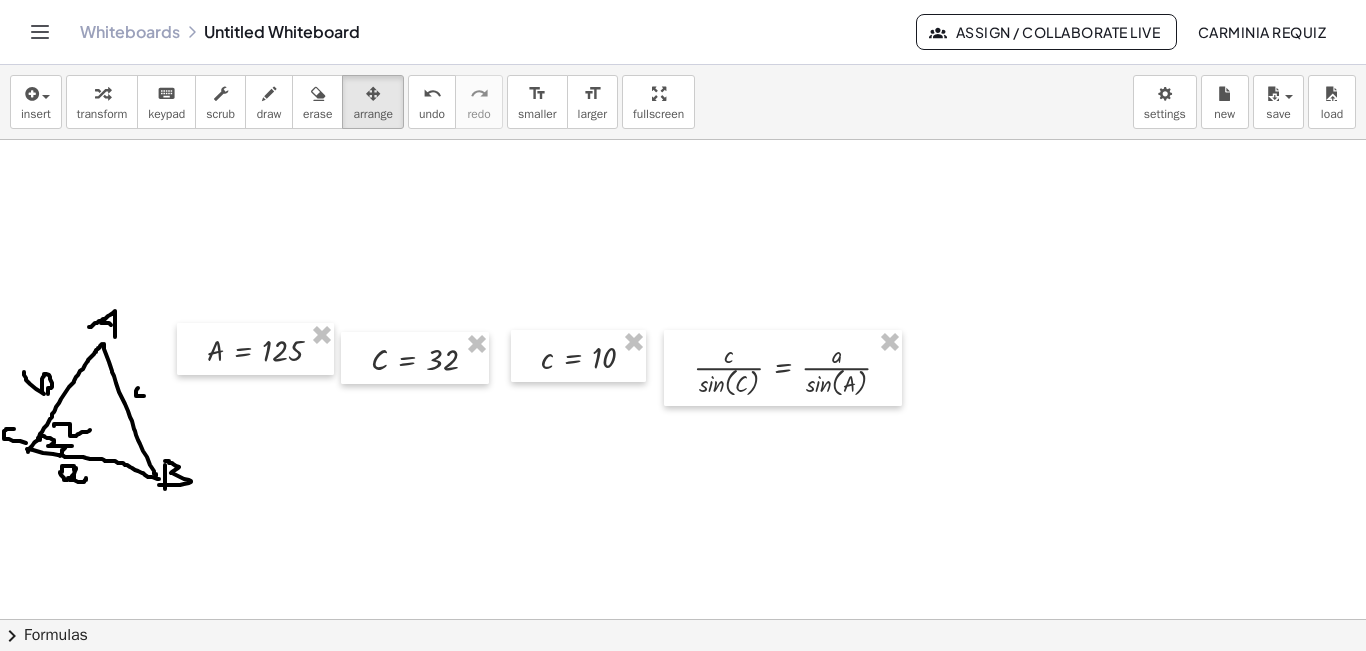 drag, startPoint x: 71, startPoint y: 373, endPoint x: 73, endPoint y: 435, distance: 62.03225 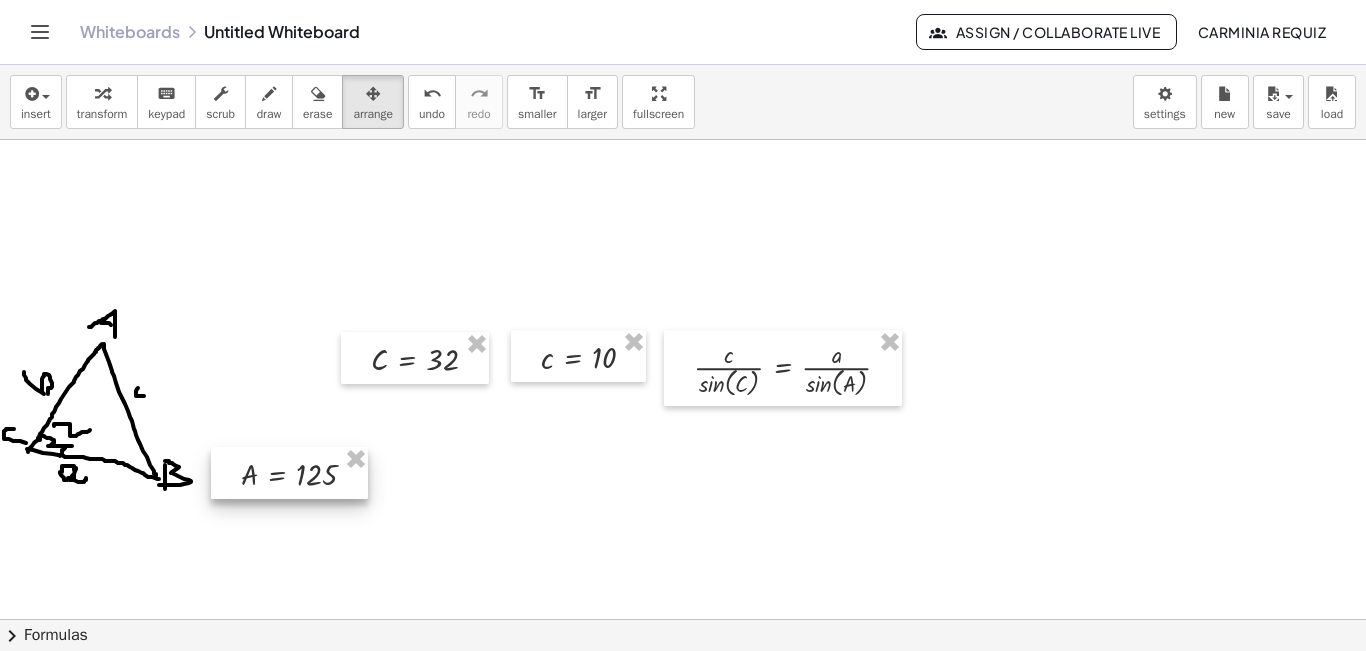 drag, startPoint x: 265, startPoint y: 360, endPoint x: 299, endPoint y: 484, distance: 128.57683 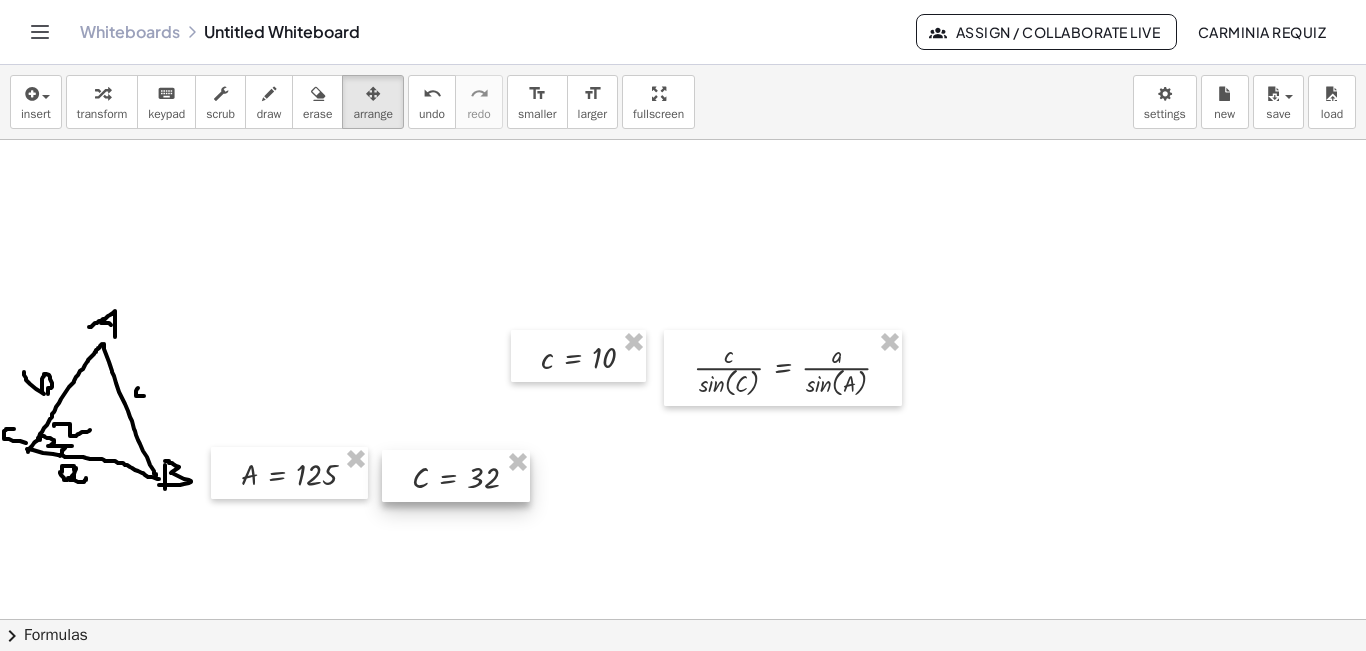 drag, startPoint x: 431, startPoint y: 356, endPoint x: 471, endPoint y: 474, distance: 124.595345 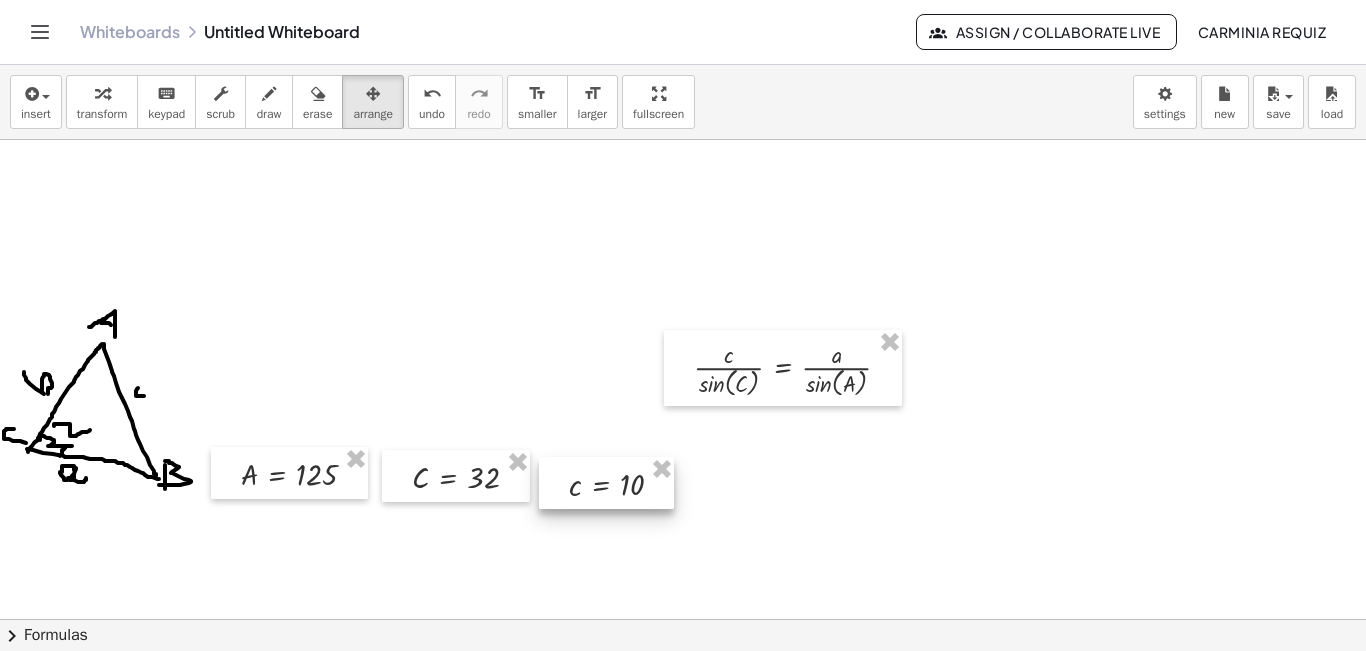 drag, startPoint x: 589, startPoint y: 354, endPoint x: 617, endPoint y: 482, distance: 131.02672 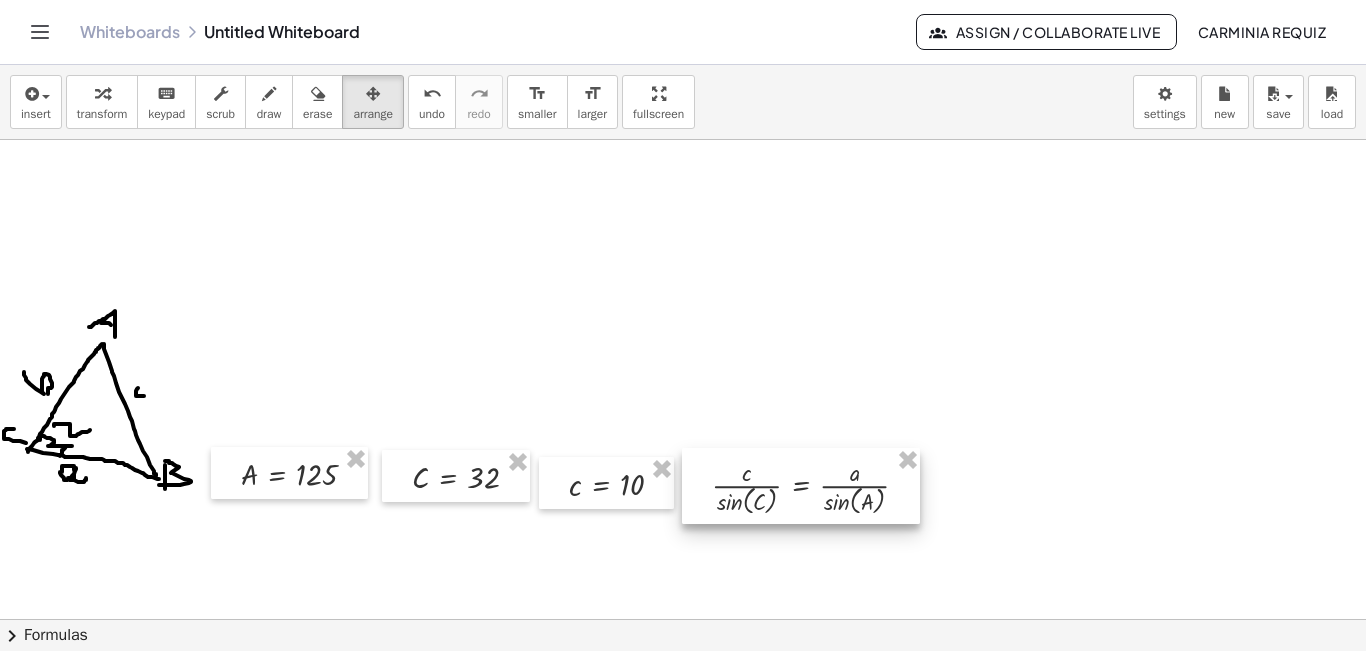 drag, startPoint x: 767, startPoint y: 374, endPoint x: 785, endPoint y: 492, distance: 119.36499 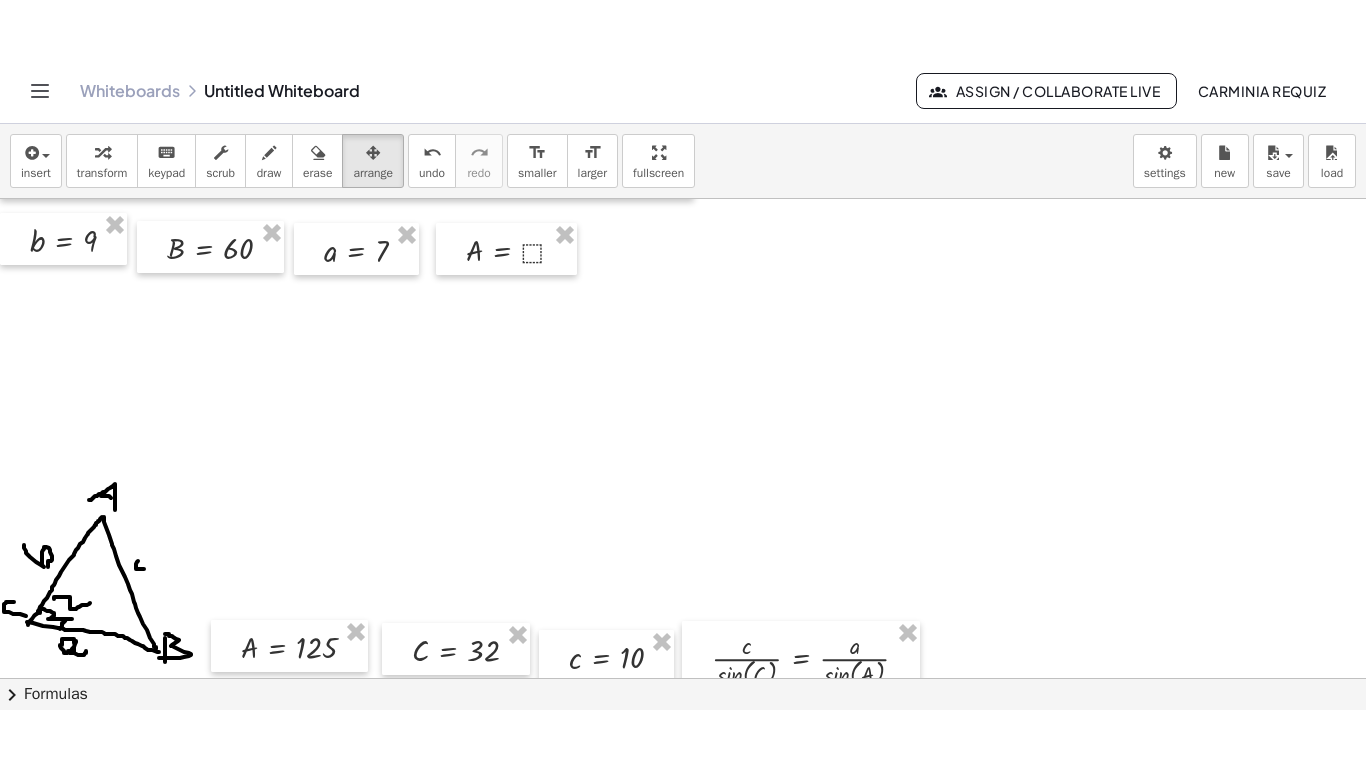 scroll, scrollTop: 0, scrollLeft: 0, axis: both 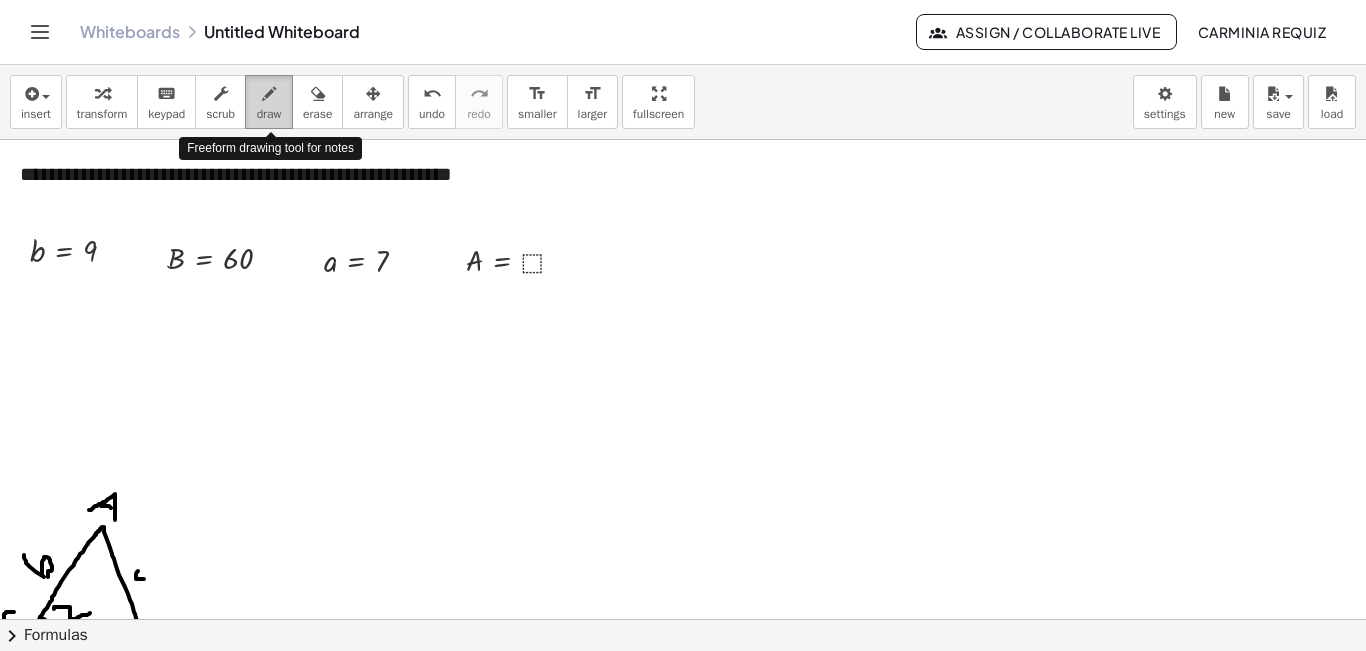 click at bounding box center [269, 94] 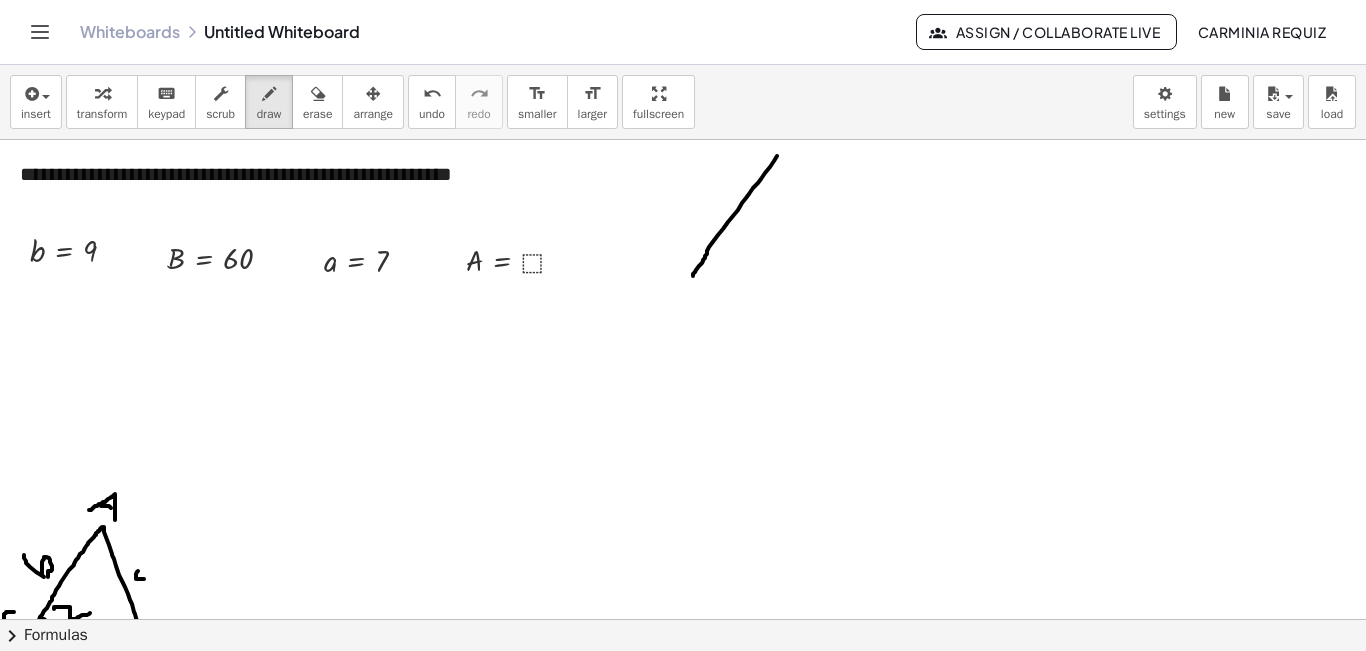 drag, startPoint x: 777, startPoint y: 156, endPoint x: 766, endPoint y: 178, distance: 24.596748 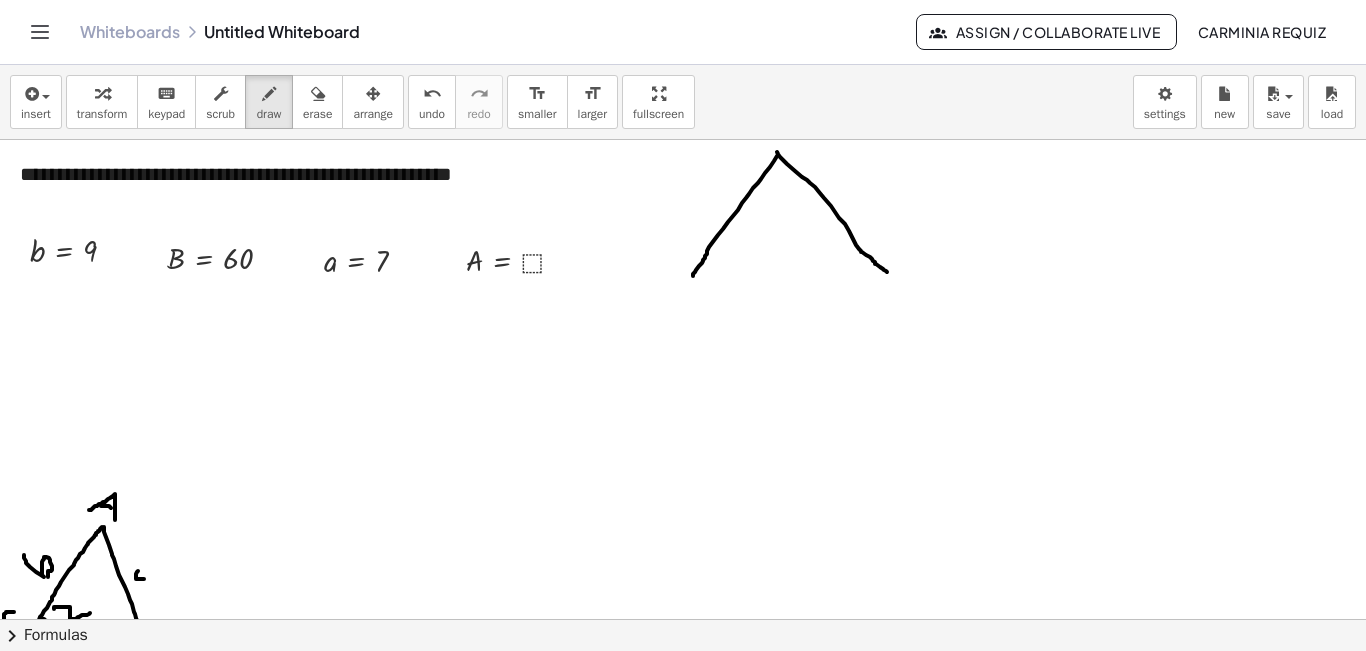 drag, startPoint x: 777, startPoint y: 152, endPoint x: 887, endPoint y: 272, distance: 162.78821 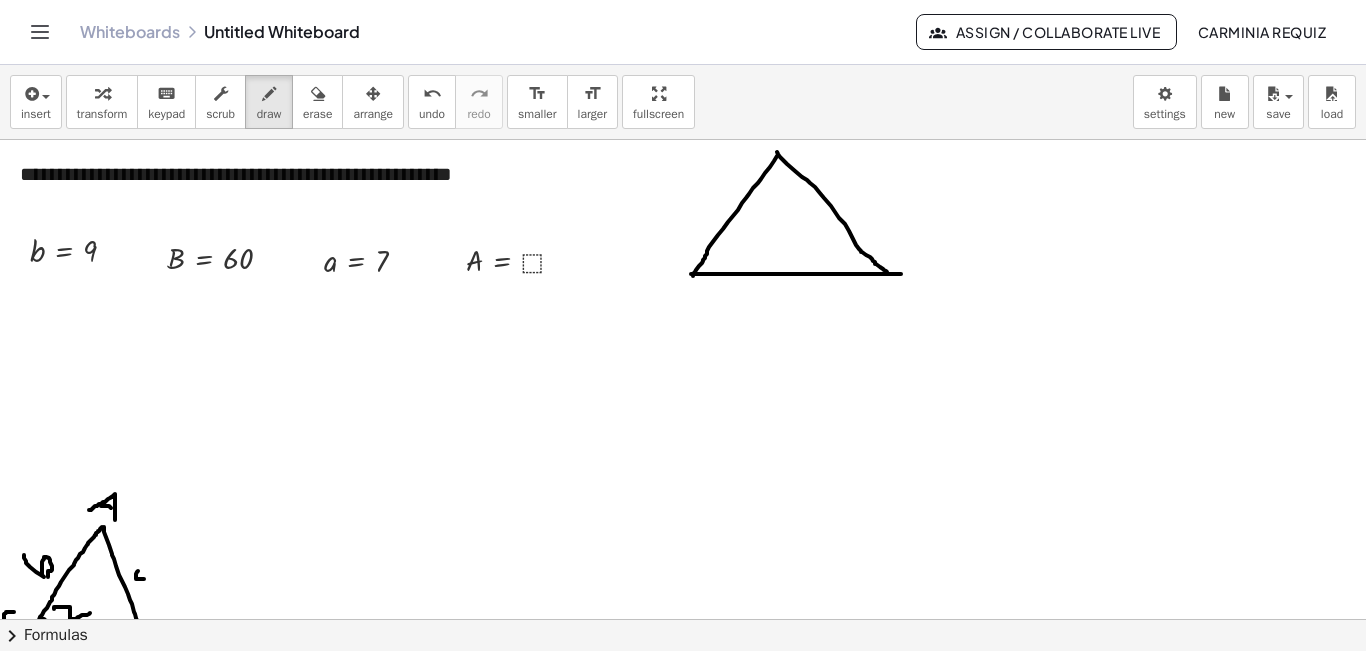 drag, startPoint x: 691, startPoint y: 274, endPoint x: 901, endPoint y: 274, distance: 210 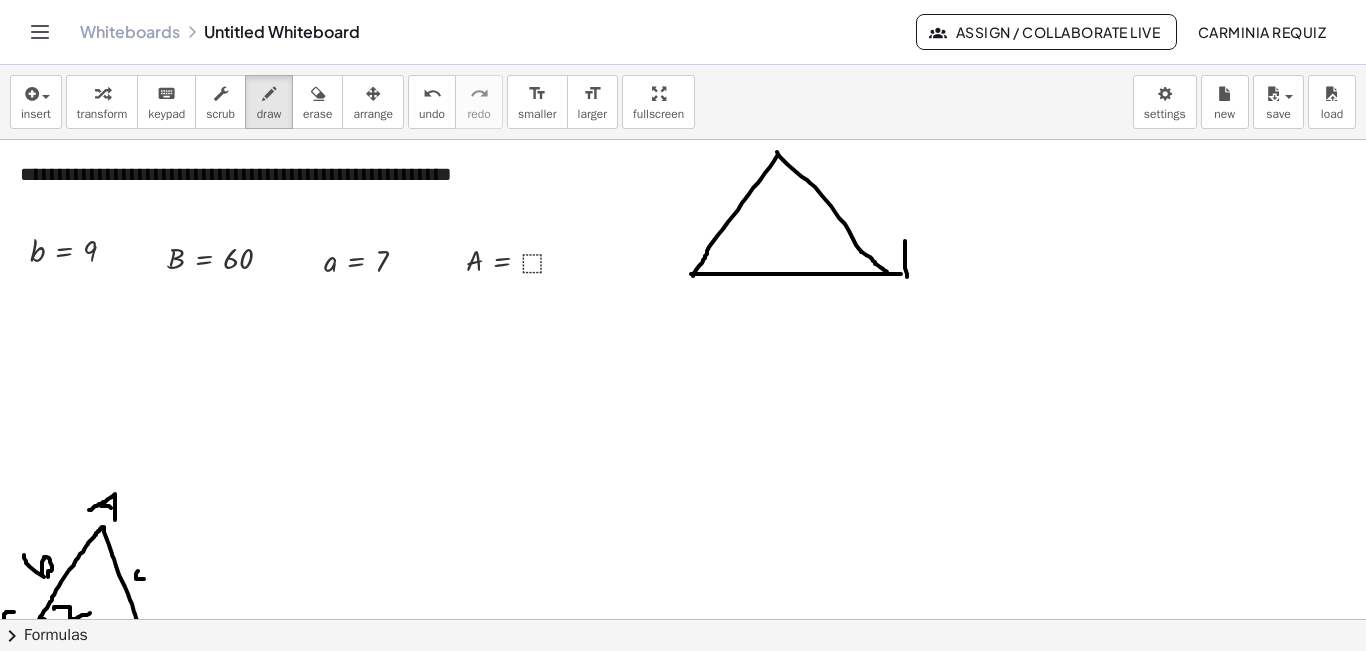 drag, startPoint x: 905, startPoint y: 241, endPoint x: 907, endPoint y: 277, distance: 36.05551 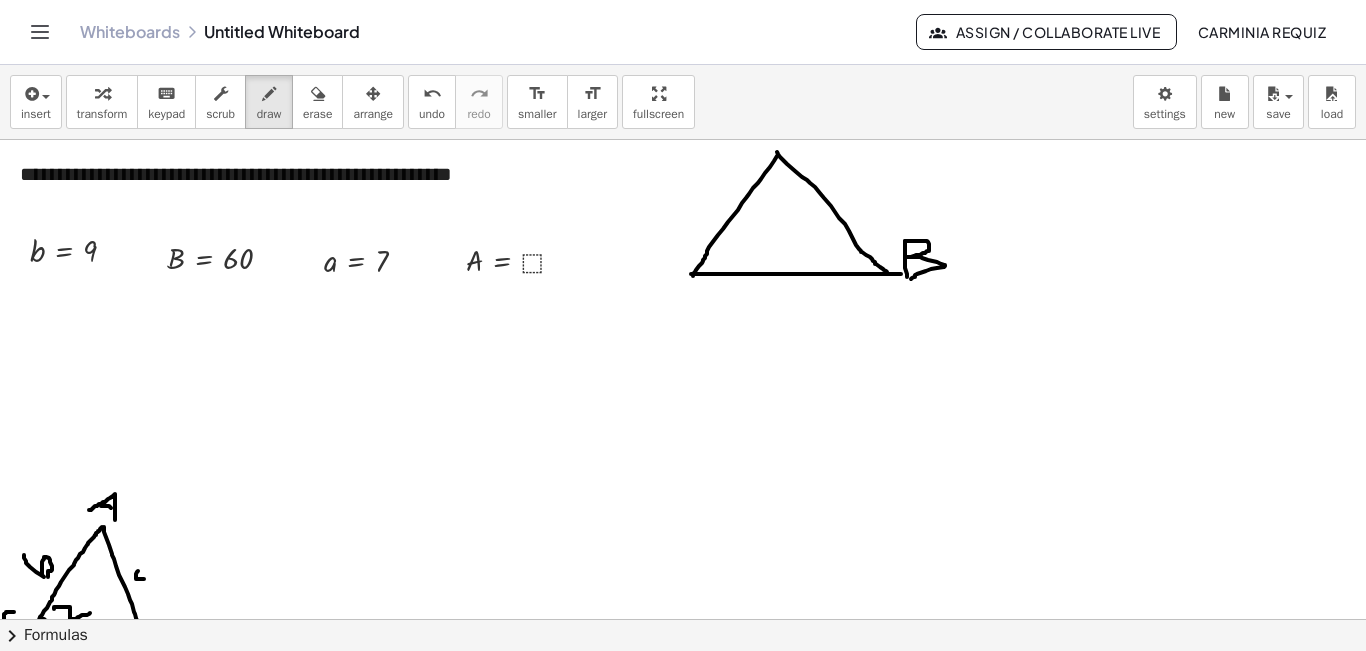 drag, startPoint x: 905, startPoint y: 241, endPoint x: 911, endPoint y: 279, distance: 38.470768 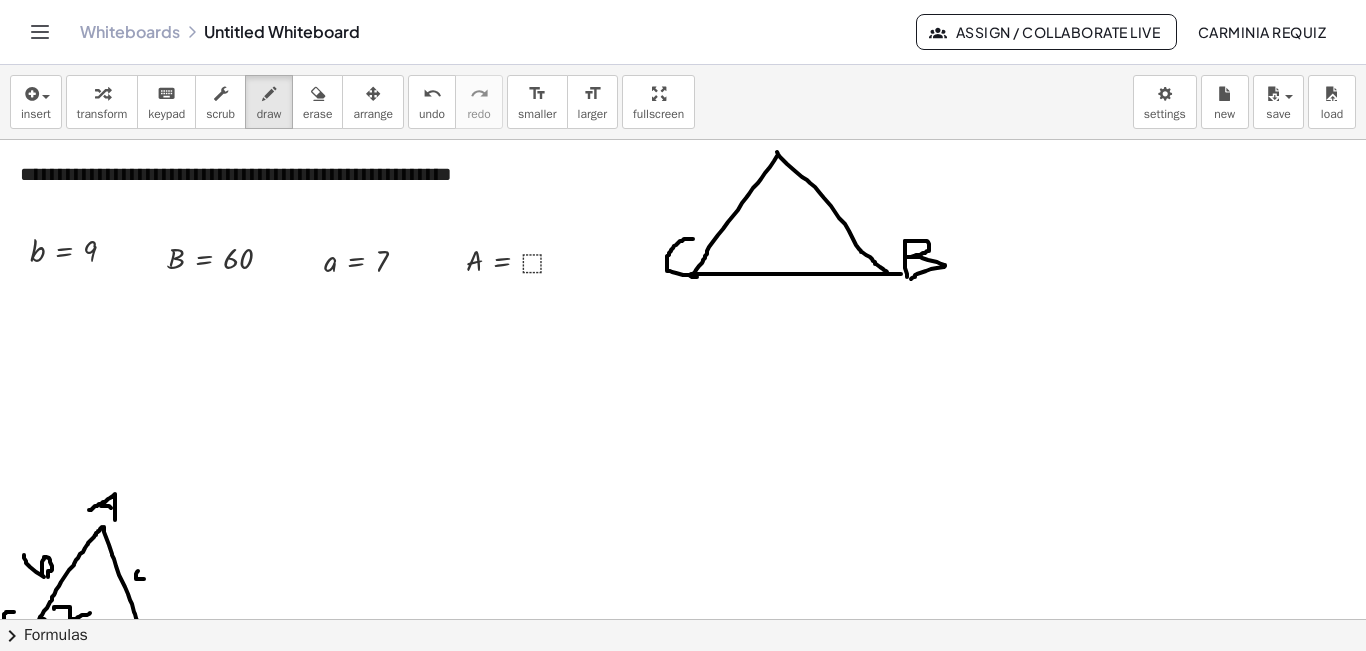 drag, startPoint x: 693, startPoint y: 239, endPoint x: 697, endPoint y: 277, distance: 38.209946 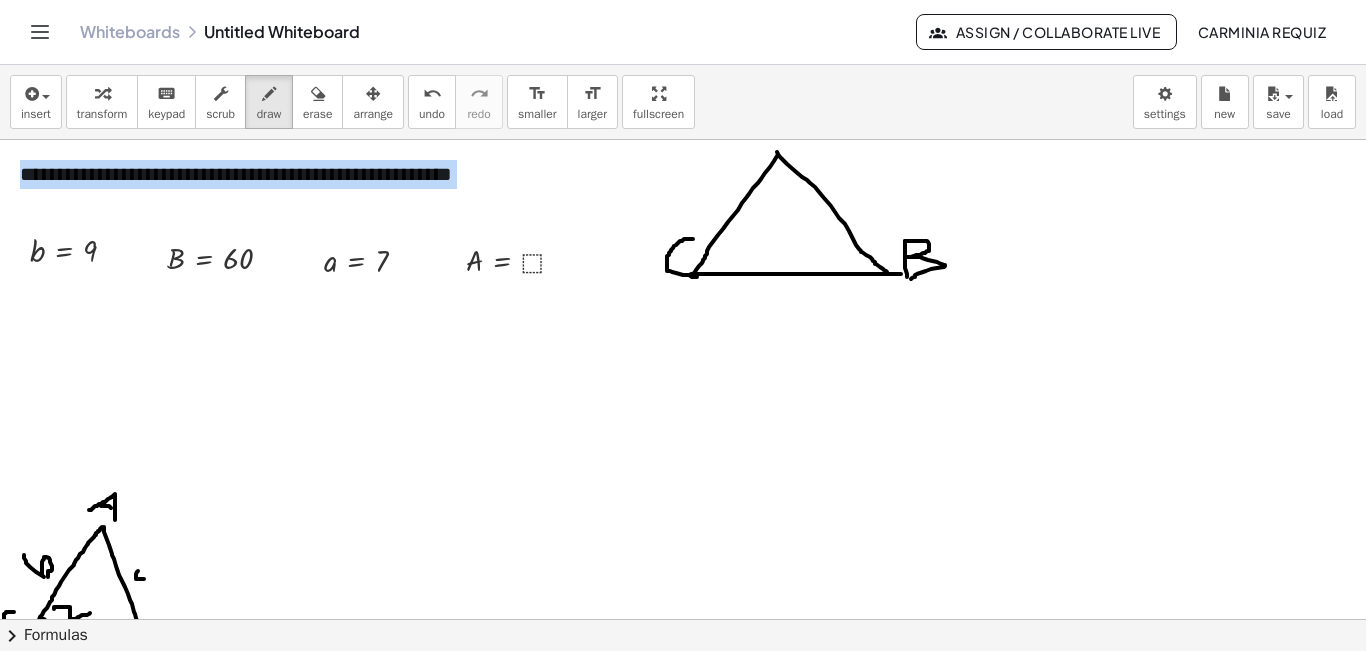 drag, startPoint x: 769, startPoint y: 109, endPoint x: 751, endPoint y: 157, distance: 51.264023 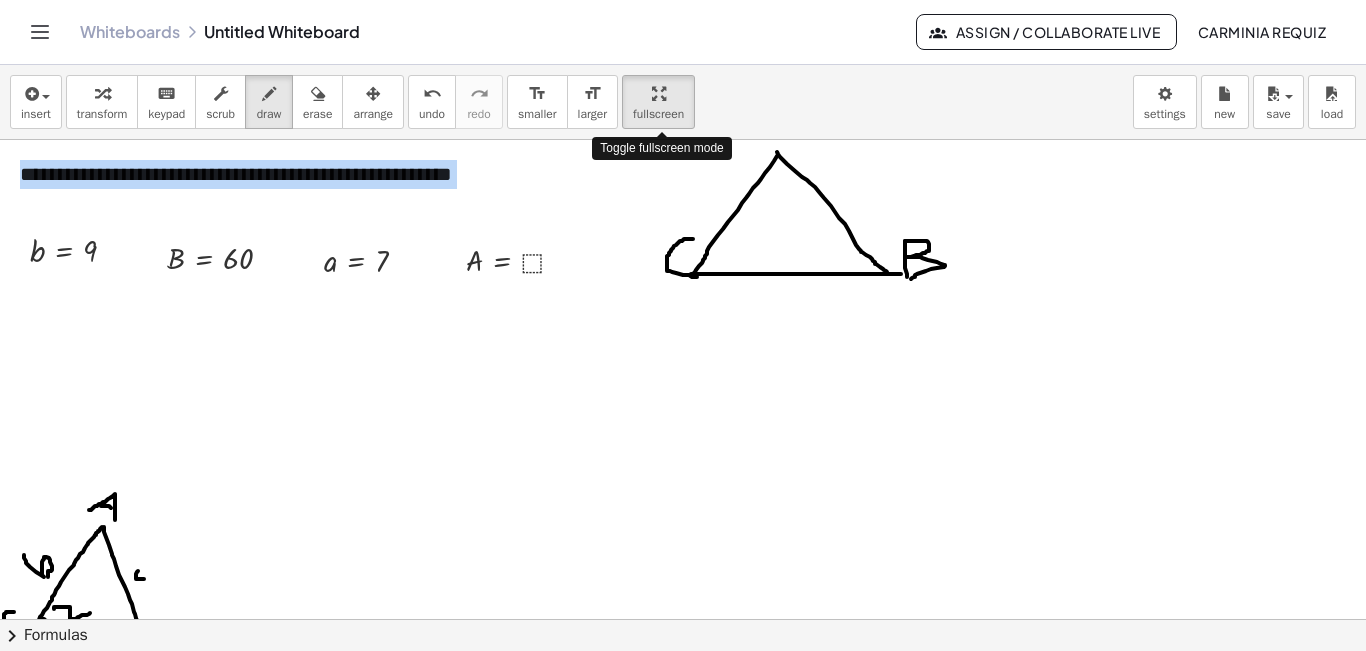 drag, startPoint x: 675, startPoint y: 91, endPoint x: 675, endPoint y: 178, distance: 87 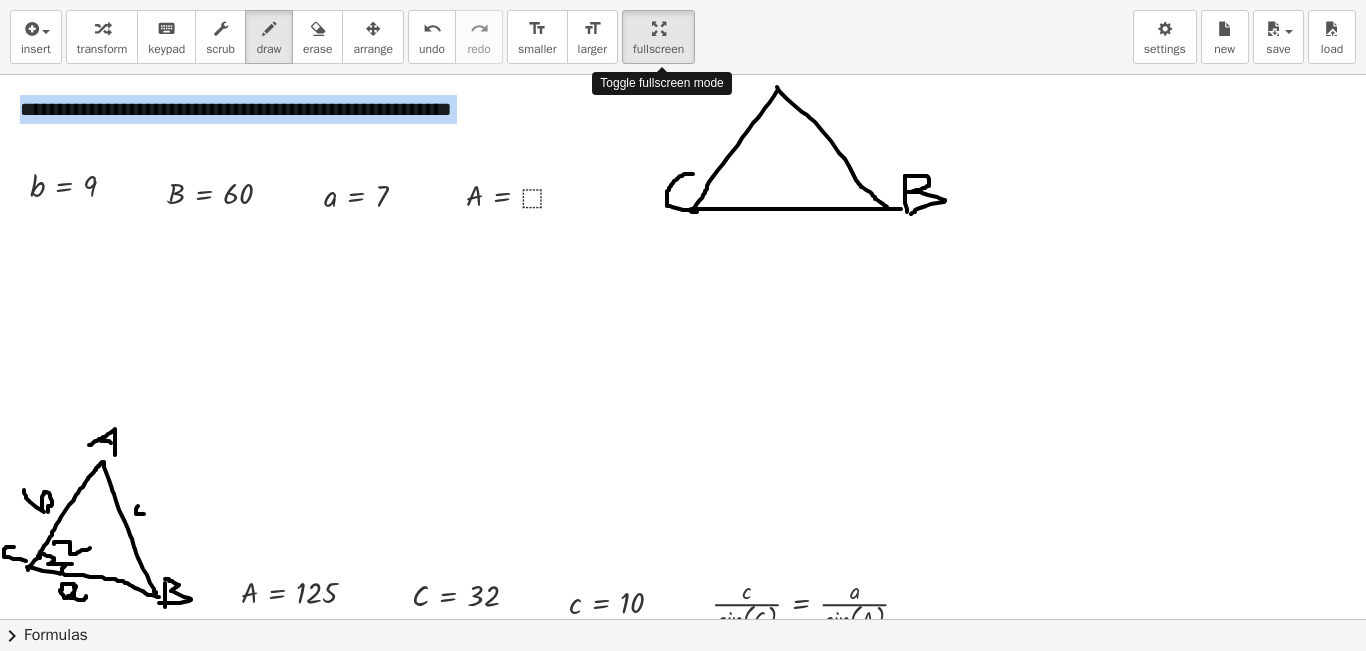 click on "**********" at bounding box center (683, 325) 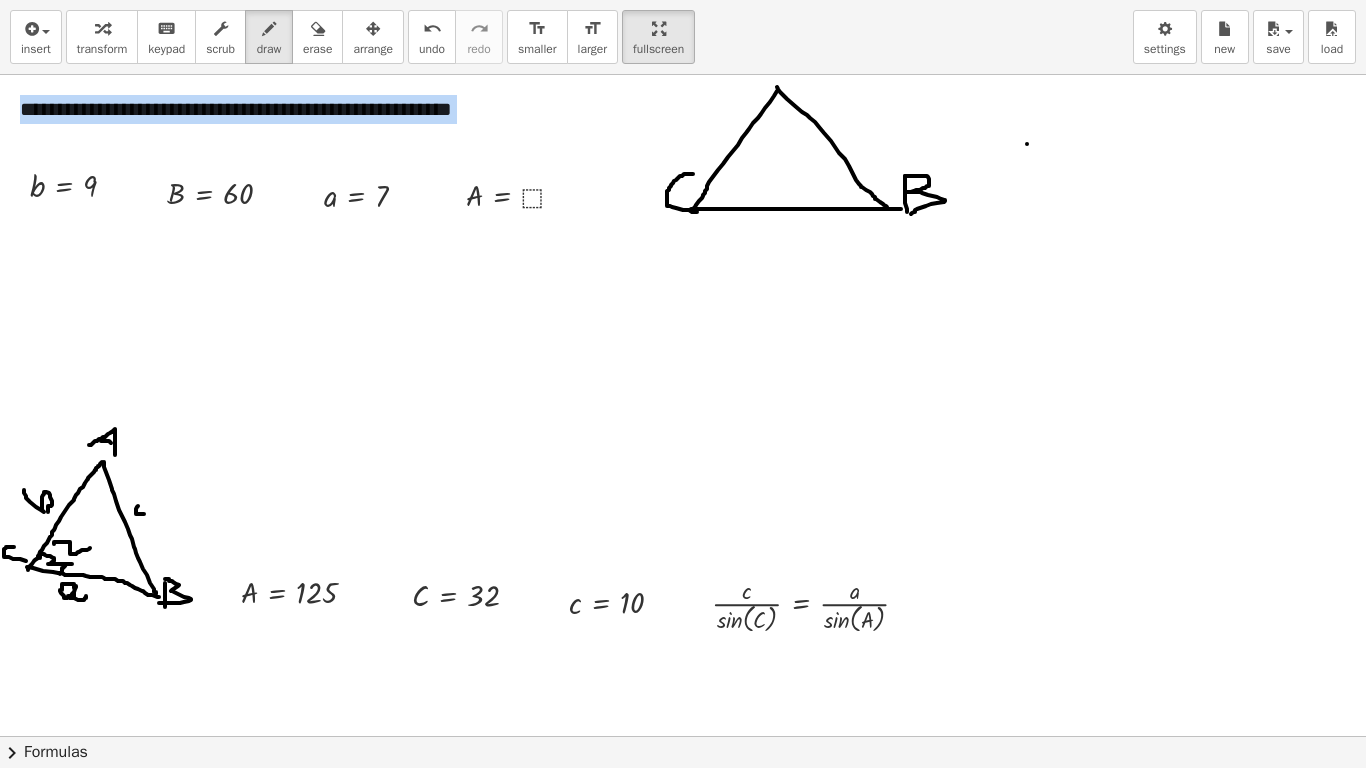click at bounding box center [683, 793] 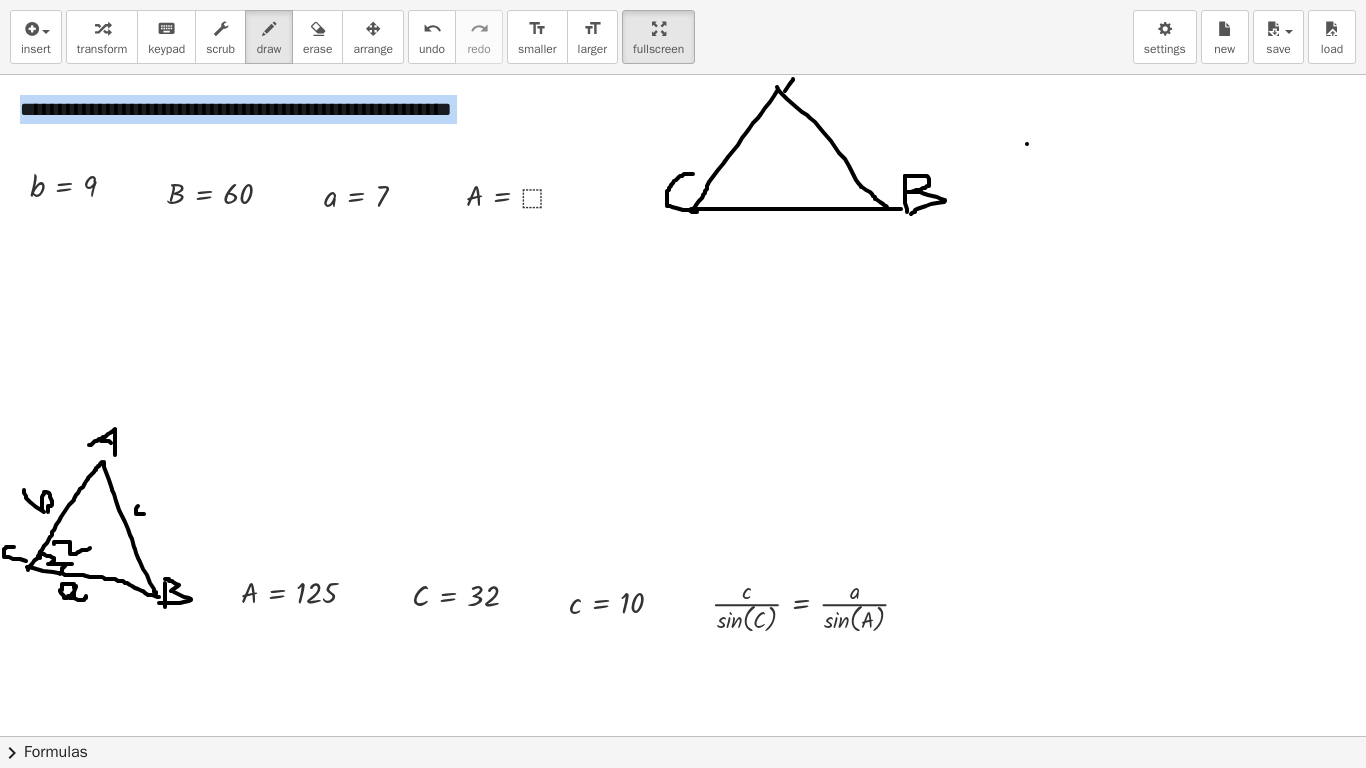 drag, startPoint x: 793, startPoint y: 79, endPoint x: 785, endPoint y: 91, distance: 14.422205 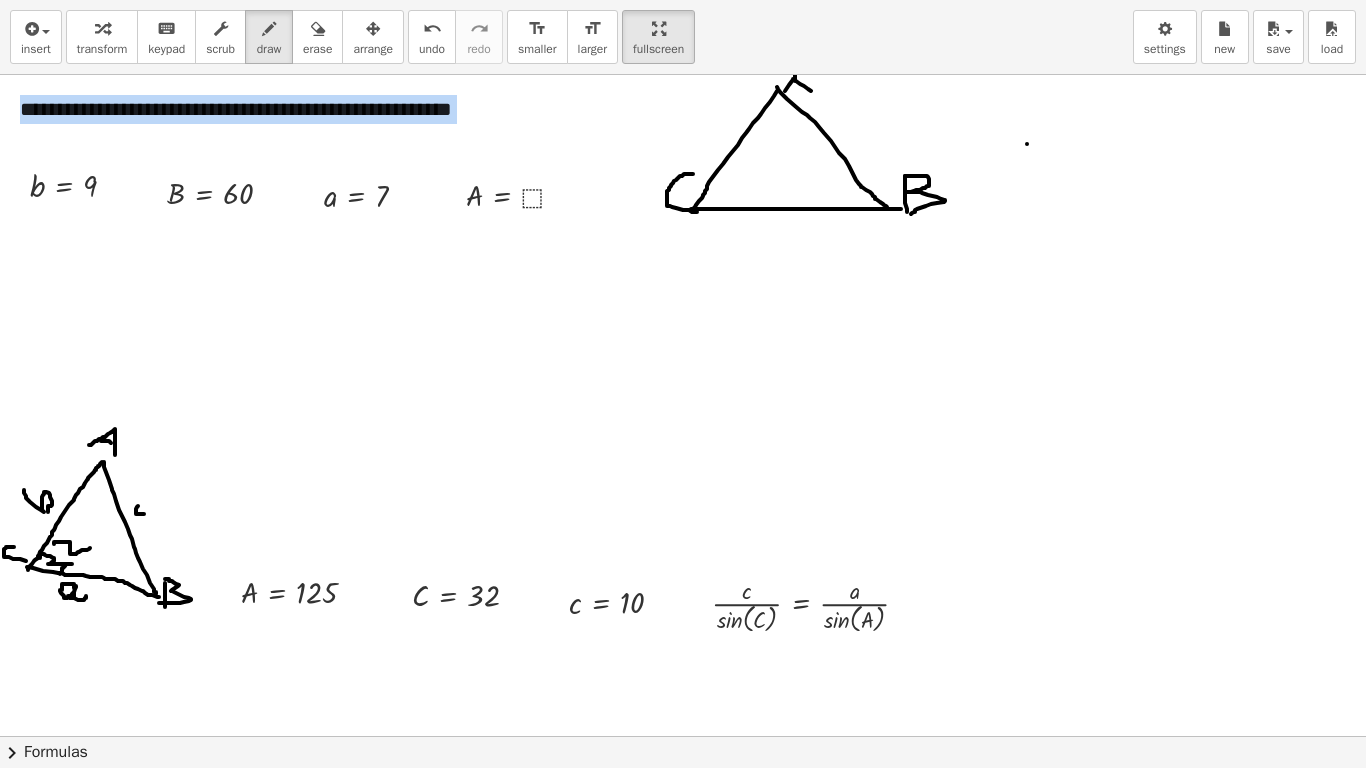drag, startPoint x: 795, startPoint y: 75, endPoint x: 811, endPoint y: 91, distance: 22.627417 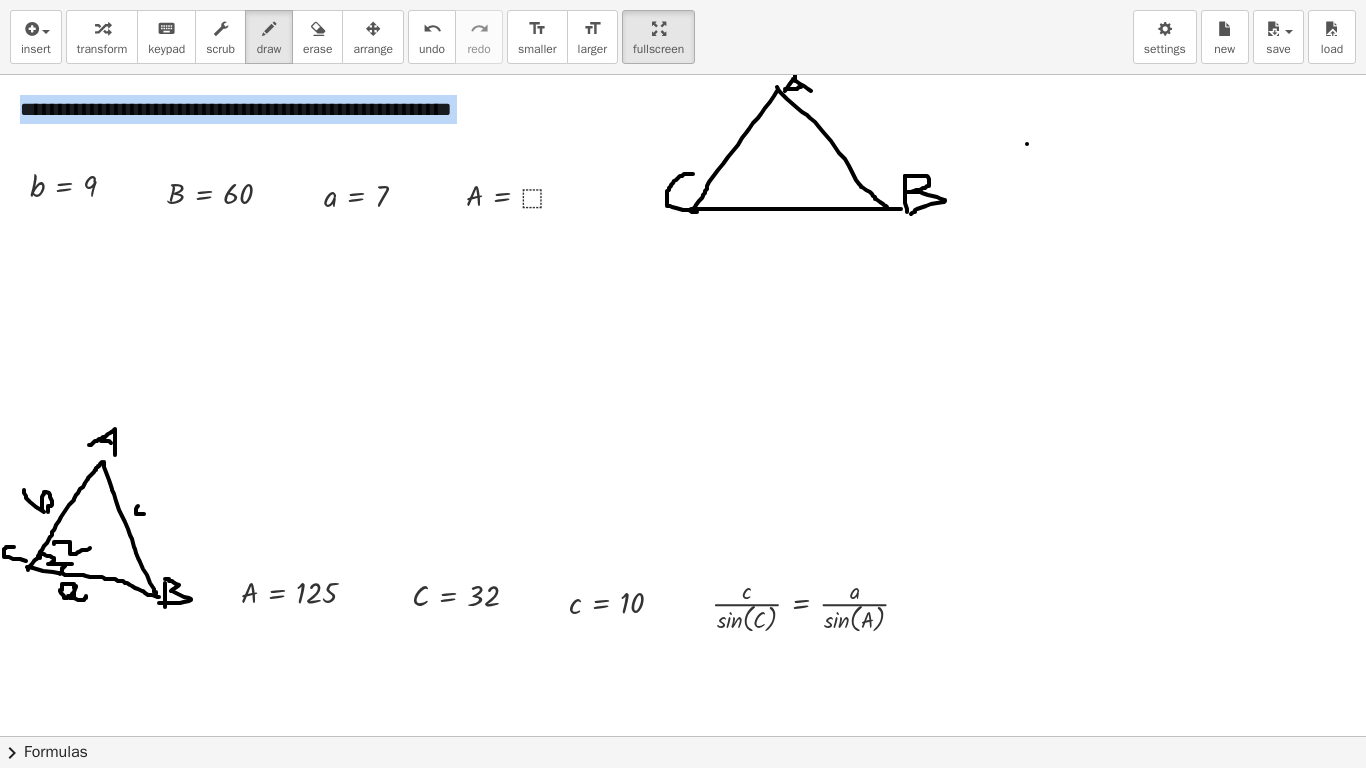 drag, startPoint x: 785, startPoint y: 89, endPoint x: 801, endPoint y: 87, distance: 16.124516 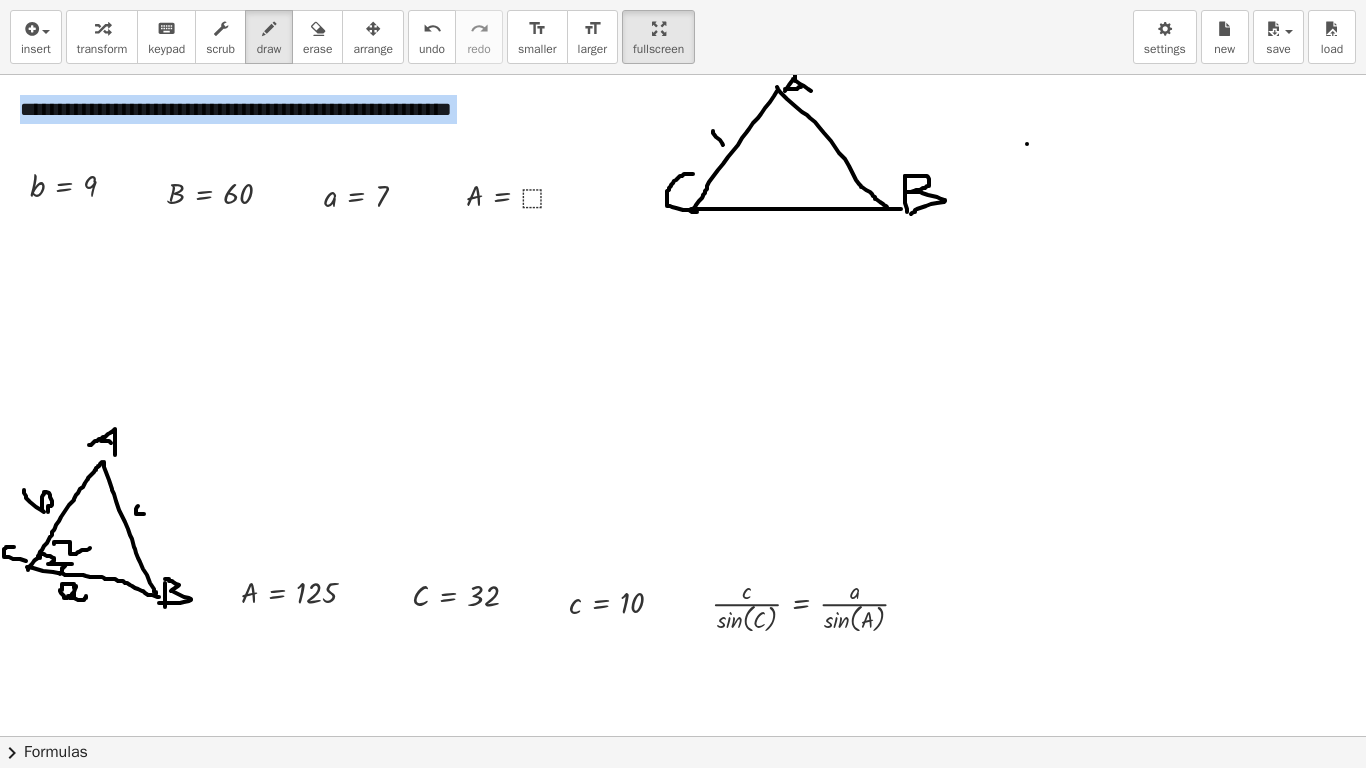 drag, startPoint x: 713, startPoint y: 131, endPoint x: 723, endPoint y: 145, distance: 17.20465 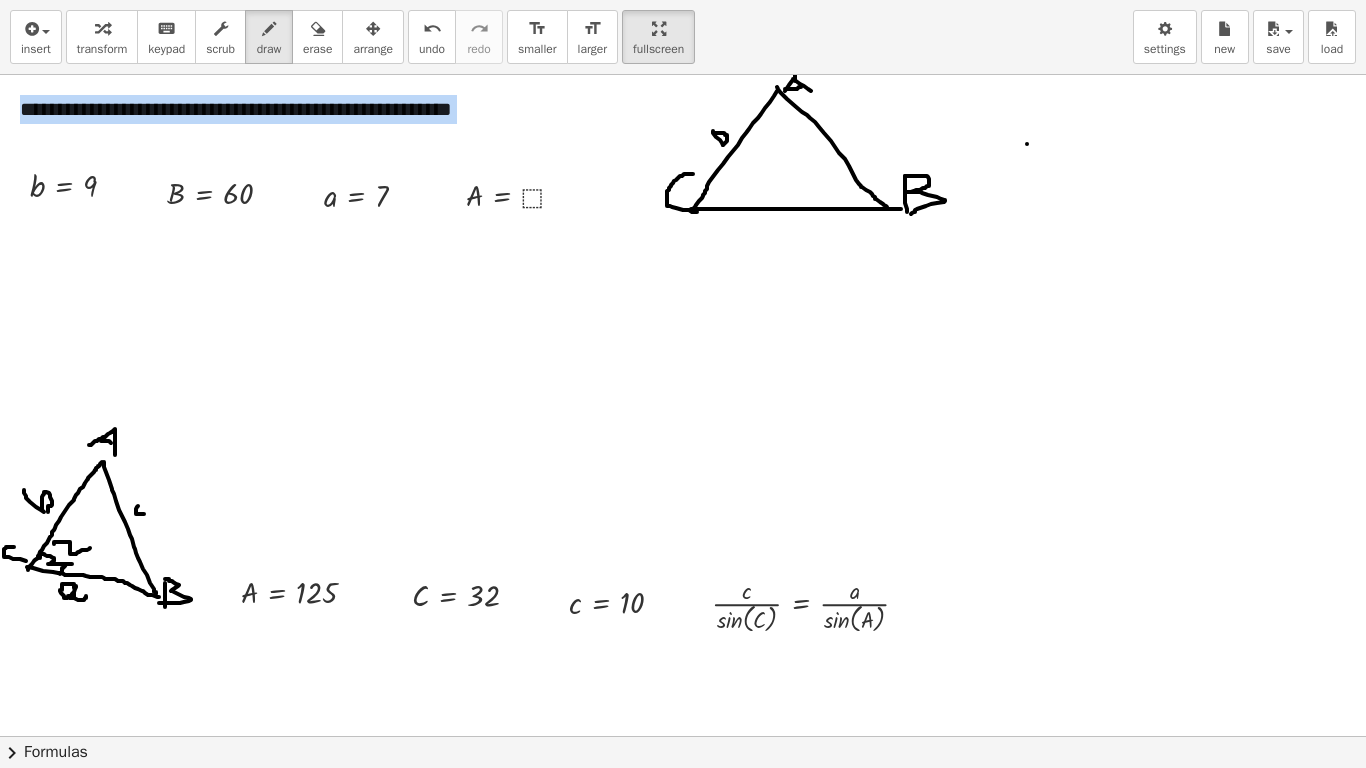 drag, startPoint x: 727, startPoint y: 141, endPoint x: 715, endPoint y: 133, distance: 14.422205 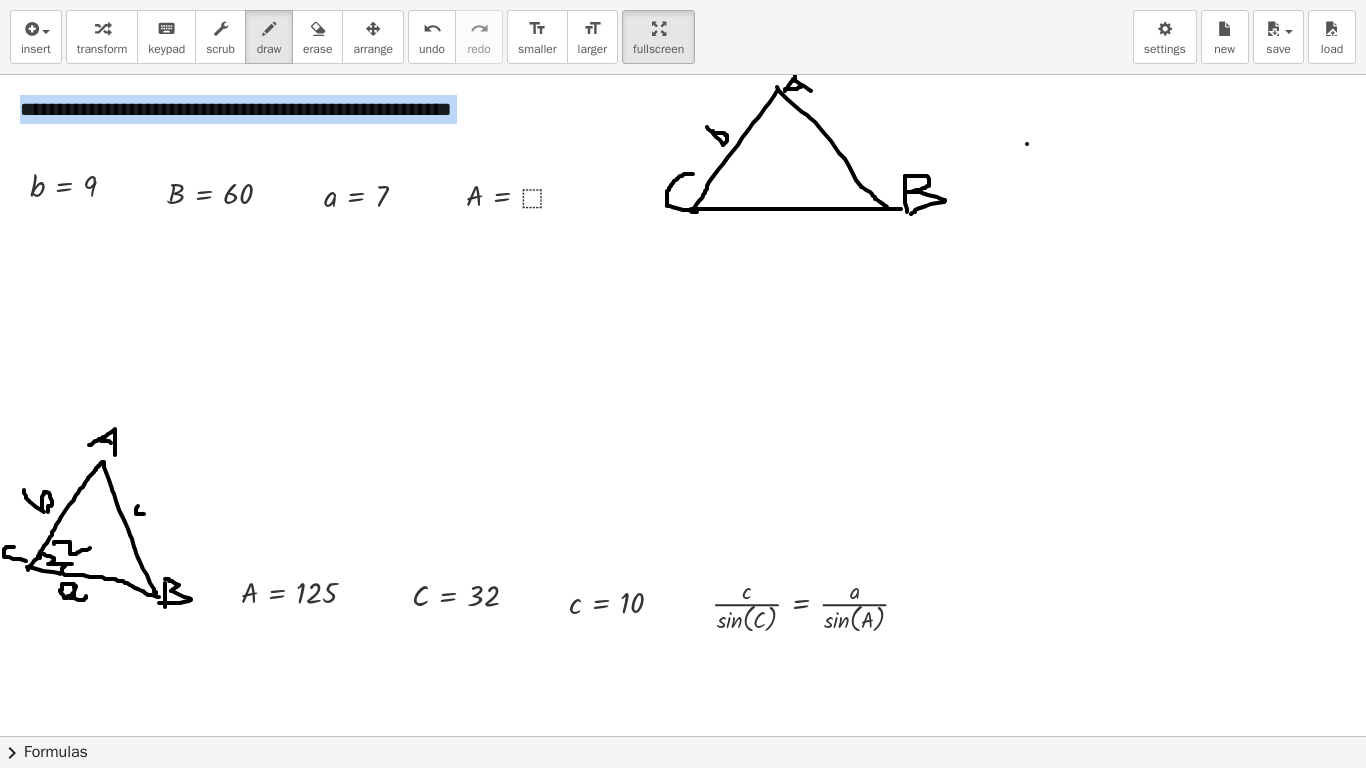 drag, startPoint x: 715, startPoint y: 135, endPoint x: 707, endPoint y: 127, distance: 11.313708 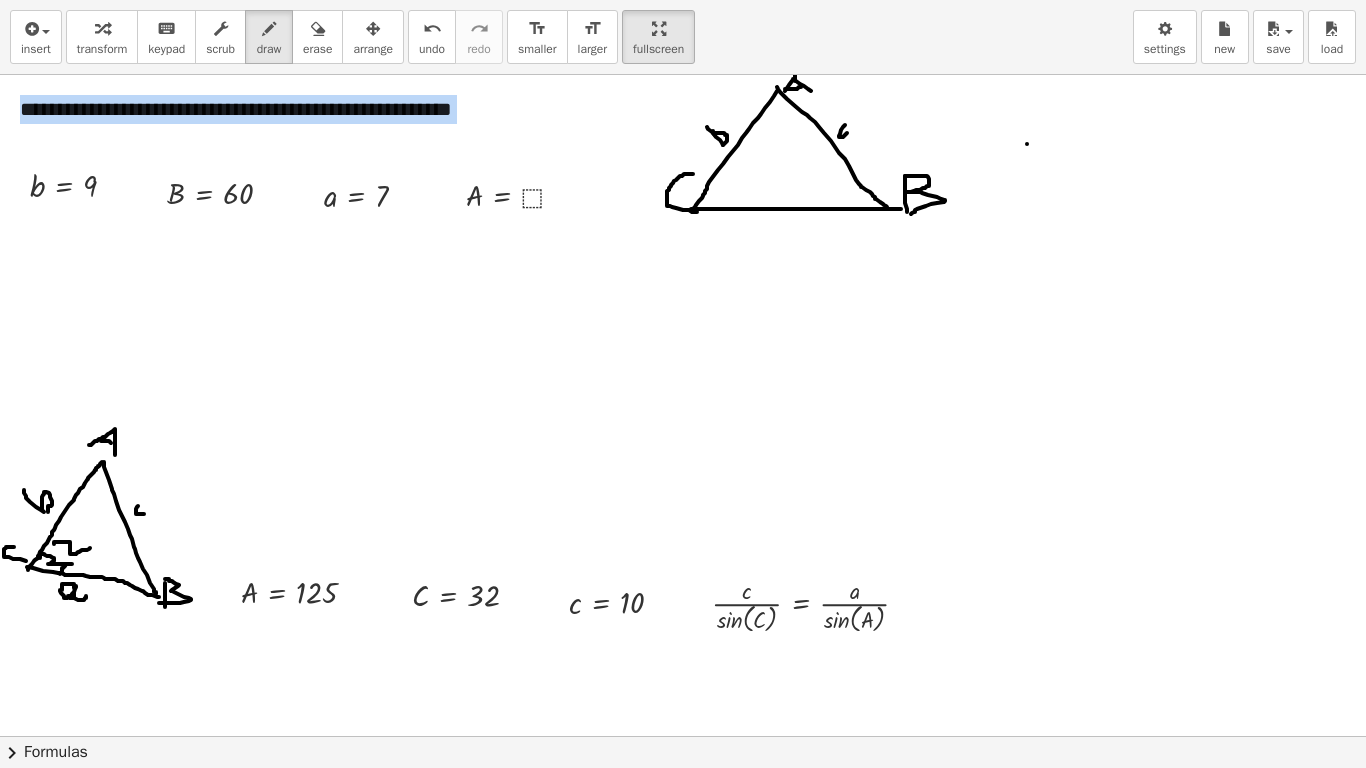 click at bounding box center [683, 793] 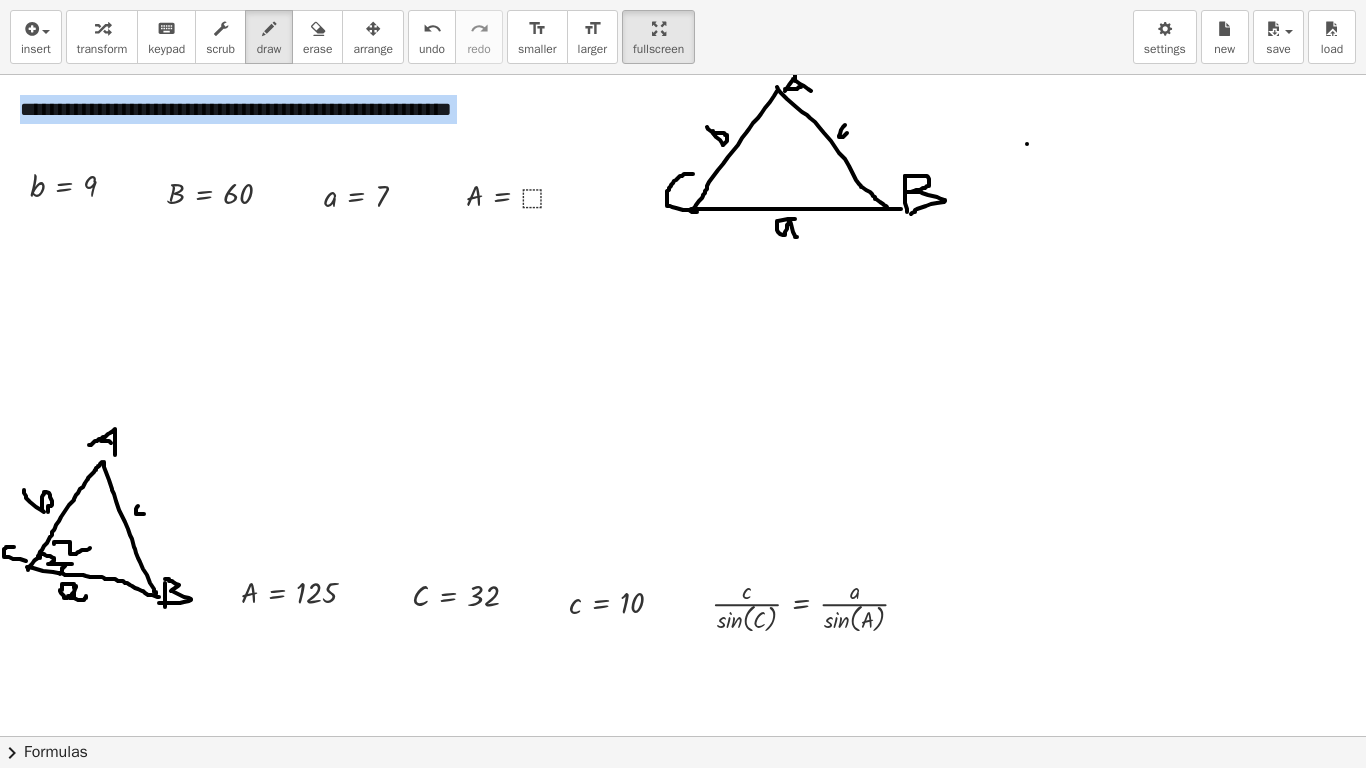 drag, startPoint x: 795, startPoint y: 219, endPoint x: 797, endPoint y: 237, distance: 18.110771 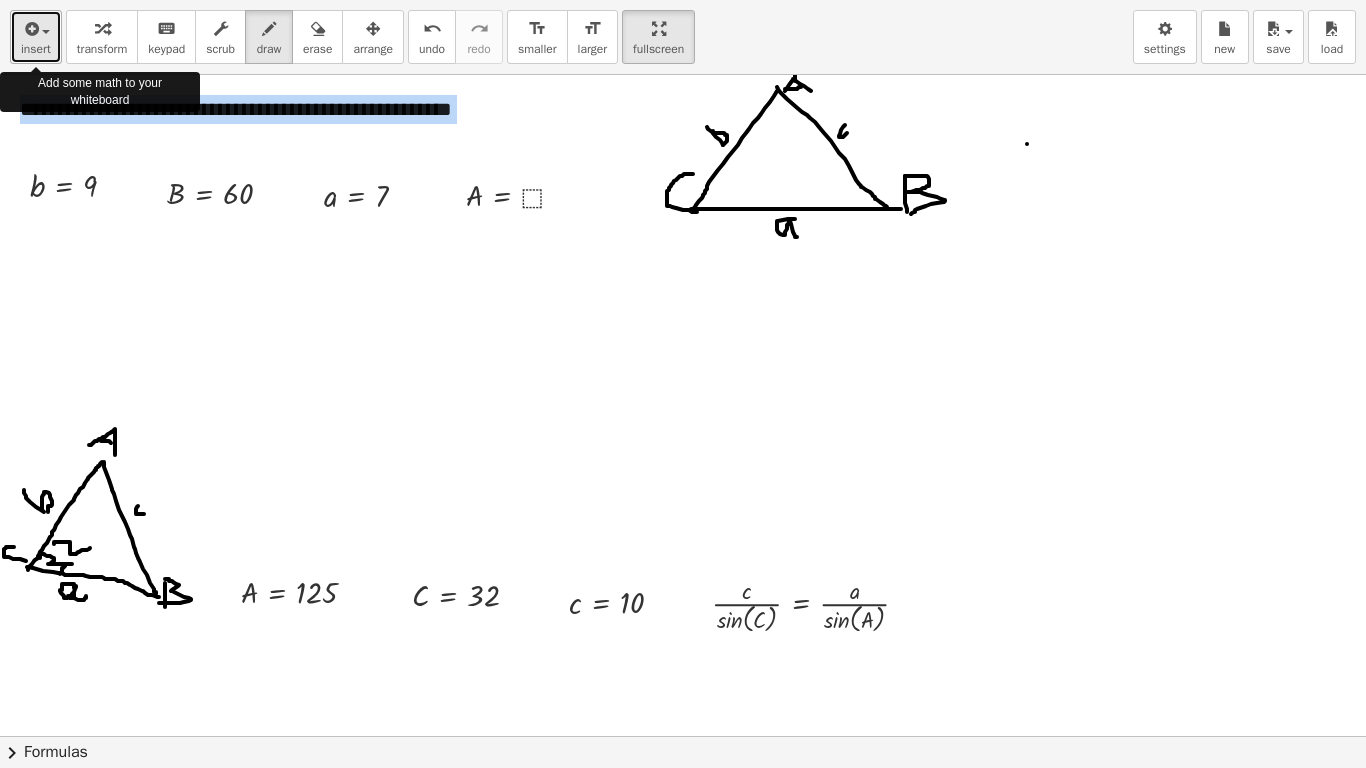 click at bounding box center (30, 29) 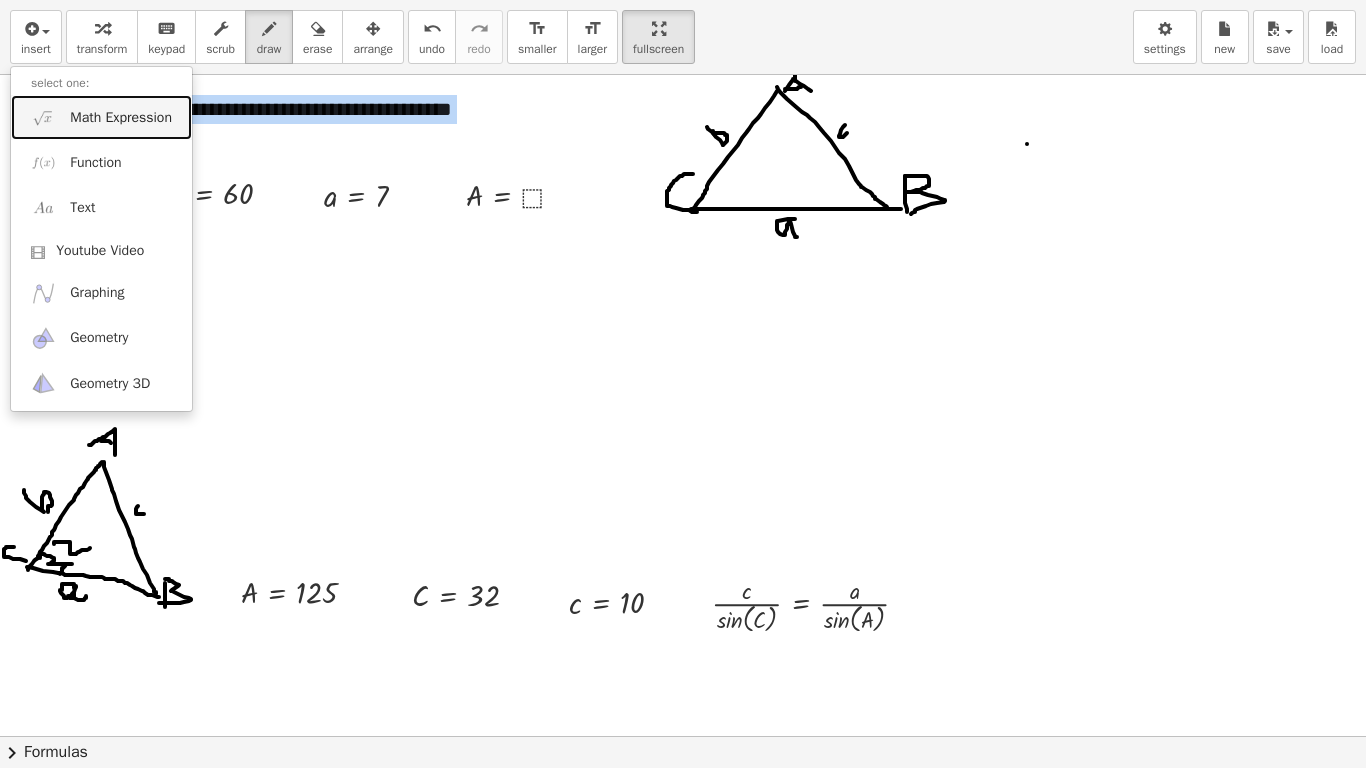 click at bounding box center [43, 117] 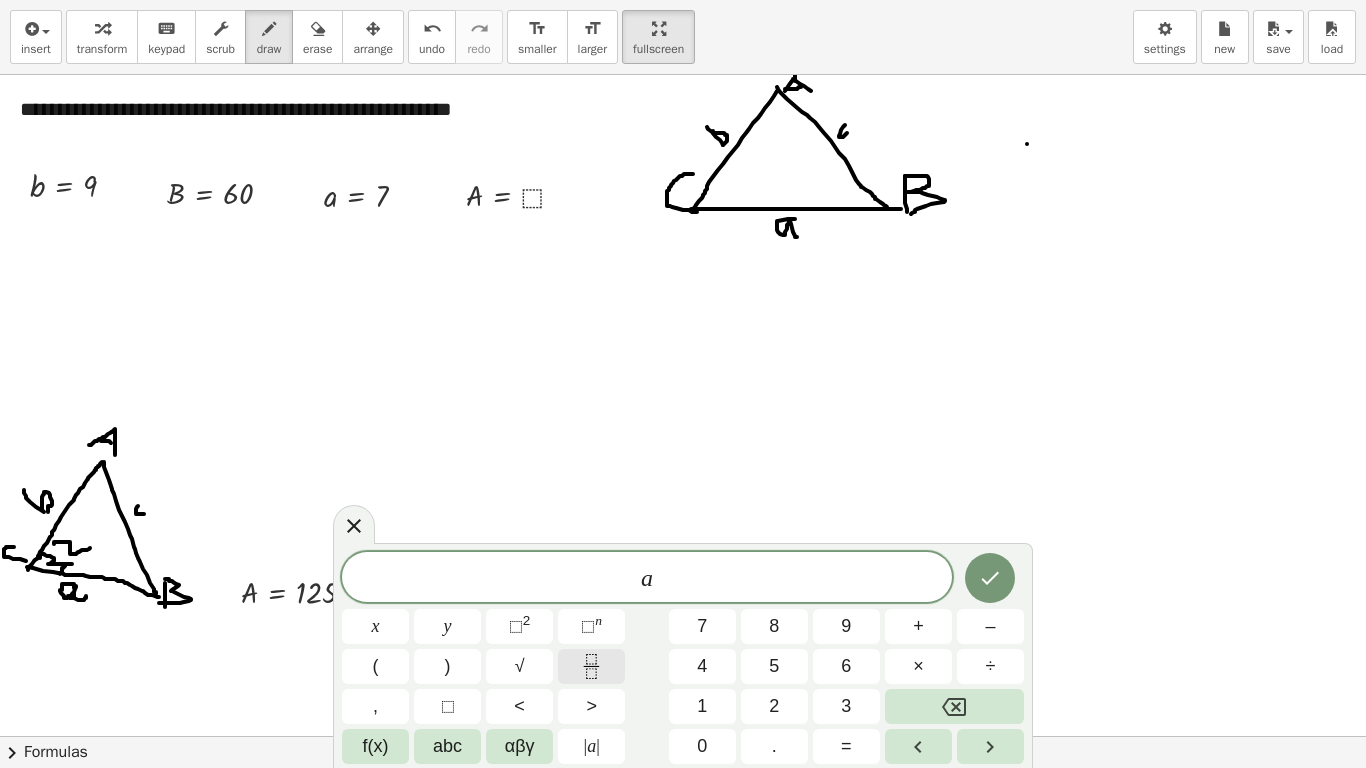 click 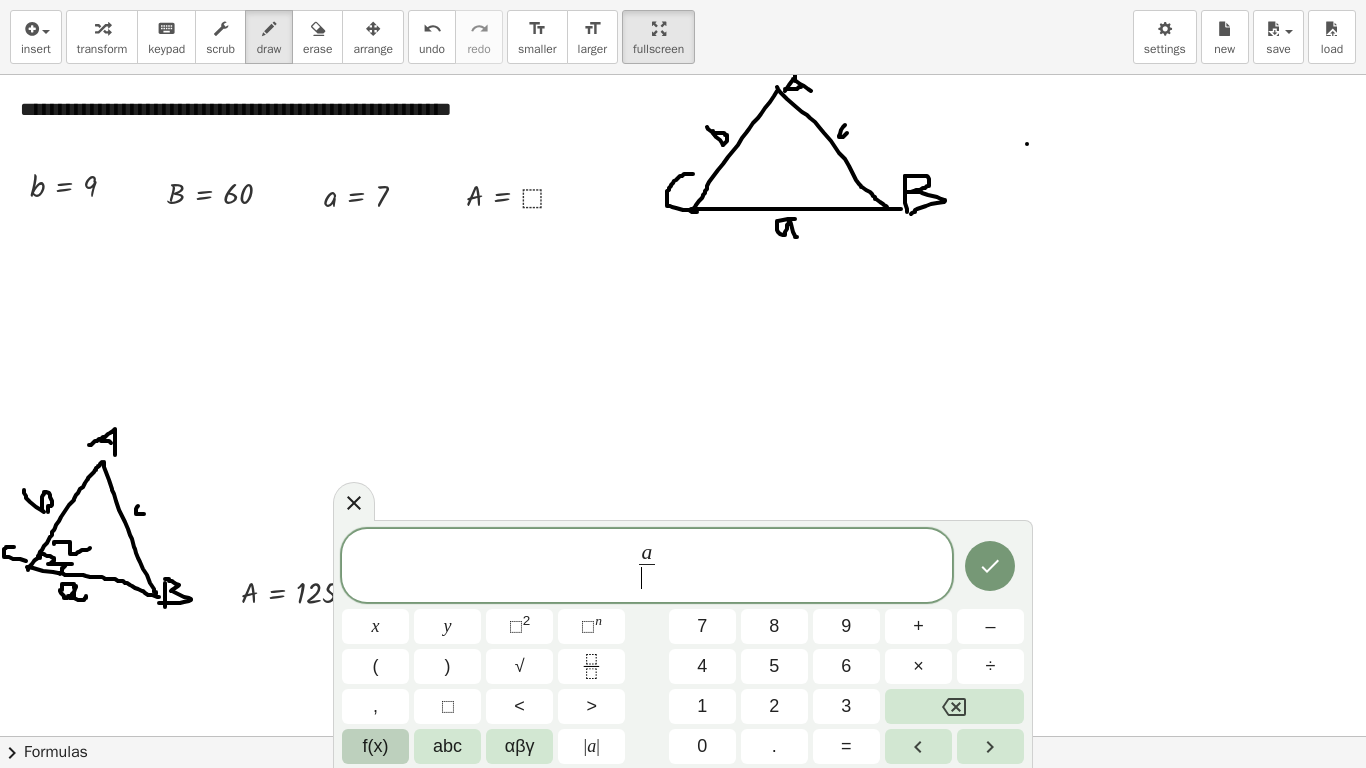 click on "f(x)" at bounding box center [375, 746] 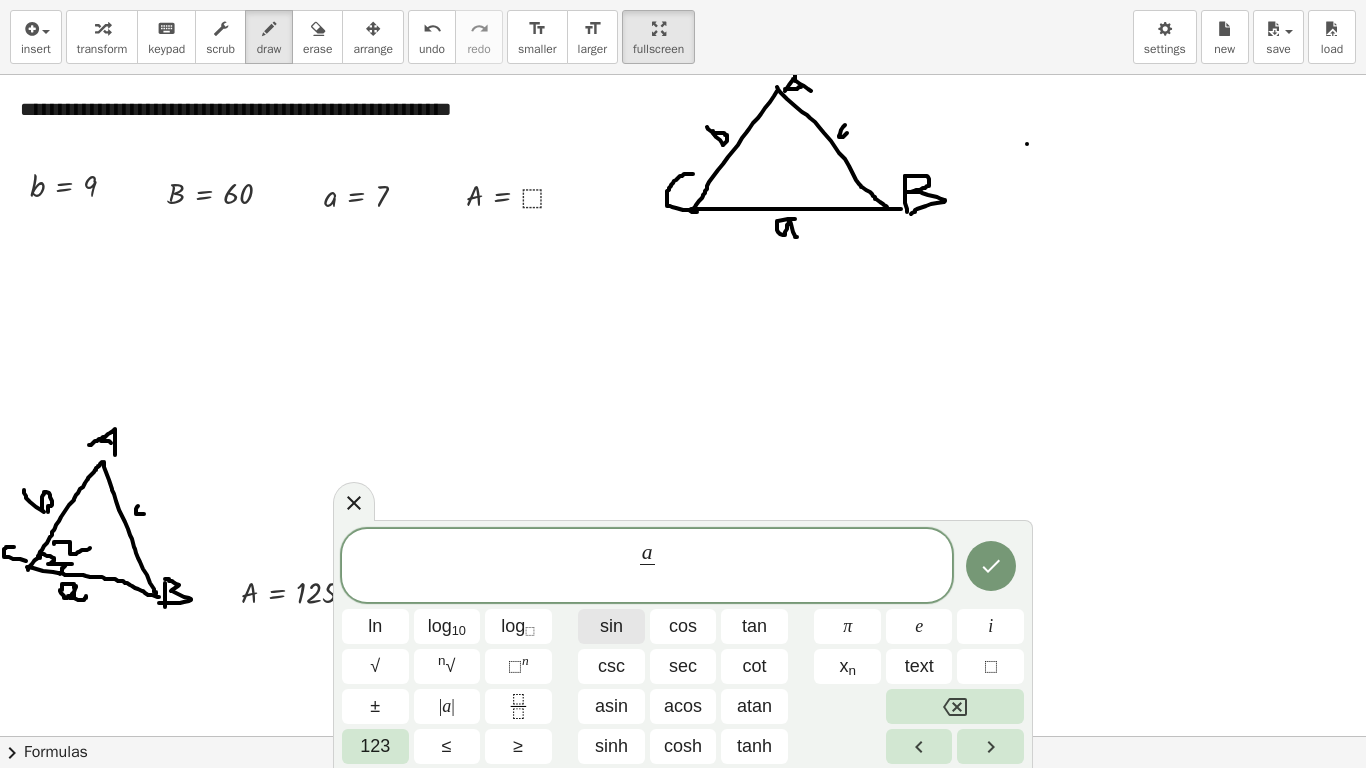 click on "sin" at bounding box center [611, 626] 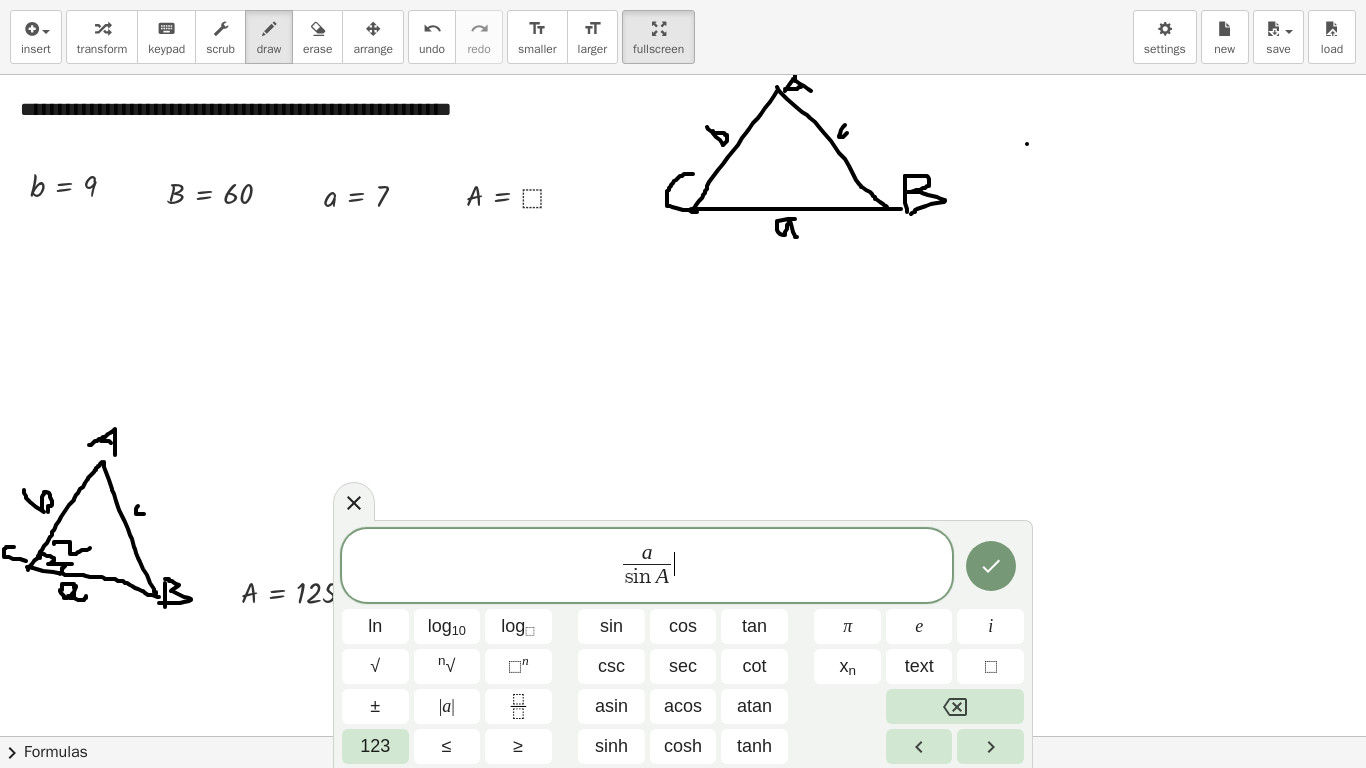click on "a s i n A ​ ​" at bounding box center (647, 567) 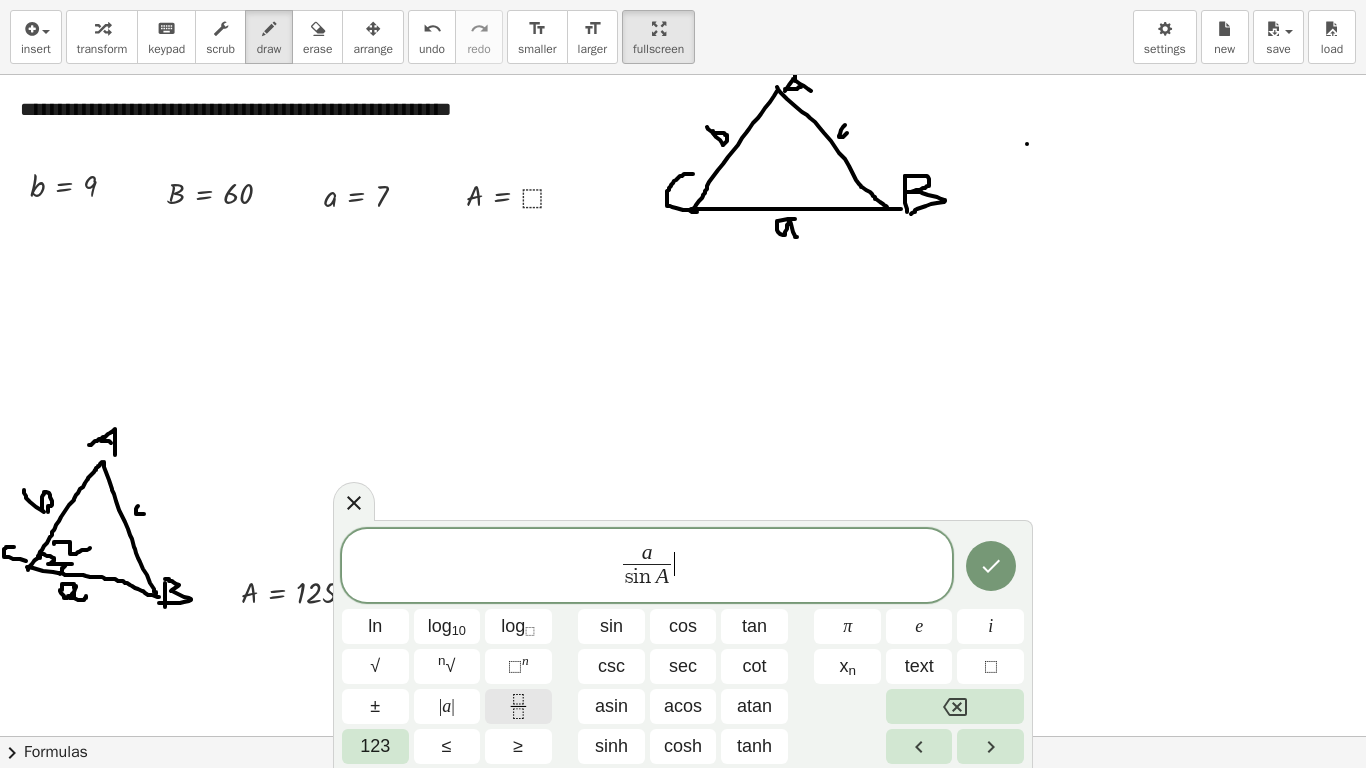 click 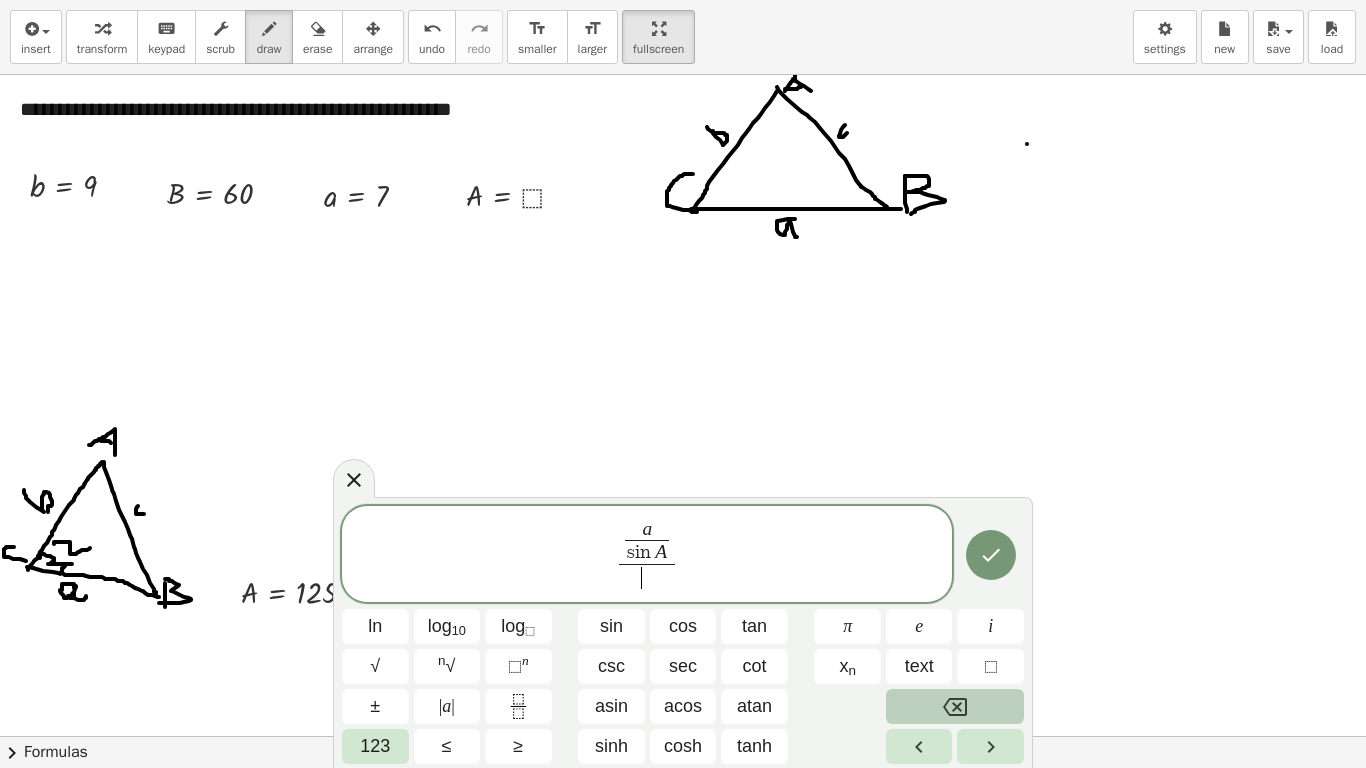 click 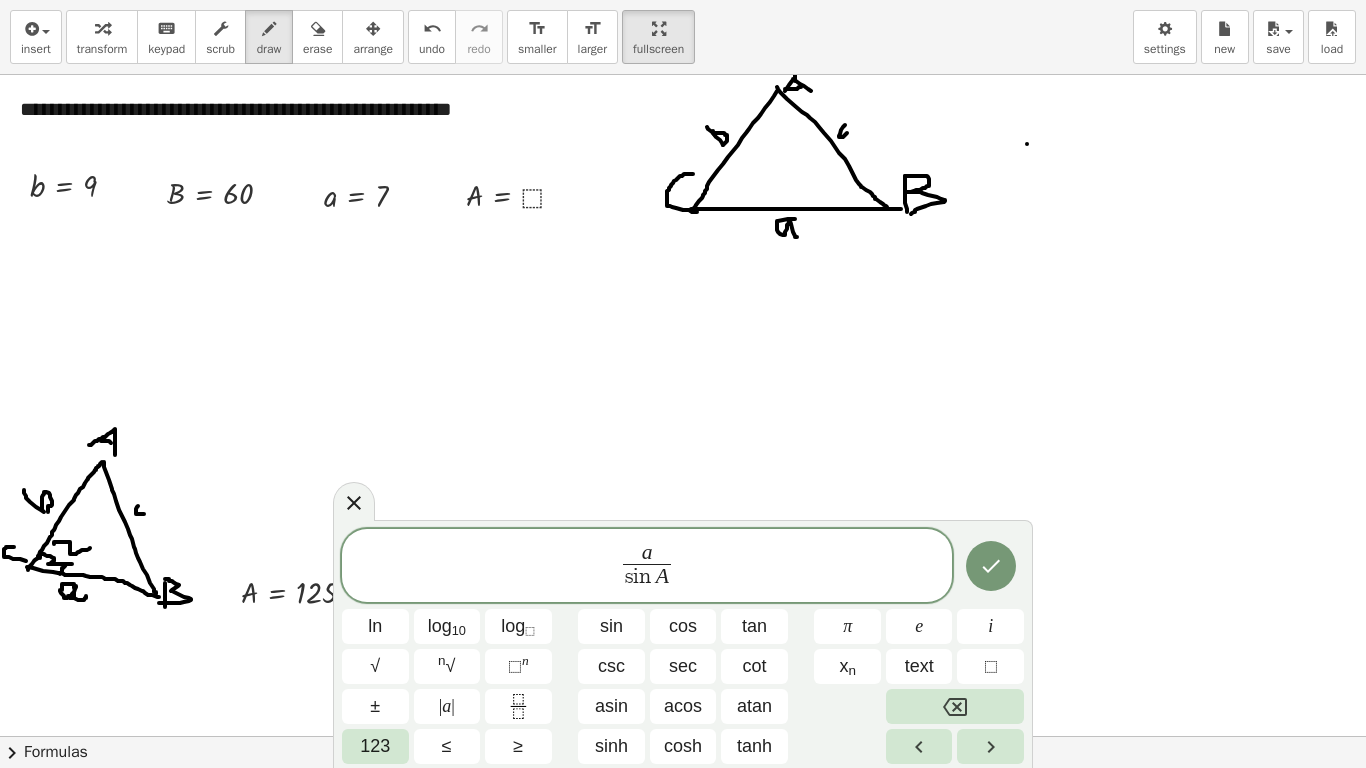 click on "a s i n A ​ ​ ln log 10 log ⬚ sin cos tan π e i √ n √ ⬚ n csc sec cot x n text ⬚ ± | a | asin acos atan 123 ≤ ≥ sinh cosh tanh" at bounding box center [683, 647] 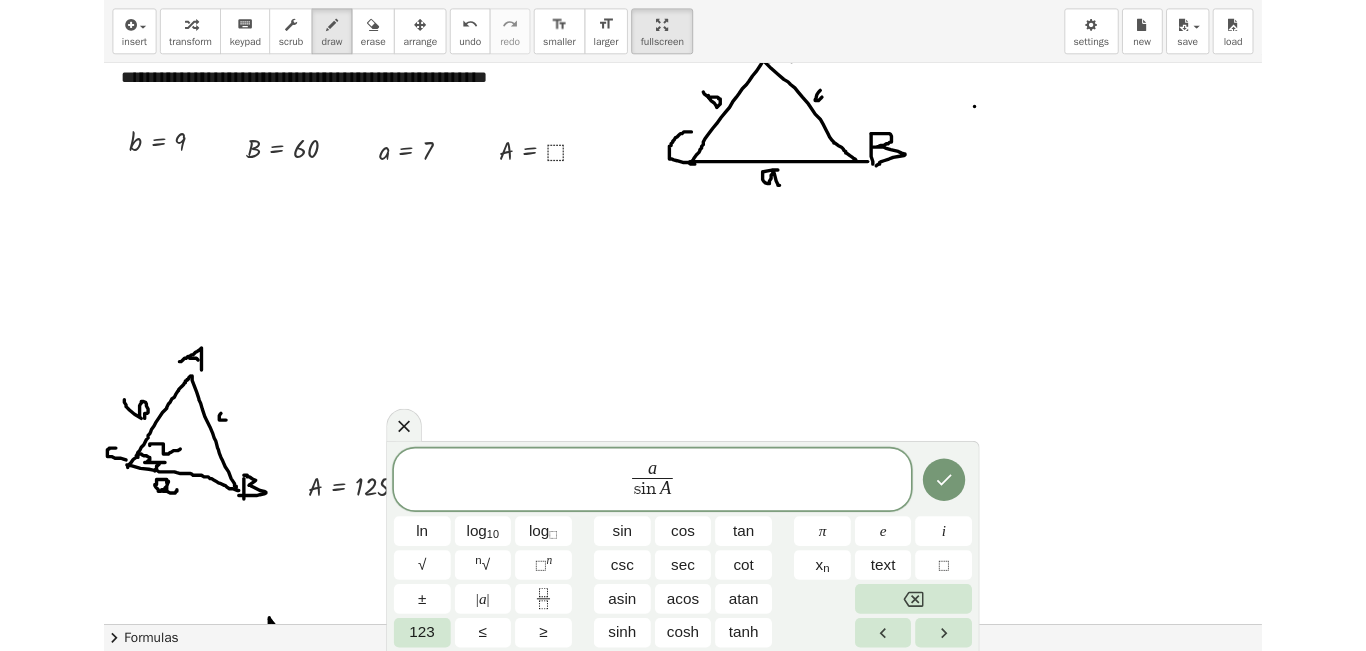 scroll, scrollTop: 23, scrollLeft: 0, axis: vertical 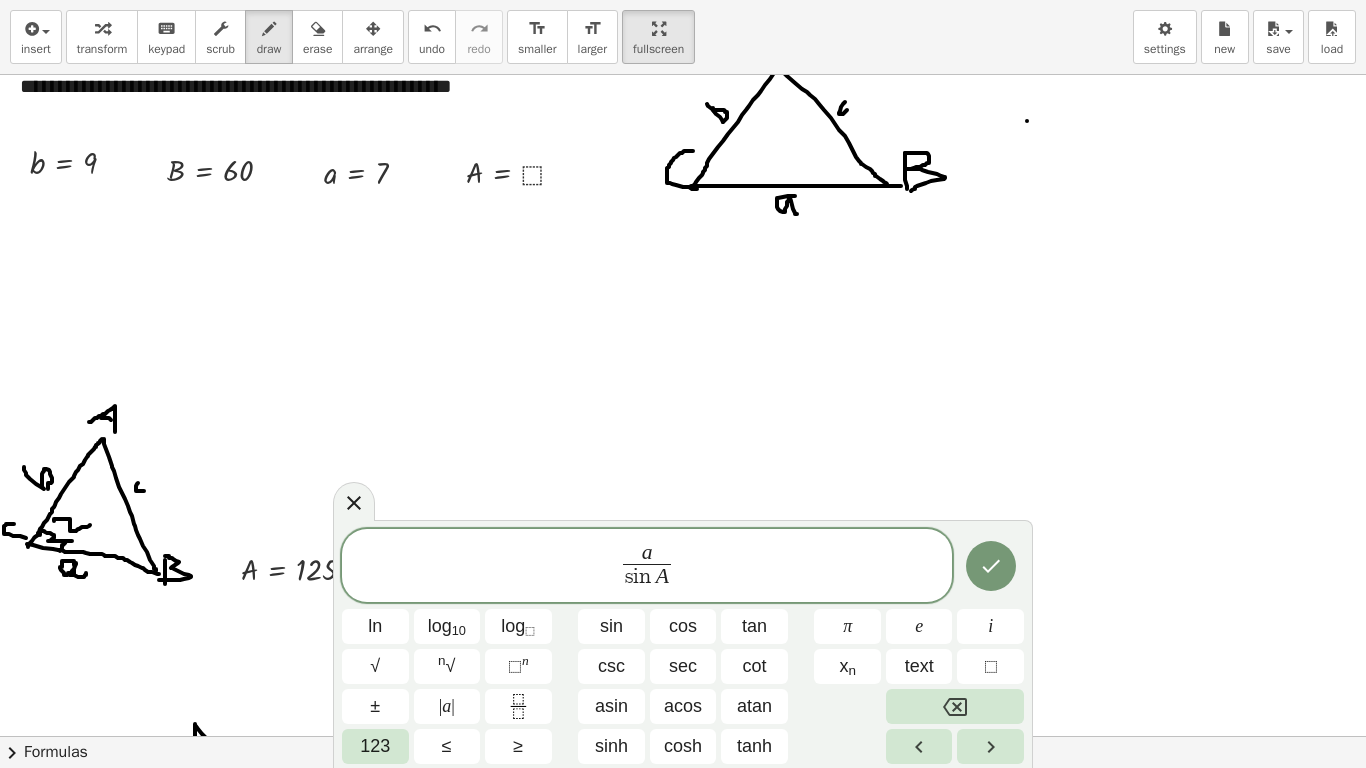 click on "a s i n A ​ ln log 10 log ⬚ sin cos tan π e i √ n √ ⬚ n csc sec cot x n text ⬚ ± | a | asin acos atan 123 ≤ ≥ sinh cosh tanh" at bounding box center (683, 647) 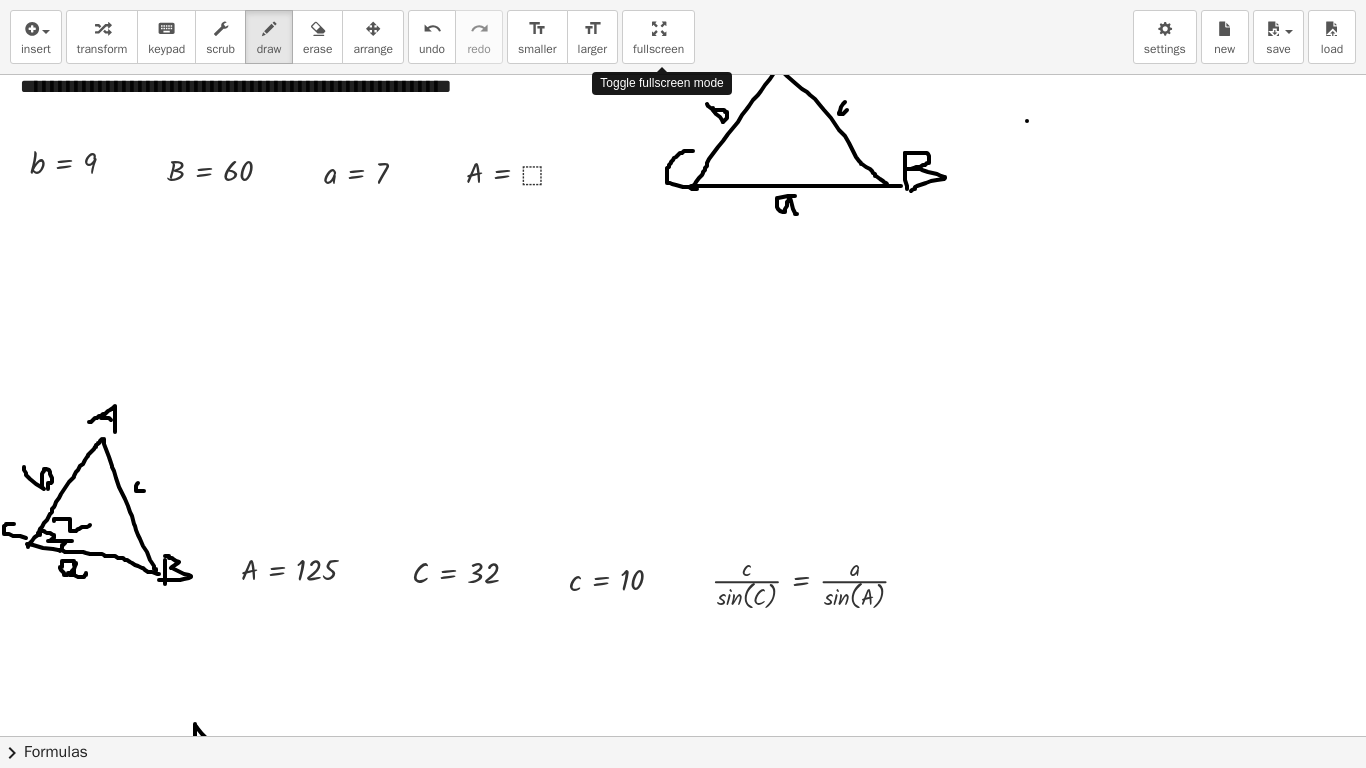 drag, startPoint x: 641, startPoint y: 20, endPoint x: 641, endPoint y: -67, distance: 87 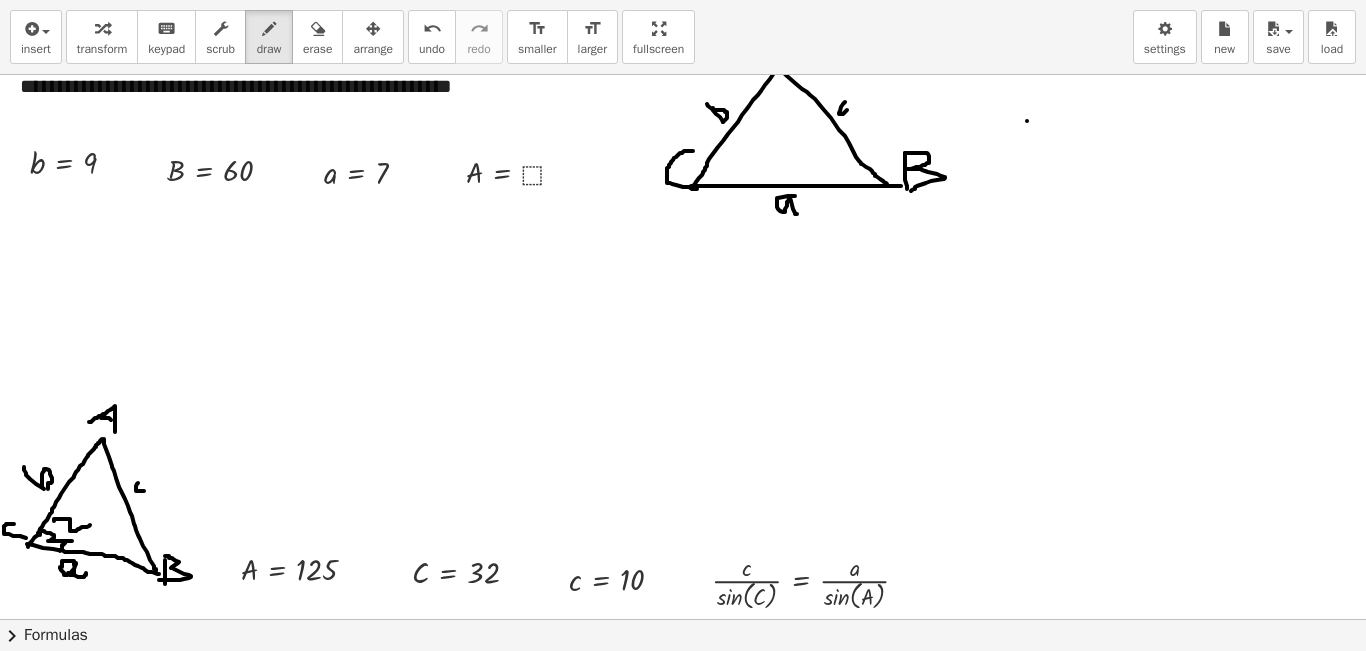 click on "123" at bounding box center [375, 629] 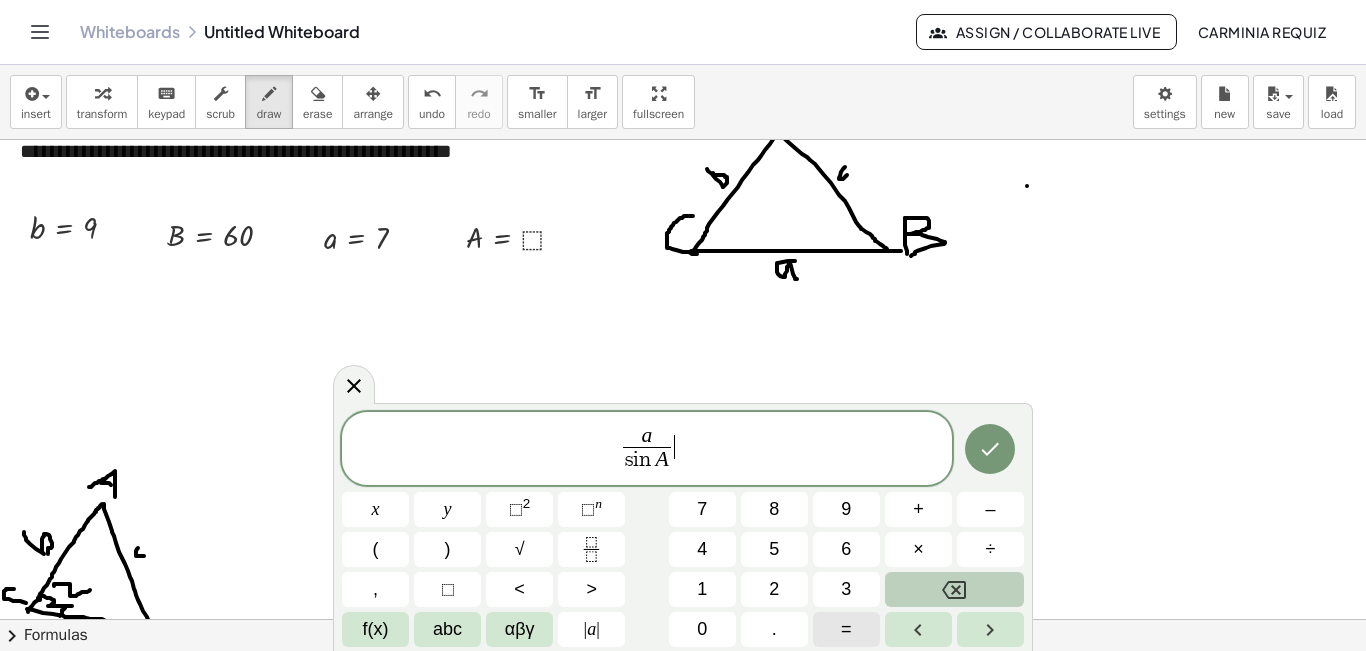 click on "=" at bounding box center (846, 629) 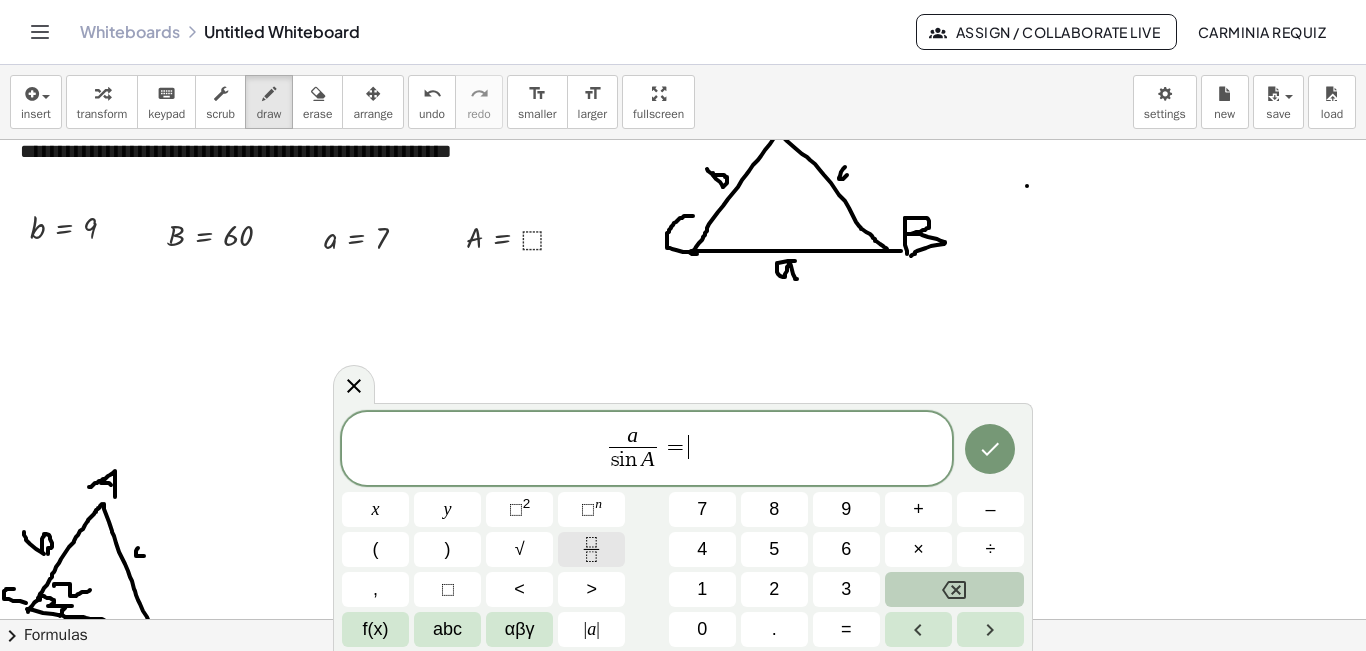 click 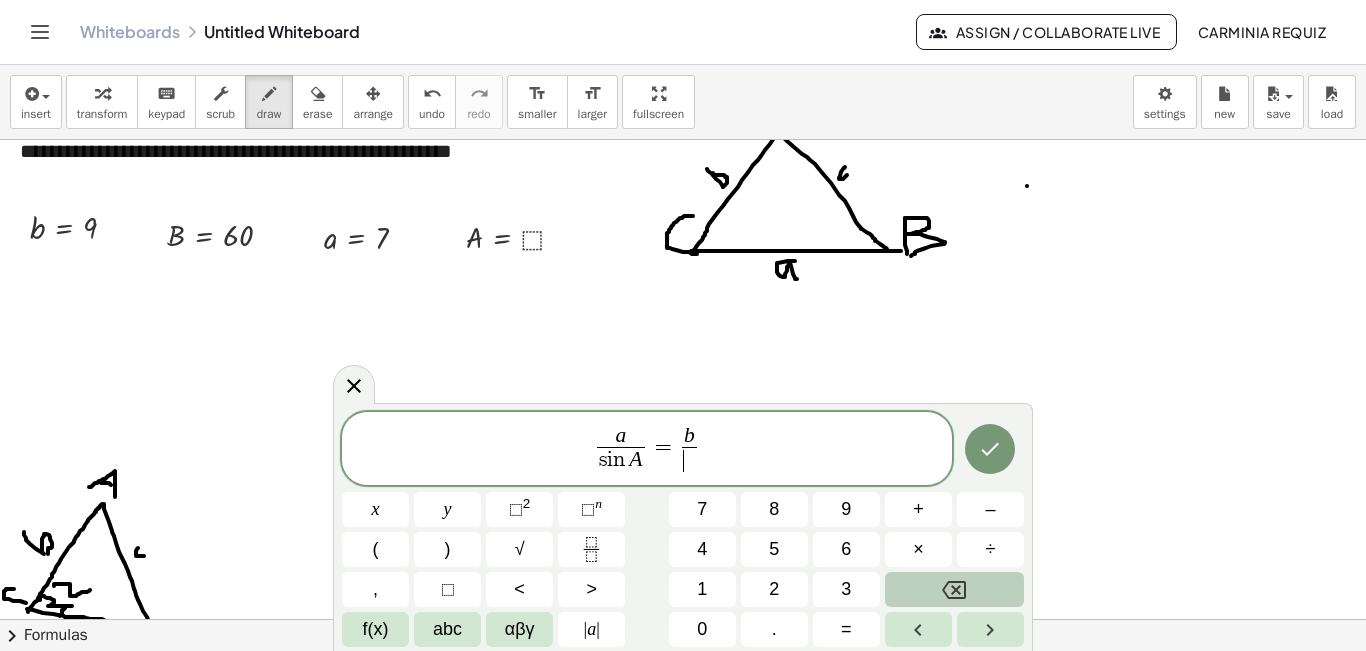 click on "​" at bounding box center (689, 460) 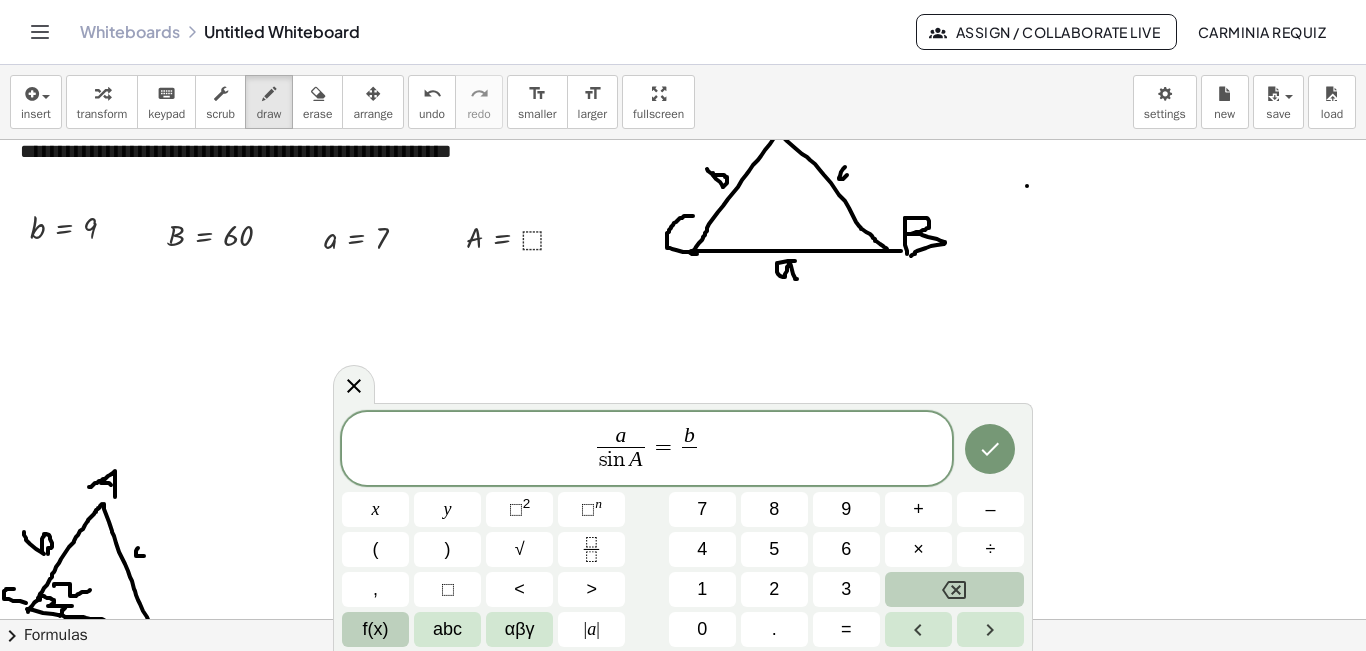 click on "f(x)" at bounding box center [375, 629] 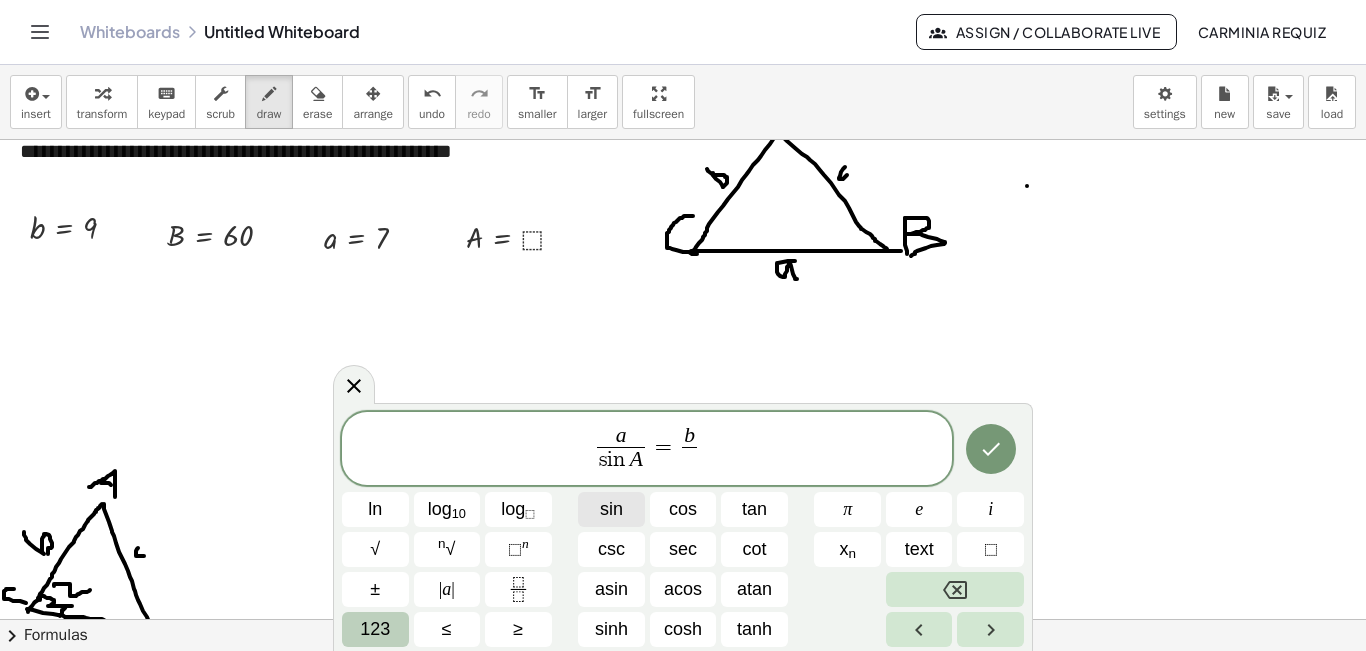 click on "sin" at bounding box center [611, 509] 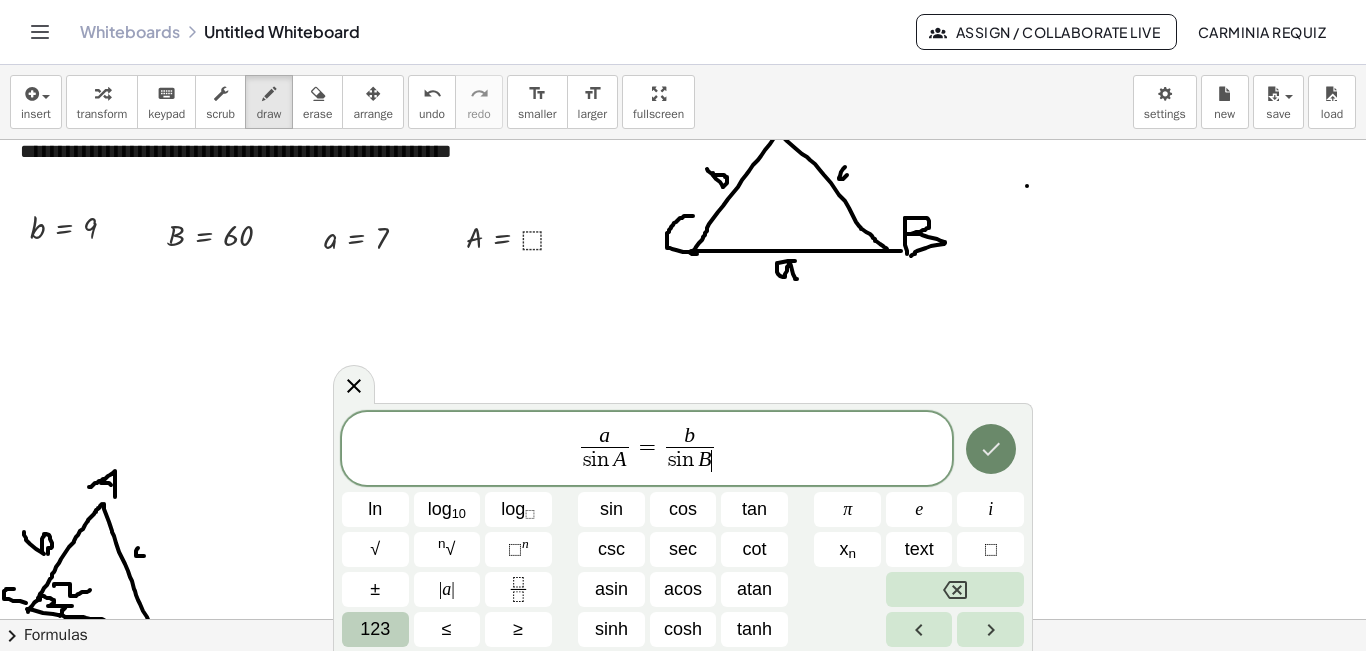 click 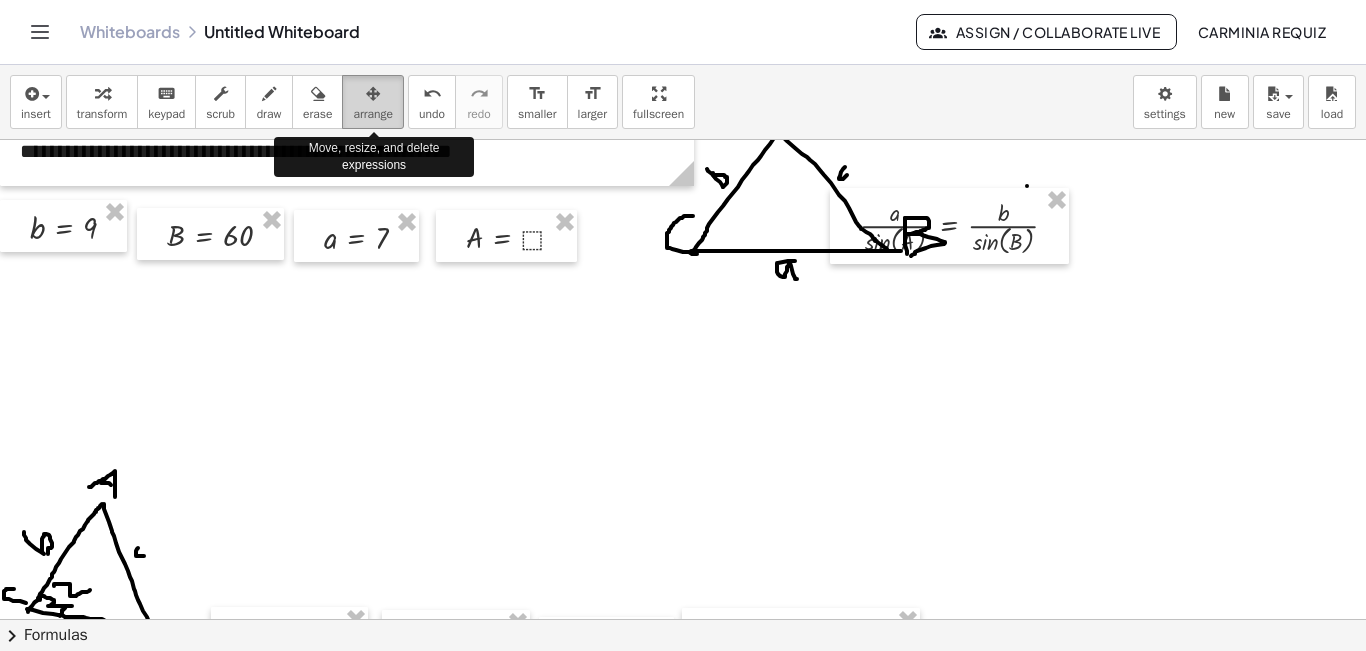 click at bounding box center (373, 94) 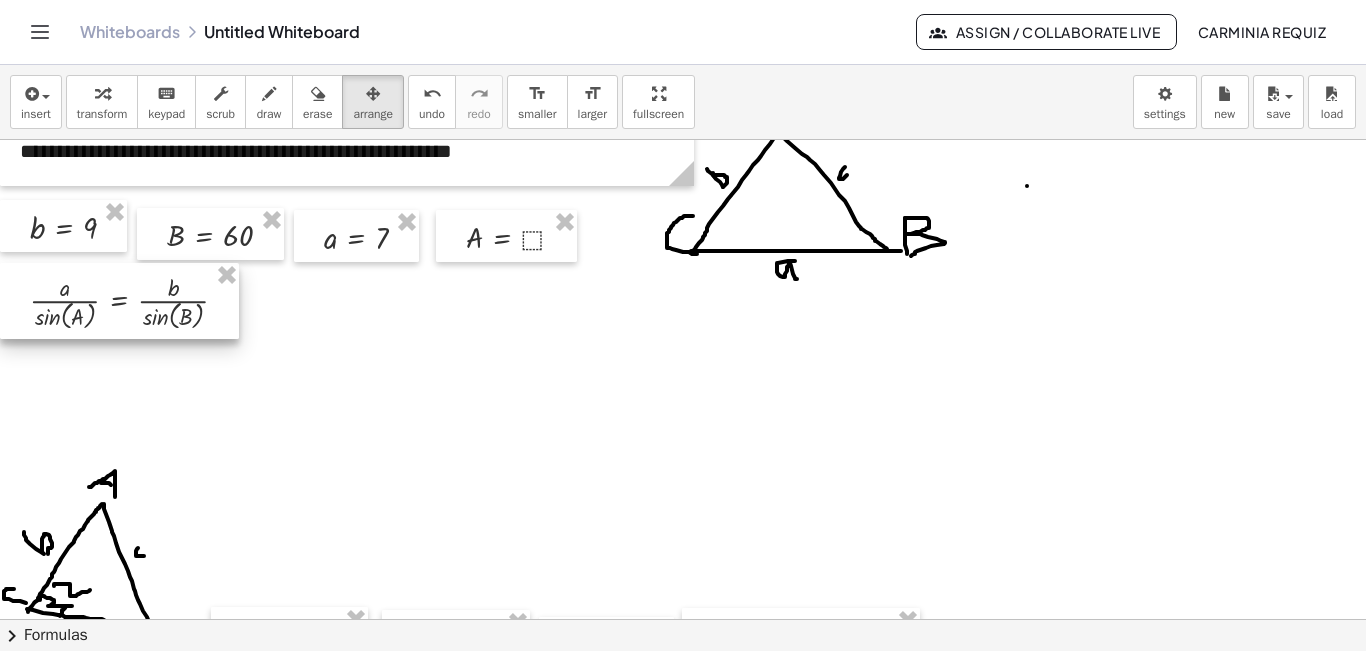 drag, startPoint x: 947, startPoint y: 231, endPoint x: 109, endPoint y: 306, distance: 841.3495 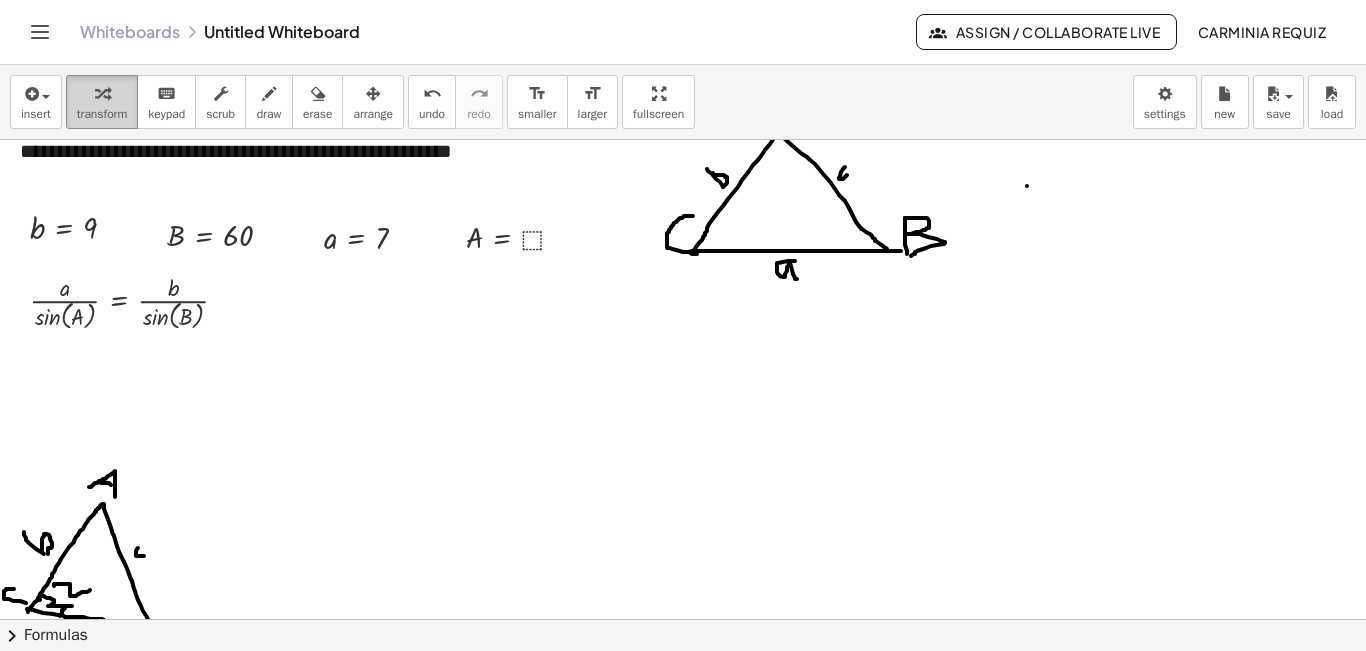 click at bounding box center (102, 93) 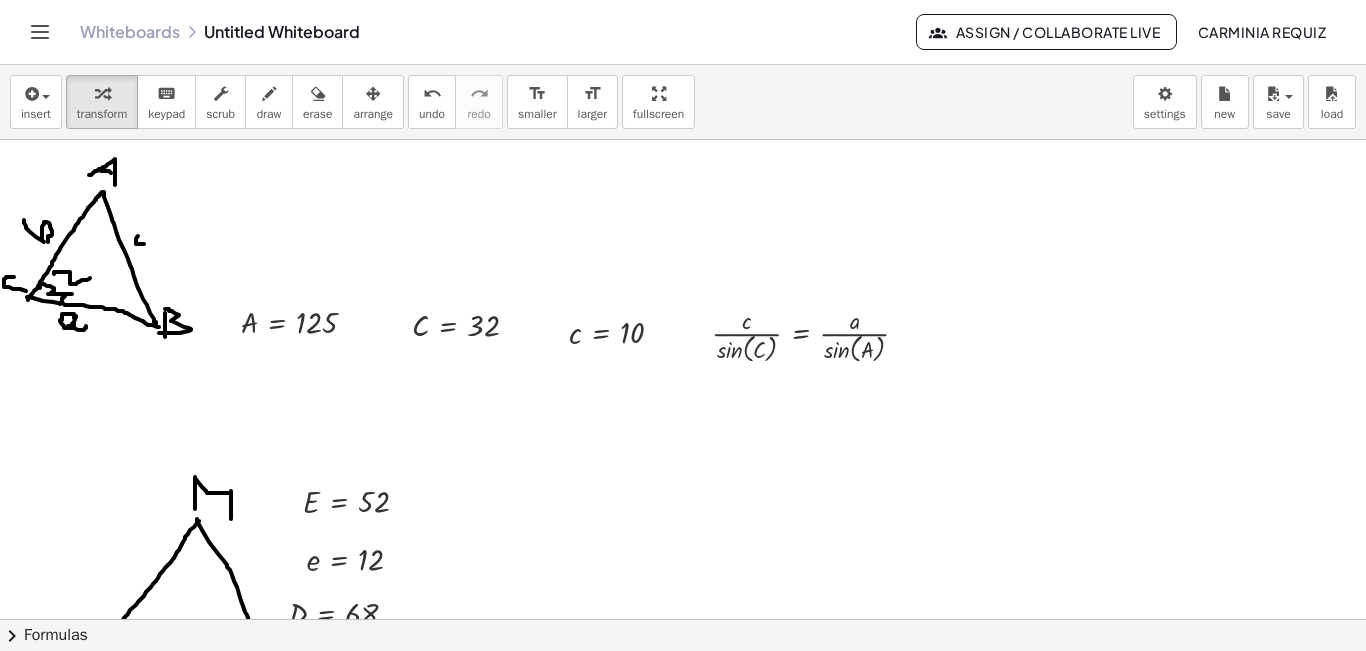 scroll, scrollTop: 328, scrollLeft: 0, axis: vertical 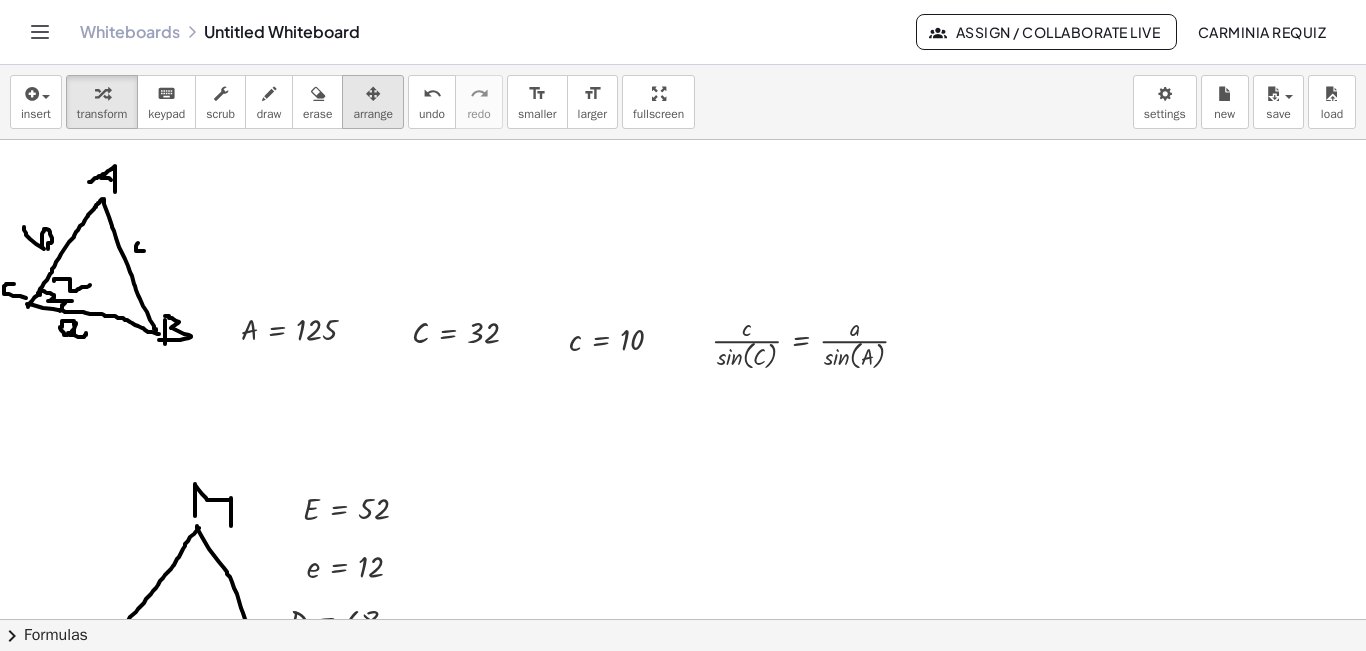 click on "arrange" at bounding box center [373, 114] 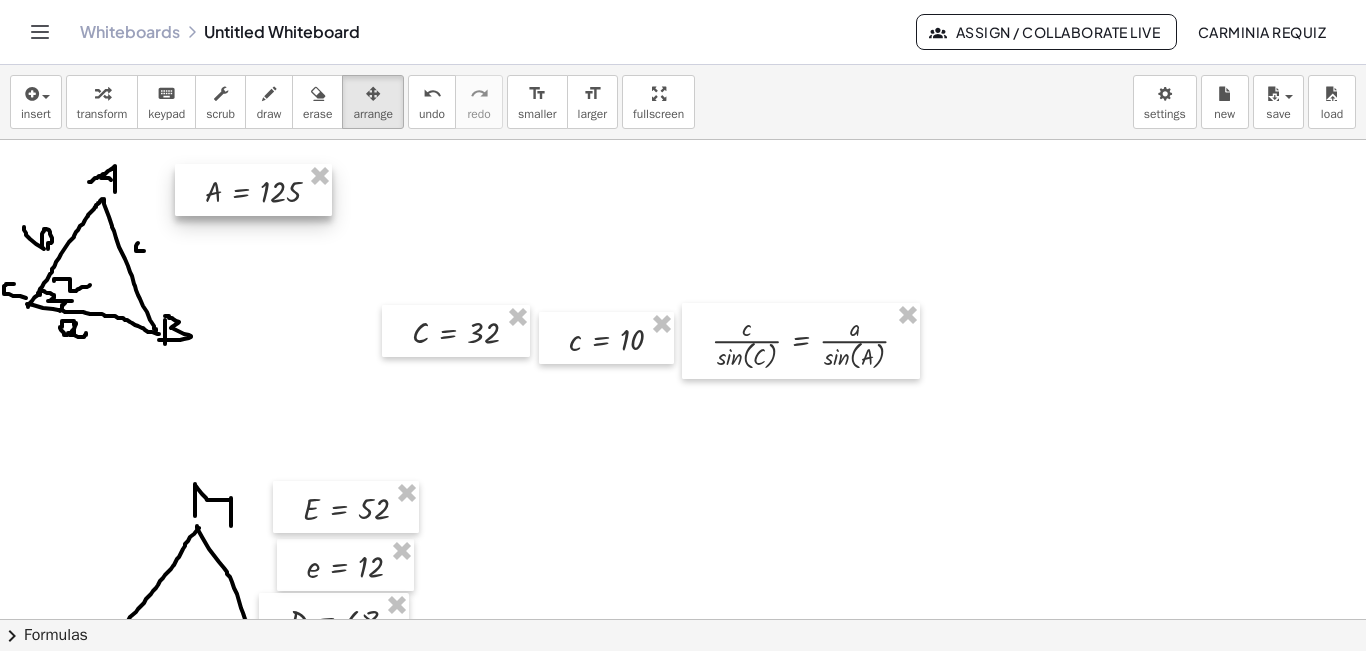drag, startPoint x: 264, startPoint y: 338, endPoint x: 228, endPoint y: 200, distance: 142.61838 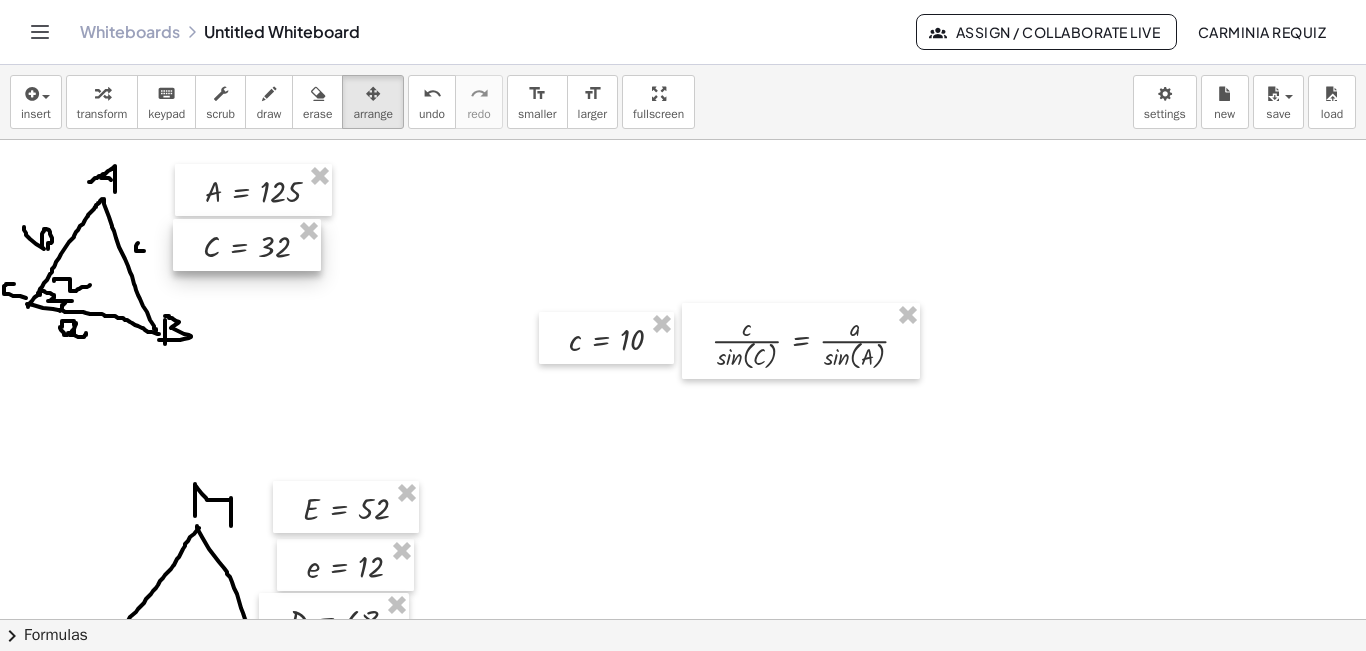 drag, startPoint x: 444, startPoint y: 344, endPoint x: 236, endPoint y: 258, distance: 225.07776 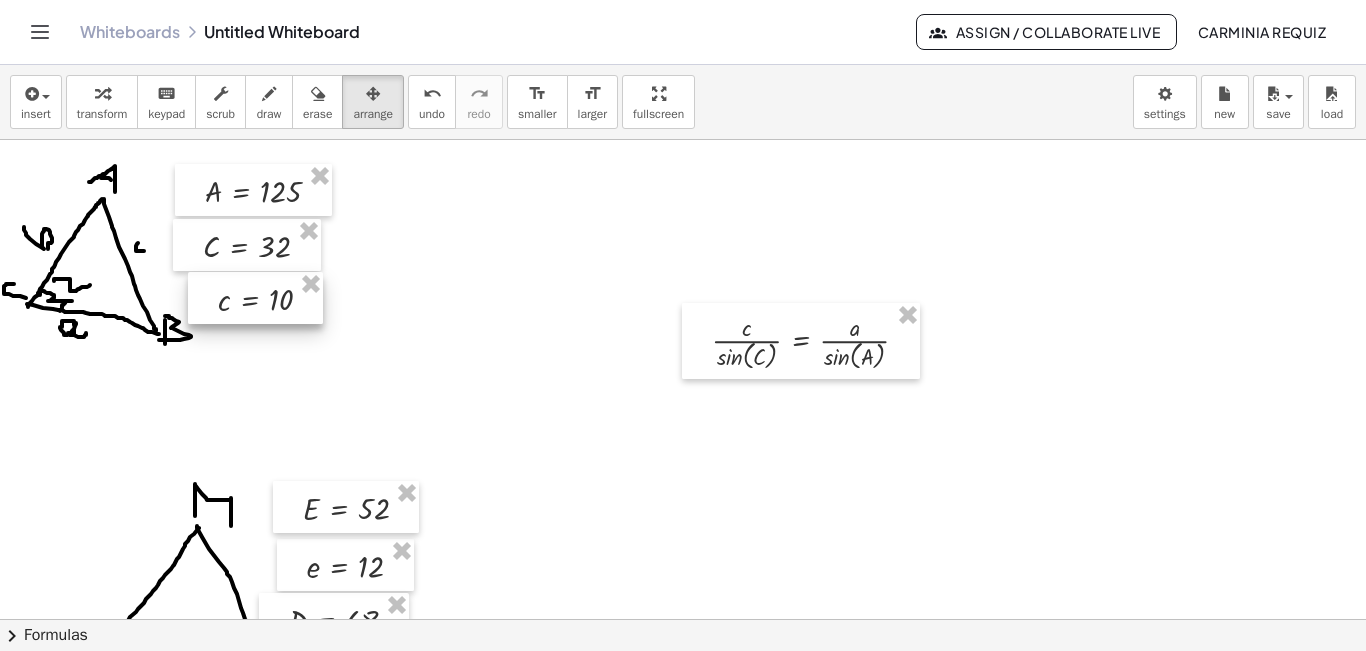 drag, startPoint x: 622, startPoint y: 342, endPoint x: 270, endPoint y: 302, distance: 354.26544 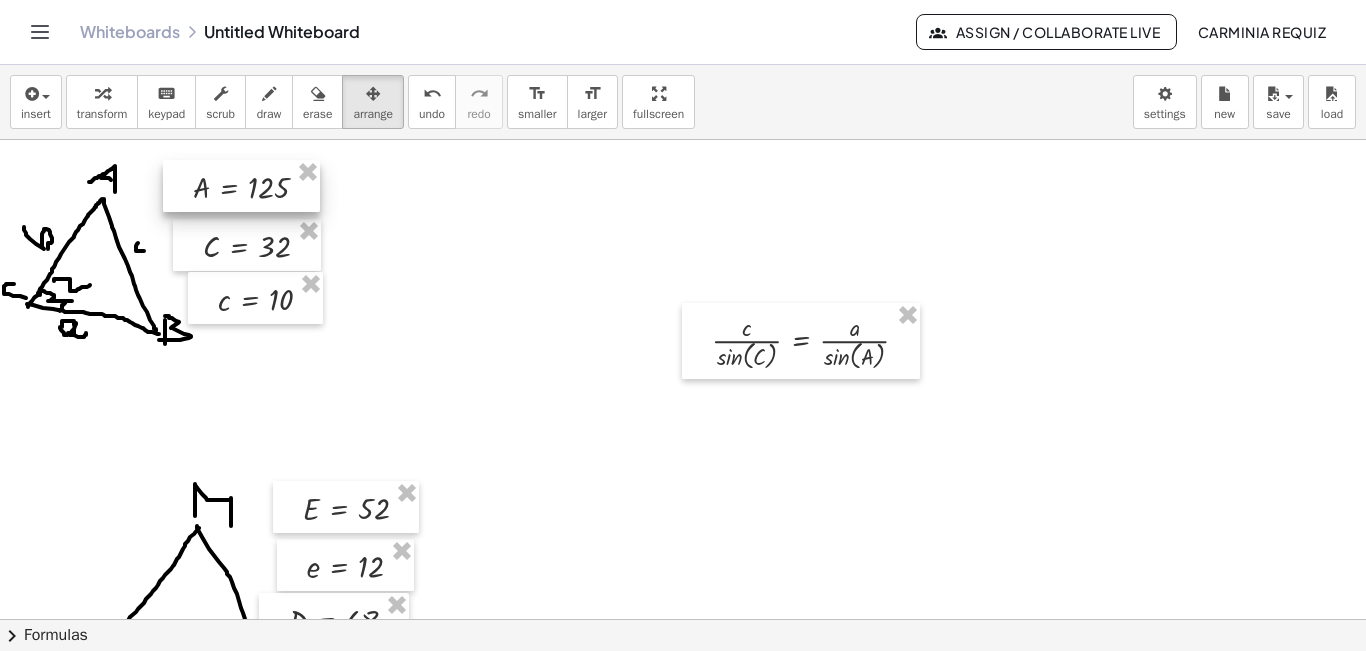 drag, startPoint x: 246, startPoint y: 170, endPoint x: 234, endPoint y: 166, distance: 12.649111 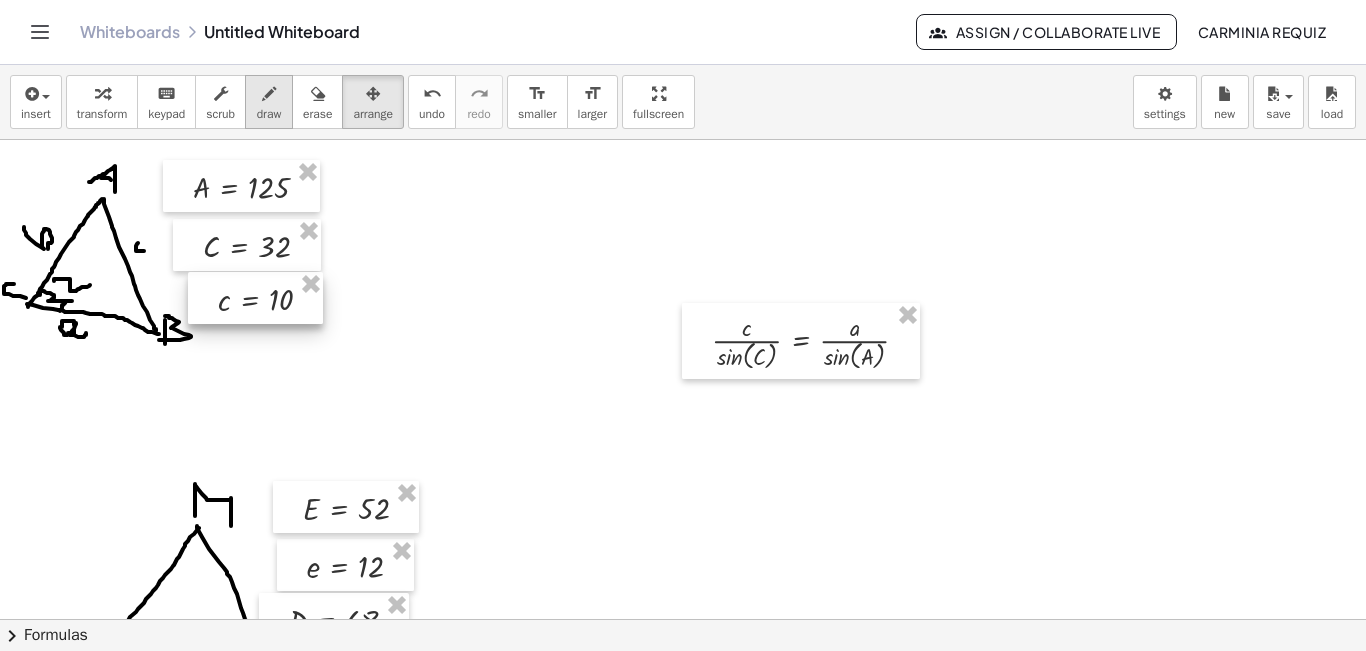 click at bounding box center (269, 94) 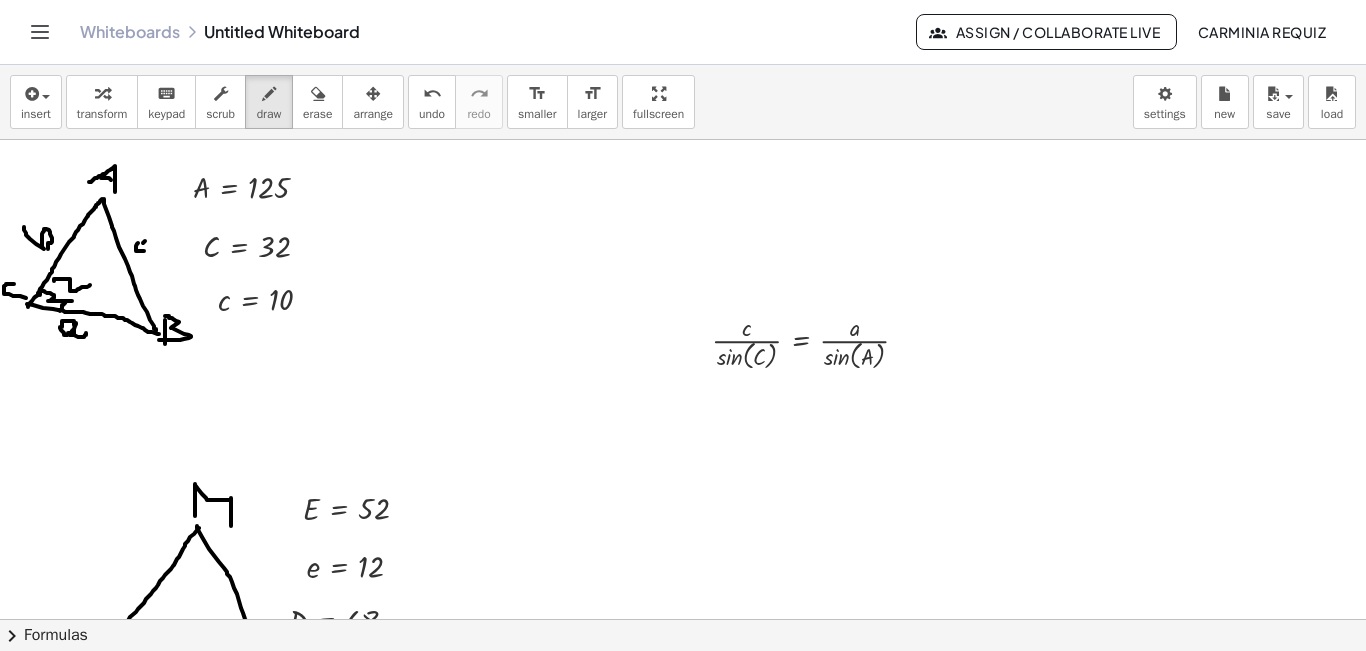 click at bounding box center (683, 530) 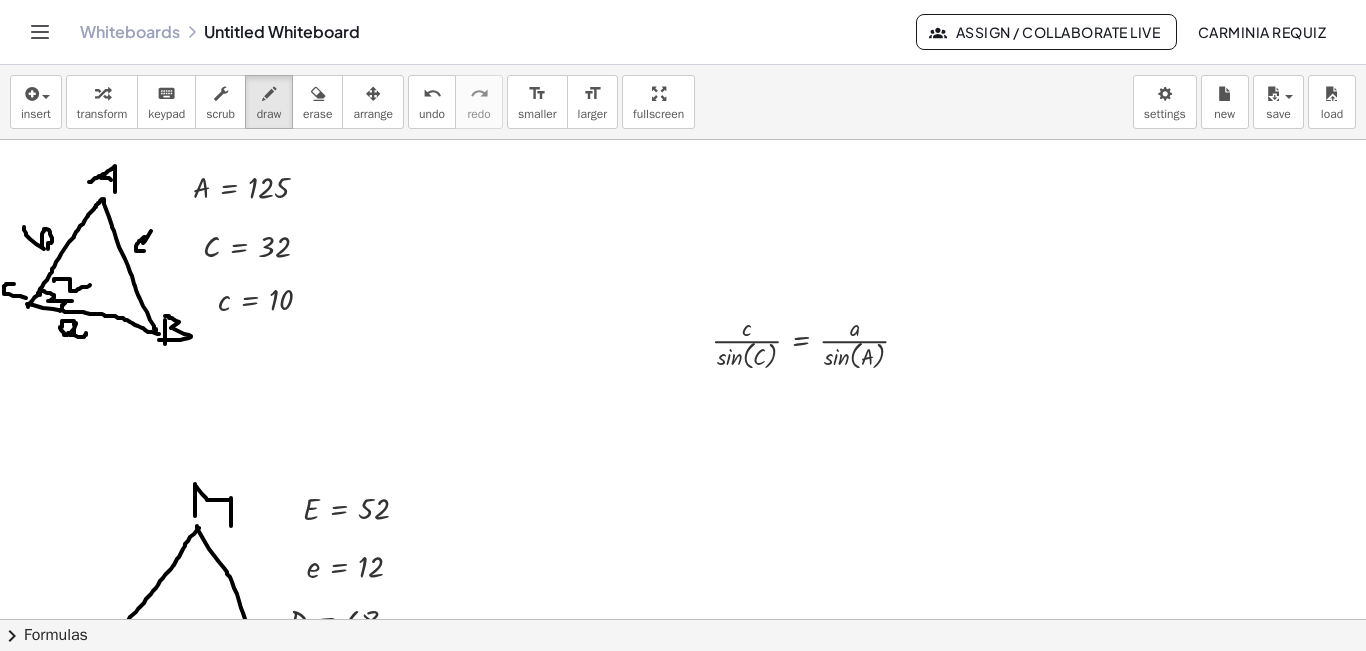 click at bounding box center [683, 530] 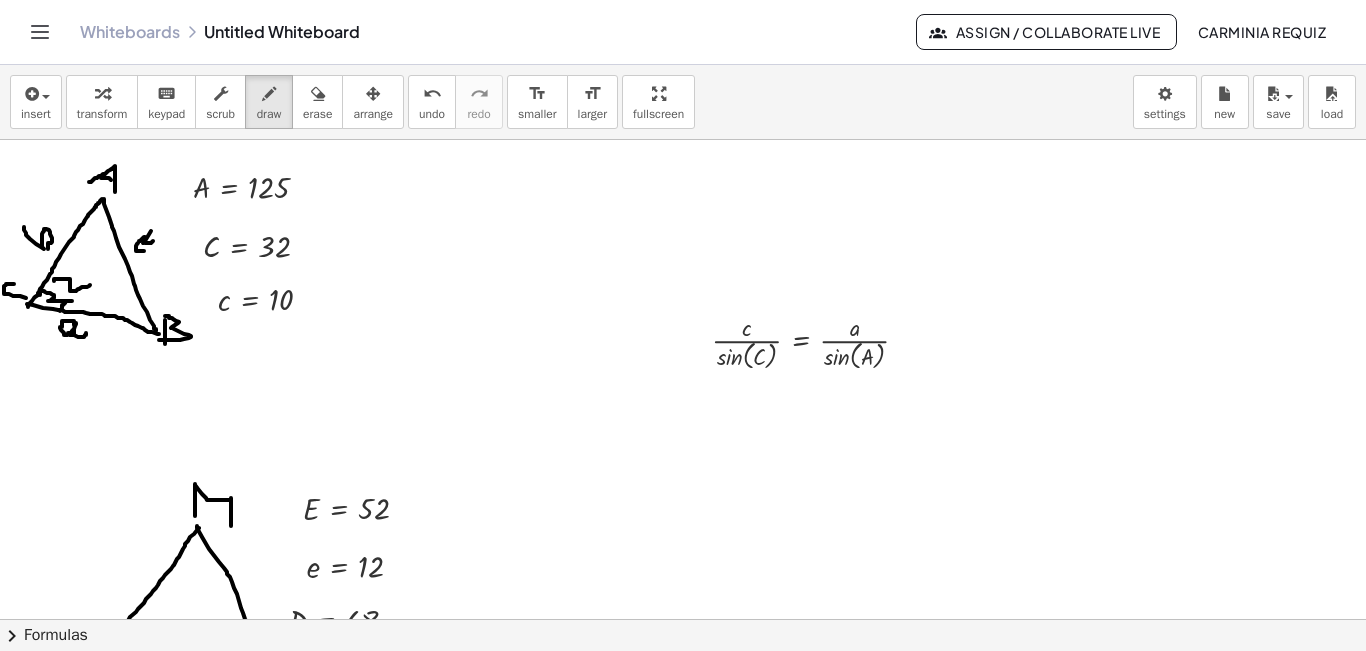 click at bounding box center (683, 530) 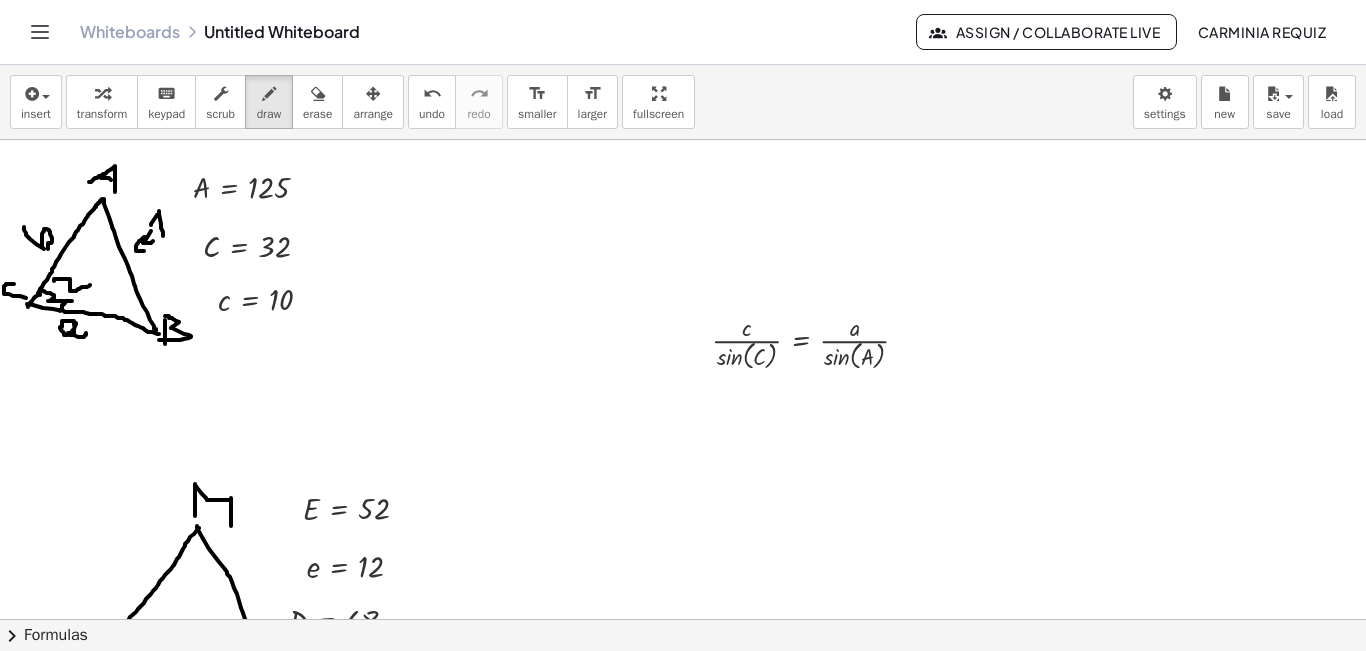 drag, startPoint x: 151, startPoint y: 225, endPoint x: 163, endPoint y: 237, distance: 16.970562 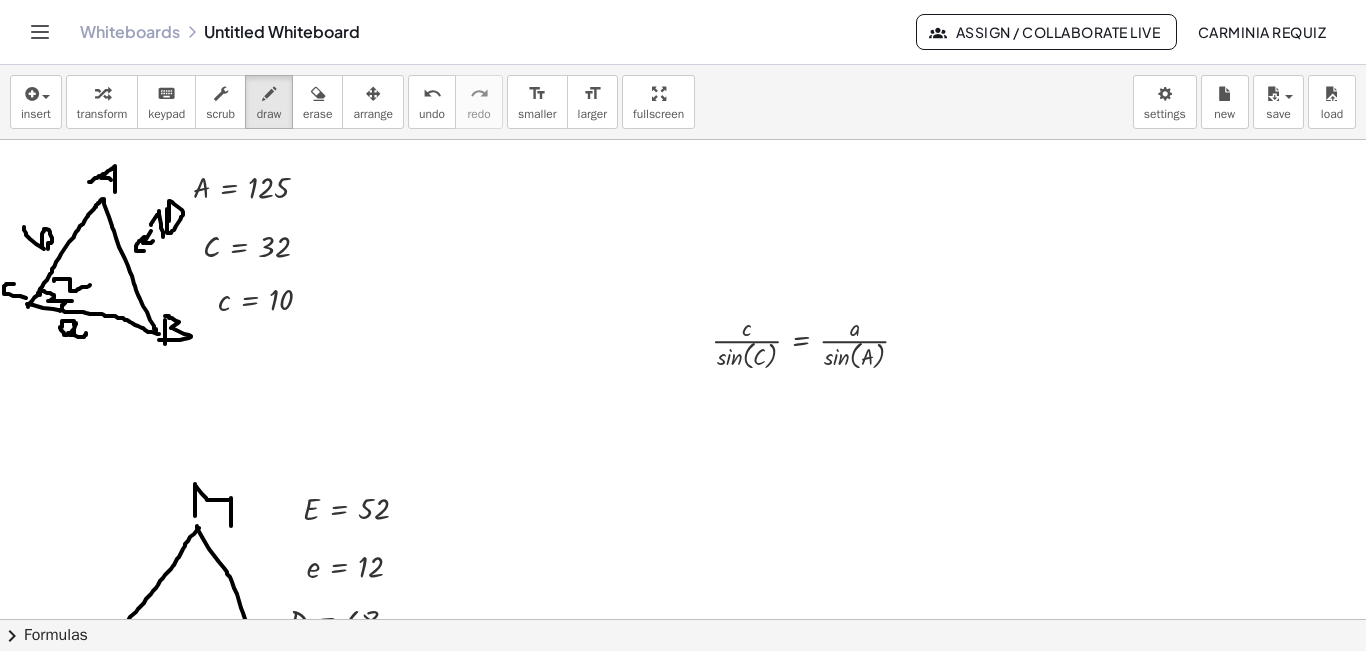drag, startPoint x: 167, startPoint y: 209, endPoint x: 169, endPoint y: 221, distance: 12.165525 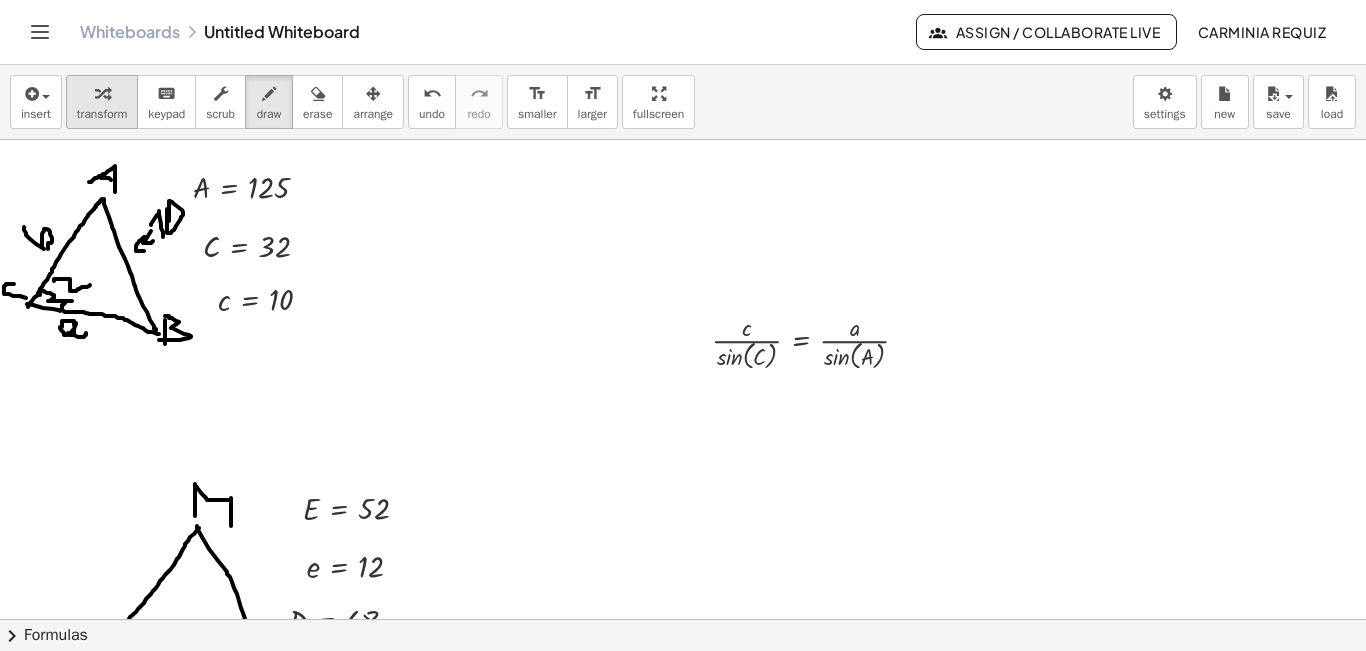 click at bounding box center (102, 94) 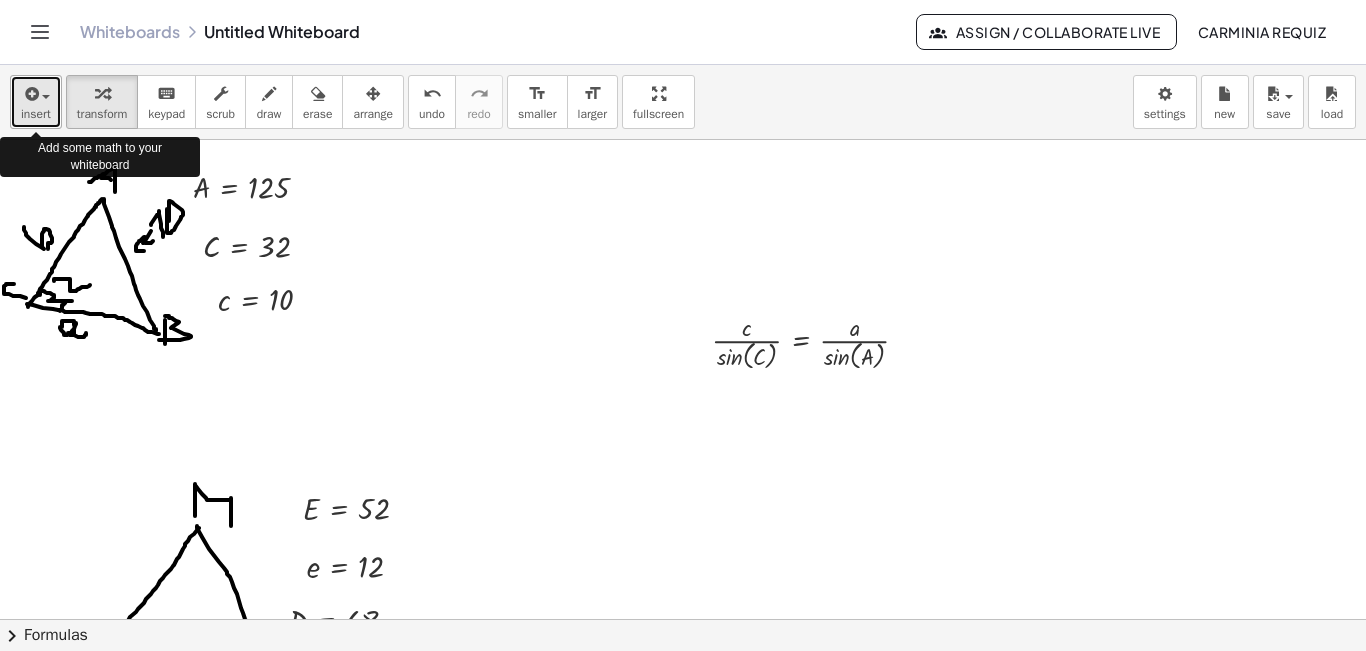 click at bounding box center (30, 94) 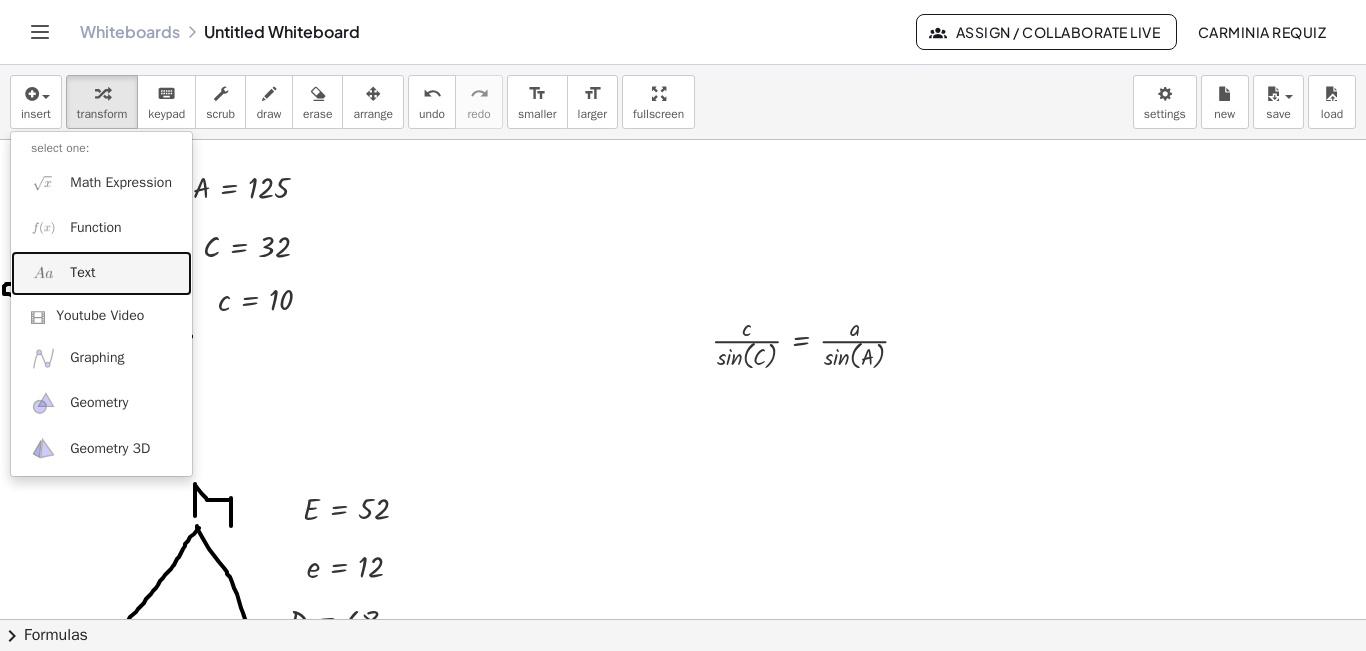 click at bounding box center (43, 273) 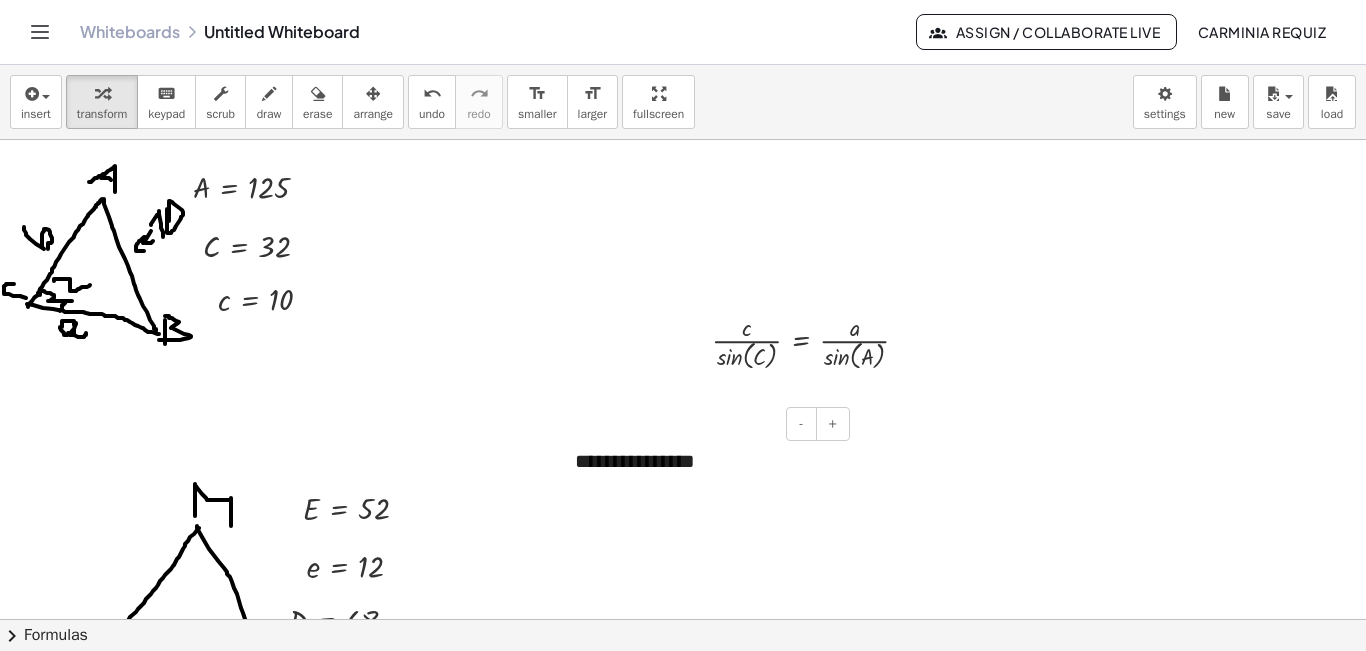 type 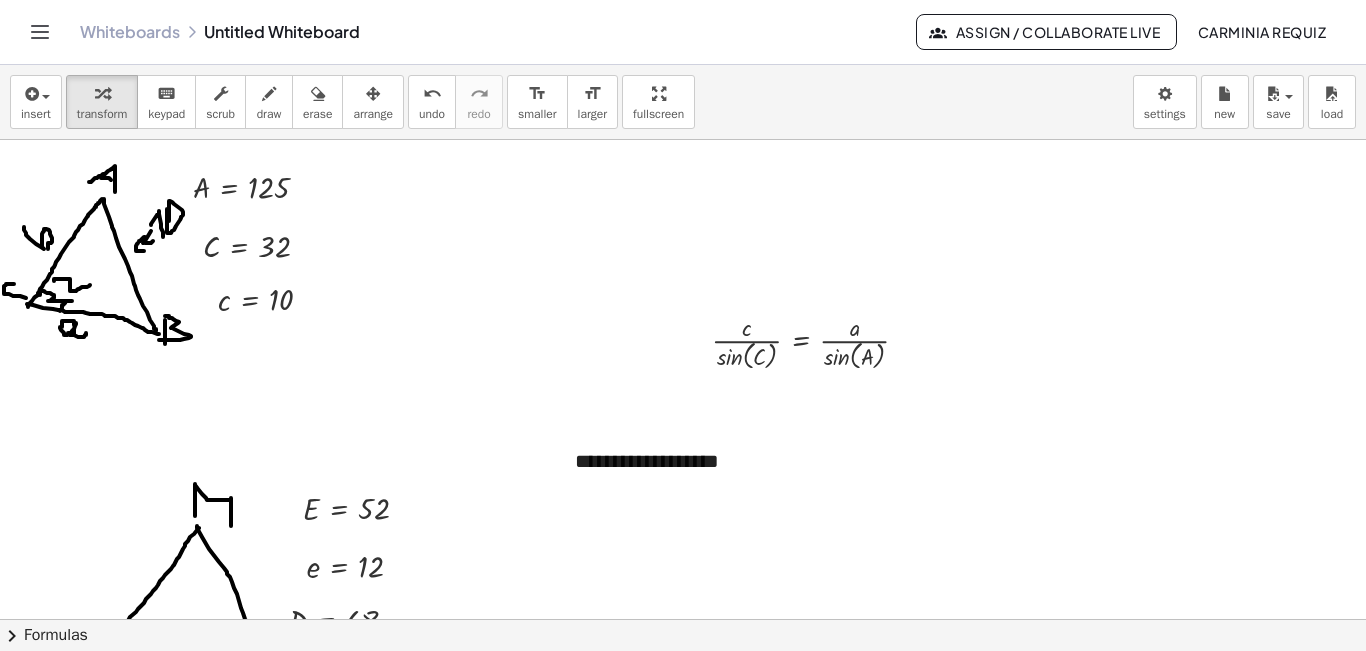 click at bounding box center [683, 530] 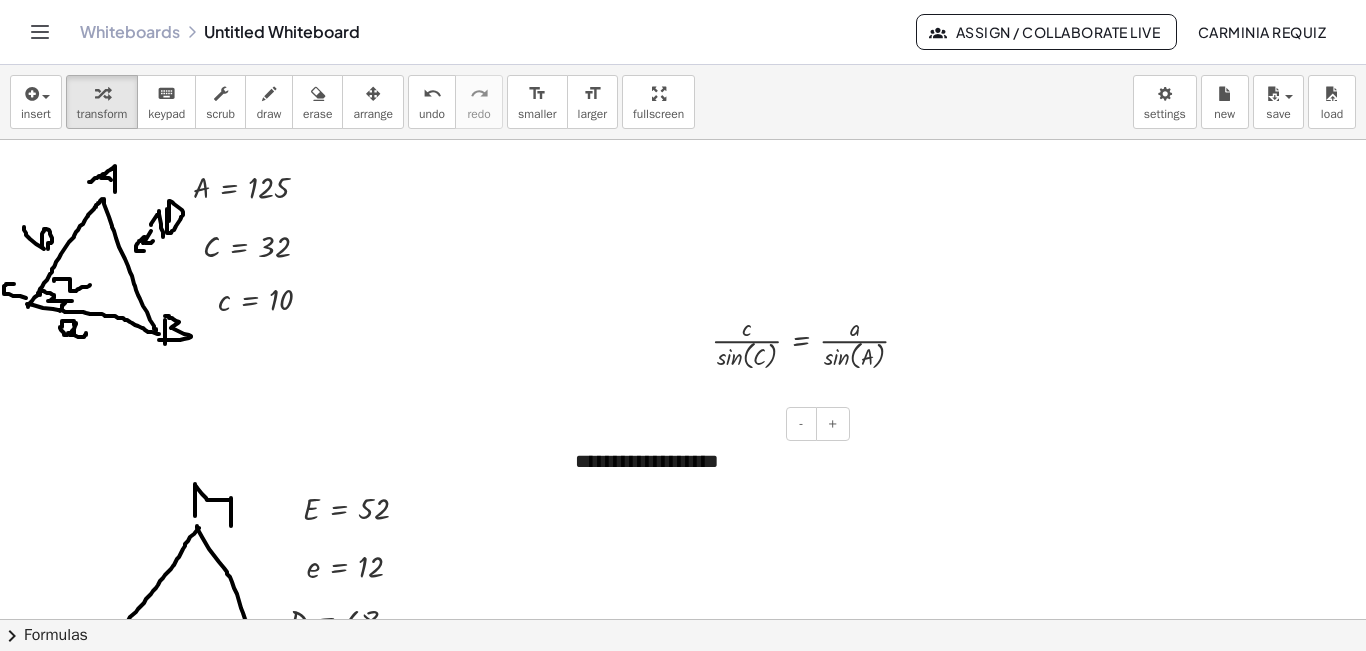 click on "**********" at bounding box center [705, 461] 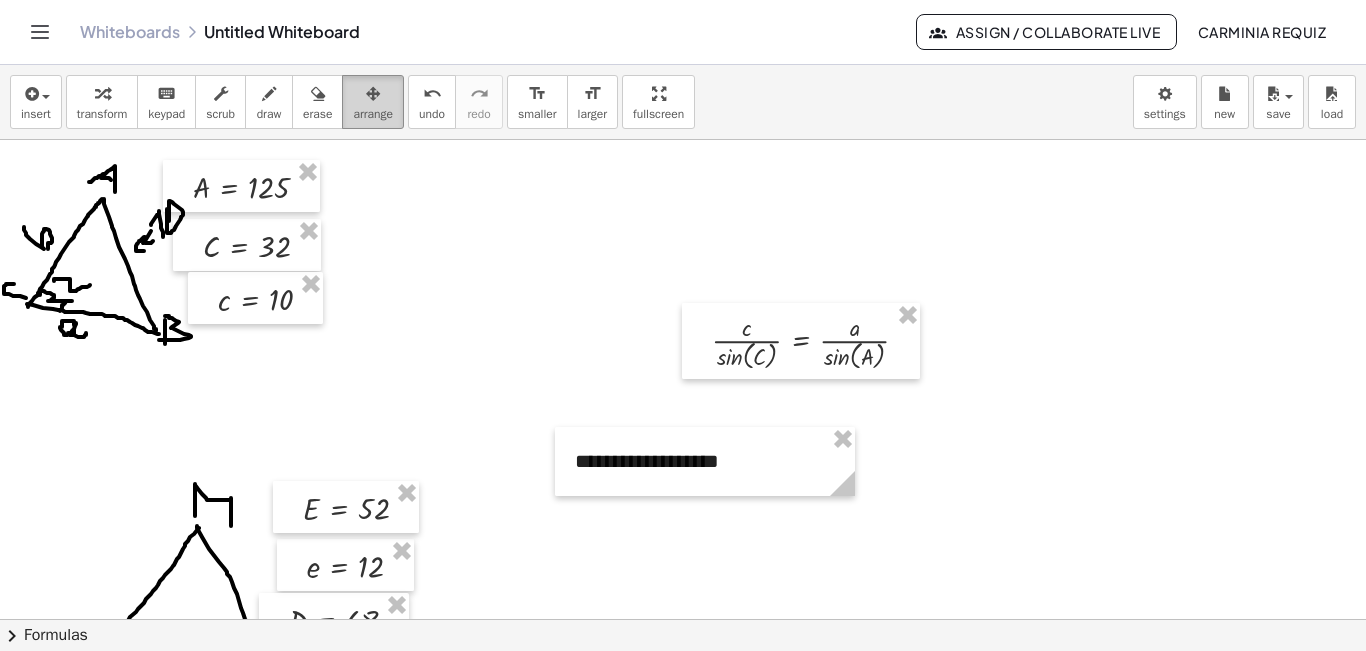 click on "arrange" at bounding box center [373, 114] 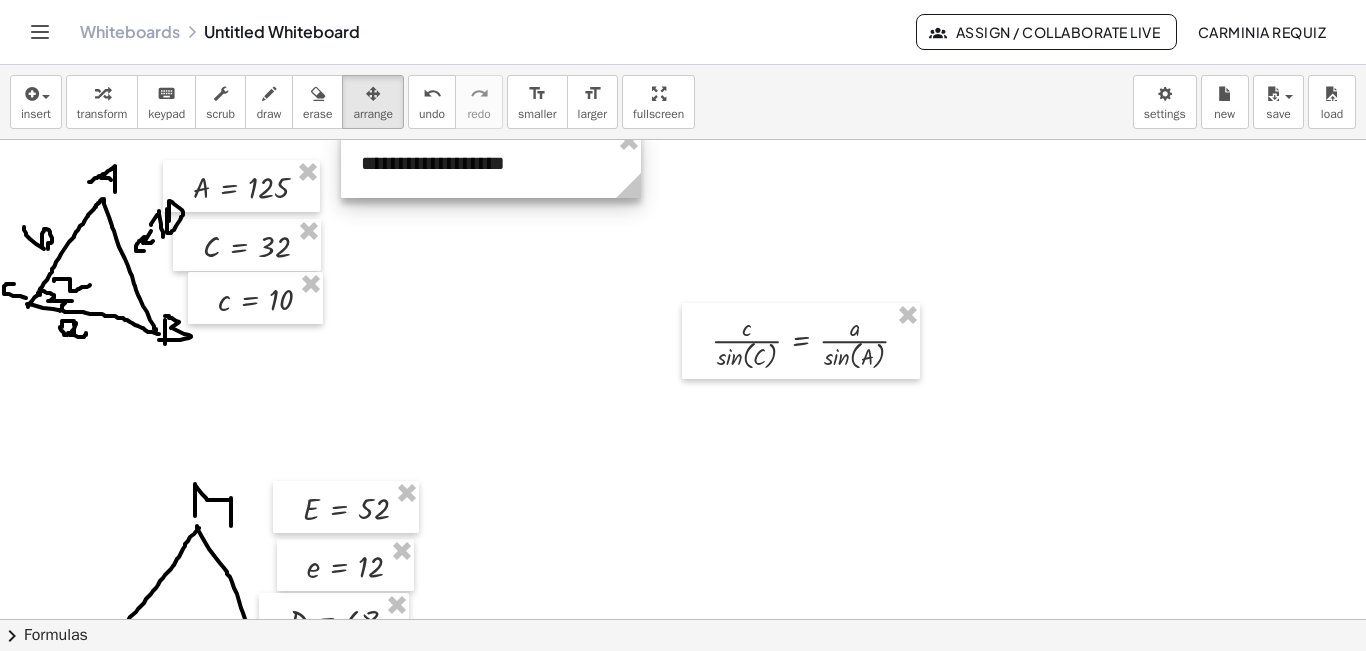 drag, startPoint x: 669, startPoint y: 467, endPoint x: 455, endPoint y: 169, distance: 366.87872 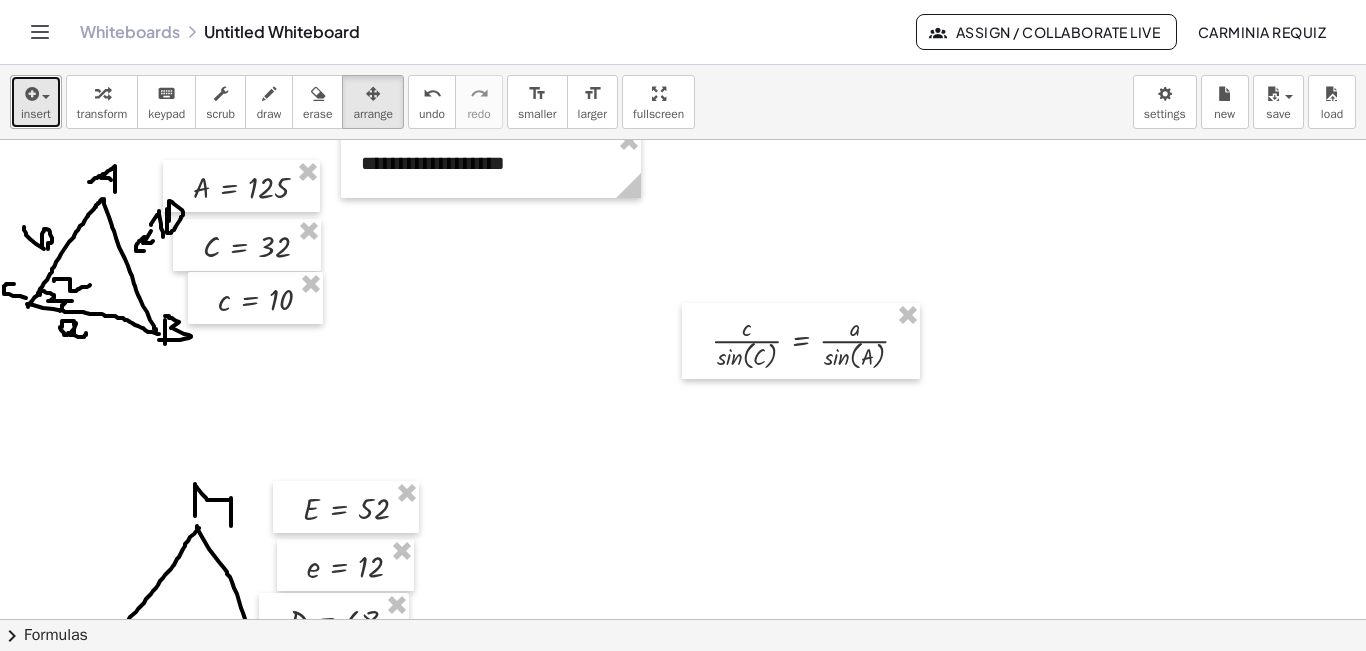 click at bounding box center [30, 94] 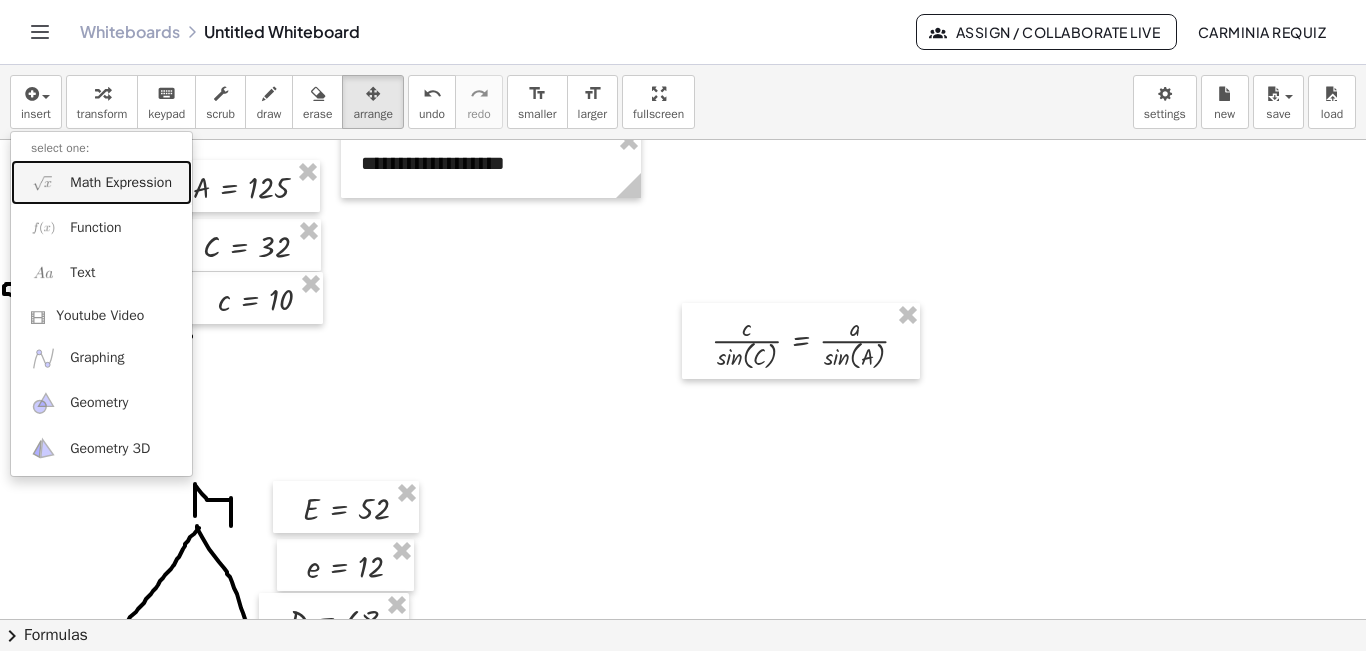 click on "Math Expression" at bounding box center [101, 182] 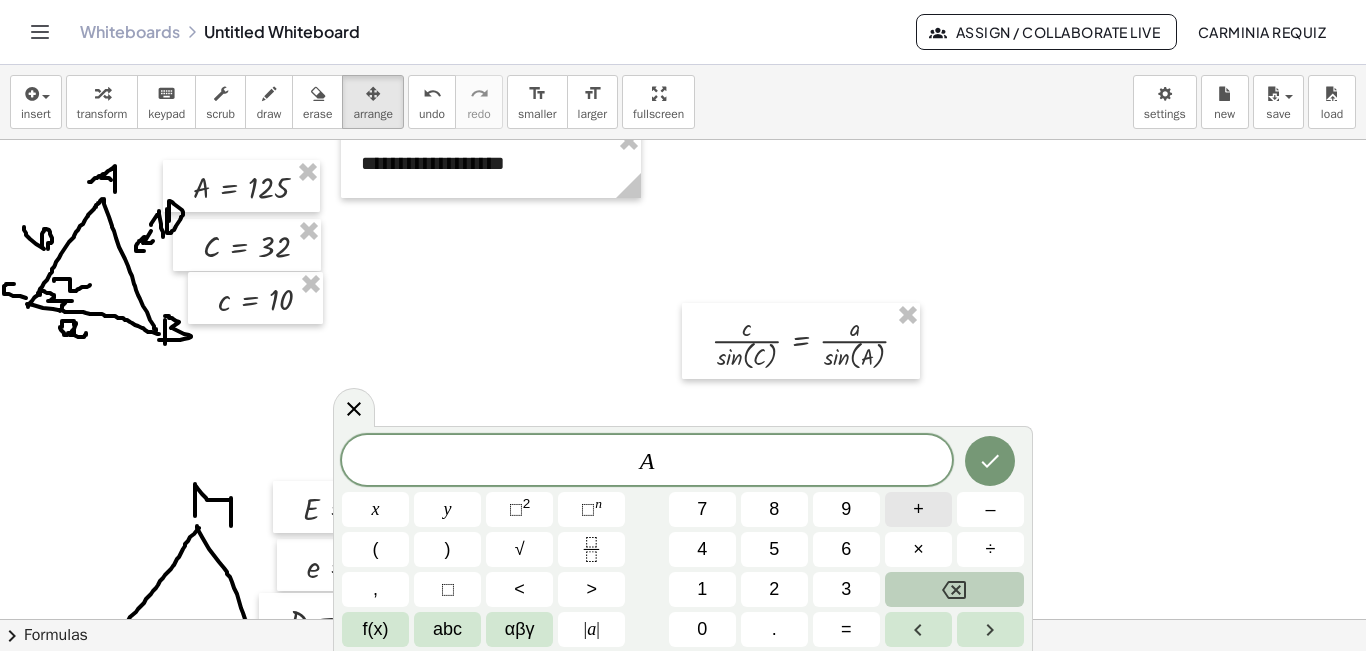 click on "+" at bounding box center [918, 509] 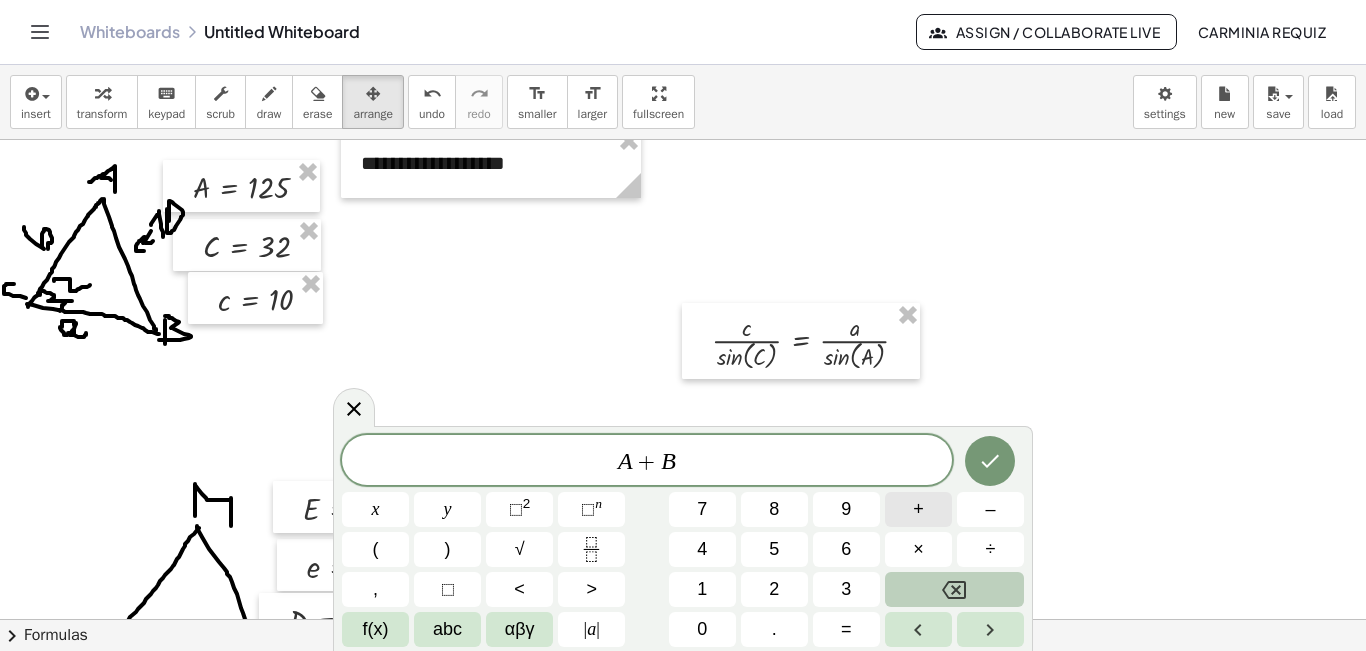 click on "+" at bounding box center [918, 509] 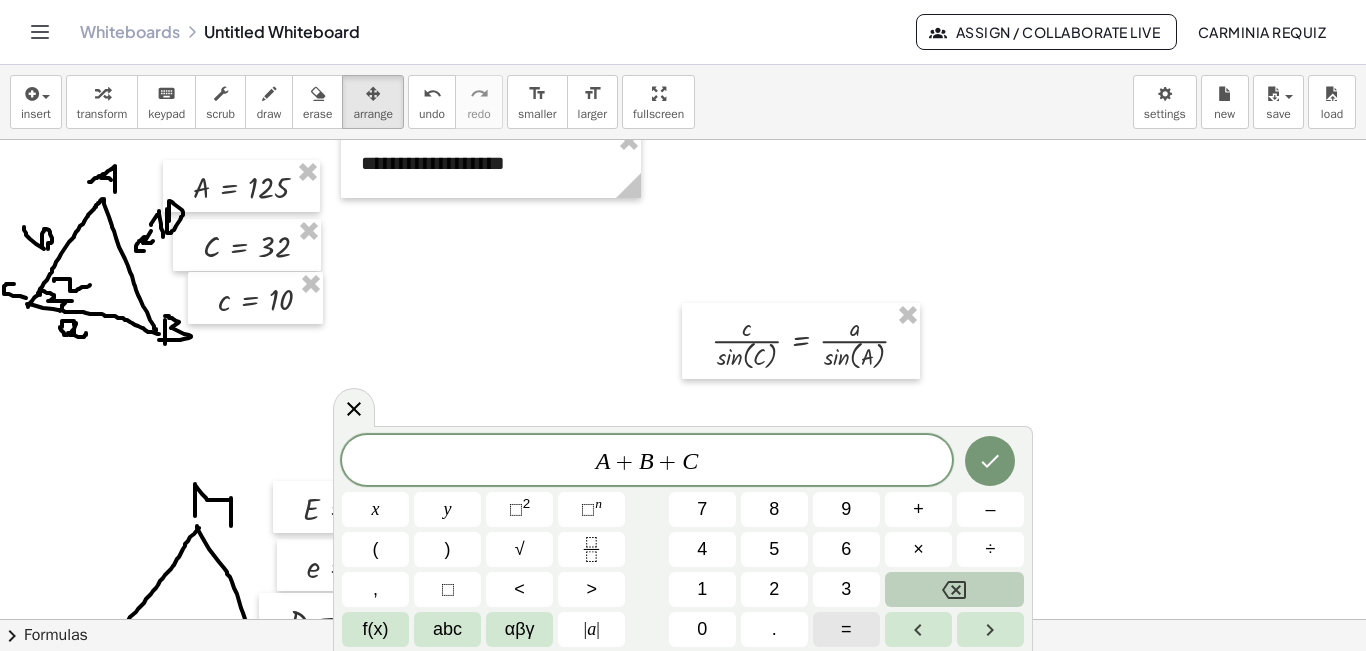 click on "=" at bounding box center [846, 629] 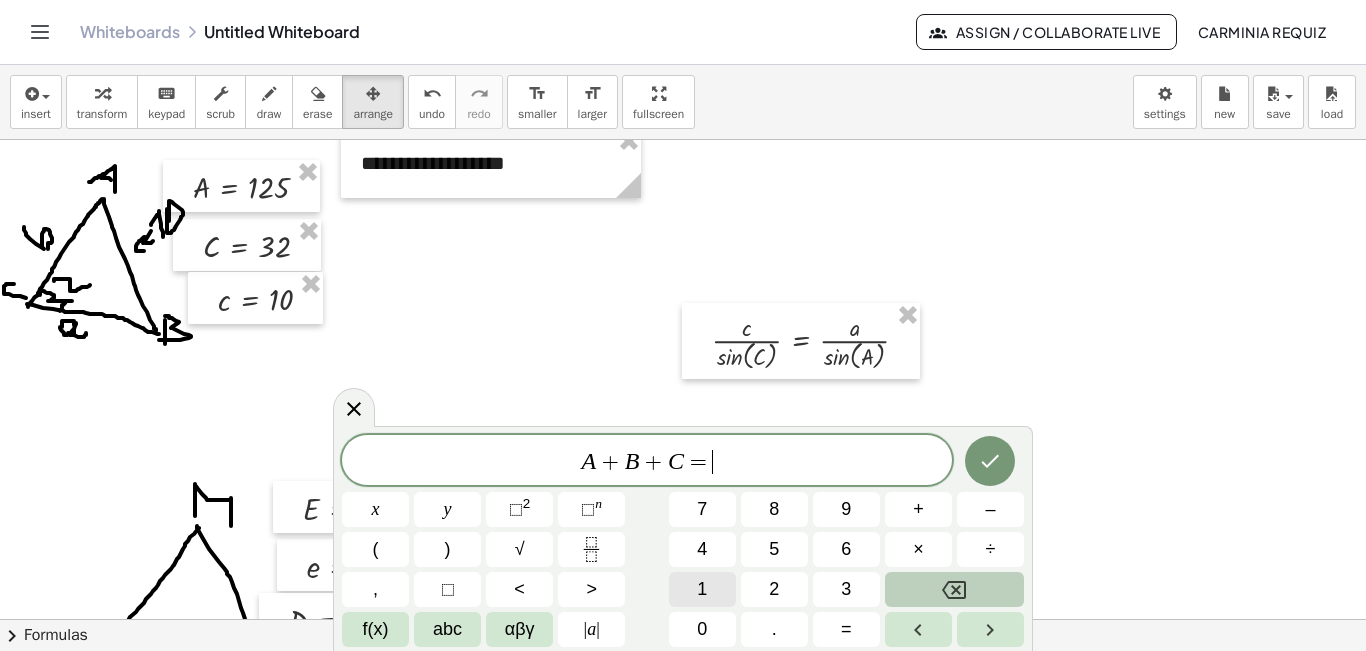 click on "1" at bounding box center (702, 589) 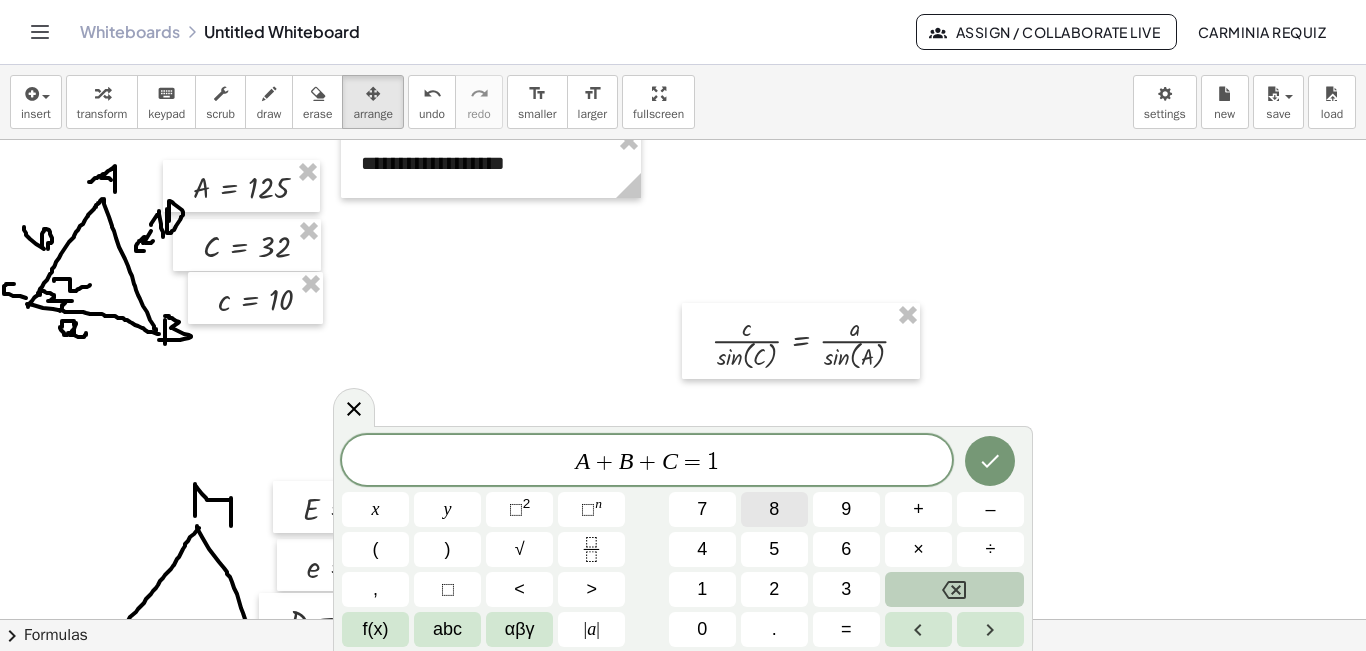click on "8" at bounding box center (774, 509) 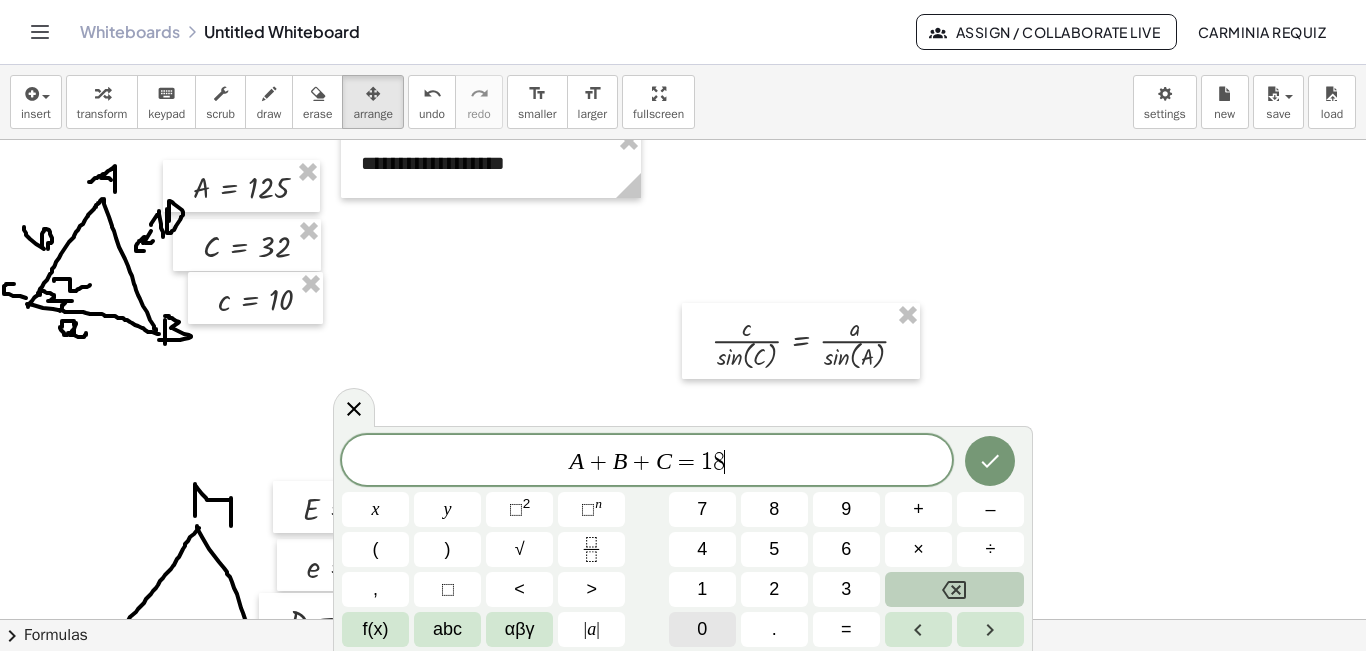 click on "0" at bounding box center [702, 629] 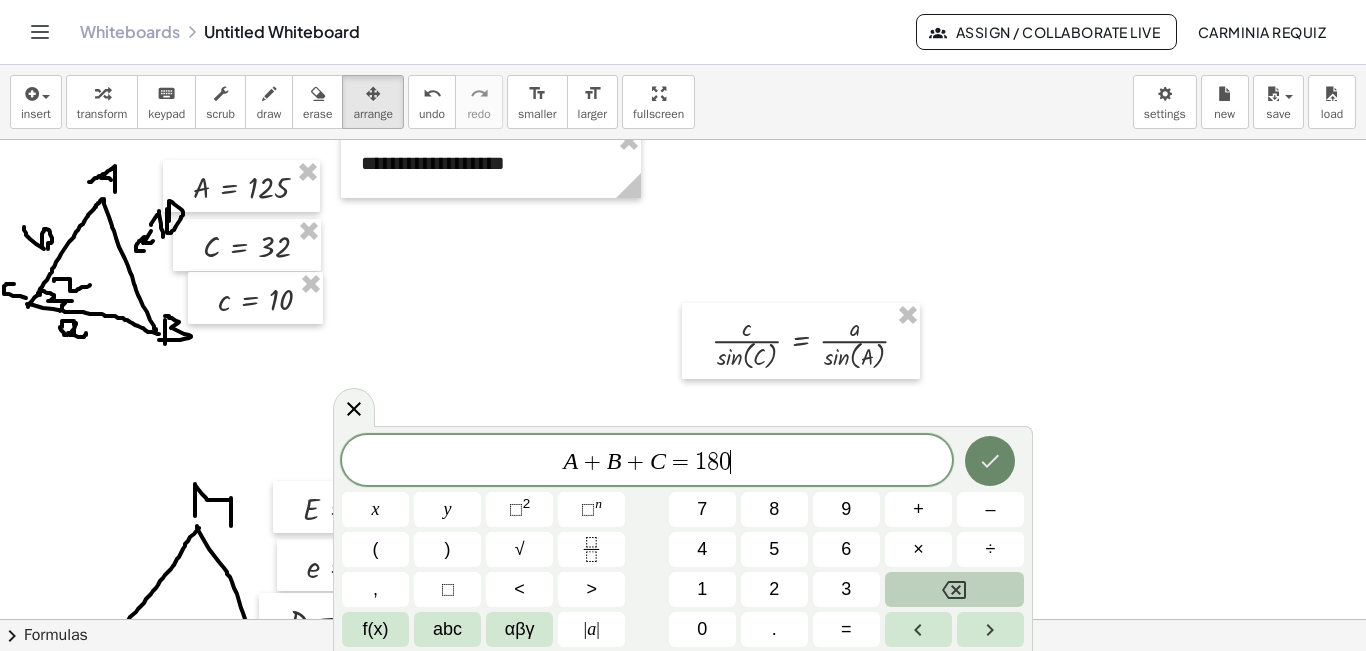 click 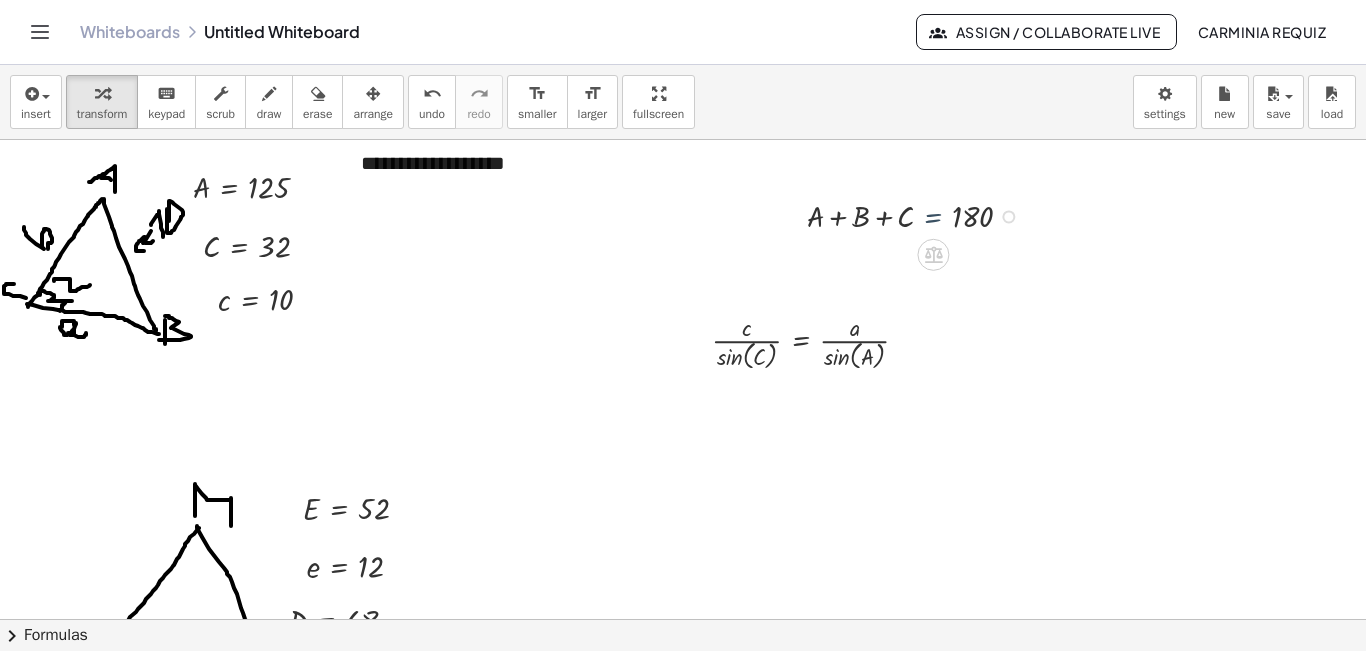 click at bounding box center (918, 215) 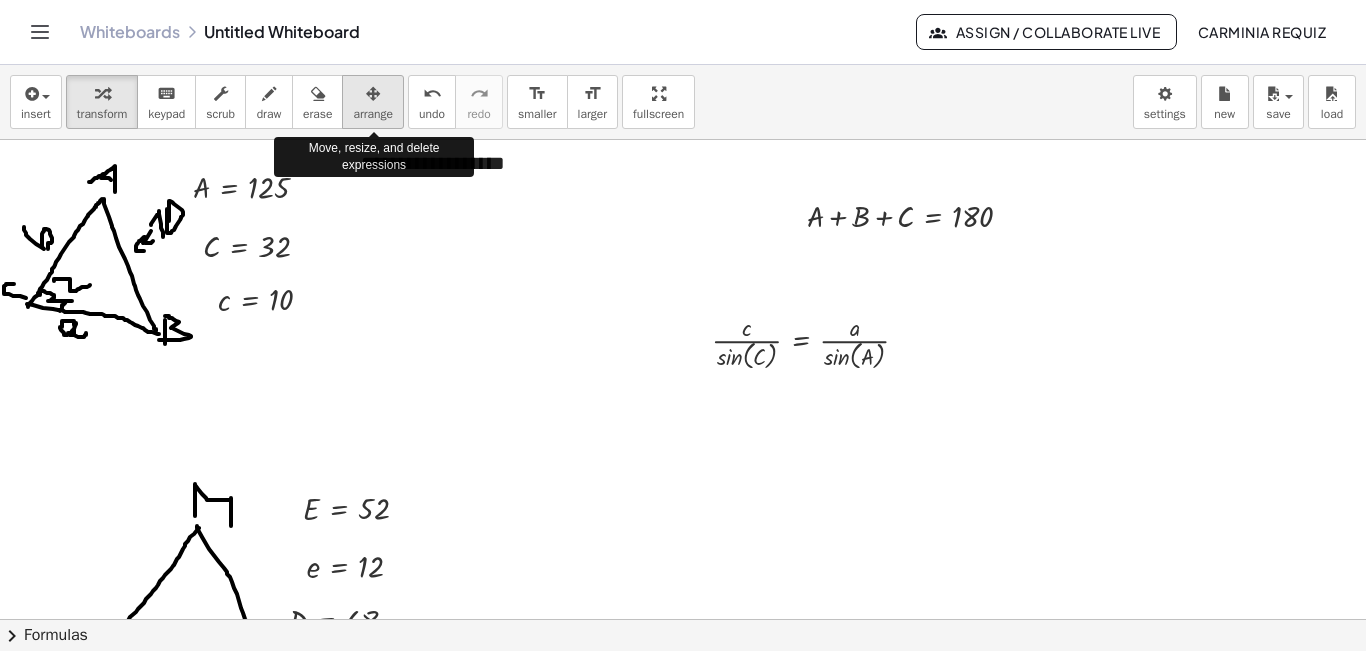 click on "arrange" at bounding box center [373, 102] 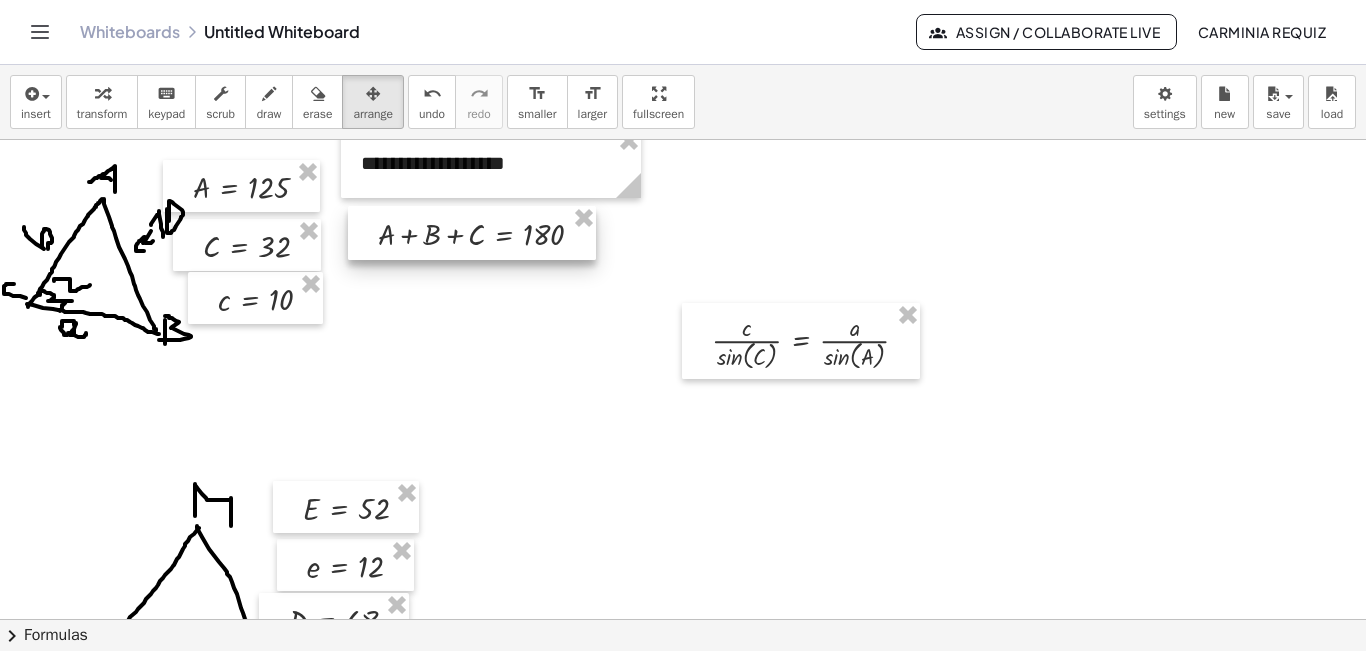 drag, startPoint x: 895, startPoint y: 203, endPoint x: 467, endPoint y: 221, distance: 428.37833 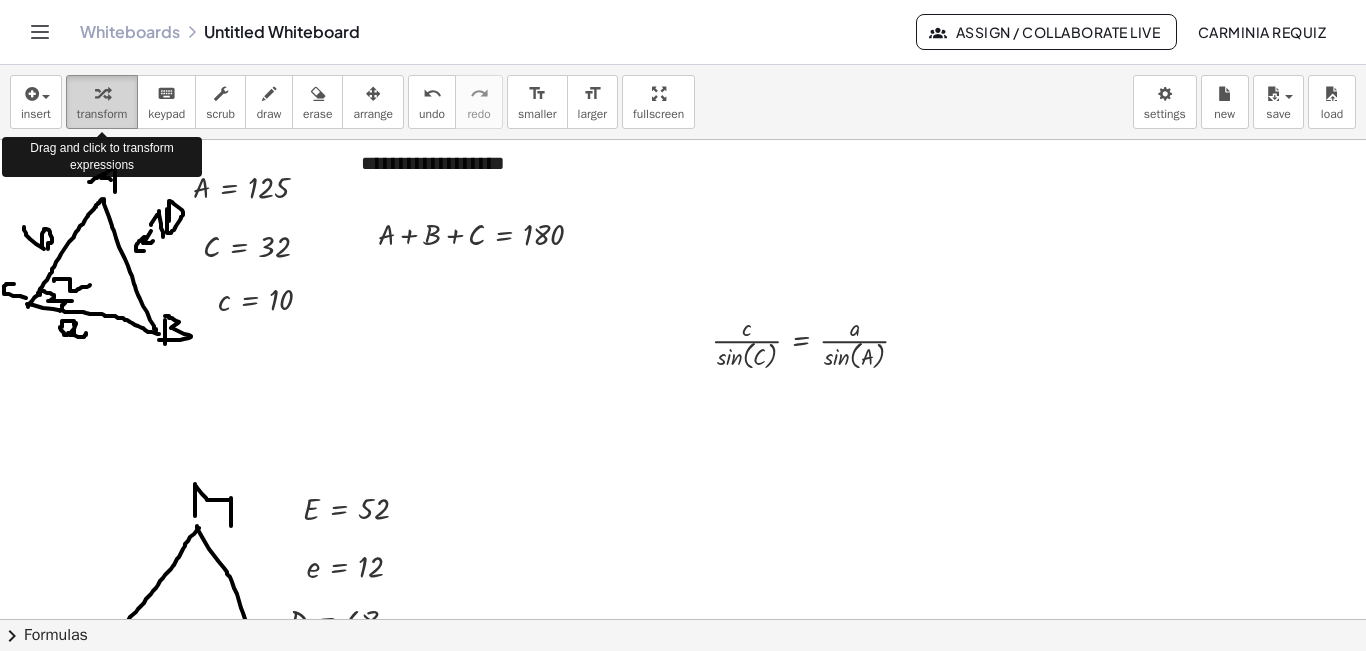 click on "transform" at bounding box center (102, 102) 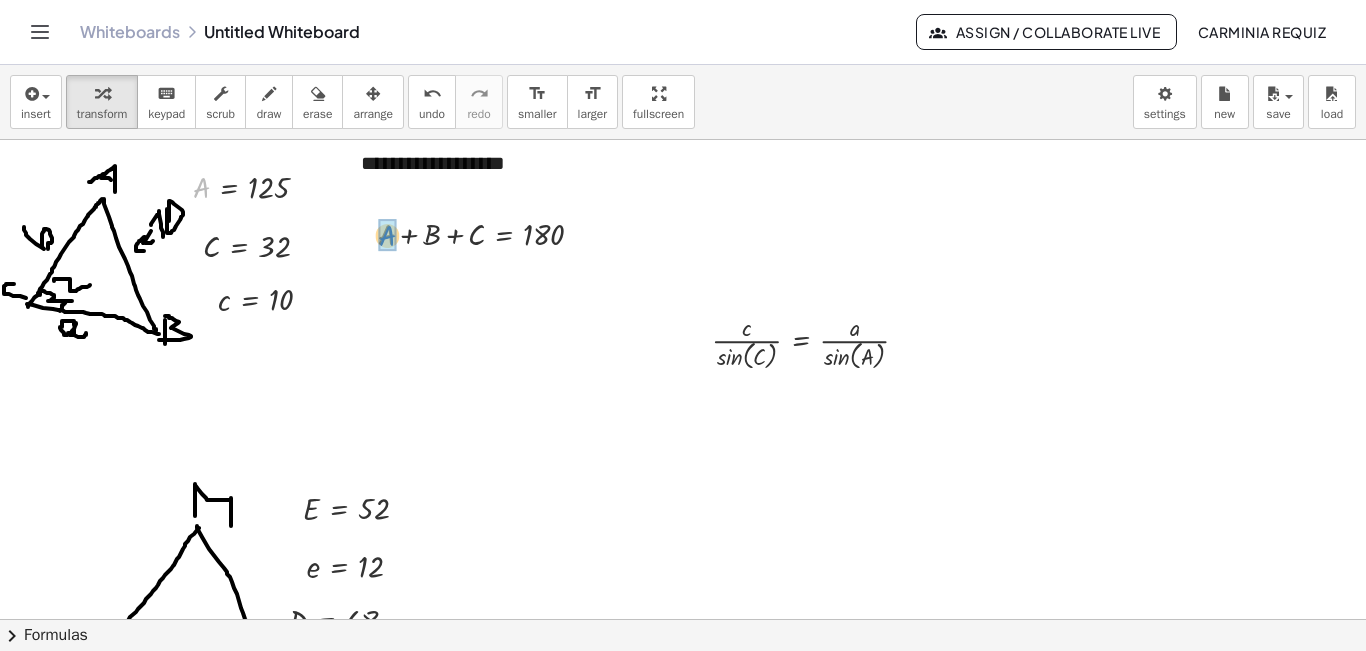 drag, startPoint x: 201, startPoint y: 191, endPoint x: 387, endPoint y: 239, distance: 192.09373 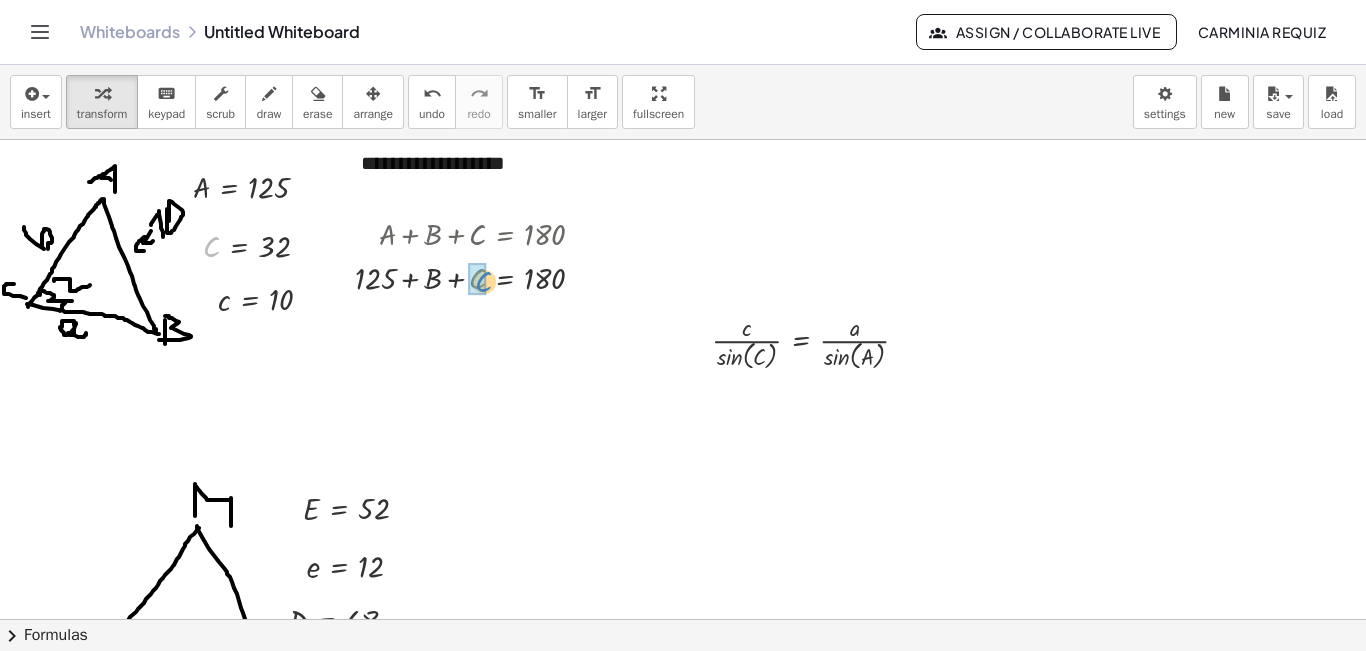 drag, startPoint x: 215, startPoint y: 243, endPoint x: 487, endPoint y: 279, distance: 274.372 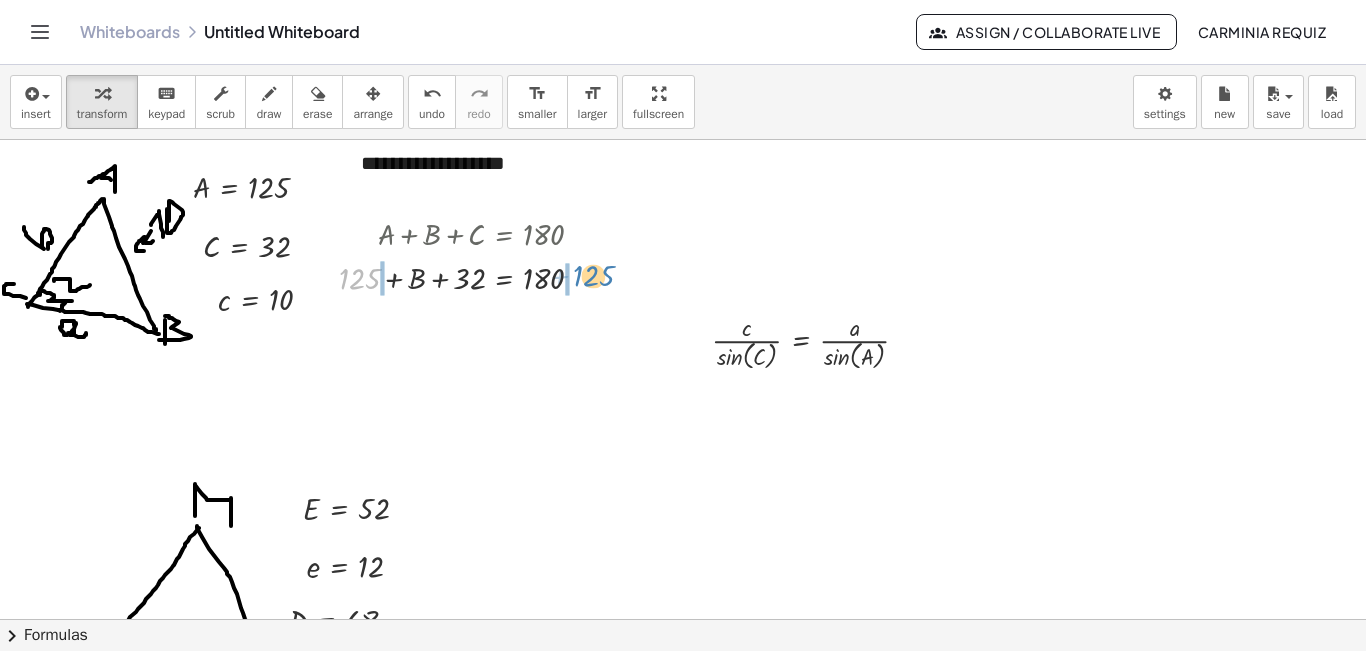 drag, startPoint x: 361, startPoint y: 278, endPoint x: 595, endPoint y: 276, distance: 234.00854 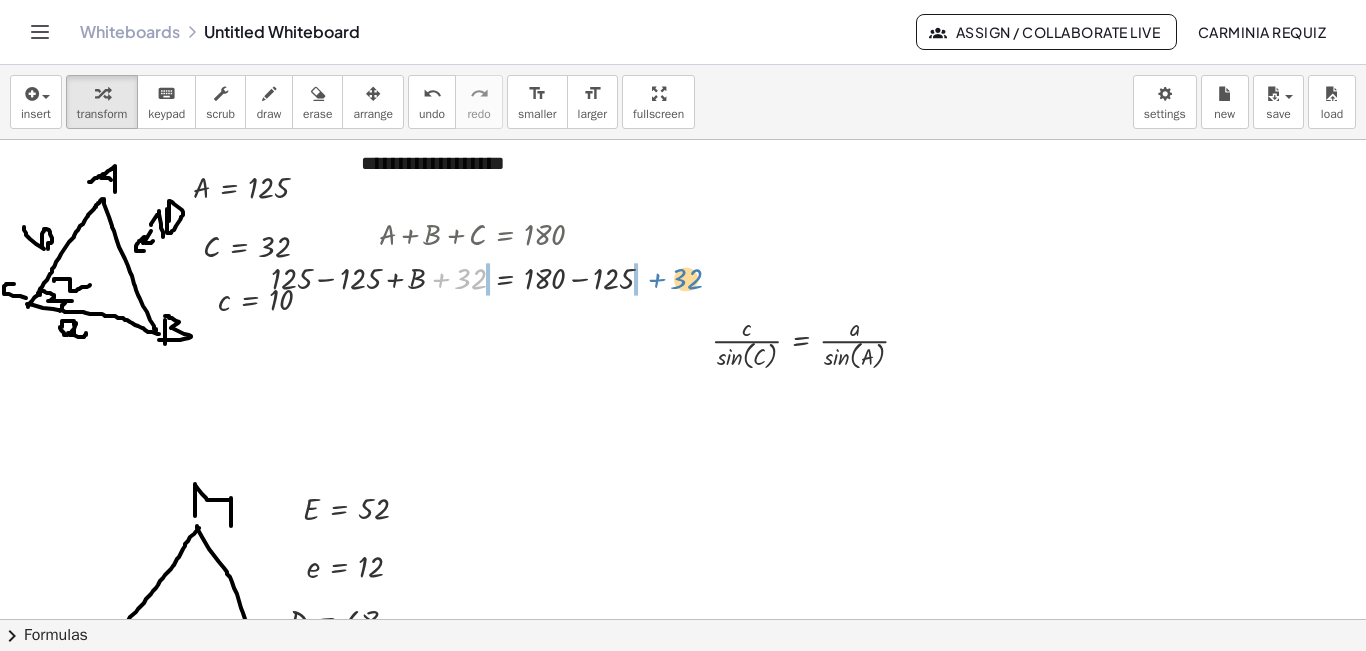 drag, startPoint x: 471, startPoint y: 278, endPoint x: 687, endPoint y: 278, distance: 216 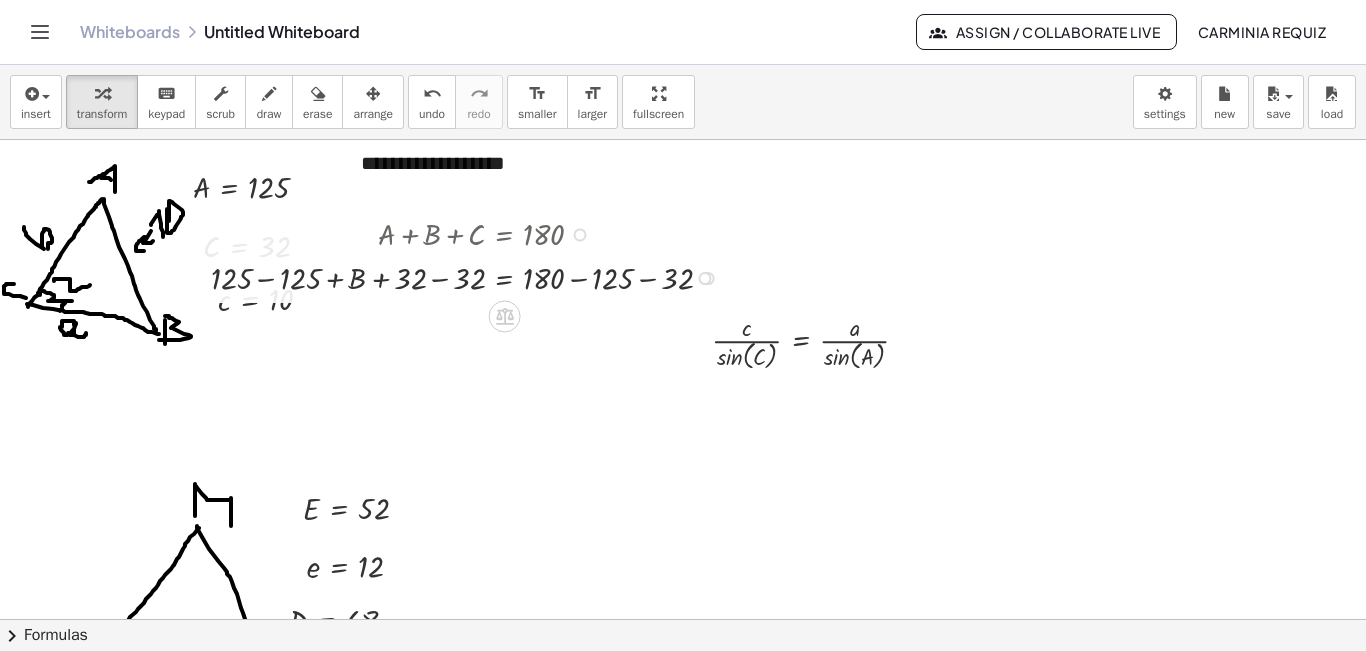 click at bounding box center [470, 277] 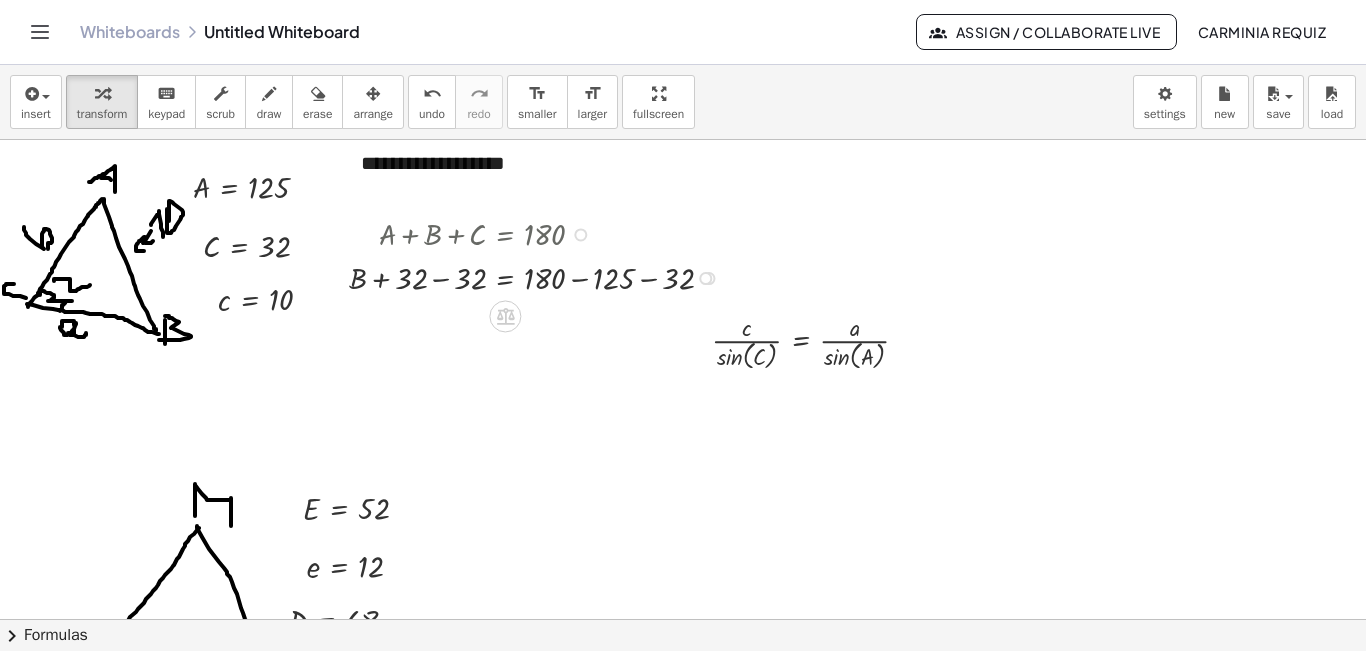 click at bounding box center [539, 277] 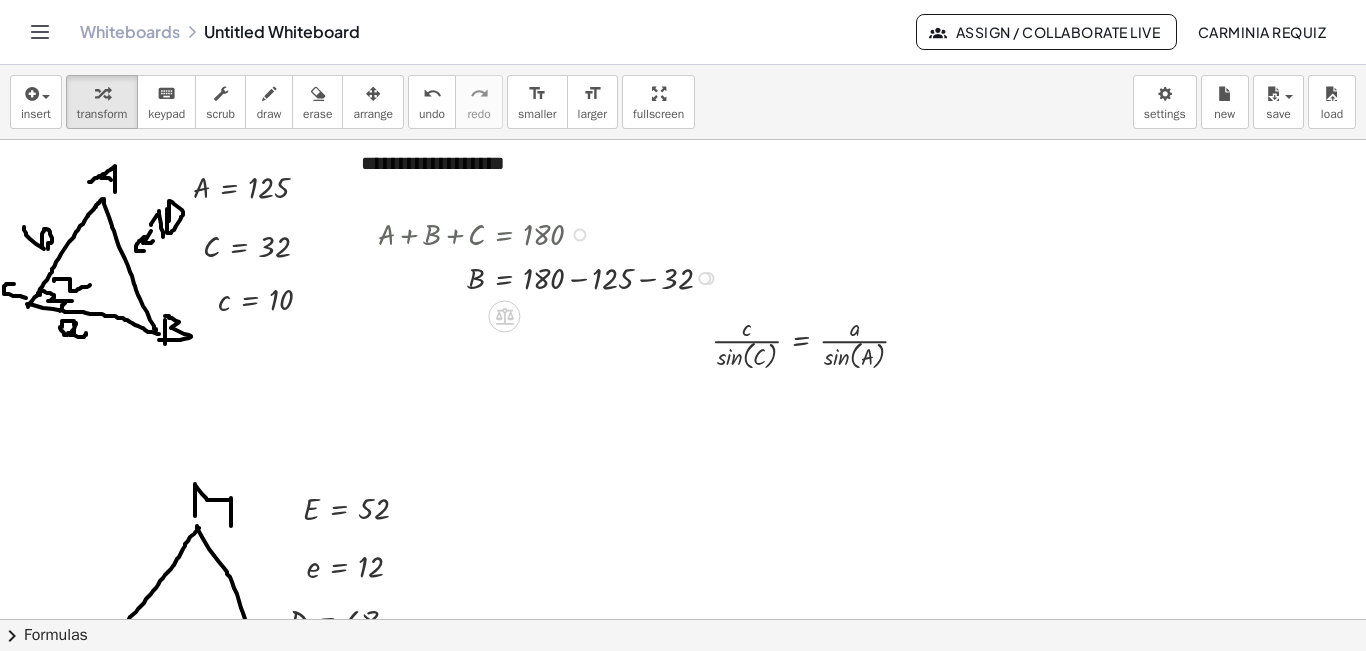click at bounding box center [553, 277] 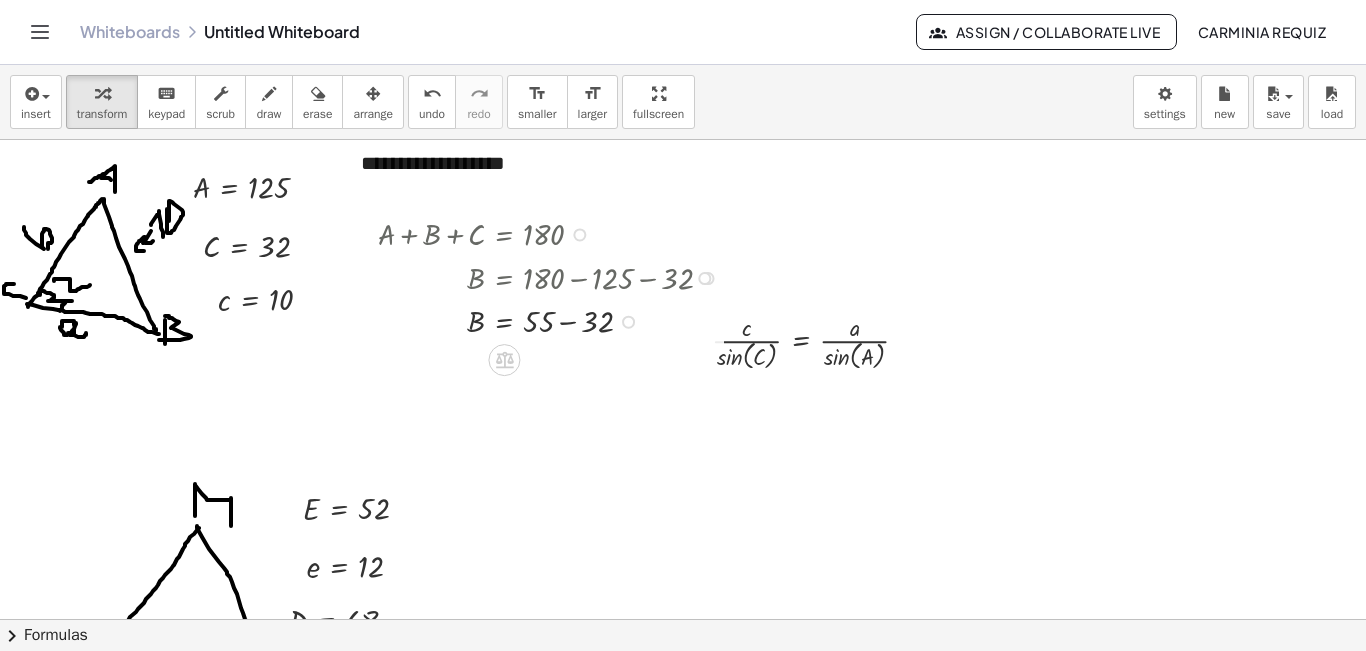 click at bounding box center [553, 320] 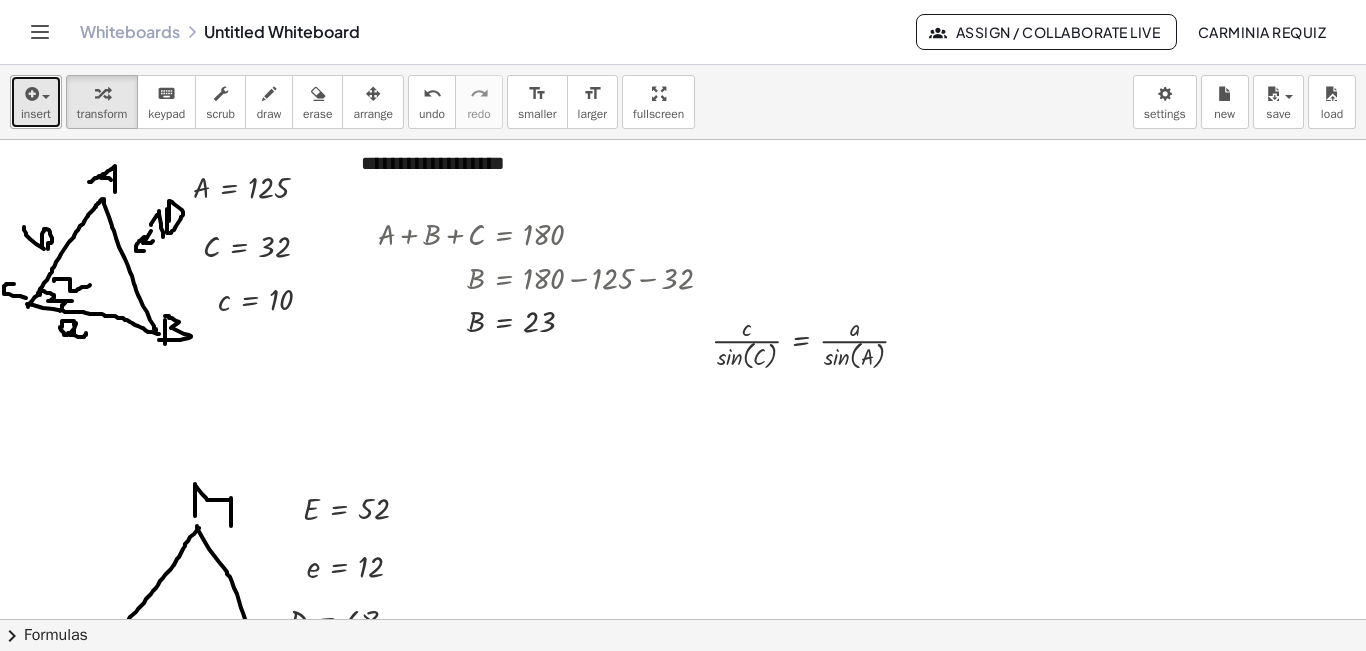 click on "insert" at bounding box center (36, 114) 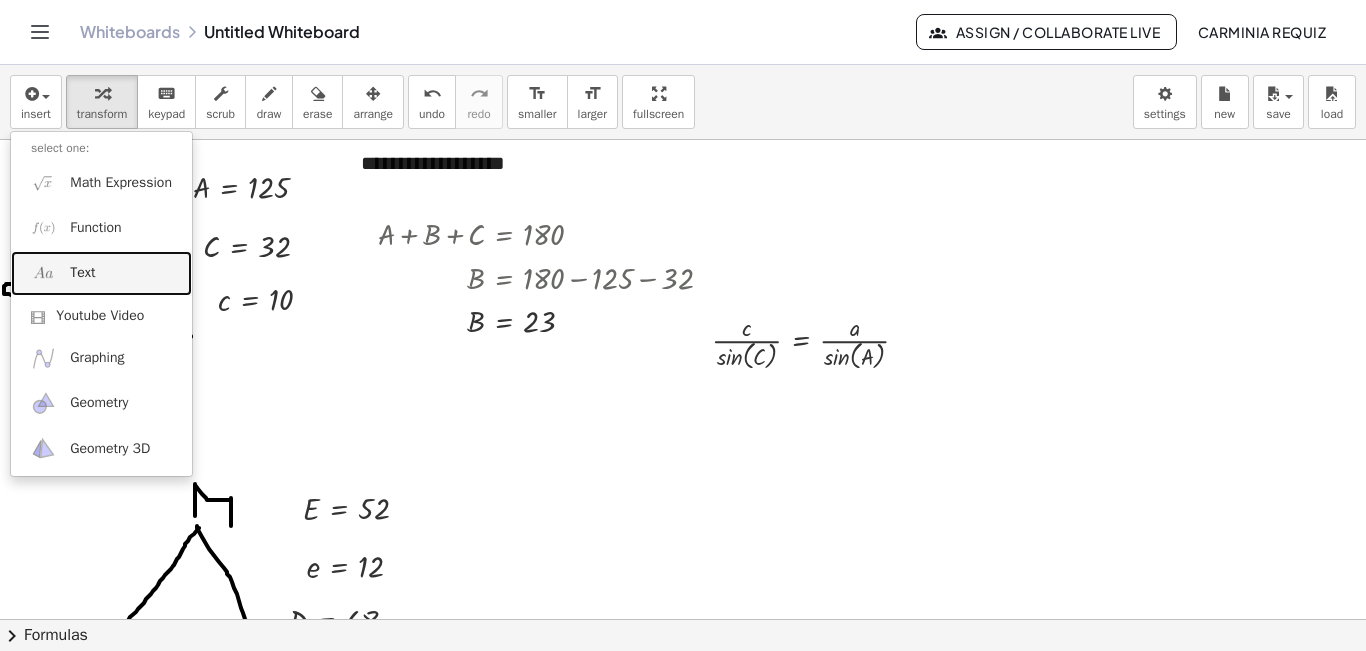 click on "Text" at bounding box center [101, 273] 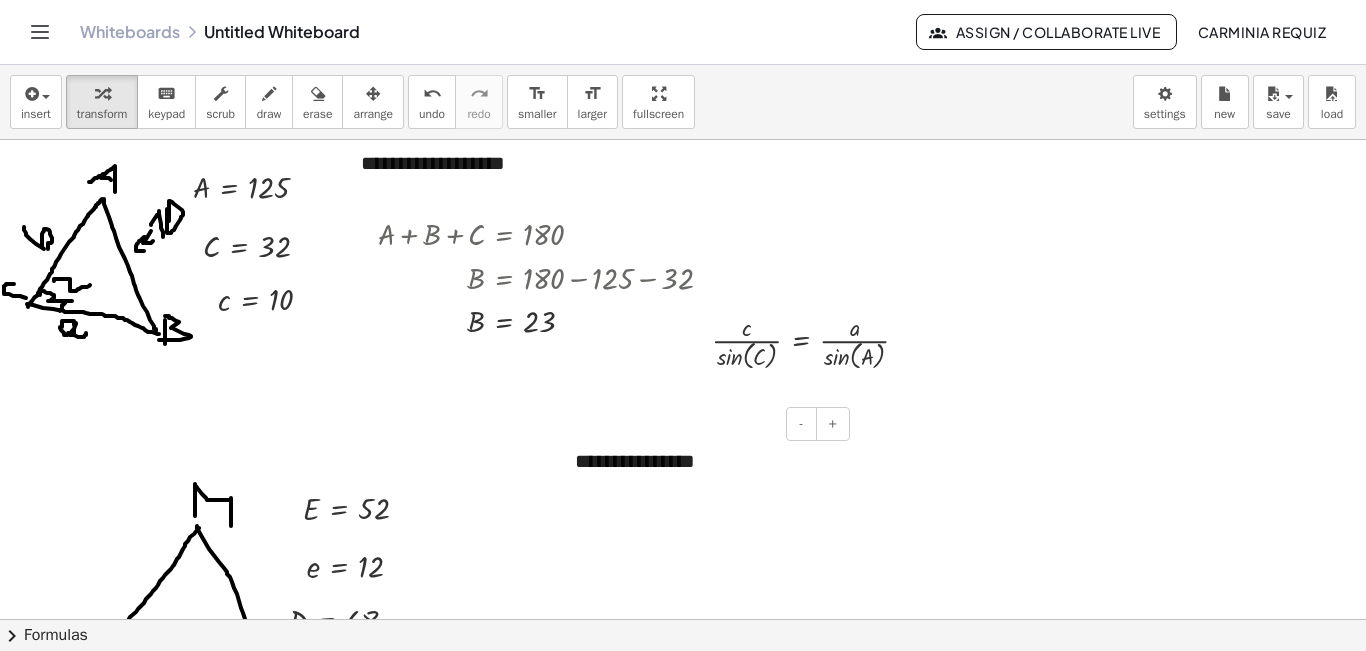 type 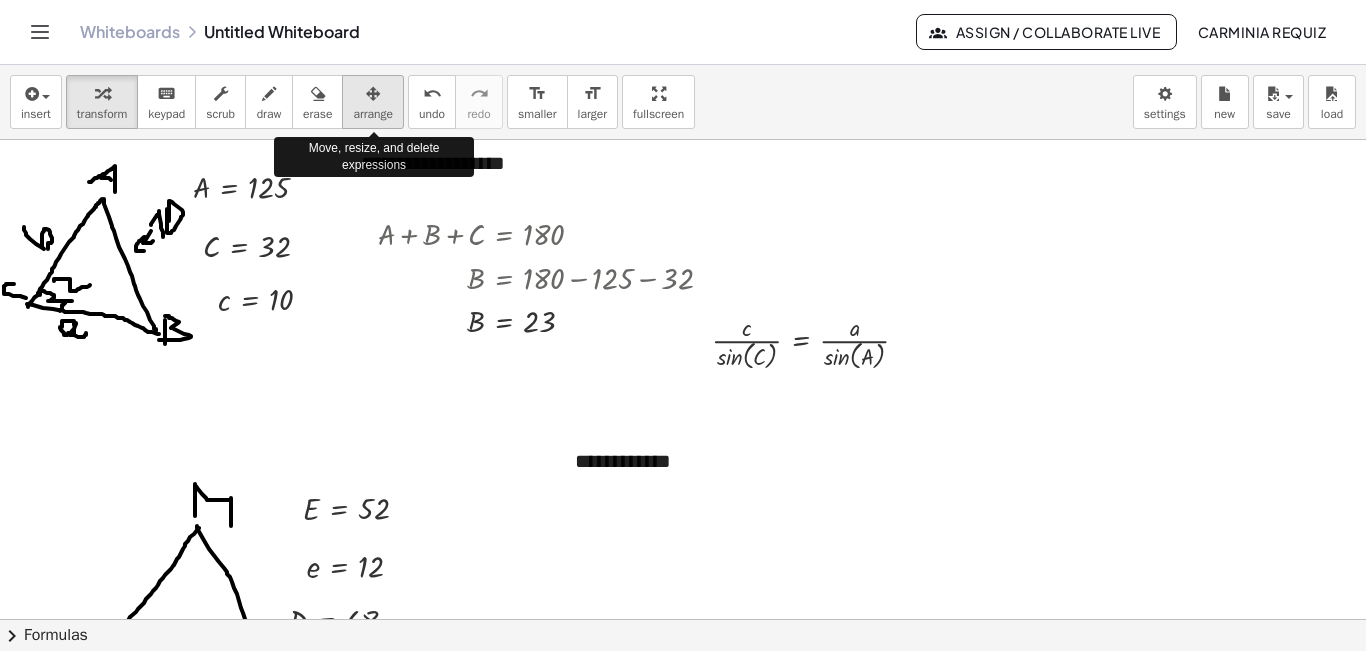 click on "arrange" at bounding box center [373, 114] 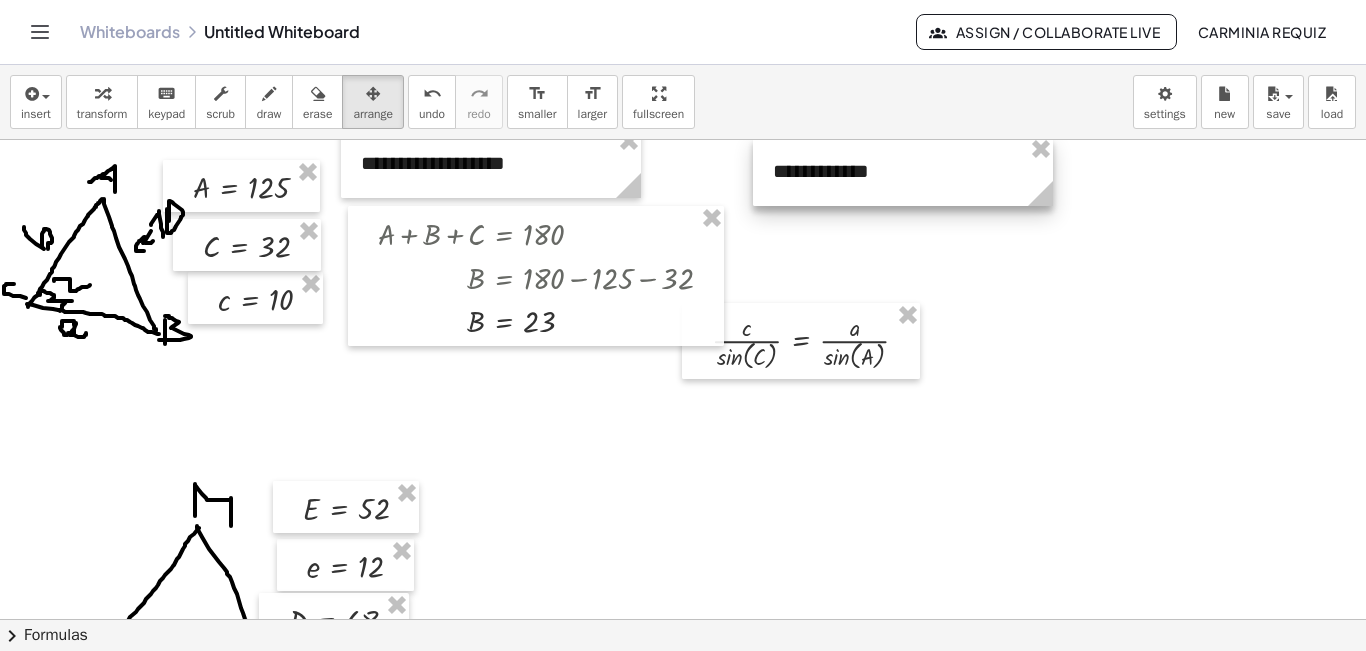 drag, startPoint x: 708, startPoint y: 470, endPoint x: 906, endPoint y: 180, distance: 351.1467 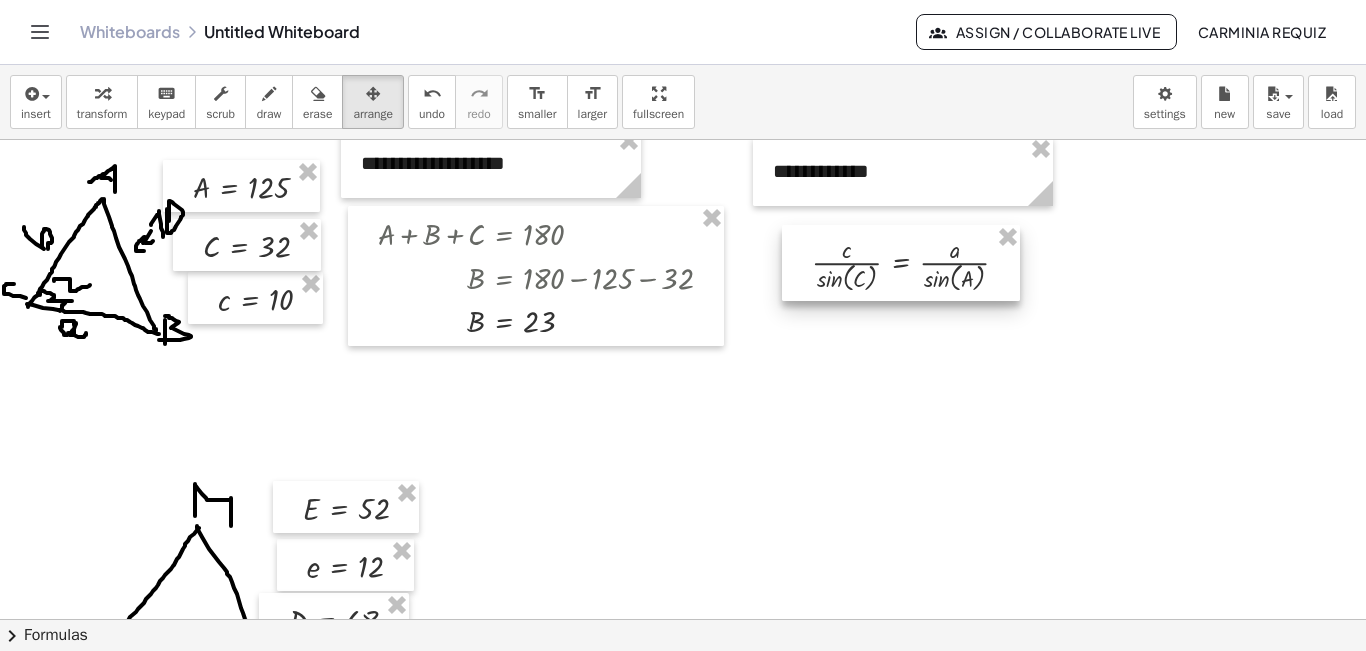 drag, startPoint x: 811, startPoint y: 358, endPoint x: 911, endPoint y: 280, distance: 126.82271 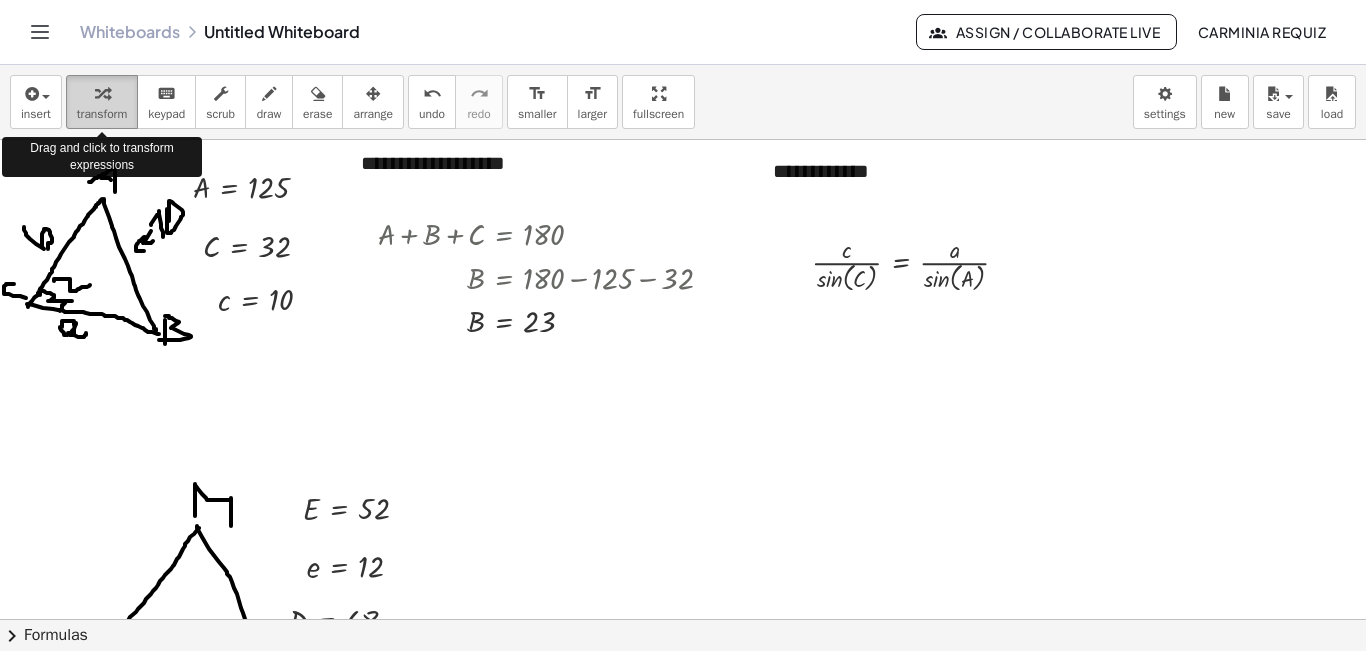 click at bounding box center [102, 94] 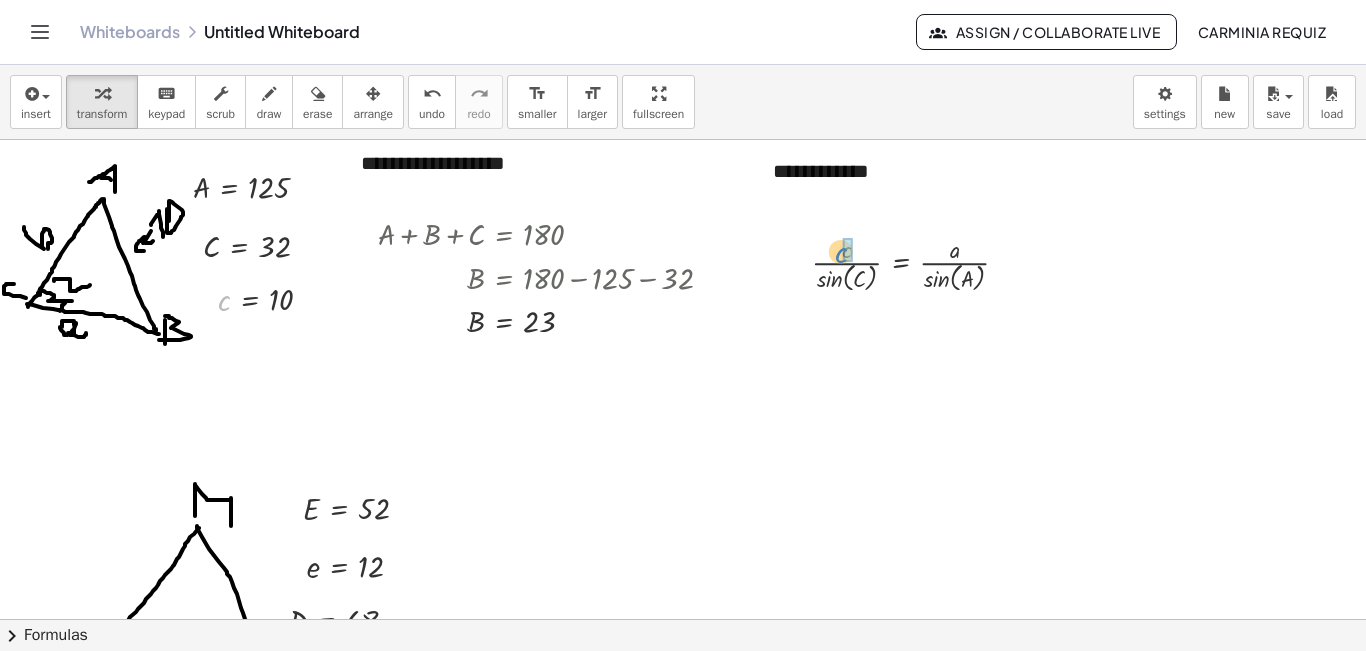 drag, startPoint x: 220, startPoint y: 301, endPoint x: 838, endPoint y: 253, distance: 619.86127 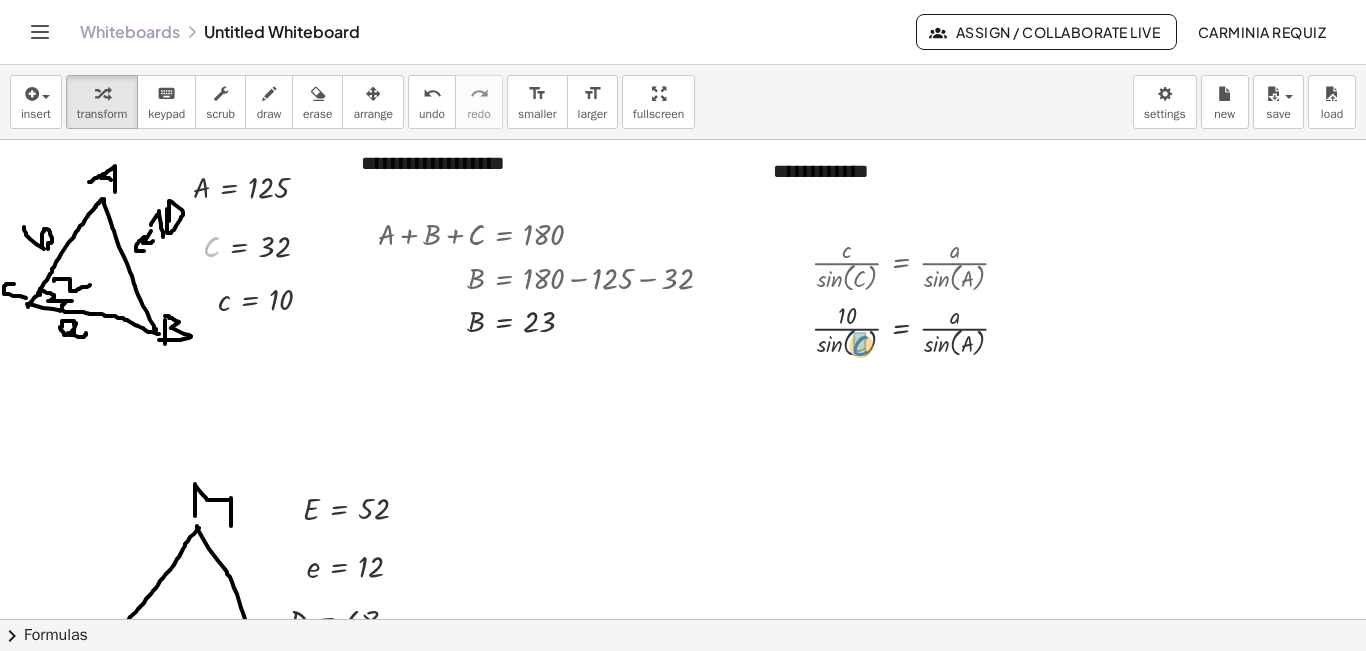 drag, startPoint x: 216, startPoint y: 239, endPoint x: 871, endPoint y: 337, distance: 662.2907 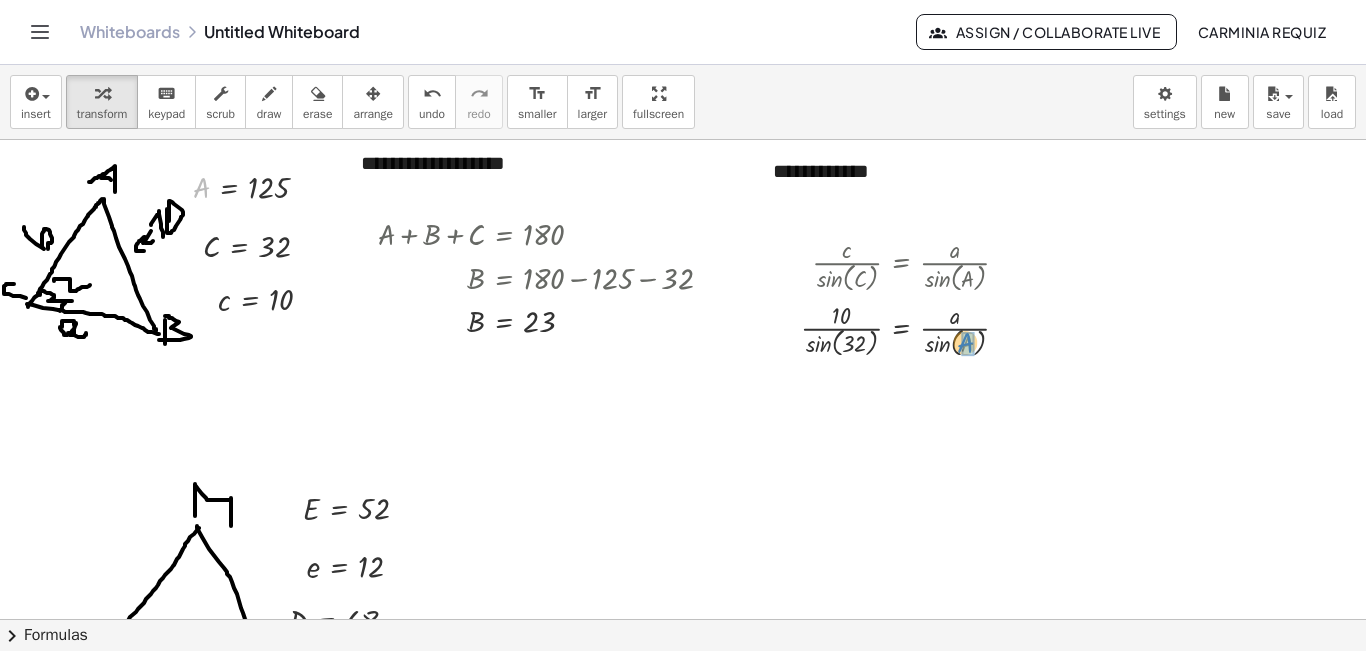 drag, startPoint x: 204, startPoint y: 190, endPoint x: 968, endPoint y: 345, distance: 779.56464 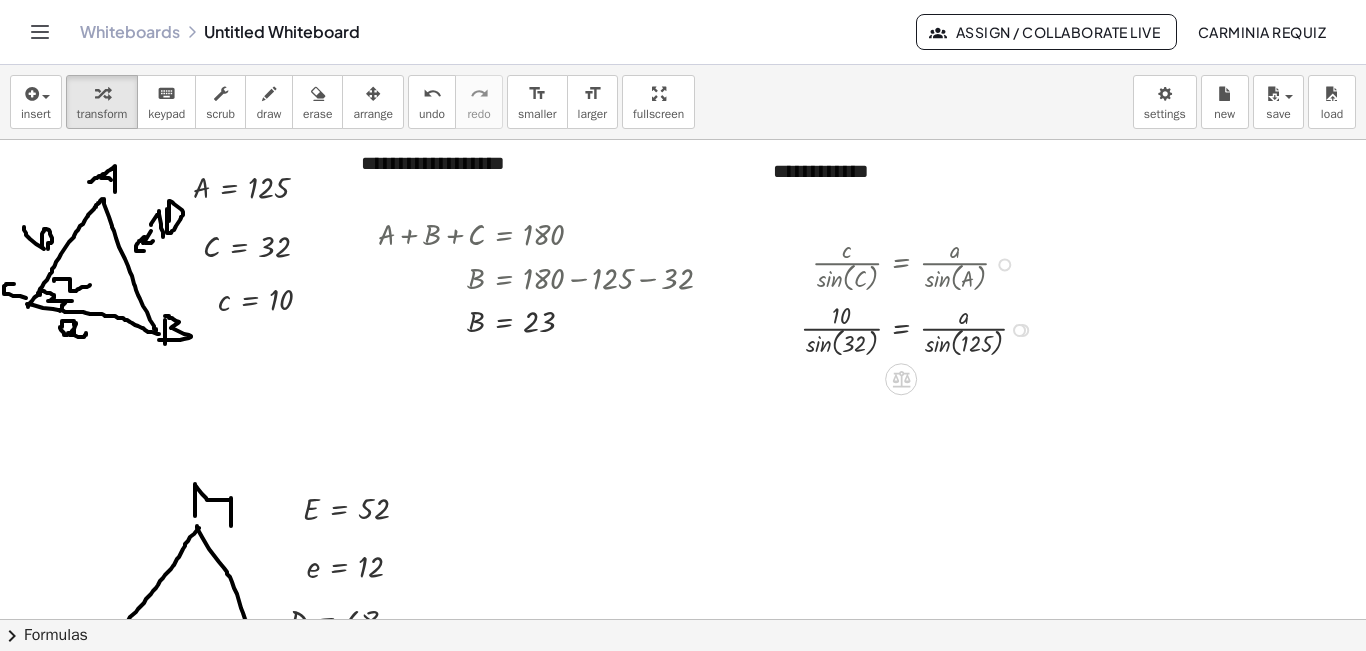 click at bounding box center (922, 329) 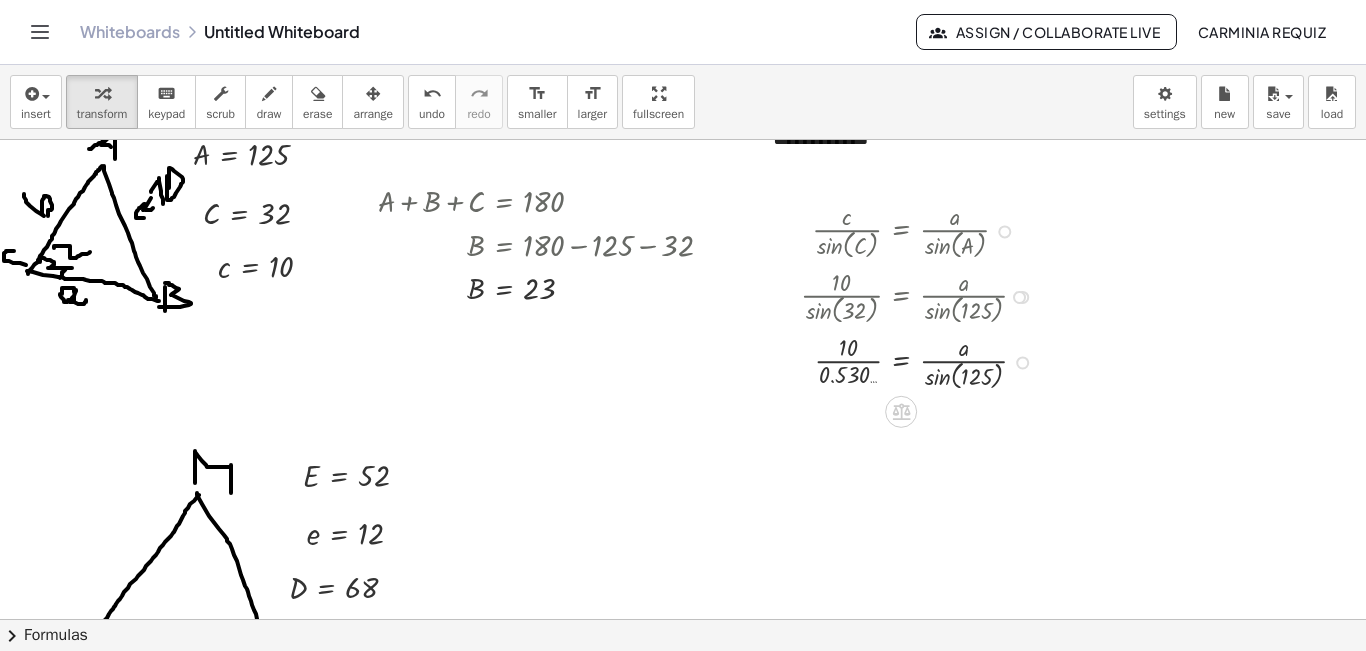 scroll, scrollTop: 396, scrollLeft: 0, axis: vertical 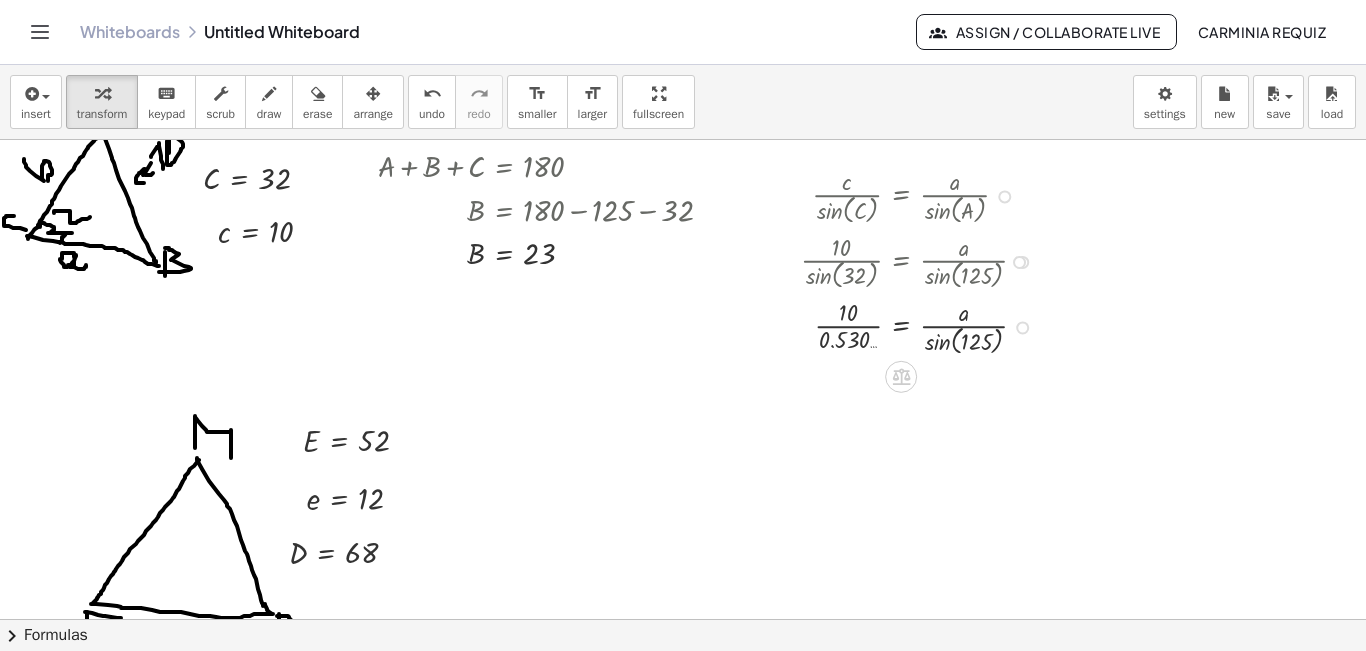 click at bounding box center (922, 326) 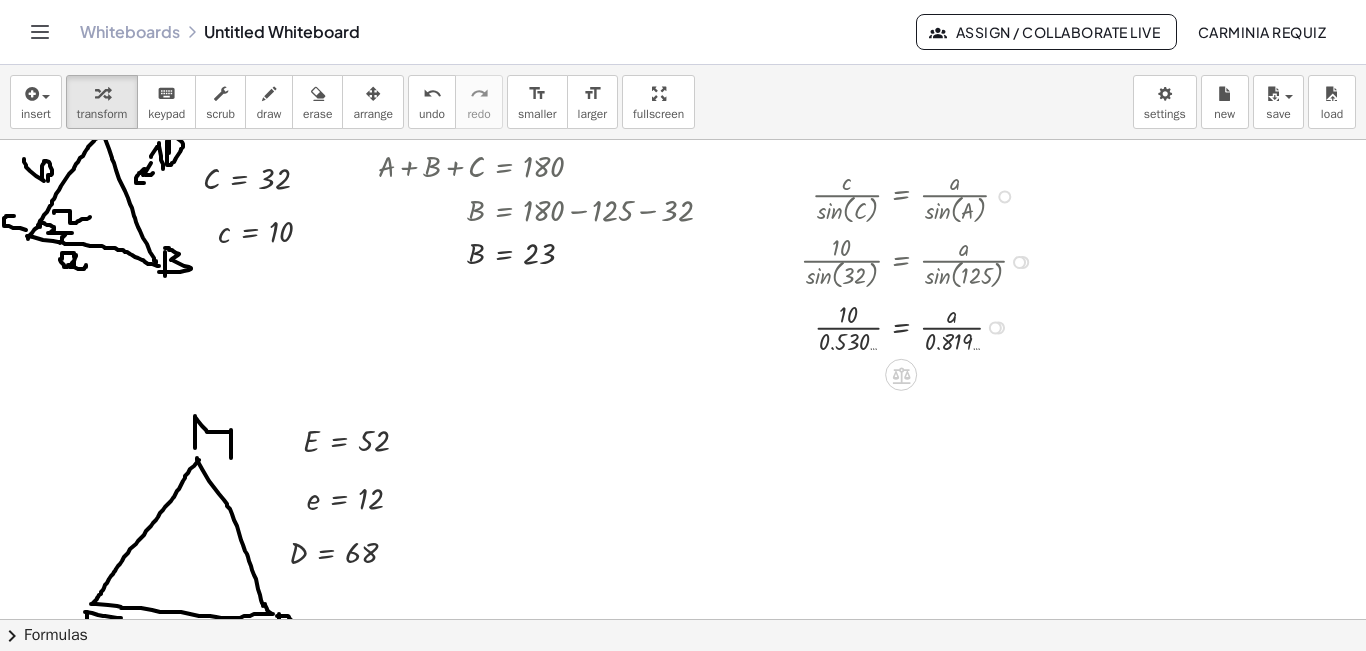 click at bounding box center (922, 326) 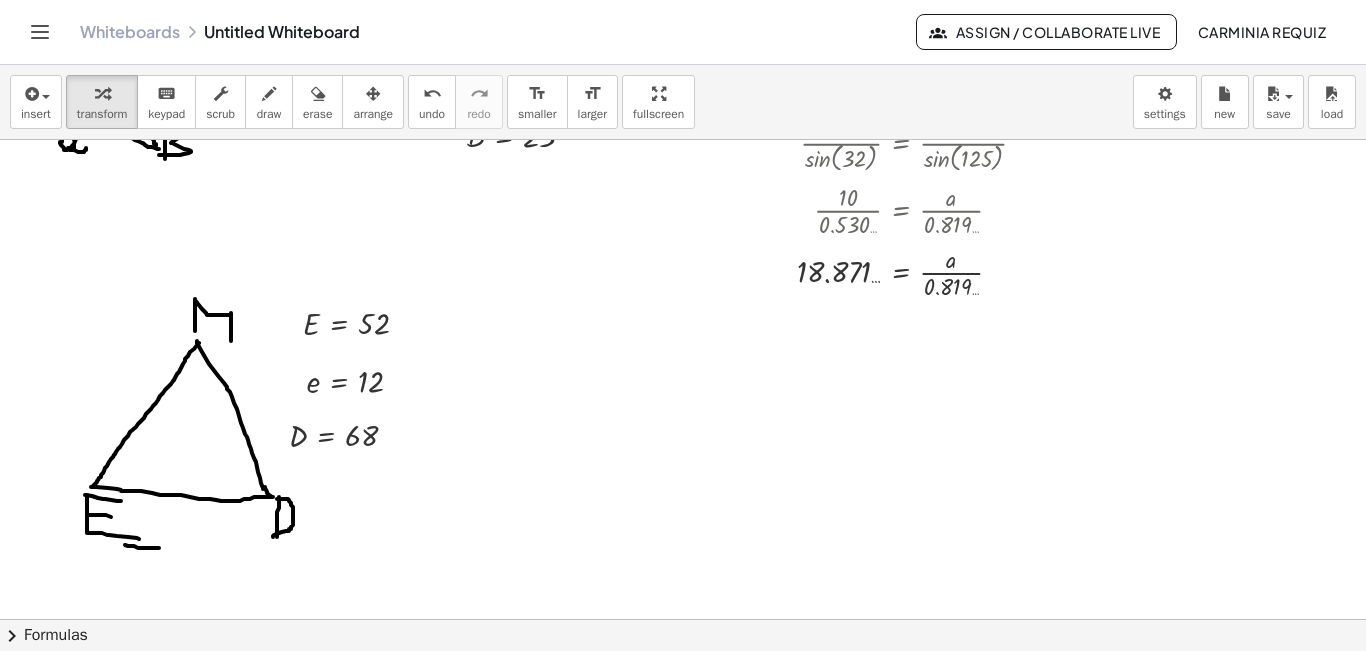 scroll, scrollTop: 520, scrollLeft: 0, axis: vertical 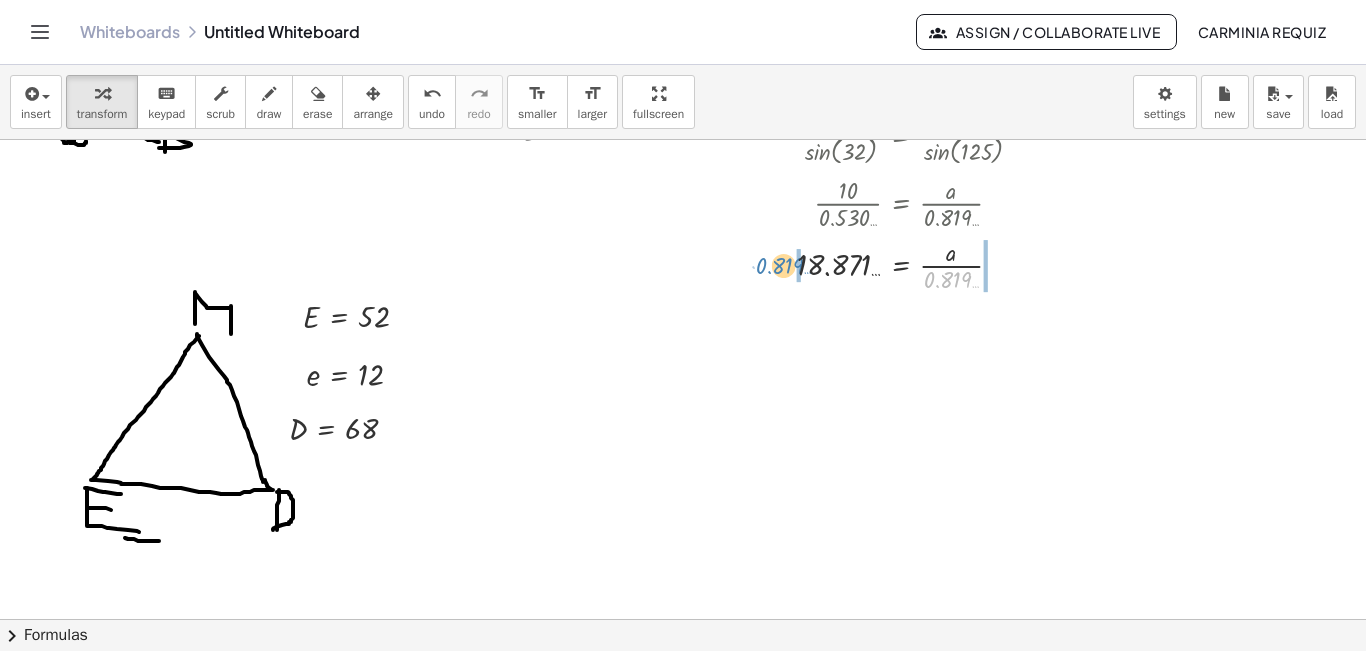 drag, startPoint x: 945, startPoint y: 285, endPoint x: 777, endPoint y: 271, distance: 168.58232 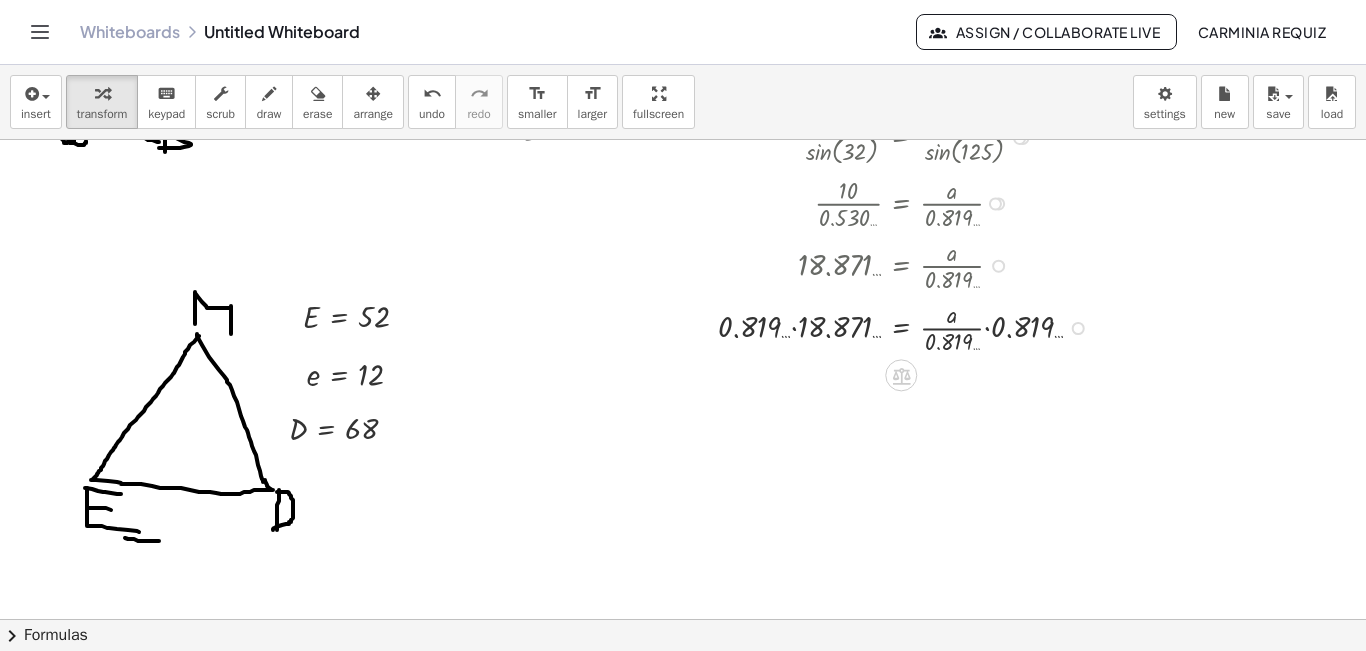 click at bounding box center (908, 326) 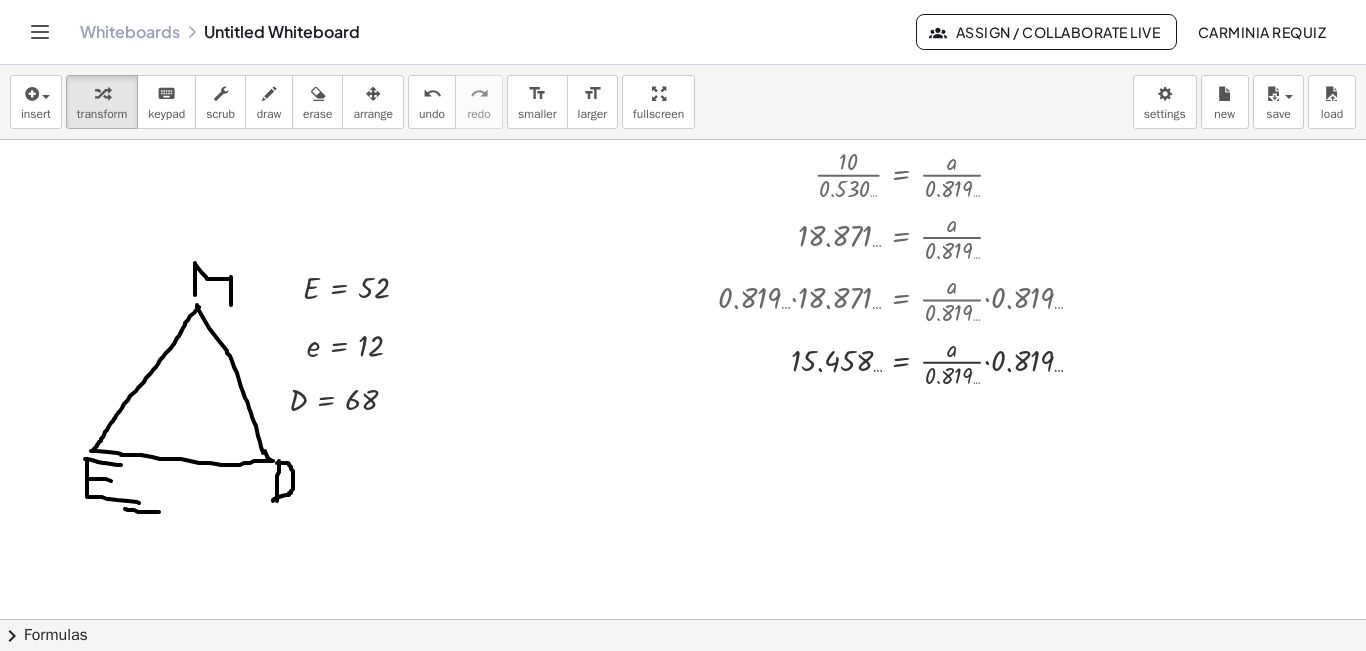 scroll, scrollTop: 569, scrollLeft: 0, axis: vertical 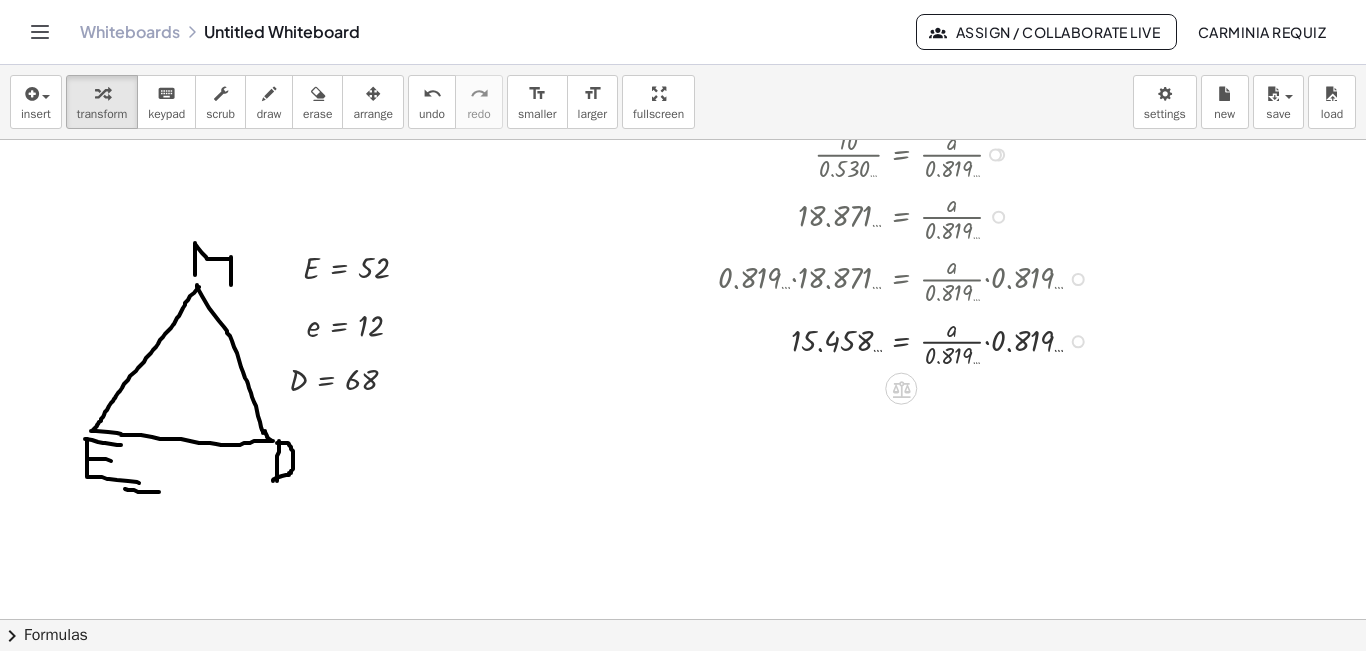 click at bounding box center [908, 340] 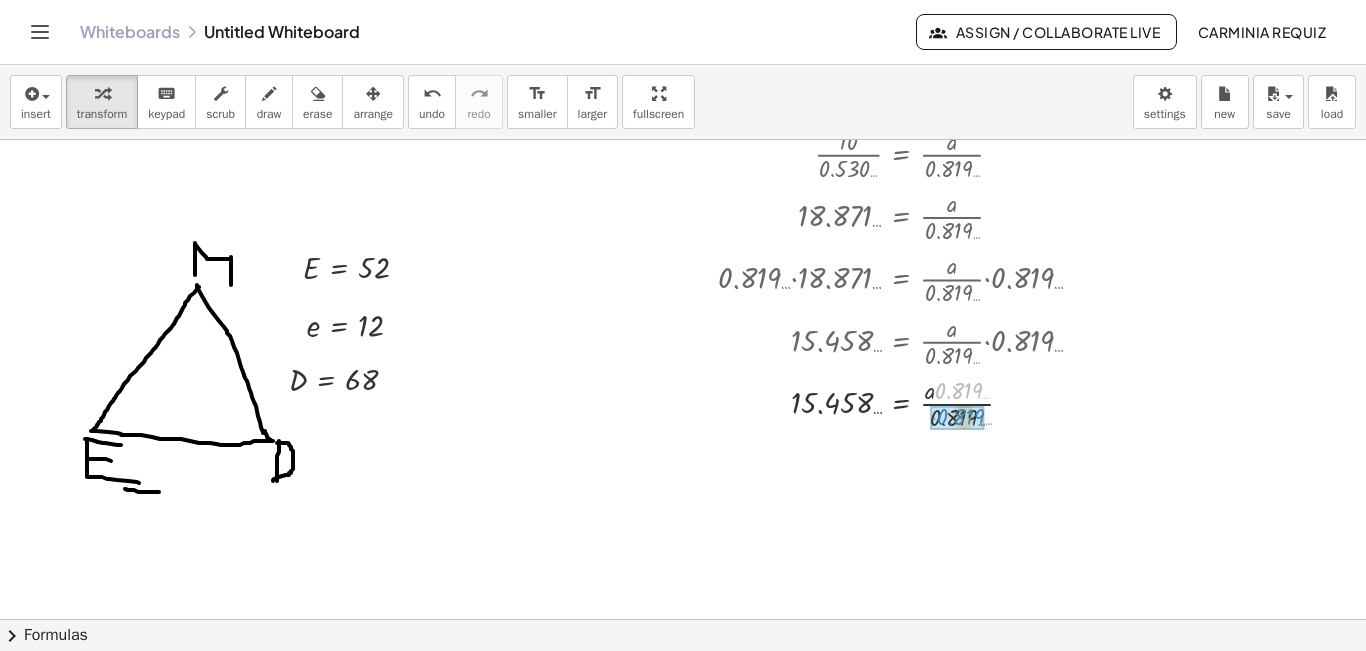 drag, startPoint x: 955, startPoint y: 389, endPoint x: 957, endPoint y: 415, distance: 26.076809 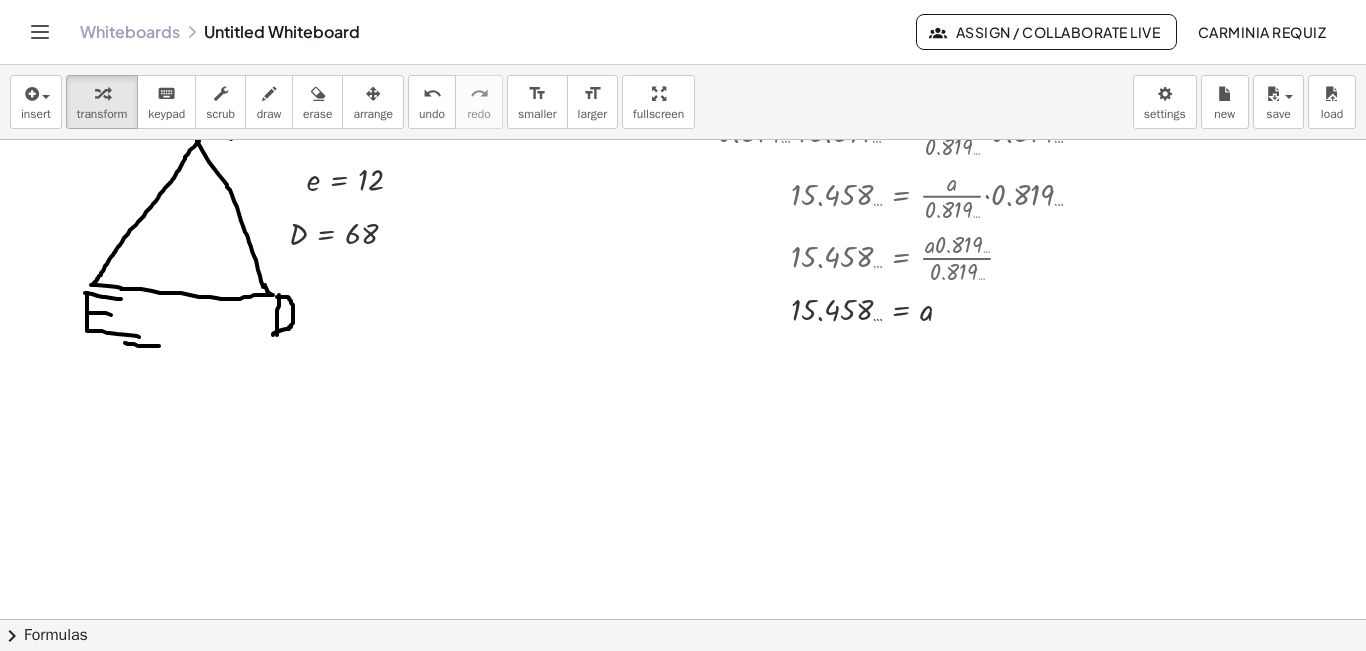 scroll, scrollTop: 773, scrollLeft: 0, axis: vertical 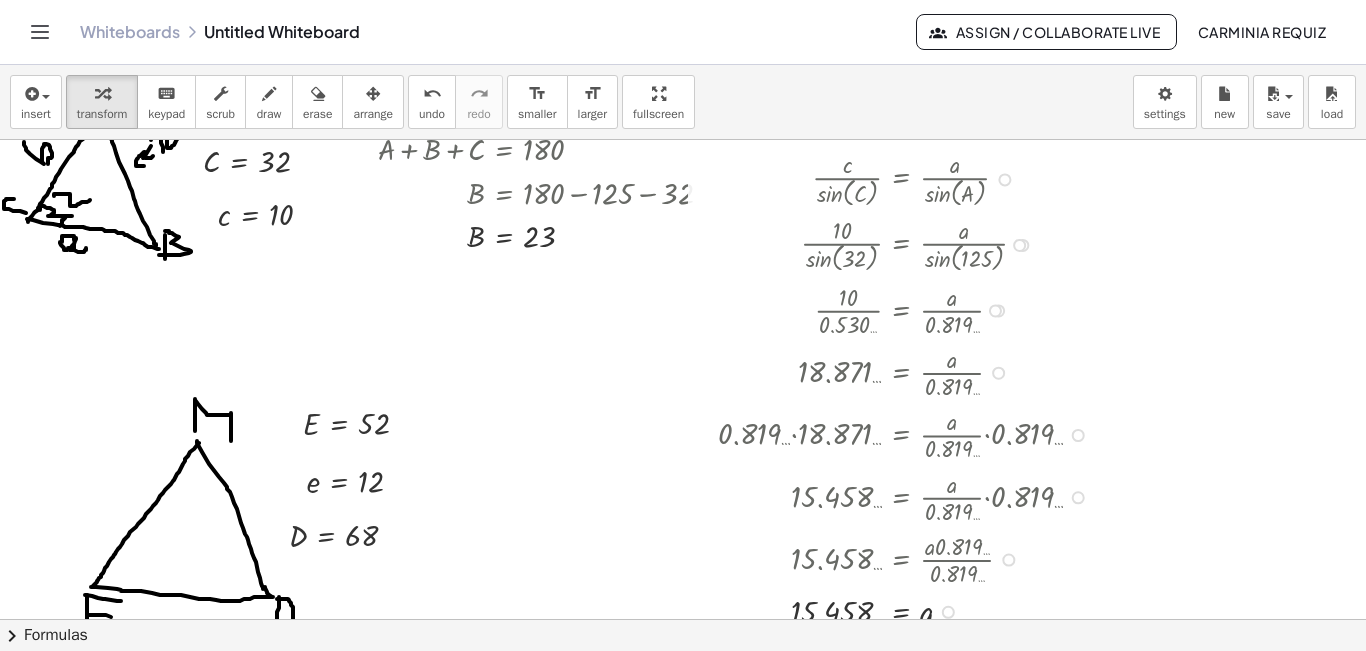 click at bounding box center (908, 309) 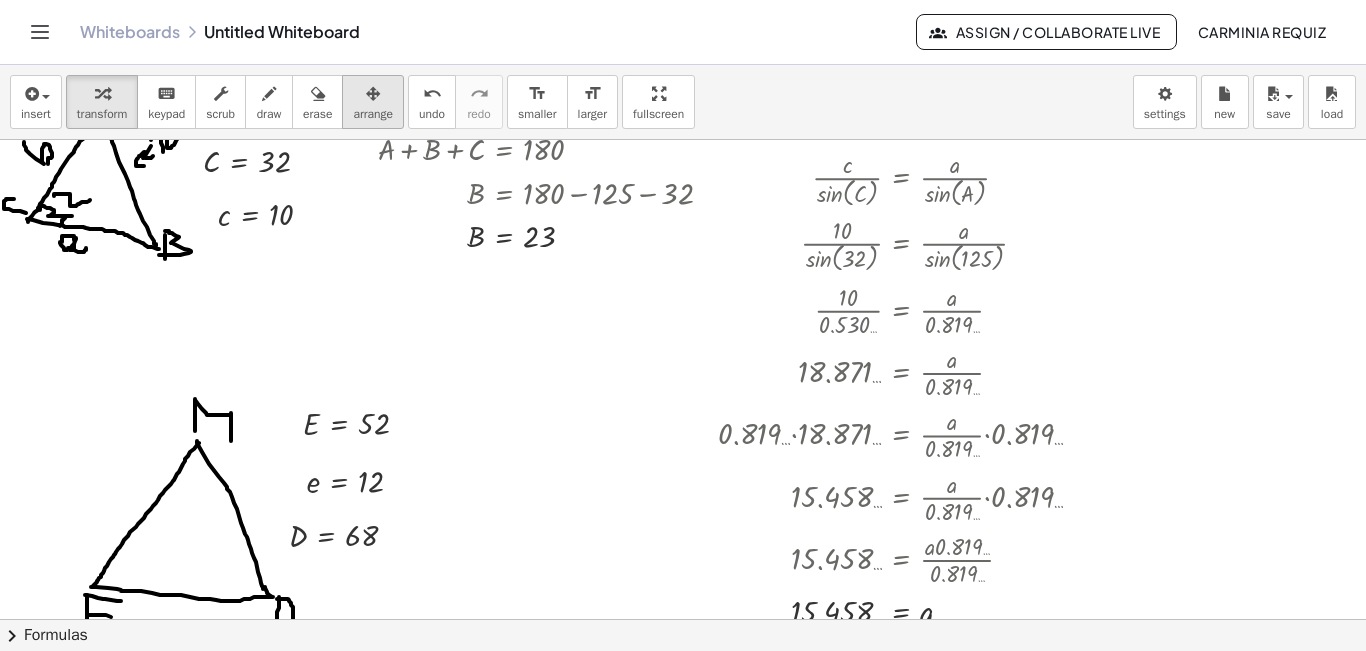 click on "arrange" at bounding box center [373, 102] 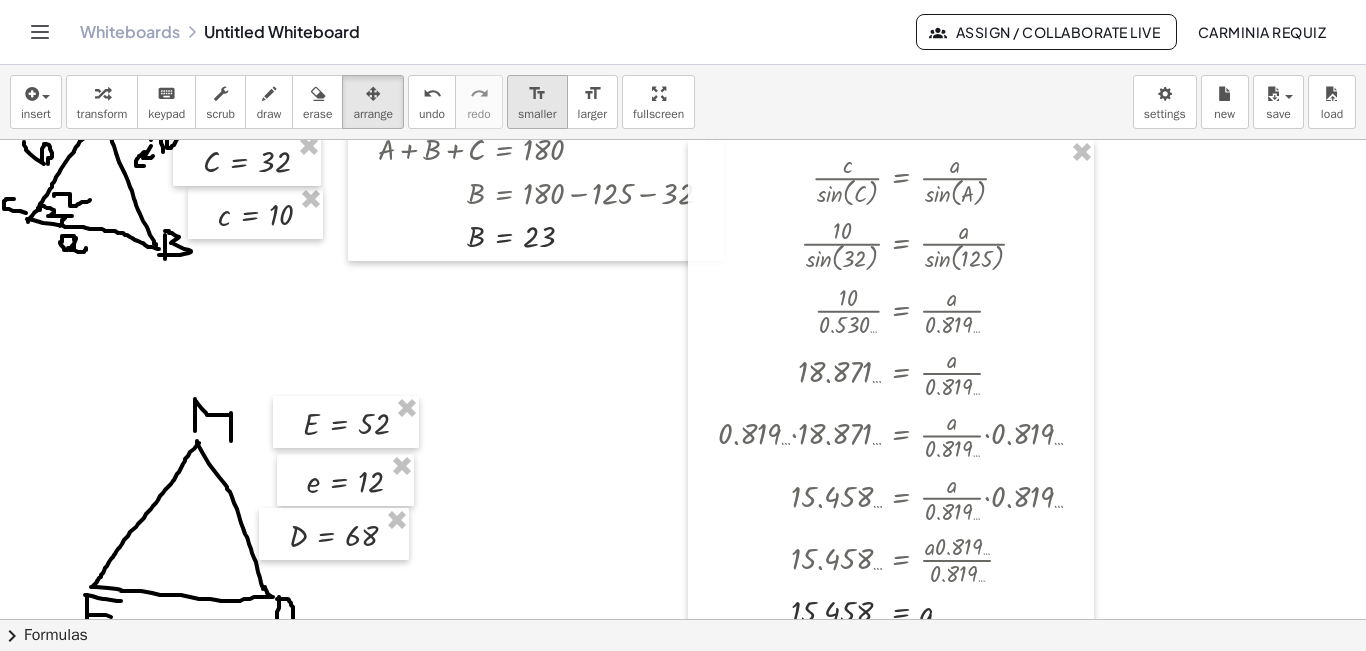click on "smaller" at bounding box center (537, 114) 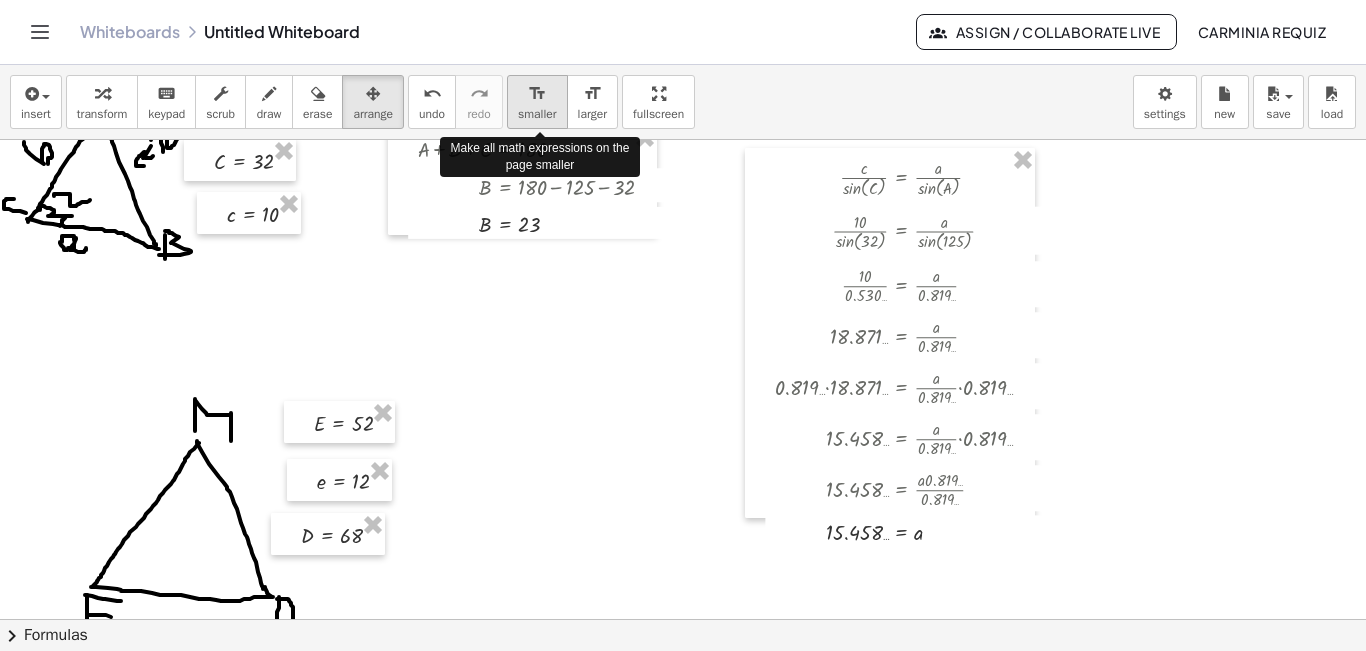 click on "smaller" at bounding box center [537, 114] 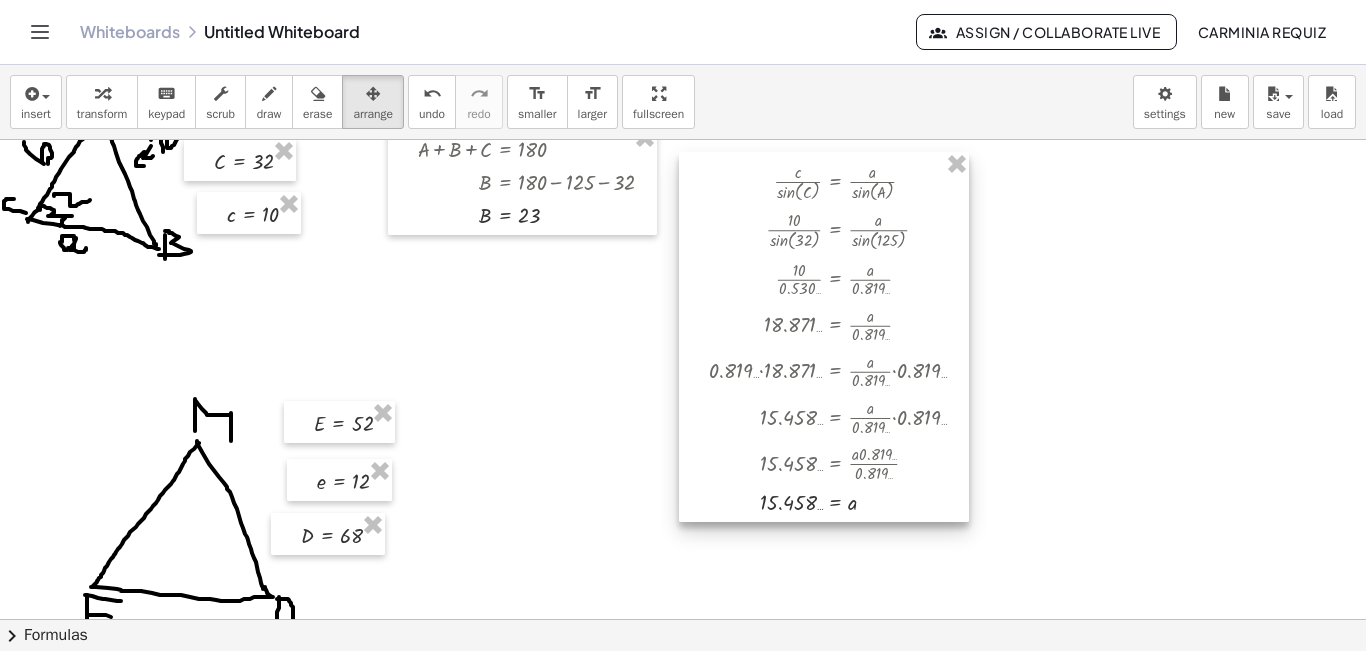 drag, startPoint x: 910, startPoint y: 253, endPoint x: 844, endPoint y: 257, distance: 66.1211 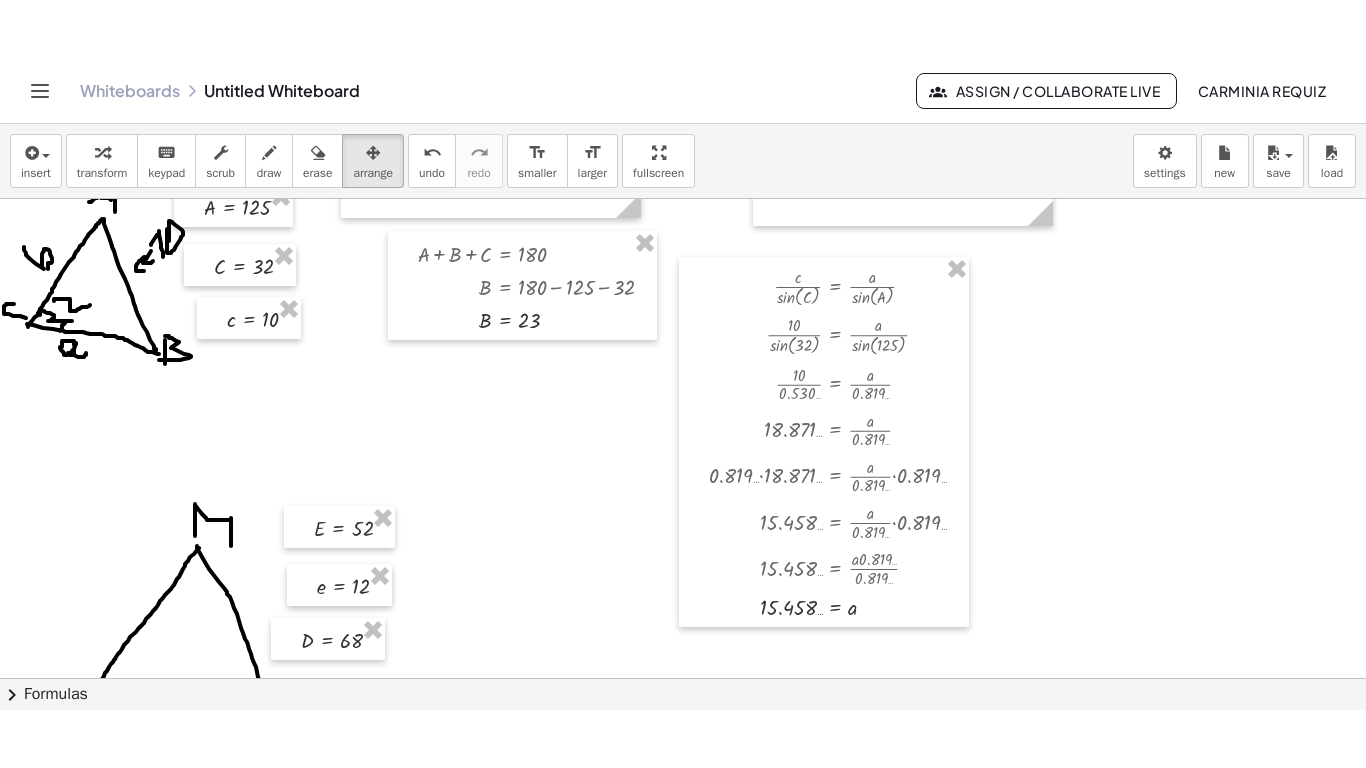 scroll, scrollTop: 309, scrollLeft: 0, axis: vertical 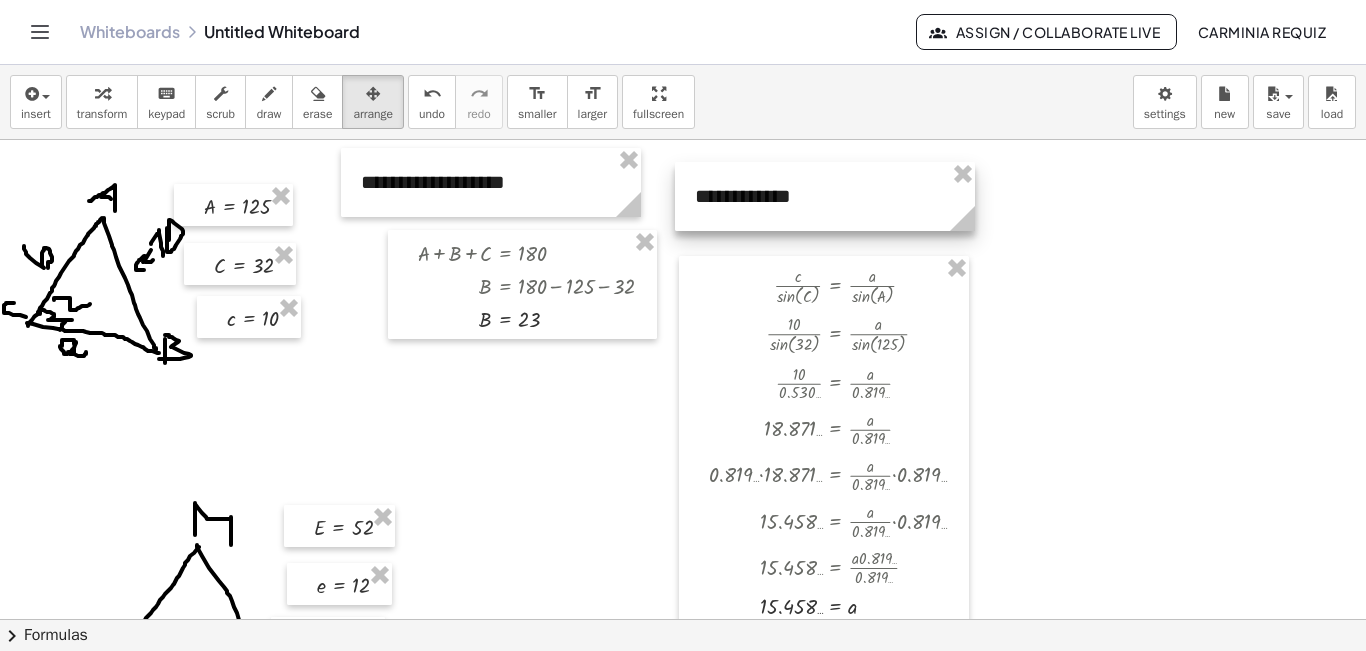 drag, startPoint x: 791, startPoint y: 198, endPoint x: 713, endPoint y: 204, distance: 78.23043 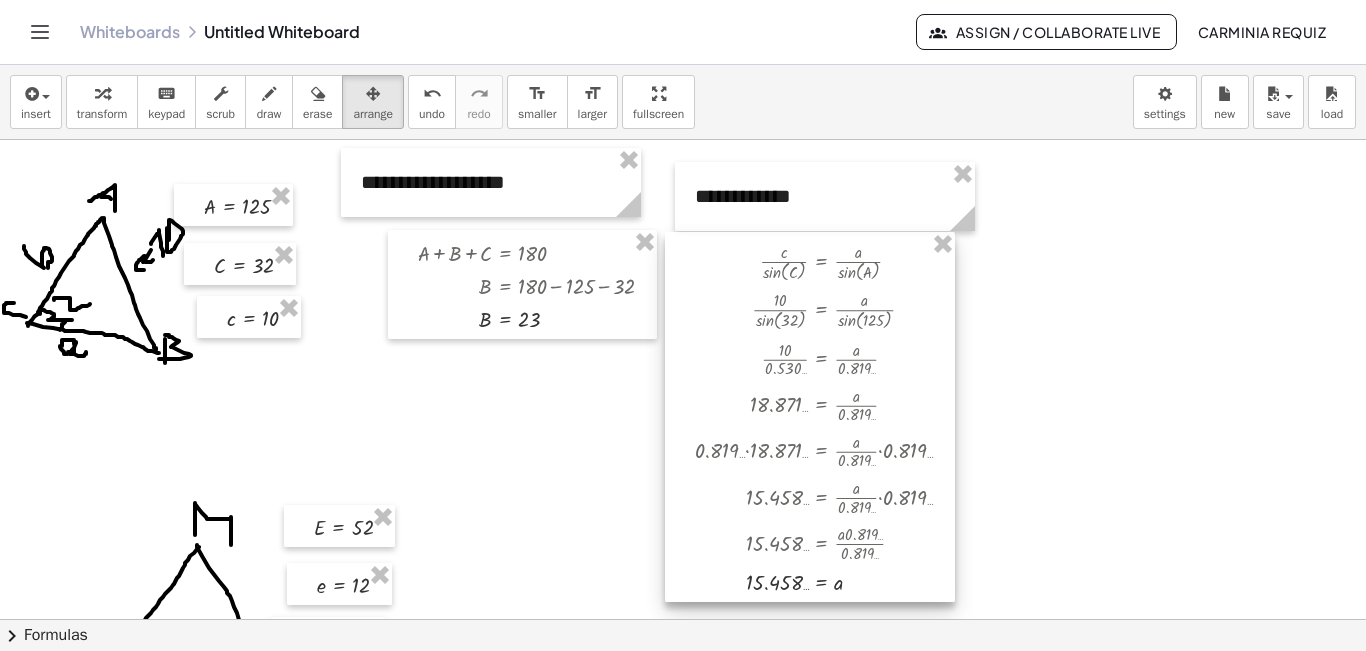 drag, startPoint x: 791, startPoint y: 350, endPoint x: 777, endPoint y: 326, distance: 27.784887 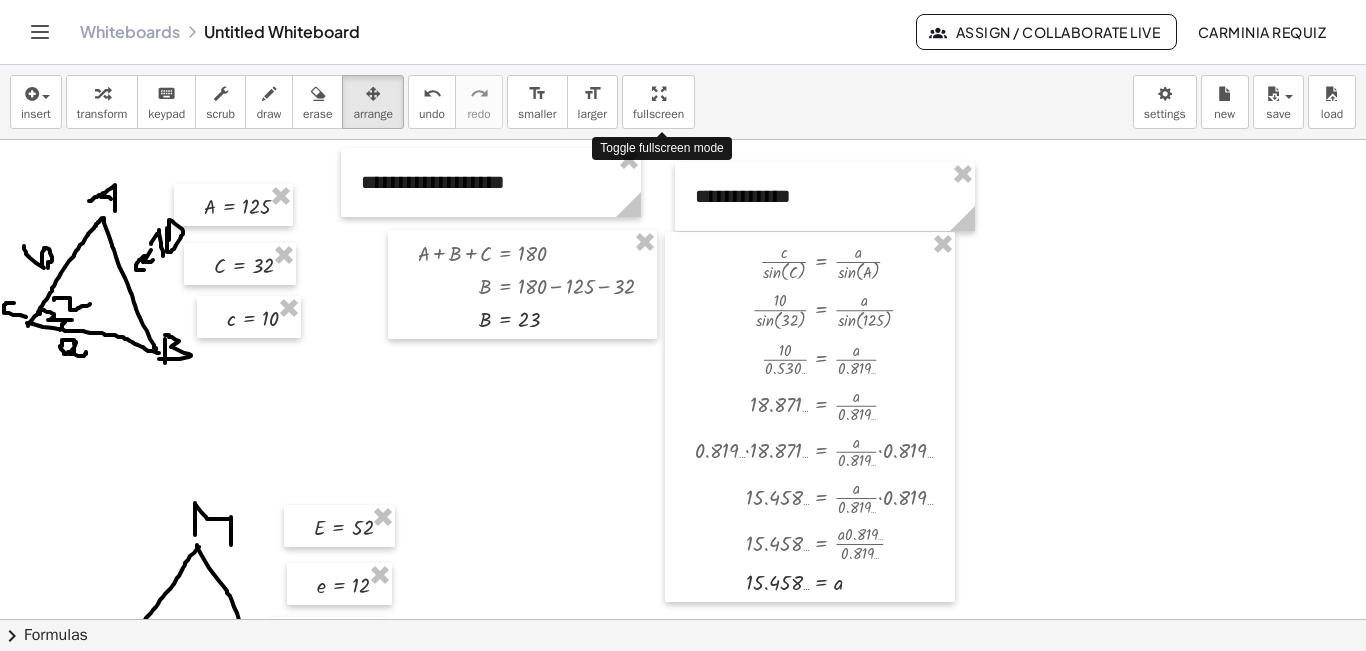 drag, startPoint x: 667, startPoint y: 92, endPoint x: 667, endPoint y: 179, distance: 87 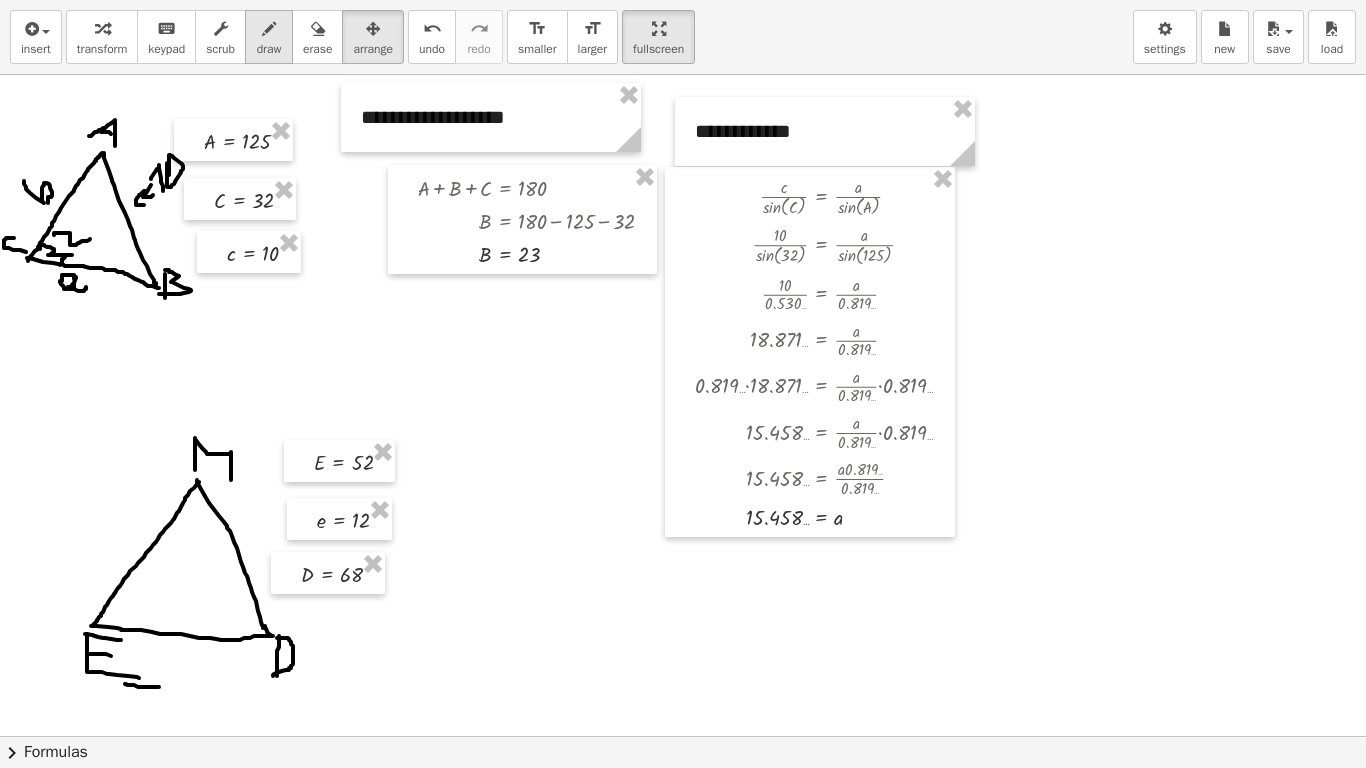 click on "draw" at bounding box center [269, 49] 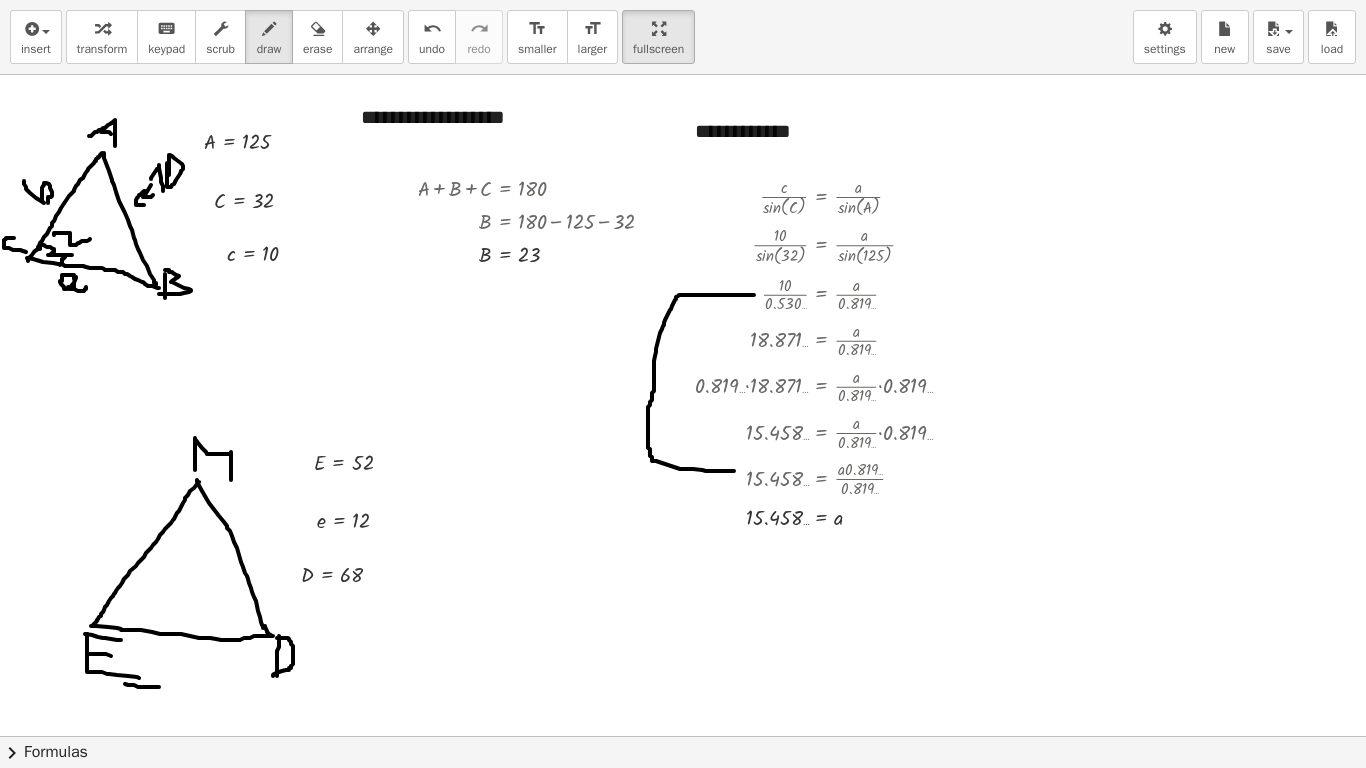 drag, startPoint x: 754, startPoint y: 295, endPoint x: 734, endPoint y: 471, distance: 177.13272 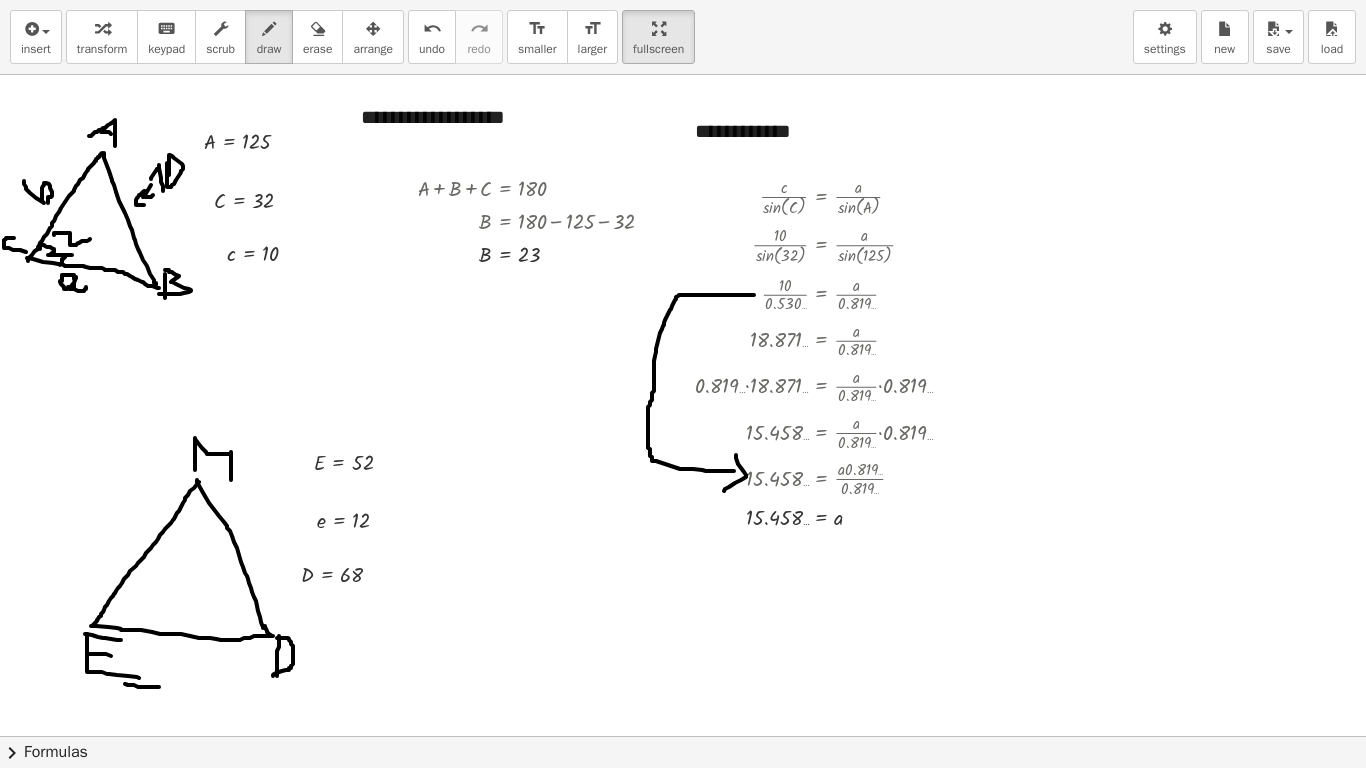 drag, startPoint x: 736, startPoint y: 455, endPoint x: 724, endPoint y: 491, distance: 37.94733 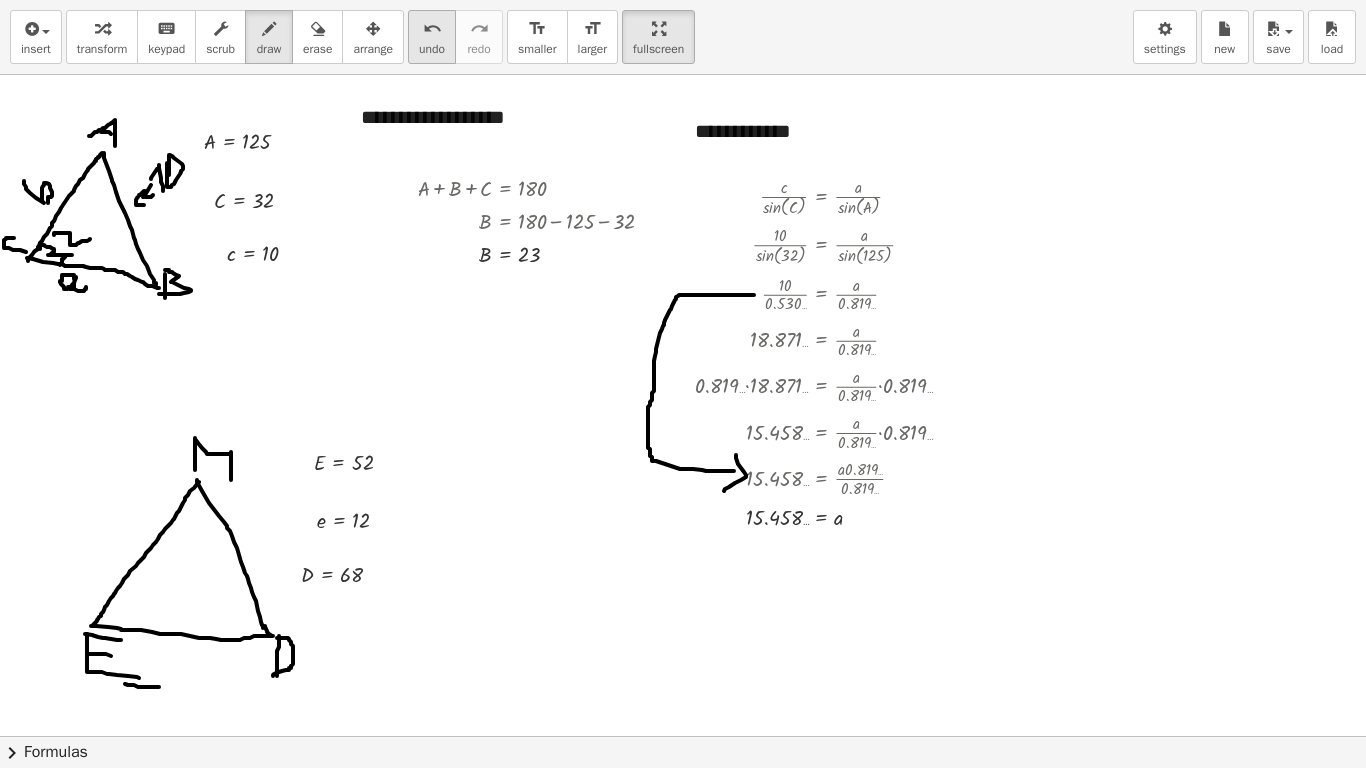 click on "undo" at bounding box center (432, 29) 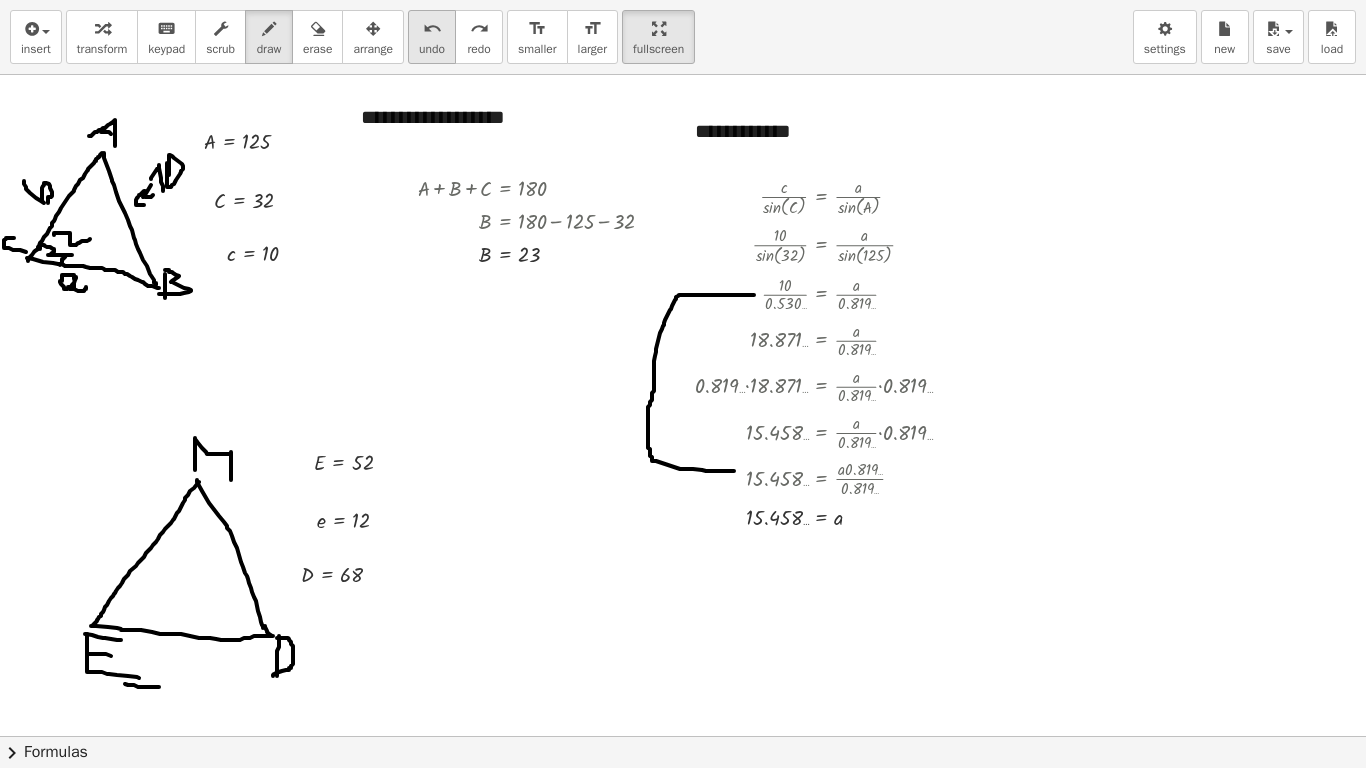 click on "undo" at bounding box center (432, 49) 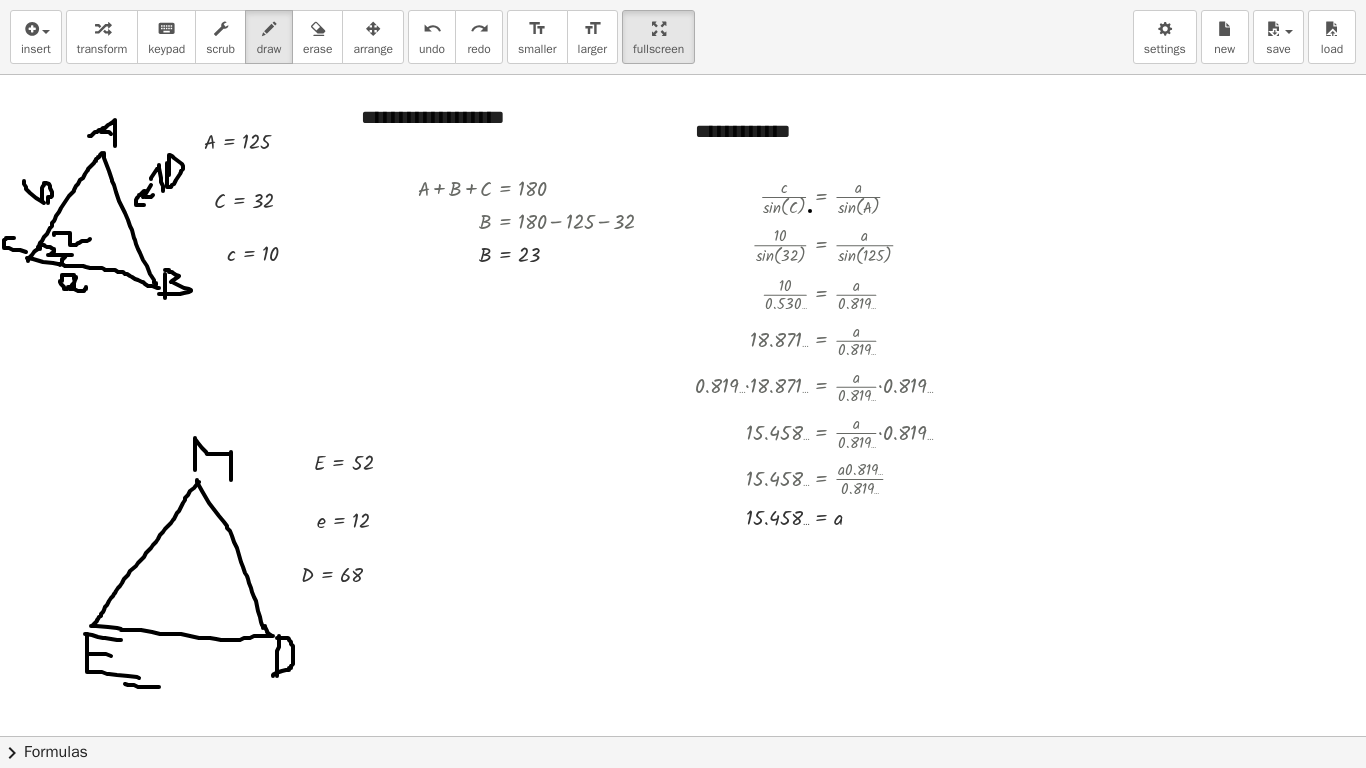 click at bounding box center (683, 484) 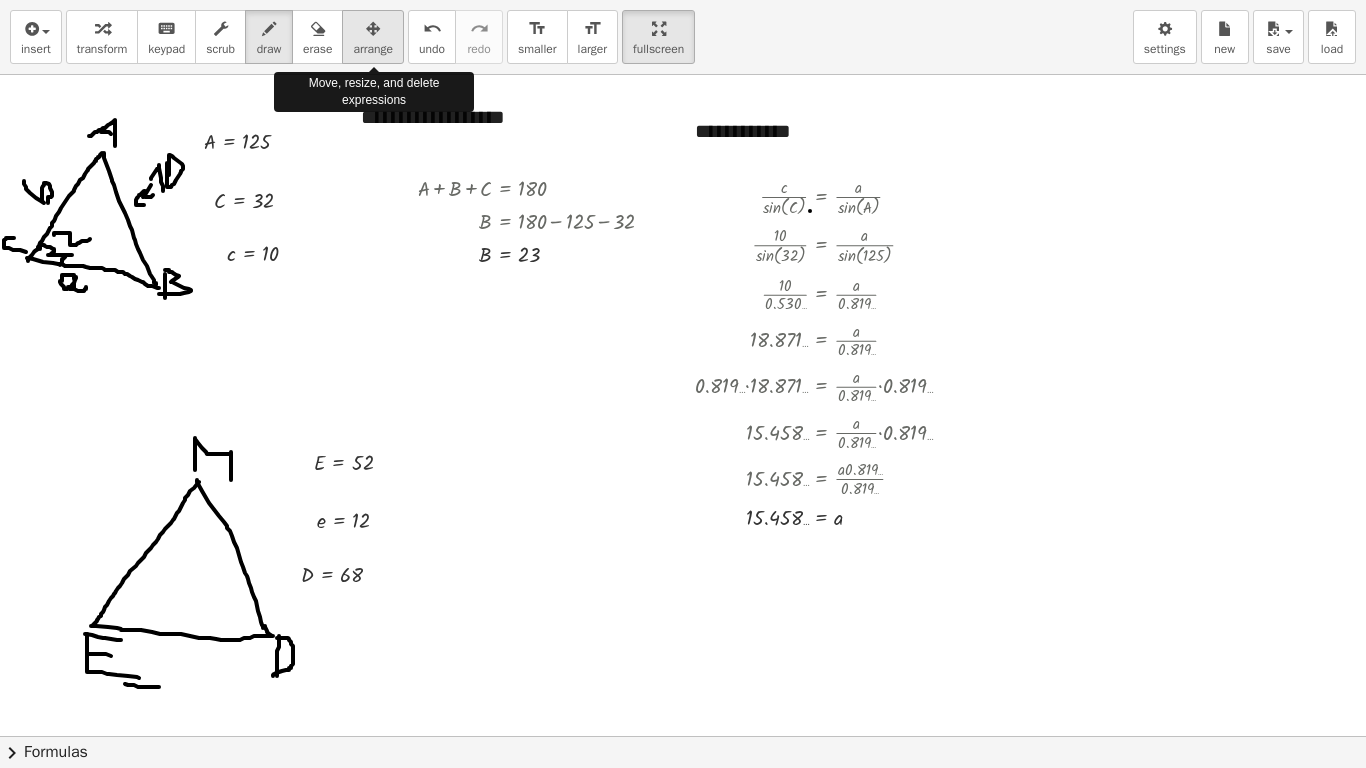click at bounding box center [373, 29] 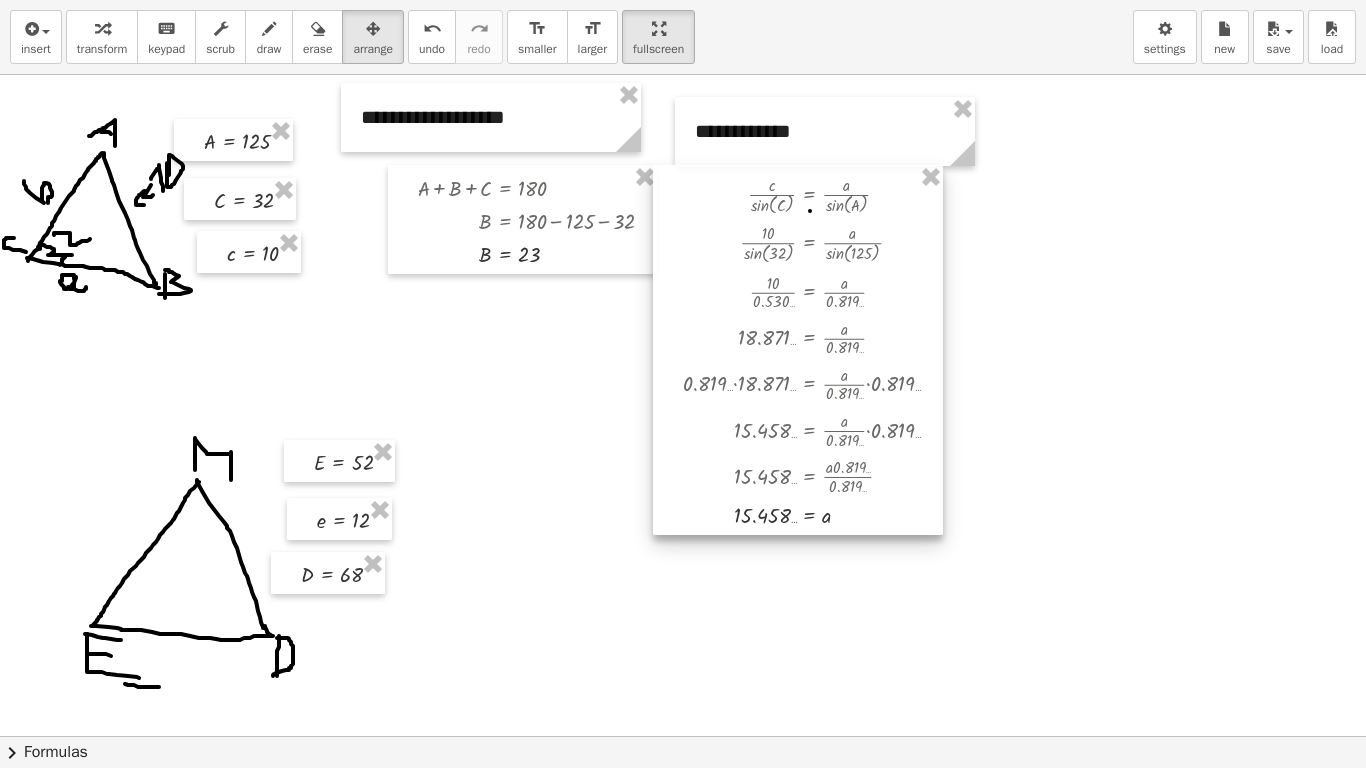 drag, startPoint x: 818, startPoint y: 260, endPoint x: 806, endPoint y: 258, distance: 12.165525 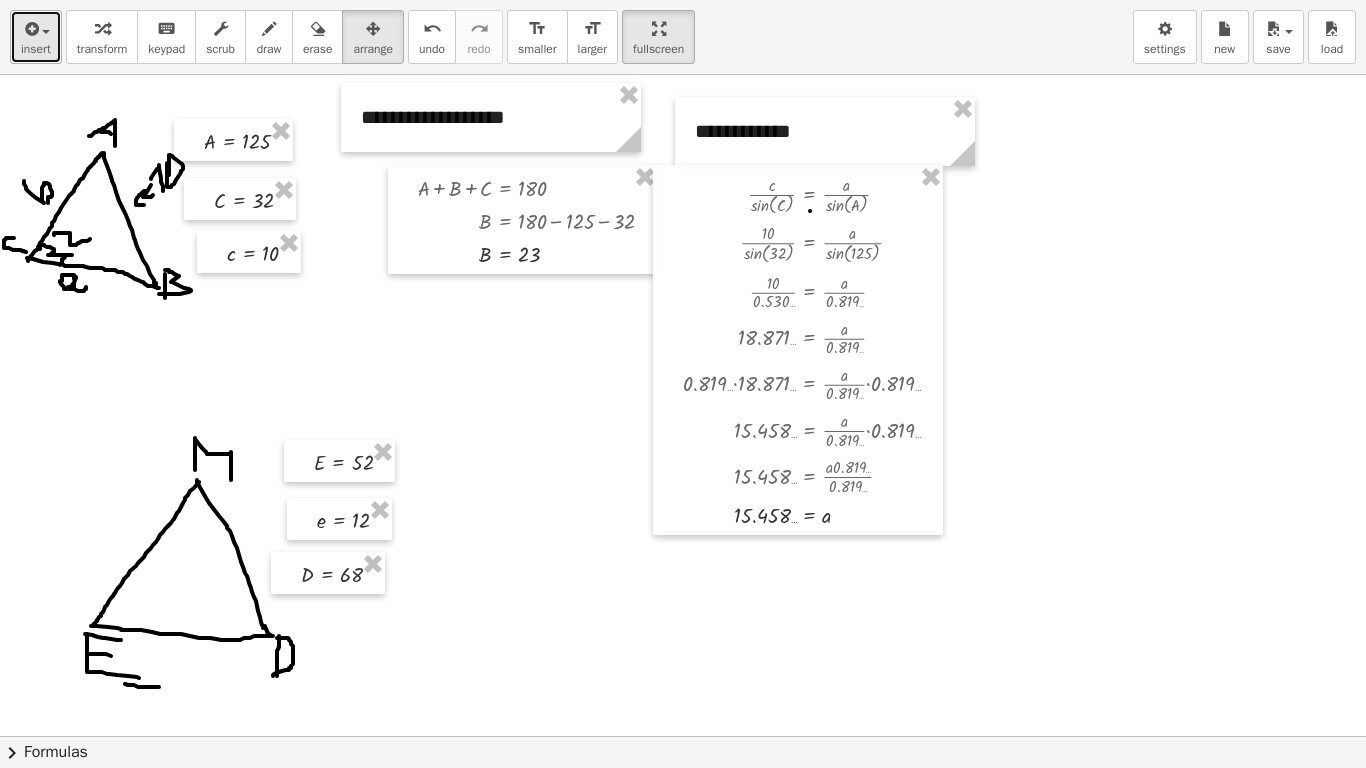 click at bounding box center [30, 29] 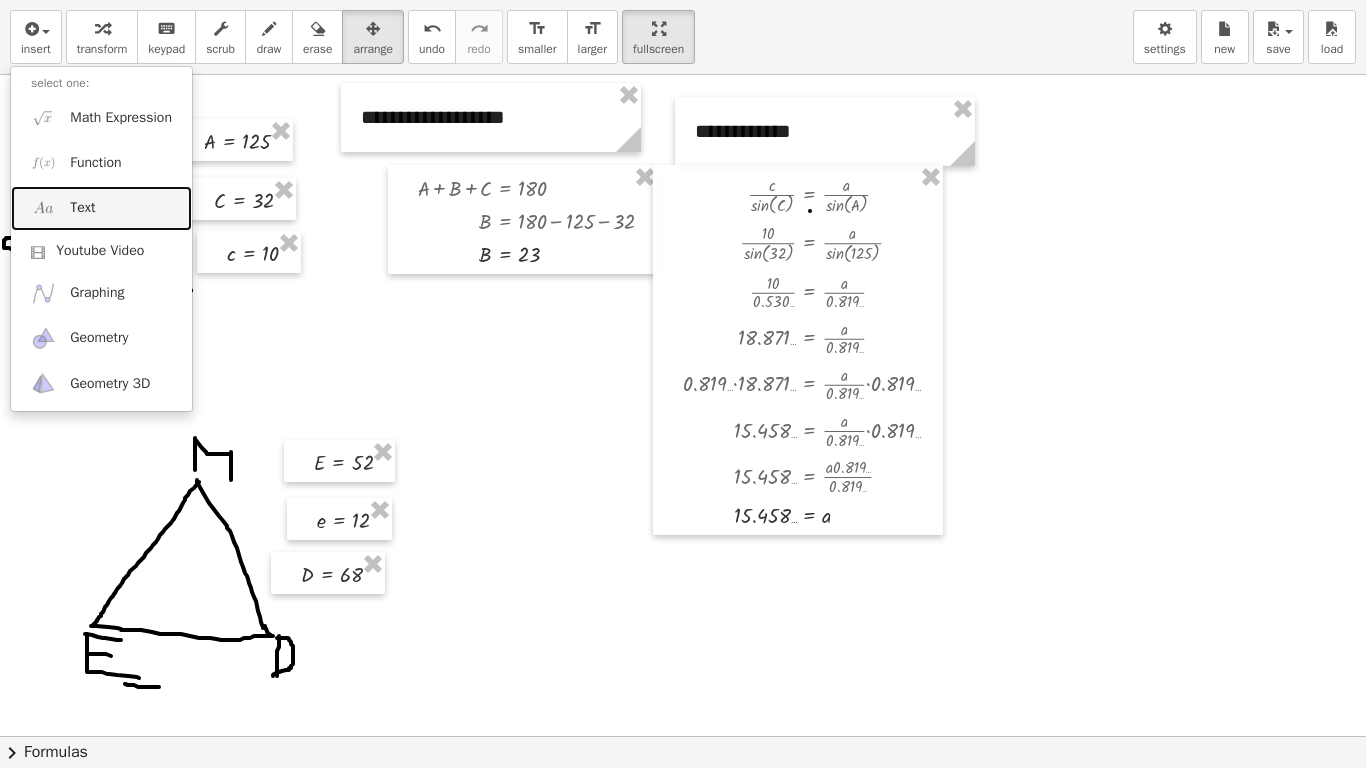 click on "Text" at bounding box center (101, 208) 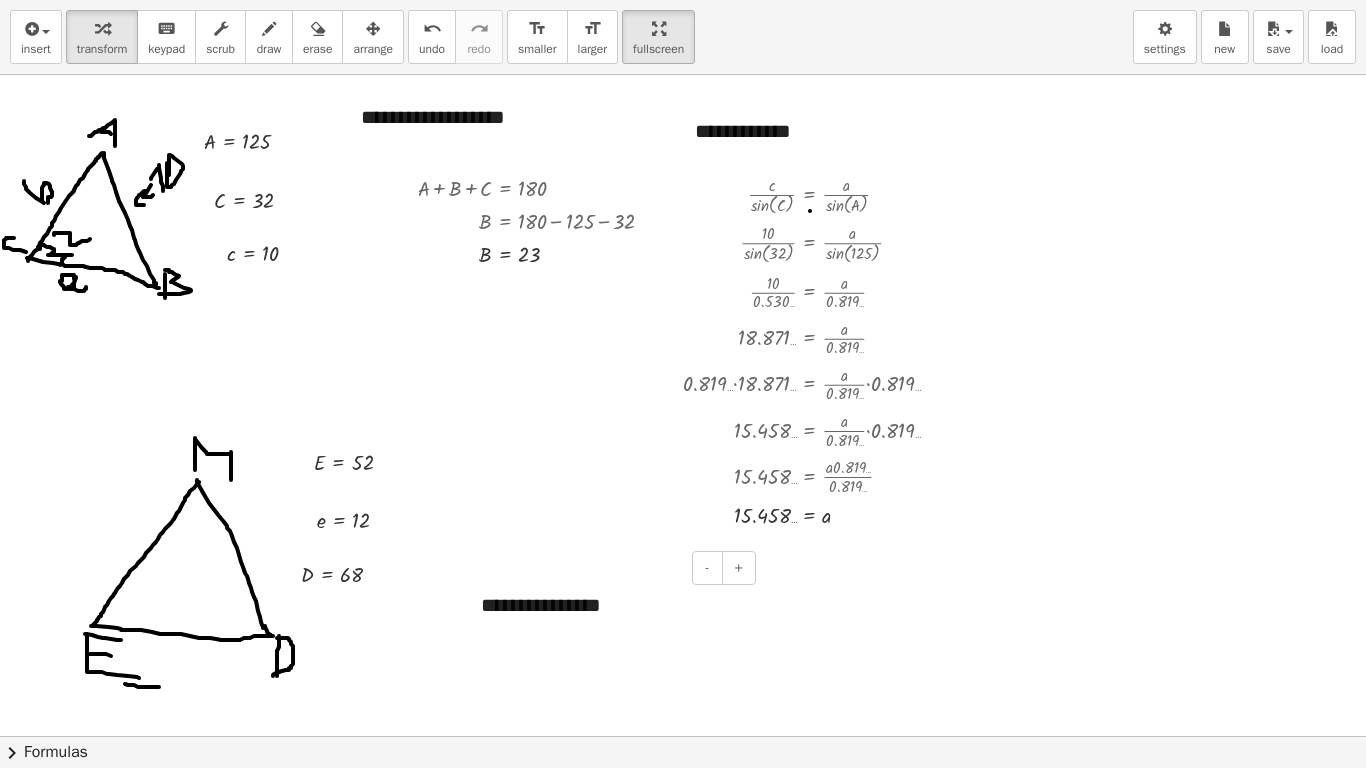 type 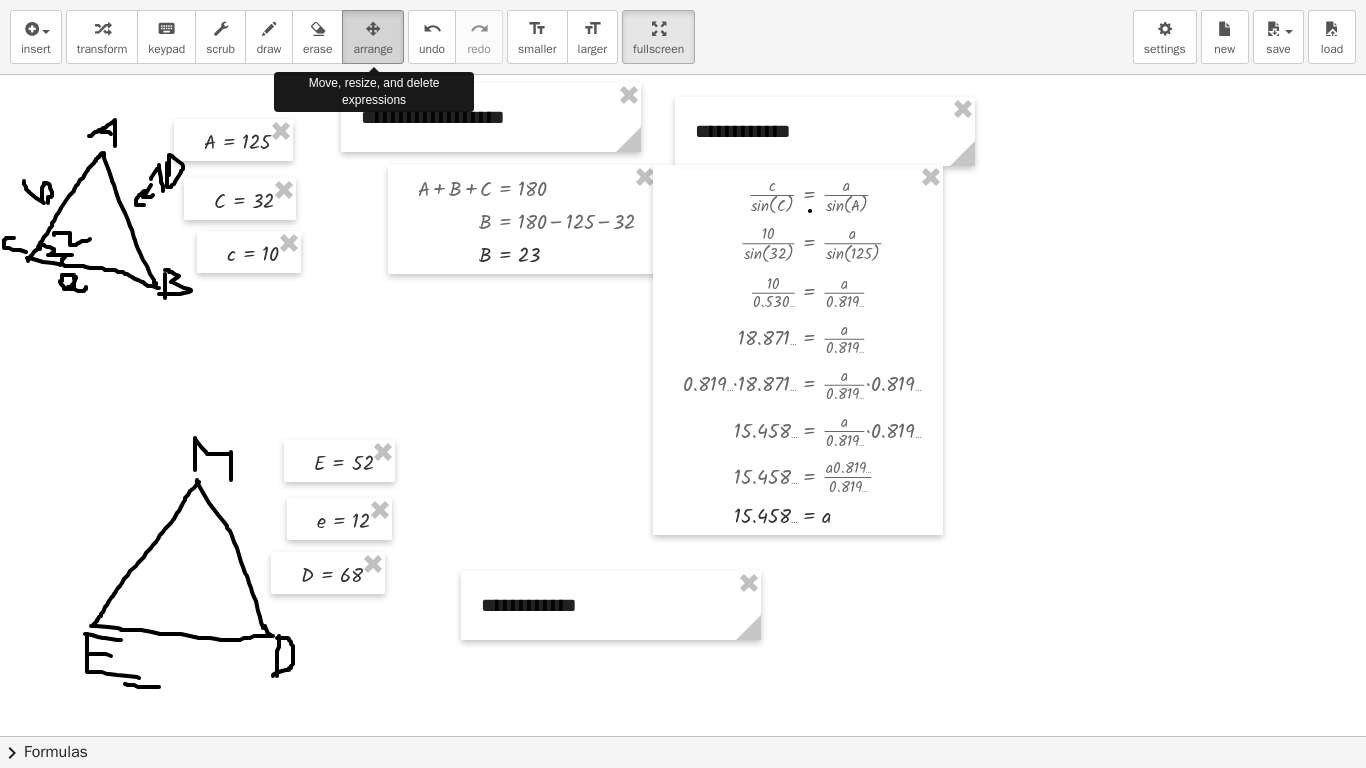 click on "arrange" at bounding box center (373, 49) 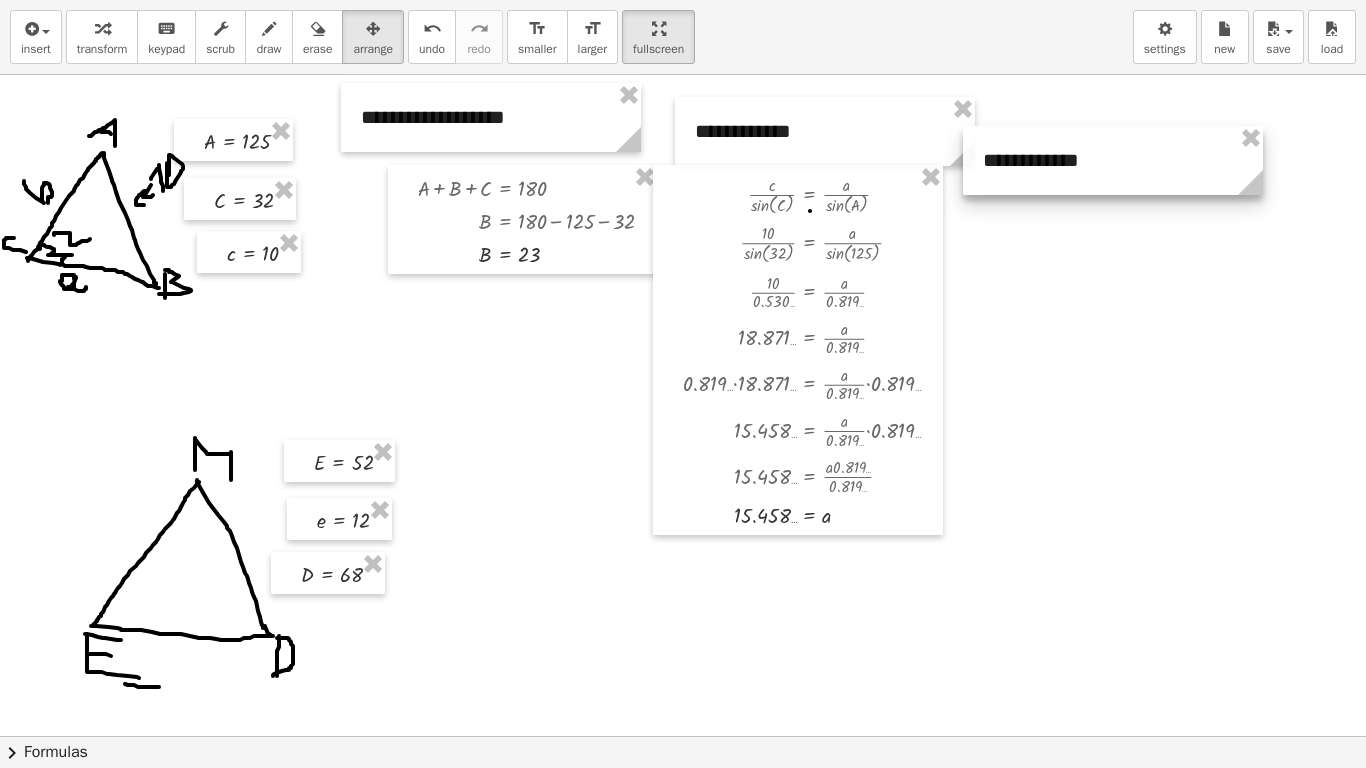 drag, startPoint x: 560, startPoint y: 604, endPoint x: 1062, endPoint y: 159, distance: 670.842 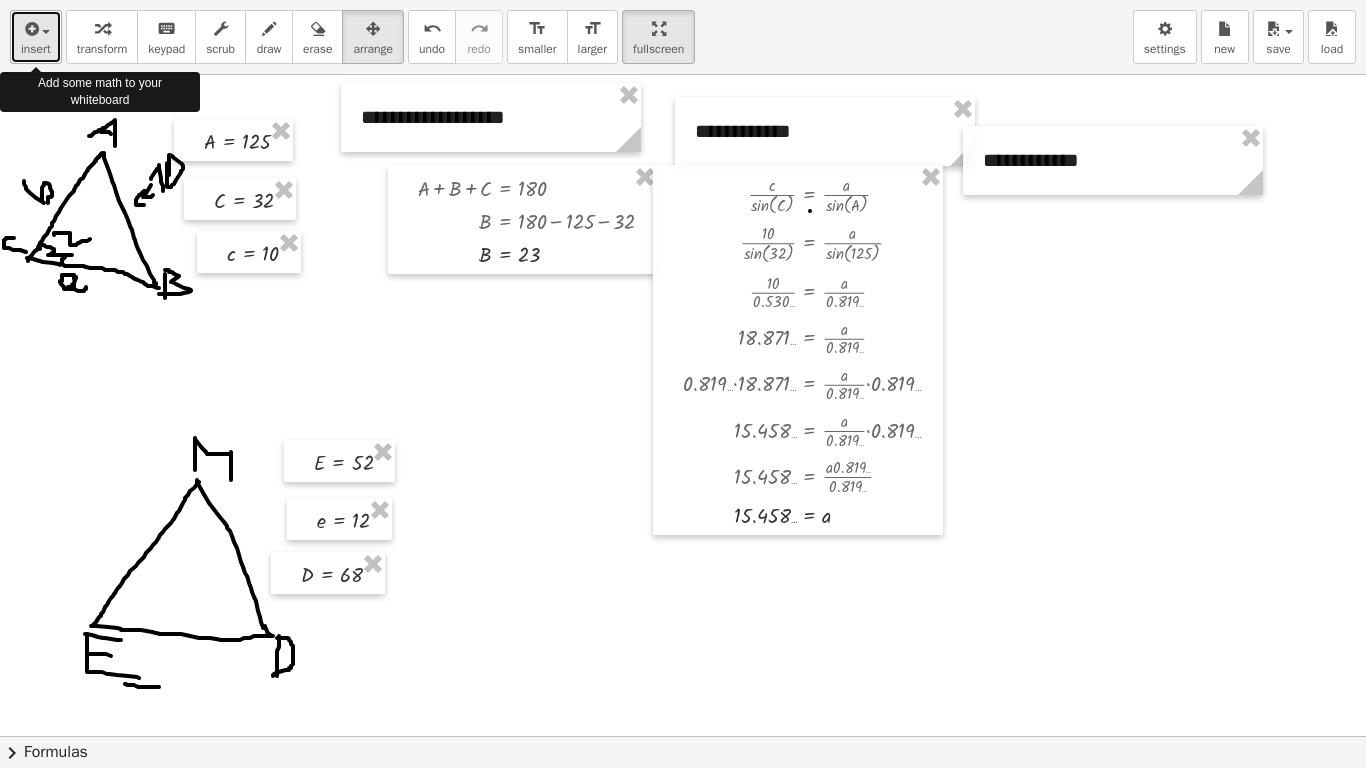 click at bounding box center (30, 29) 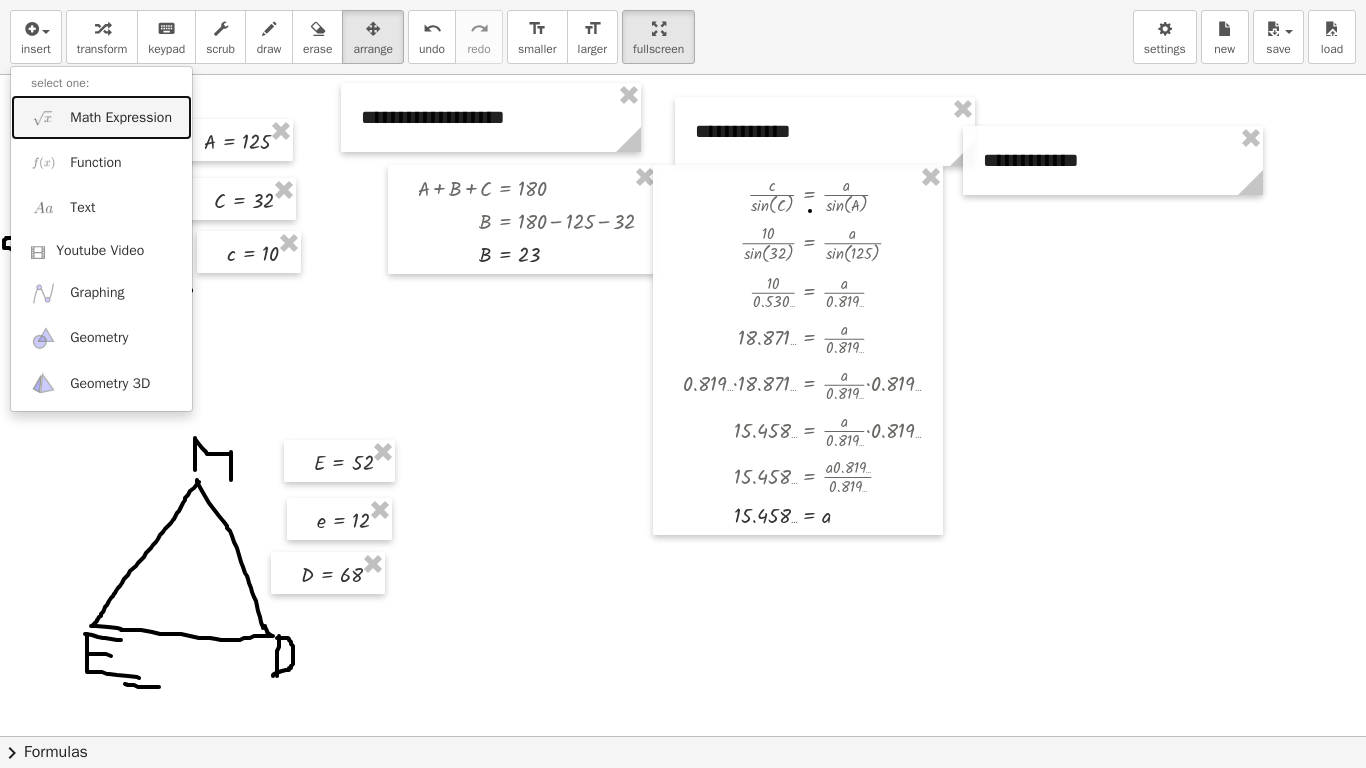 click on "Math Expression" at bounding box center (121, 118) 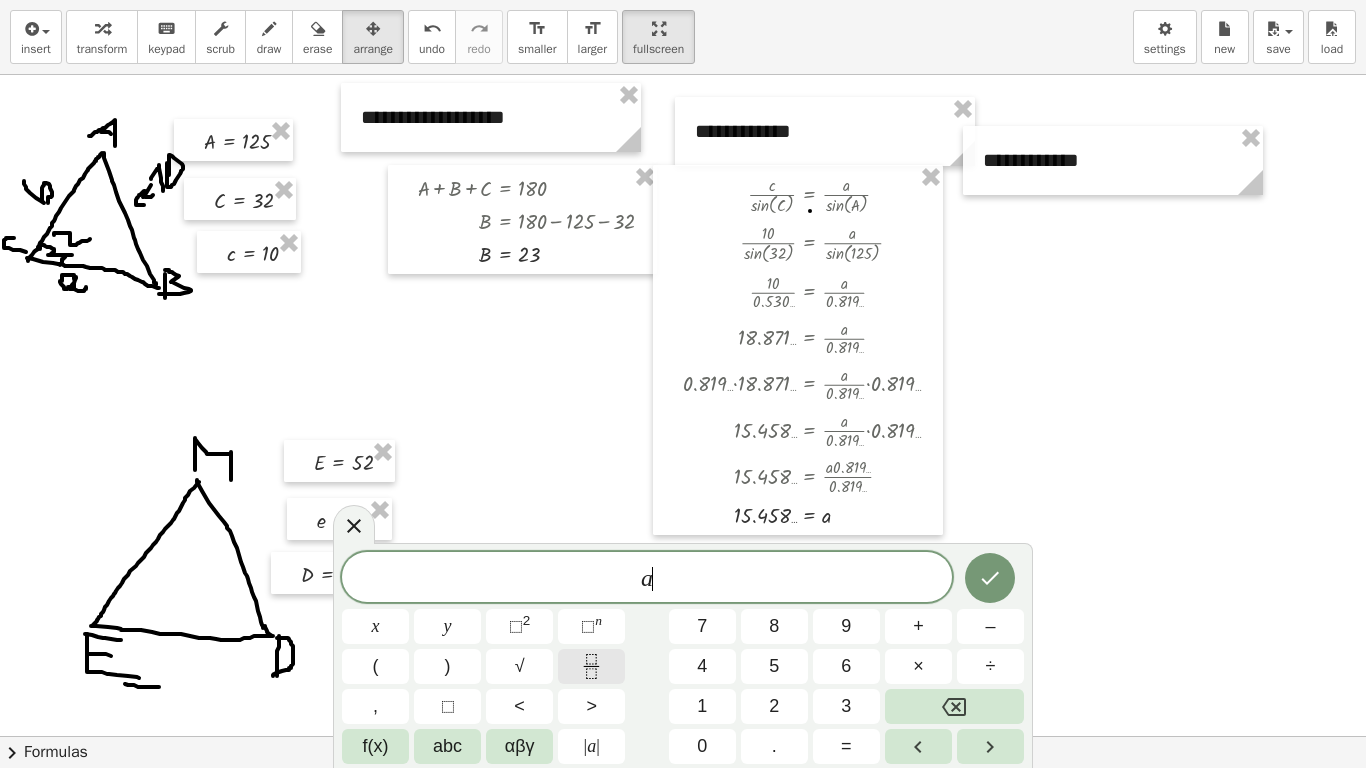 click 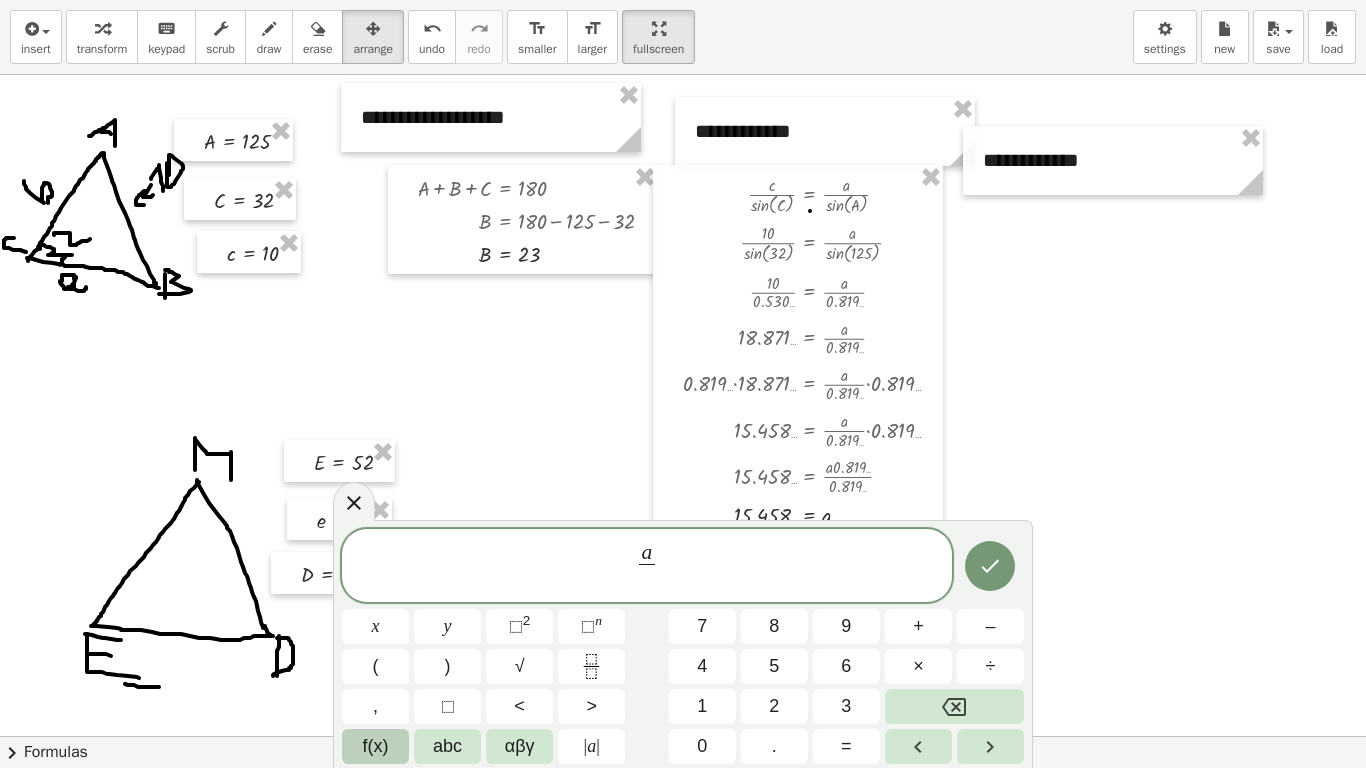 click on "f(x)" at bounding box center [376, 746] 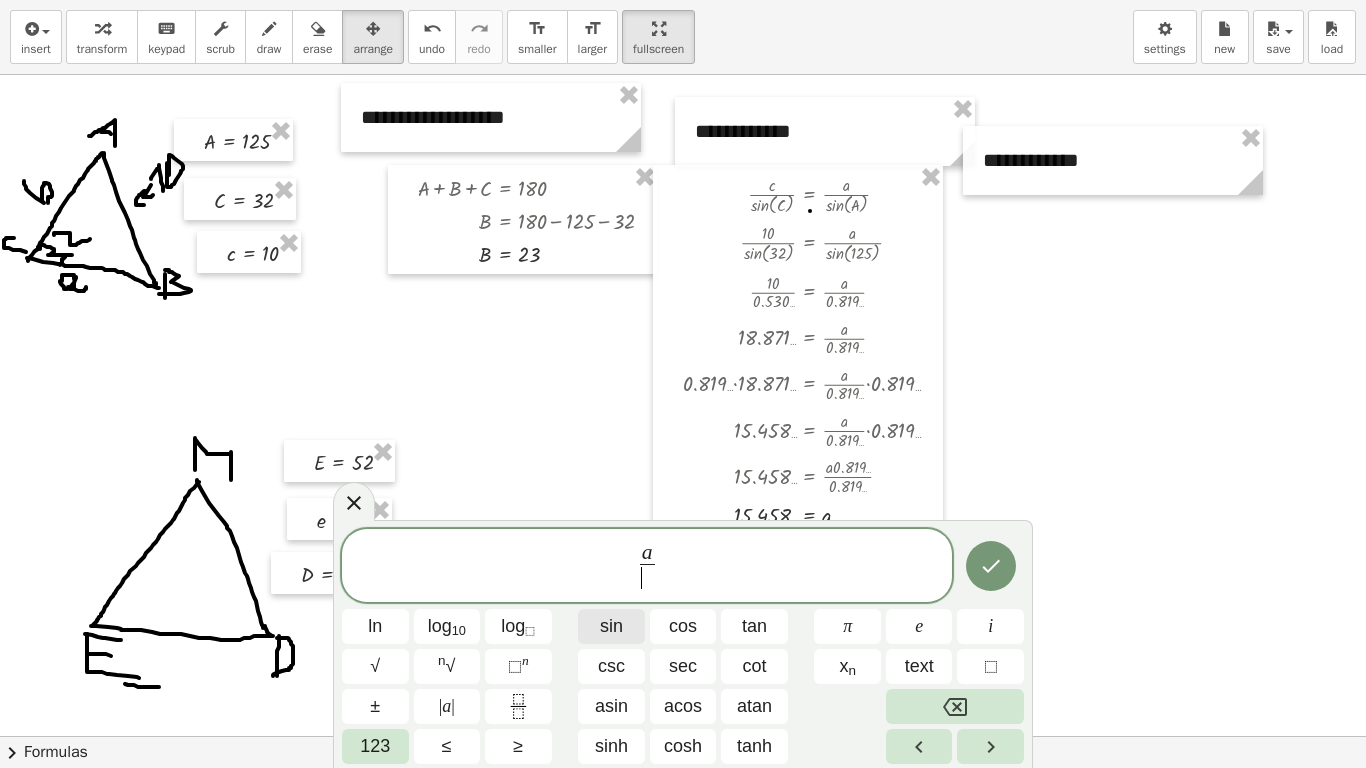 click on "sin" at bounding box center [611, 626] 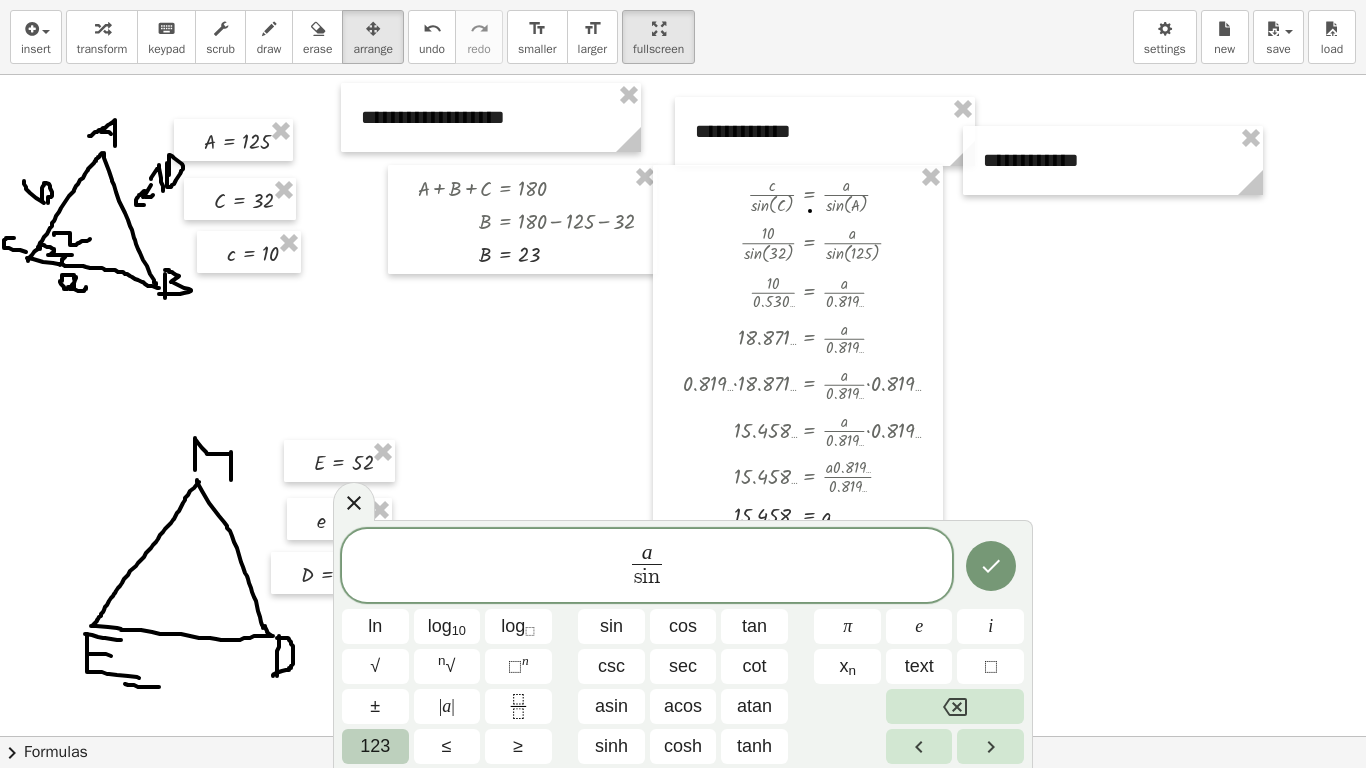 click on "123" at bounding box center (375, 746) 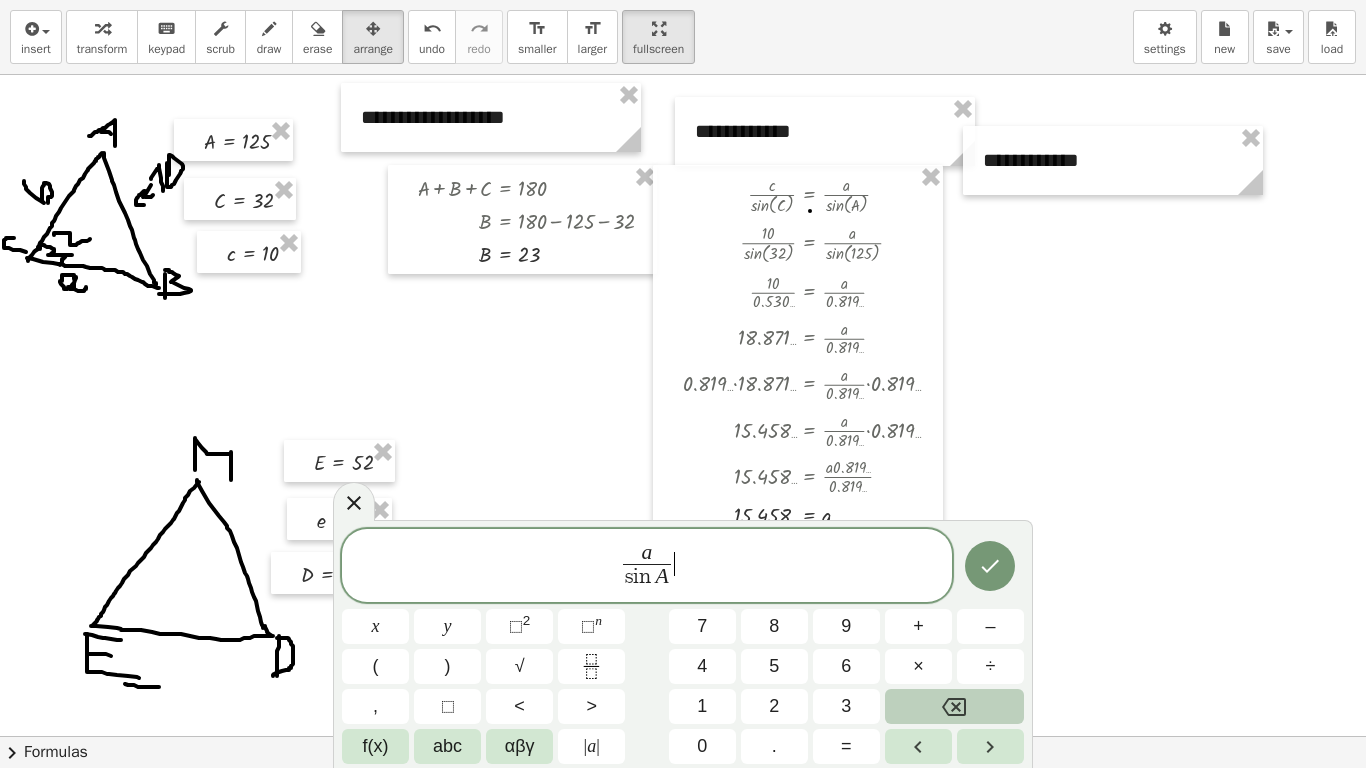click on "a s i n A ​ ​" at bounding box center [647, 567] 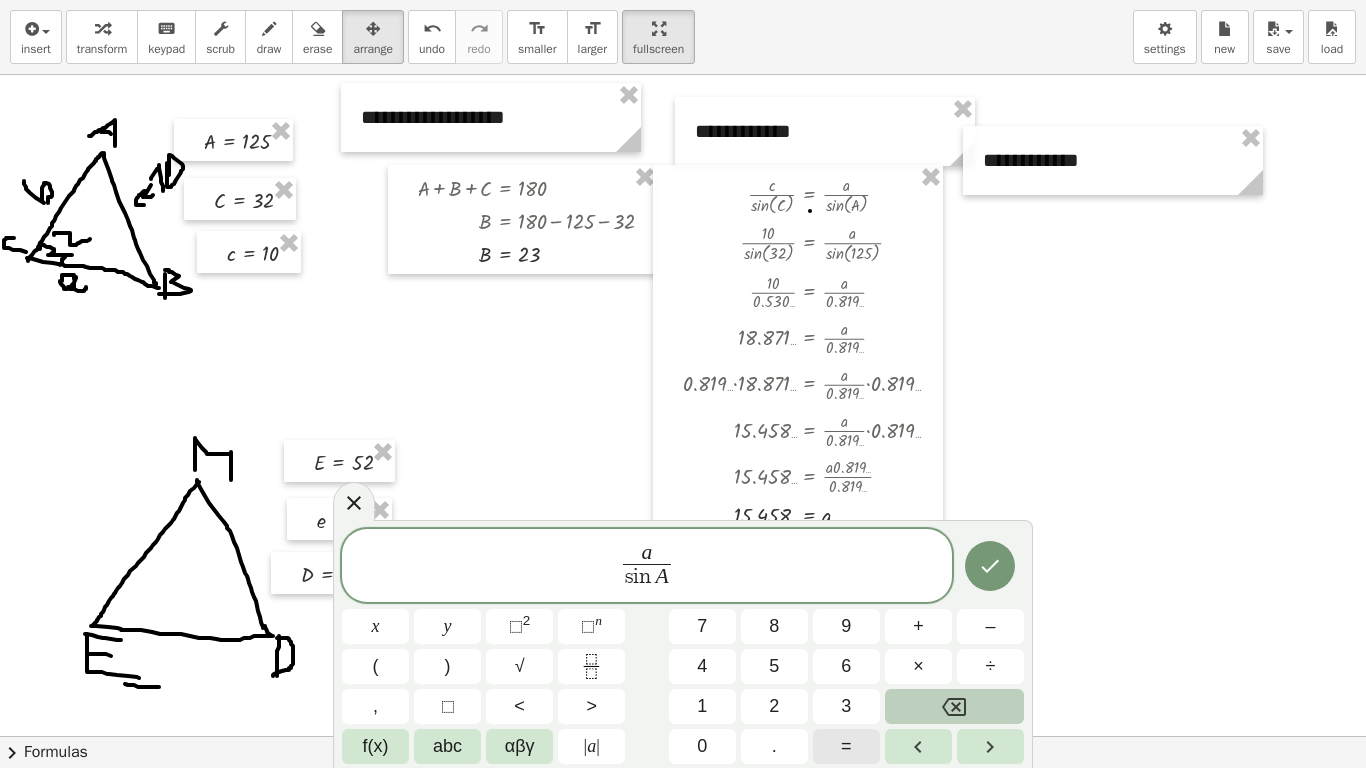 click on "=" at bounding box center [846, 746] 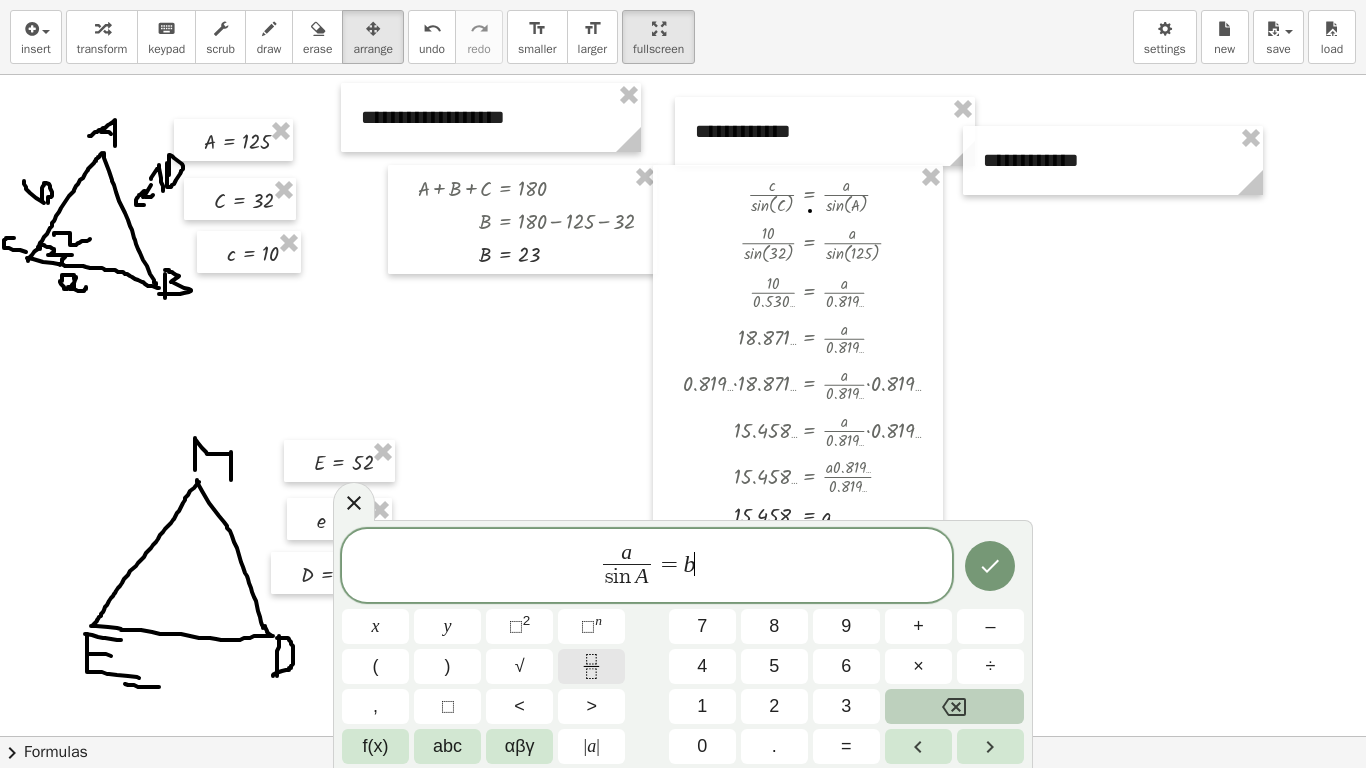 click 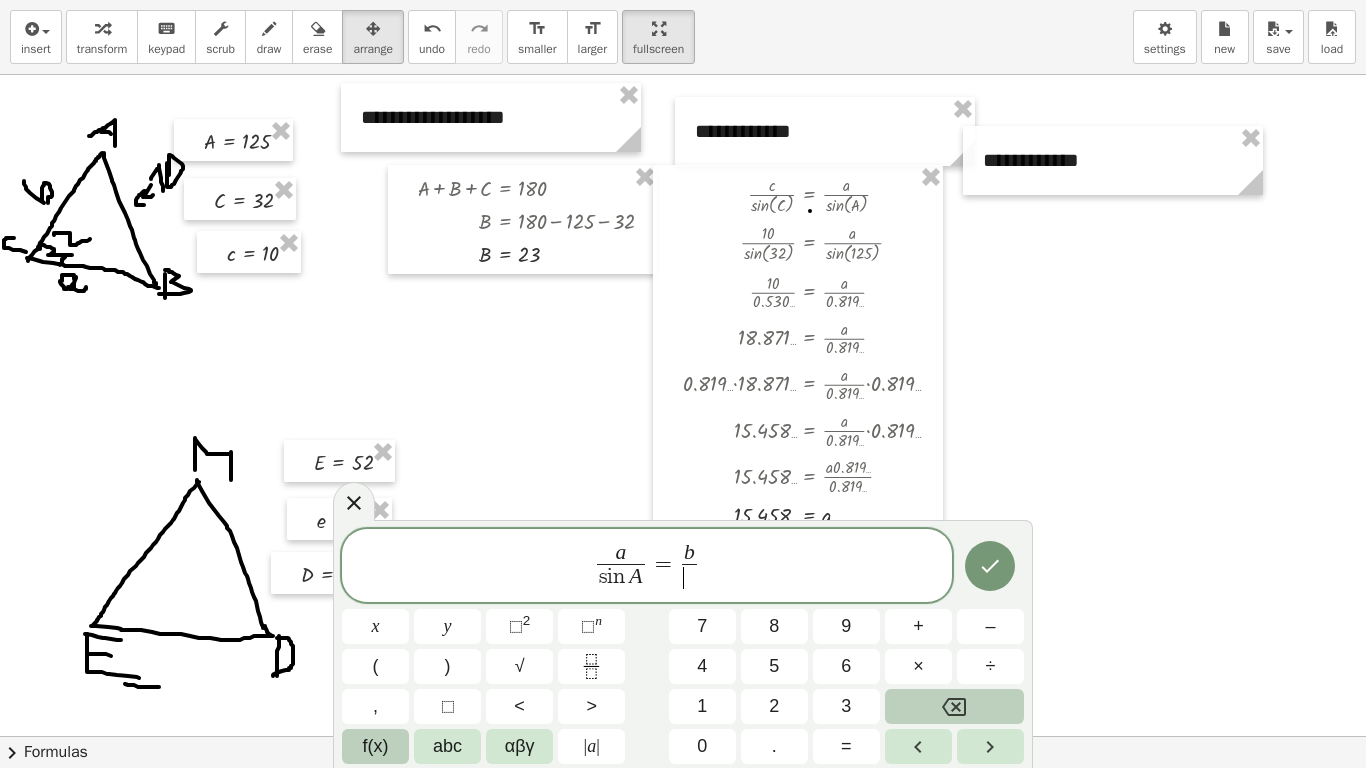 click on "f(x)" at bounding box center [376, 746] 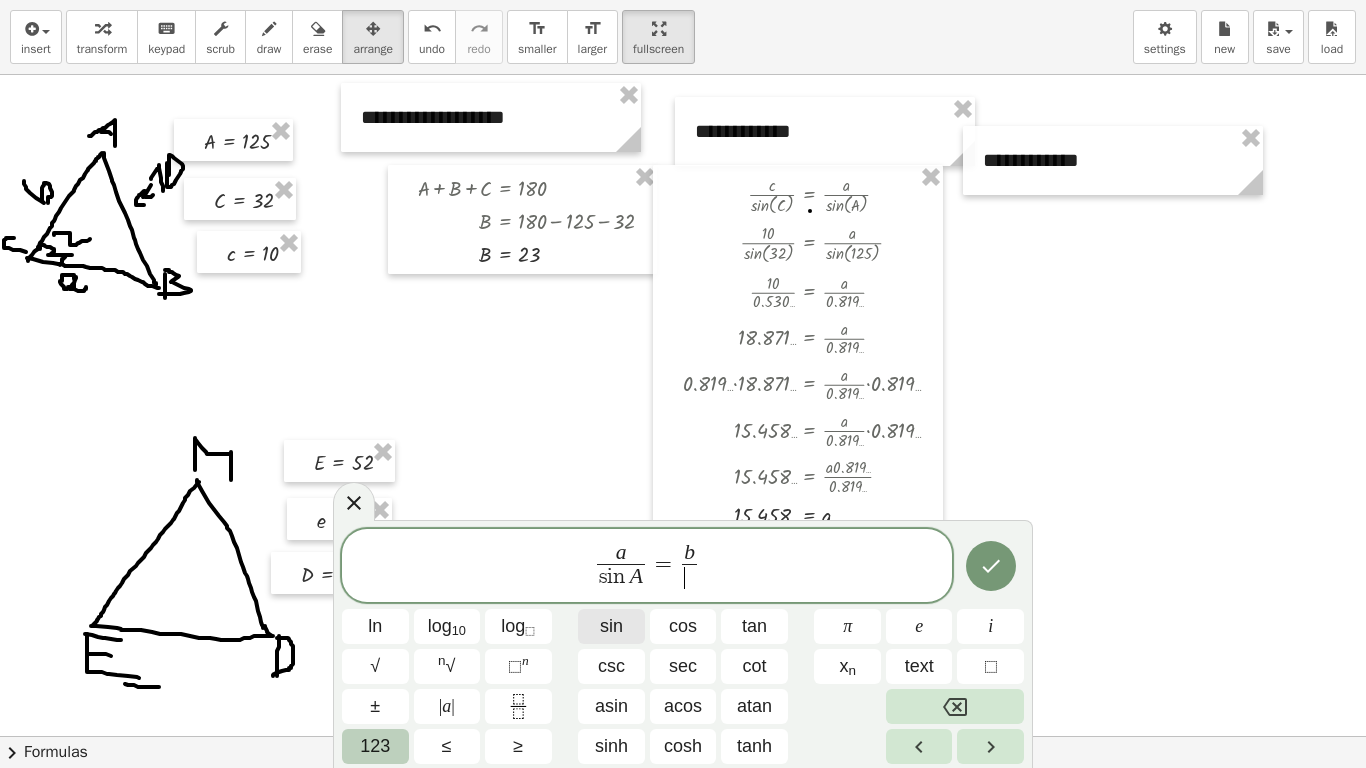 click on "sin" at bounding box center (611, 626) 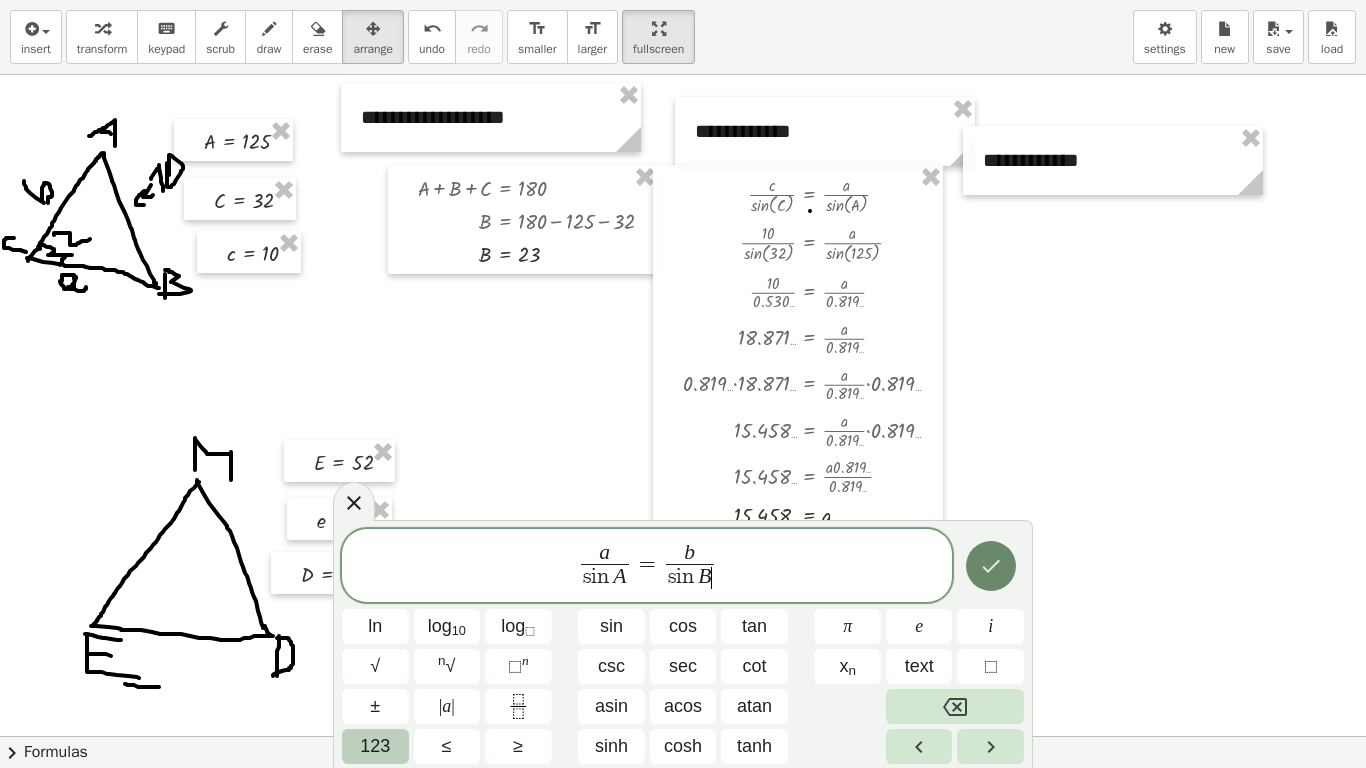 click 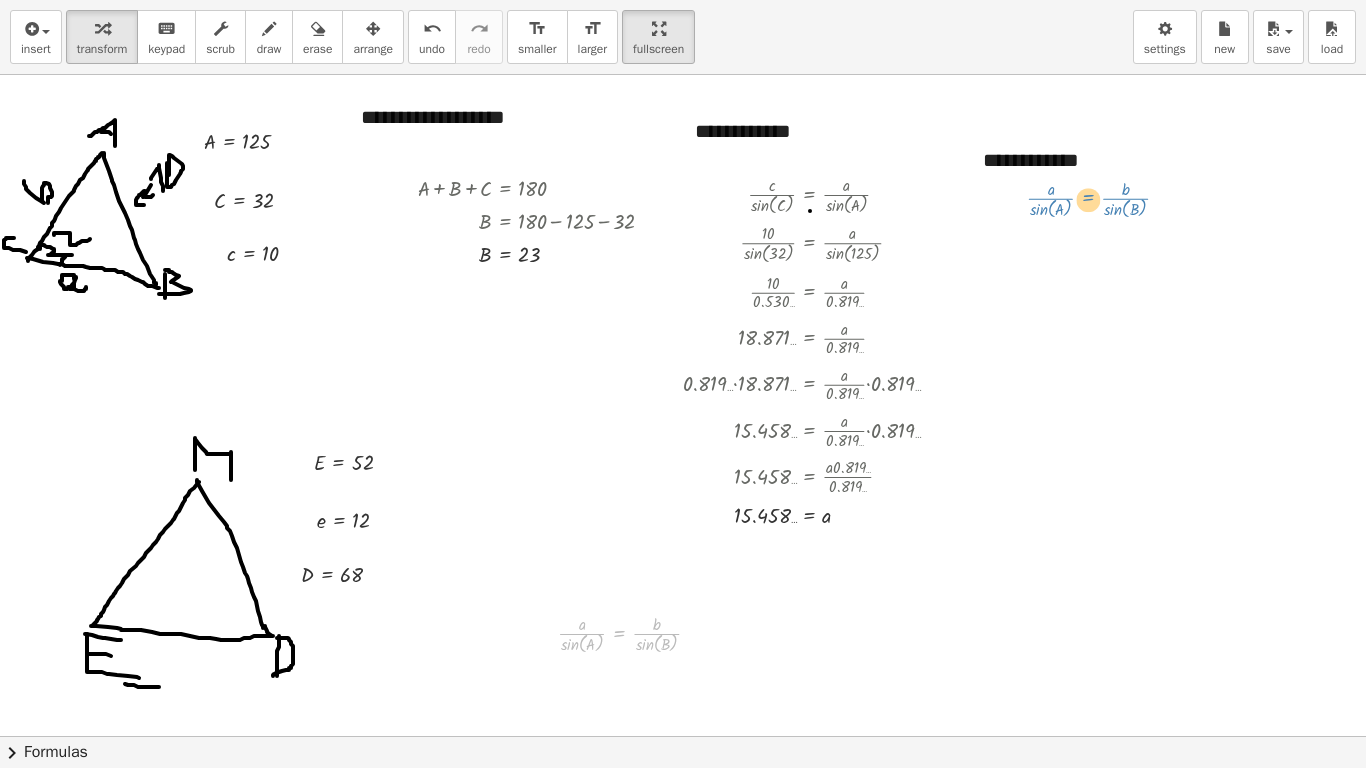 drag, startPoint x: 610, startPoint y: 622, endPoint x: 1078, endPoint y: 187, distance: 638.94366 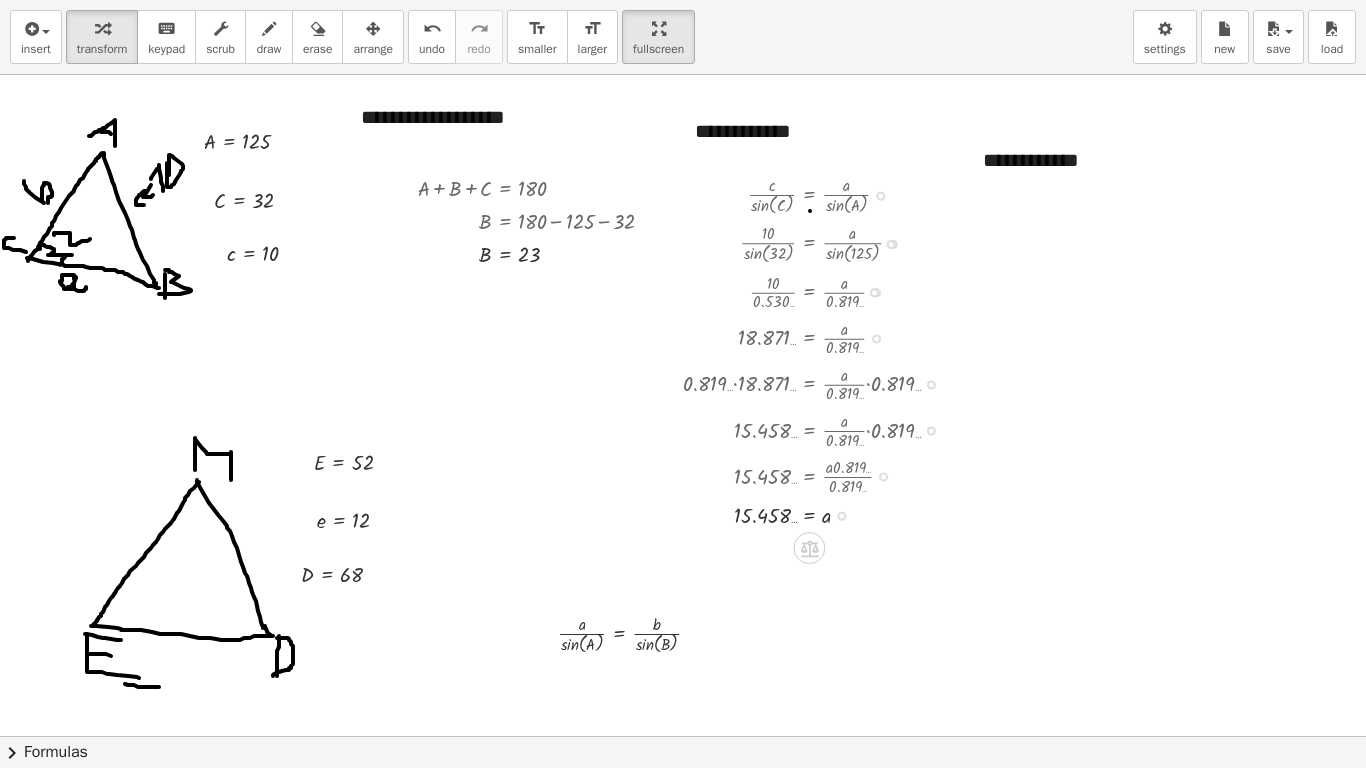 click at bounding box center [819, 242] 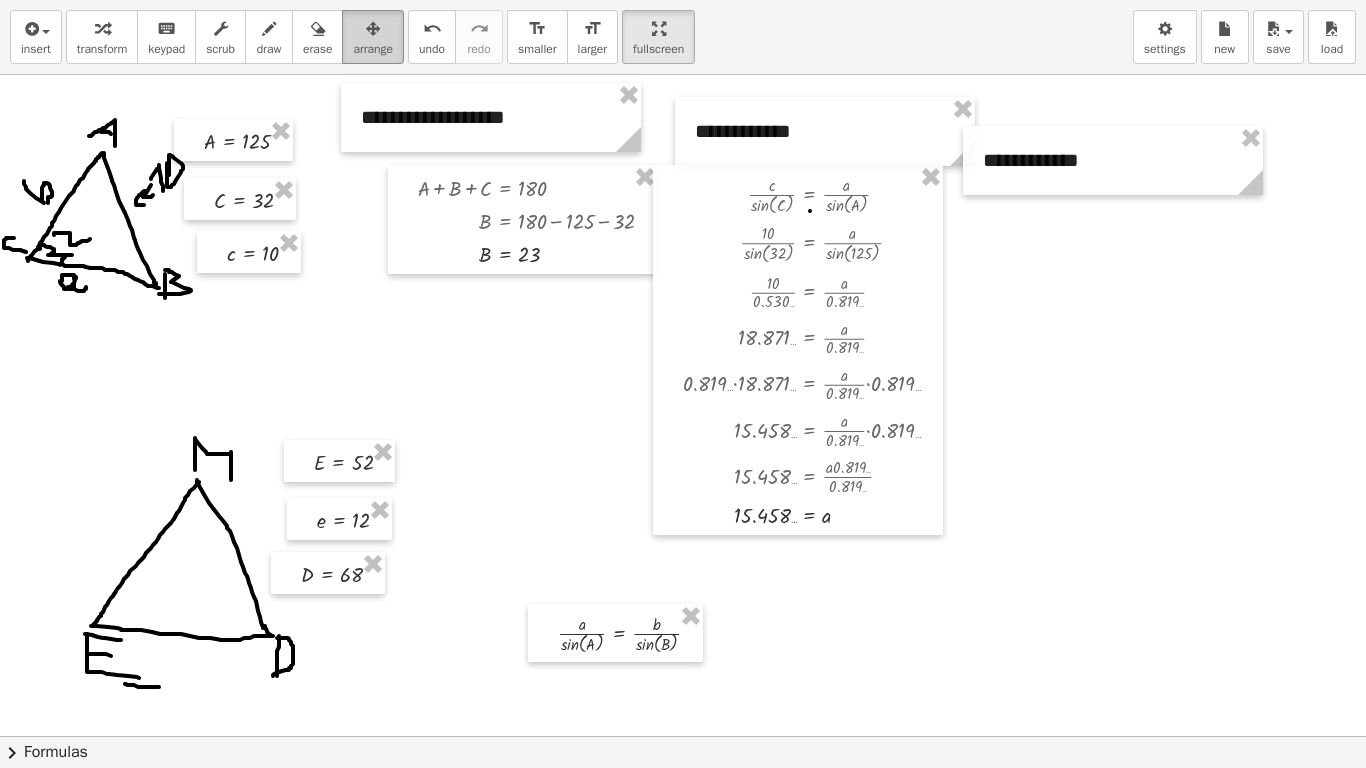 click at bounding box center (373, 28) 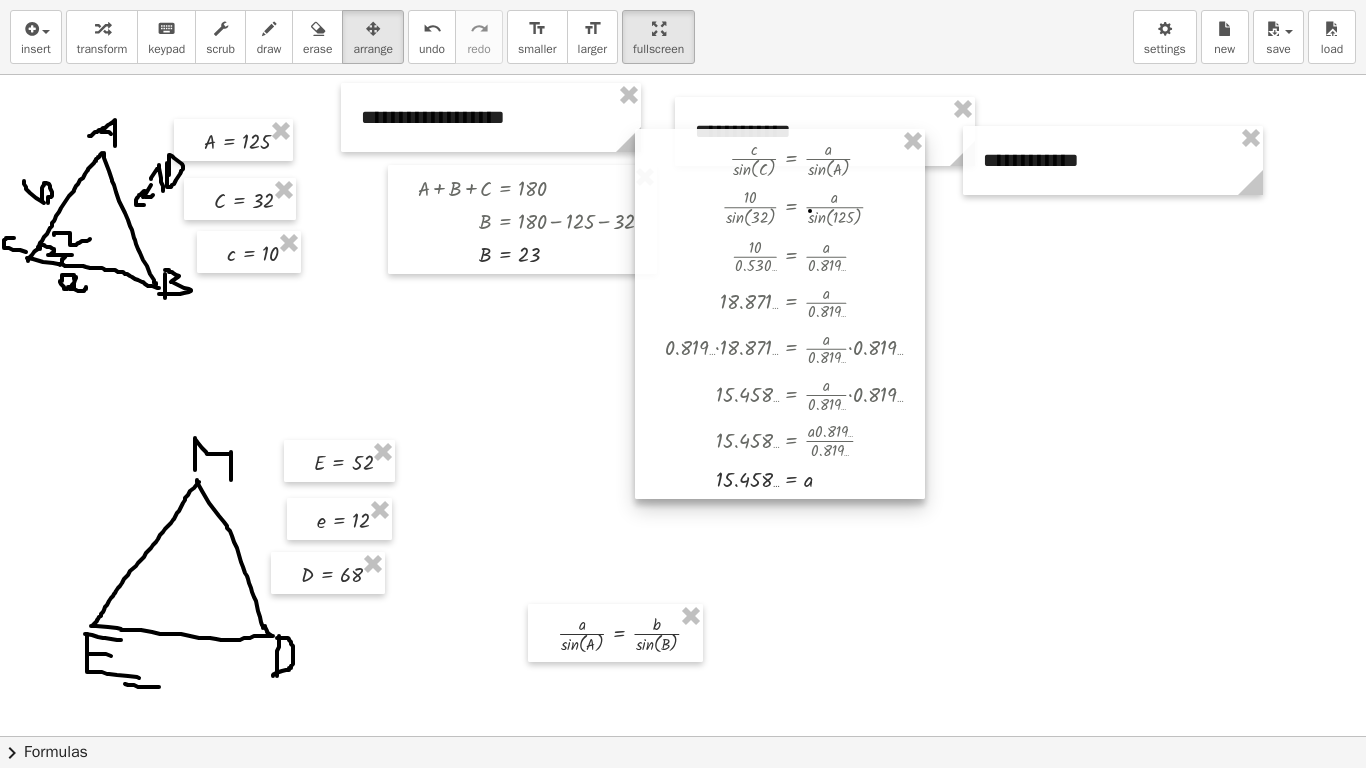 drag, startPoint x: 815, startPoint y: 286, endPoint x: 797, endPoint y: 250, distance: 40.24922 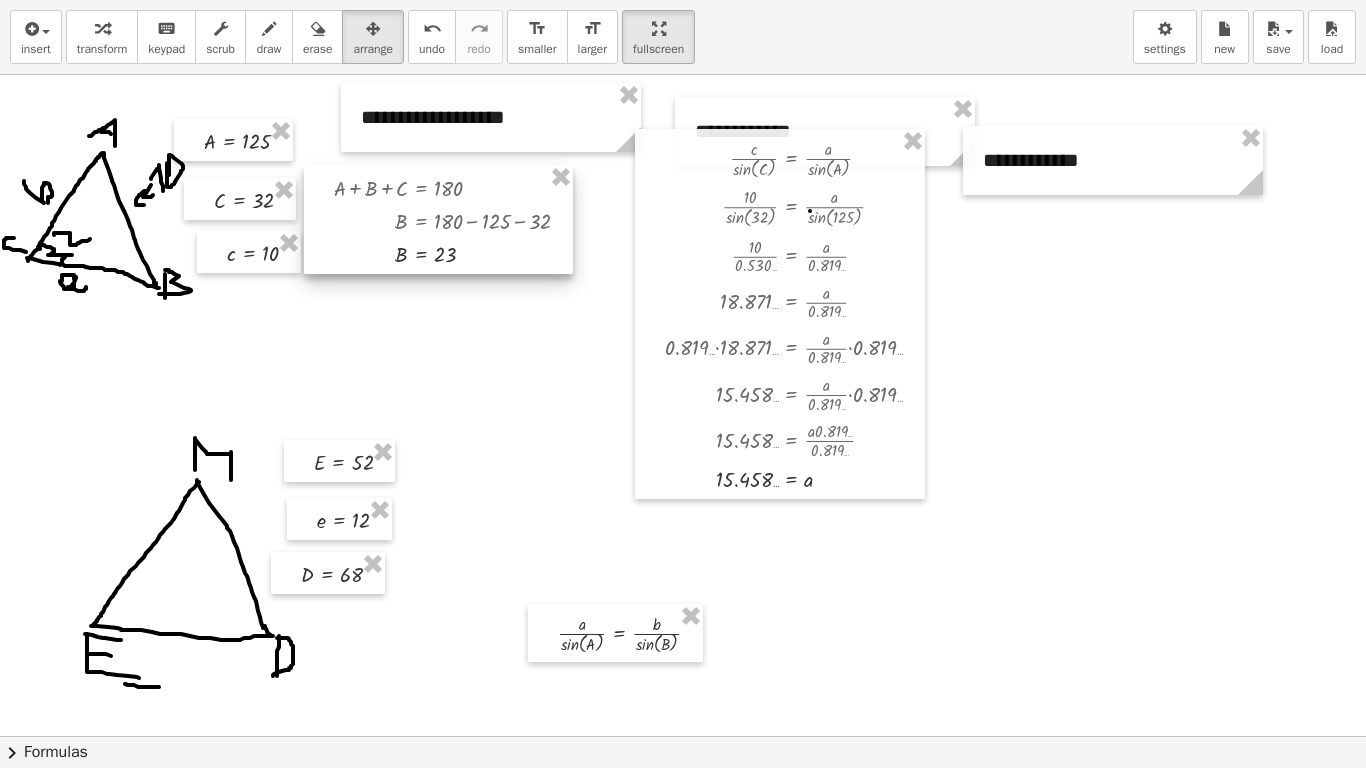 drag, startPoint x: 561, startPoint y: 219, endPoint x: 477, endPoint y: 219, distance: 84 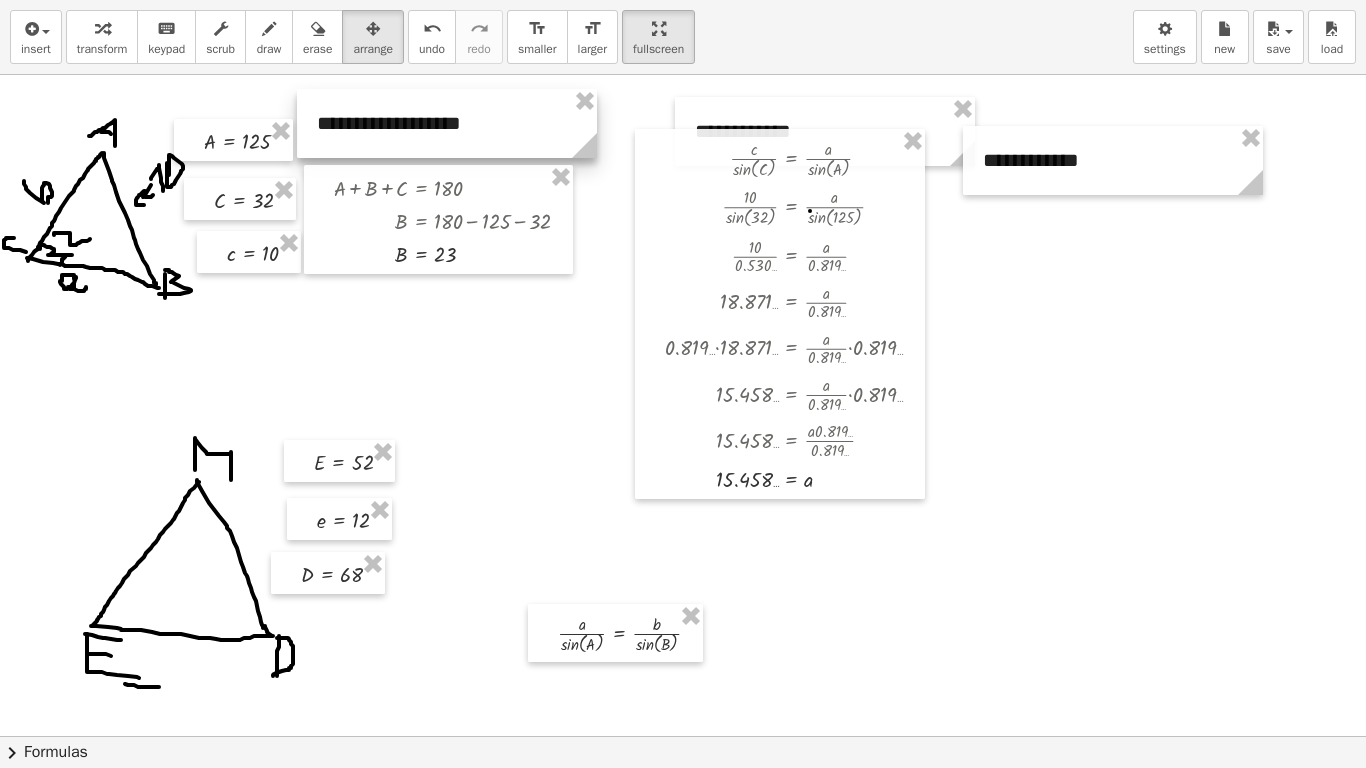 drag, startPoint x: 503, startPoint y: 109, endPoint x: 459, endPoint y: 115, distance: 44.407207 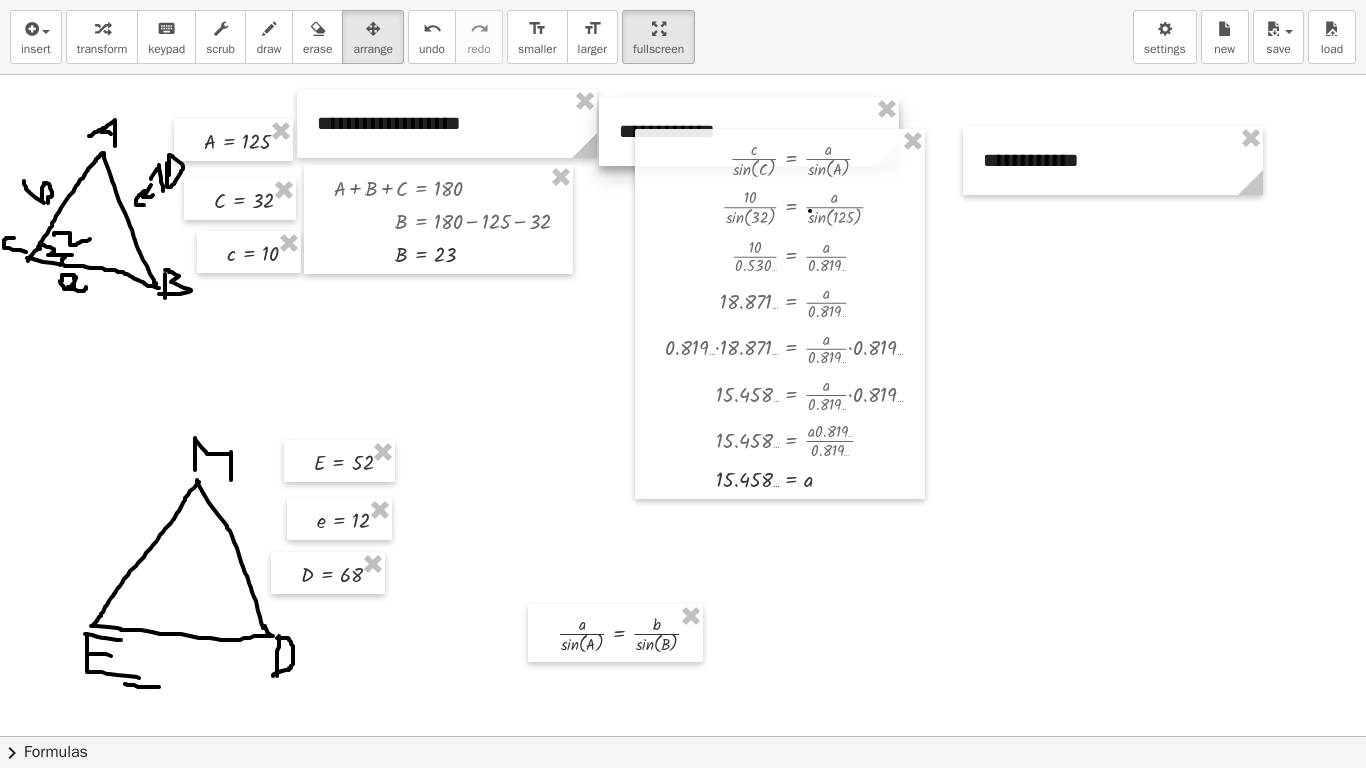 drag, startPoint x: 735, startPoint y: 106, endPoint x: 659, endPoint y: 106, distance: 76 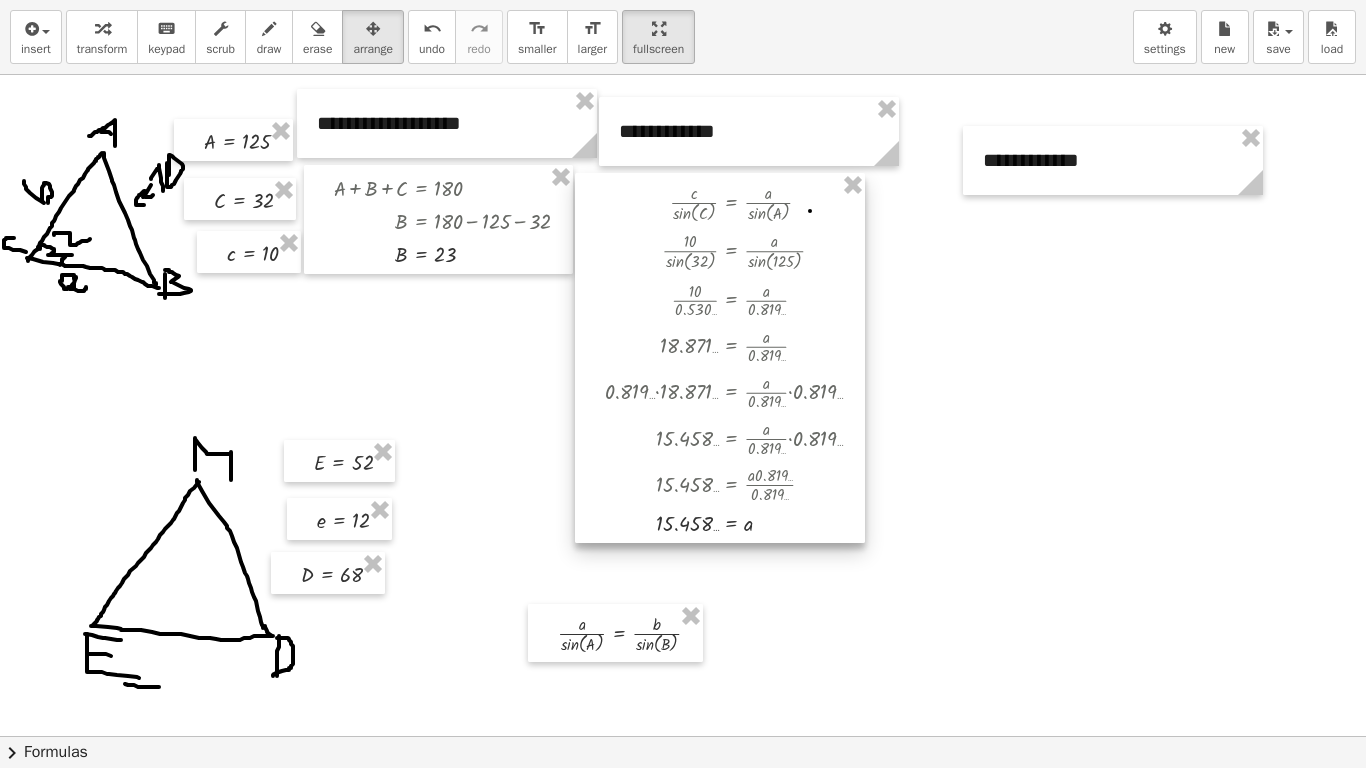 drag, startPoint x: 761, startPoint y: 242, endPoint x: 701, endPoint y: 286, distance: 74.404305 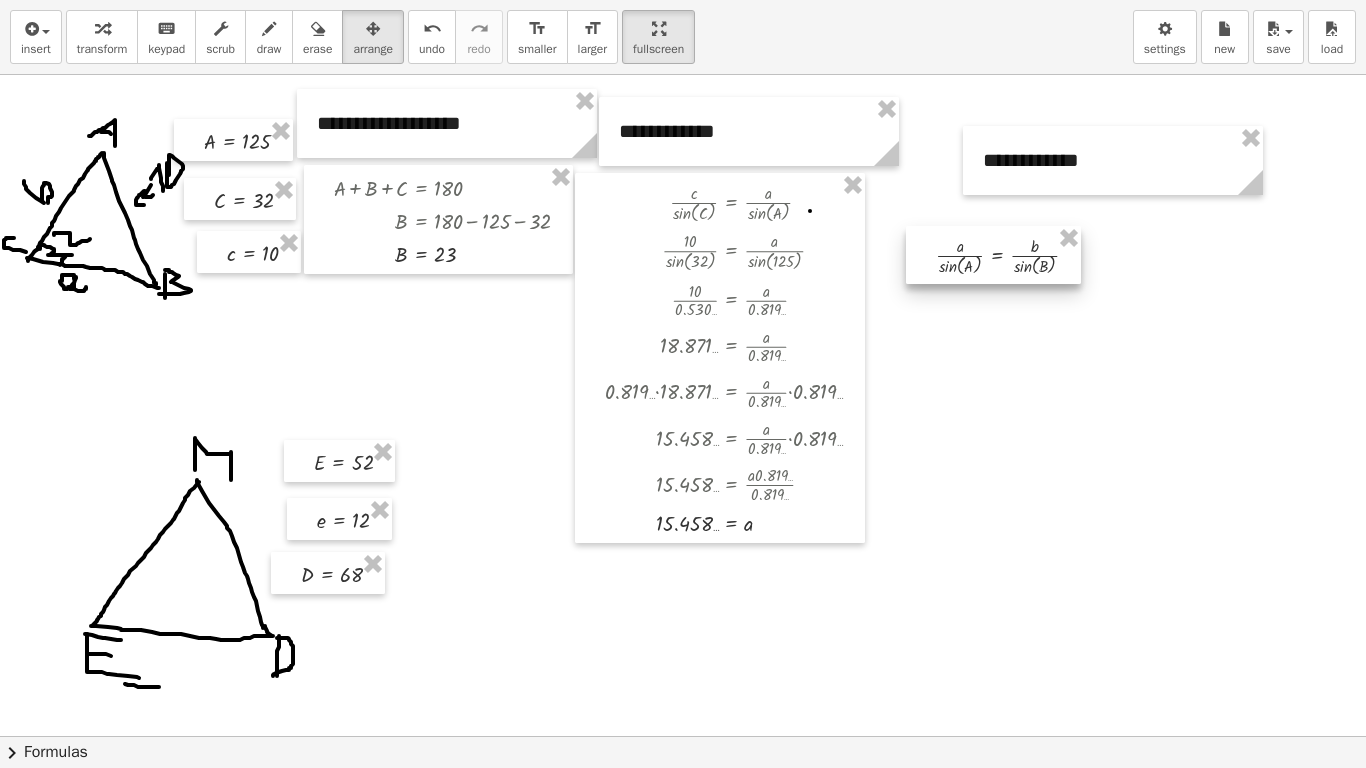 drag, startPoint x: 618, startPoint y: 616, endPoint x: 996, endPoint y: 238, distance: 534.57275 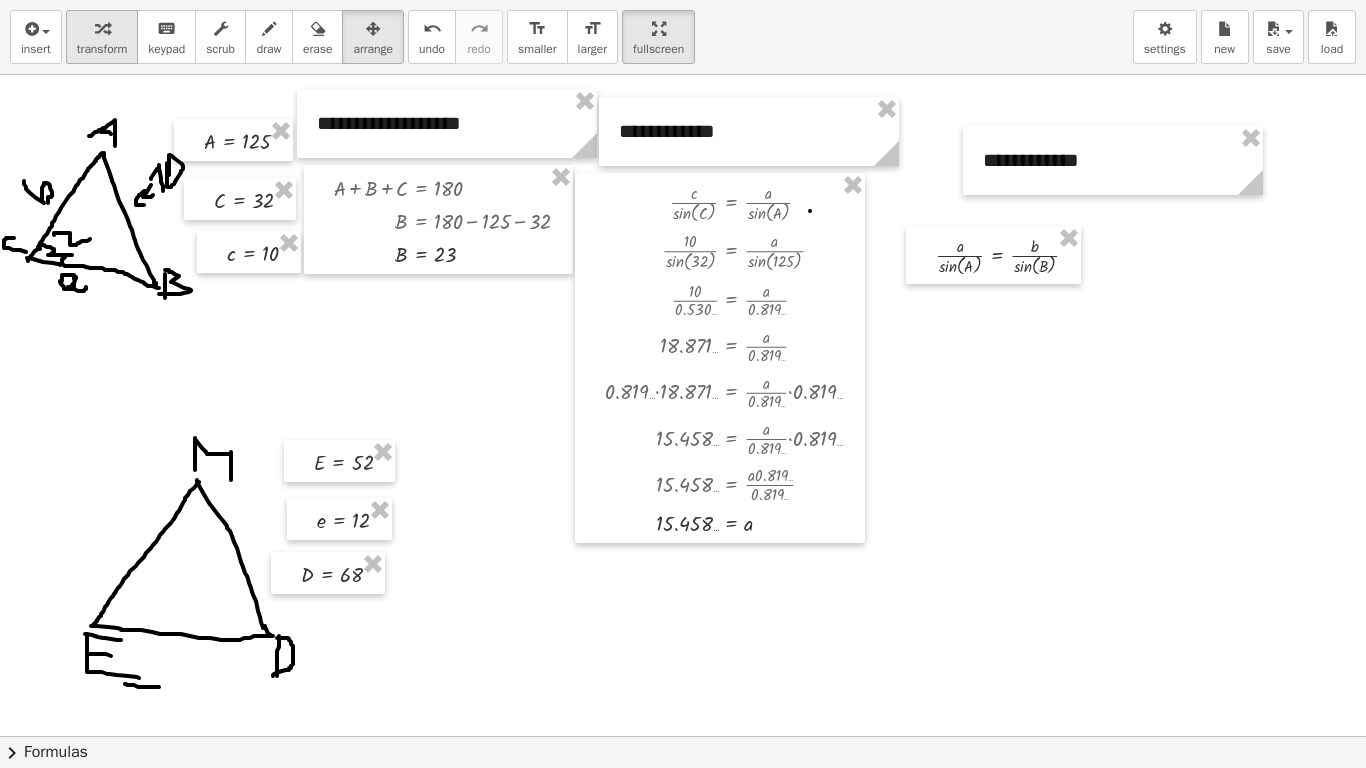 click at bounding box center (102, 29) 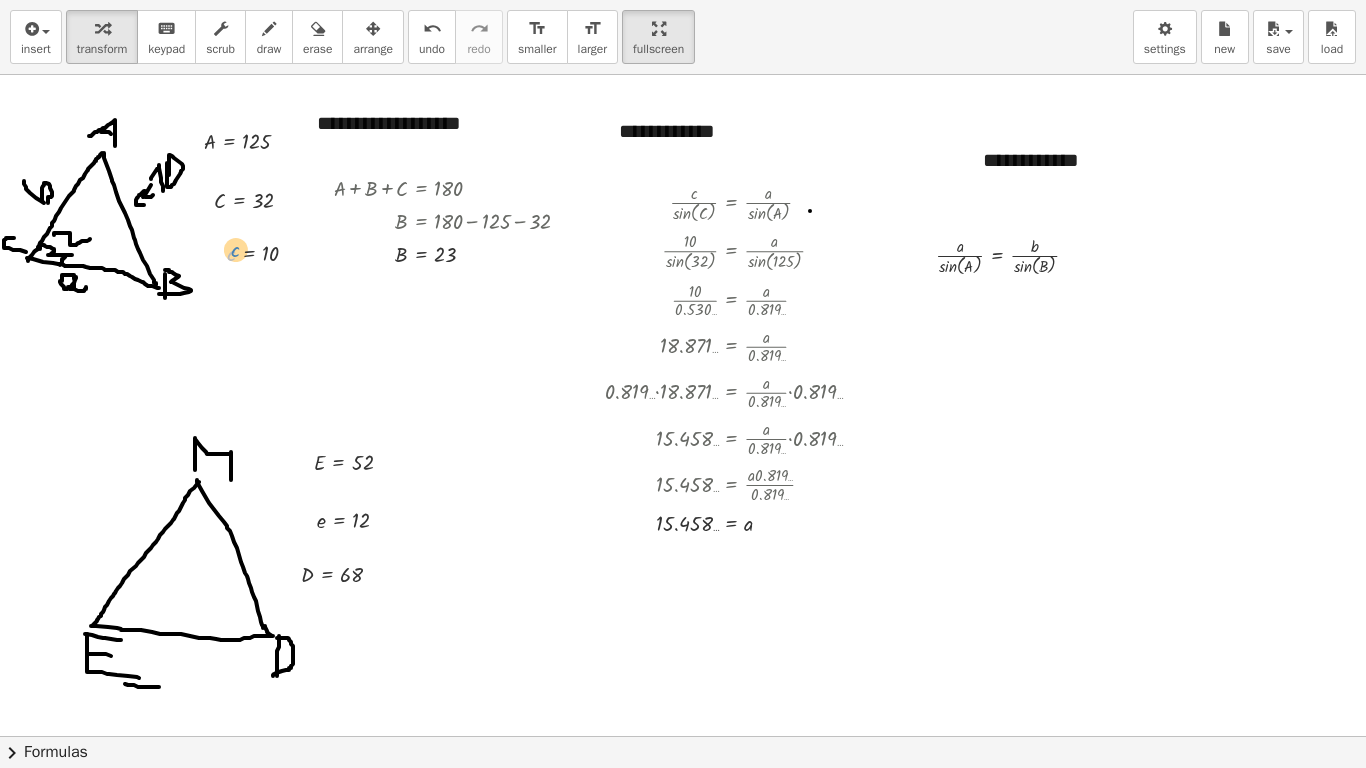 click at bounding box center (270, 252) 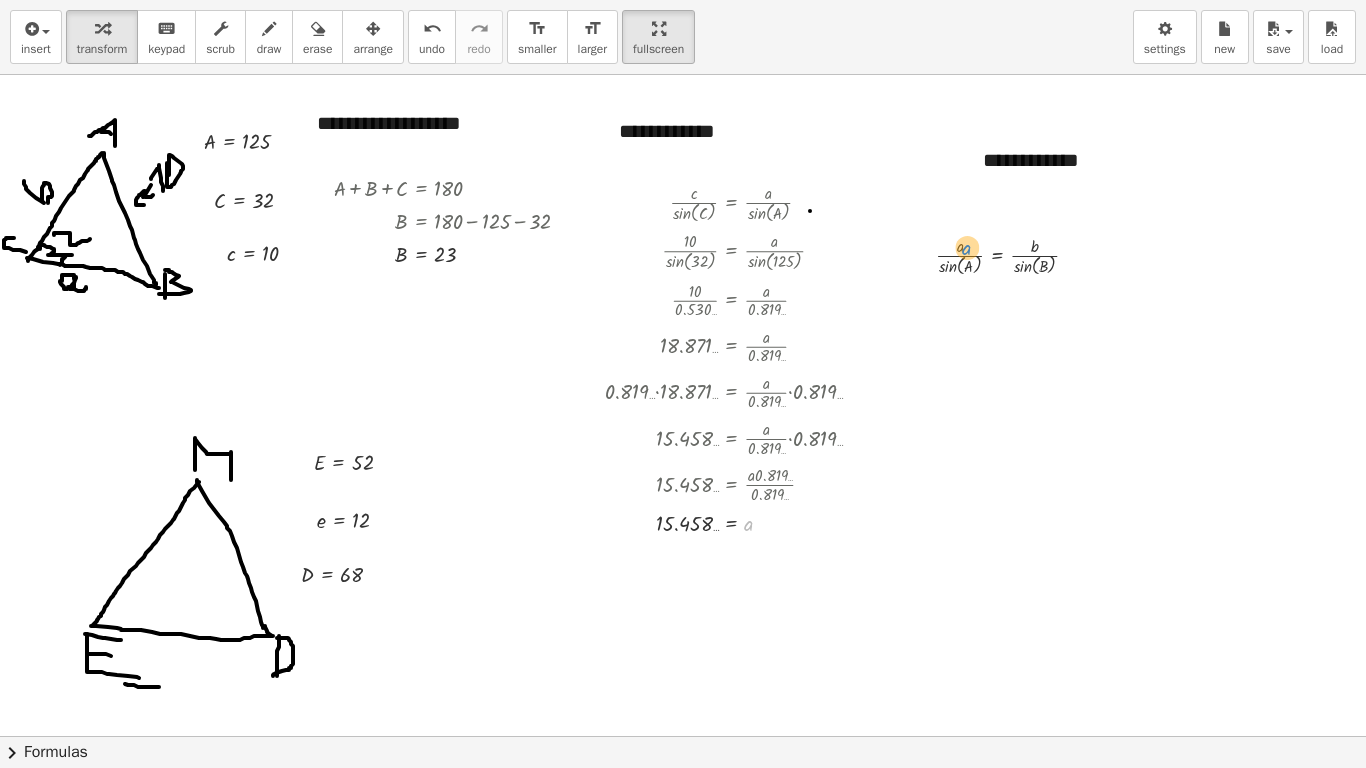 drag, startPoint x: 751, startPoint y: 521, endPoint x: 969, endPoint y: 245, distance: 351.7101 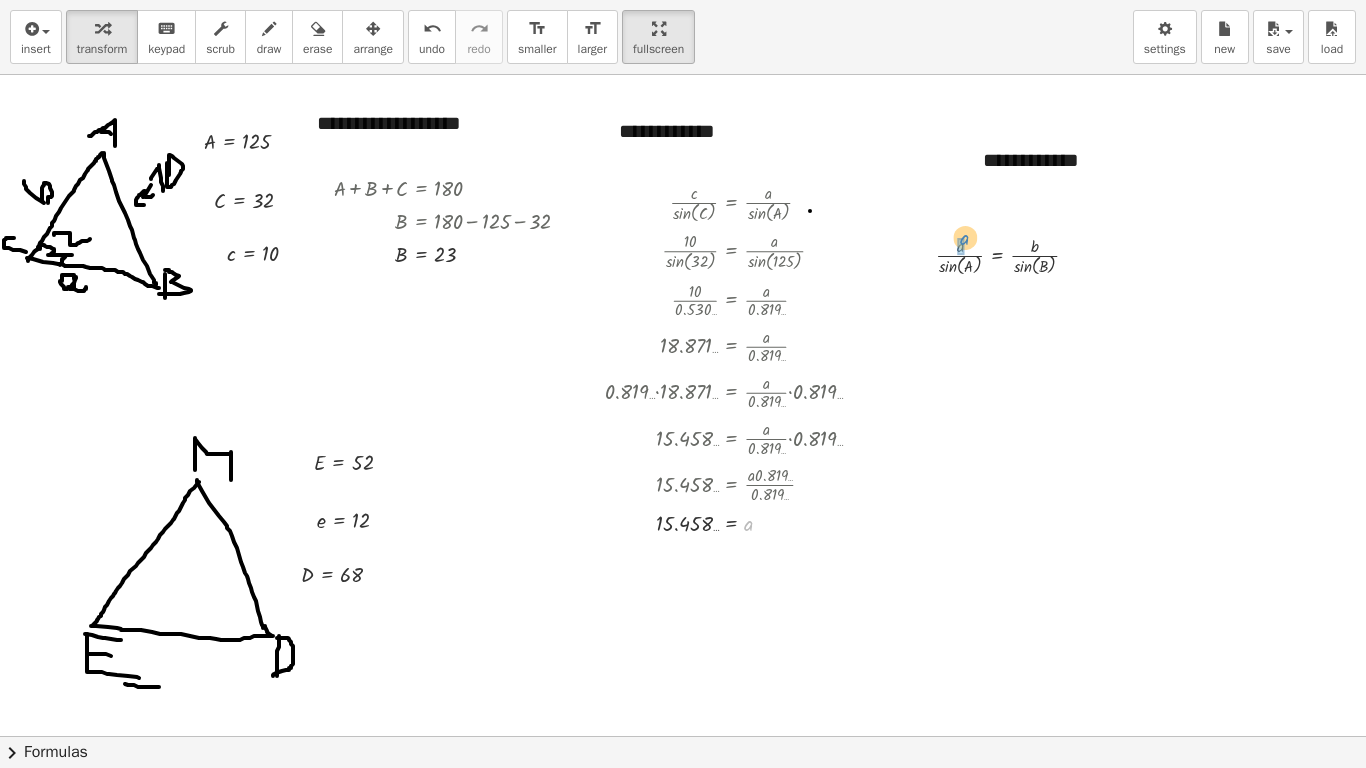 drag, startPoint x: 745, startPoint y: 527, endPoint x: 961, endPoint y: 241, distance: 358.402 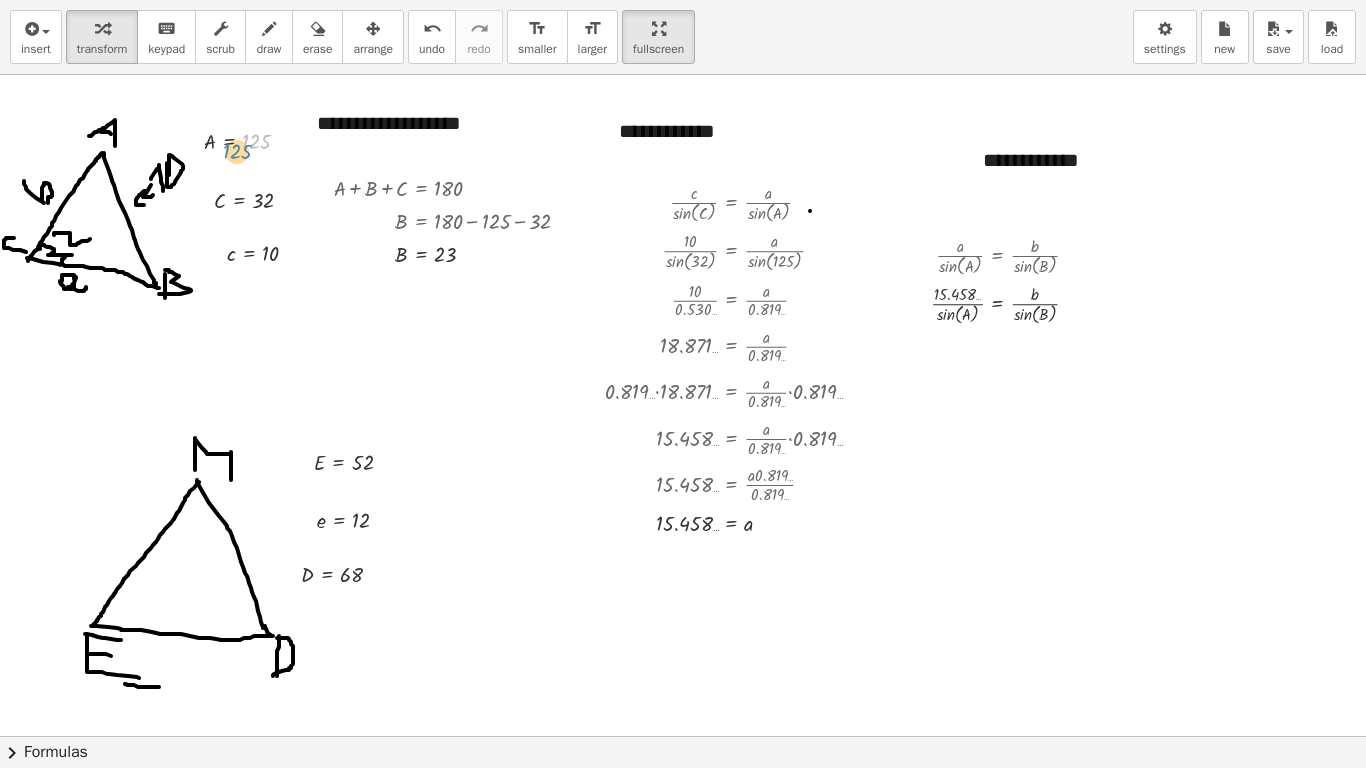 drag, startPoint x: 260, startPoint y: 134, endPoint x: 248, endPoint y: 141, distance: 13.892444 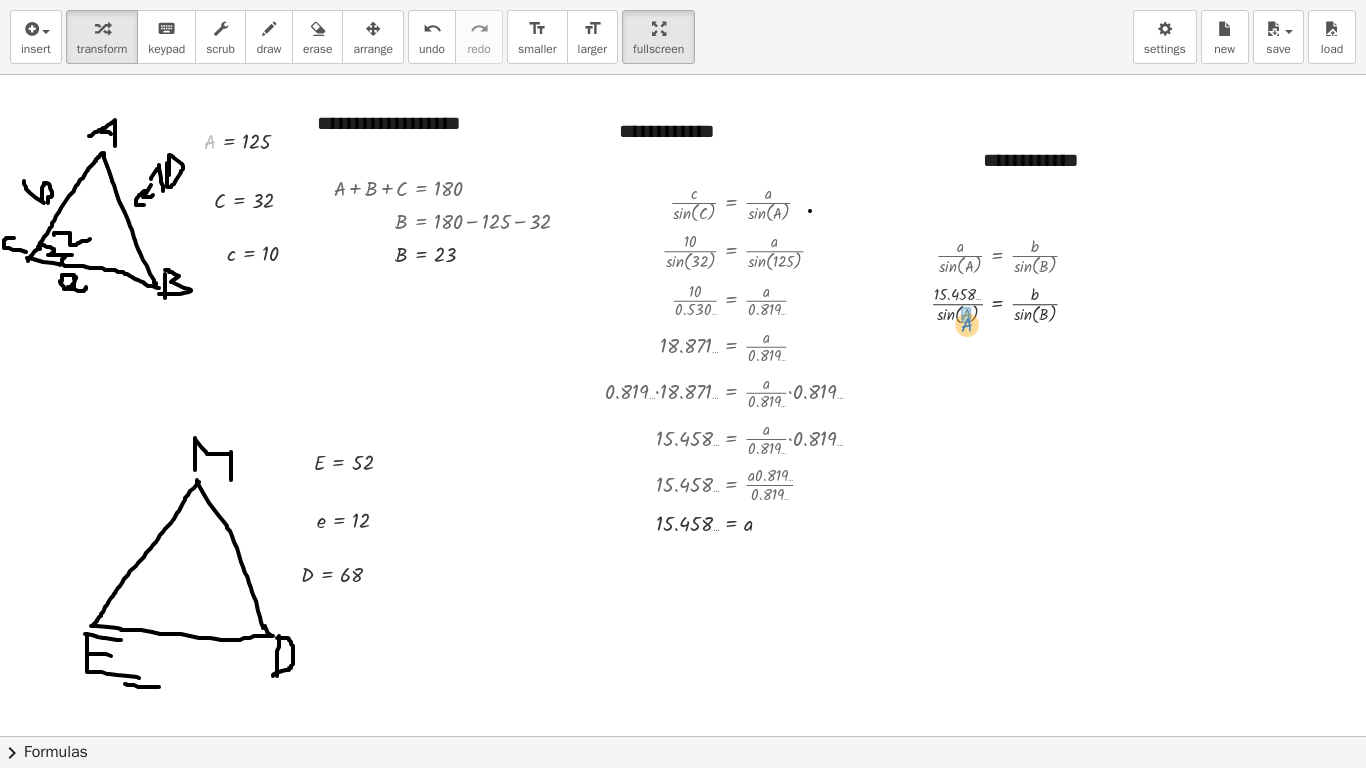 drag, startPoint x: 206, startPoint y: 145, endPoint x: 960, endPoint y: 327, distance: 775.65454 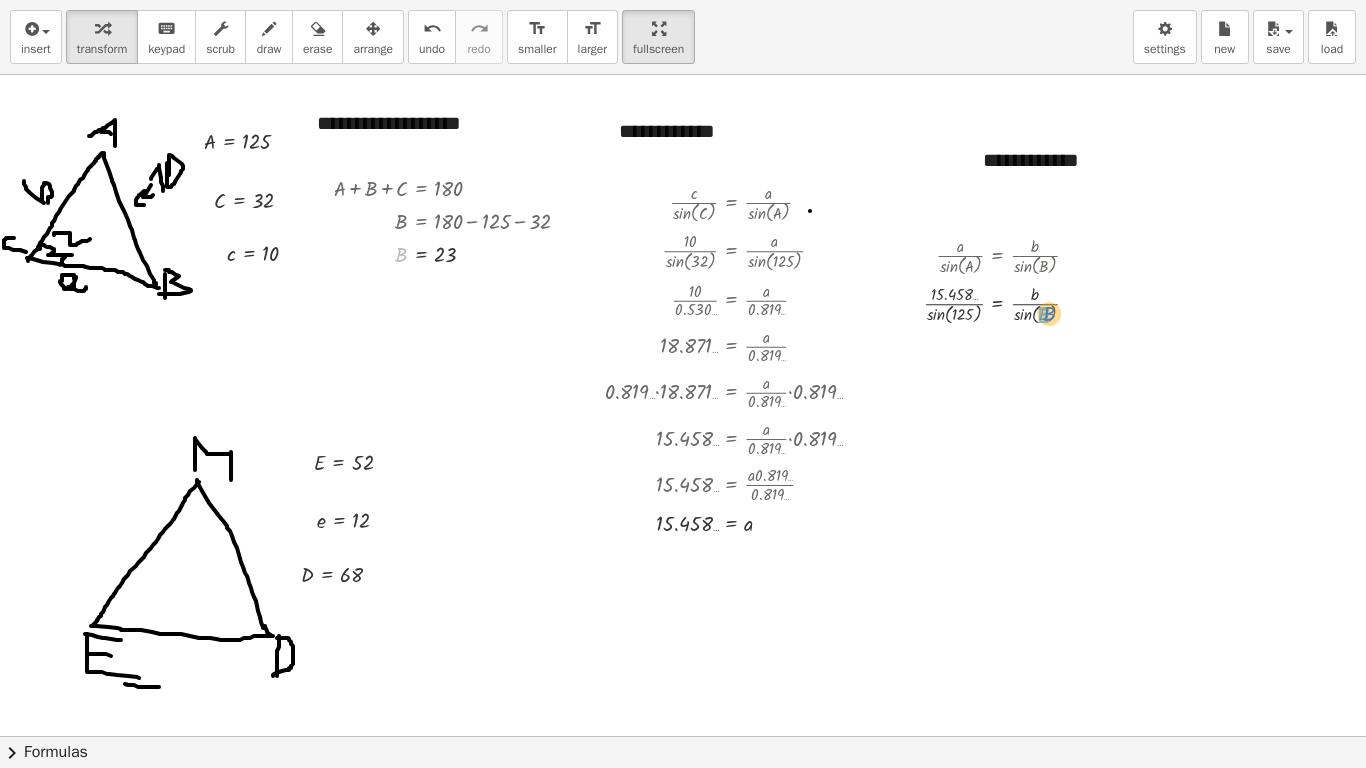 drag, startPoint x: 396, startPoint y: 260, endPoint x: 1039, endPoint y: 324, distance: 646.17725 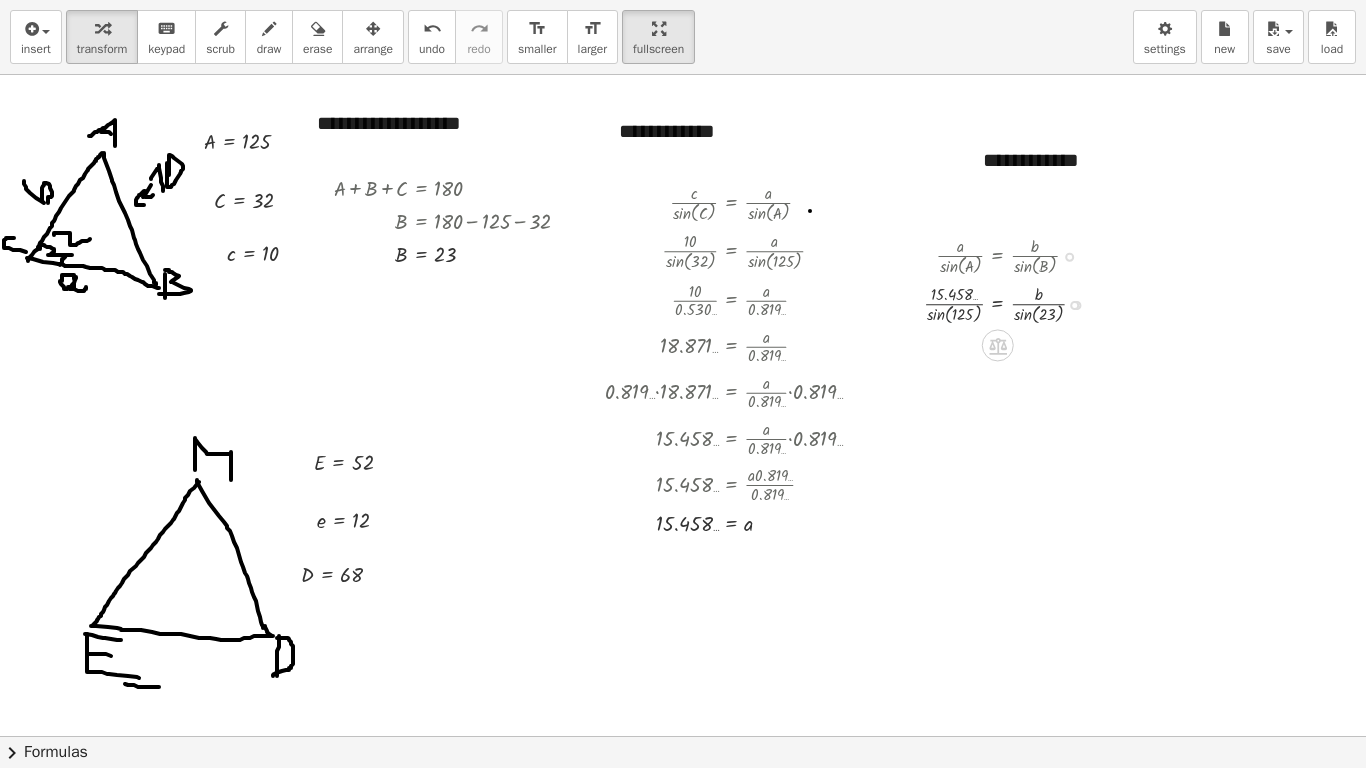 click at bounding box center (1013, 303) 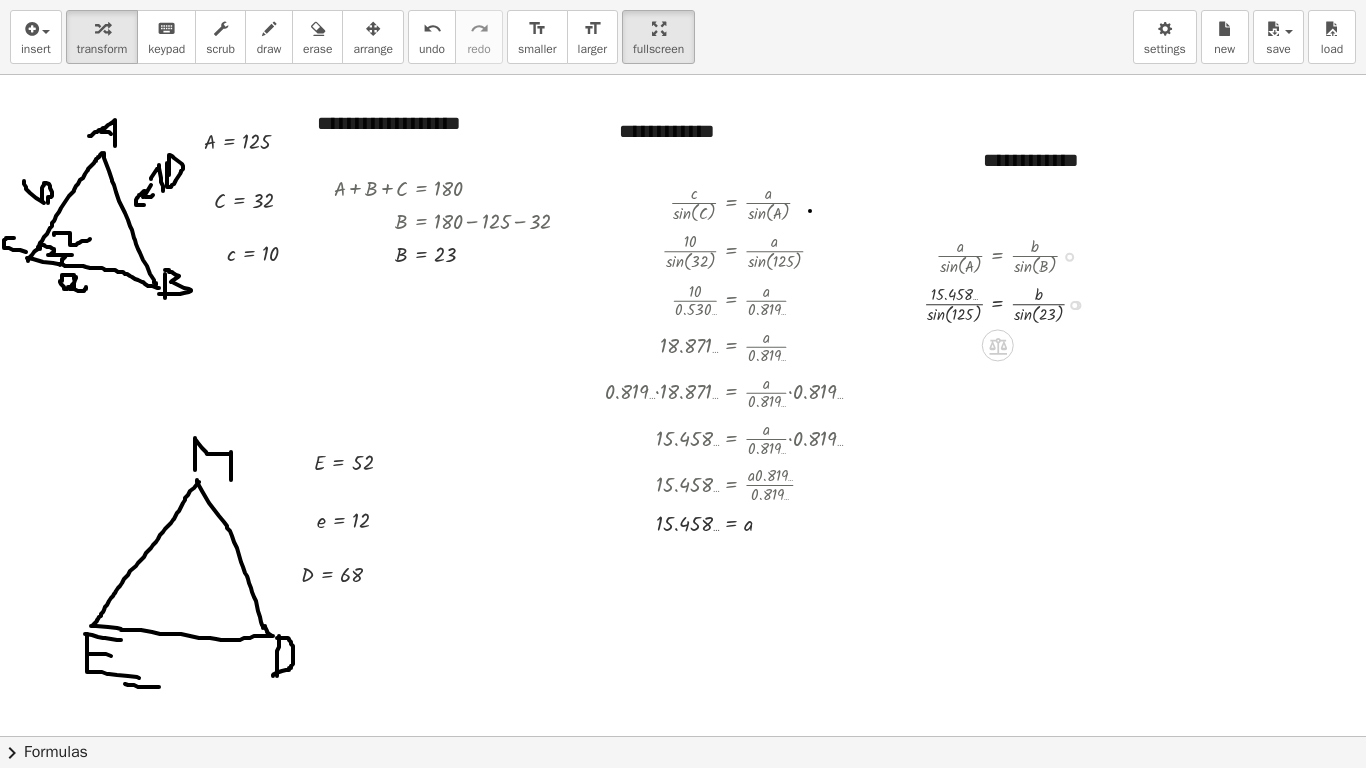 click at bounding box center (1013, 303) 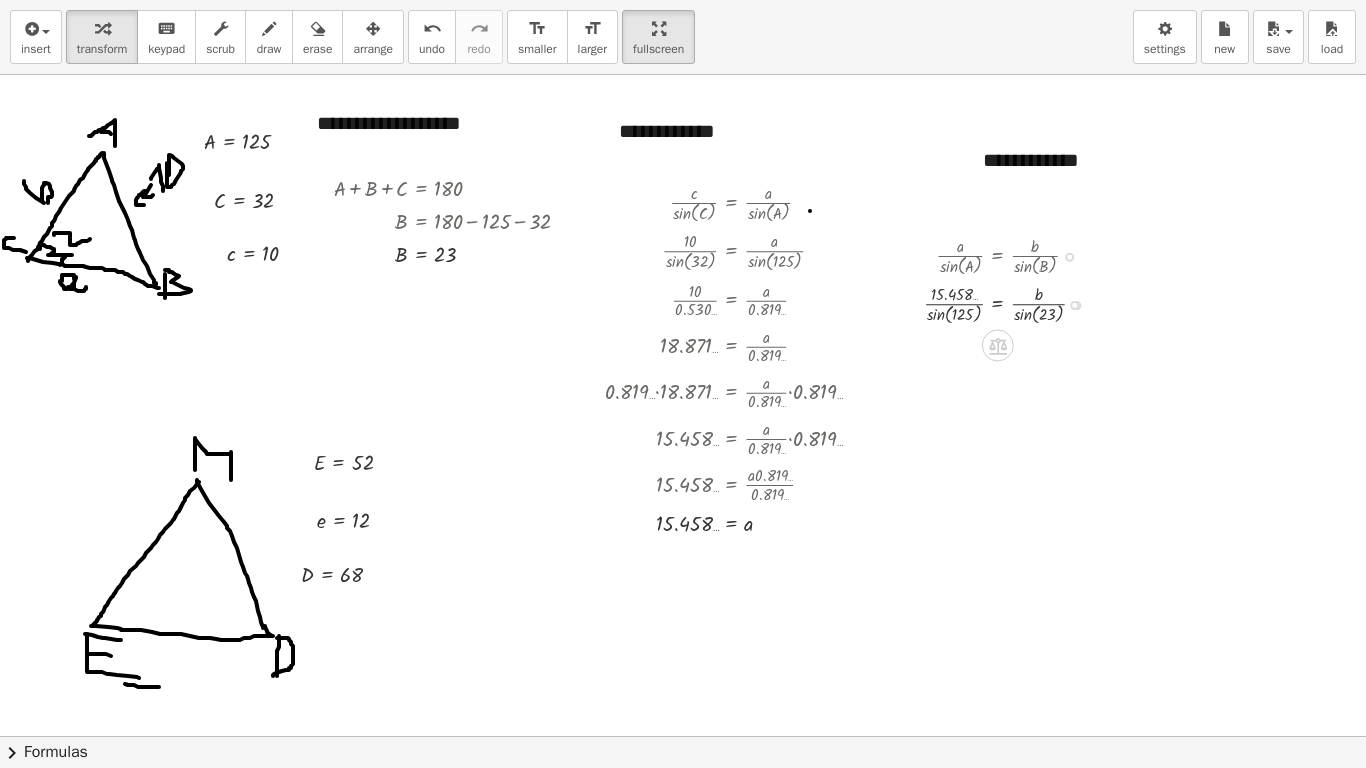 click at bounding box center [1013, 303] 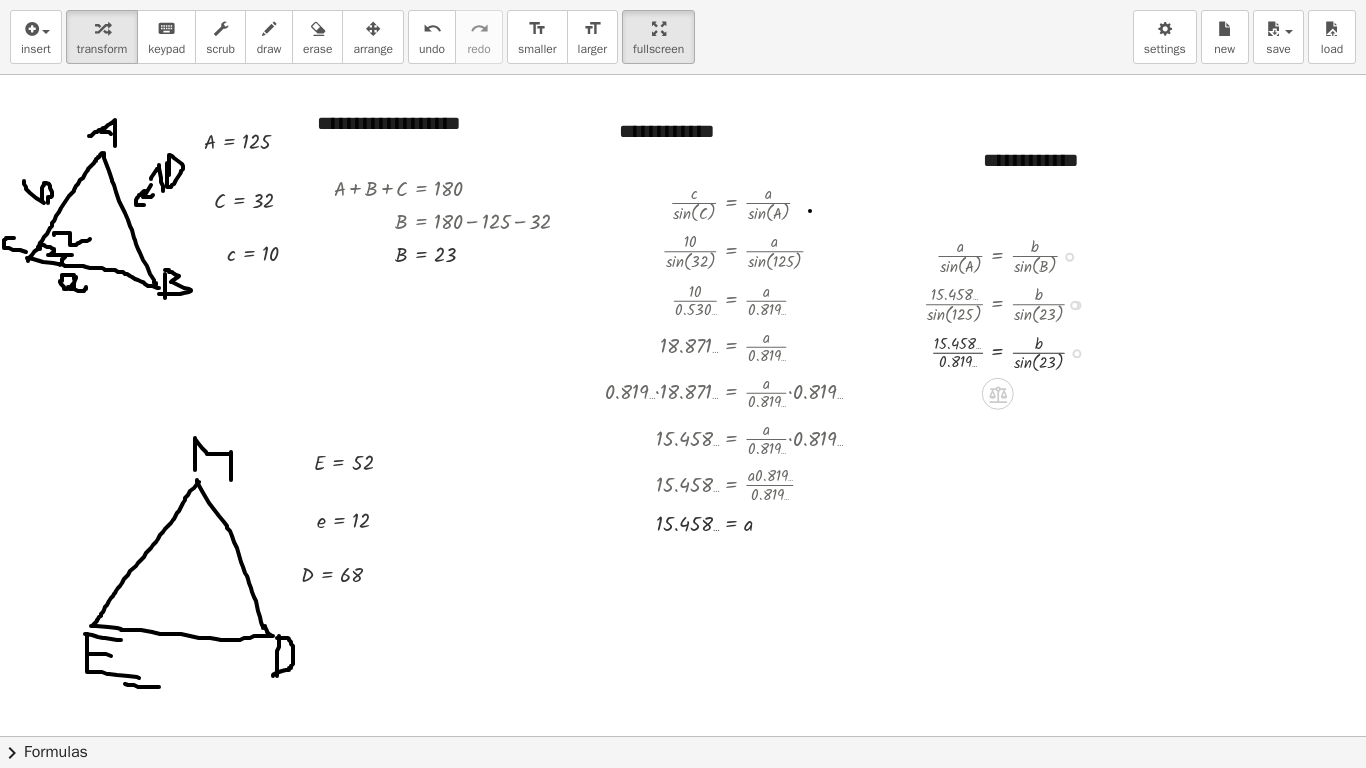 click at bounding box center (1013, 352) 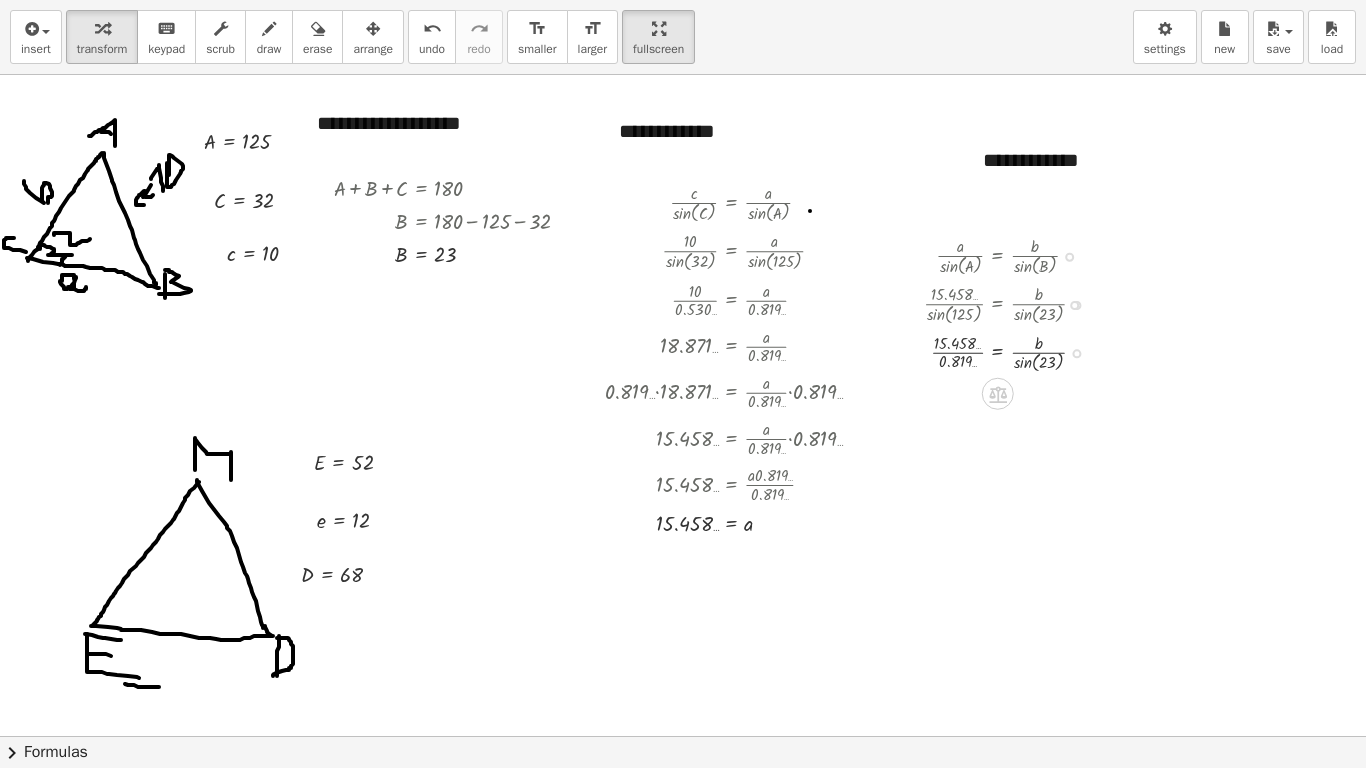 click at bounding box center [1013, 352] 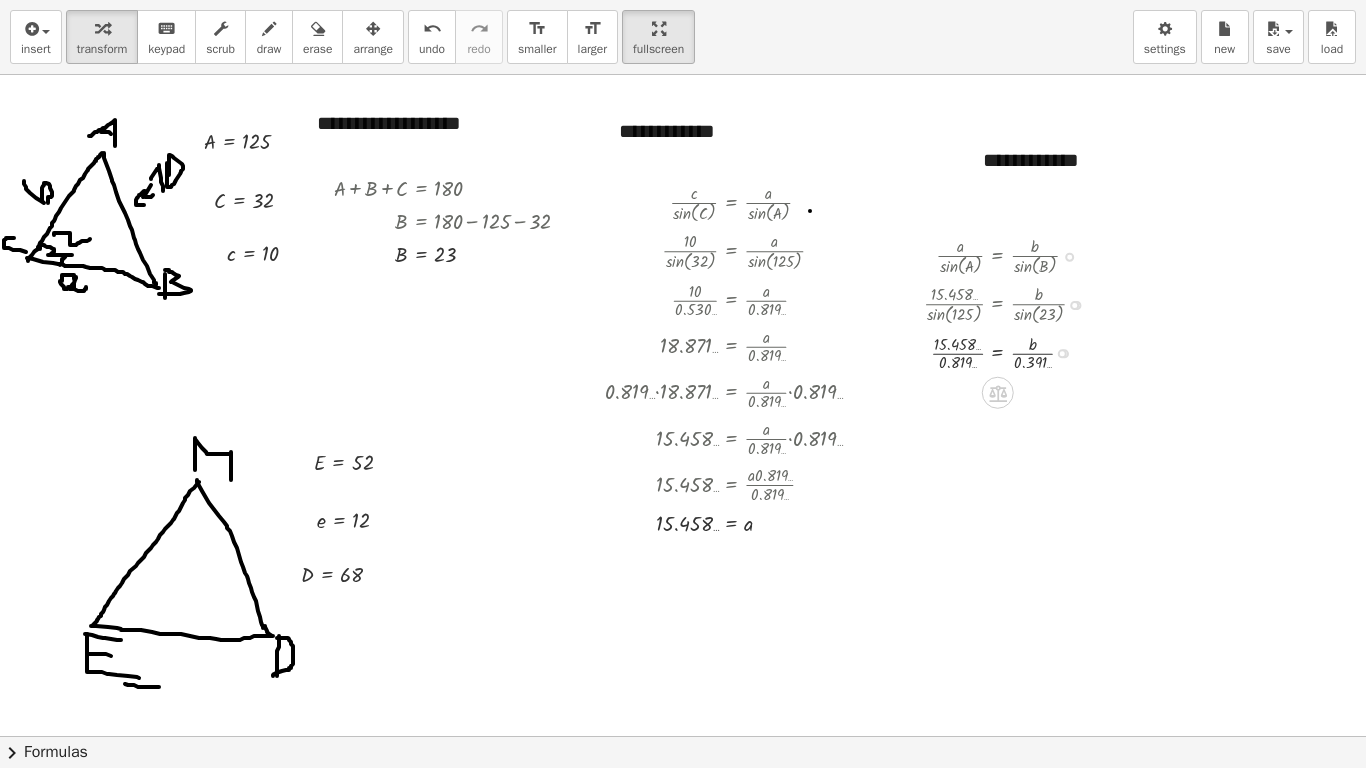 click at bounding box center (1013, 352) 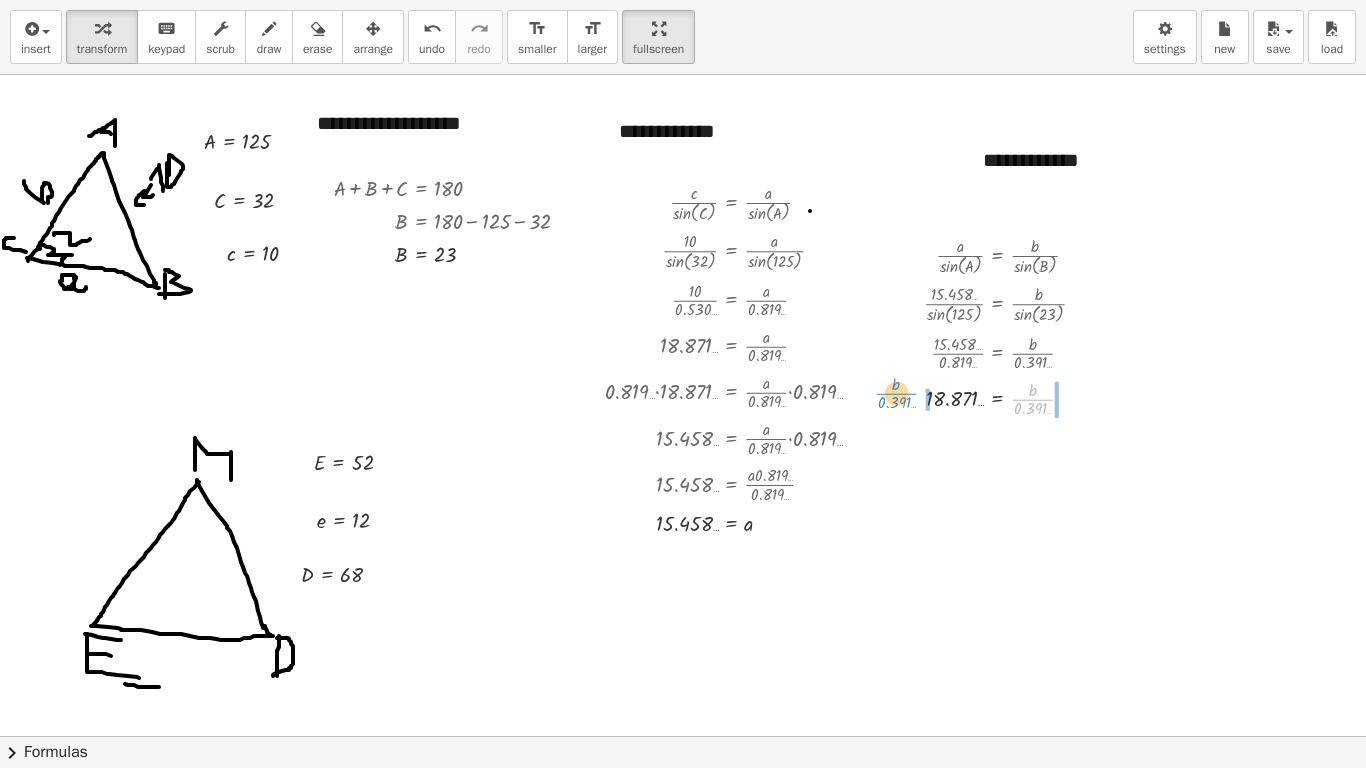 drag, startPoint x: 1038, startPoint y: 401, endPoint x: 902, endPoint y: 395, distance: 136.1323 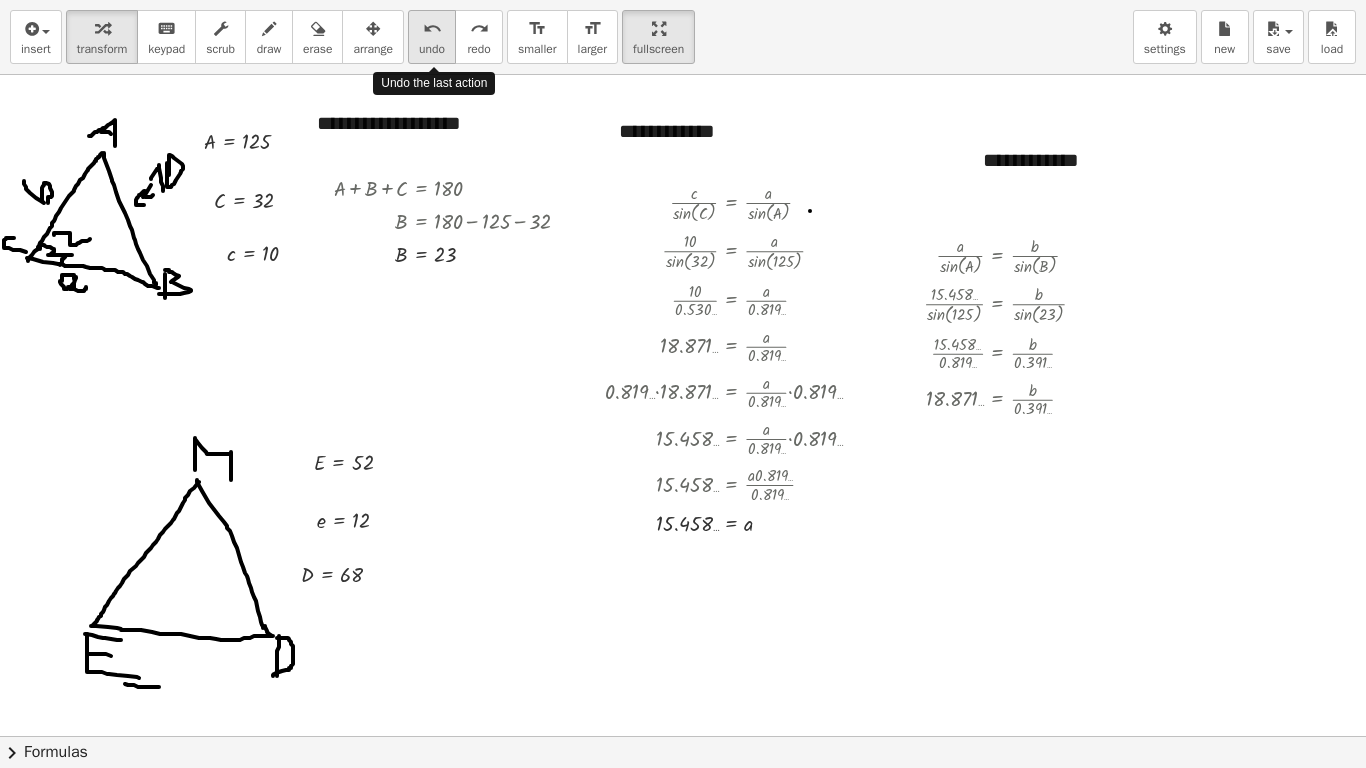 click on "undo" at bounding box center [432, 29] 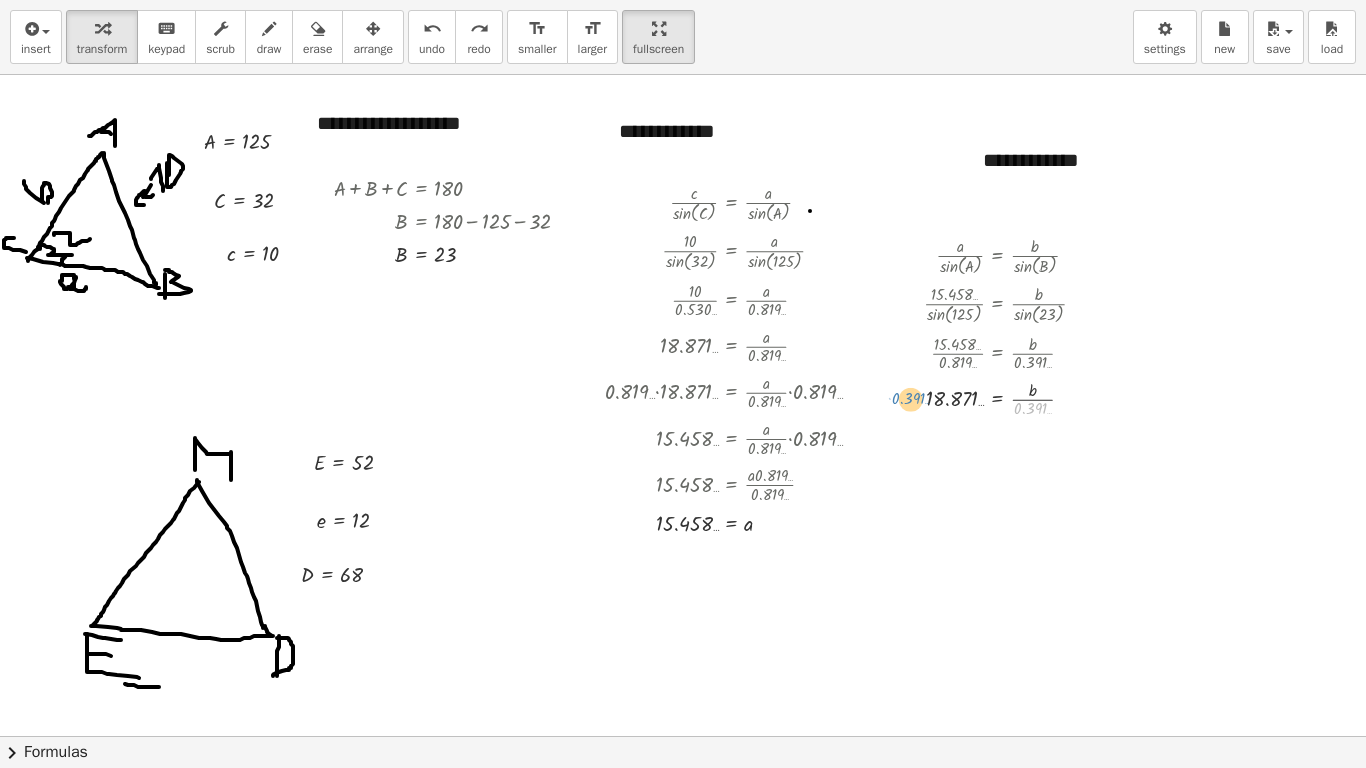 drag, startPoint x: 1029, startPoint y: 407, endPoint x: 907, endPoint y: 397, distance: 122.40915 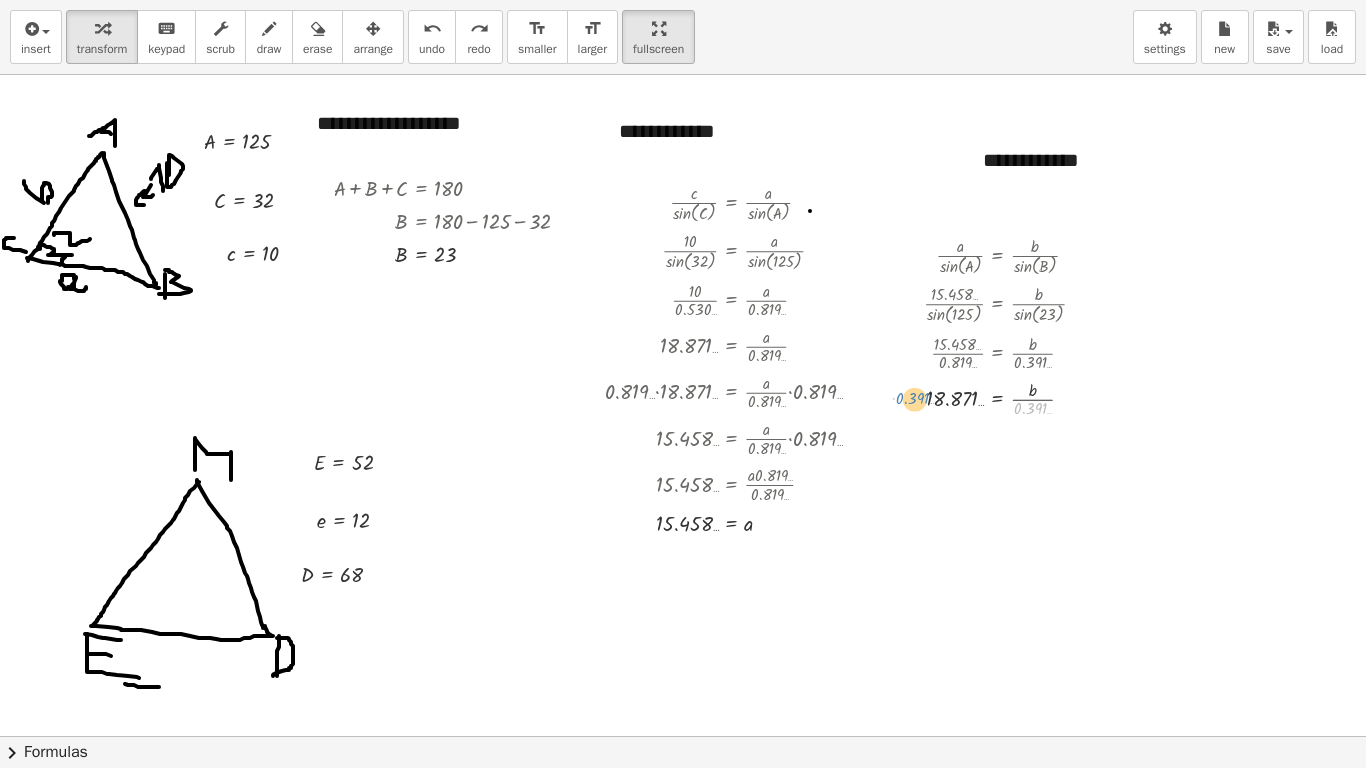 drag, startPoint x: 1029, startPoint y: 409, endPoint x: 911, endPoint y: 399, distance: 118.42297 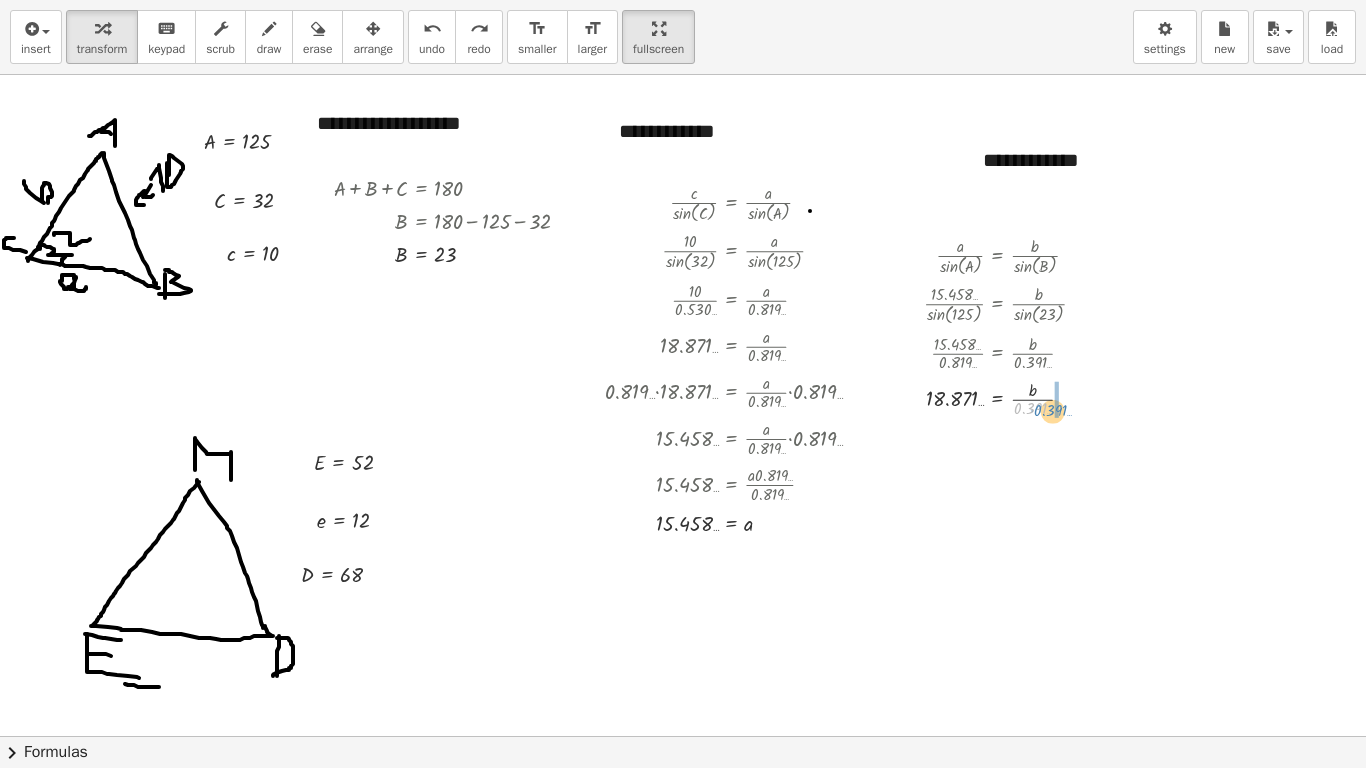 drag, startPoint x: 1027, startPoint y: 405, endPoint x: 1047, endPoint y: 407, distance: 20.09975 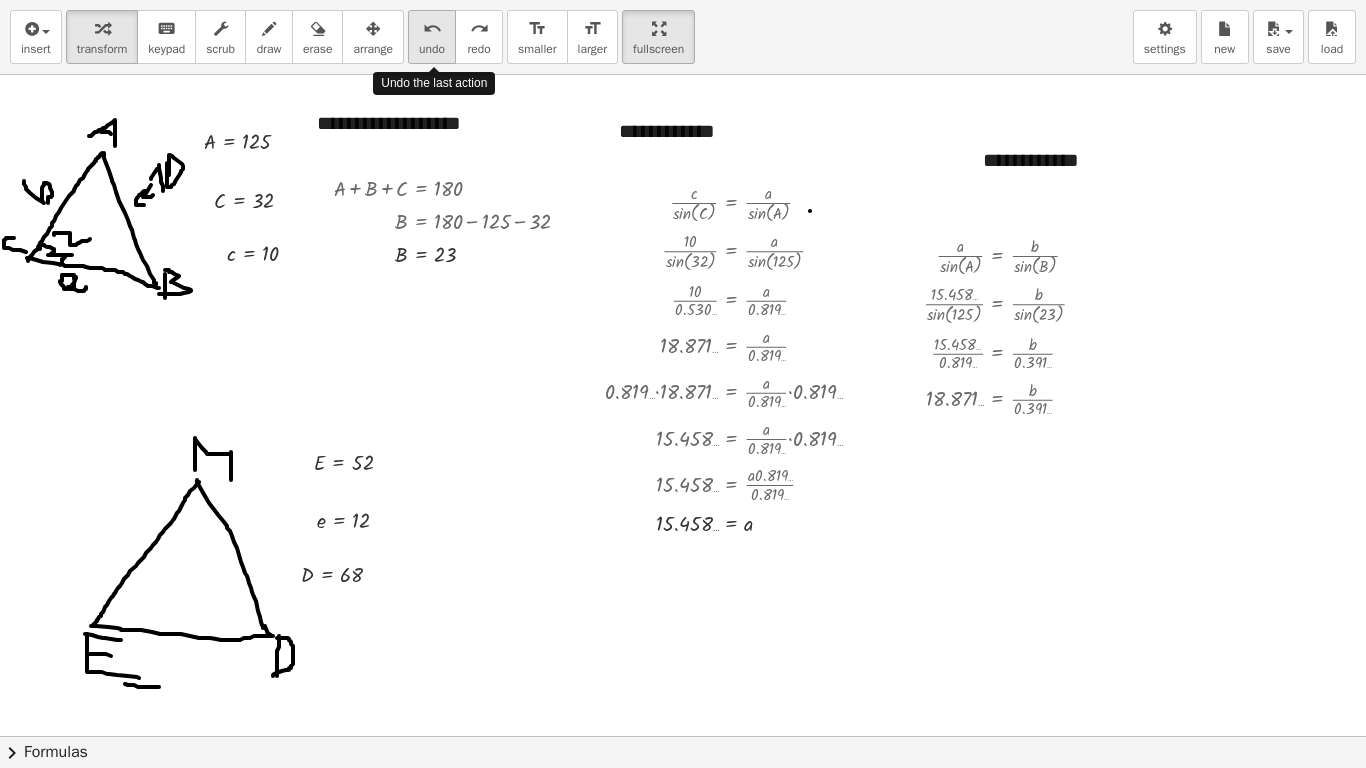 click on "undo undo" at bounding box center [432, 37] 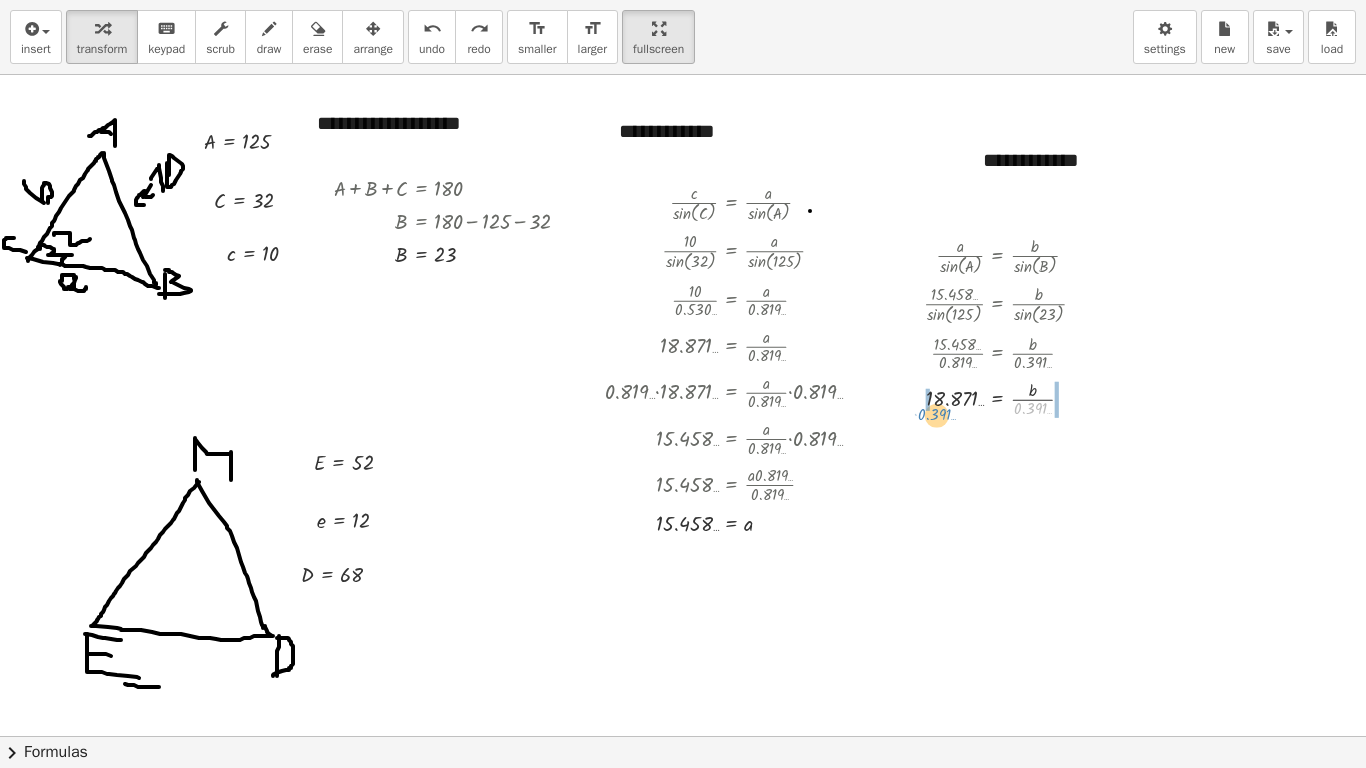 drag, startPoint x: 1037, startPoint y: 409, endPoint x: 941, endPoint y: 415, distance: 96.18732 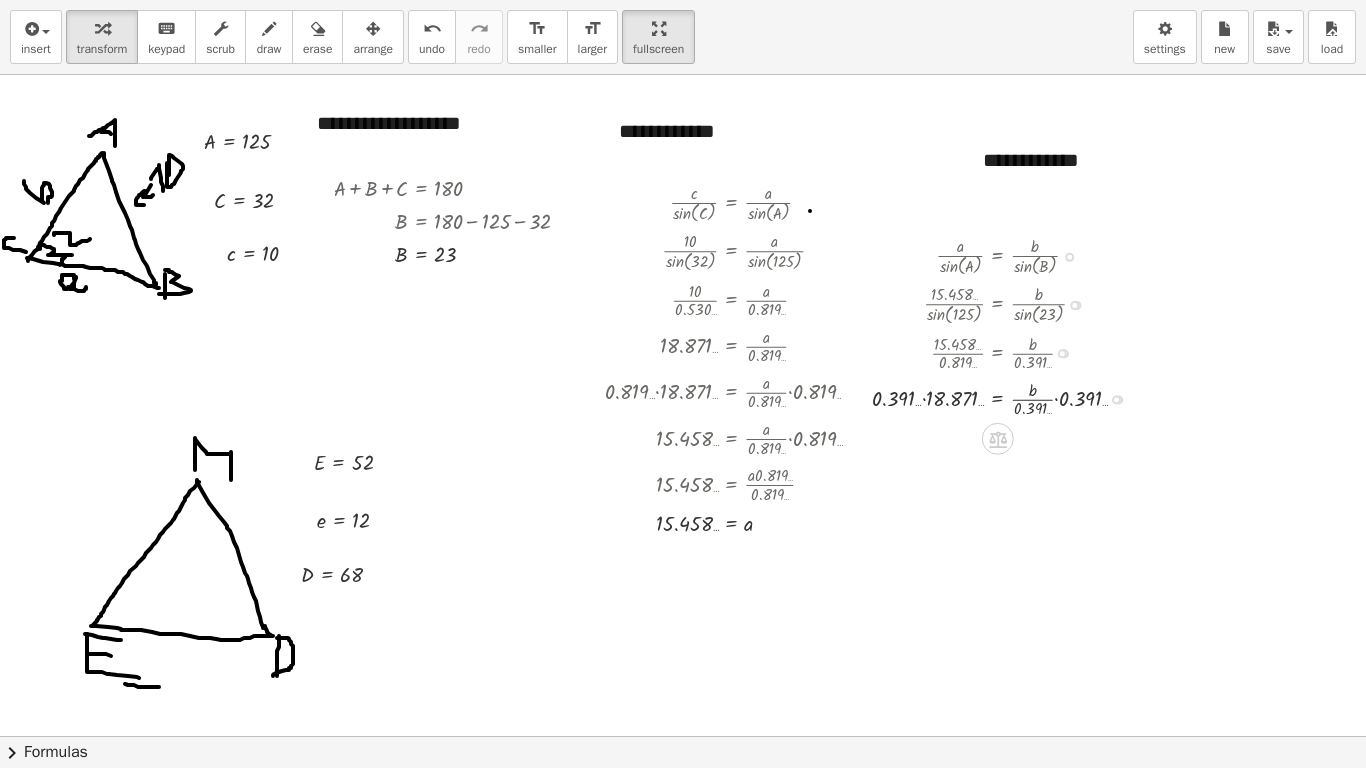 click at bounding box center (1008, 398) 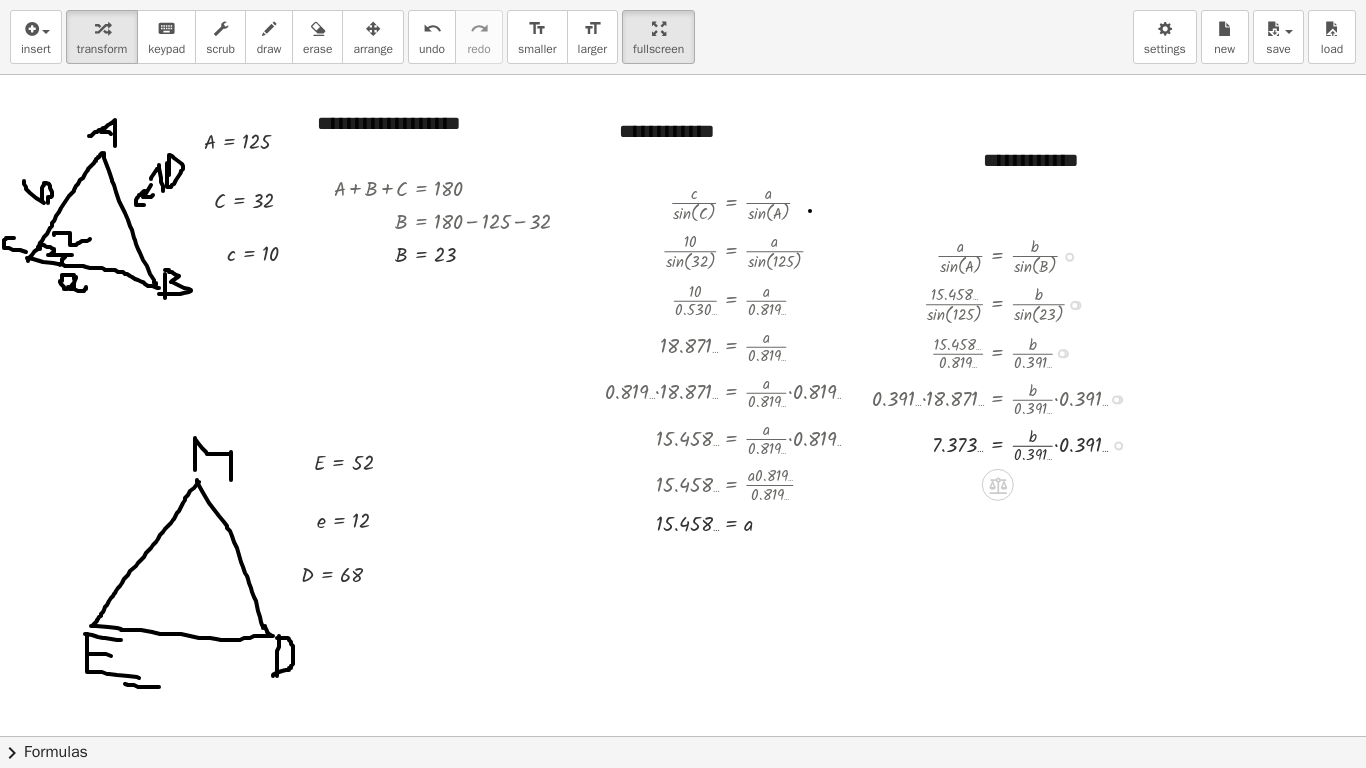 click at bounding box center [1008, 444] 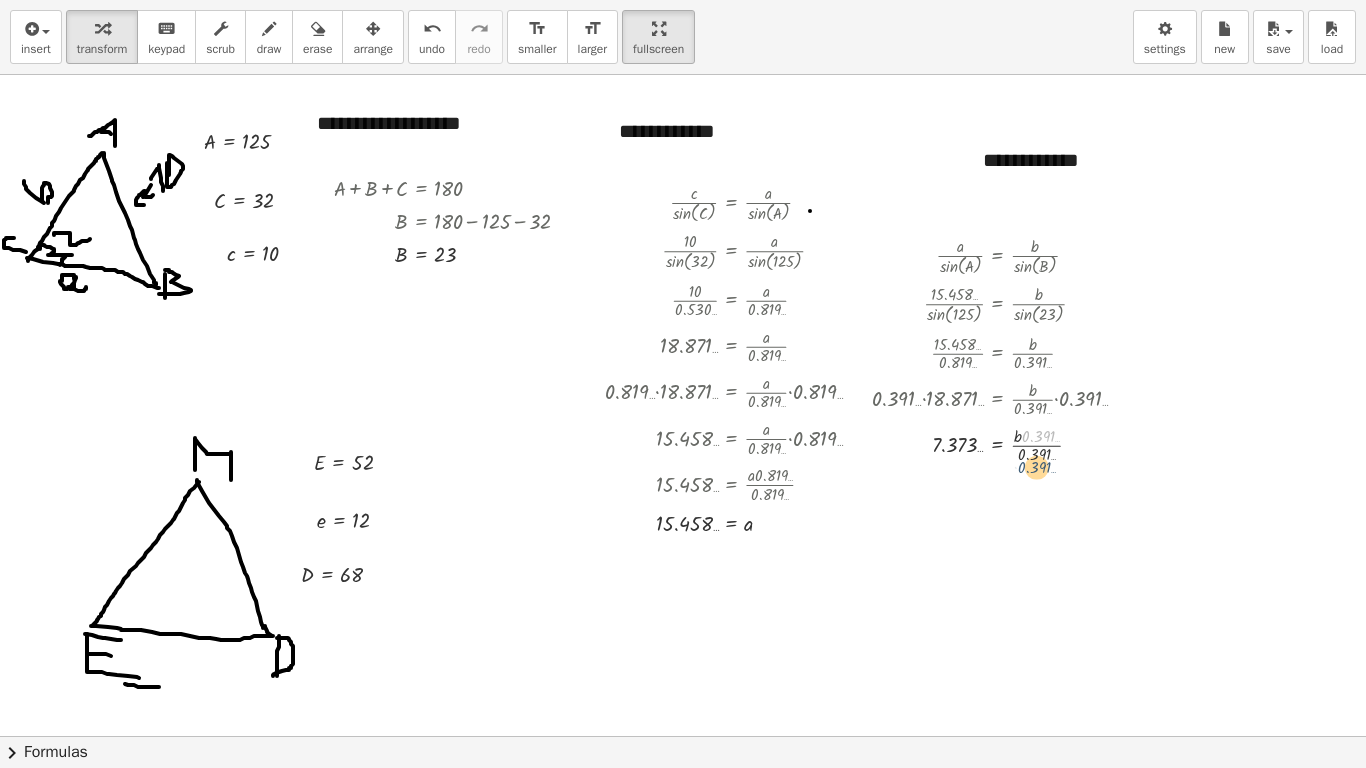 drag, startPoint x: 1041, startPoint y: 436, endPoint x: 1037, endPoint y: 468, distance: 32.24903 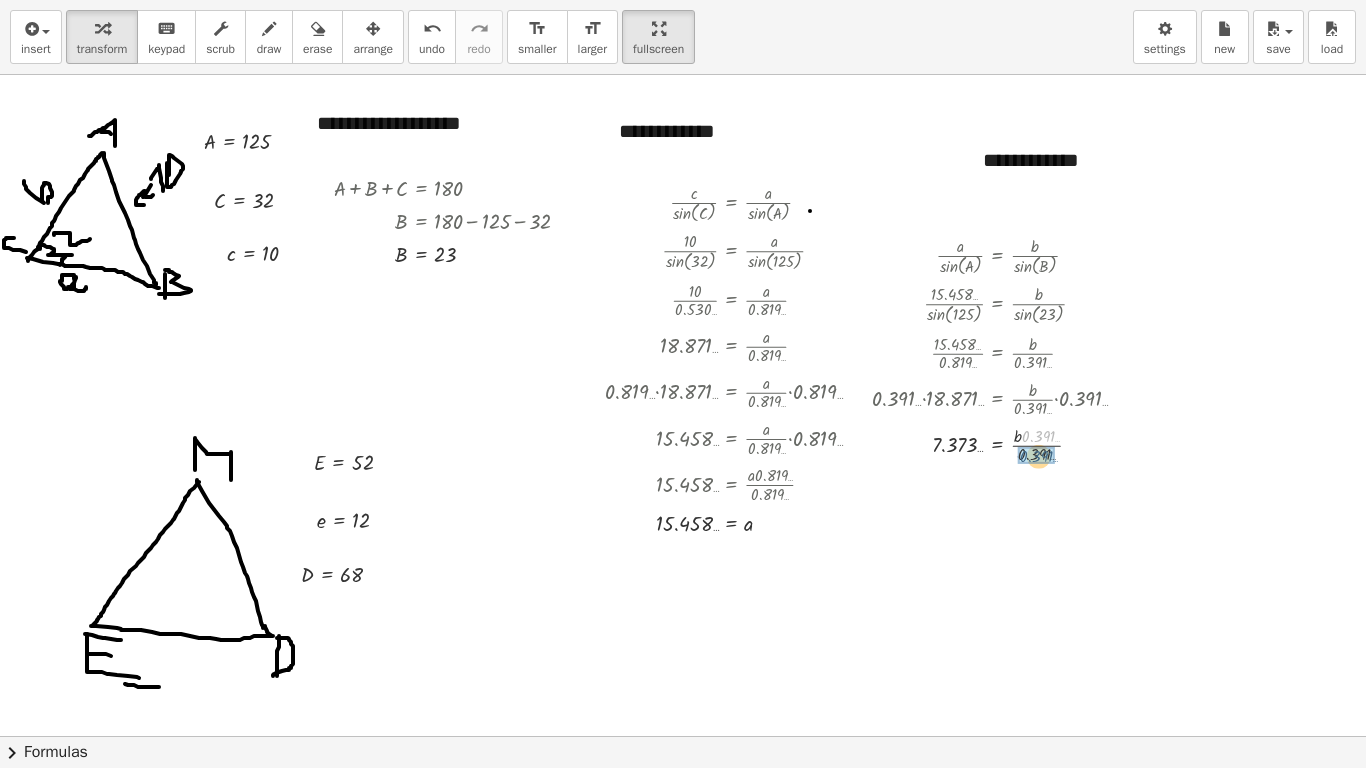 drag, startPoint x: 1047, startPoint y: 430, endPoint x: 1045, endPoint y: 445, distance: 15.132746 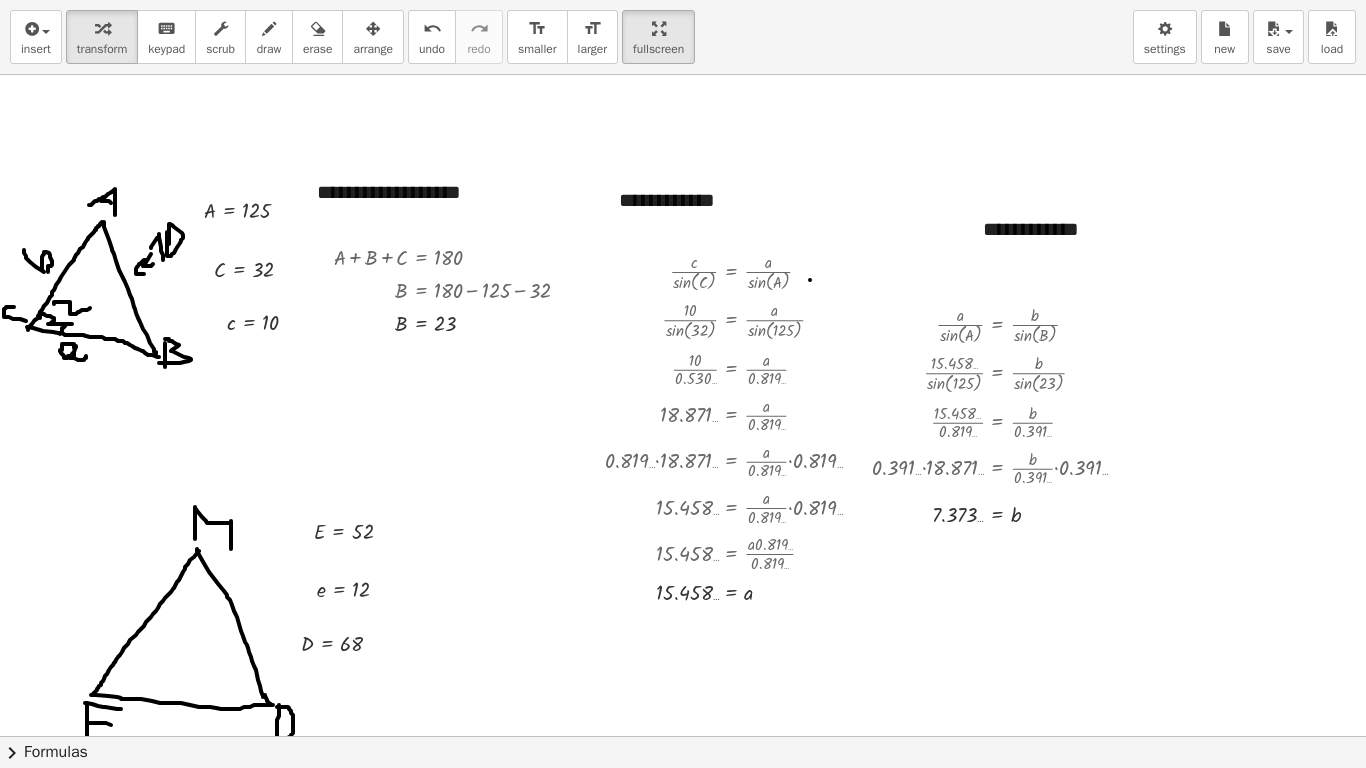 scroll, scrollTop: 286, scrollLeft: 0, axis: vertical 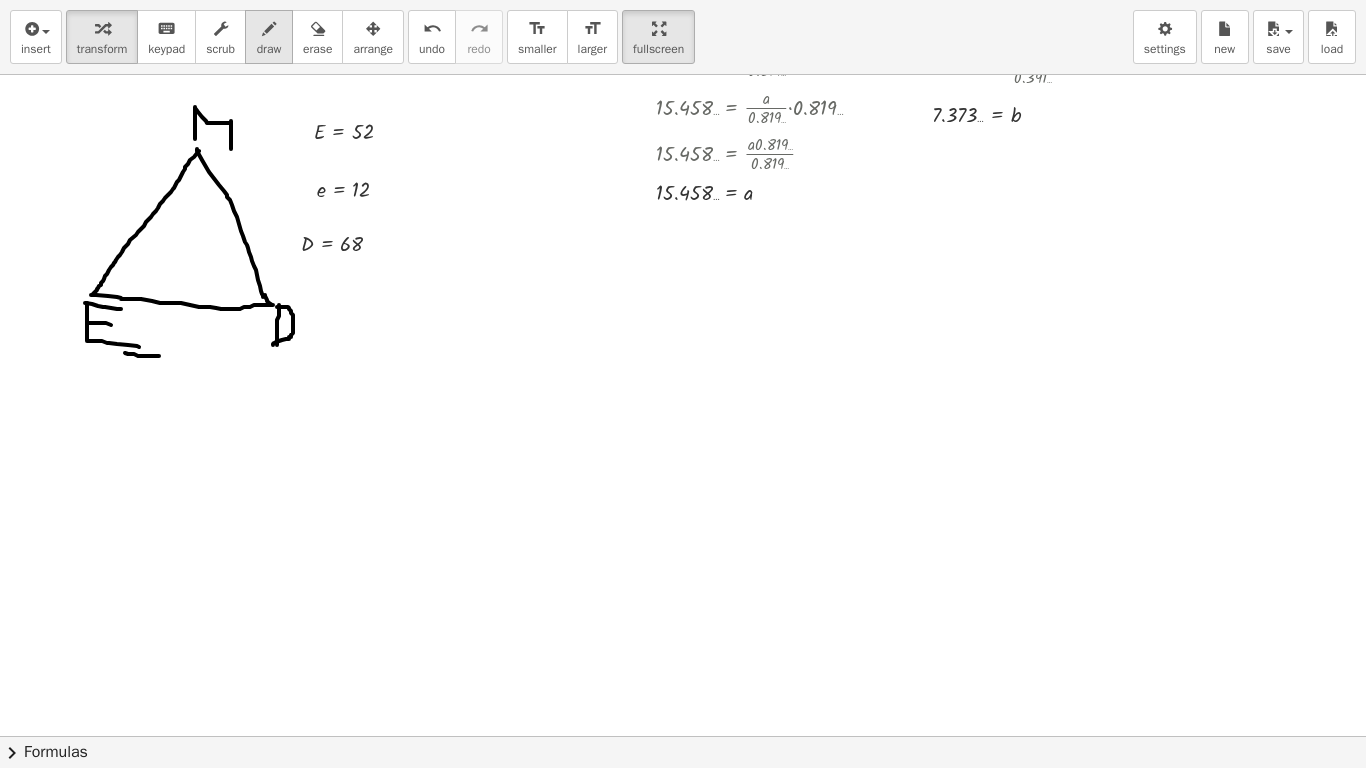 click at bounding box center [269, 28] 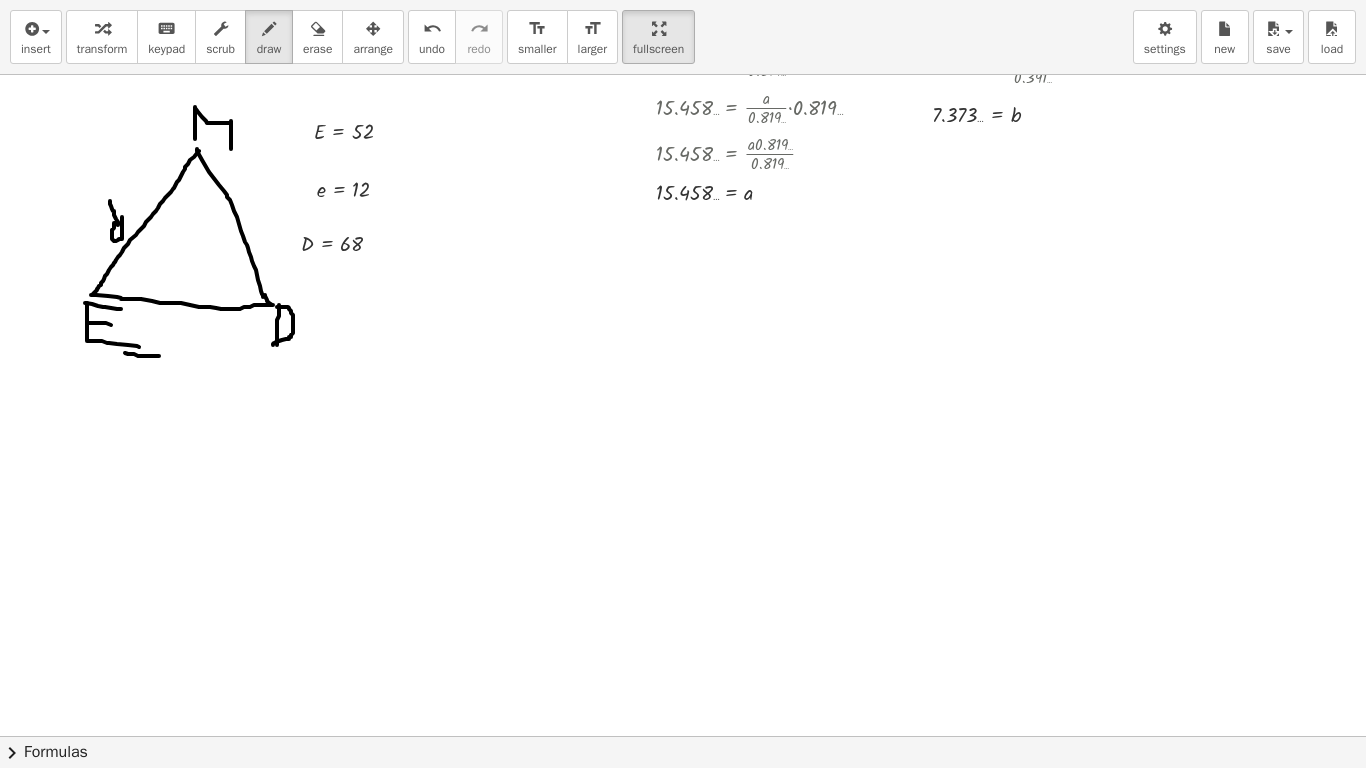 drag, startPoint x: 110, startPoint y: 201, endPoint x: 122, endPoint y: 217, distance: 20 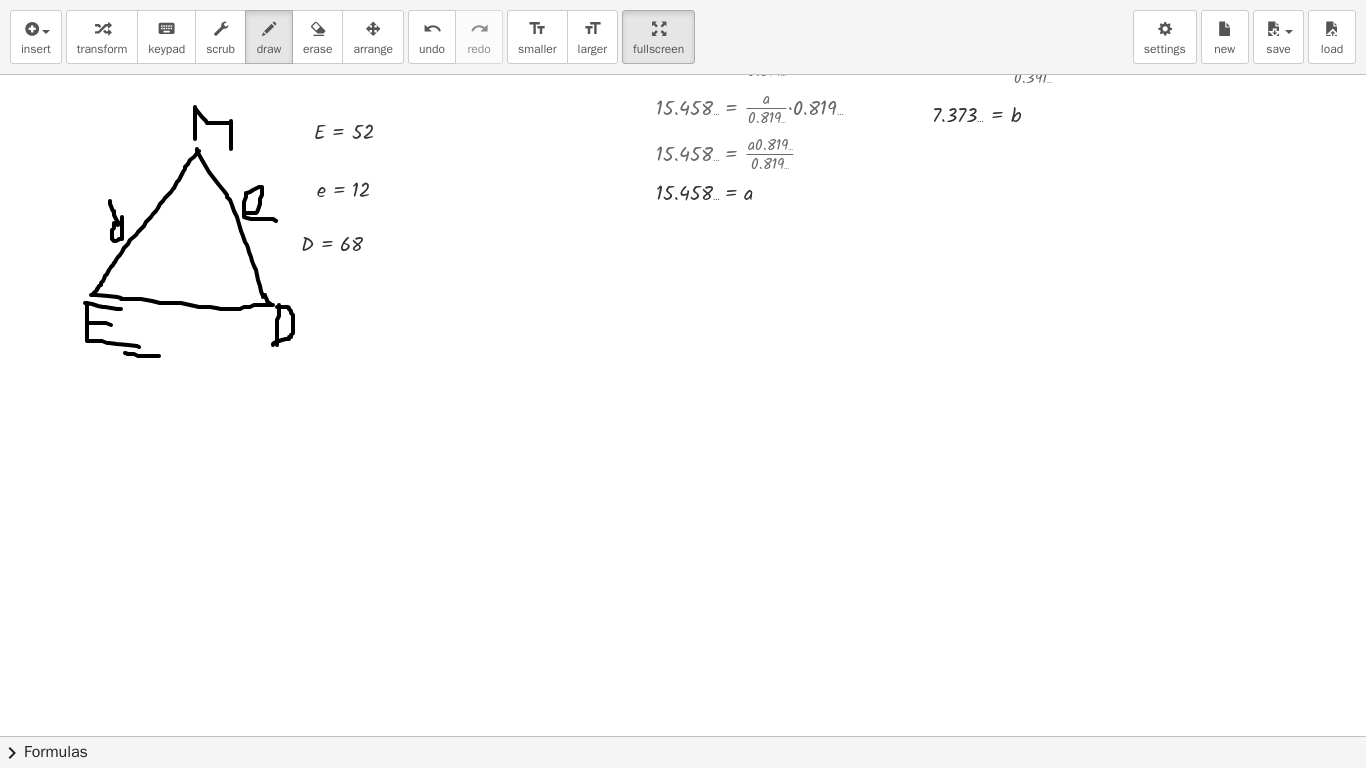 drag, startPoint x: 244, startPoint y: 213, endPoint x: 276, endPoint y: 221, distance: 32.984844 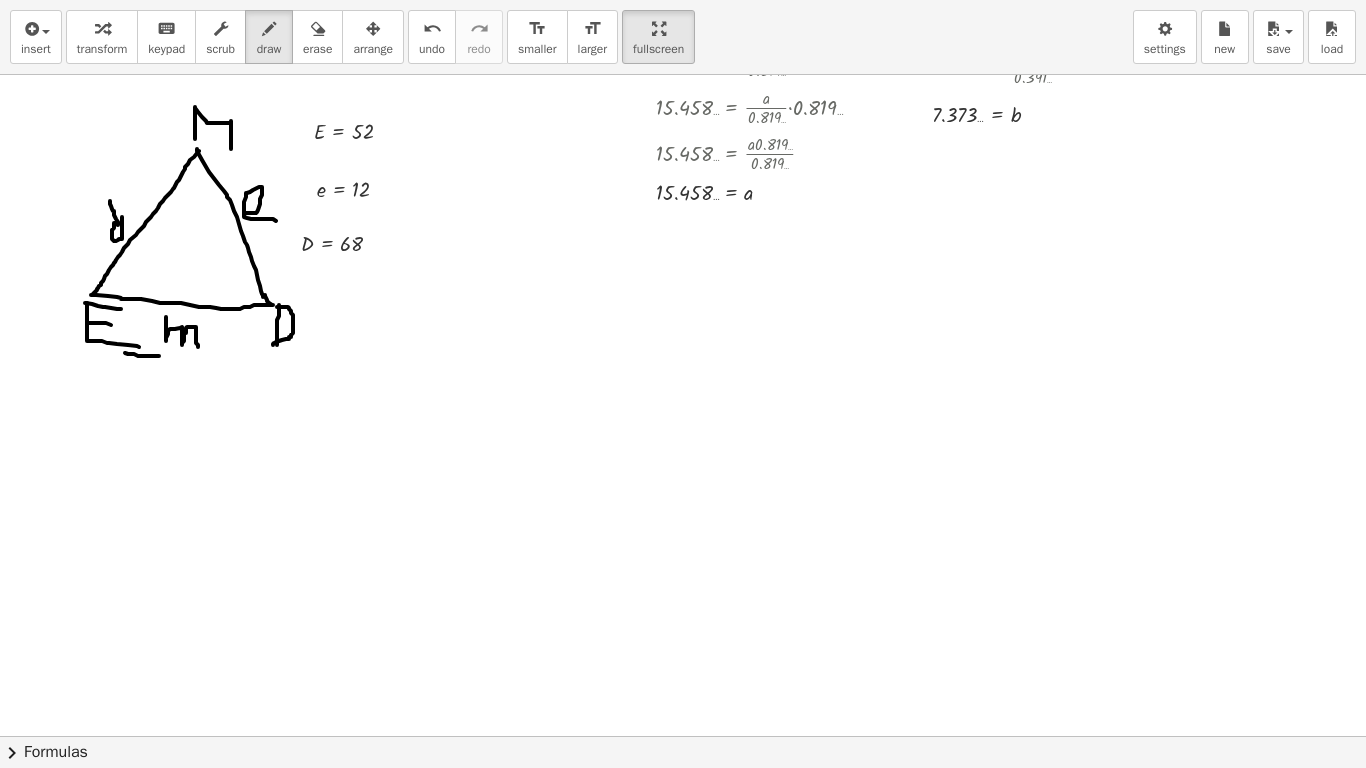 drag, startPoint x: 166, startPoint y: 317, endPoint x: 198, endPoint y: 347, distance: 43.863426 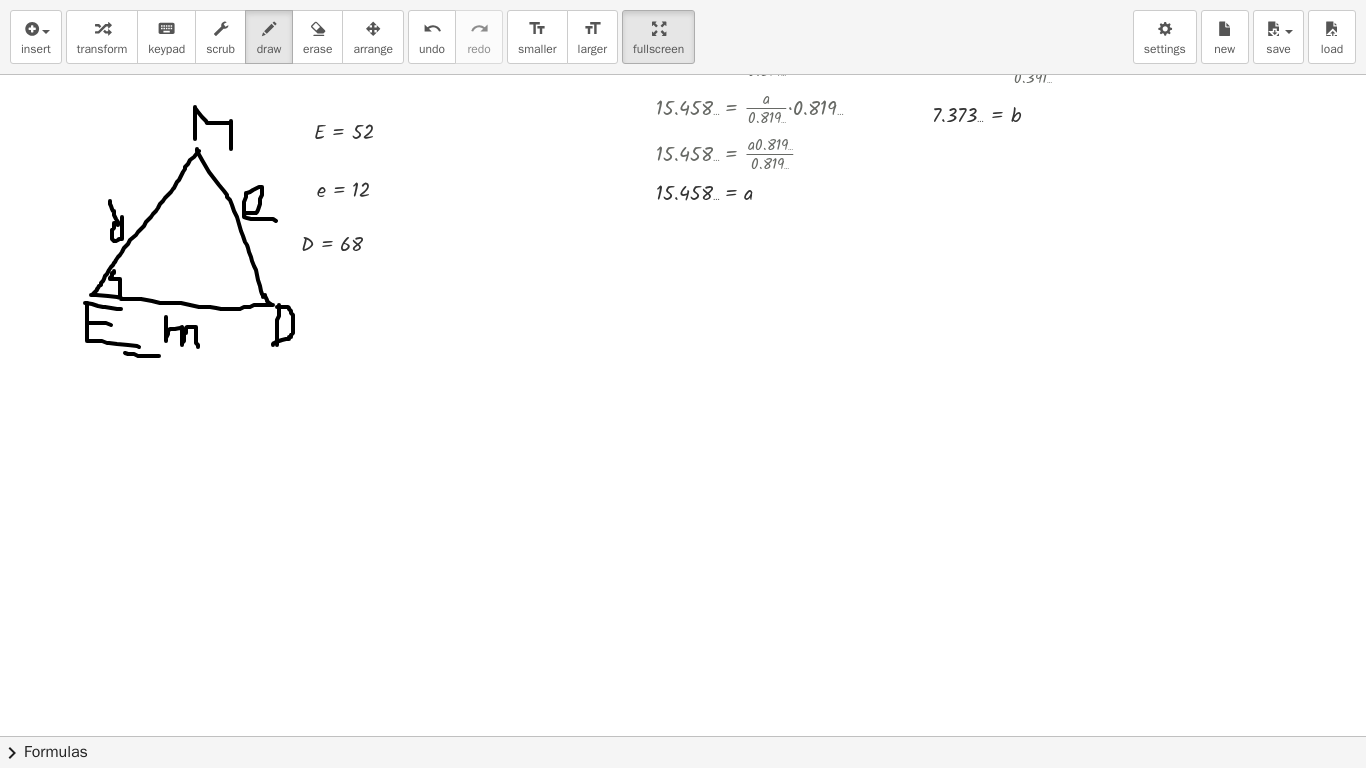 drag, startPoint x: 114, startPoint y: 271, endPoint x: 124, endPoint y: 265, distance: 11.661903 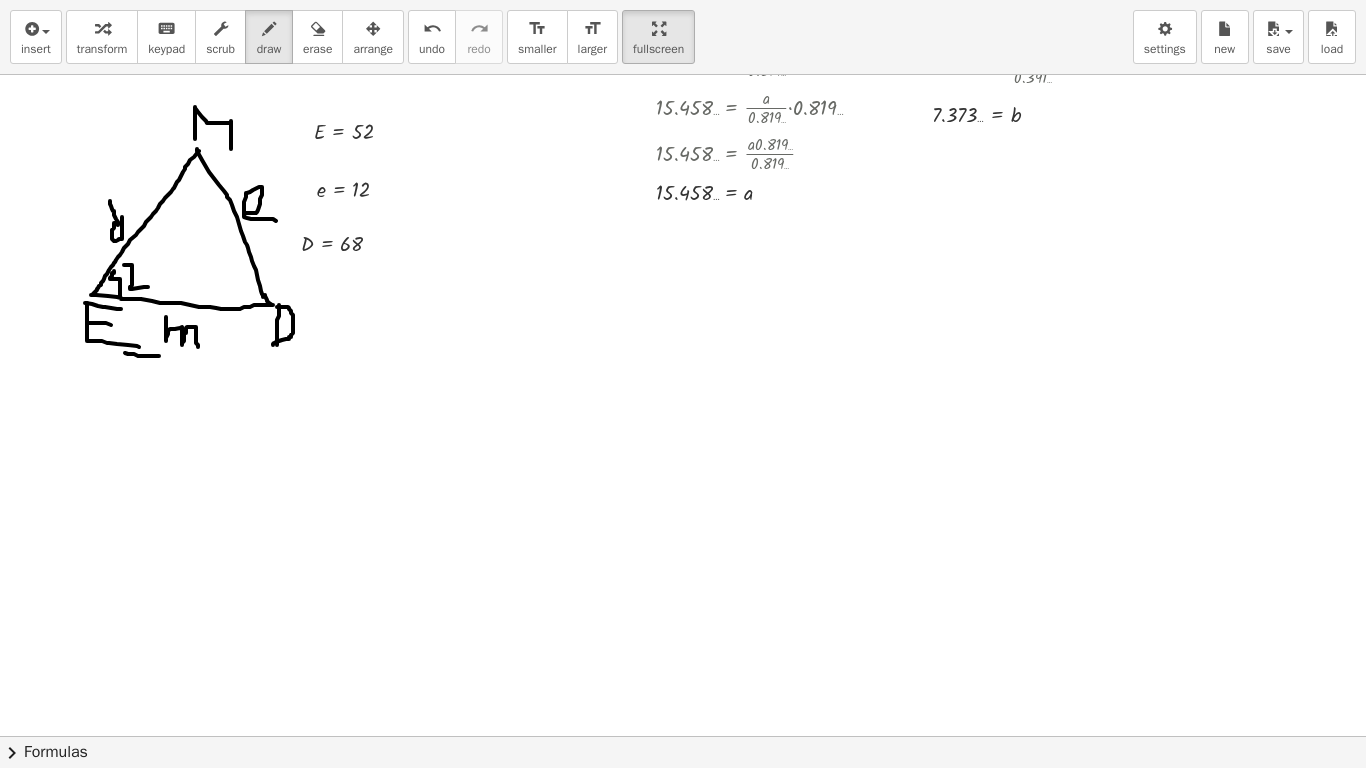 drag, startPoint x: 124, startPoint y: 265, endPoint x: 148, endPoint y: 287, distance: 32.55764 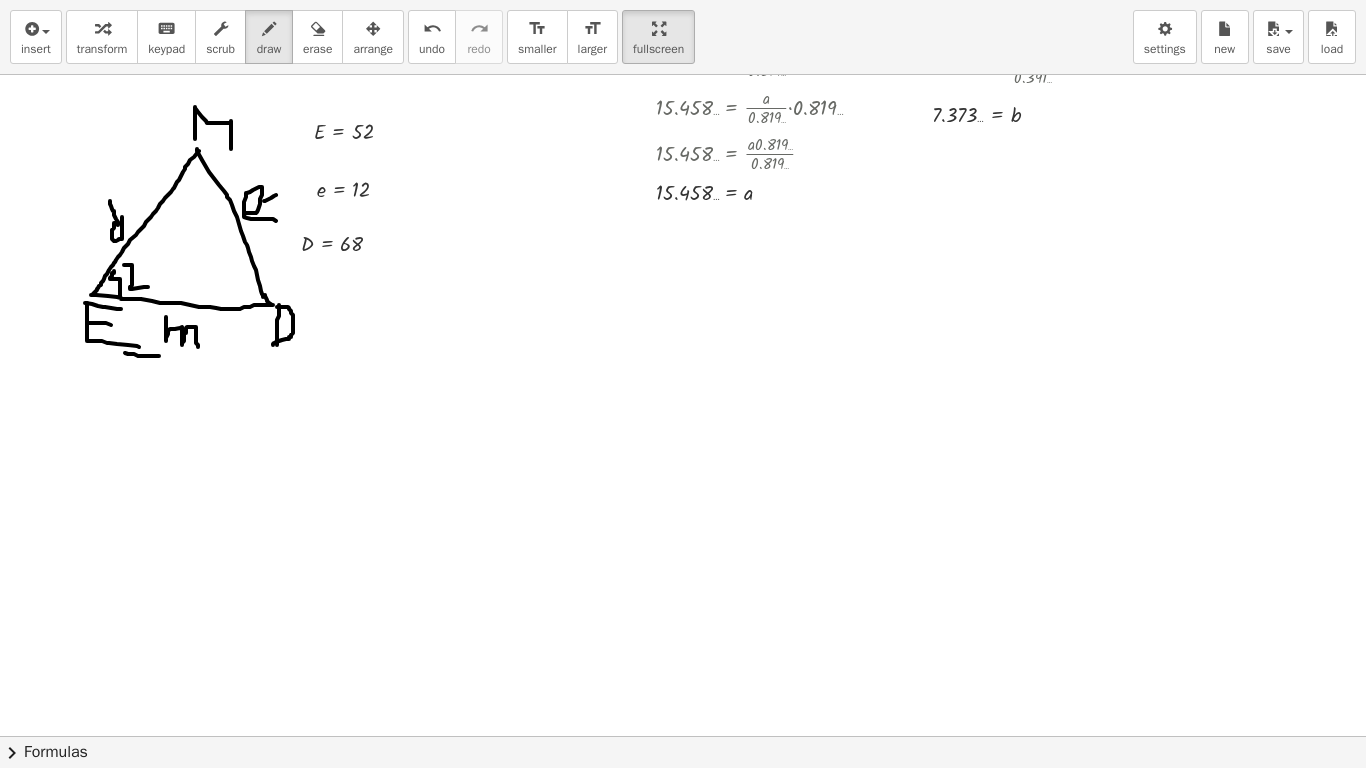 drag, startPoint x: 264, startPoint y: 201, endPoint x: 276, endPoint y: 195, distance: 13.416408 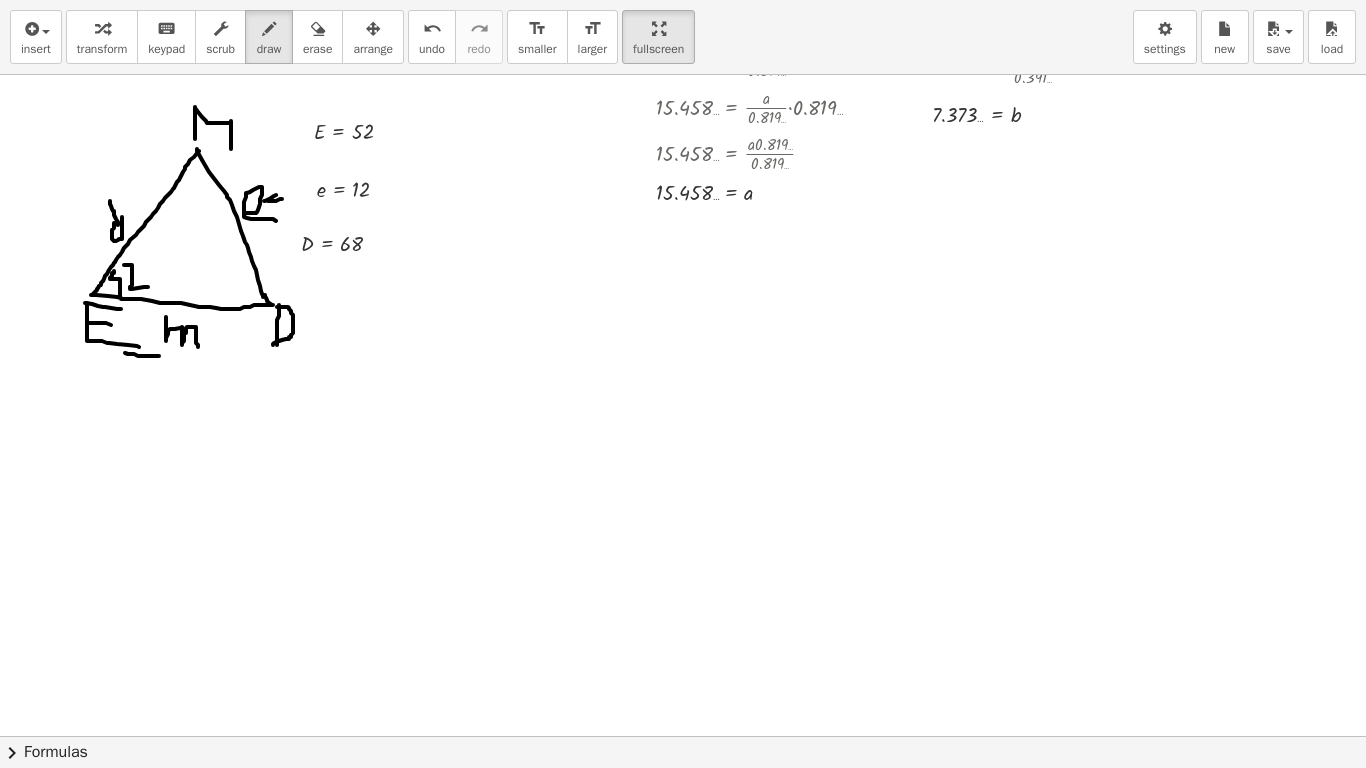 drag, startPoint x: 268, startPoint y: 201, endPoint x: 282, endPoint y: 199, distance: 14.142136 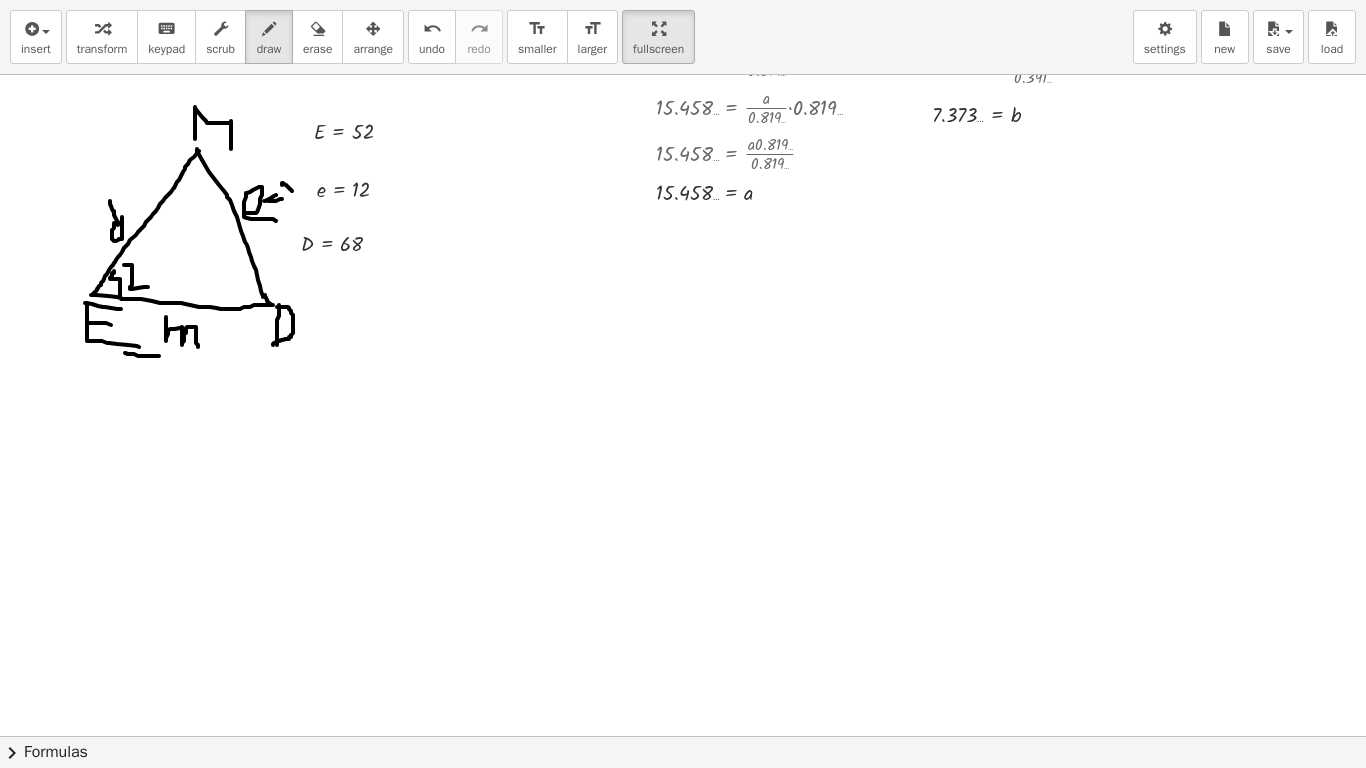 drag, startPoint x: 282, startPoint y: 185, endPoint x: 292, endPoint y: 191, distance: 11.661903 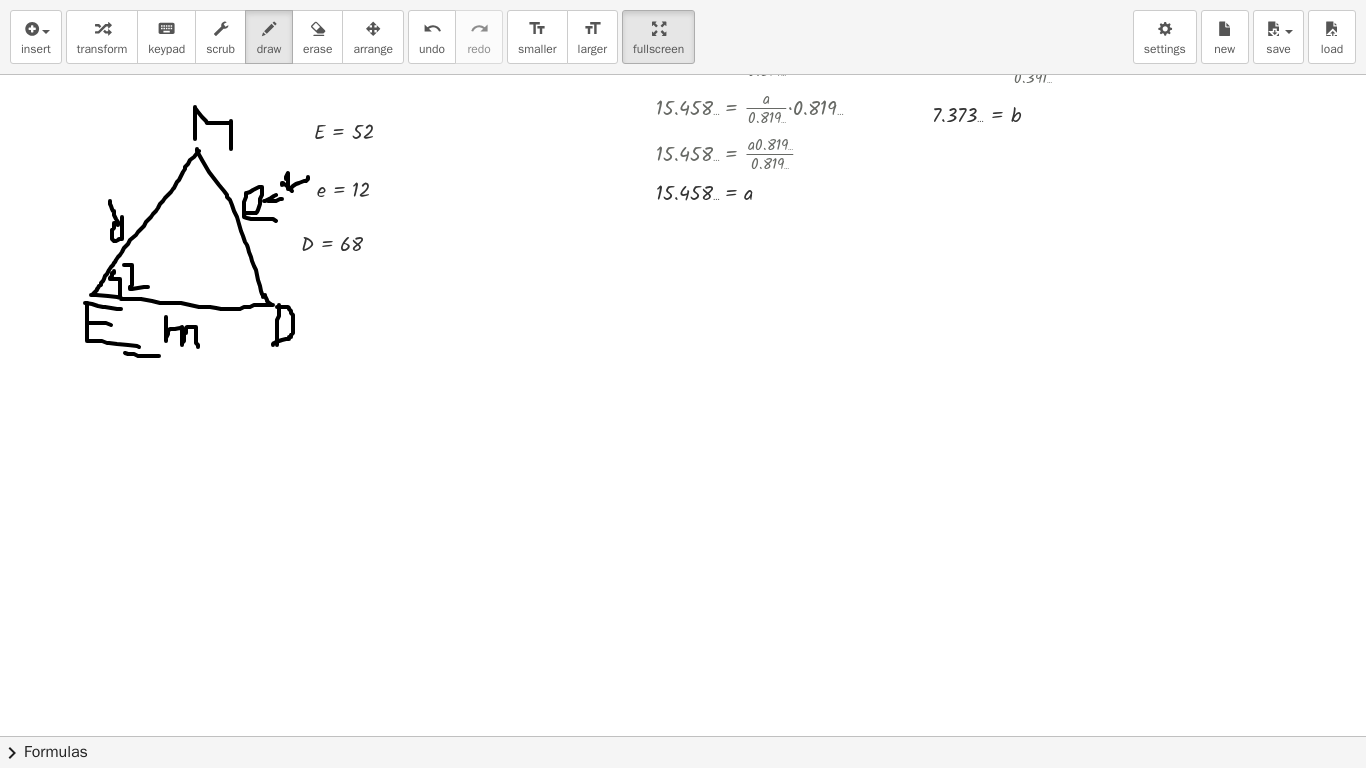 drag, startPoint x: 286, startPoint y: 179, endPoint x: 308, endPoint y: 177, distance: 22.090721 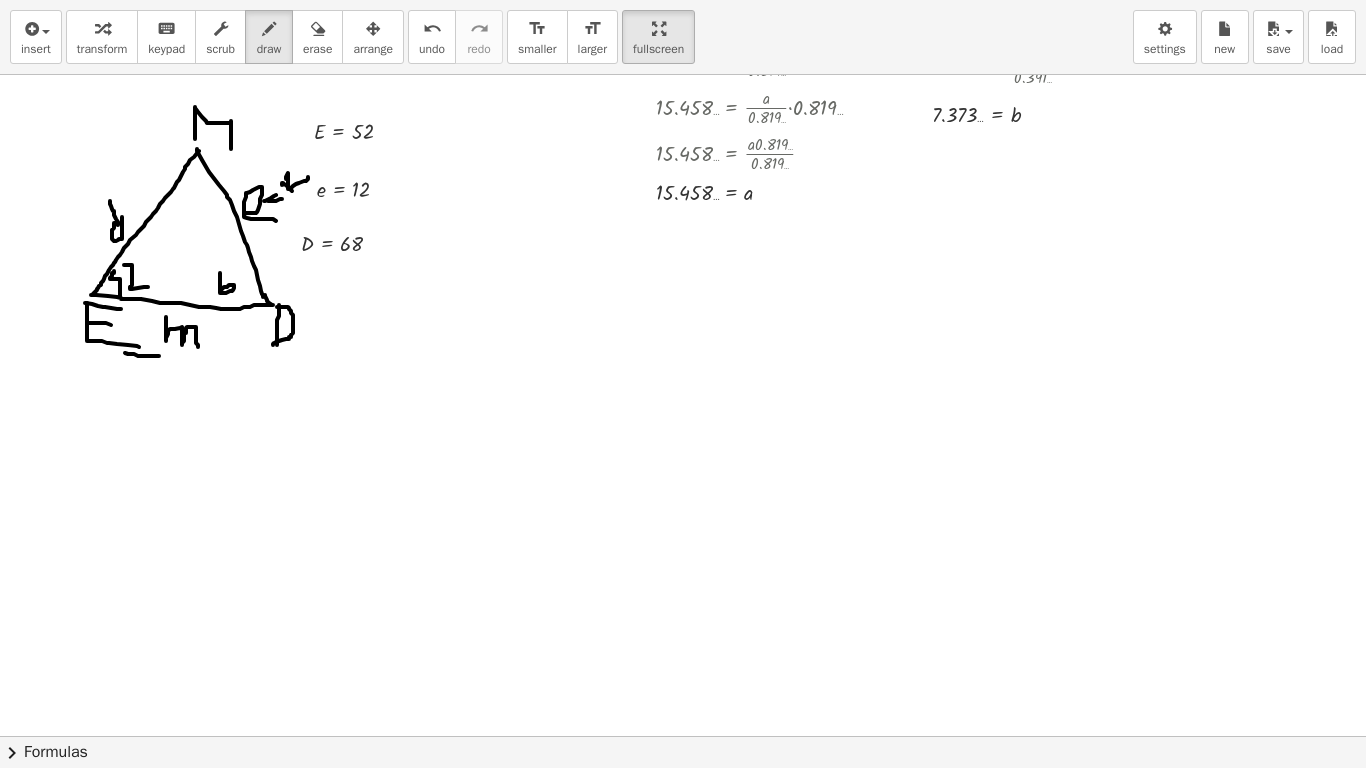 drag, startPoint x: 220, startPoint y: 273, endPoint x: 222, endPoint y: 289, distance: 16.124516 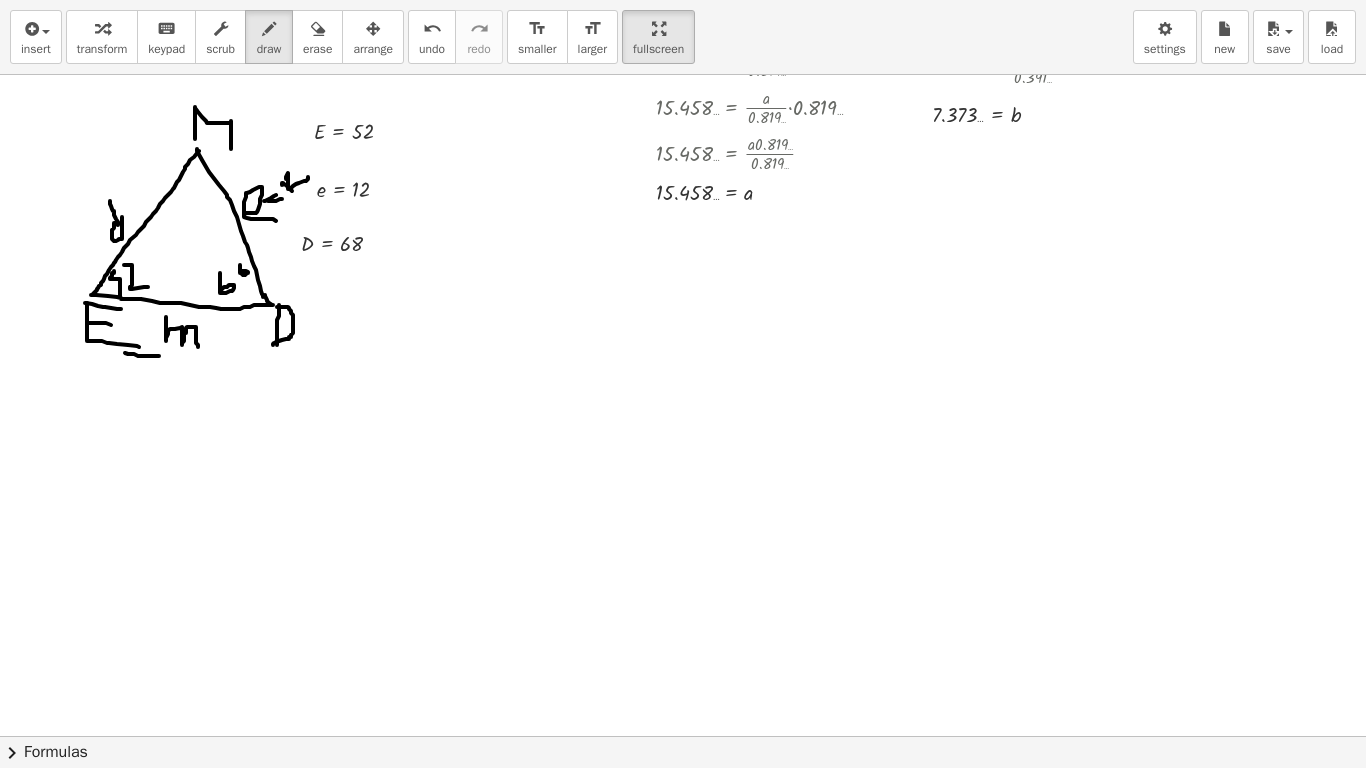 click at bounding box center (683, 153) 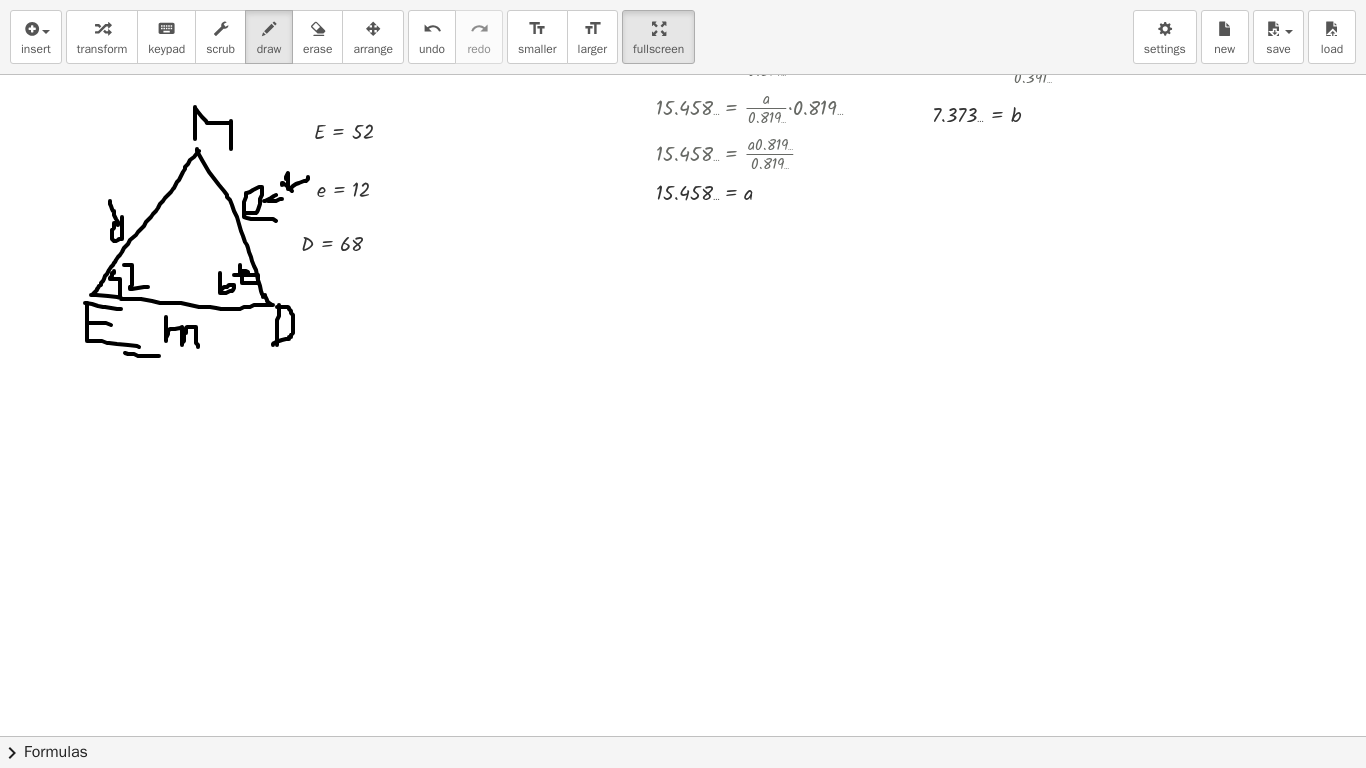 click at bounding box center (683, 153) 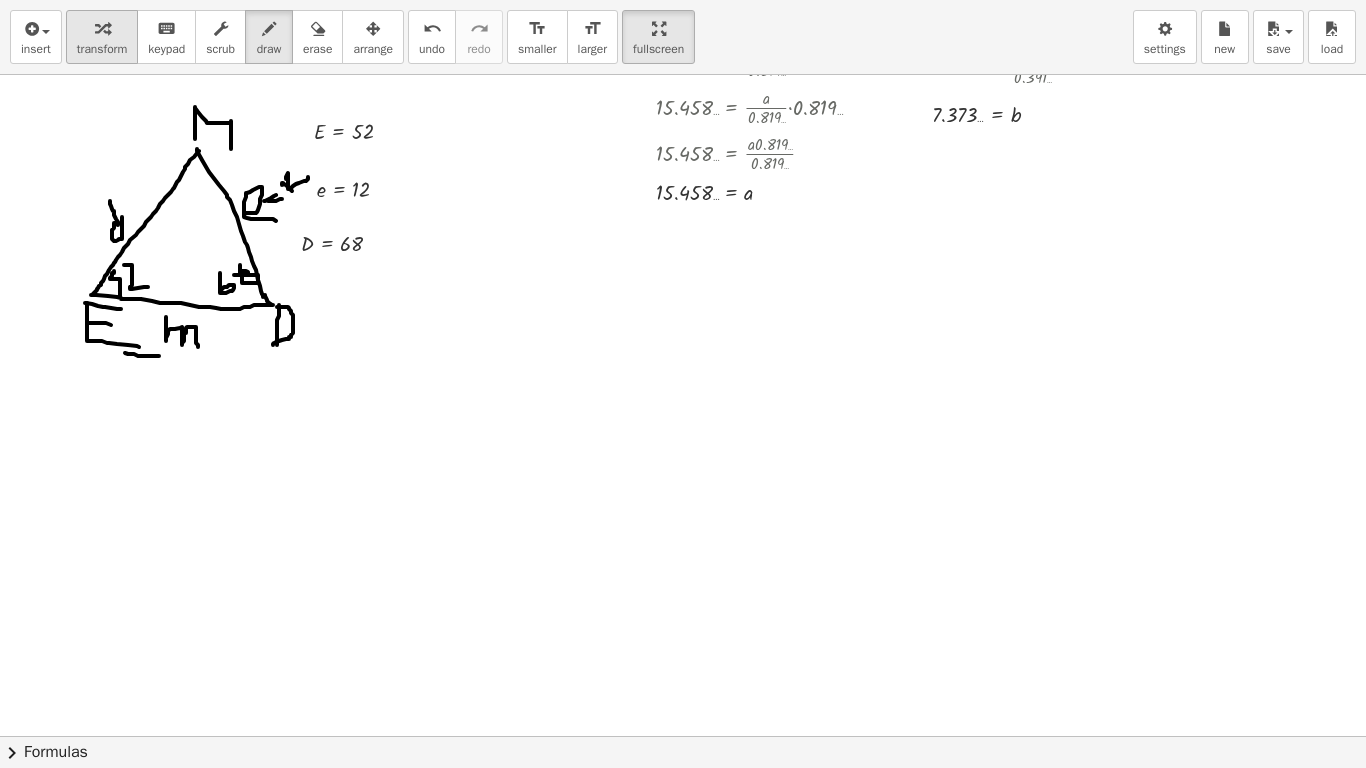 click at bounding box center [102, 29] 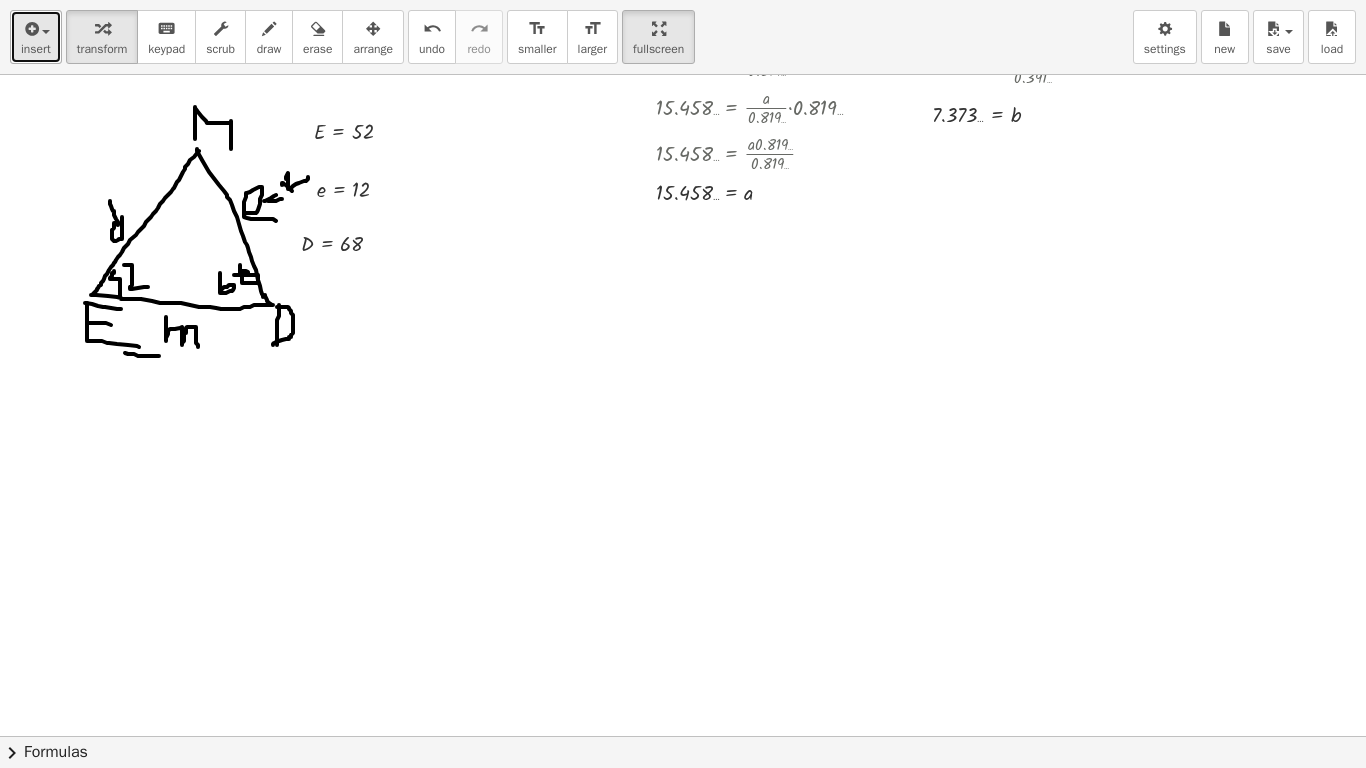 click on "insert" at bounding box center (36, 49) 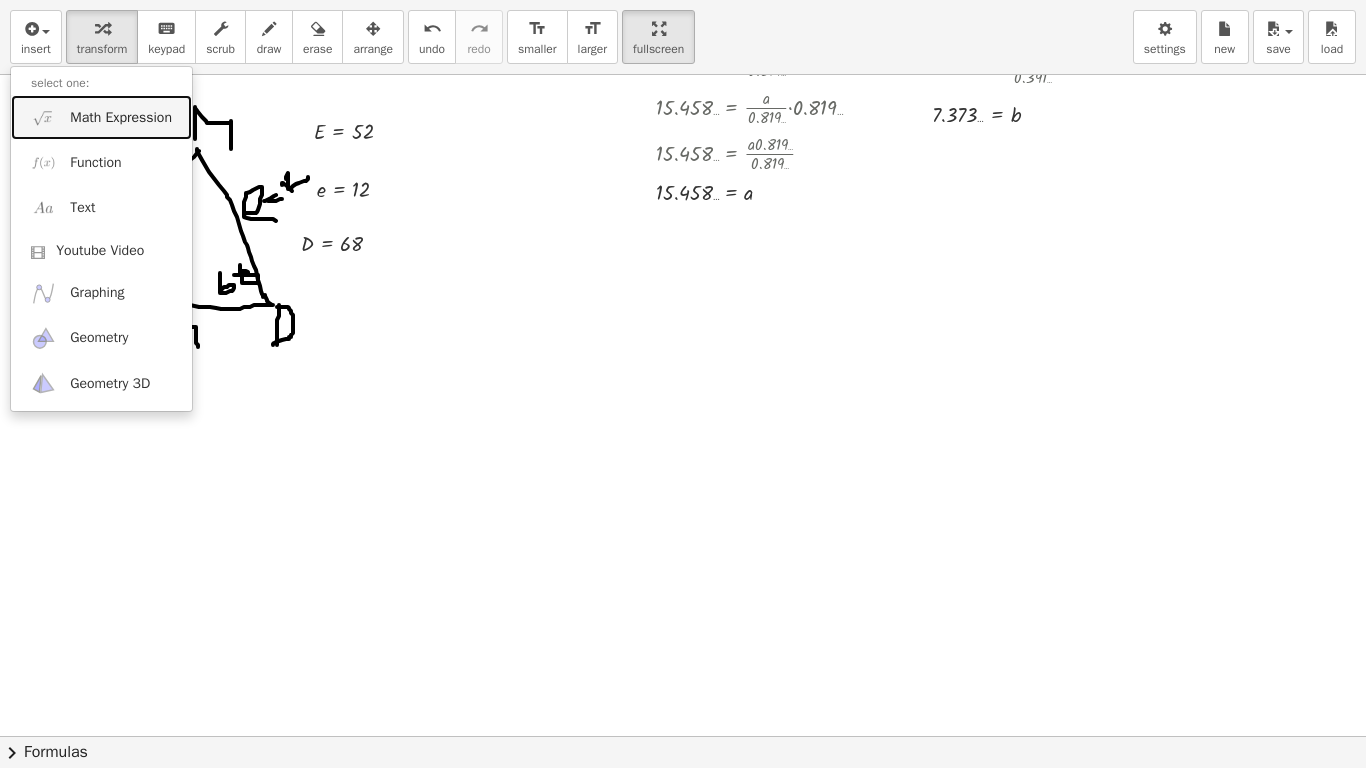 click on "Math Expression" at bounding box center (121, 118) 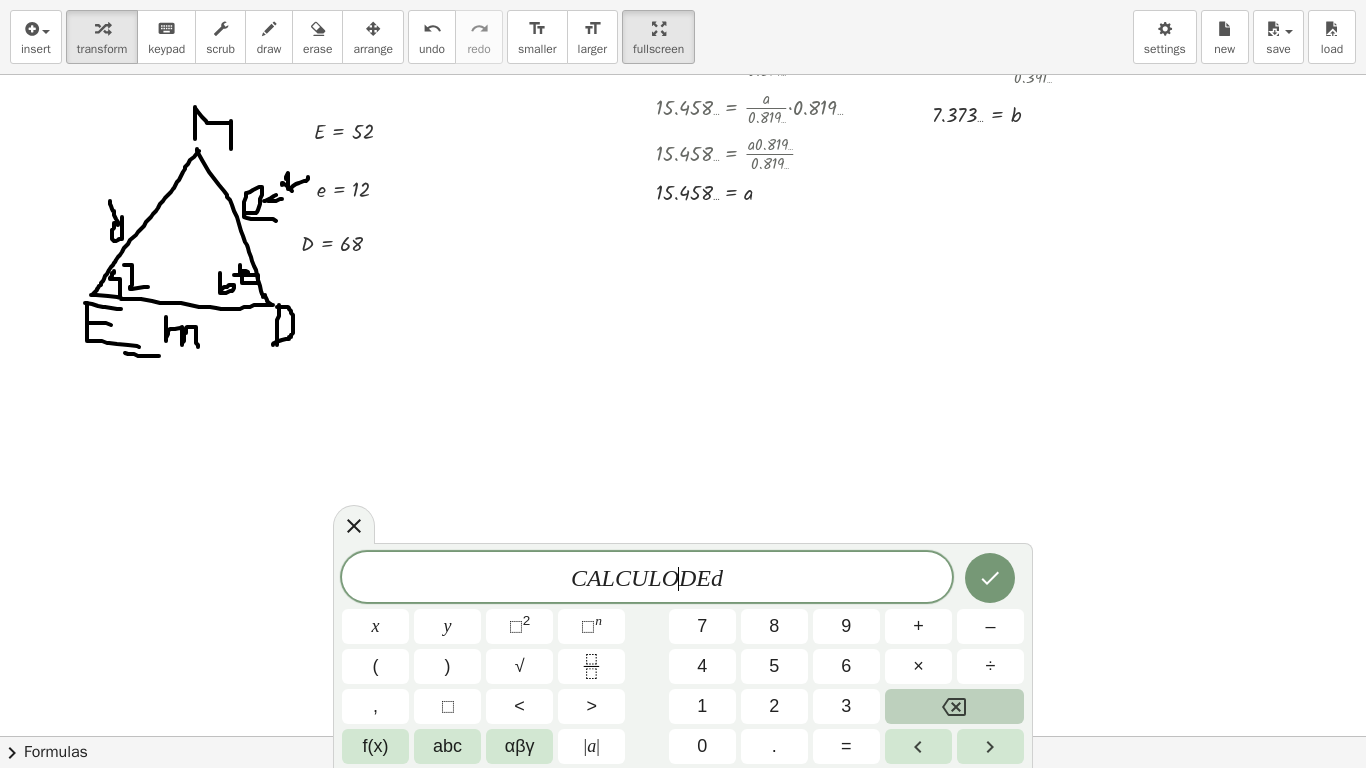 click on "D" at bounding box center [687, 578] 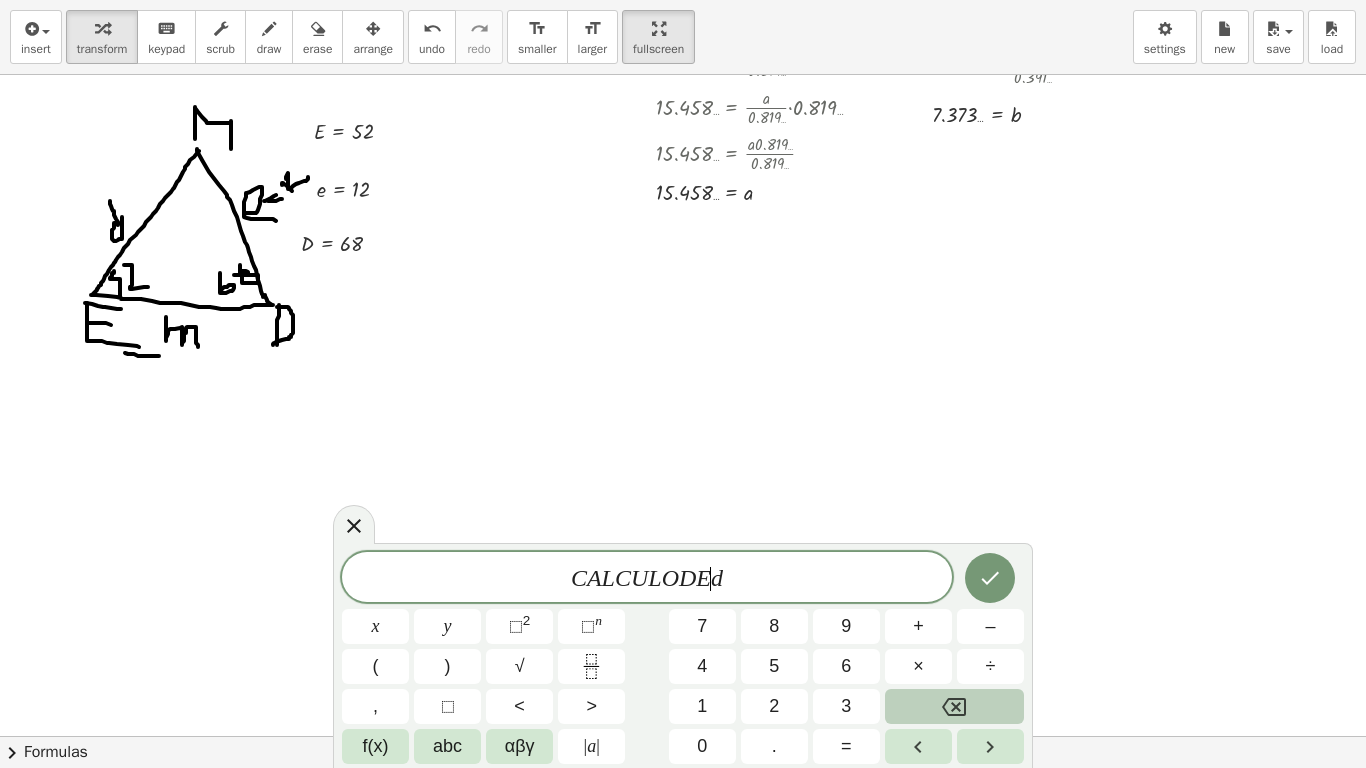 click on "d" at bounding box center (717, 578) 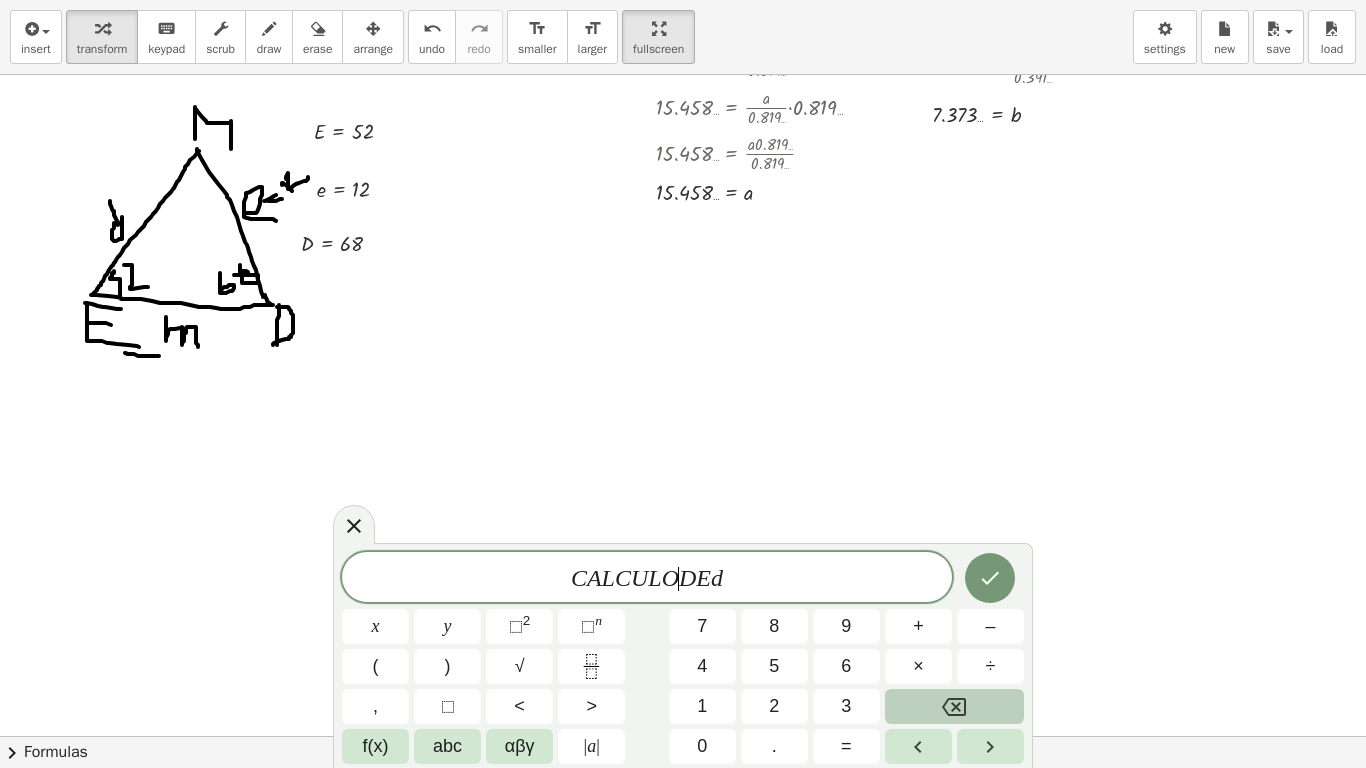 click on "C A L C U L O ​ D E d" at bounding box center (647, 579) 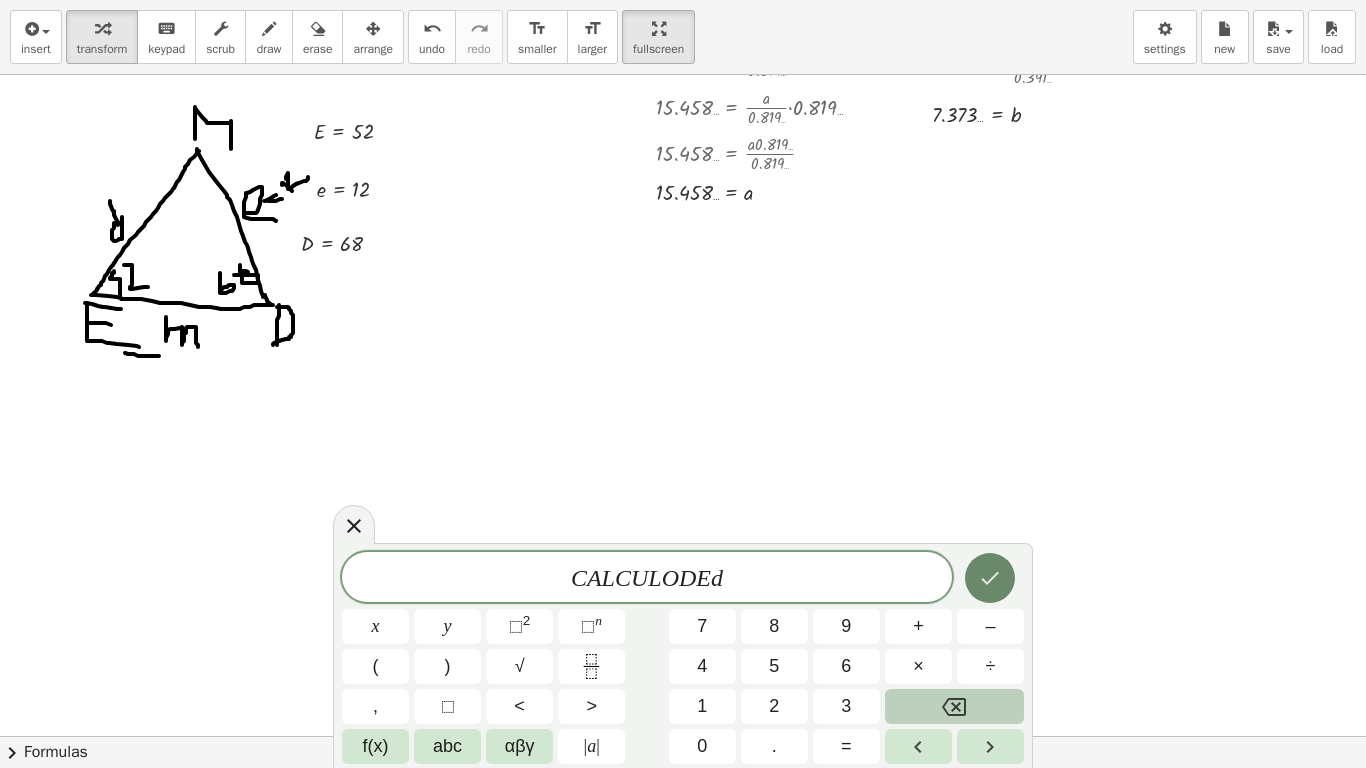 click 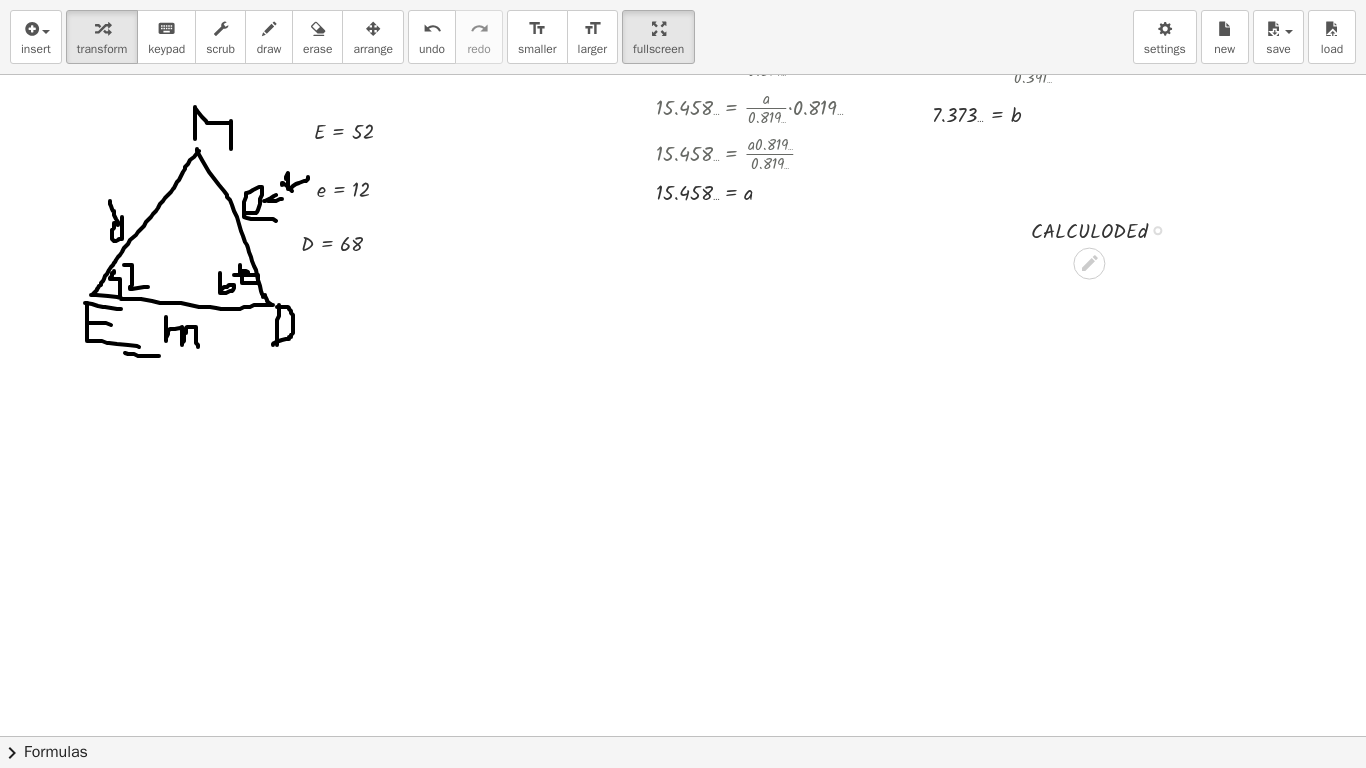 click at bounding box center (1107, 228) 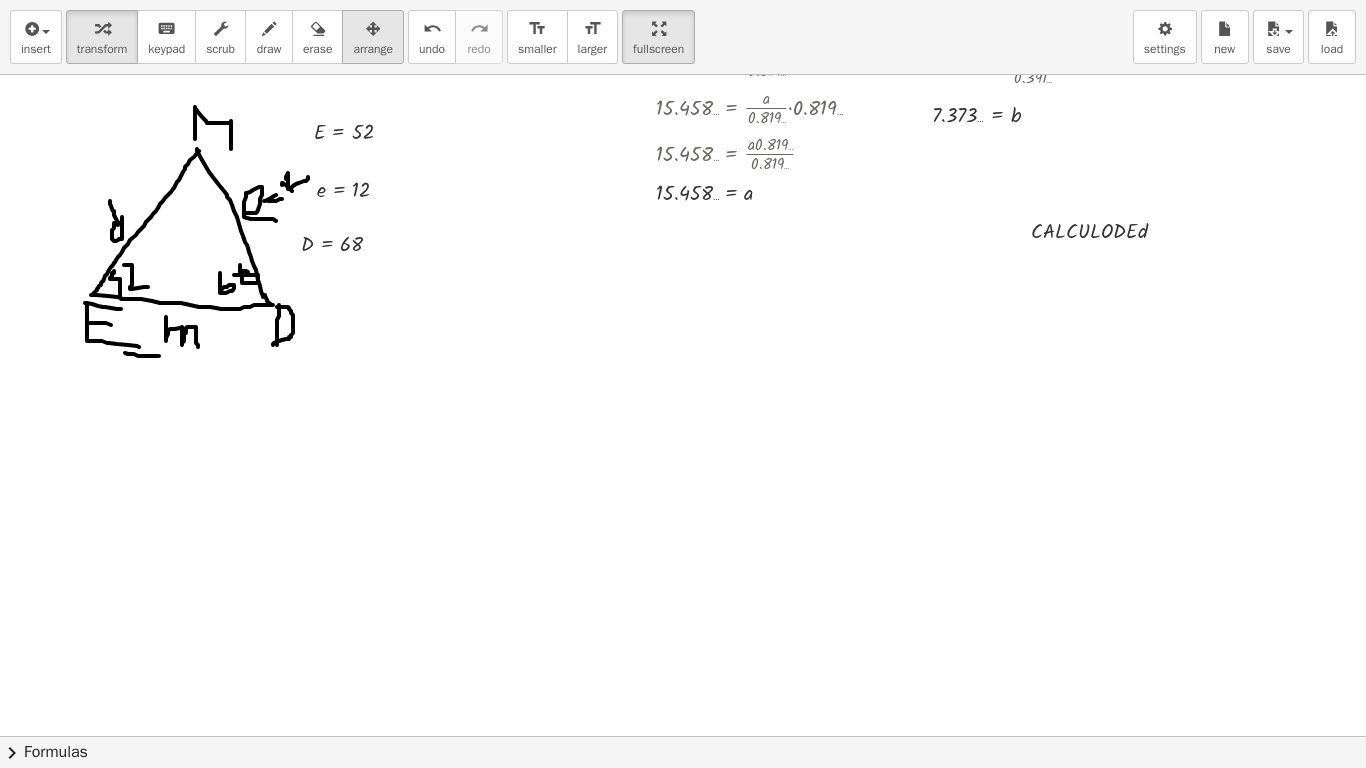 click on "arrange" at bounding box center (373, 49) 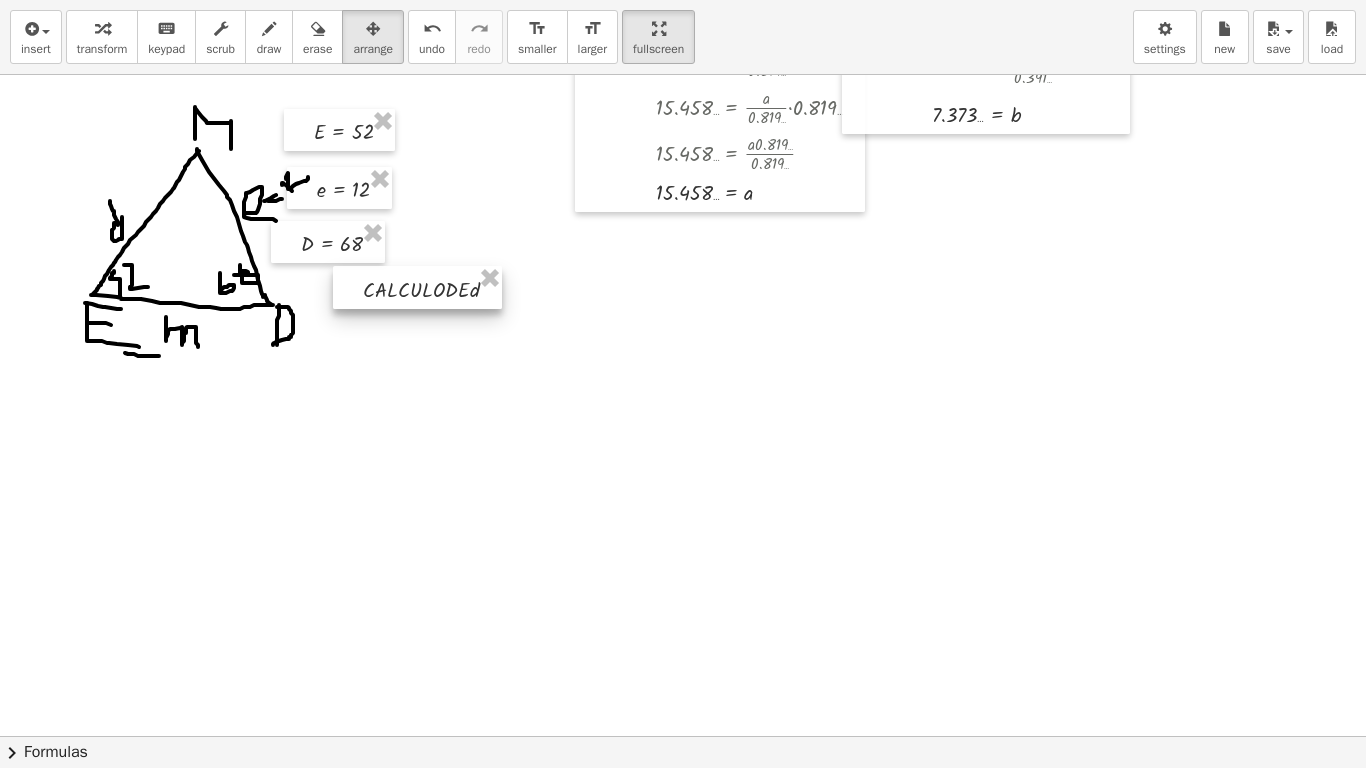 drag, startPoint x: 1125, startPoint y: 217, endPoint x: 459, endPoint y: 276, distance: 668.6083 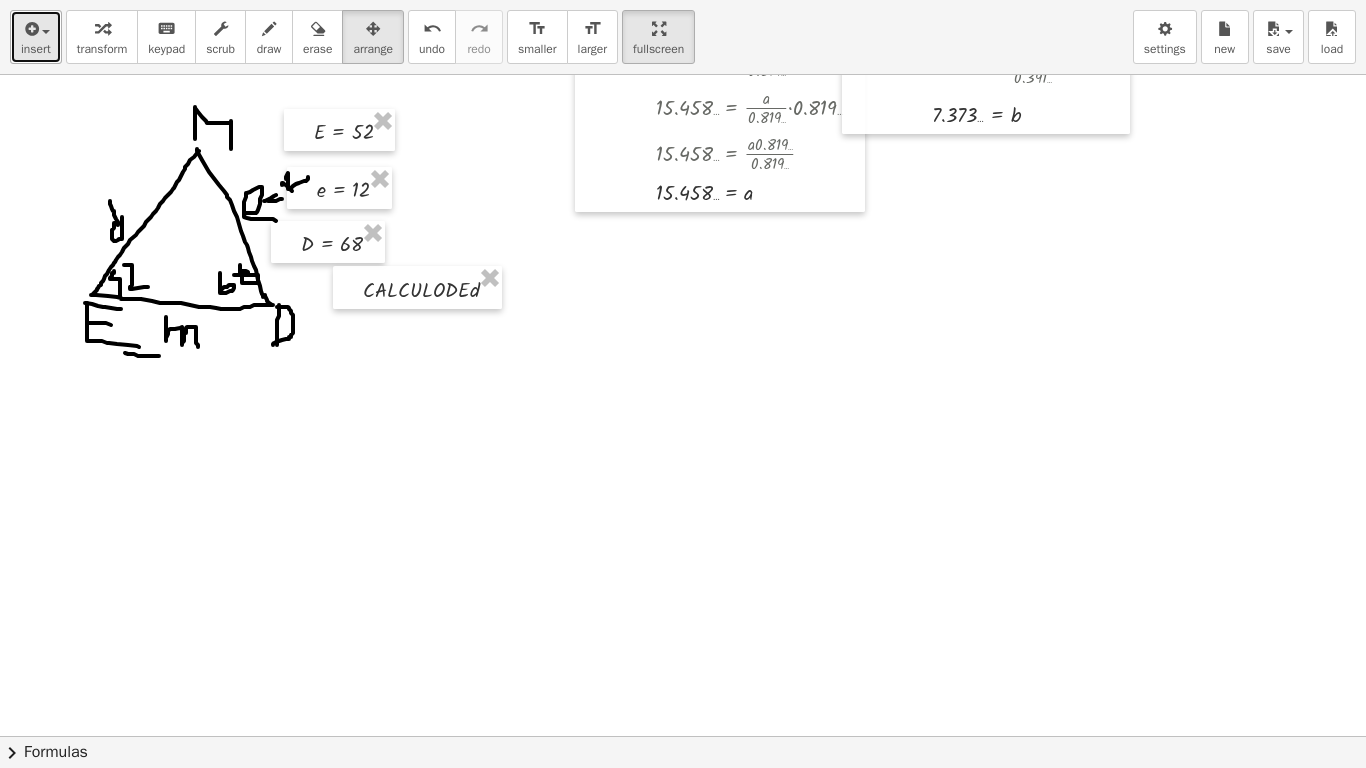 click at bounding box center [36, 28] 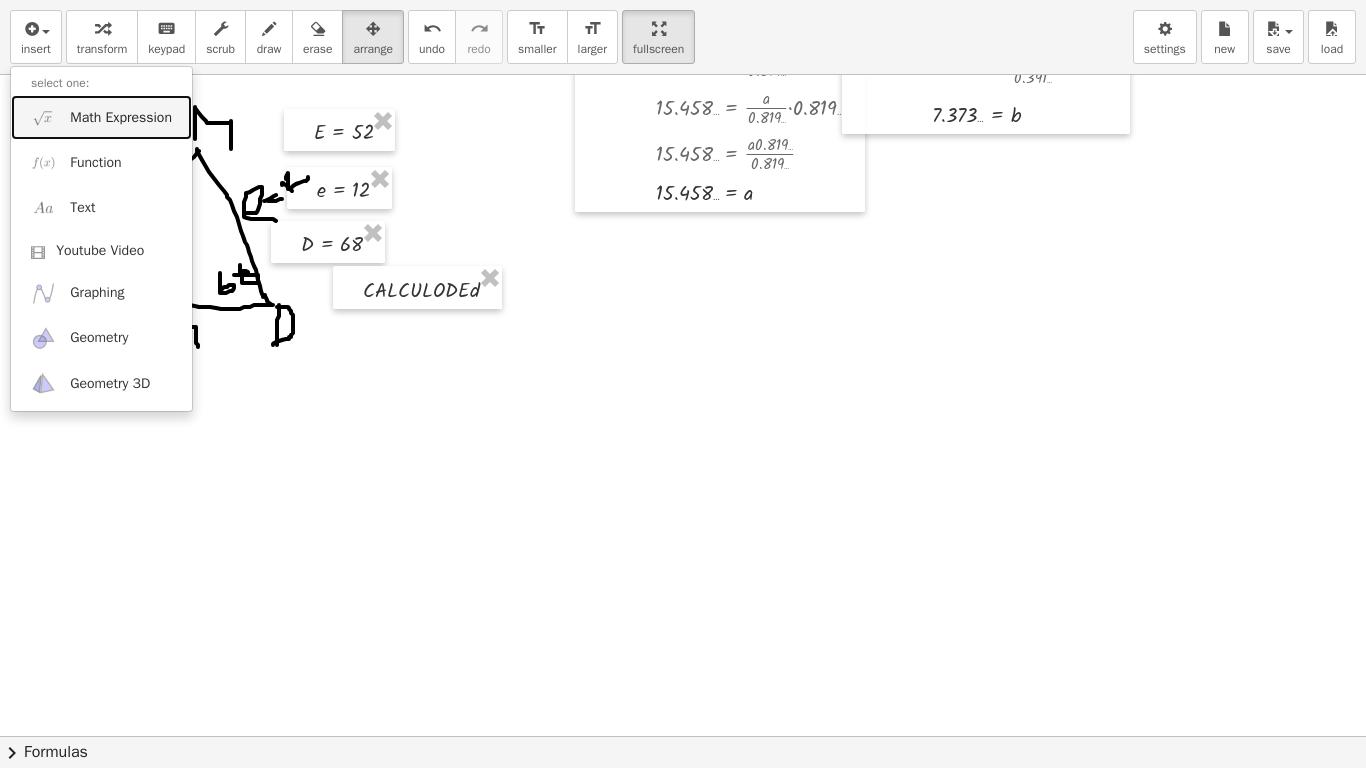 click on "Math Expression" at bounding box center (121, 118) 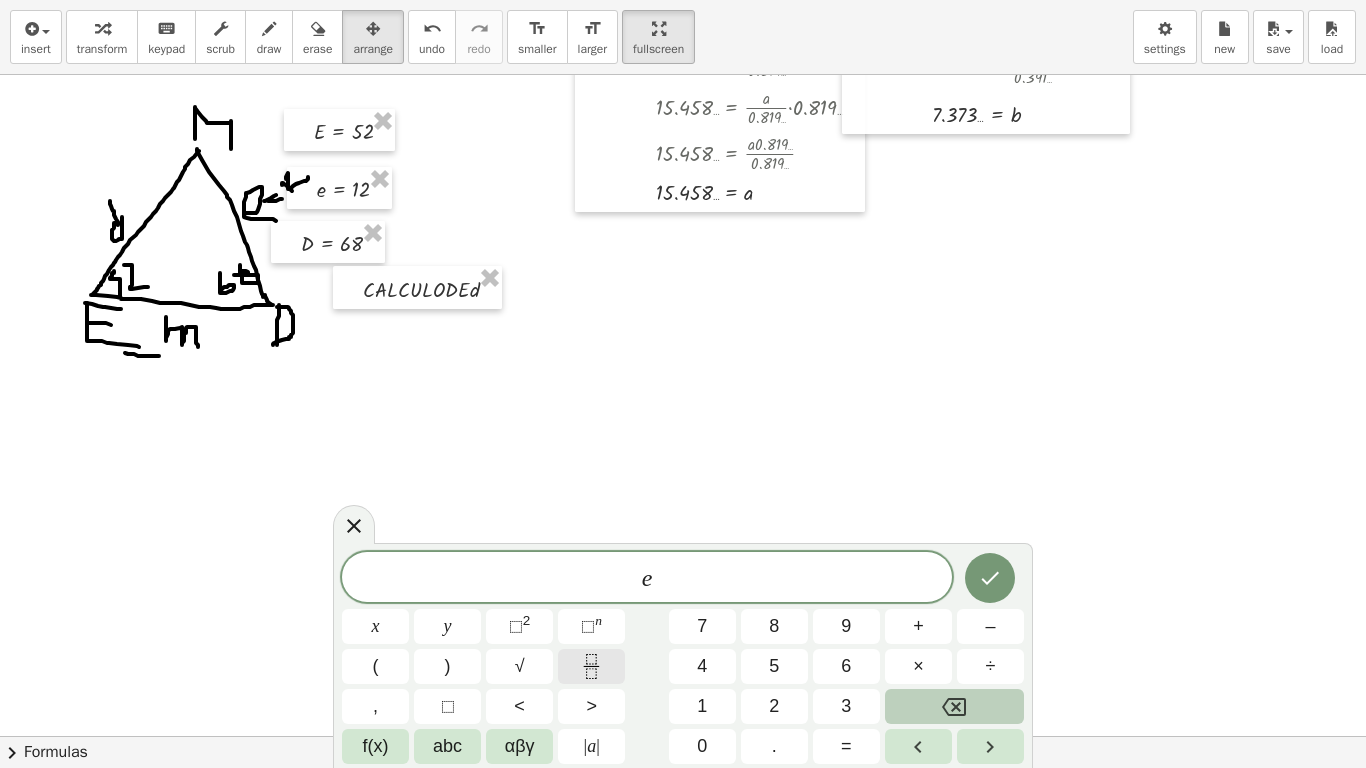 click 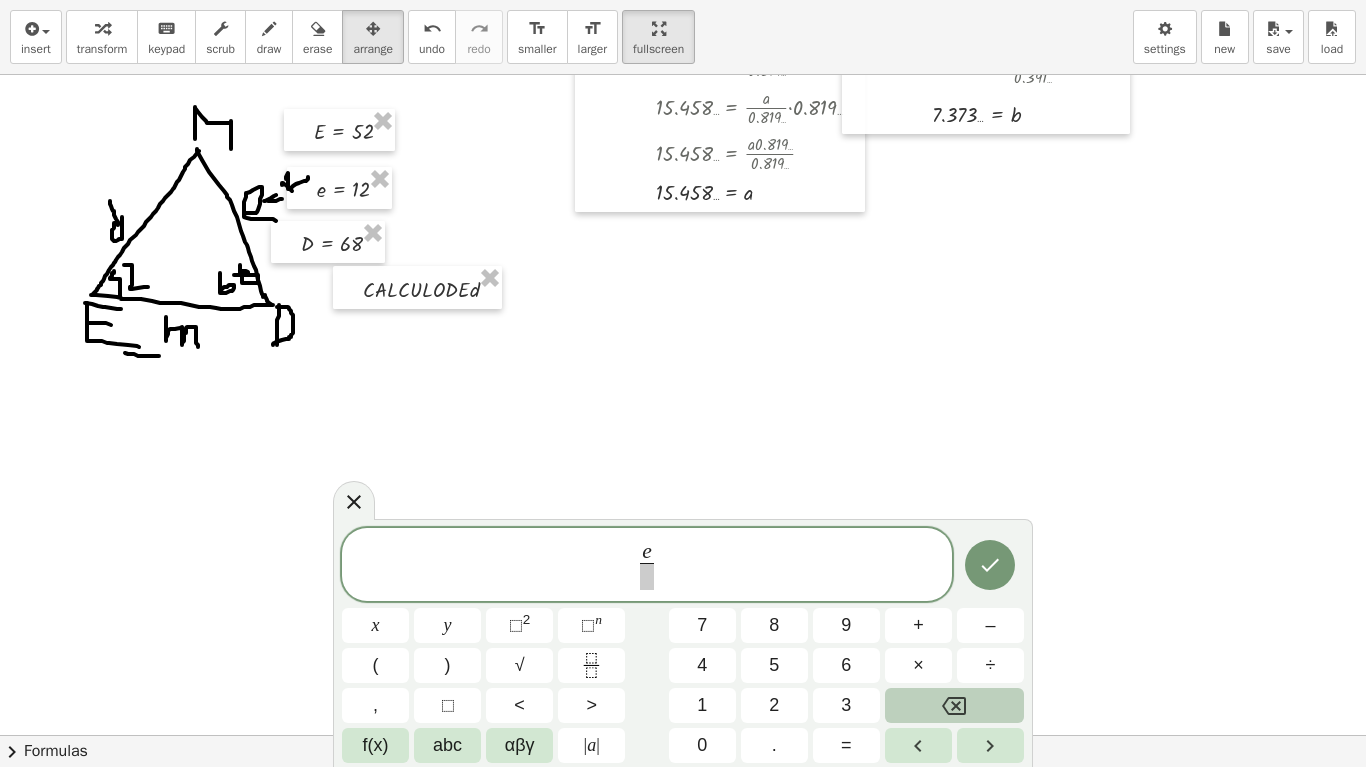 click on "e ​ x y ⬚ 2 ⬚ n 7 8 9 + – ( ) √ 4 5 6 × ÷ , ⬚ < > 1 2 3 f(x) abc αβγ | a | 0 . =" at bounding box center (683, 646) 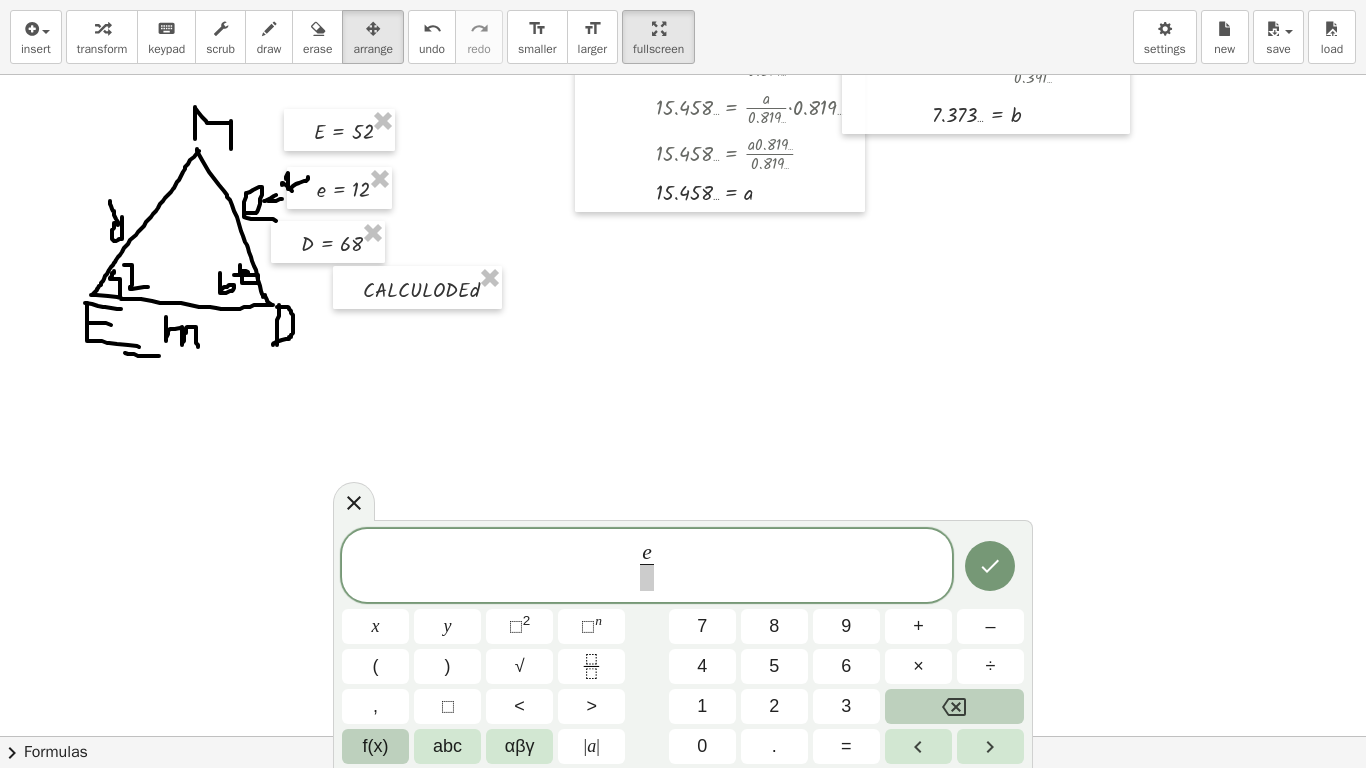 click on "f(x)" at bounding box center [376, 746] 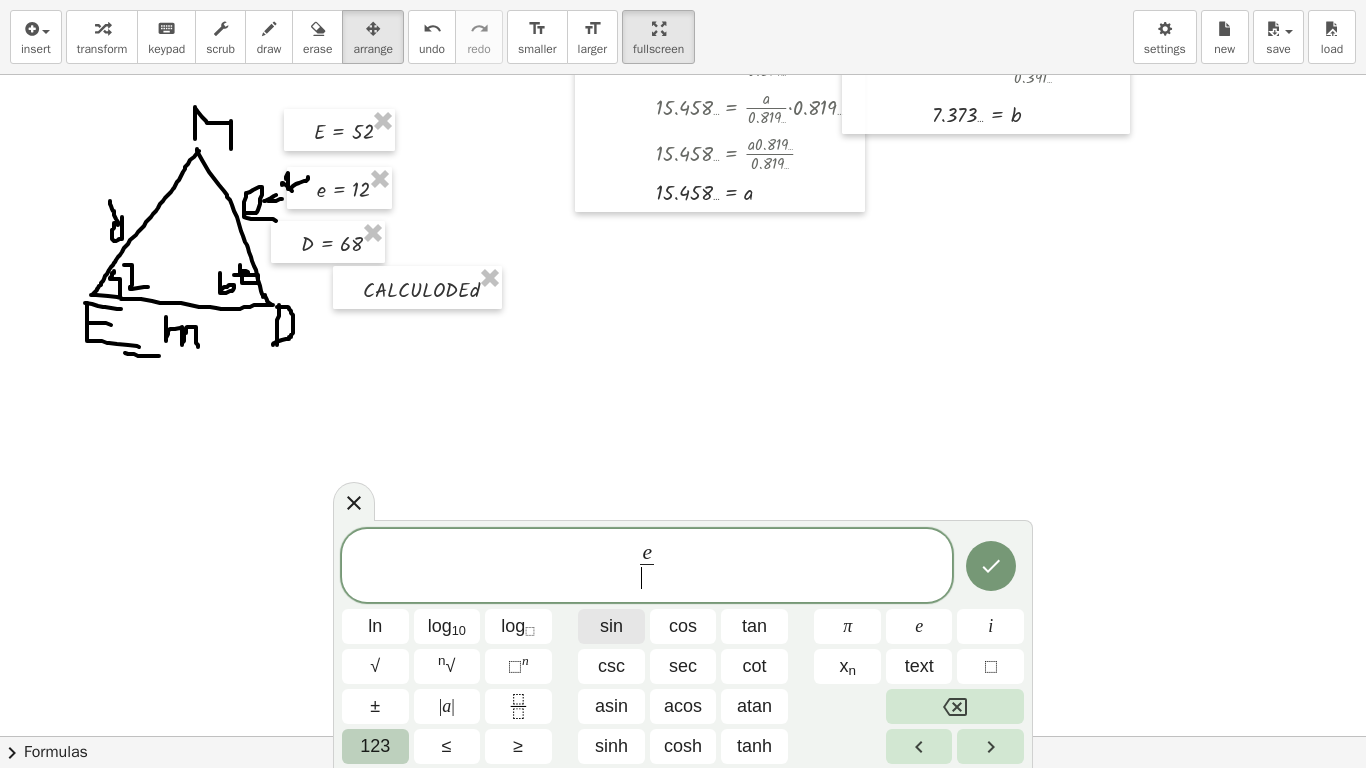 click on "sin" at bounding box center (611, 626) 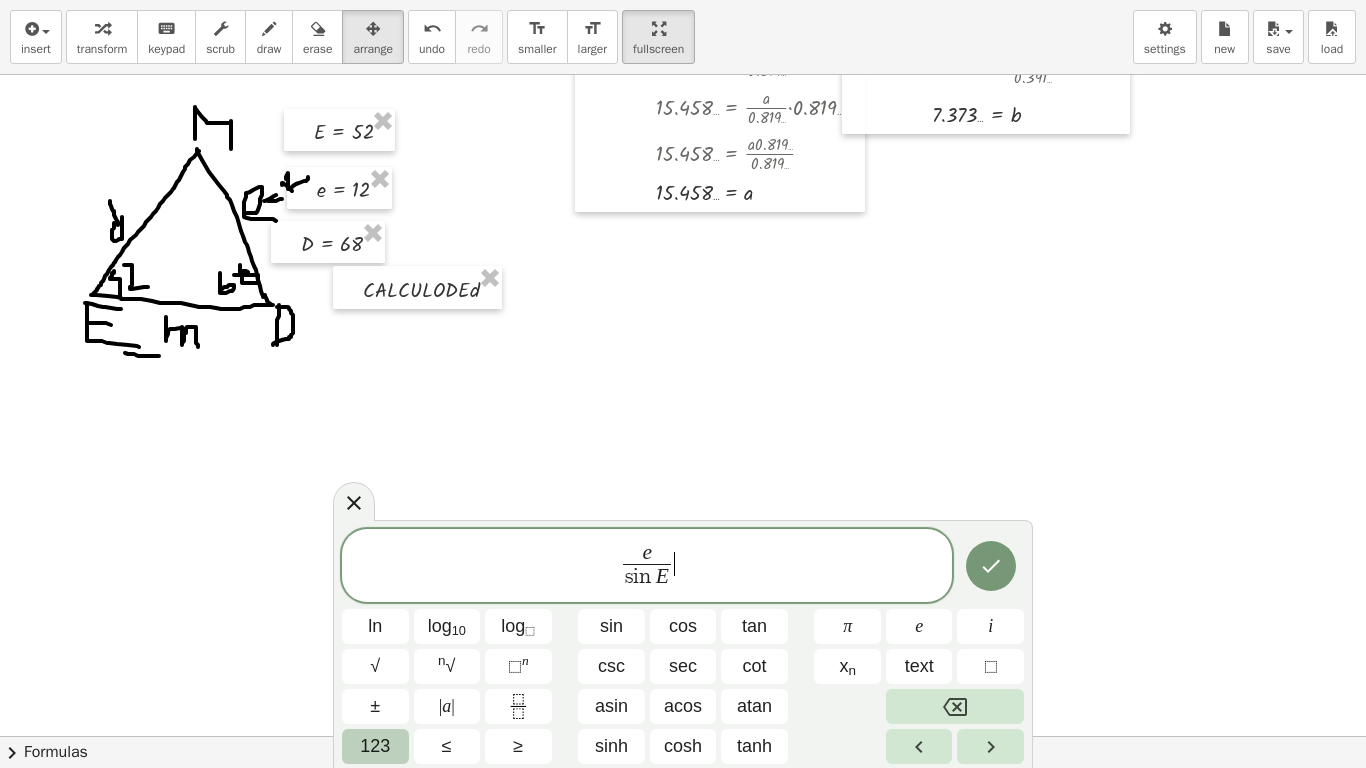 click on "e s i n E ​ ​" at bounding box center (647, 567) 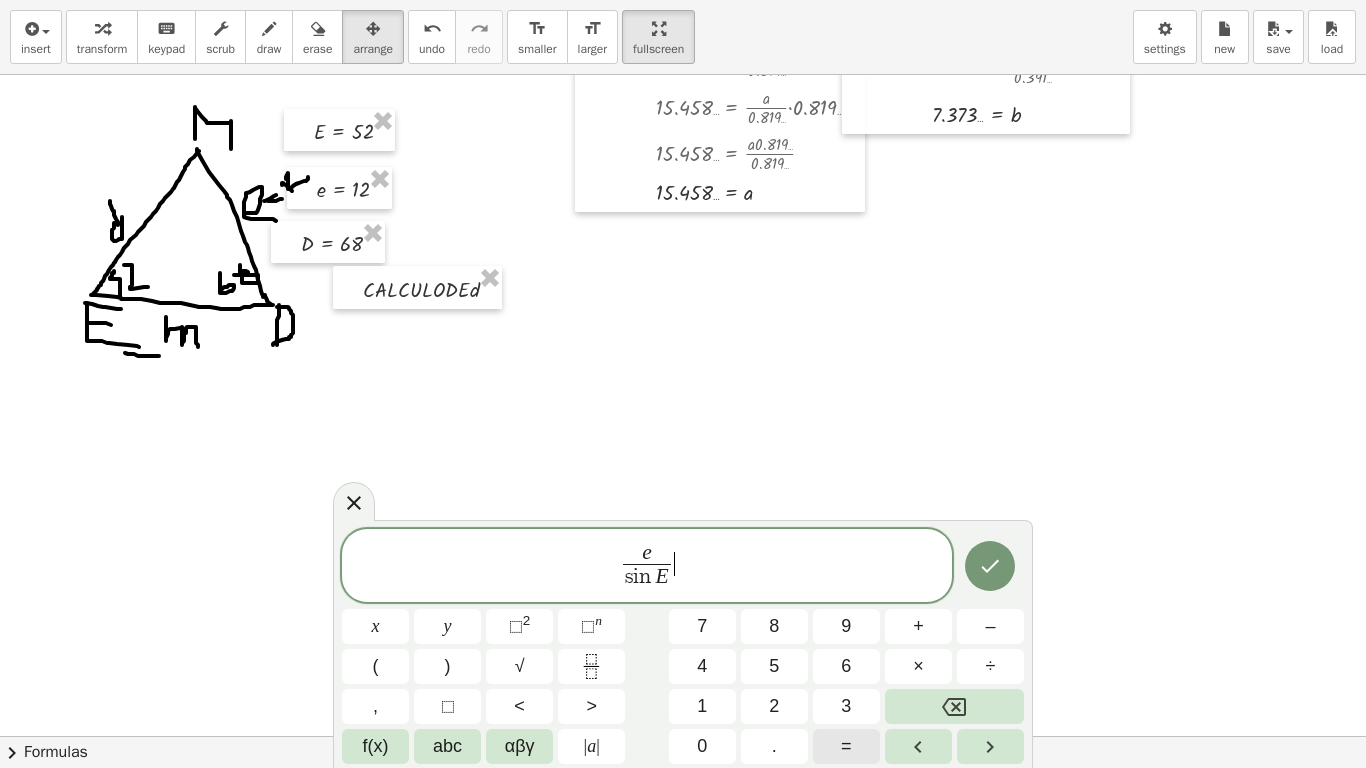 click on "=" at bounding box center [846, 746] 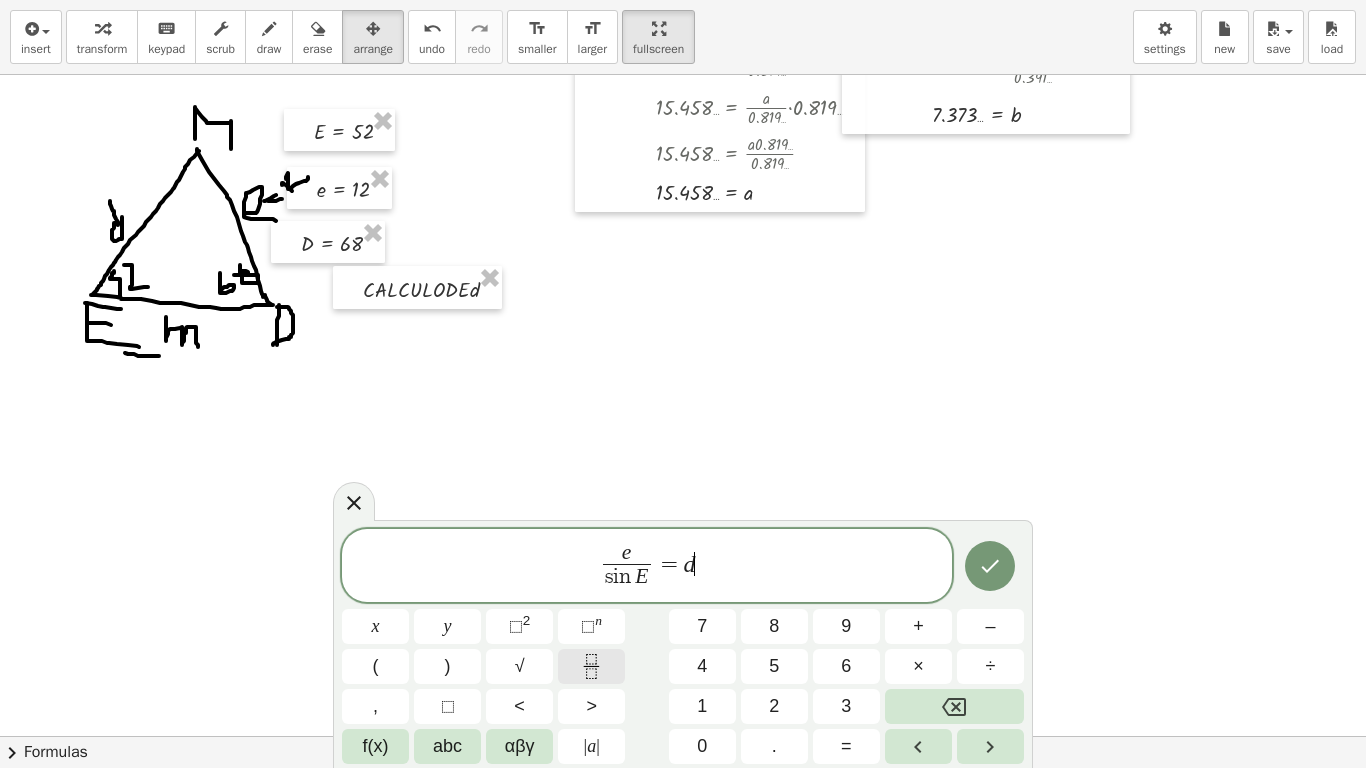 click 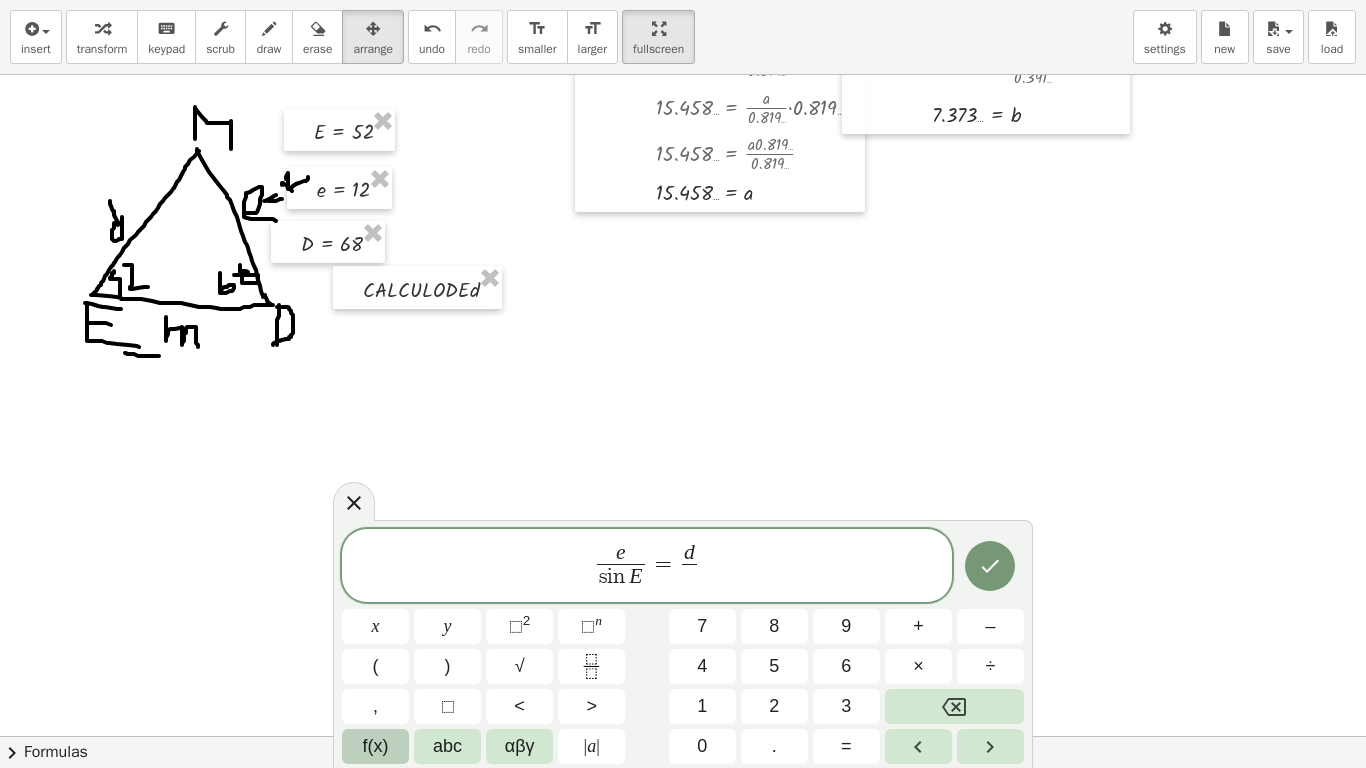click on "f(x)" at bounding box center (376, 746) 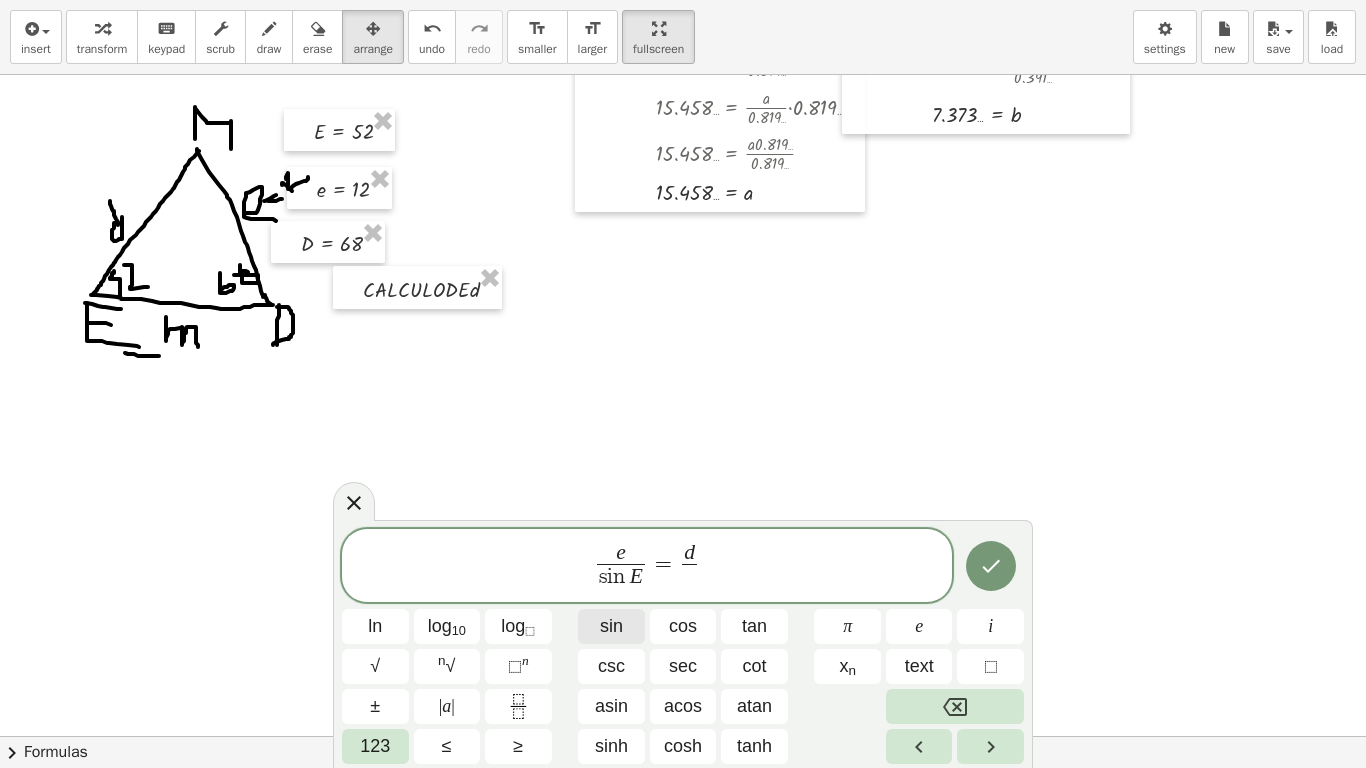 click on "sin" at bounding box center [611, 626] 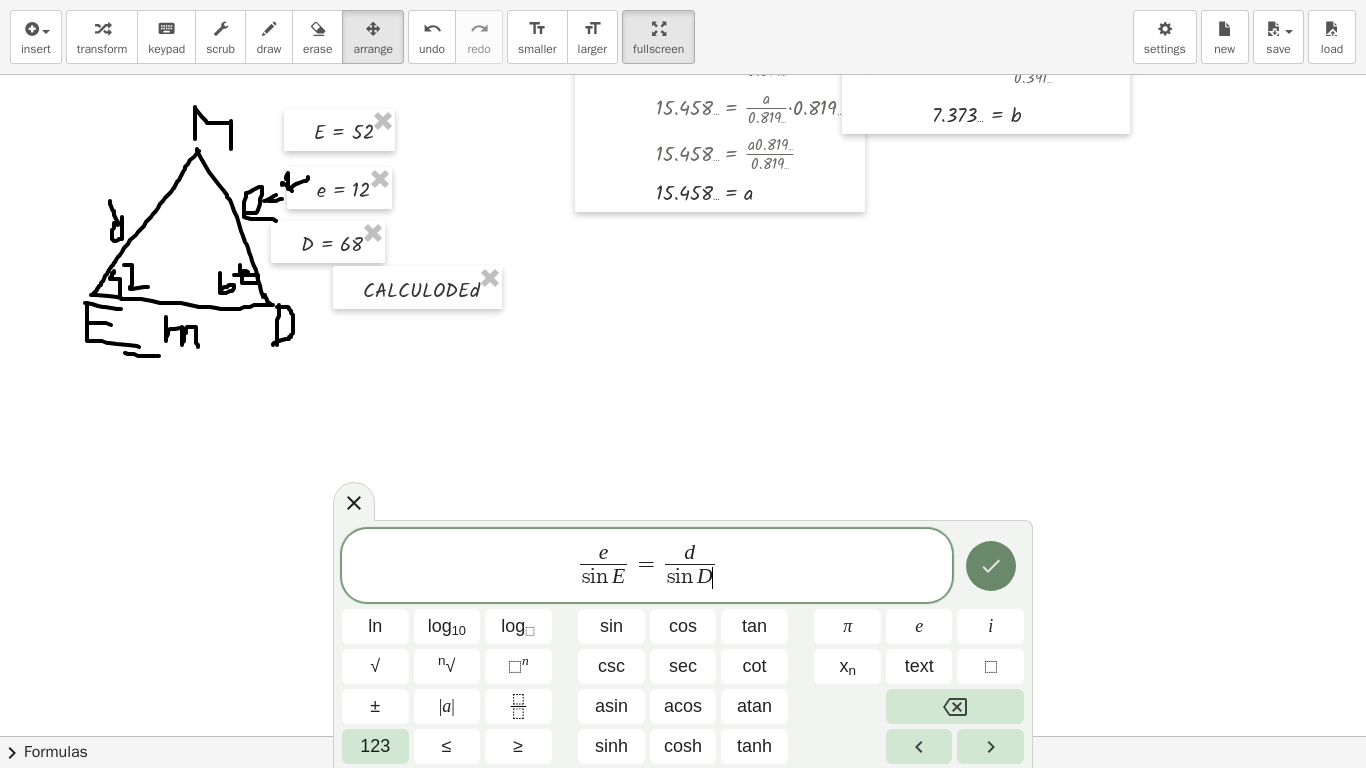 click 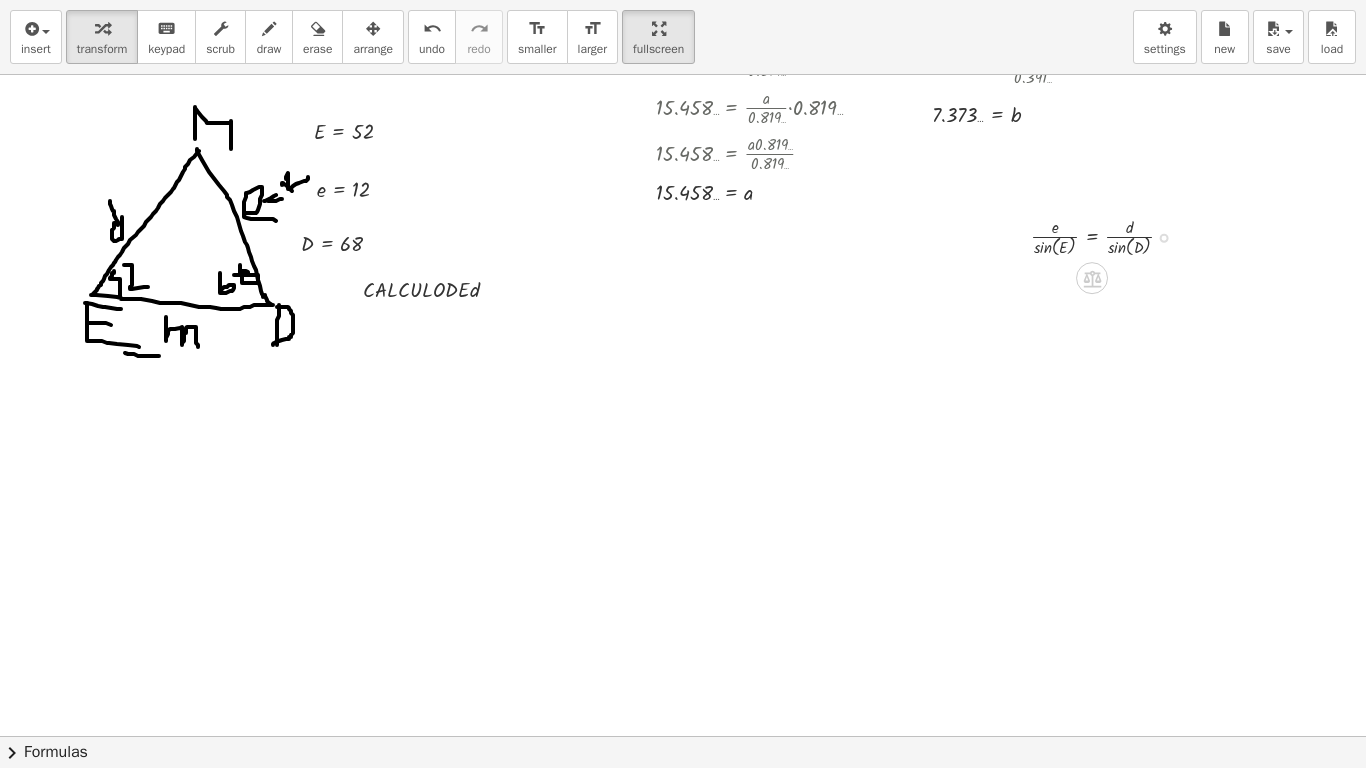 click at bounding box center [1110, 236] 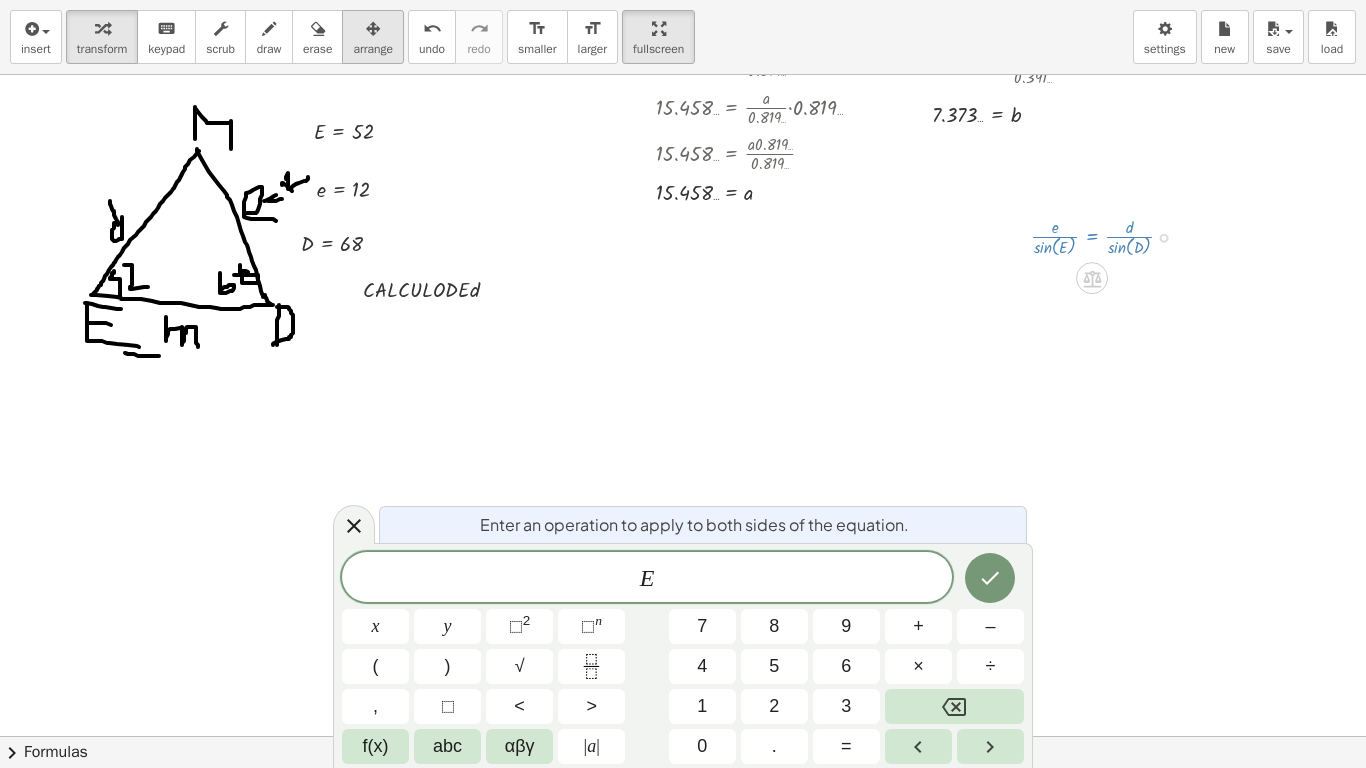 click at bounding box center (373, 29) 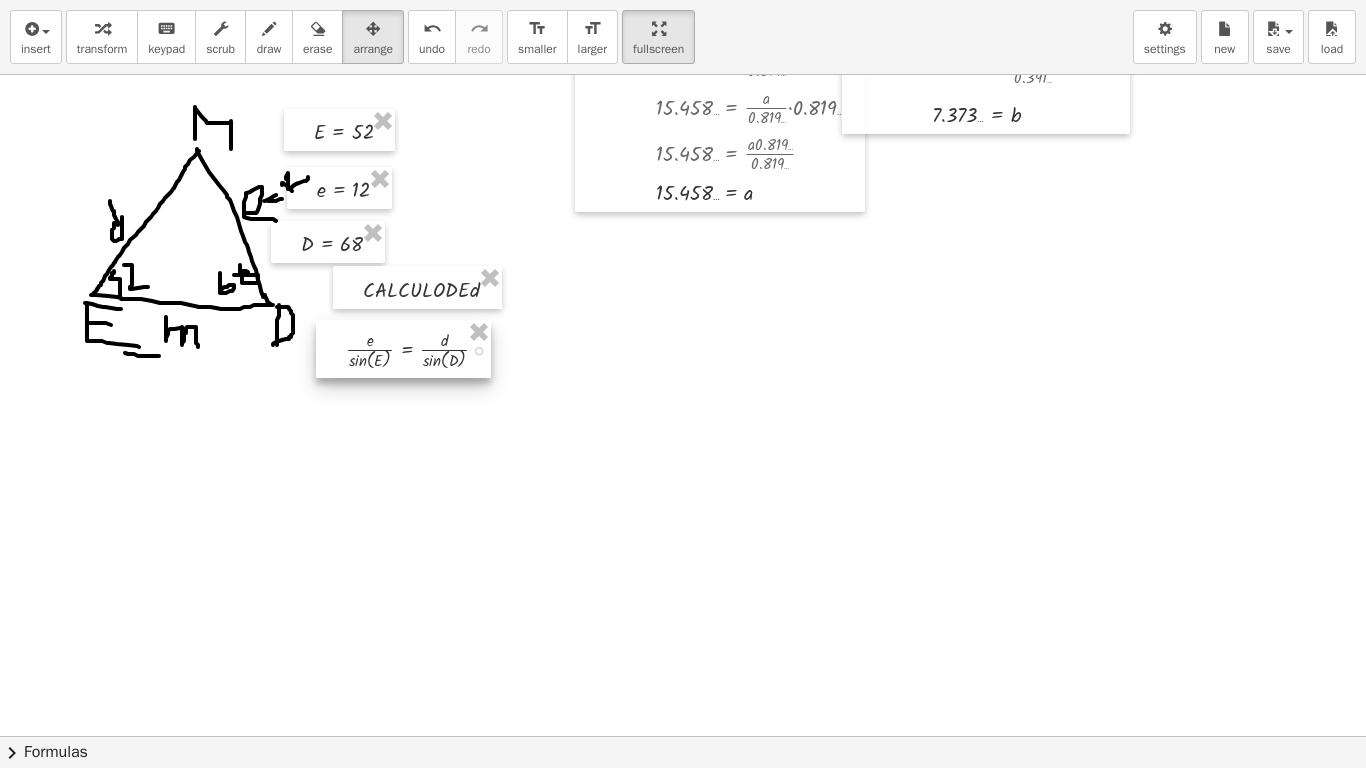 drag, startPoint x: 1091, startPoint y: 219, endPoint x: 407, endPoint y: 332, distance: 693.27124 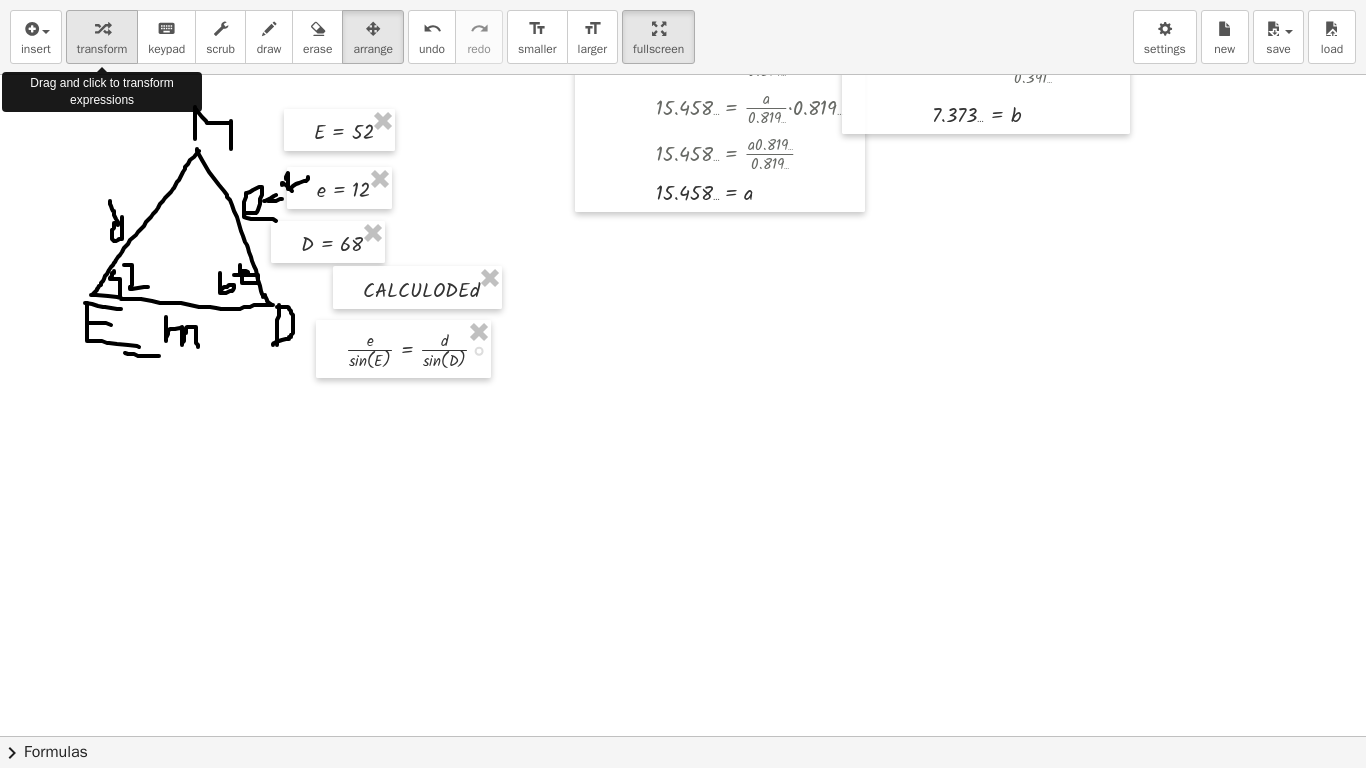 click on "transform" at bounding box center [102, 49] 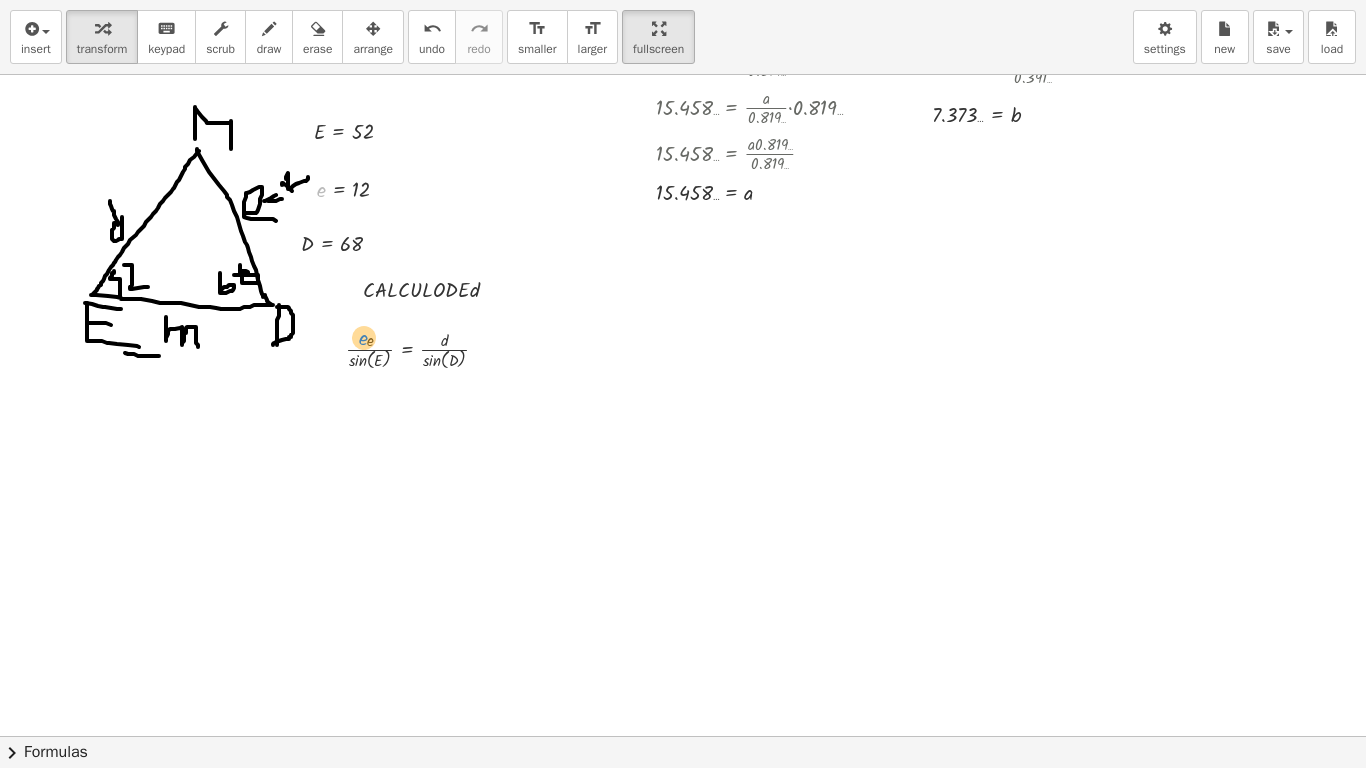 drag, startPoint x: 319, startPoint y: 192, endPoint x: 361, endPoint y: 340, distance: 153.84407 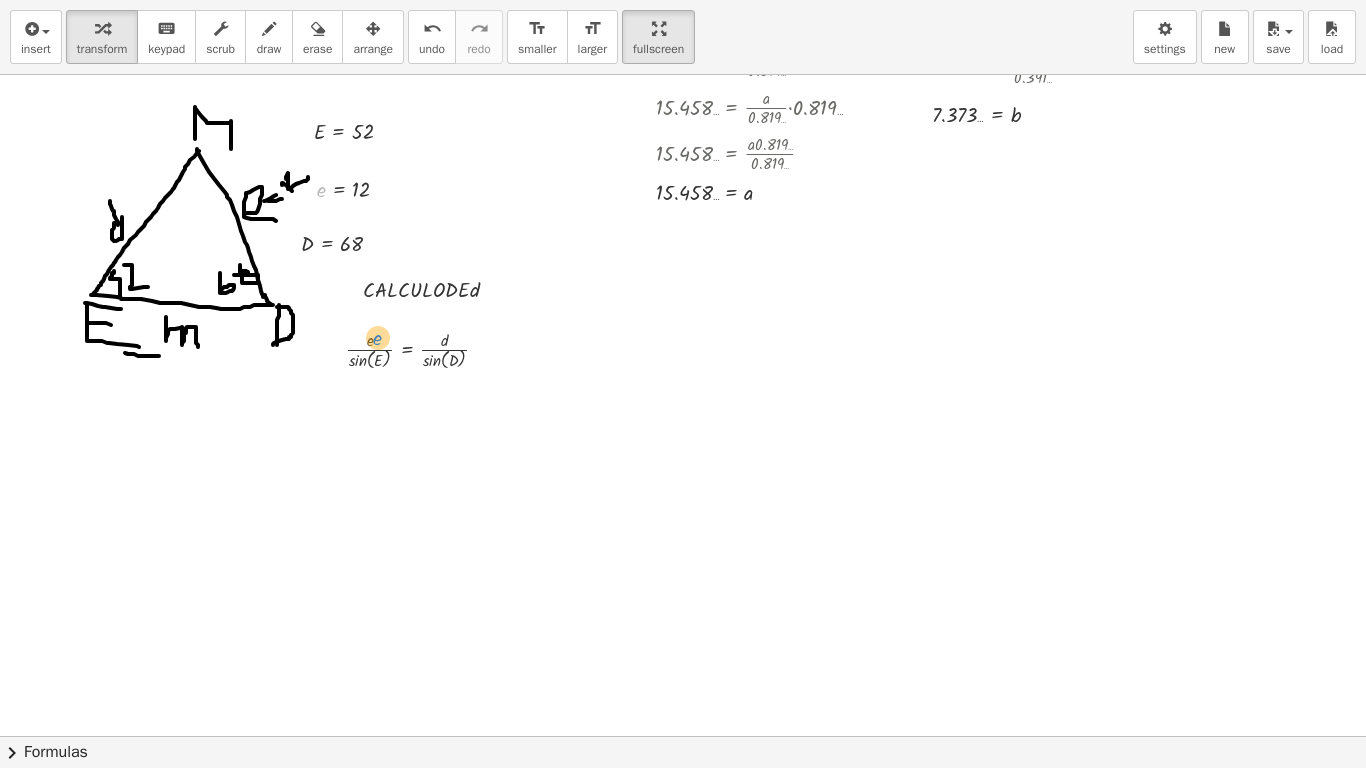 drag, startPoint x: 325, startPoint y: 190, endPoint x: 381, endPoint y: 338, distance: 158.24033 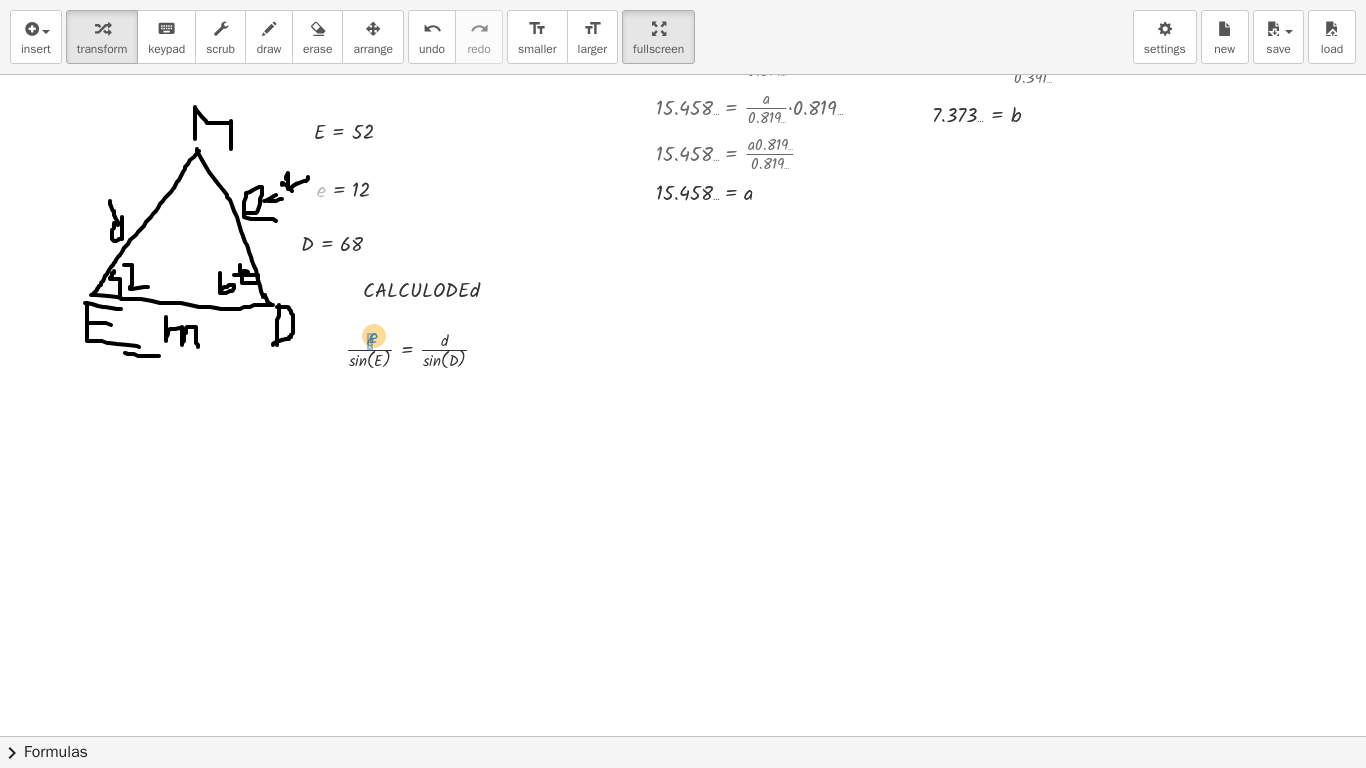 drag, startPoint x: 317, startPoint y: 190, endPoint x: 369, endPoint y: 336, distance: 154.98387 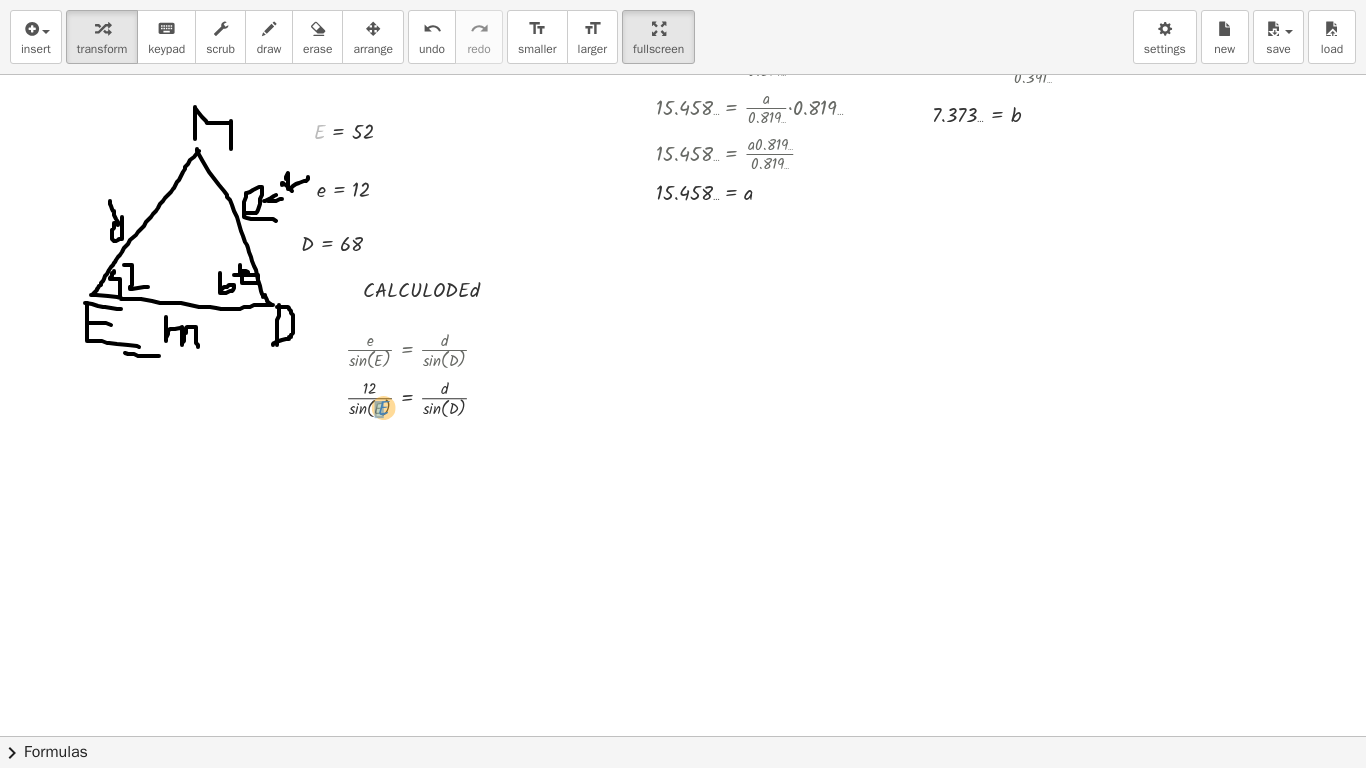 drag, startPoint x: 321, startPoint y: 132, endPoint x: 385, endPoint y: 408, distance: 283.32315 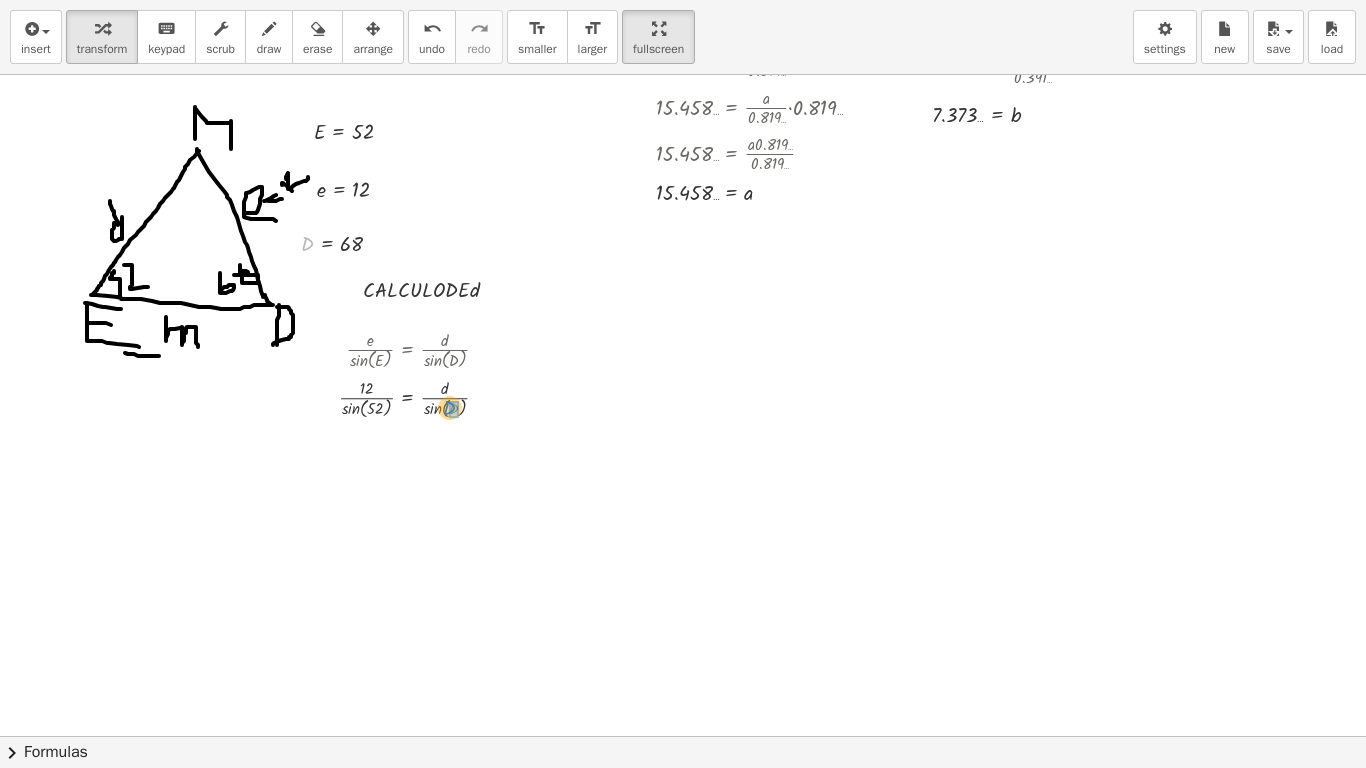 drag, startPoint x: 311, startPoint y: 246, endPoint x: 462, endPoint y: 414, distance: 225.88715 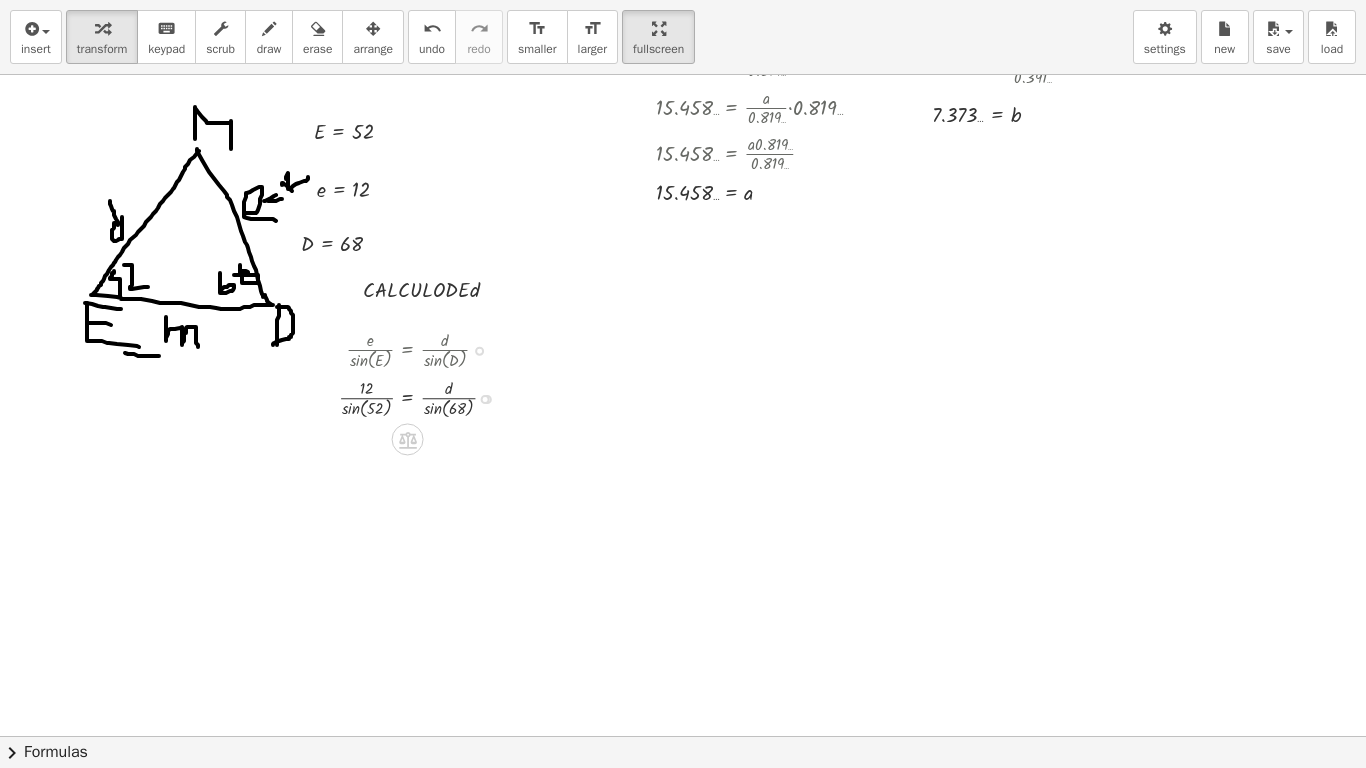 click at bounding box center [425, 397] 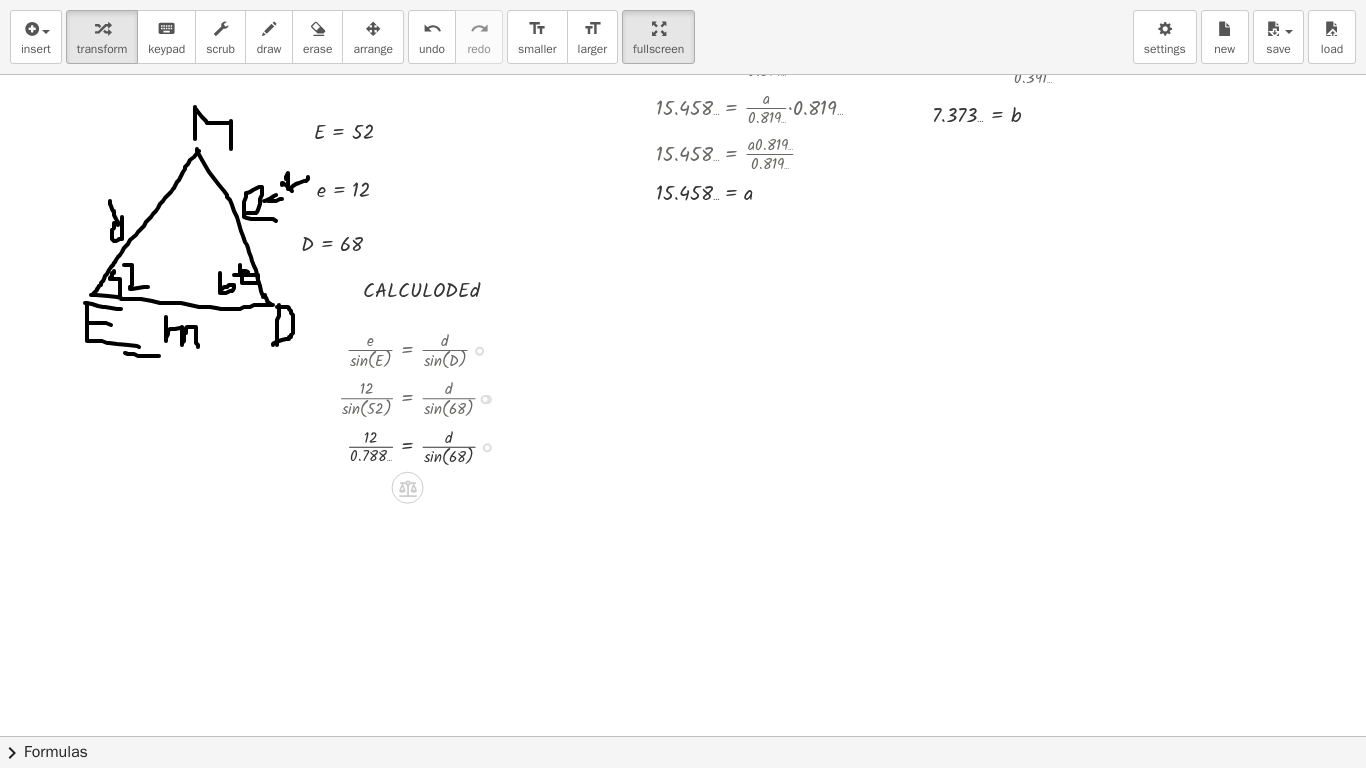 click at bounding box center [425, 446] 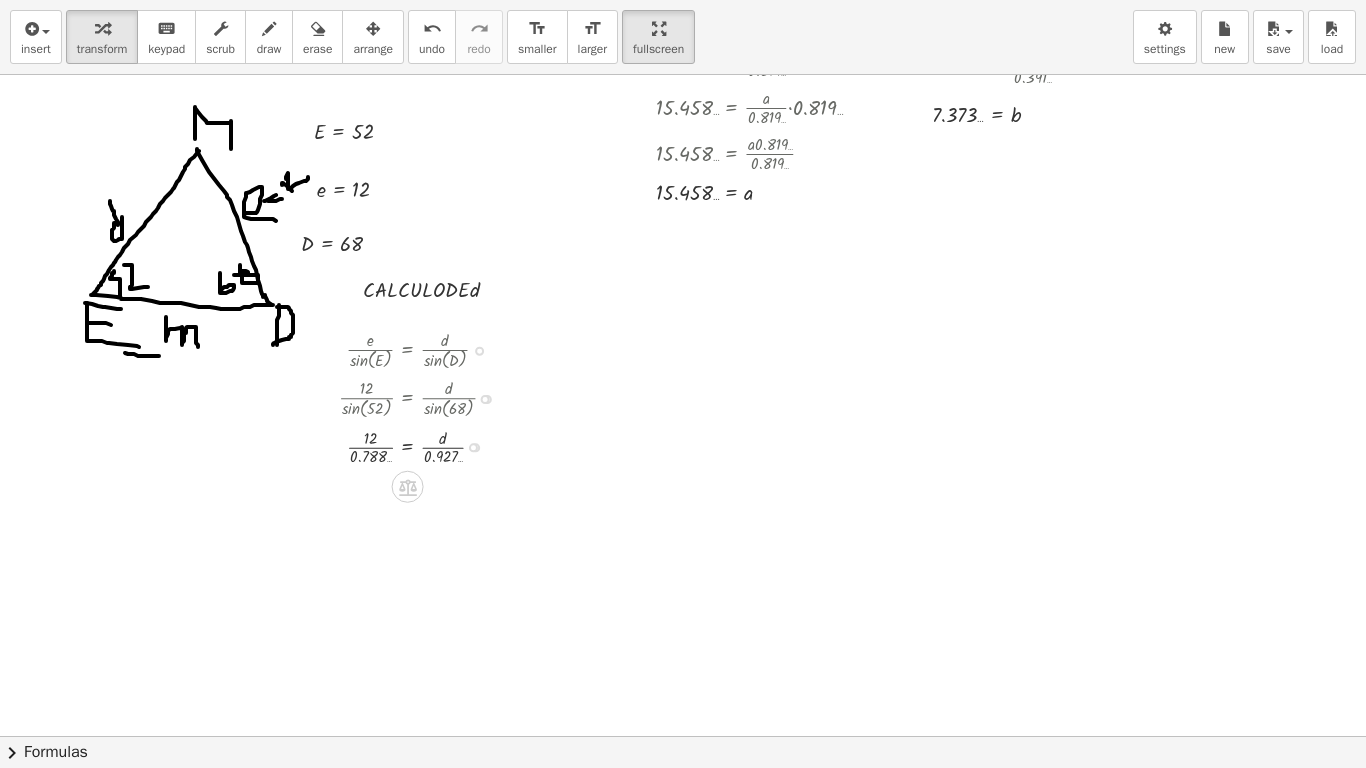 click at bounding box center (425, 446) 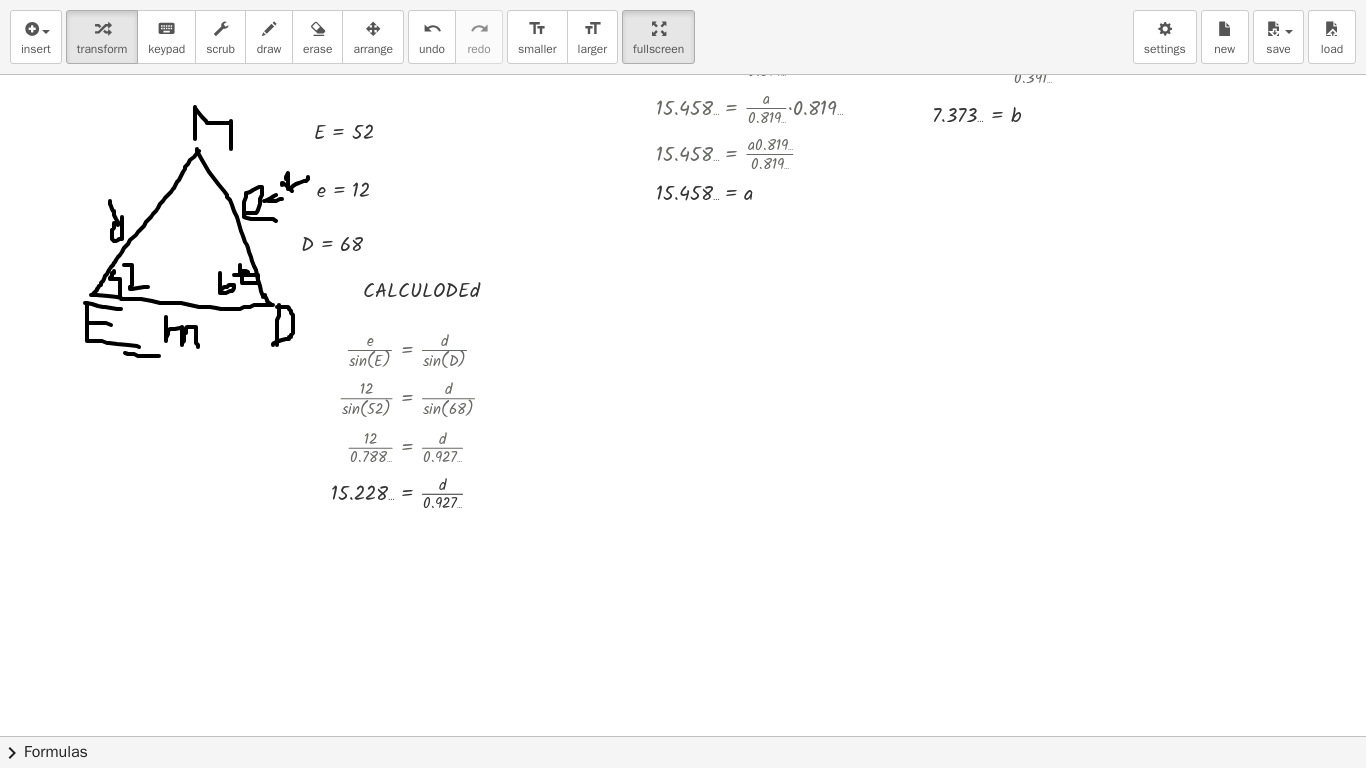 scroll, scrollTop: 559, scrollLeft: 0, axis: vertical 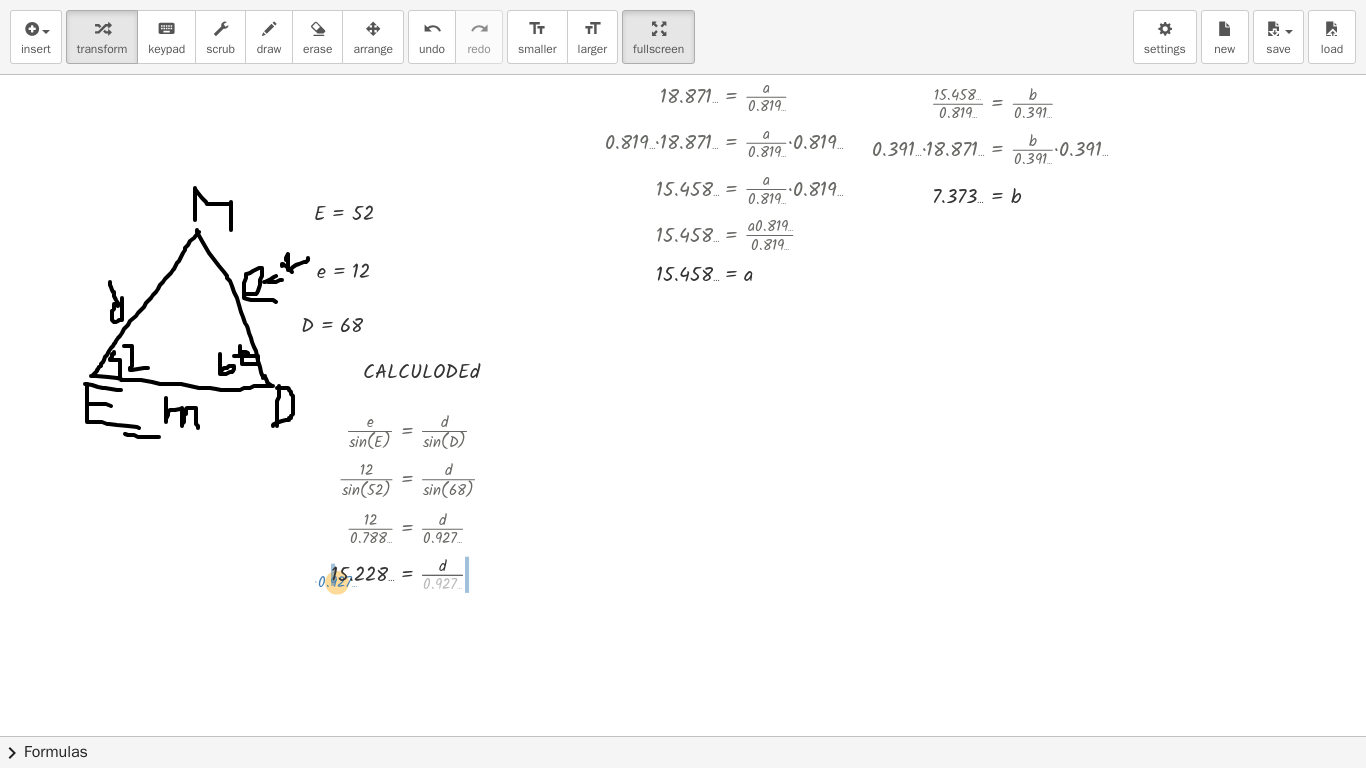 drag, startPoint x: 437, startPoint y: 580, endPoint x: 330, endPoint y: 578, distance: 107.01869 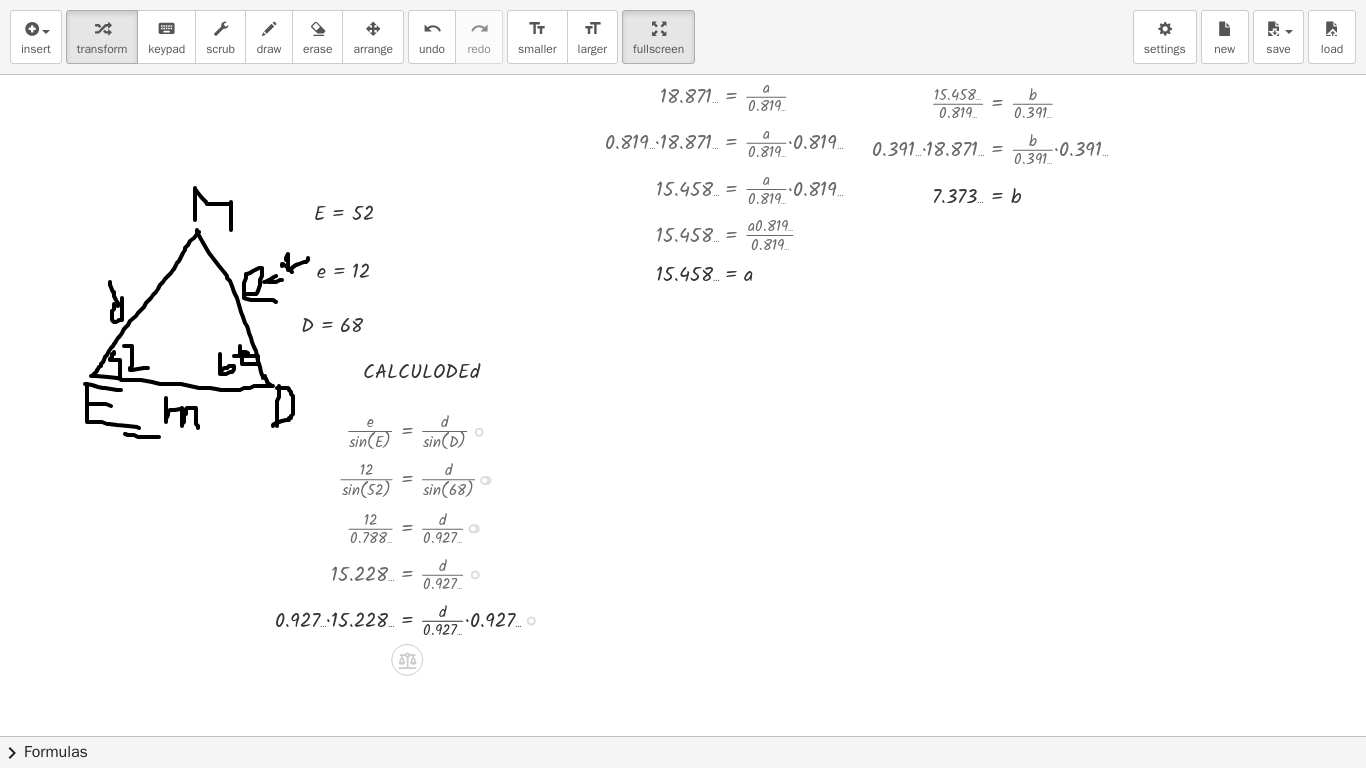 click at bounding box center [415, 619] 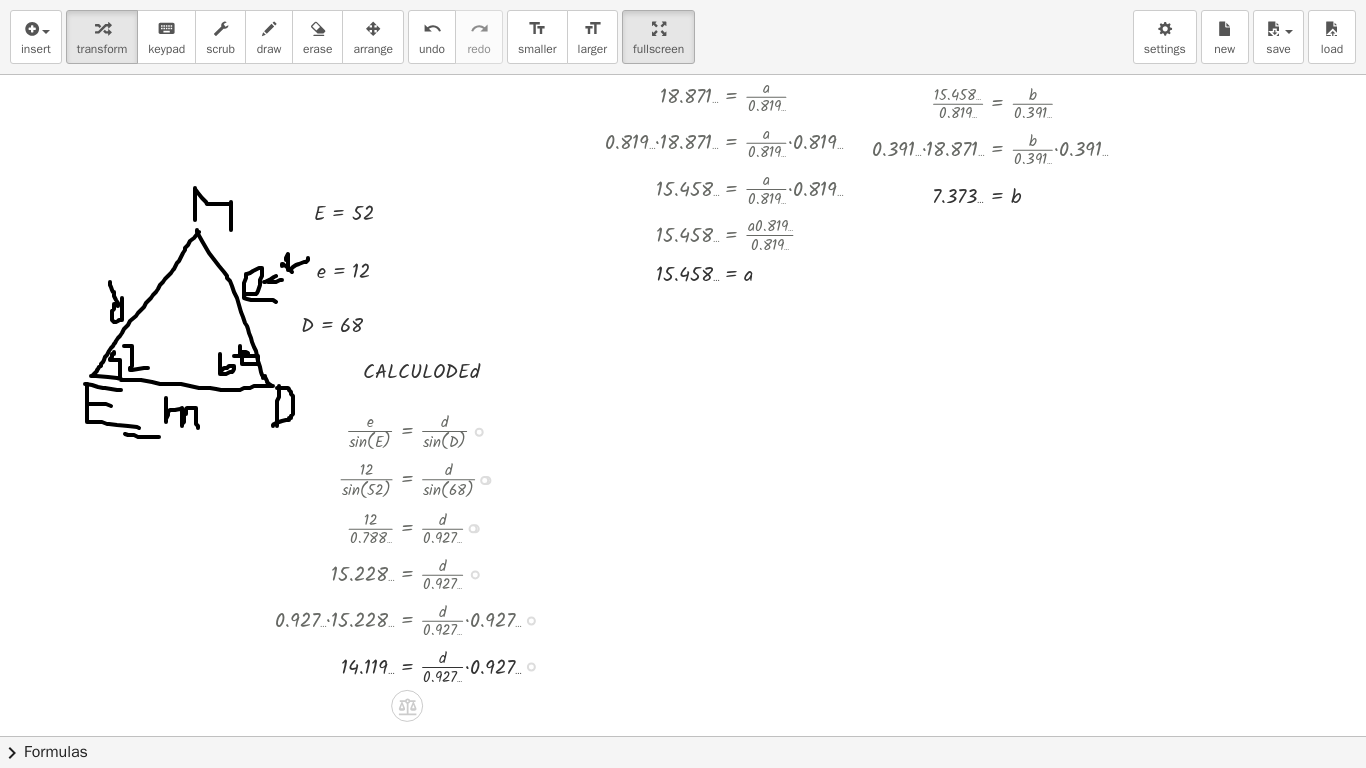 click at bounding box center [415, 665] 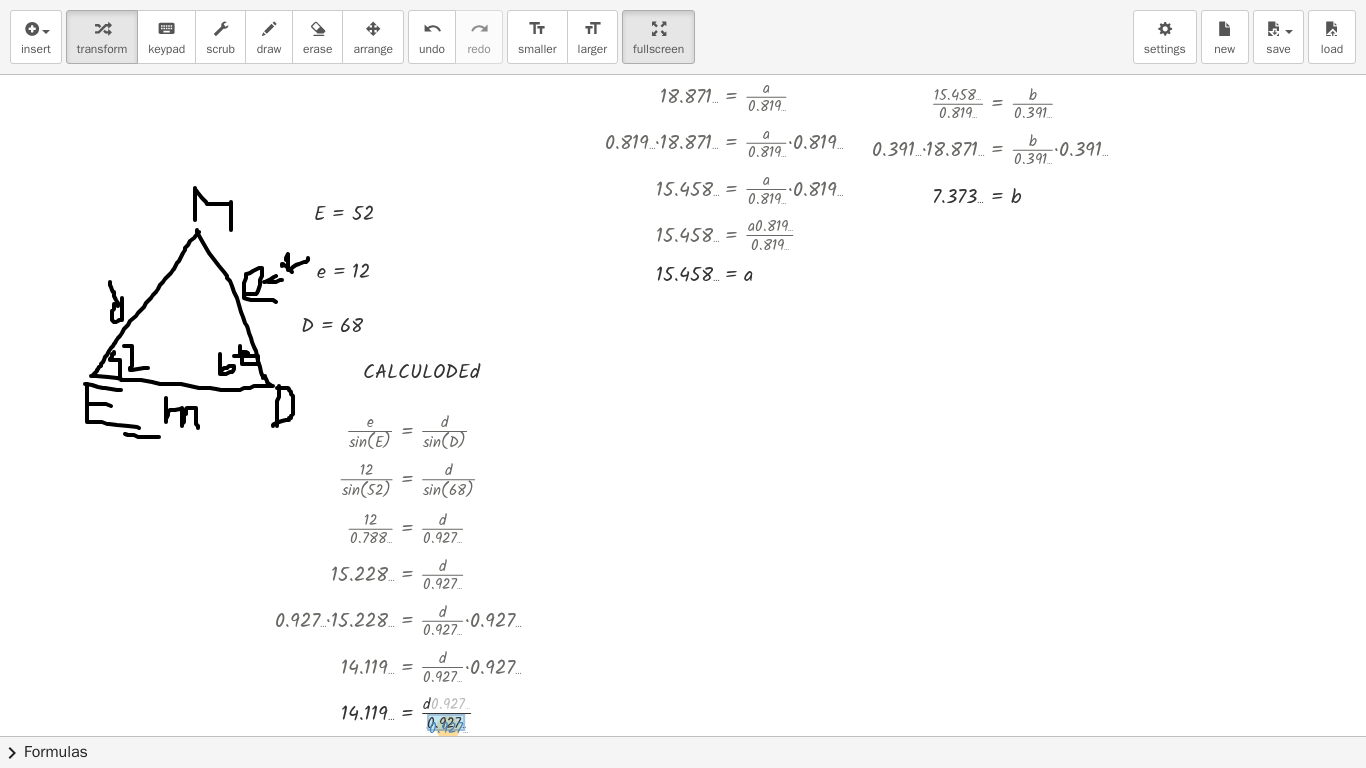 drag, startPoint x: 457, startPoint y: 700, endPoint x: 457, endPoint y: 711, distance: 11 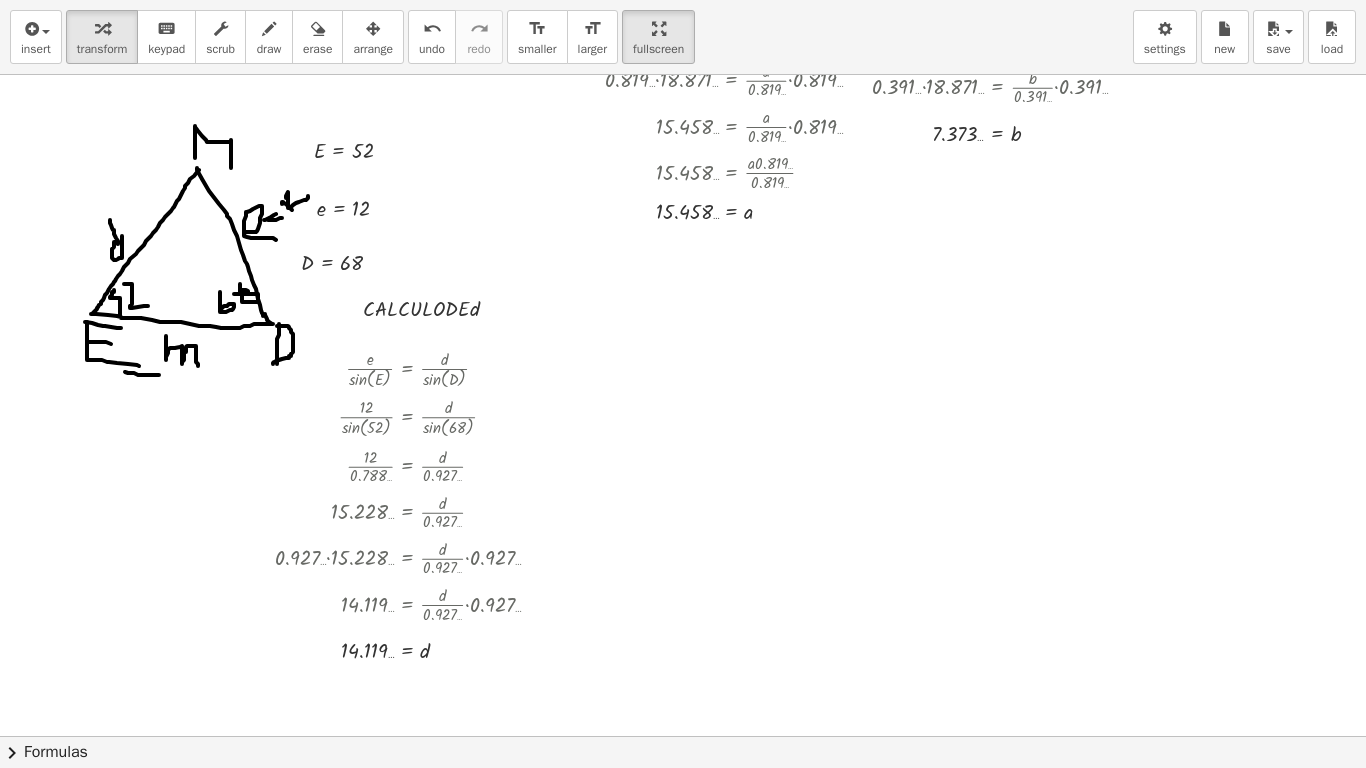 scroll, scrollTop: 674, scrollLeft: 0, axis: vertical 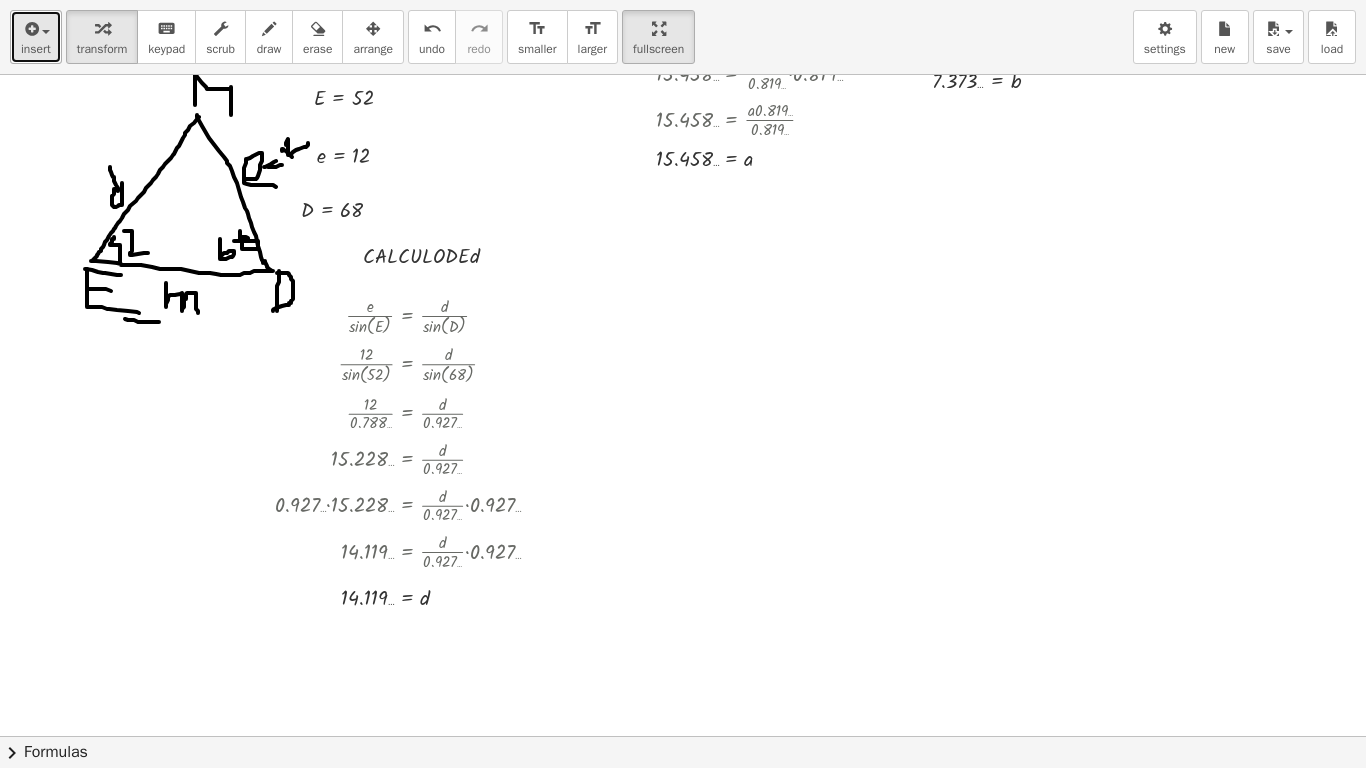 click at bounding box center [36, 28] 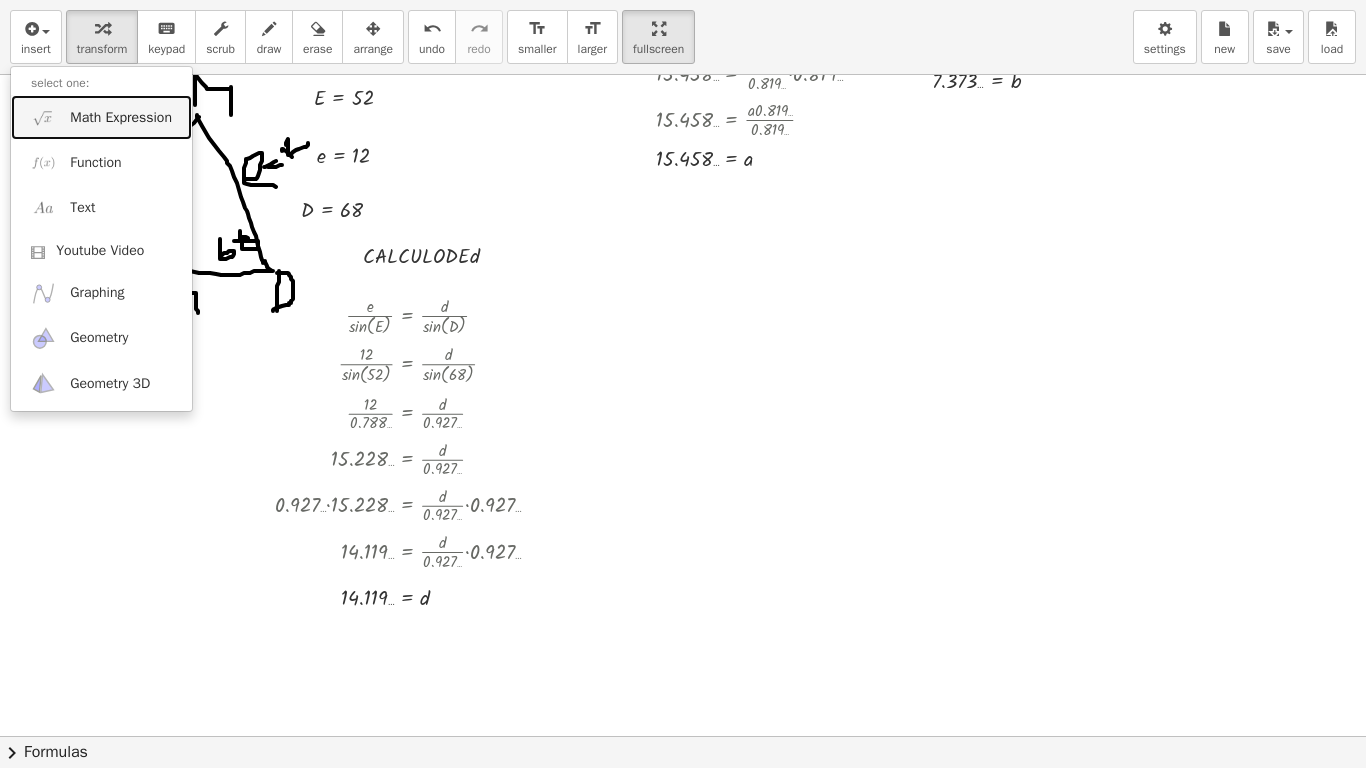 click on "Math Expression" at bounding box center (121, 118) 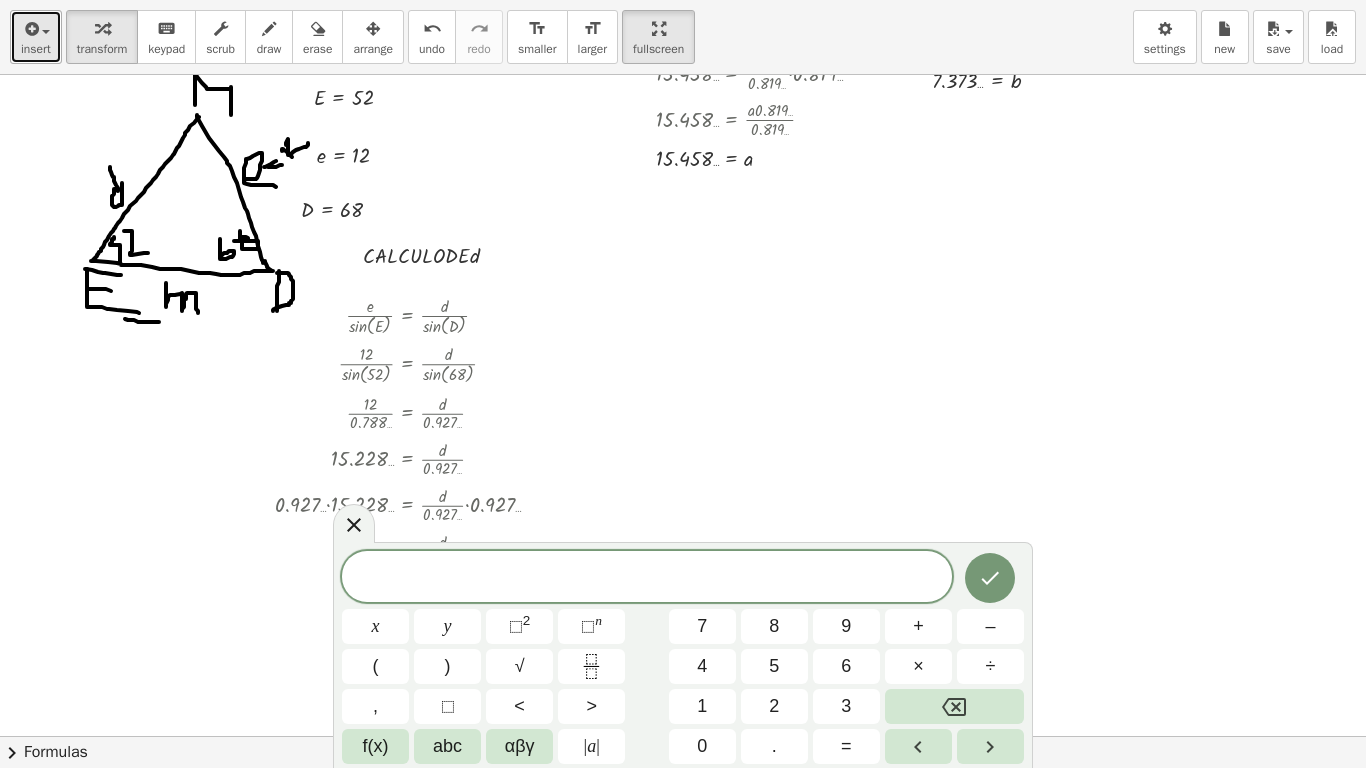 click at bounding box center (30, 29) 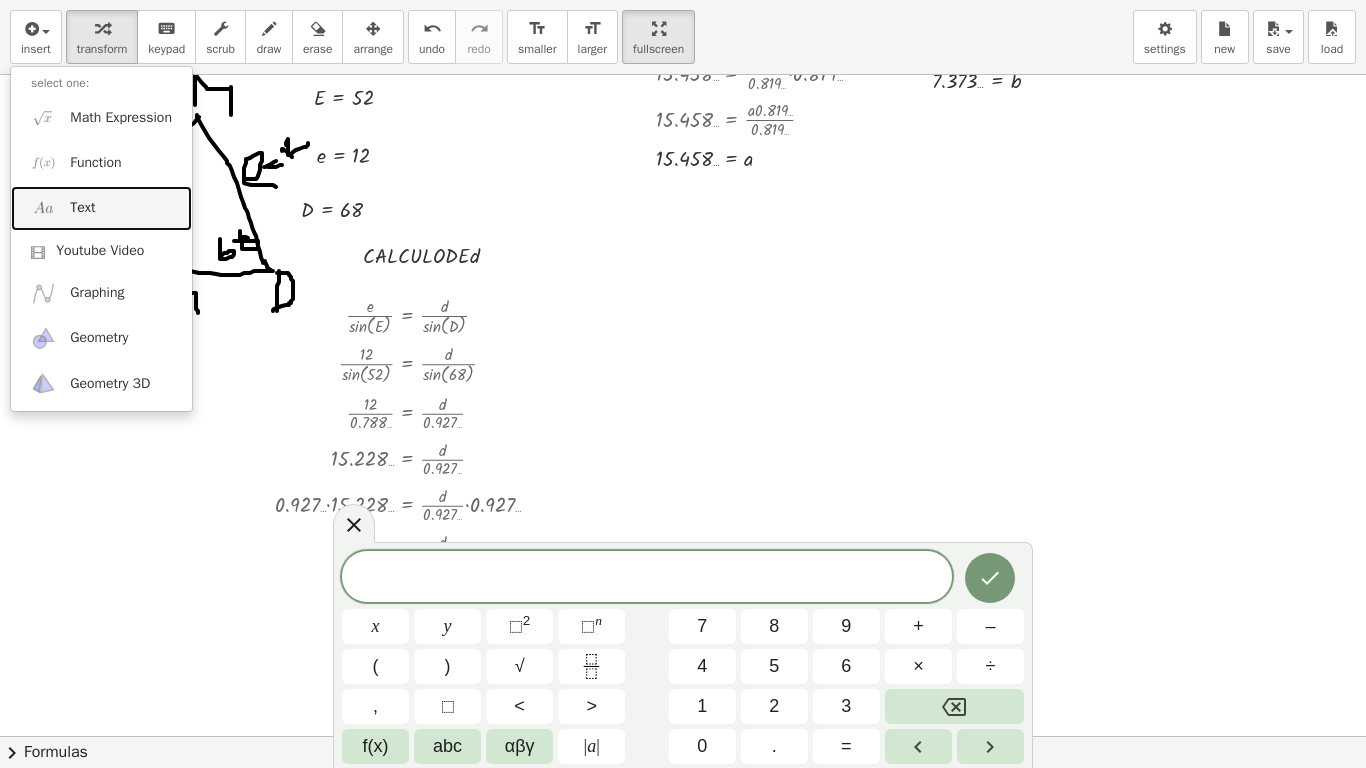 click on "Text" at bounding box center (82, 208) 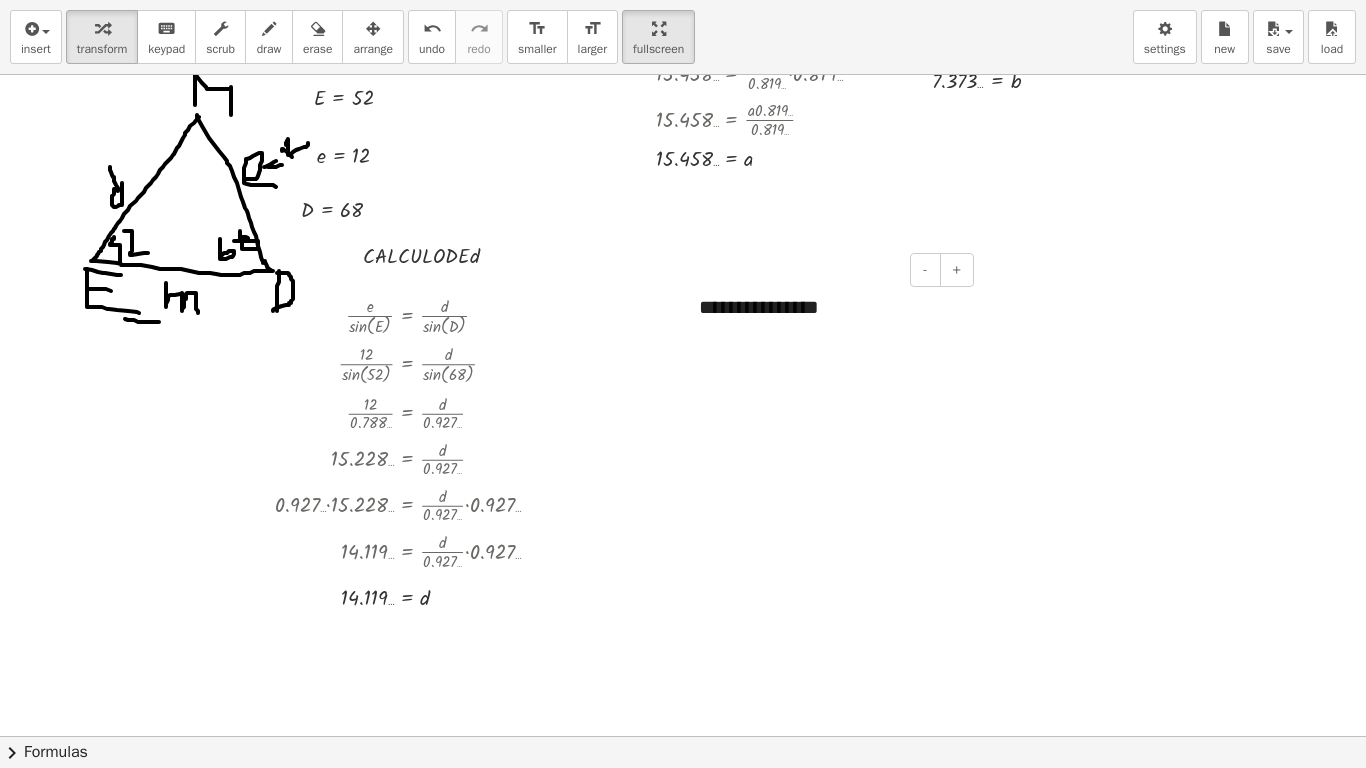 type 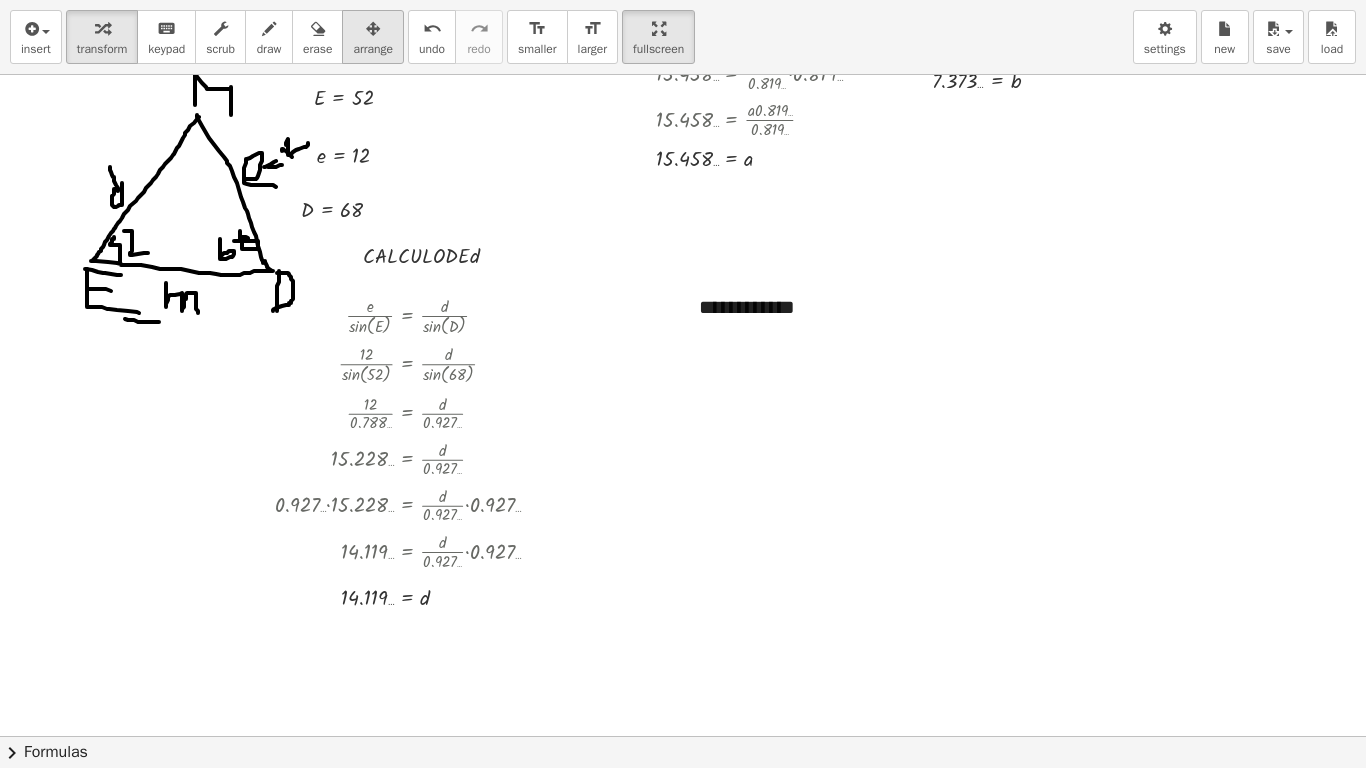 click on "arrange" at bounding box center (373, 49) 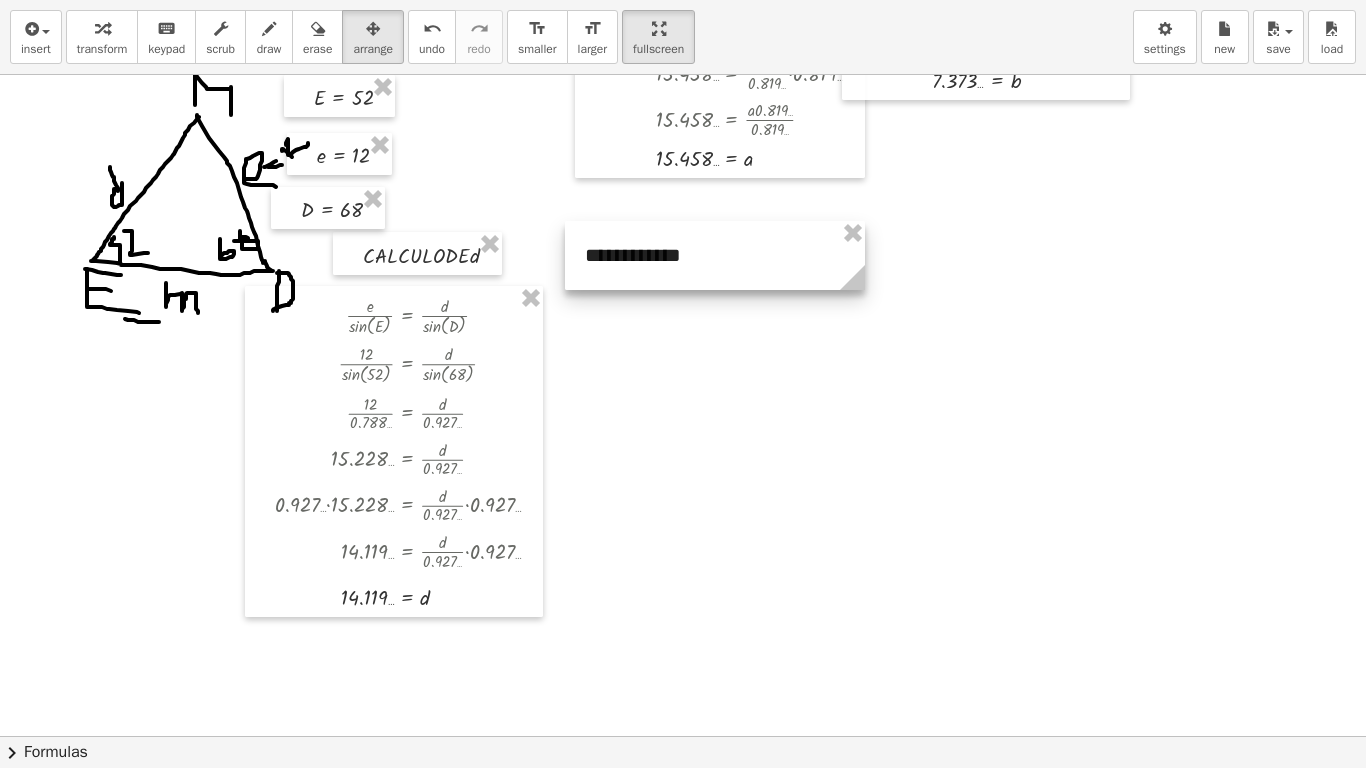 drag, startPoint x: 782, startPoint y: 291, endPoint x: 668, endPoint y: 239, distance: 125.299644 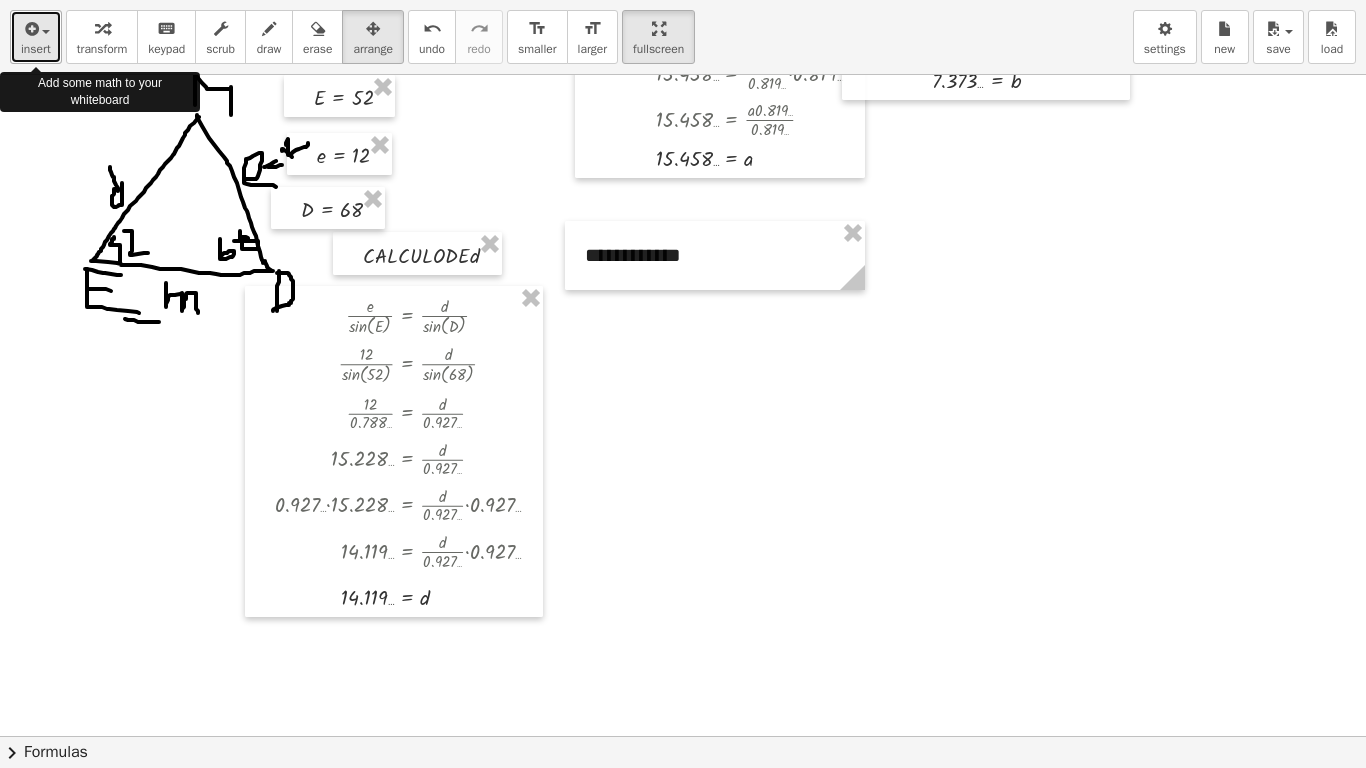 click on "insert" at bounding box center (36, 37) 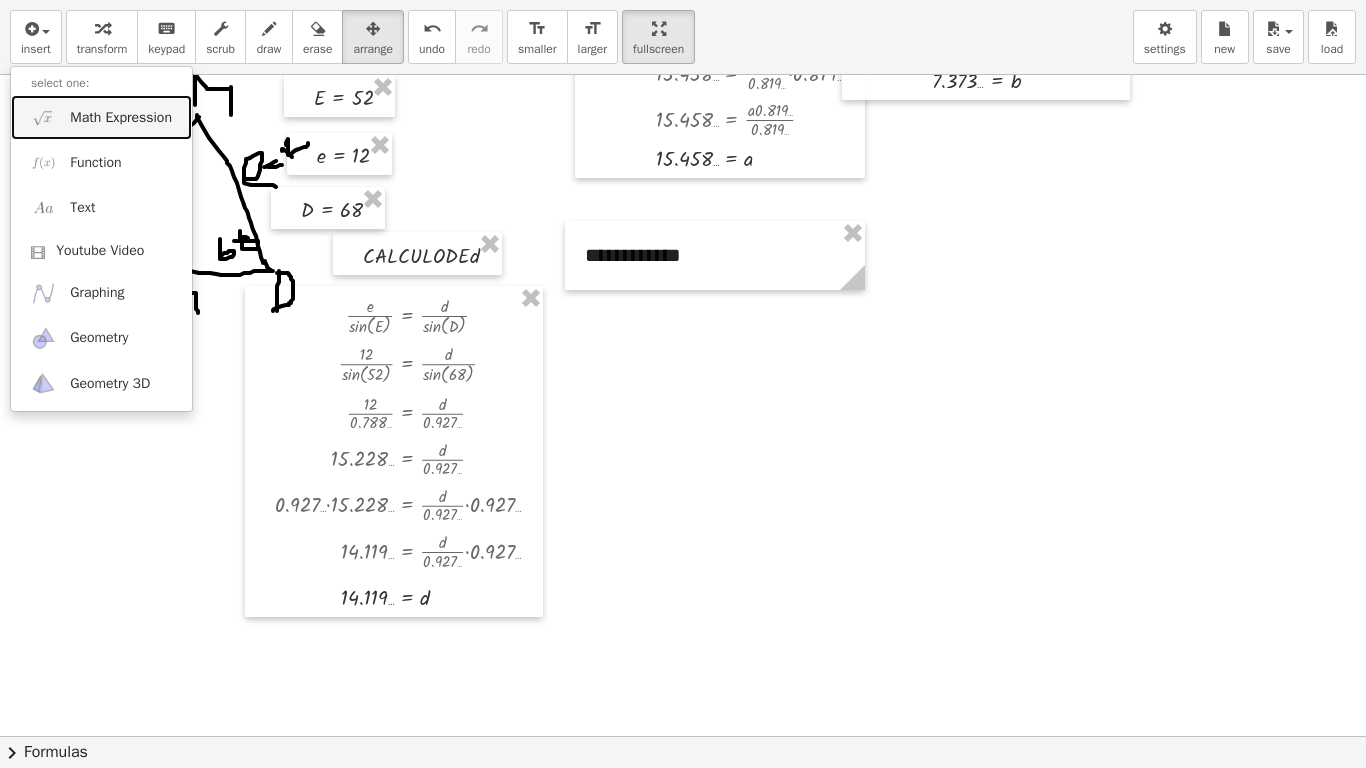 click on "Math Expression" at bounding box center (121, 118) 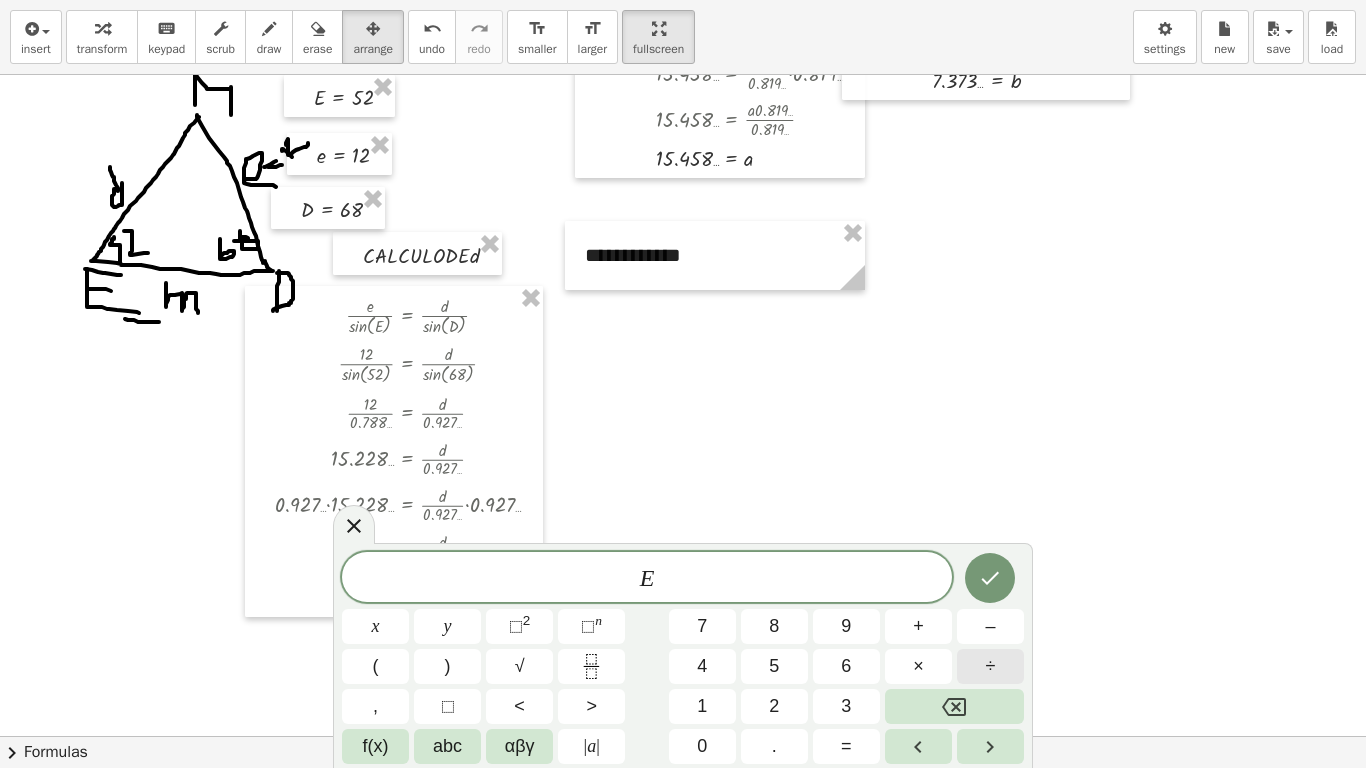 click on "÷" at bounding box center [991, 666] 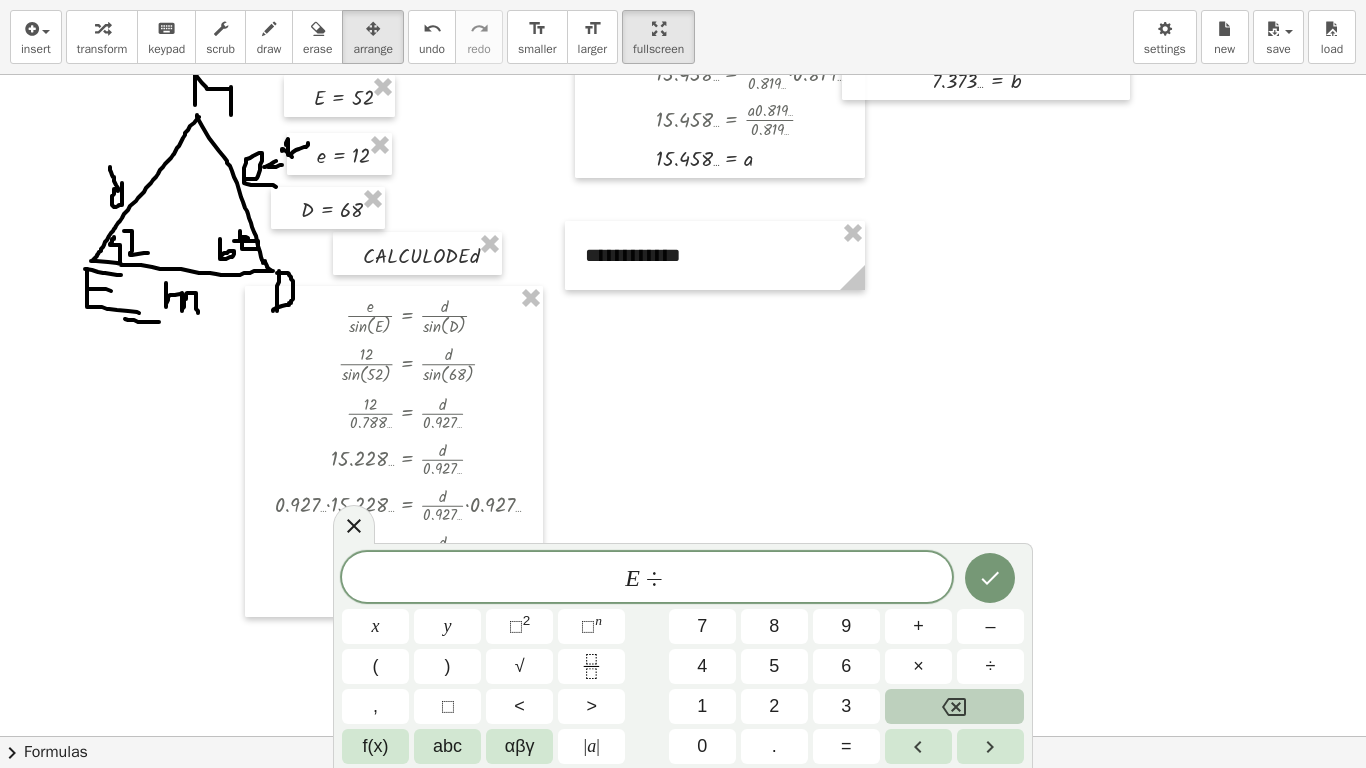 click 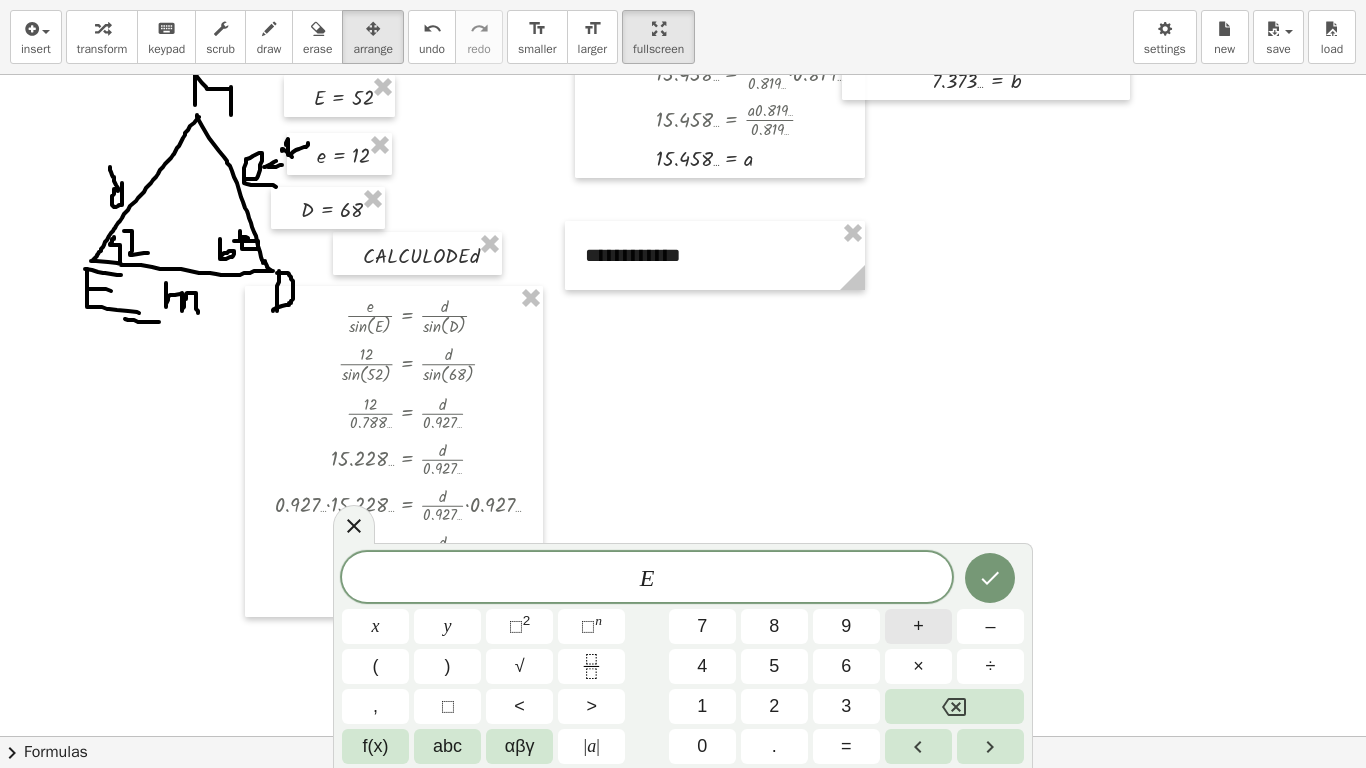 click on "+" at bounding box center (918, 626) 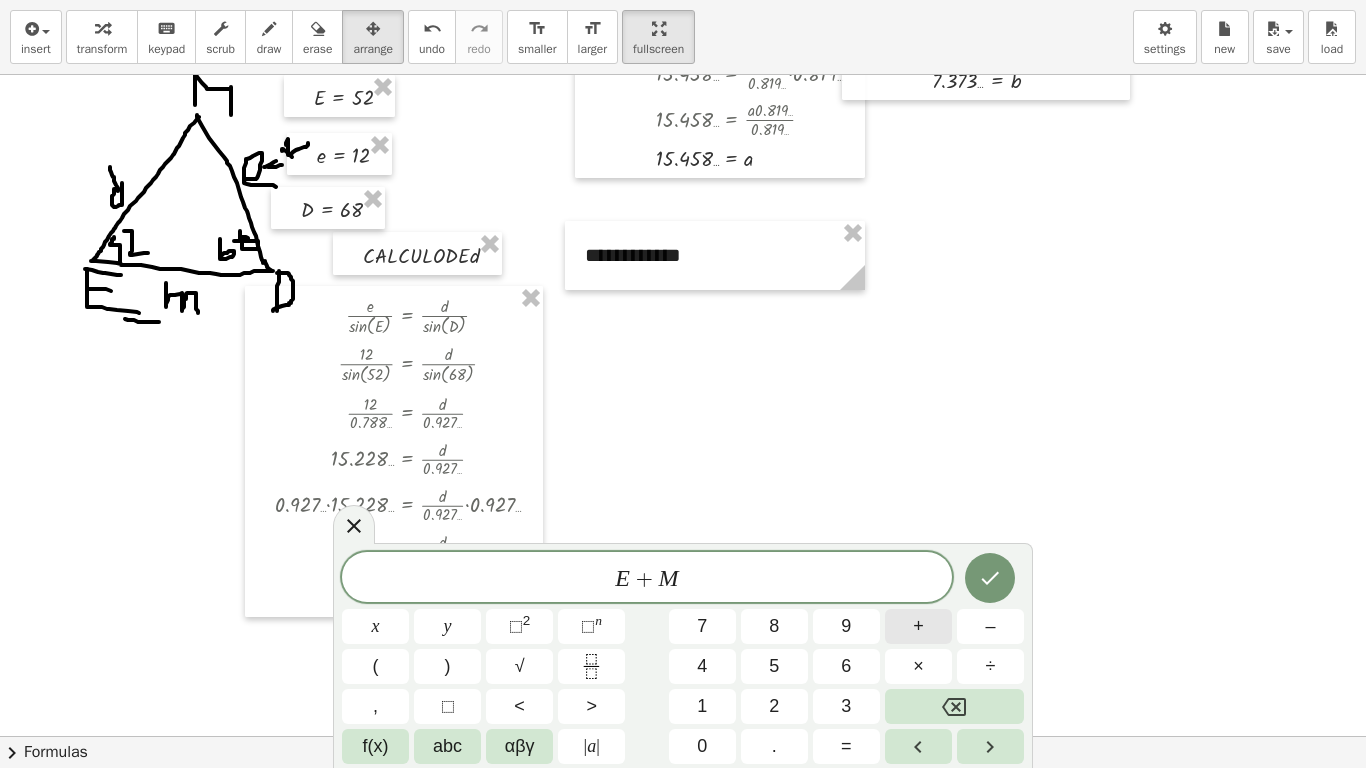 click on "+" at bounding box center [918, 626] 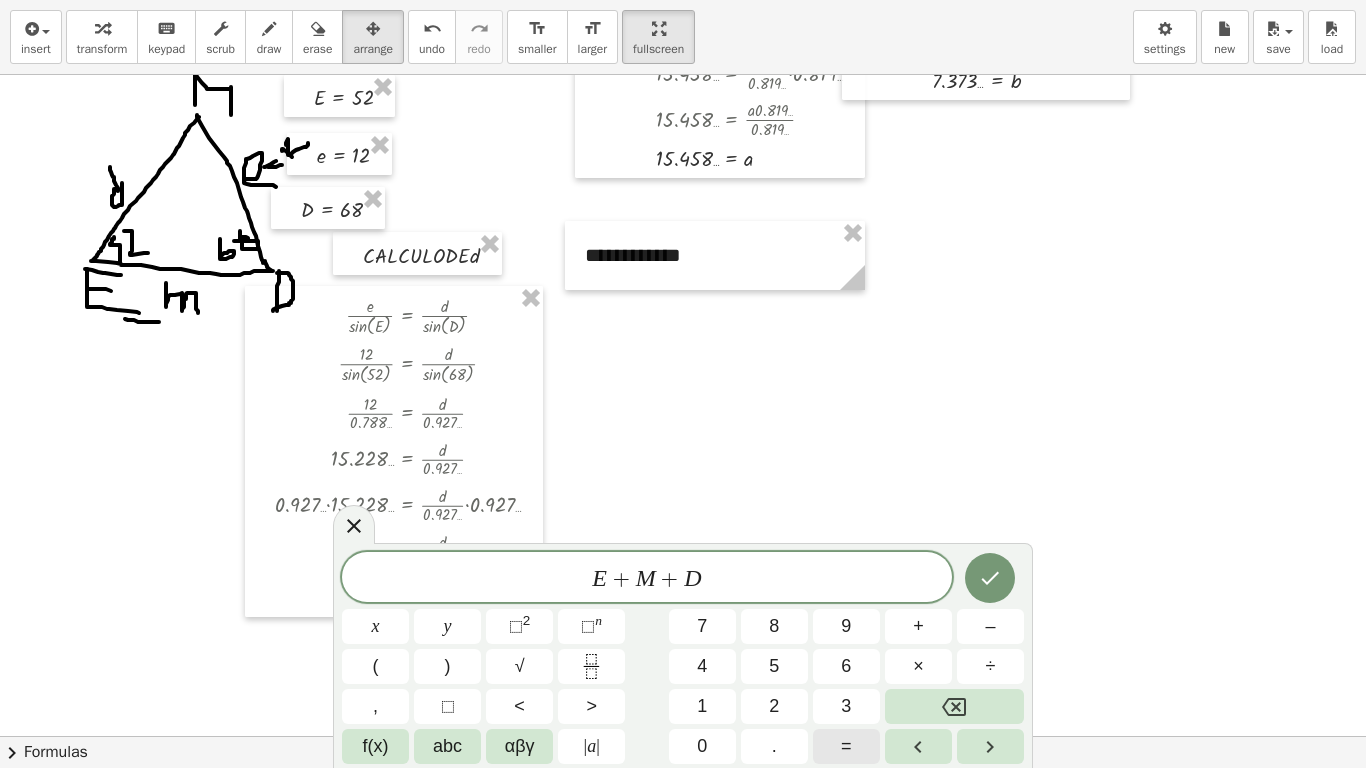 click on "=" at bounding box center [846, 746] 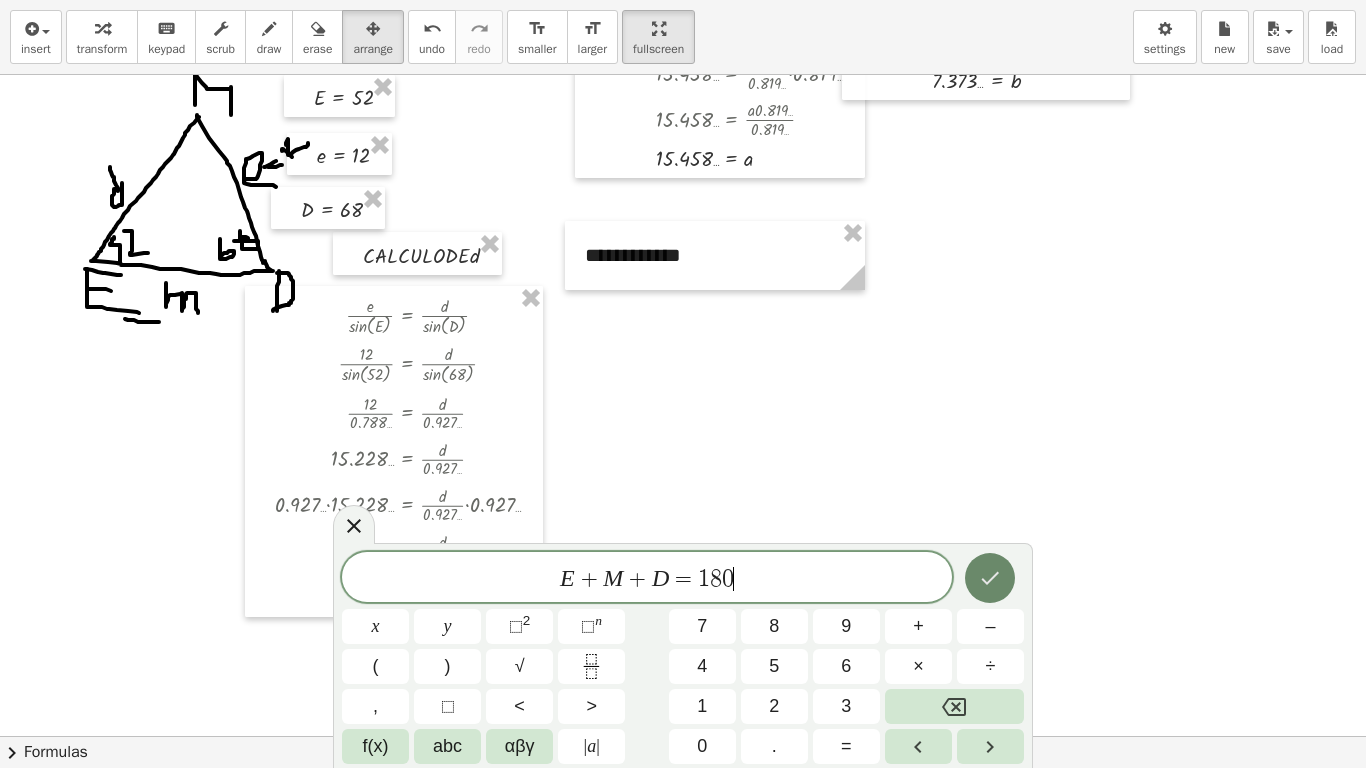 click at bounding box center (990, 578) 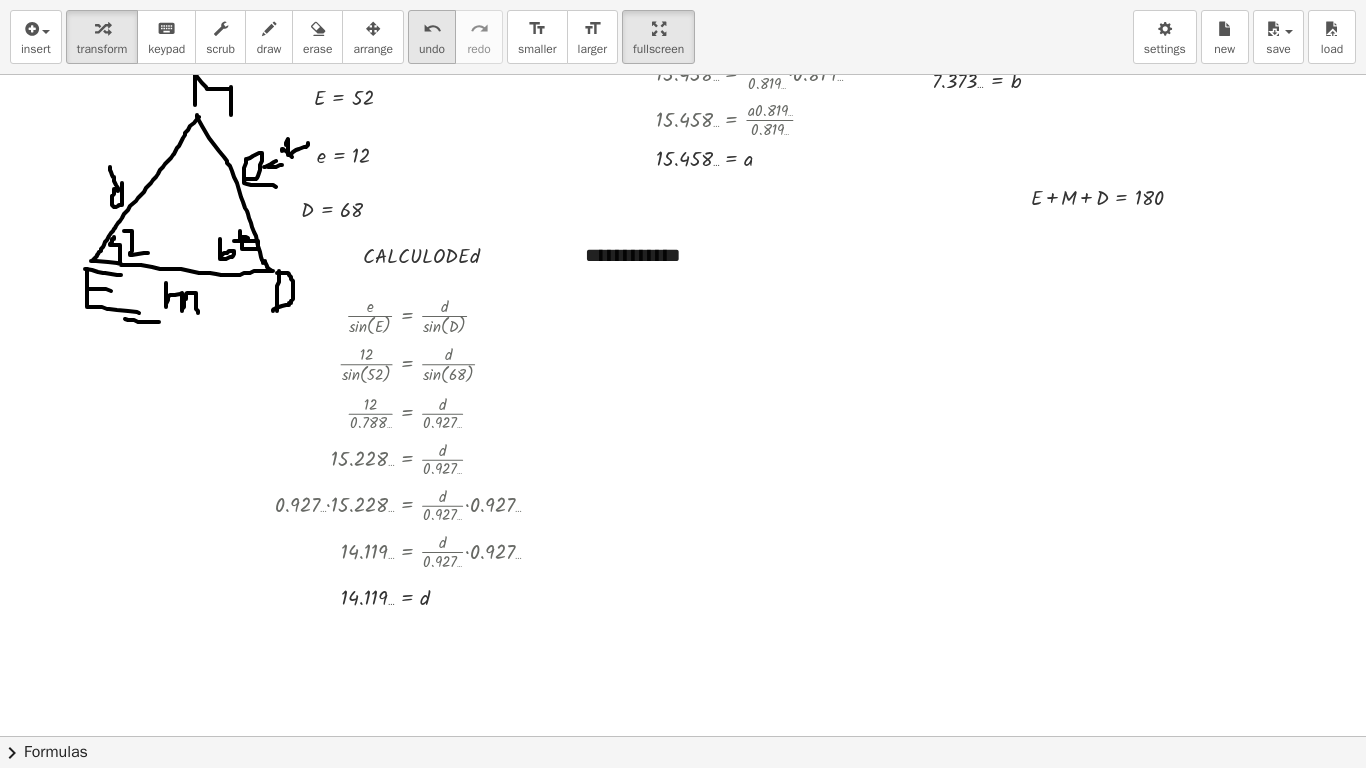 drag, startPoint x: 391, startPoint y: 37, endPoint x: 422, endPoint y: 40, distance: 31.144823 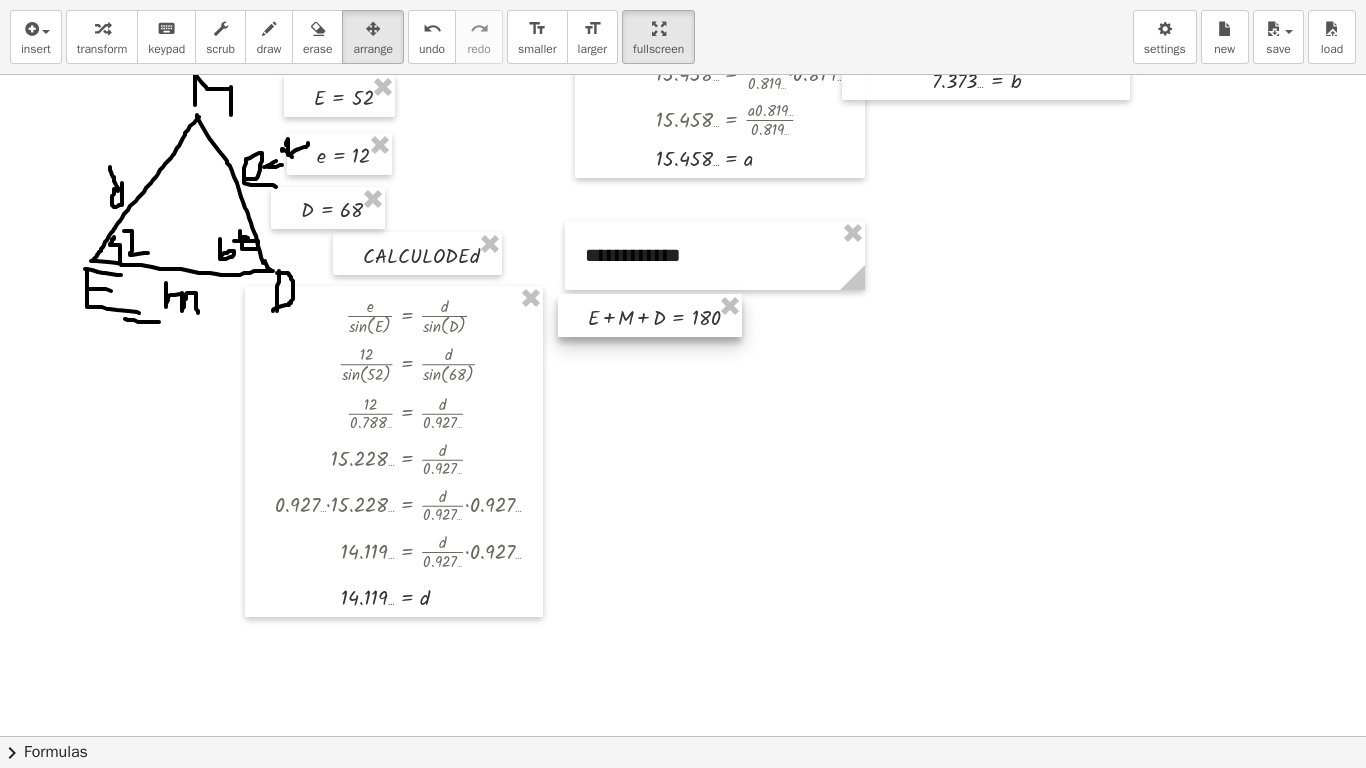 drag, startPoint x: 1053, startPoint y: 195, endPoint x: 609, endPoint y: 315, distance: 459.93042 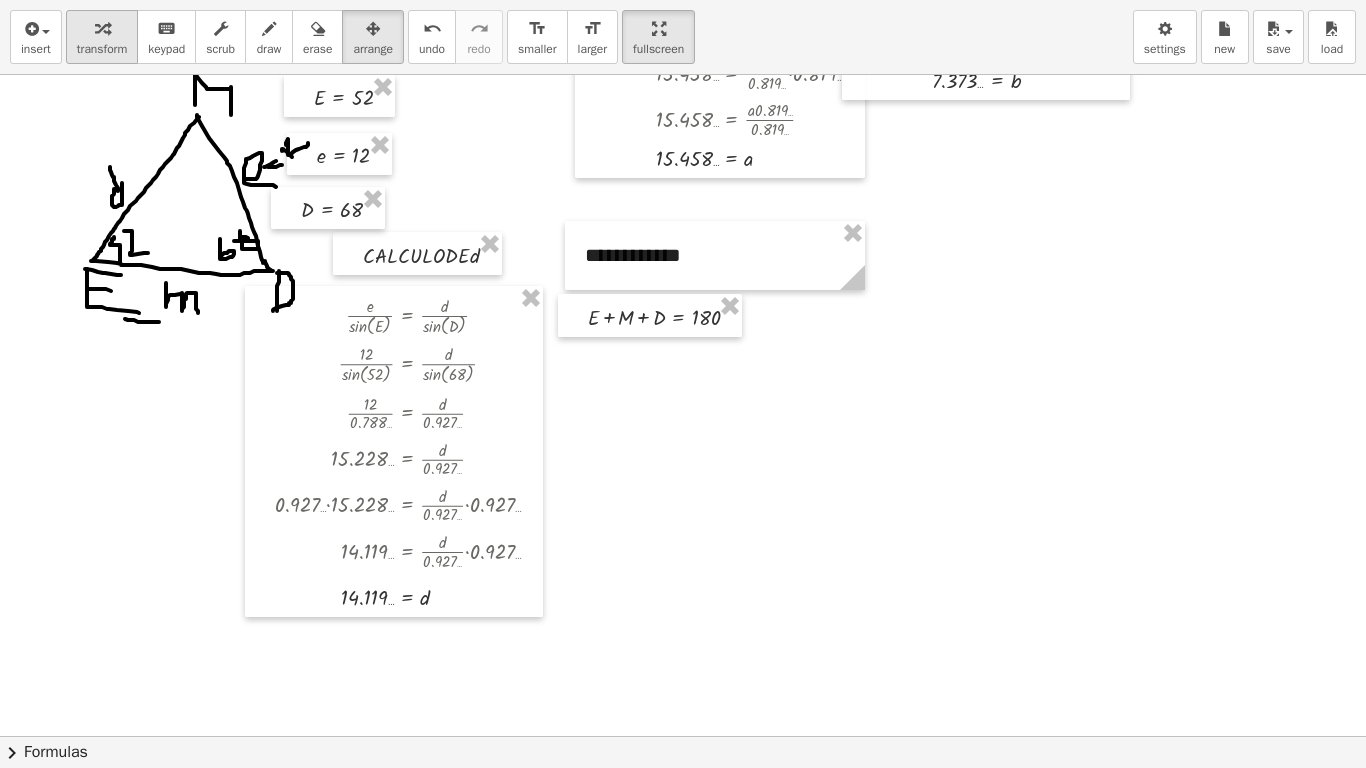 click at bounding box center (102, 29) 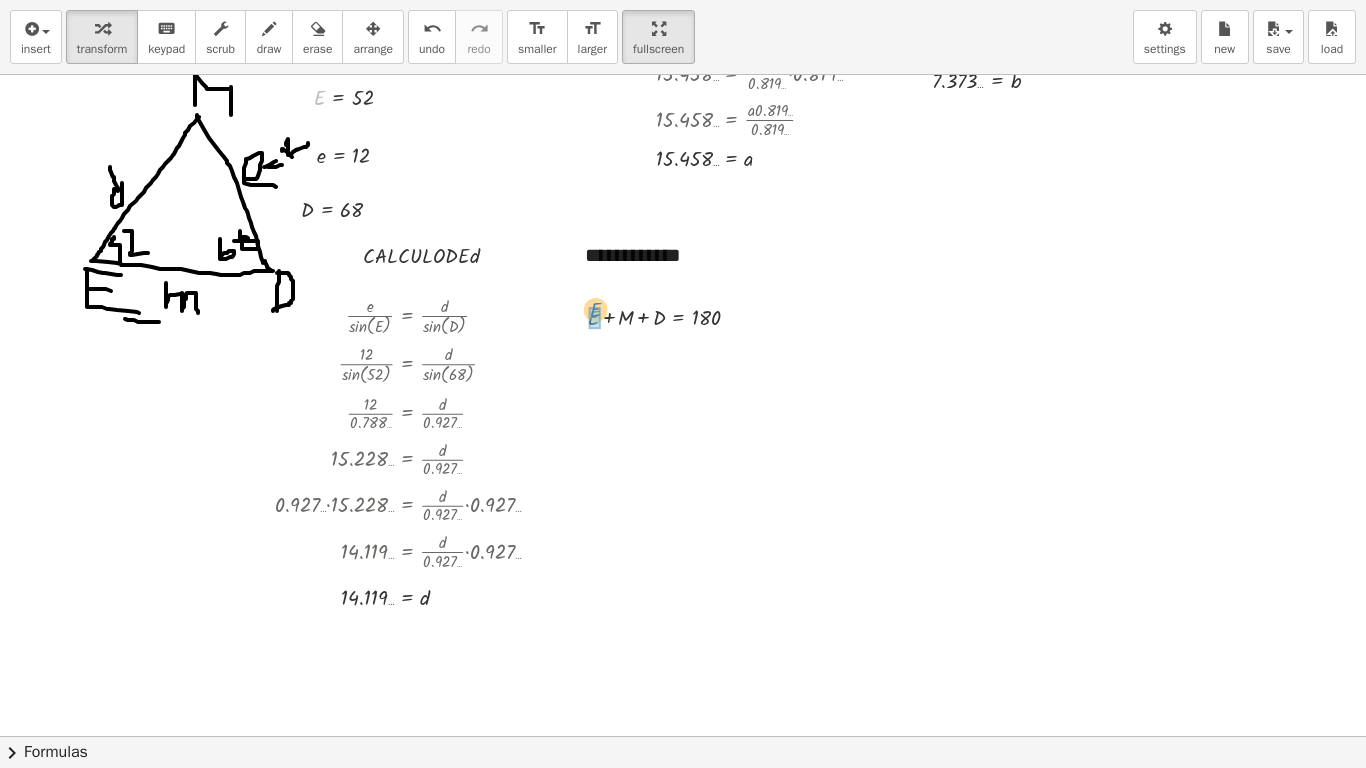 drag, startPoint x: 321, startPoint y: 101, endPoint x: 597, endPoint y: 313, distance: 348.02298 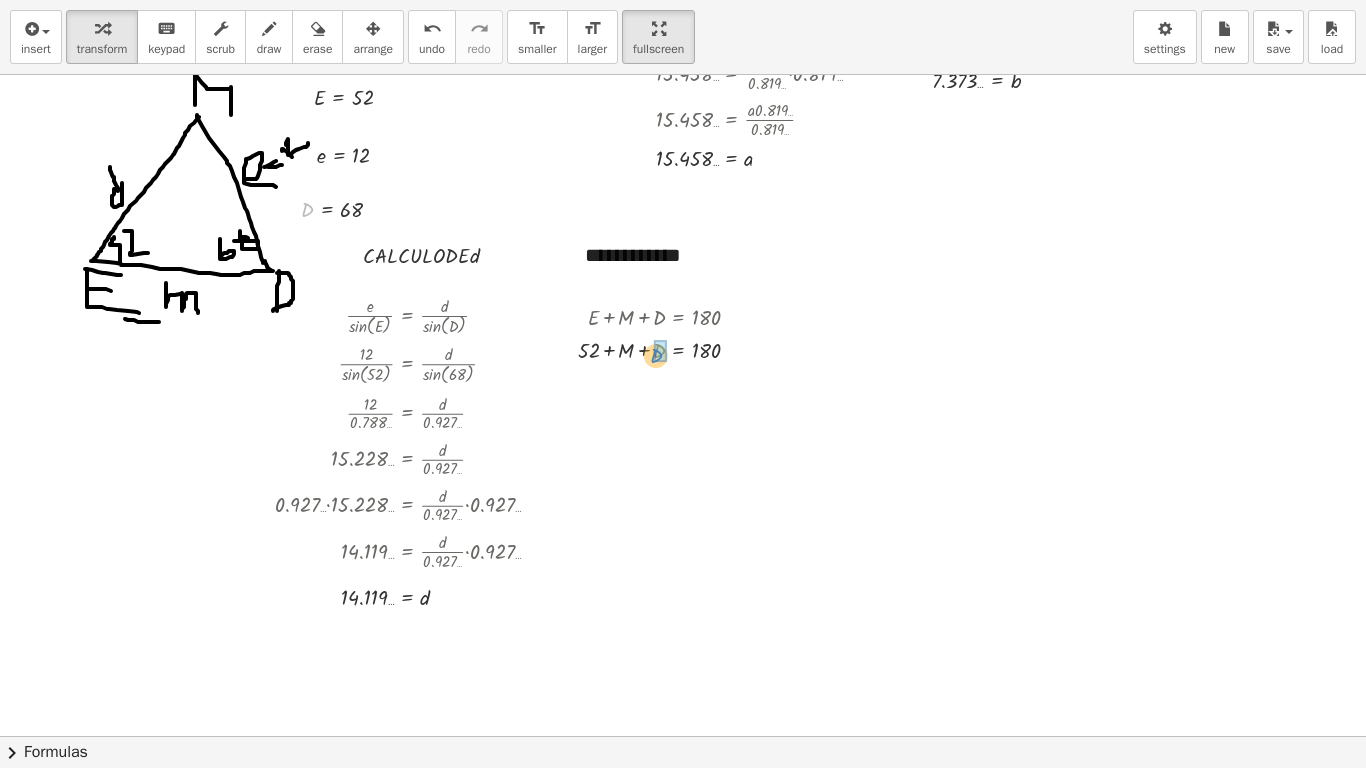 drag, startPoint x: 309, startPoint y: 209, endPoint x: 657, endPoint y: 355, distance: 377.38574 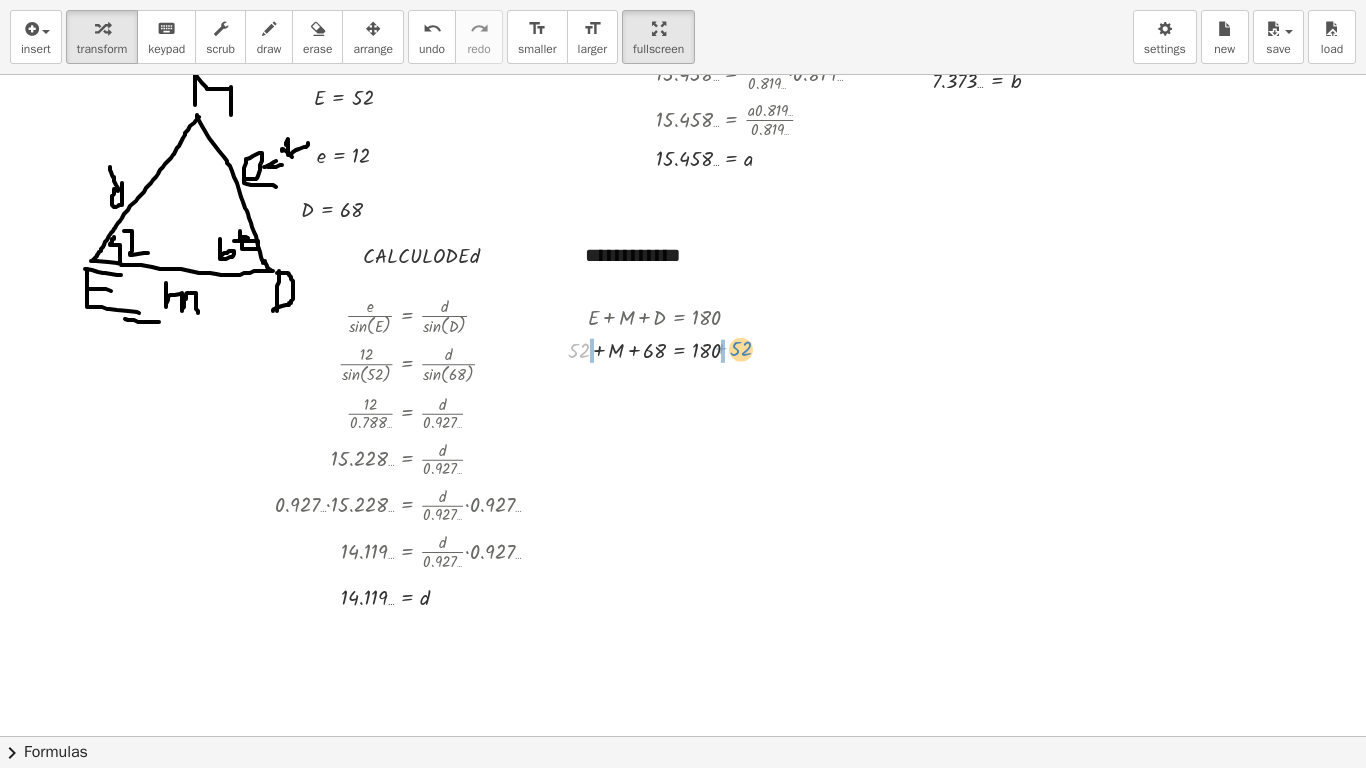 drag, startPoint x: 583, startPoint y: 348, endPoint x: 745, endPoint y: 346, distance: 162.01234 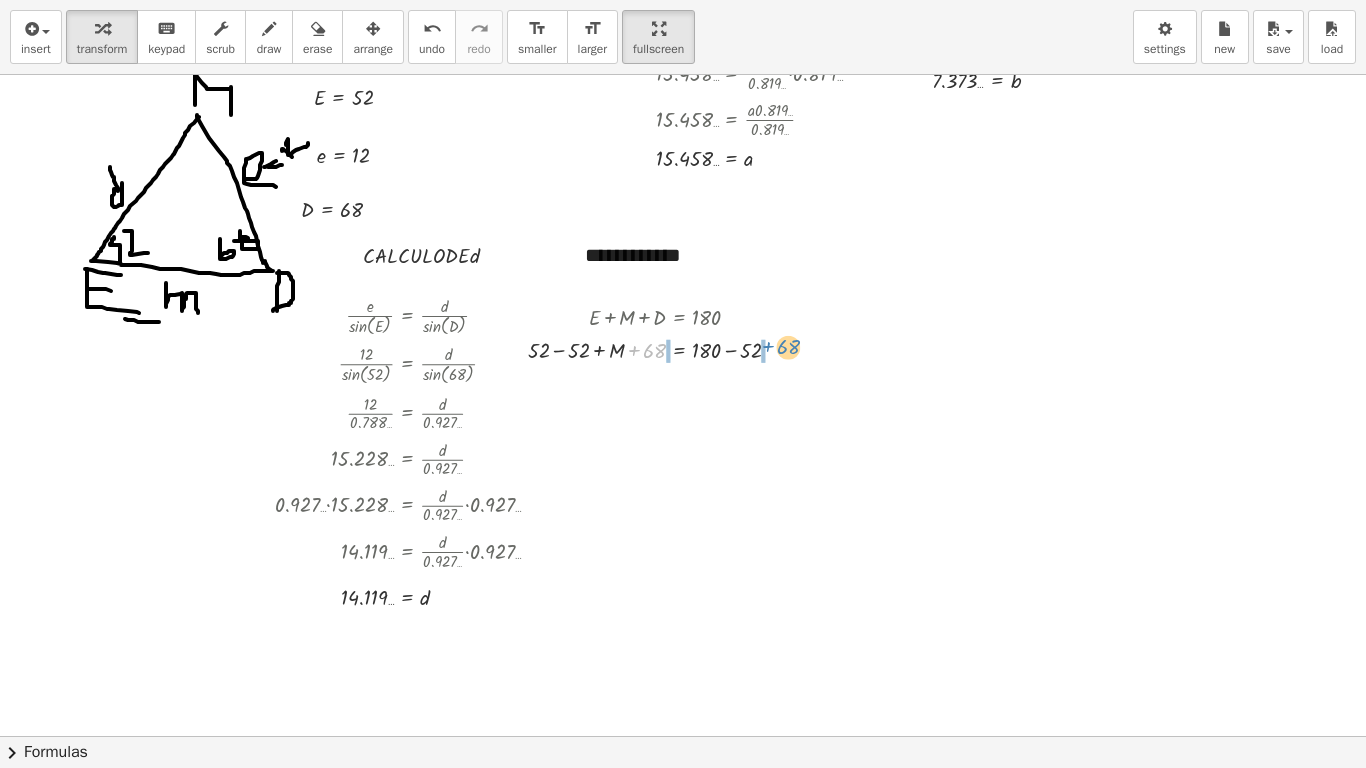 drag, startPoint x: 649, startPoint y: 346, endPoint x: 783, endPoint y: 342, distance: 134.0597 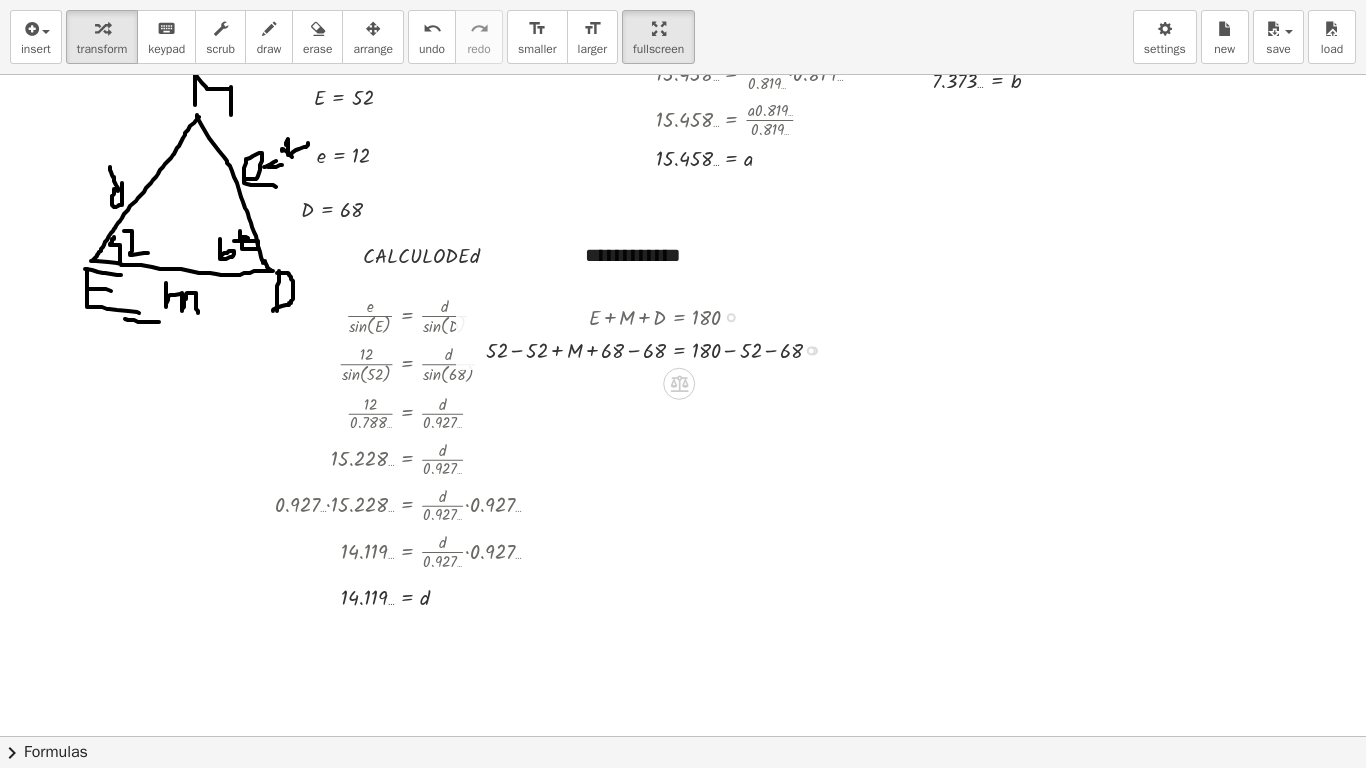 click at bounding box center (662, 348) 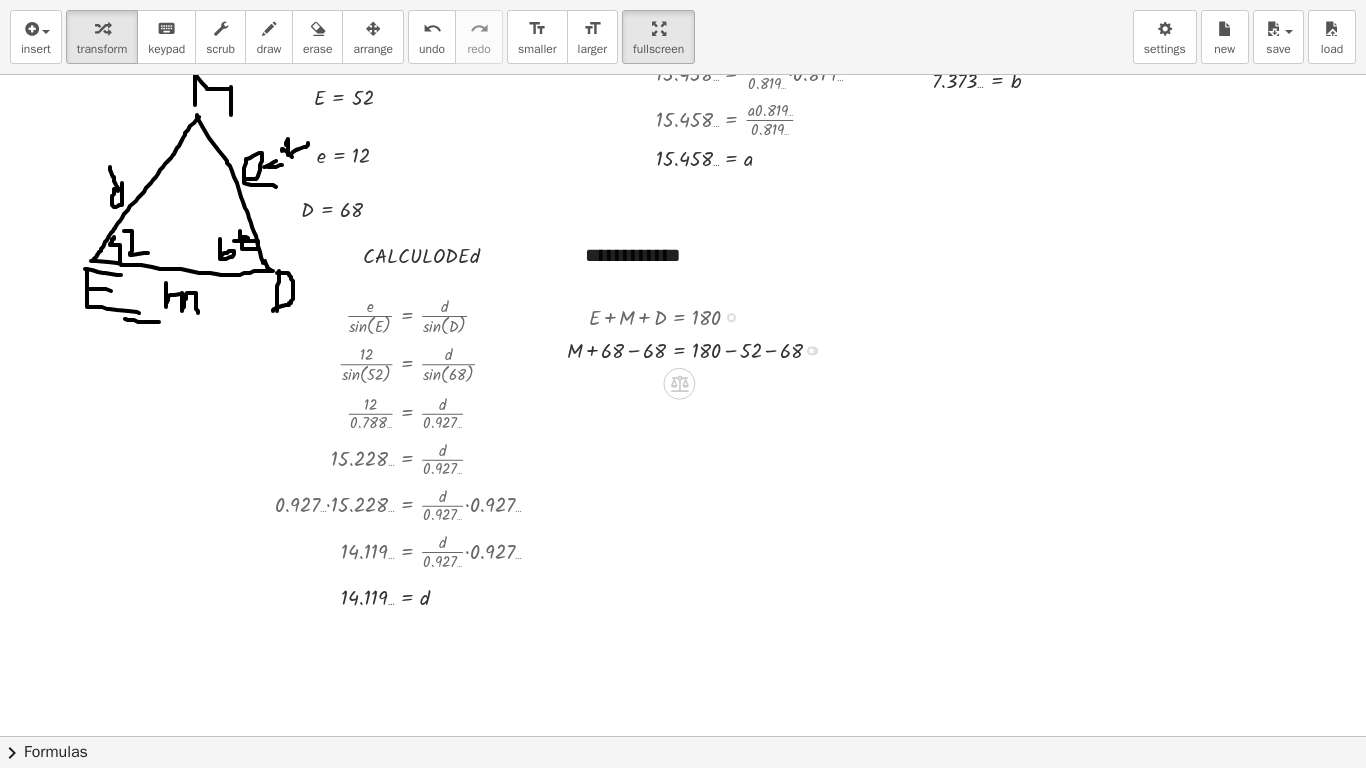 click at bounding box center (703, 348) 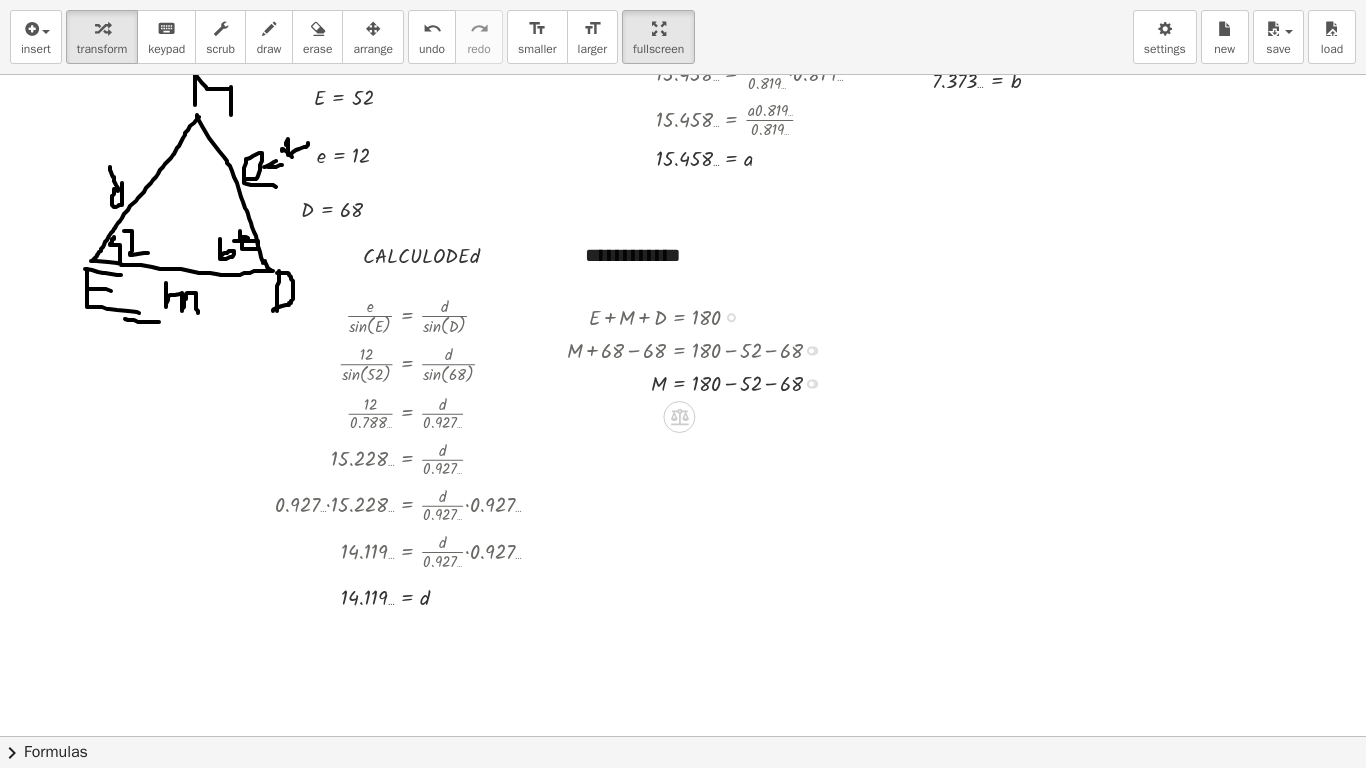 click at bounding box center [703, 381] 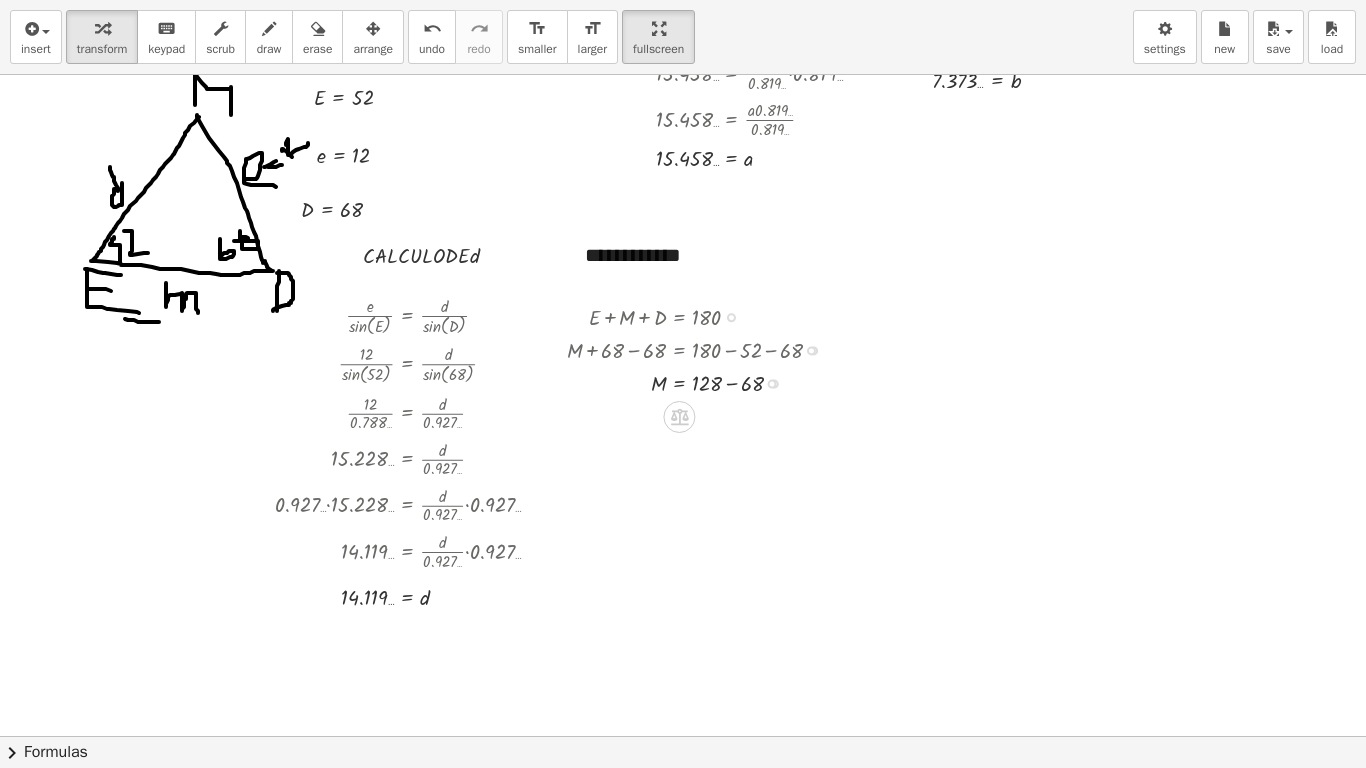 click at bounding box center [703, 381] 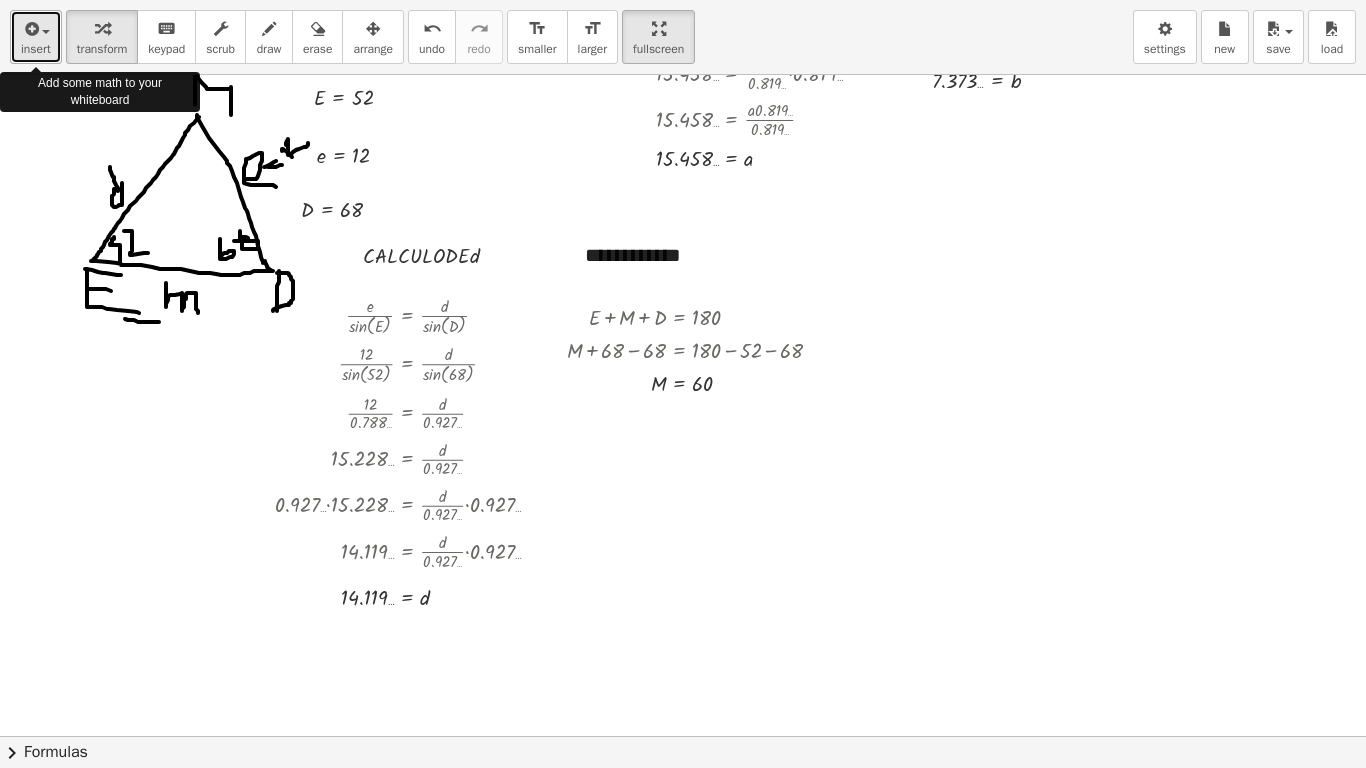 click on "insert" at bounding box center (36, 49) 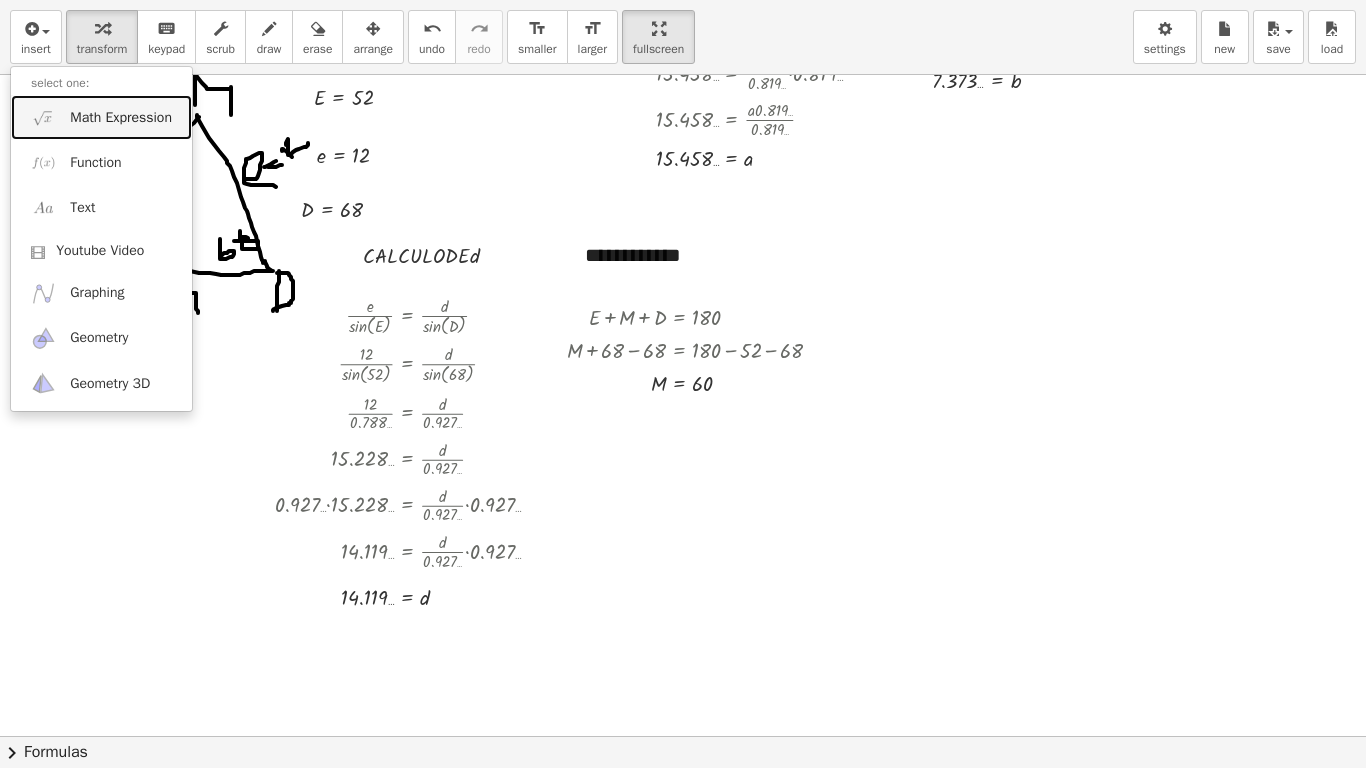 click on "Math Expression" at bounding box center [121, 118] 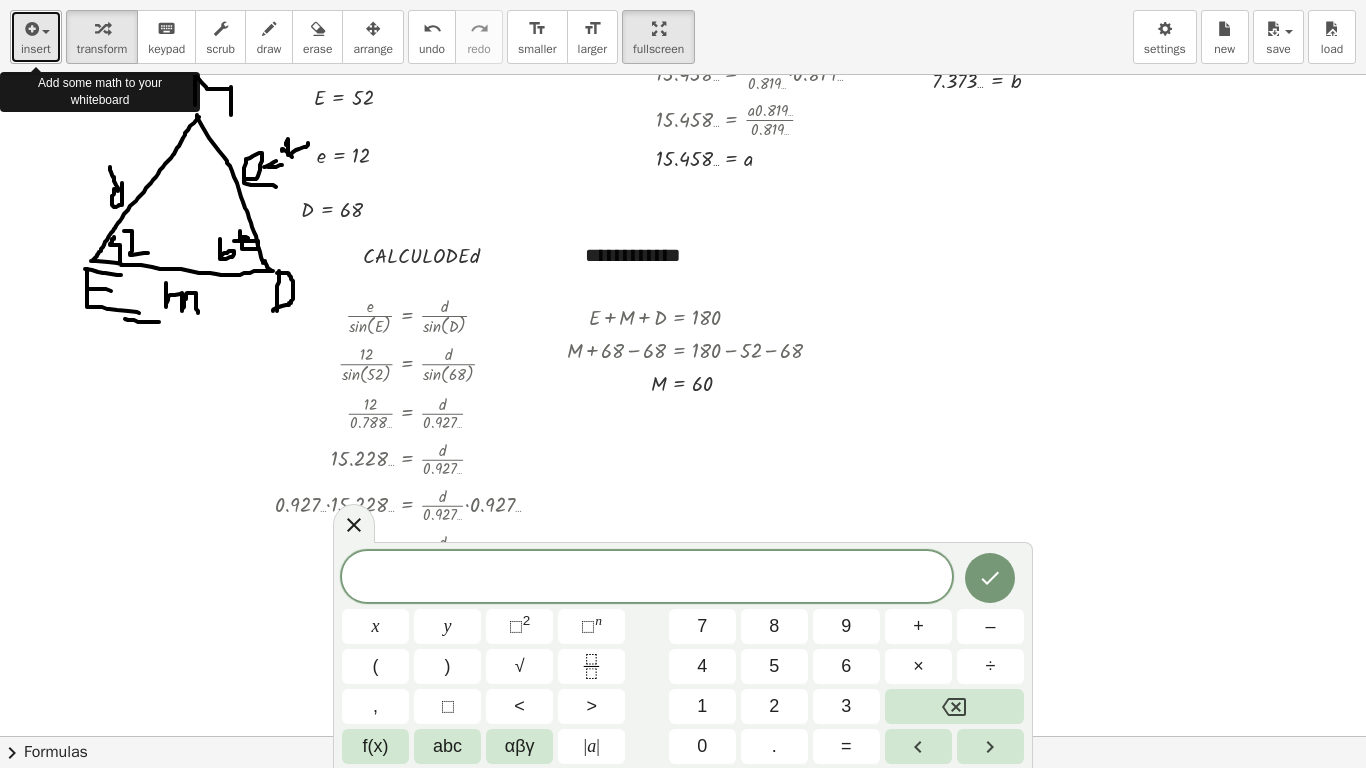 click on "insert" at bounding box center [36, 49] 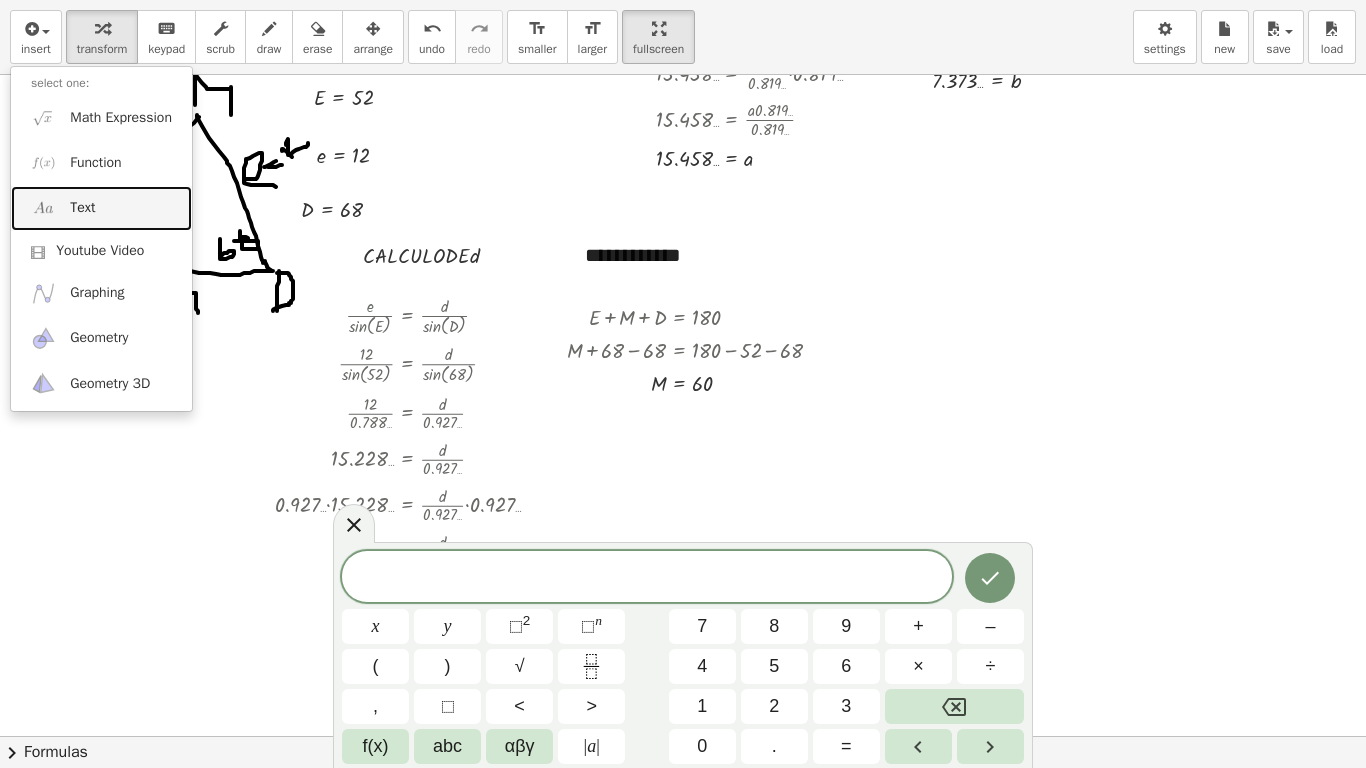 click on "Text" at bounding box center (101, 208) 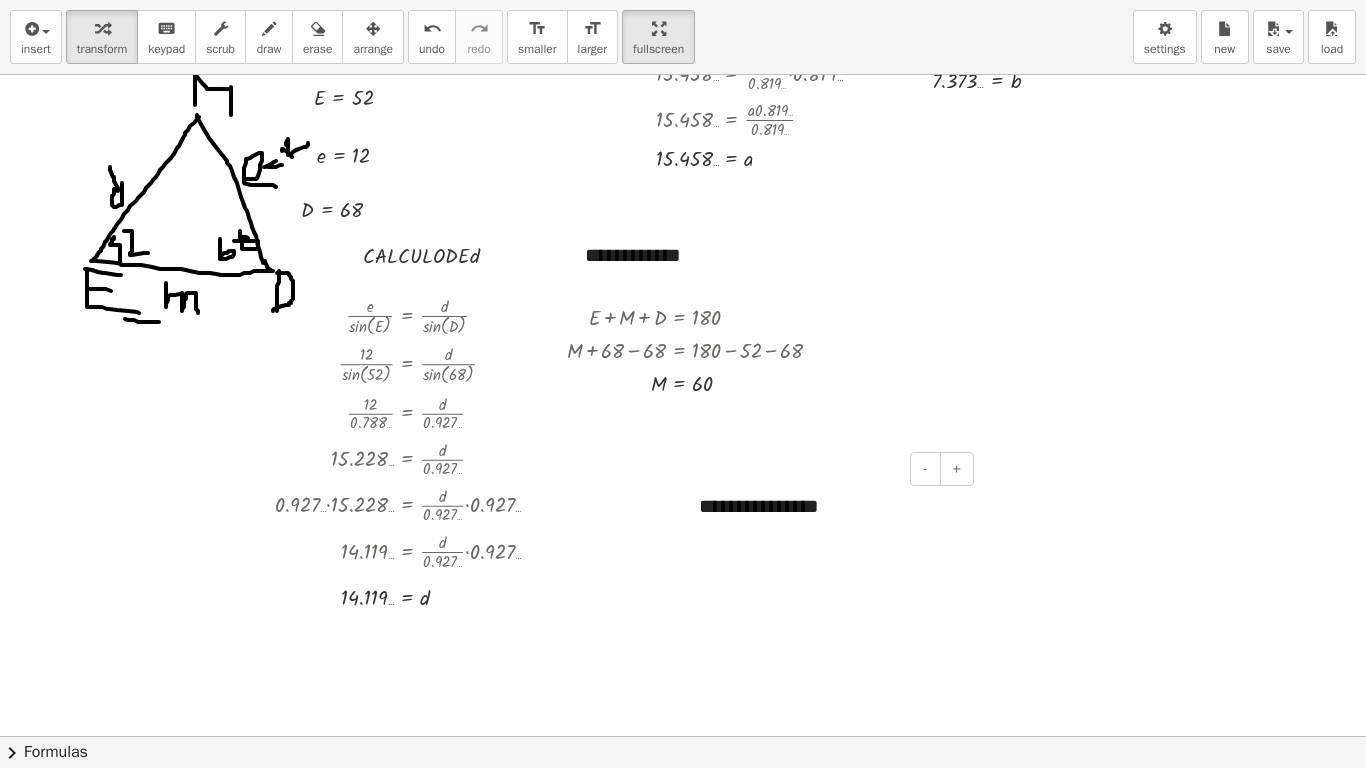 type 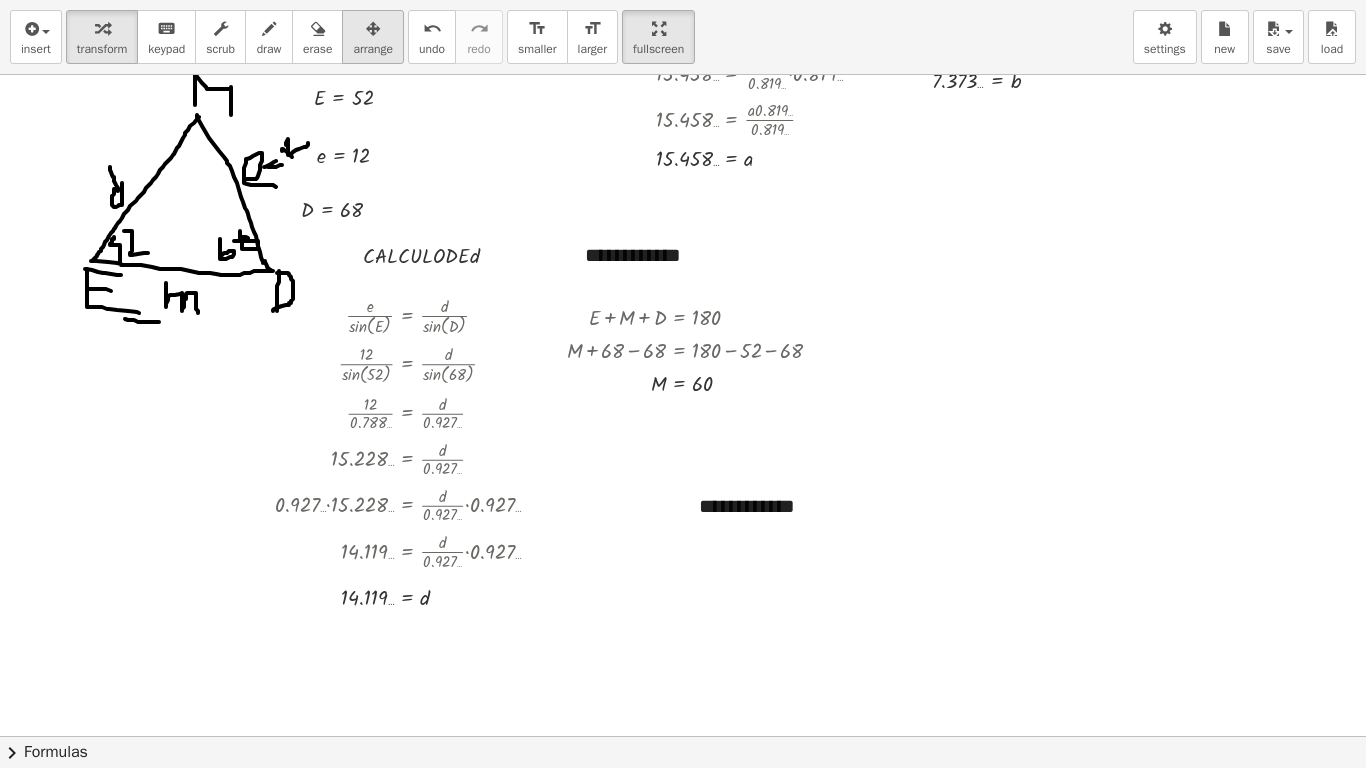 click at bounding box center [373, 28] 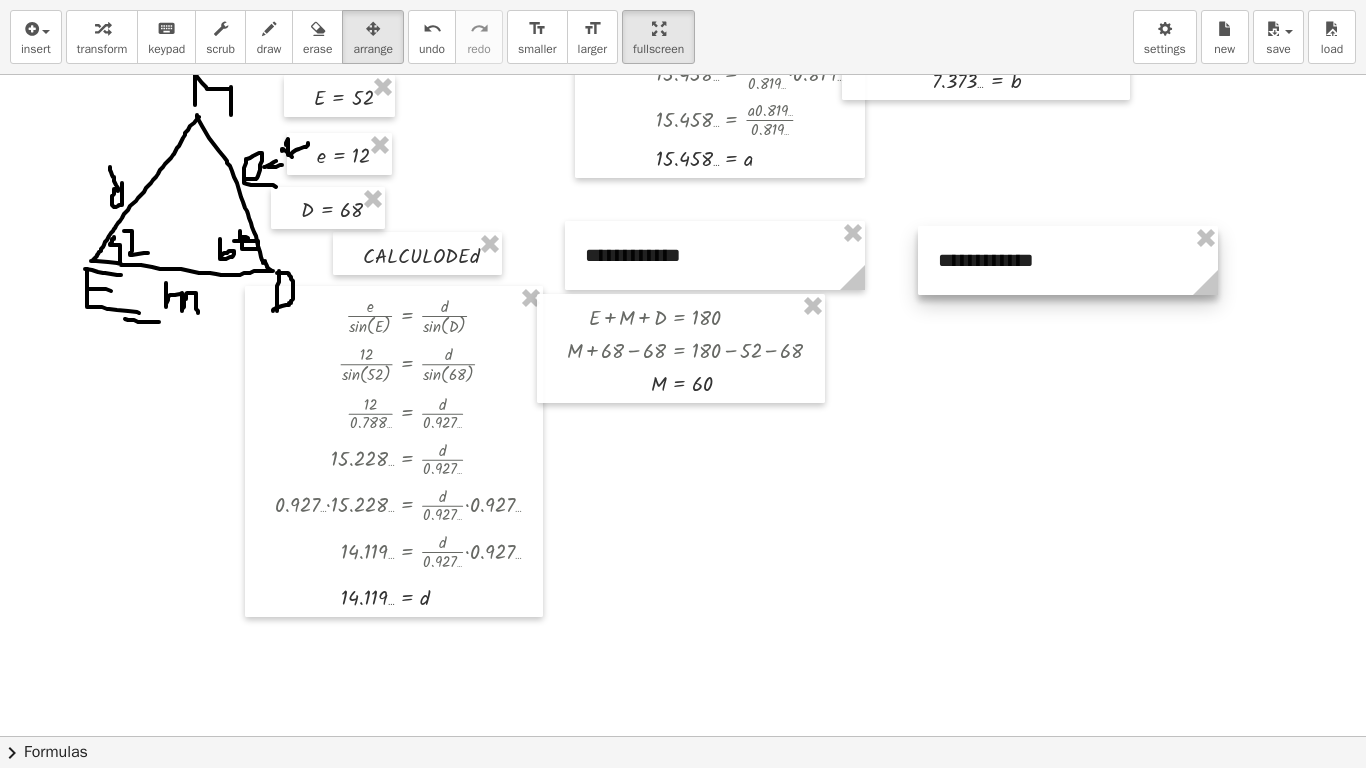 drag, startPoint x: 783, startPoint y: 512, endPoint x: 1022, endPoint y: 266, distance: 342.9825 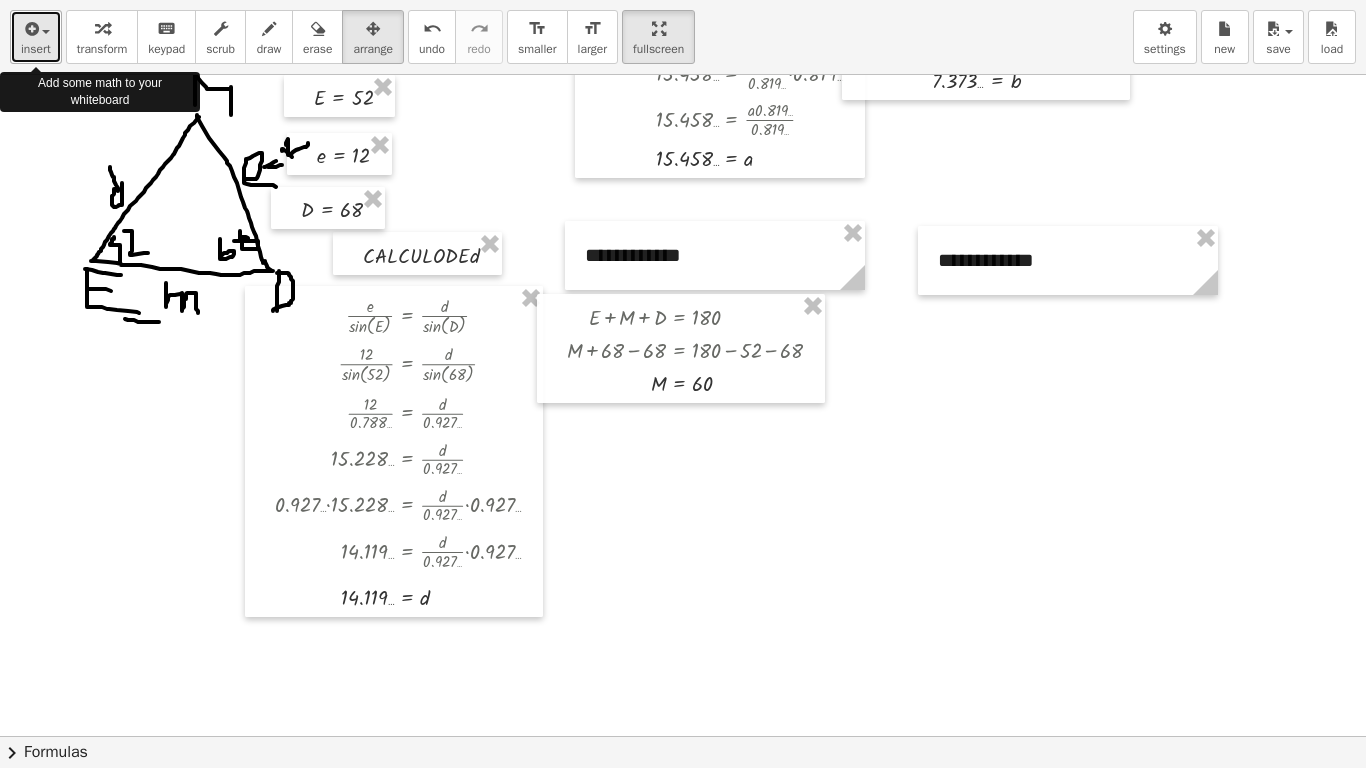 click on "insert" at bounding box center [36, 37] 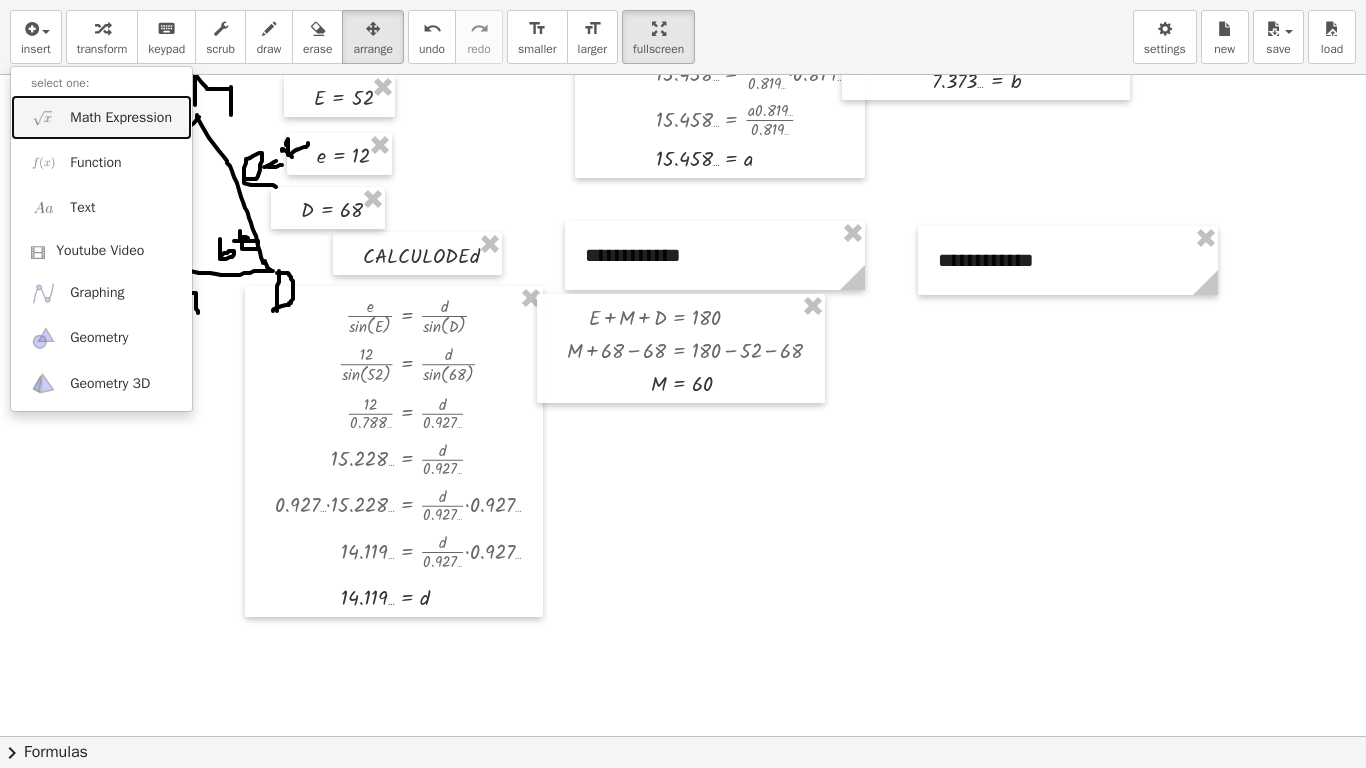 click on "Math Expression" at bounding box center [121, 118] 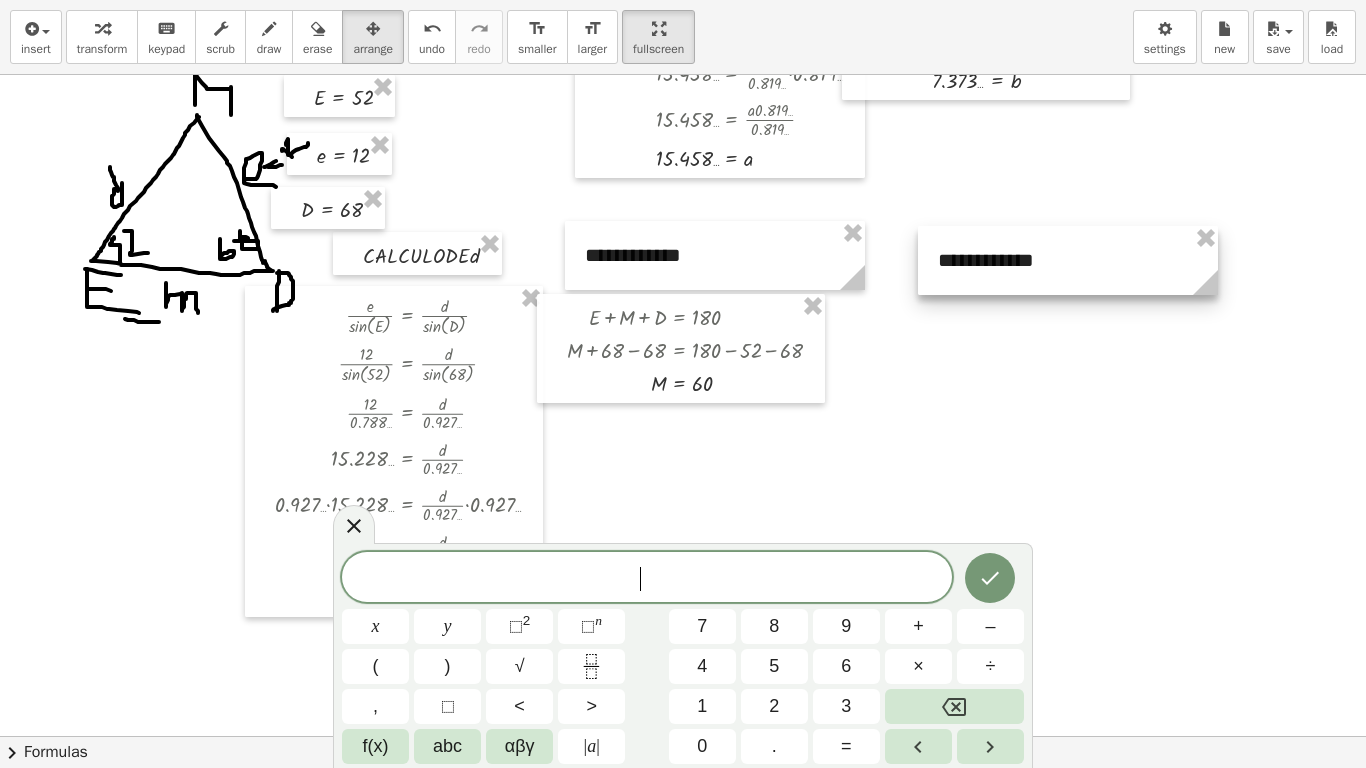 click at bounding box center [1068, 260] 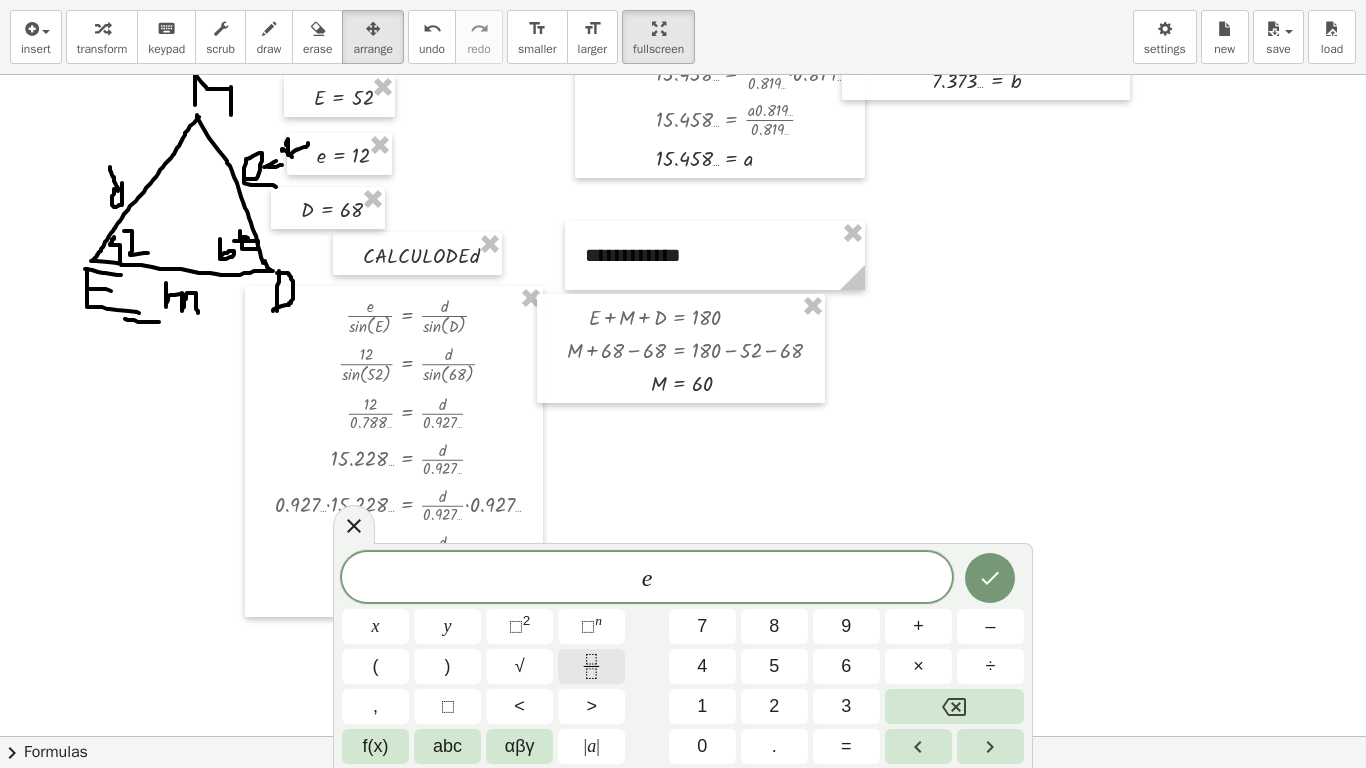 click 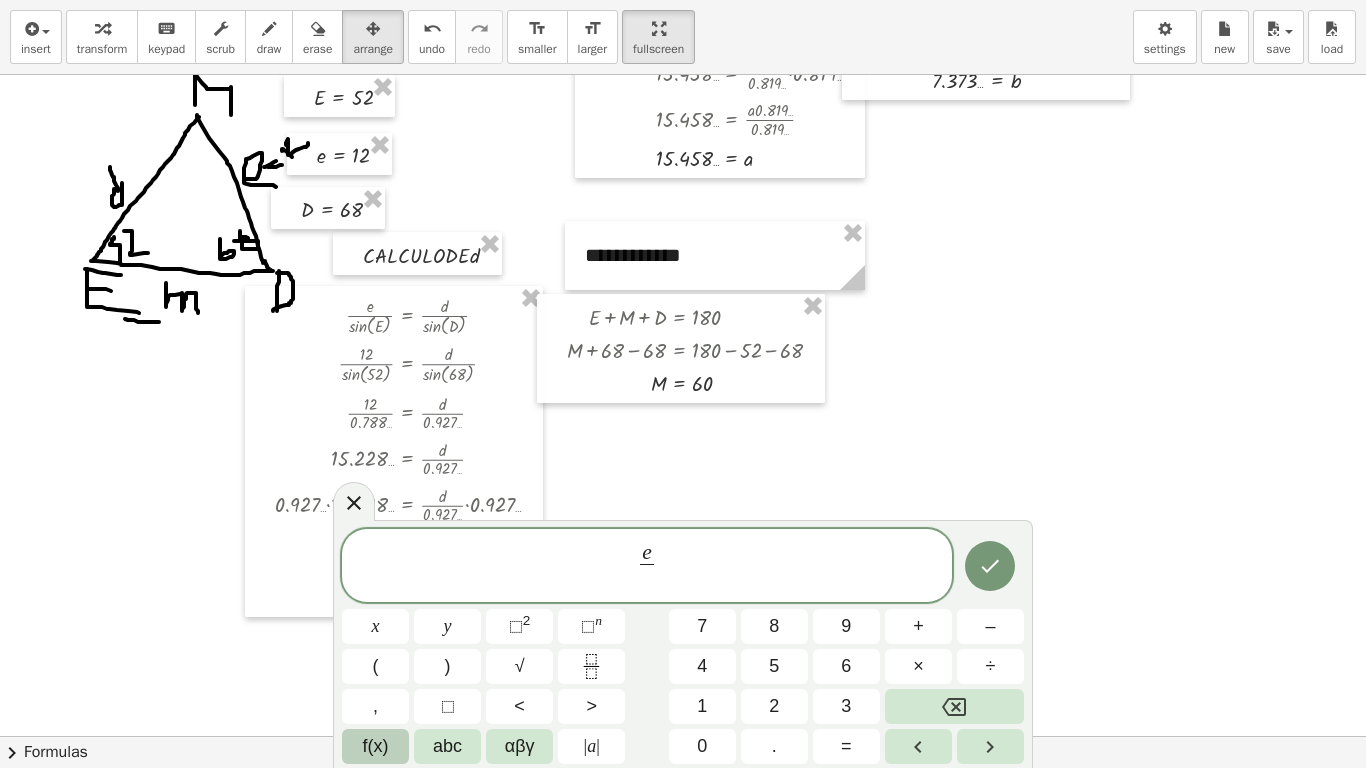 click on "f(x)" at bounding box center (376, 746) 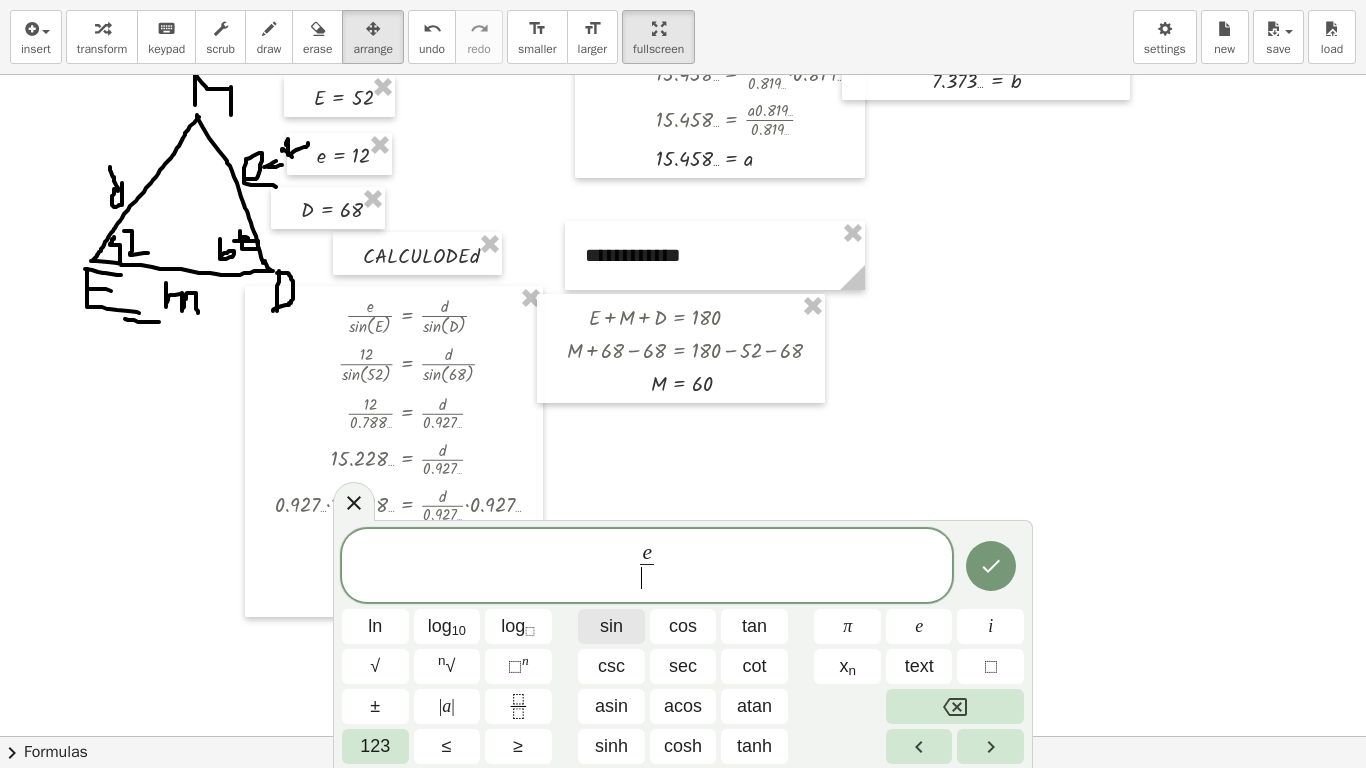click on "sin" at bounding box center [611, 626] 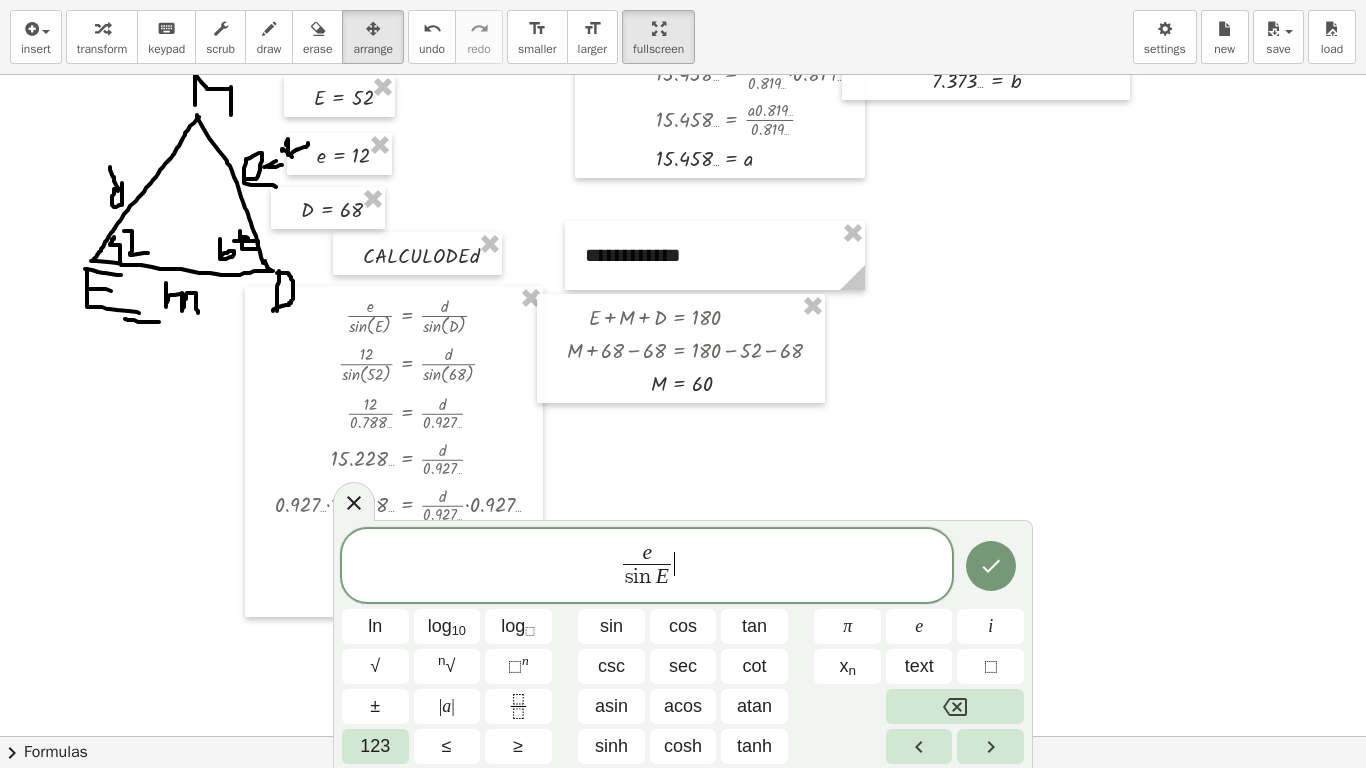 click on "e s i n E ​ ​" at bounding box center (647, 567) 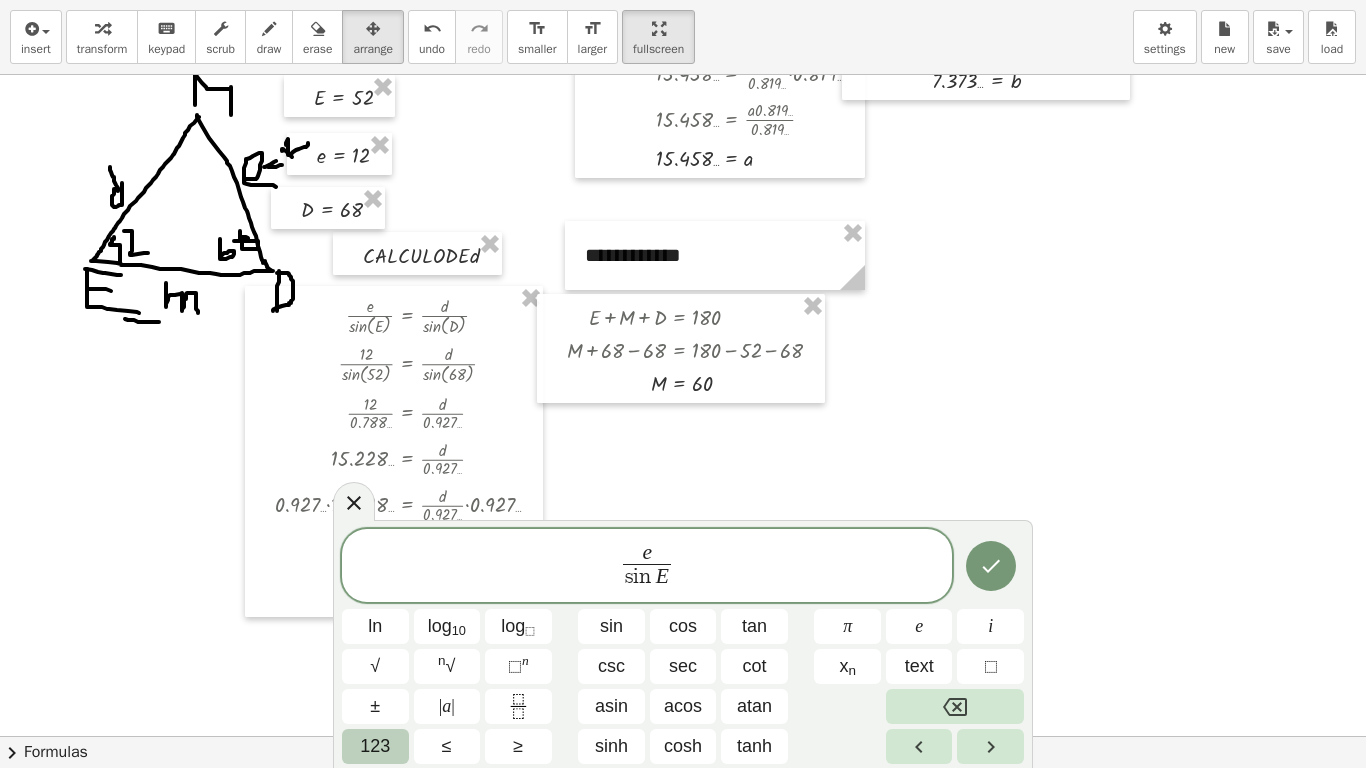 click on "123" at bounding box center (375, 746) 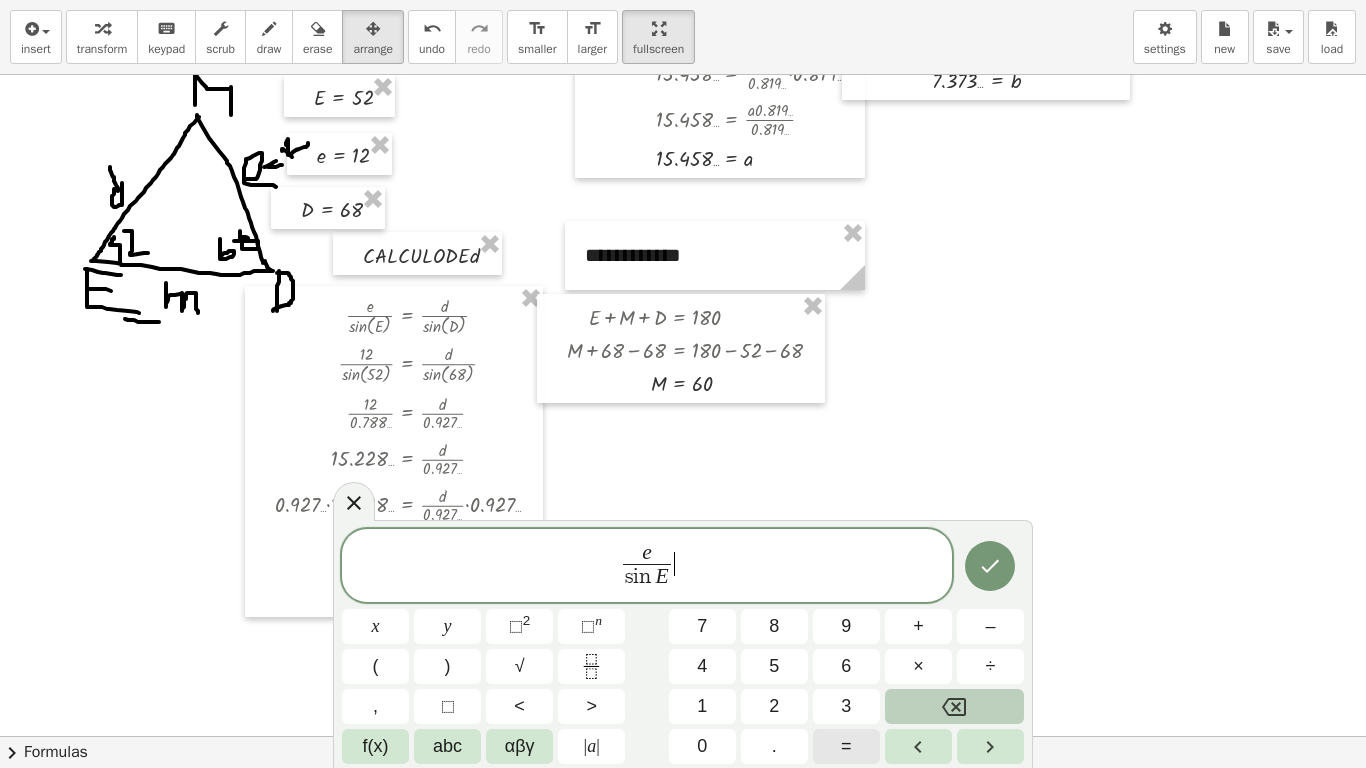 click on "=" at bounding box center (846, 746) 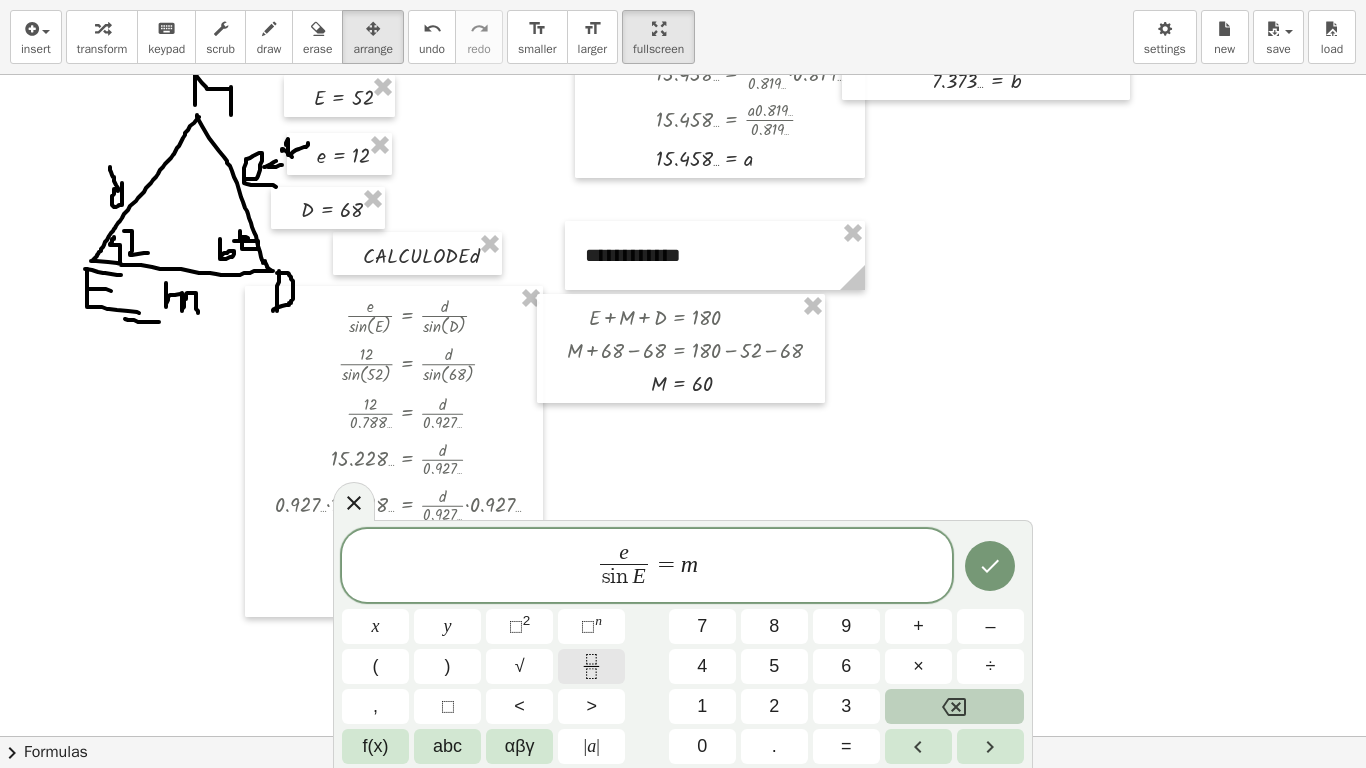 click 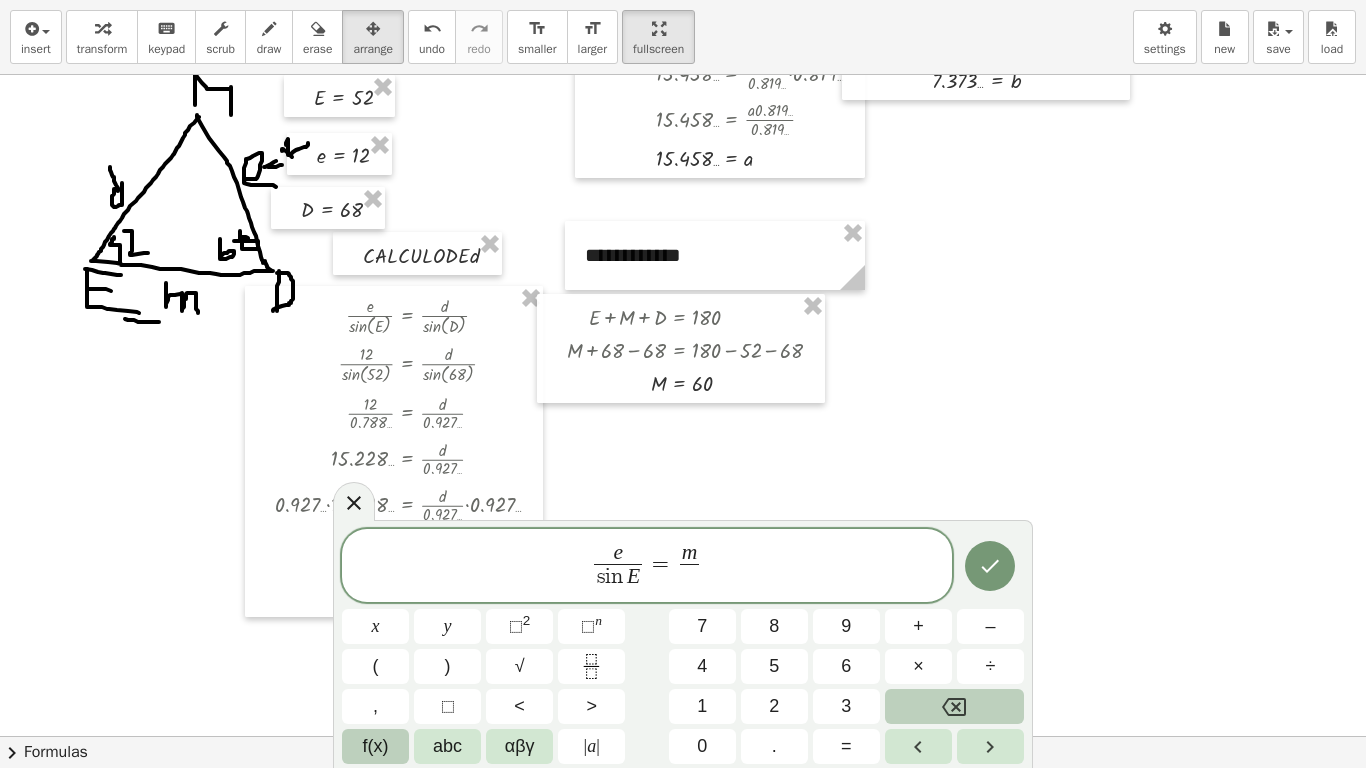 click on "f(x)" at bounding box center (376, 746) 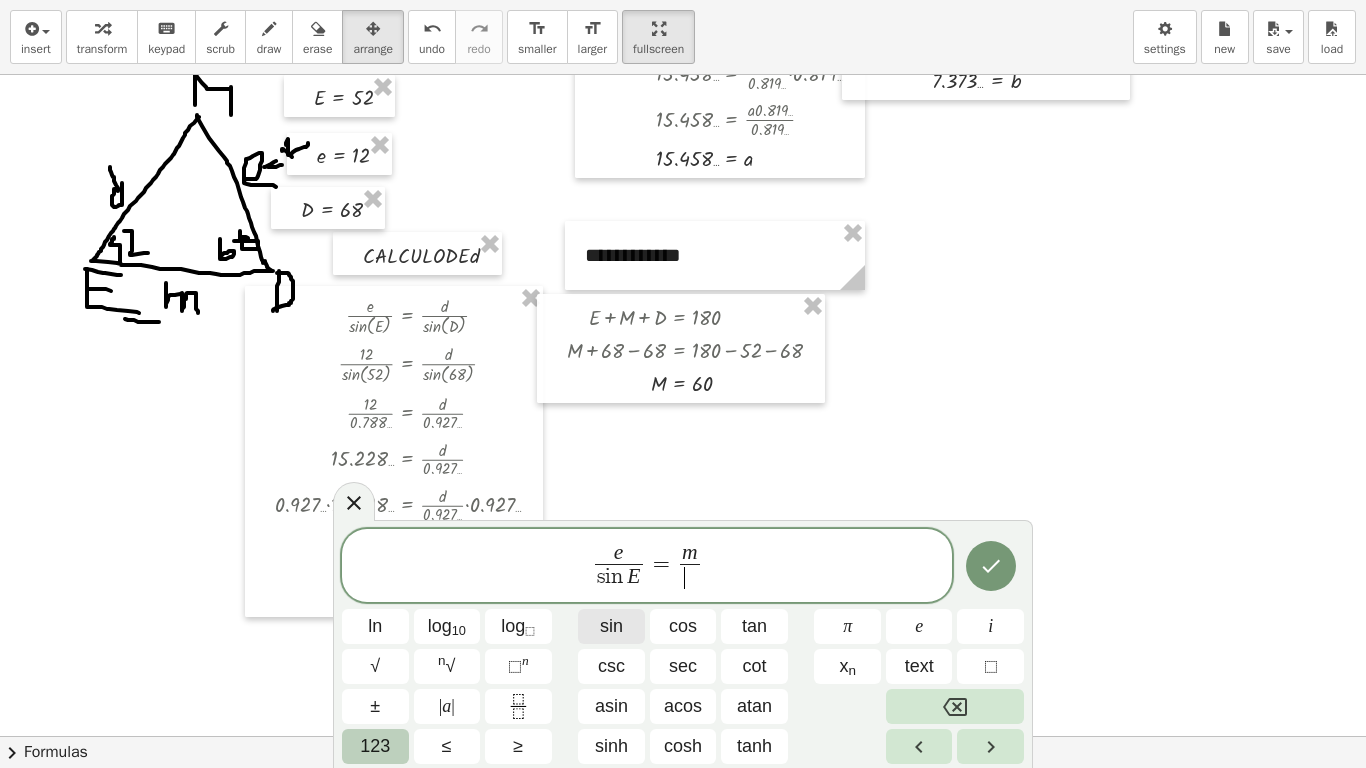 click on "sin" at bounding box center [611, 626] 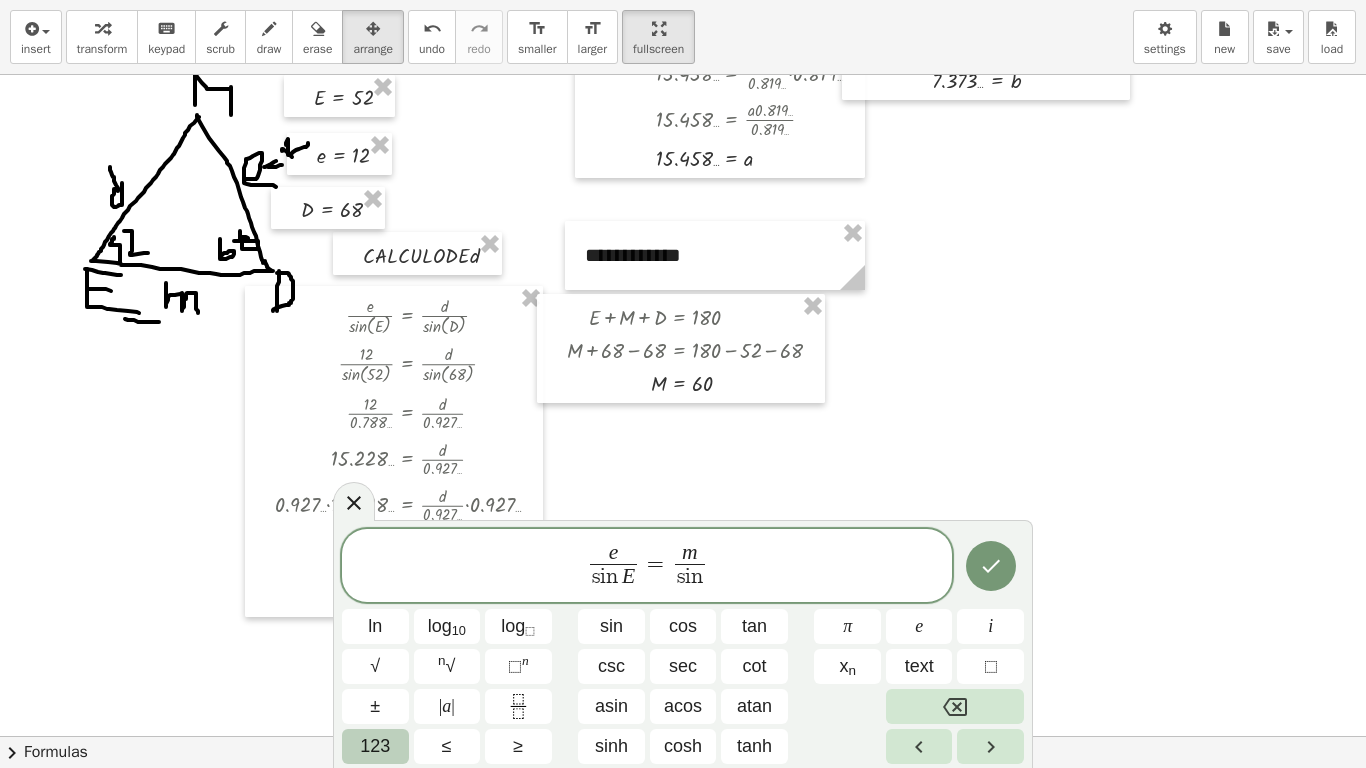 click on "123" at bounding box center [375, 746] 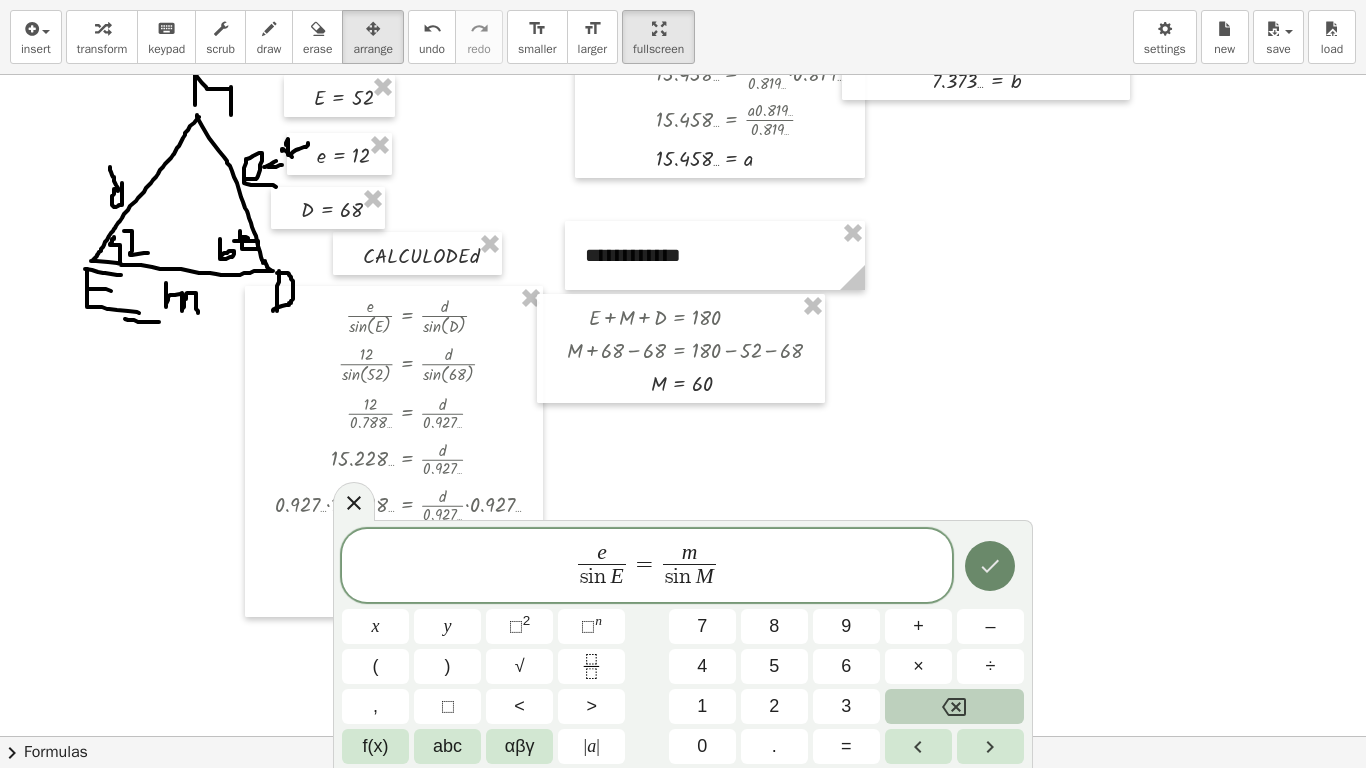 click 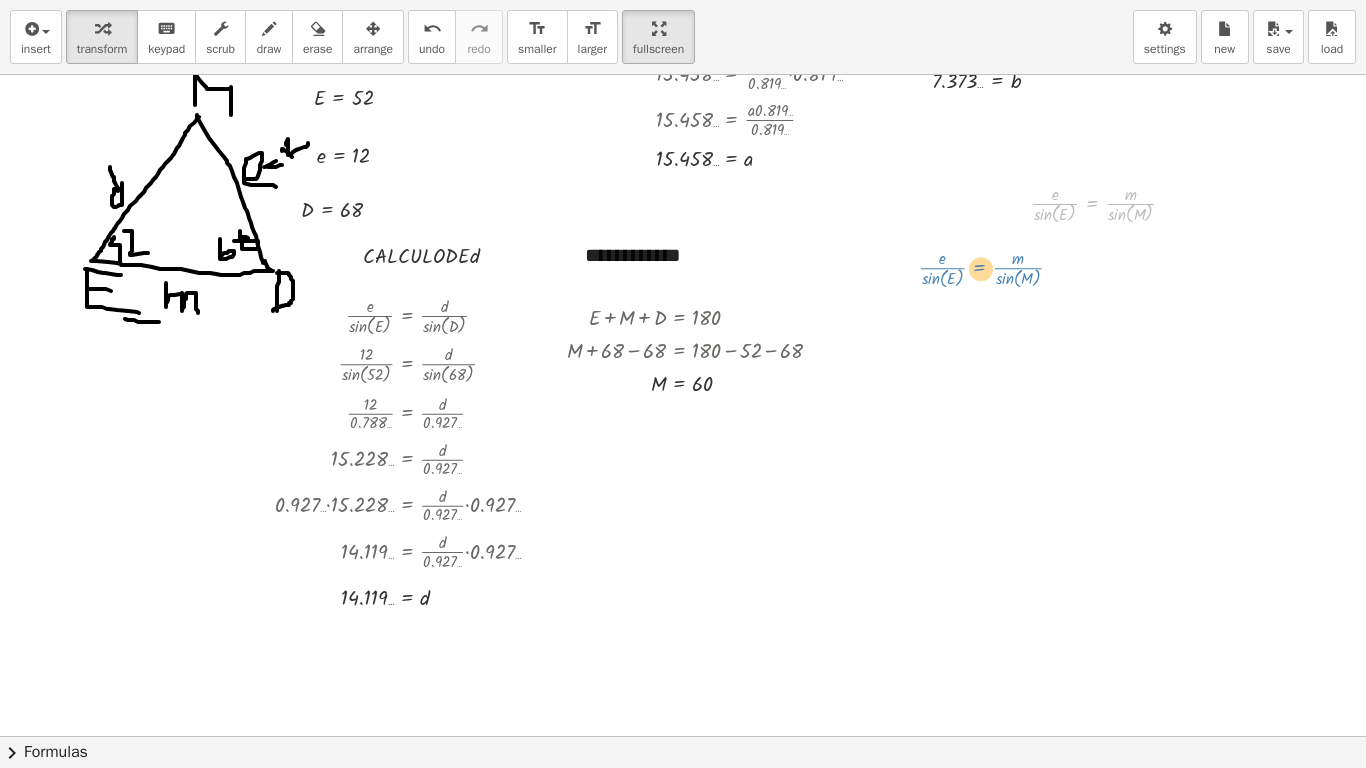 drag, startPoint x: 1093, startPoint y: 204, endPoint x: 981, endPoint y: 268, distance: 128.99612 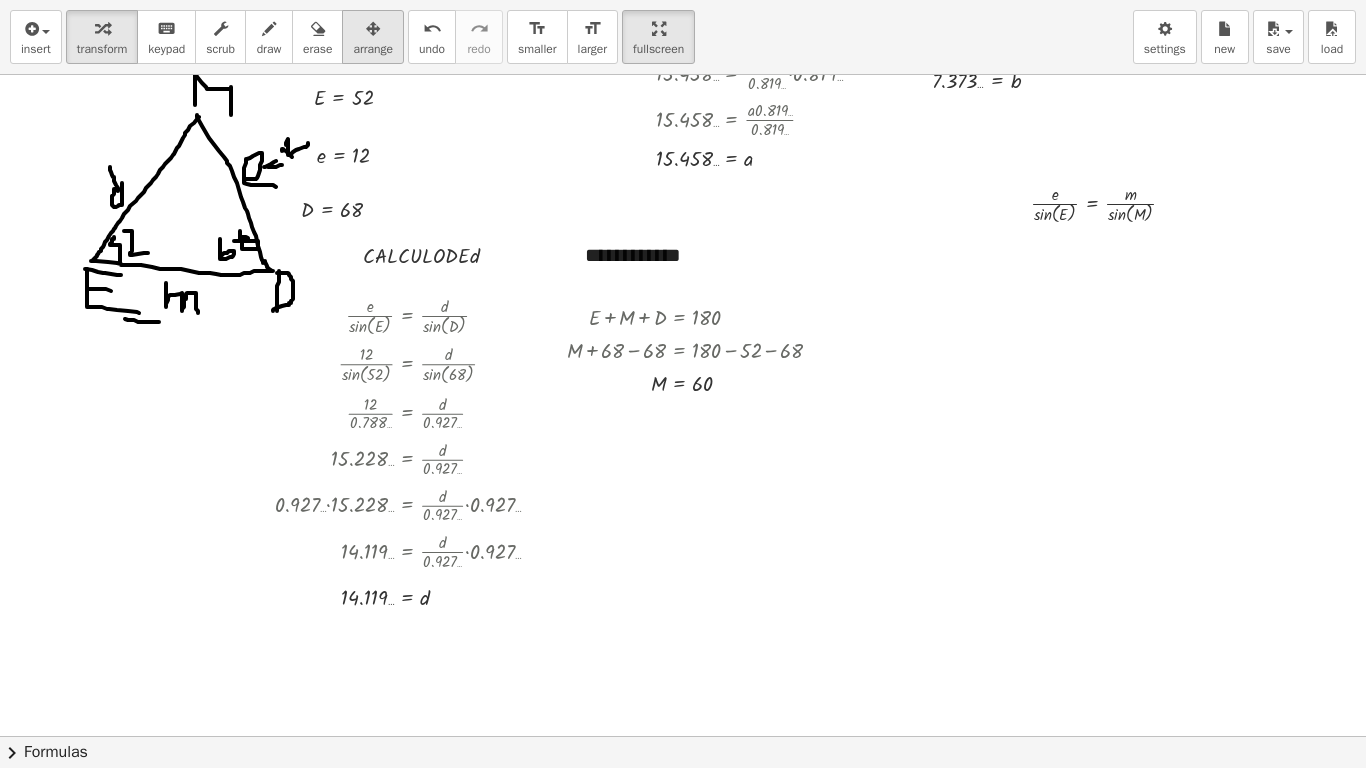 click at bounding box center (373, 29) 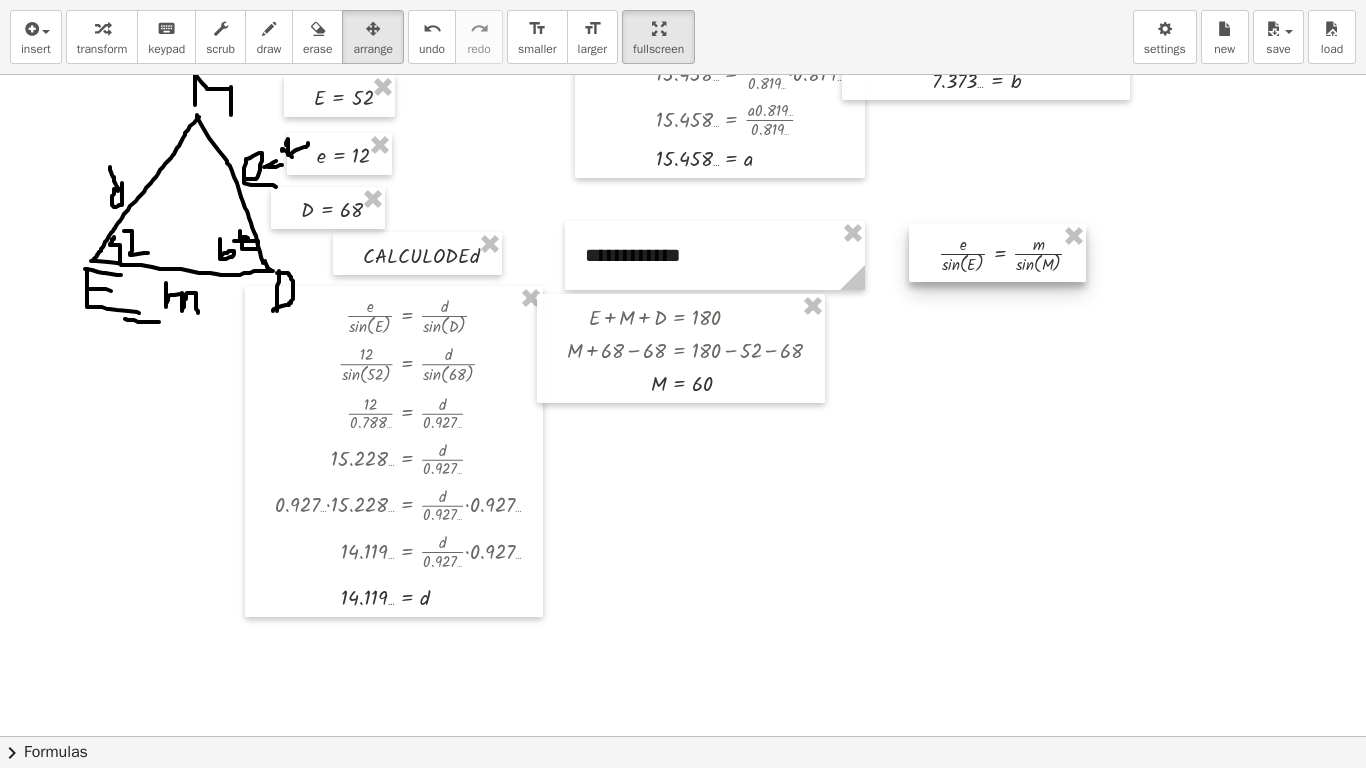 drag, startPoint x: 1085, startPoint y: 200, endPoint x: 993, endPoint y: 250, distance: 104.70912 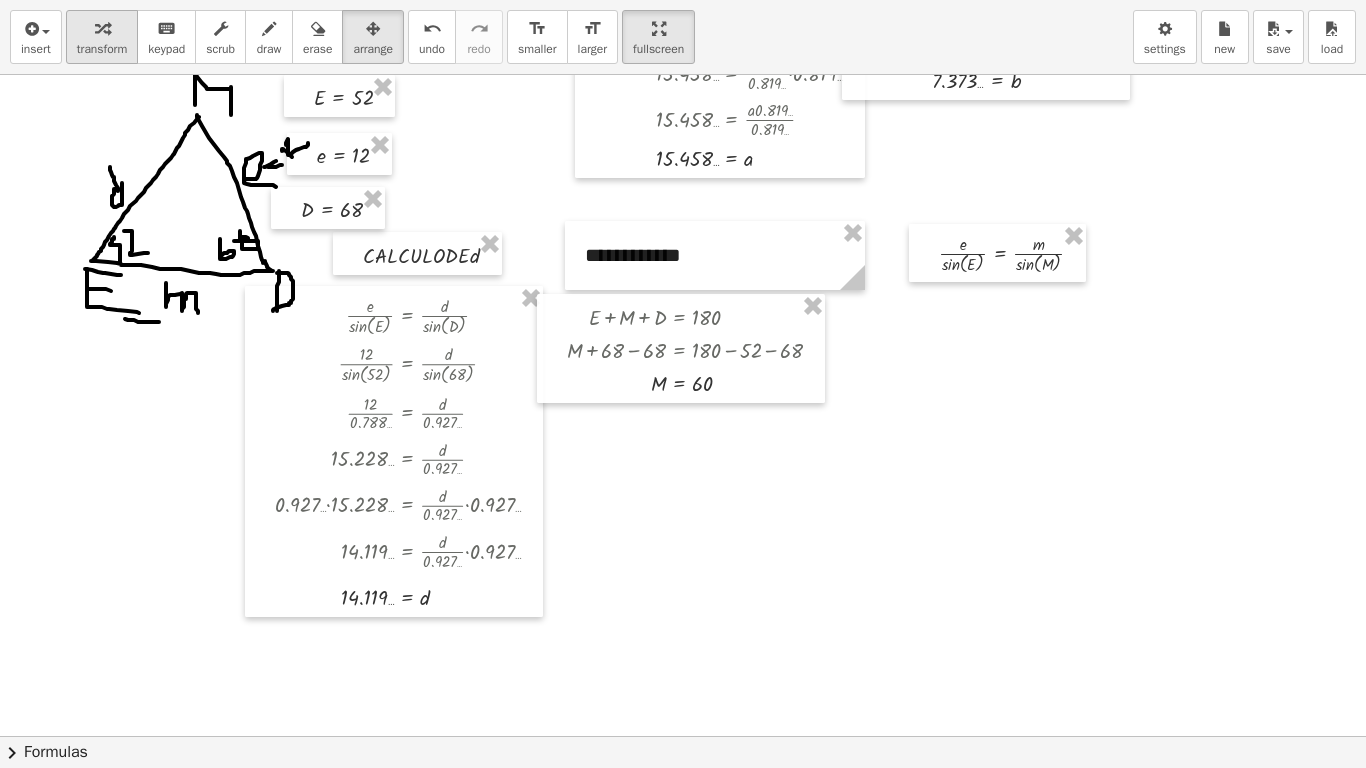 click at bounding box center (102, 28) 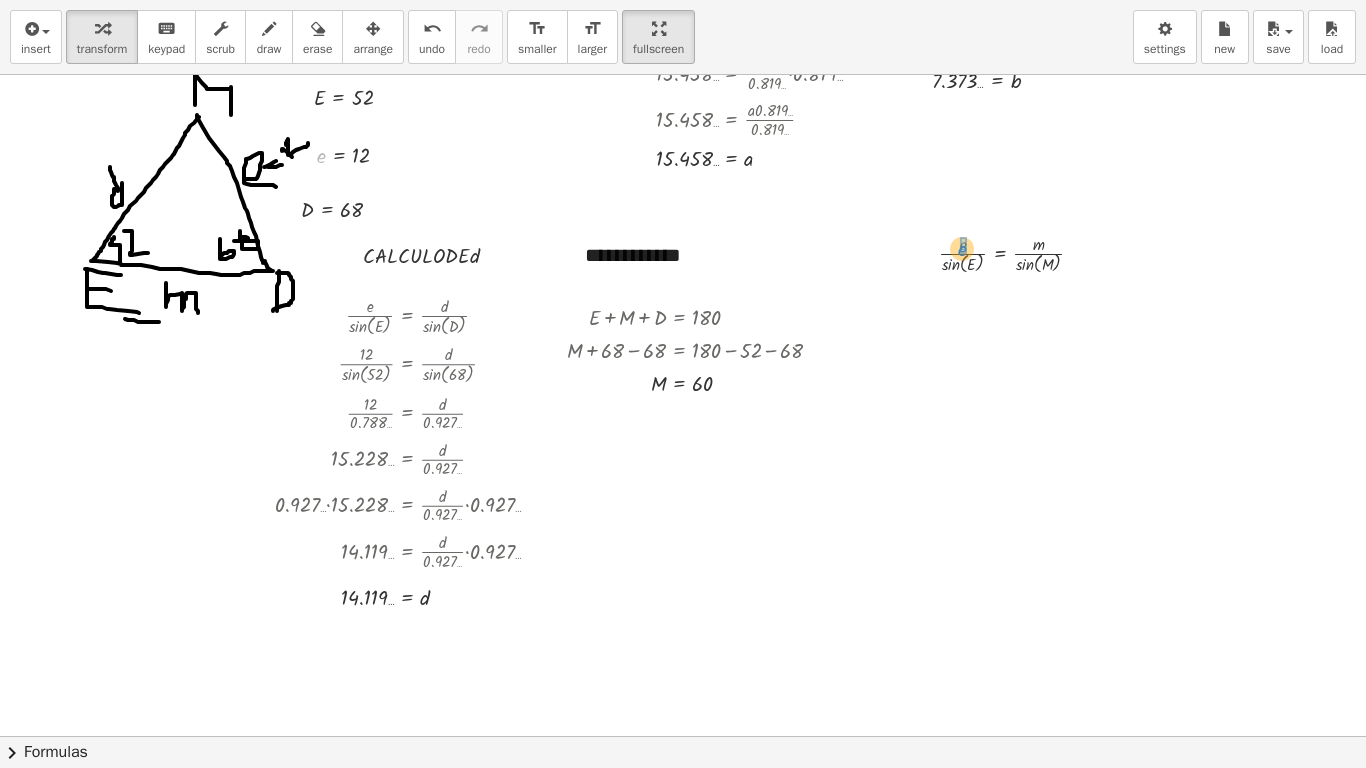 drag, startPoint x: 321, startPoint y: 156, endPoint x: 959, endPoint y: 249, distance: 644.7426 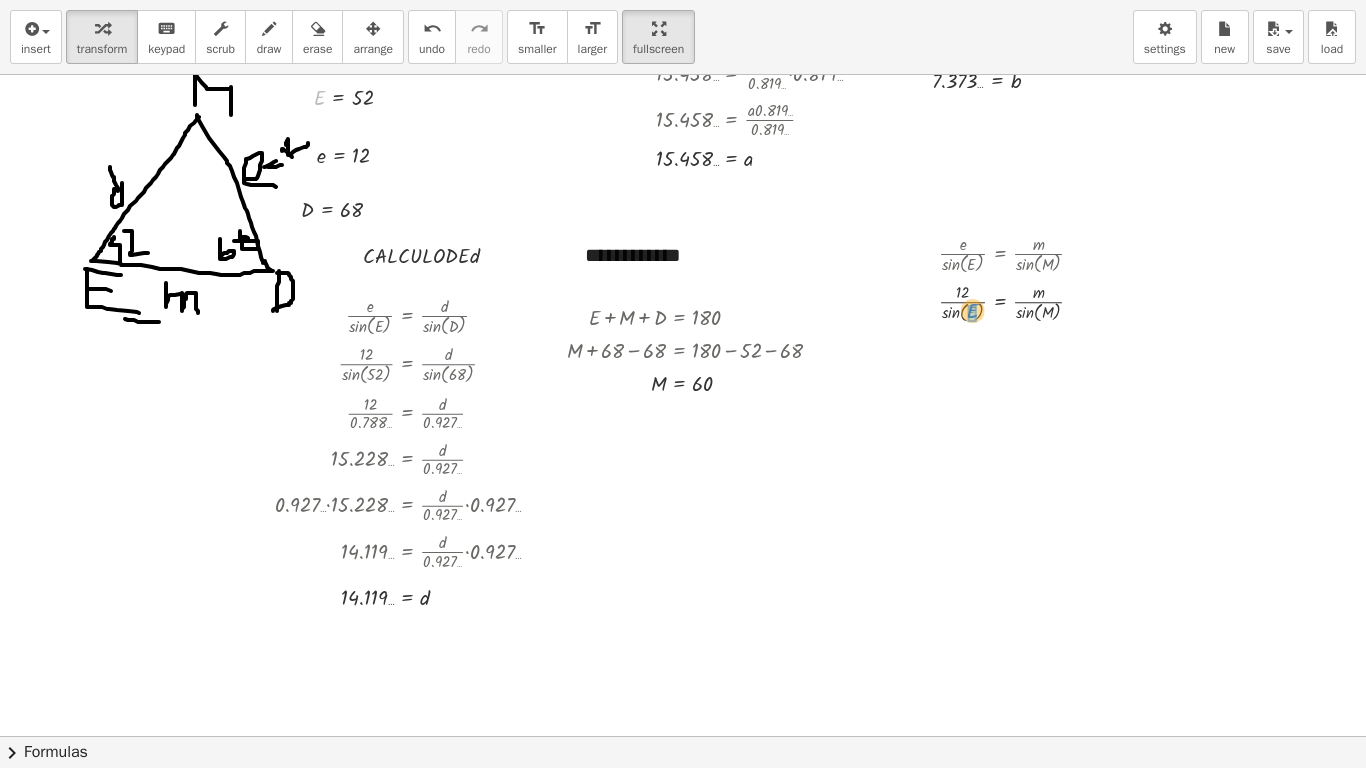drag, startPoint x: 323, startPoint y: 104, endPoint x: 977, endPoint y: 317, distance: 687.81177 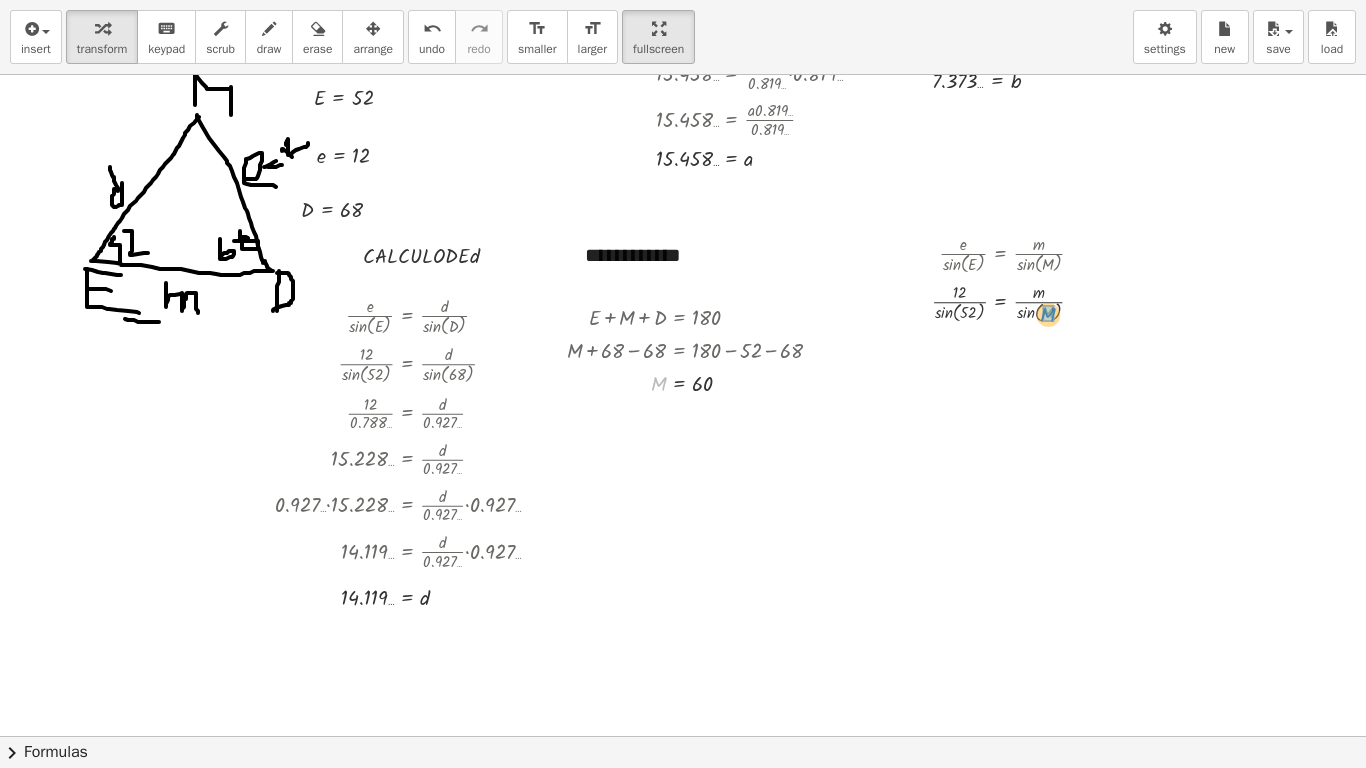 drag, startPoint x: 665, startPoint y: 384, endPoint x: 1055, endPoint y: 315, distance: 396.05682 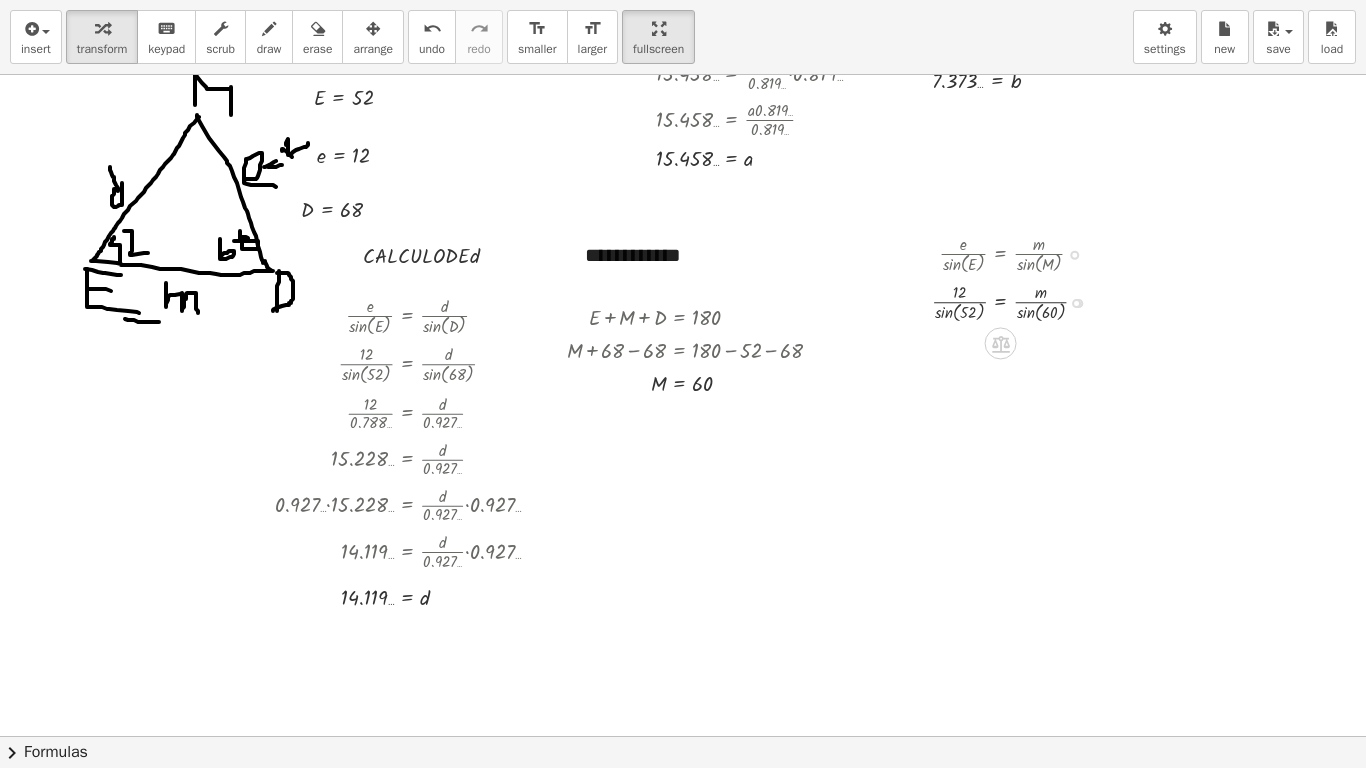 click at bounding box center [1018, 301] 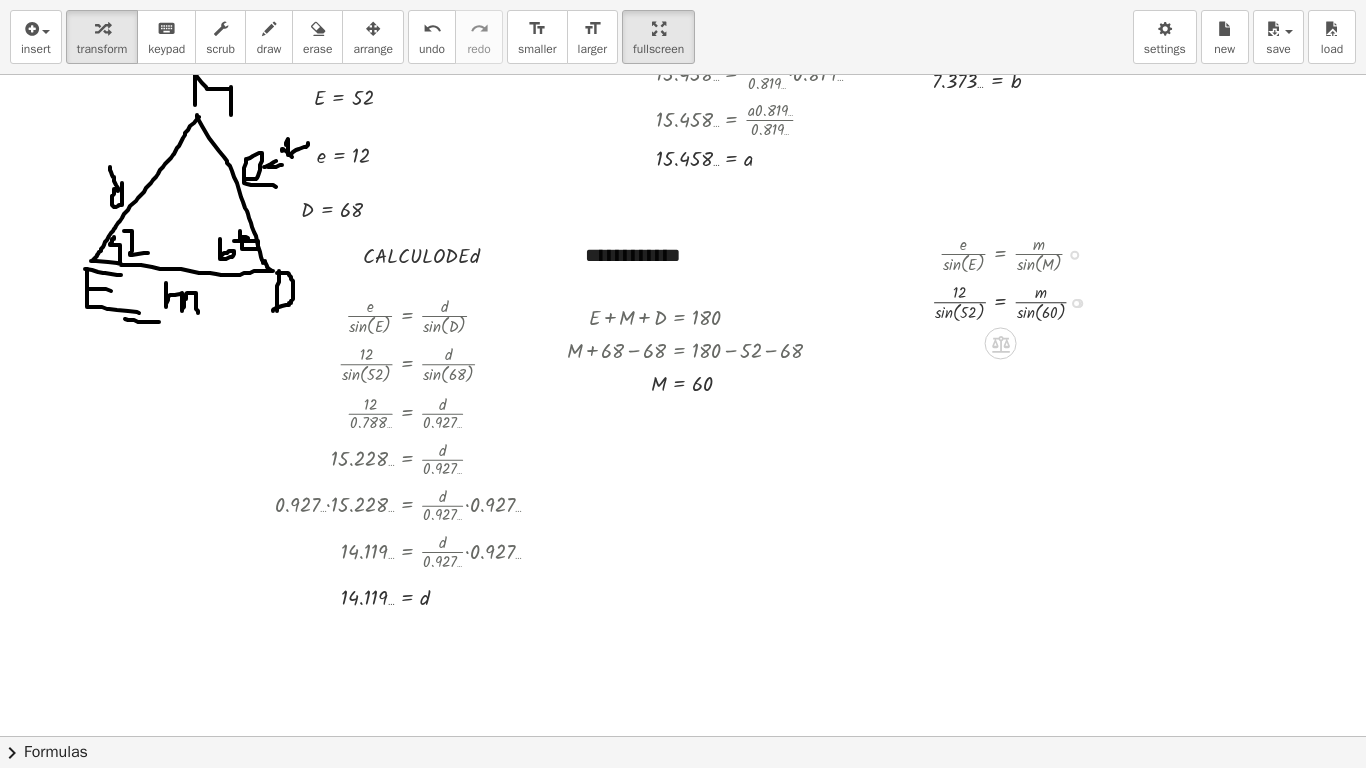 click at bounding box center (1018, 301) 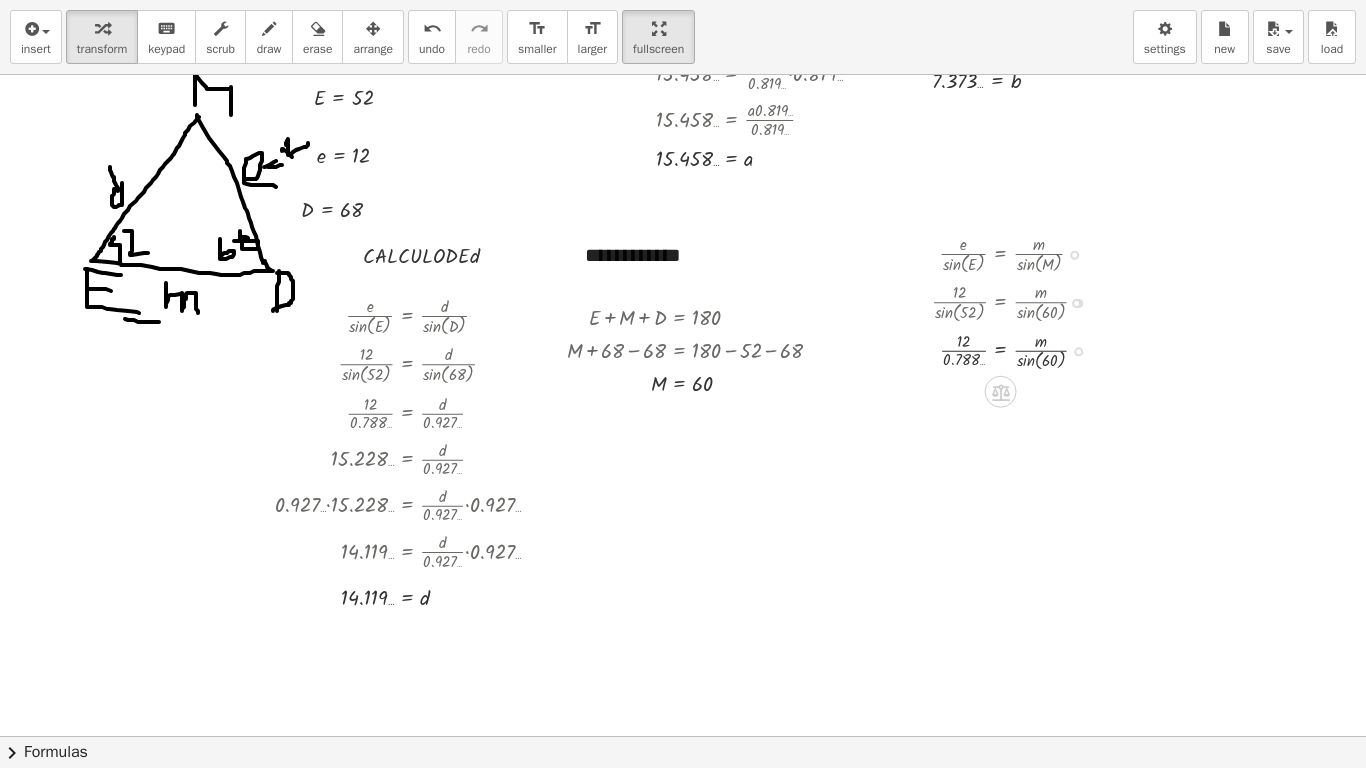 click at bounding box center [1018, 350] 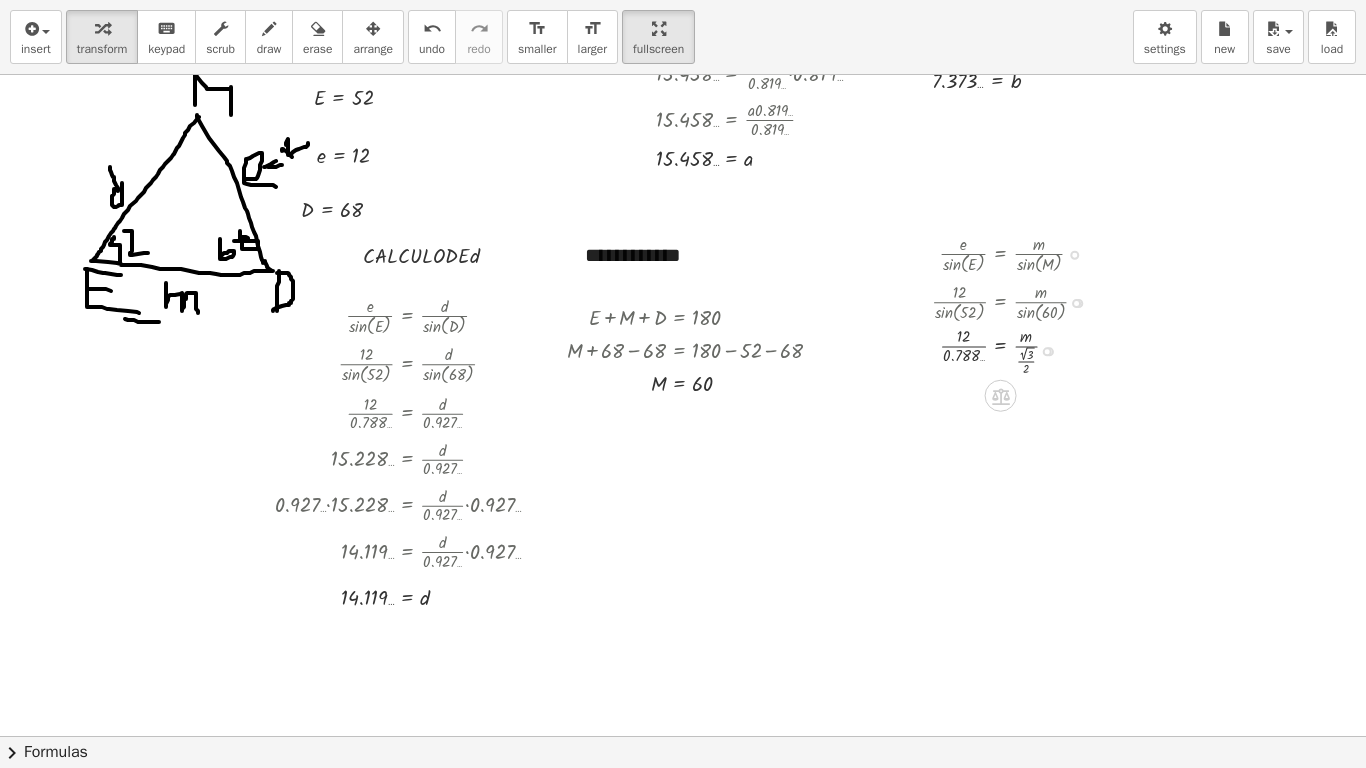 click at bounding box center (1018, 349) 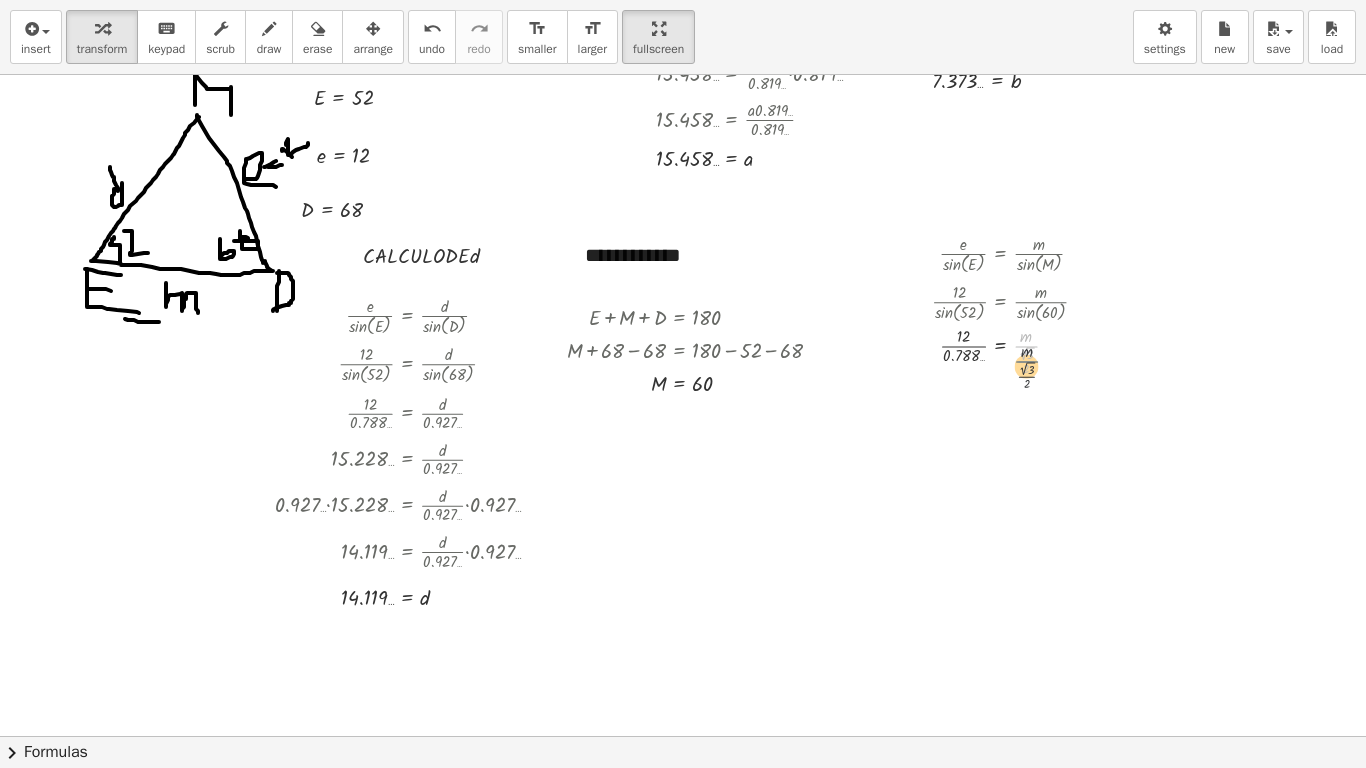 drag, startPoint x: 1027, startPoint y: 348, endPoint x: 1029, endPoint y: 372, distance: 24.083189 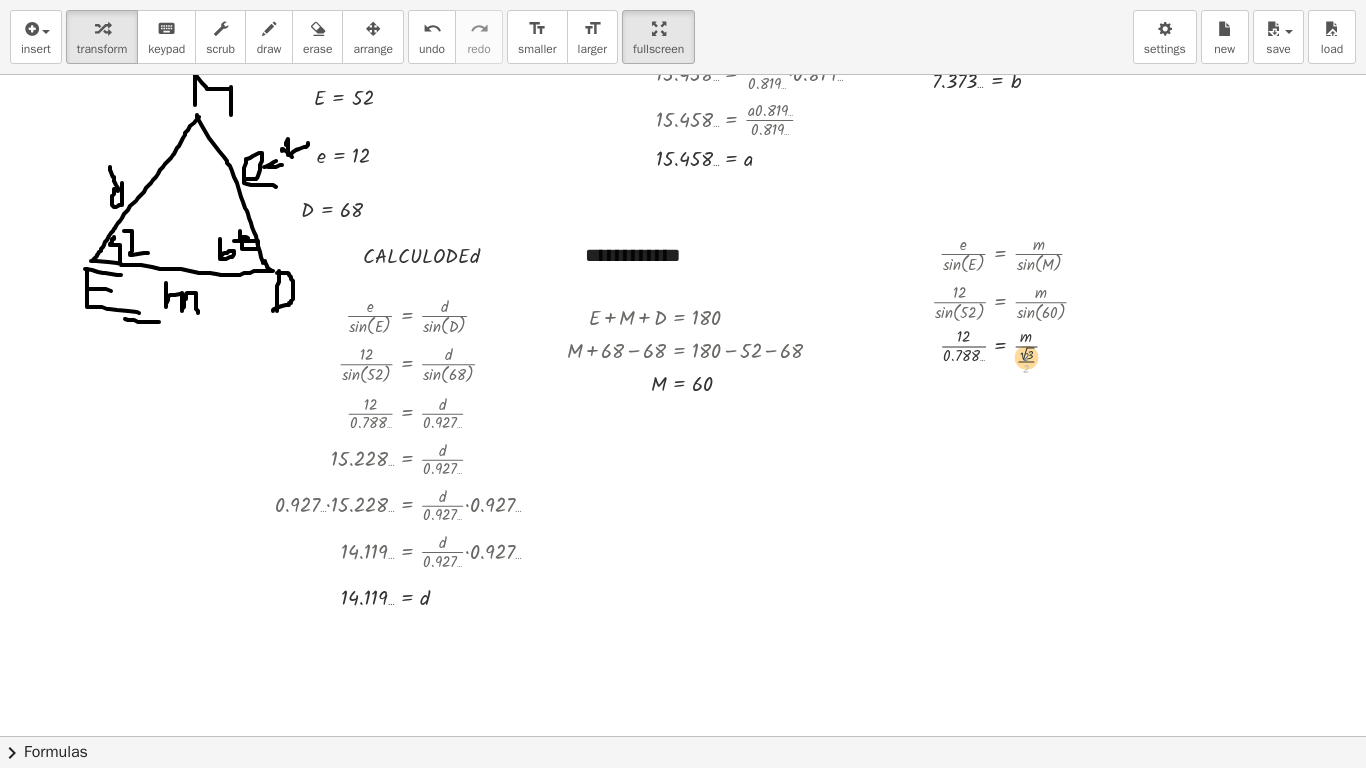 drag, startPoint x: 1029, startPoint y: 368, endPoint x: 1029, endPoint y: 356, distance: 12 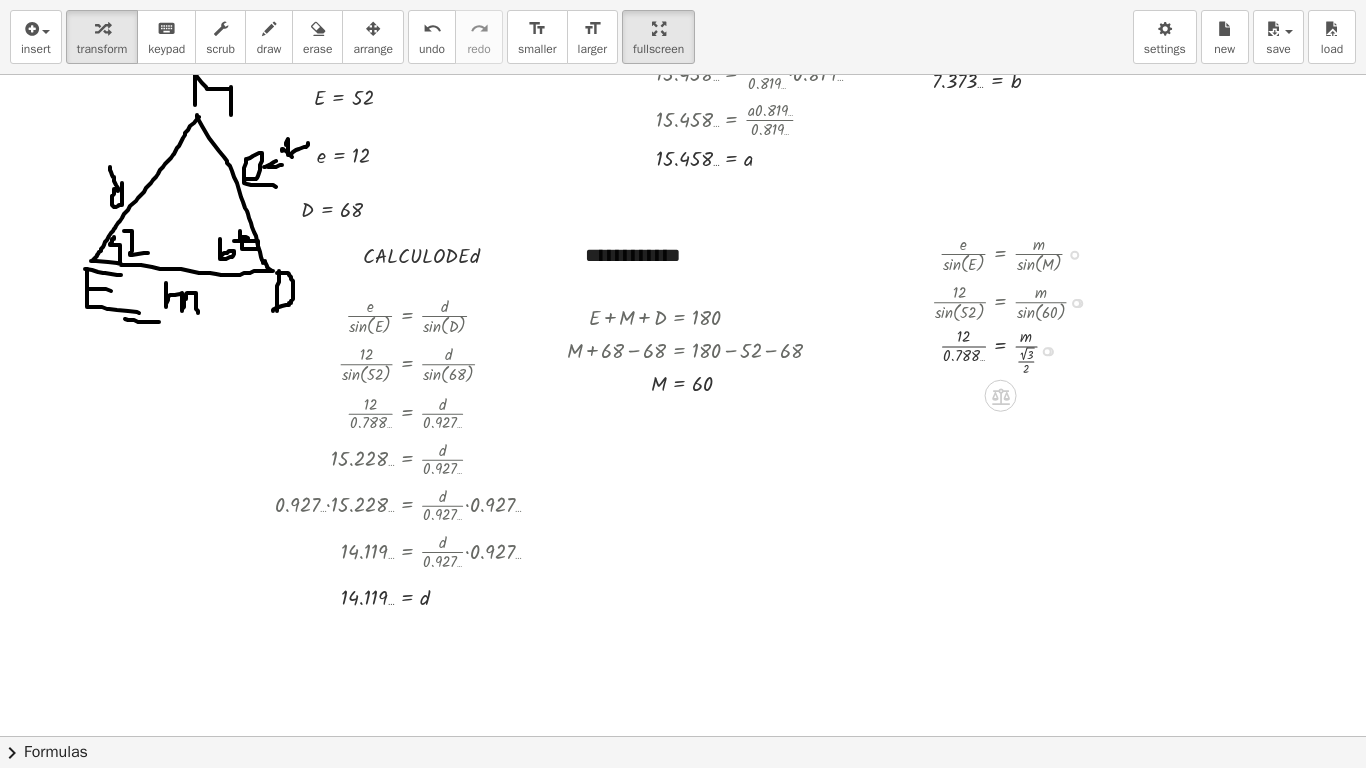 click at bounding box center [1018, 349] 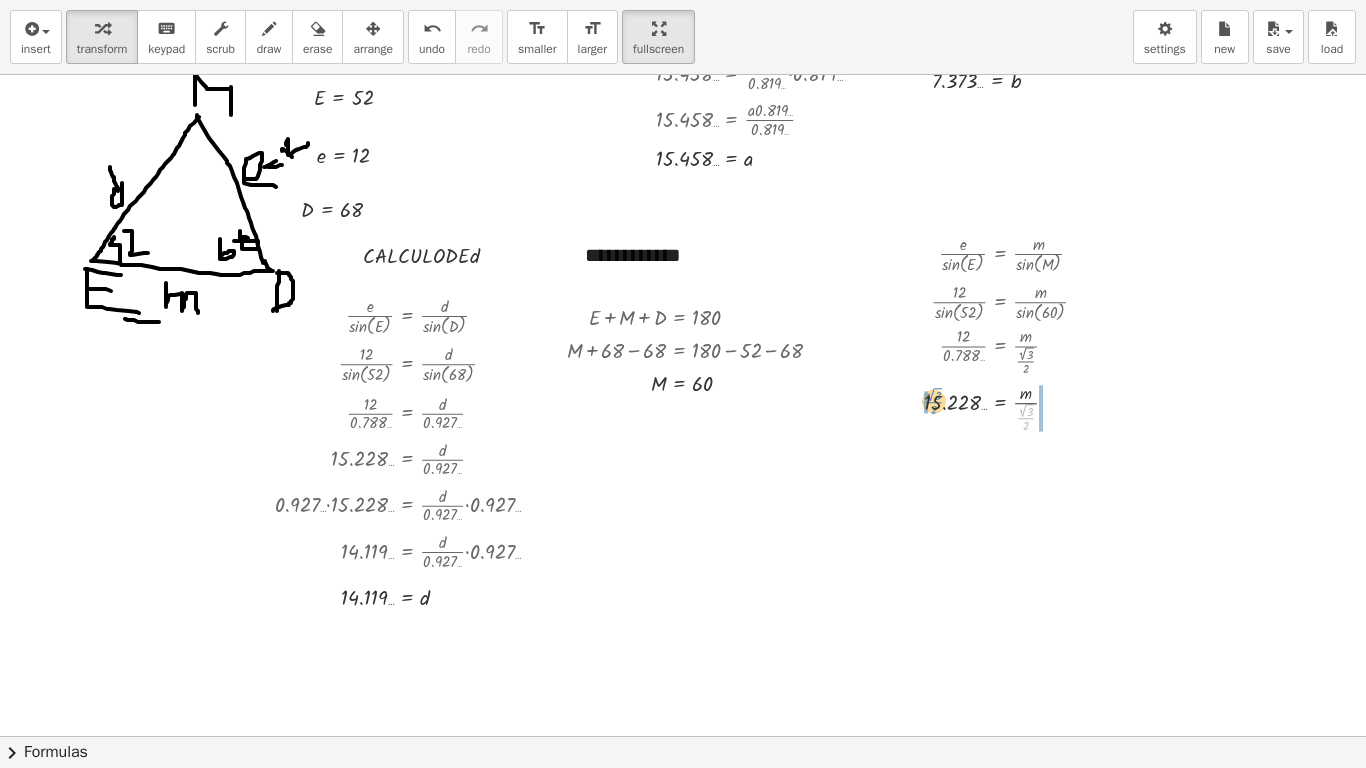 drag, startPoint x: 1027, startPoint y: 417, endPoint x: 935, endPoint y: 401, distance: 93.38094 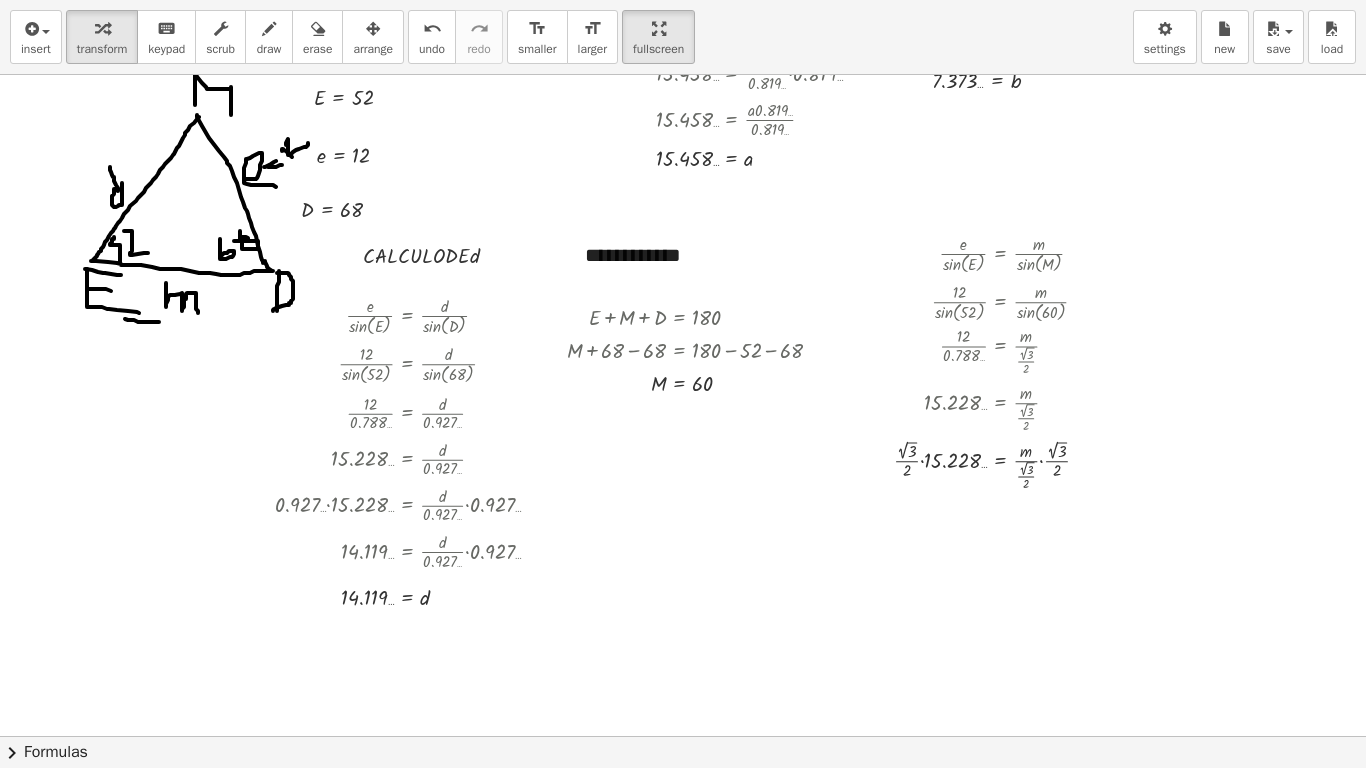 click at bounding box center [683, 119] 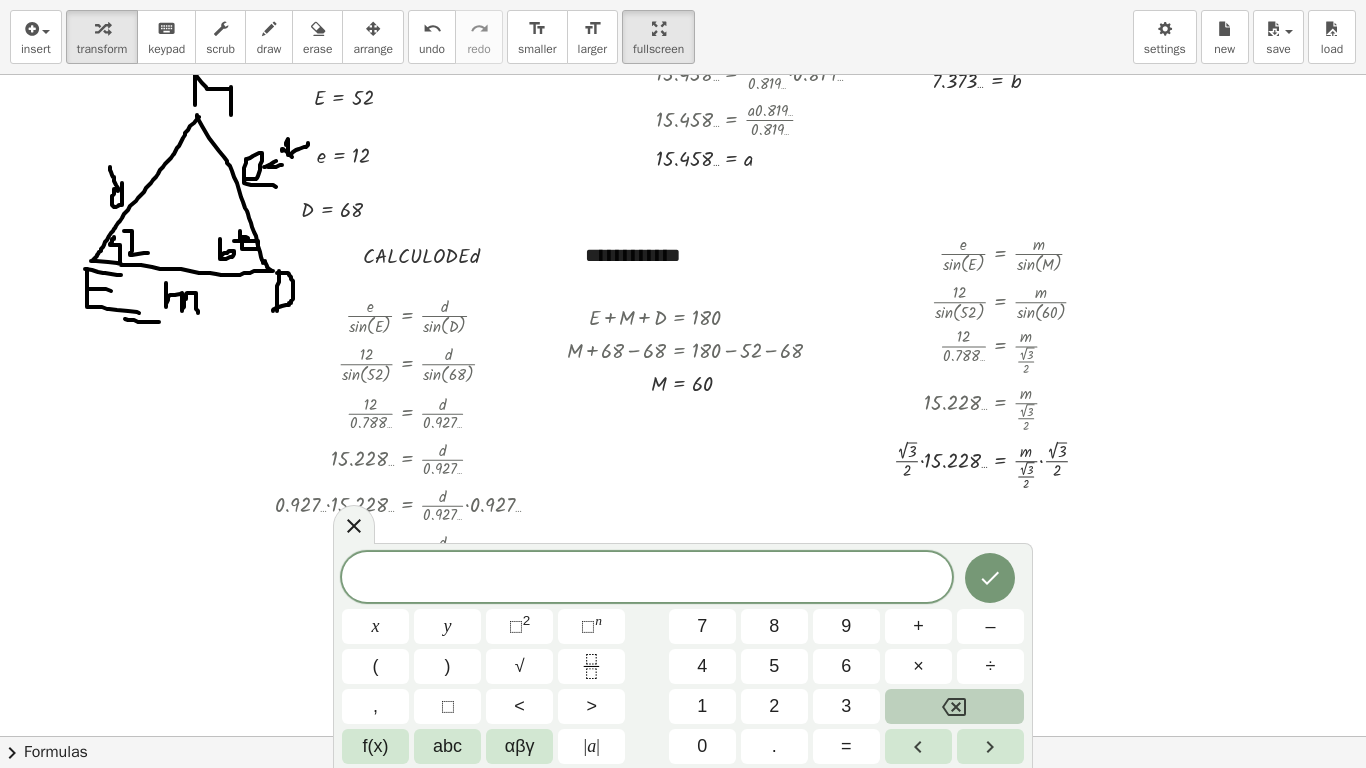 click on "insert select one: Math Expression Function Text Youtube Video Graphing Geometry Geometry 3D transform keyboard keypad scrub draw erase arrange undo undo redo redo format_size smaller format_size larger fullscreen load   save new settings" at bounding box center [683, 37] 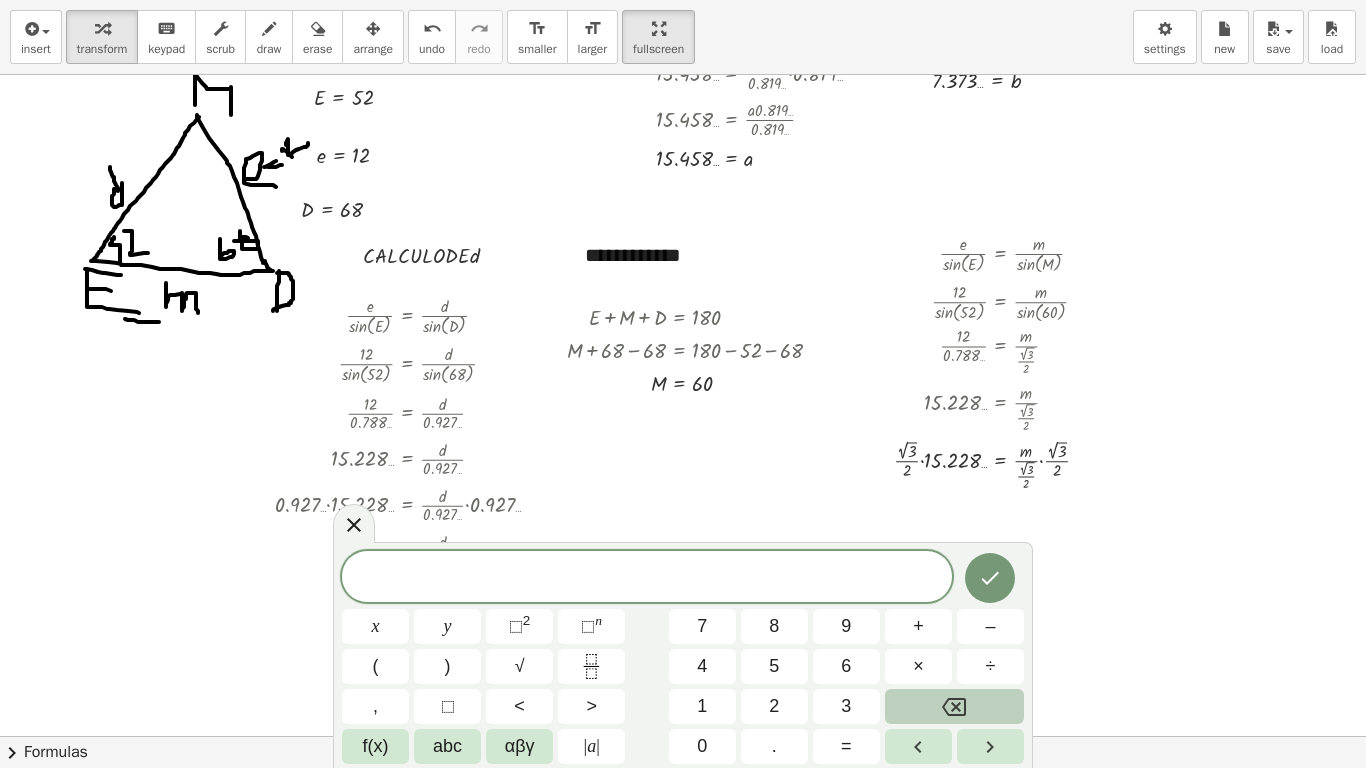 click at bounding box center [683, 119] 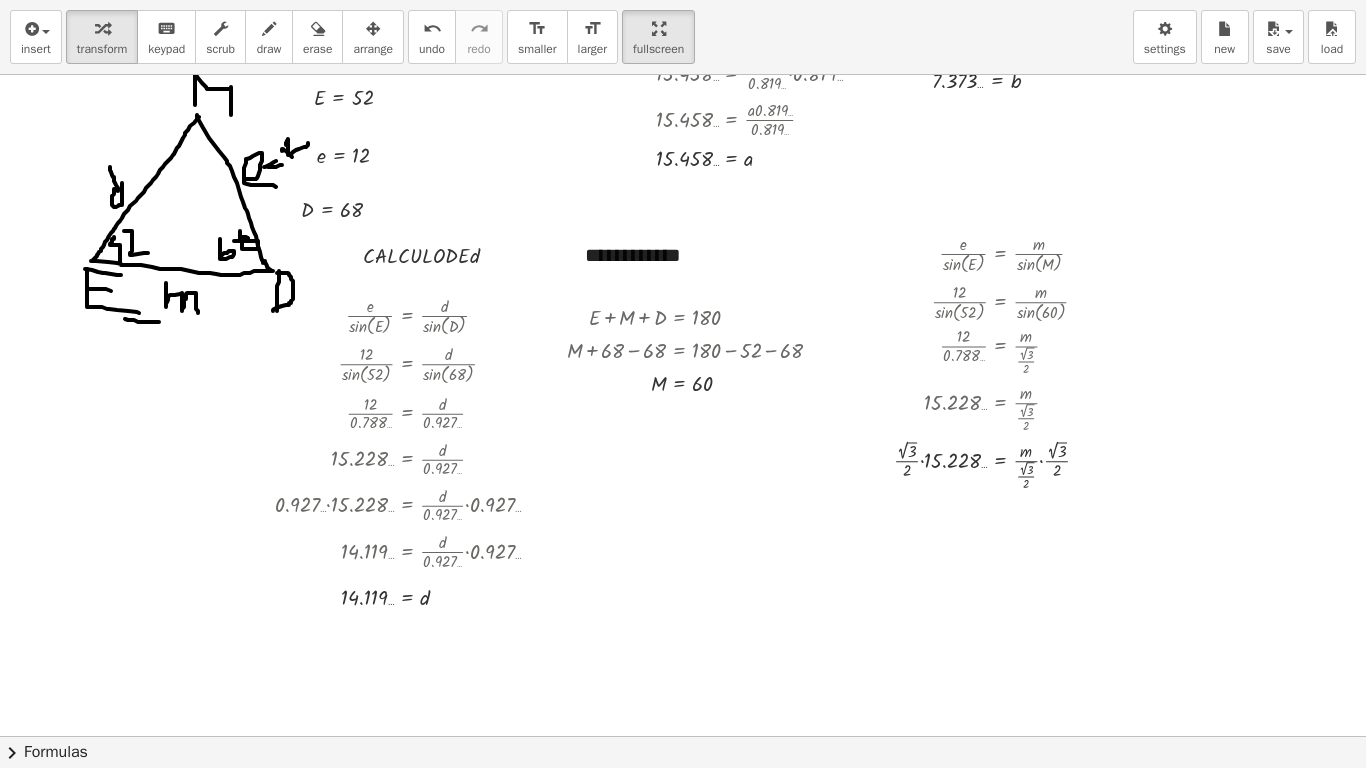 click at bounding box center [683, 119] 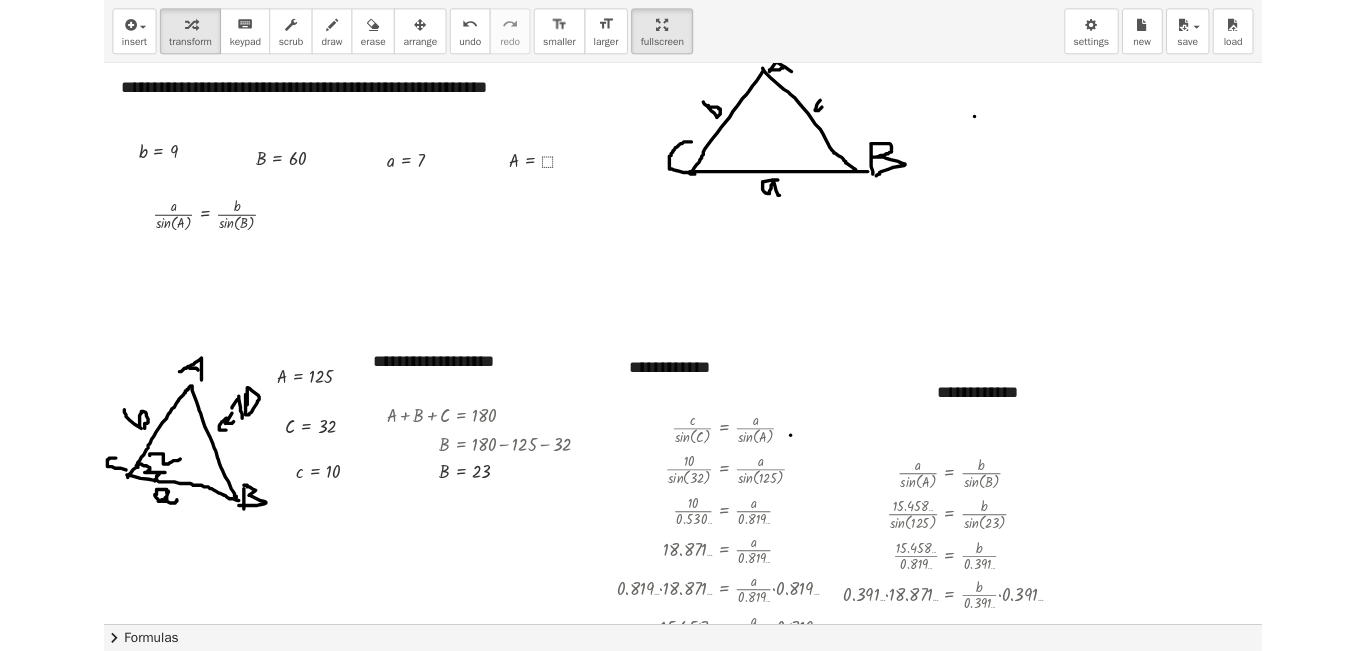scroll, scrollTop: 0, scrollLeft: 0, axis: both 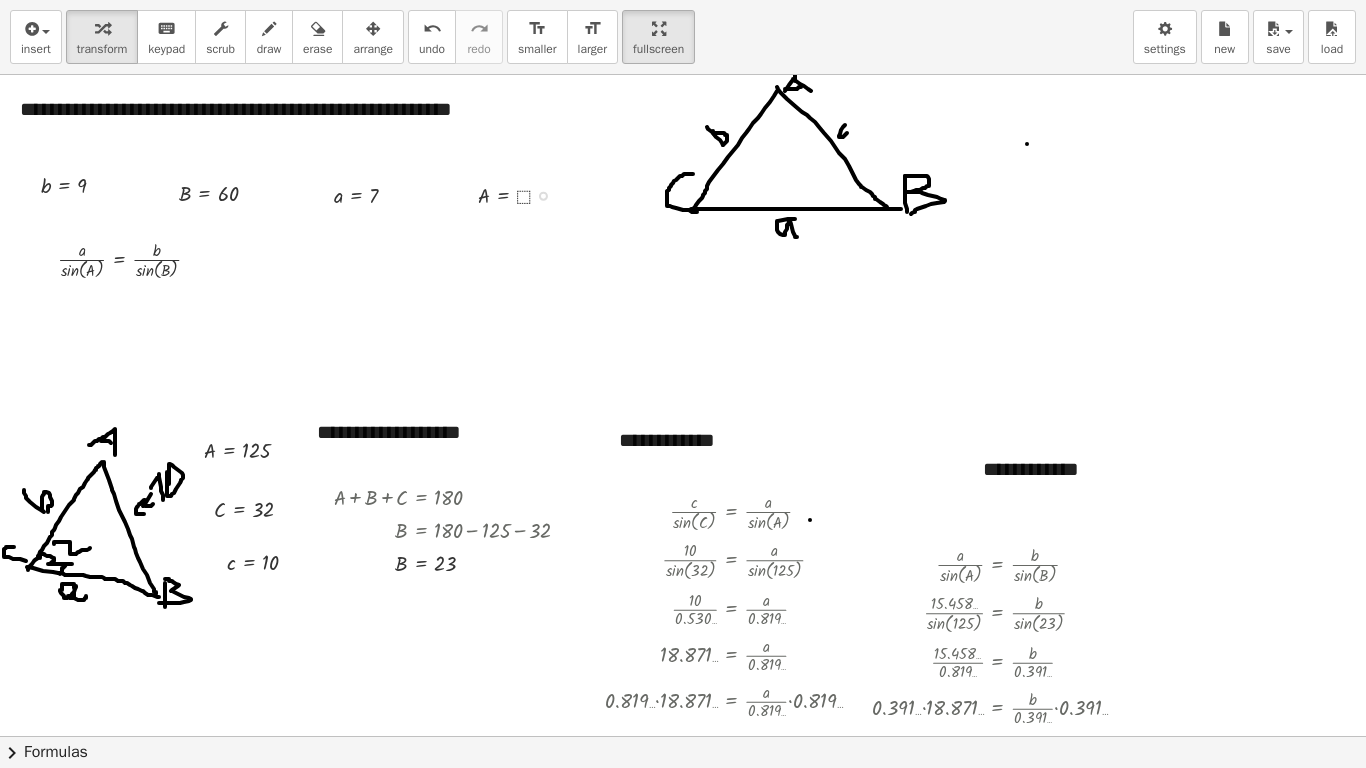 click at bounding box center (523, 194) 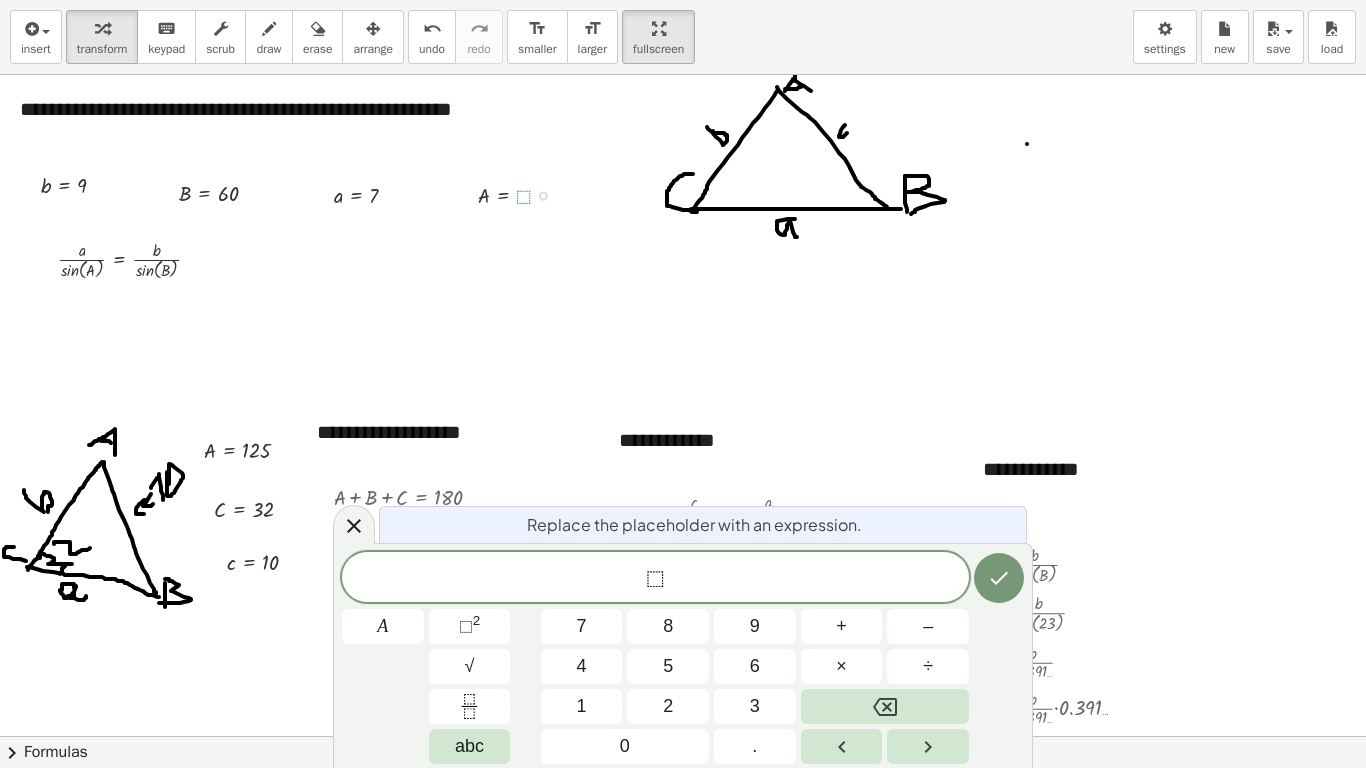 click on "**********" at bounding box center (347, 109) 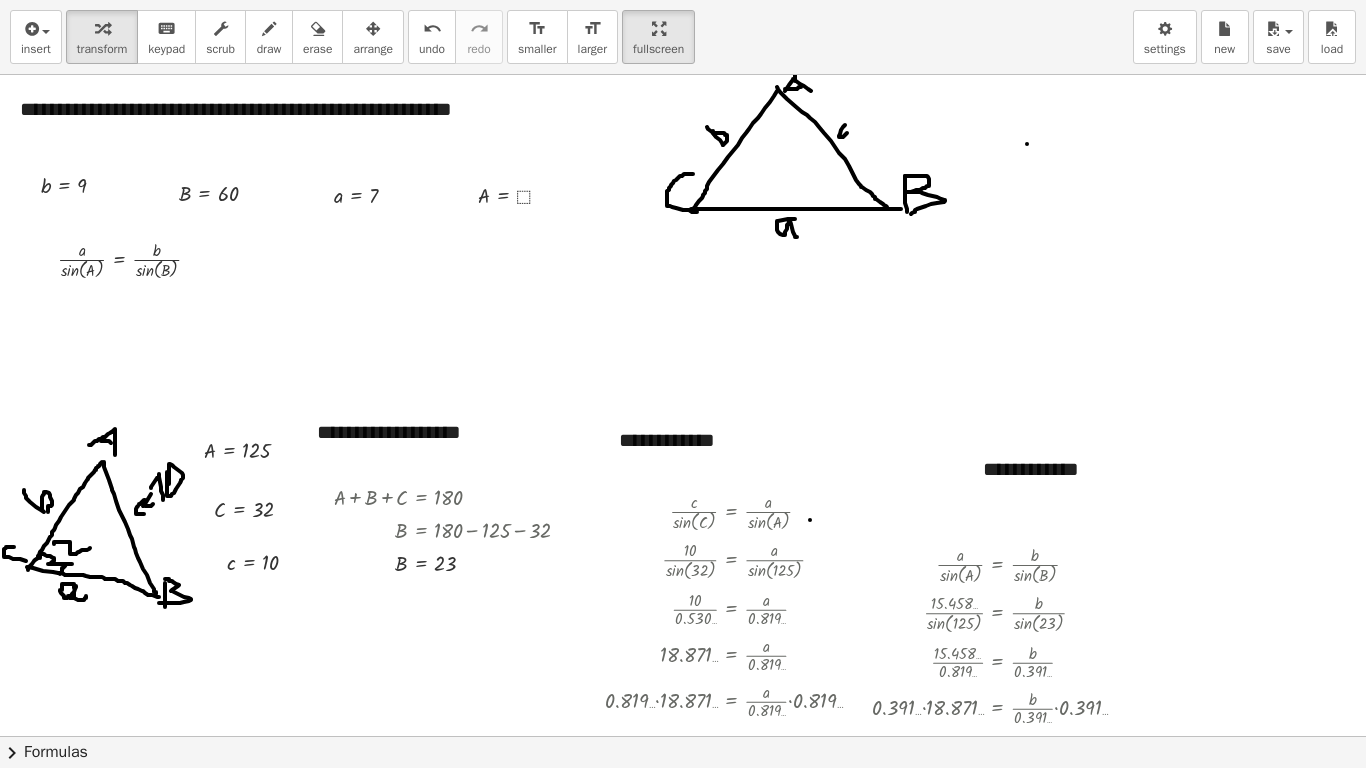 click at bounding box center [683, 793] 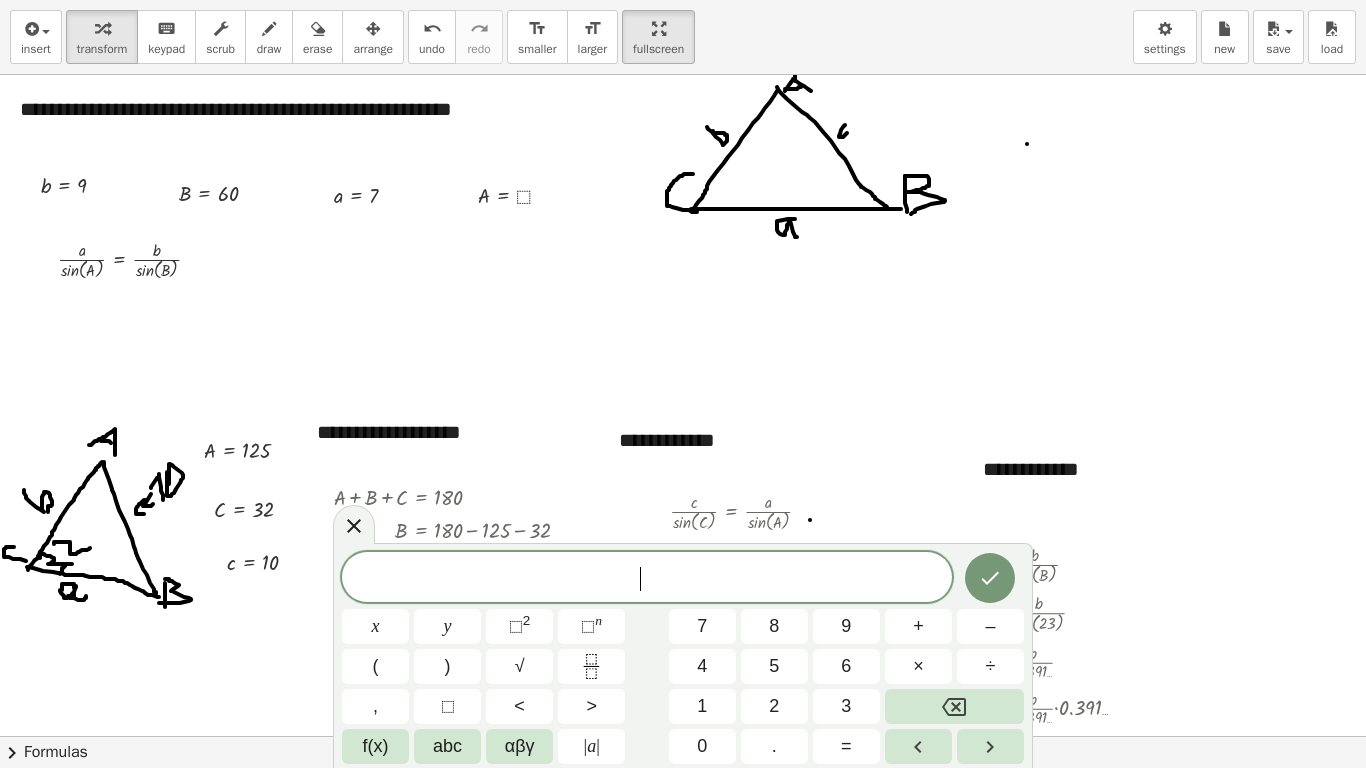 click at bounding box center (683, 793) 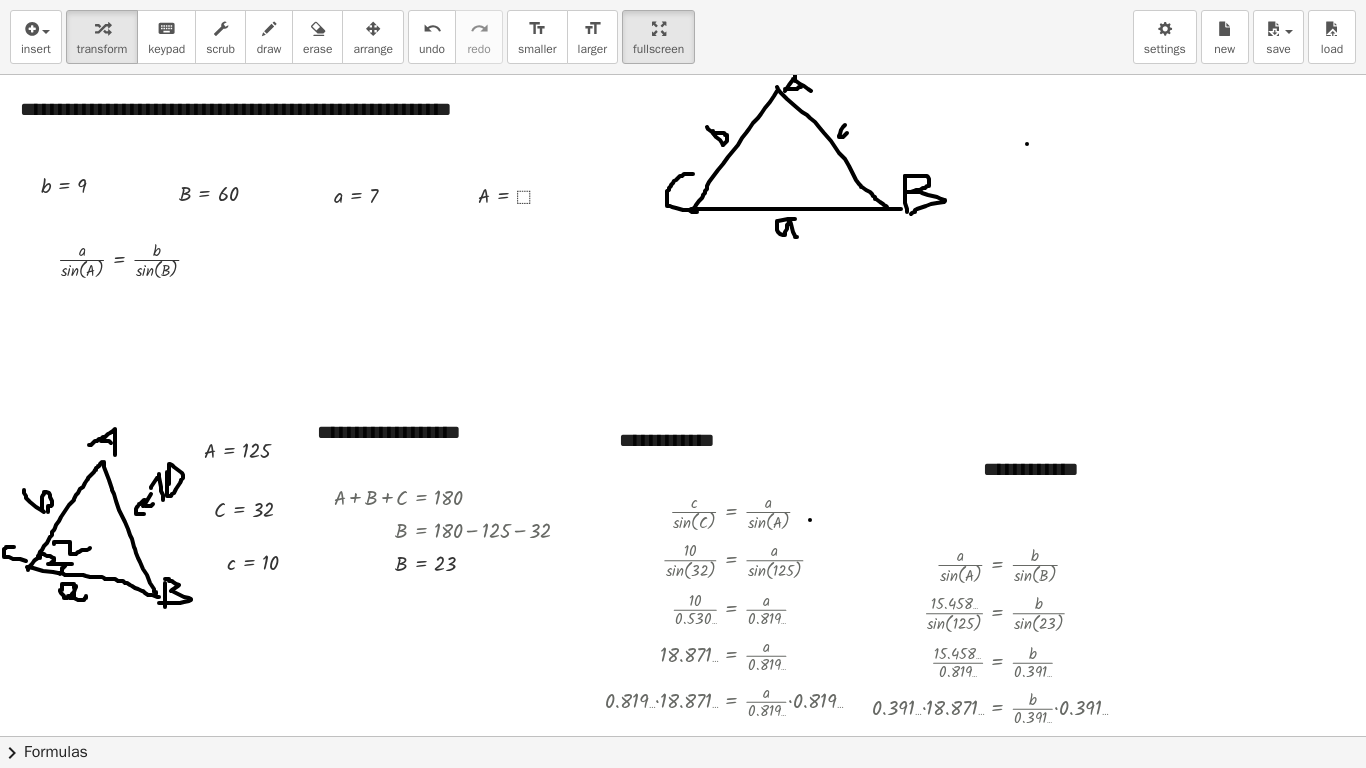 click at bounding box center [683, 793] 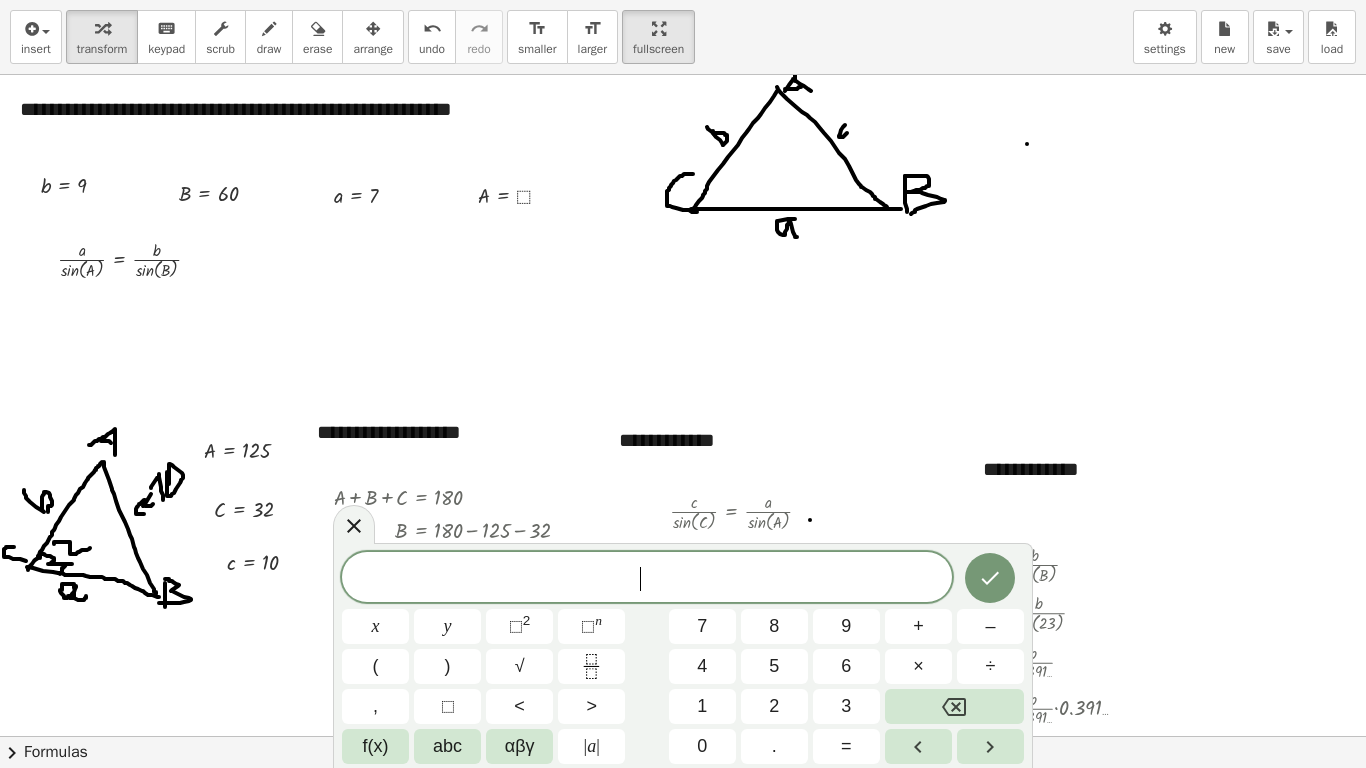 click at bounding box center [683, 793] 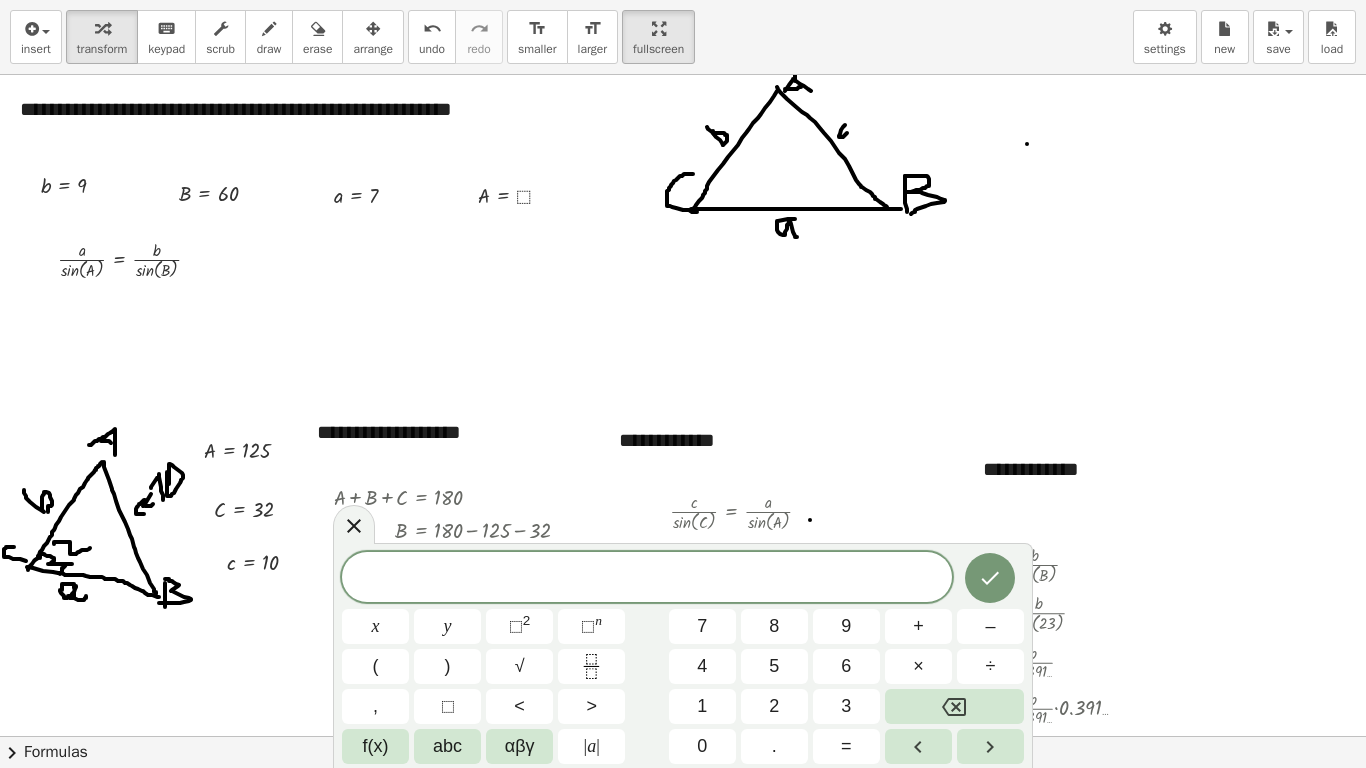 drag, startPoint x: 705, startPoint y: 75, endPoint x: 751, endPoint y: 59, distance: 48.703182 